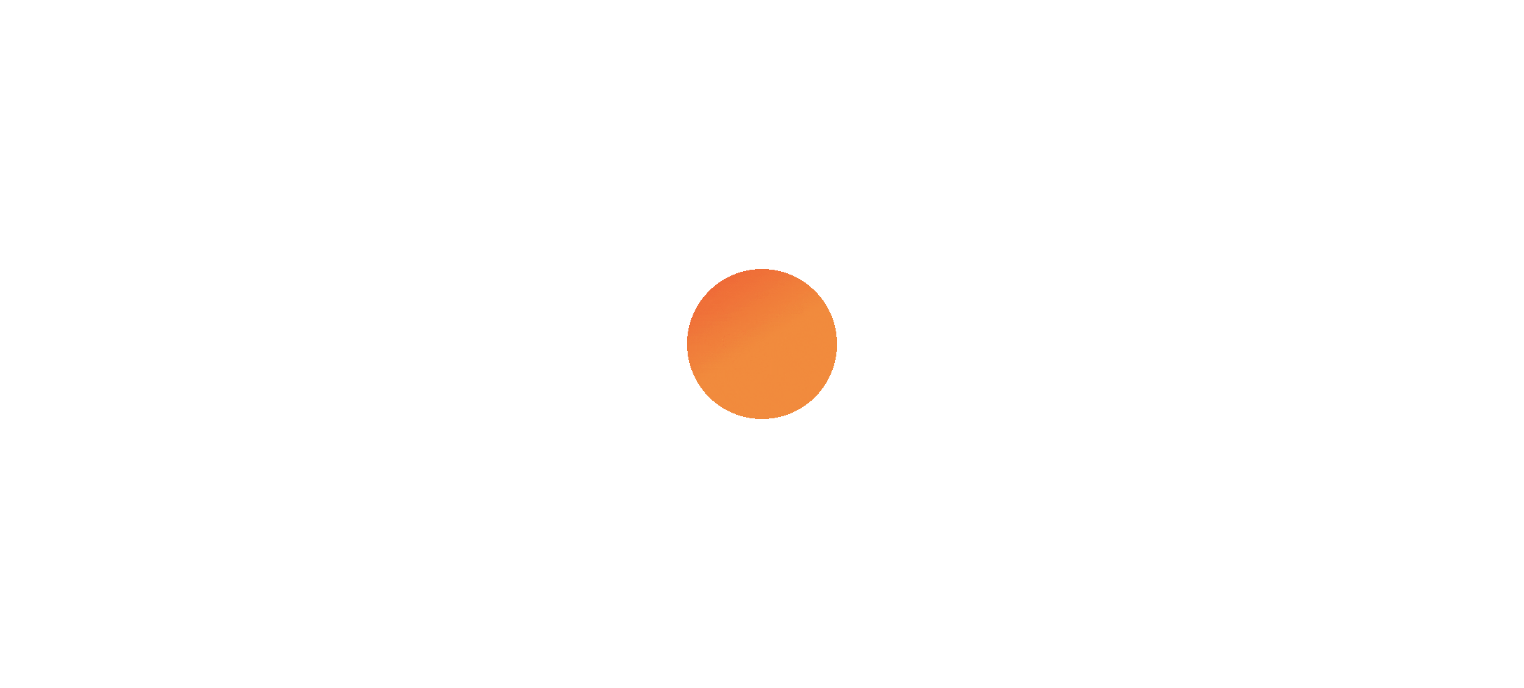 scroll, scrollTop: 0, scrollLeft: 0, axis: both 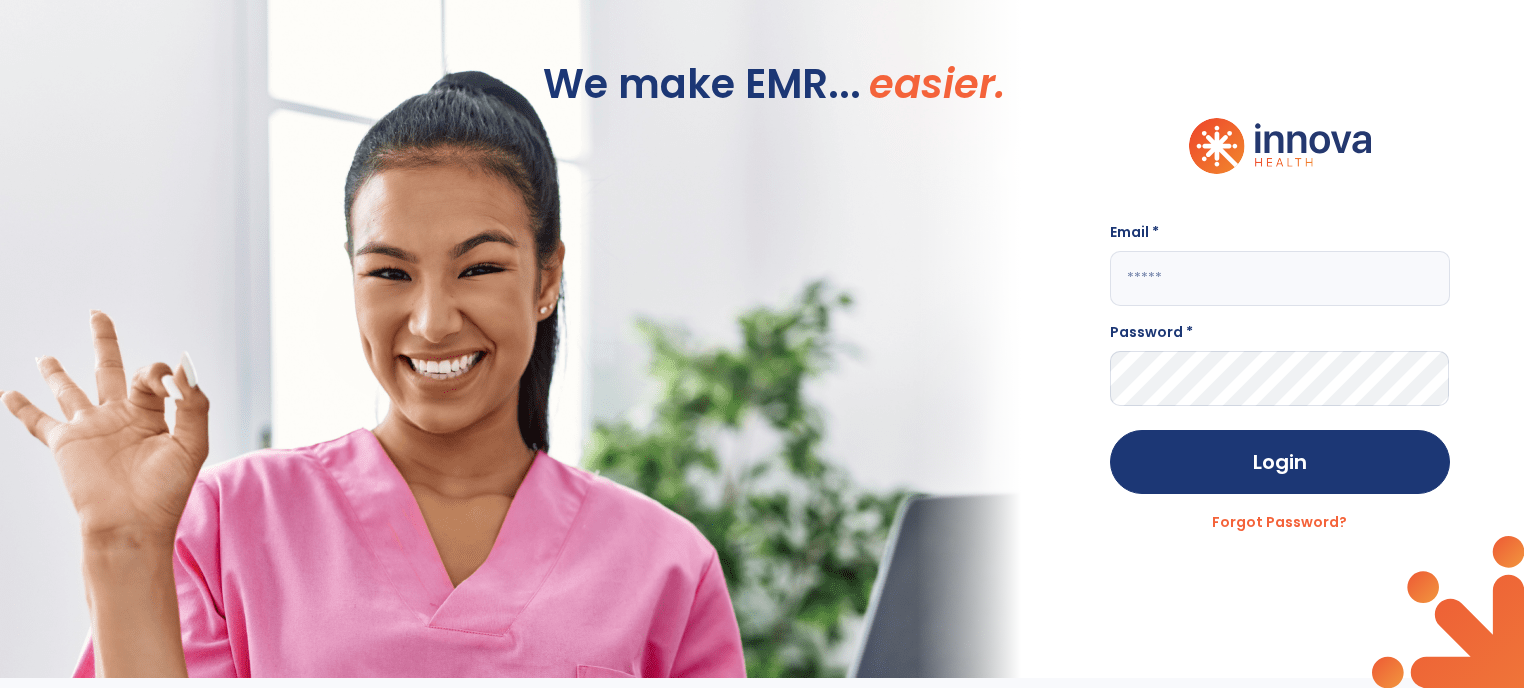 click 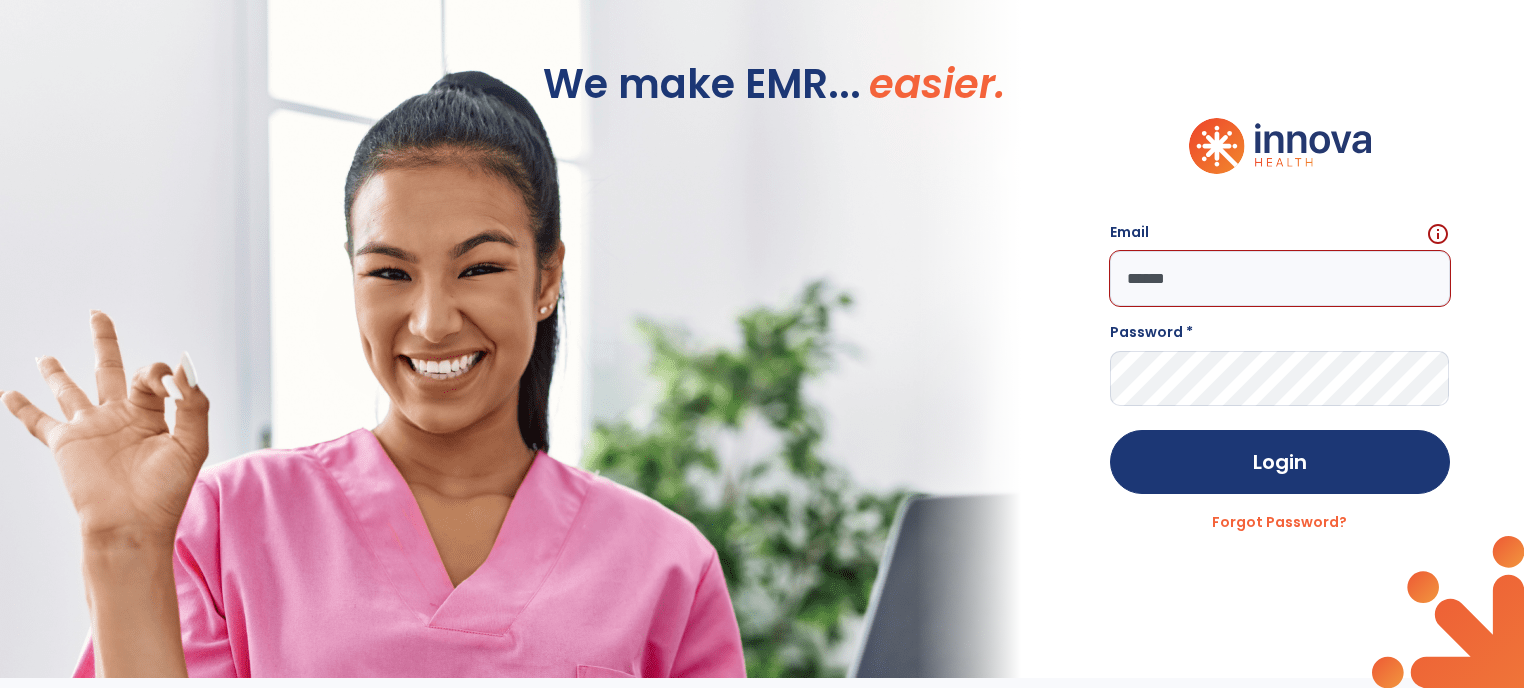 type on "******" 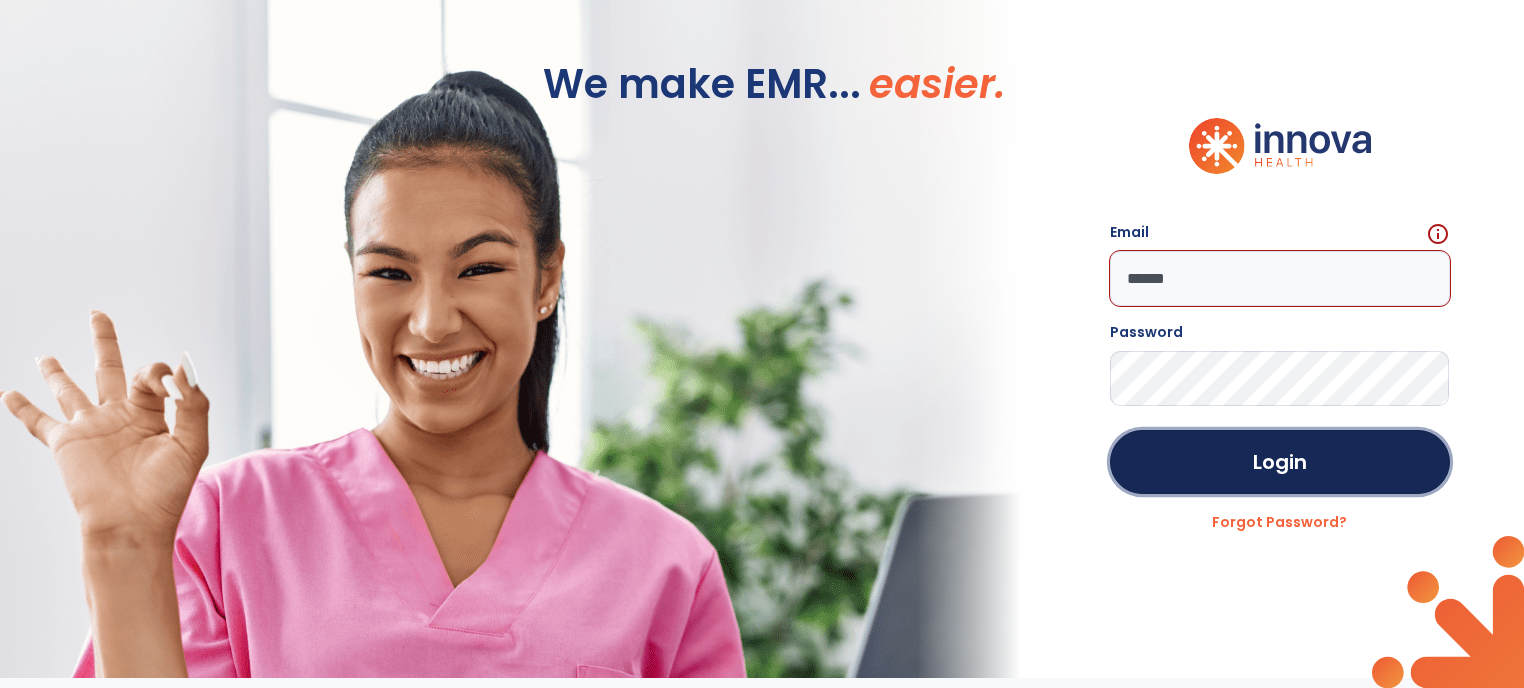 type 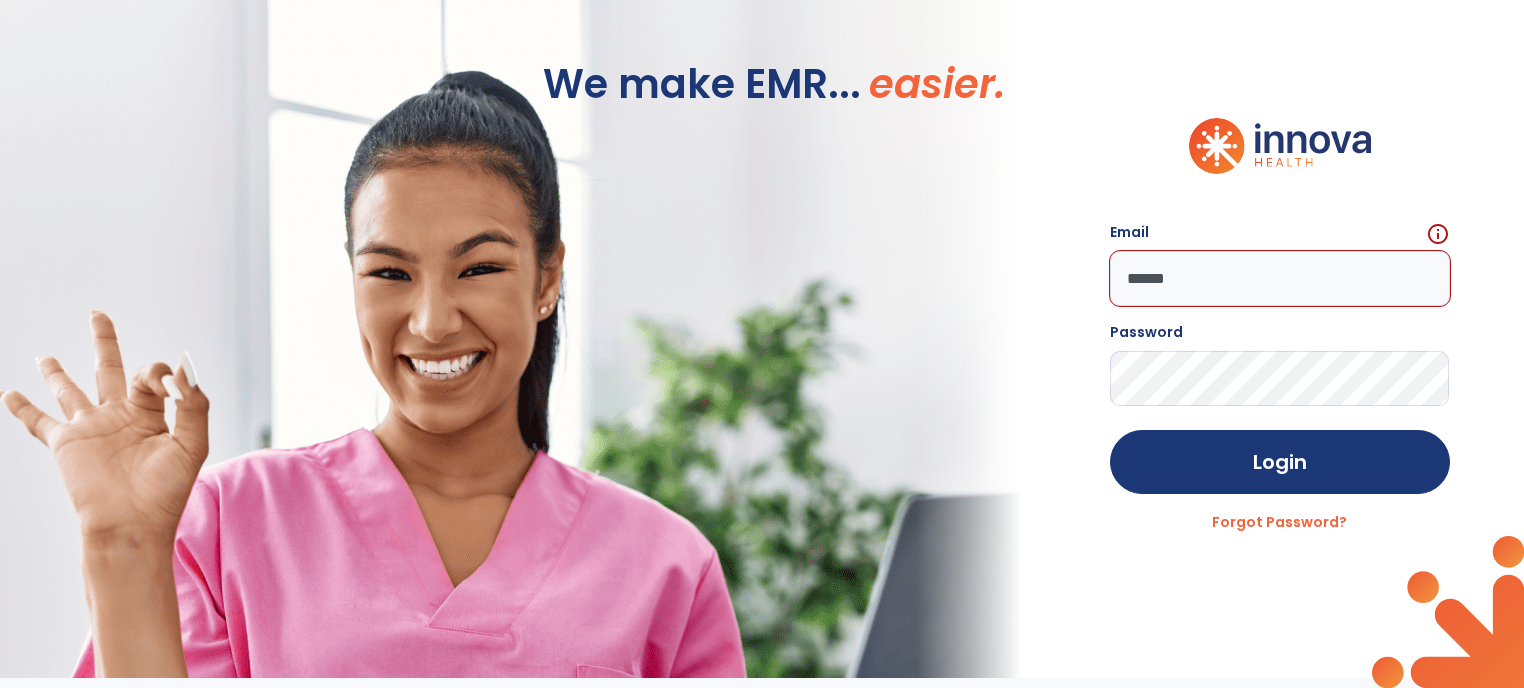 click on "Email [EMAIL] Password Login Forgot Password?" 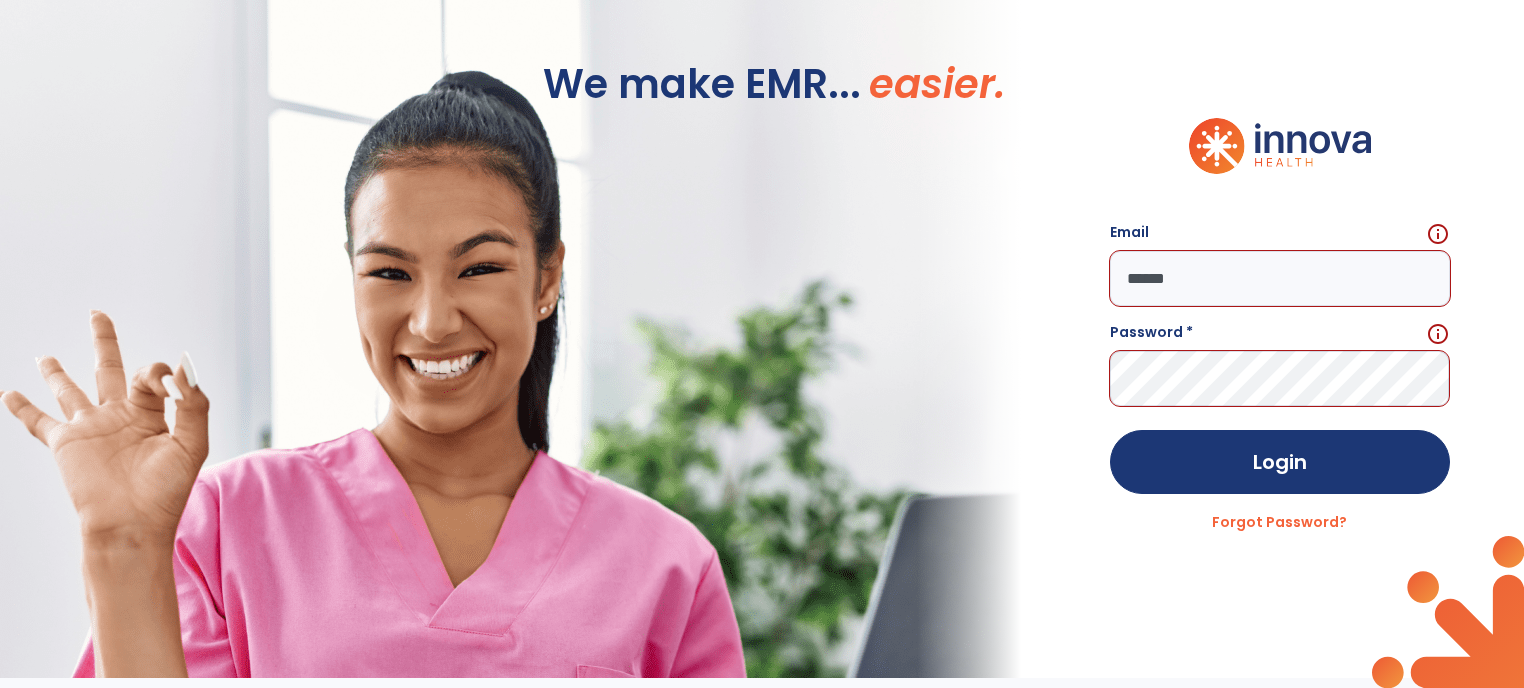 click on "******" 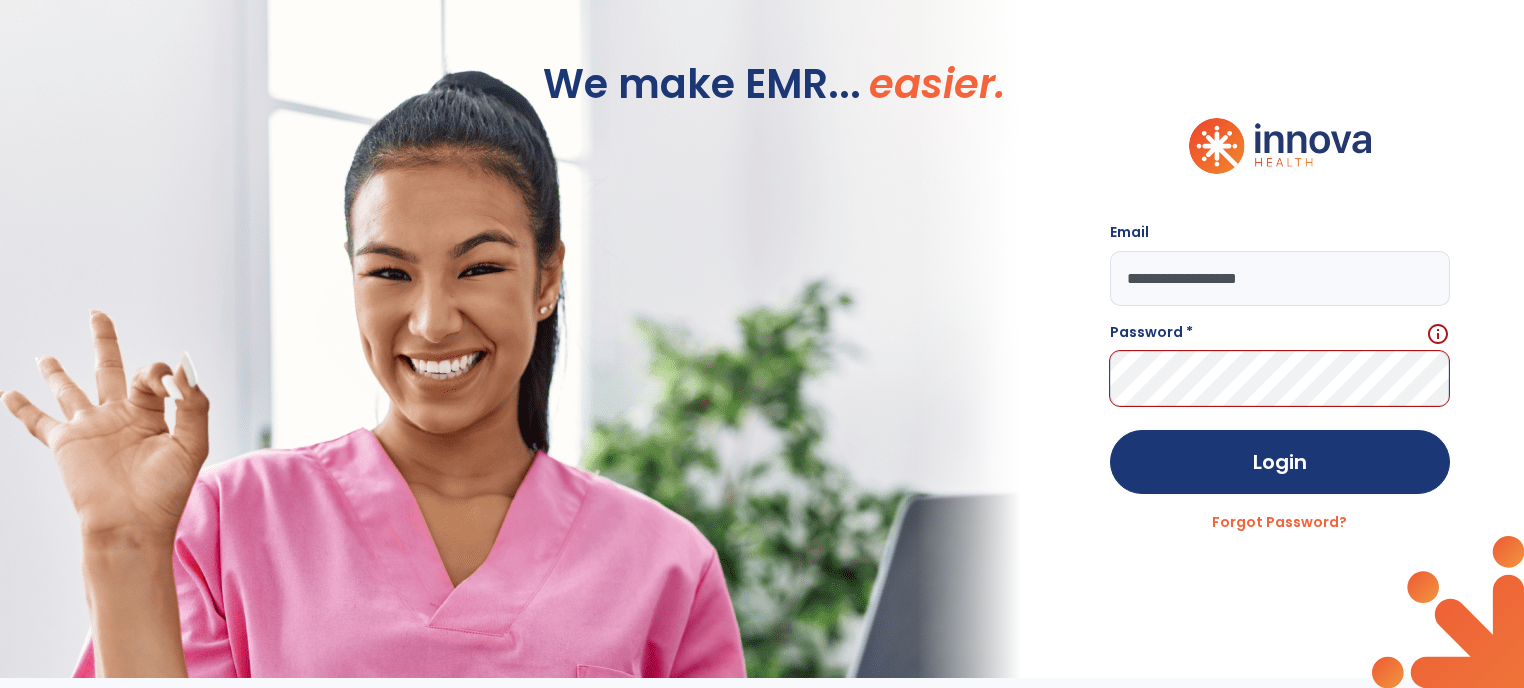 type on "**********" 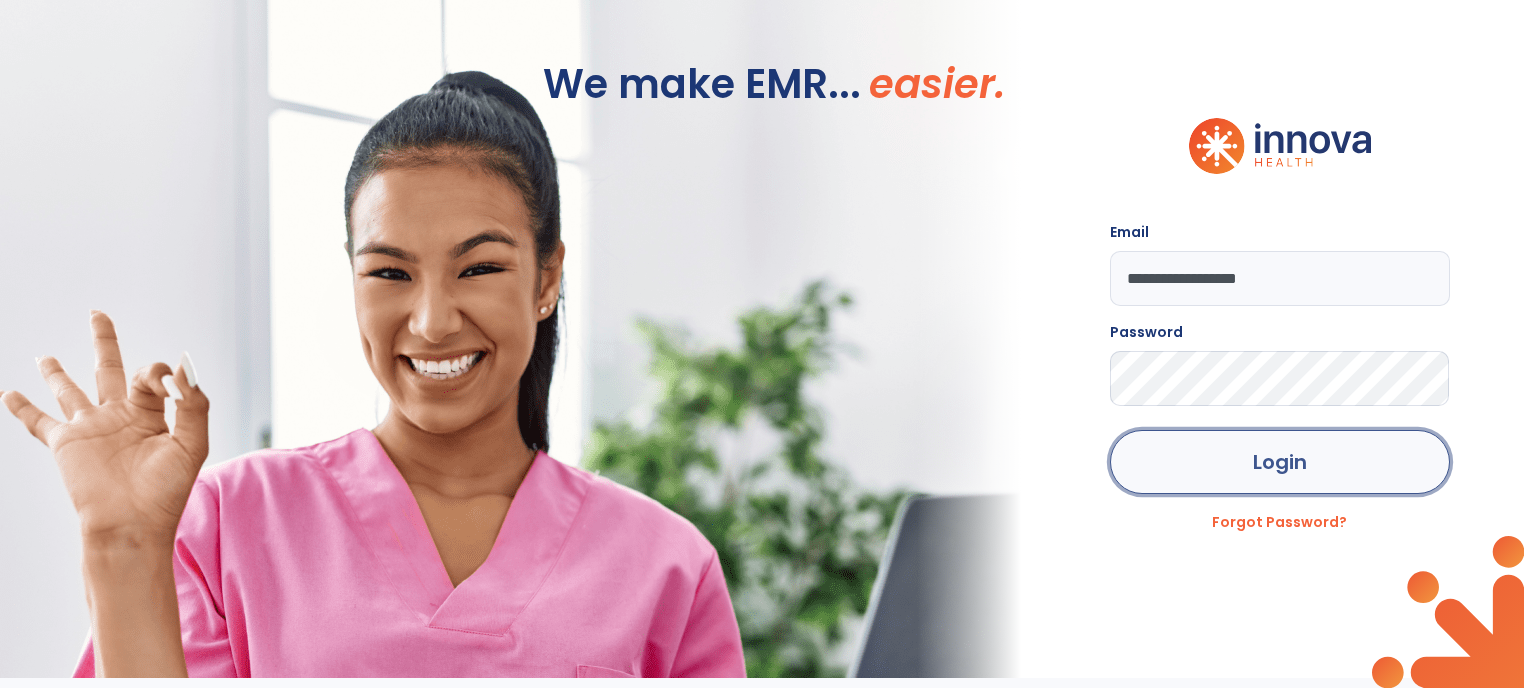 click on "Login" 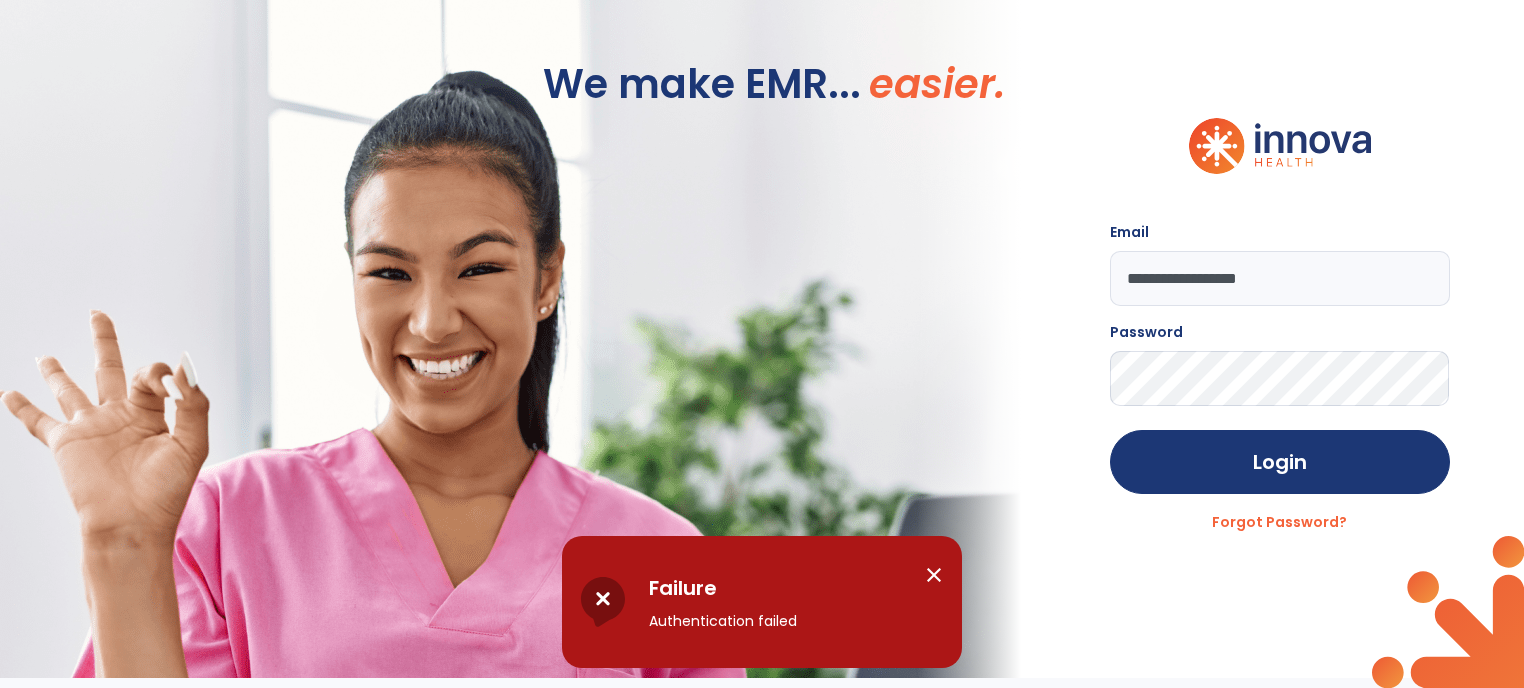 click on "close" at bounding box center [934, 575] 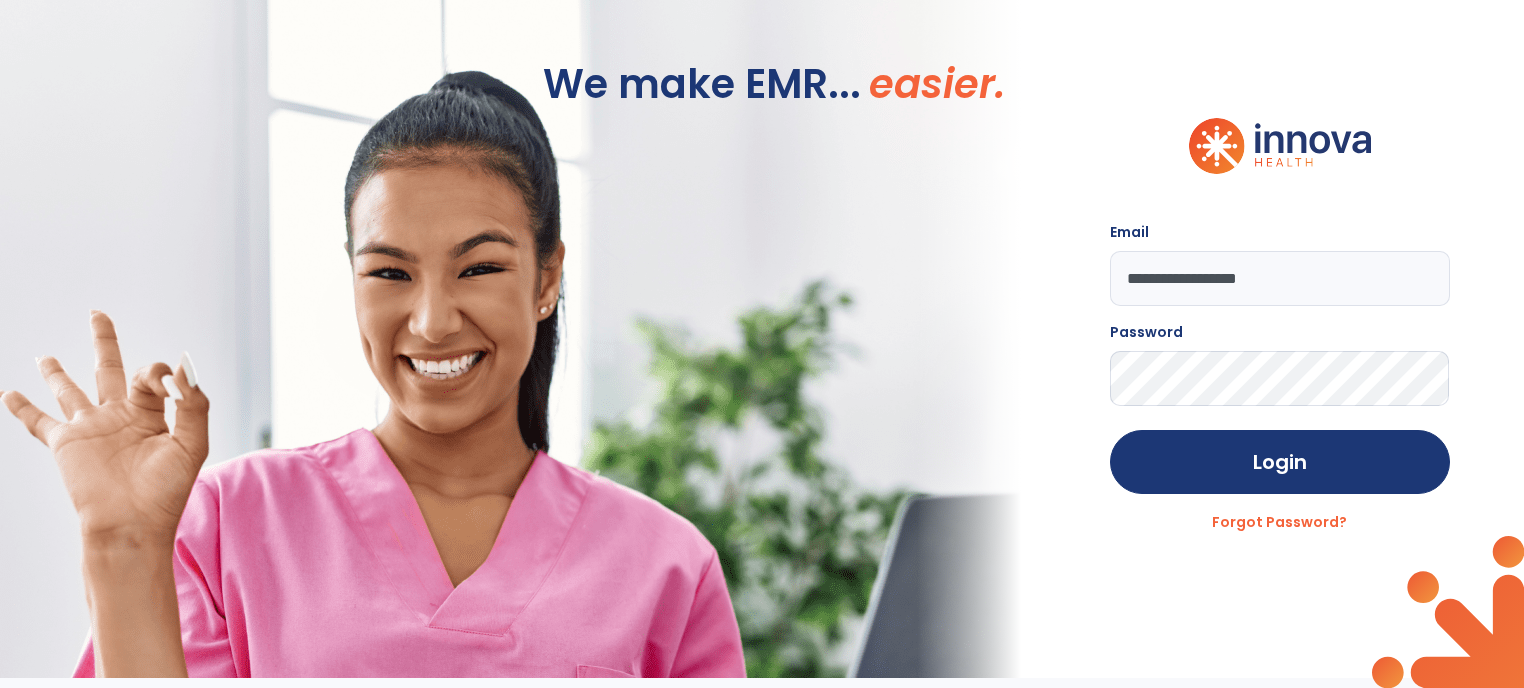 click on "**********" 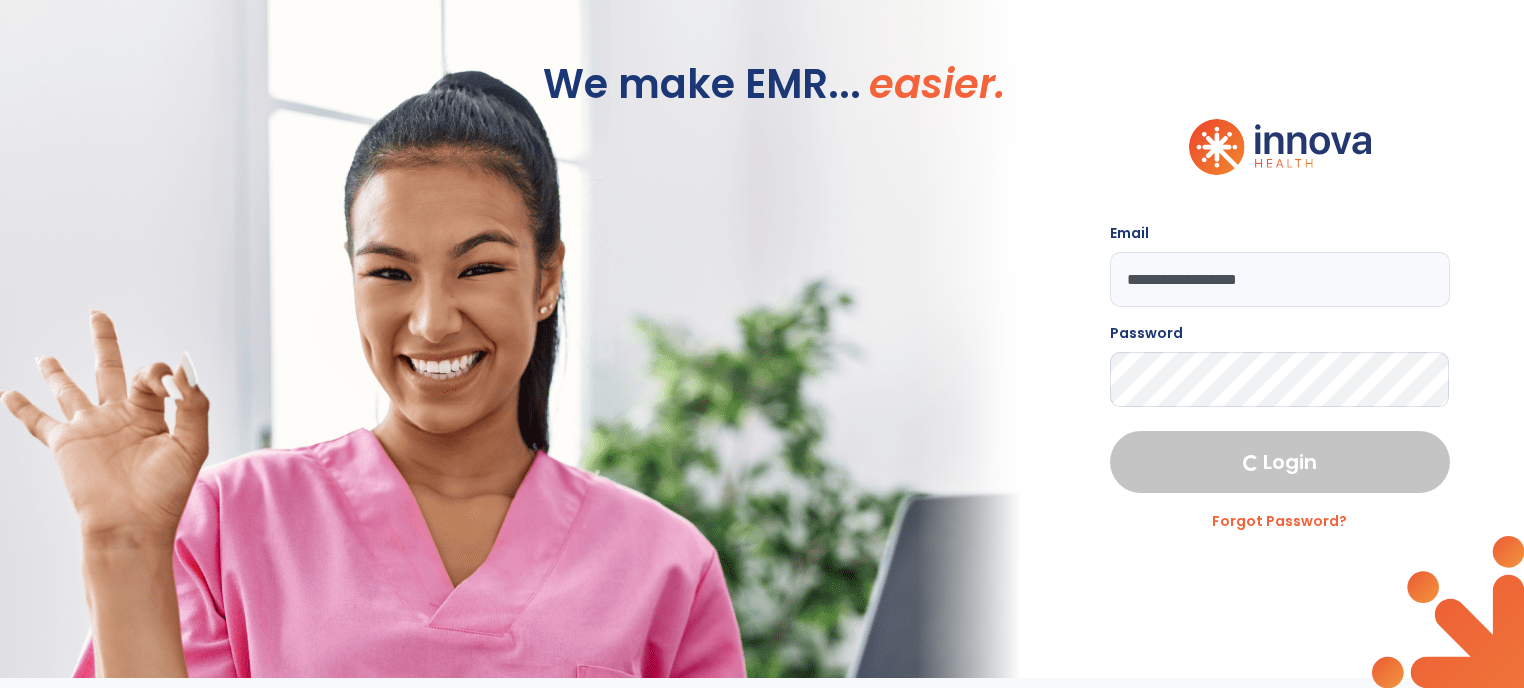 select on "****" 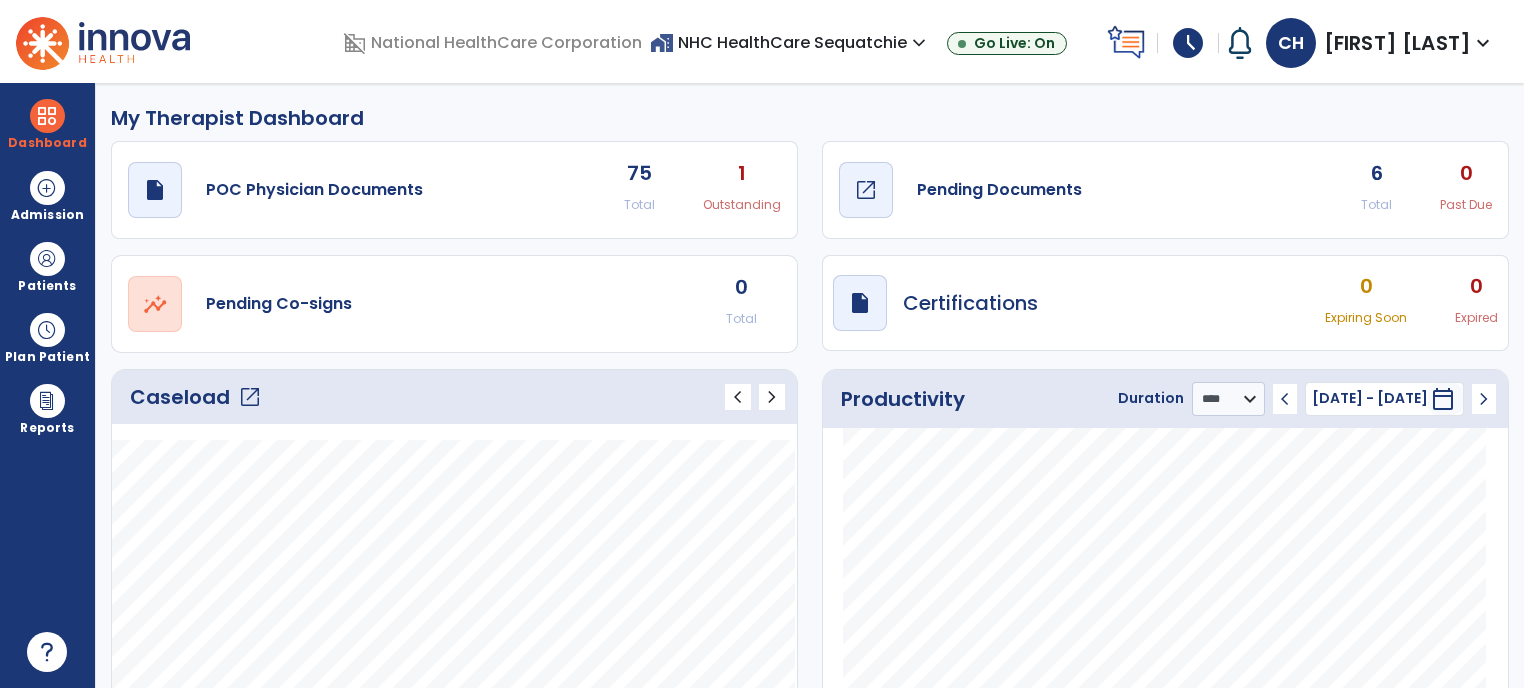 click on "open_in_new" 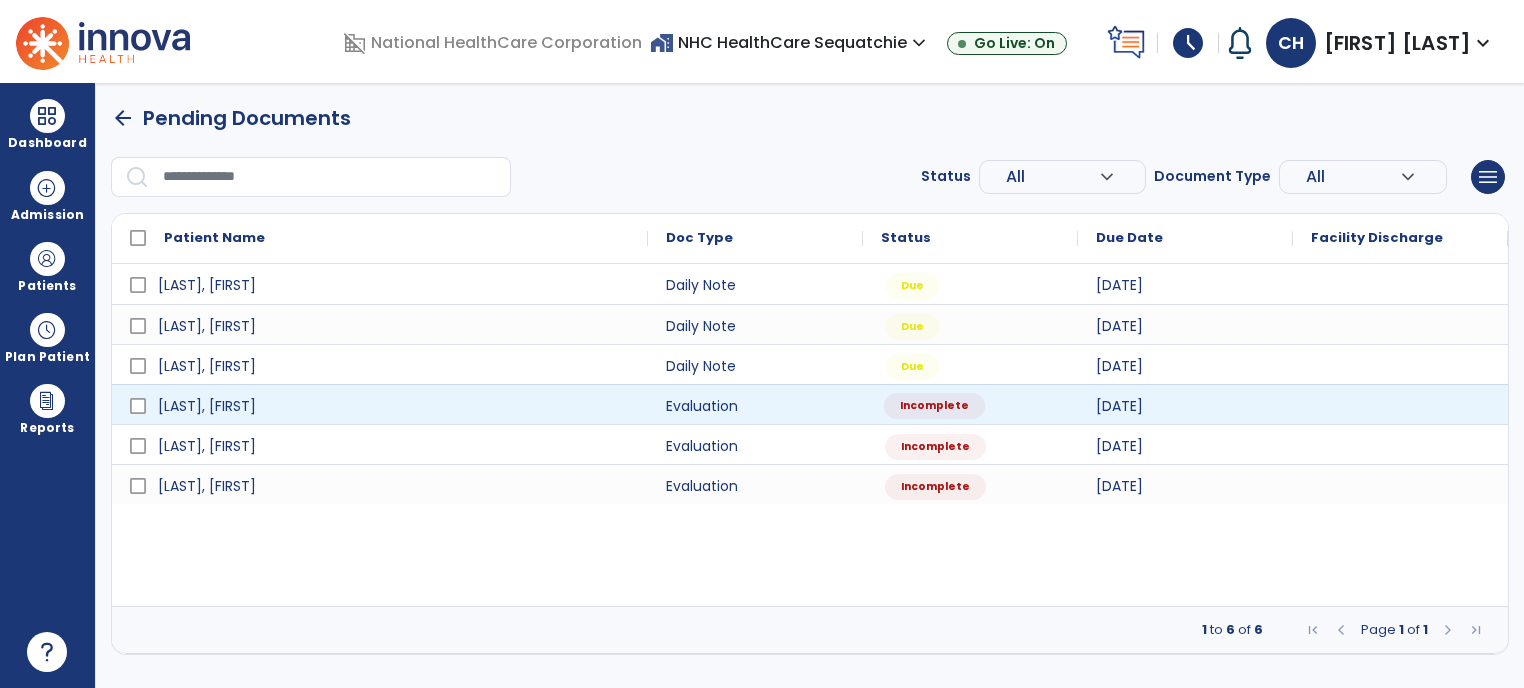 click on "Incomplete" at bounding box center (934, 406) 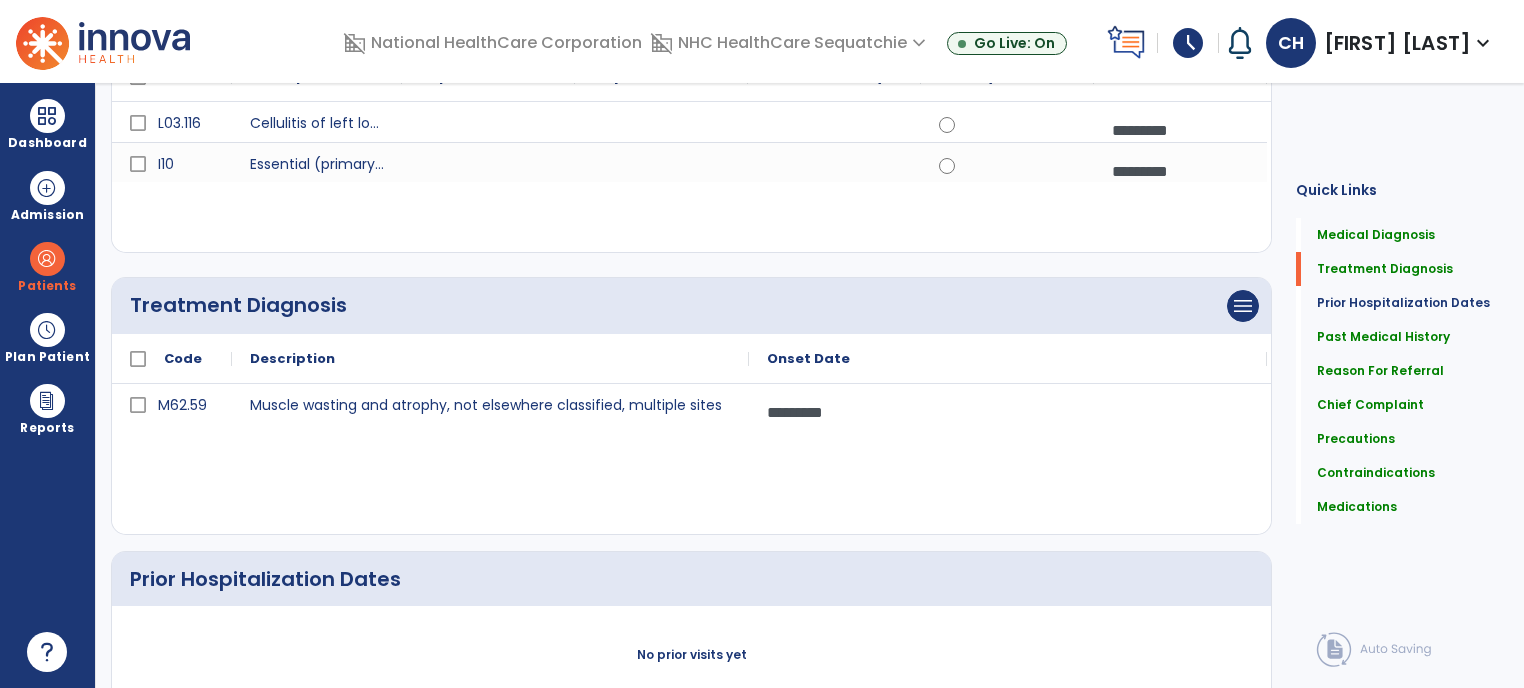 scroll, scrollTop: 0, scrollLeft: 0, axis: both 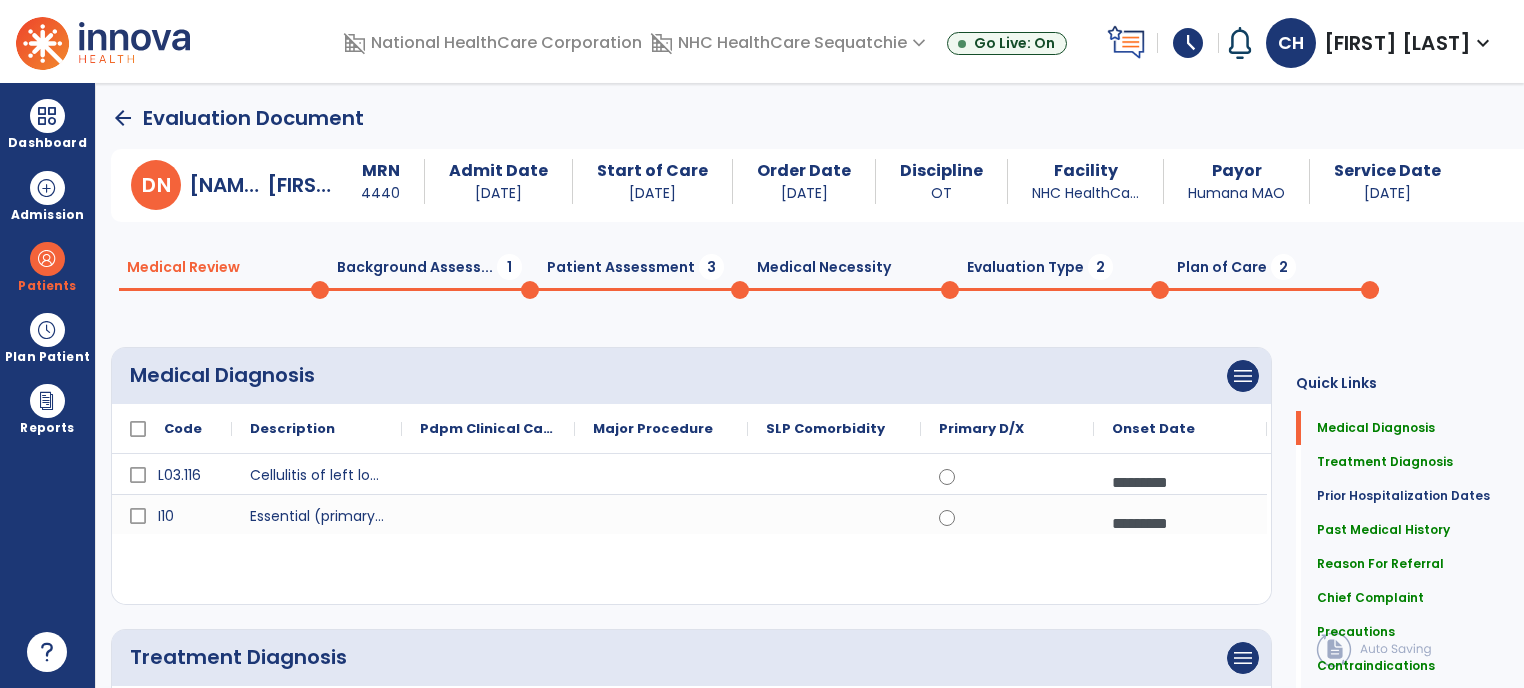 click on "Evaluation Type  2" 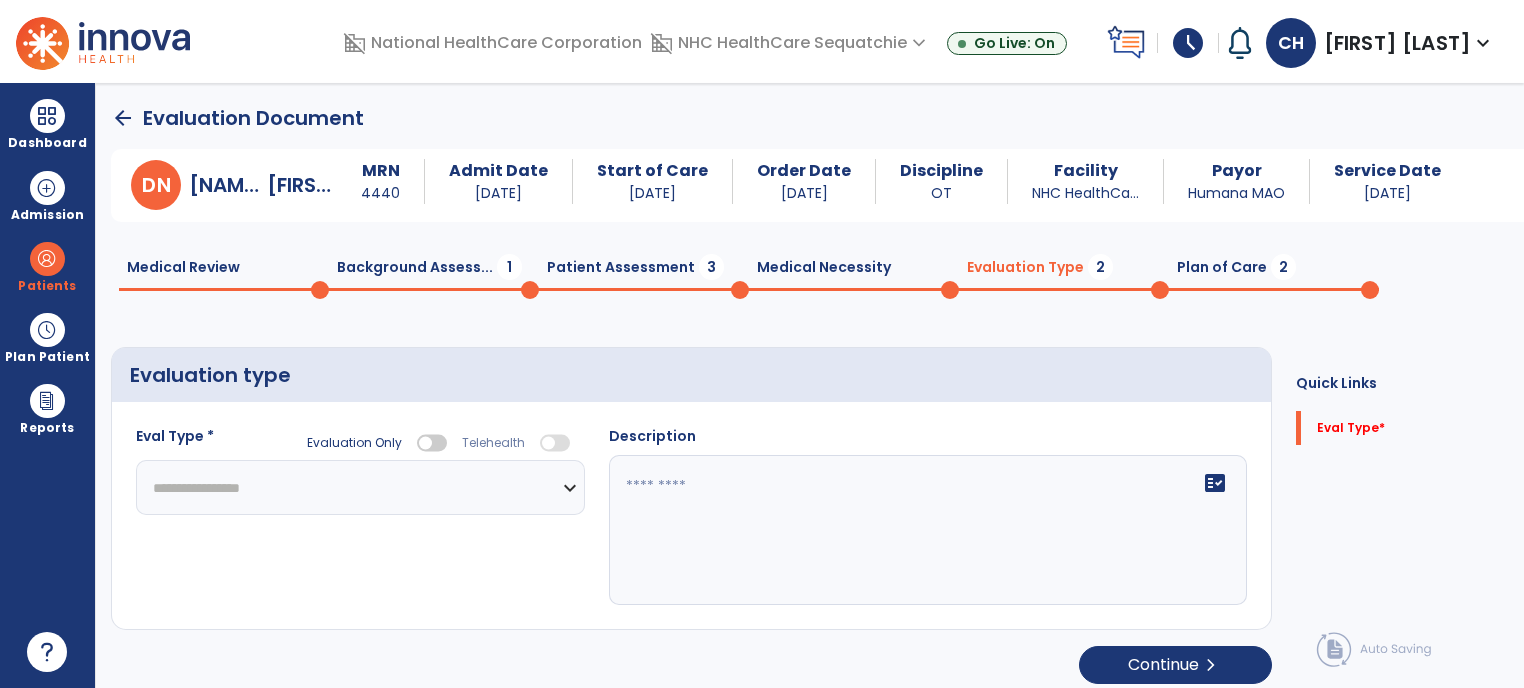 click on "**********" 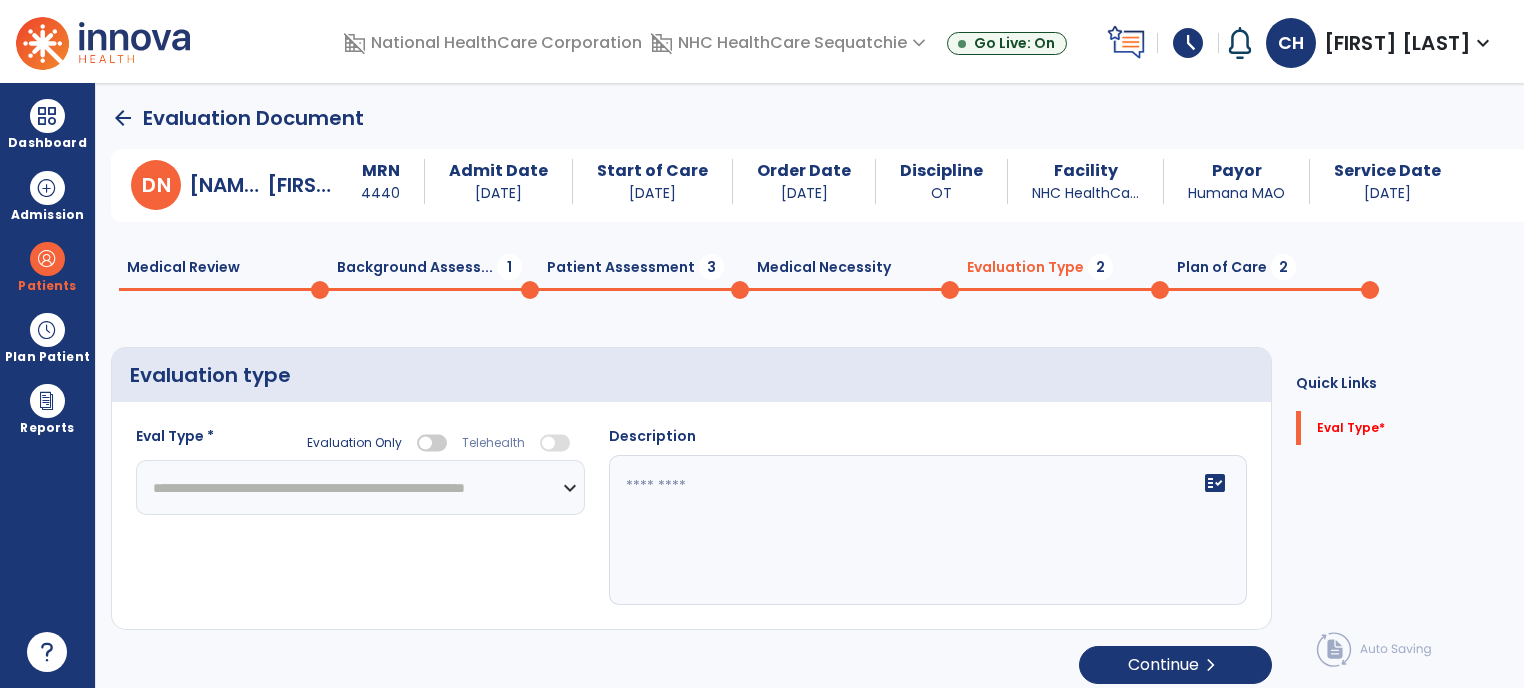 click on "**********" 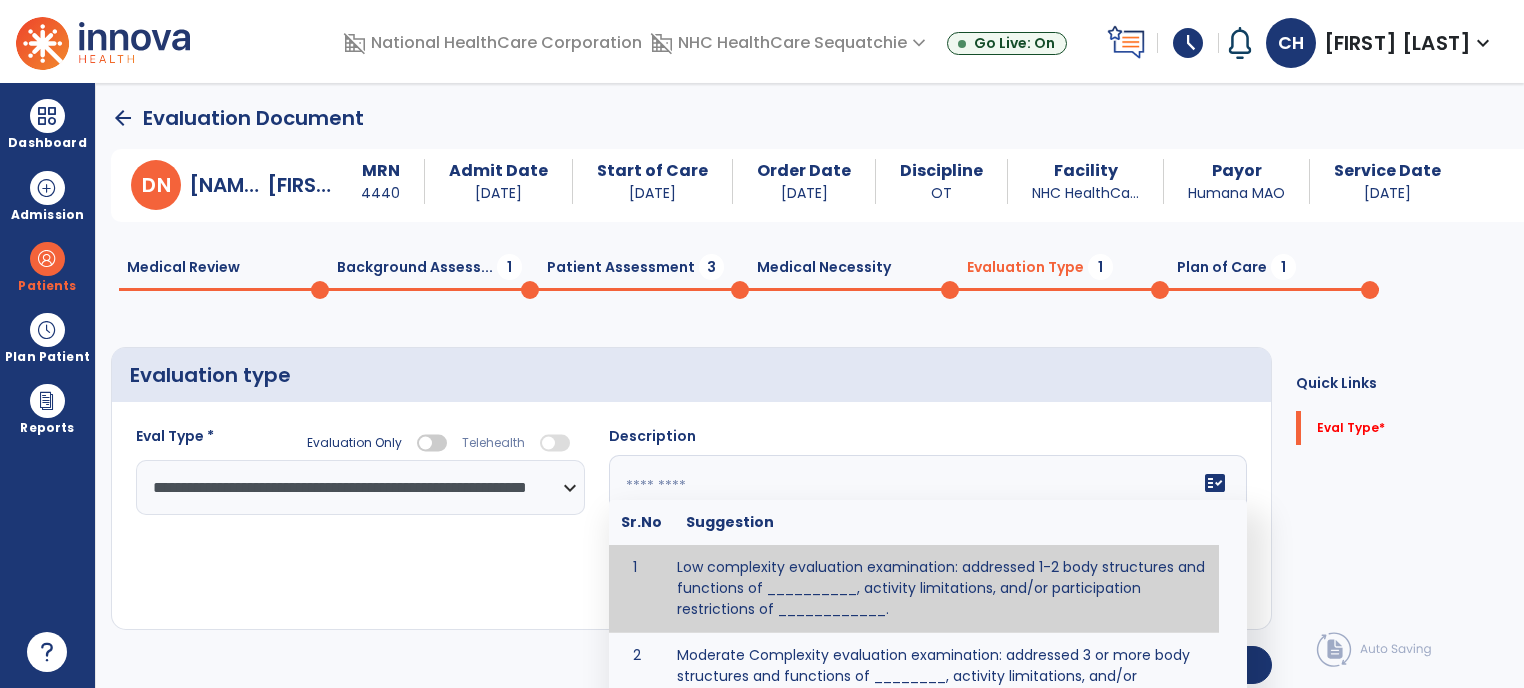 click on "fact_check Sr.No Suggestion 1 Low complexity evaluation examination: addressed 1-2 body structures and functions of __________, activity limitations, and/or participation restrictions of ____________. 2 Moderate Complexity evaluation examination: addressed 3 or more body structures and functions of ________, activity limitations, and/or participation restrictions of _______. 3 High Complexity evaluation examination: addressed 4 or more body structures and functions of _______, activity limitations, and/or participation restrictions of _________" 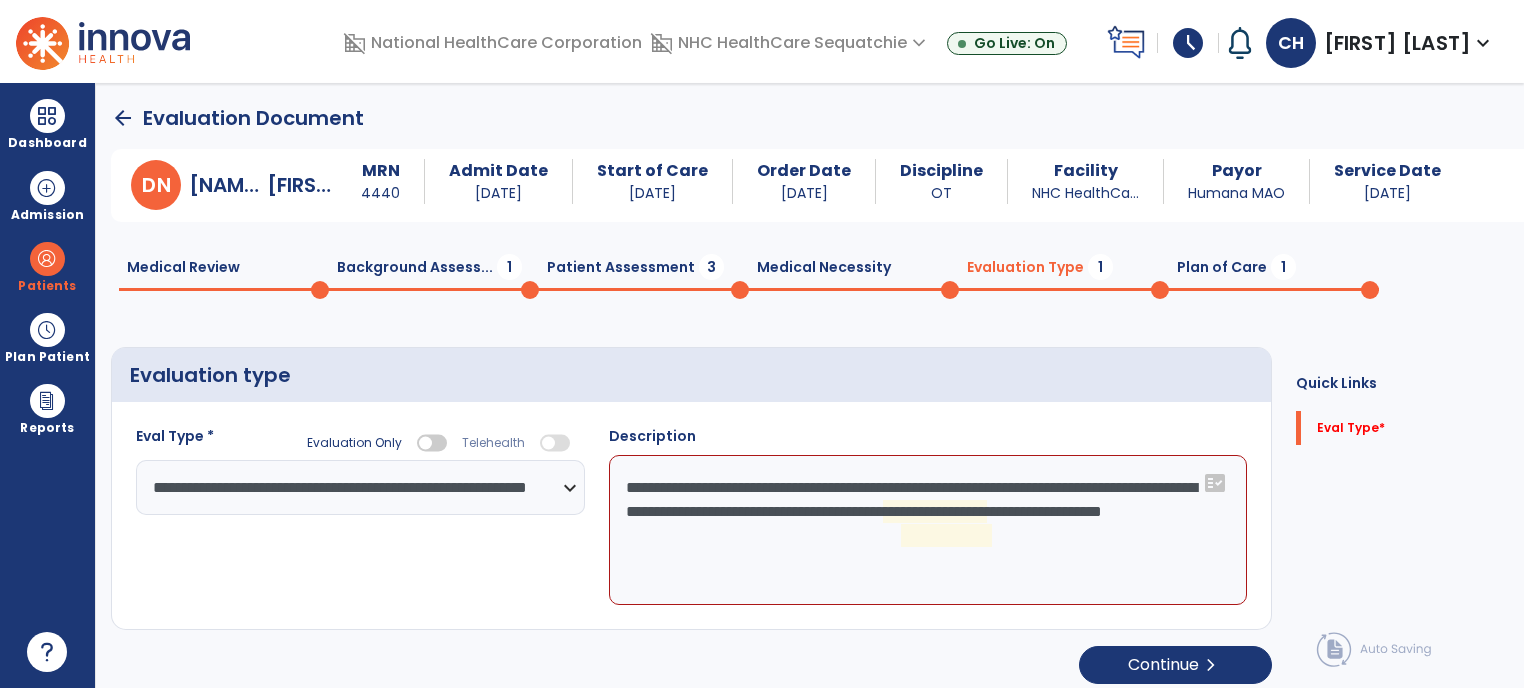 click on "**********" 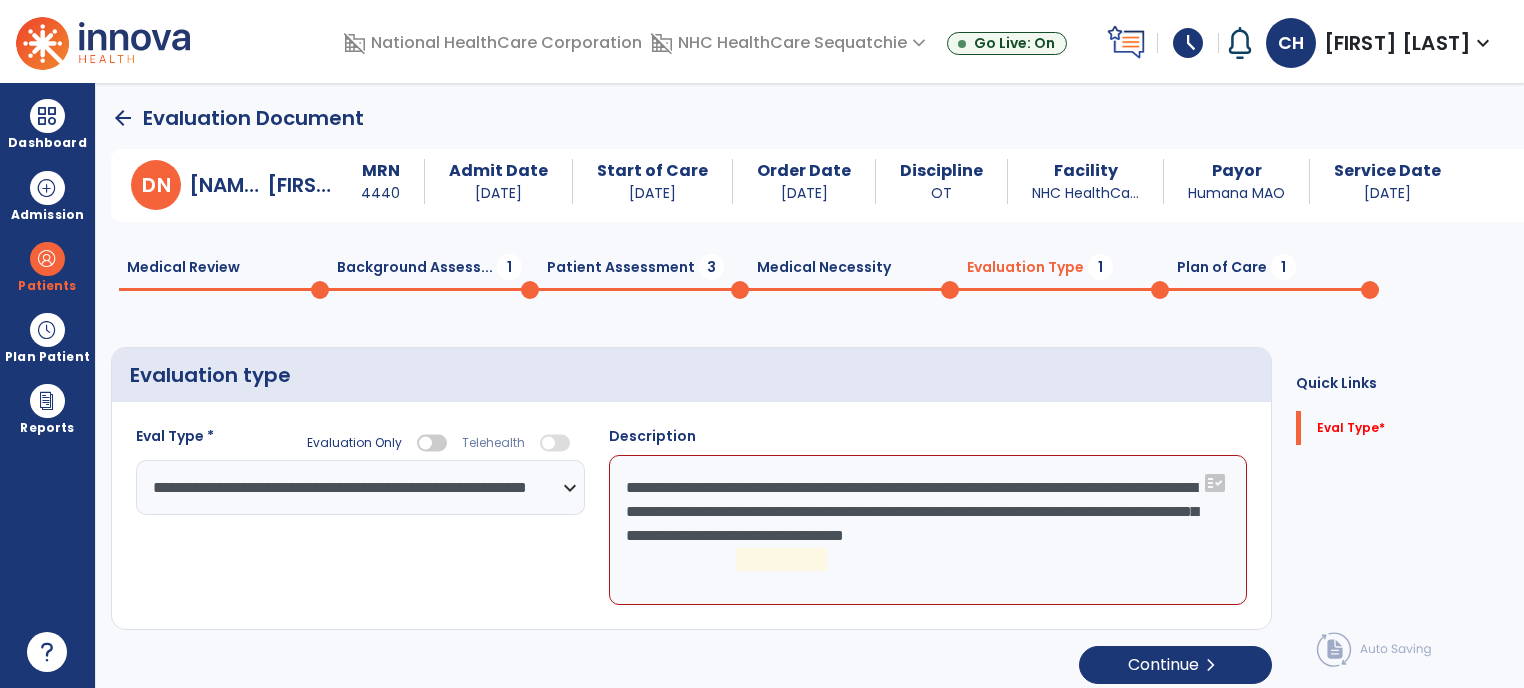 click on "**********" 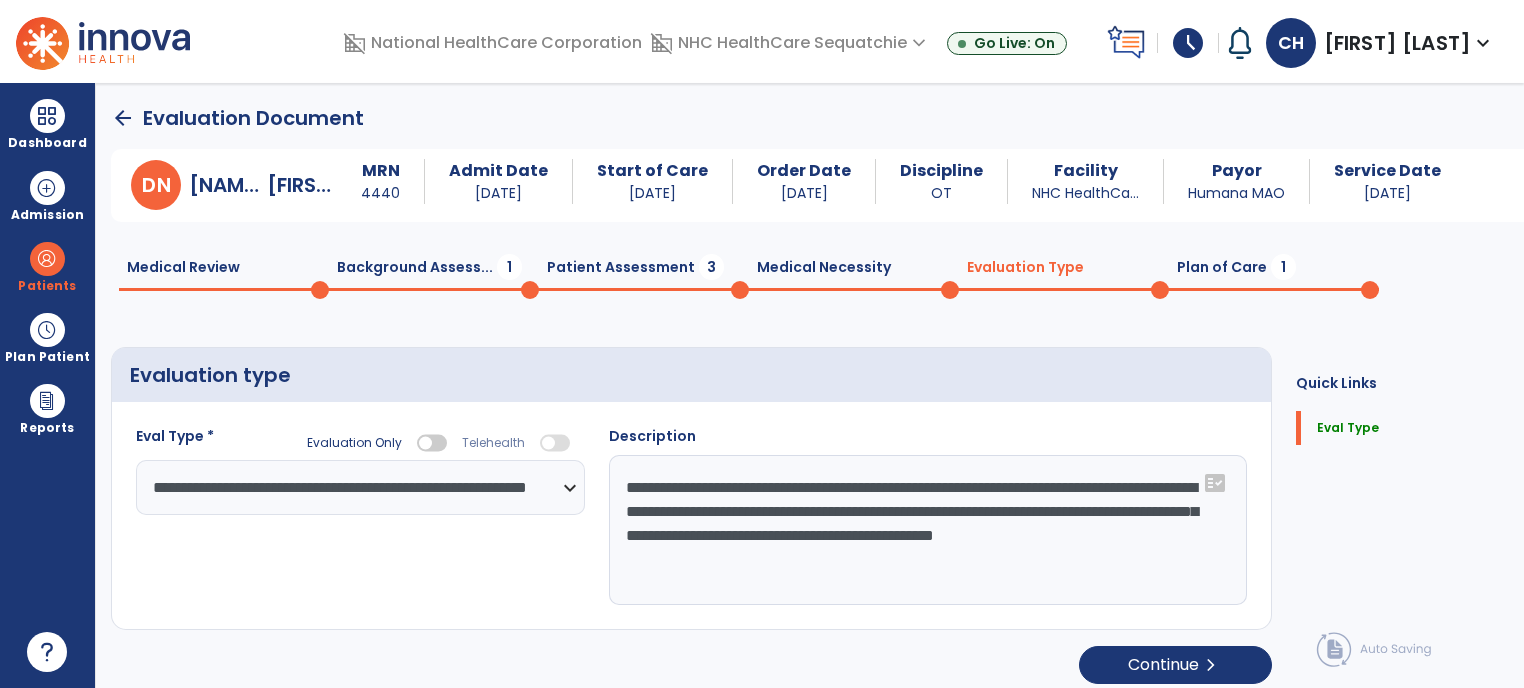 type on "**********" 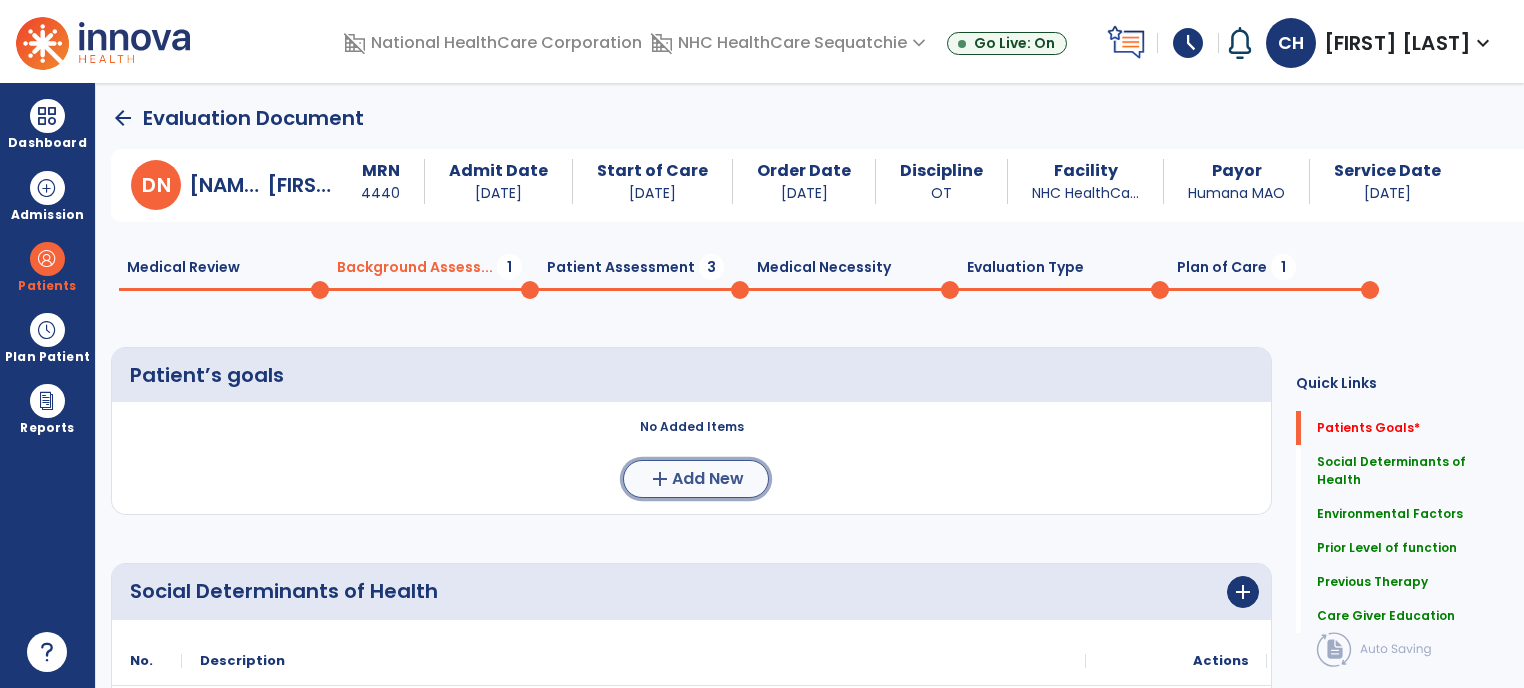 click on "Add New" 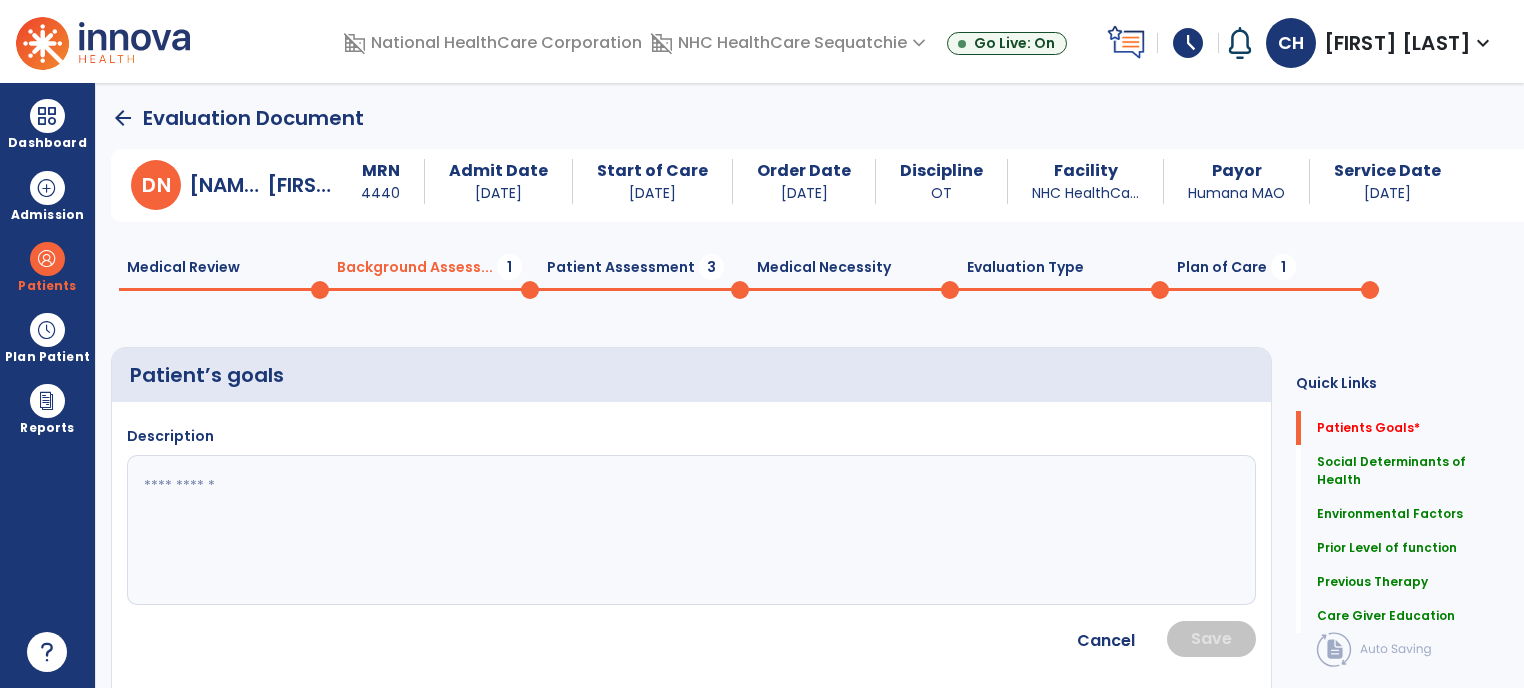 click 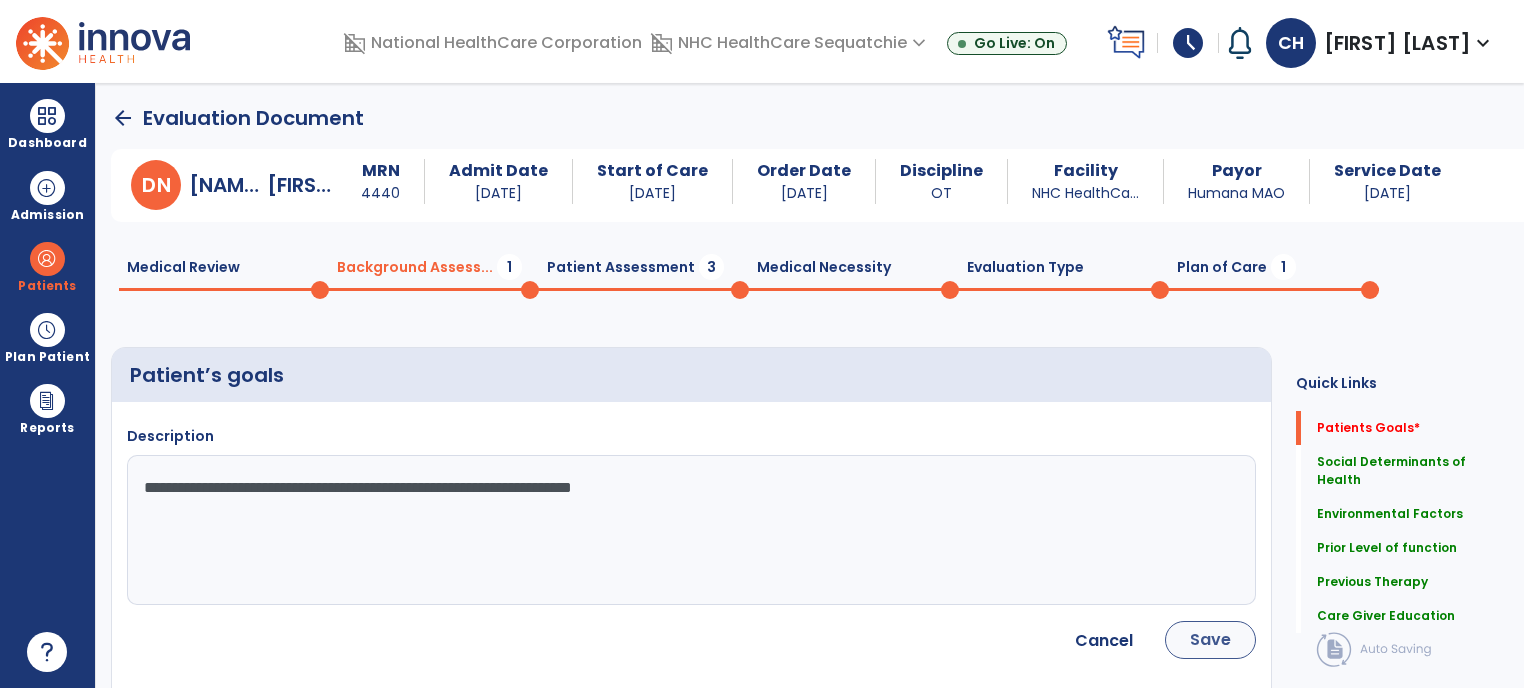 type on "**********" 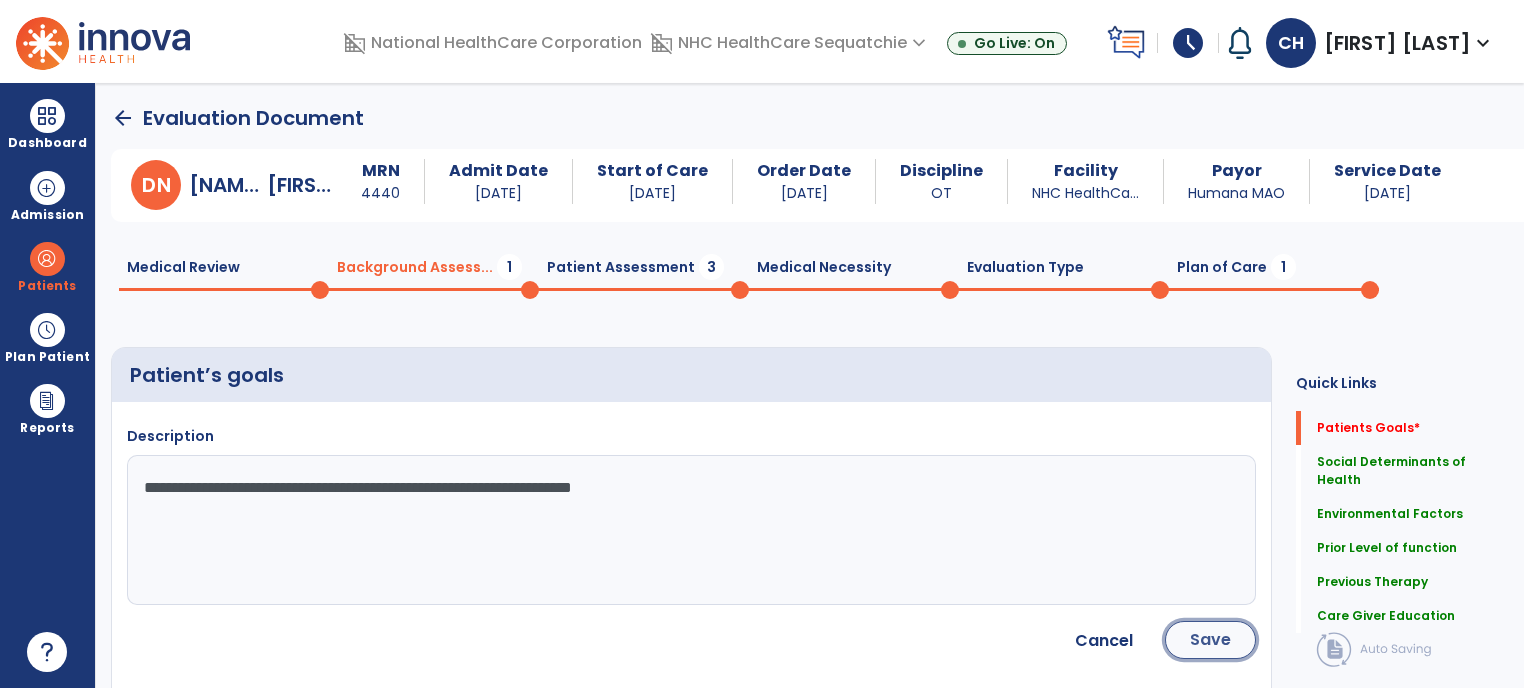 click on "Save" 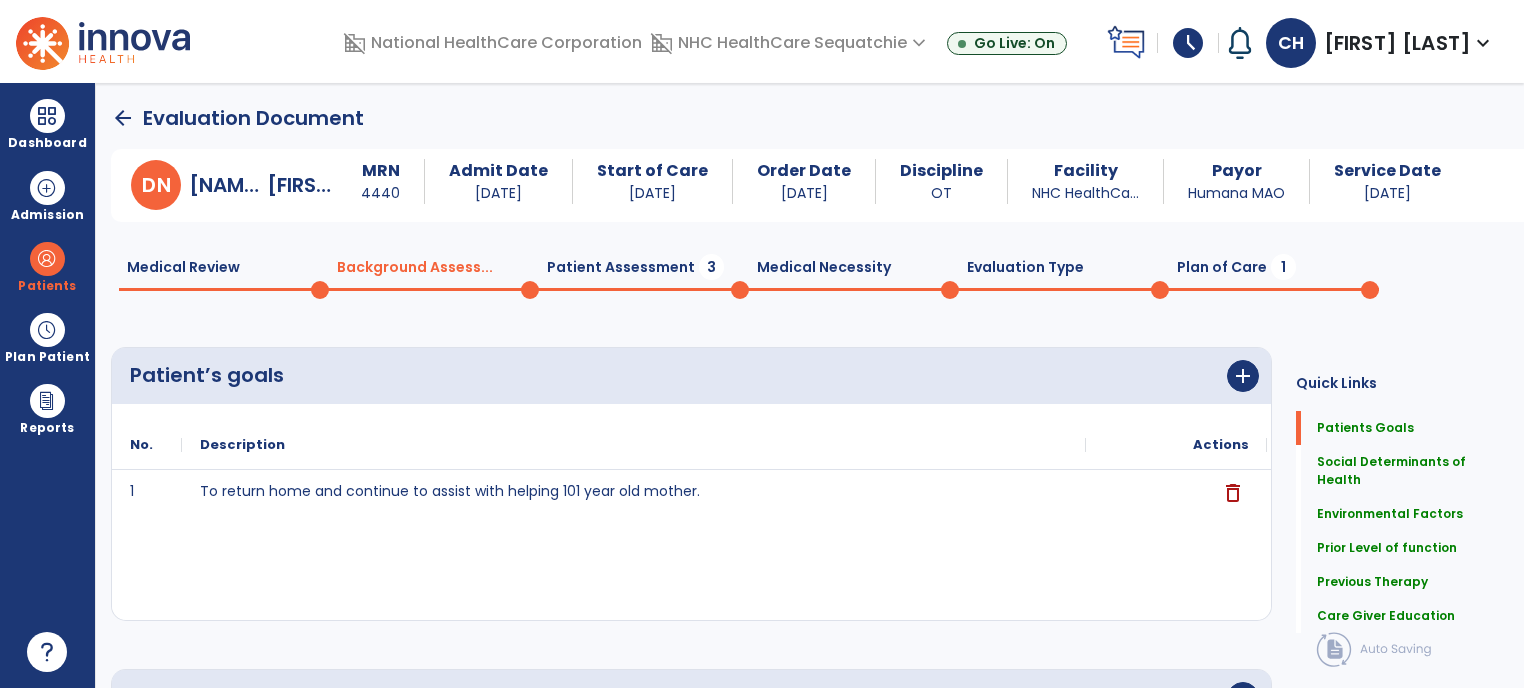 click on "Plan of Care  1" 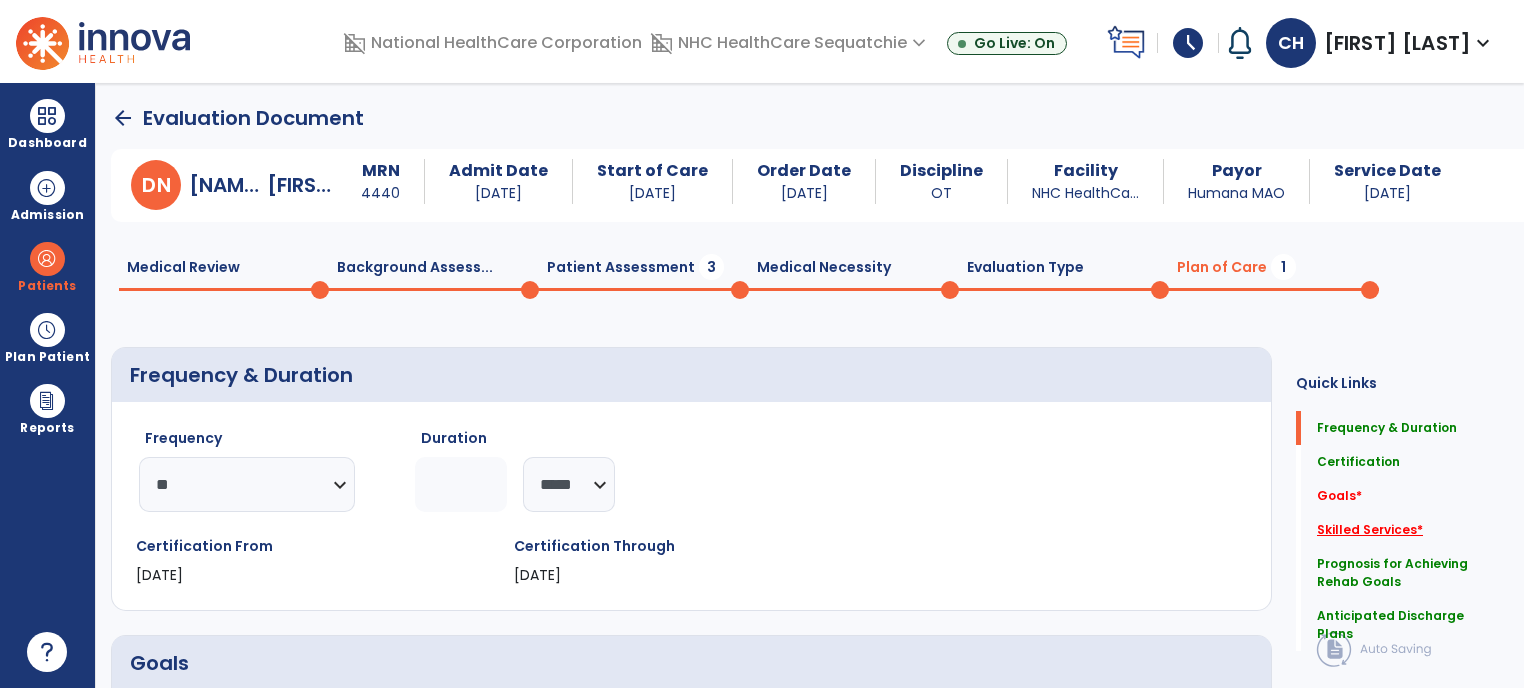 click on "Skilled Services   *" 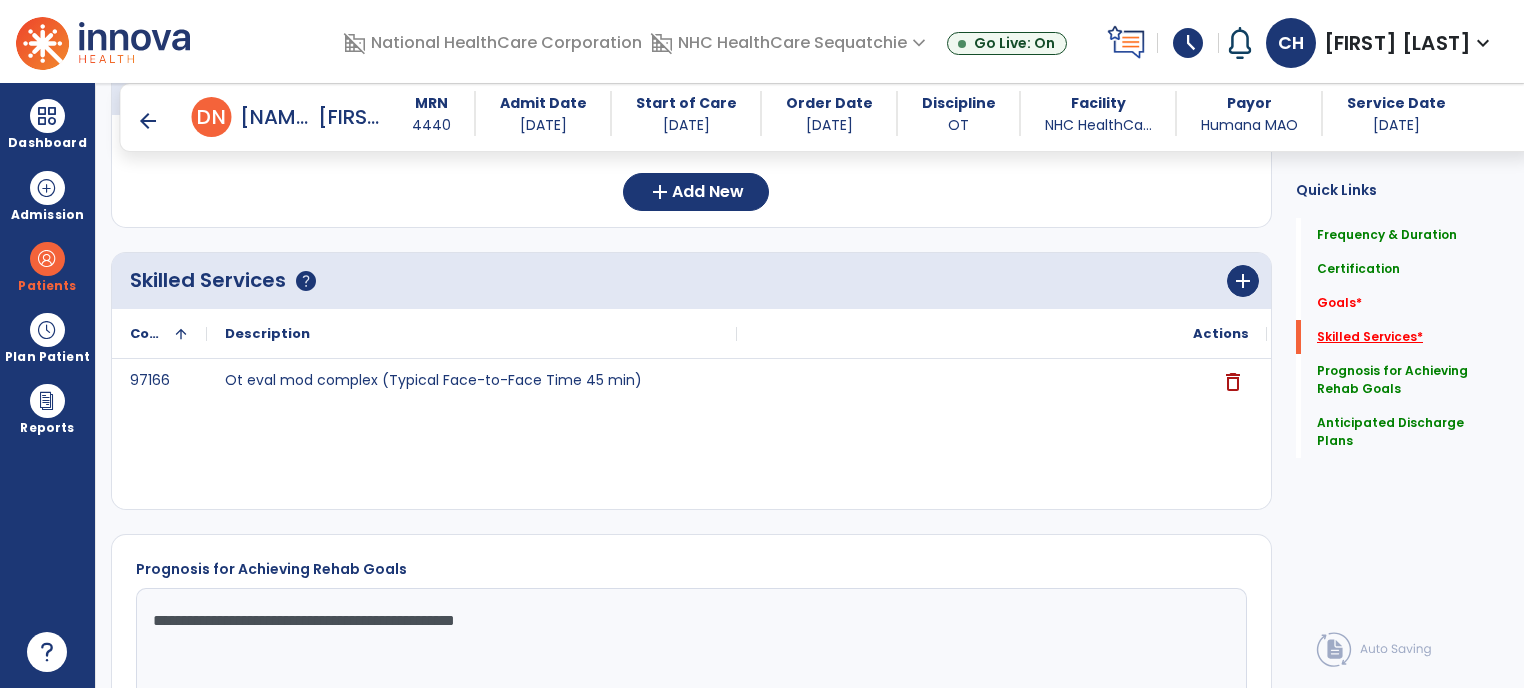 scroll, scrollTop: 571, scrollLeft: 0, axis: vertical 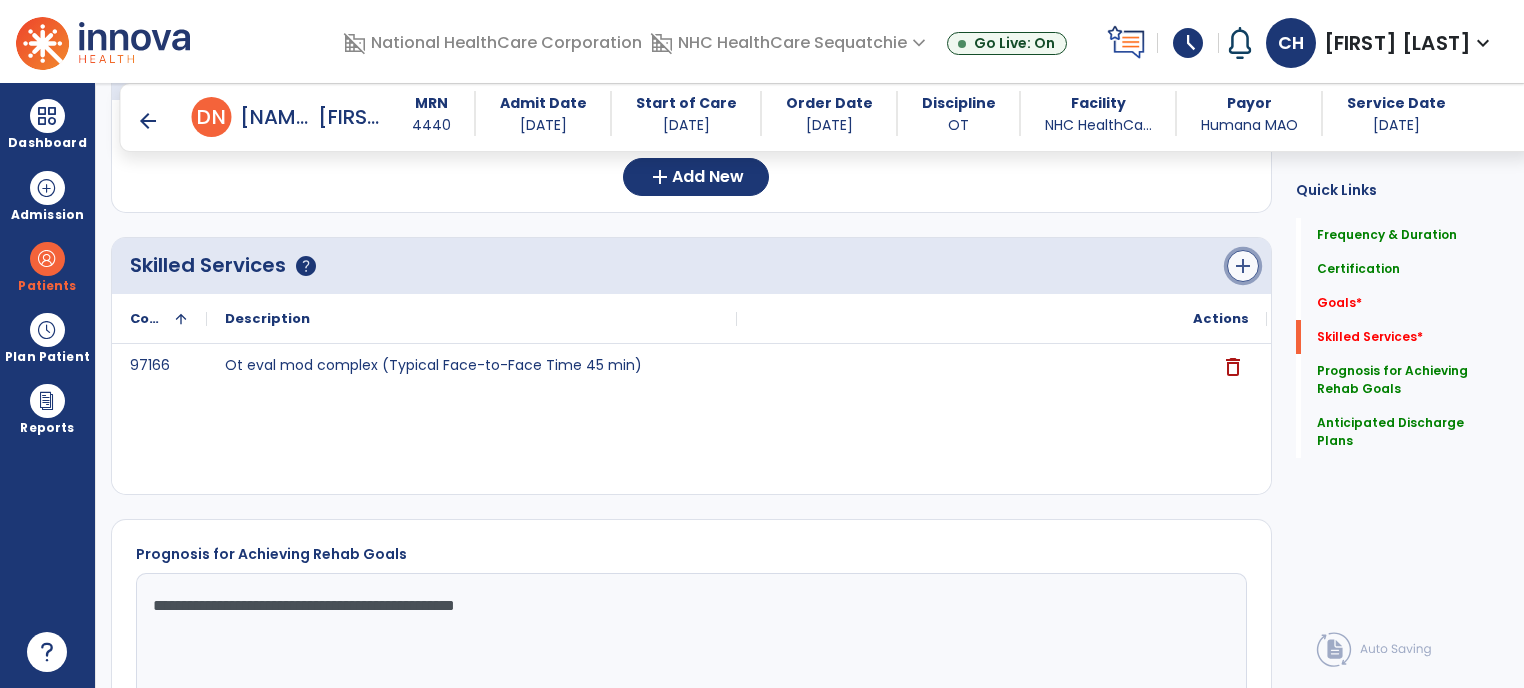 click on "add" 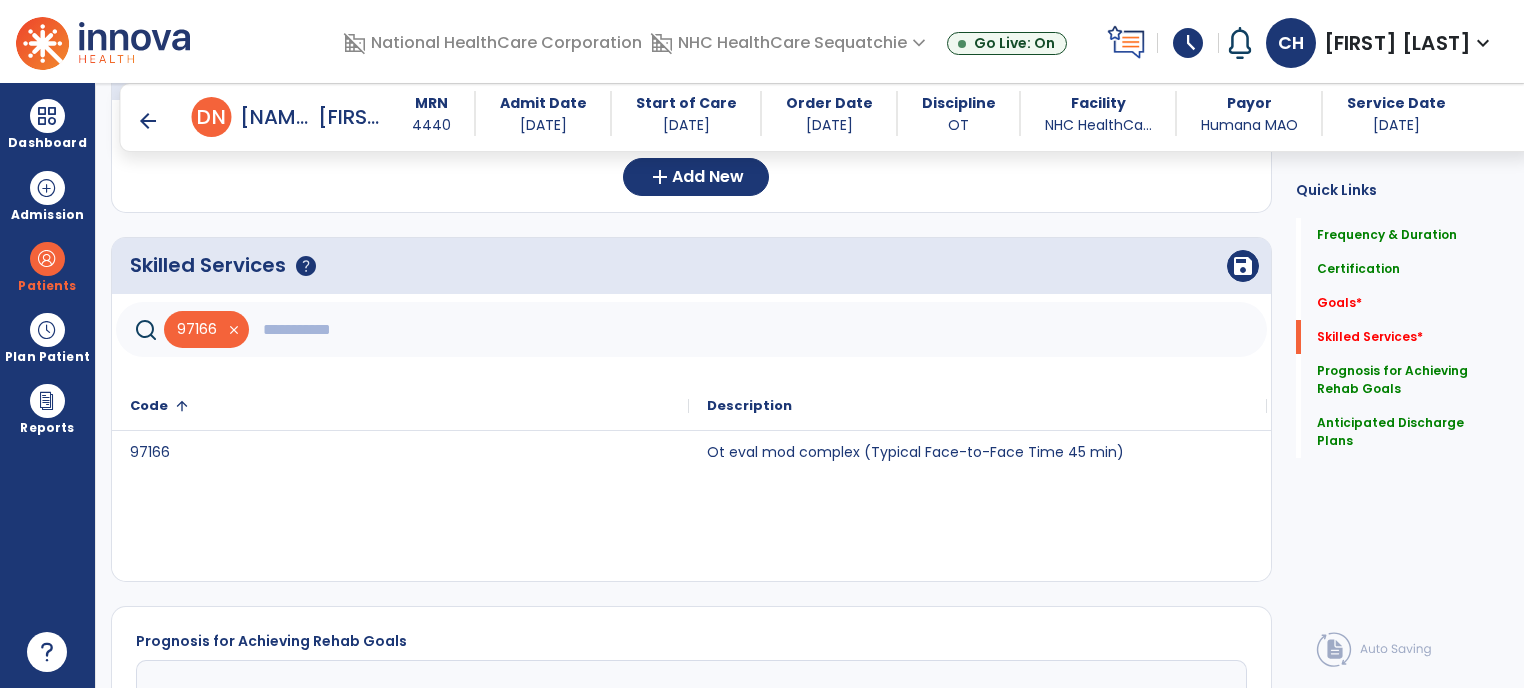 click 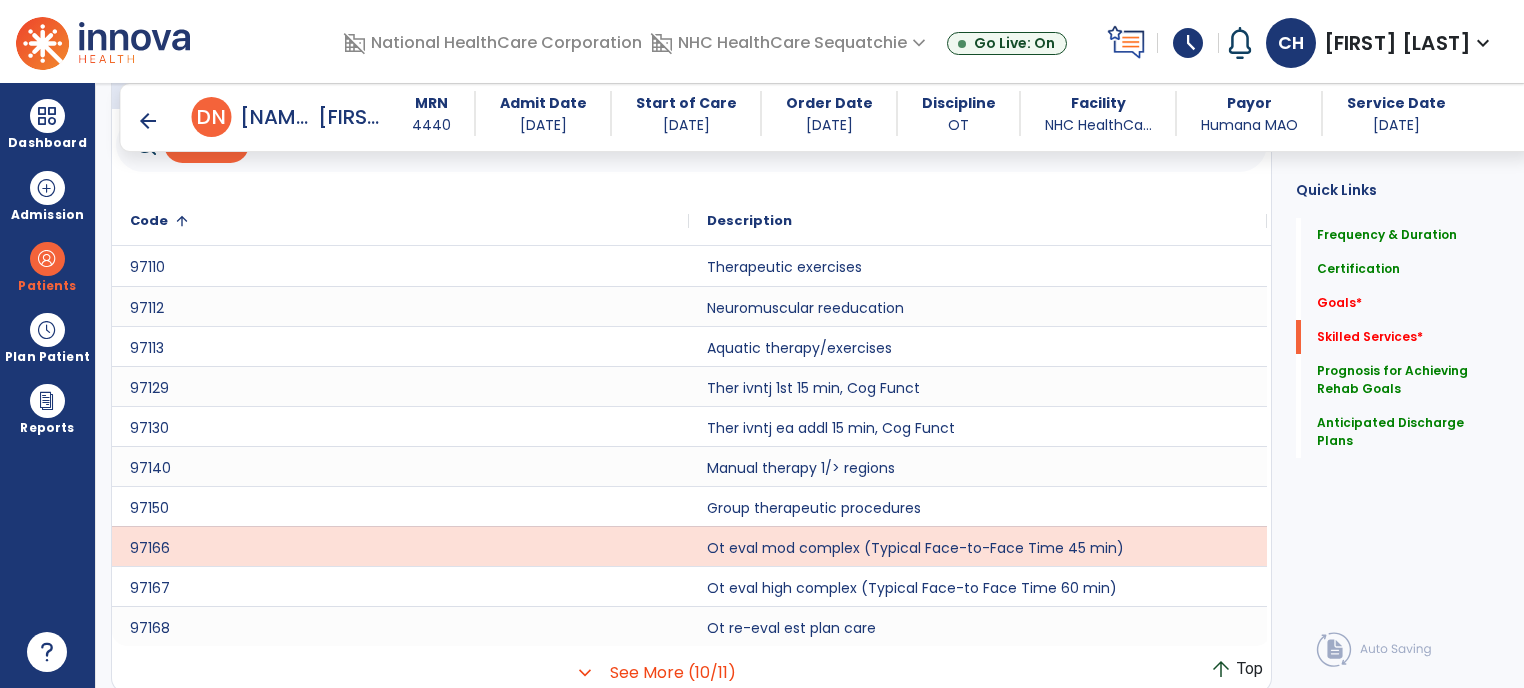 scroll, scrollTop: 760, scrollLeft: 0, axis: vertical 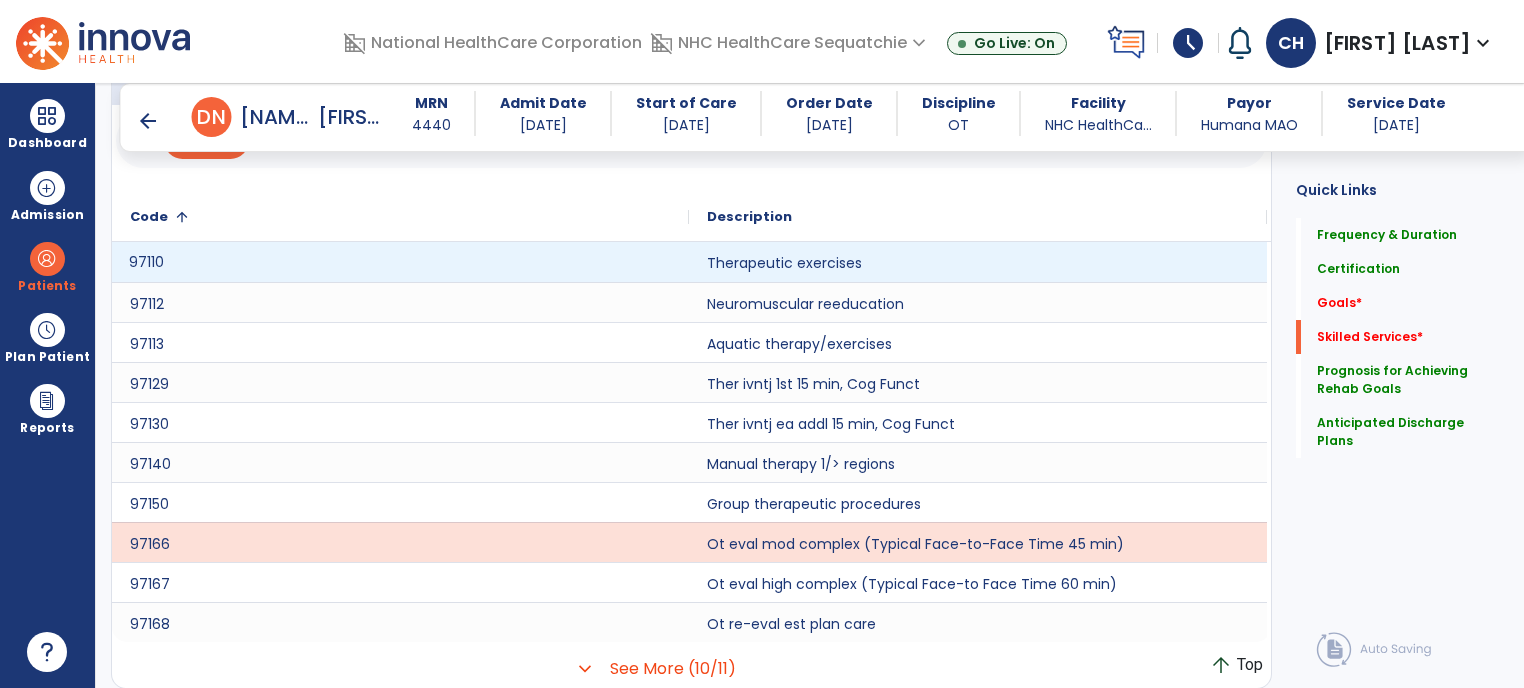 click on "97110" 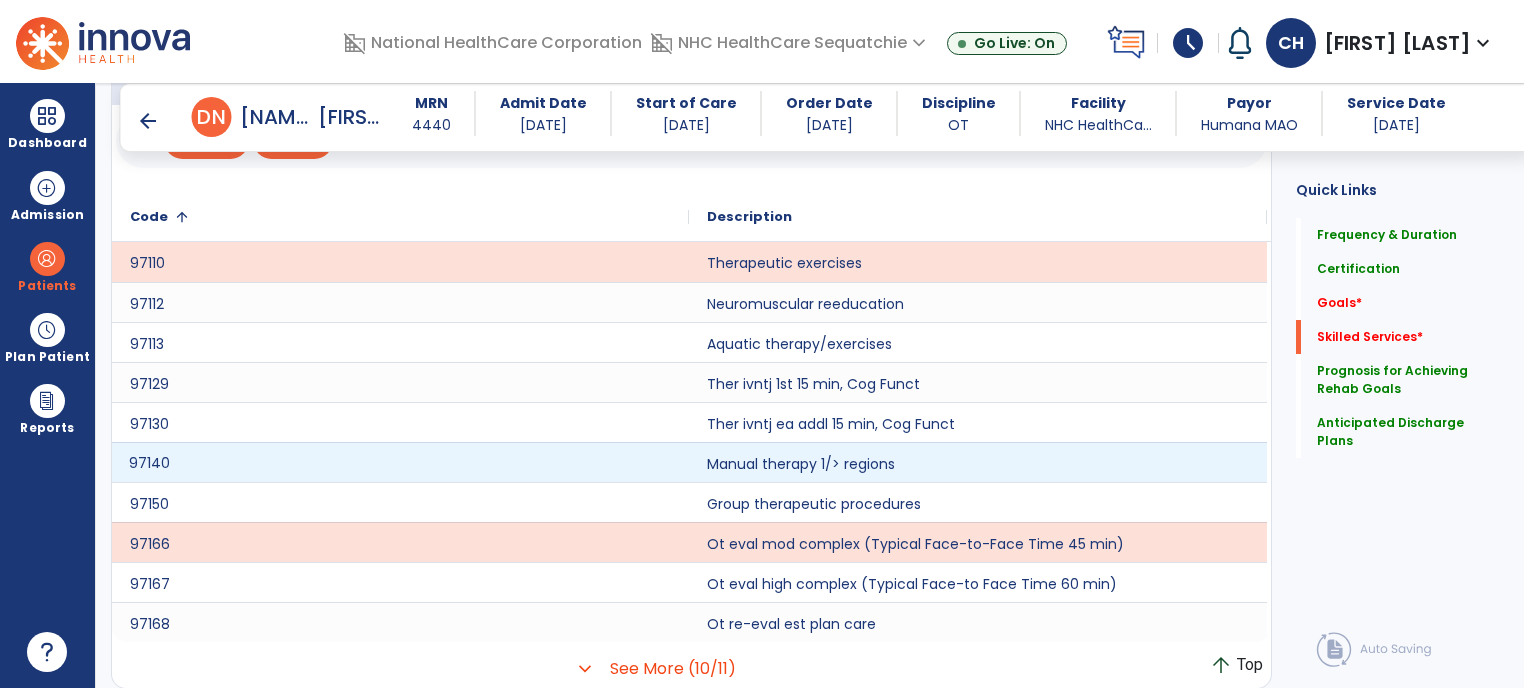 click on "97140" 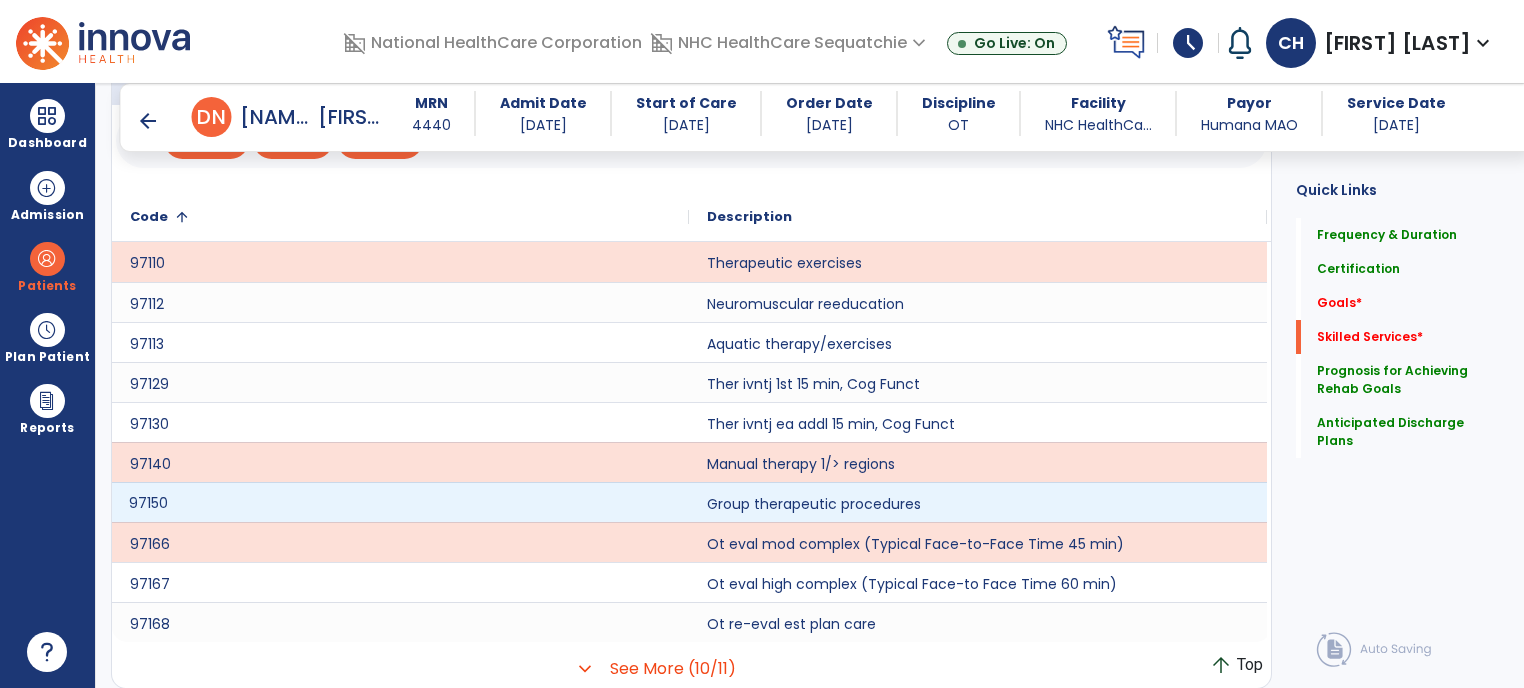 click on "97150" 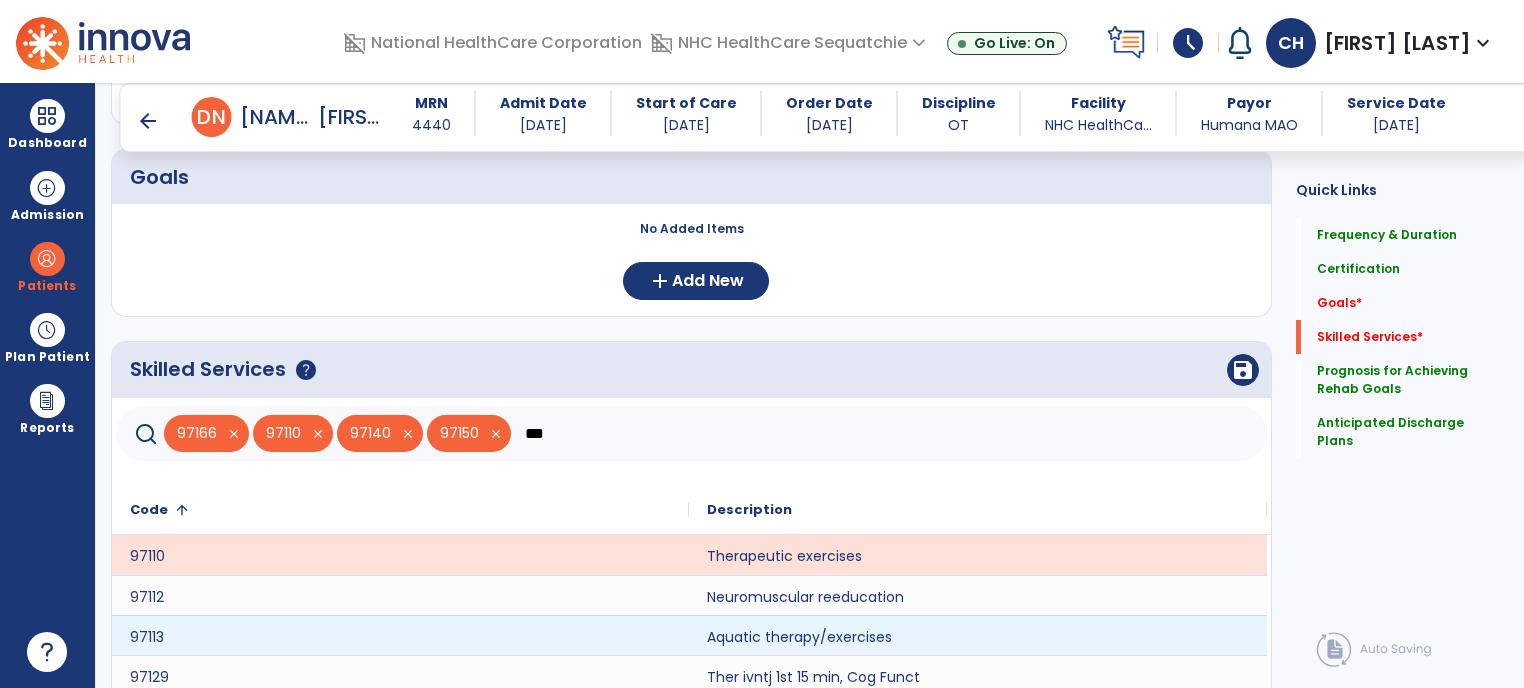 scroll, scrollTop: 464, scrollLeft: 0, axis: vertical 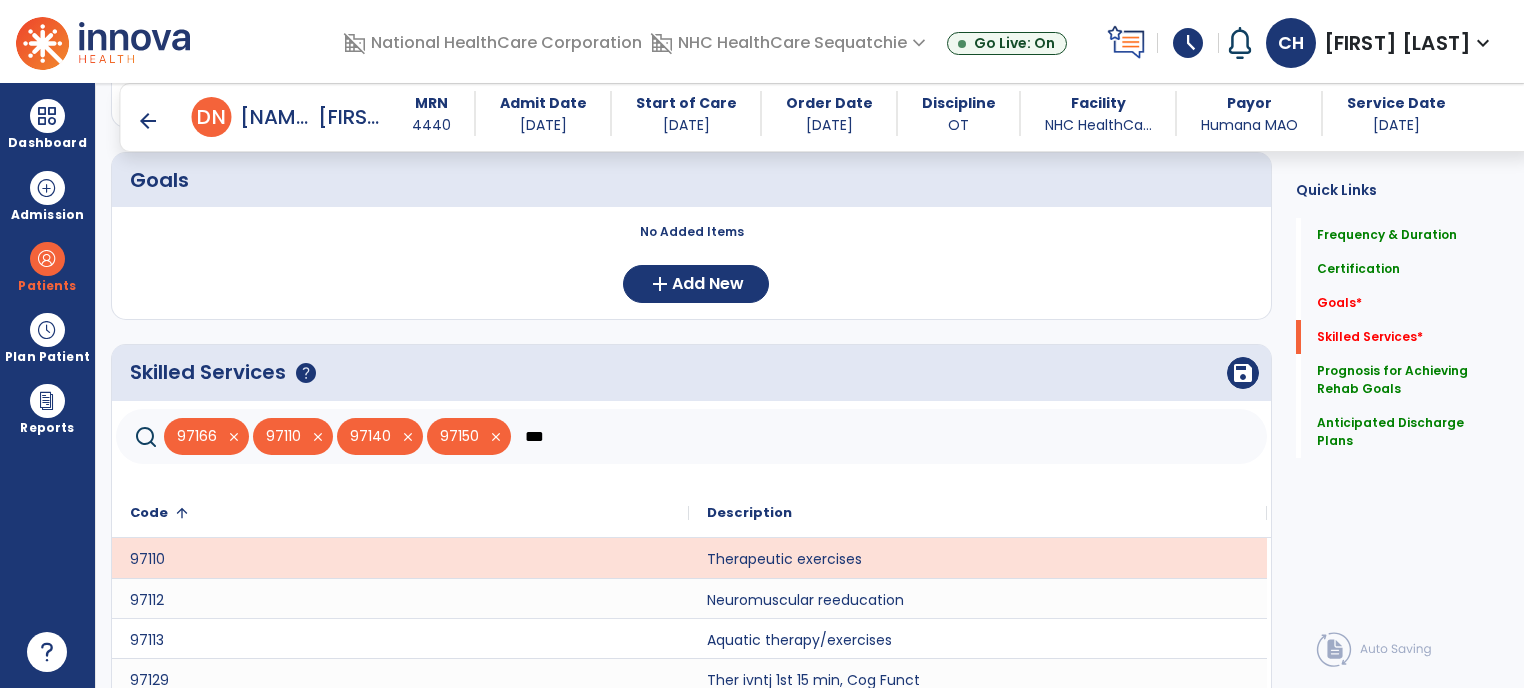 click on "***" 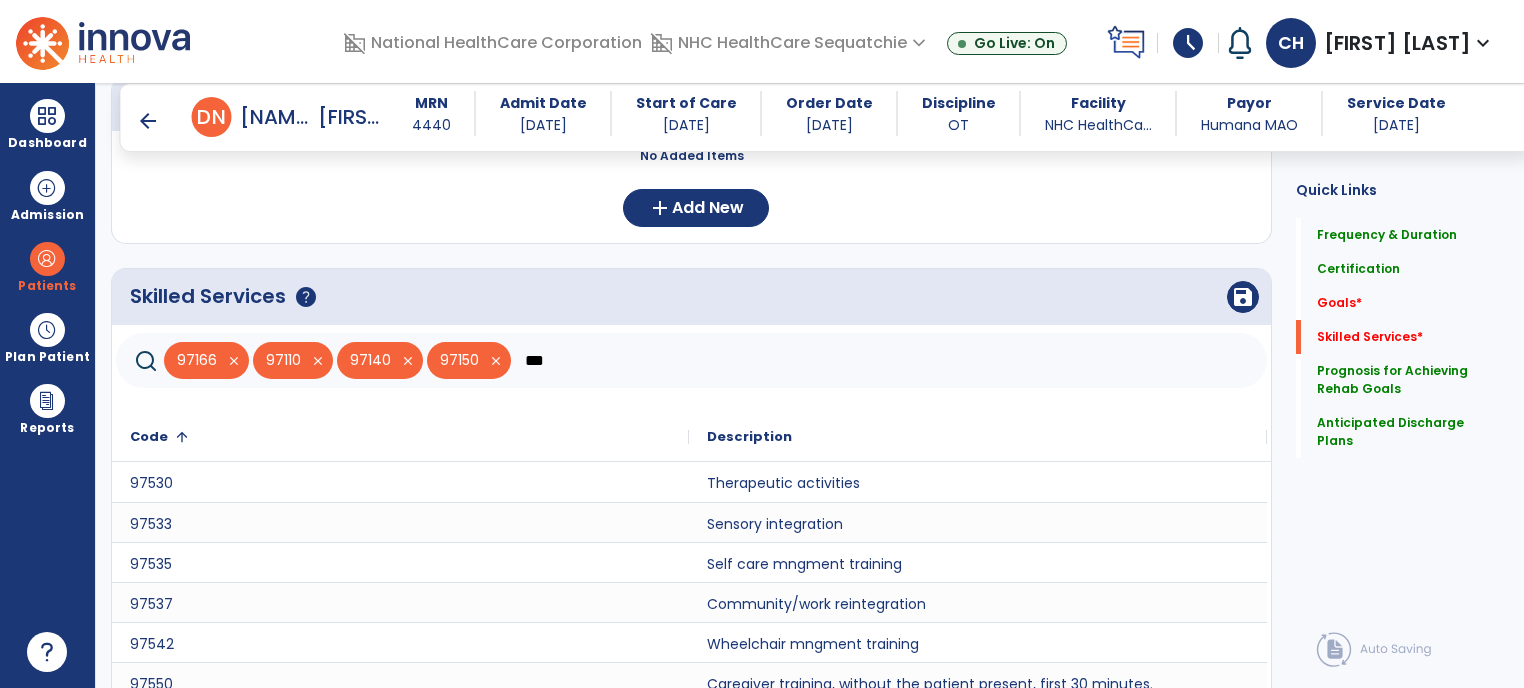 scroll, scrollTop: 546, scrollLeft: 0, axis: vertical 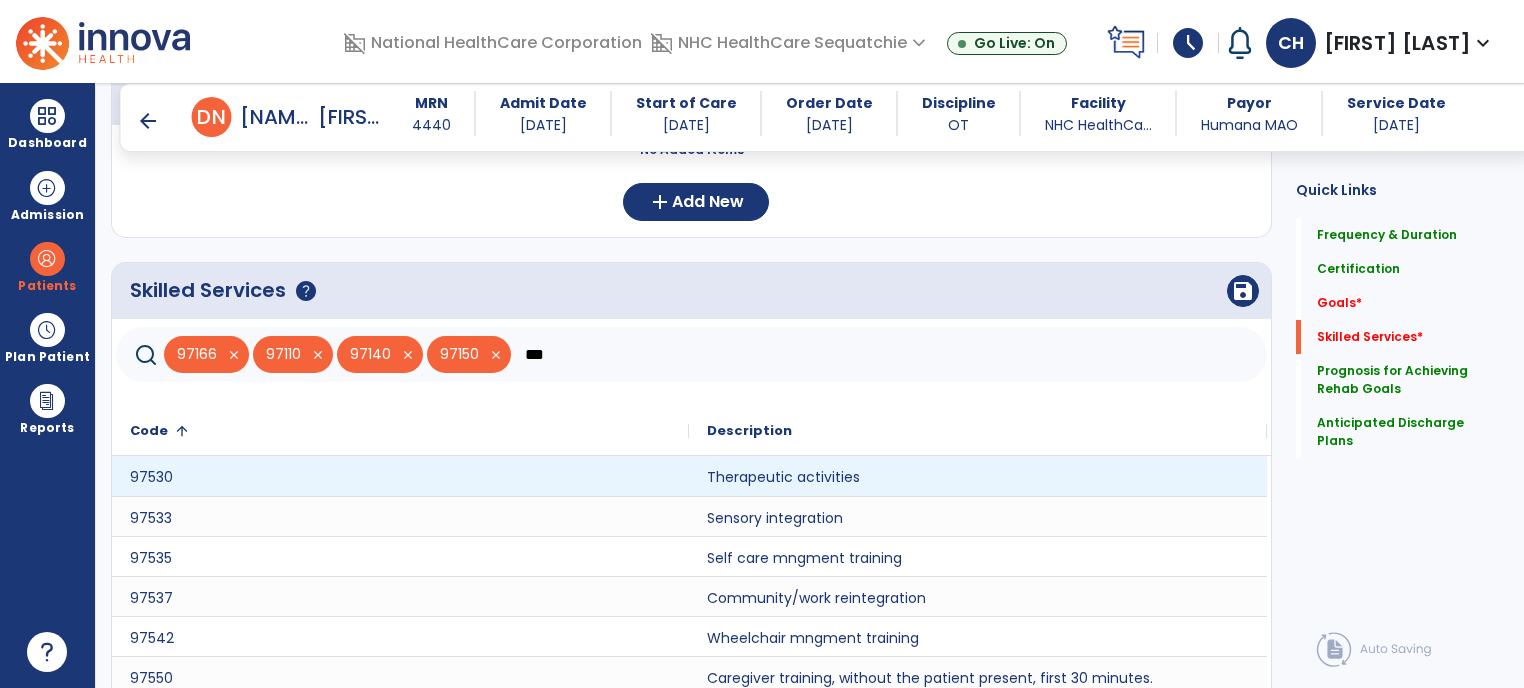 type on "***" 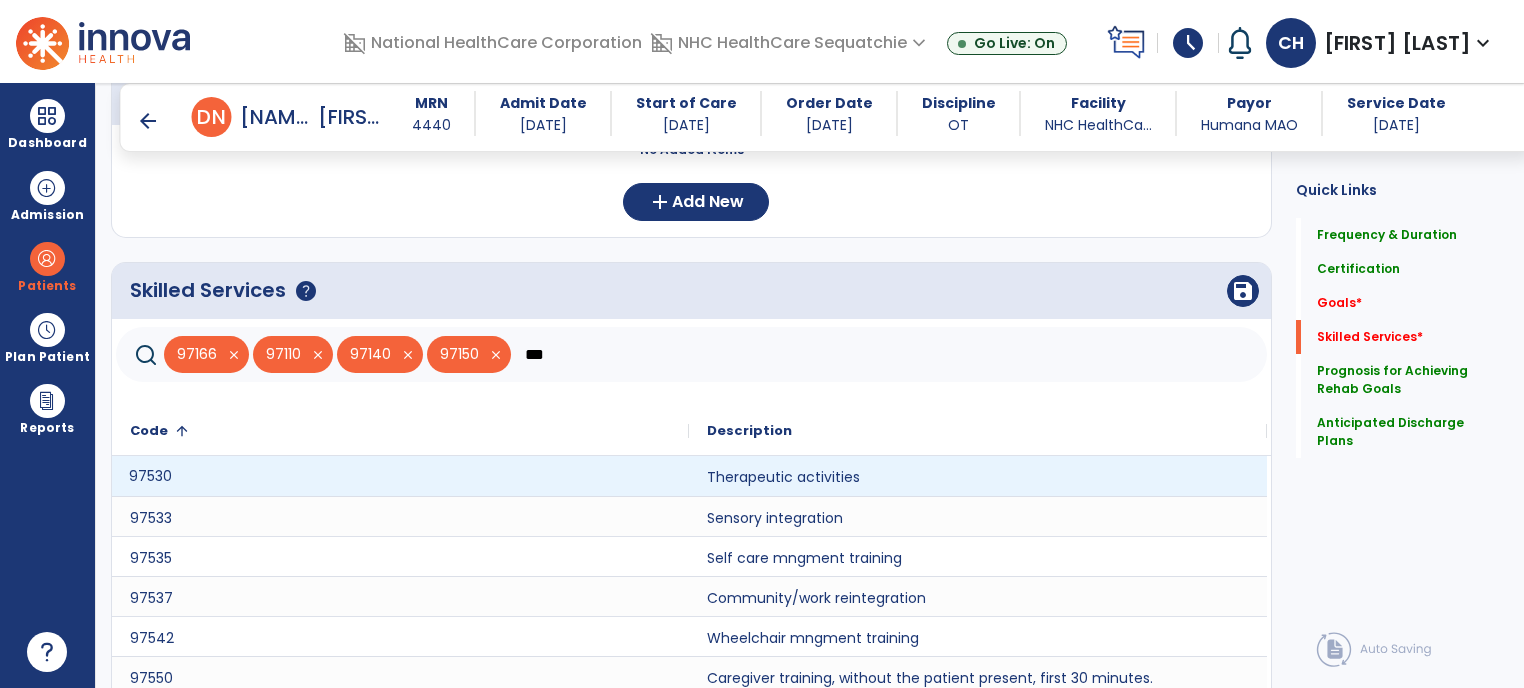 click on "97530" 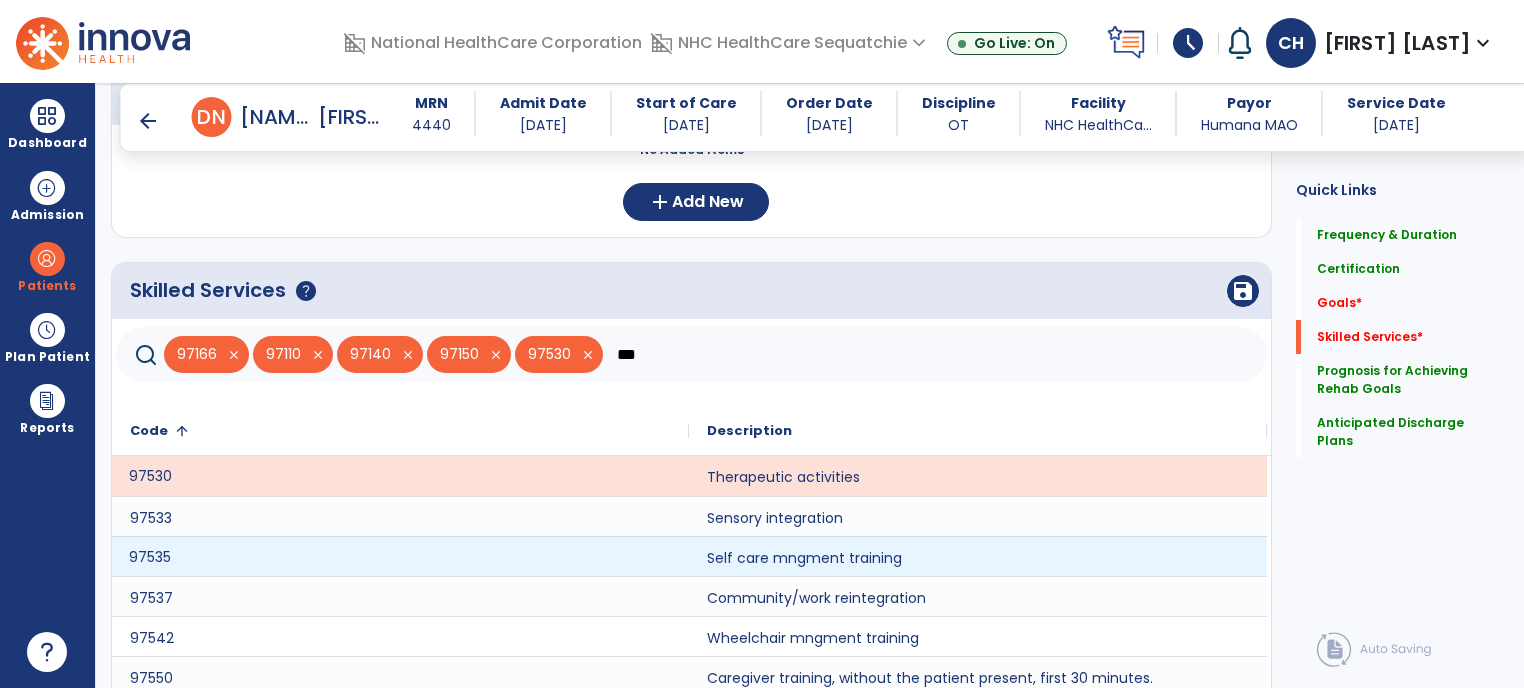 click on "97535" 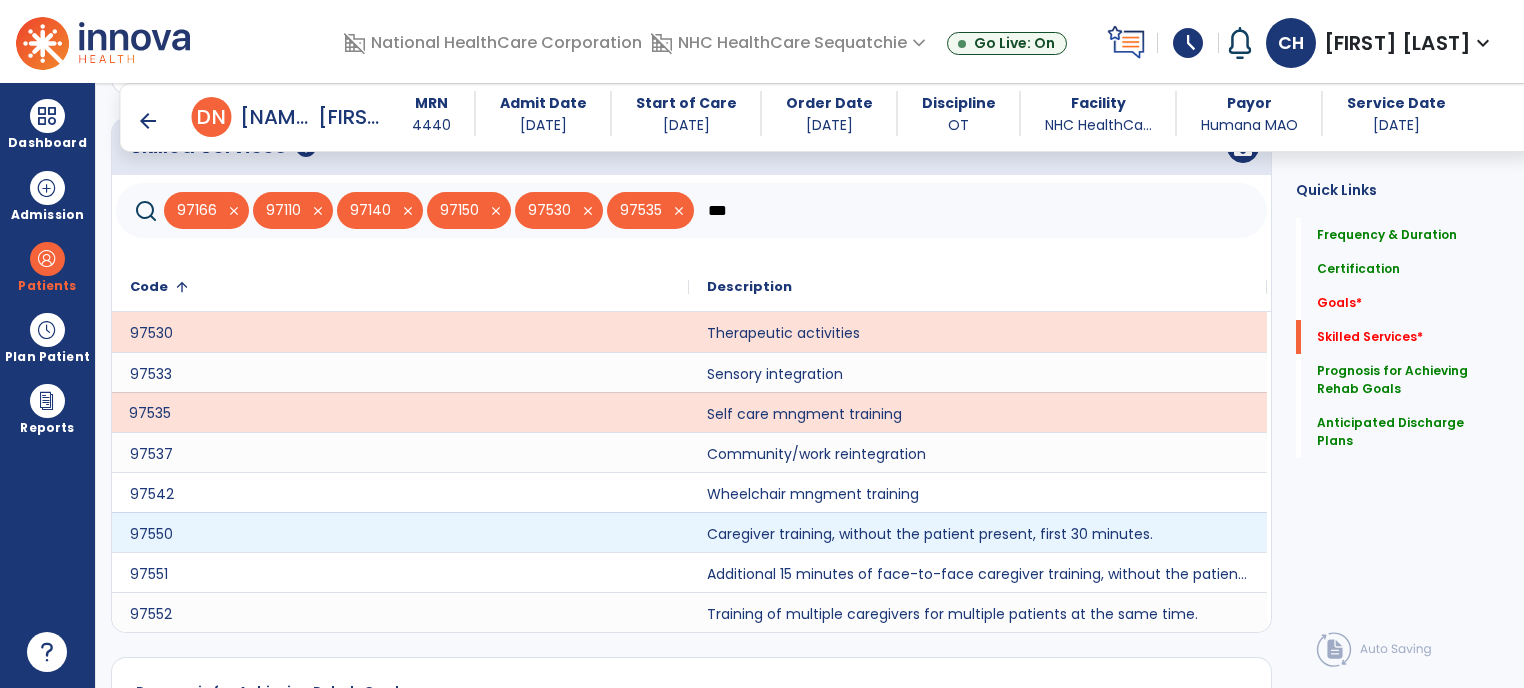 scroll, scrollTop: 691, scrollLeft: 0, axis: vertical 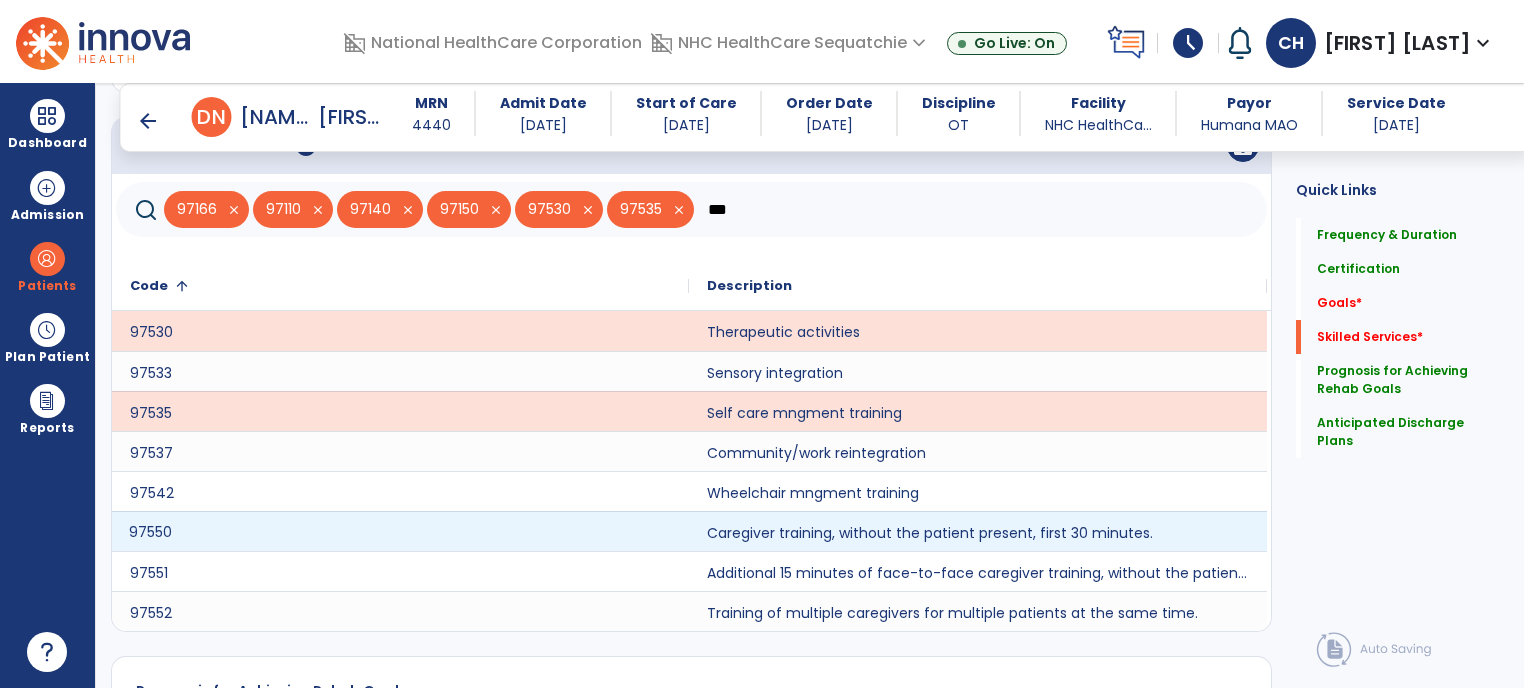 click on "97550" 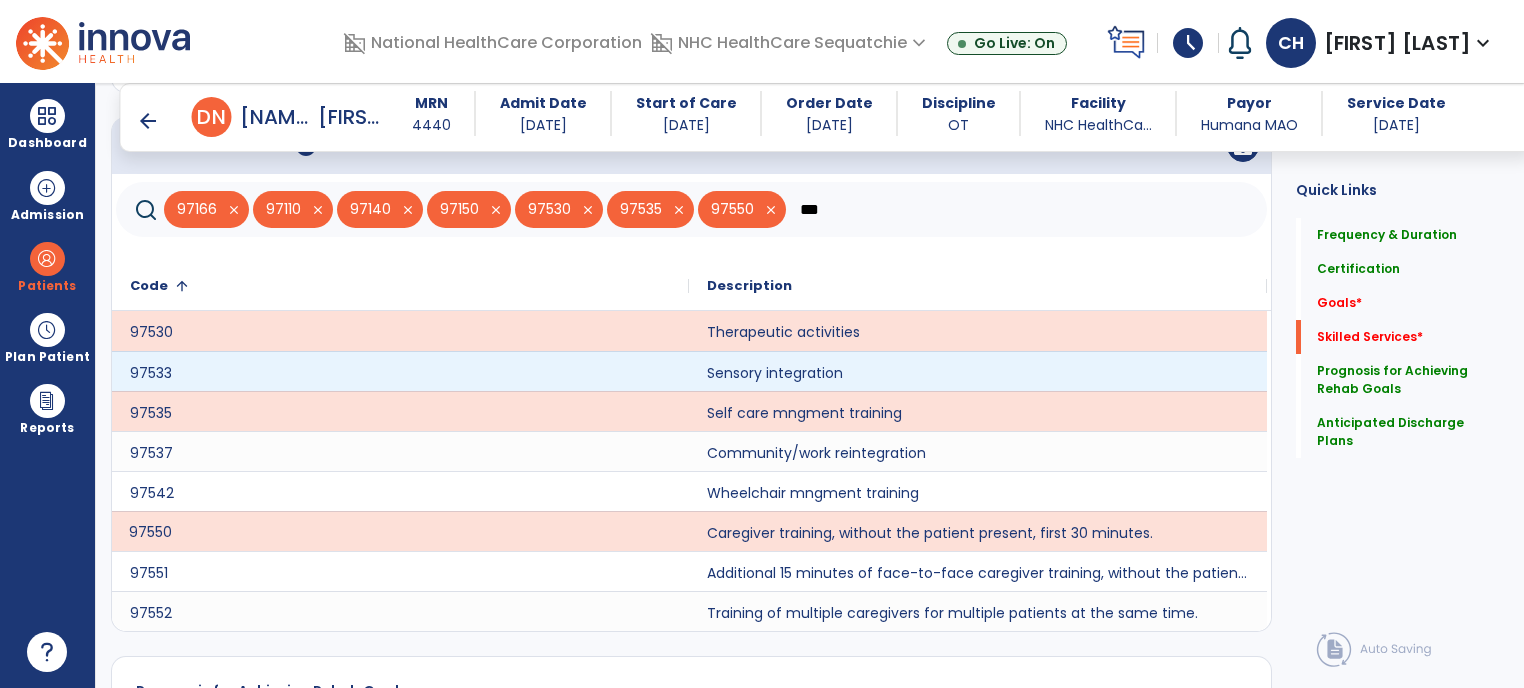 scroll, scrollTop: 404, scrollLeft: 0, axis: vertical 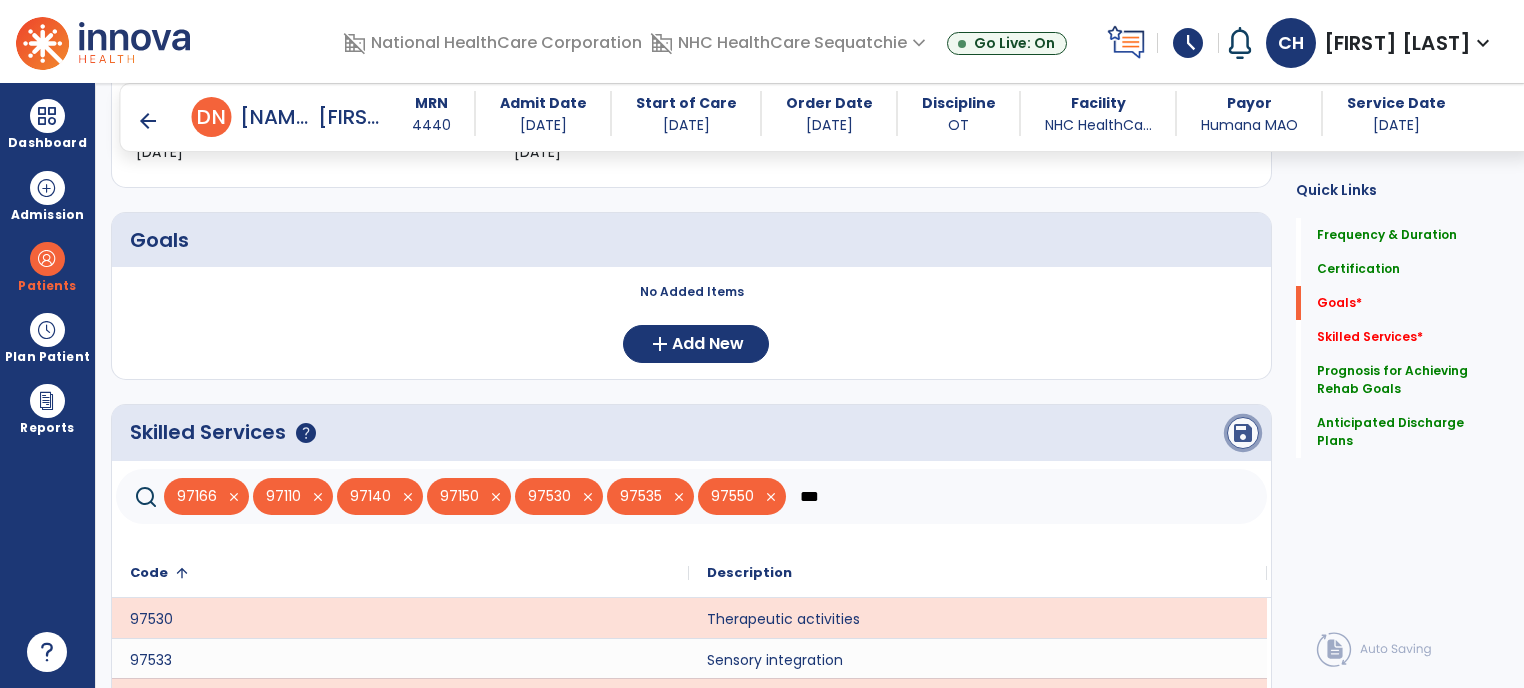 click on "save" 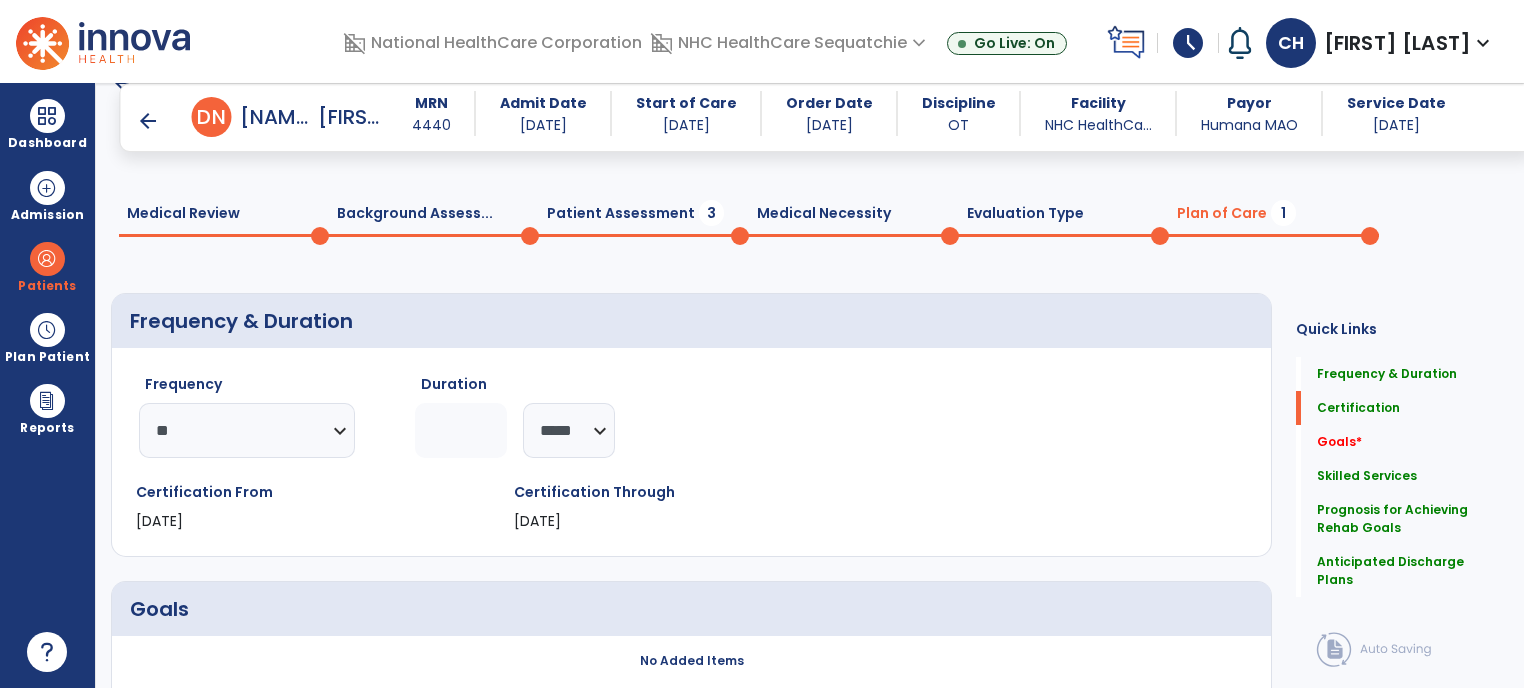 scroll, scrollTop: 0, scrollLeft: 0, axis: both 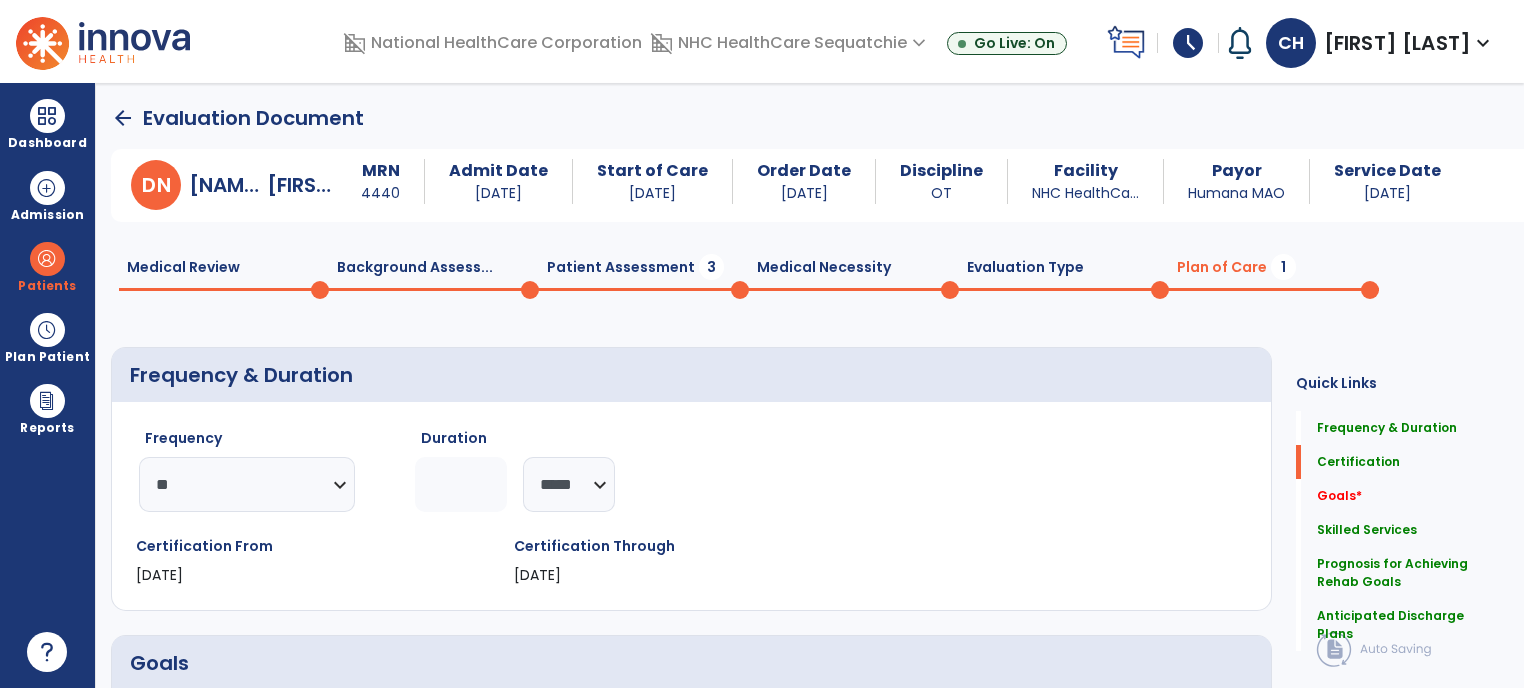 click on "Patient Assessment  3" 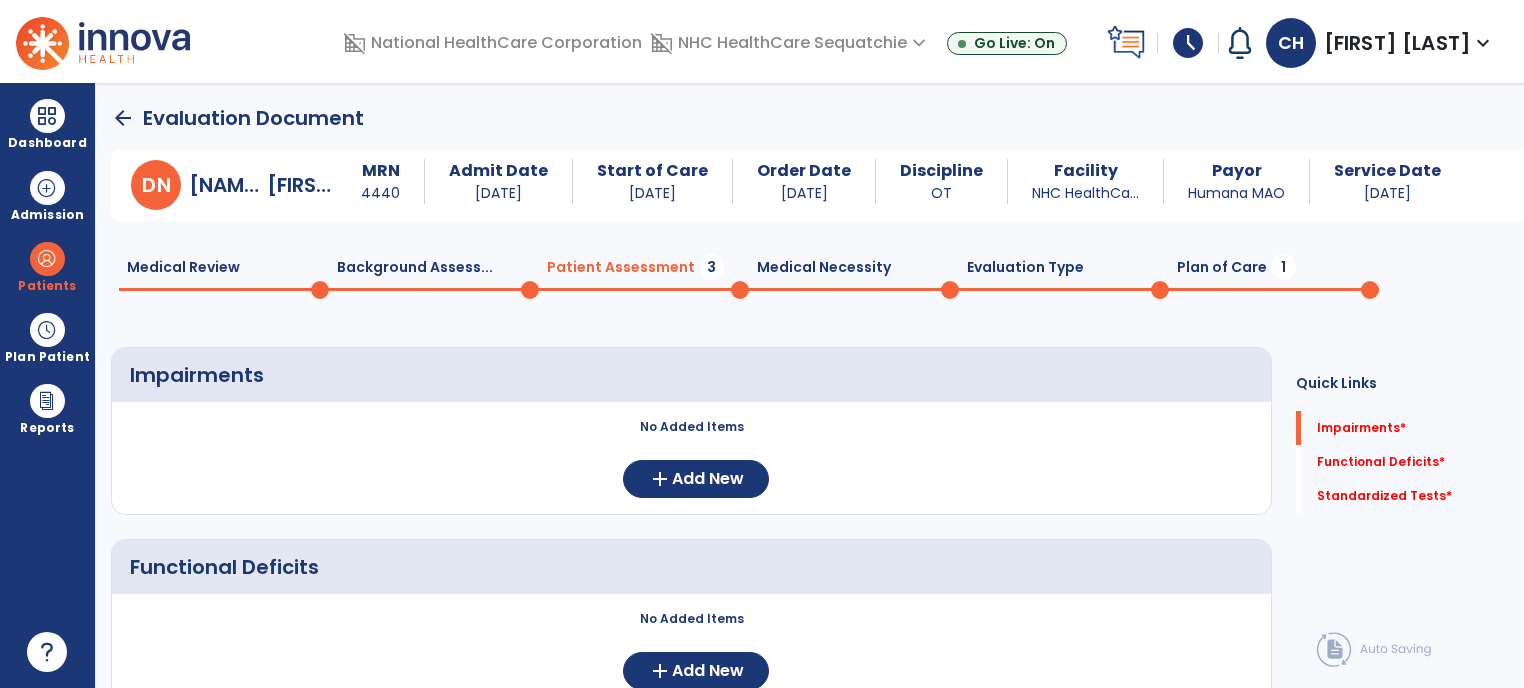 scroll, scrollTop: 259, scrollLeft: 0, axis: vertical 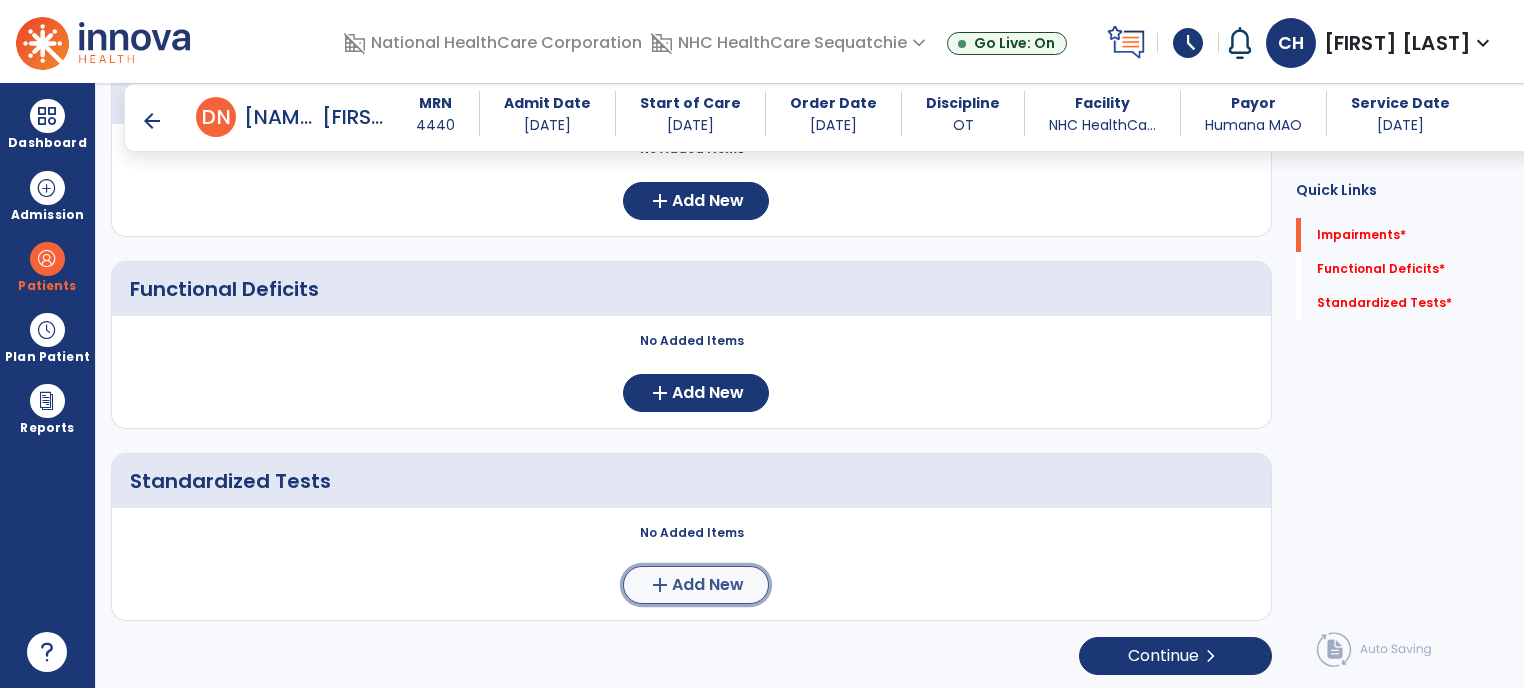 click on "Add New" 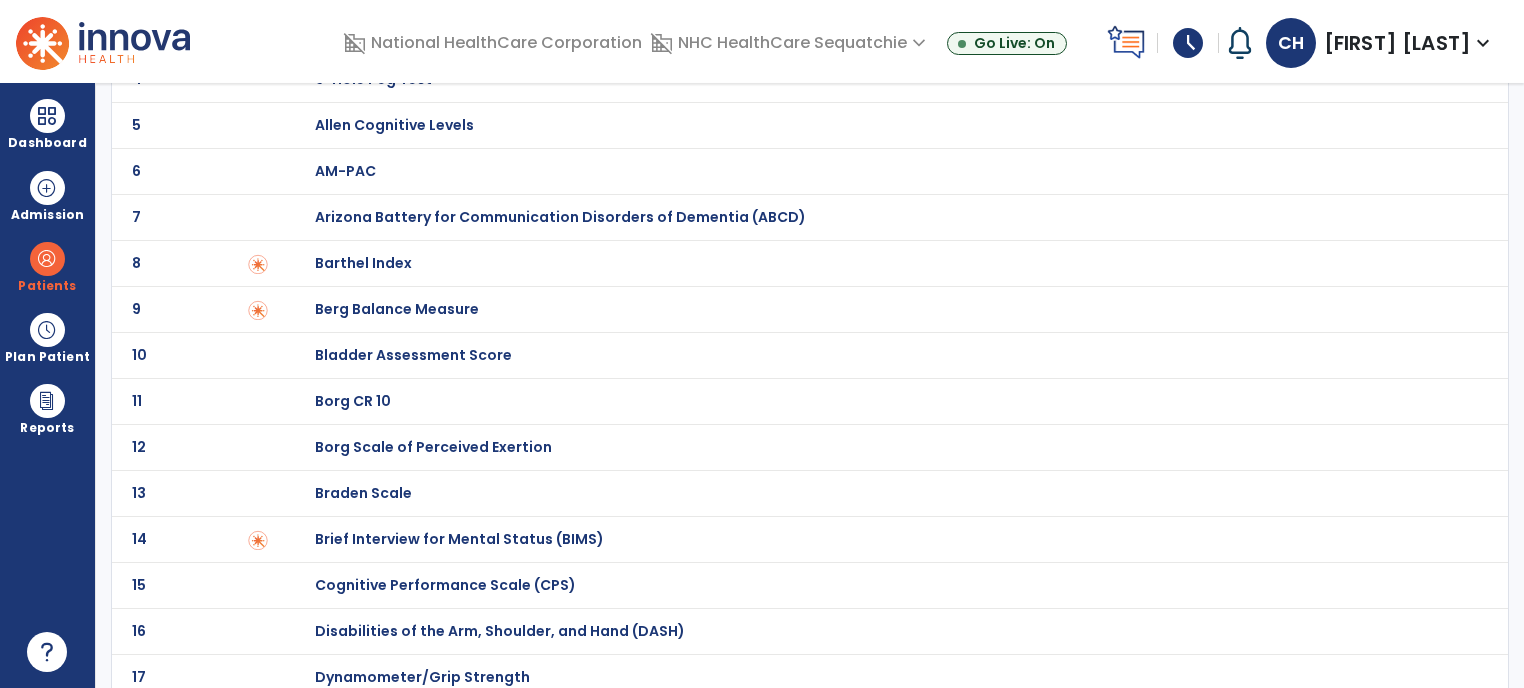 scroll, scrollTop: 0, scrollLeft: 0, axis: both 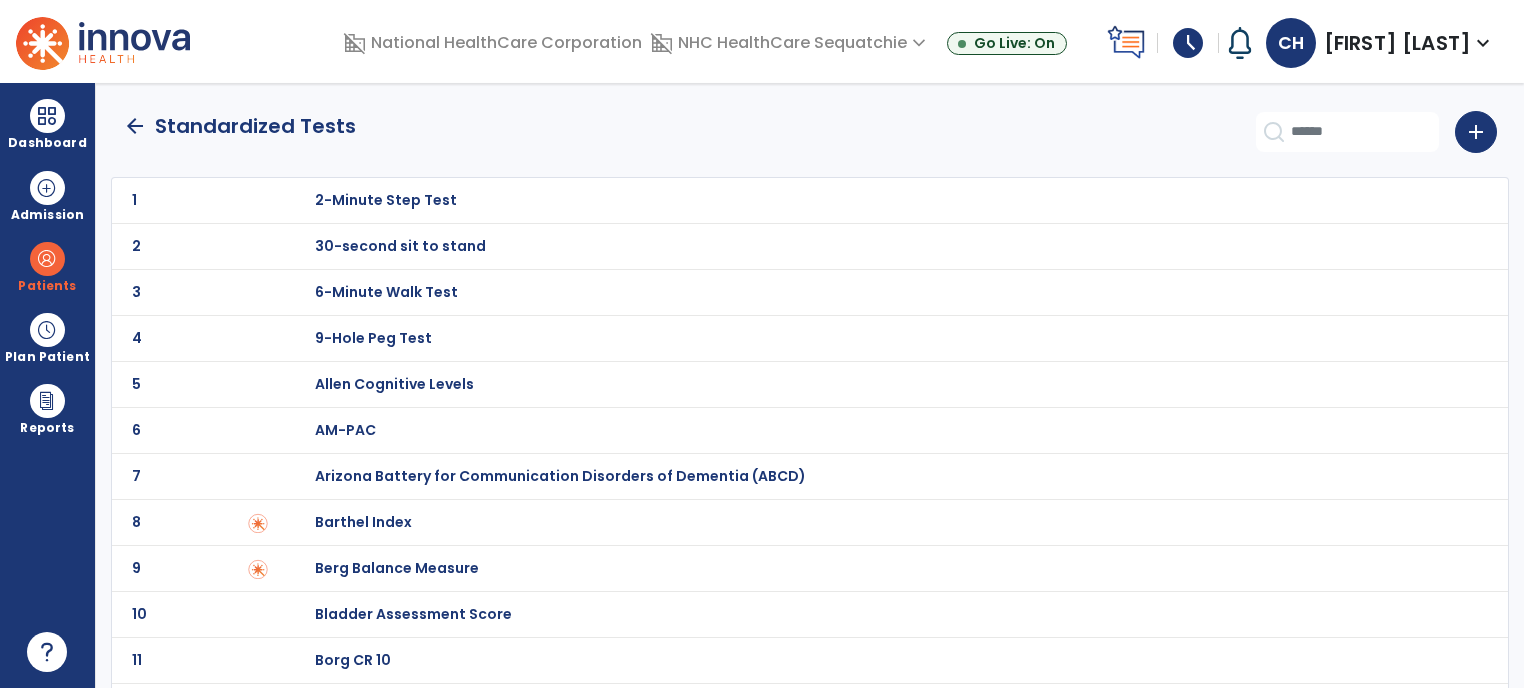 click on "Barthel Index" at bounding box center [386, 200] 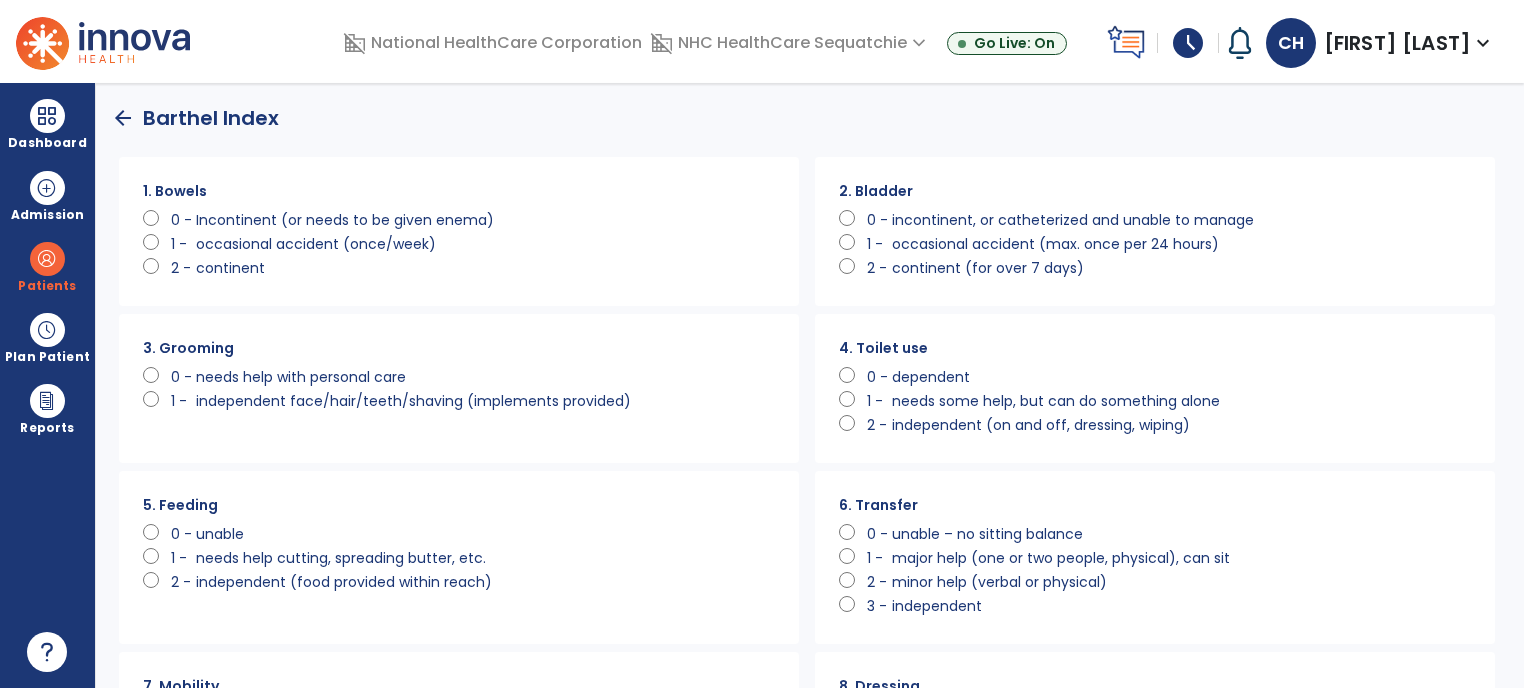scroll, scrollTop: 0, scrollLeft: 0, axis: both 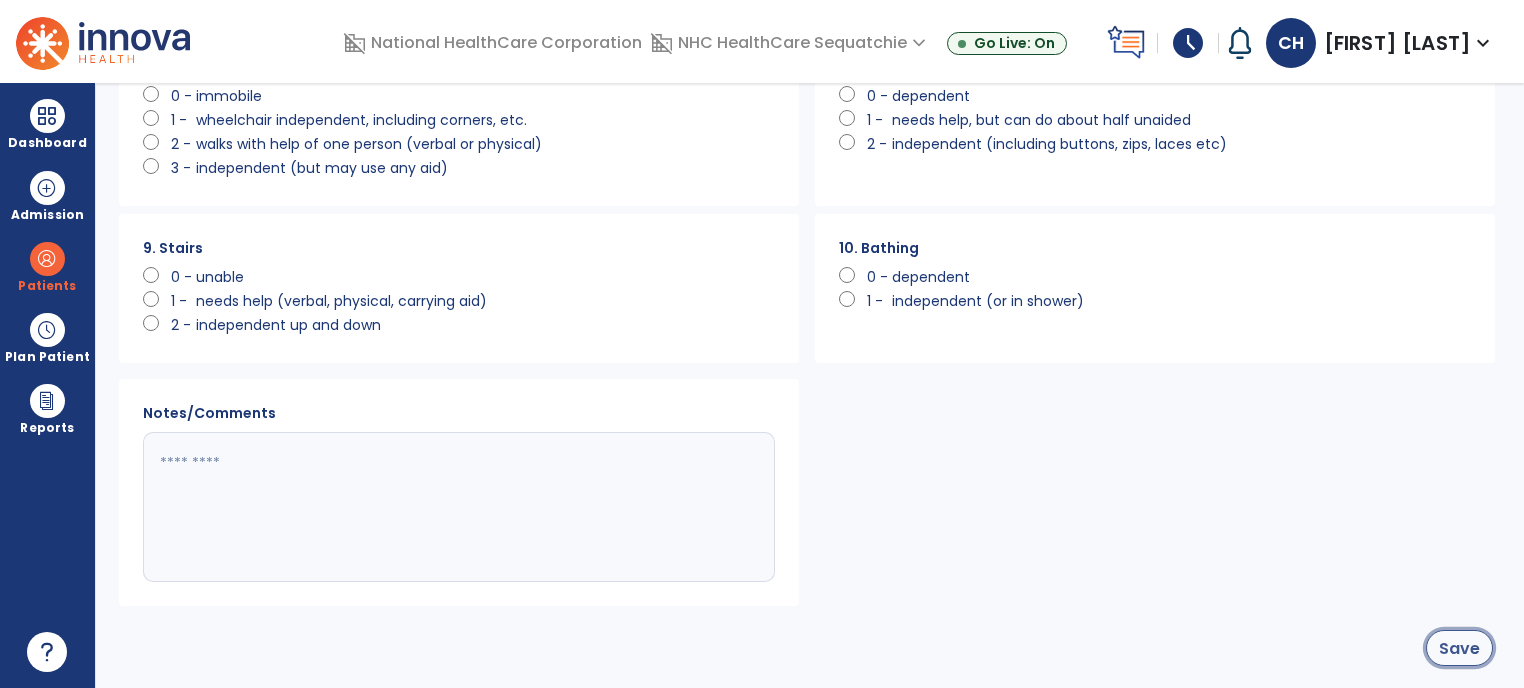 click on "Save" 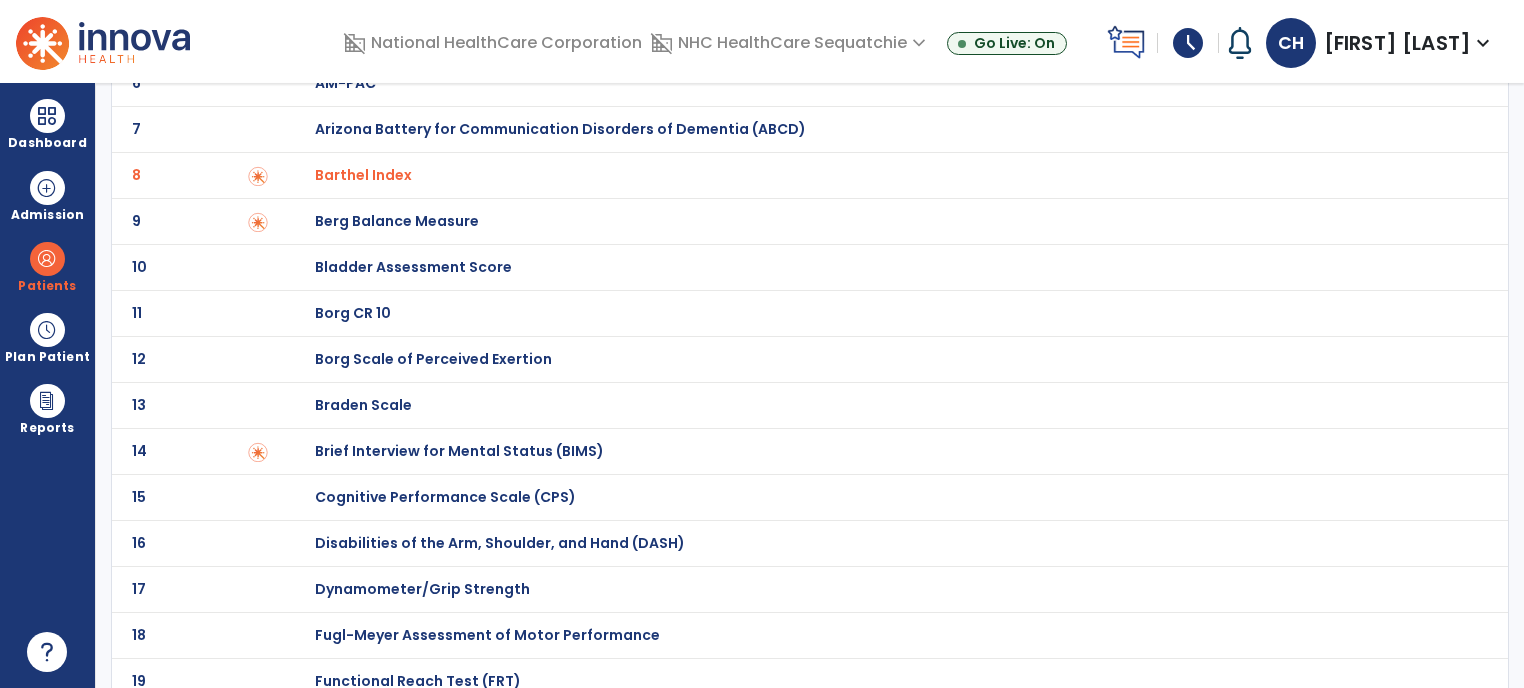 scroll, scrollTop: 0, scrollLeft: 0, axis: both 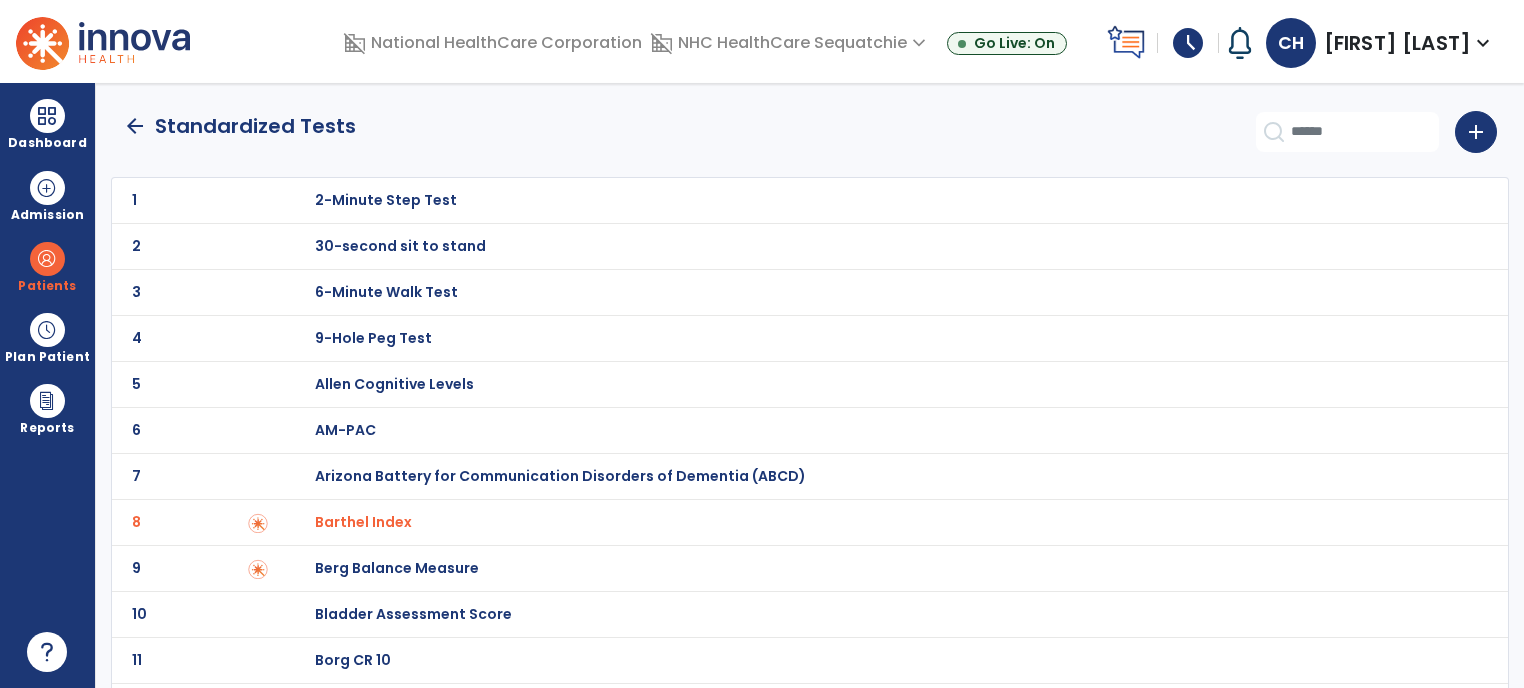 click on "arrow_back" 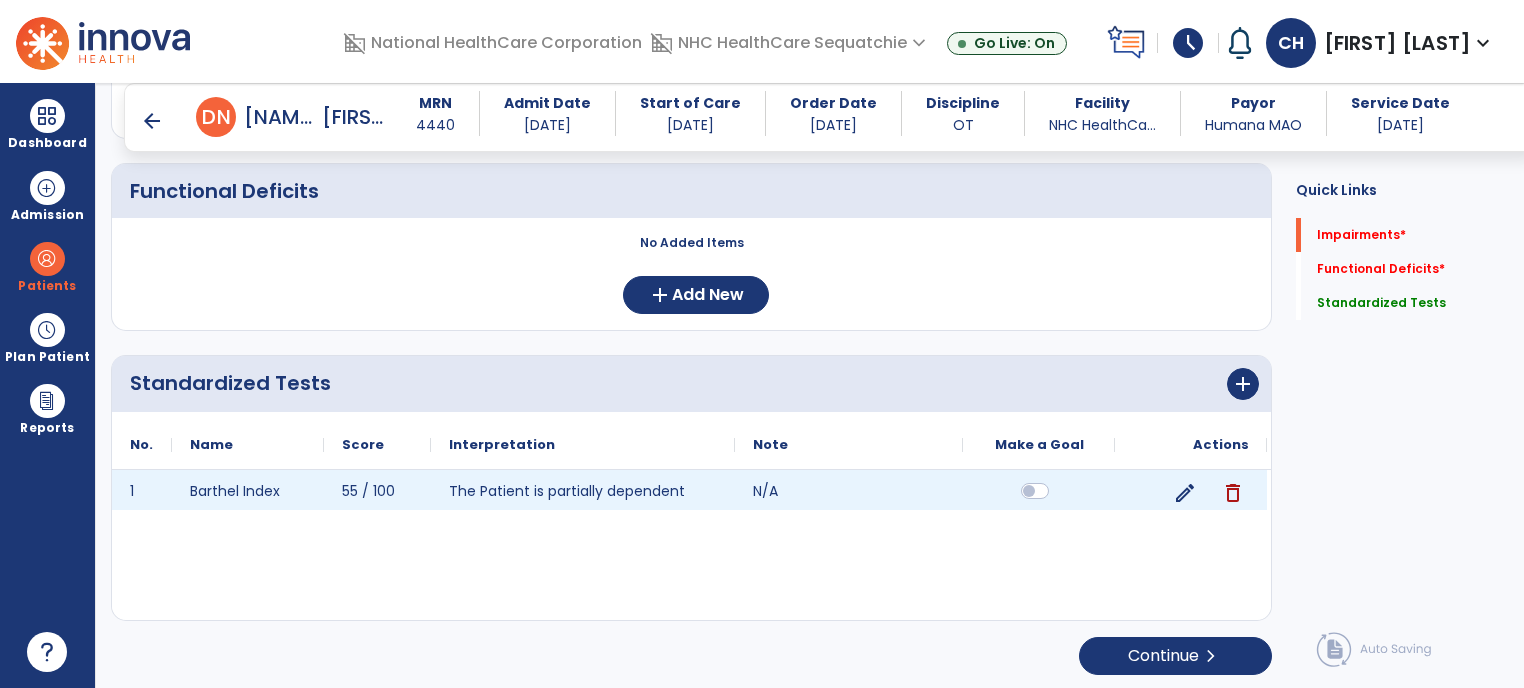 scroll, scrollTop: 356, scrollLeft: 0, axis: vertical 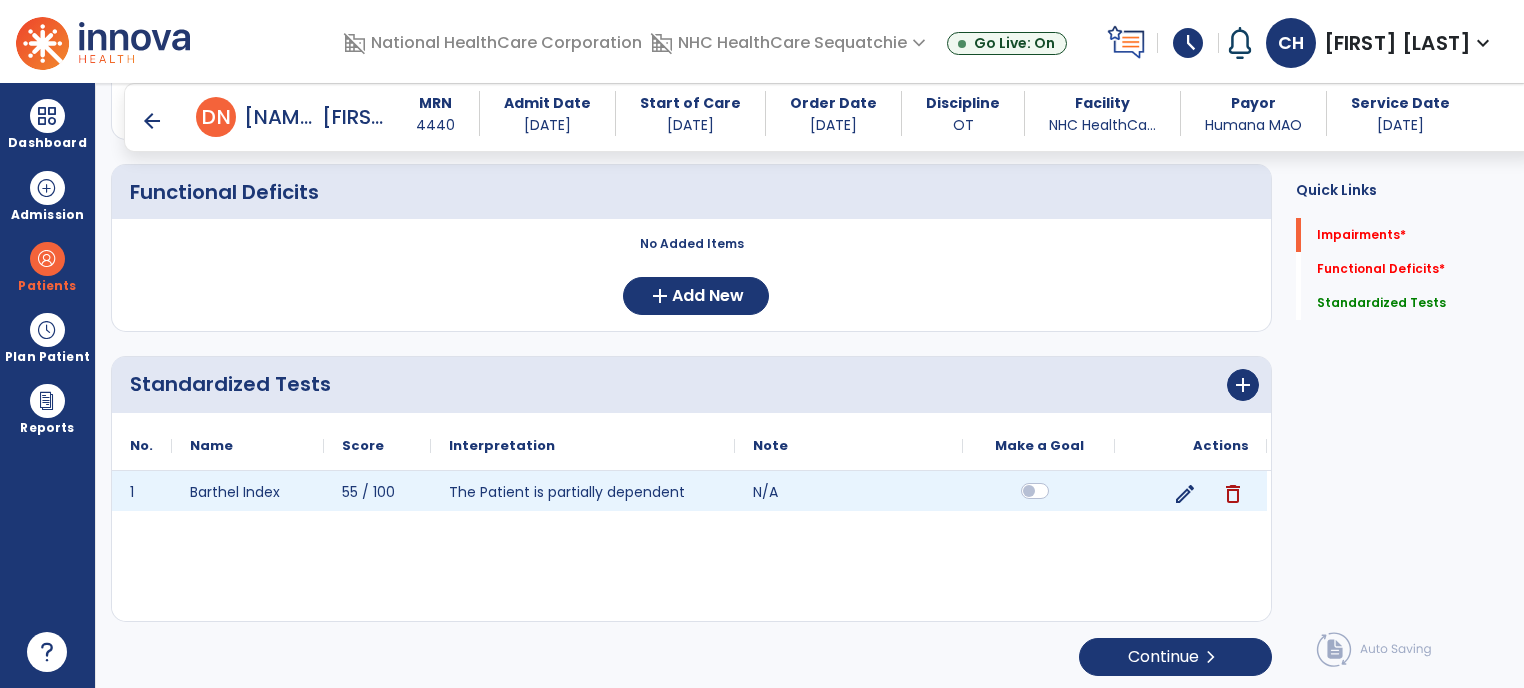 click 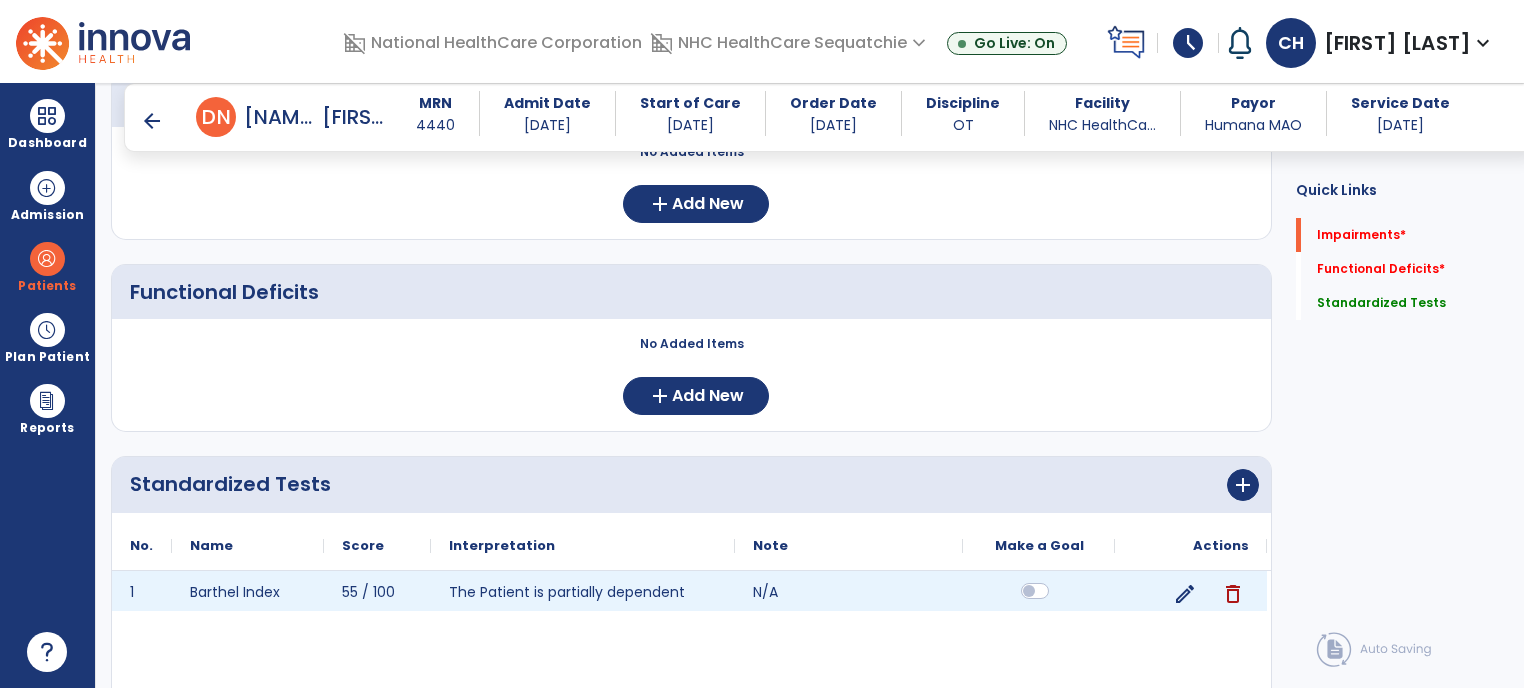 scroll, scrollTop: 254, scrollLeft: 0, axis: vertical 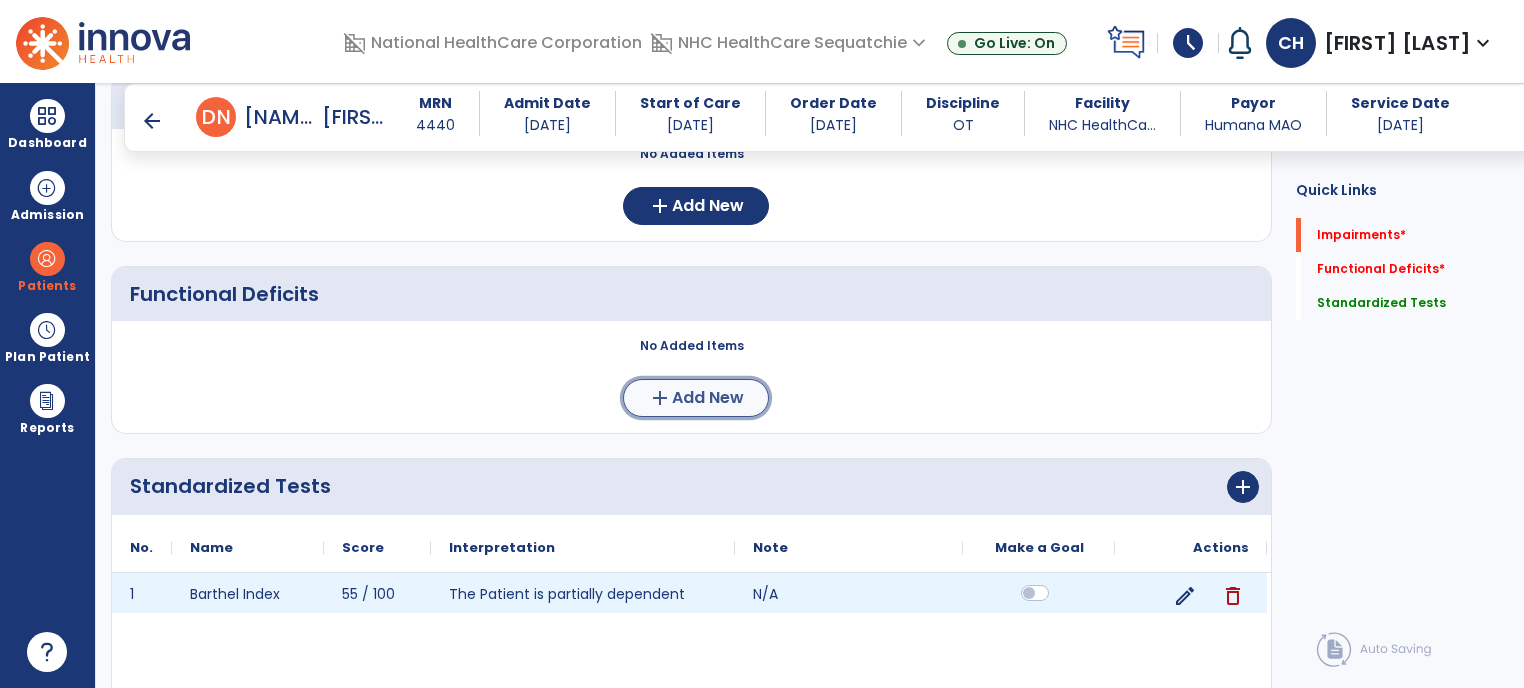 click on "Add New" 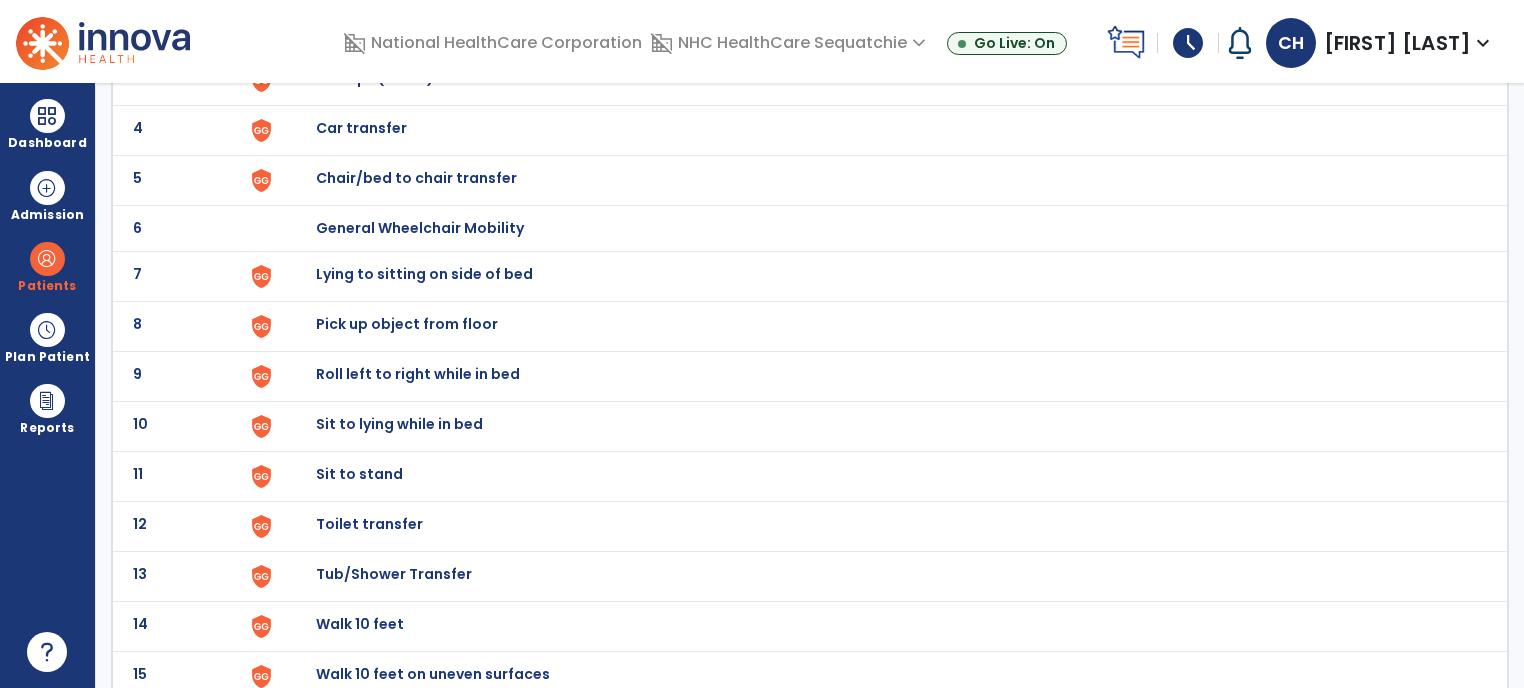 scroll, scrollTop: 298, scrollLeft: 0, axis: vertical 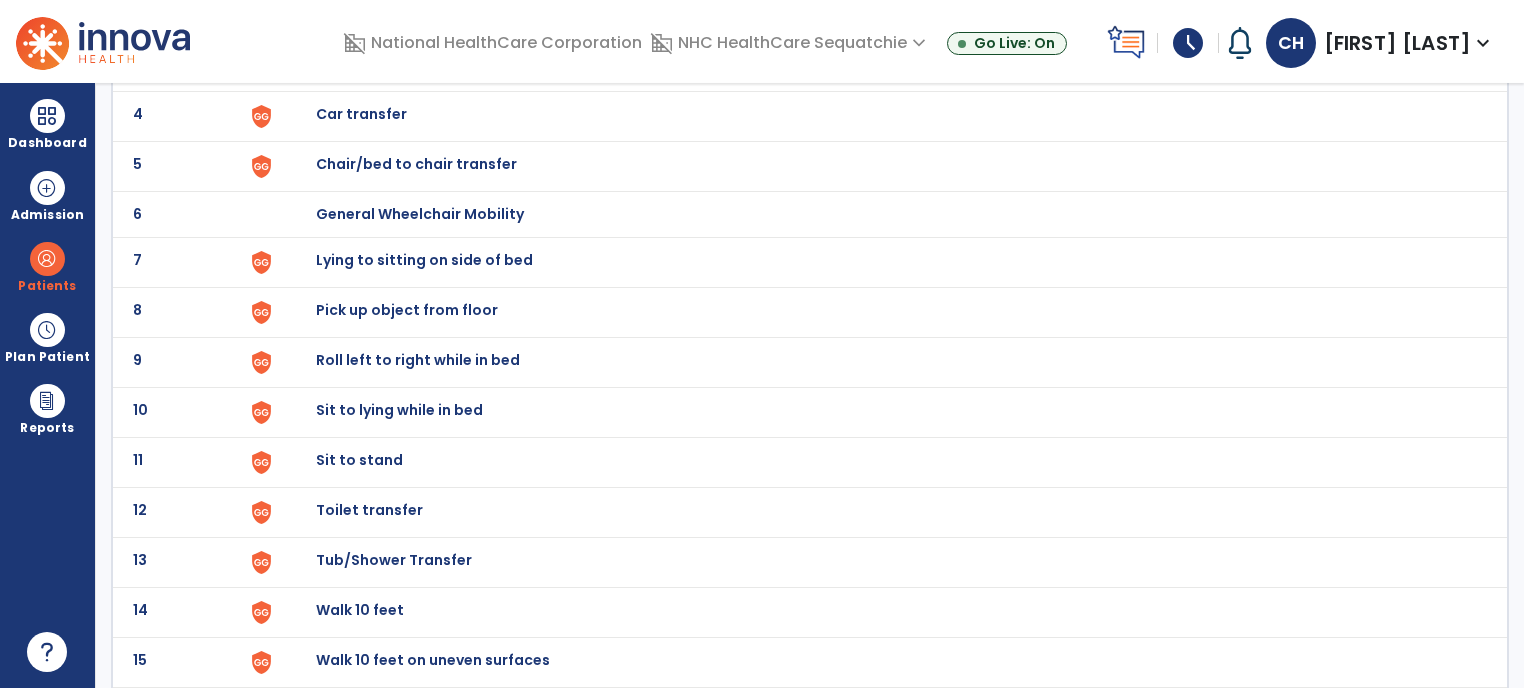 click on "Toilet transfer" at bounding box center (362, -36) 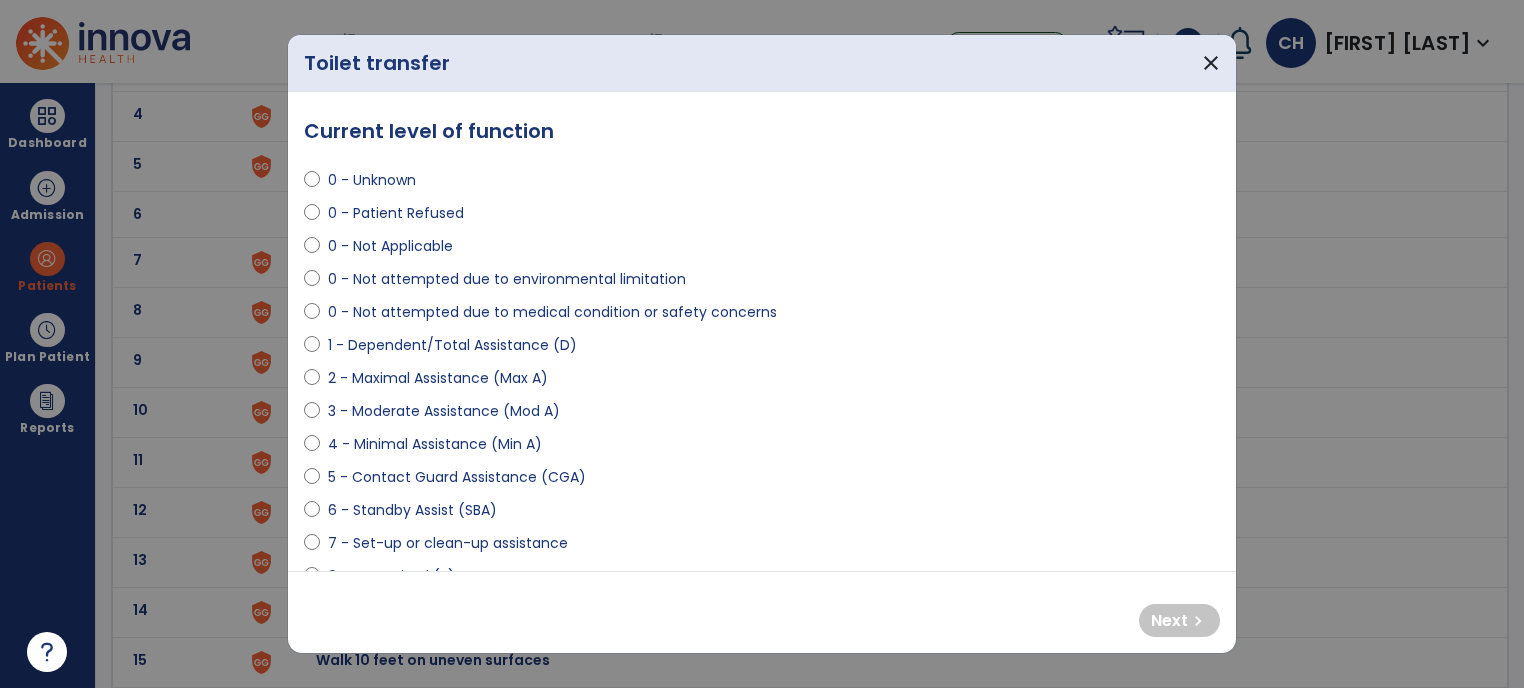 select on "**********" 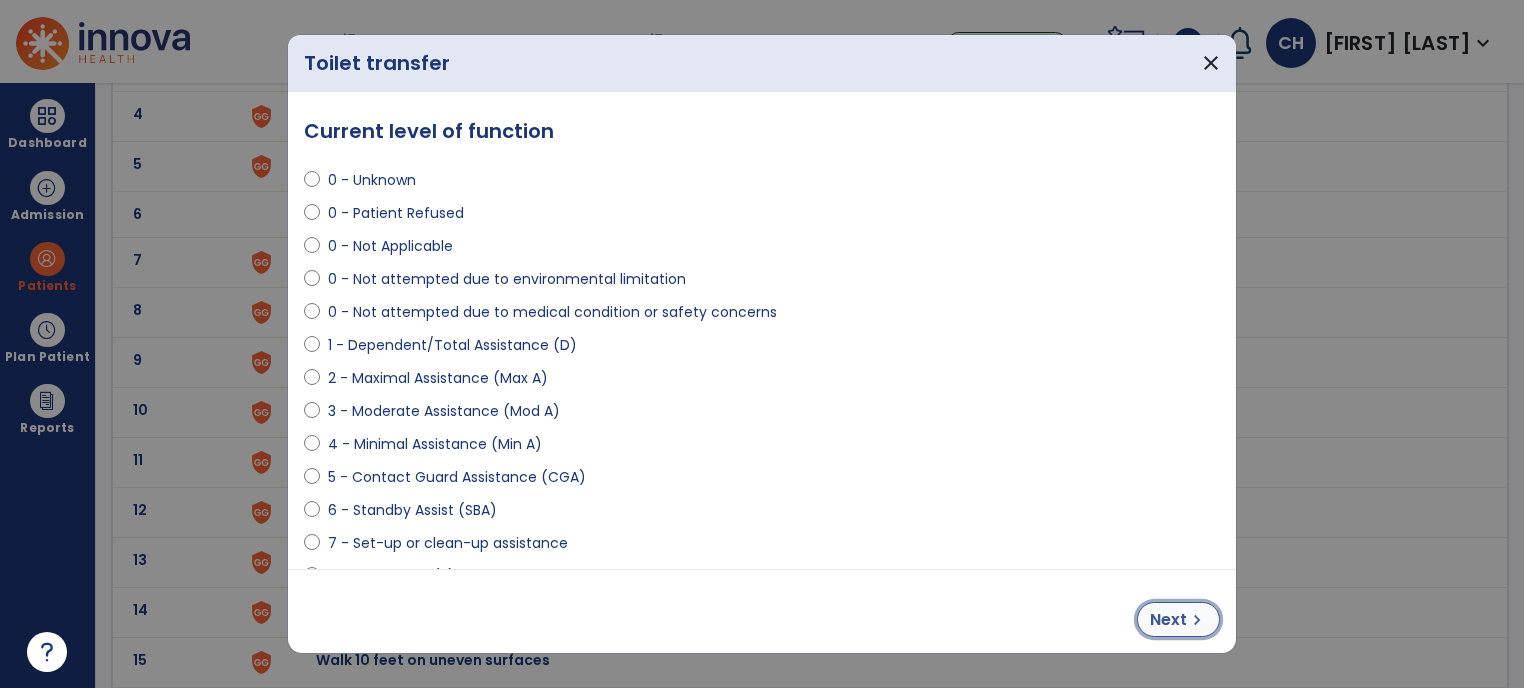 click on "Next" at bounding box center (1168, 620) 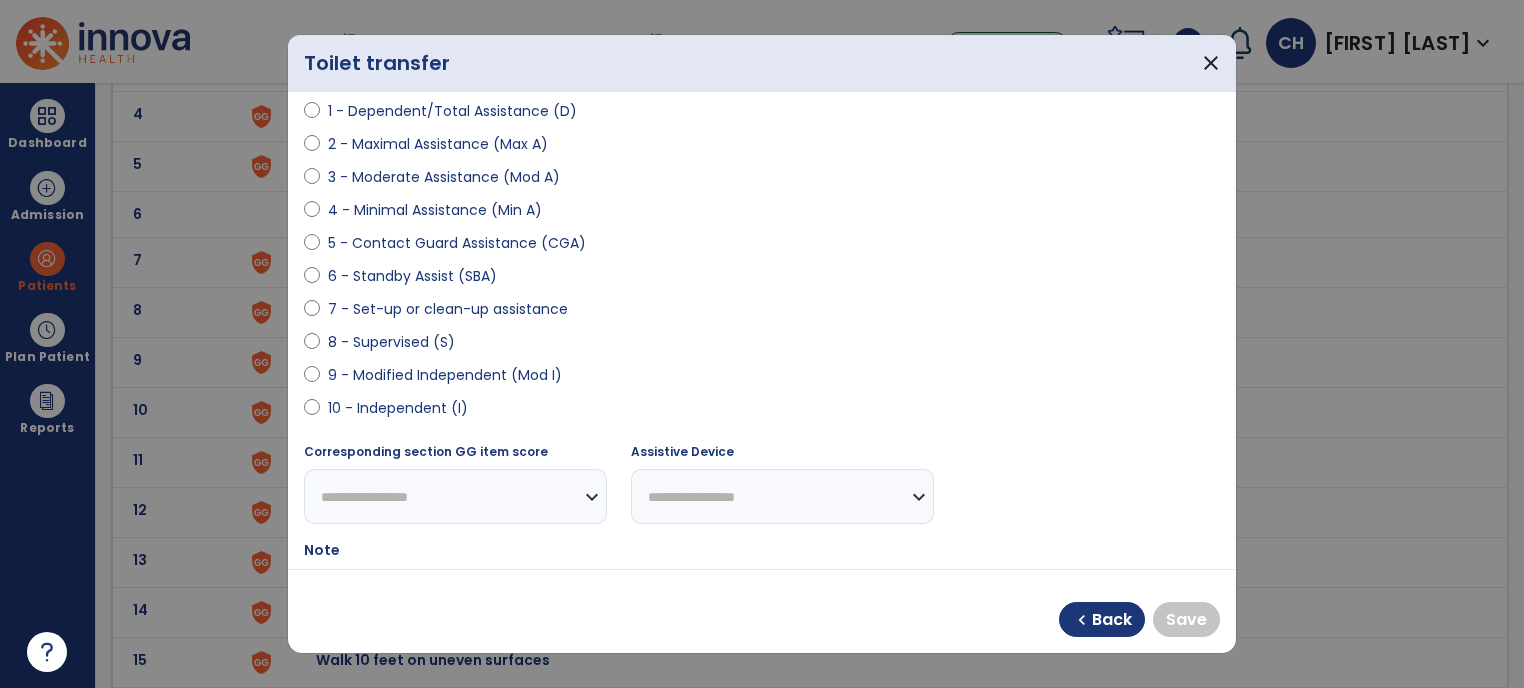 scroll, scrollTop: 238, scrollLeft: 0, axis: vertical 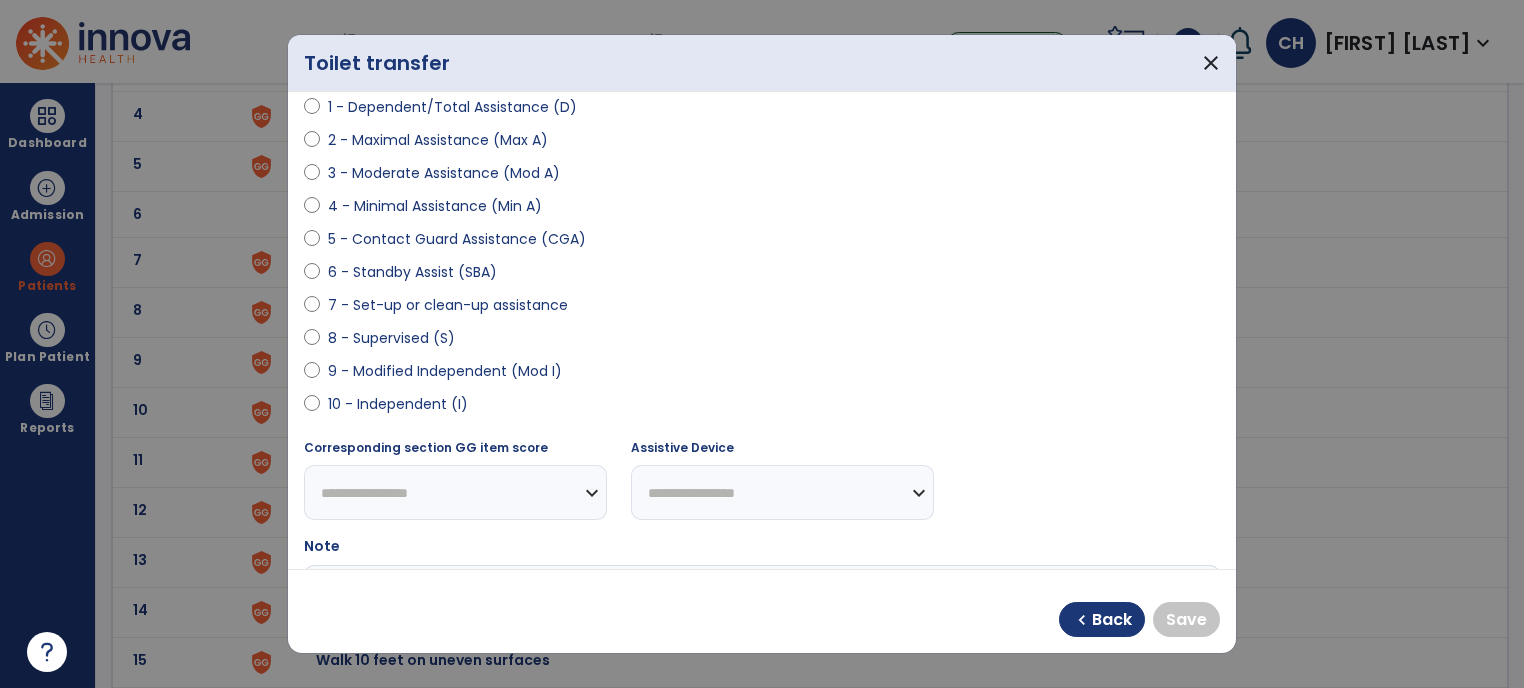 select on "**********" 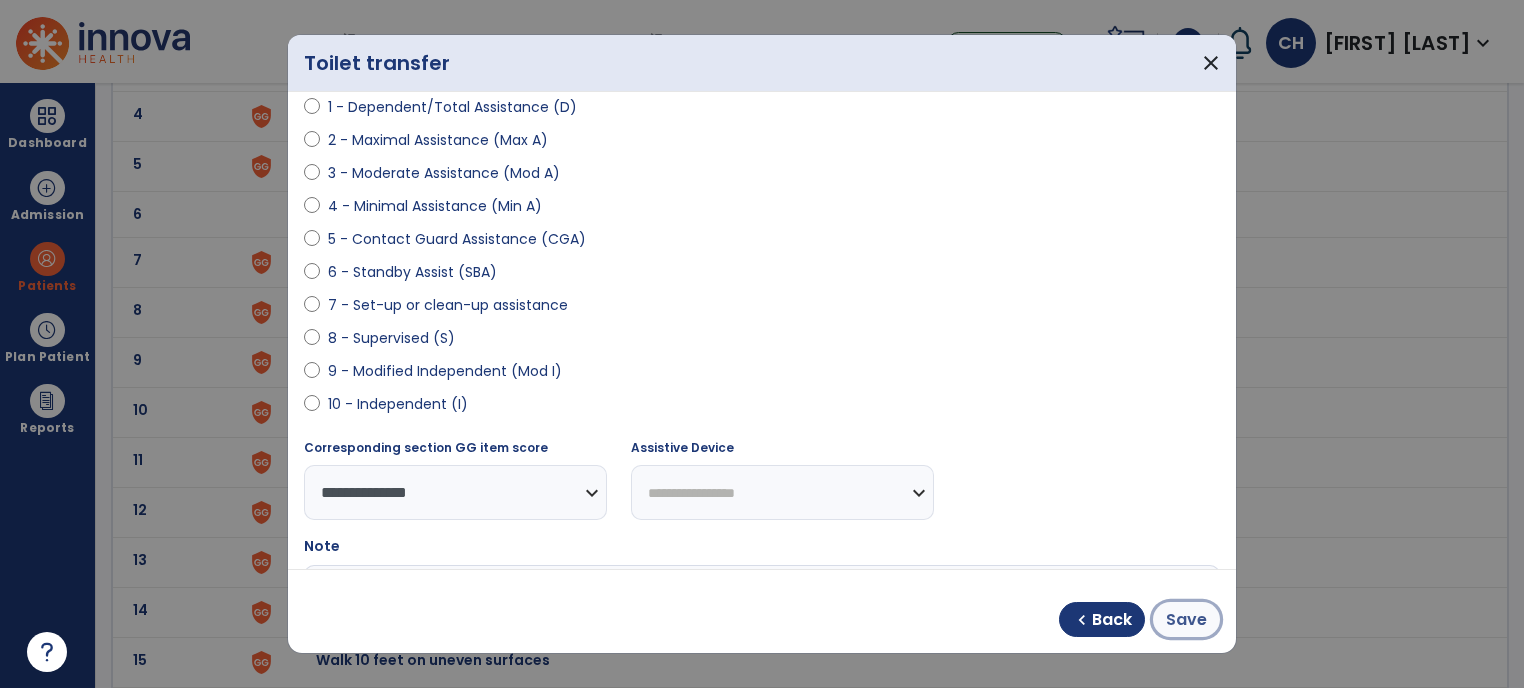 click on "Save" at bounding box center [1186, 620] 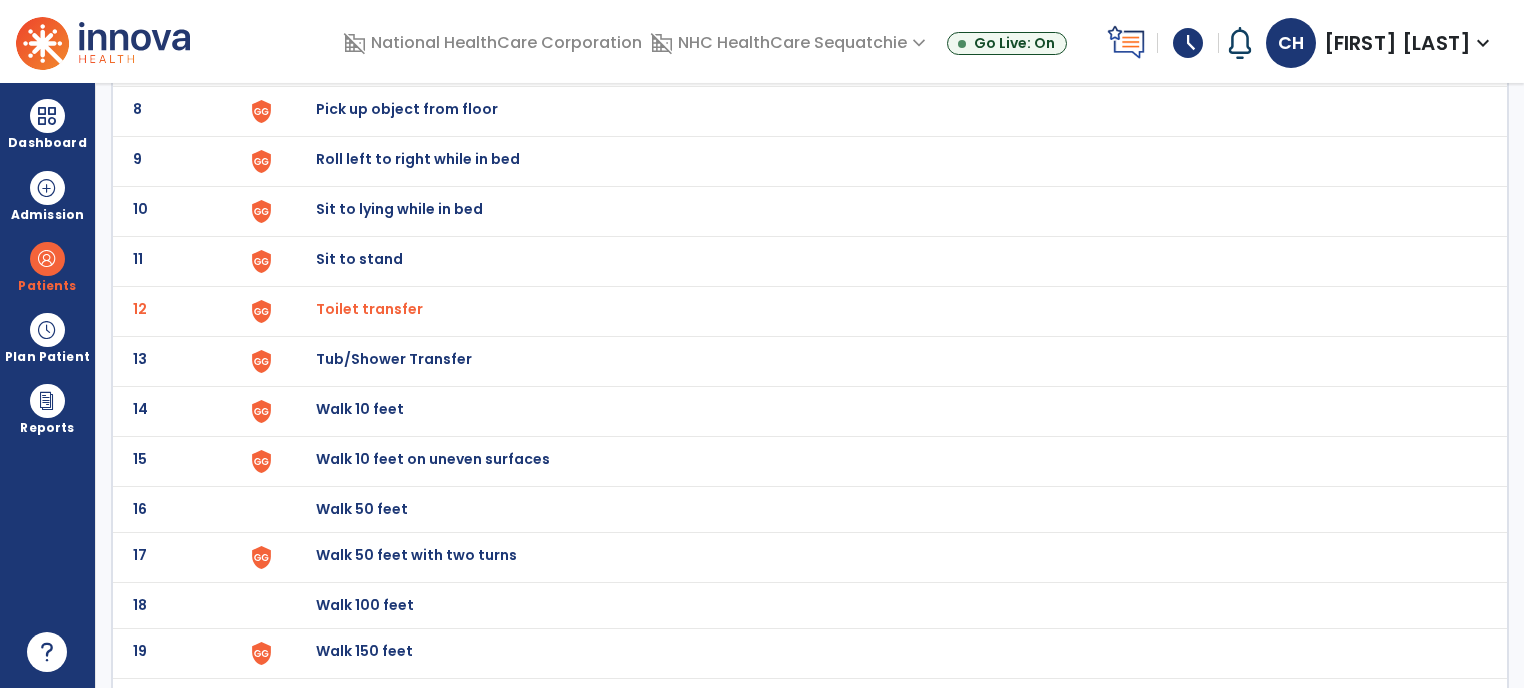 scroll, scrollTop: 498, scrollLeft: 0, axis: vertical 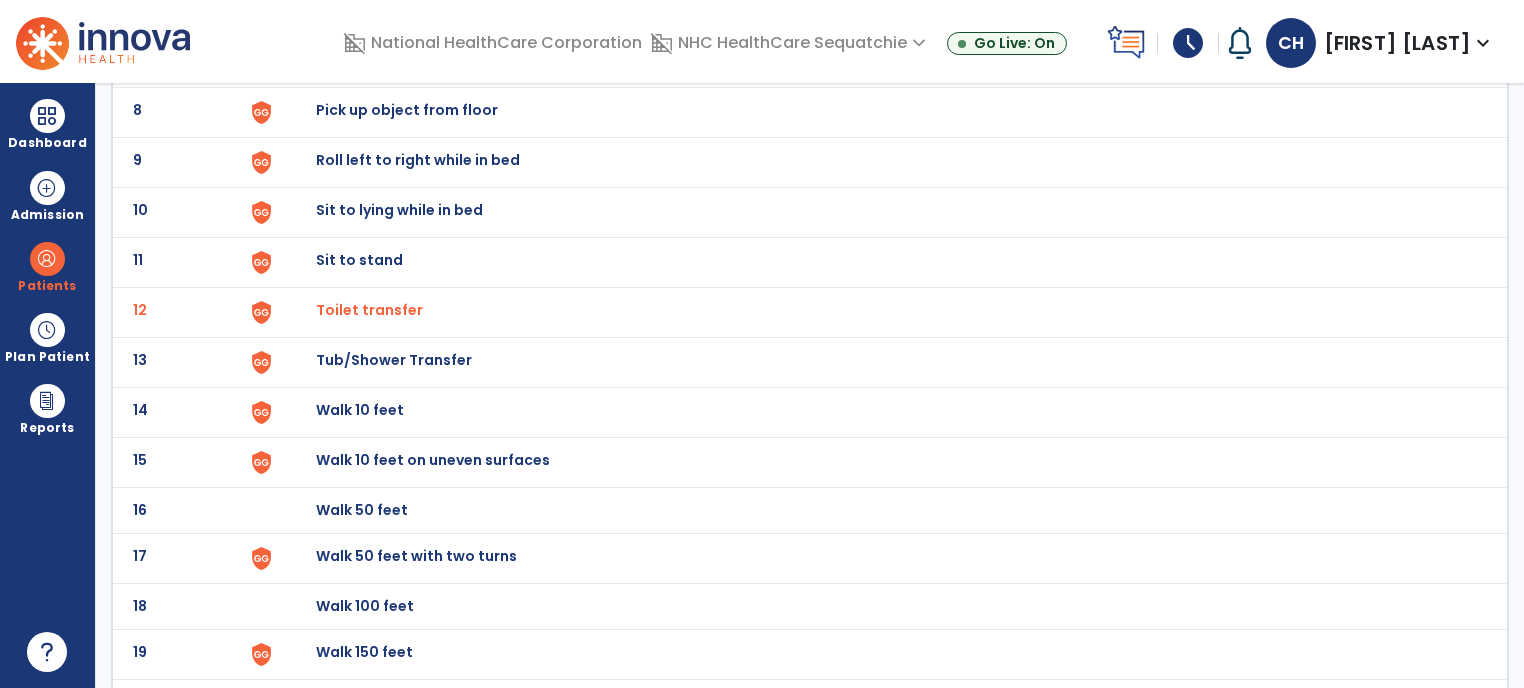 click on "Tub/Shower Transfer" at bounding box center (362, -236) 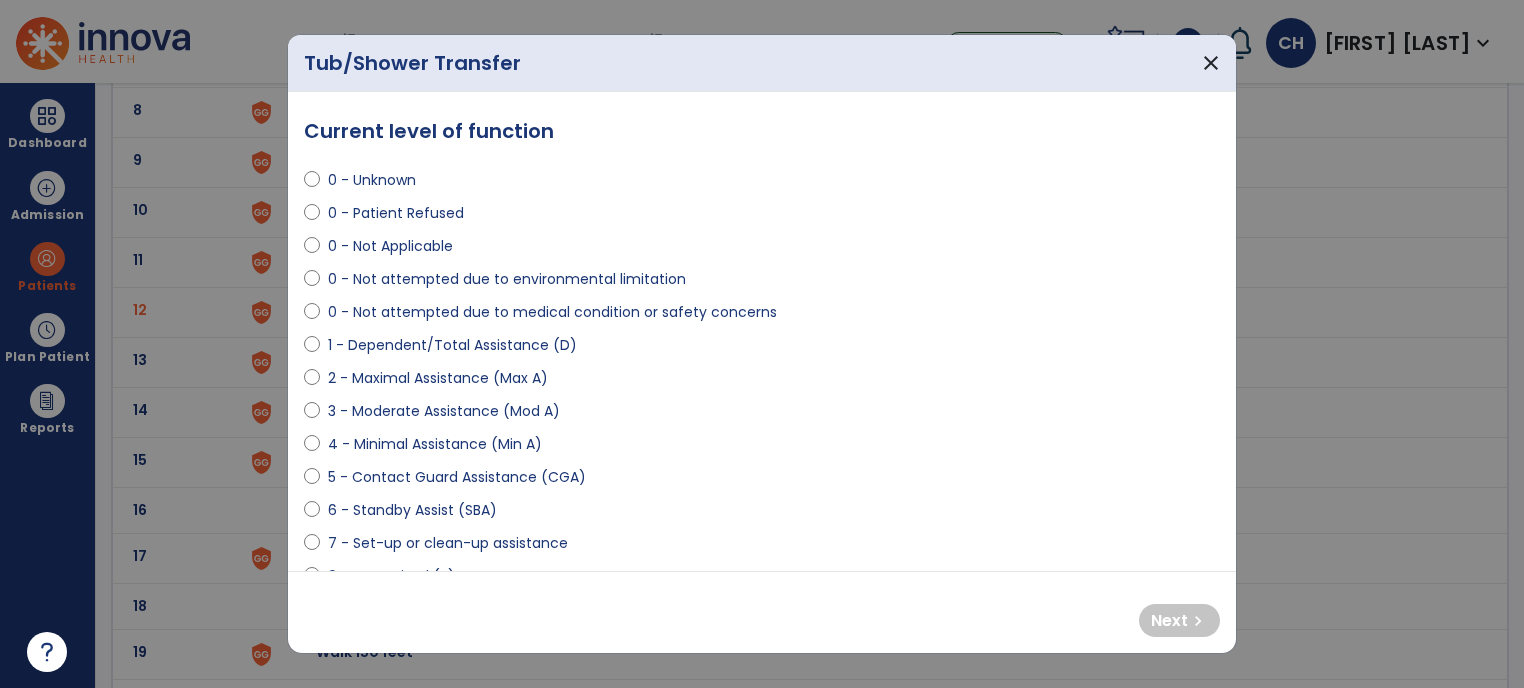 select on "**********" 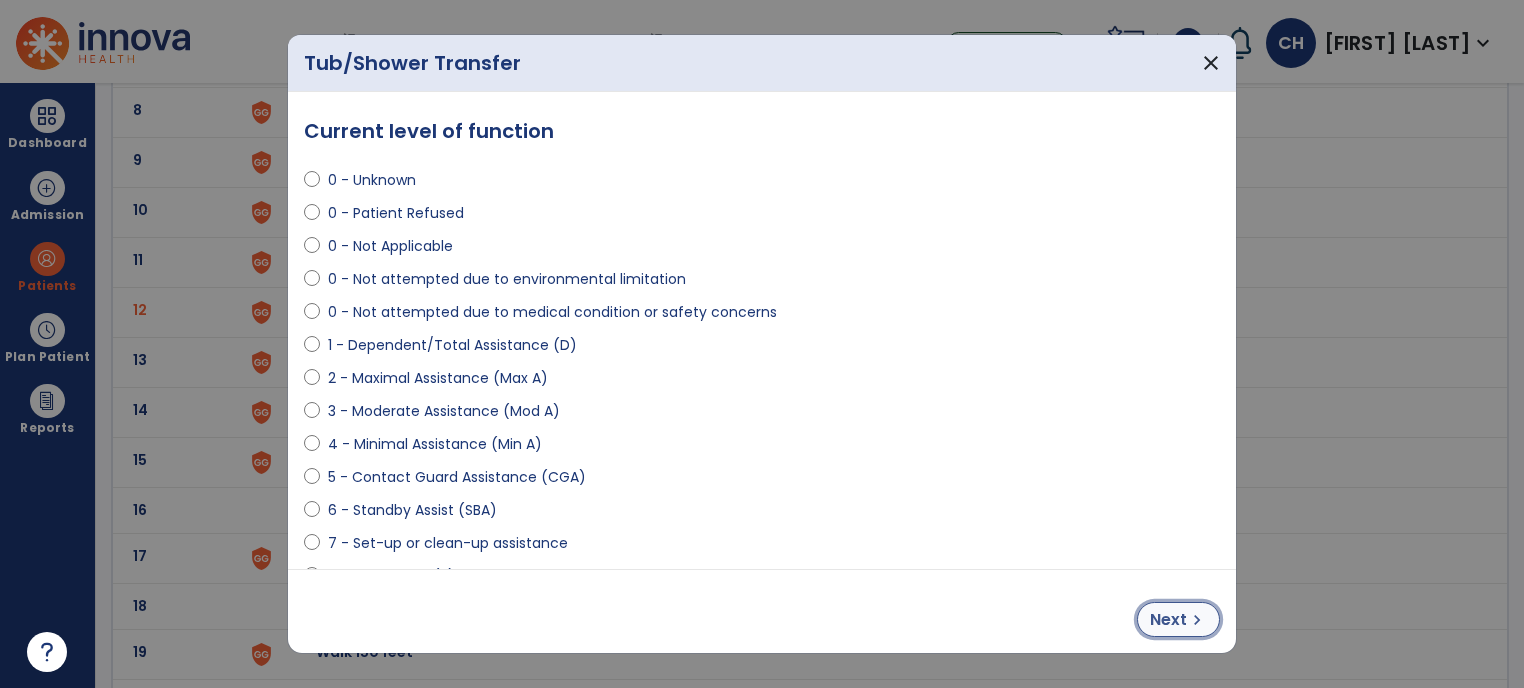 click on "Next" at bounding box center (1168, 620) 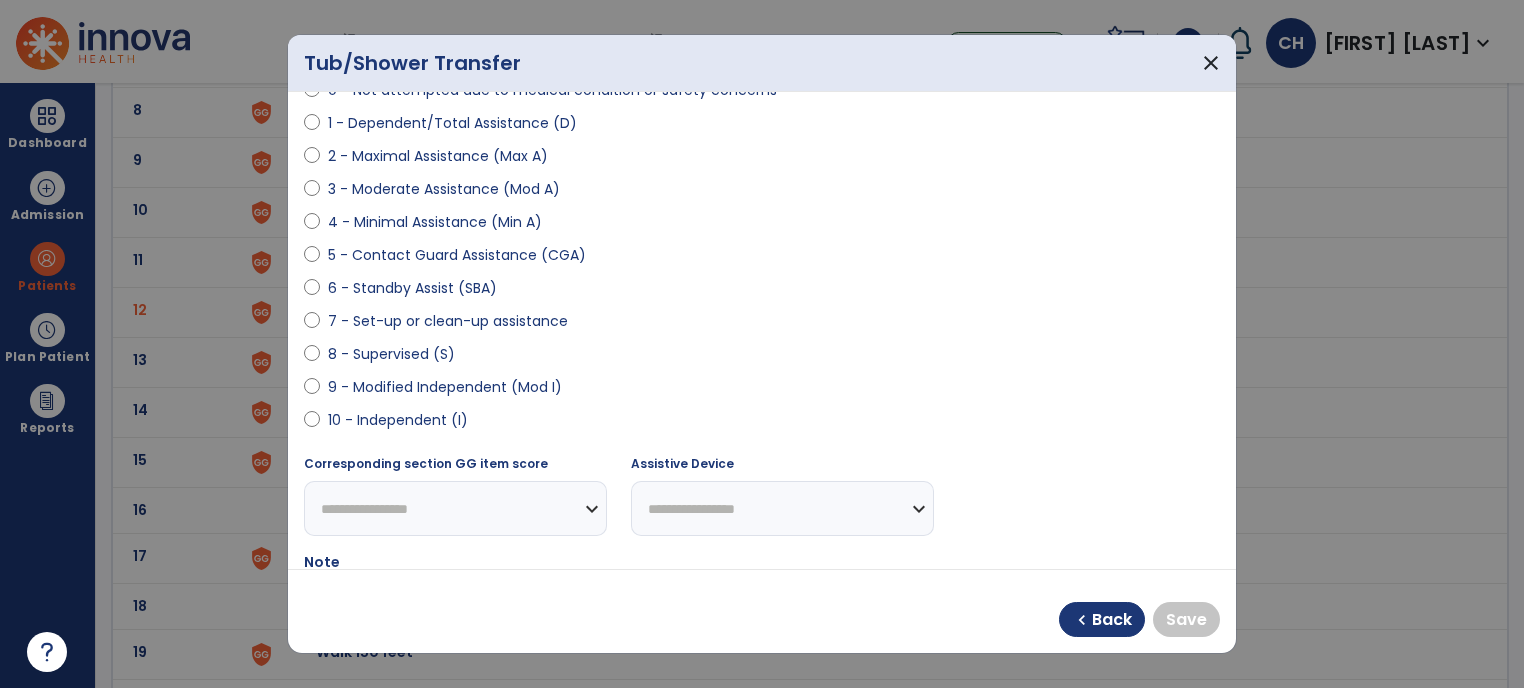 scroll, scrollTop: 231, scrollLeft: 0, axis: vertical 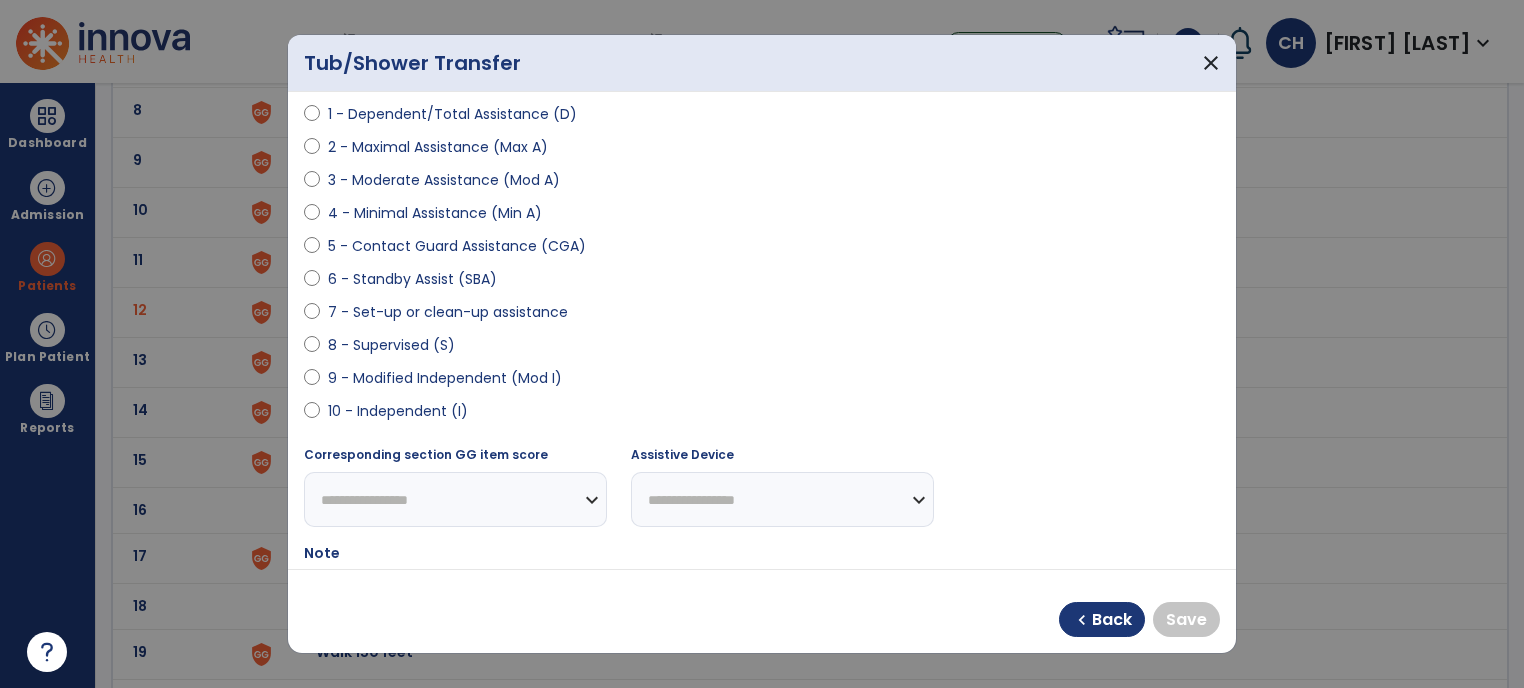 select on "**********" 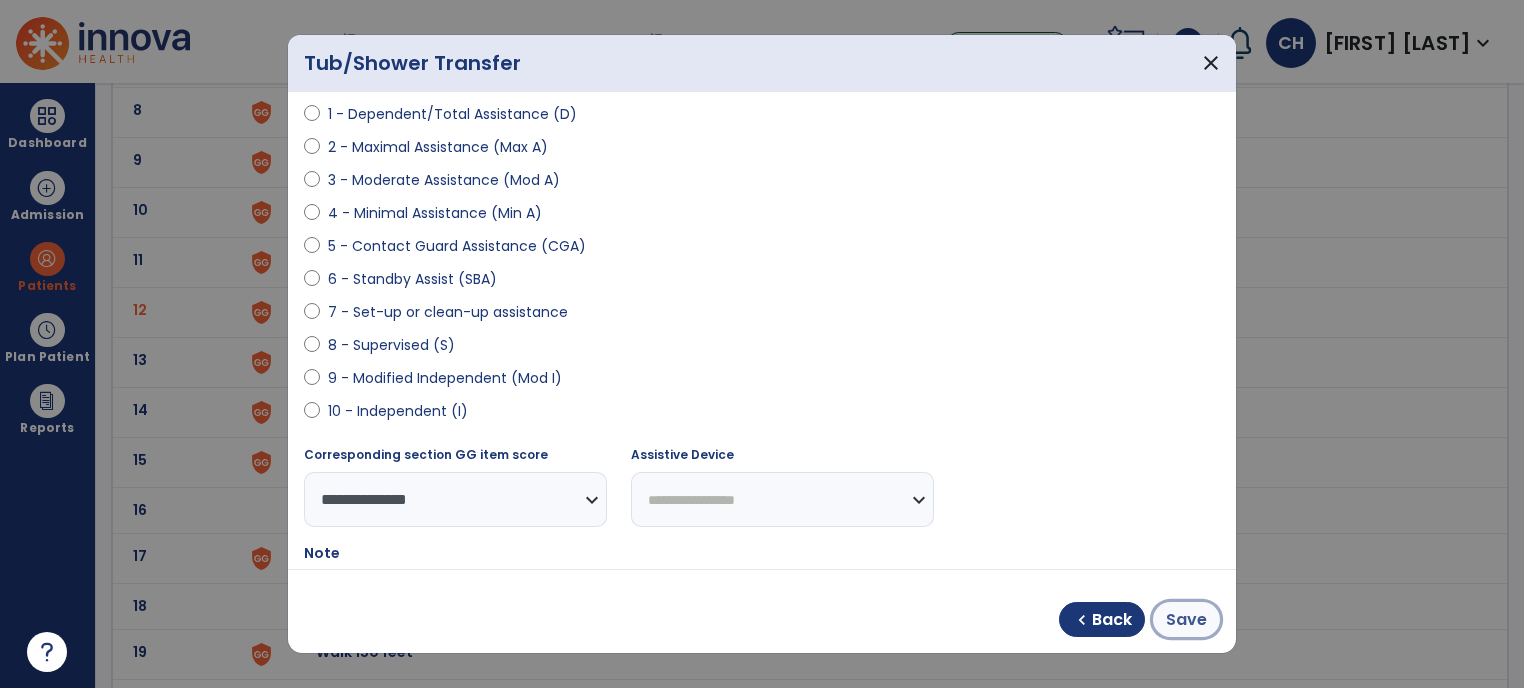 click on "Save" at bounding box center (1186, 619) 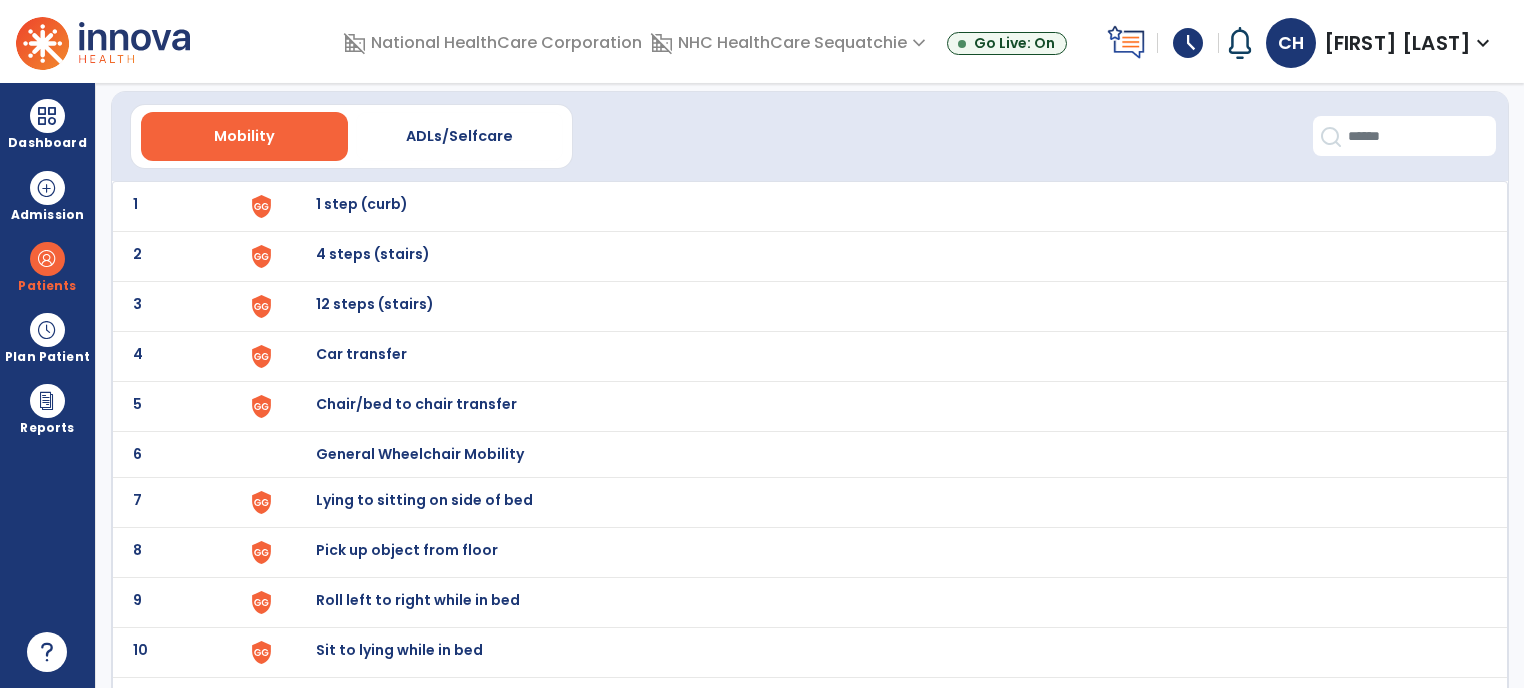 scroll, scrollTop: 0, scrollLeft: 0, axis: both 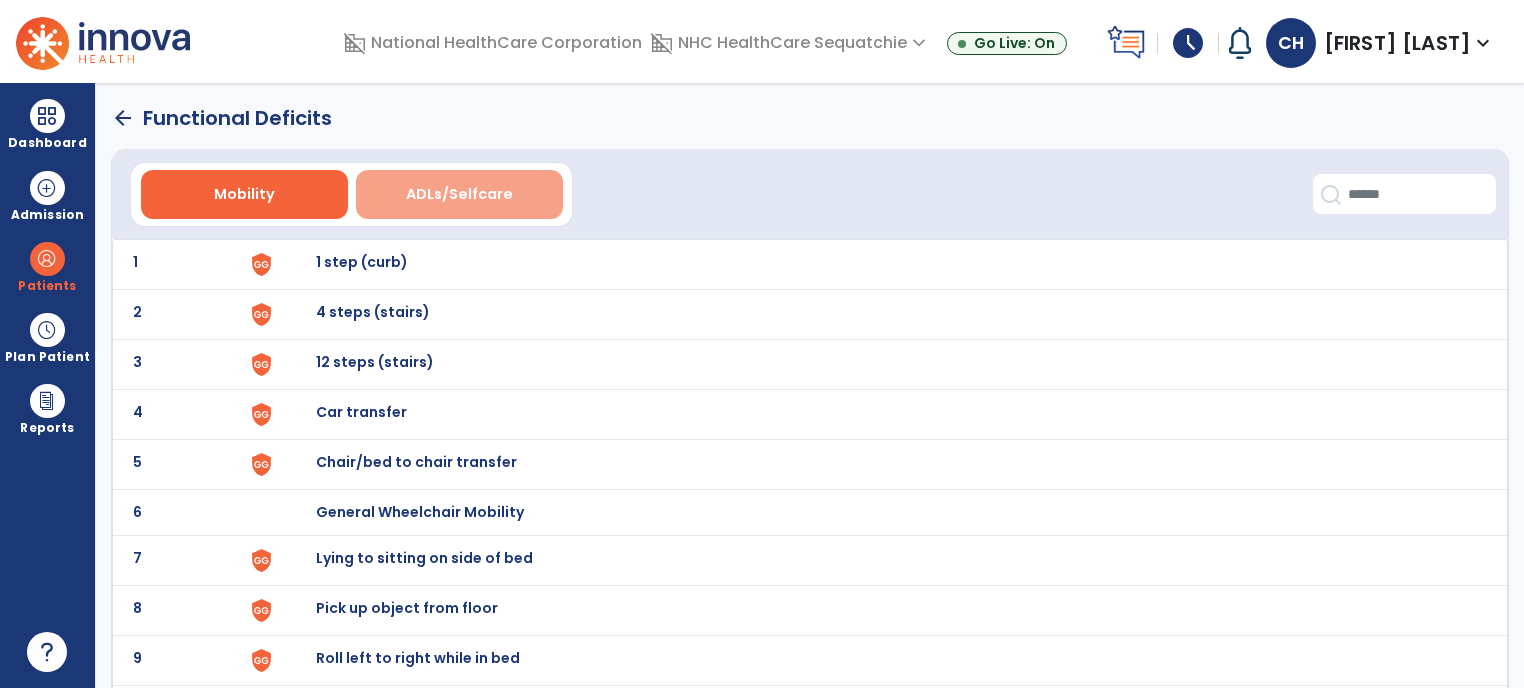 click on "ADLs/Selfcare" at bounding box center [459, 194] 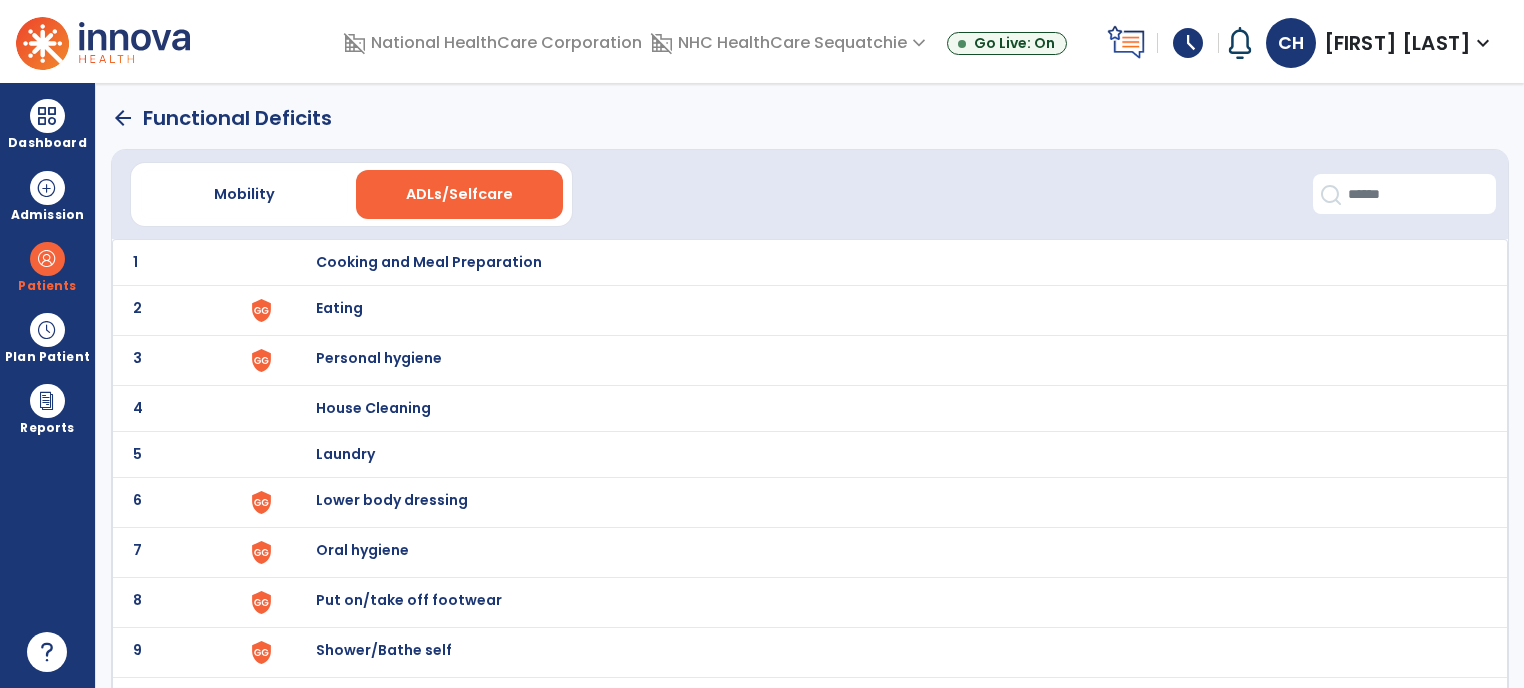 click on "Eating" at bounding box center (429, 262) 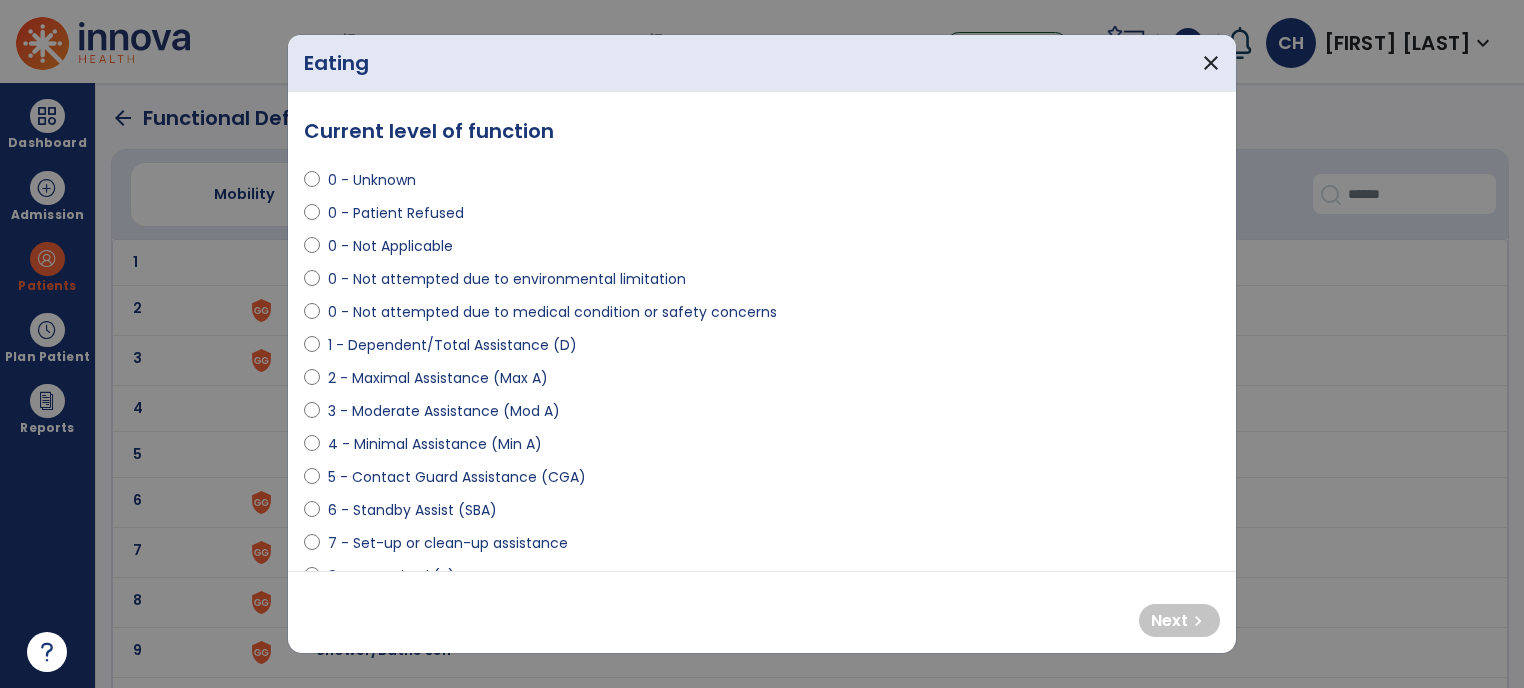 scroll, scrollTop: 134, scrollLeft: 0, axis: vertical 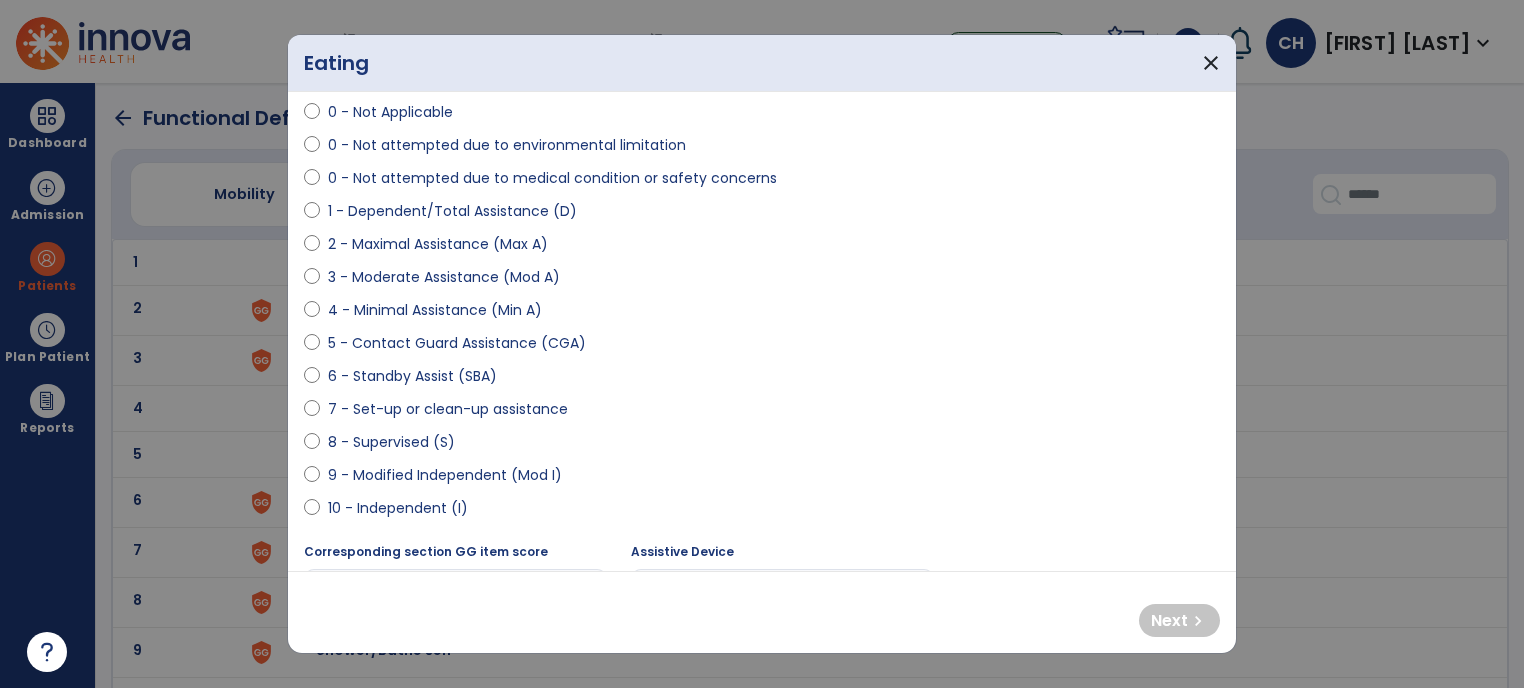 select on "**********" 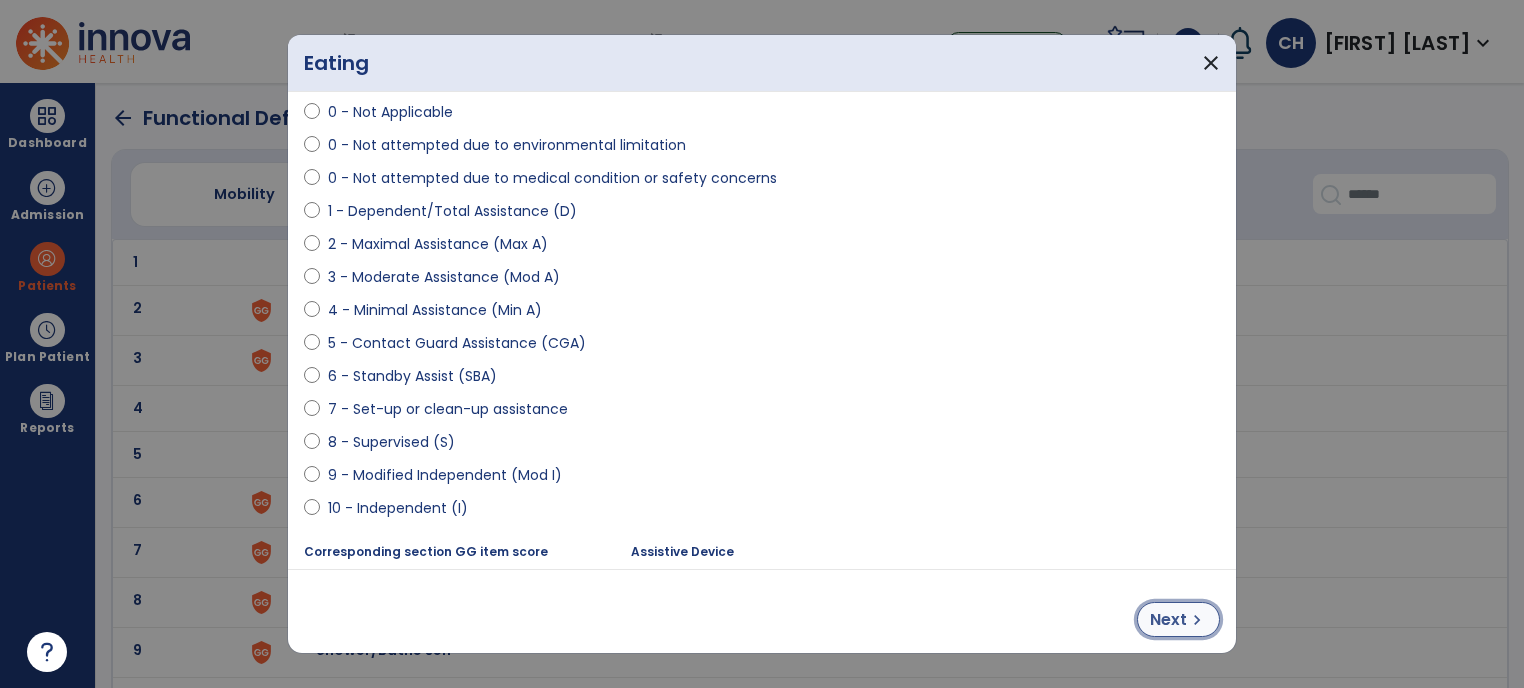 click on "Next  chevron_right" at bounding box center (1178, 619) 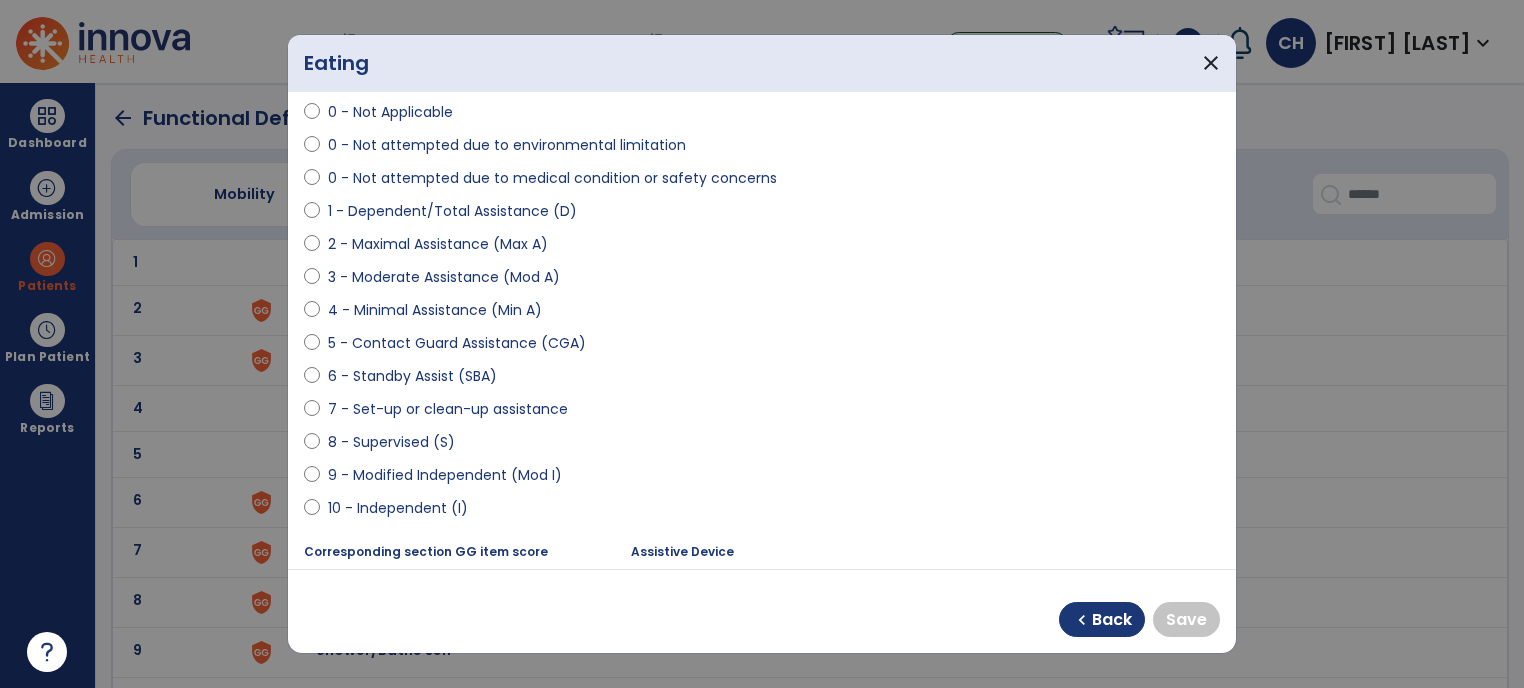 select on "**********" 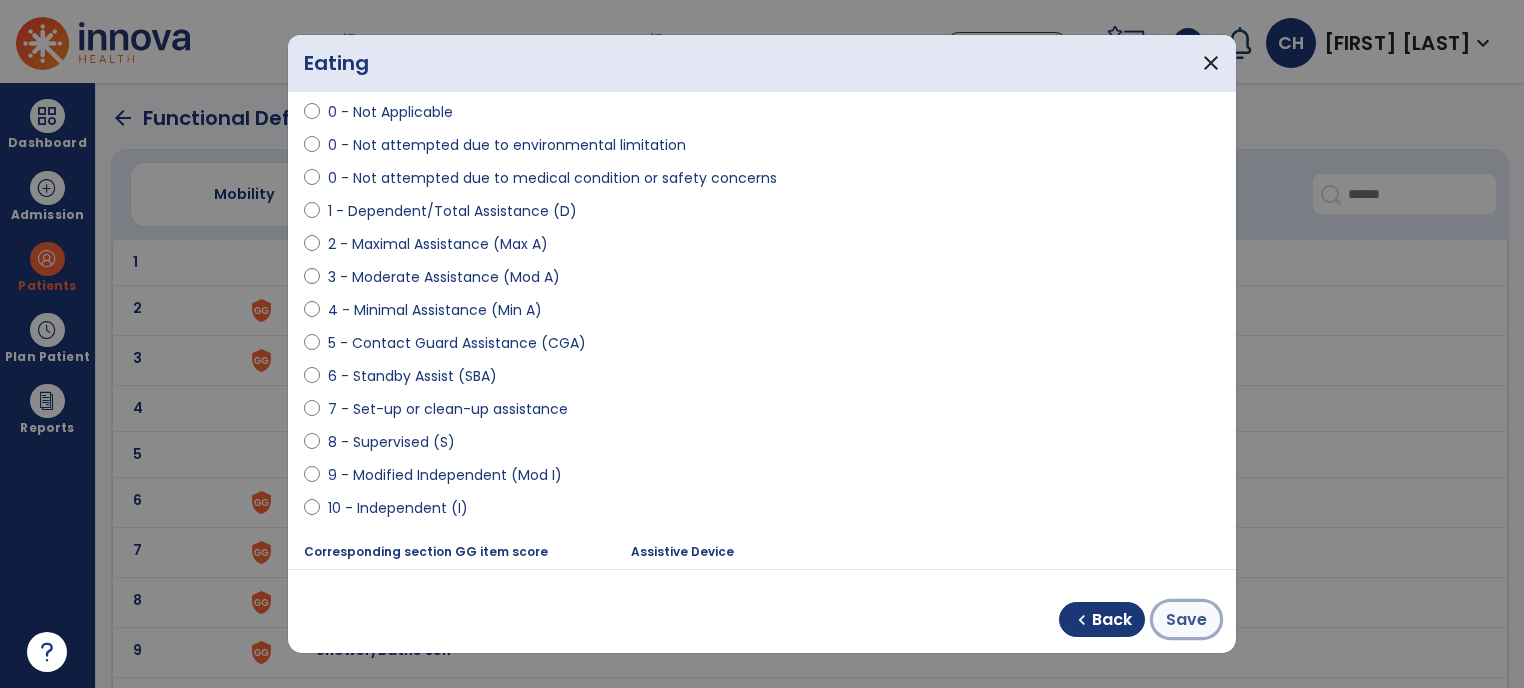 click on "Save" at bounding box center [1186, 620] 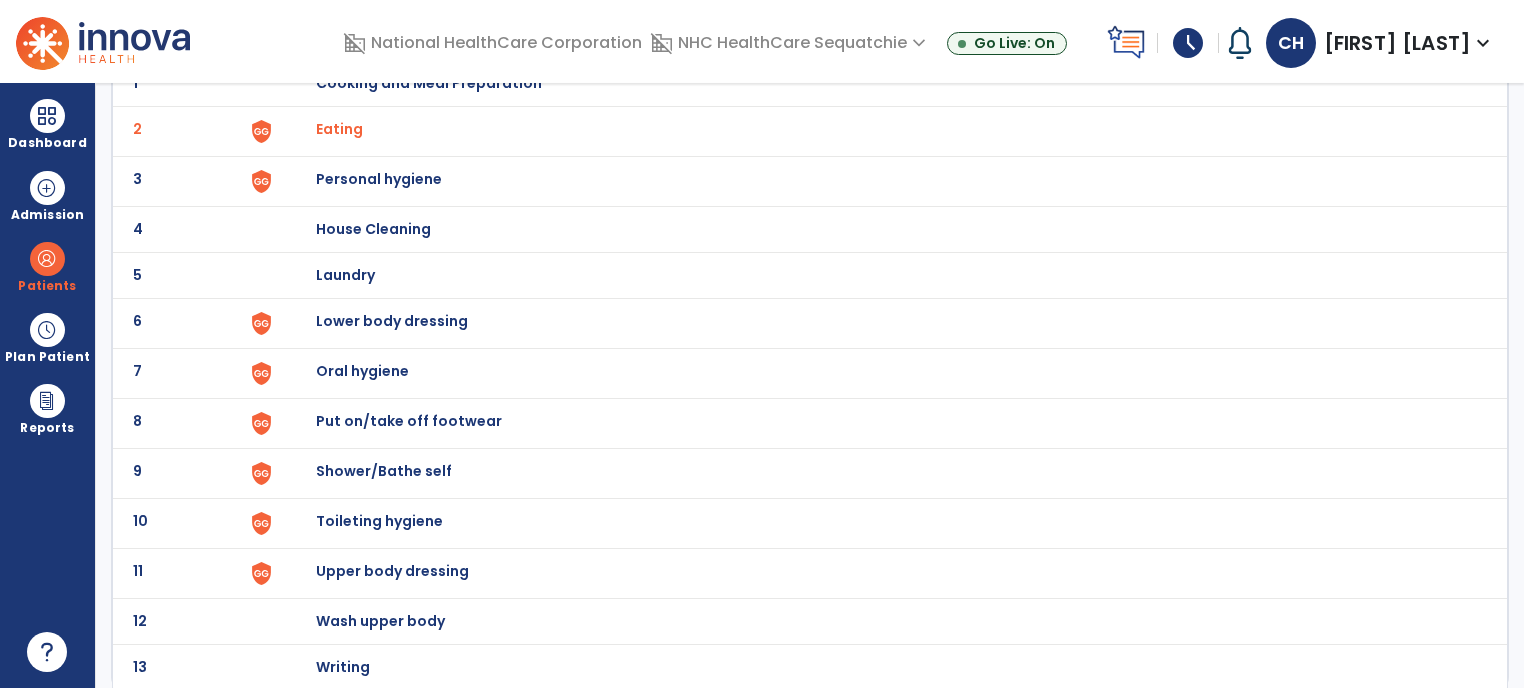 scroll, scrollTop: 179, scrollLeft: 0, axis: vertical 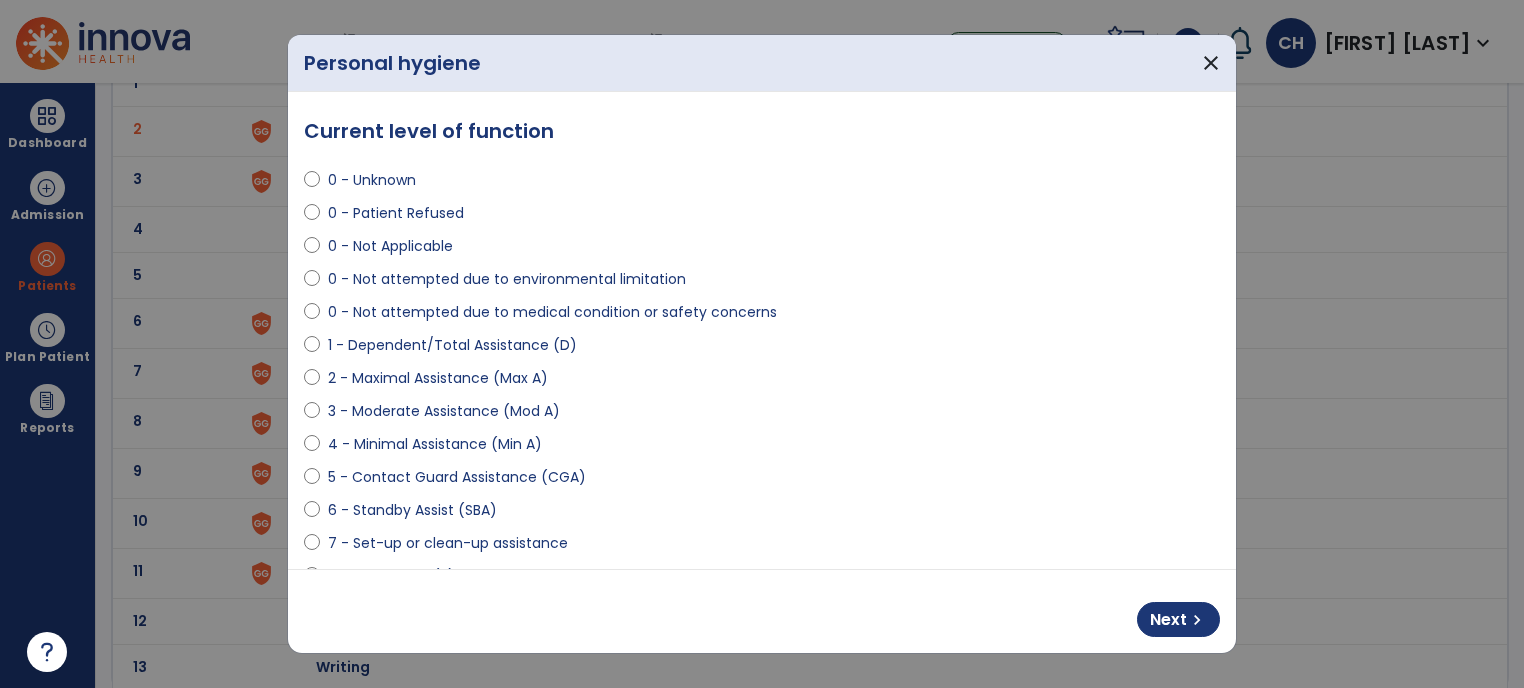 select on "**********" 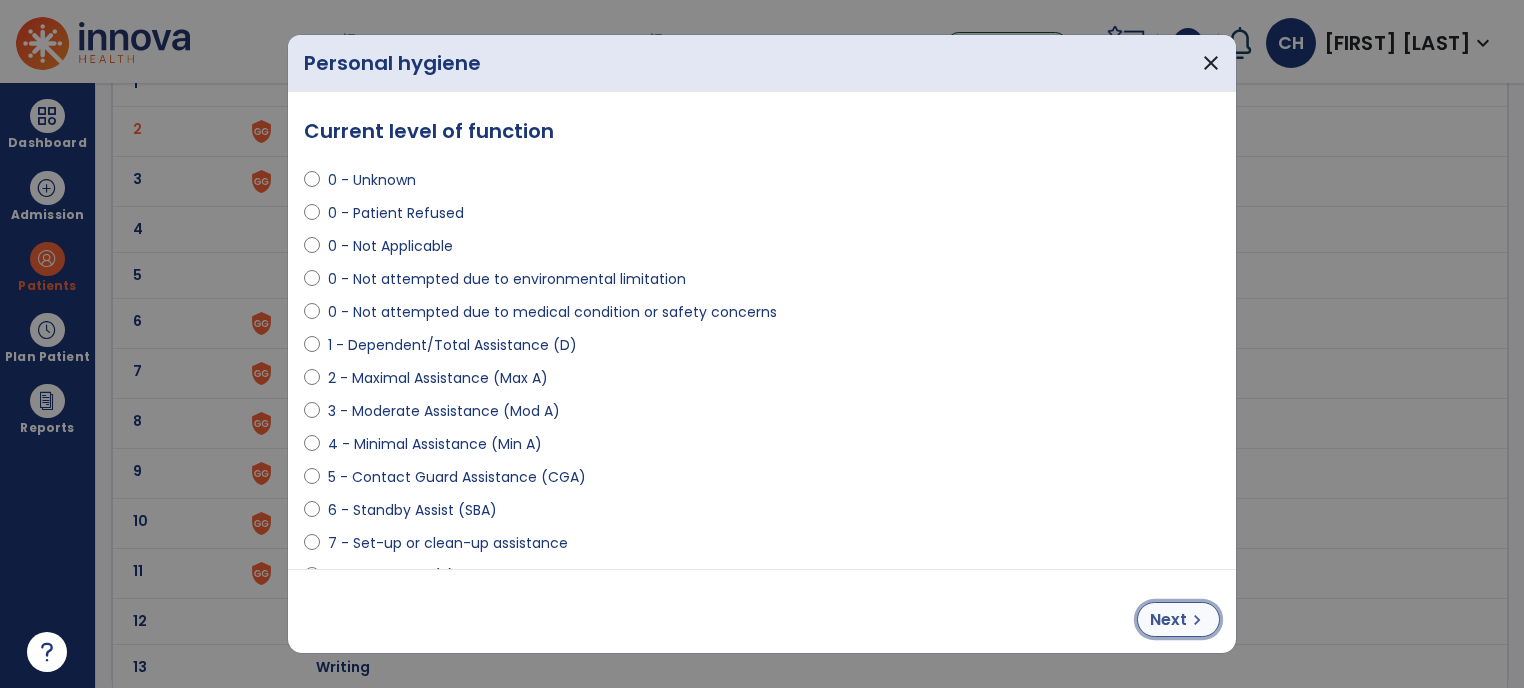 click on "chevron_right" at bounding box center [1197, 620] 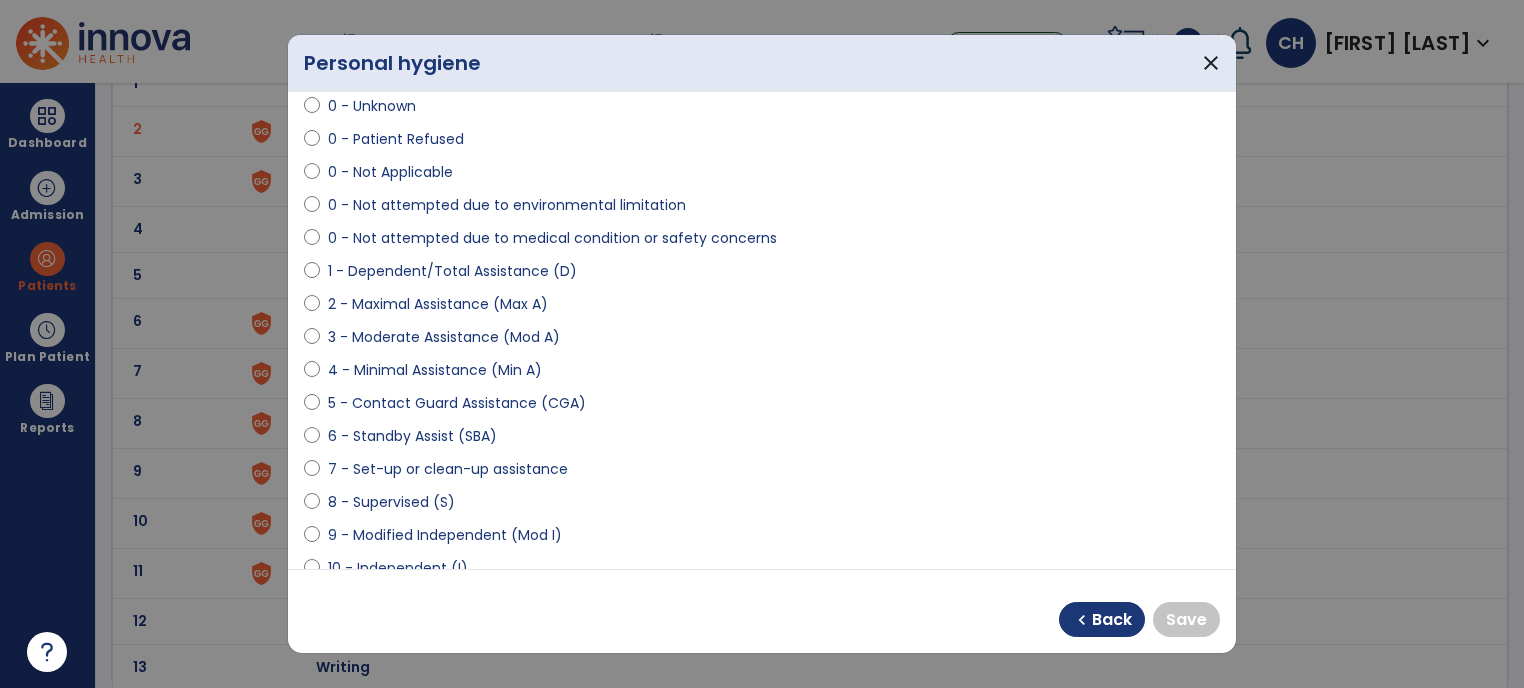 scroll, scrollTop: 76, scrollLeft: 0, axis: vertical 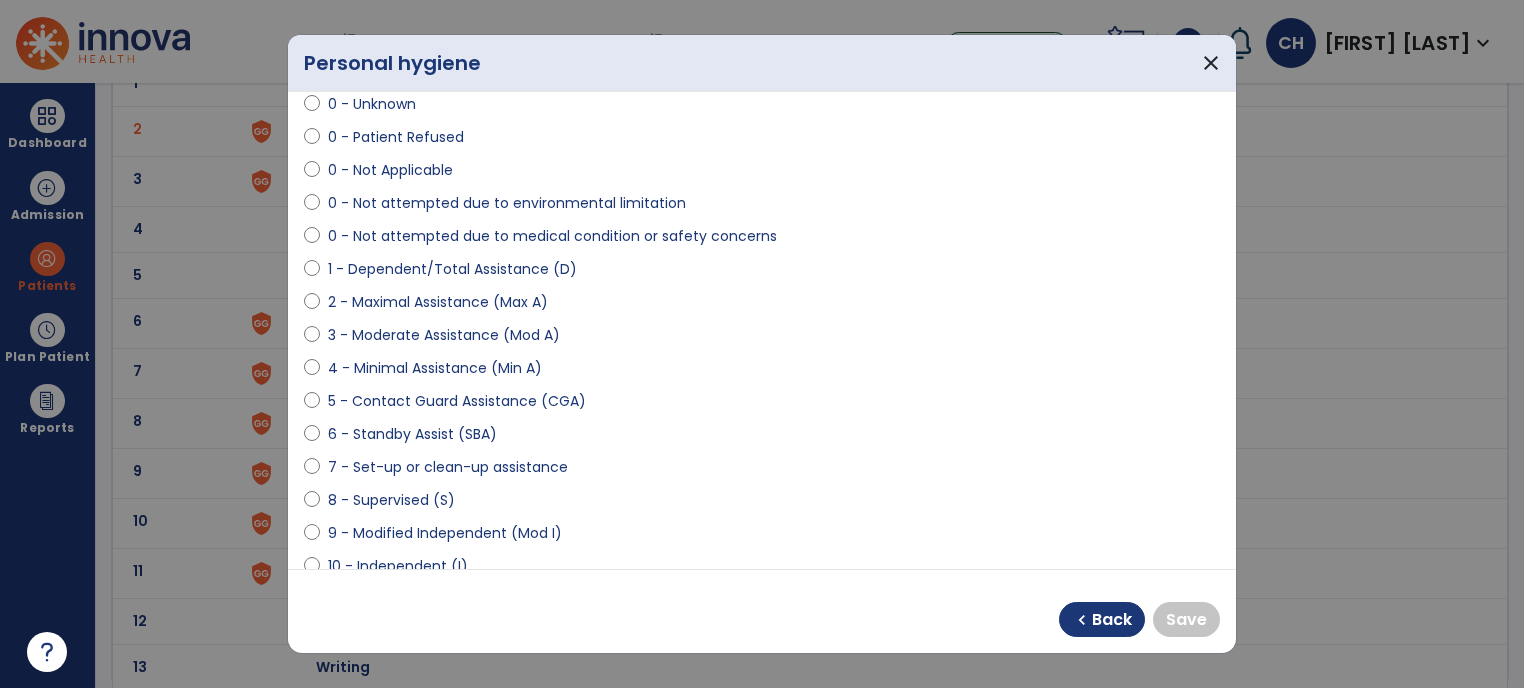 select on "**********" 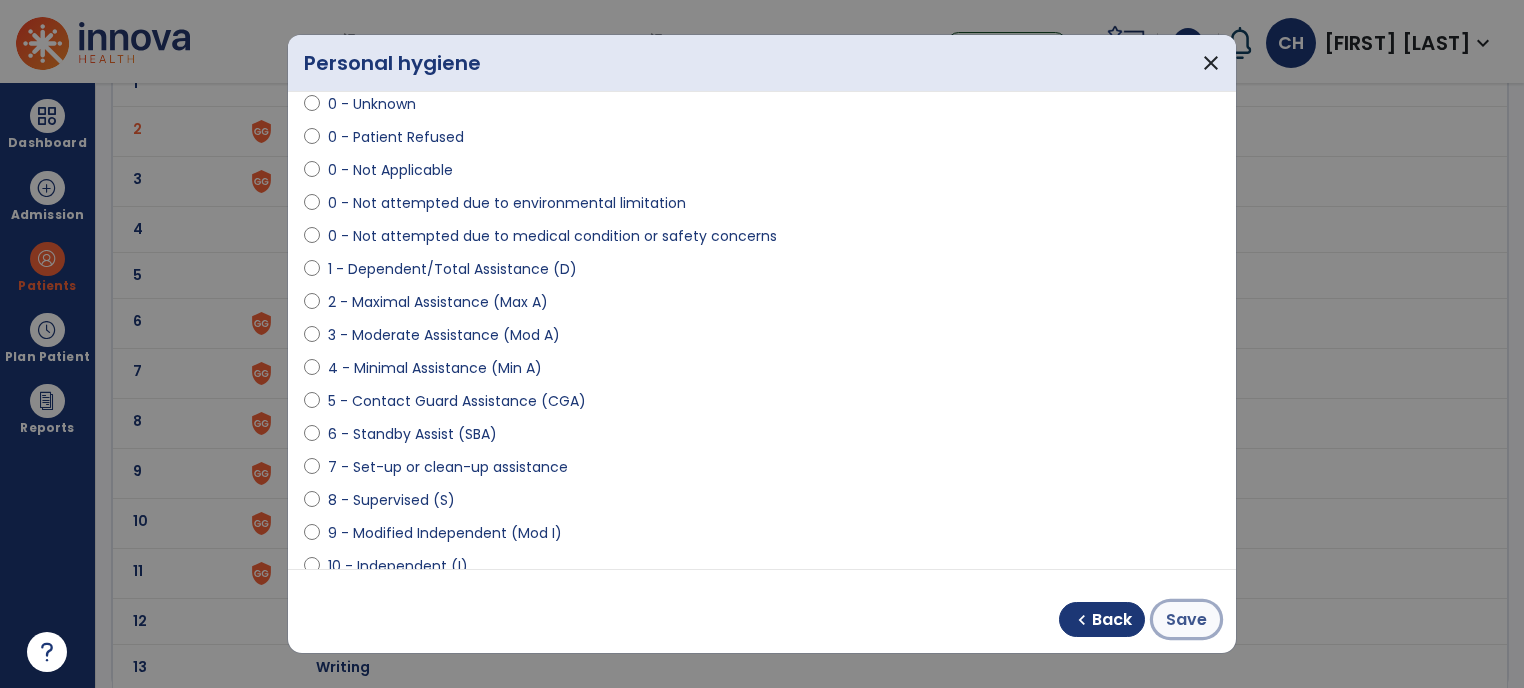 click on "Save" at bounding box center (1186, 620) 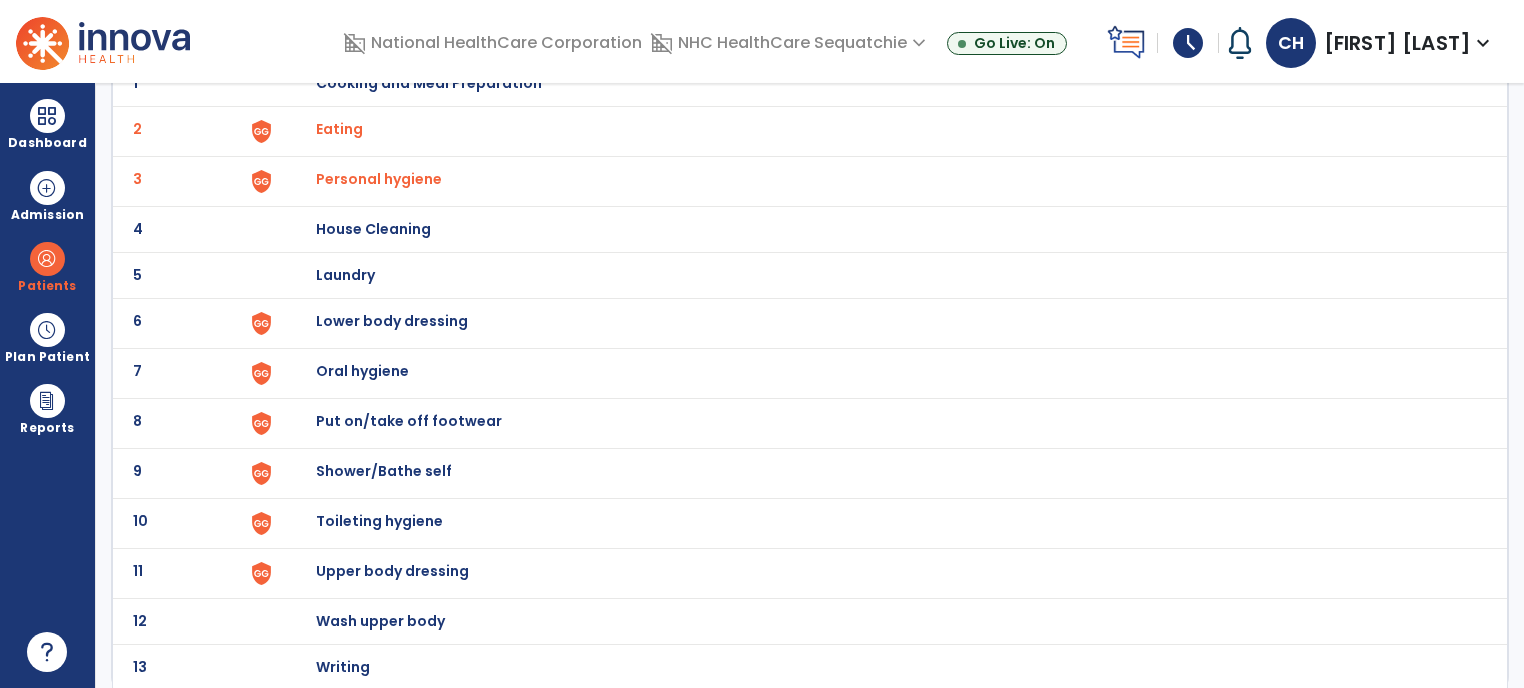 click on "Lower body dressing" at bounding box center [429, 83] 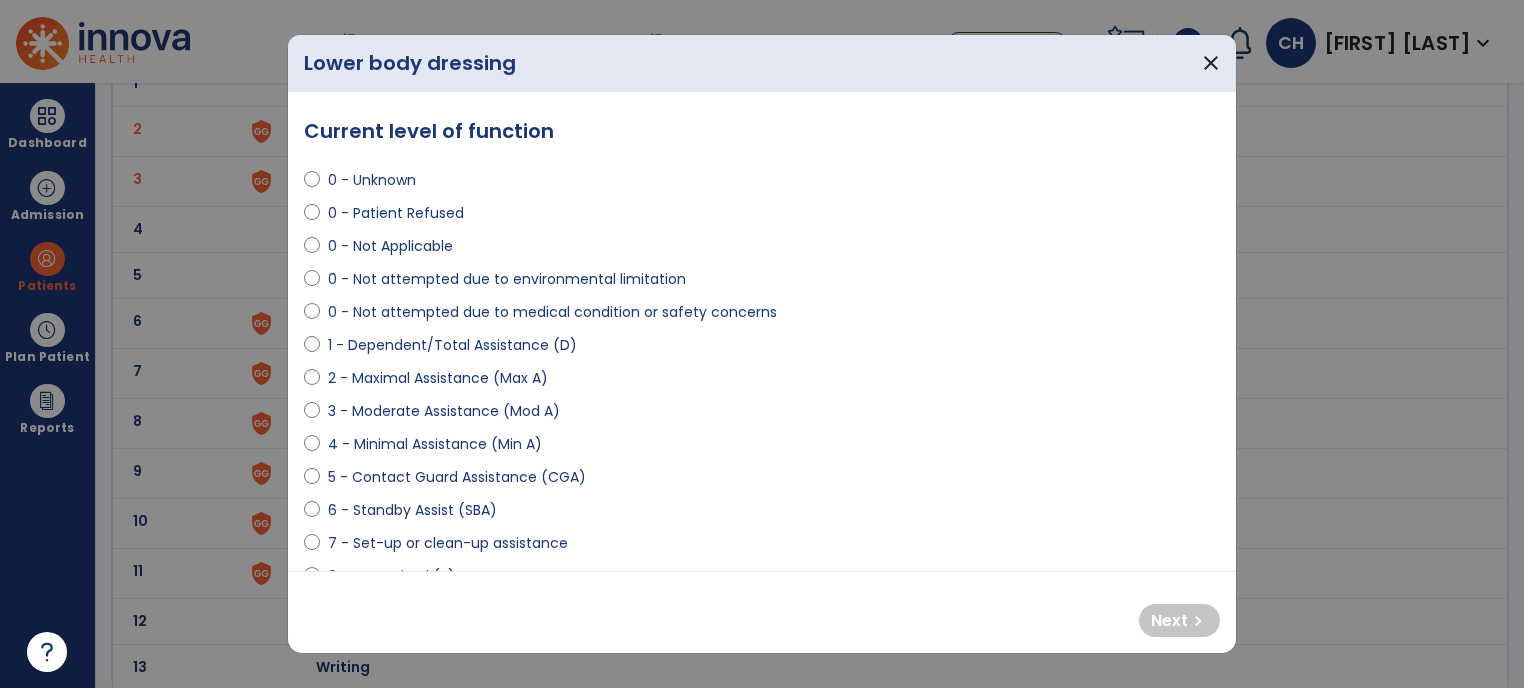 select on "**********" 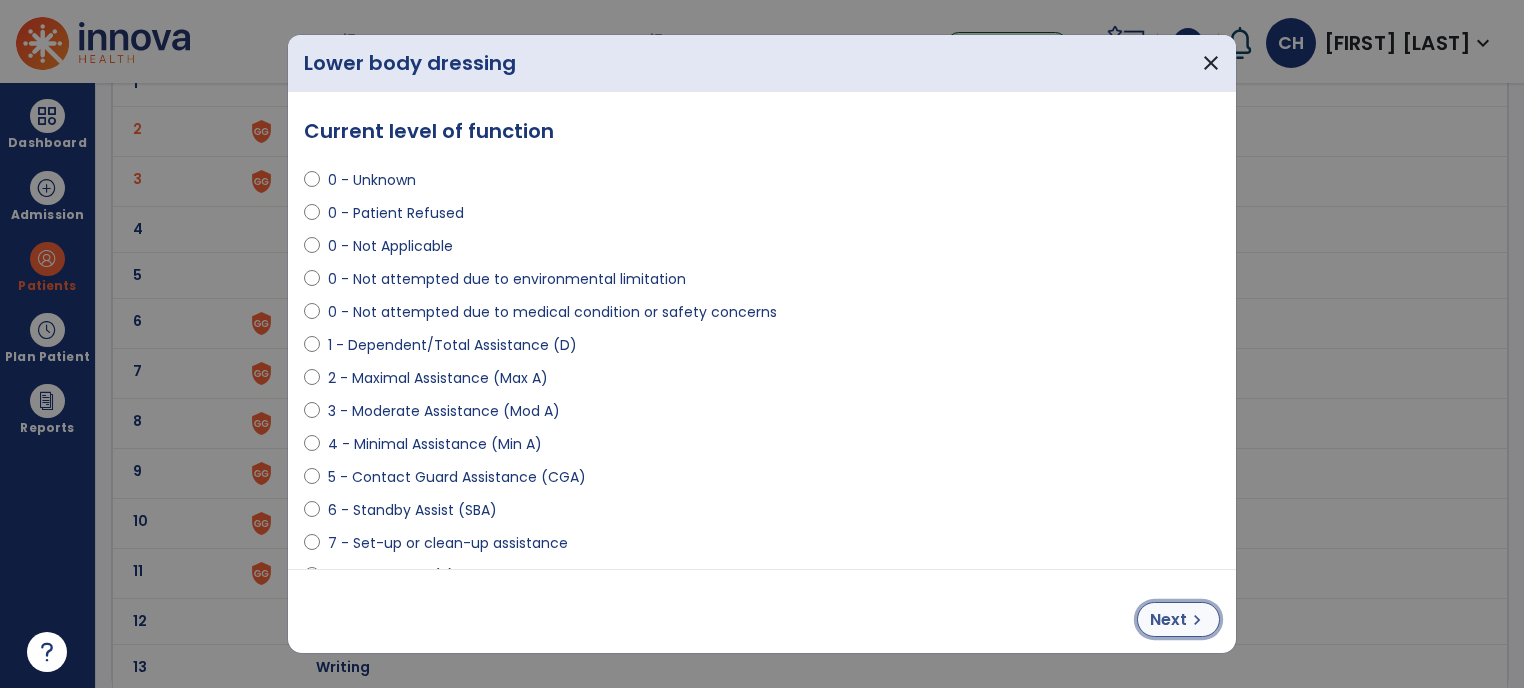 click on "Next" at bounding box center (1168, 620) 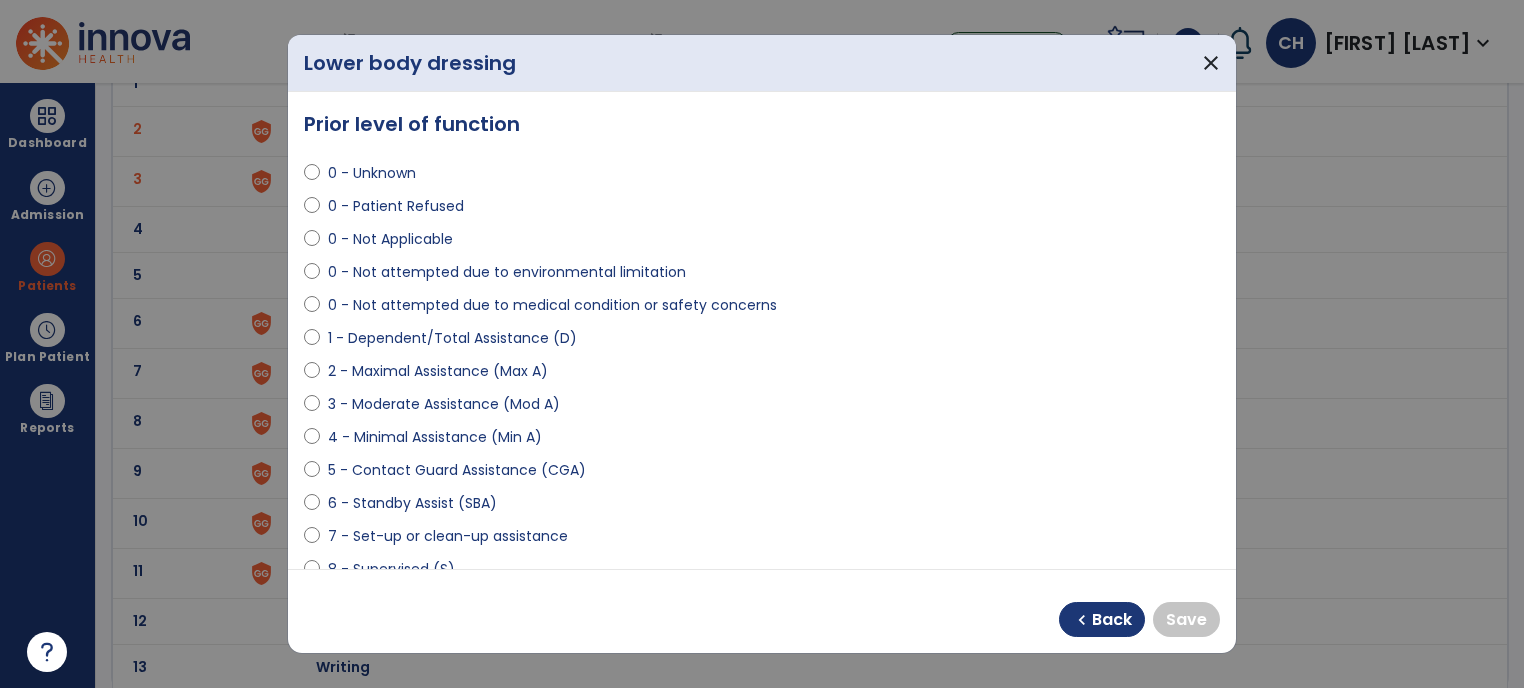 scroll, scrollTop: 4, scrollLeft: 0, axis: vertical 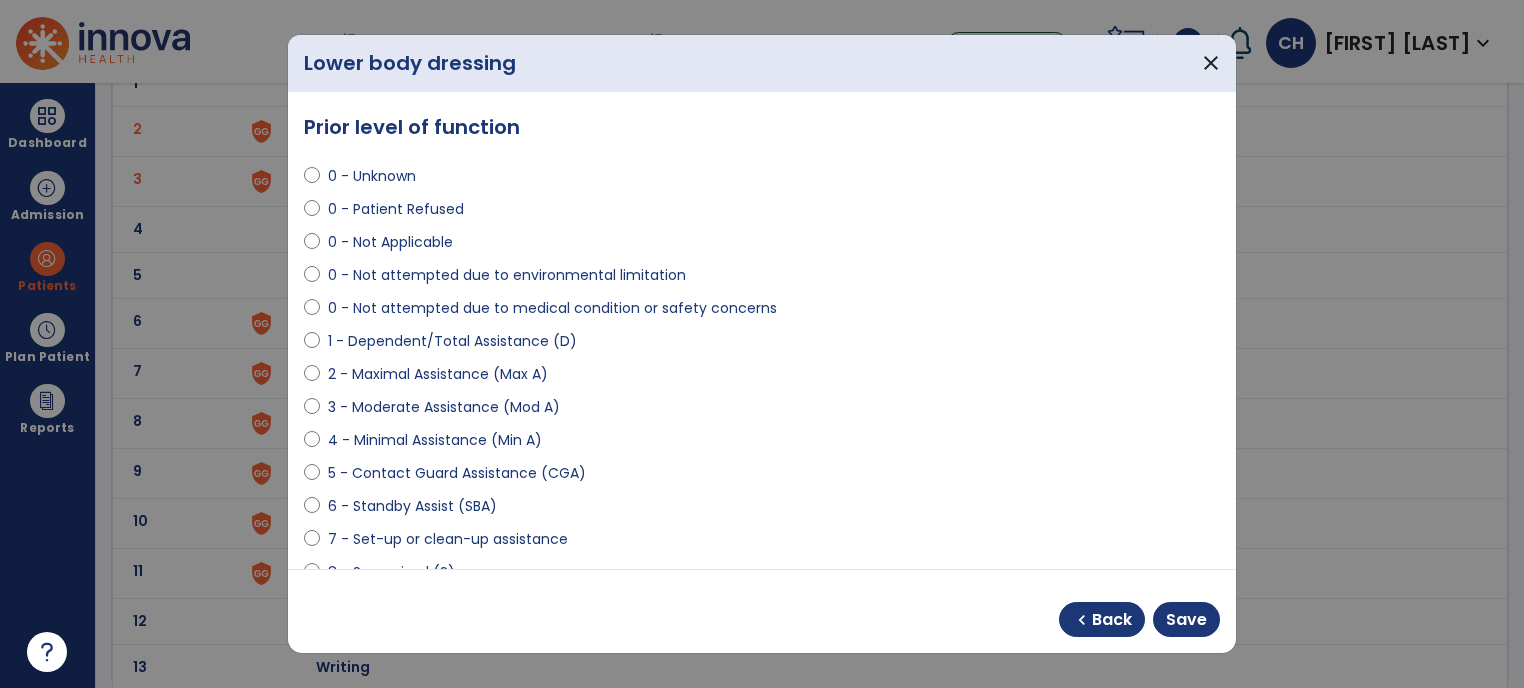 select on "**********" 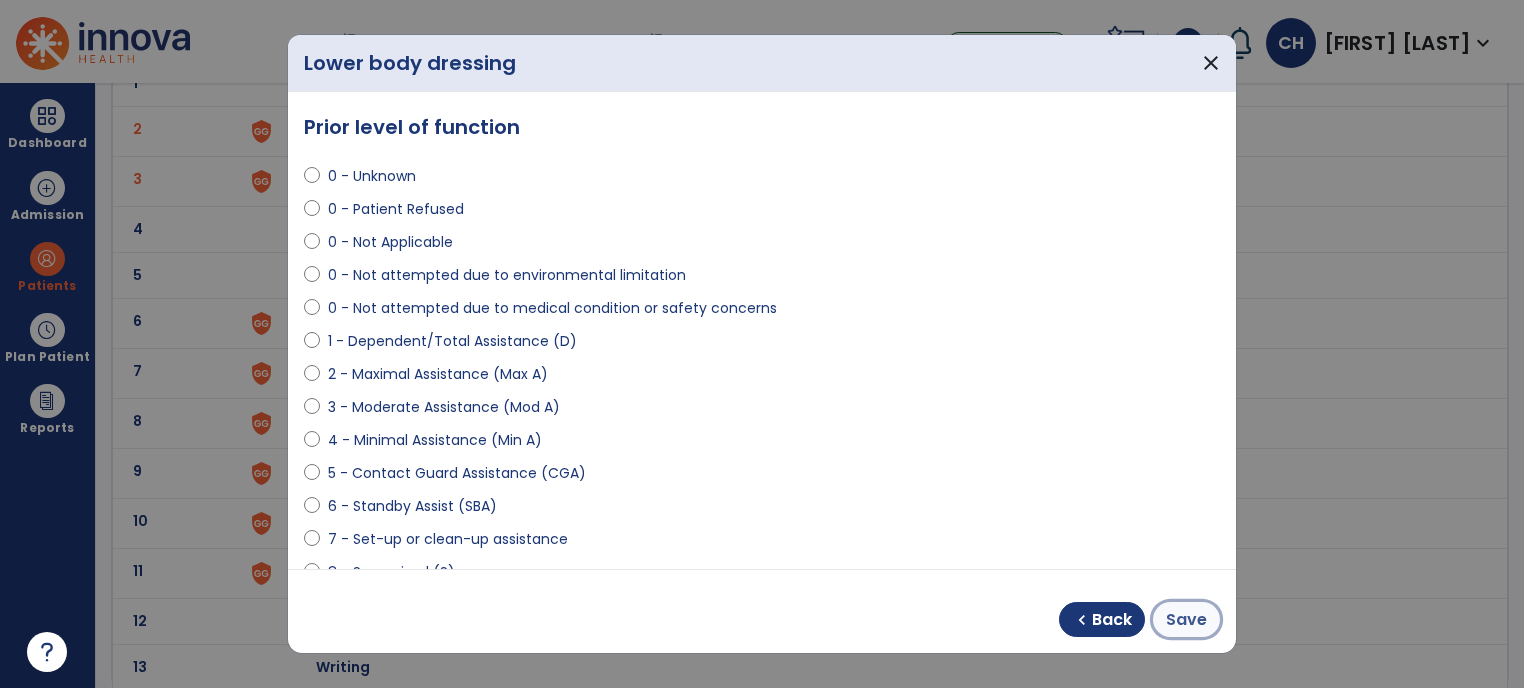 click on "Save" at bounding box center [1186, 620] 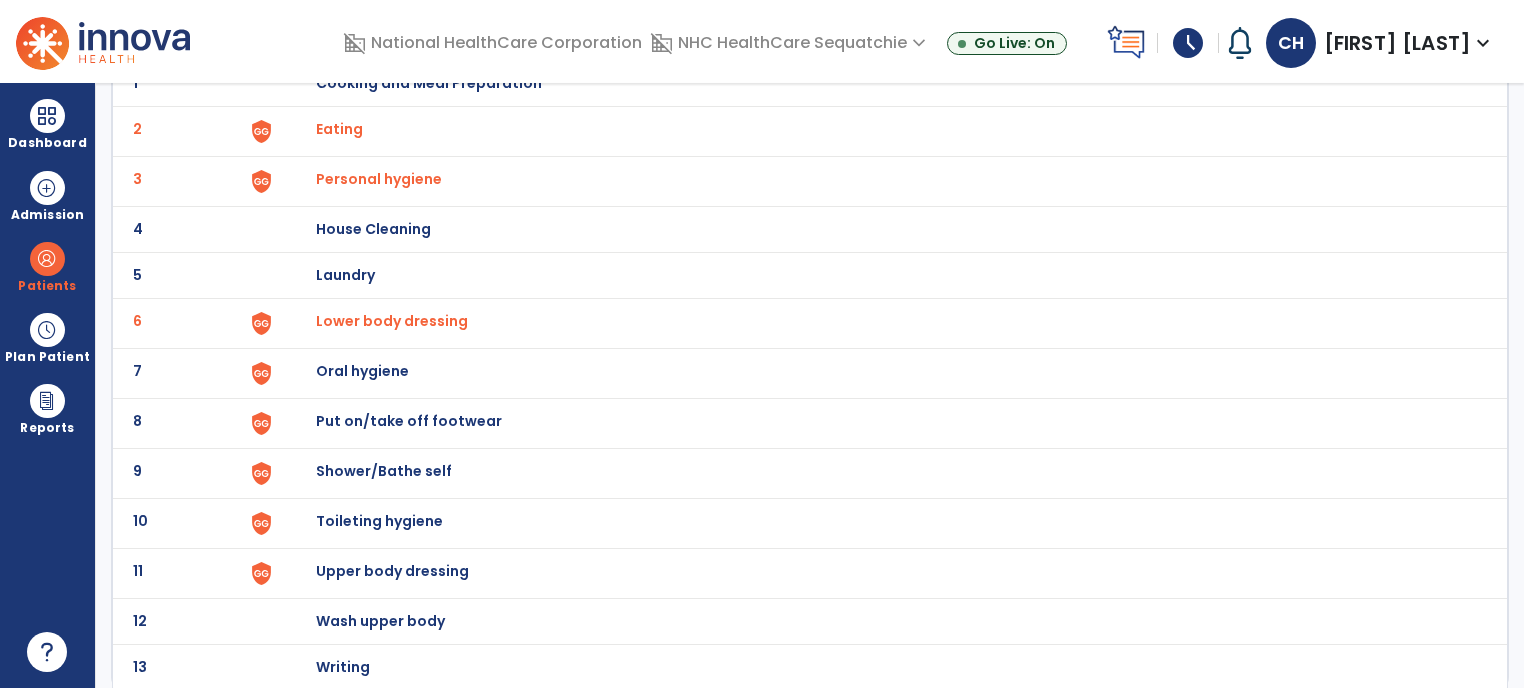 click on "Put on/take off footwear" at bounding box center (429, 83) 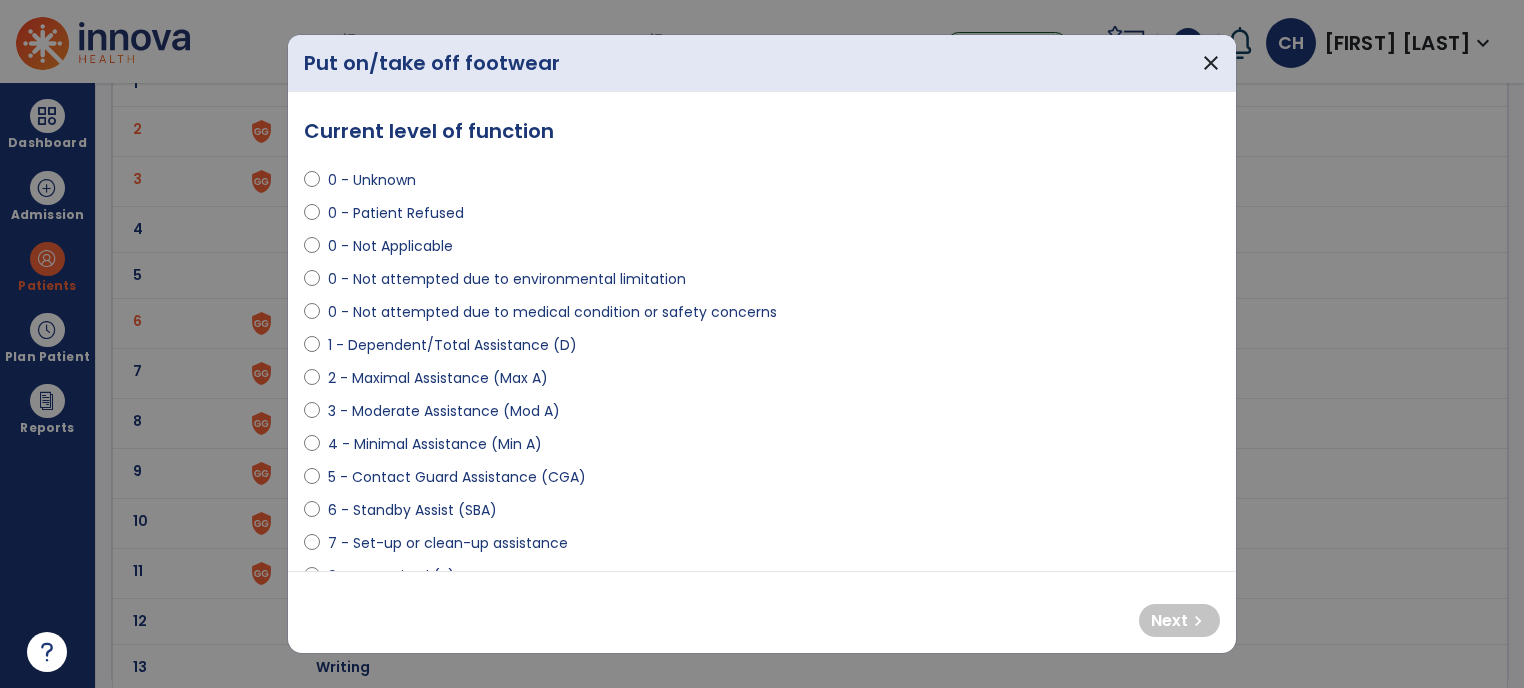 click at bounding box center (312, 349) 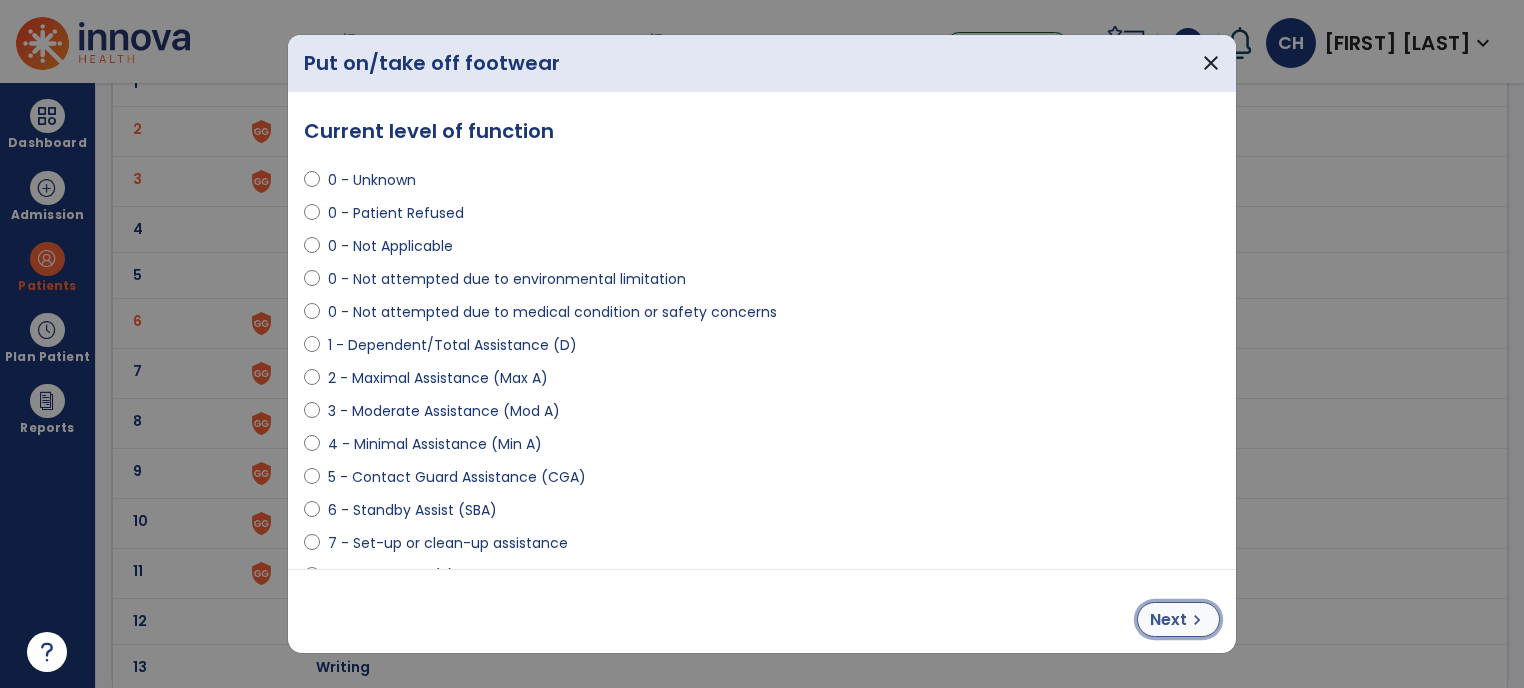 click on "chevron_right" at bounding box center [1197, 620] 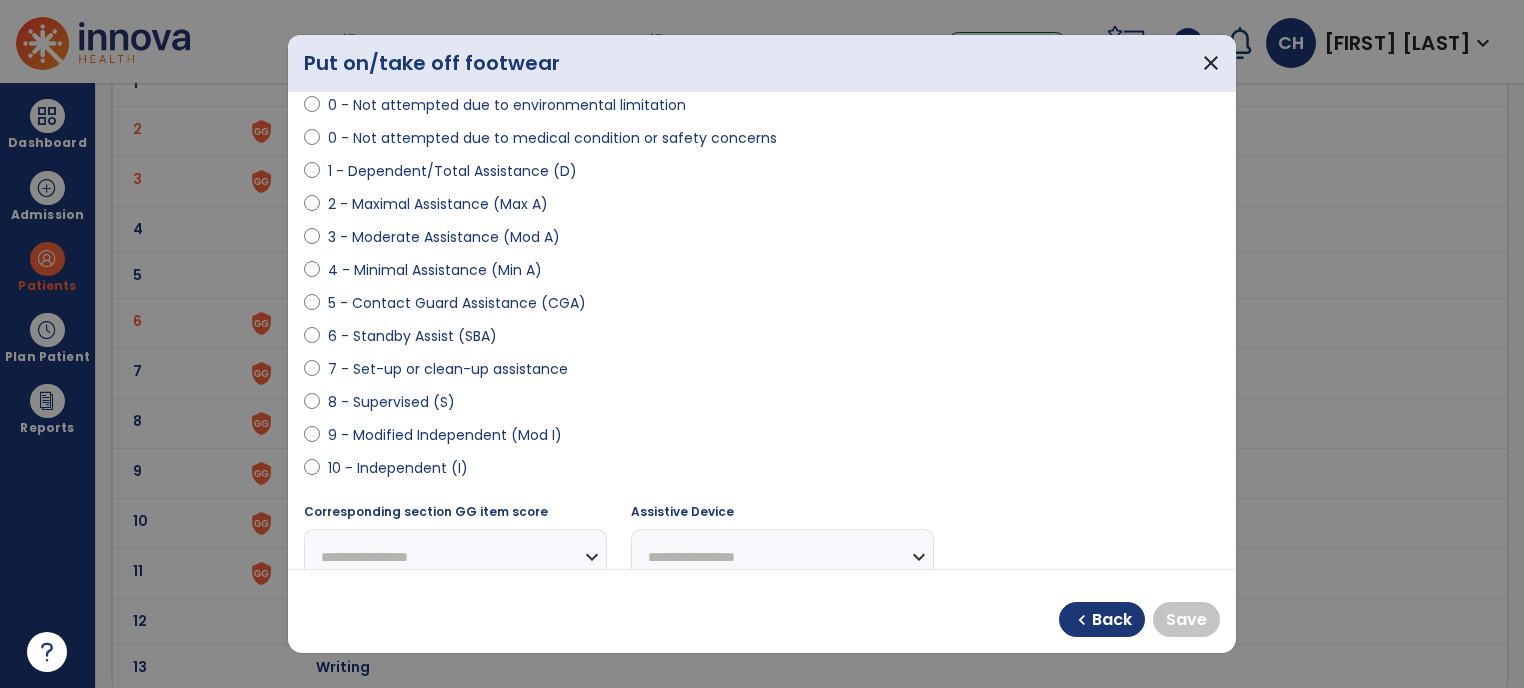 scroll, scrollTop: 200, scrollLeft: 0, axis: vertical 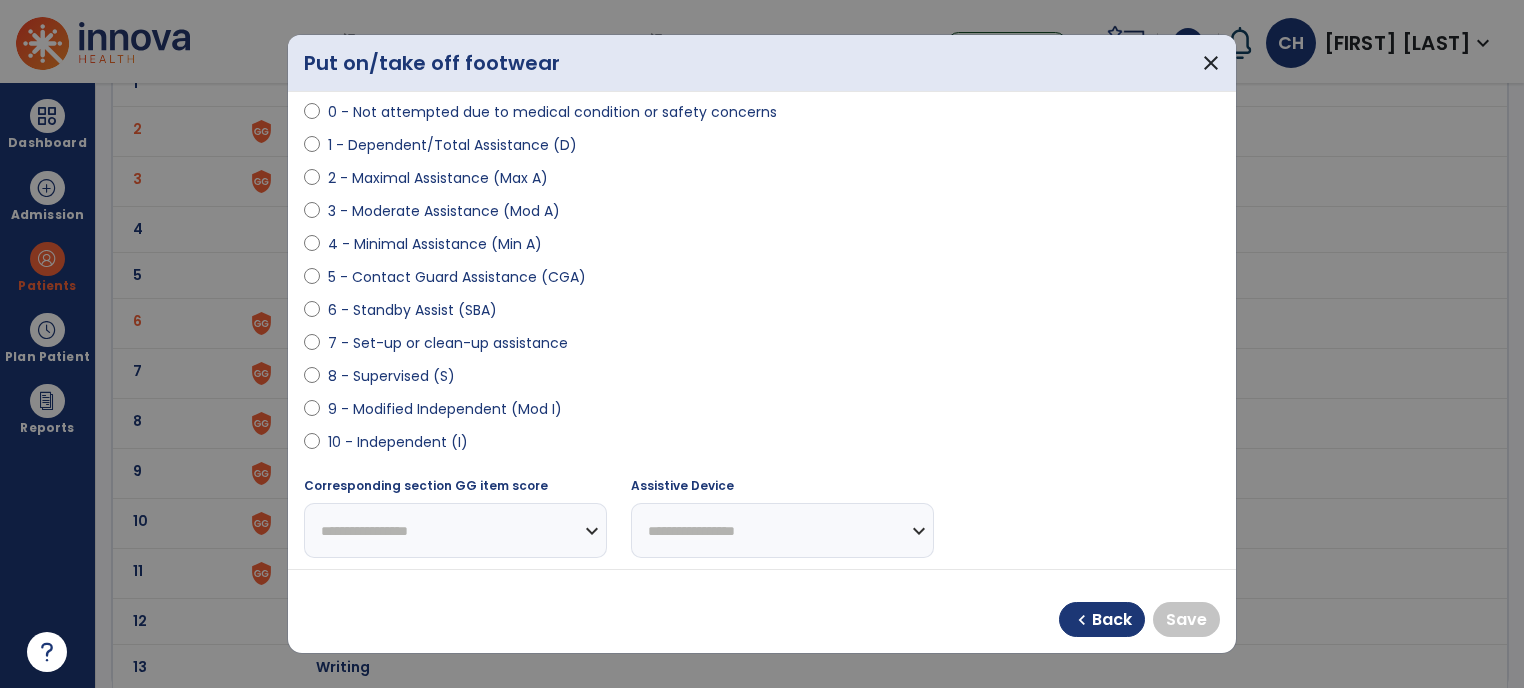 select on "**********" 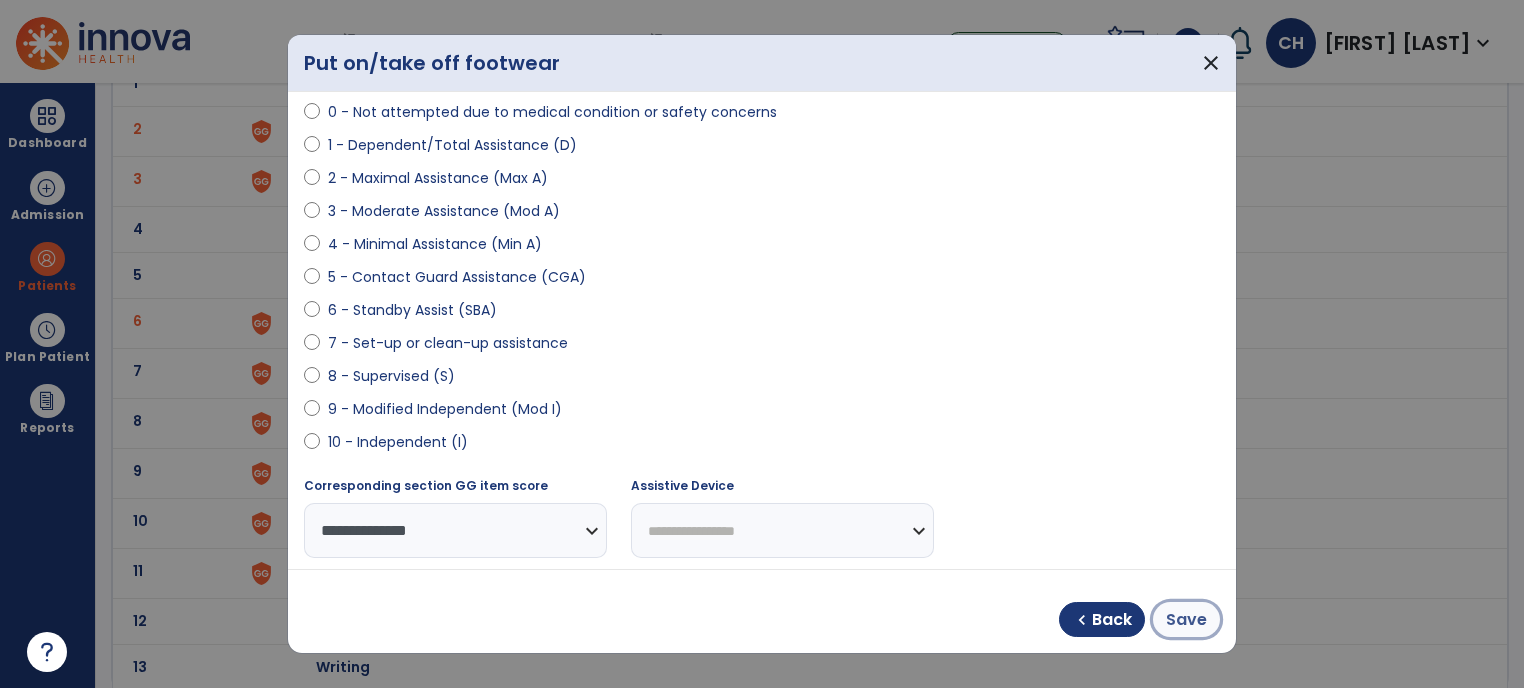 click on "Save" at bounding box center [1186, 620] 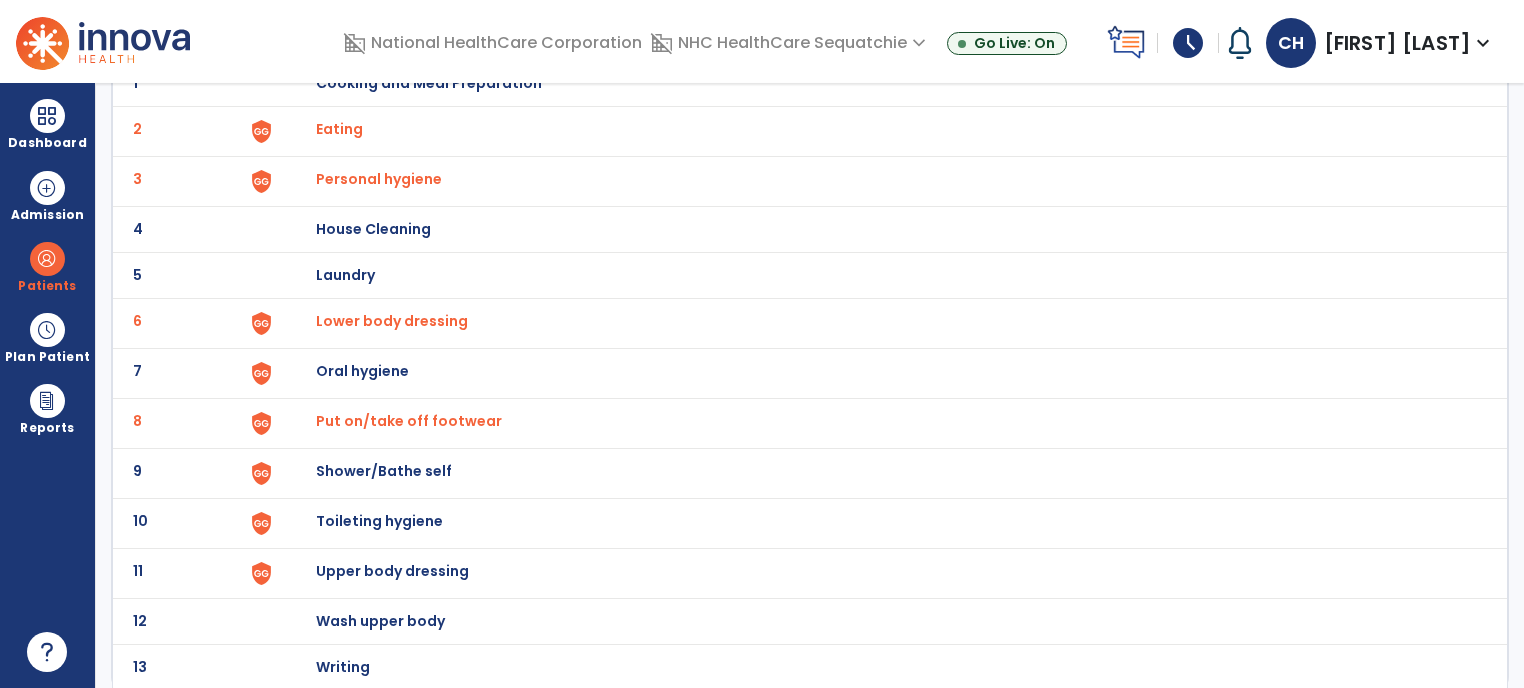 click on "Shower/Bathe self" at bounding box center [429, 83] 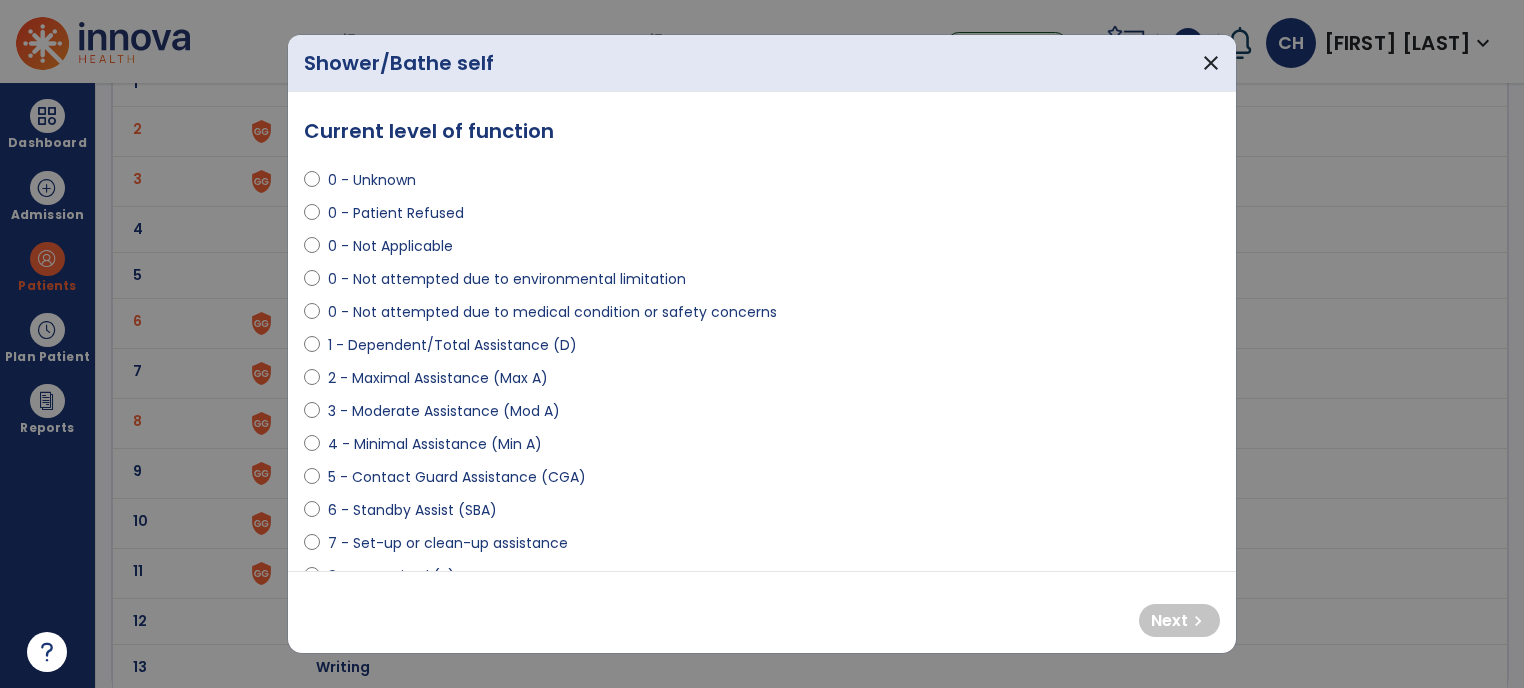 select on "**********" 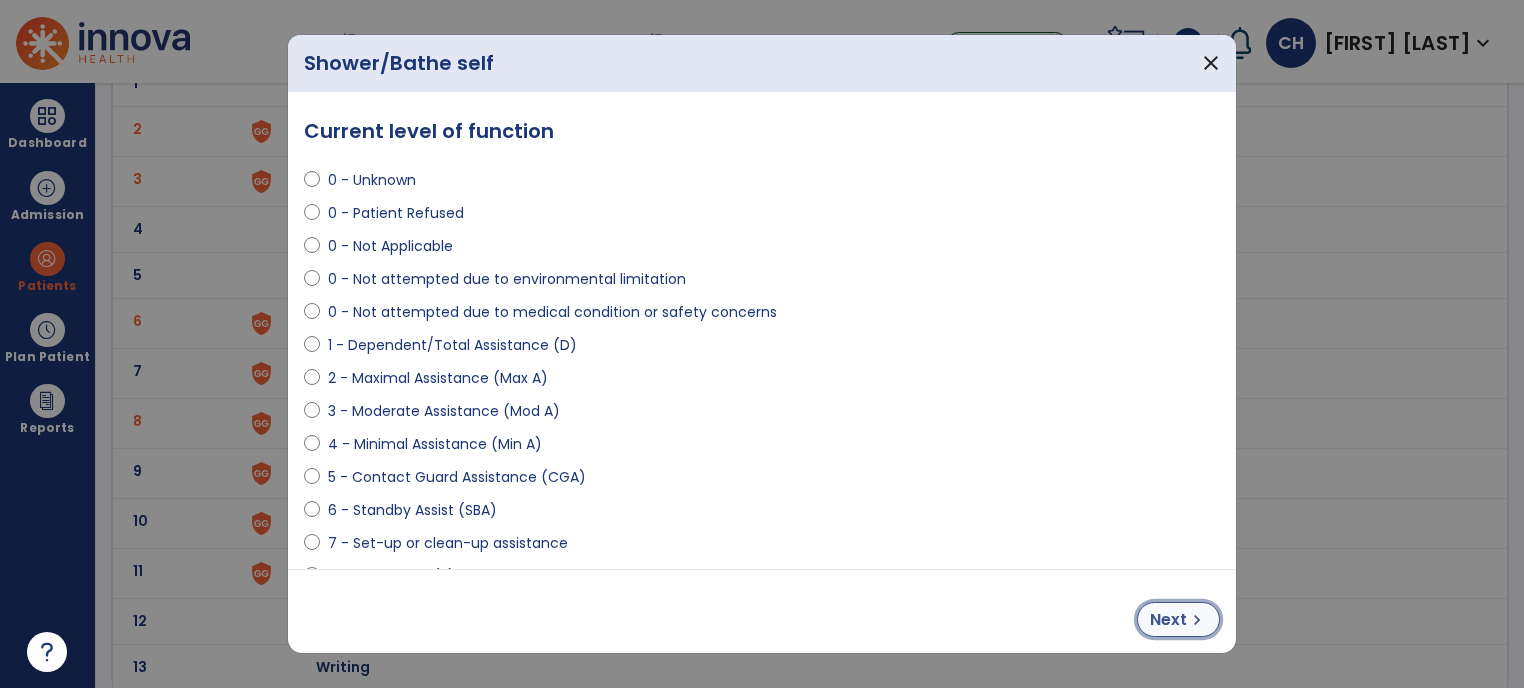 click on "Next" at bounding box center (1168, 620) 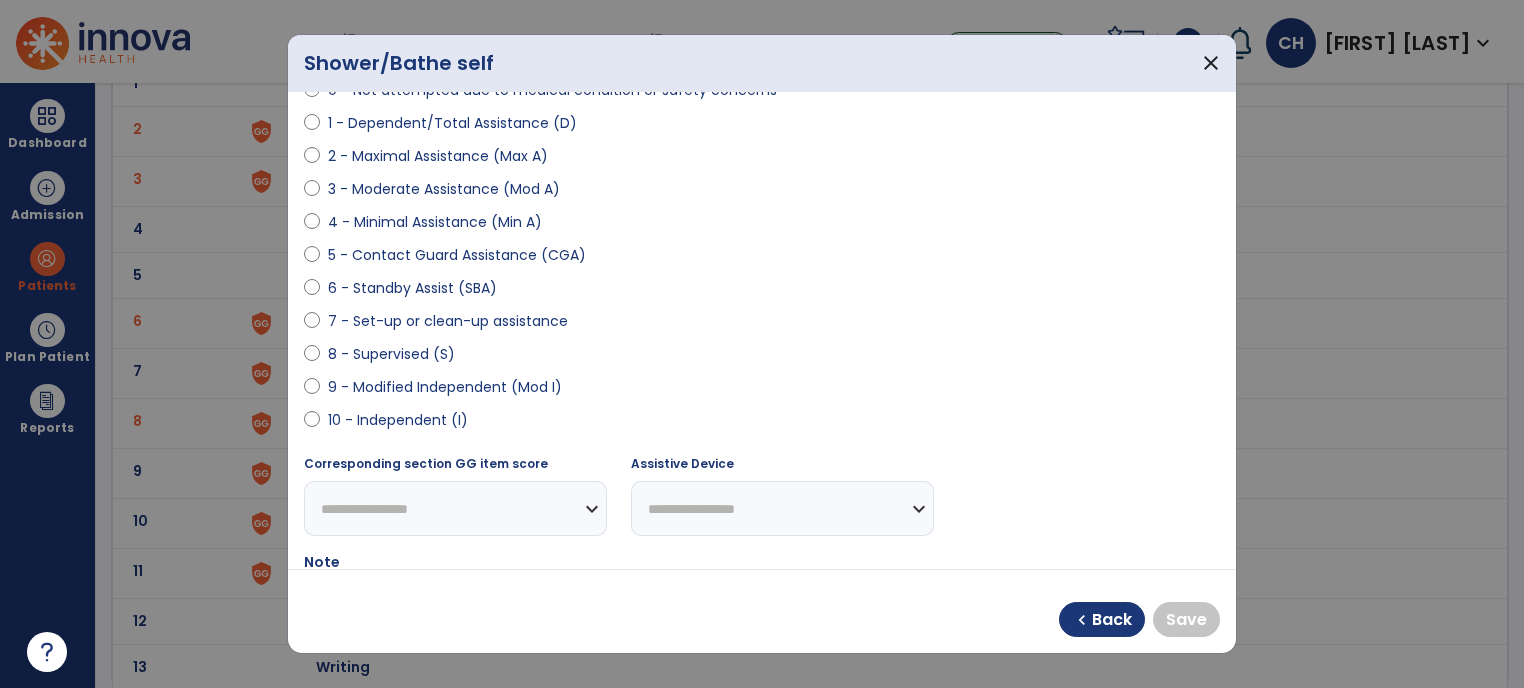 scroll, scrollTop: 228, scrollLeft: 0, axis: vertical 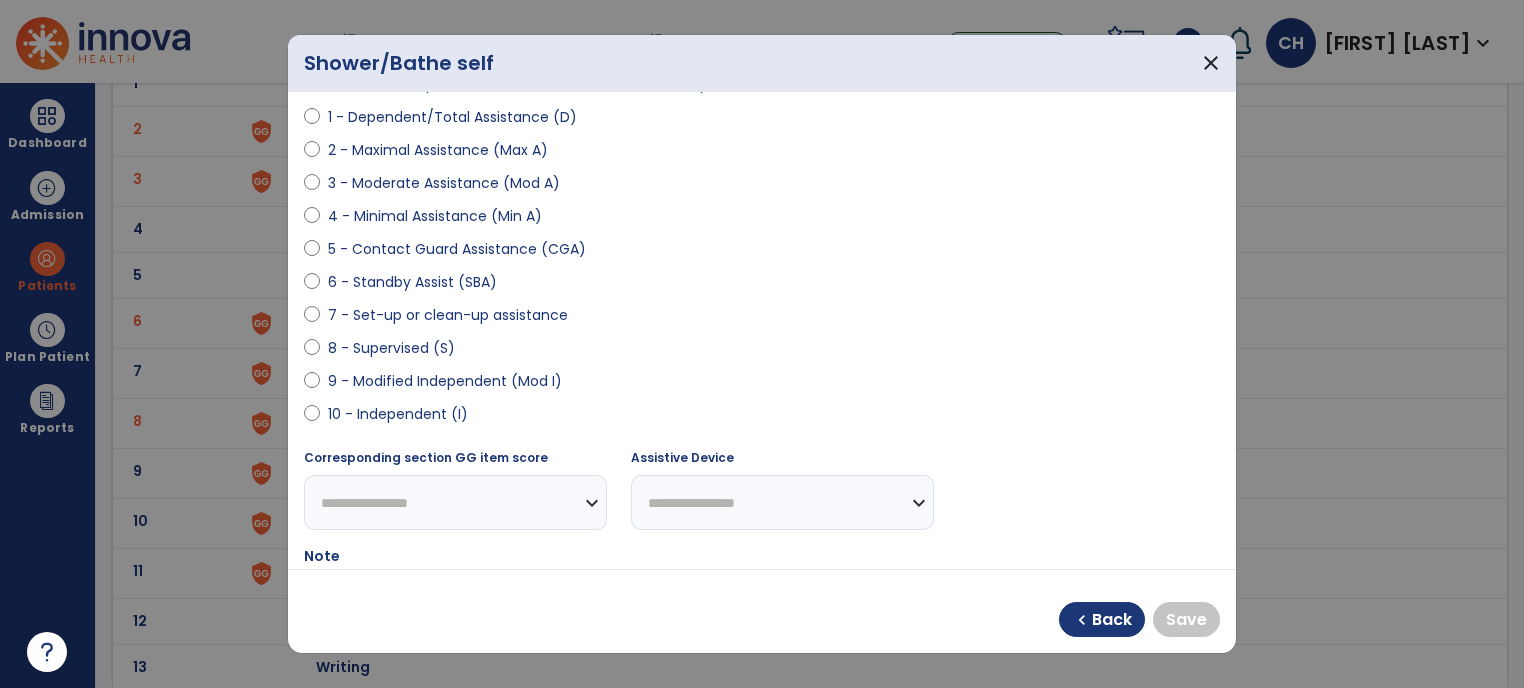select on "**********" 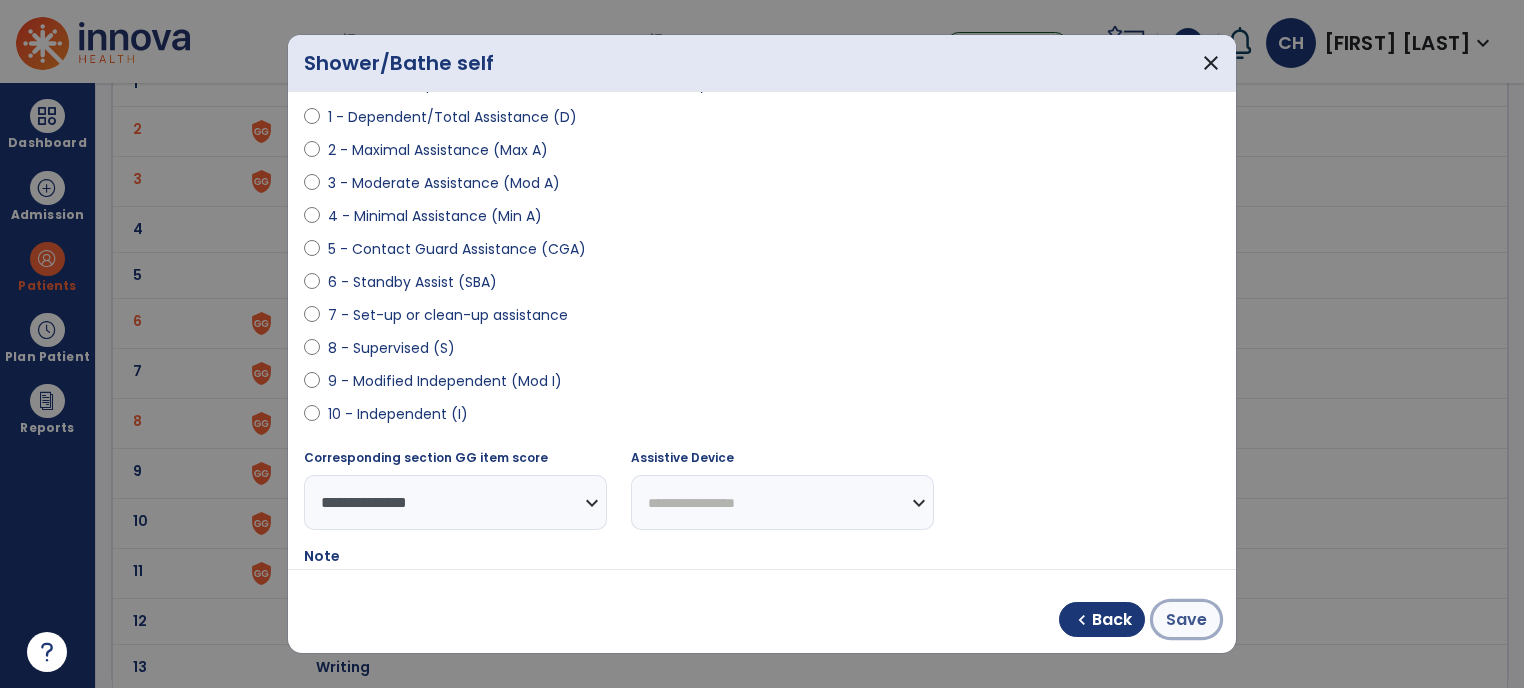 click on "Save" at bounding box center [1186, 620] 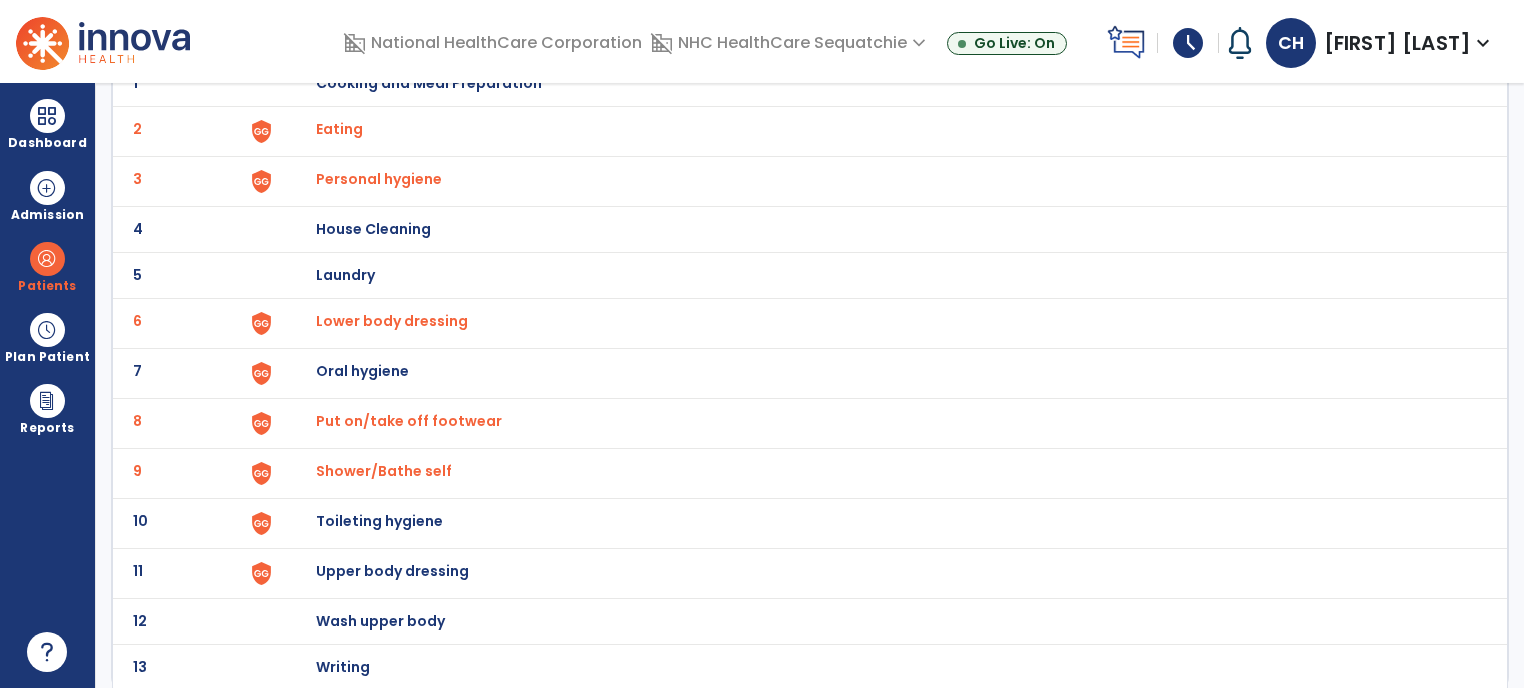 click on "Toileting hygiene" at bounding box center [429, 83] 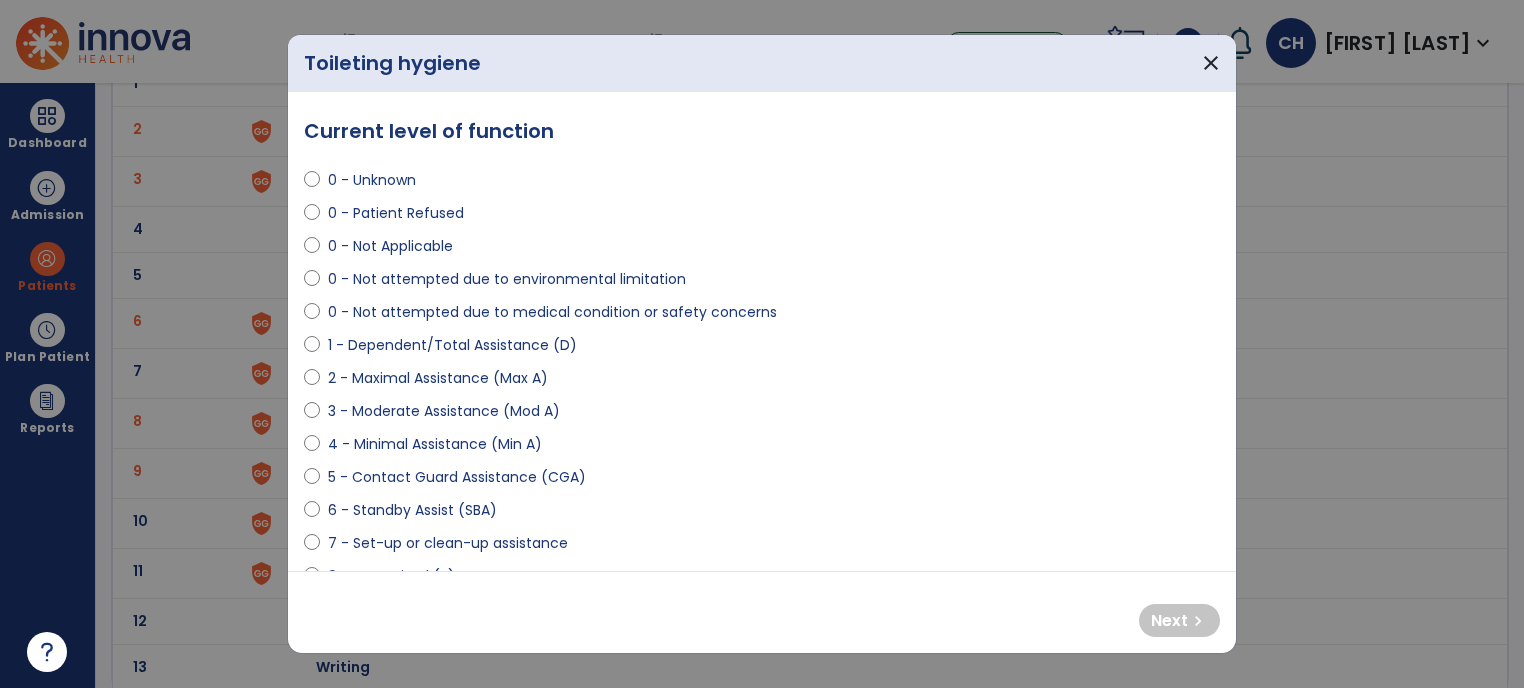 select on "**********" 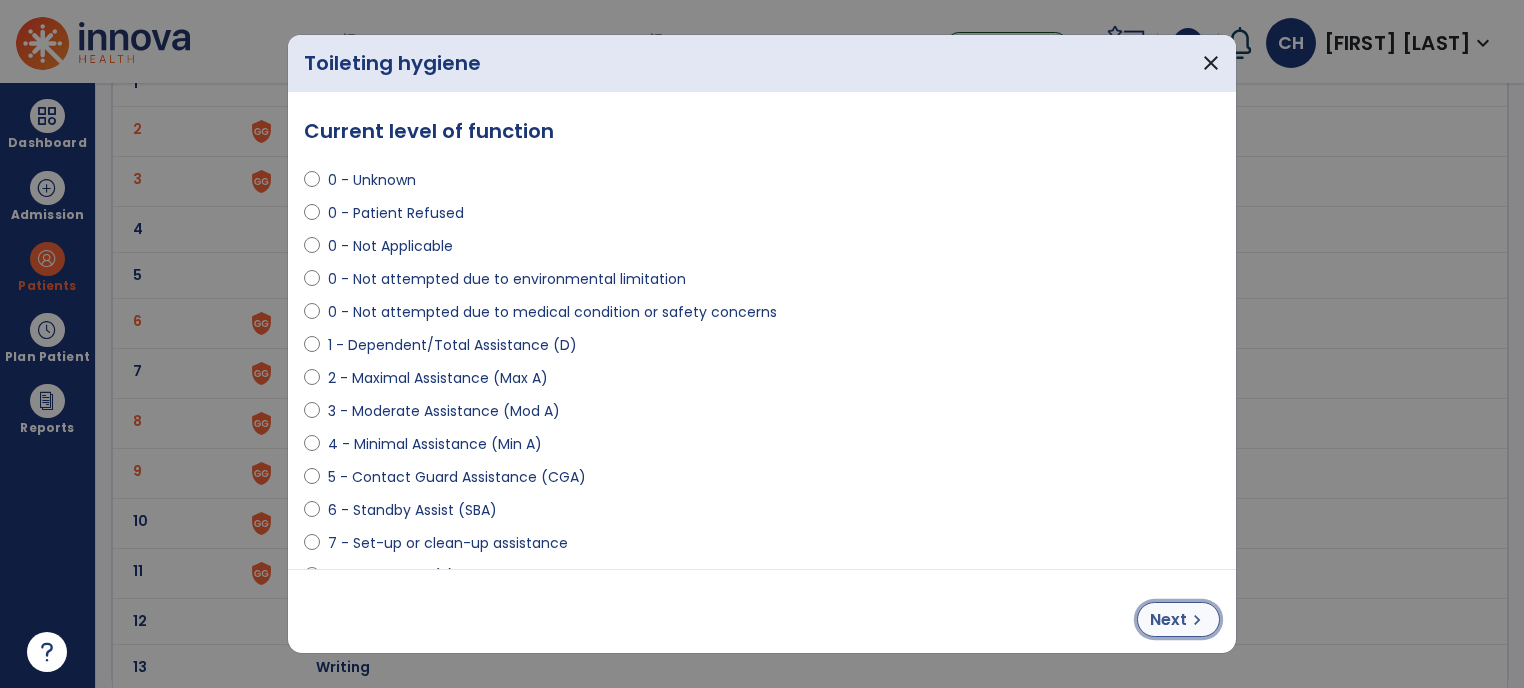 click on "Next" at bounding box center [1168, 620] 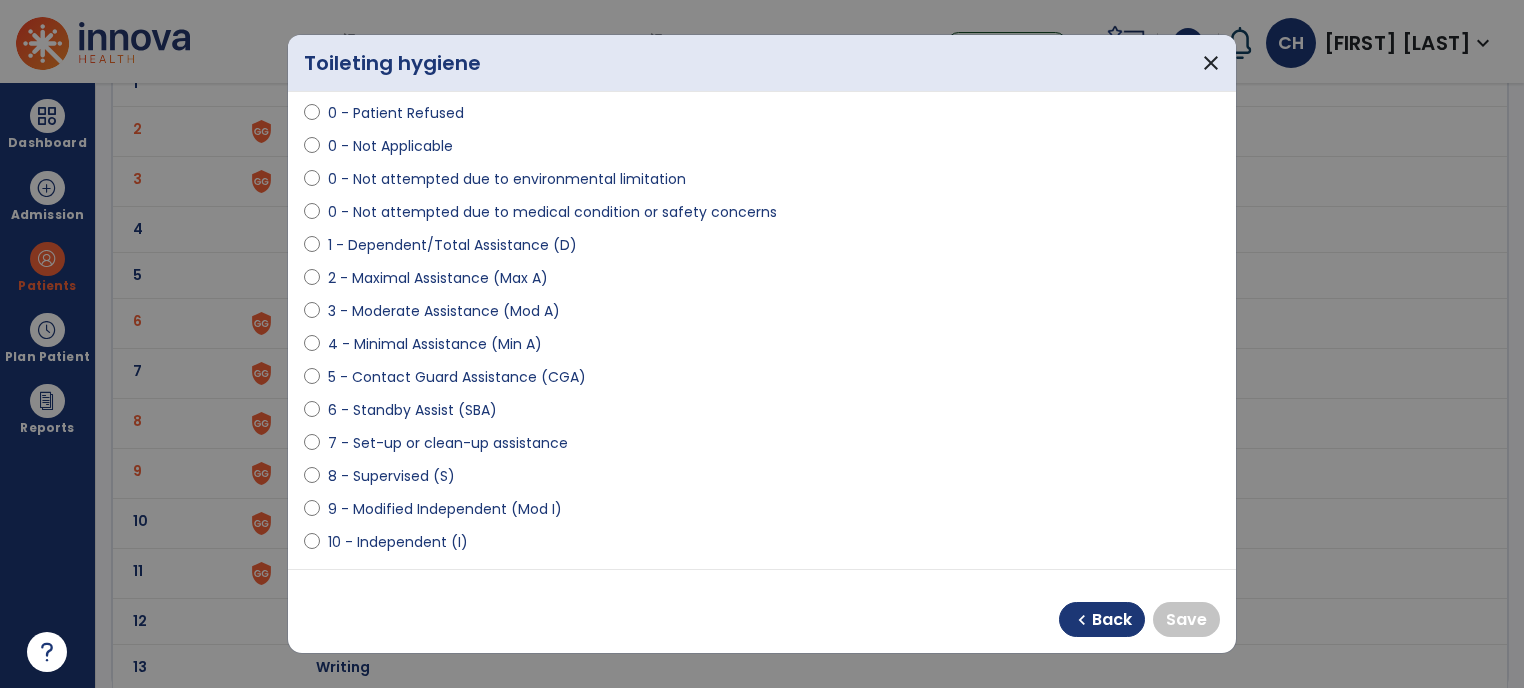 scroll, scrollTop: 127, scrollLeft: 0, axis: vertical 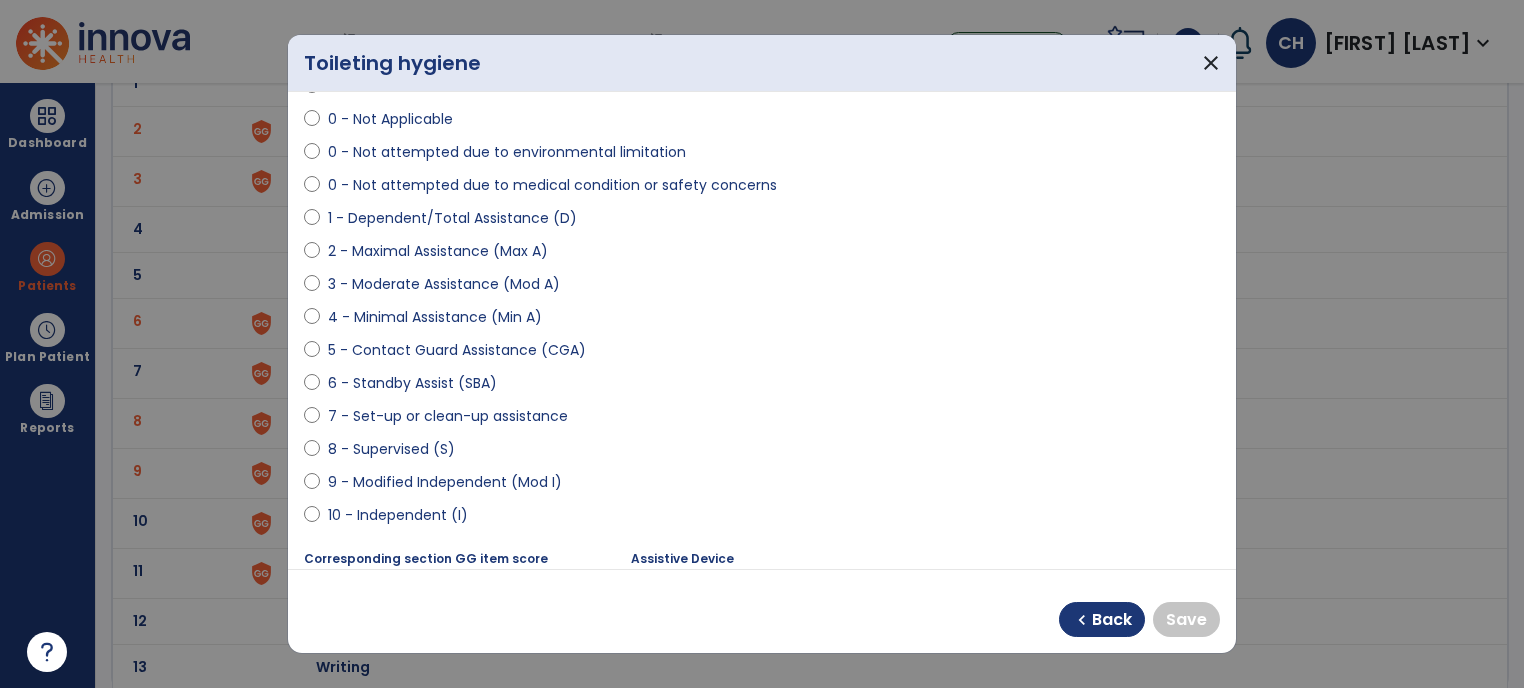 select on "**********" 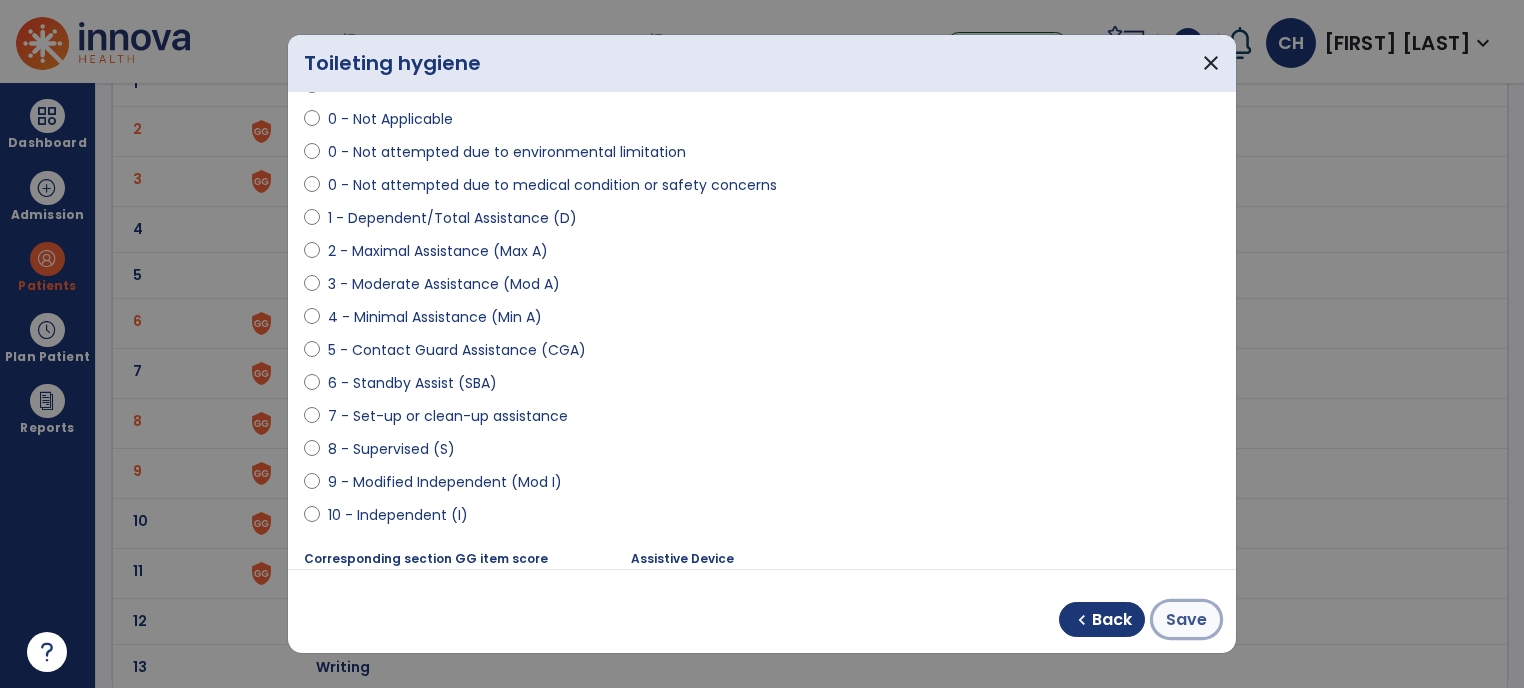 click on "Save" at bounding box center (1186, 620) 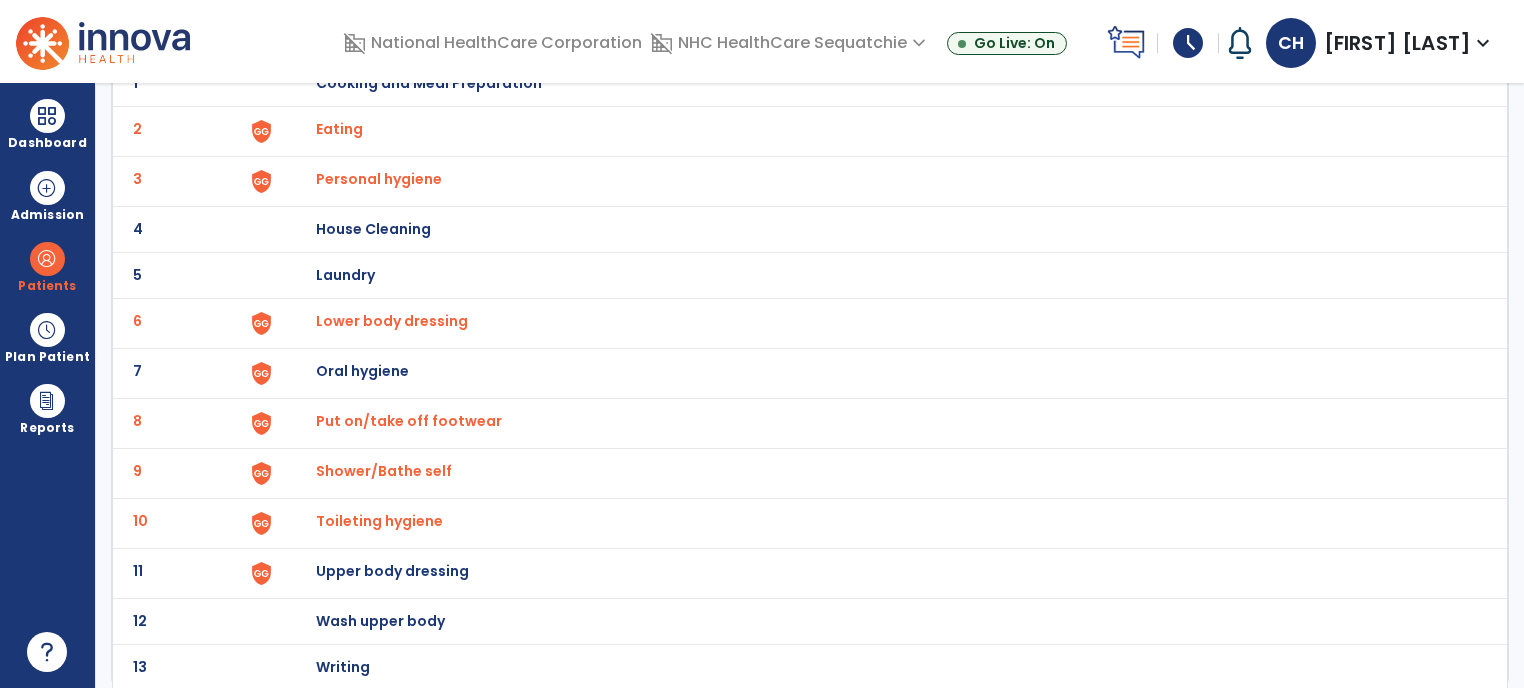 click on "Upper body dressing" at bounding box center [429, 83] 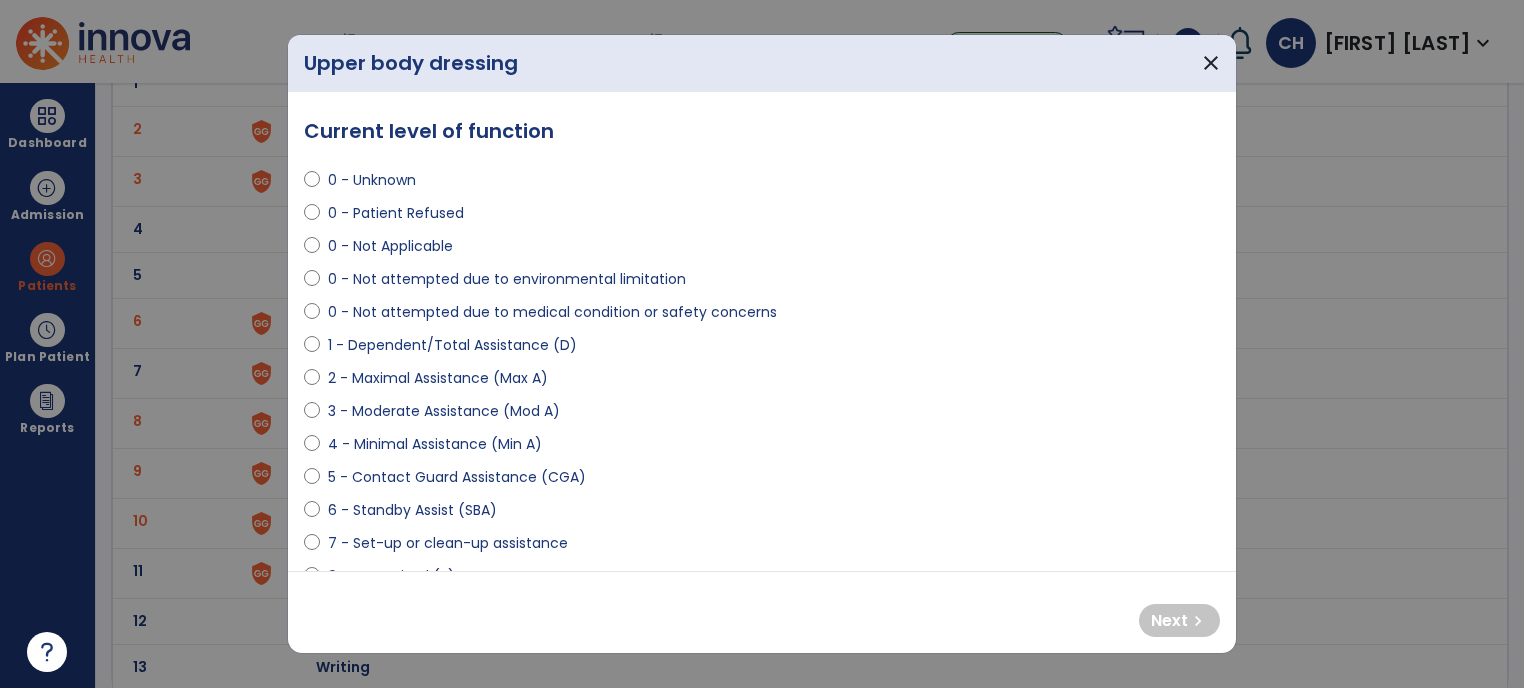 select on "**********" 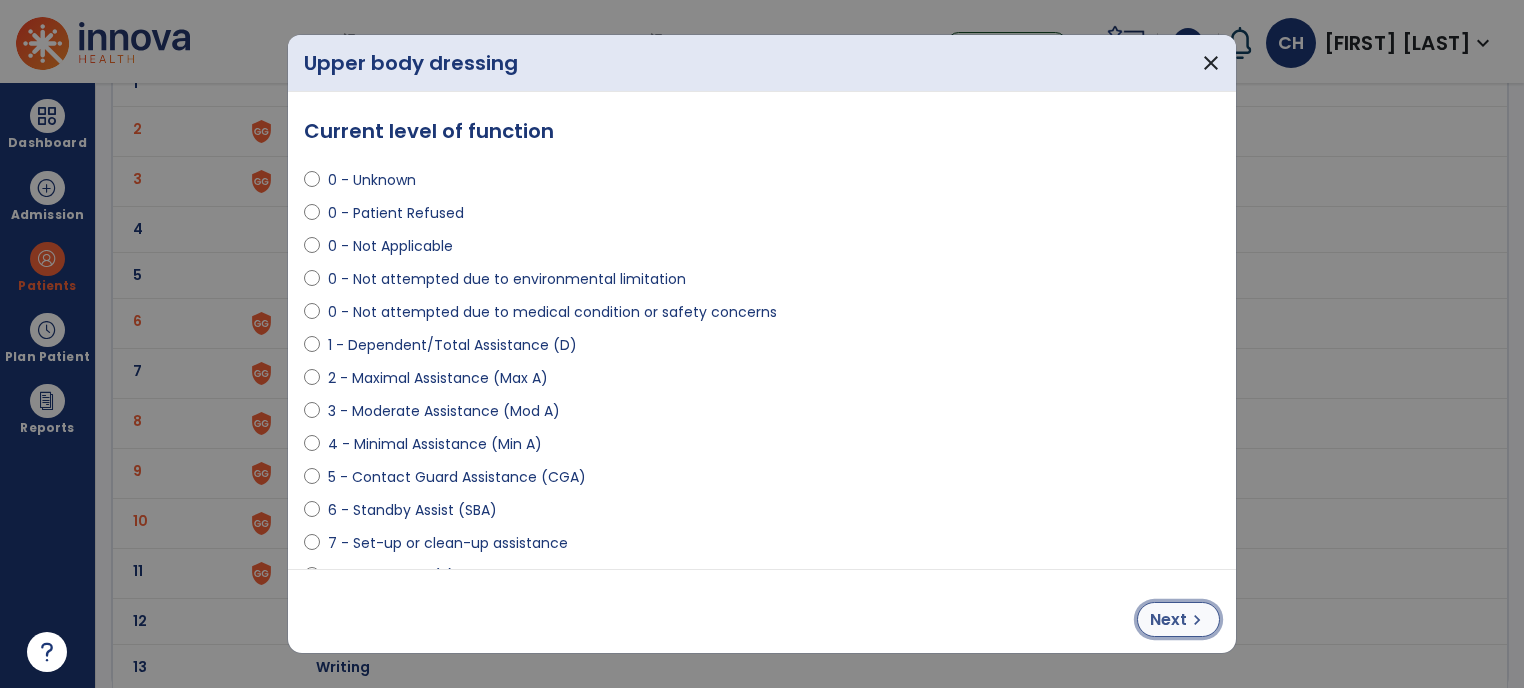 click on "Next  chevron_right" at bounding box center (1178, 619) 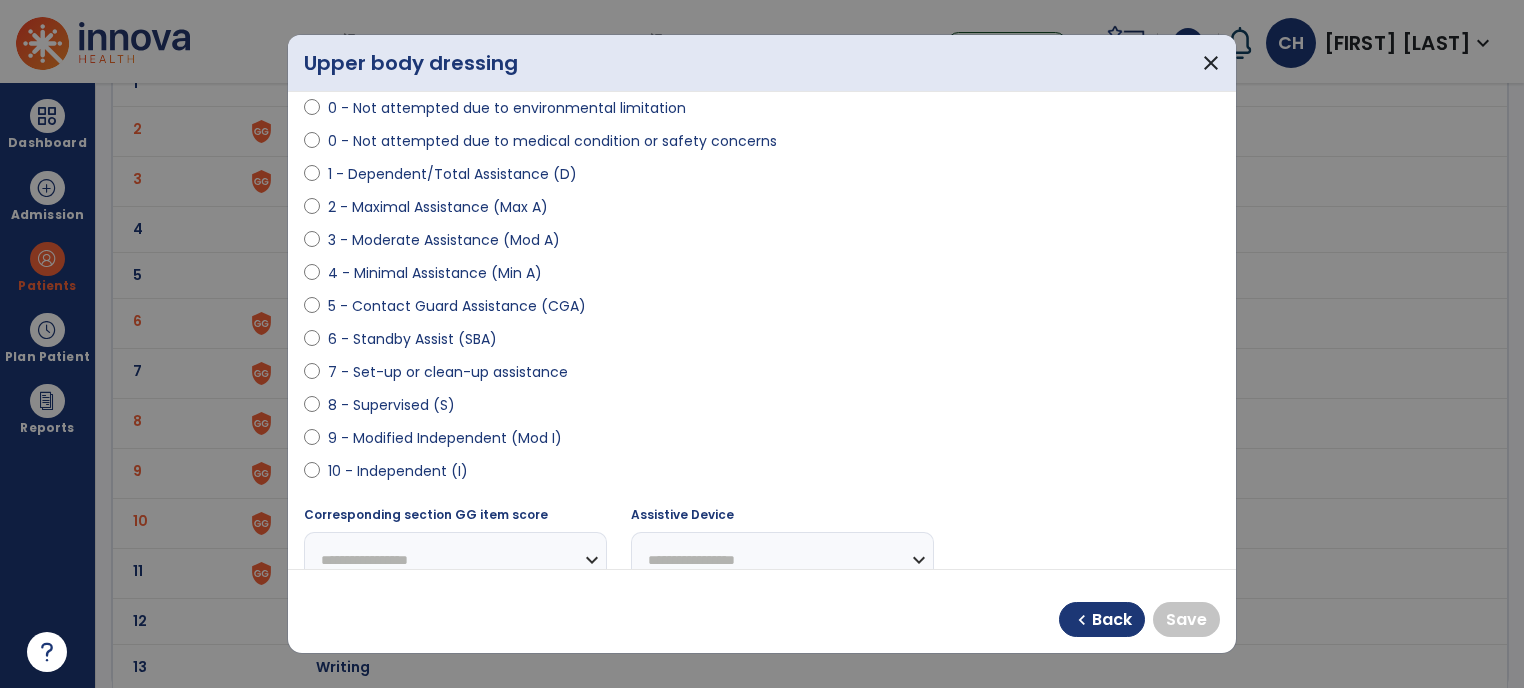 scroll, scrollTop: 175, scrollLeft: 0, axis: vertical 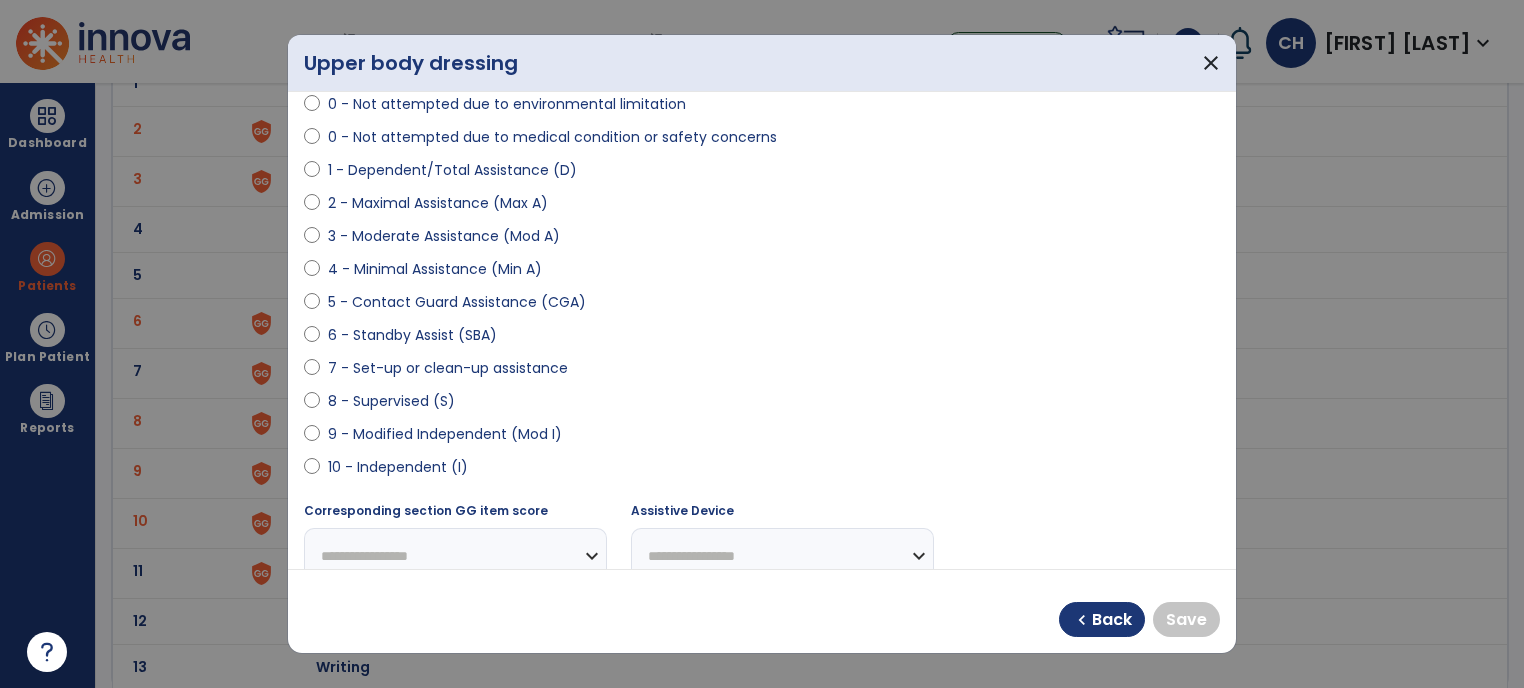 select on "**********" 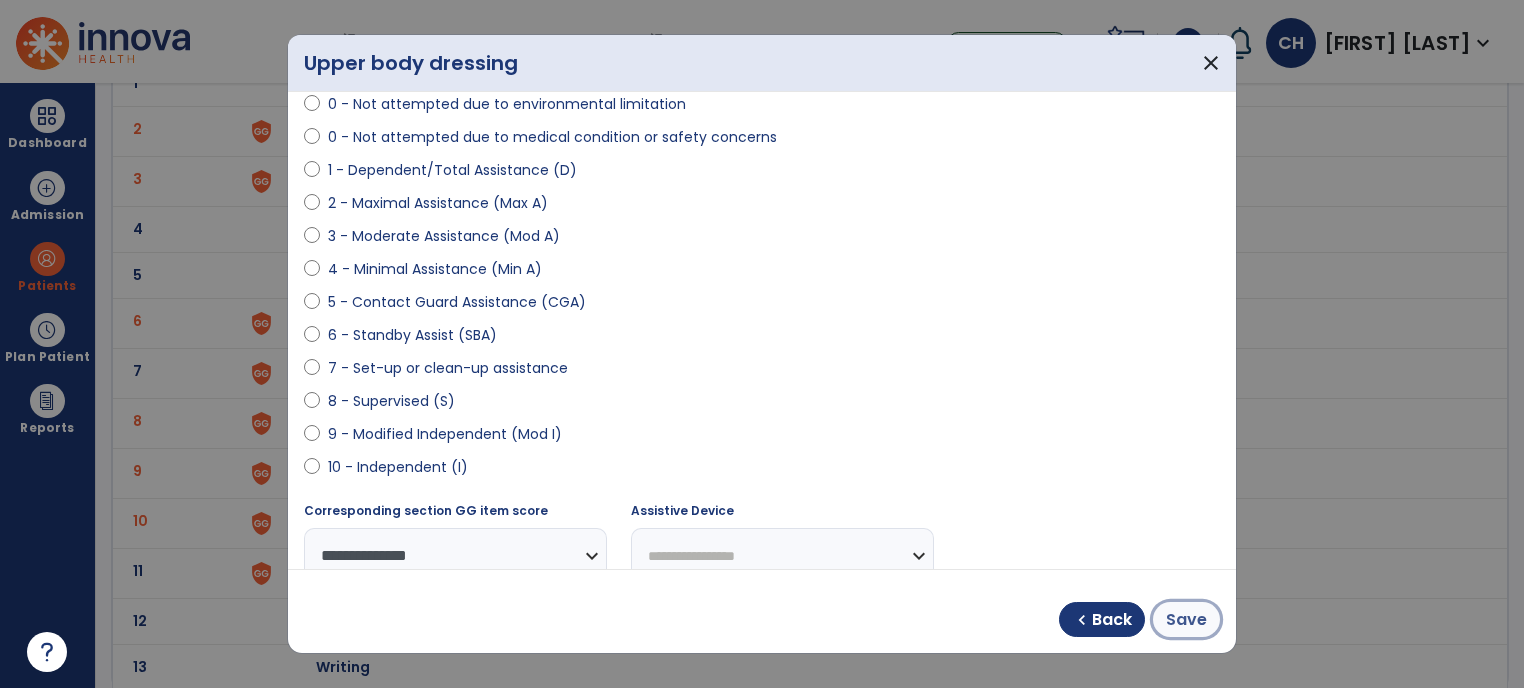 click on "Save" at bounding box center [1186, 620] 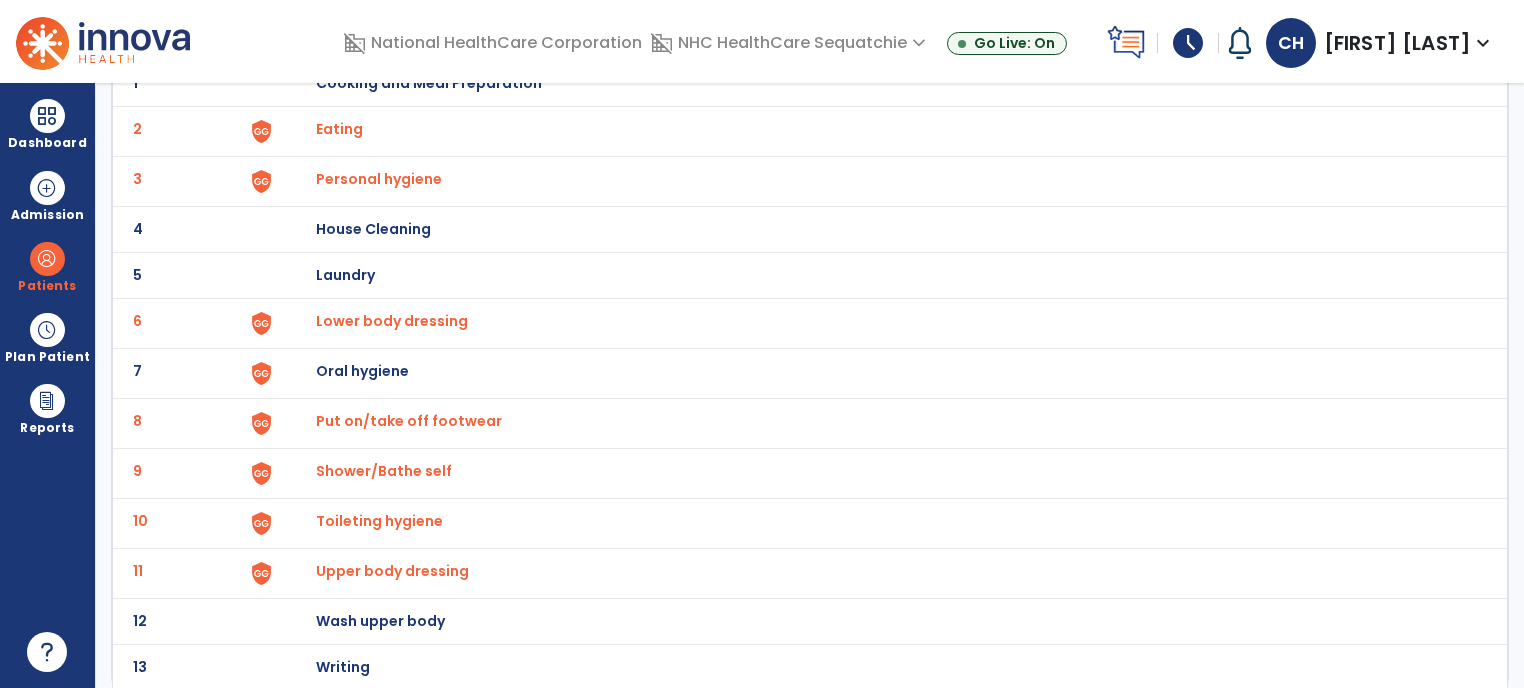 scroll, scrollTop: 0, scrollLeft: 0, axis: both 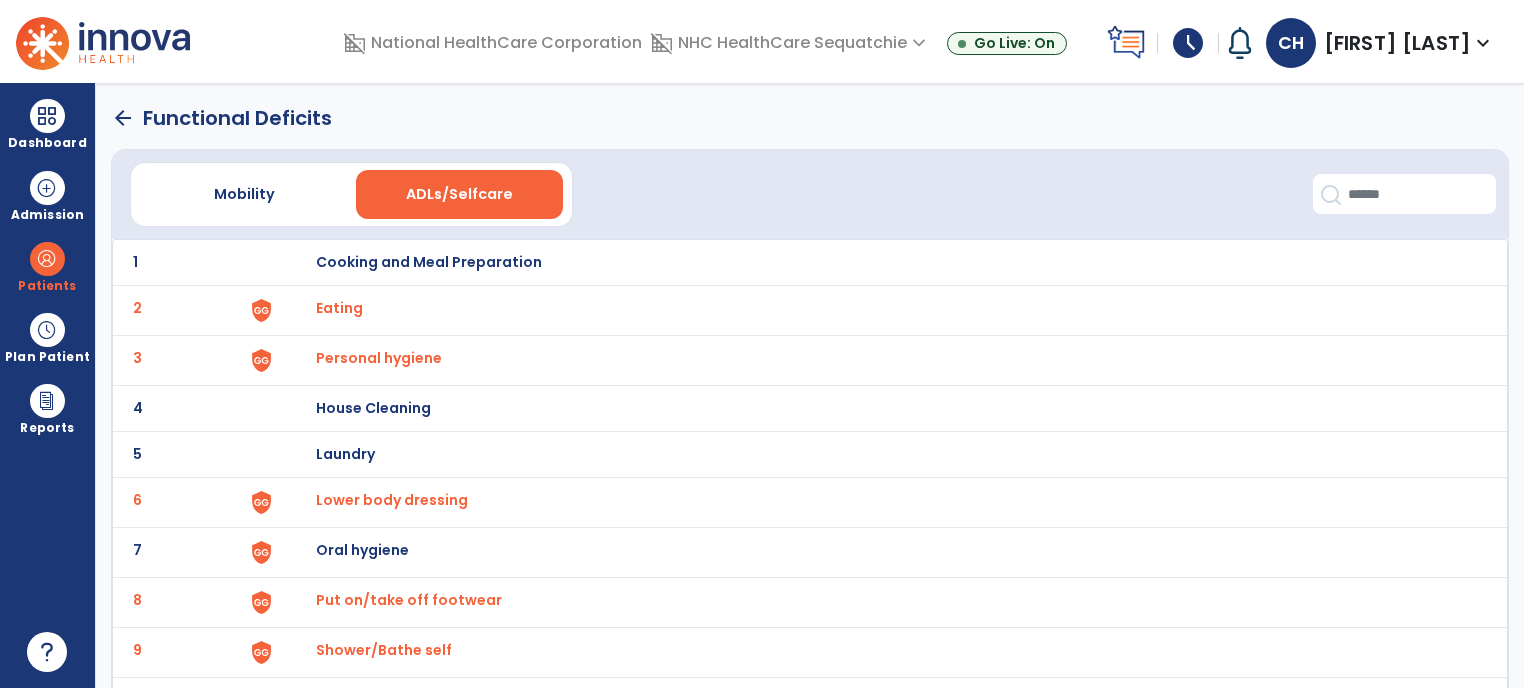 click on "House Cleaning" at bounding box center (429, 262) 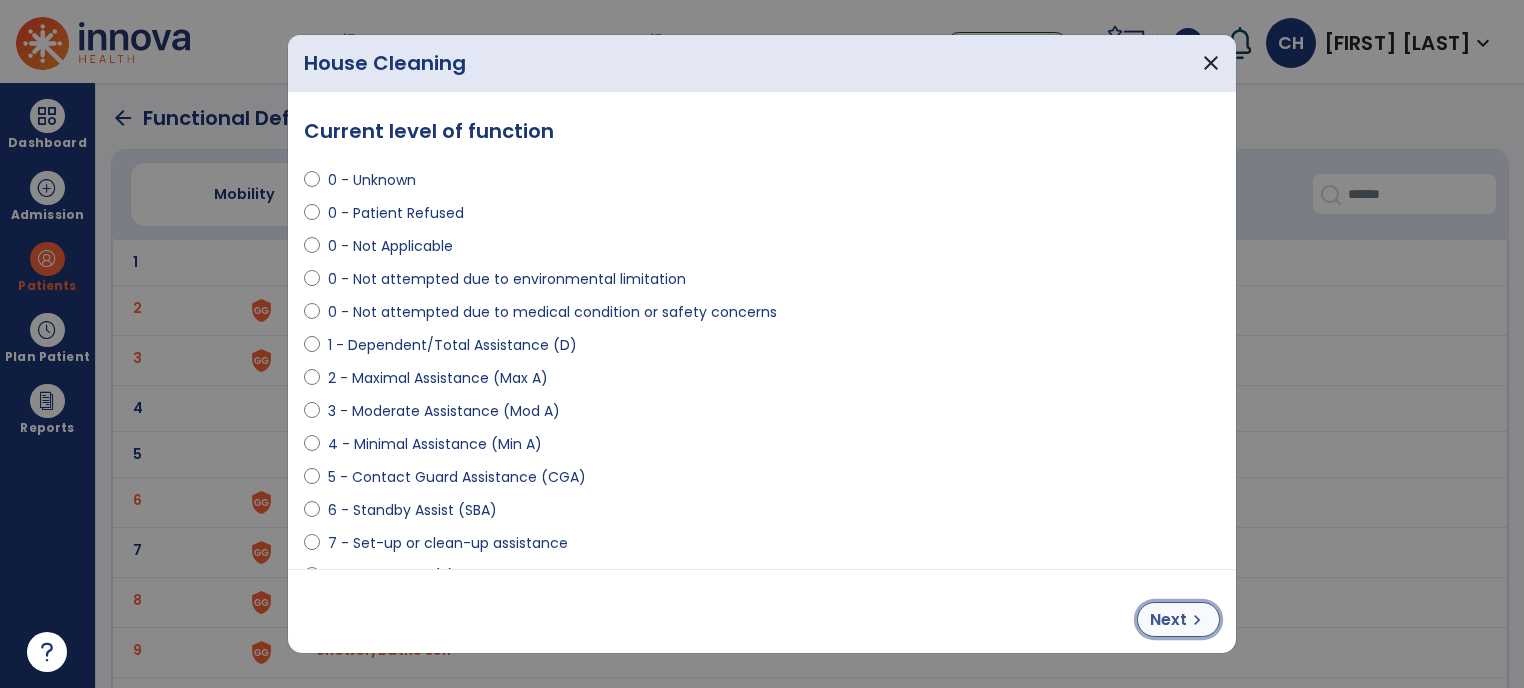 click on "Next" at bounding box center (1168, 620) 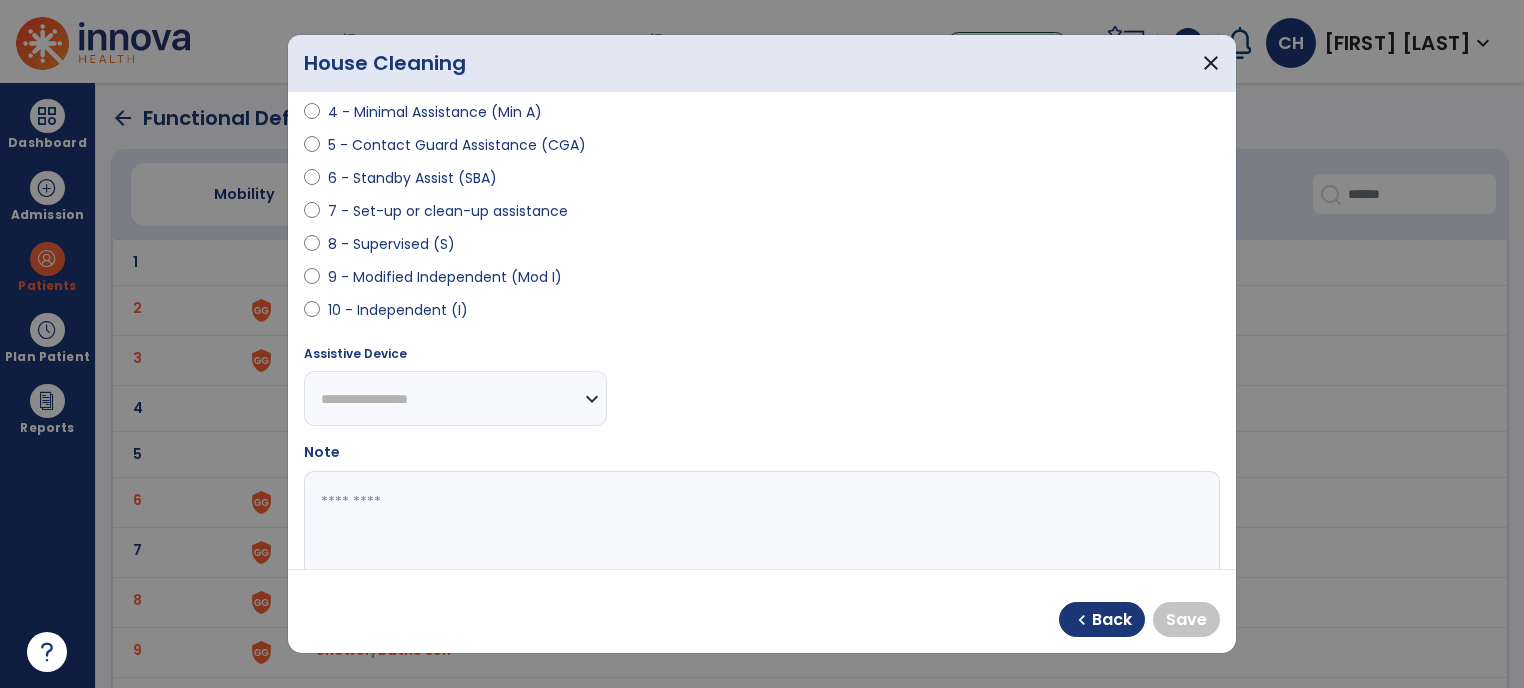 scroll, scrollTop: 415, scrollLeft: 0, axis: vertical 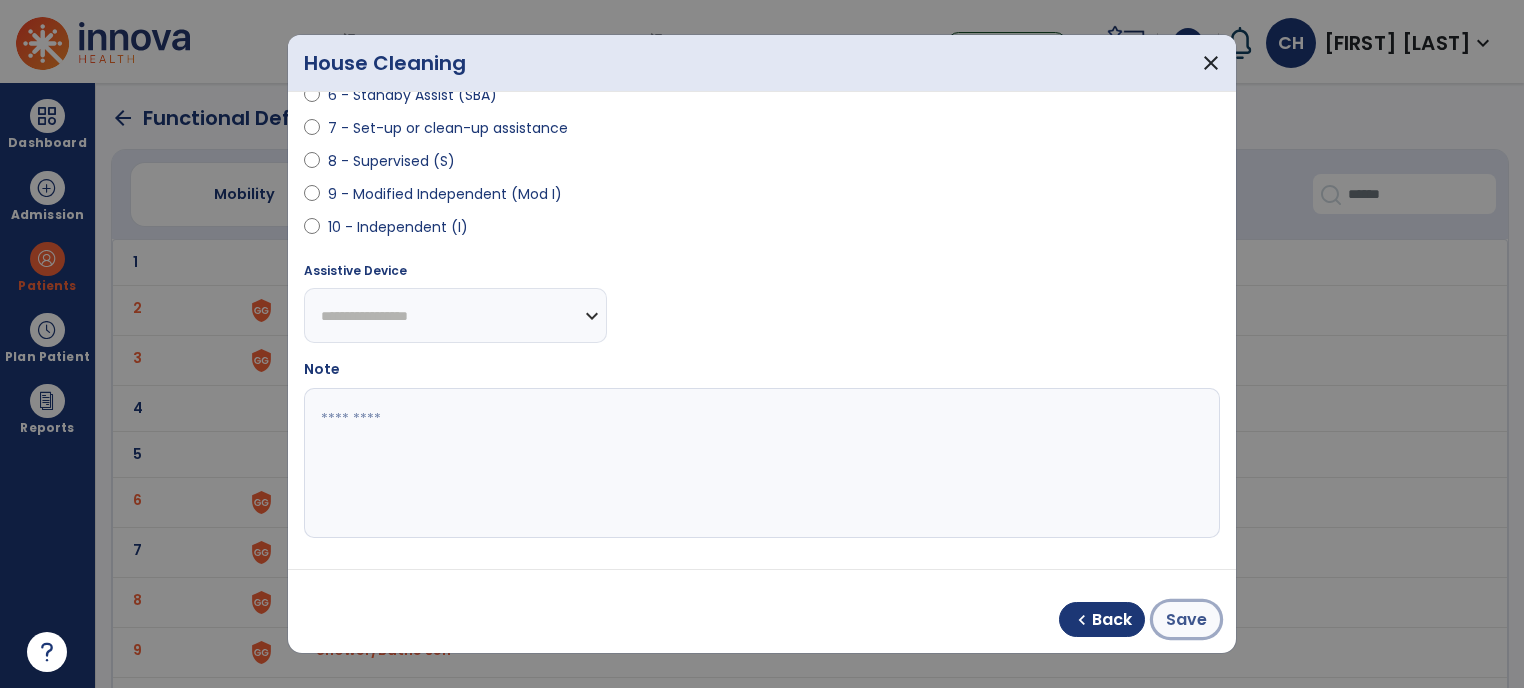 click on "Save" at bounding box center [1186, 620] 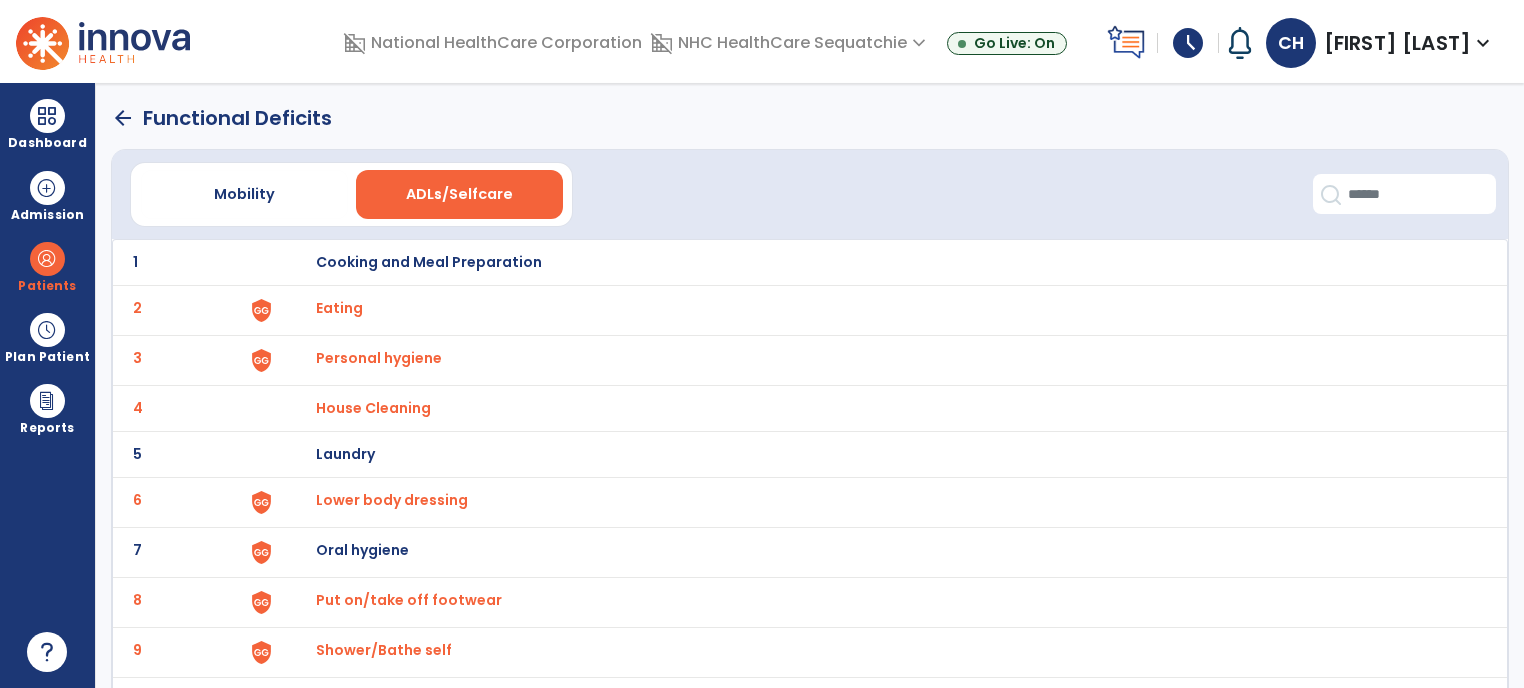 click on "arrow_back" 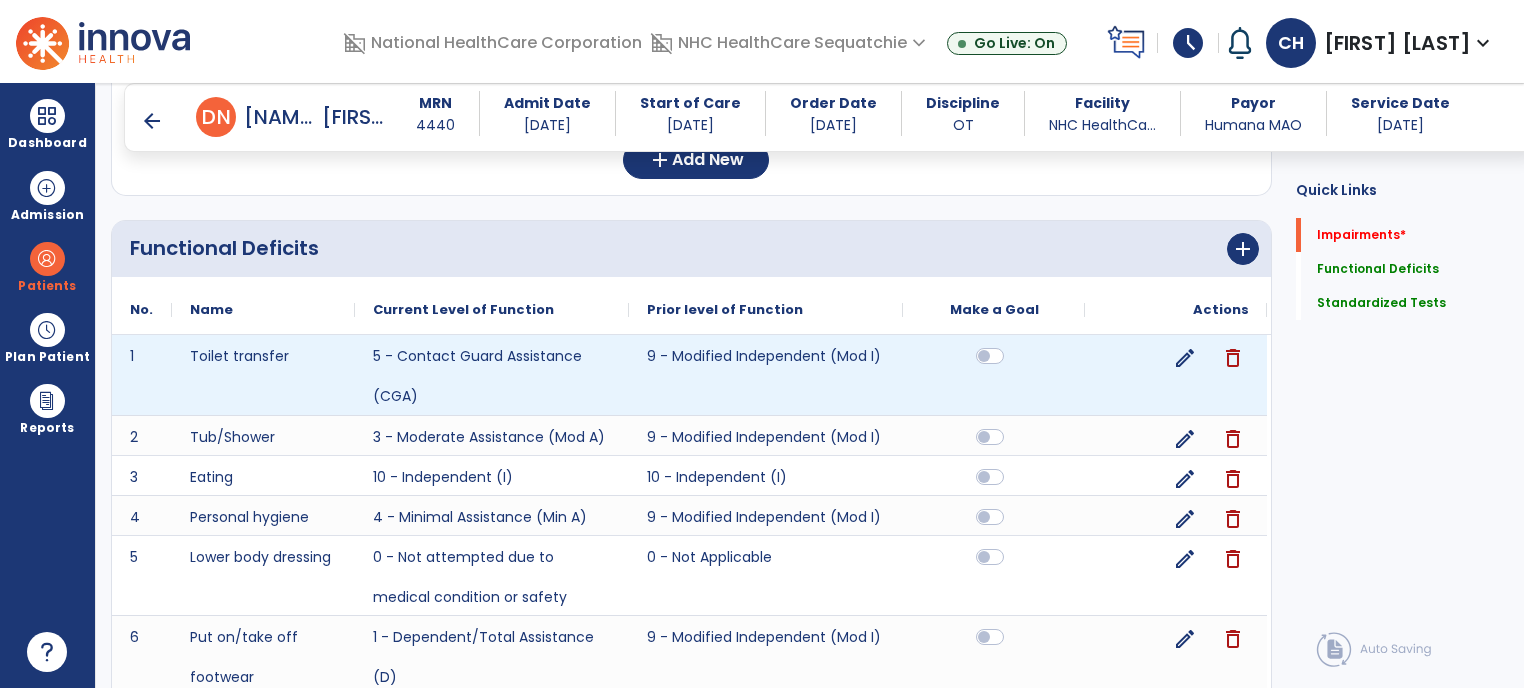 scroll, scrollTop: 302, scrollLeft: 0, axis: vertical 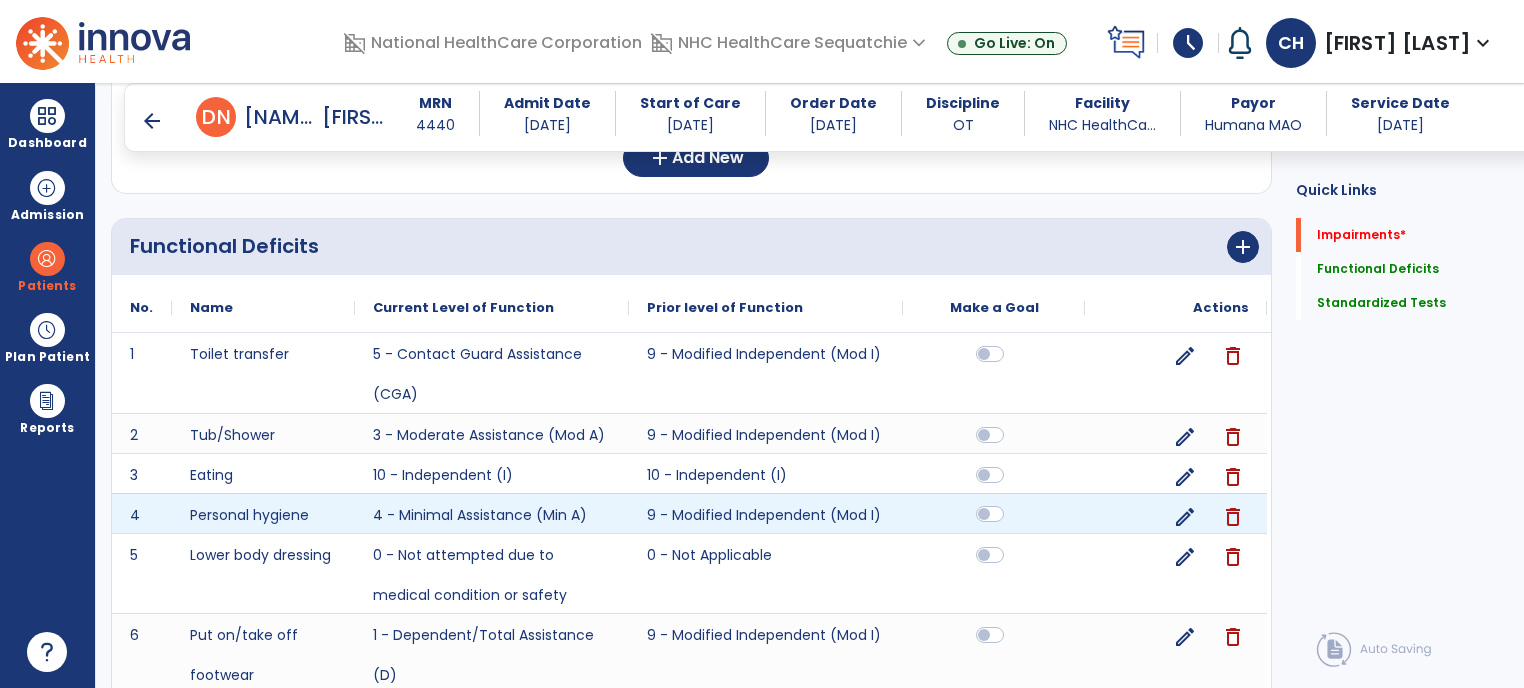 click 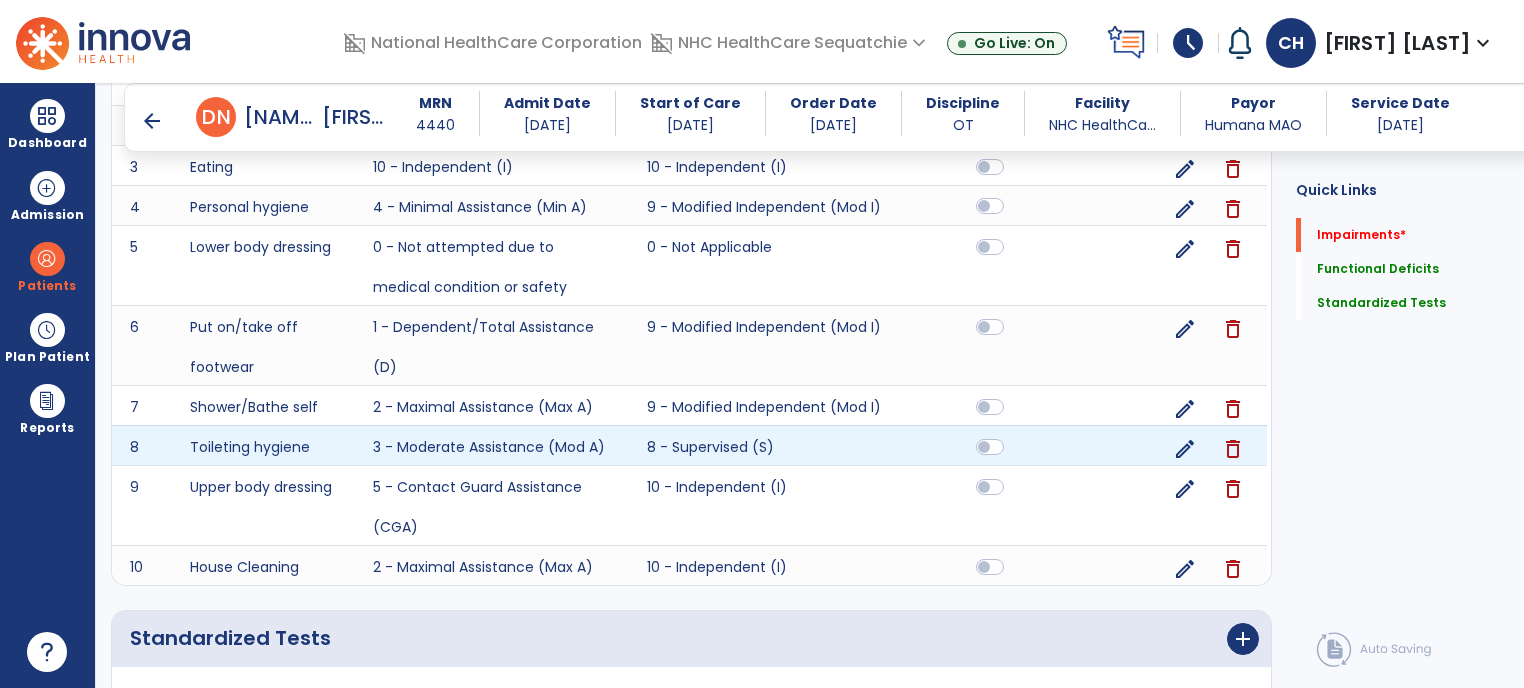 scroll, scrollTop: 624, scrollLeft: 0, axis: vertical 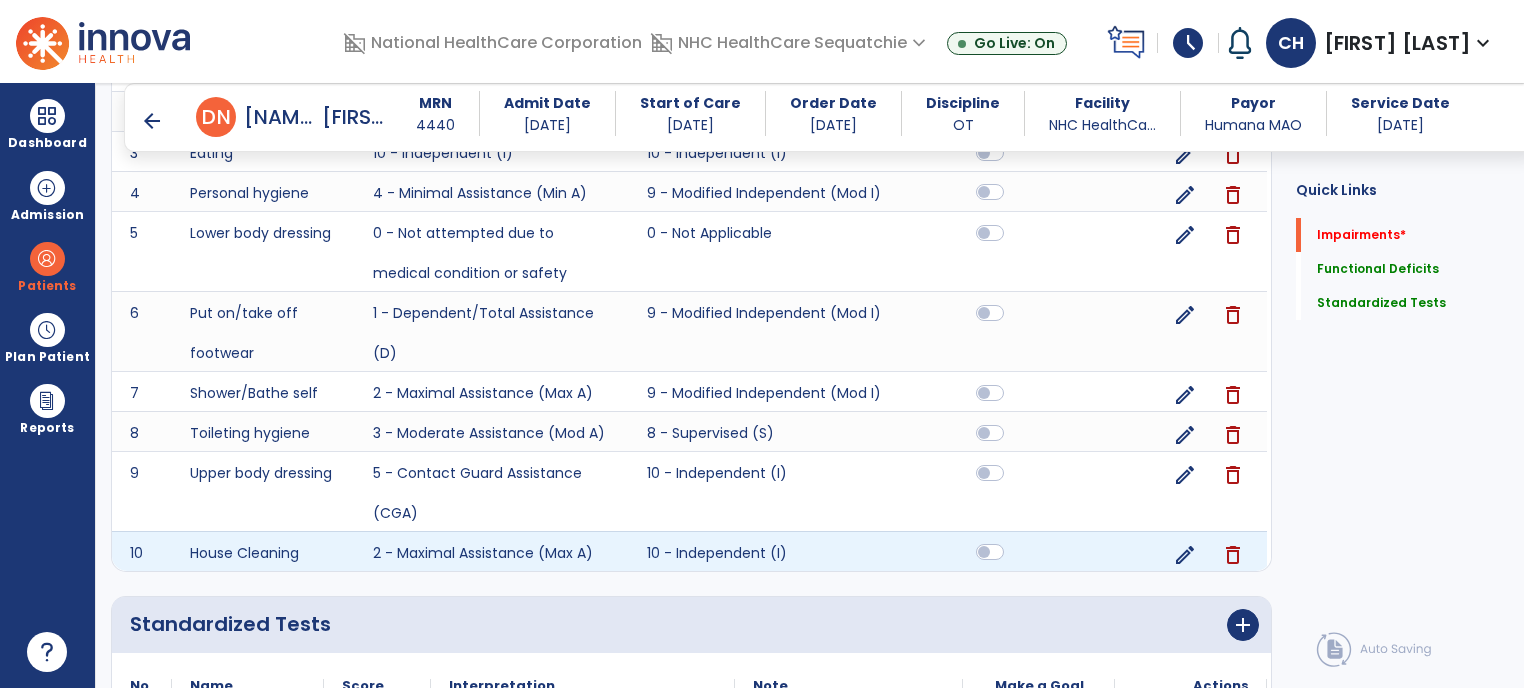 click 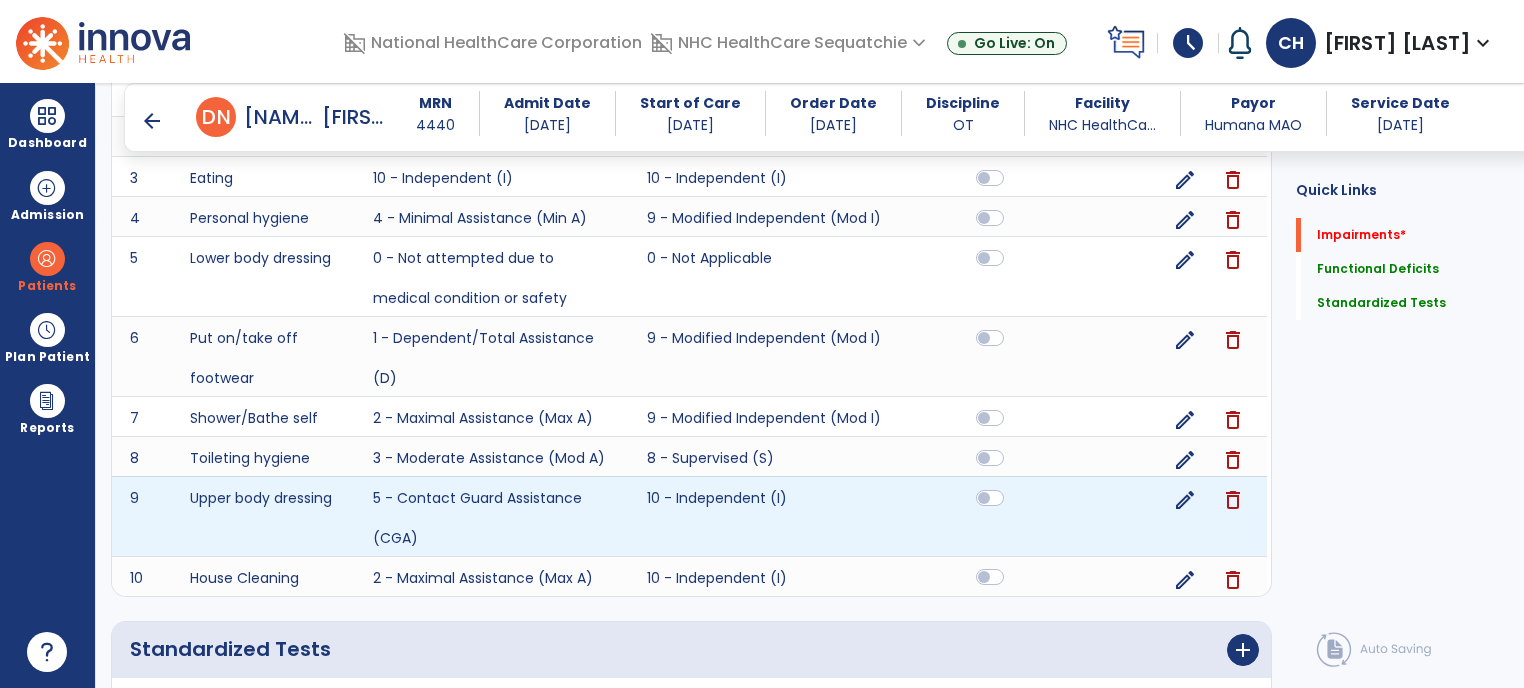 scroll, scrollTop: 598, scrollLeft: 0, axis: vertical 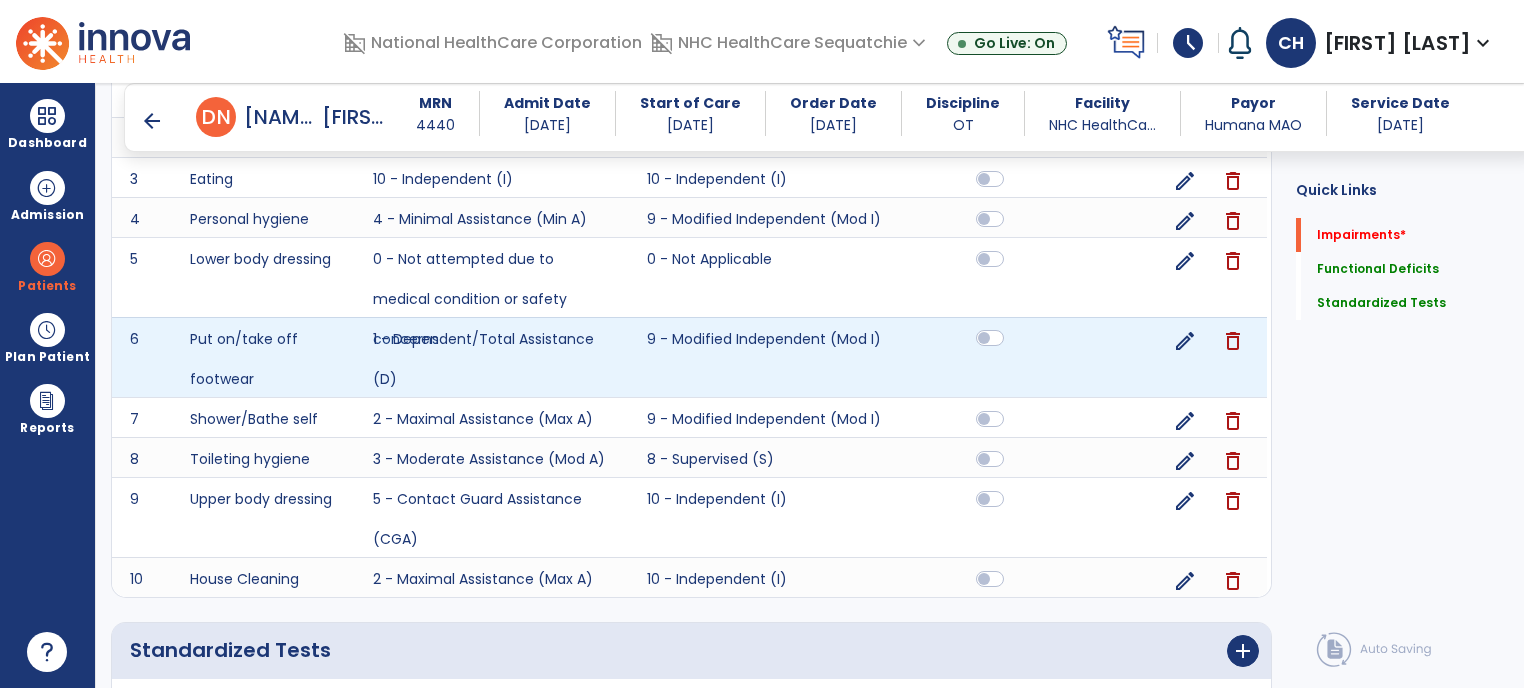 click 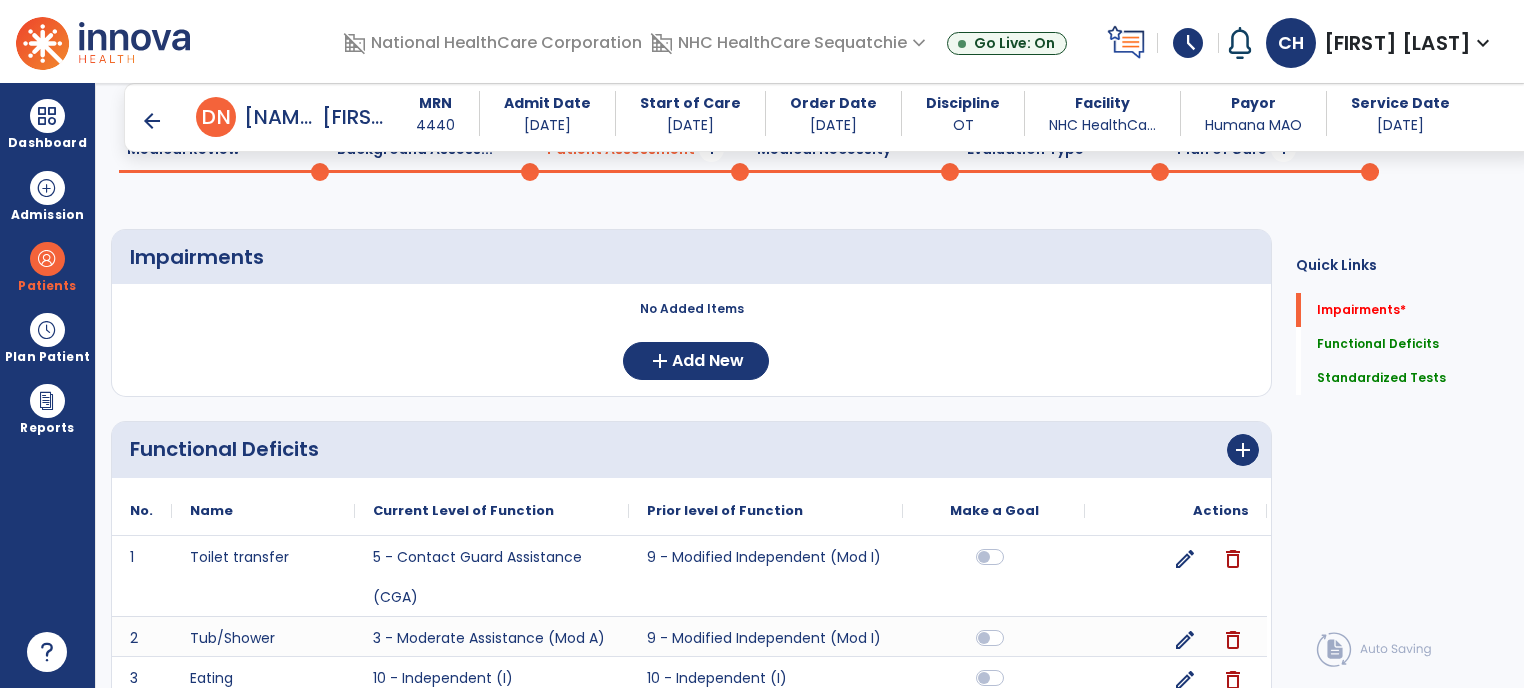 scroll, scrollTop: 91, scrollLeft: 0, axis: vertical 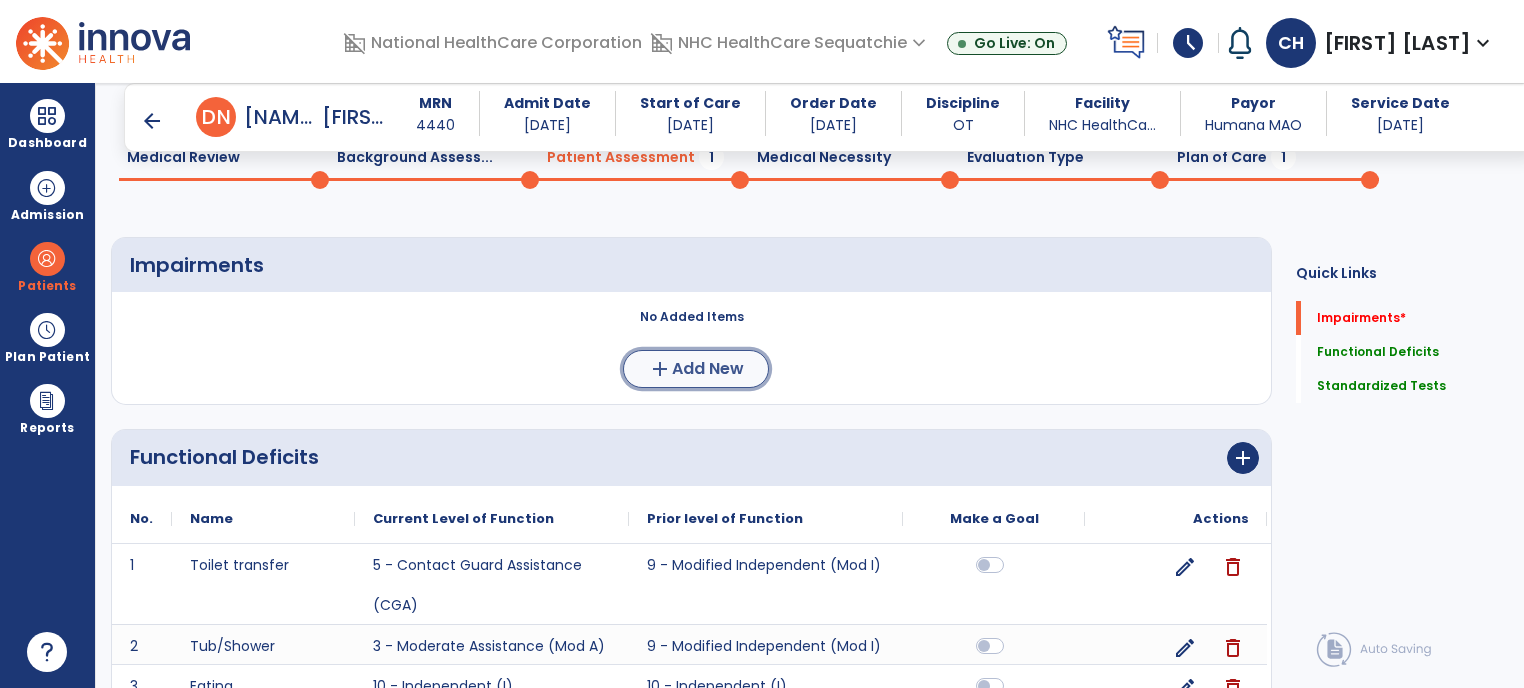 click on "Add New" 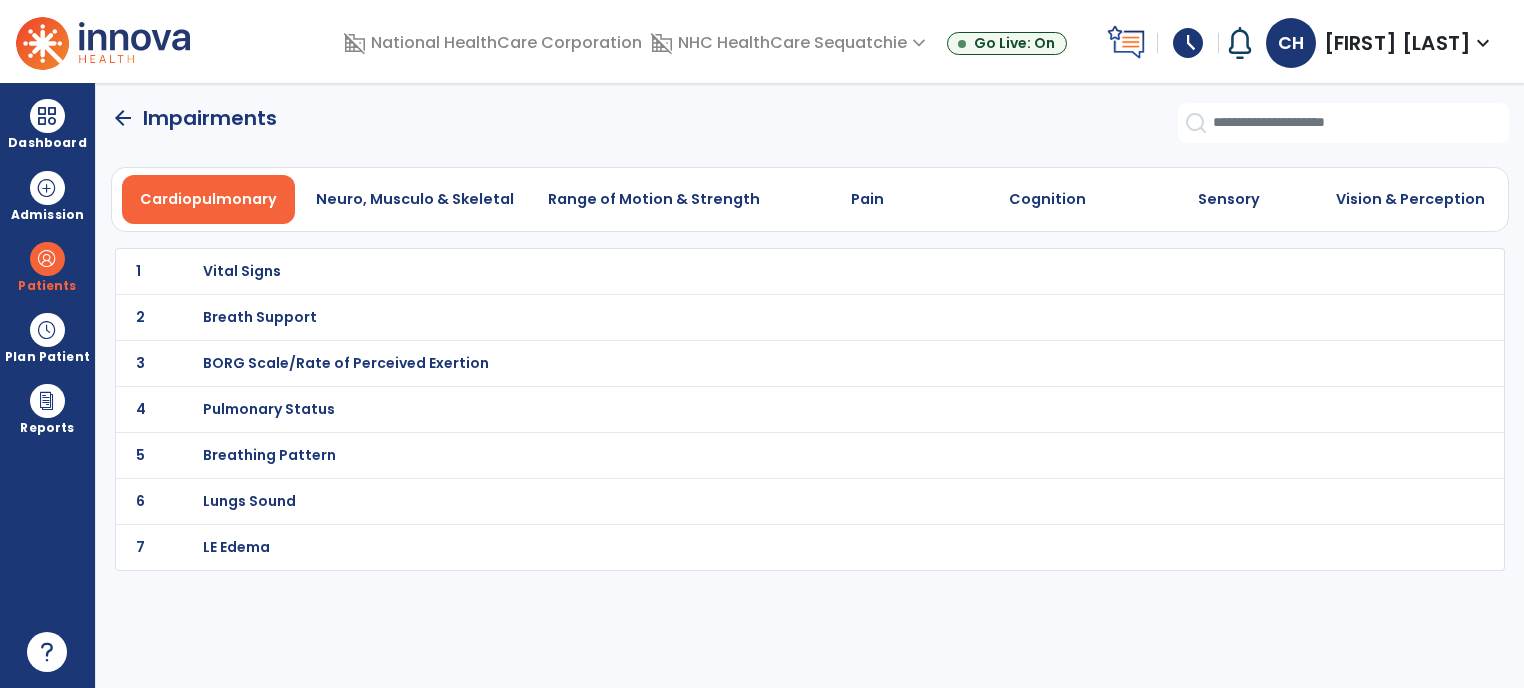 scroll, scrollTop: 0, scrollLeft: 0, axis: both 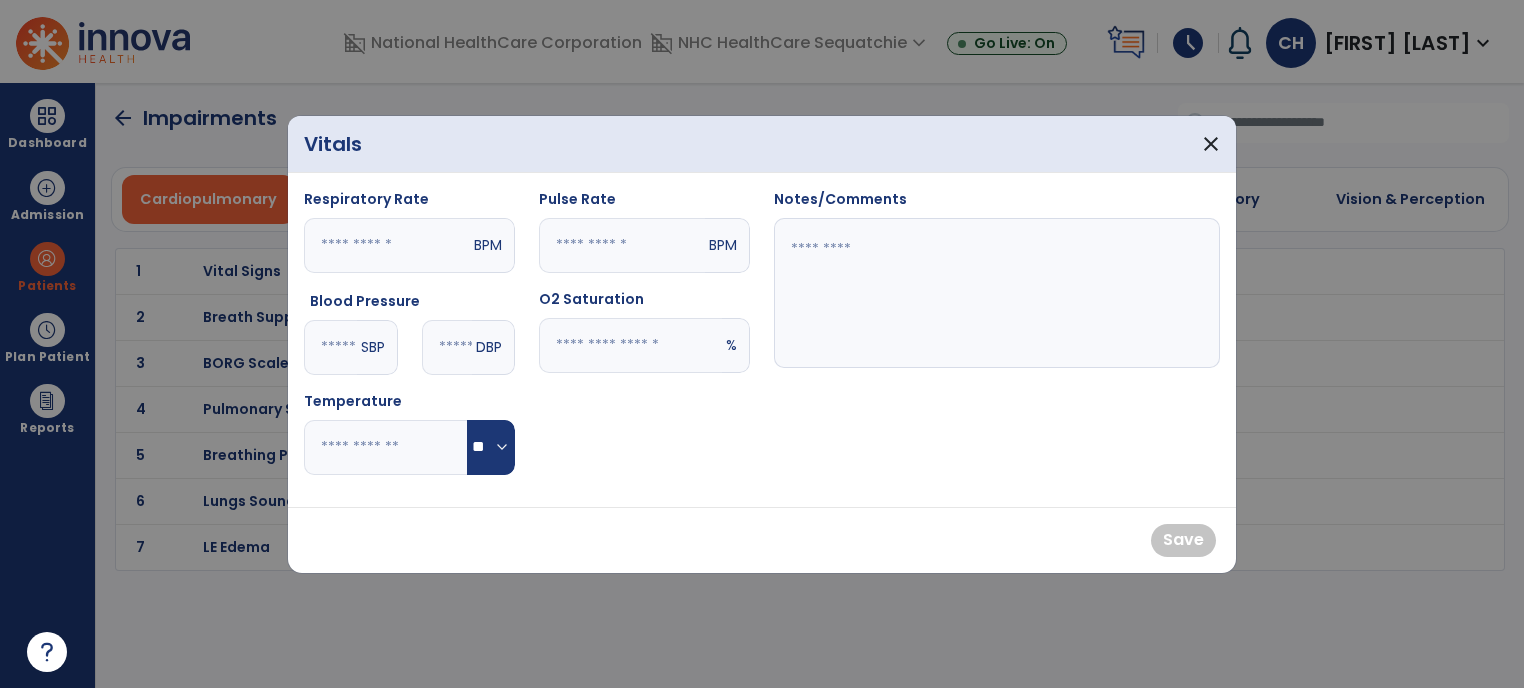 click at bounding box center (330, 347) 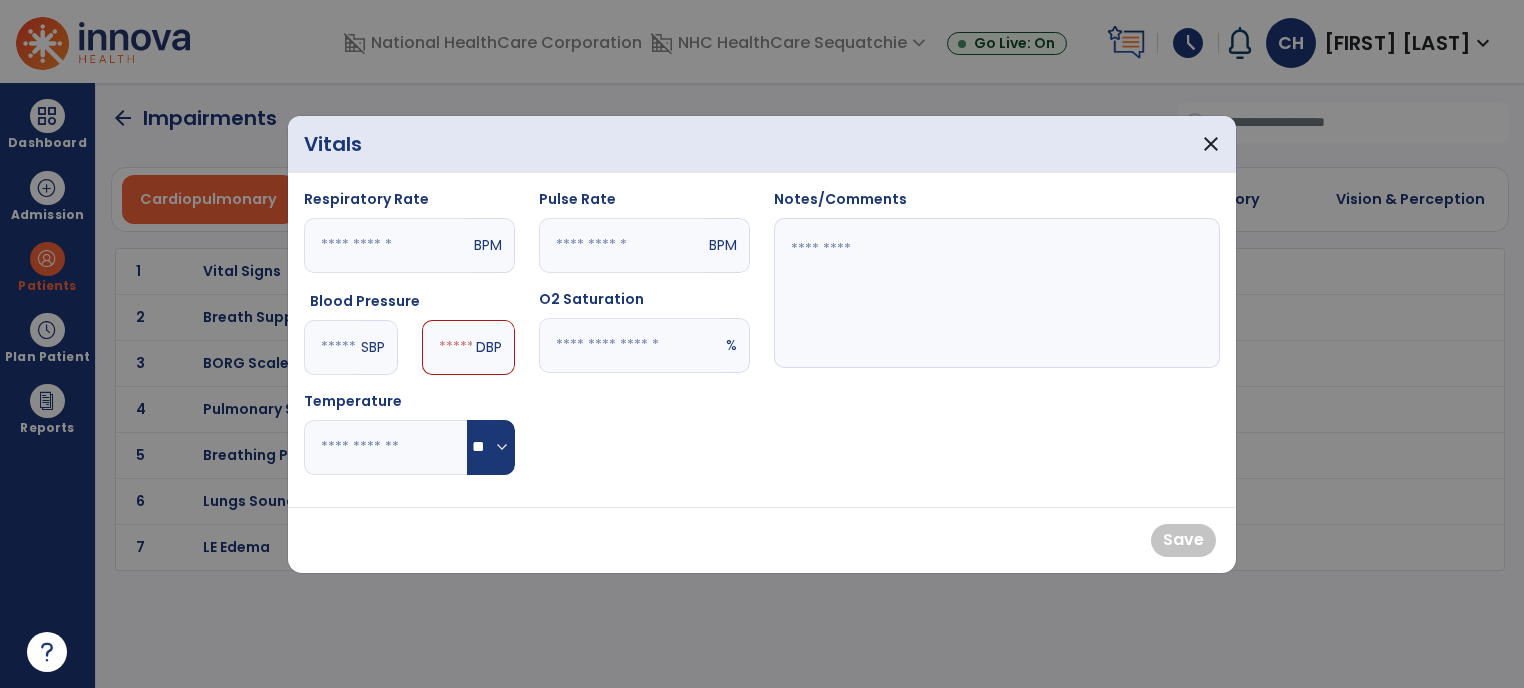 type on "***" 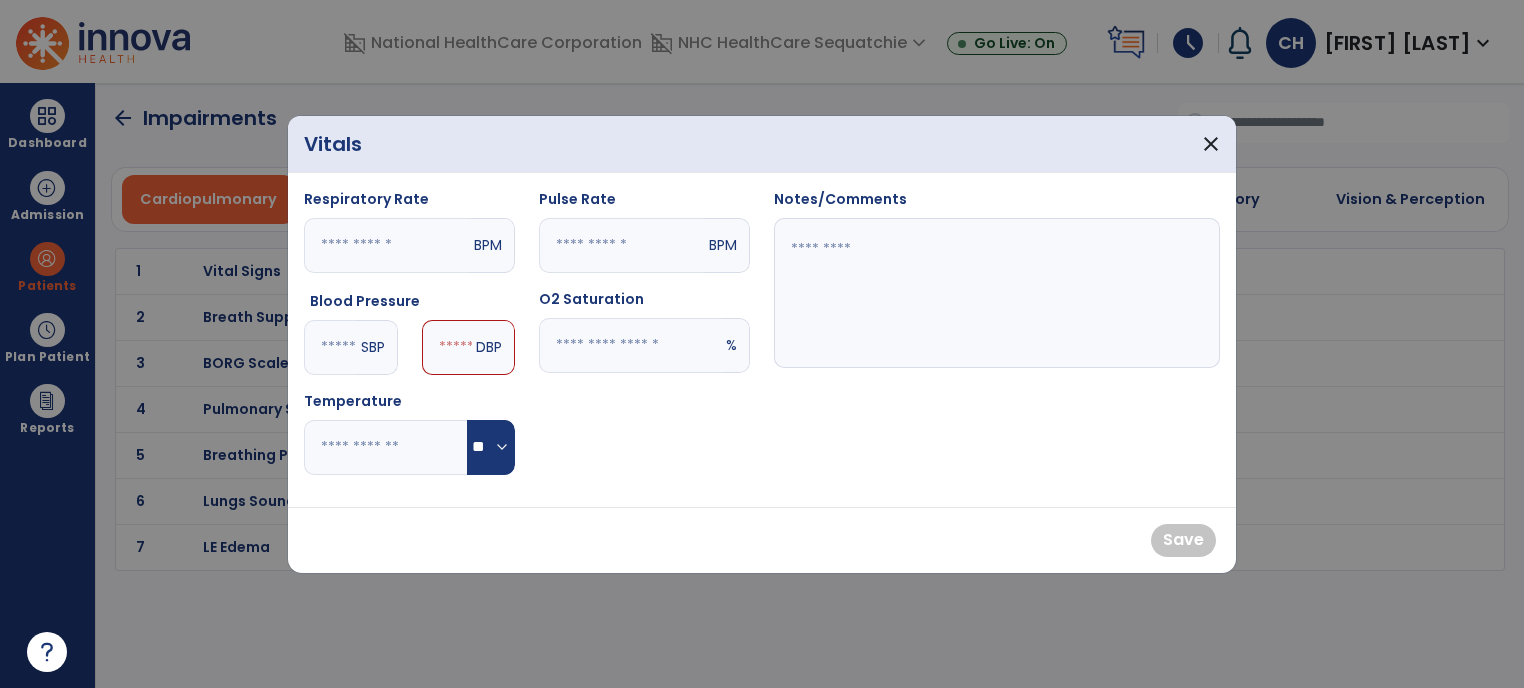 click at bounding box center (447, 347) 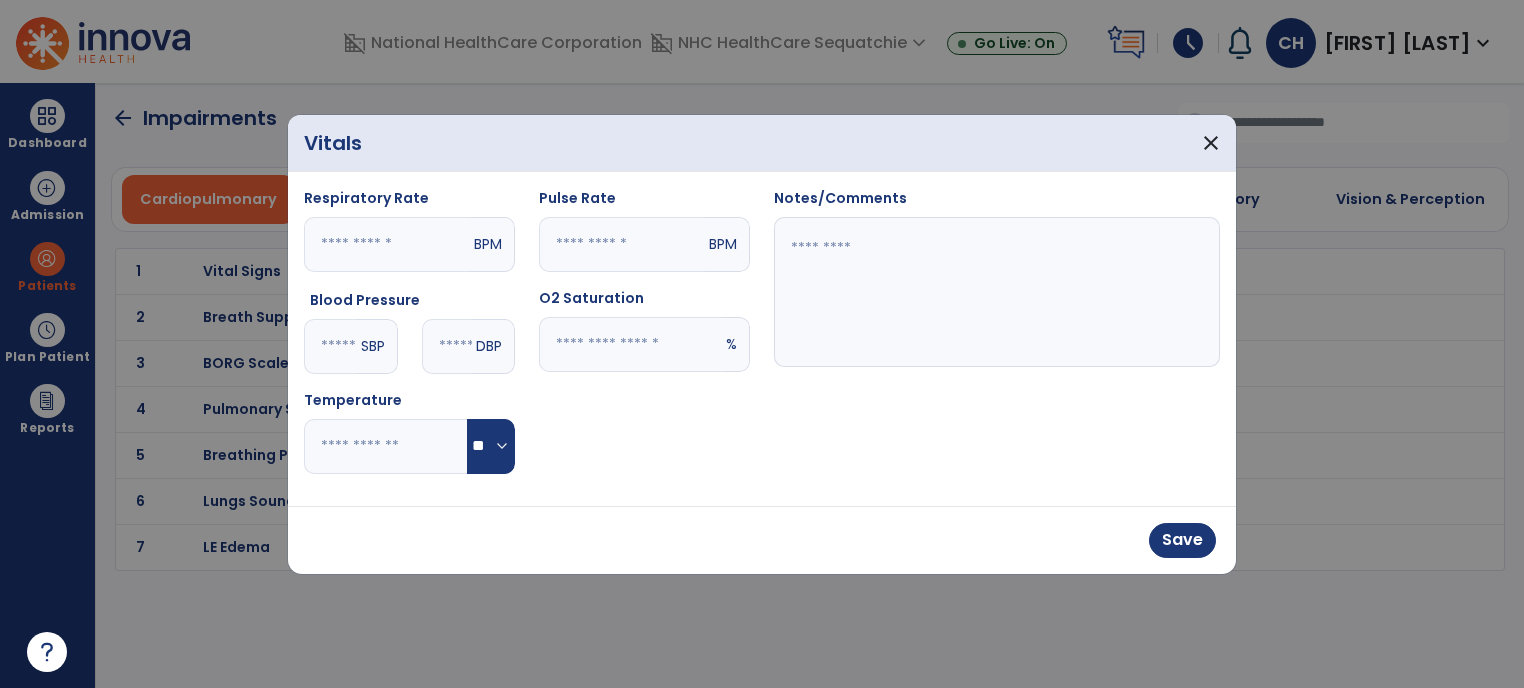 type on "**" 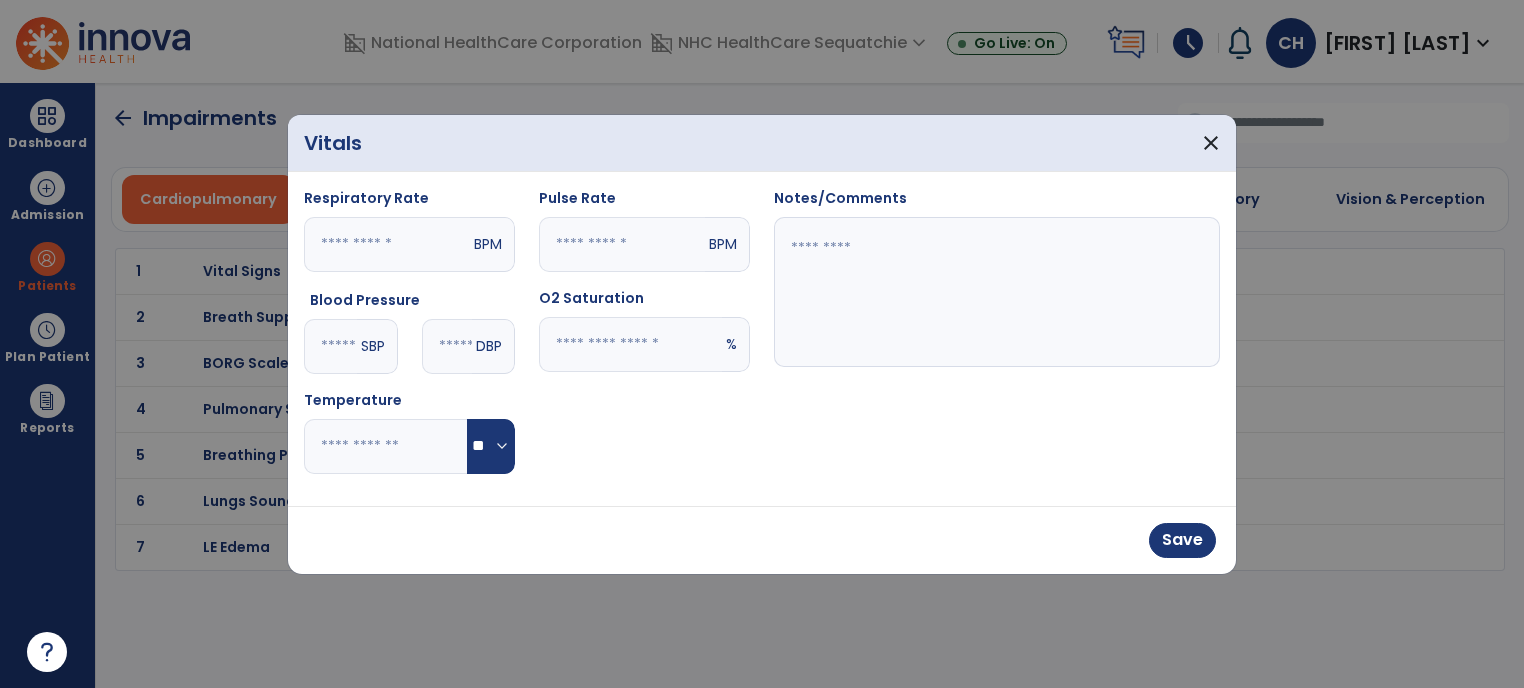 click at bounding box center (622, 244) 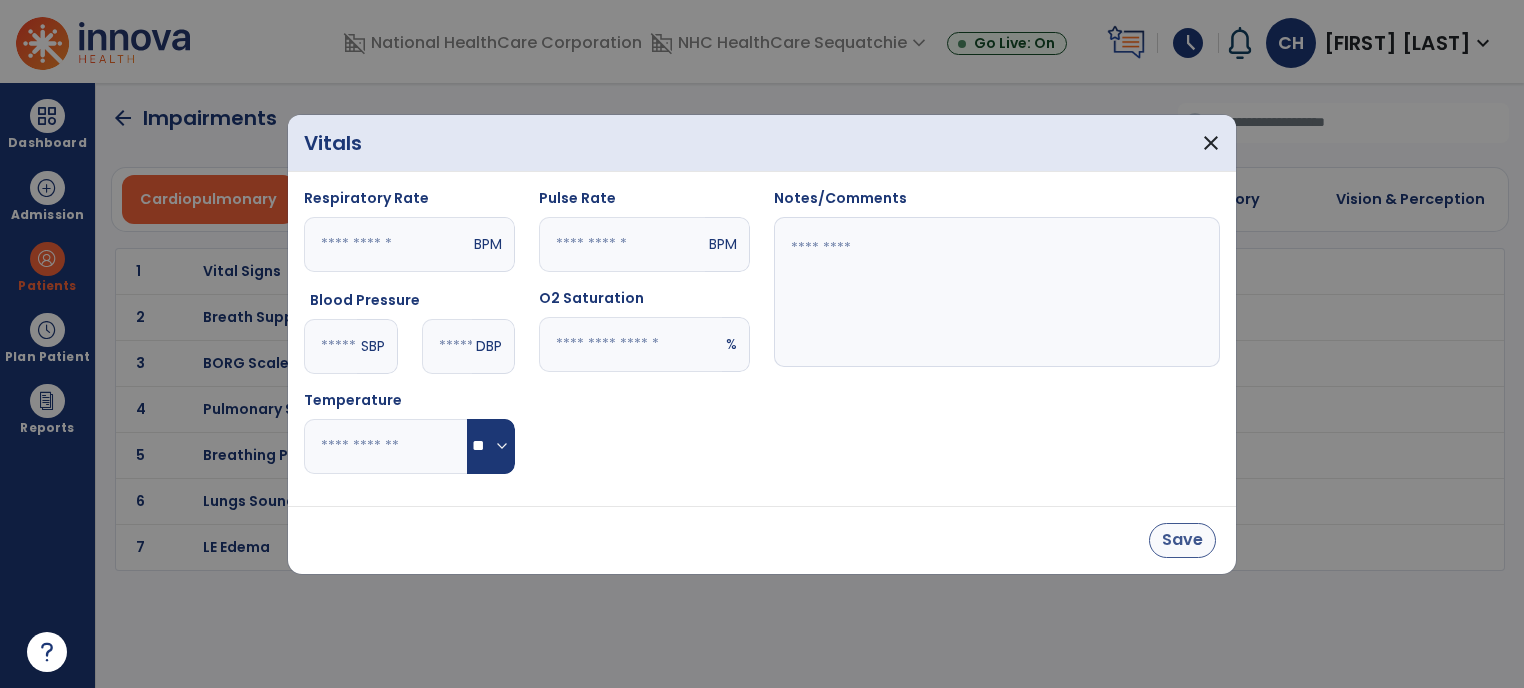 type on "**" 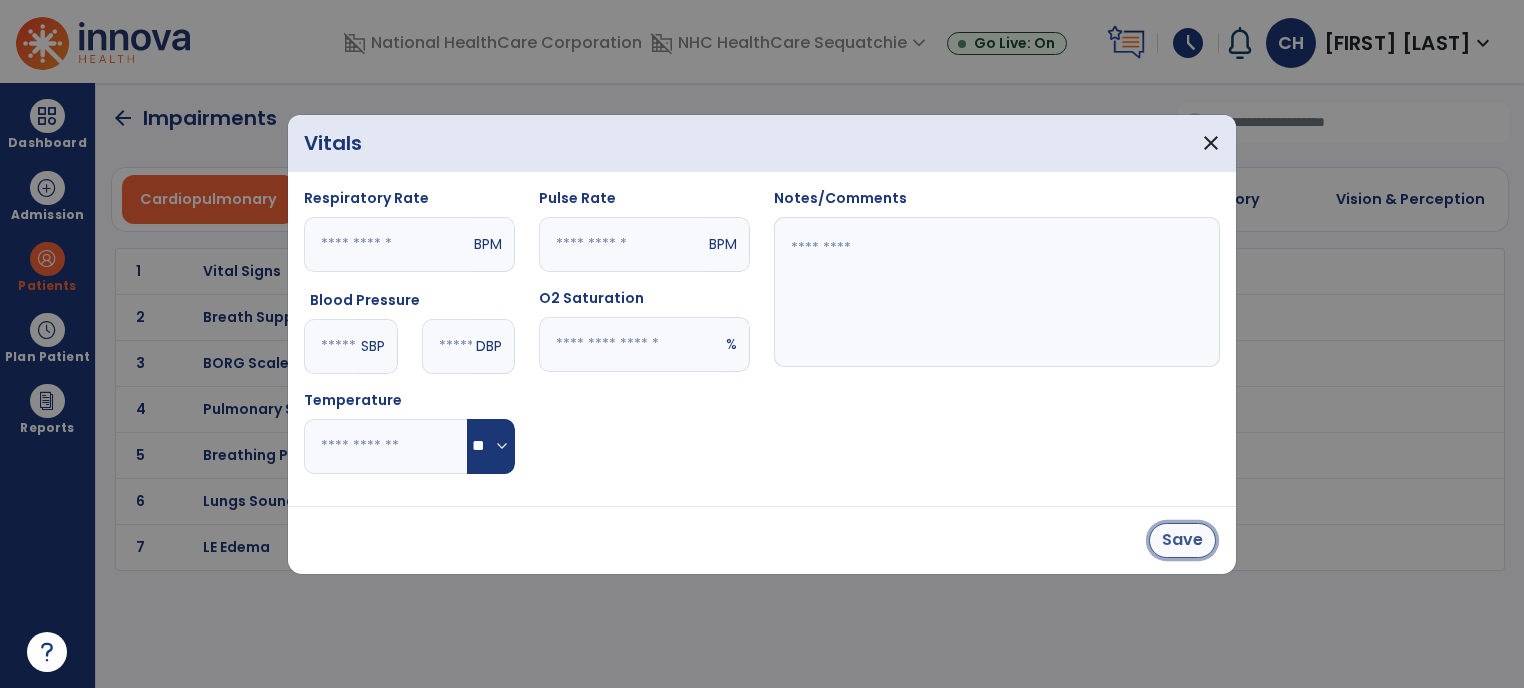 click on "Save" at bounding box center (1182, 540) 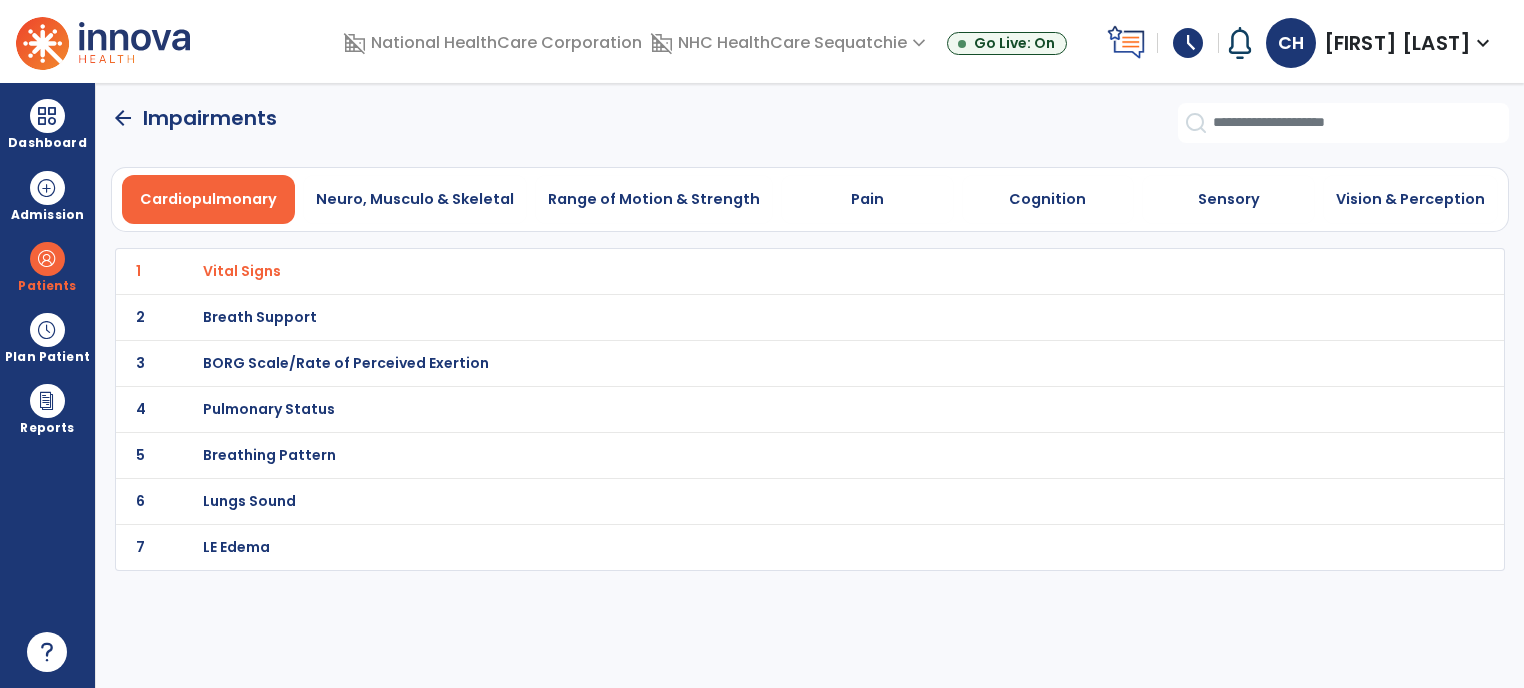 click on "BORG Scale/Rate of Perceived Exertion" at bounding box center [242, 271] 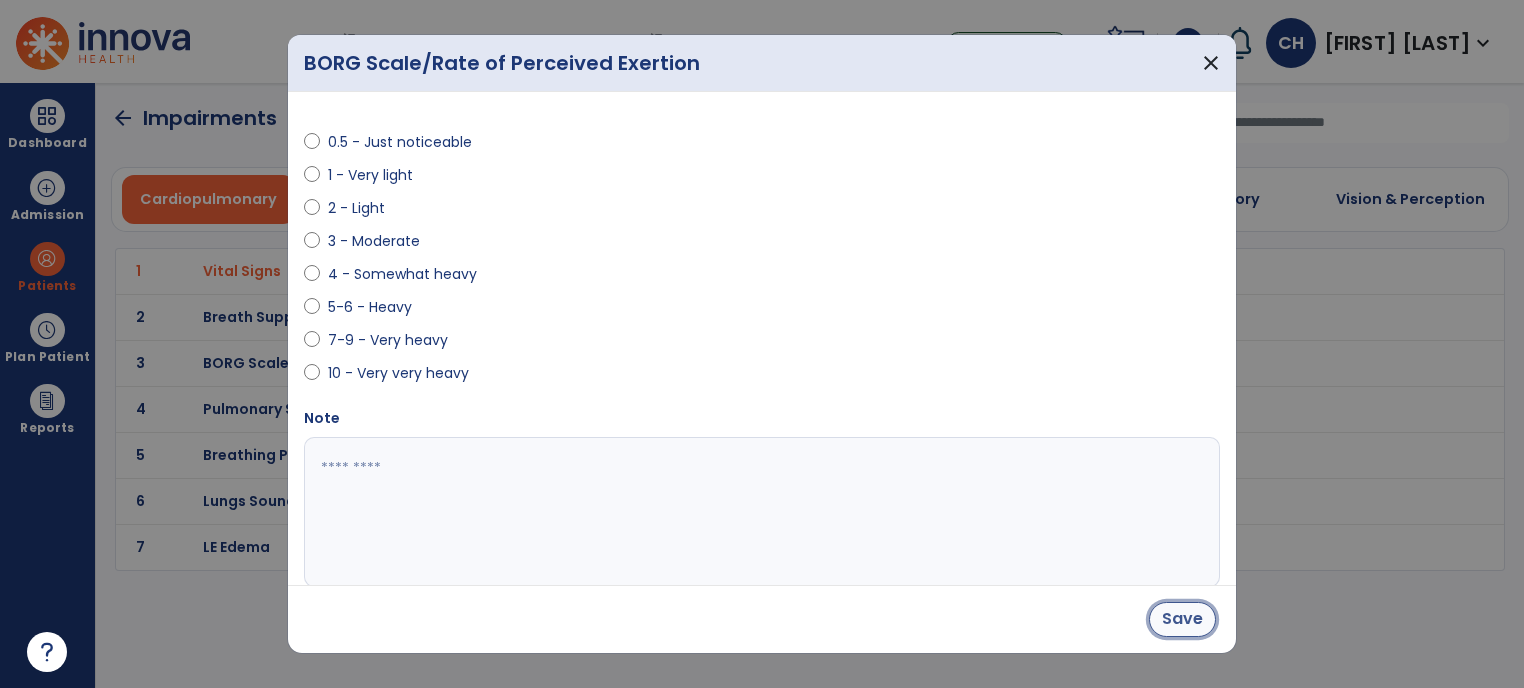 click on "Save" at bounding box center (1182, 619) 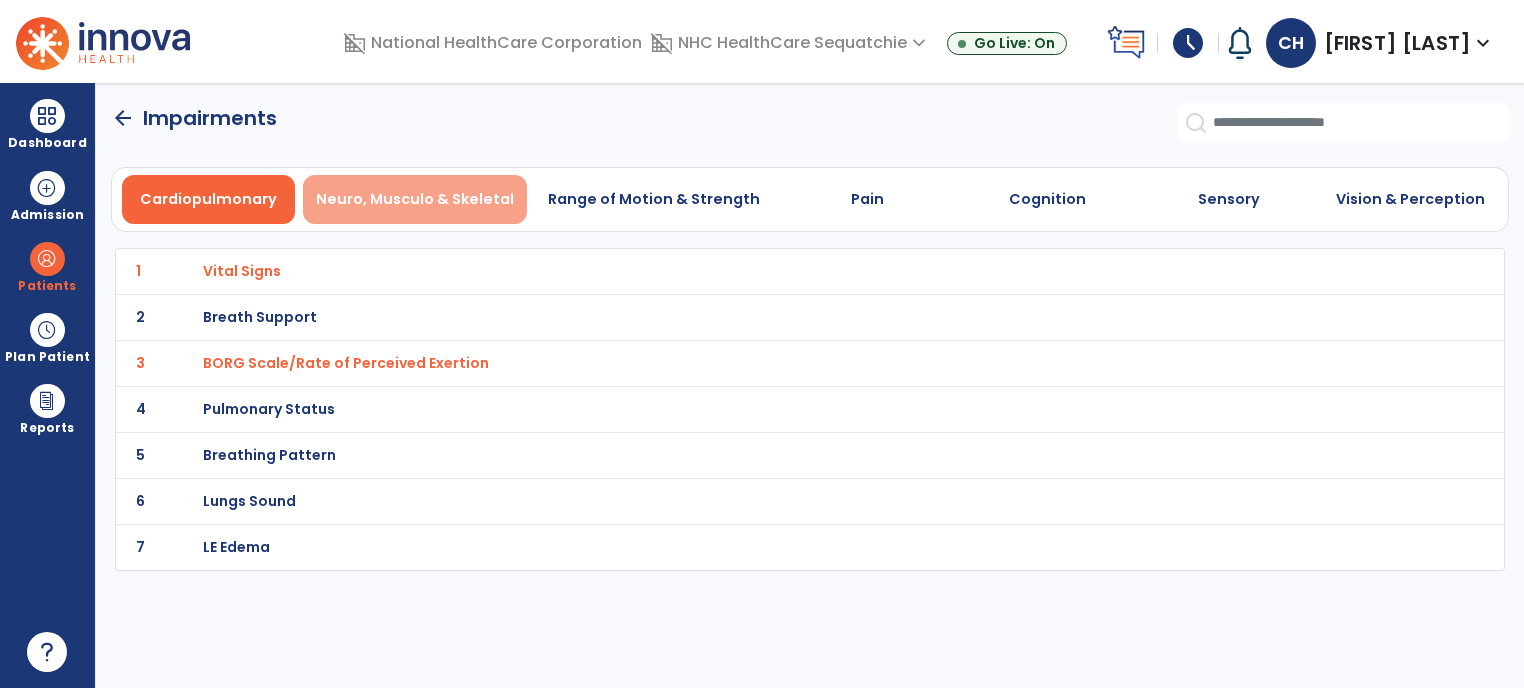 click on "Neuro, Musculo & Skeletal" at bounding box center (415, 199) 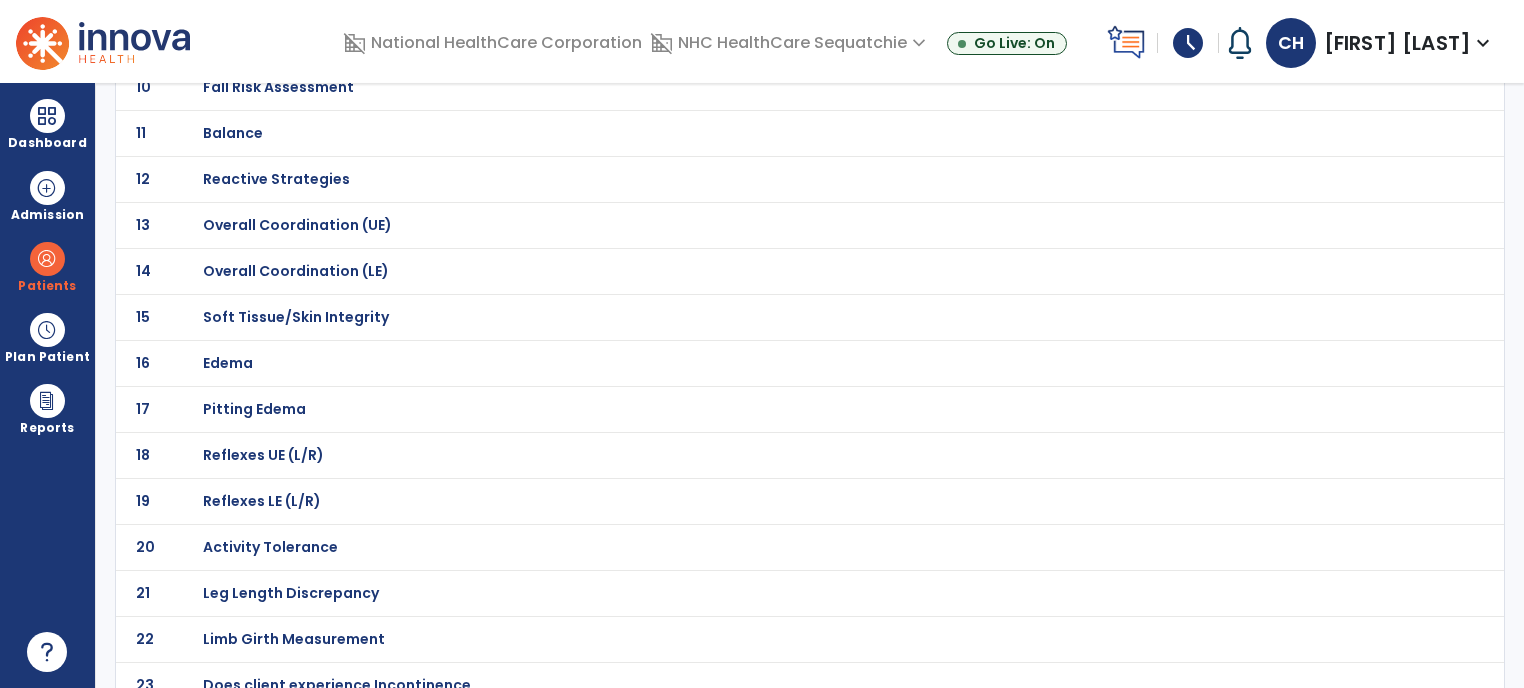 scroll, scrollTop: 613, scrollLeft: 0, axis: vertical 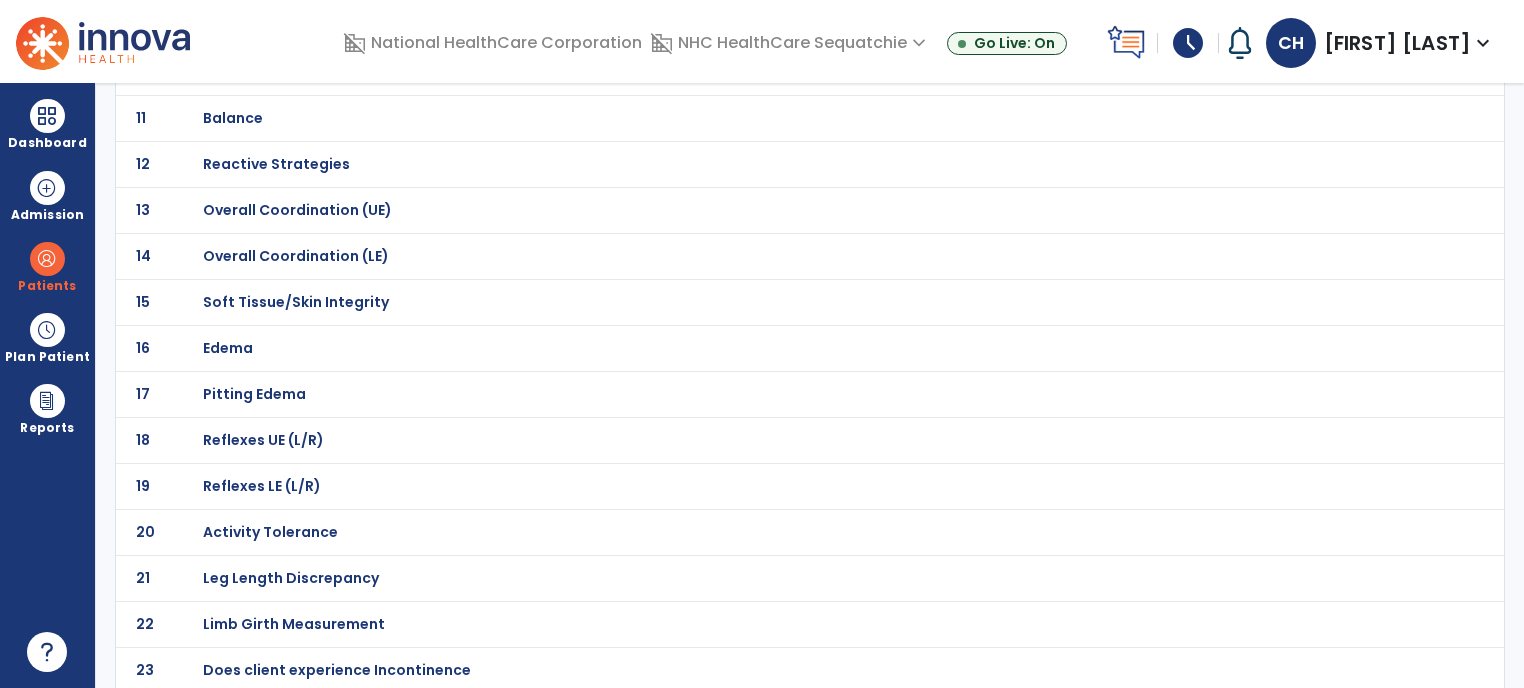 click on "Activity Tolerance" at bounding box center [274, -342] 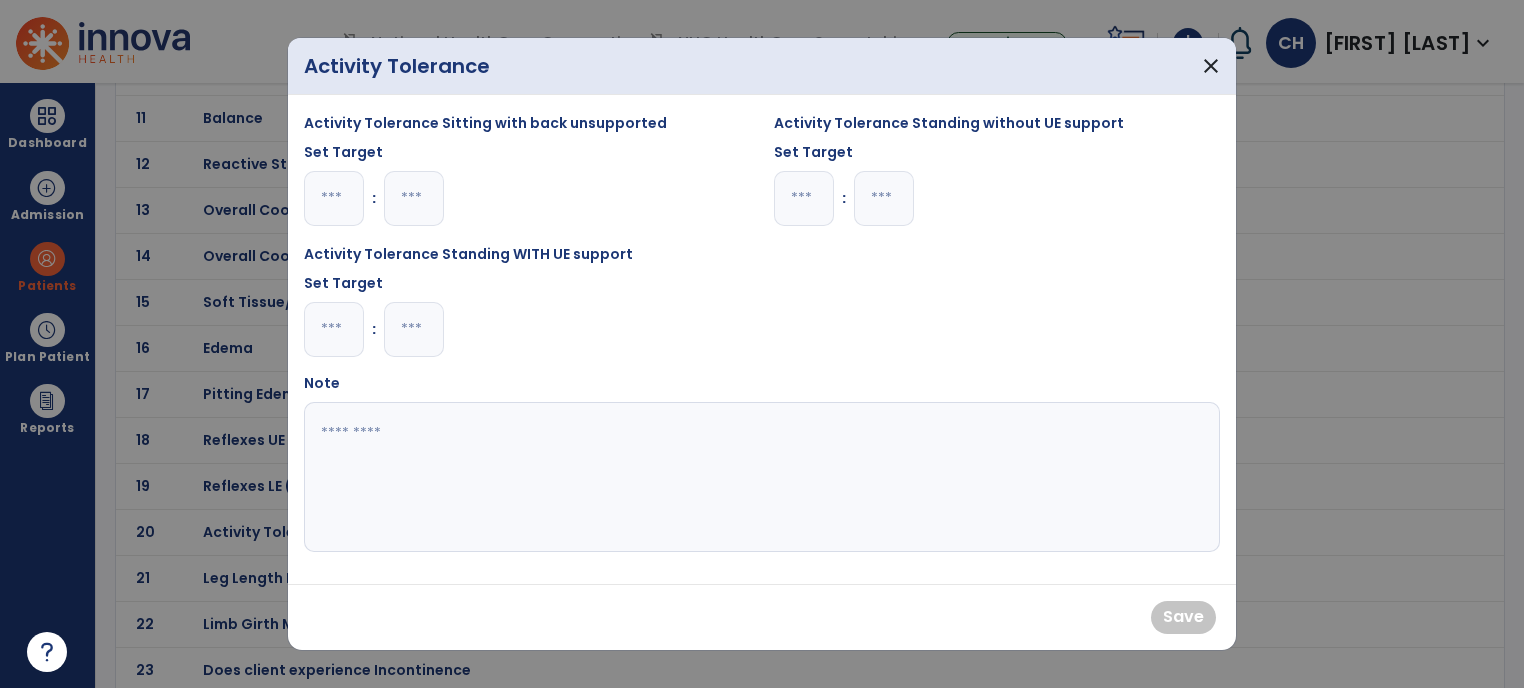 click at bounding box center [334, 198] 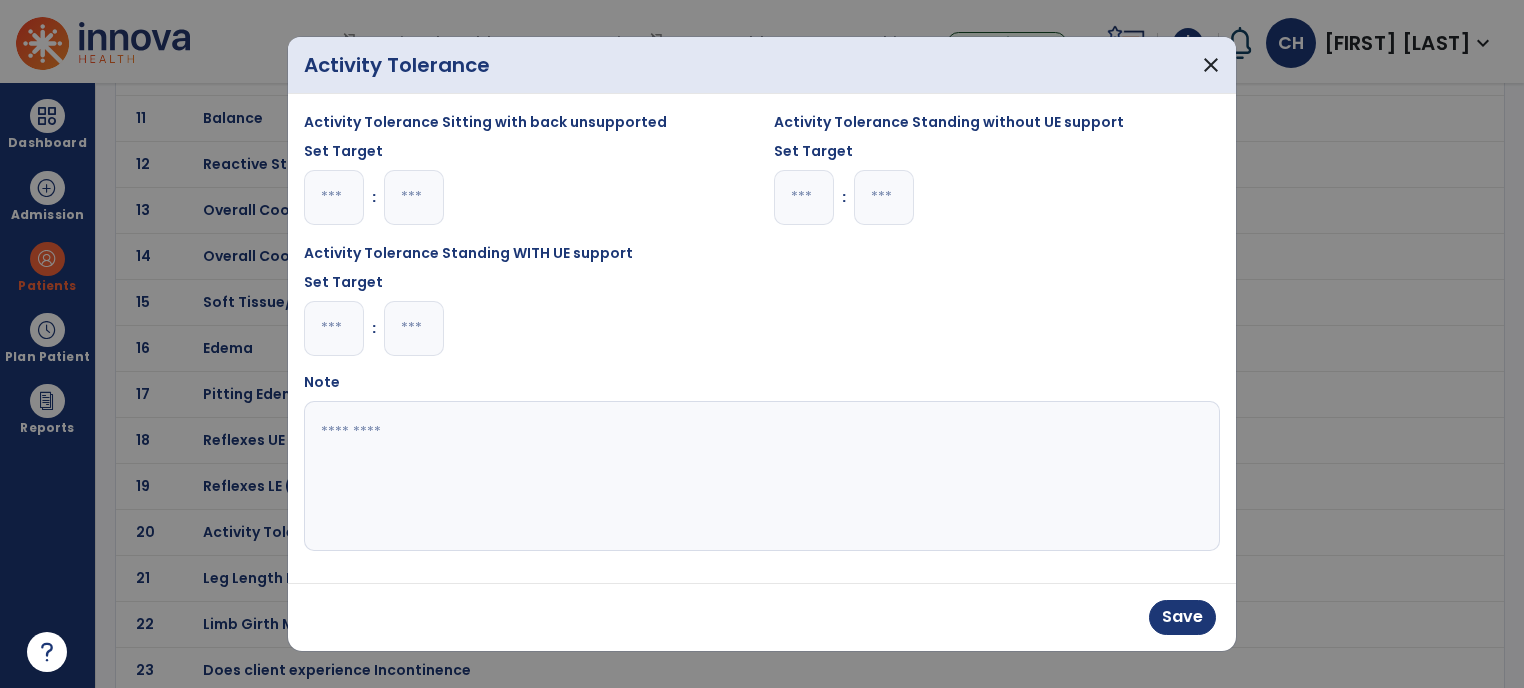 type on "*" 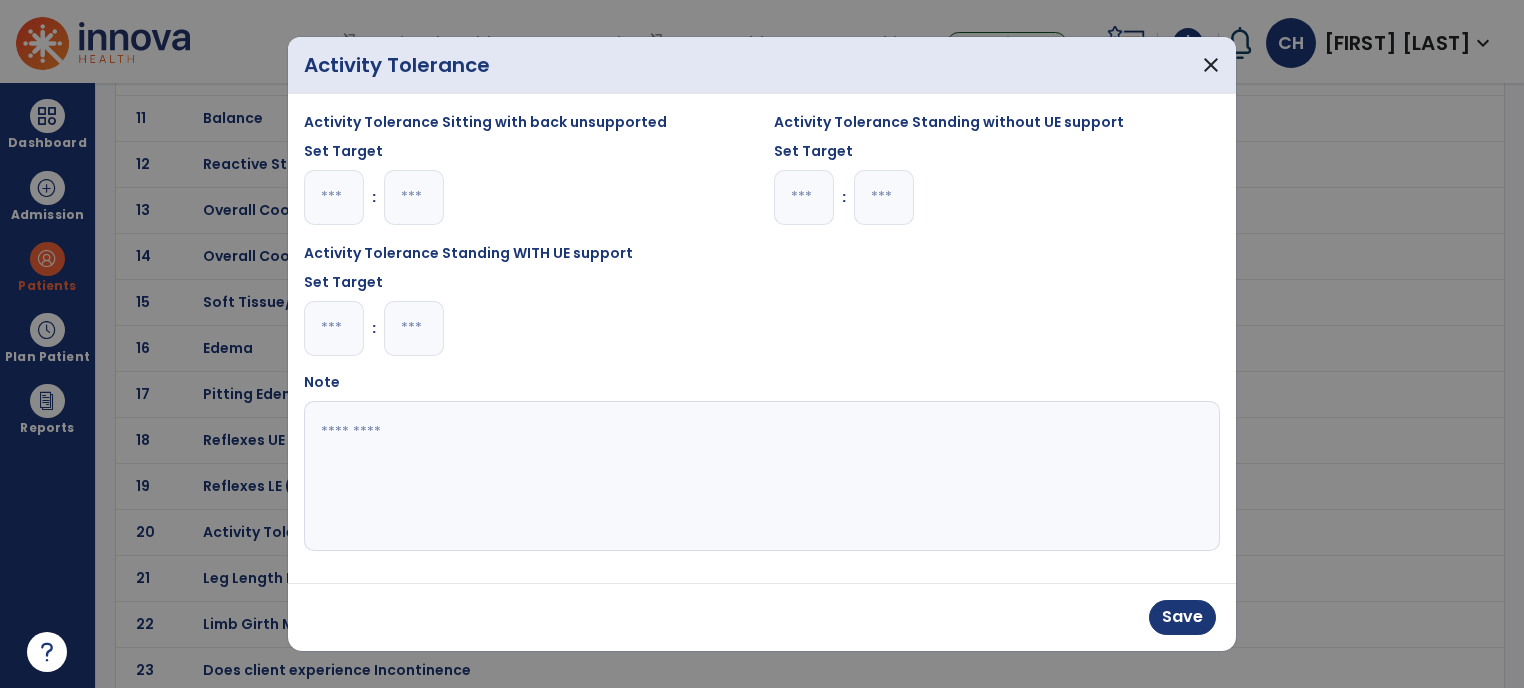 type on "*" 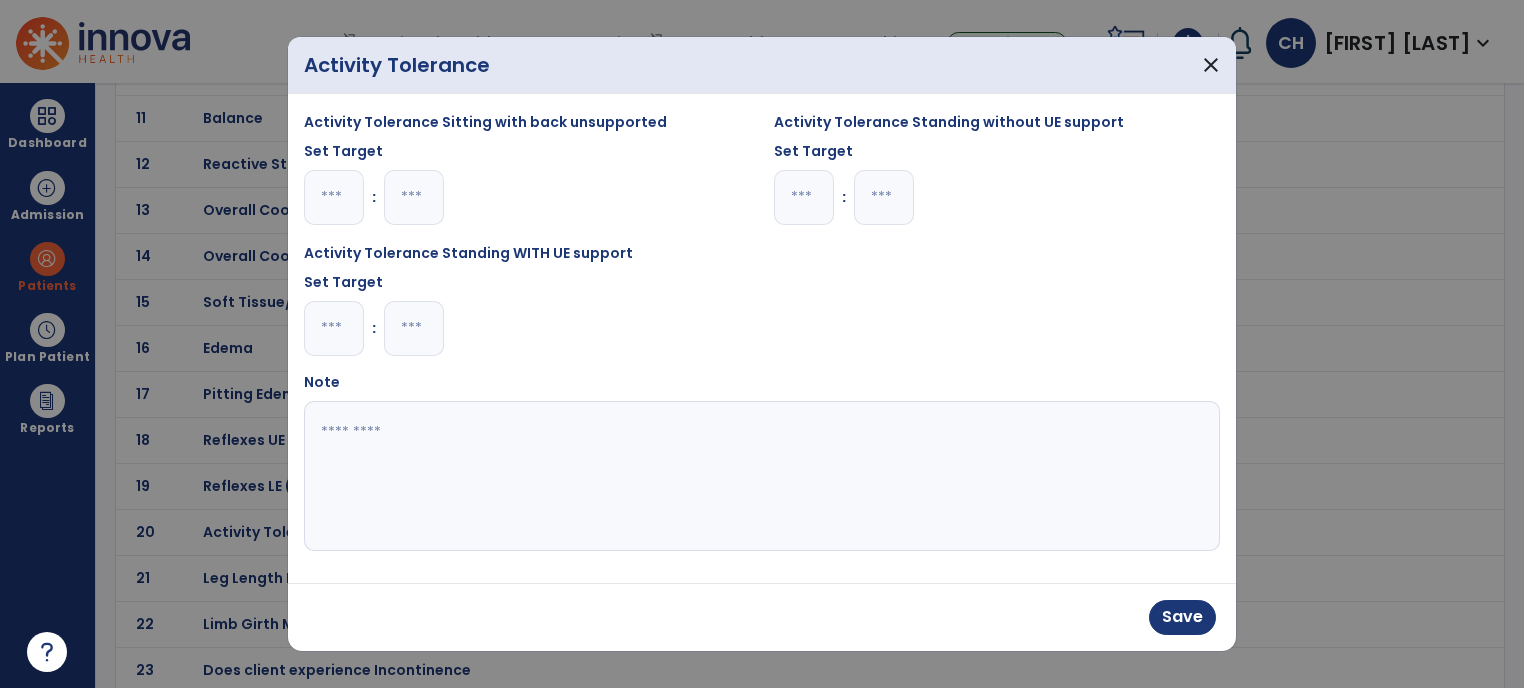 type on "*" 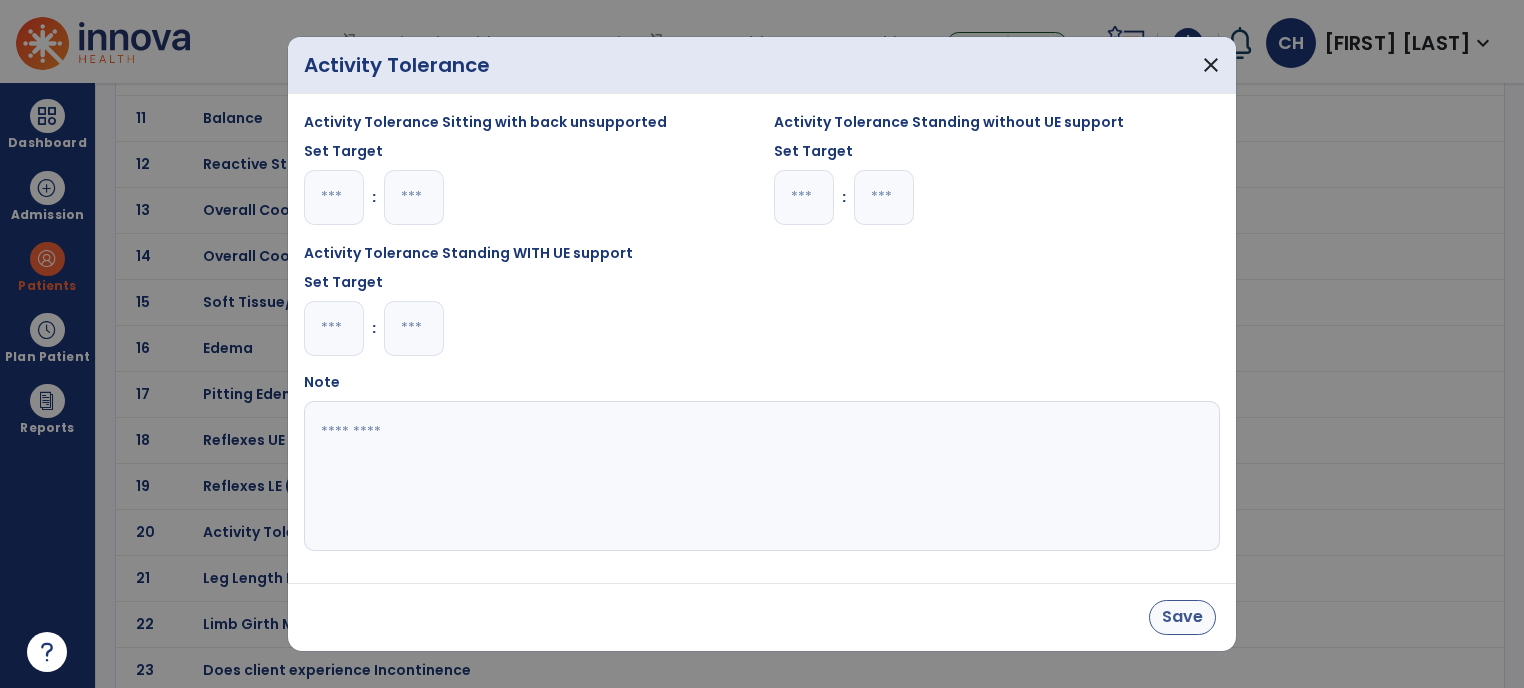 type on "*" 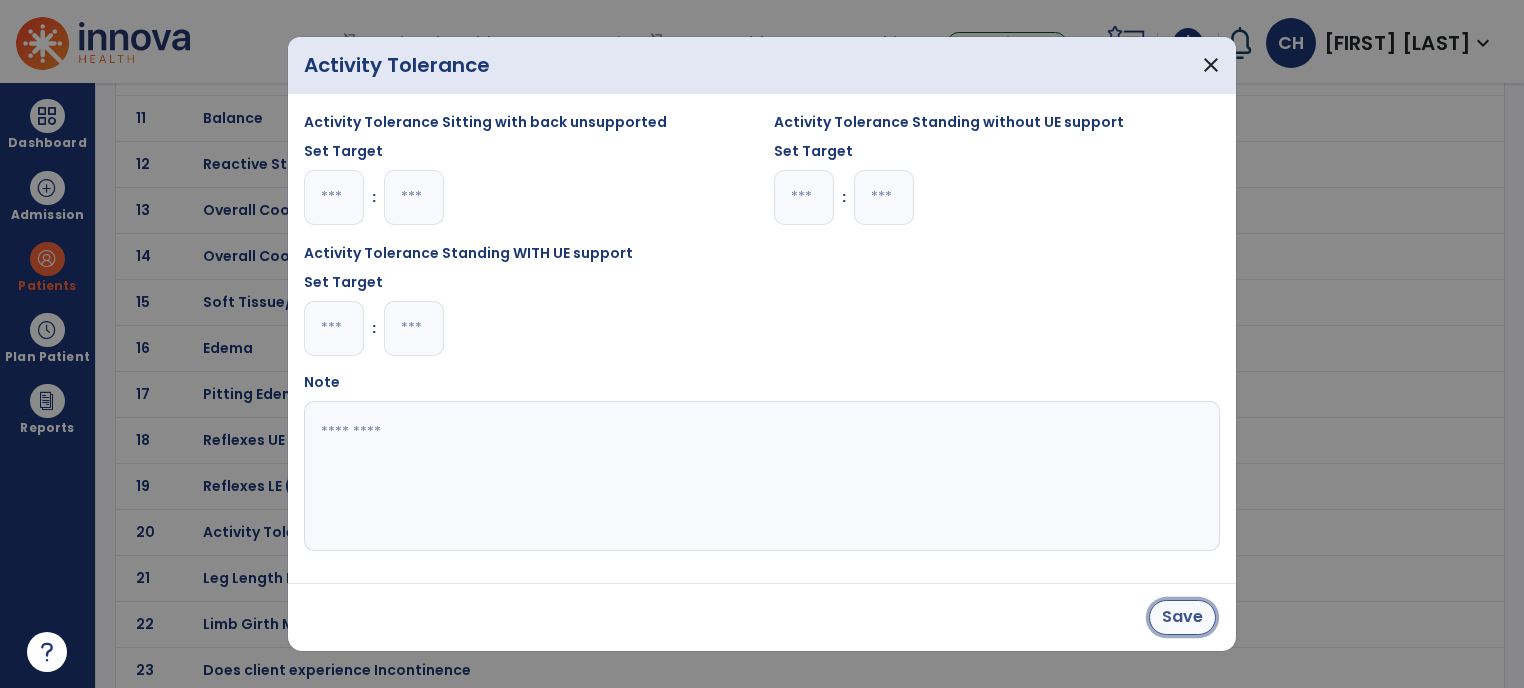 click on "Save" at bounding box center (1182, 617) 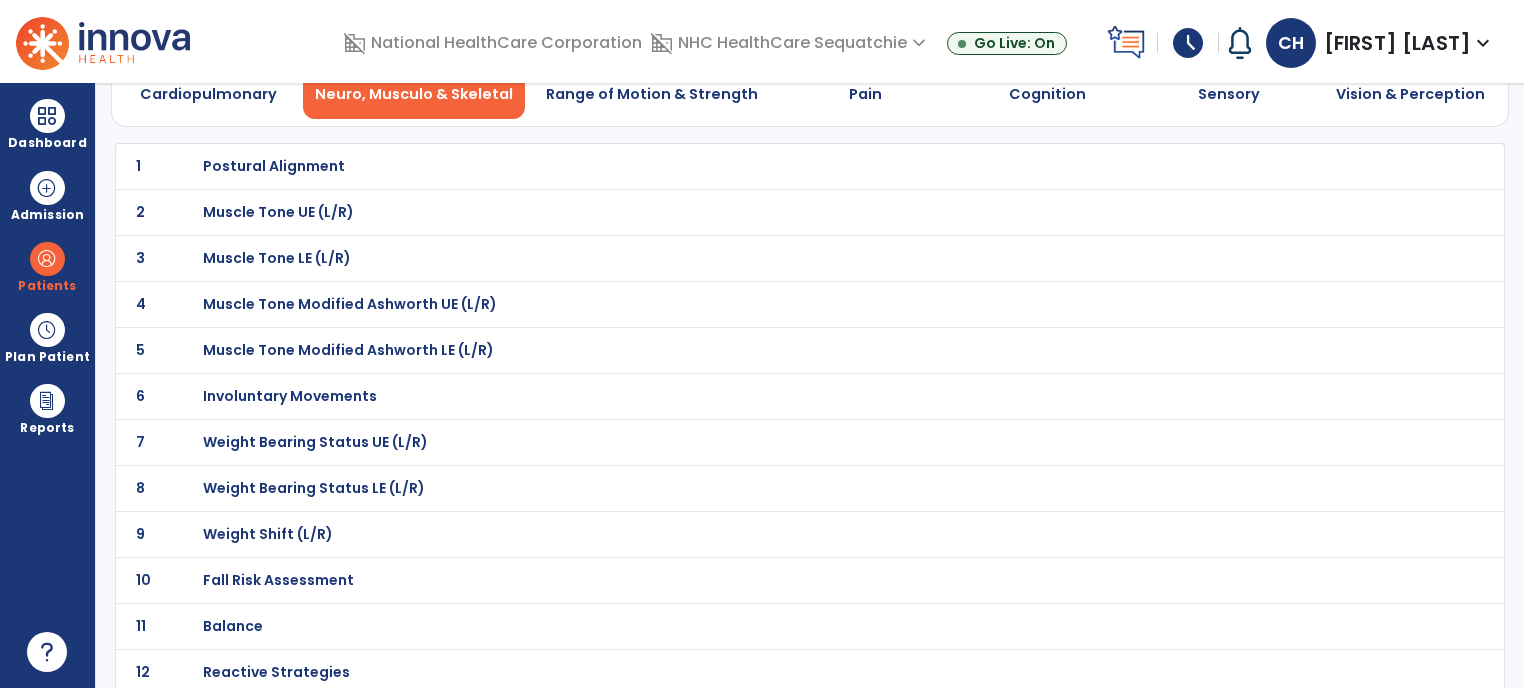scroll, scrollTop: 0, scrollLeft: 0, axis: both 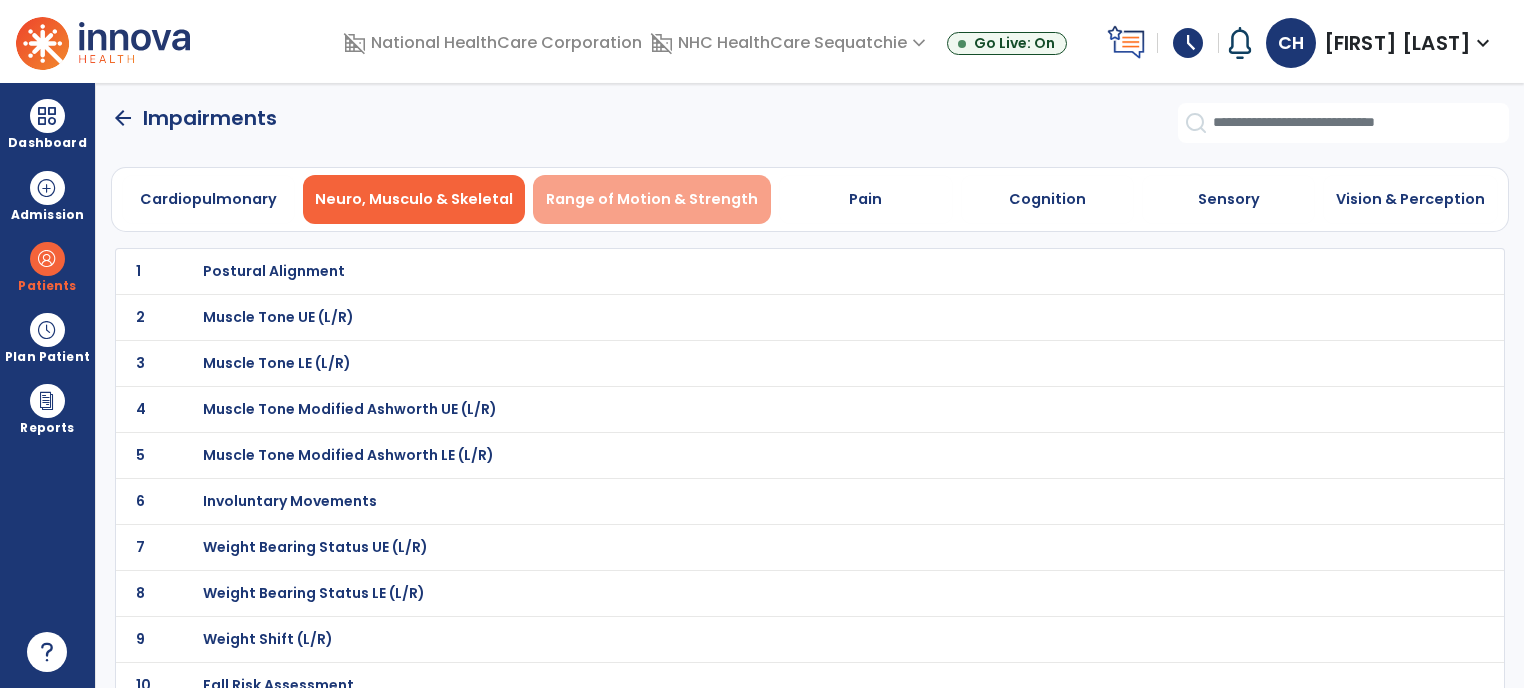 click on "Range of Motion & Strength" at bounding box center [652, 199] 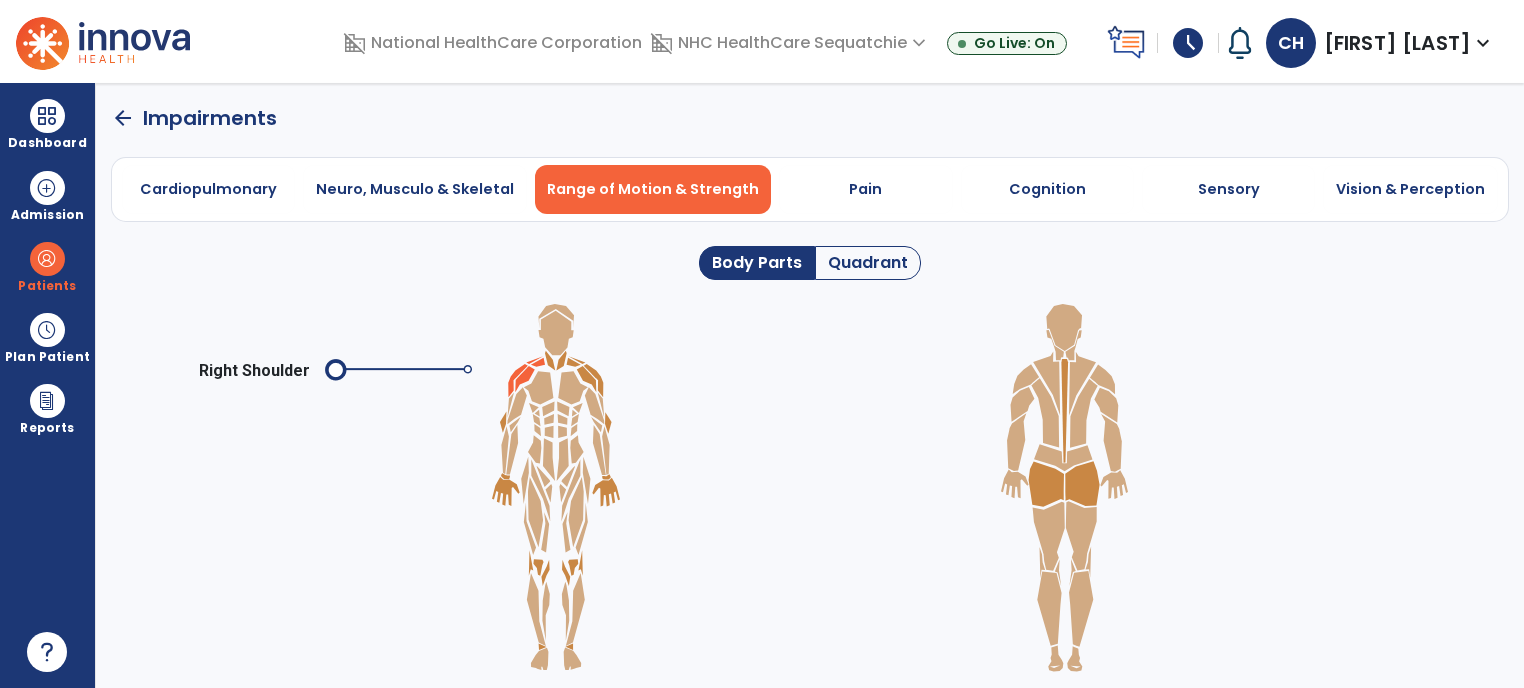 click 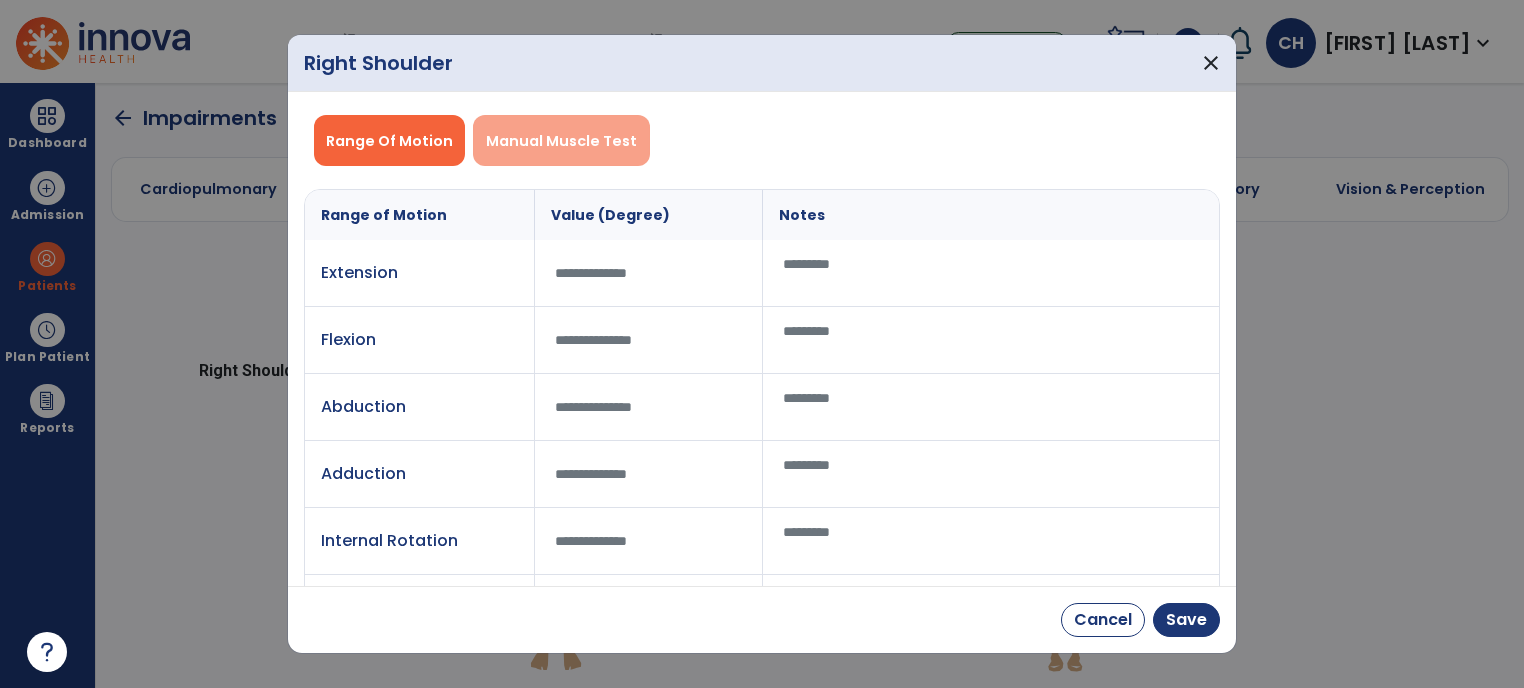 click on "Manual Muscle Test" at bounding box center [561, 141] 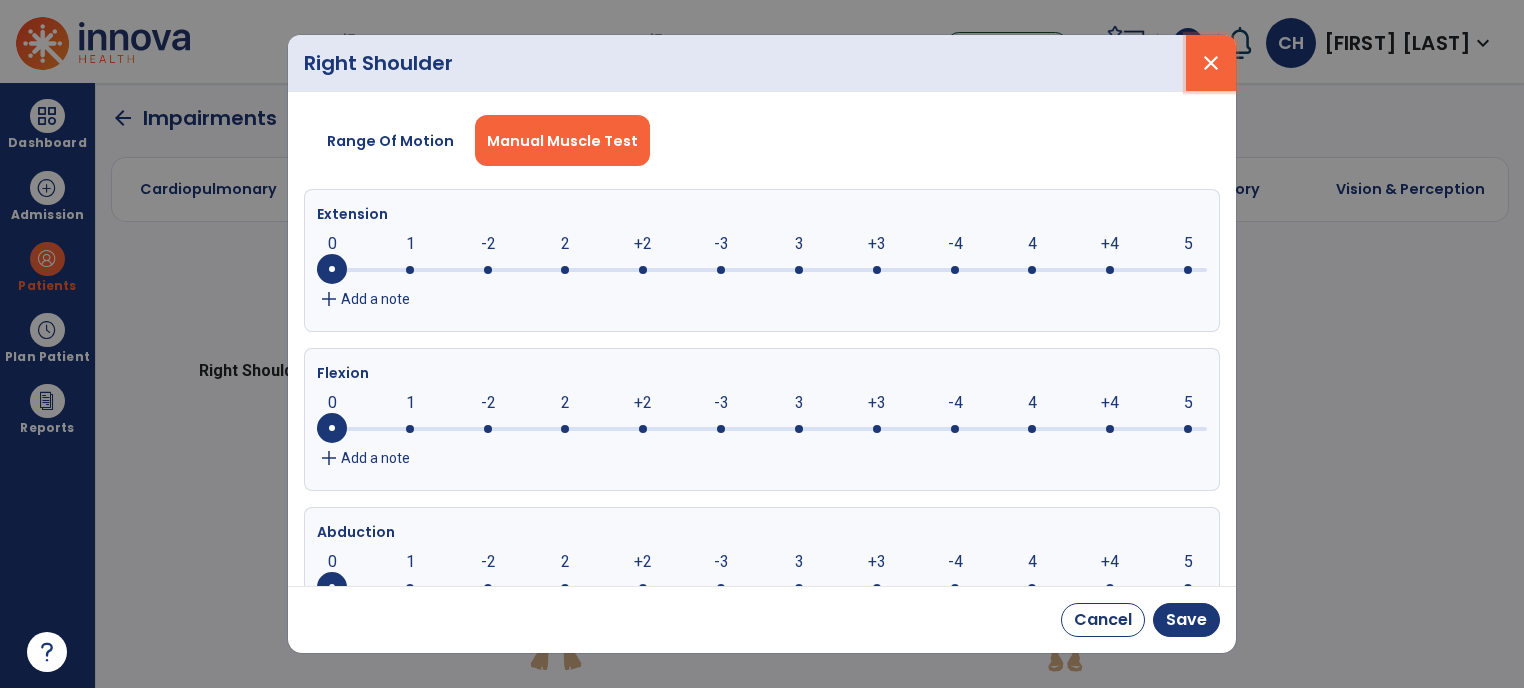 click on "close" at bounding box center (1211, 63) 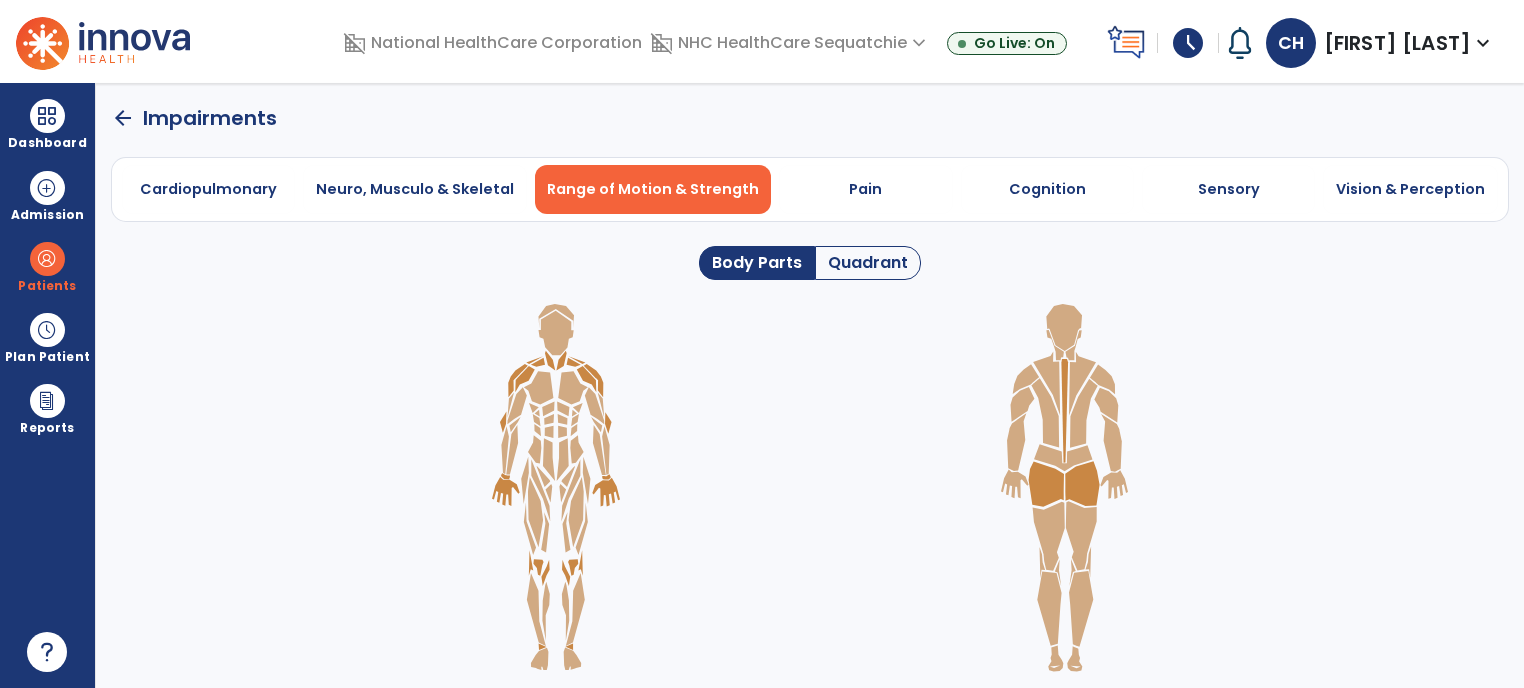 click on "Quadrant" 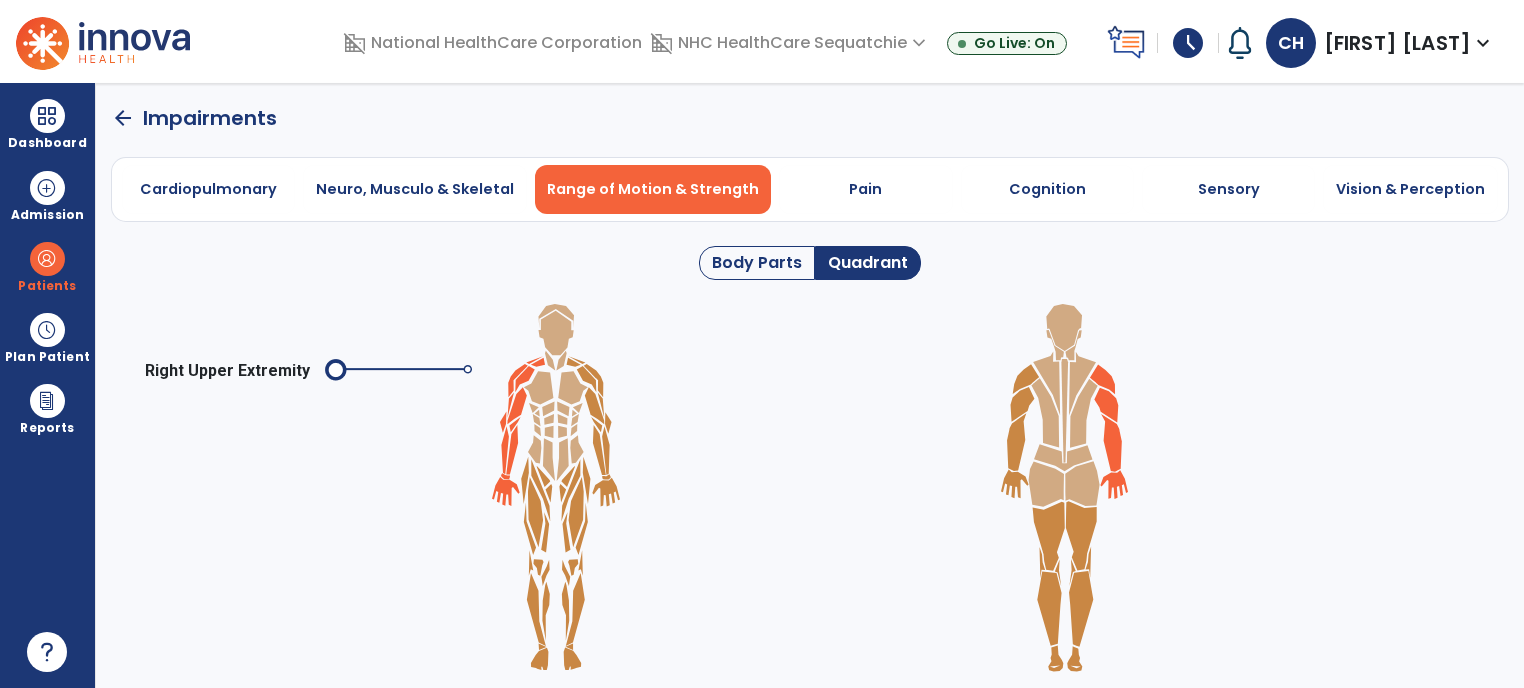 click 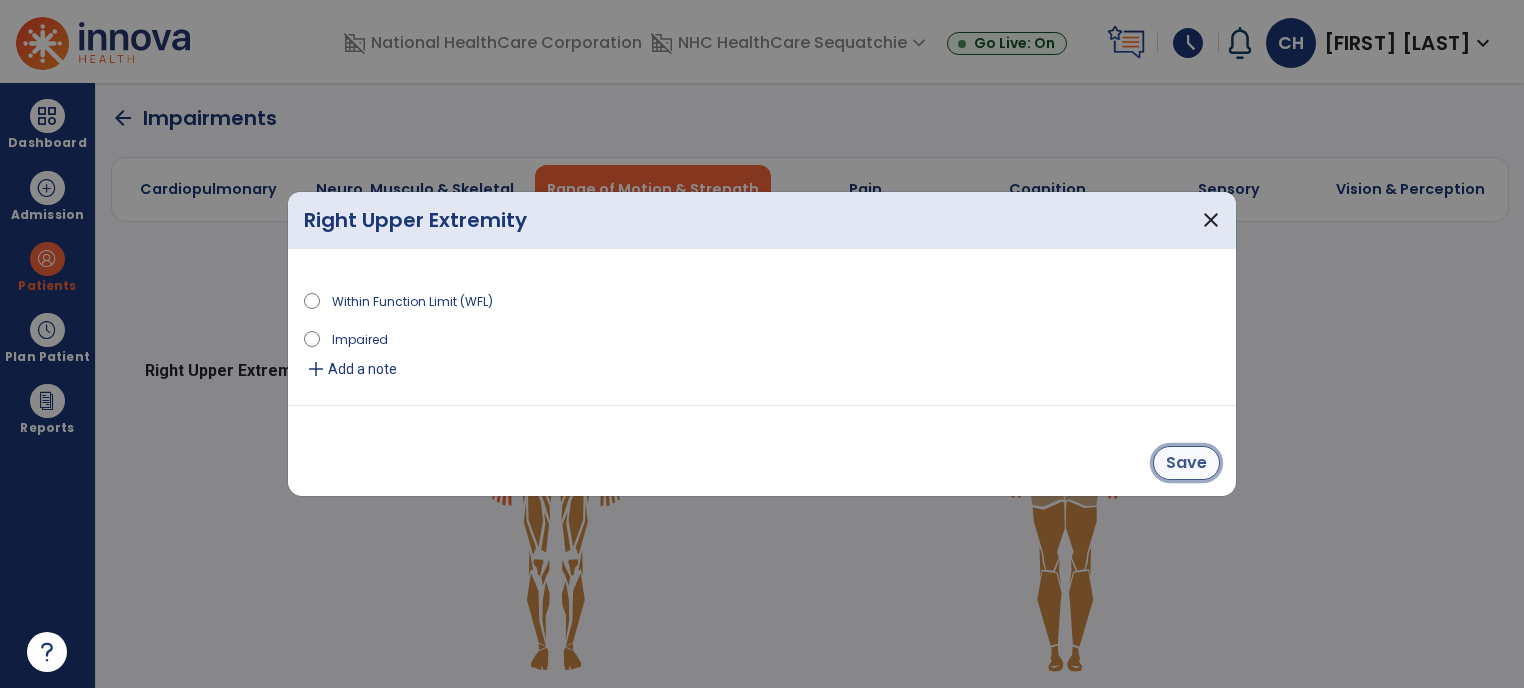 click on "Save" at bounding box center (1186, 463) 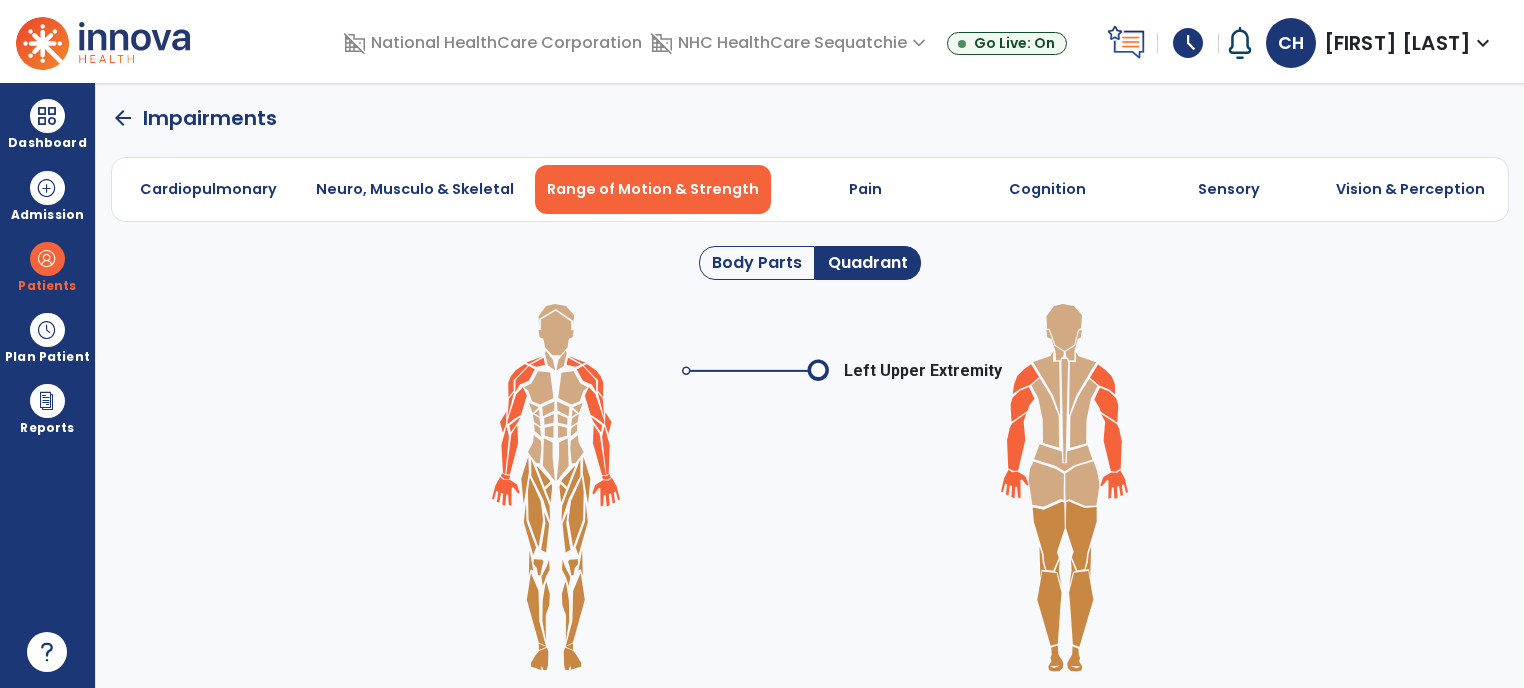 click 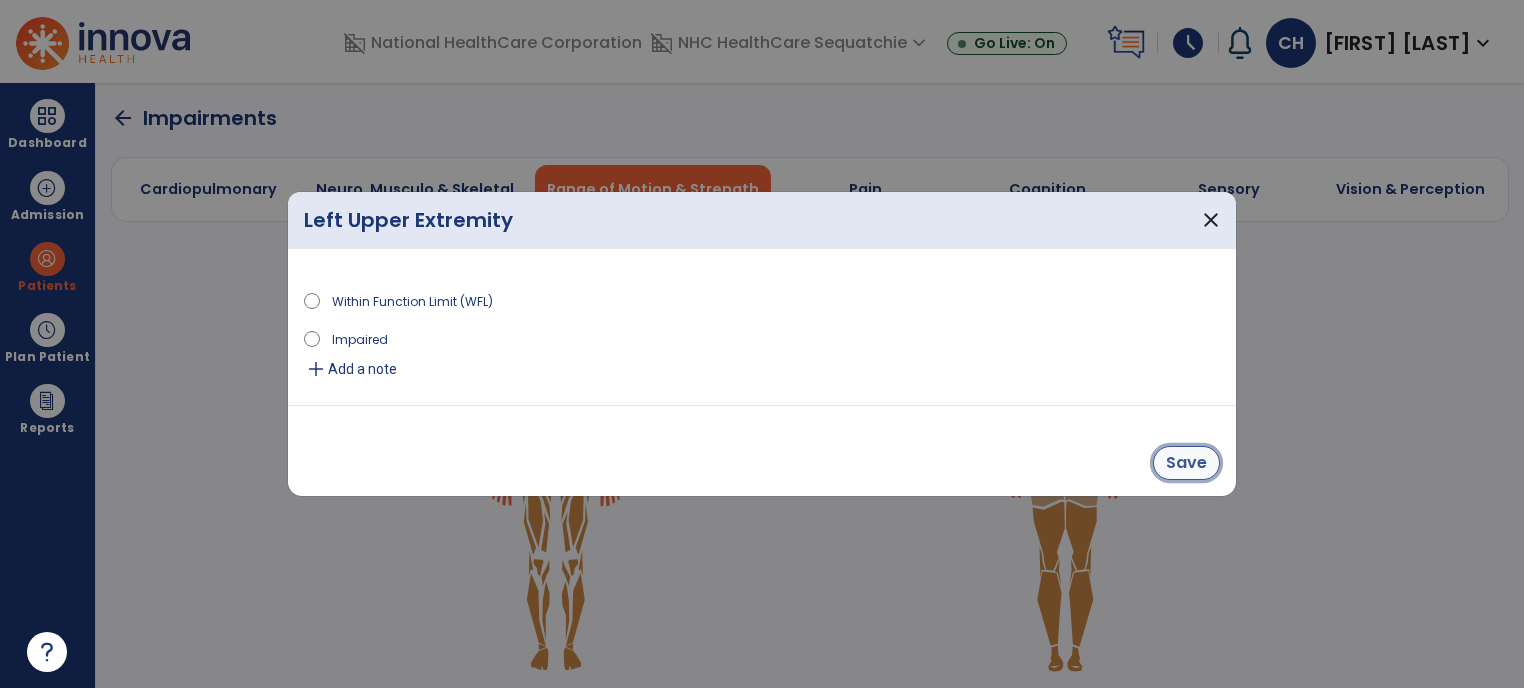 click on "Save" at bounding box center [1186, 463] 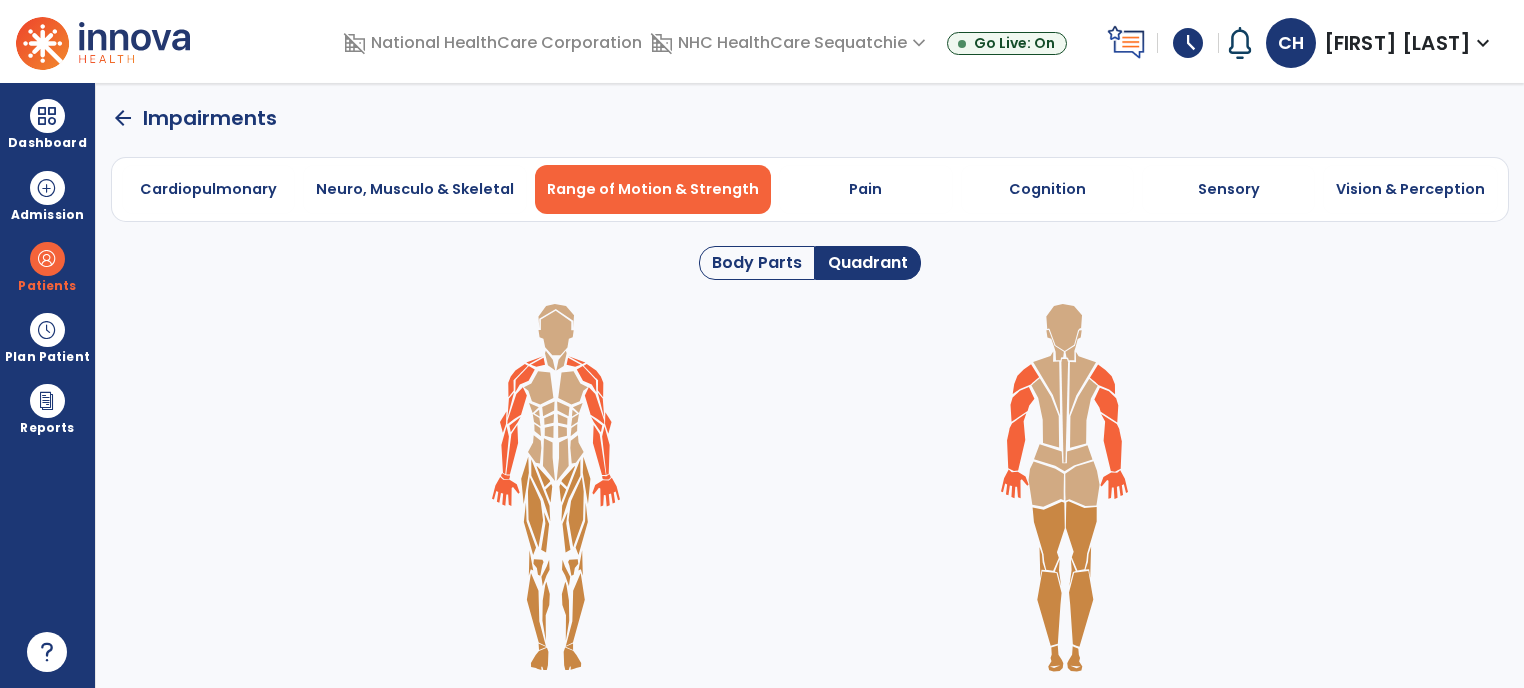 click on "Body Parts" 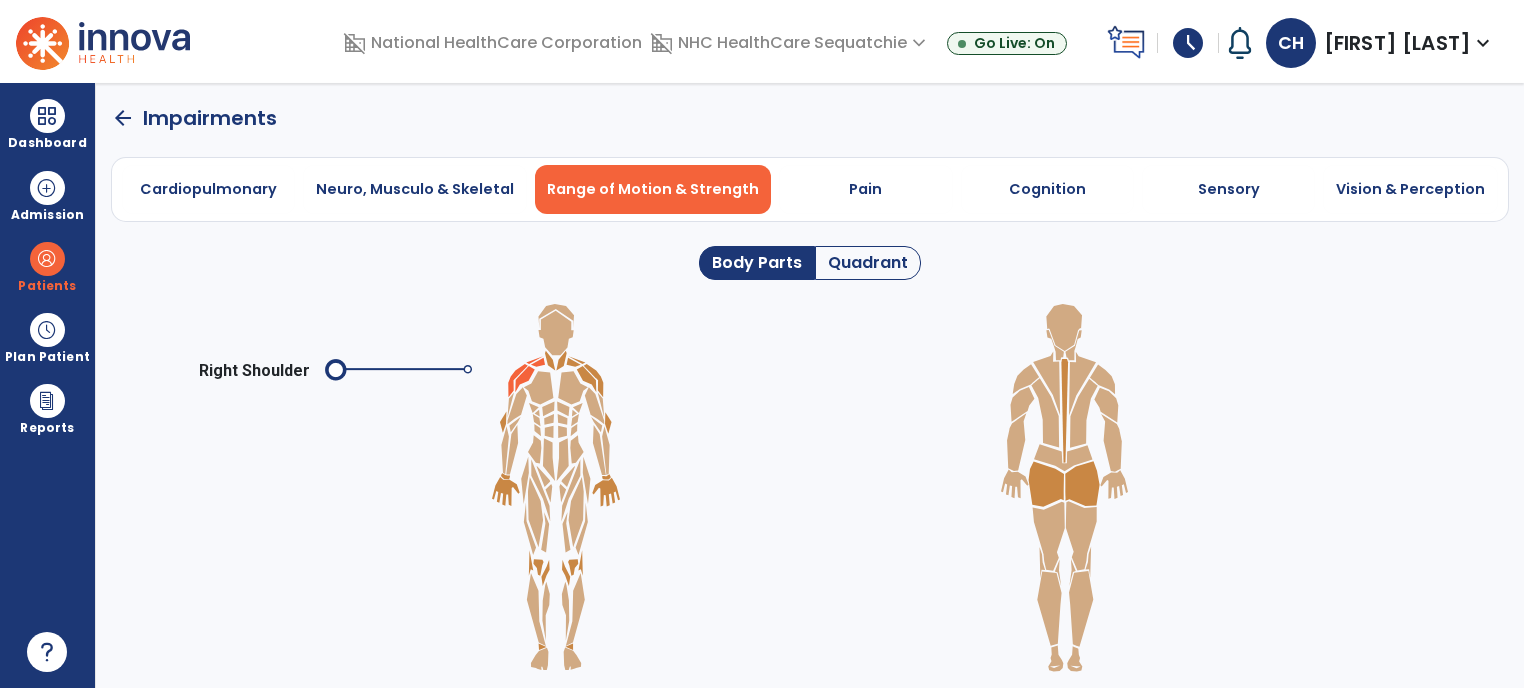 click 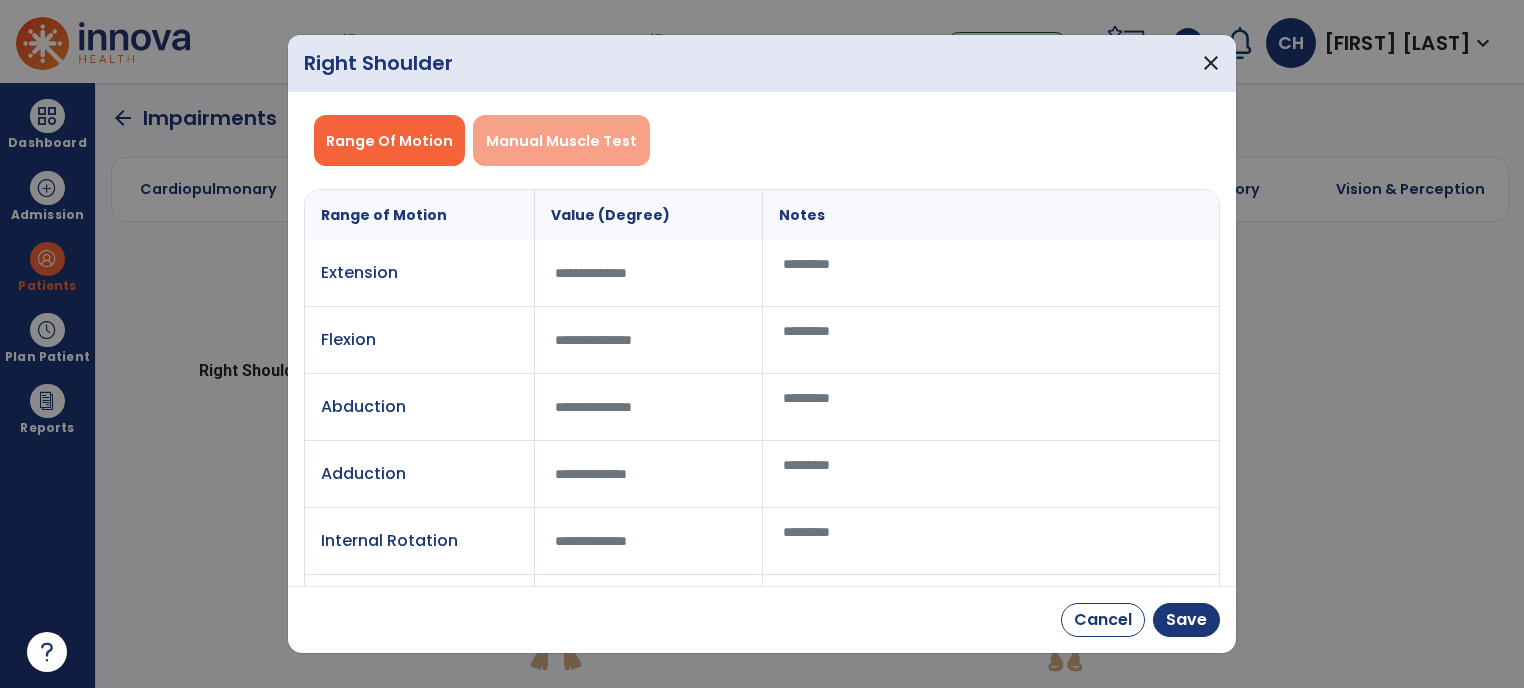 click on "Manual Muscle Test" at bounding box center [561, 141] 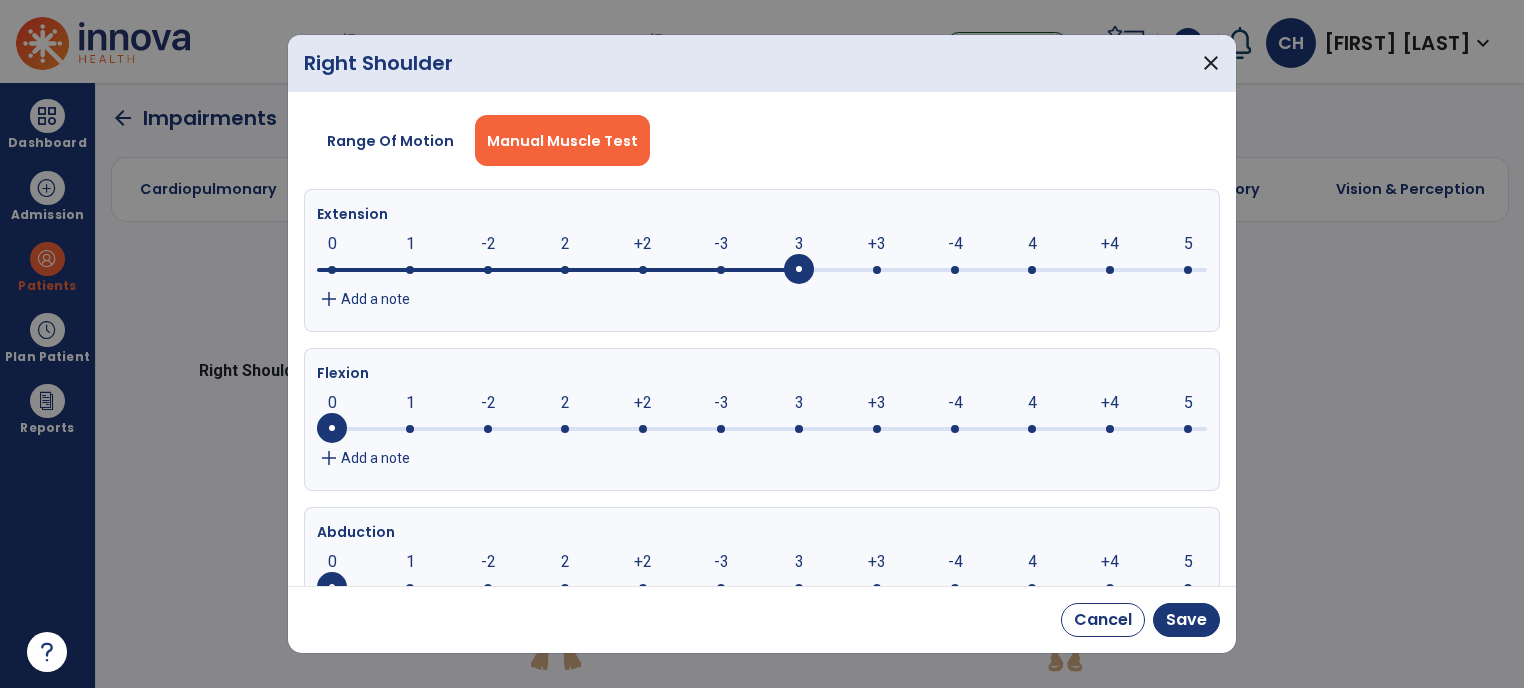 click 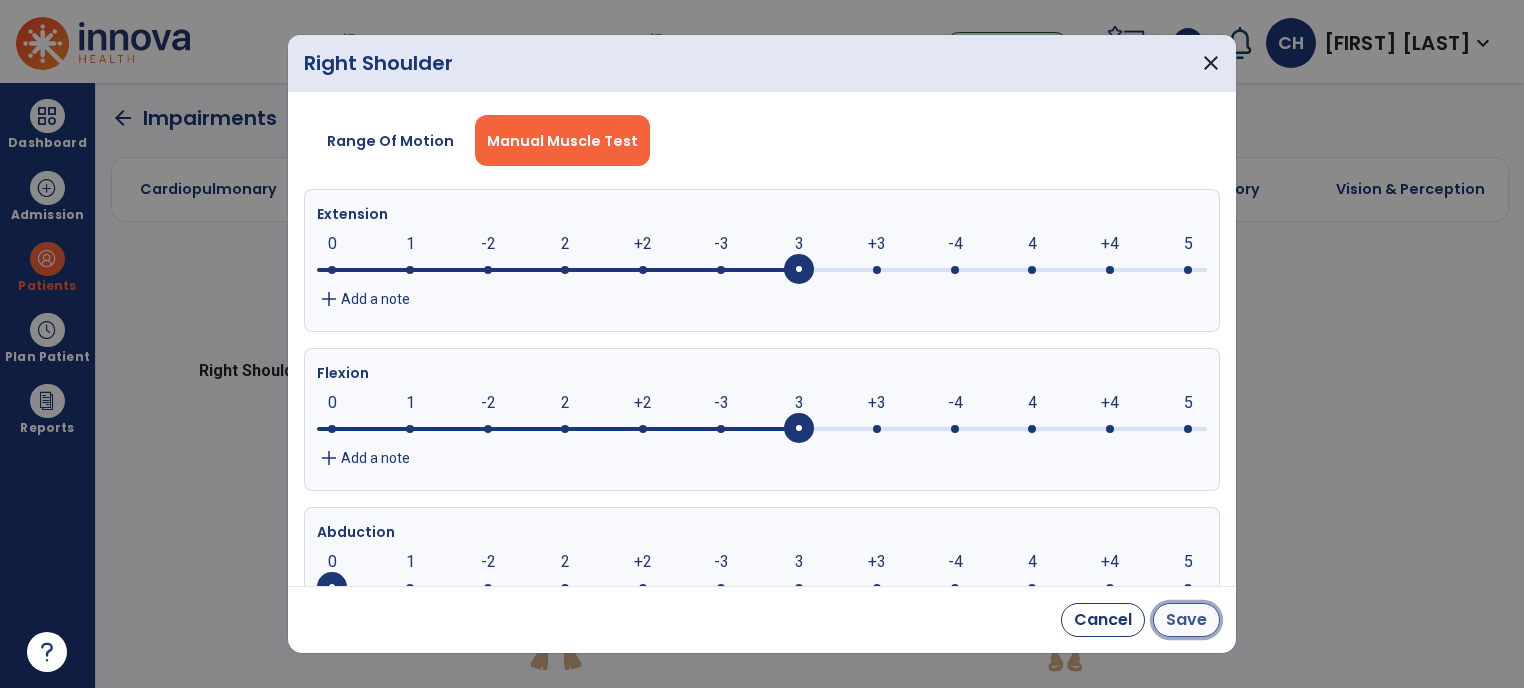 click on "Save" at bounding box center (1186, 620) 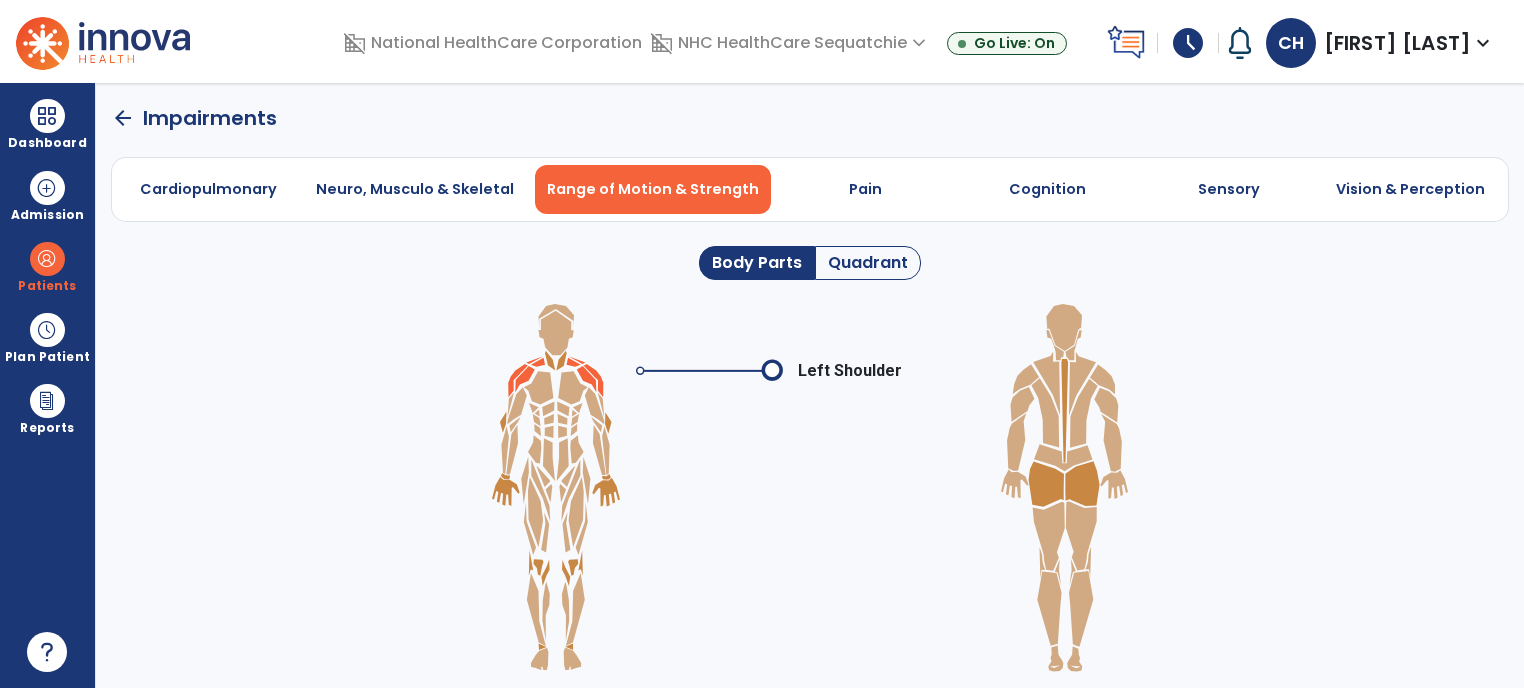 click 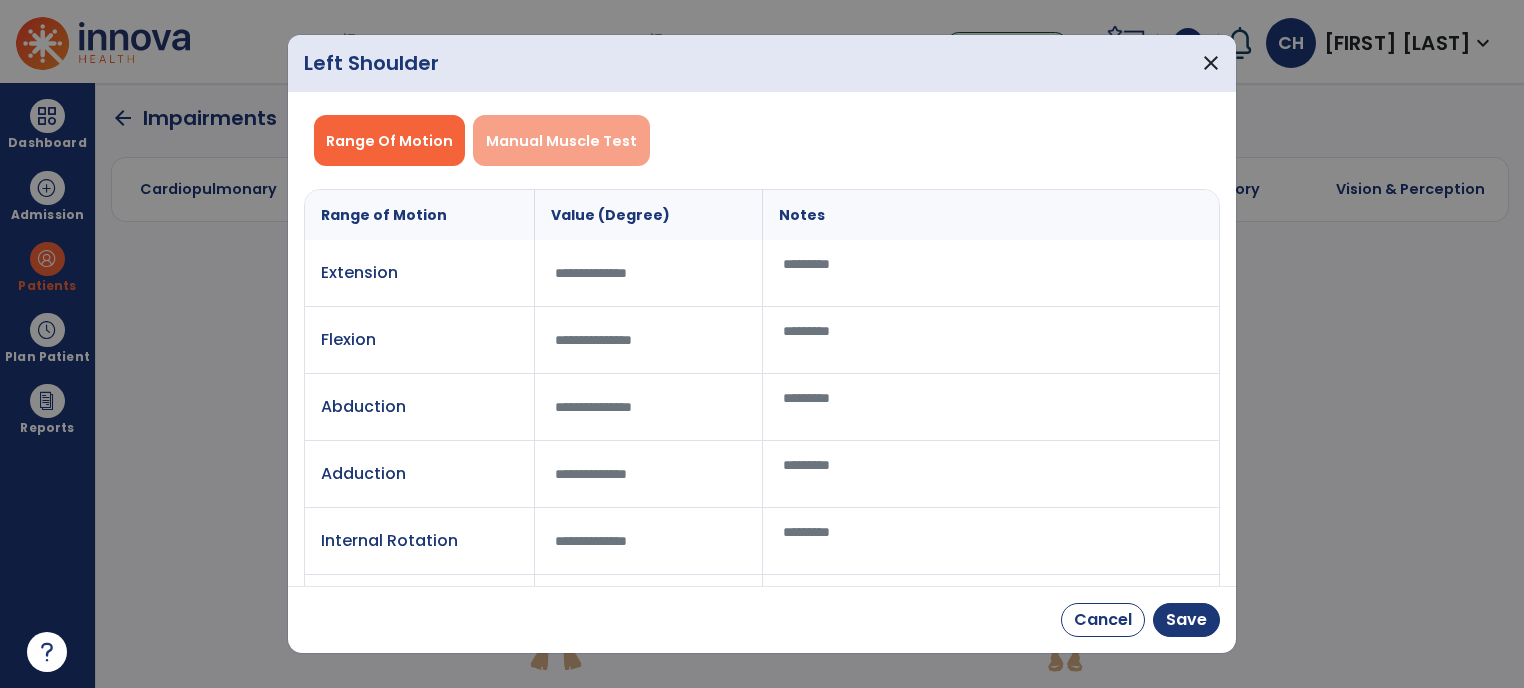 click on "Manual Muscle Test" at bounding box center (561, 140) 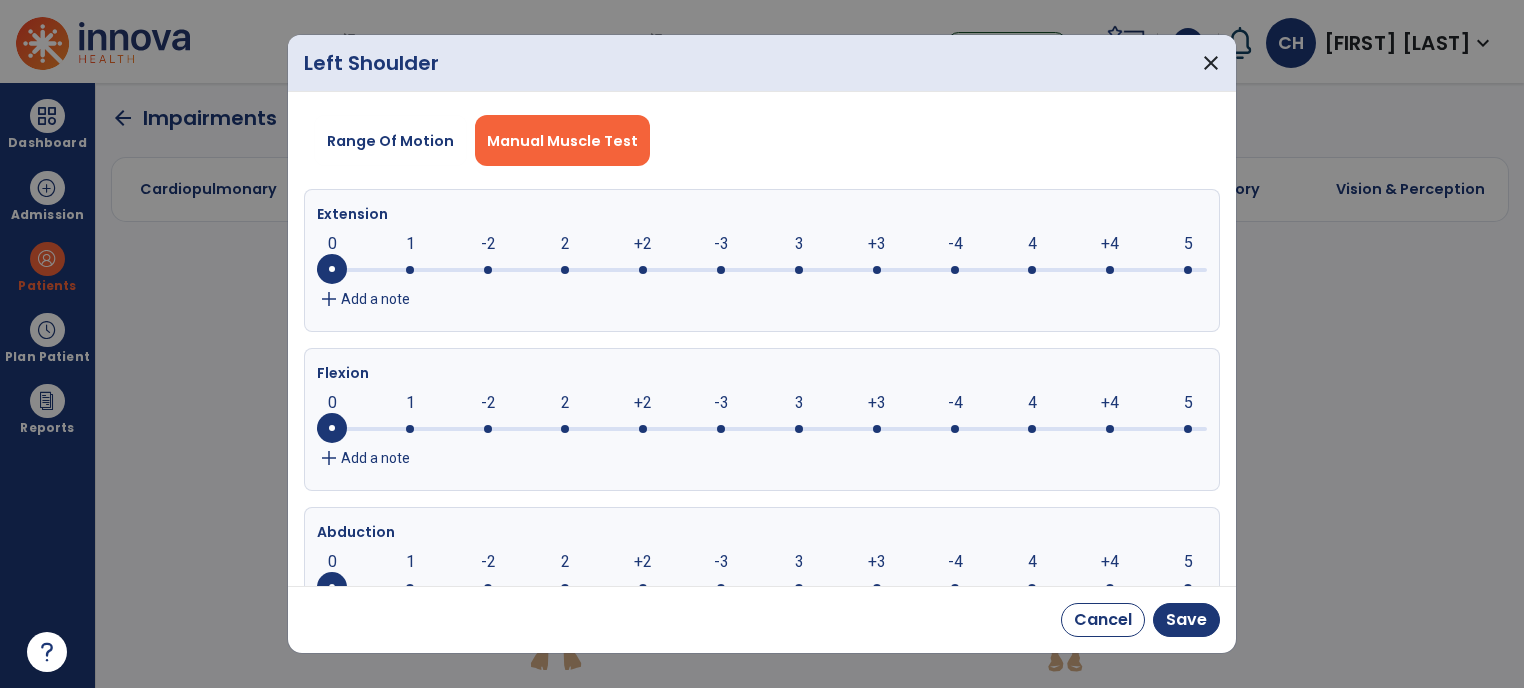 click on "0     0      1      -2      2      +2      -3      3      +3      -4      4      +4      5" 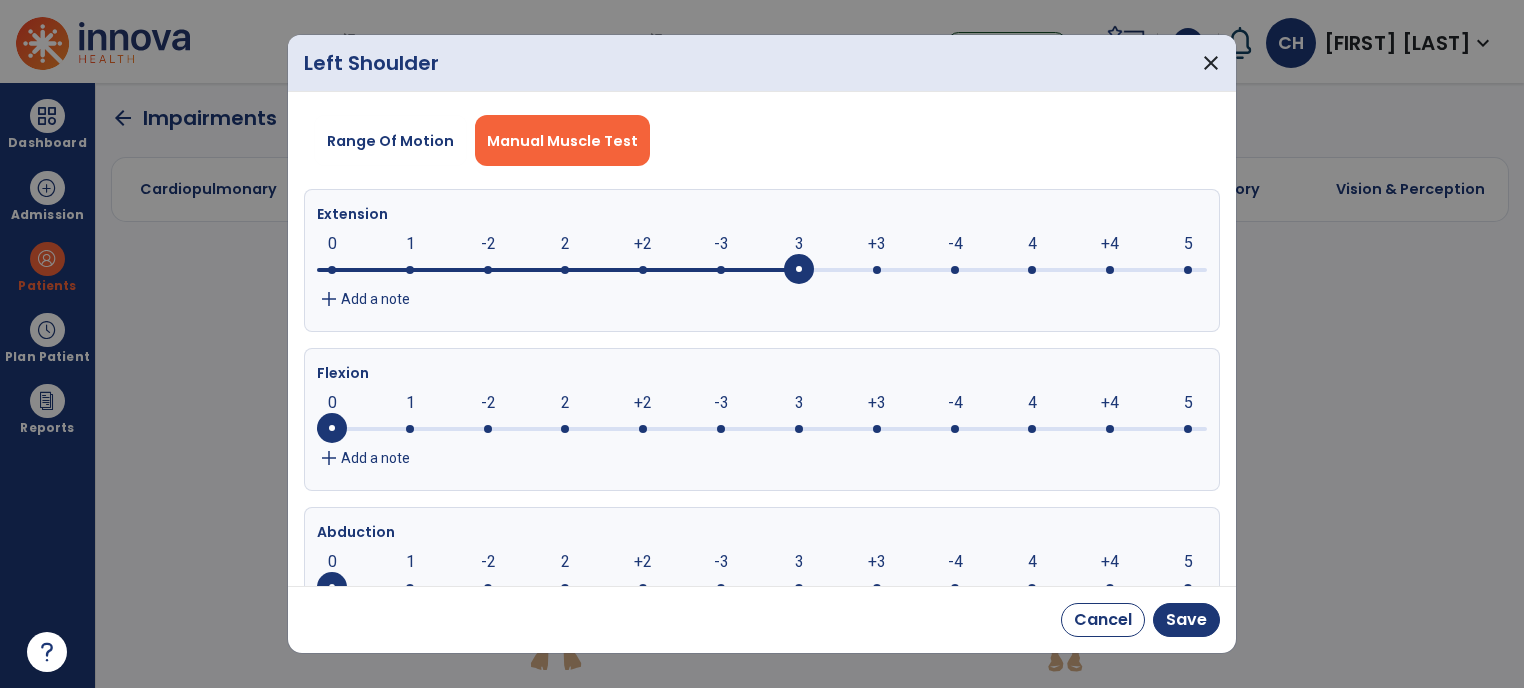 click on "3" 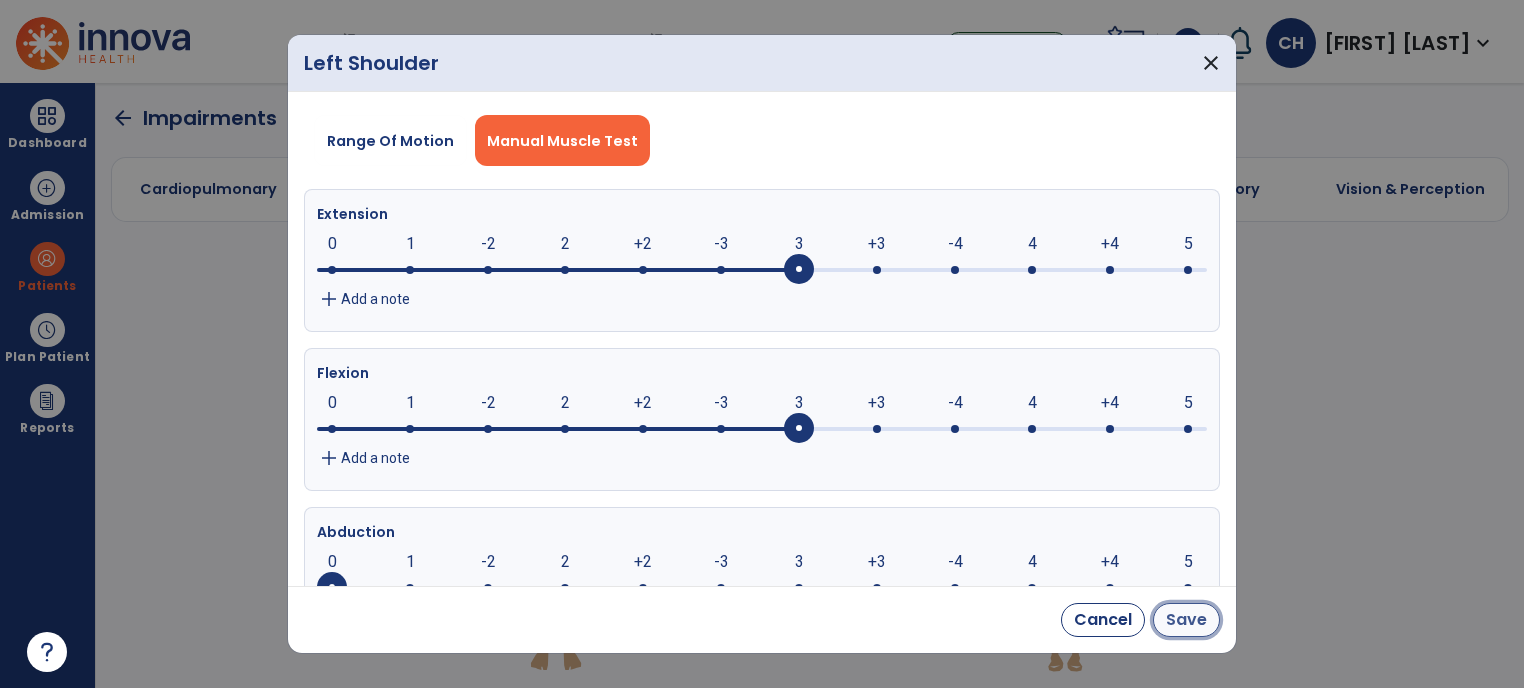 click on "Save" at bounding box center [1186, 620] 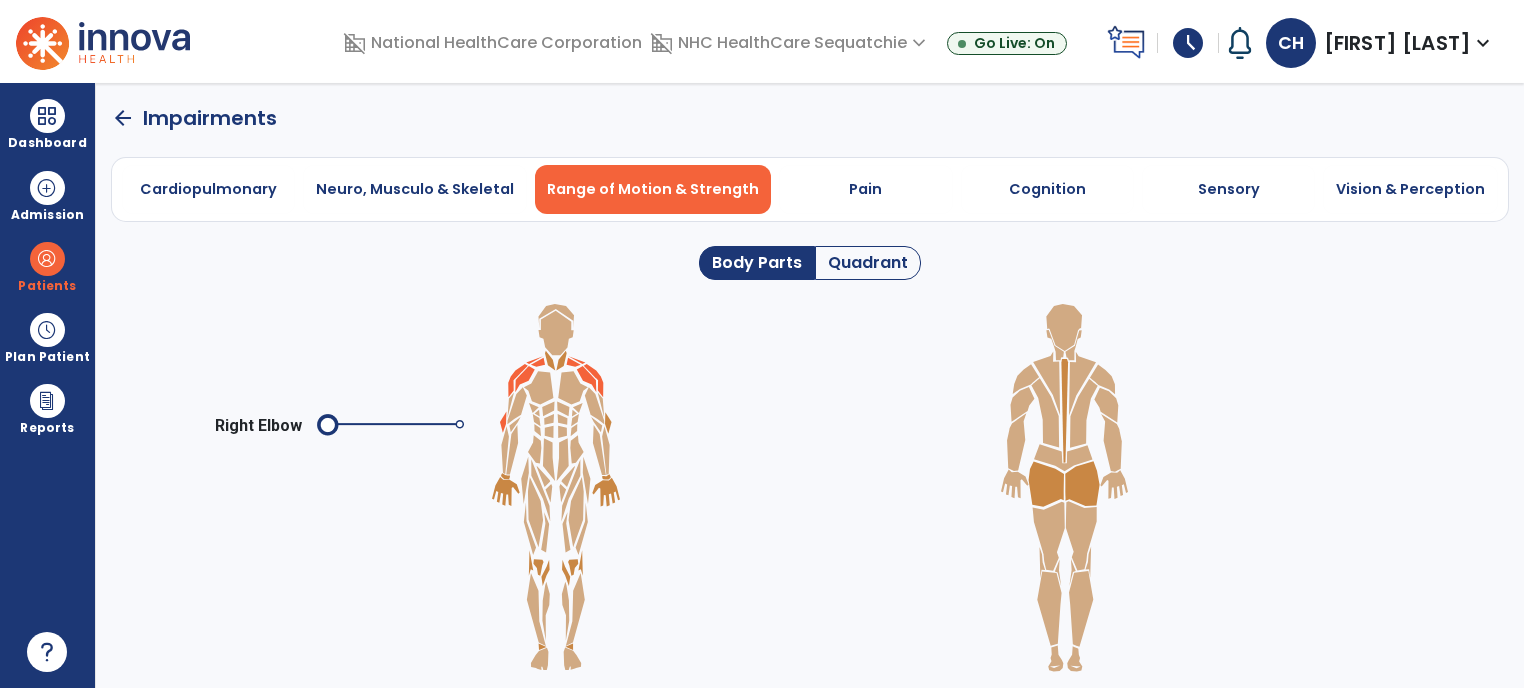 click 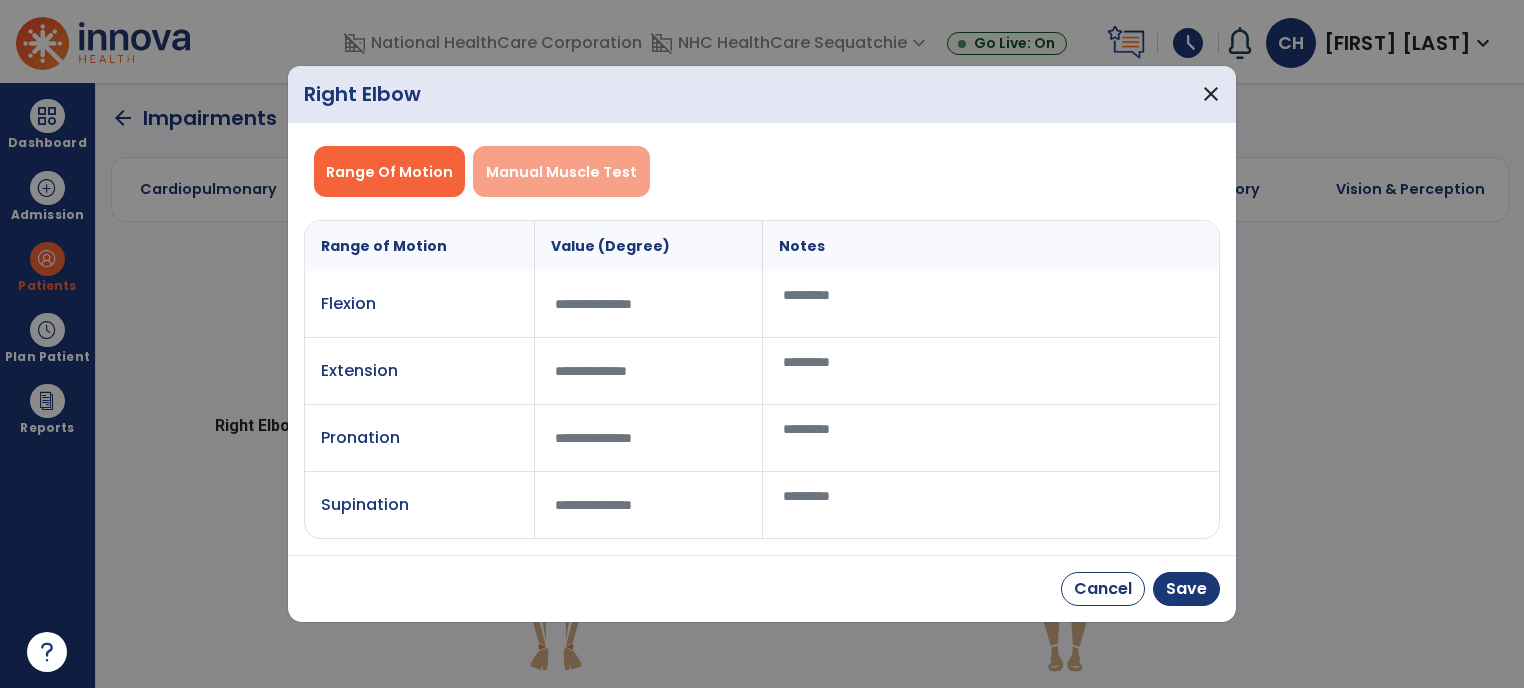 click on "Manual Muscle Test" at bounding box center (561, 172) 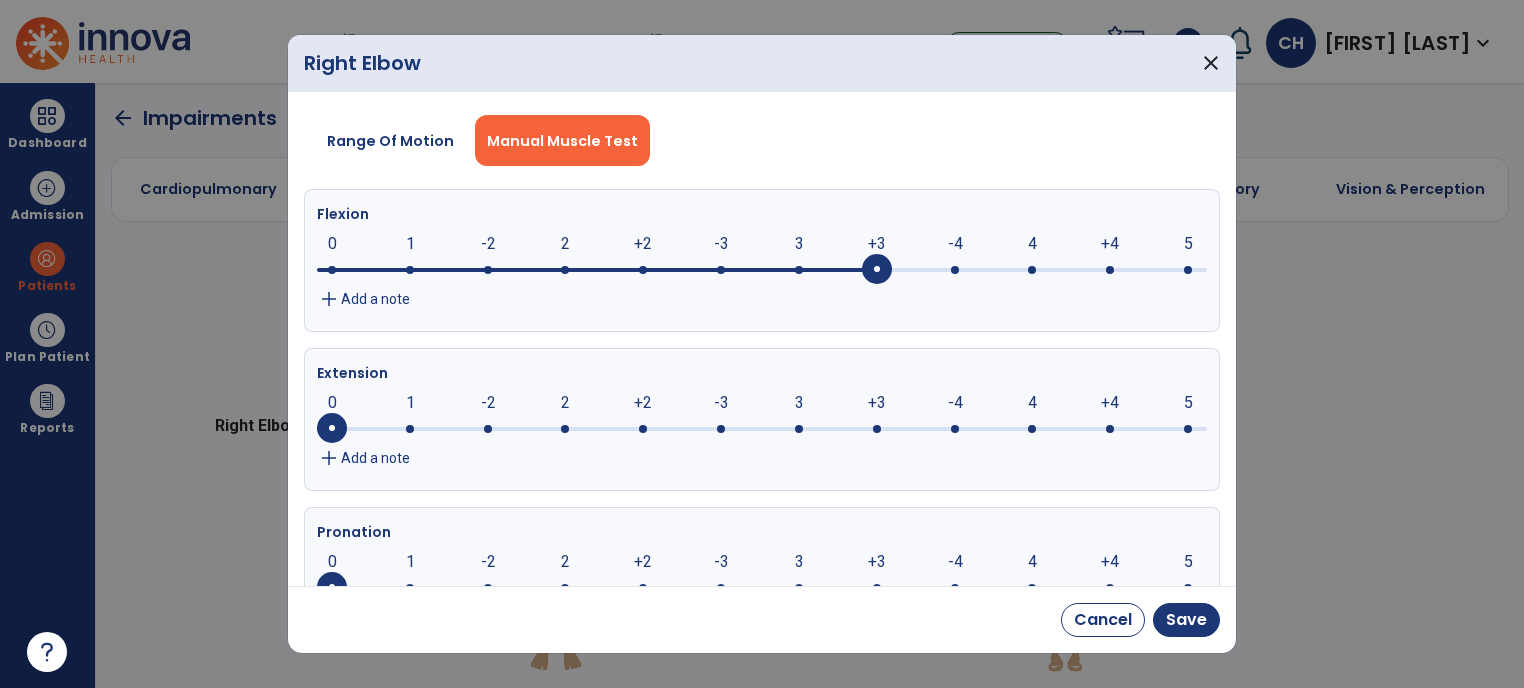 click 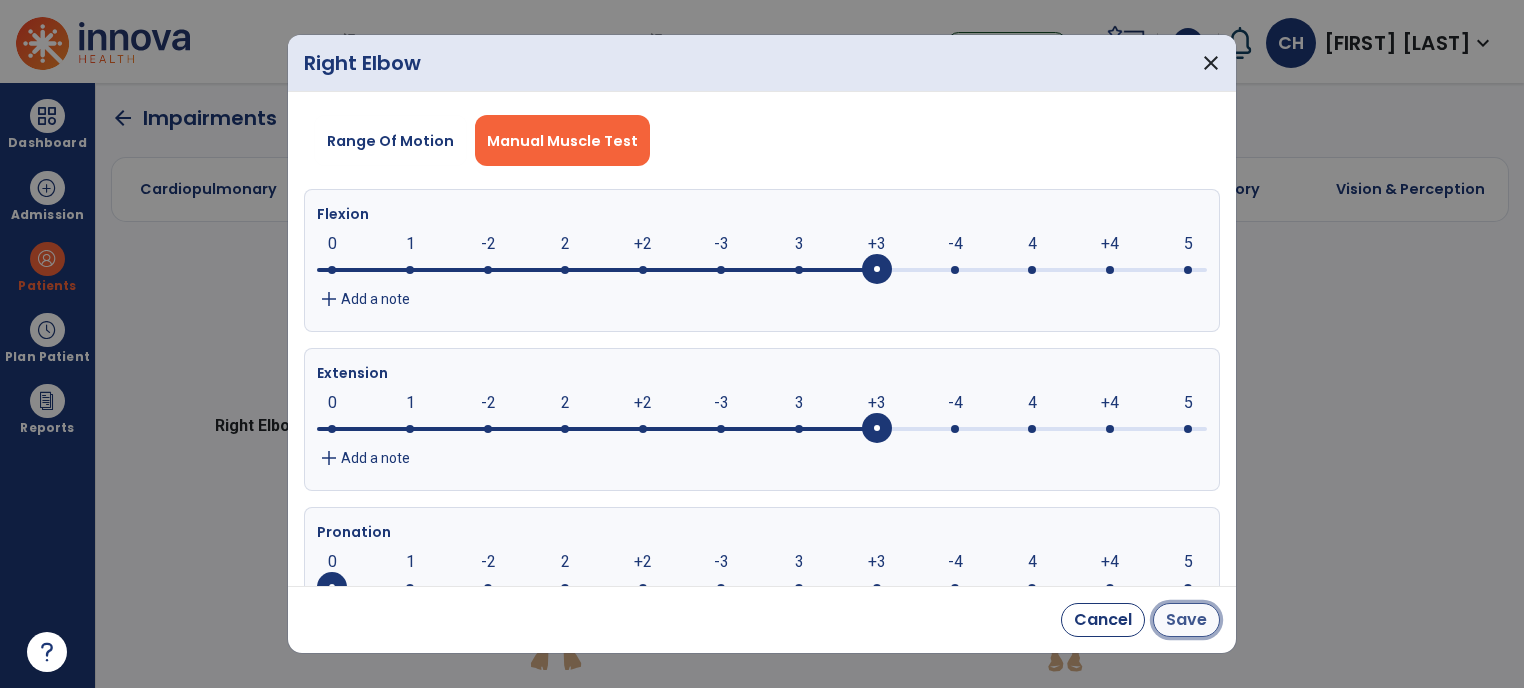 click on "Save" at bounding box center (1186, 620) 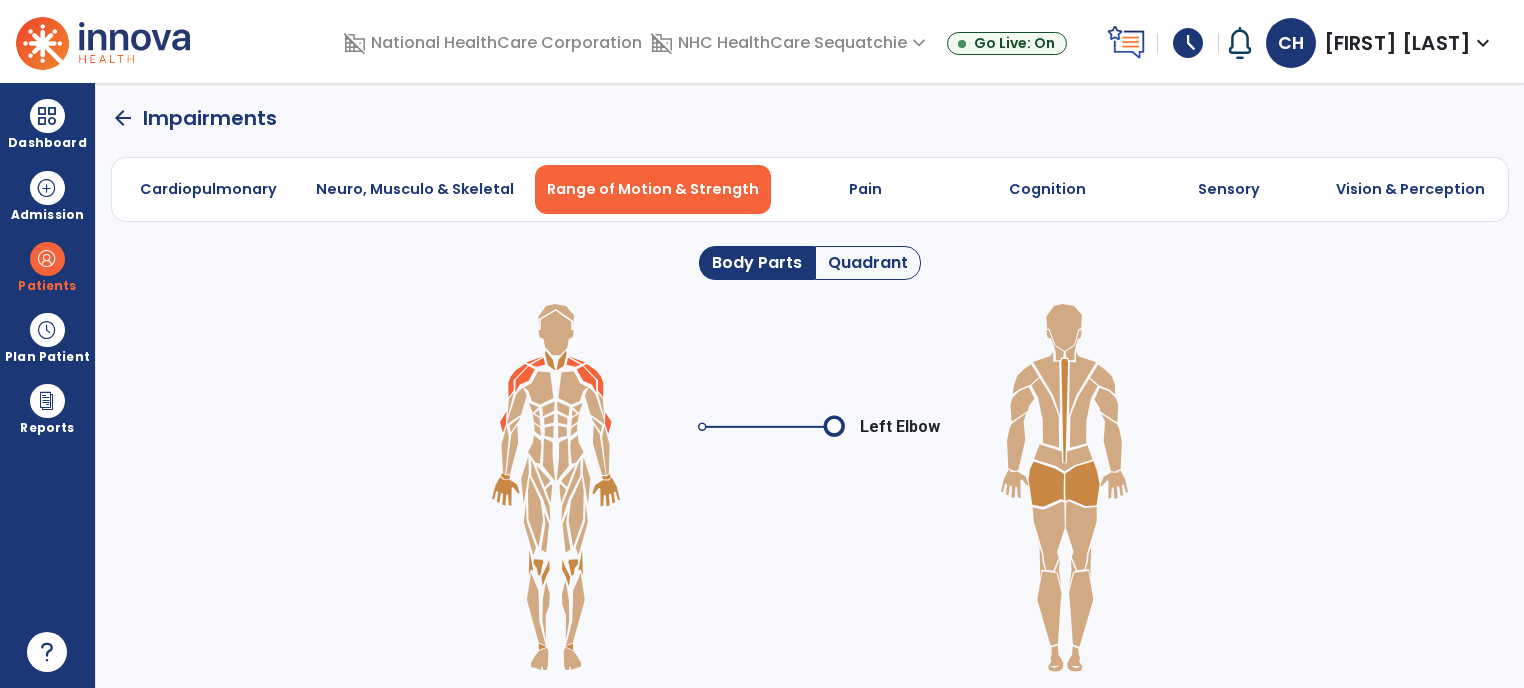 click 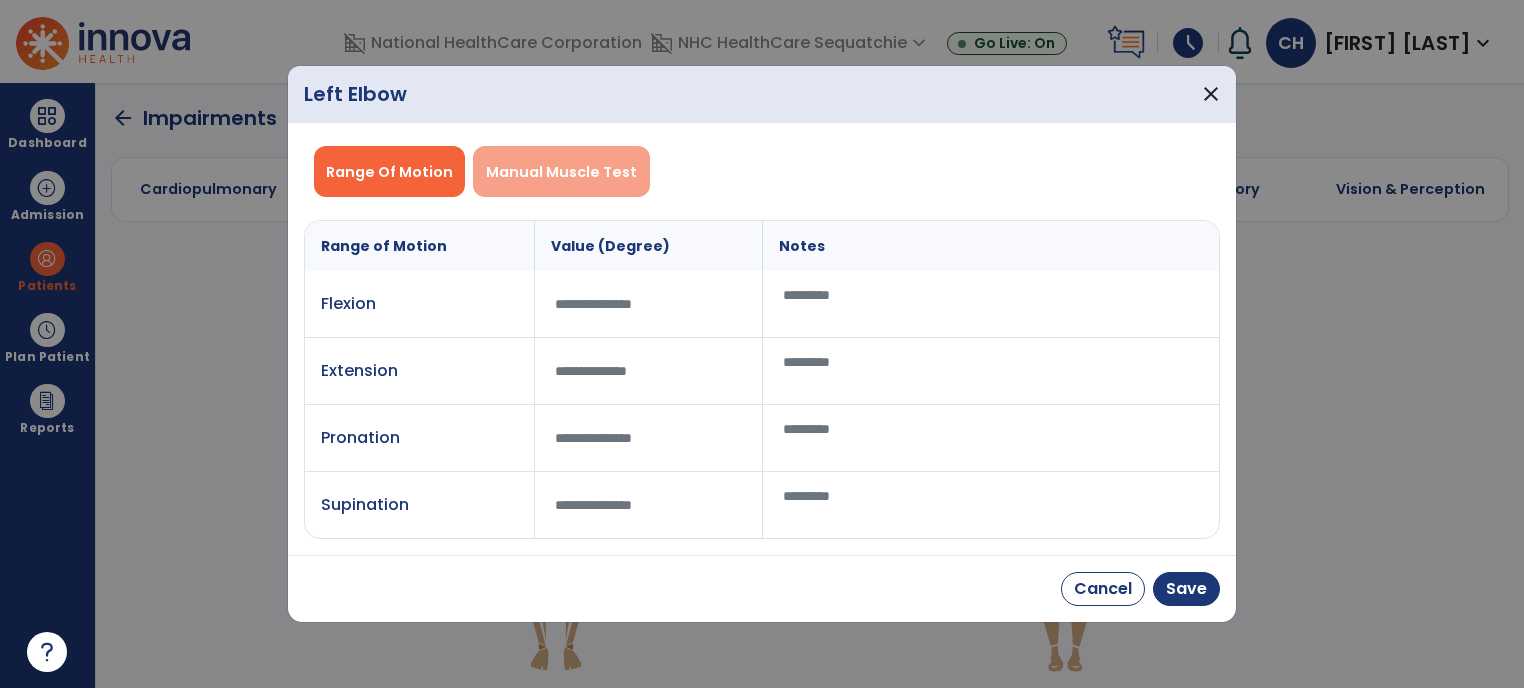 click on "Manual Muscle Test" at bounding box center (561, 172) 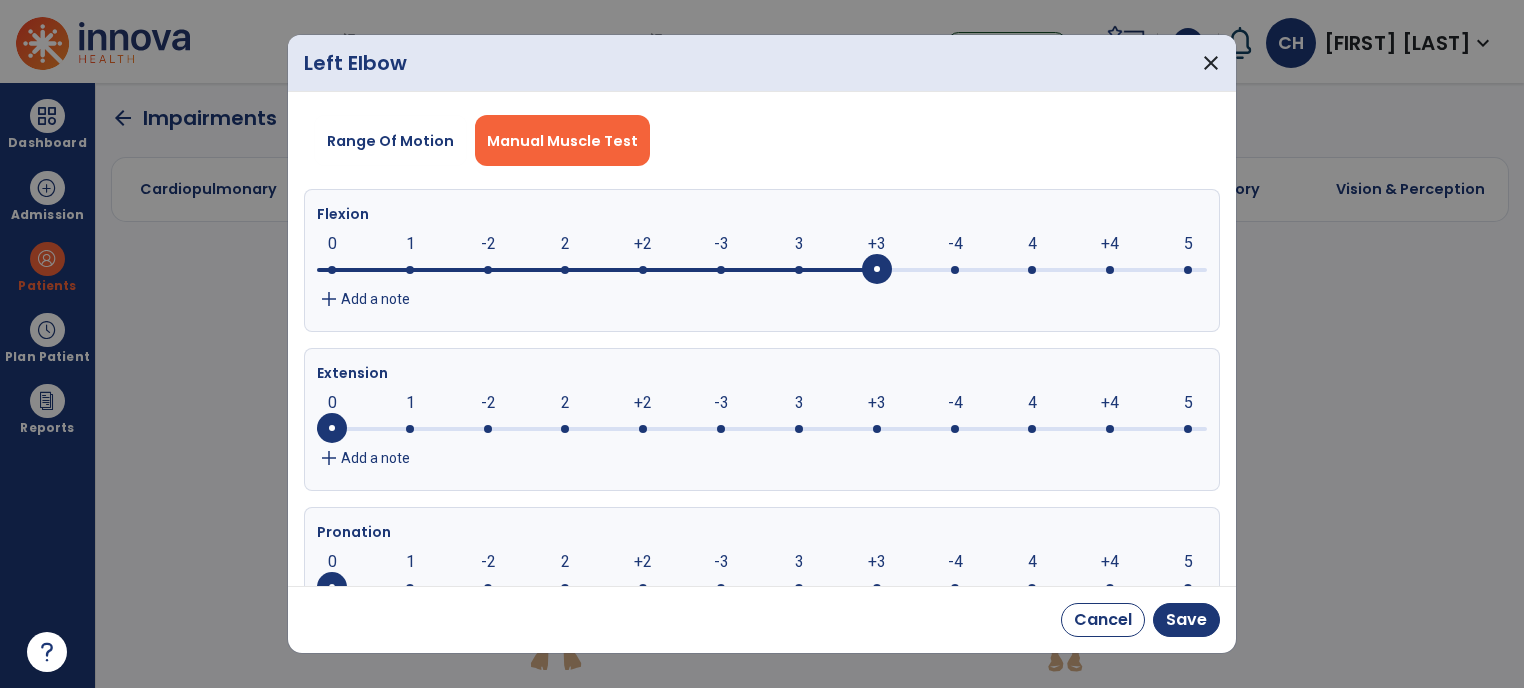 click 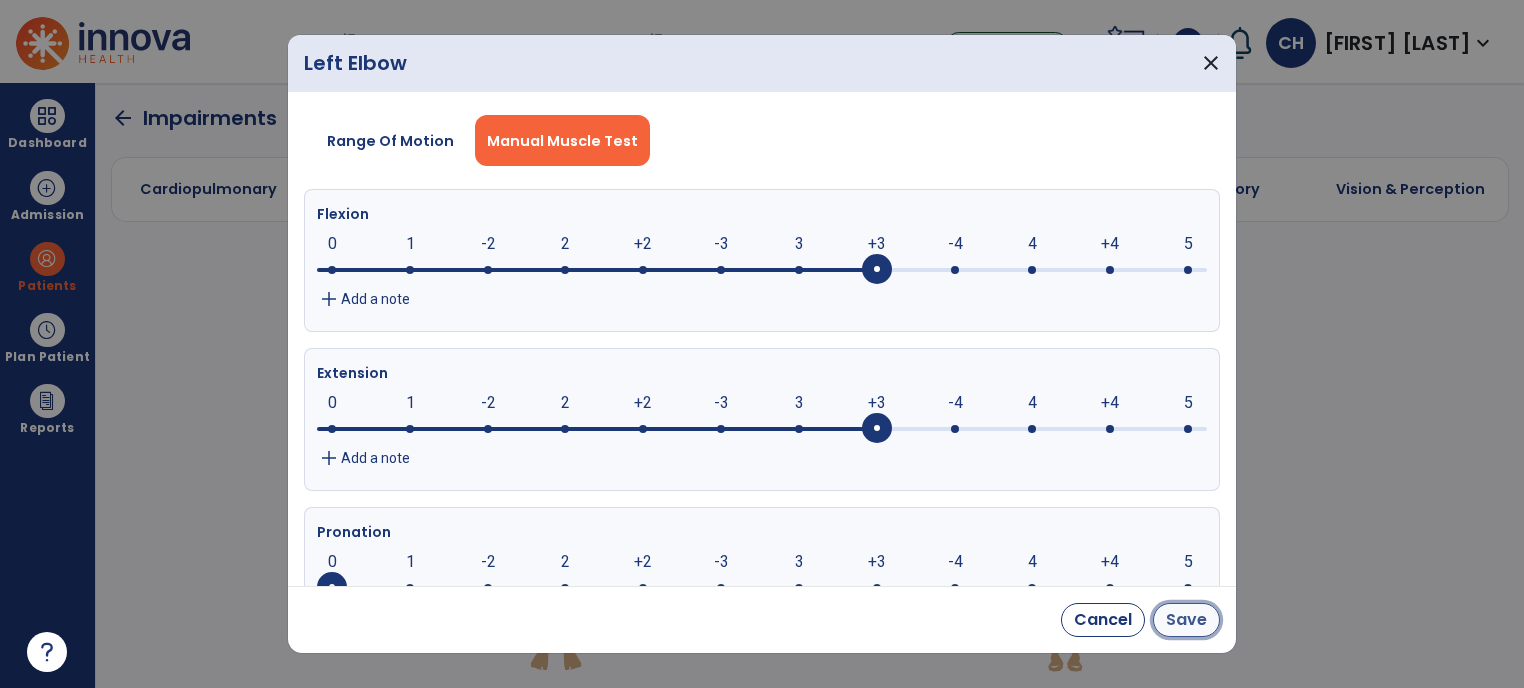 click on "Save" at bounding box center [1186, 620] 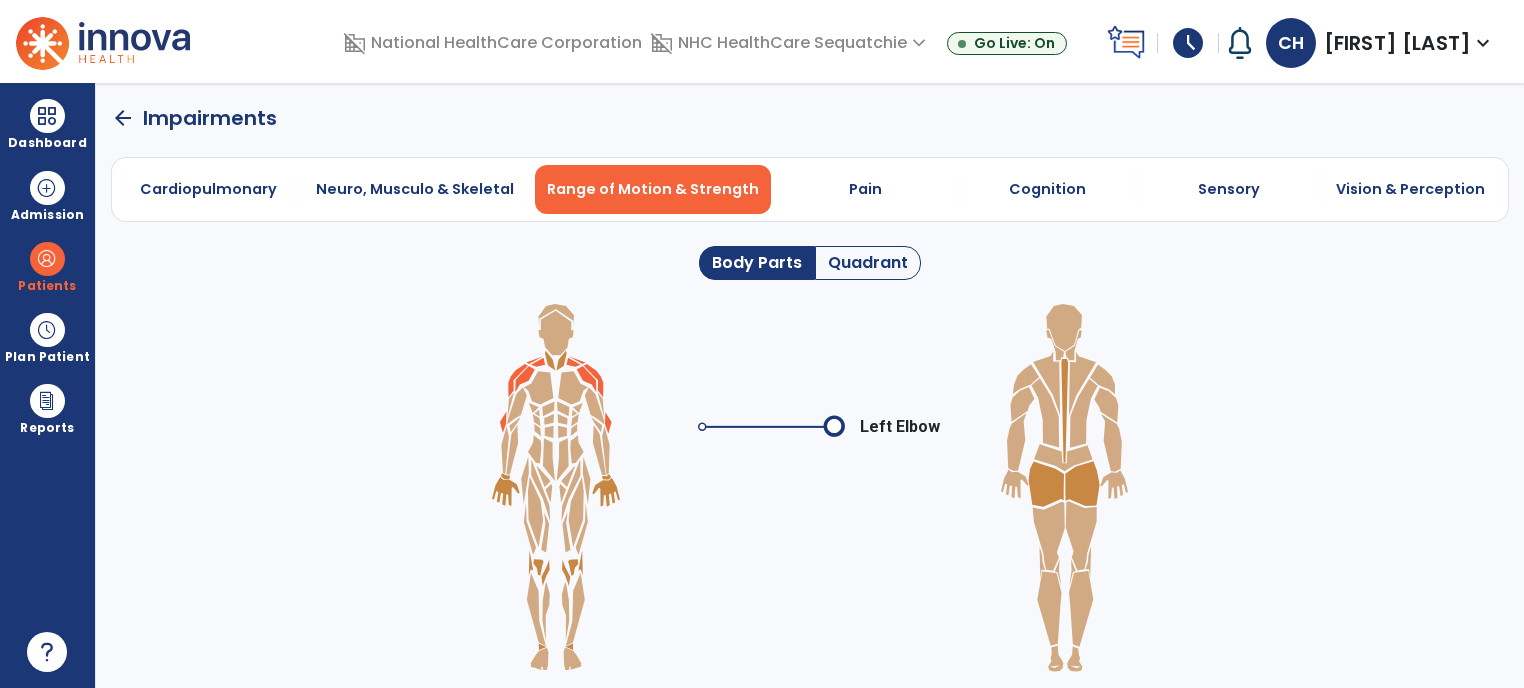 drag, startPoint x: 1188, startPoint y: 620, endPoint x: 807, endPoint y: 547, distance: 387.93042 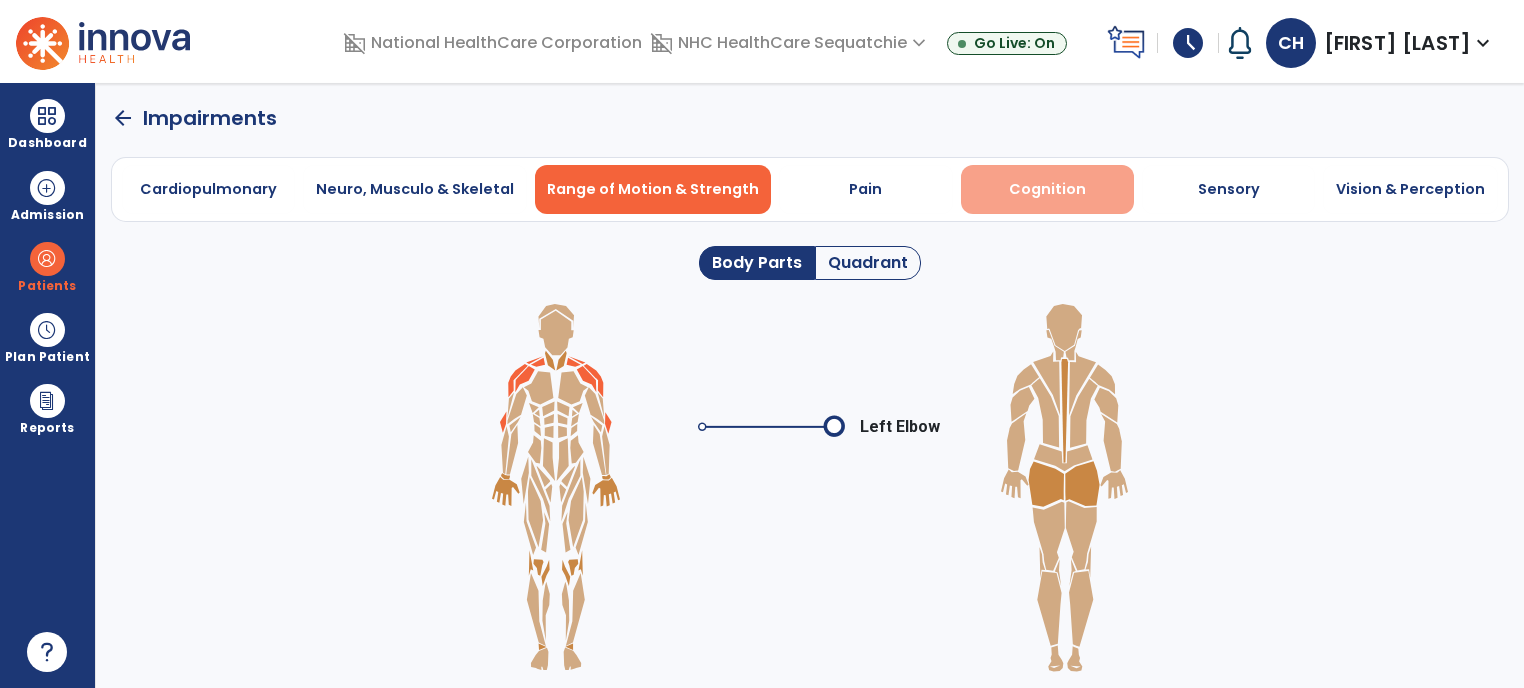 click on "Cognition" at bounding box center [1047, 189] 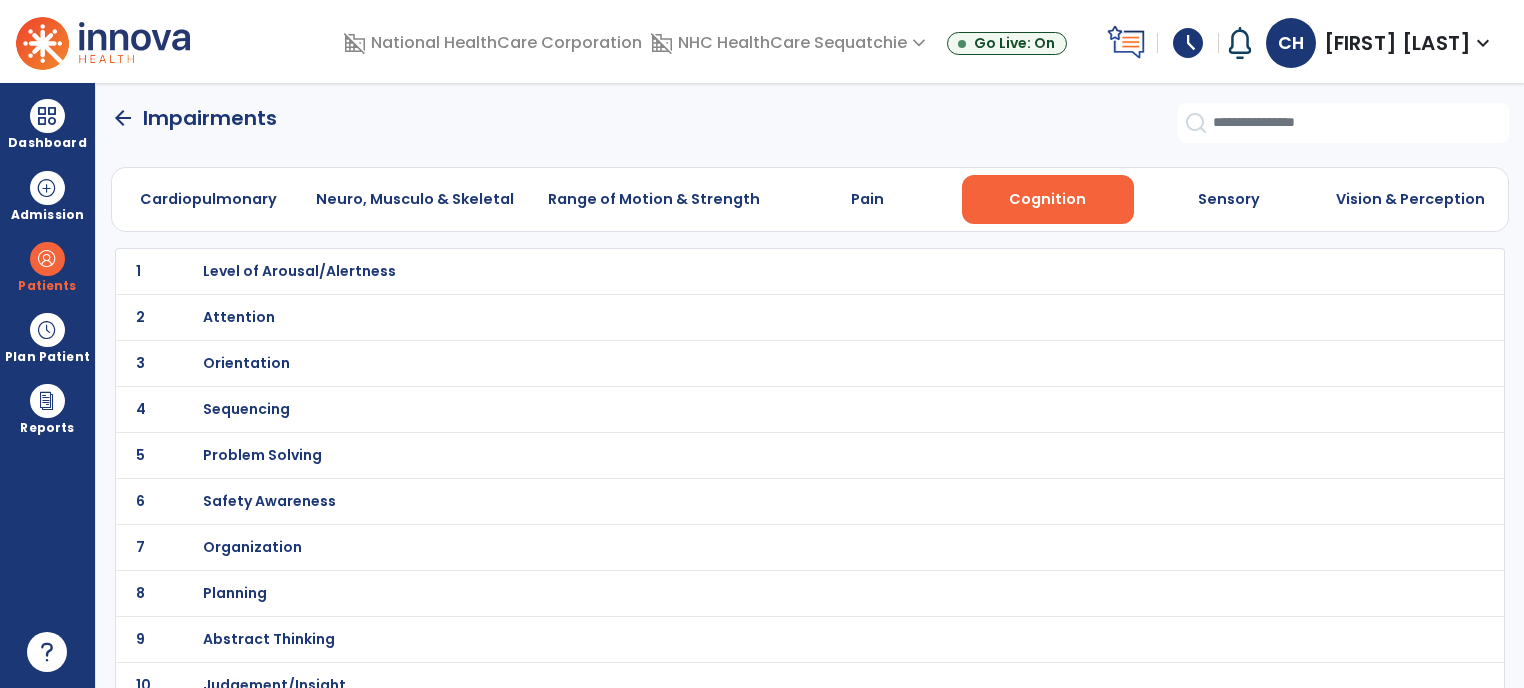click on "Level of Arousal/Alertness" at bounding box center [299, 271] 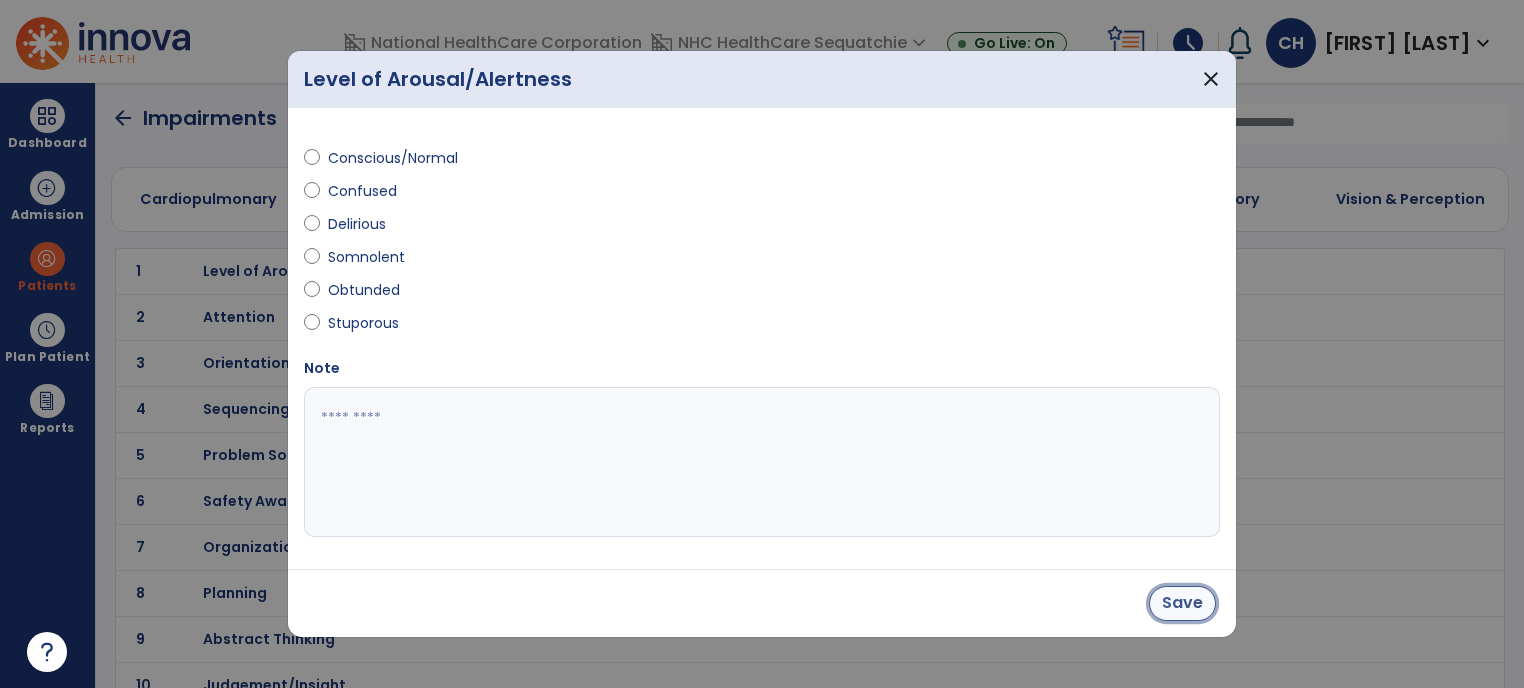 click on "Save" at bounding box center (1182, 603) 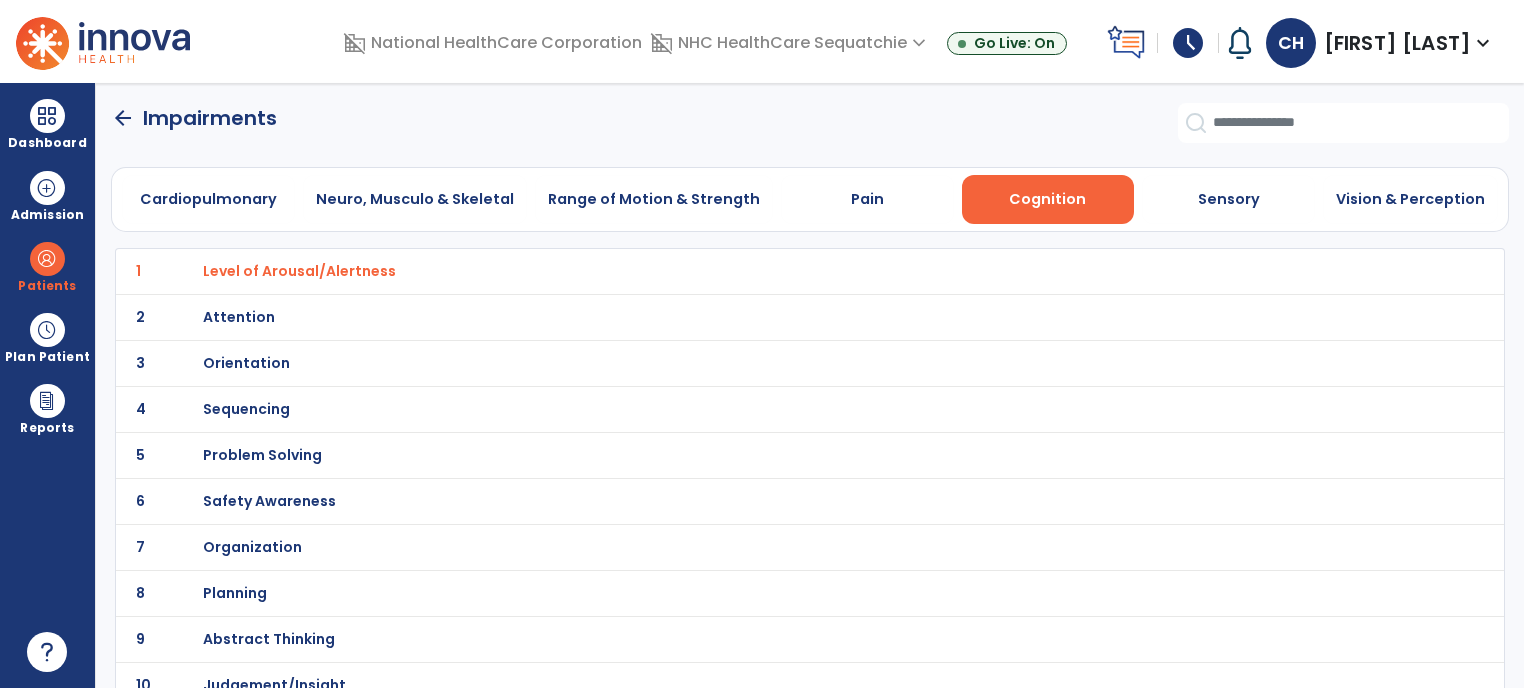 click on "Attention" at bounding box center [299, 271] 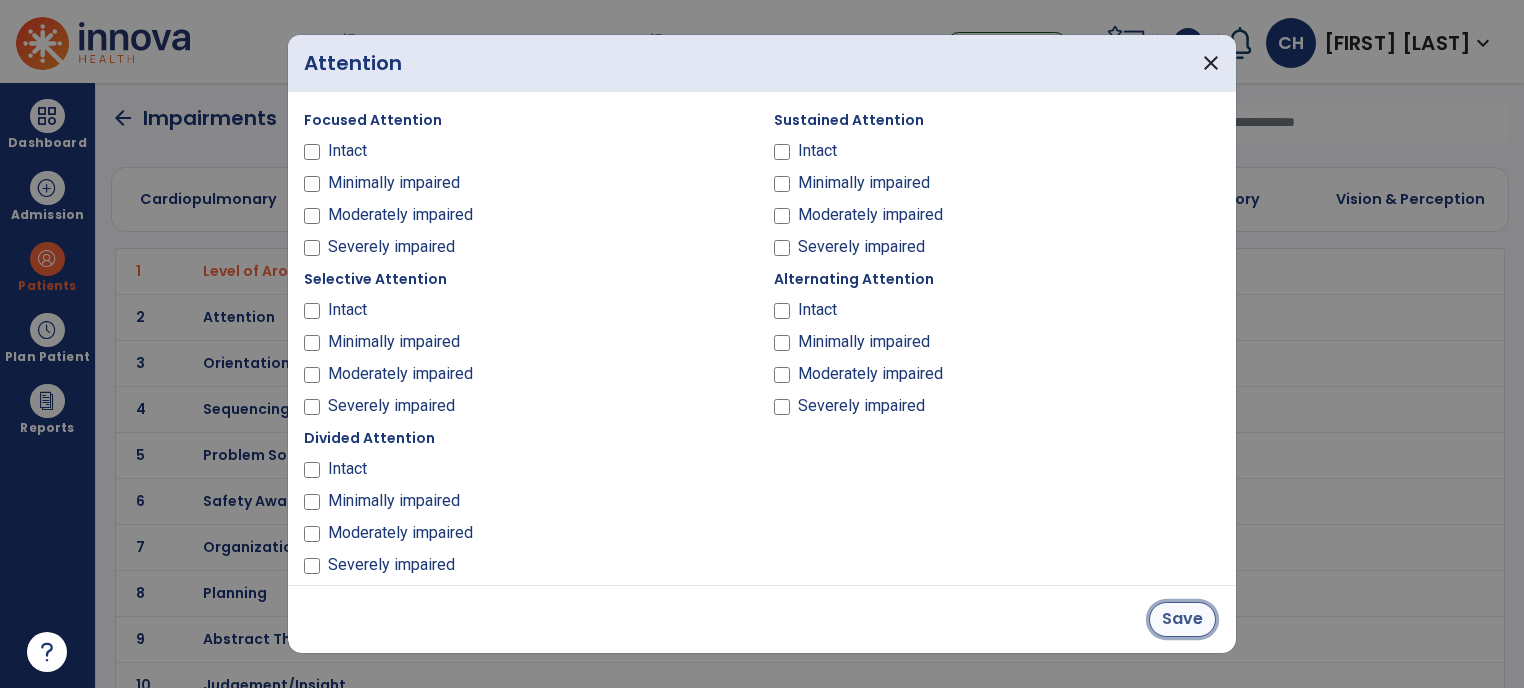 click on "Save" at bounding box center (1182, 619) 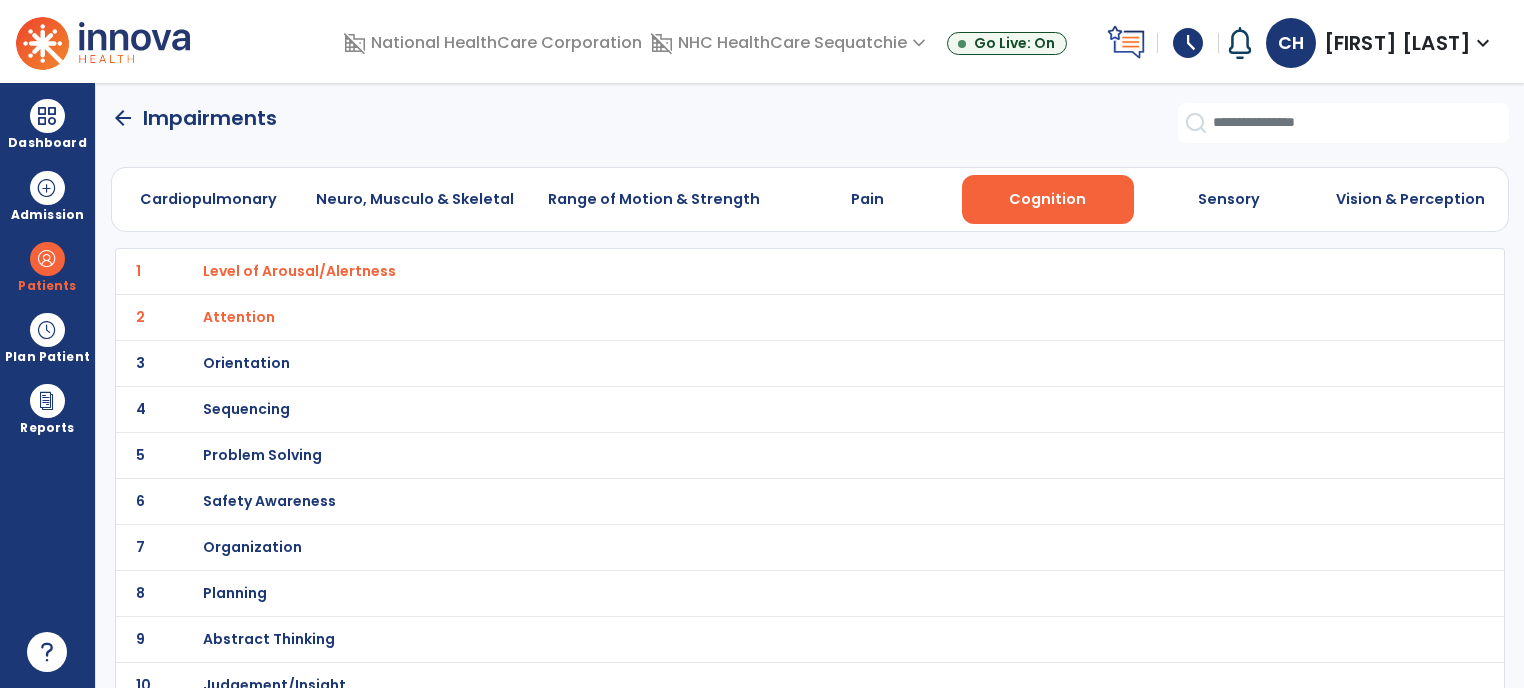 click on "Orientation" at bounding box center (299, 271) 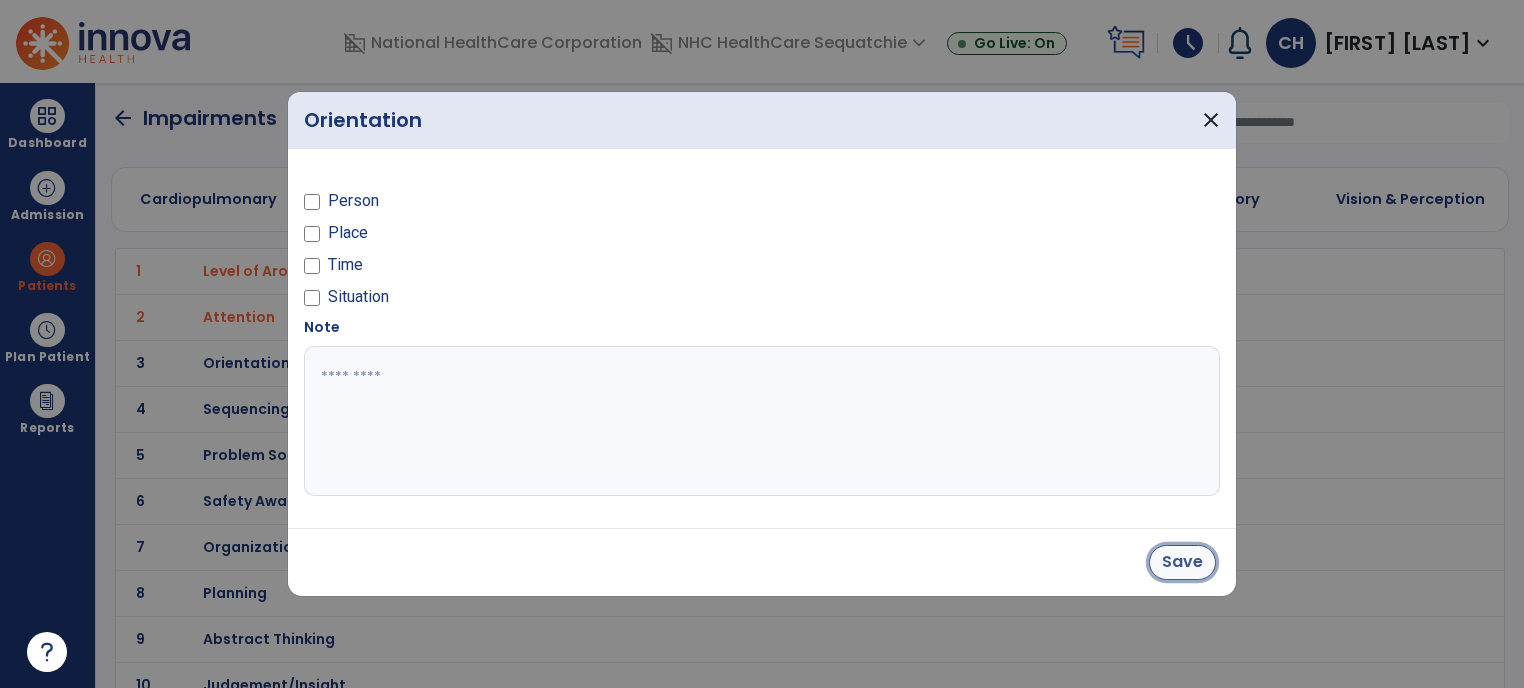 click on "Save" at bounding box center [1182, 562] 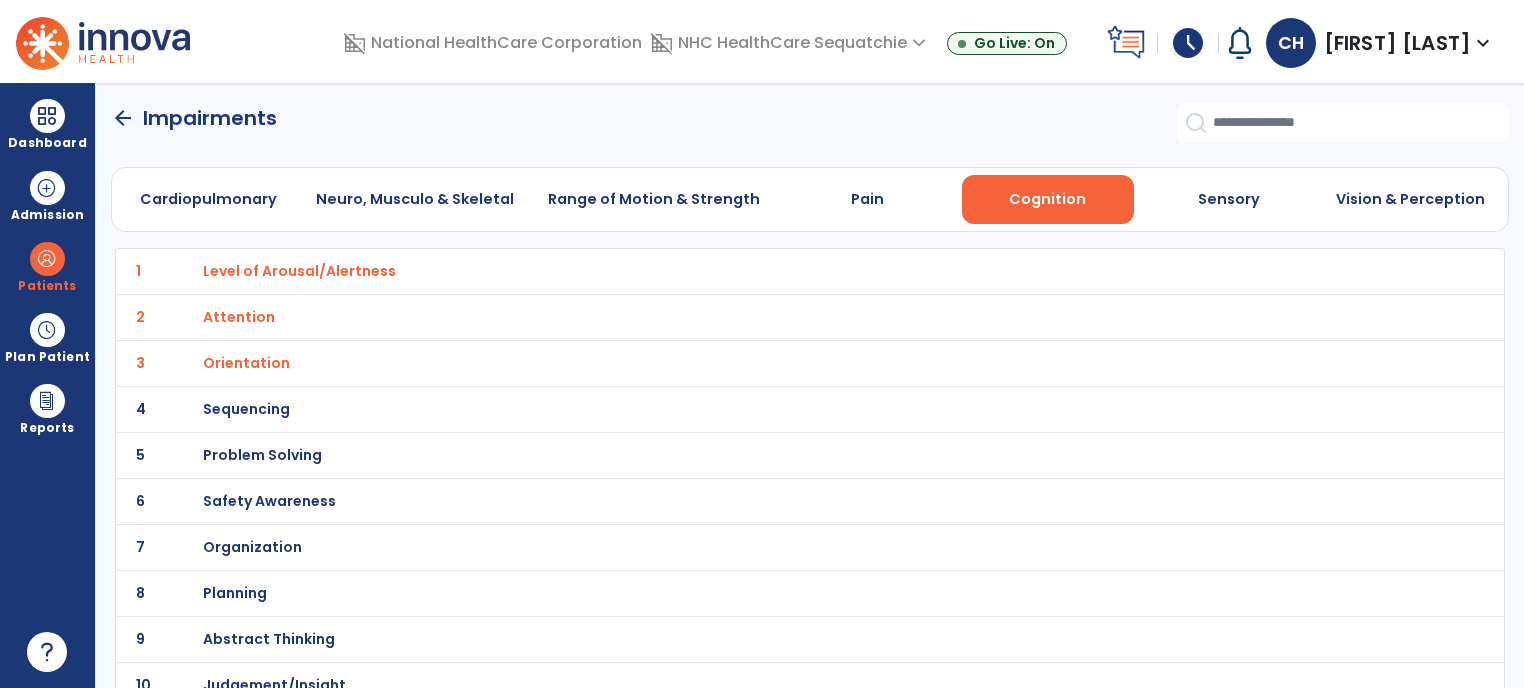 click on "Safety Awareness" at bounding box center [299, 271] 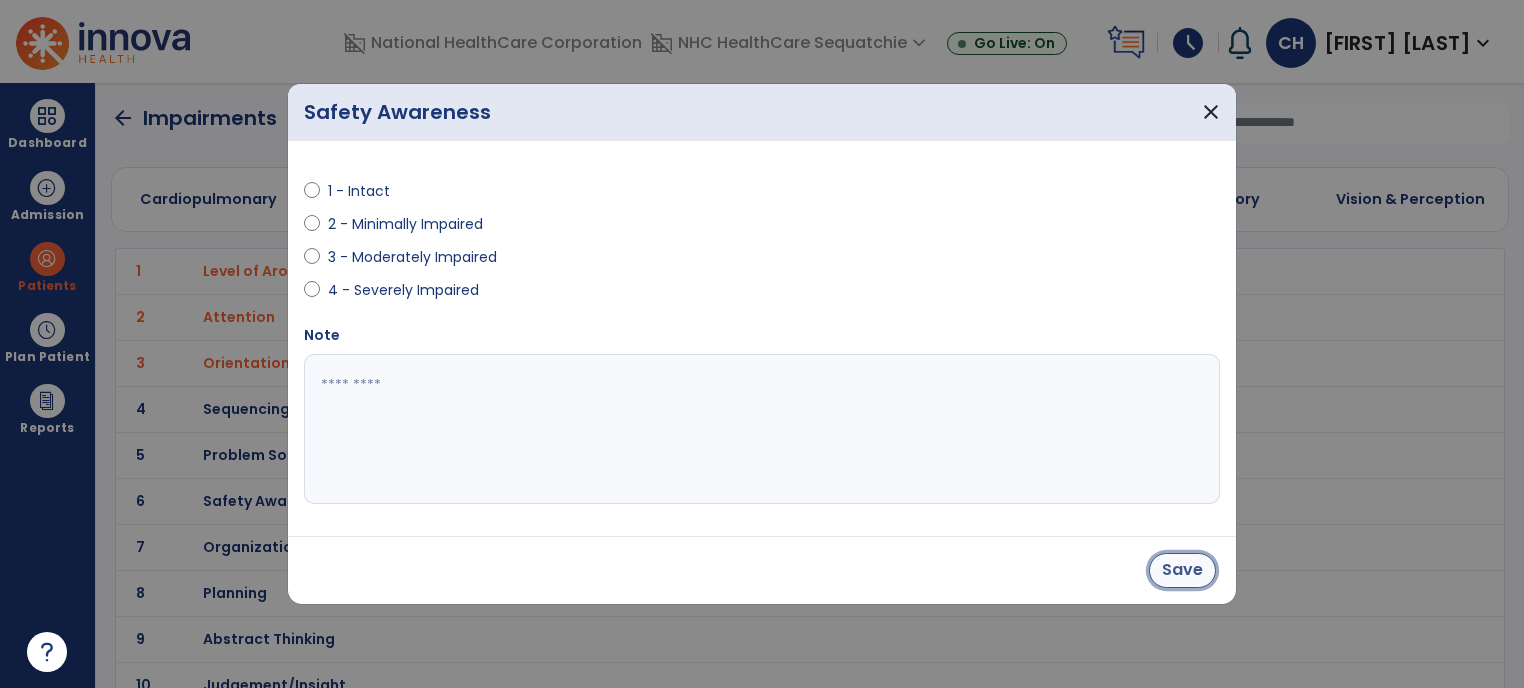 click on "Save" at bounding box center (1182, 570) 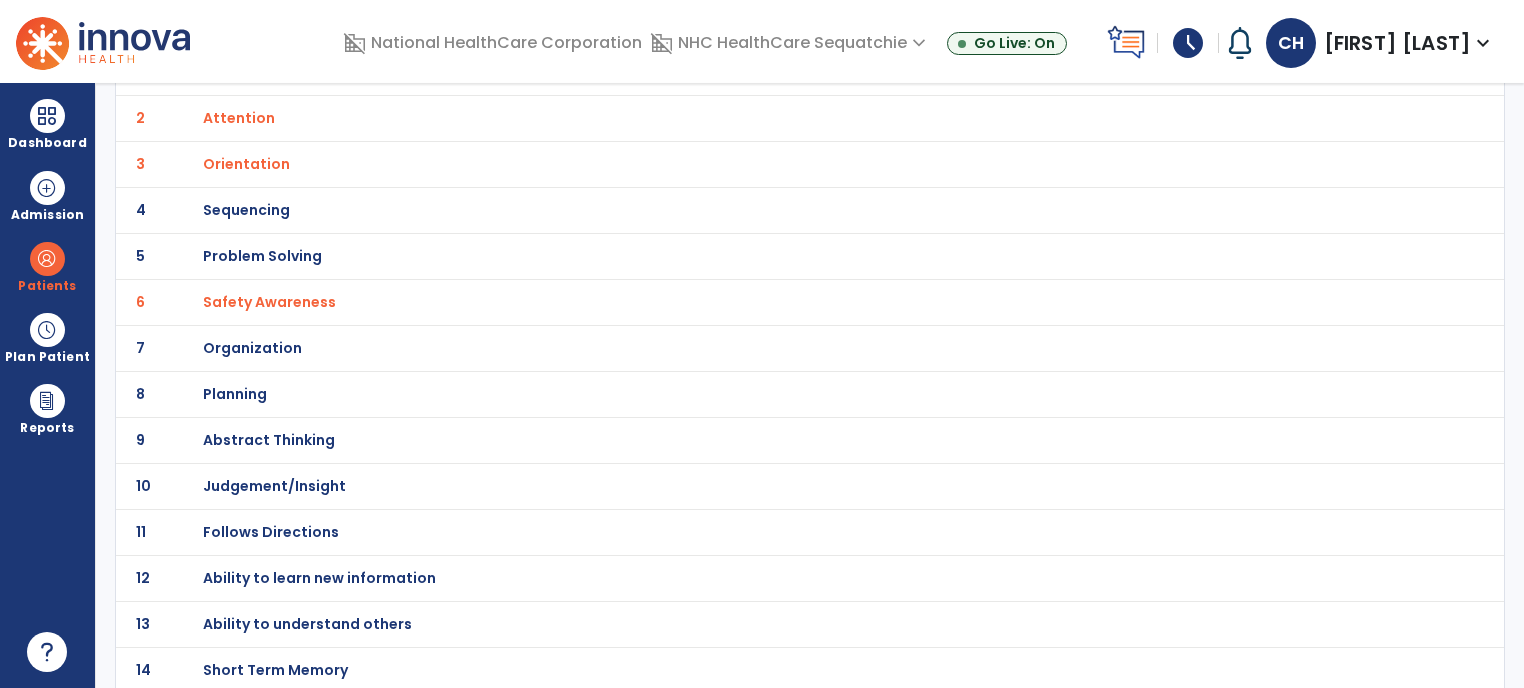 scroll, scrollTop: 247, scrollLeft: 0, axis: vertical 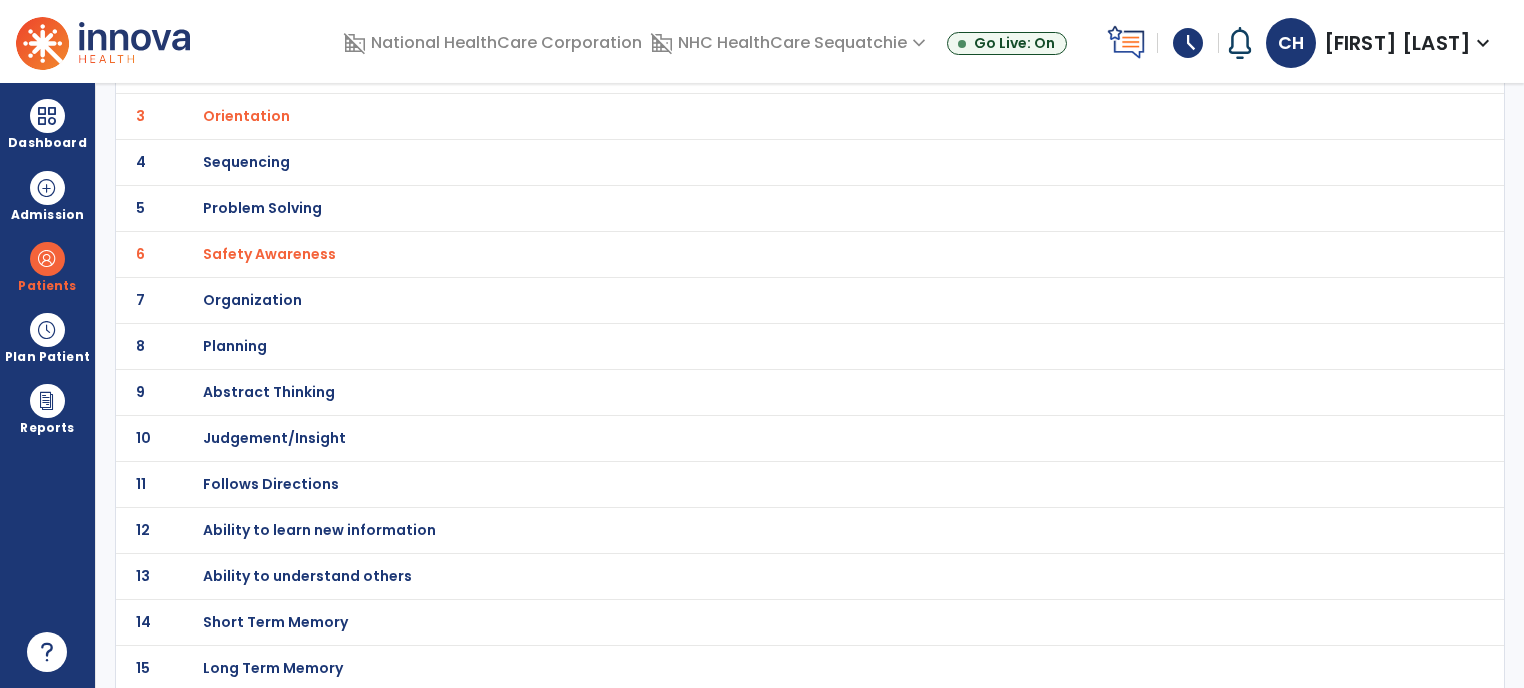 click on "Follows Directions" at bounding box center [299, 24] 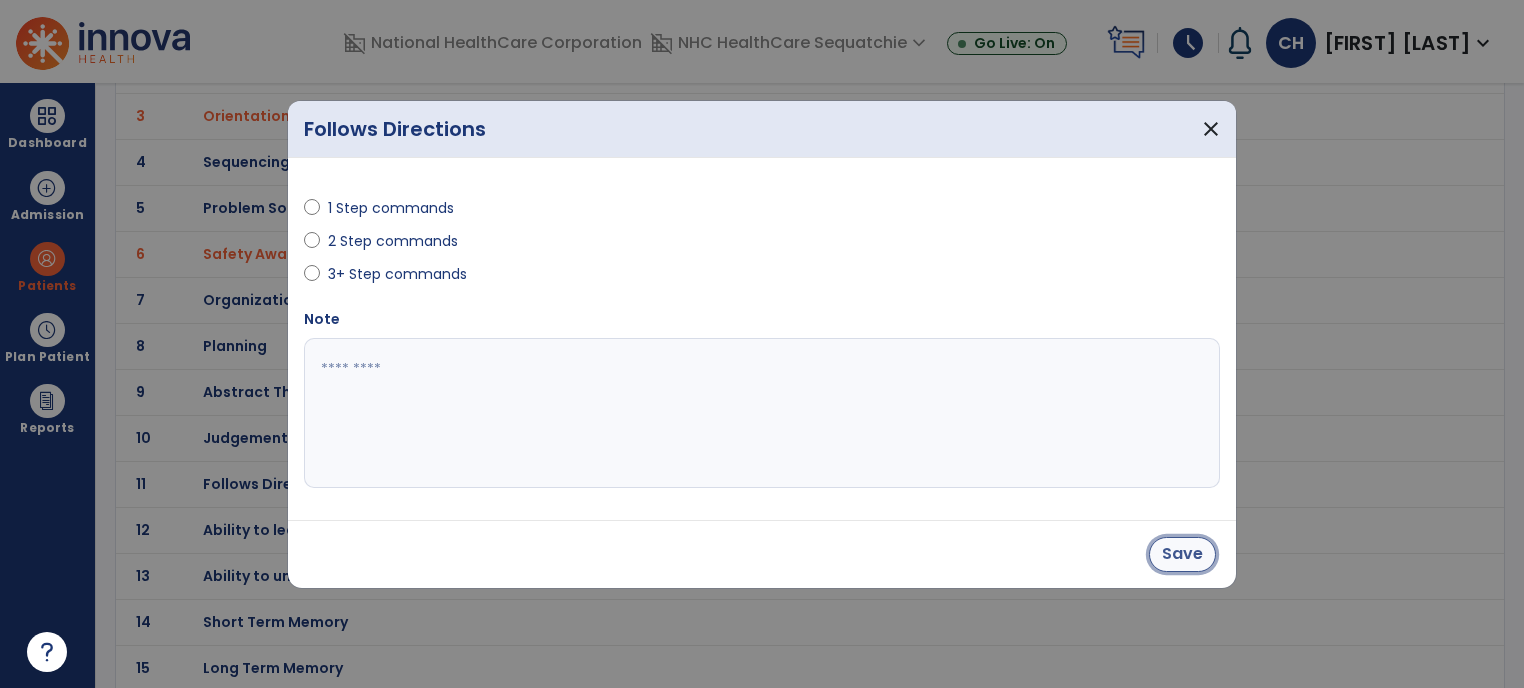 click on "Save" at bounding box center [1182, 554] 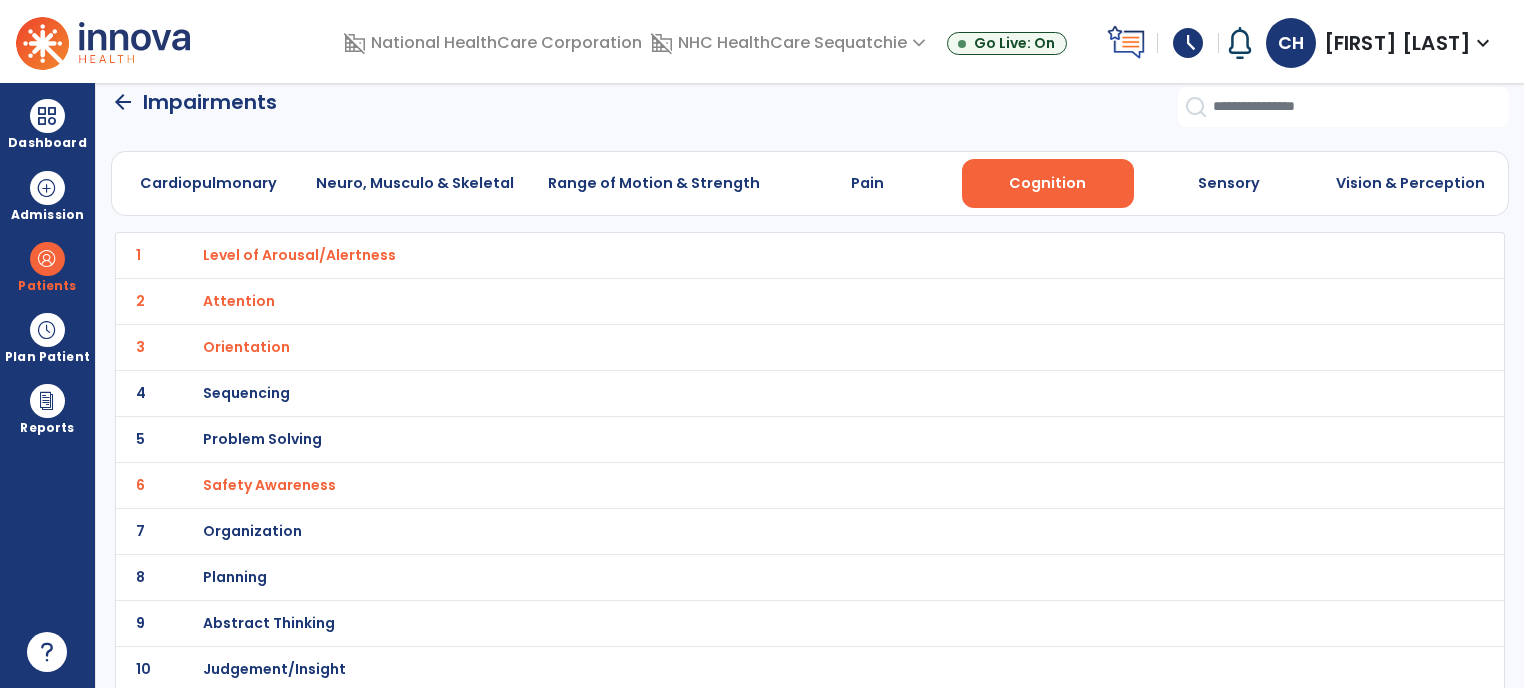 scroll, scrollTop: 0, scrollLeft: 0, axis: both 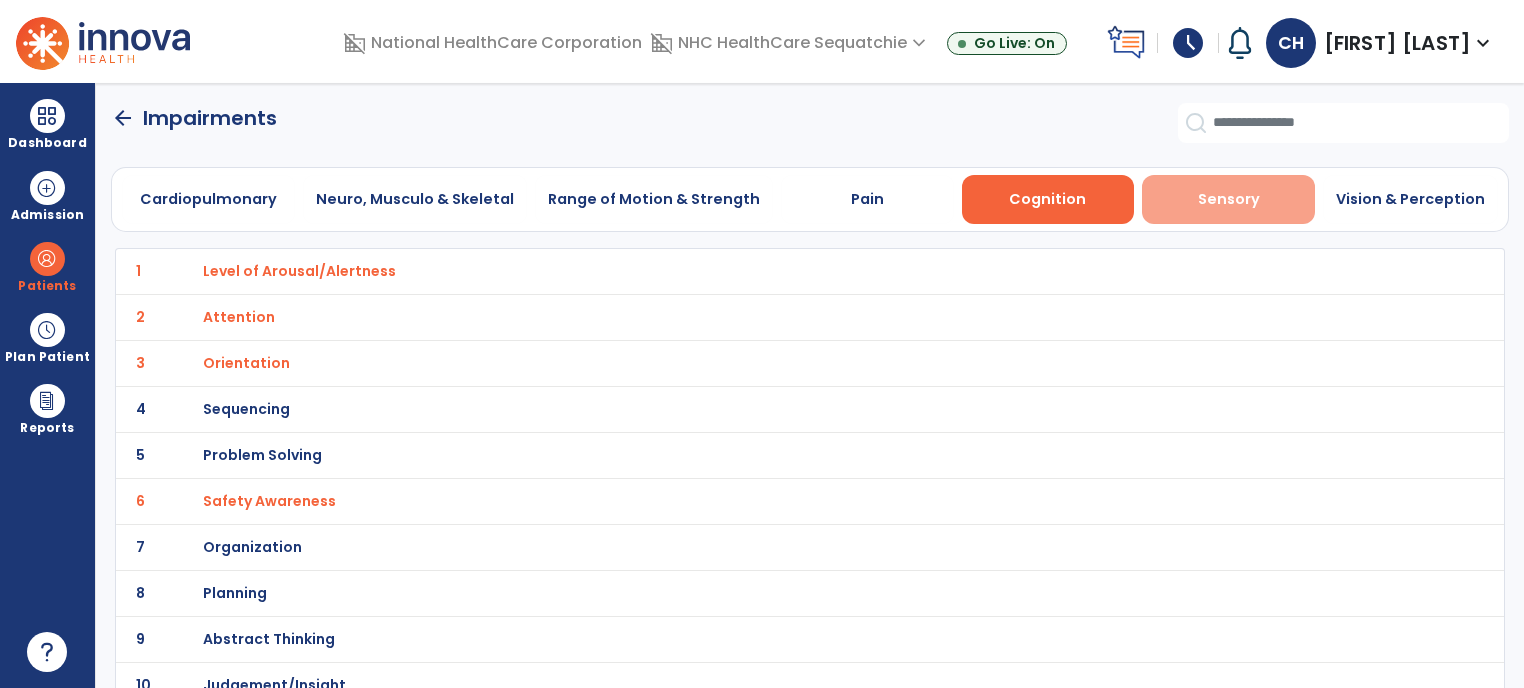click on "Sensory" at bounding box center [1229, 199] 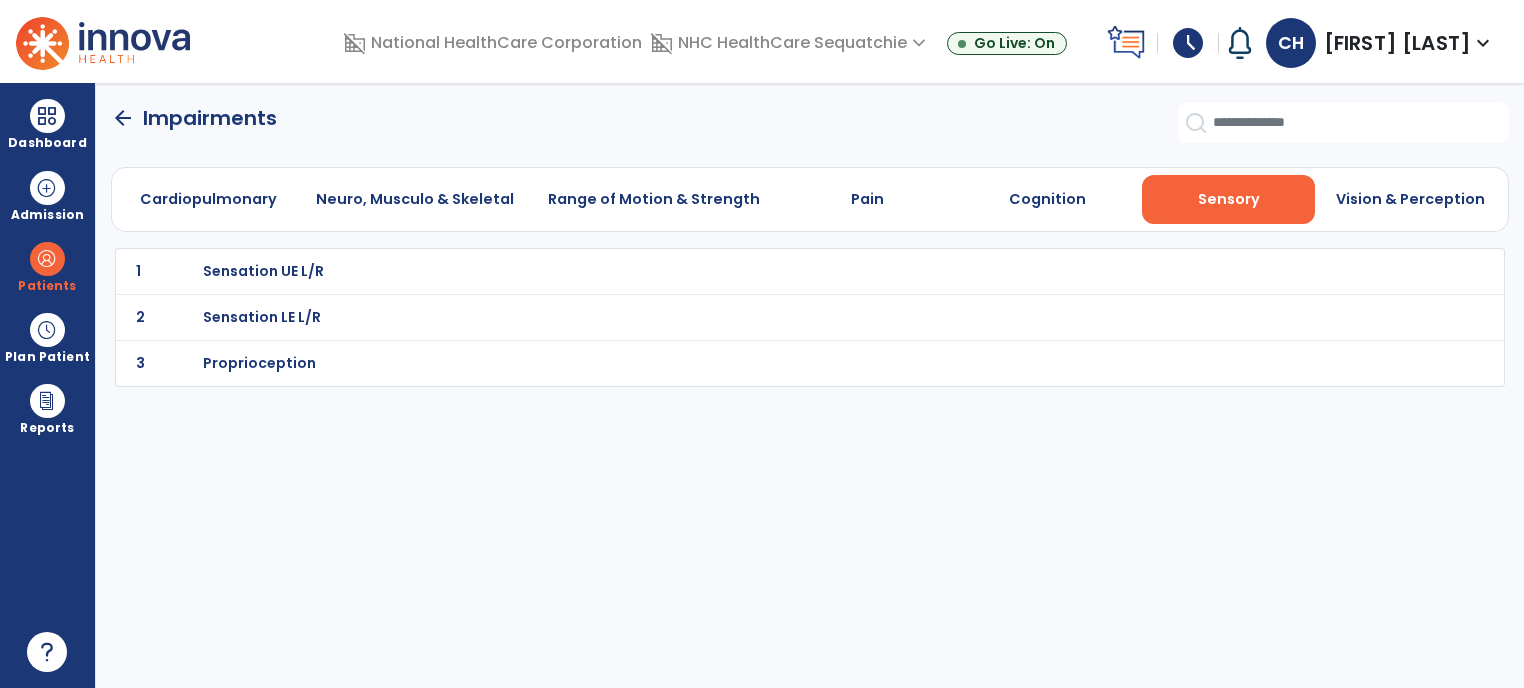 click on "Sensation UE L/R" at bounding box center [263, 271] 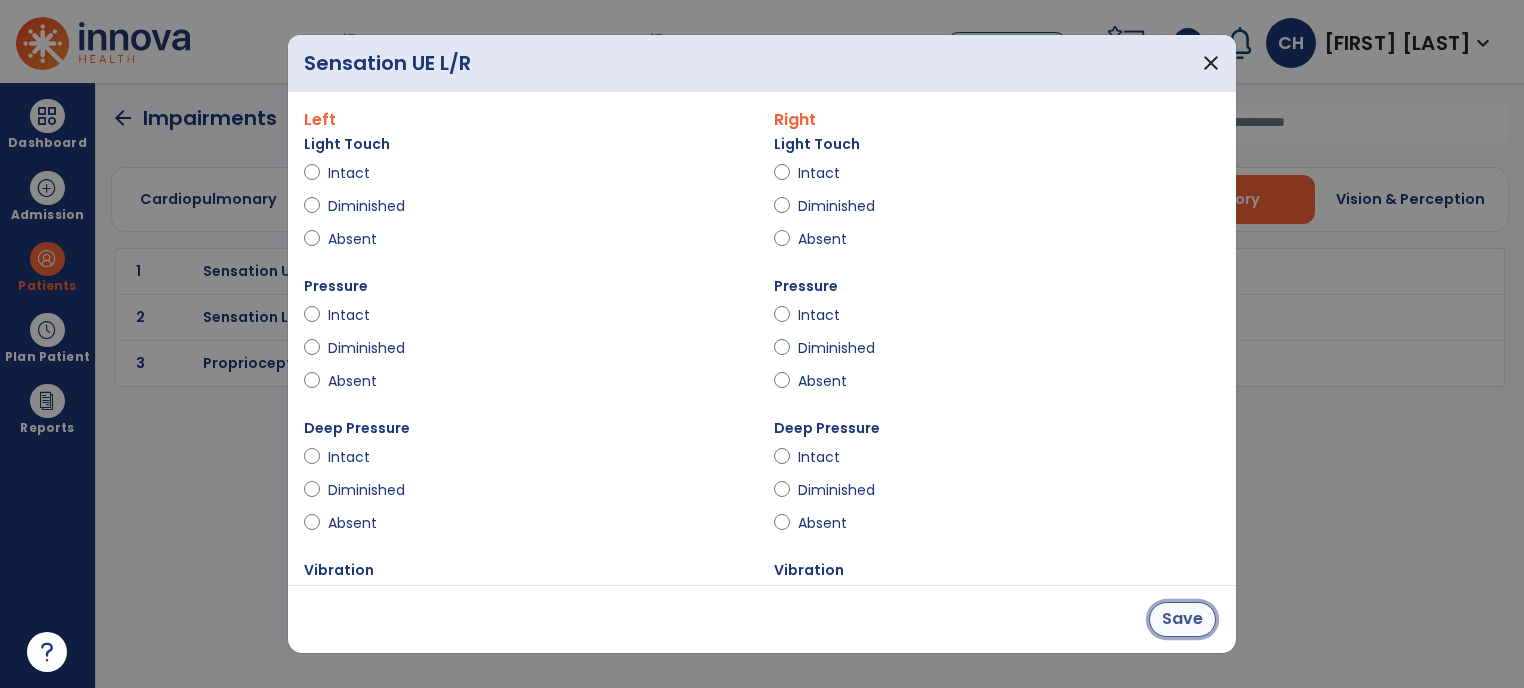 click on "Save" at bounding box center [1182, 619] 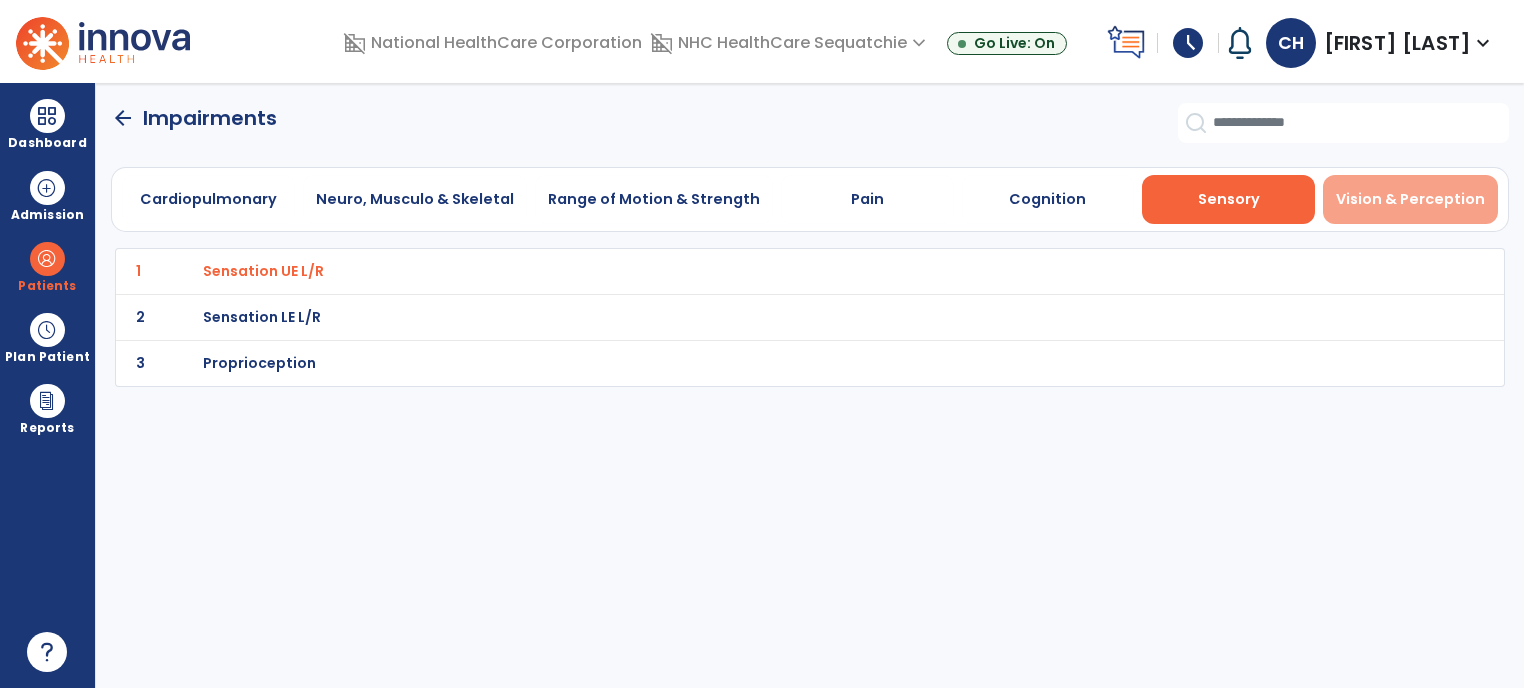 click on "Vision & Perception" at bounding box center (1410, 199) 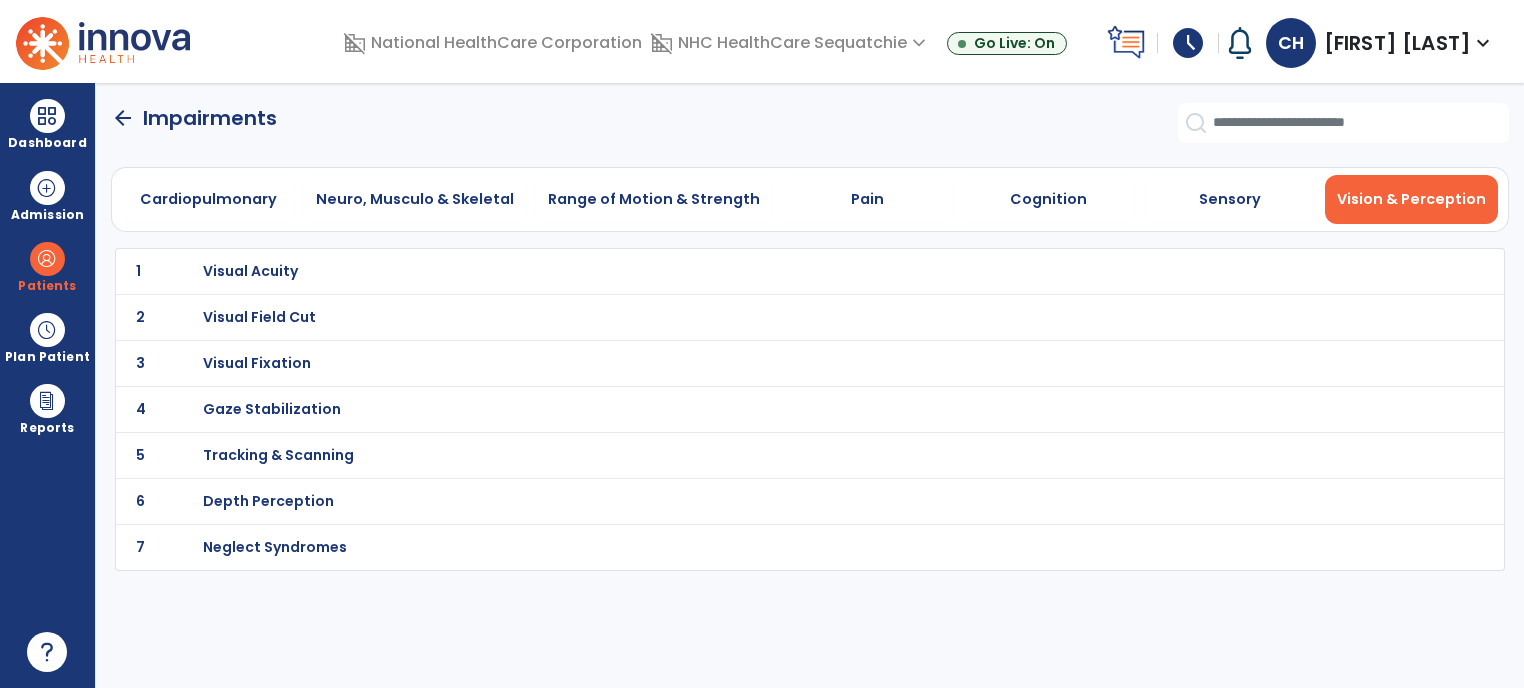 click on "Visual Acuity" at bounding box center (250, 271) 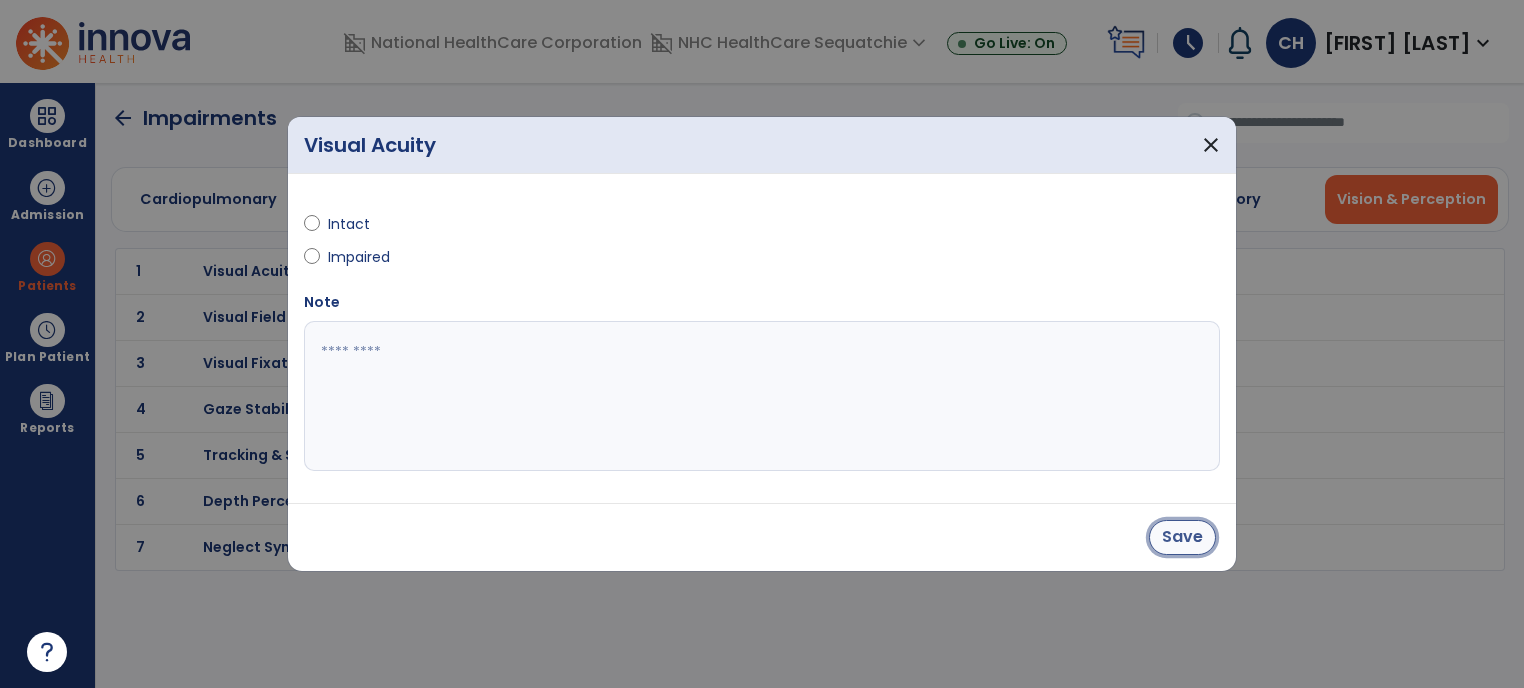 click on "Save" at bounding box center (1182, 537) 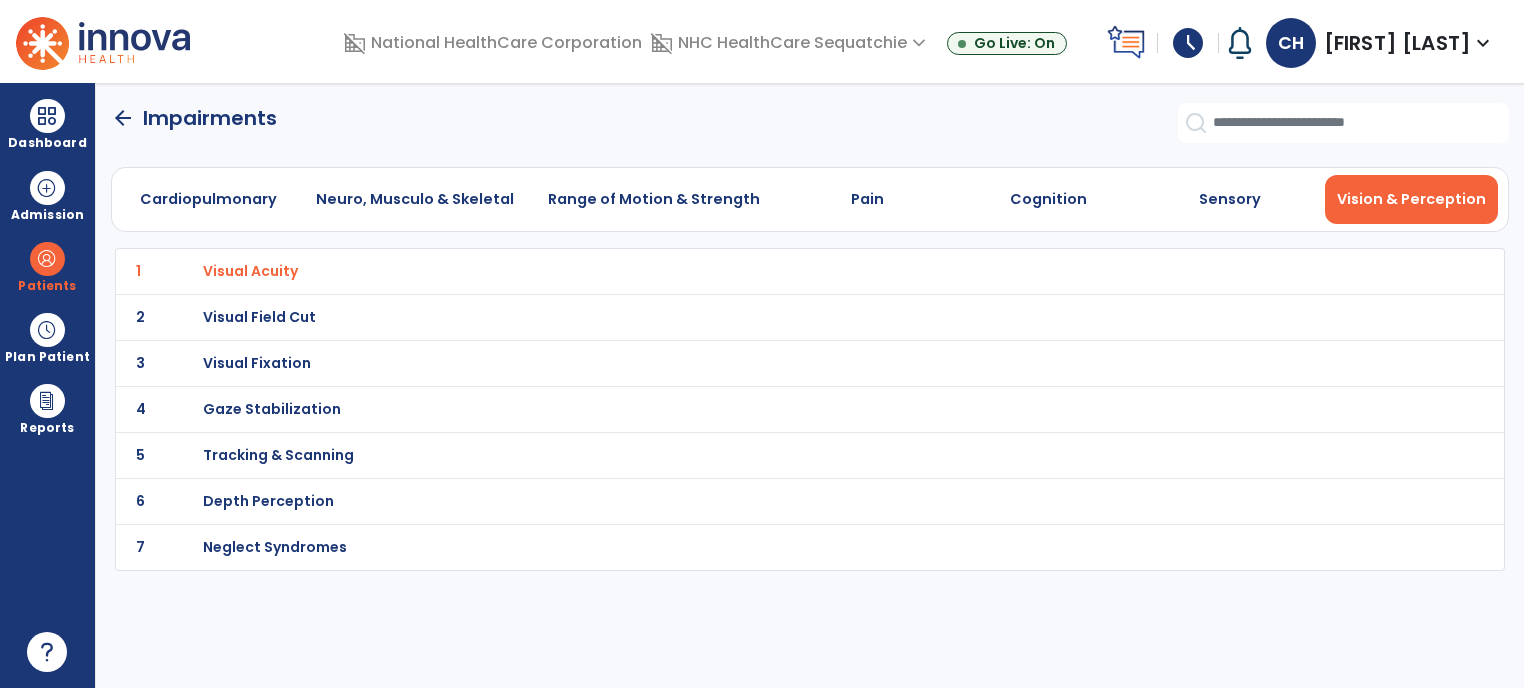 click on "Tracking & Scanning" at bounding box center (250, 271) 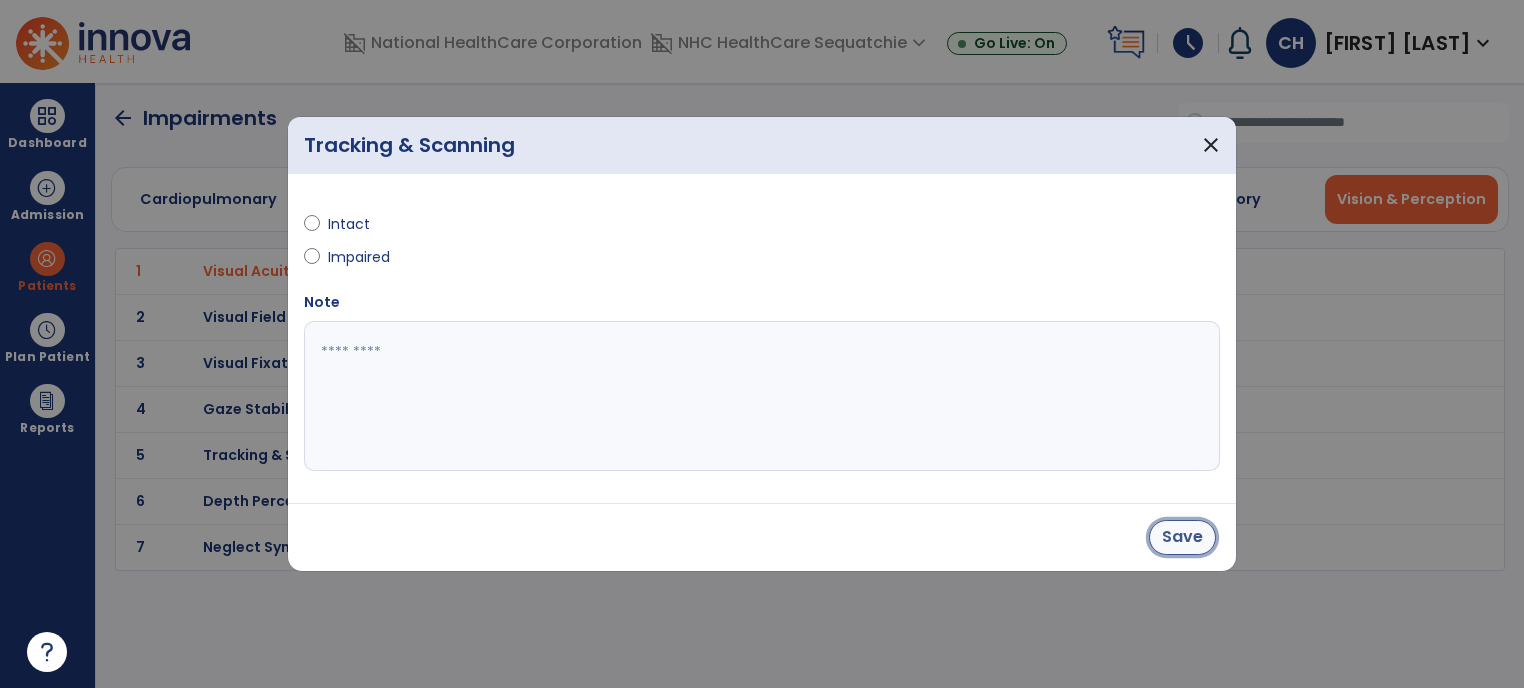 click on "Save" at bounding box center [1182, 537] 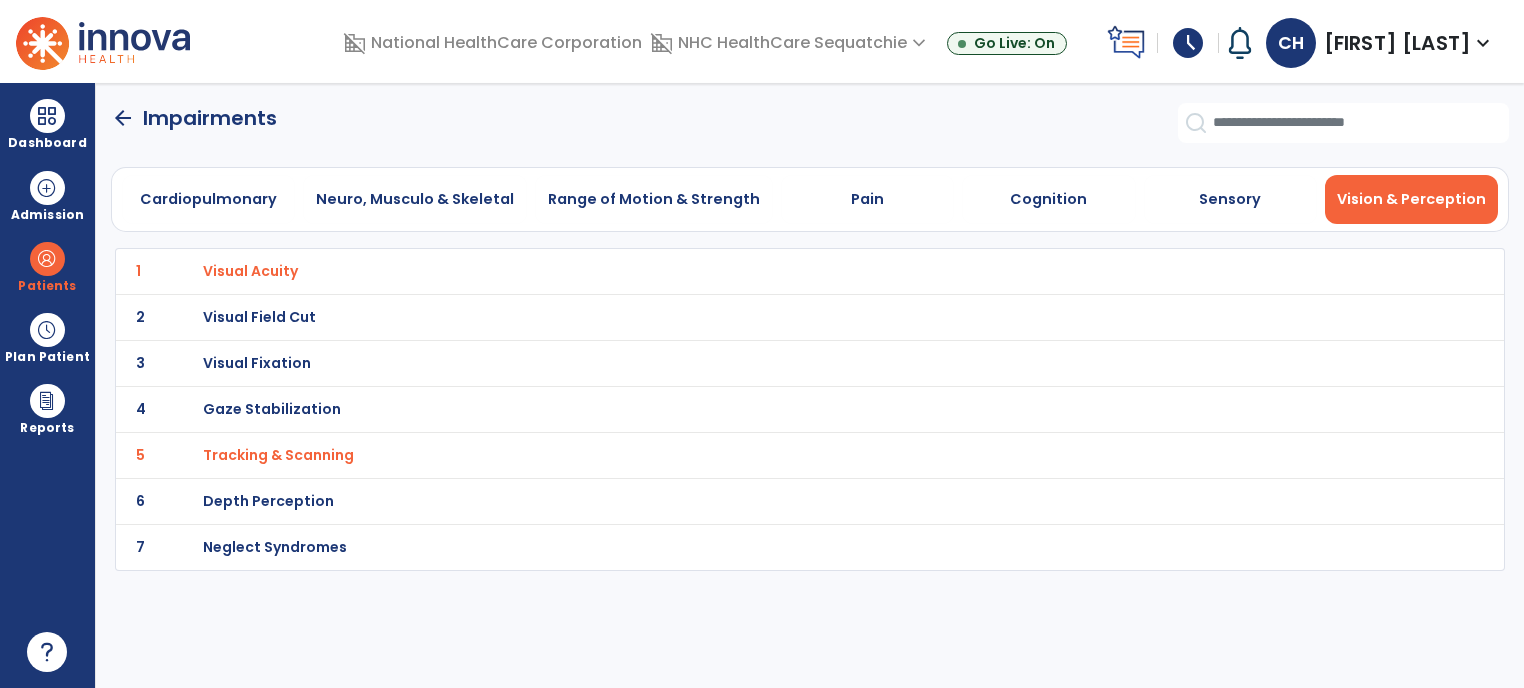 click on "arrow_back" 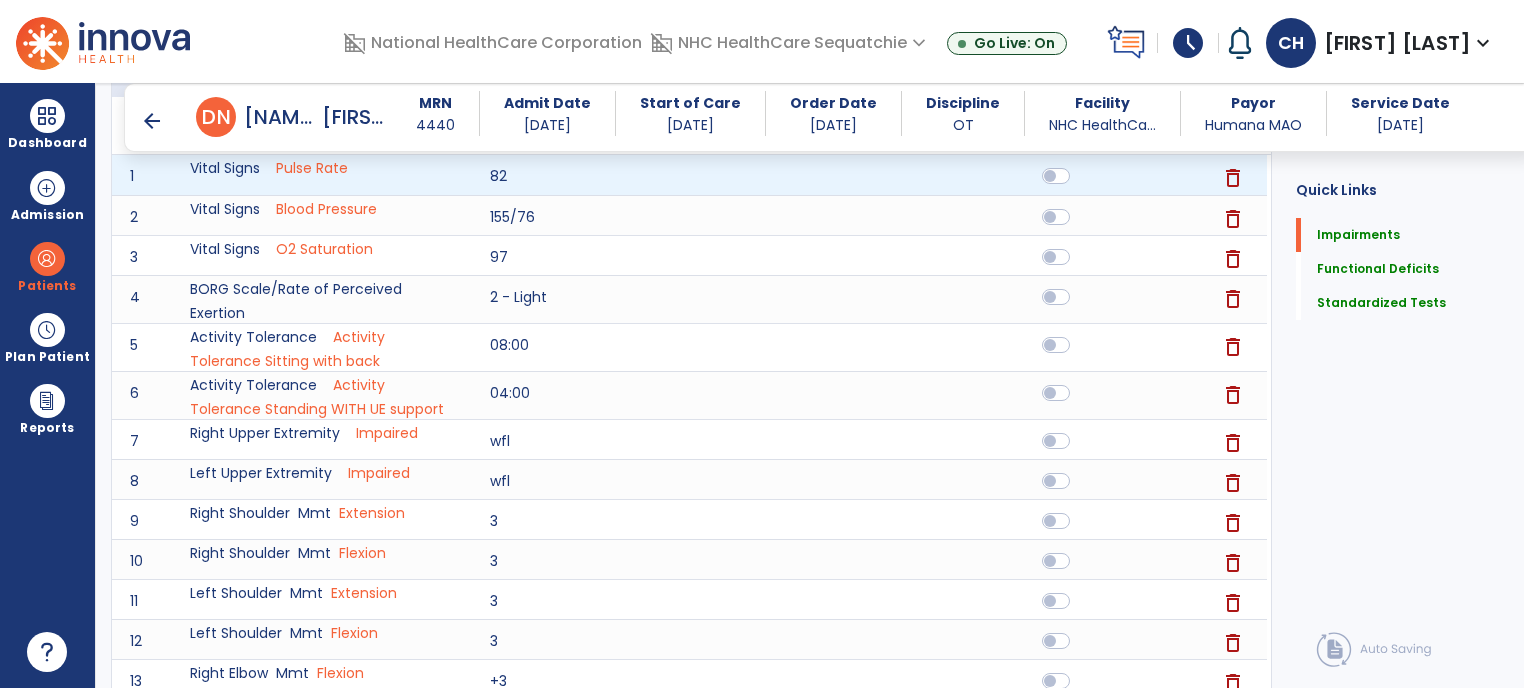 scroll, scrollTop: 294, scrollLeft: 0, axis: vertical 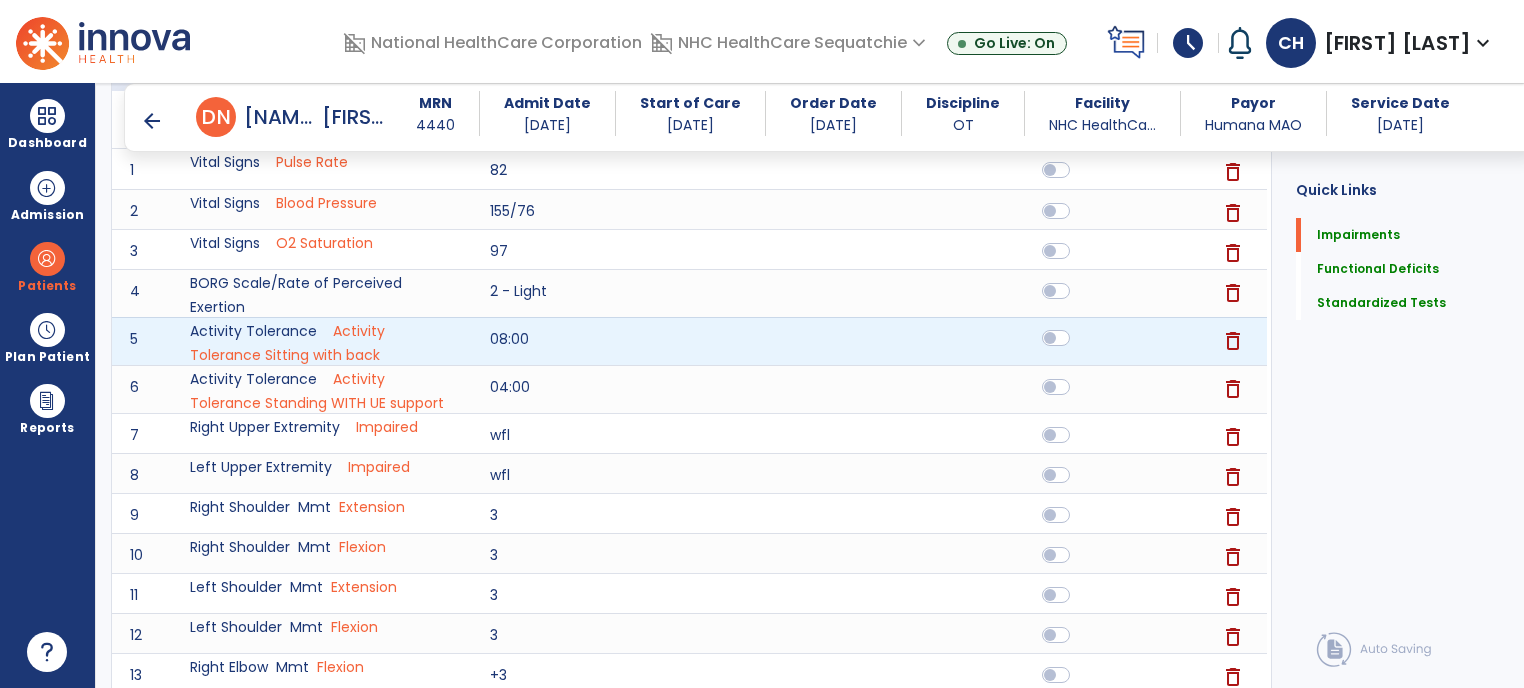 click 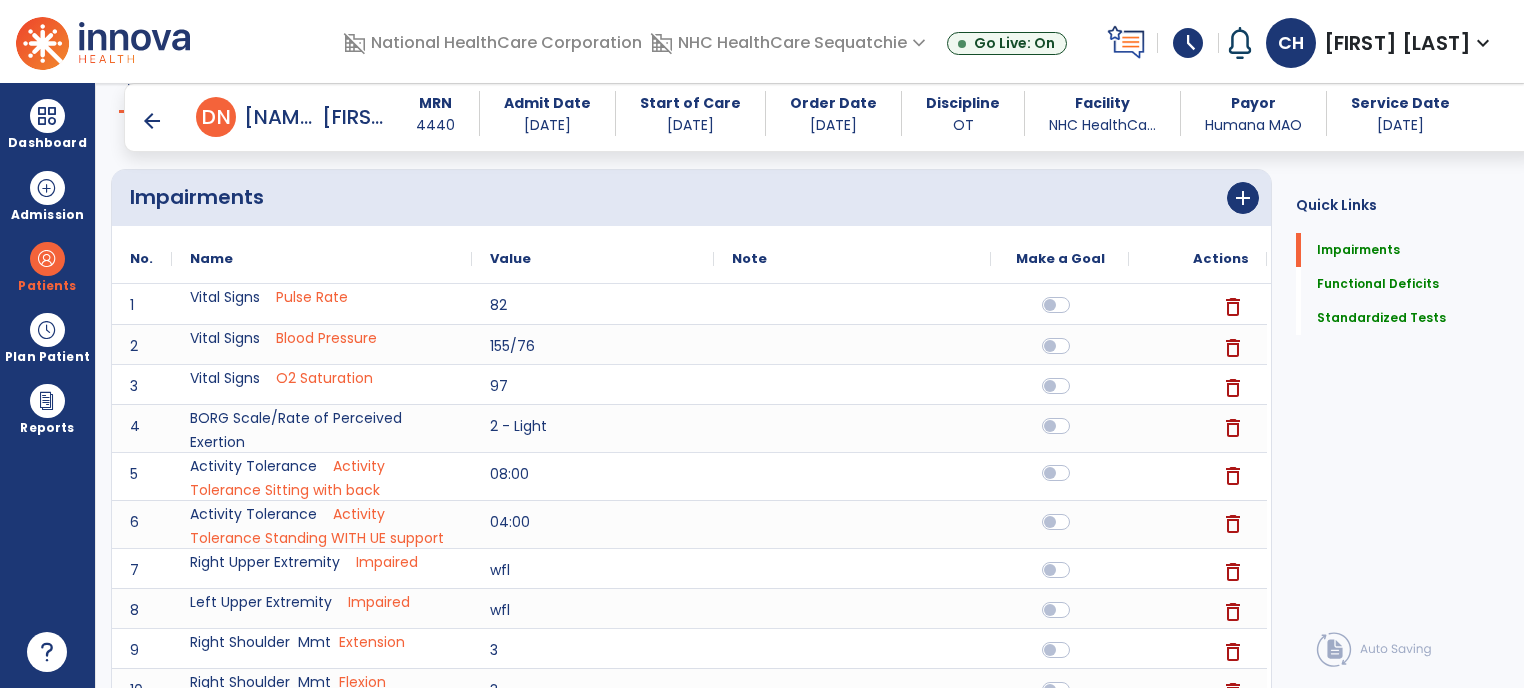 scroll, scrollTop: 0, scrollLeft: 0, axis: both 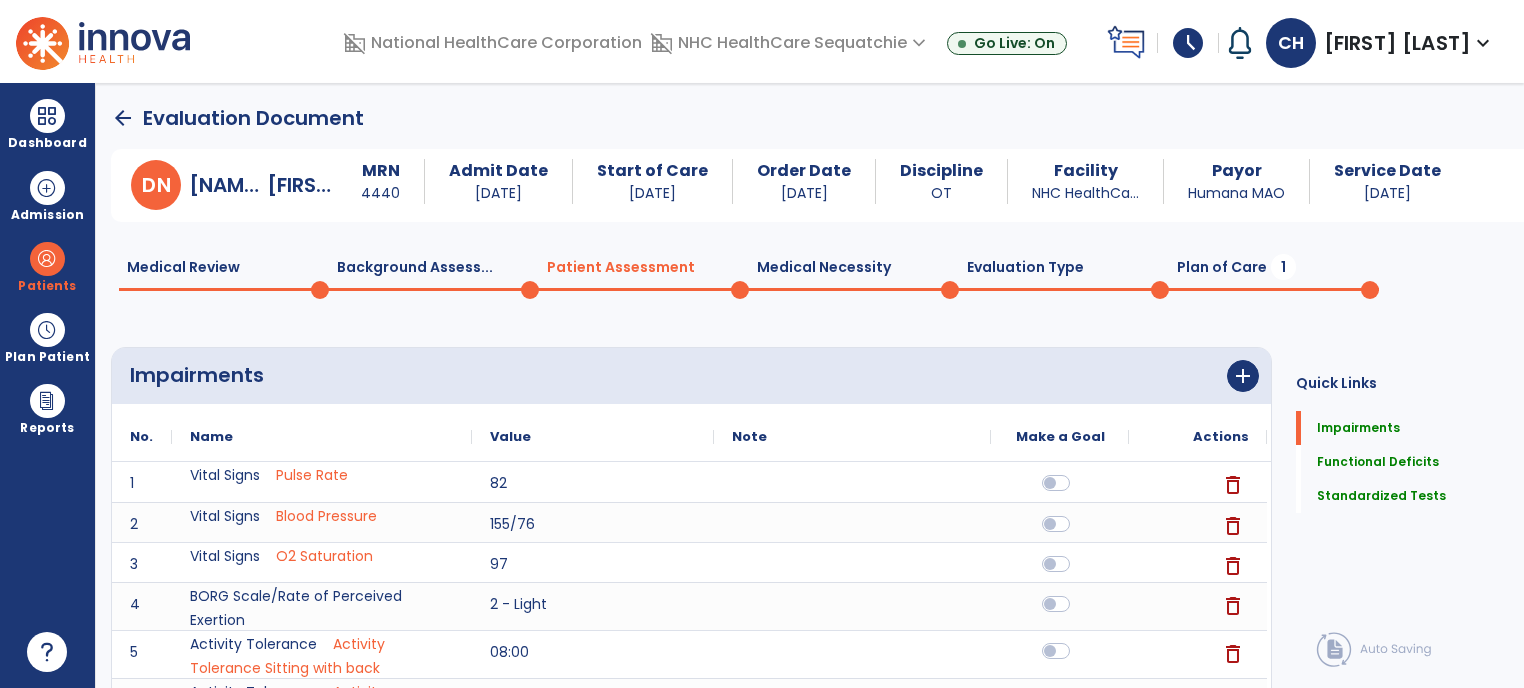click on "Plan of Care  1" 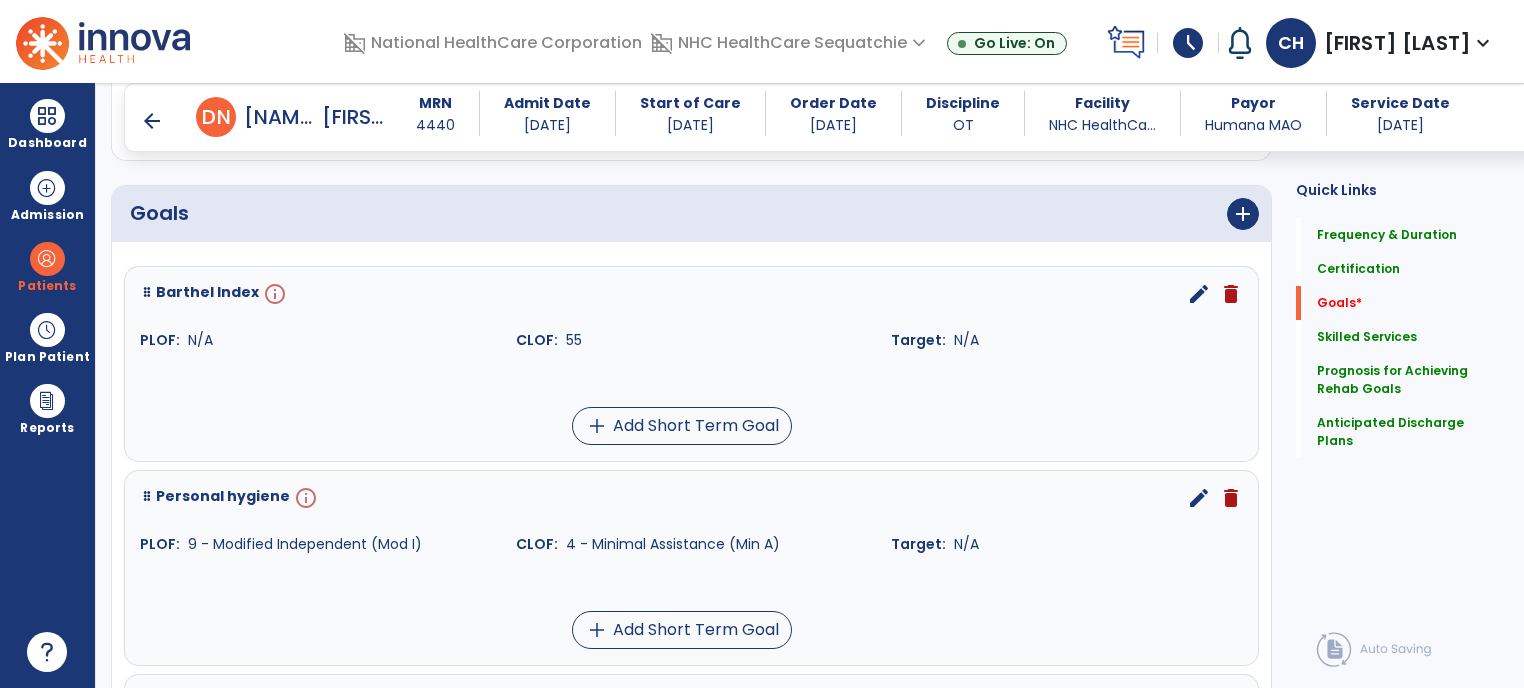 scroll, scrollTop: 398, scrollLeft: 0, axis: vertical 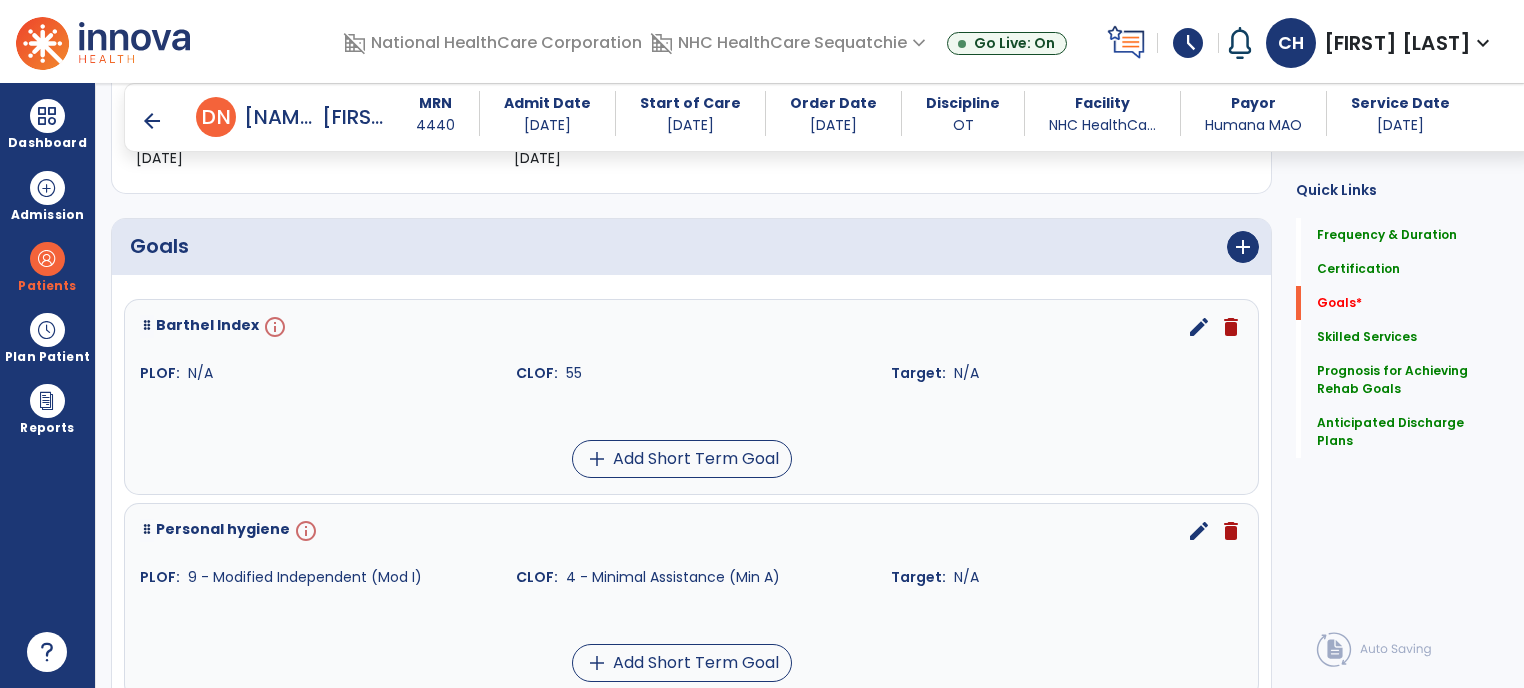 click on "edit" at bounding box center [1199, 327] 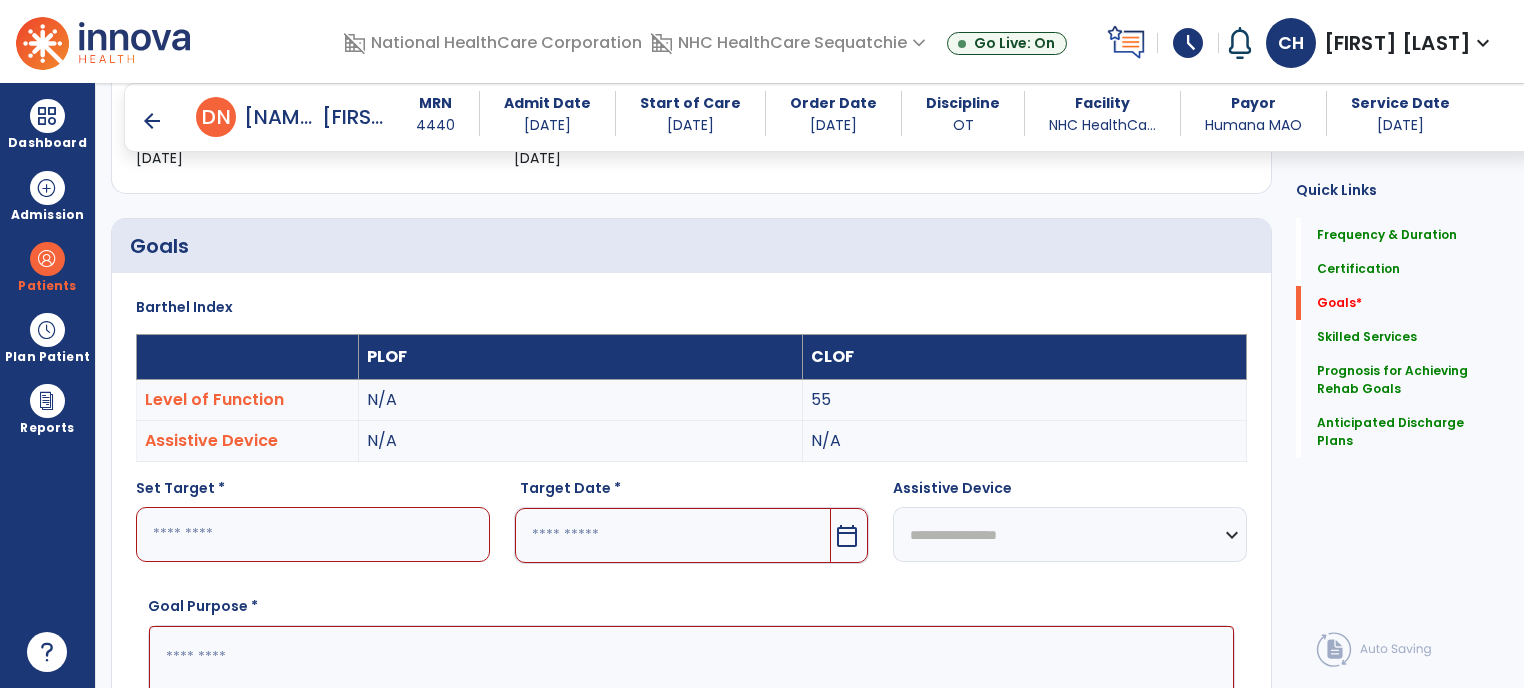 scroll, scrollTop: 534, scrollLeft: 0, axis: vertical 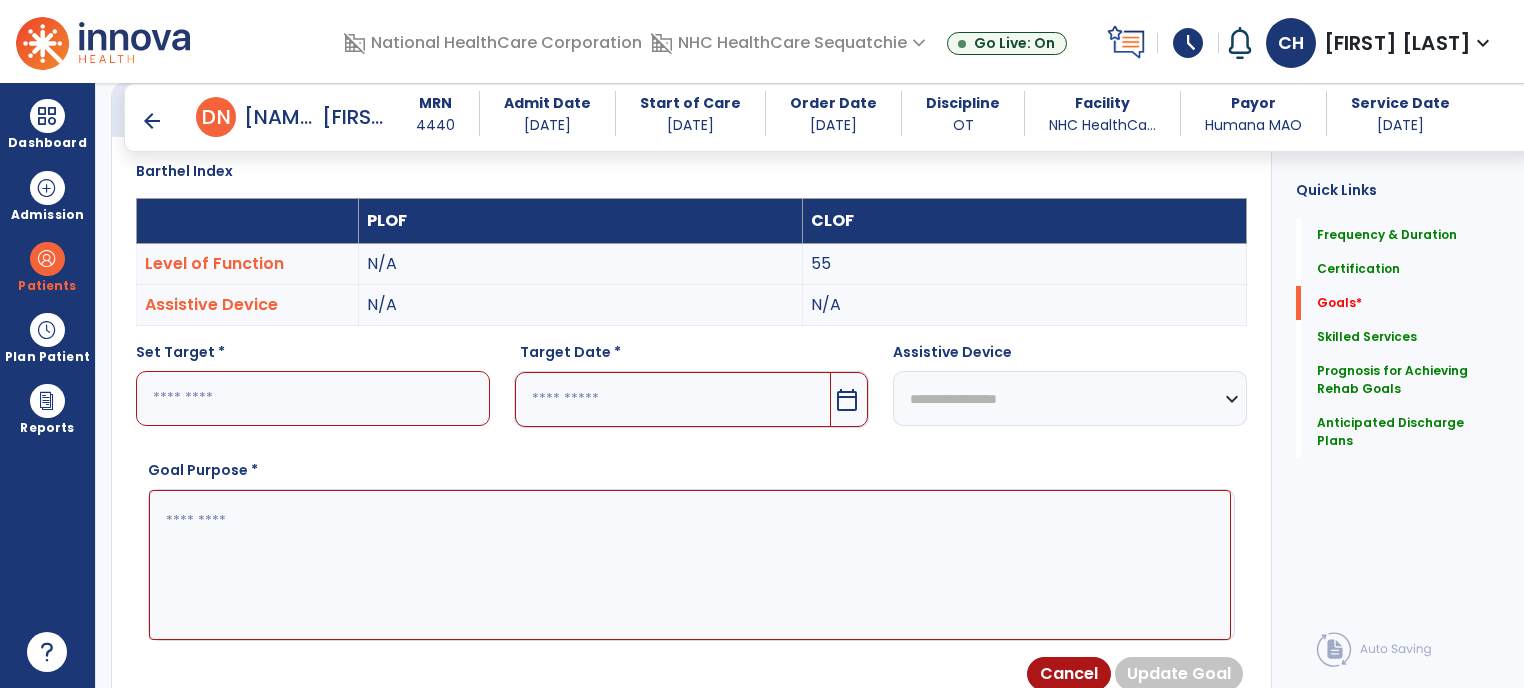 click at bounding box center (313, 398) 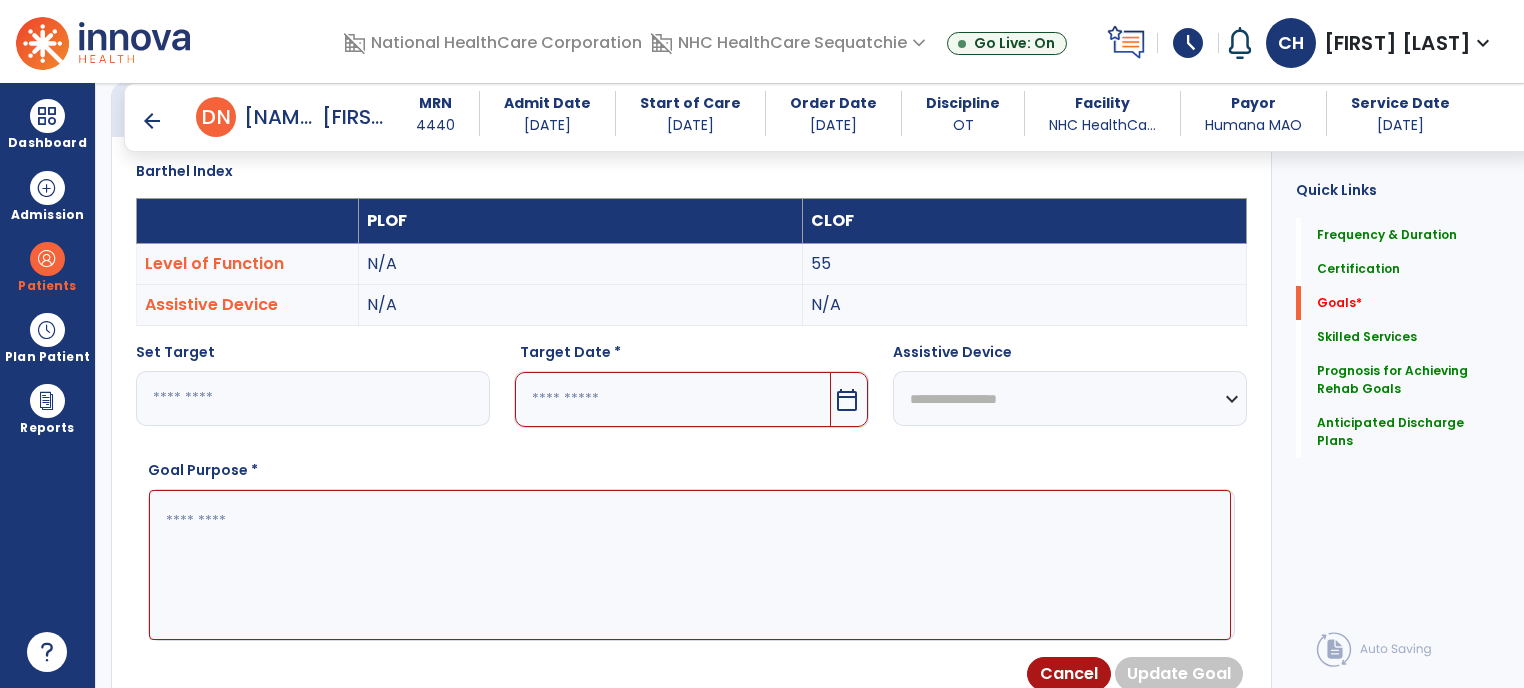 type on "**" 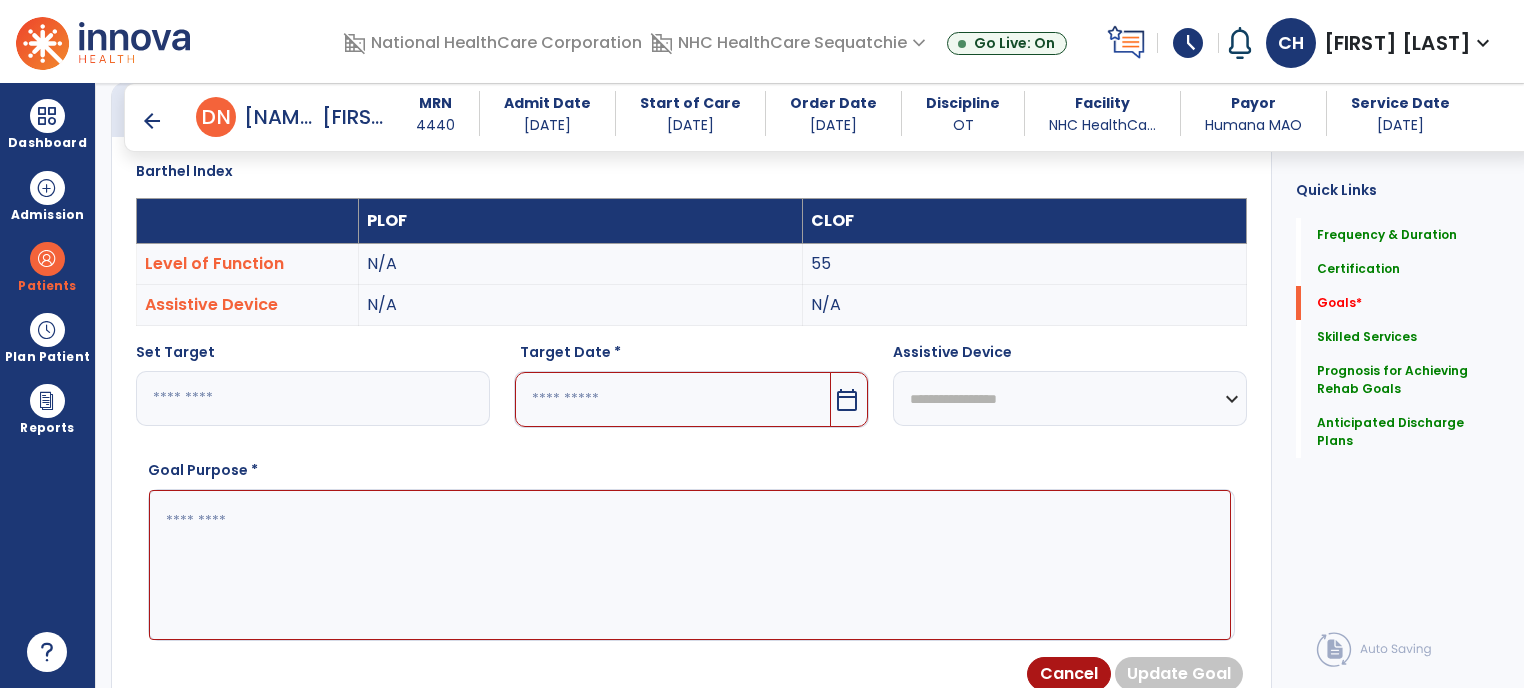 click at bounding box center [672, 399] 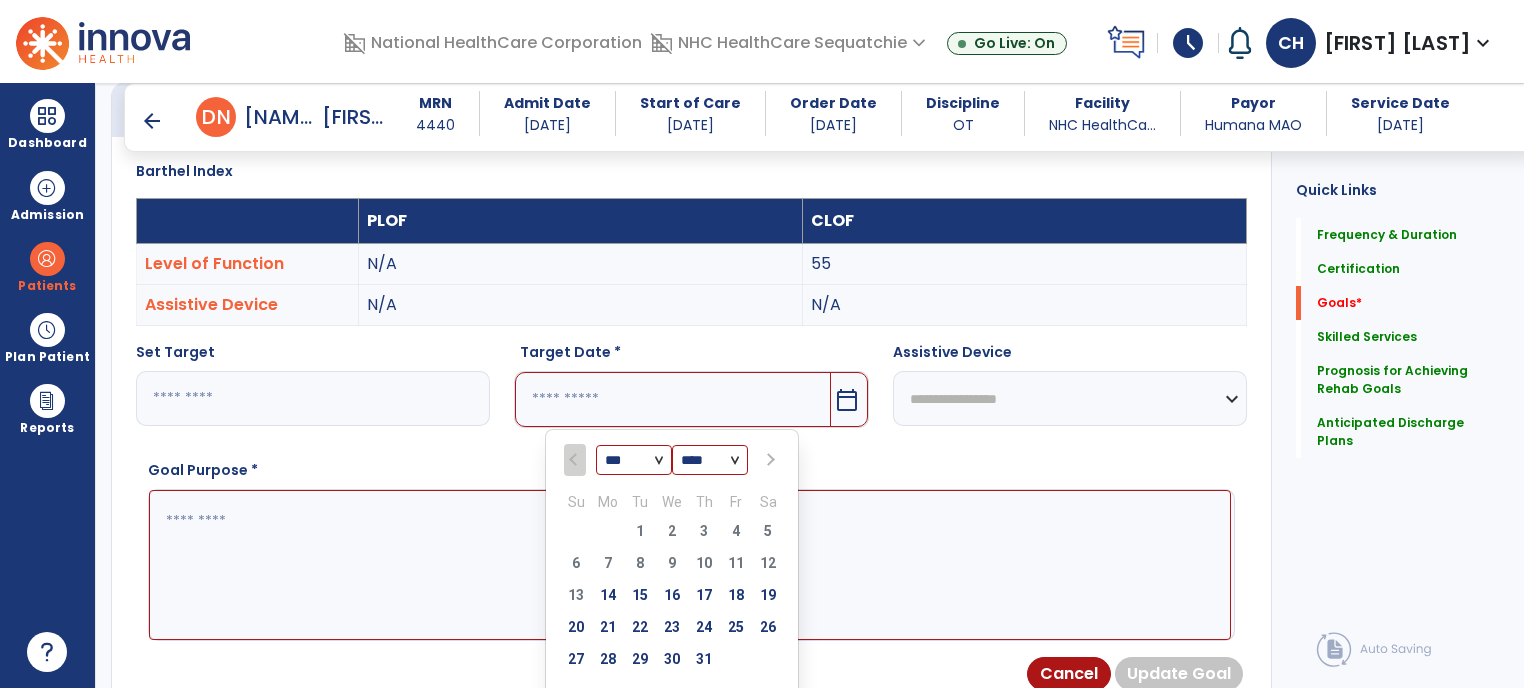 click at bounding box center [768, 460] 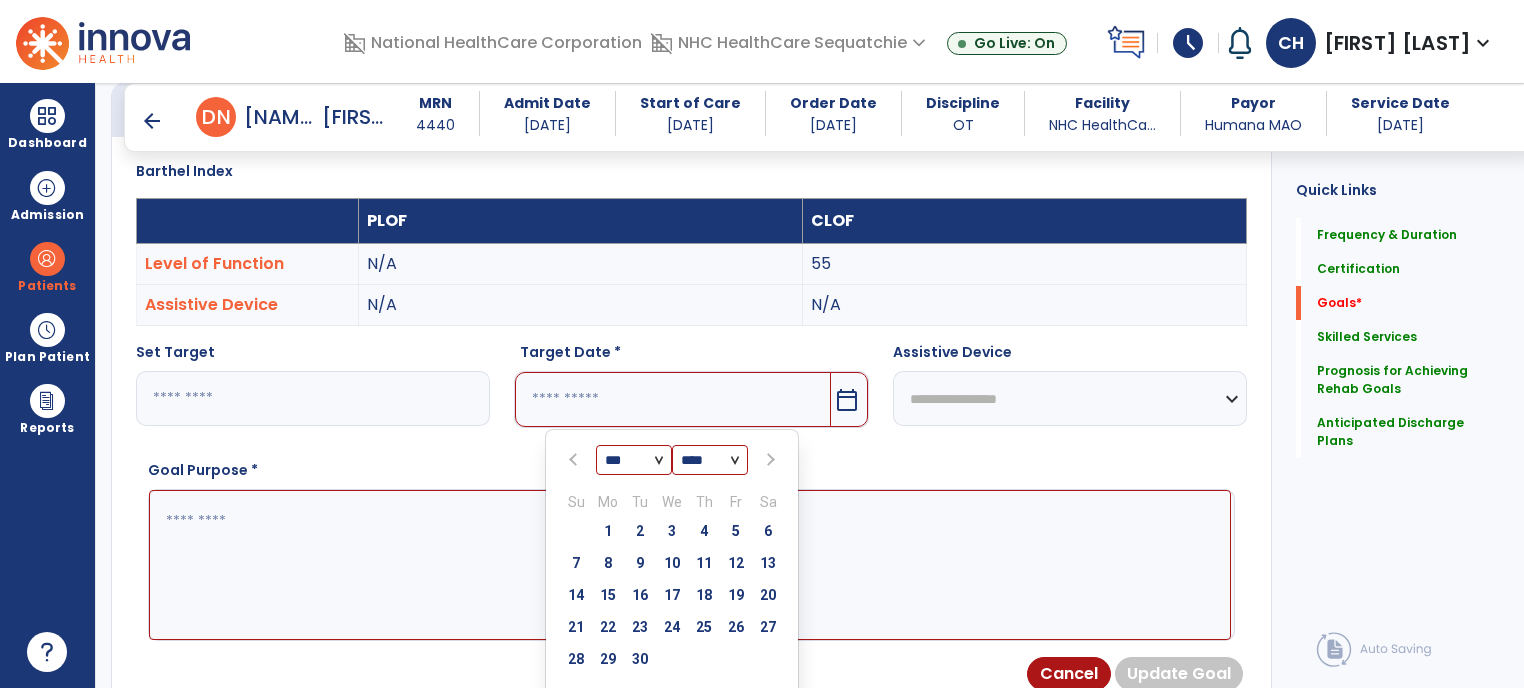 click at bounding box center [768, 460] 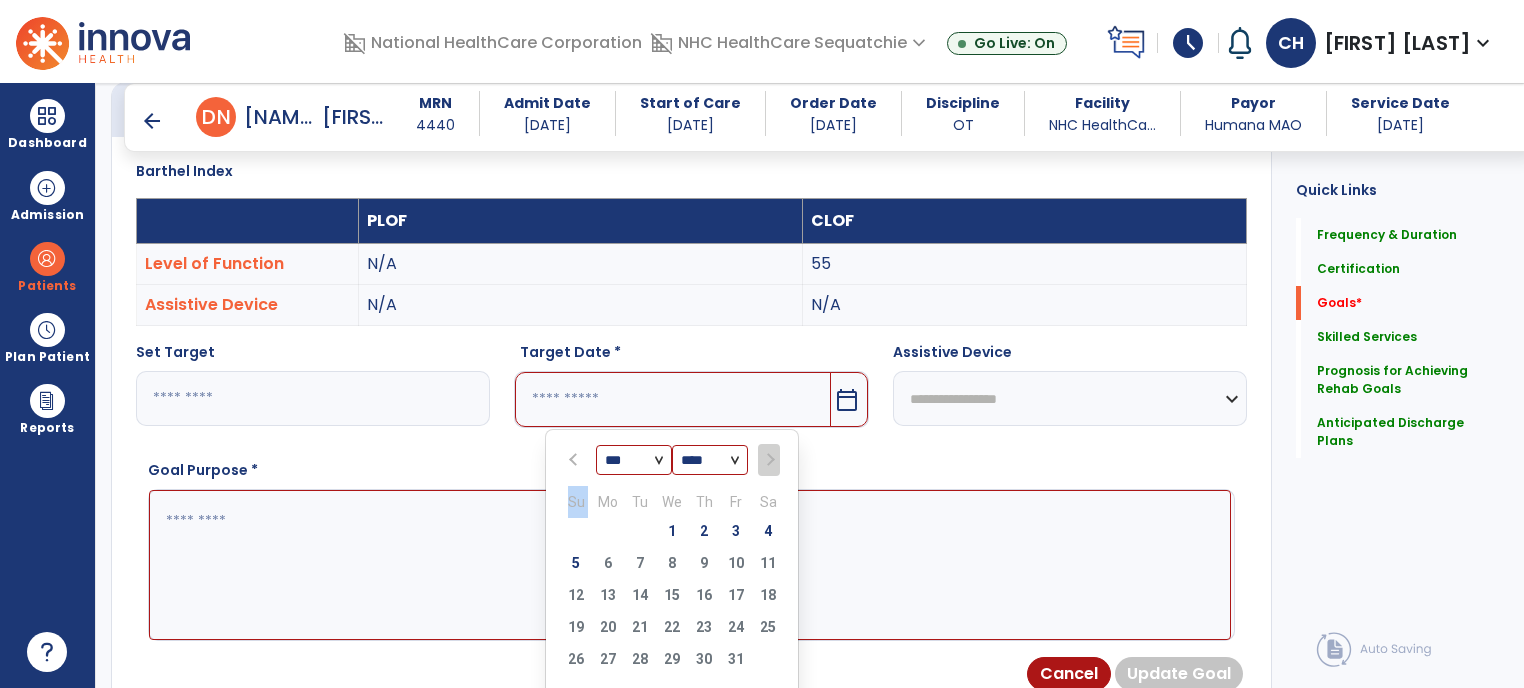 click at bounding box center [768, 460] 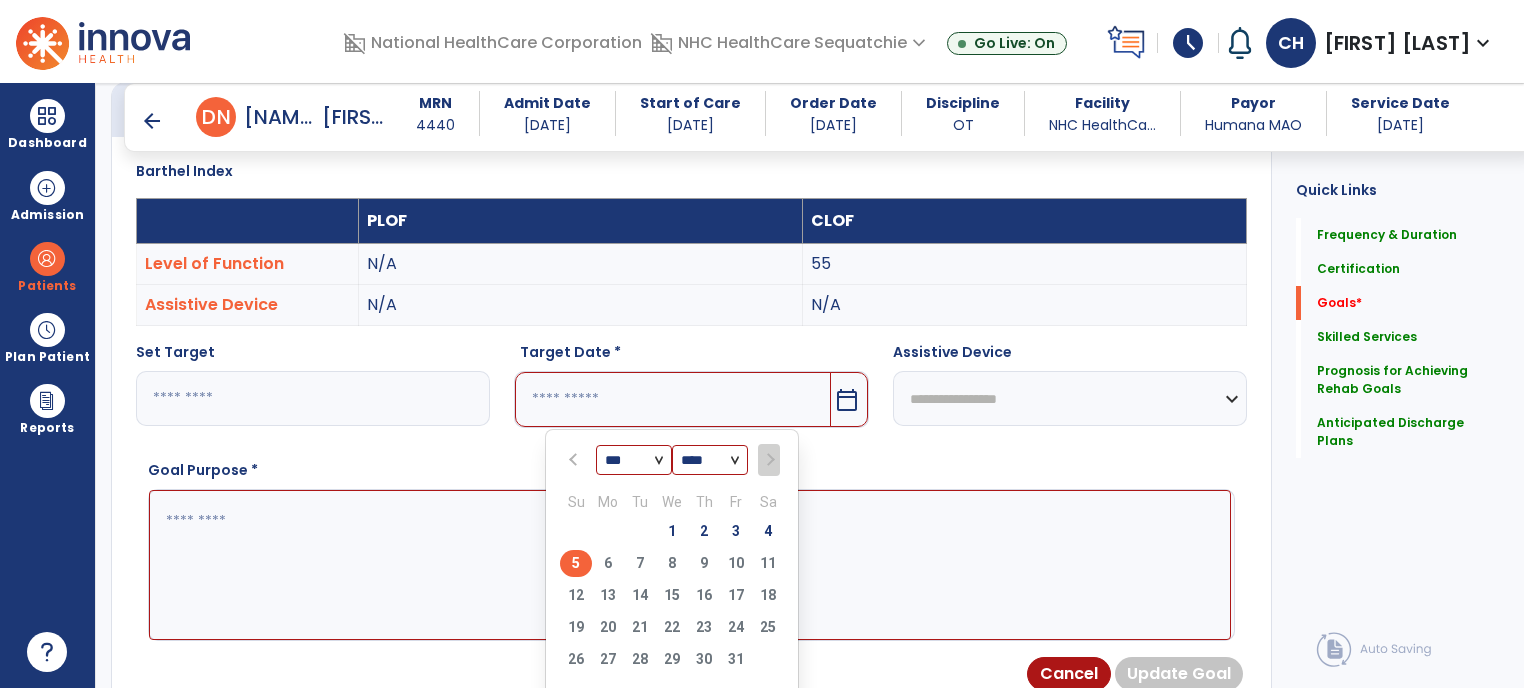 click on "5" at bounding box center [576, 563] 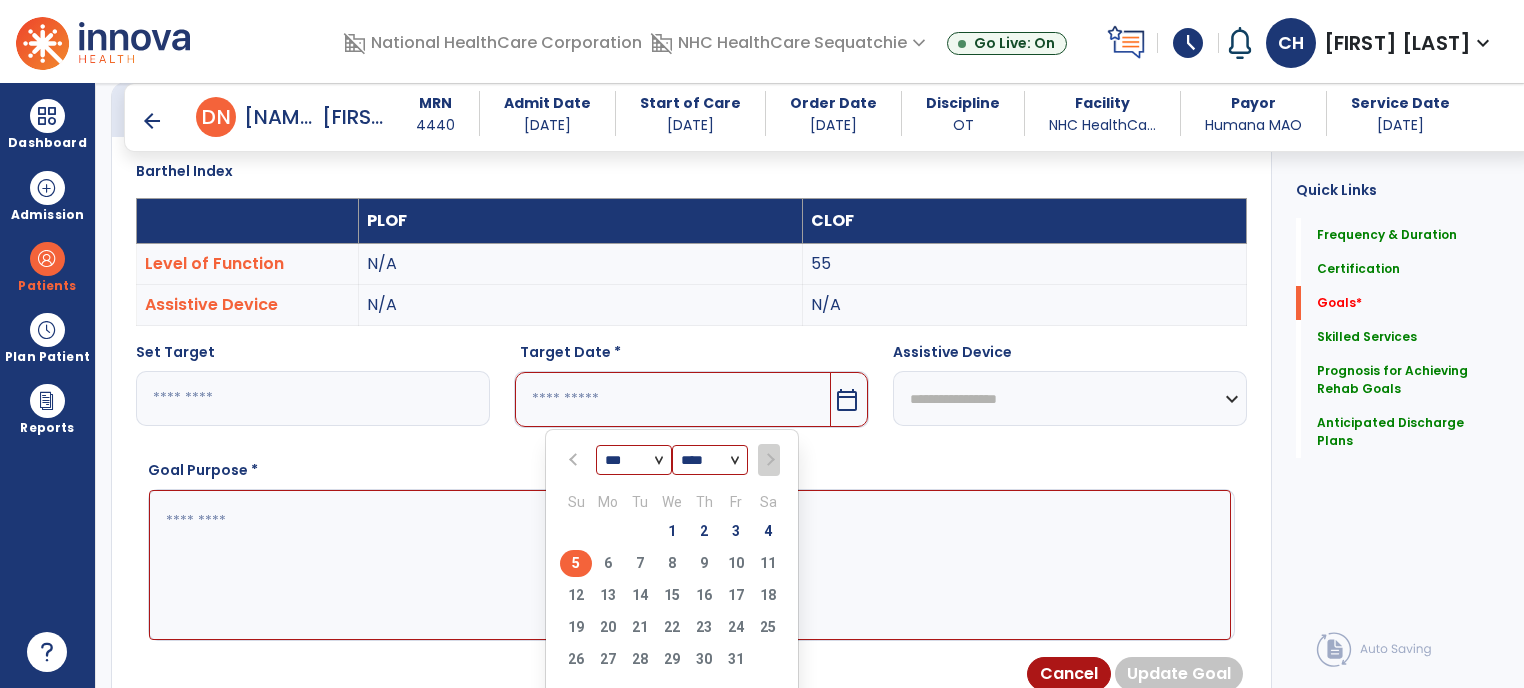 type on "*********" 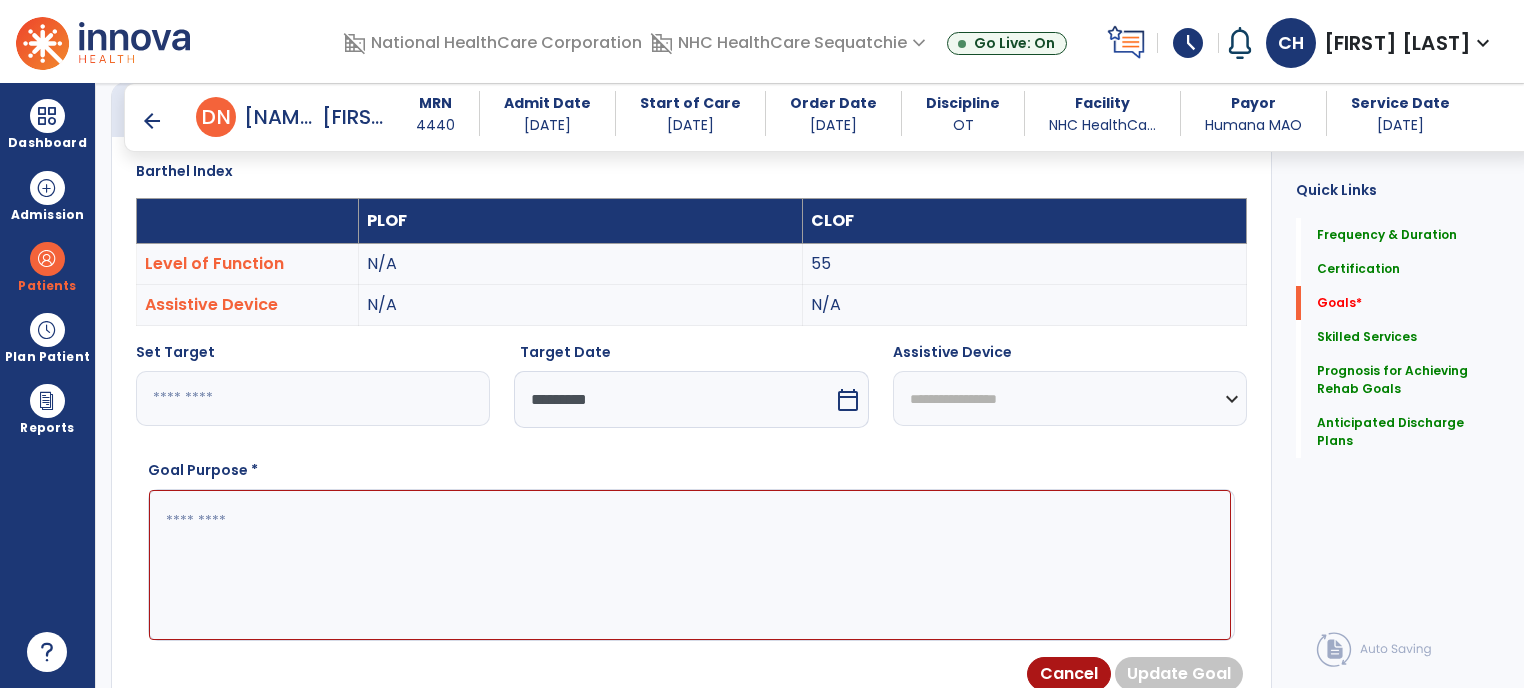 click at bounding box center (690, 565) 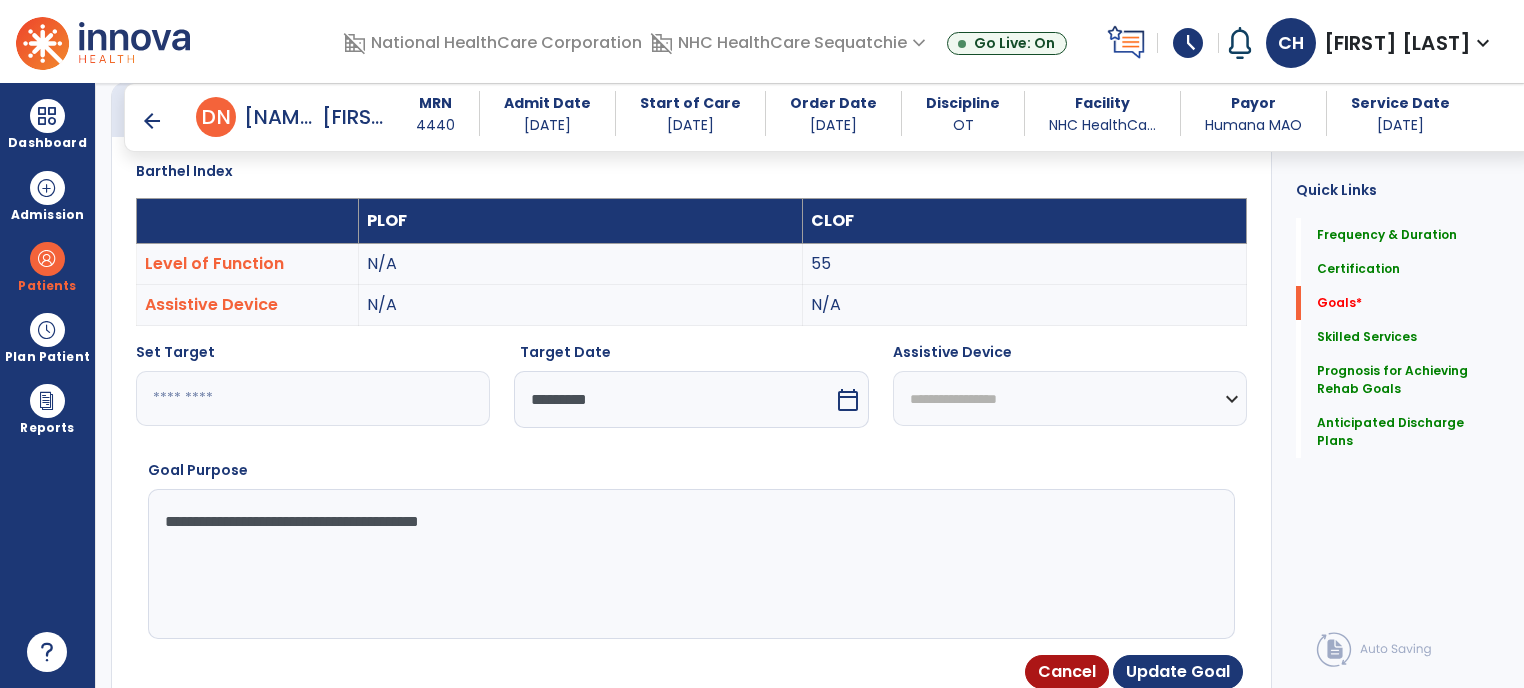 drag, startPoint x: 515, startPoint y: 525, endPoint x: 155, endPoint y: 534, distance: 360.1125 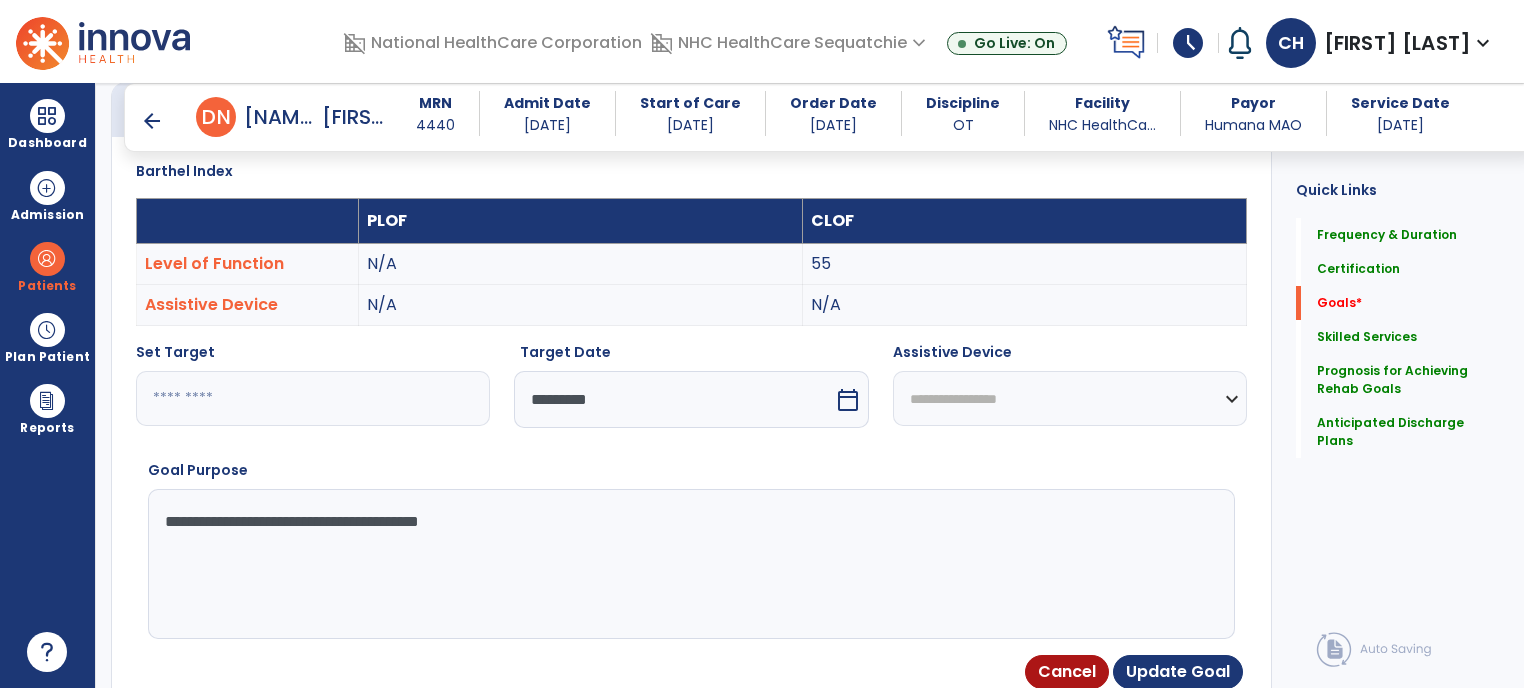 click on "**********" at bounding box center [690, 564] 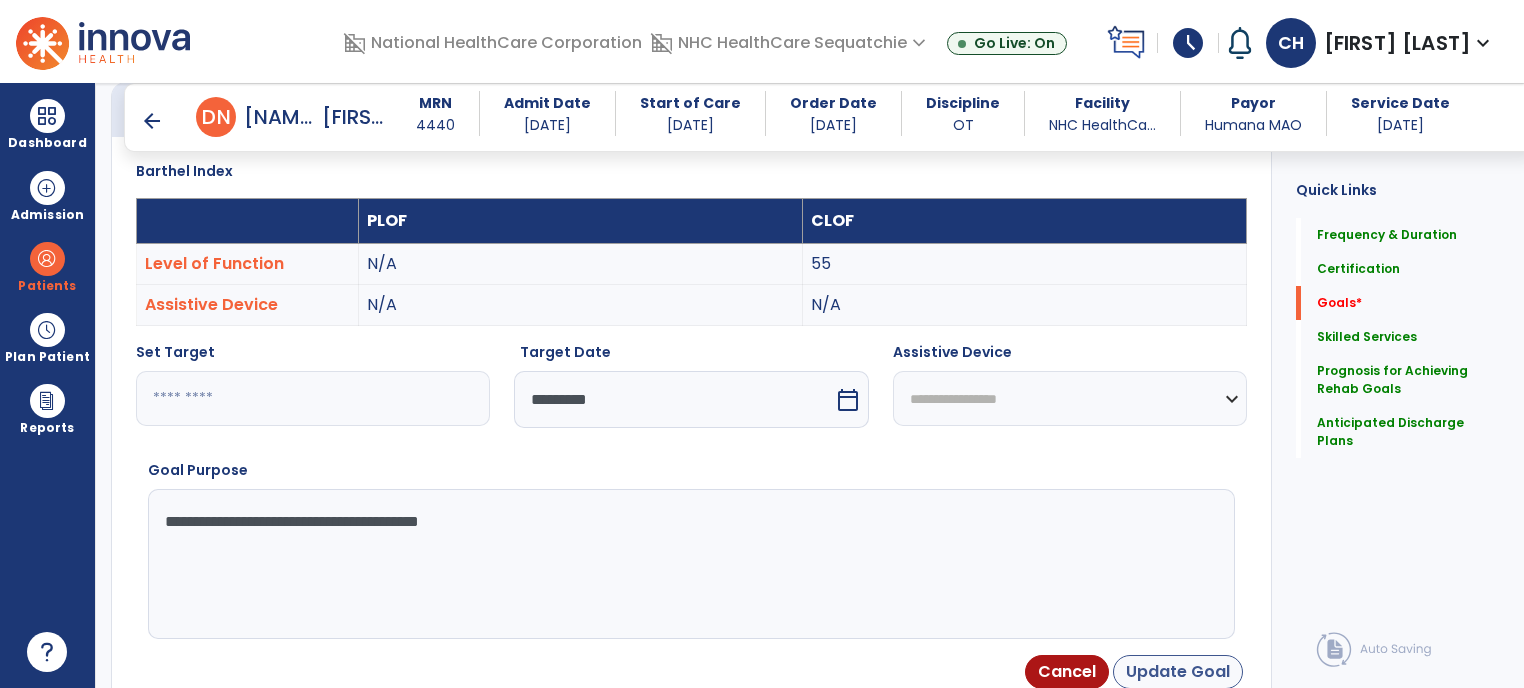 type on "**********" 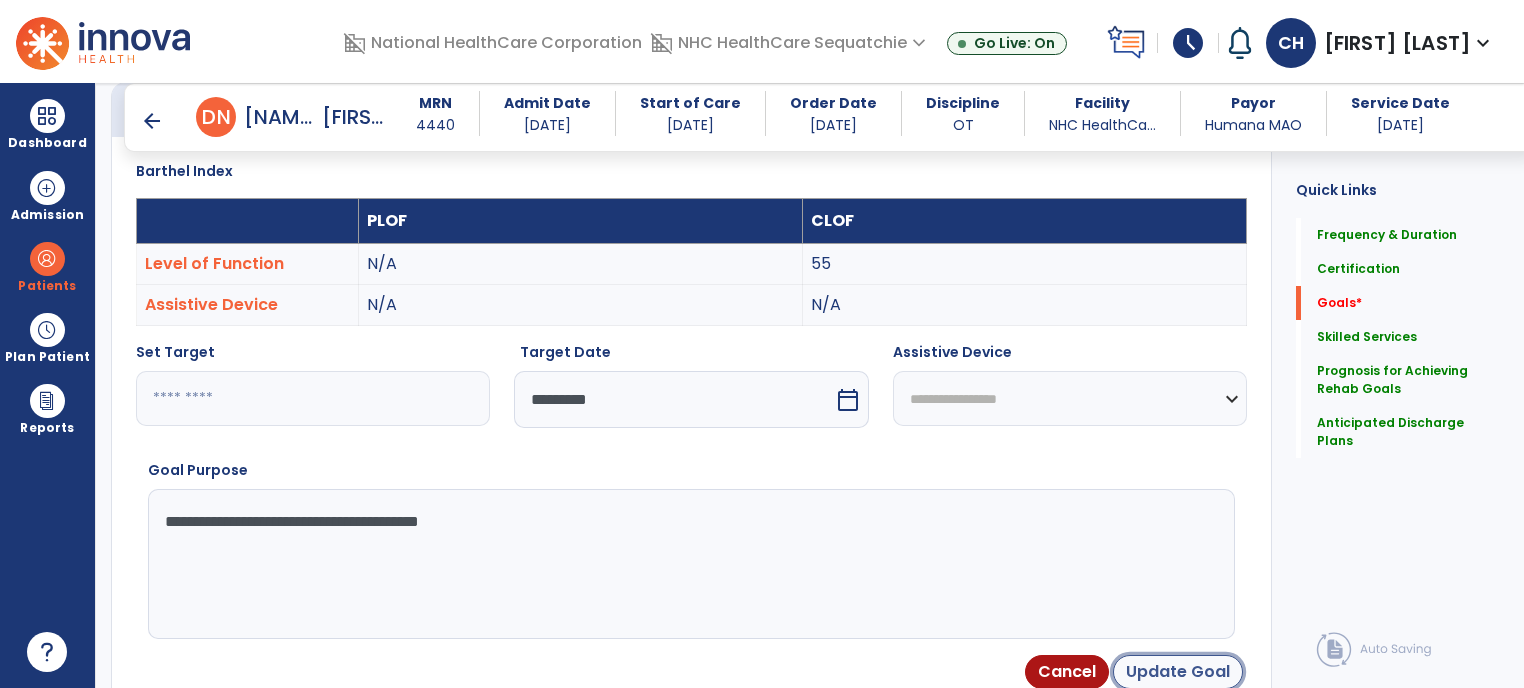 click on "Update Goal" at bounding box center (1178, 672) 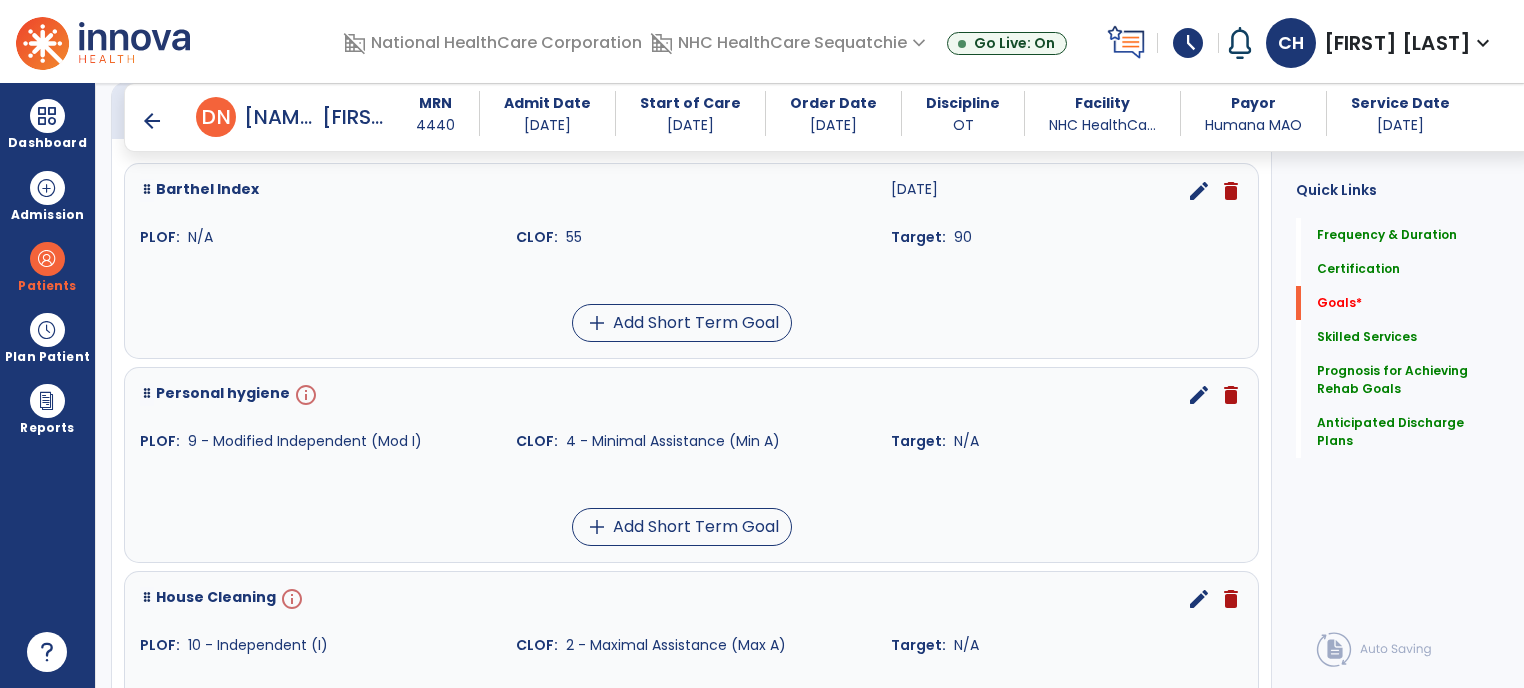 click on "edit" at bounding box center (1199, 395) 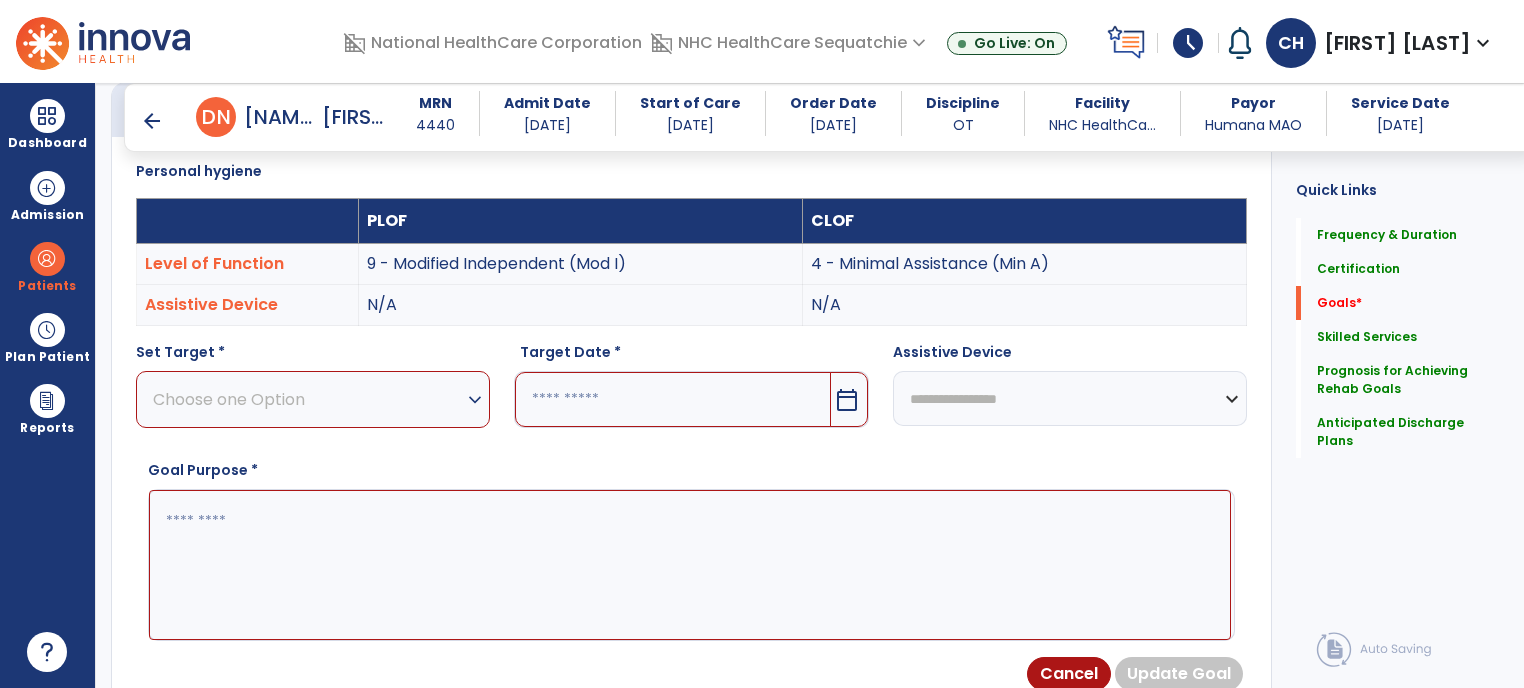click at bounding box center [690, 565] 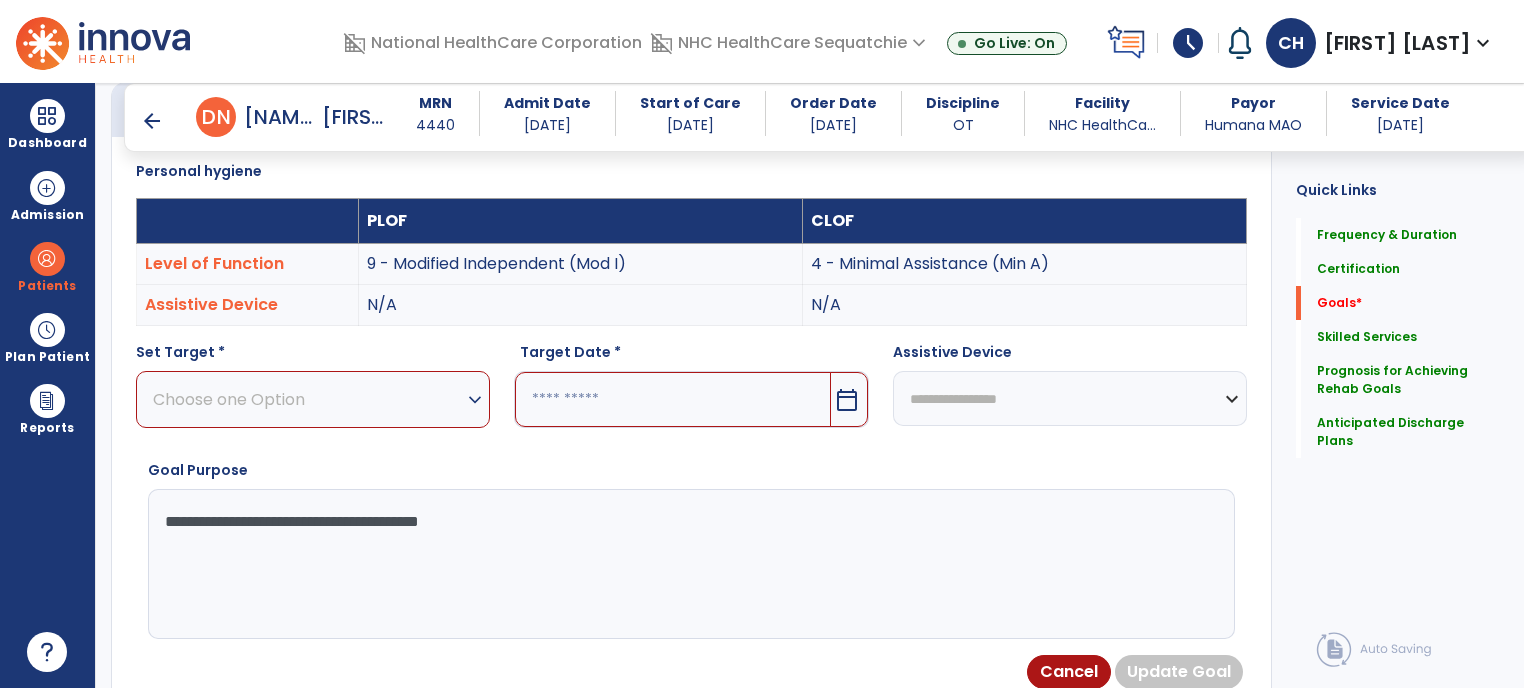 type on "**********" 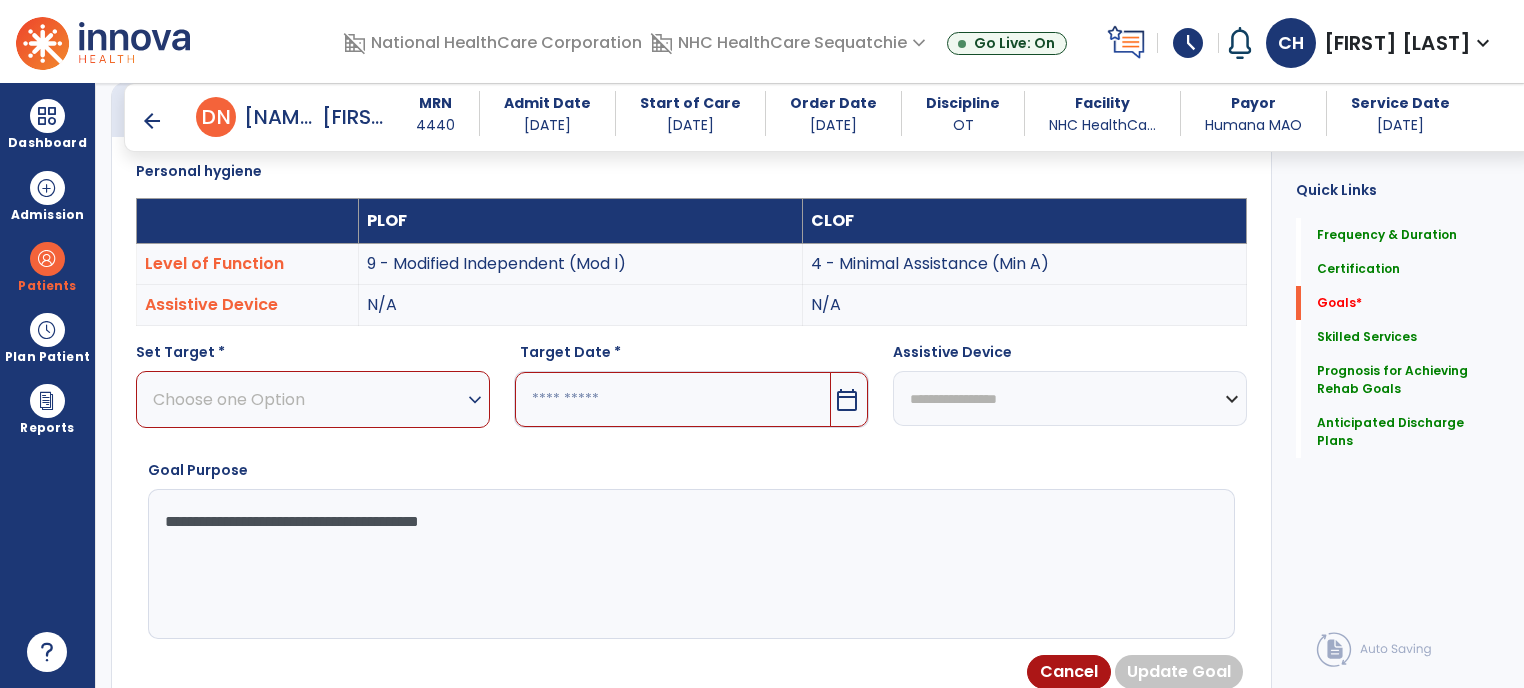 click on "Choose one Option" at bounding box center [308, 399] 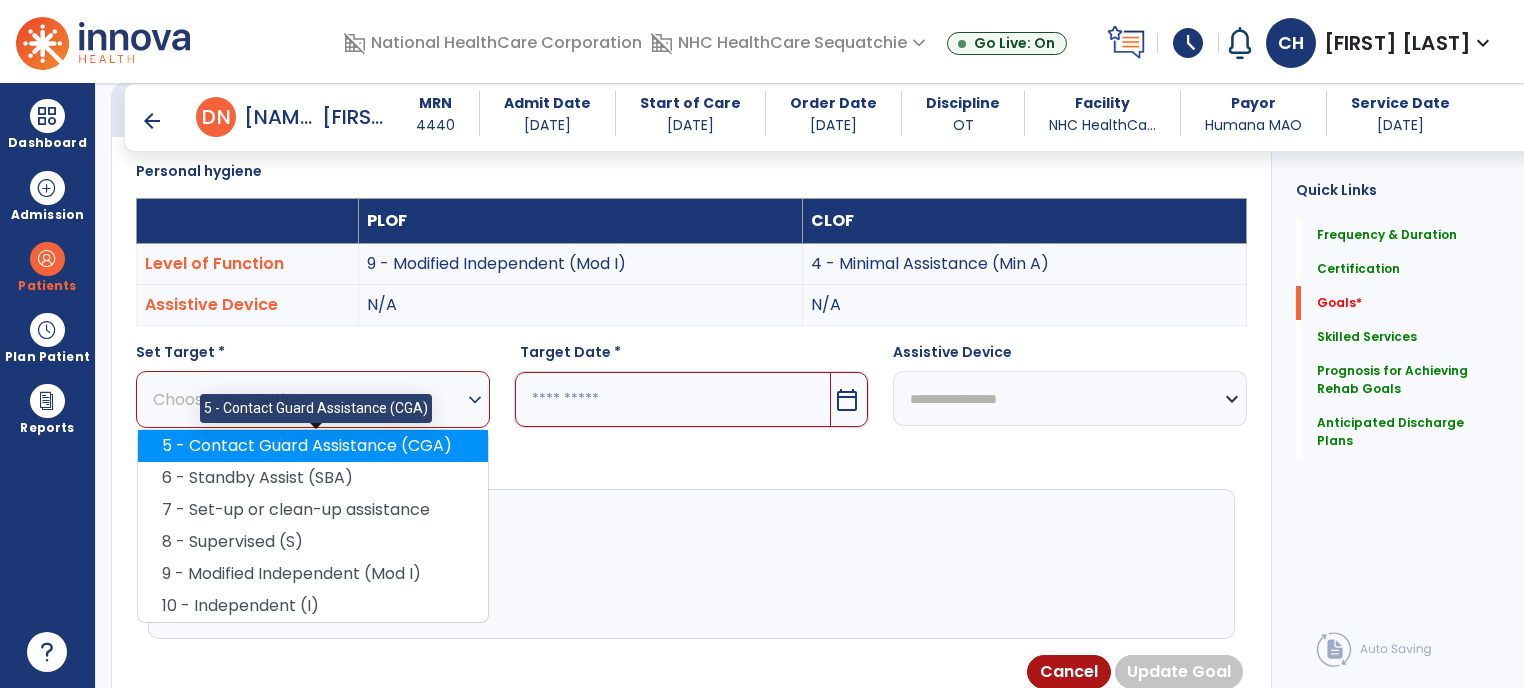 click on "5 - Contact Guard Assistance (CGA)" at bounding box center (313, 446) 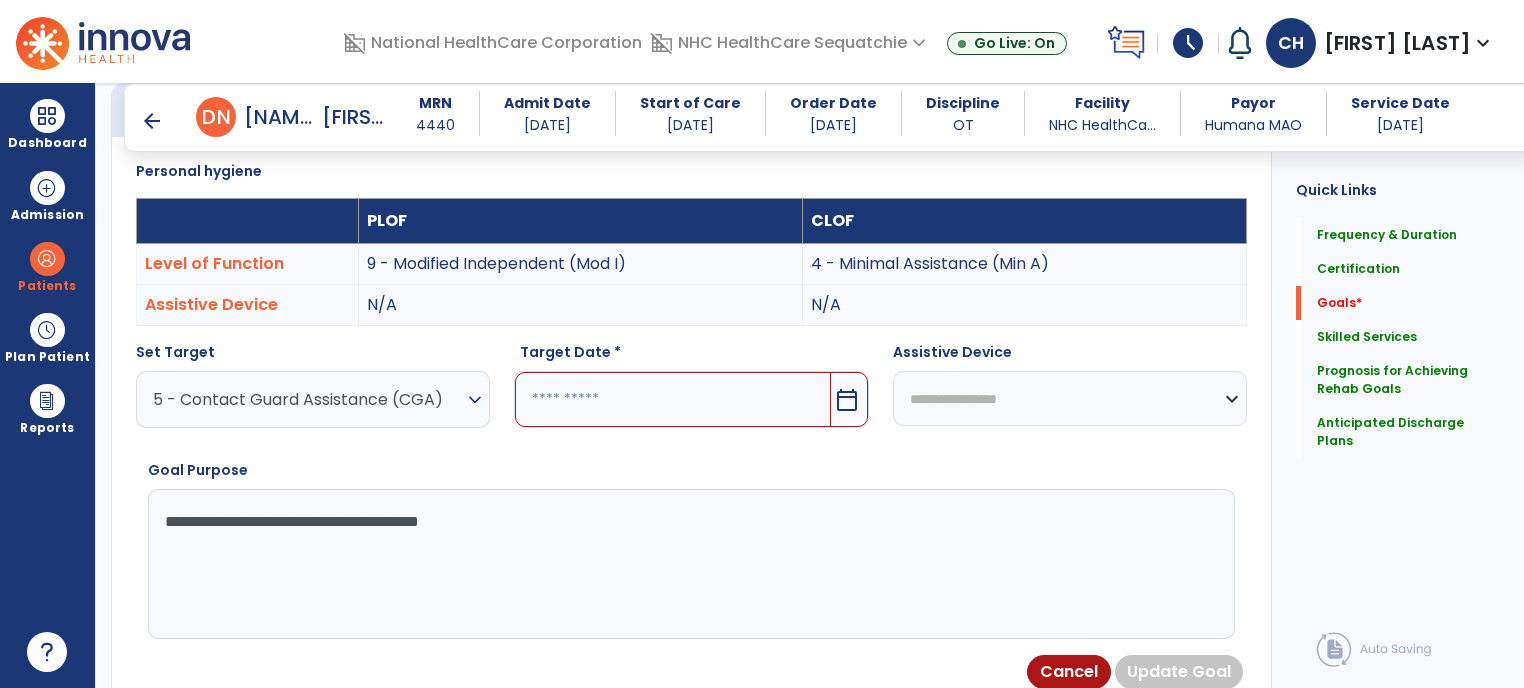 click at bounding box center [672, 399] 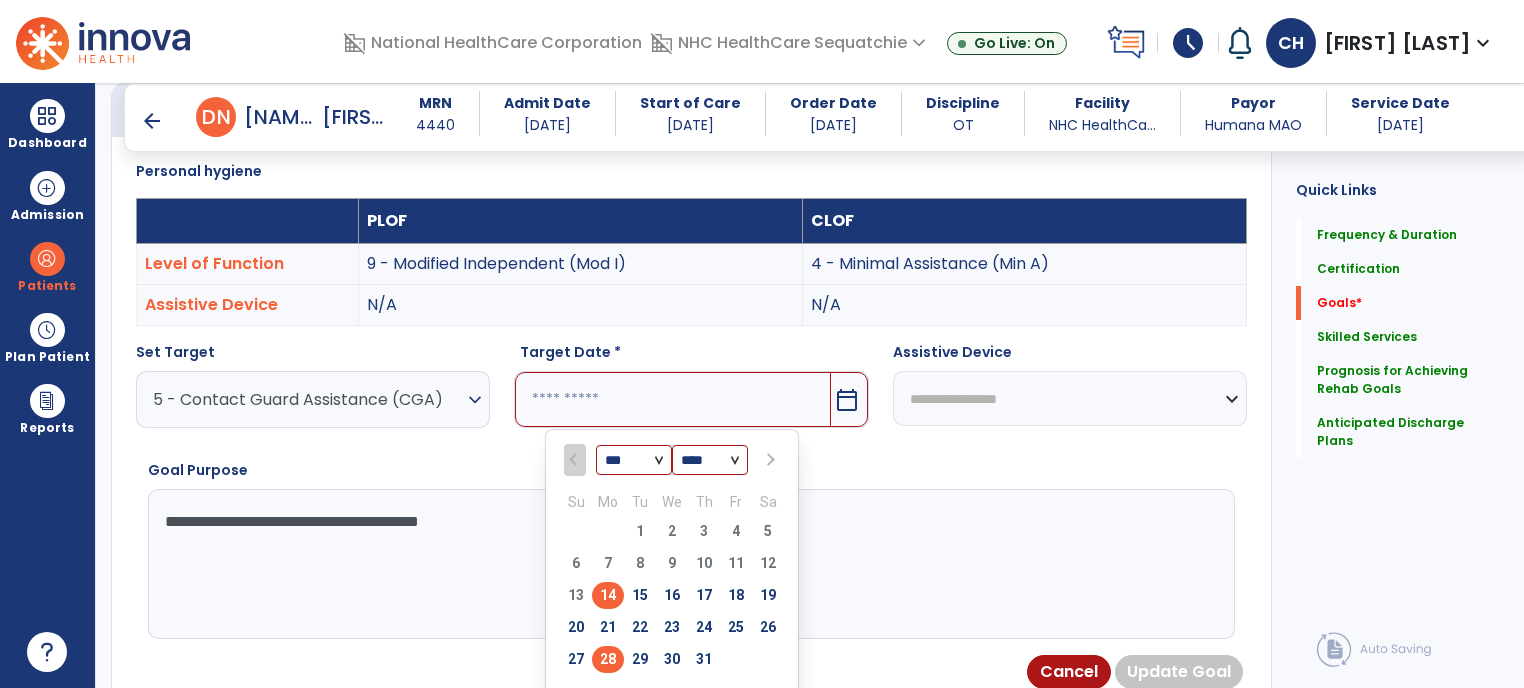 click on "28" at bounding box center (608, 659) 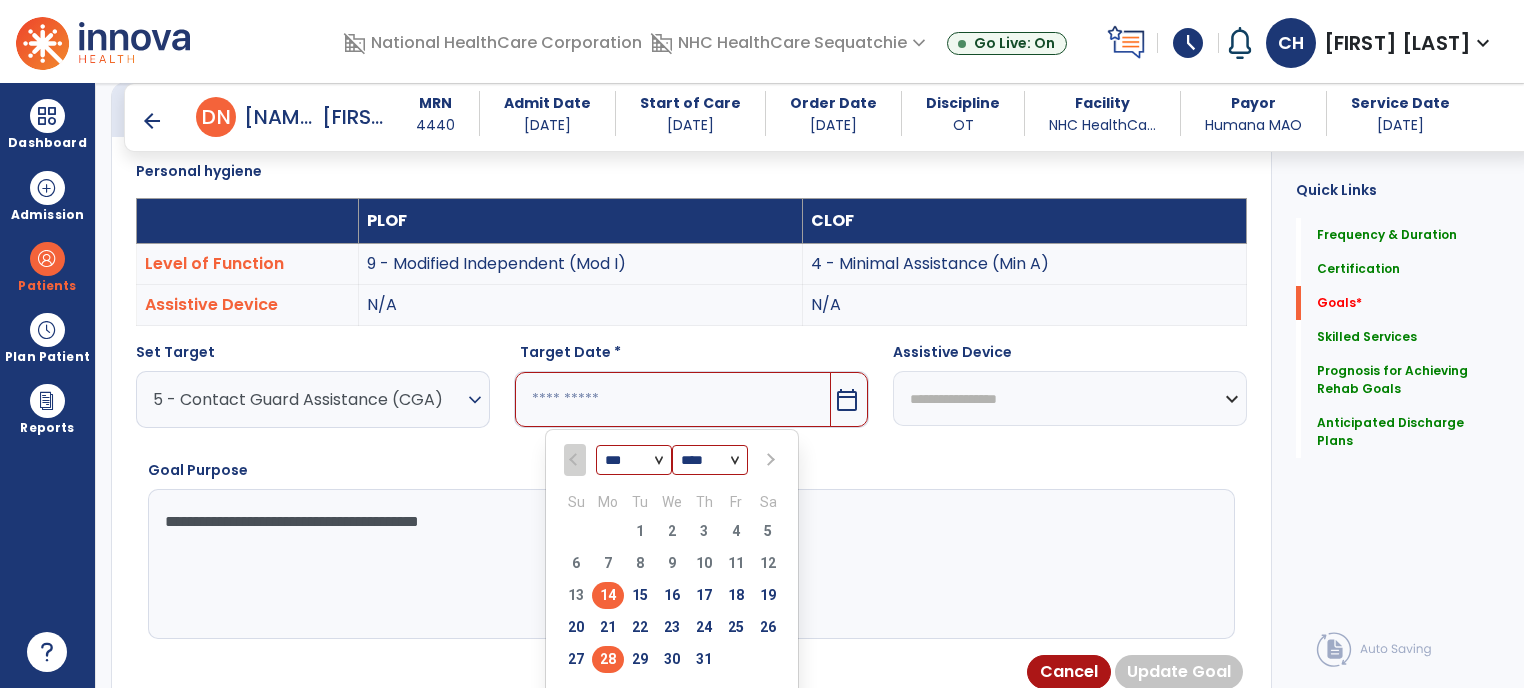 type on "*********" 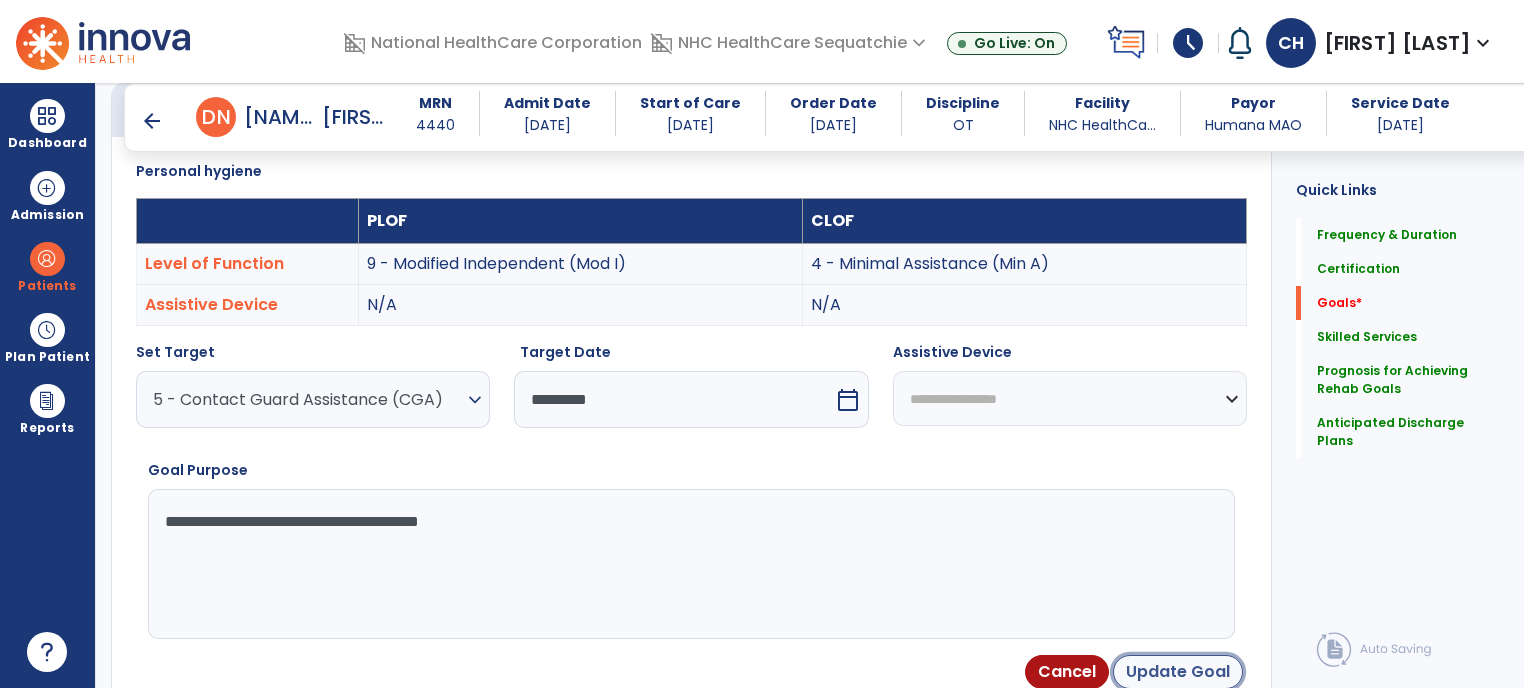 click on "Update Goal" at bounding box center [1178, 672] 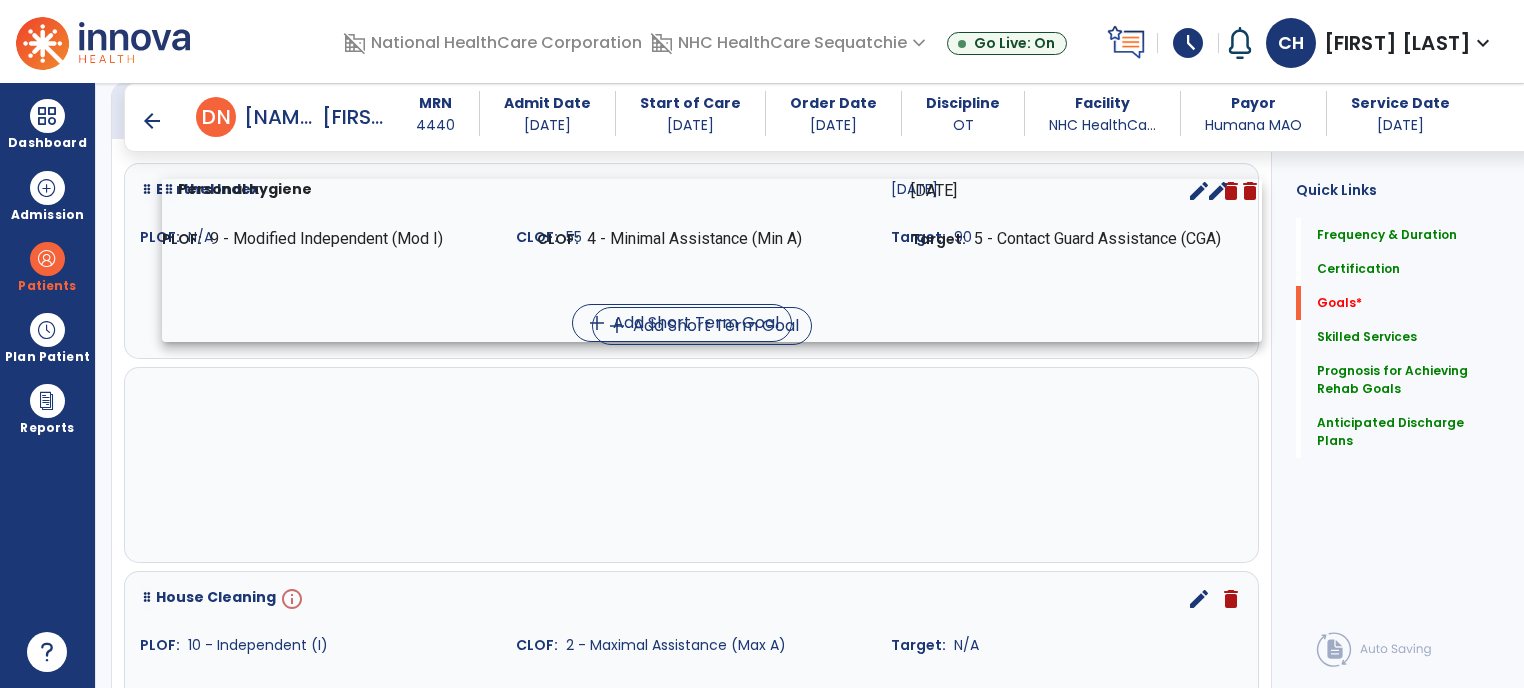 drag, startPoint x: 386, startPoint y: 511, endPoint x: 376, endPoint y: 315, distance: 196.25494 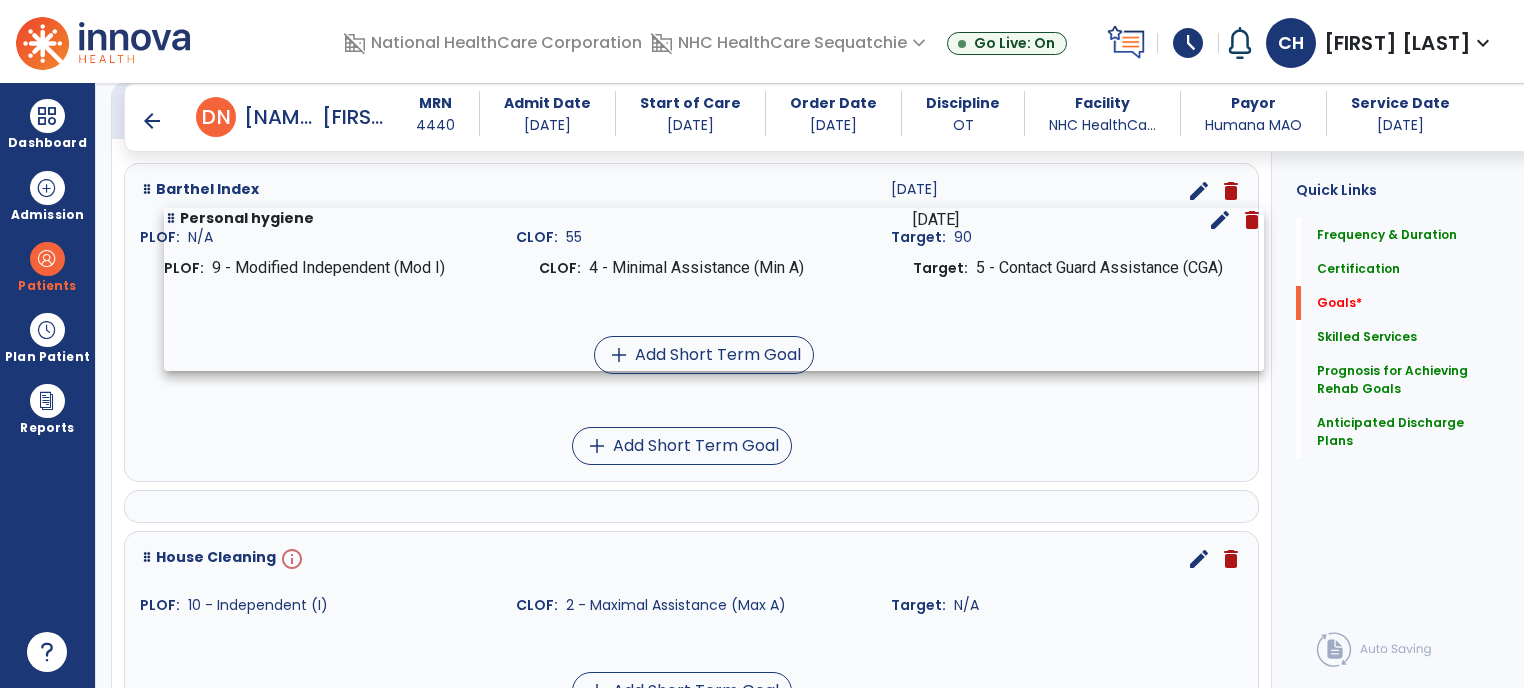 drag, startPoint x: 454, startPoint y: 434, endPoint x: 412, endPoint y: 303, distance: 137.56816 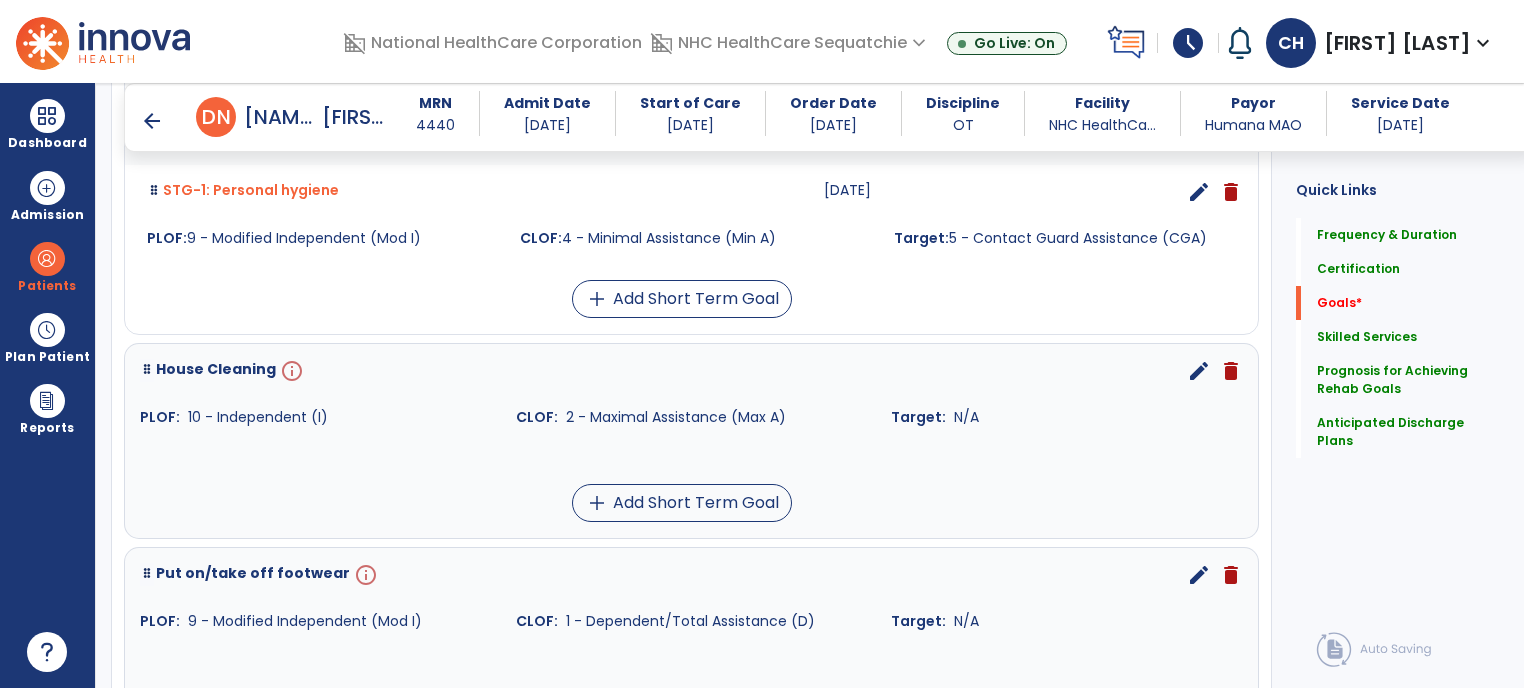 scroll, scrollTop: 646, scrollLeft: 0, axis: vertical 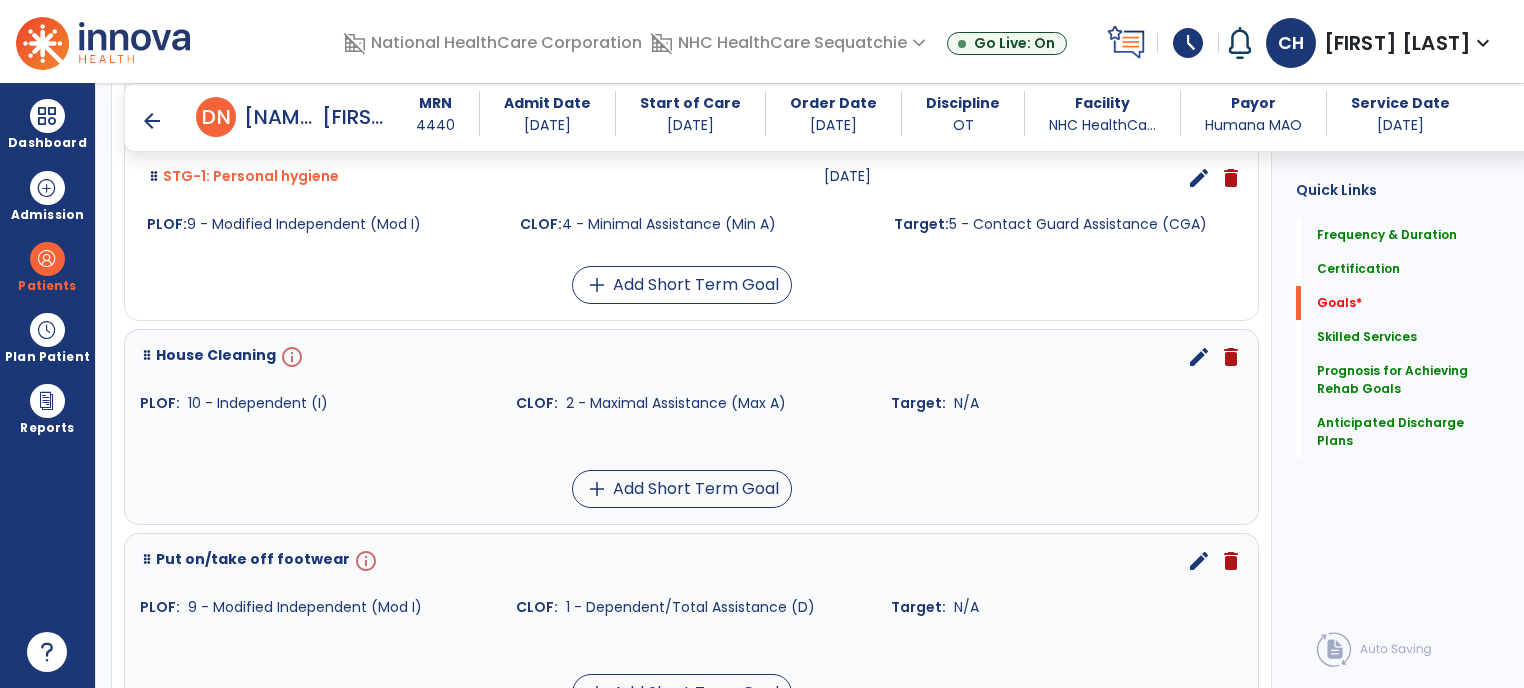 click on "edit" at bounding box center [1199, 357] 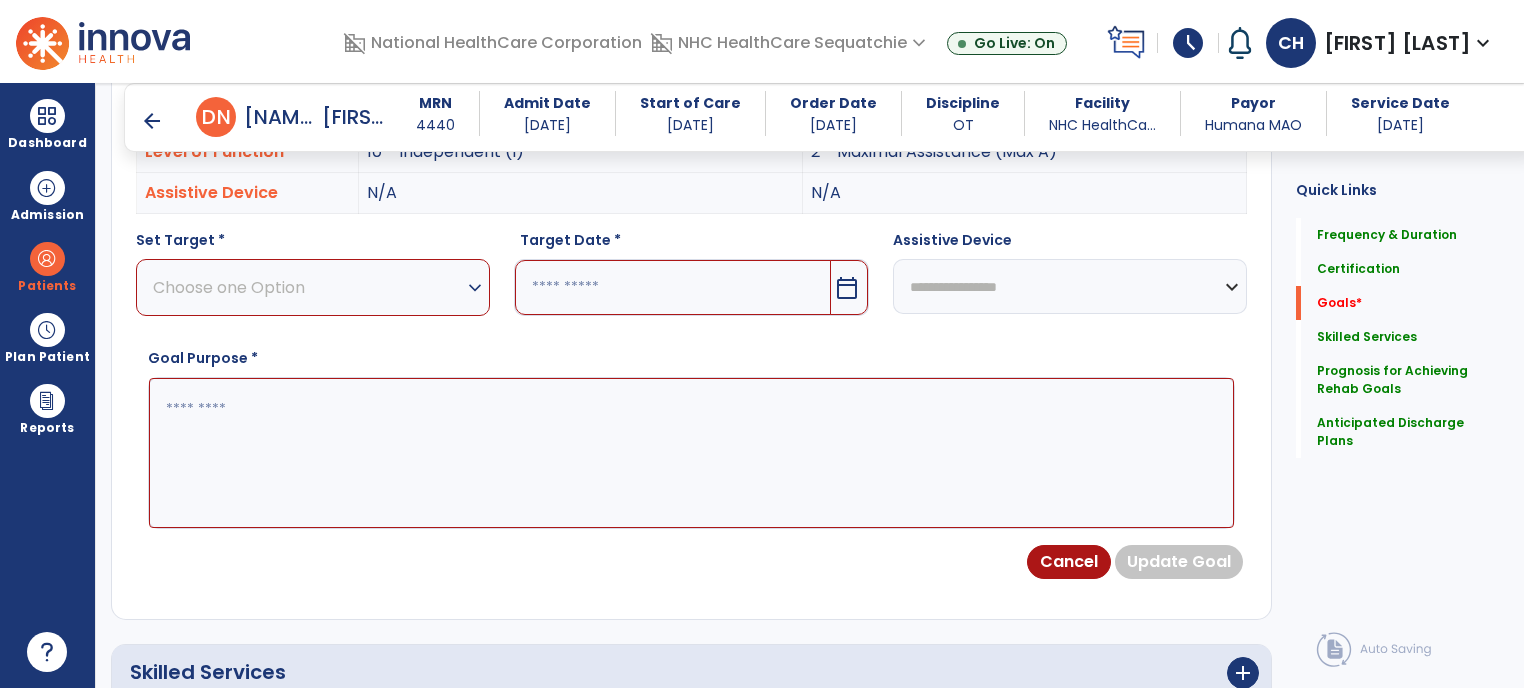 scroll, scrollTop: 534, scrollLeft: 0, axis: vertical 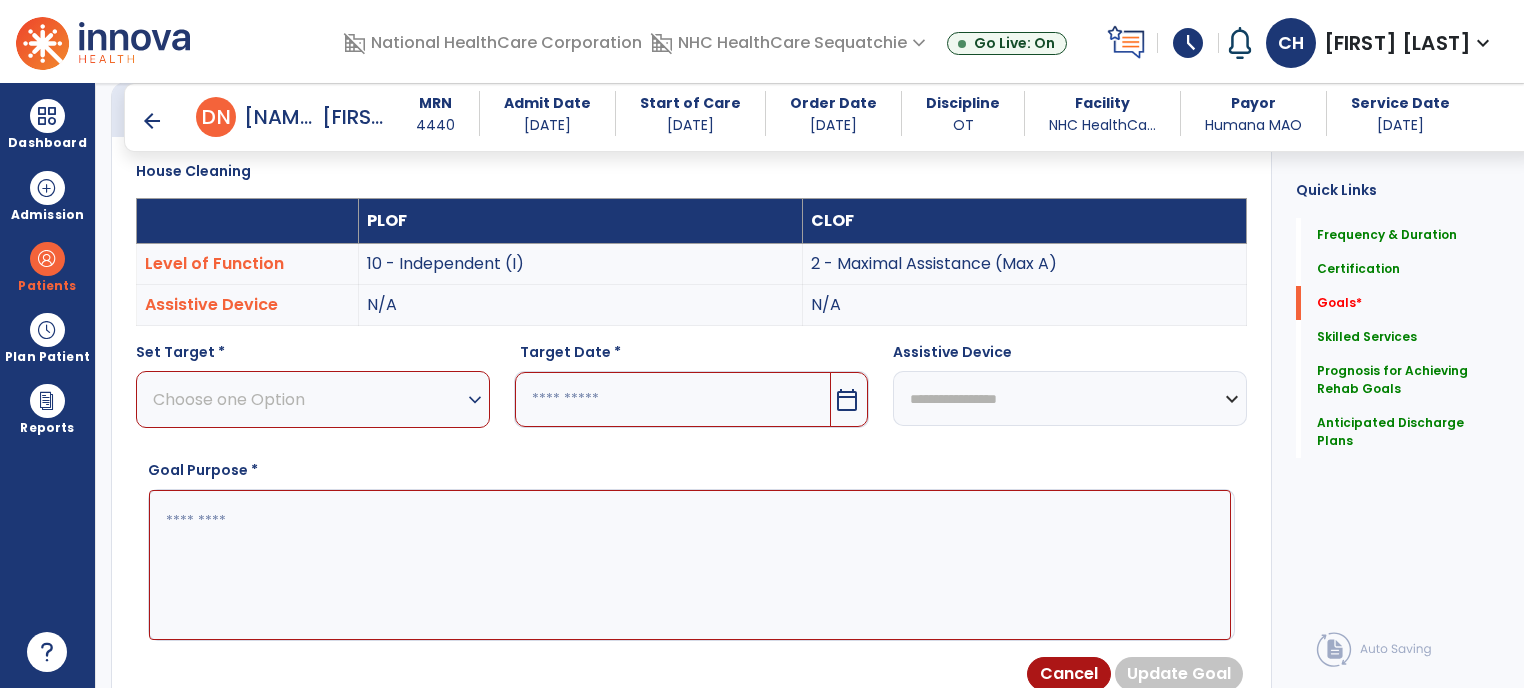 click on "expand_more" at bounding box center [475, 400] 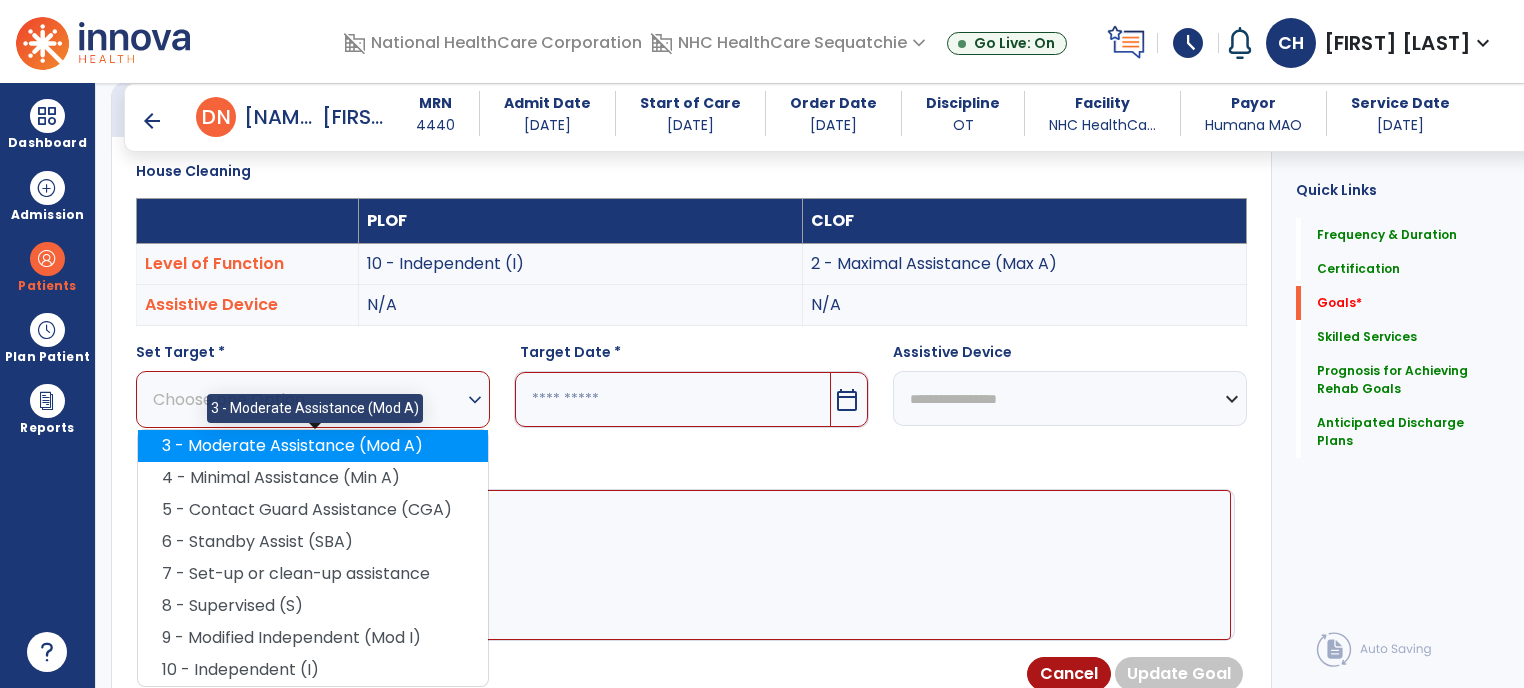 click on "3 - Moderate Assistance (Mod A)" at bounding box center [313, 446] 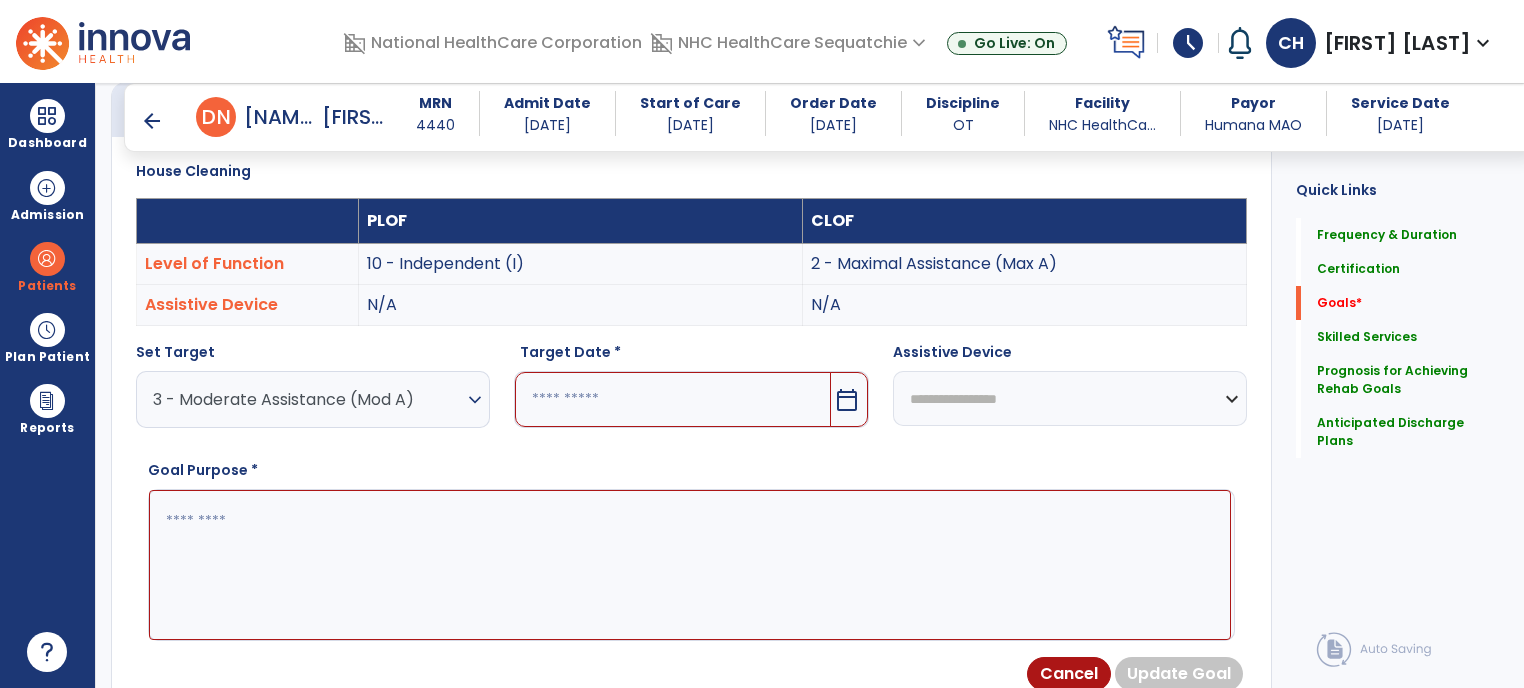 click at bounding box center (672, 399) 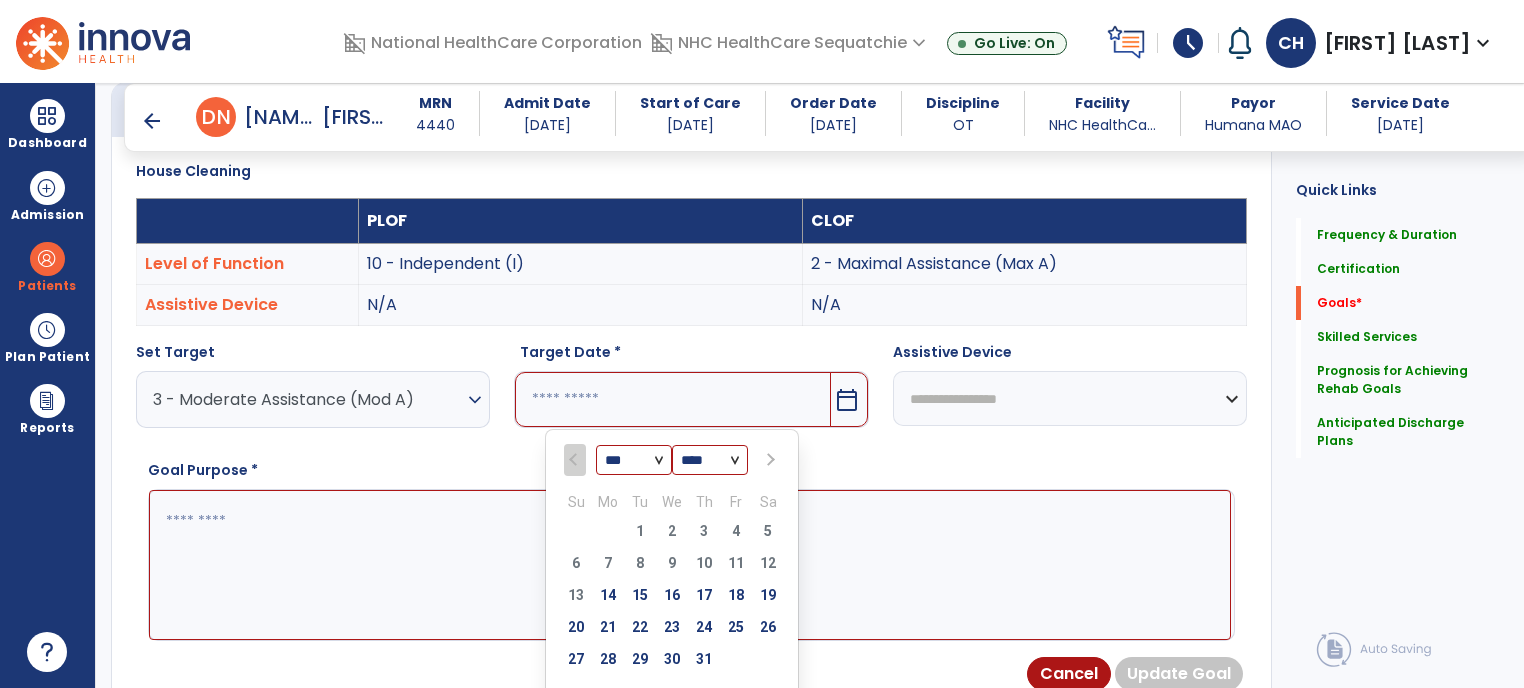 click at bounding box center (768, 460) 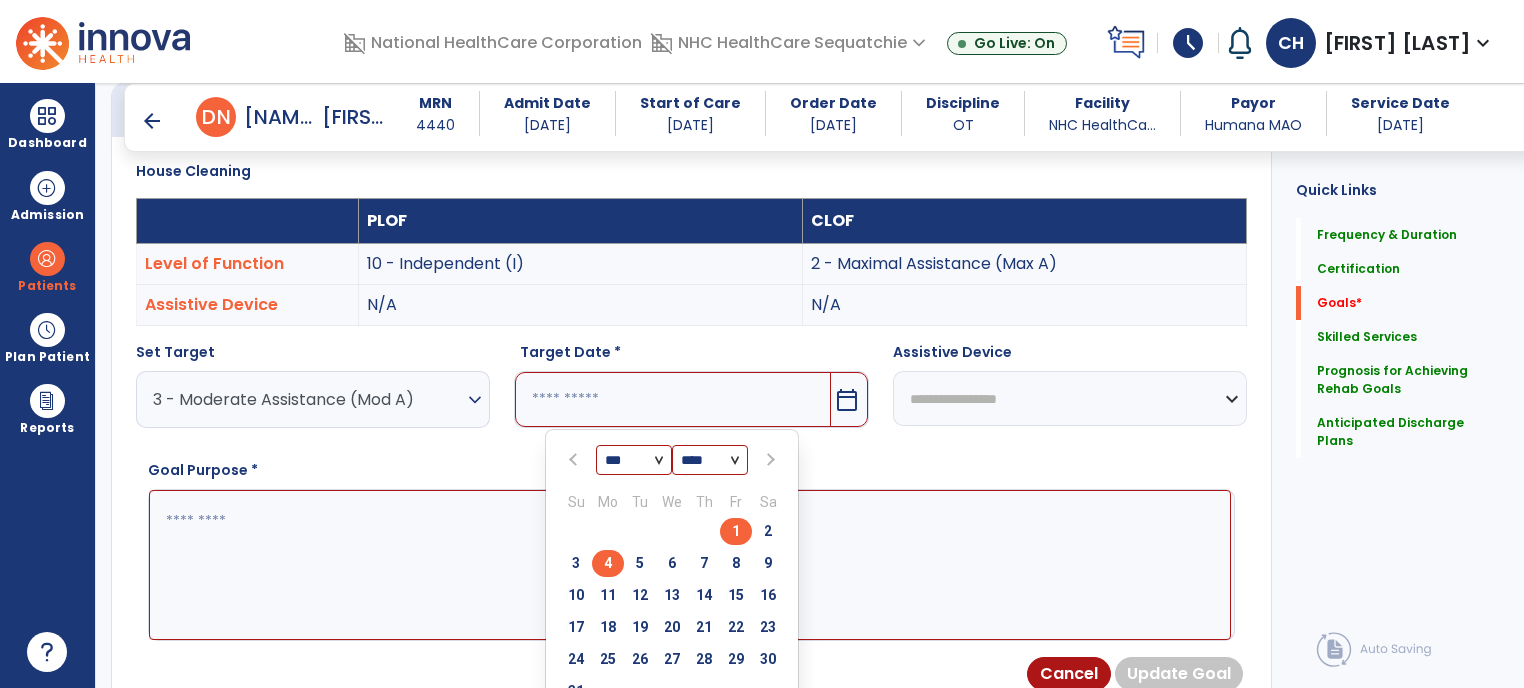 click on "4" at bounding box center [608, 563] 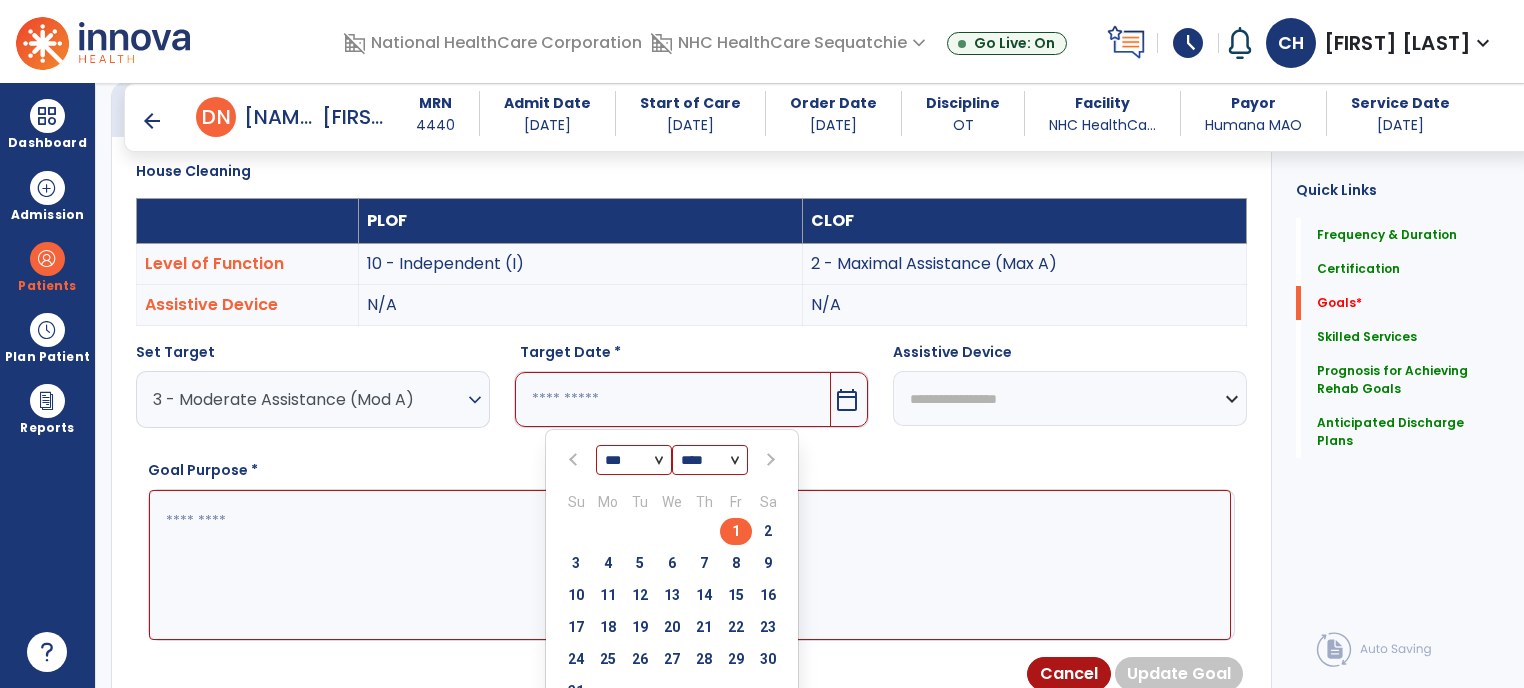 type on "********" 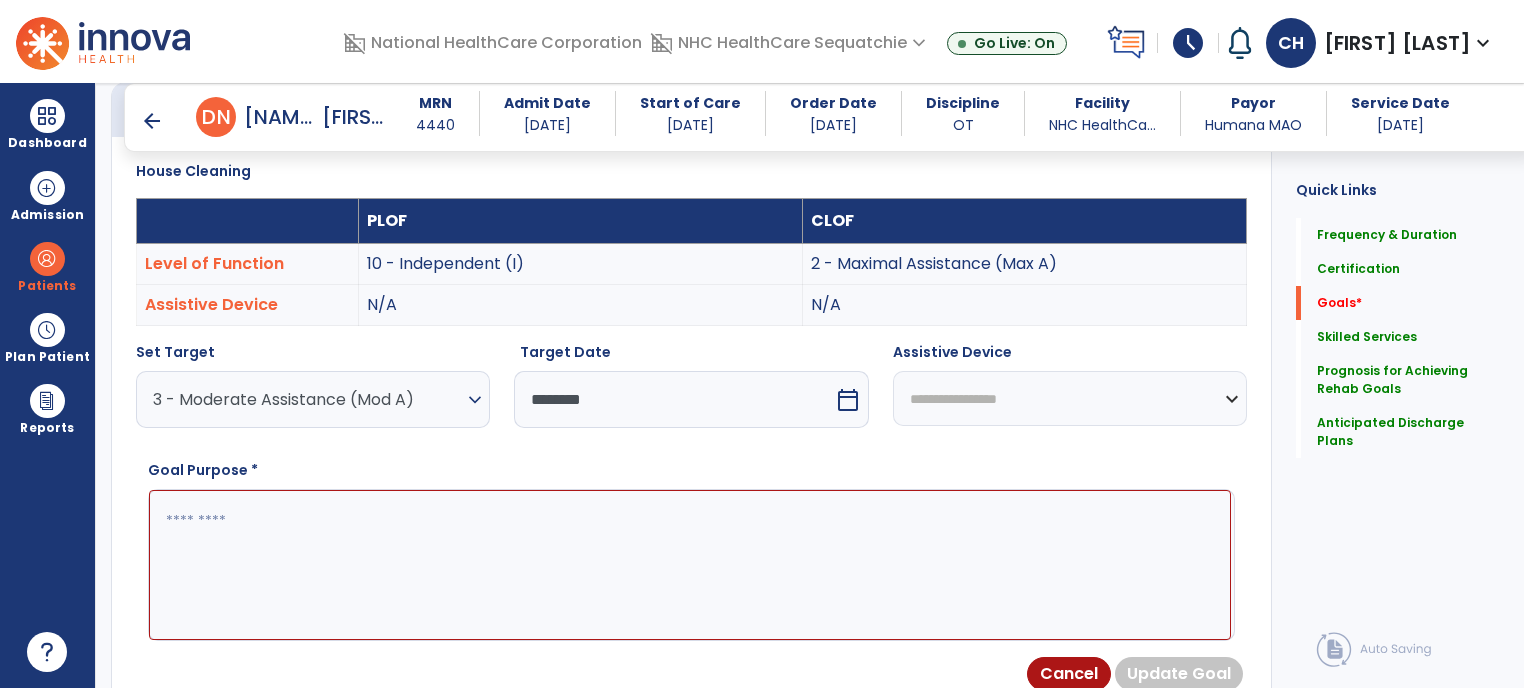click at bounding box center [690, 565] 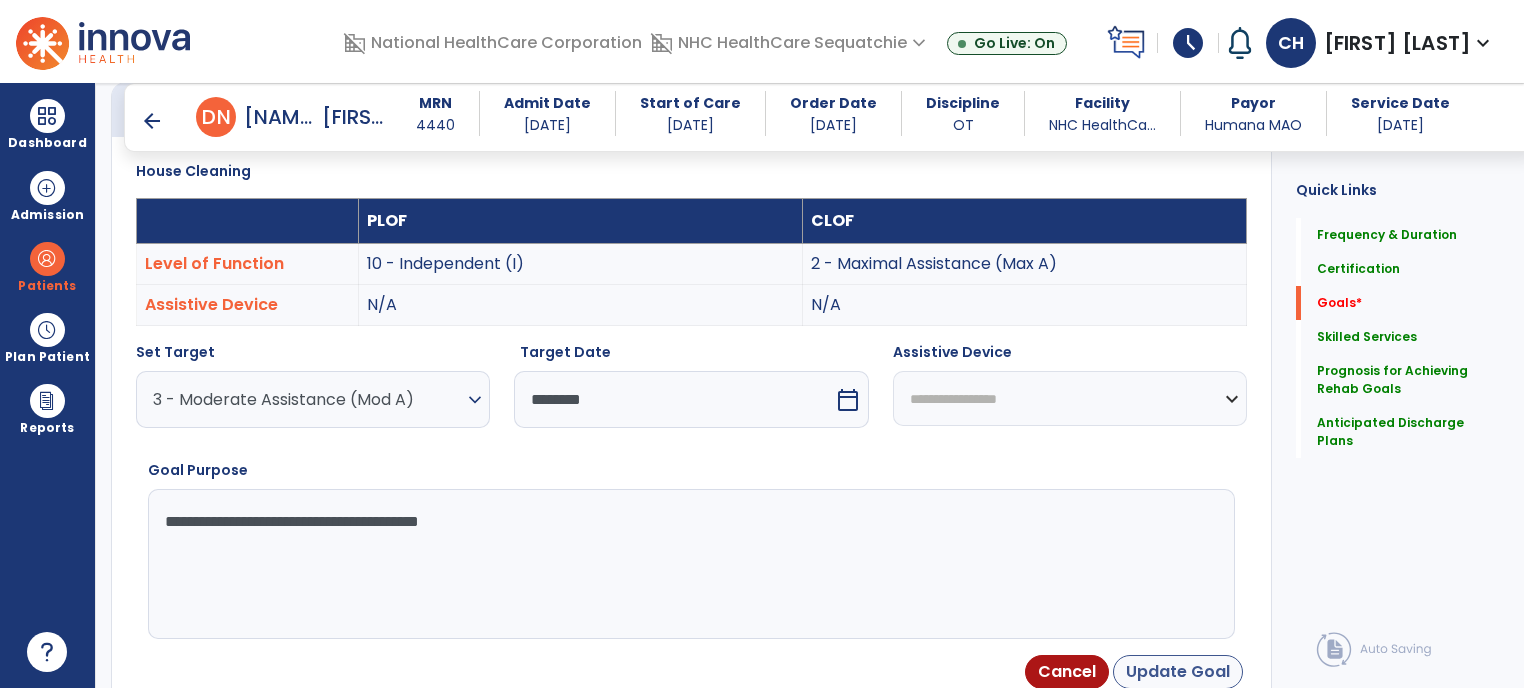 type on "**********" 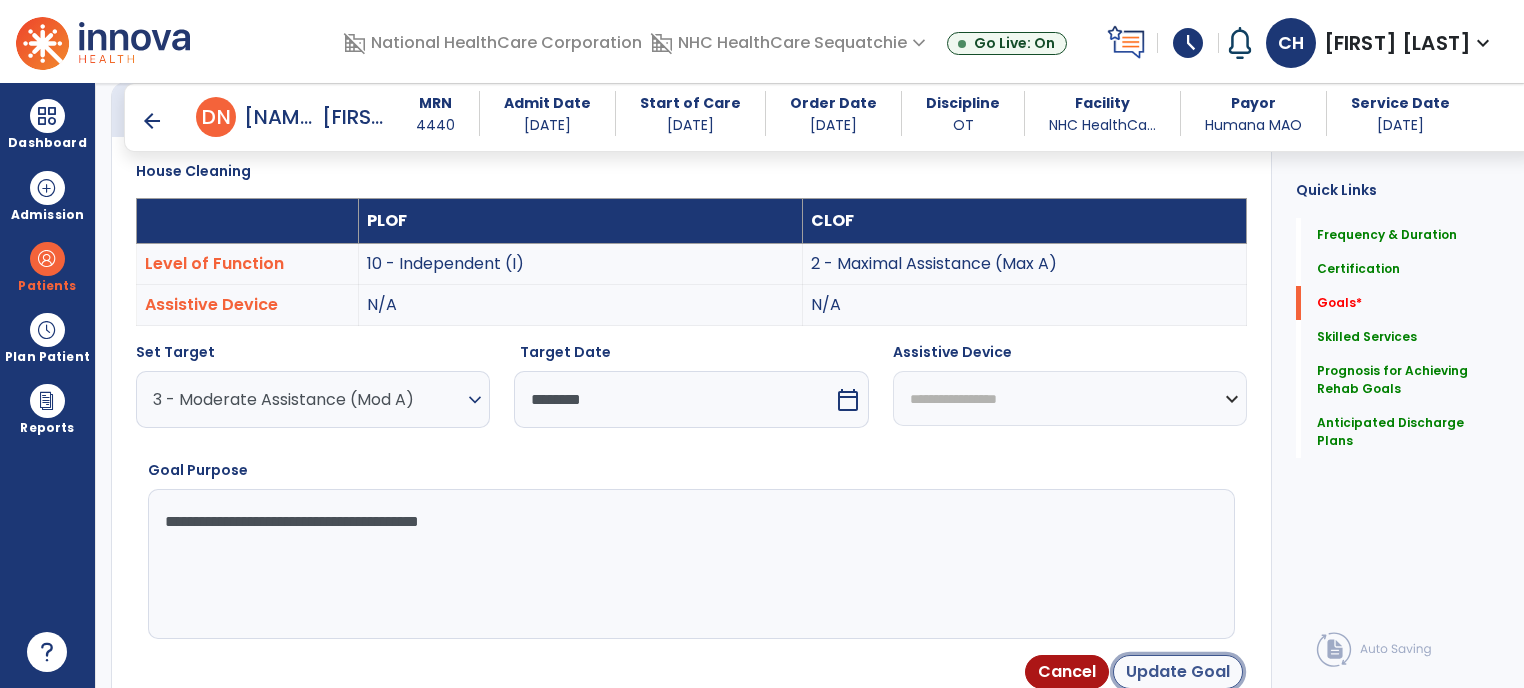 click on "Update Goal" at bounding box center [1178, 672] 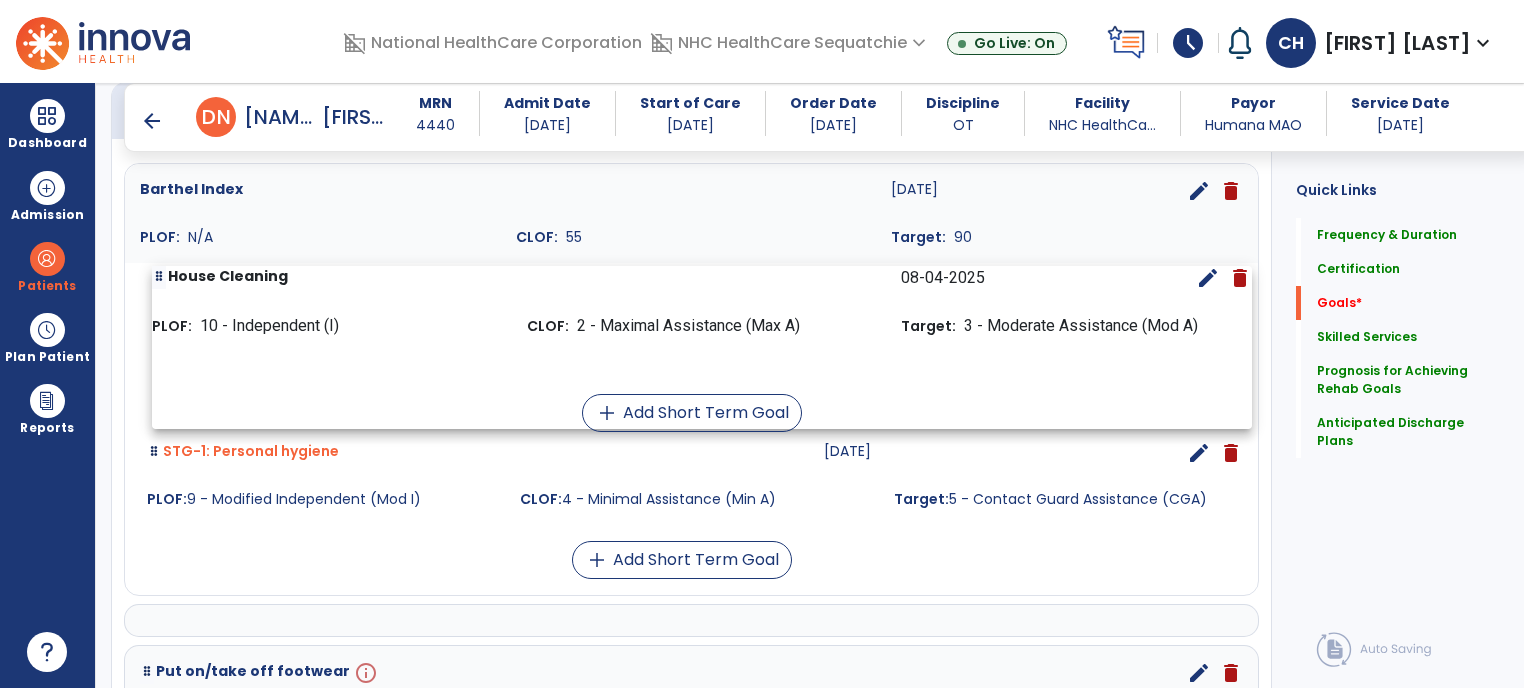 drag, startPoint x: 400, startPoint y: 519, endPoint x: 368, endPoint y: 339, distance: 182.82231 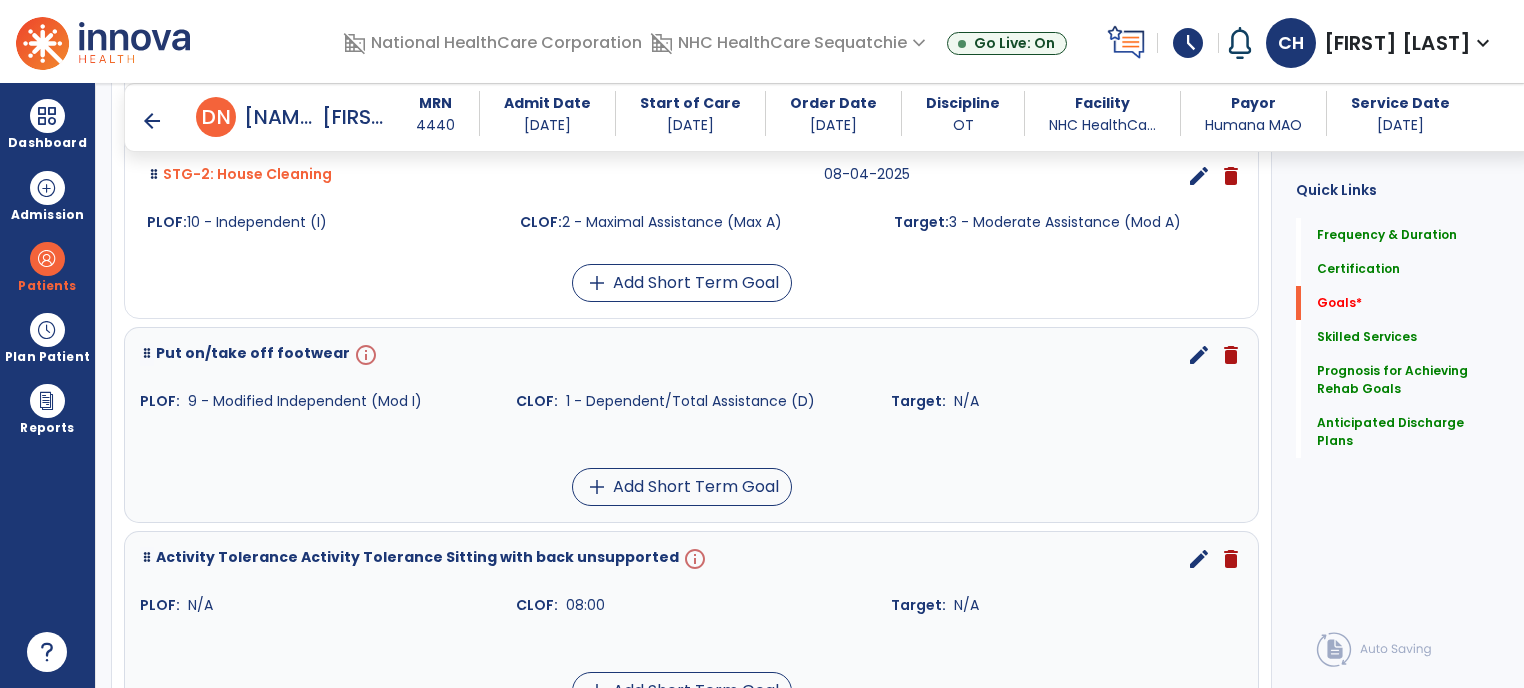scroll, scrollTop: 758, scrollLeft: 0, axis: vertical 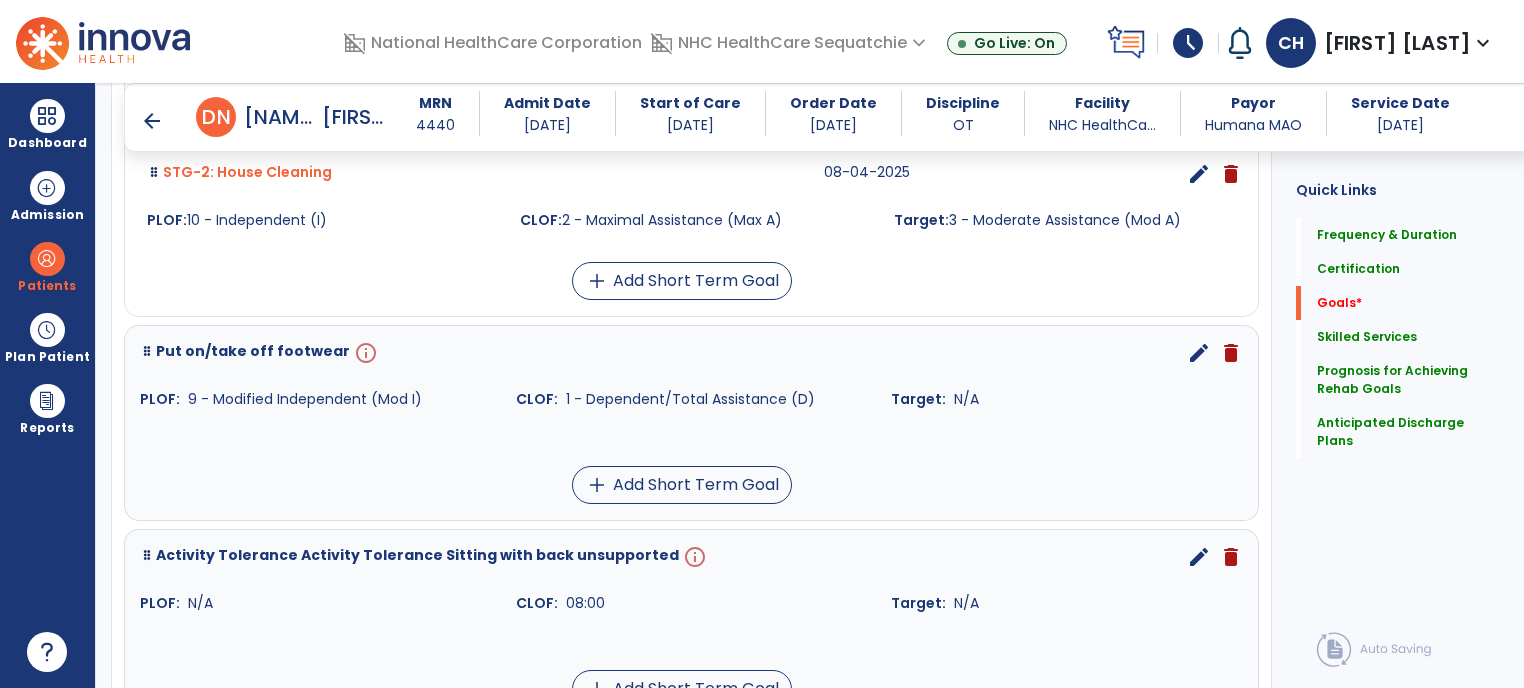 click on "edit" at bounding box center (1199, 353) 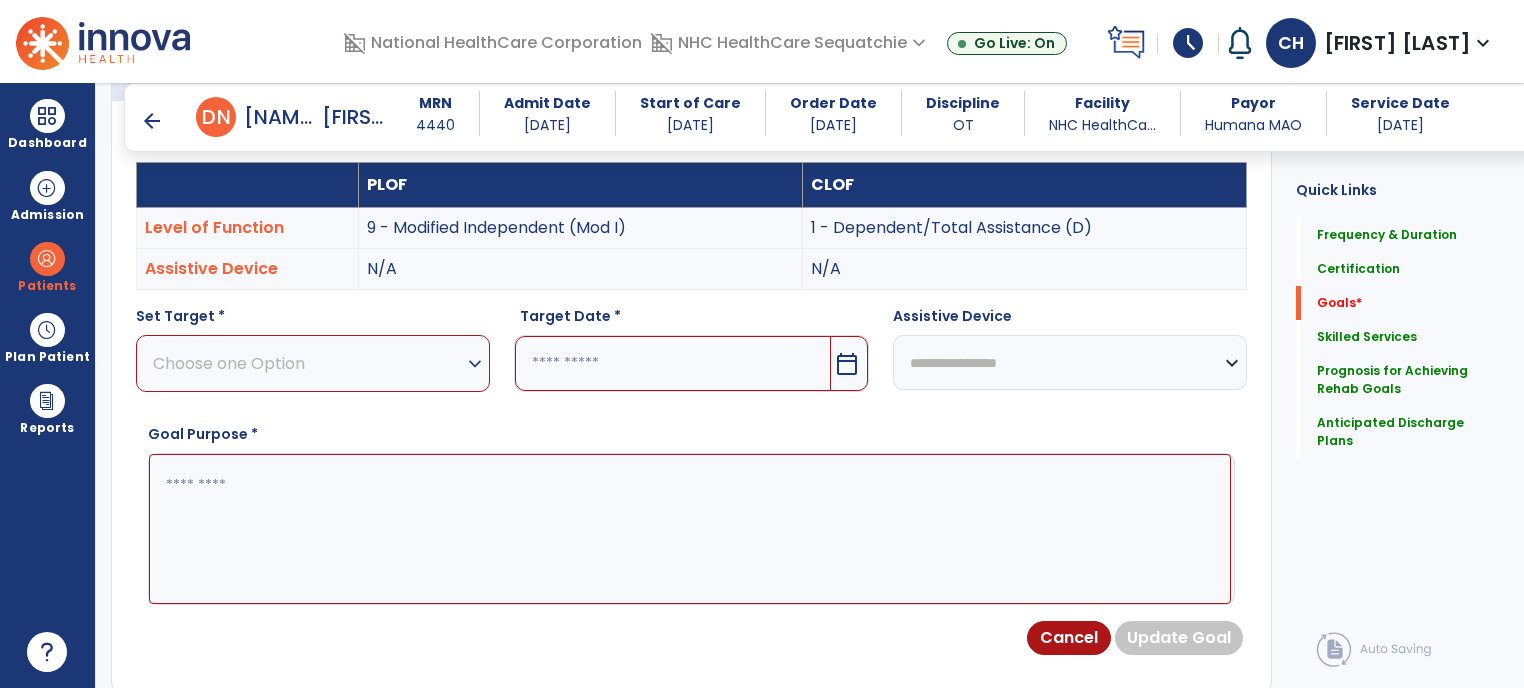 scroll, scrollTop: 534, scrollLeft: 0, axis: vertical 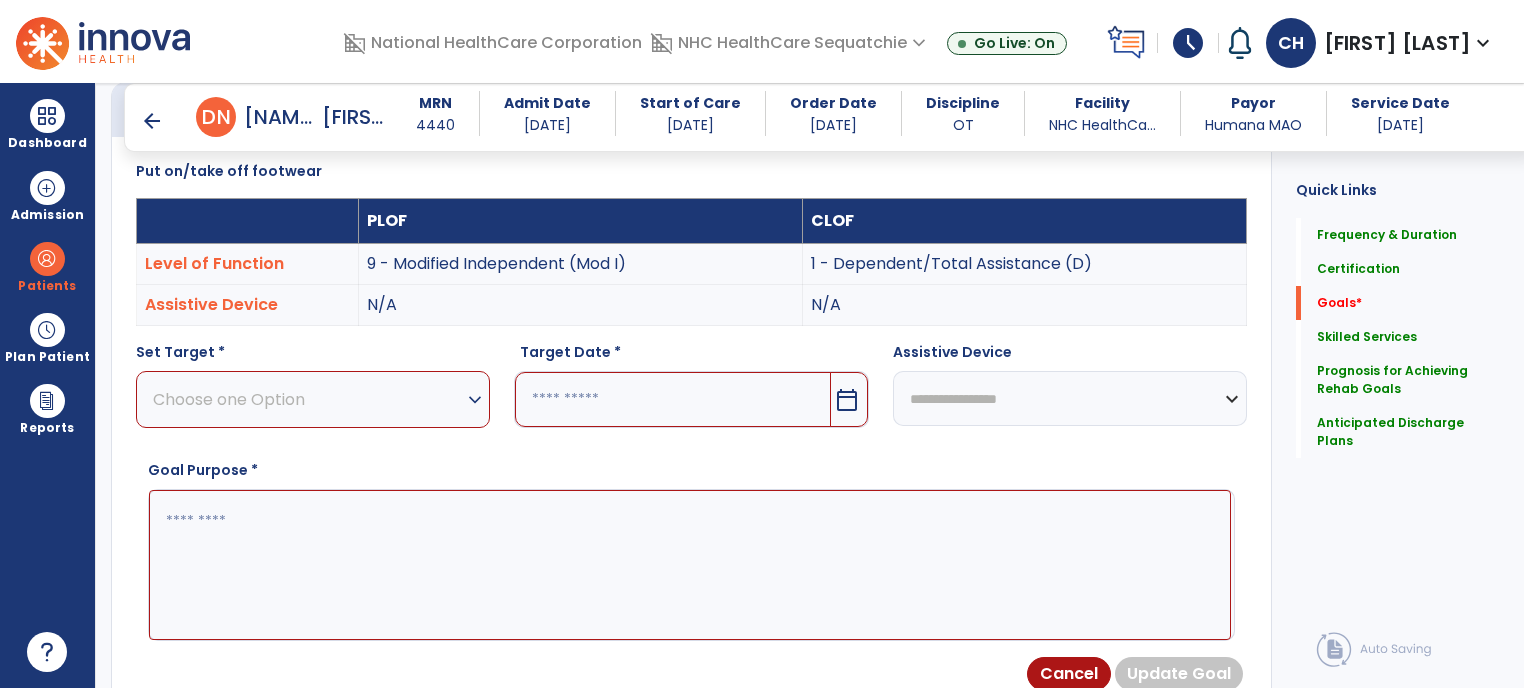 click on "expand_more" at bounding box center [475, 400] 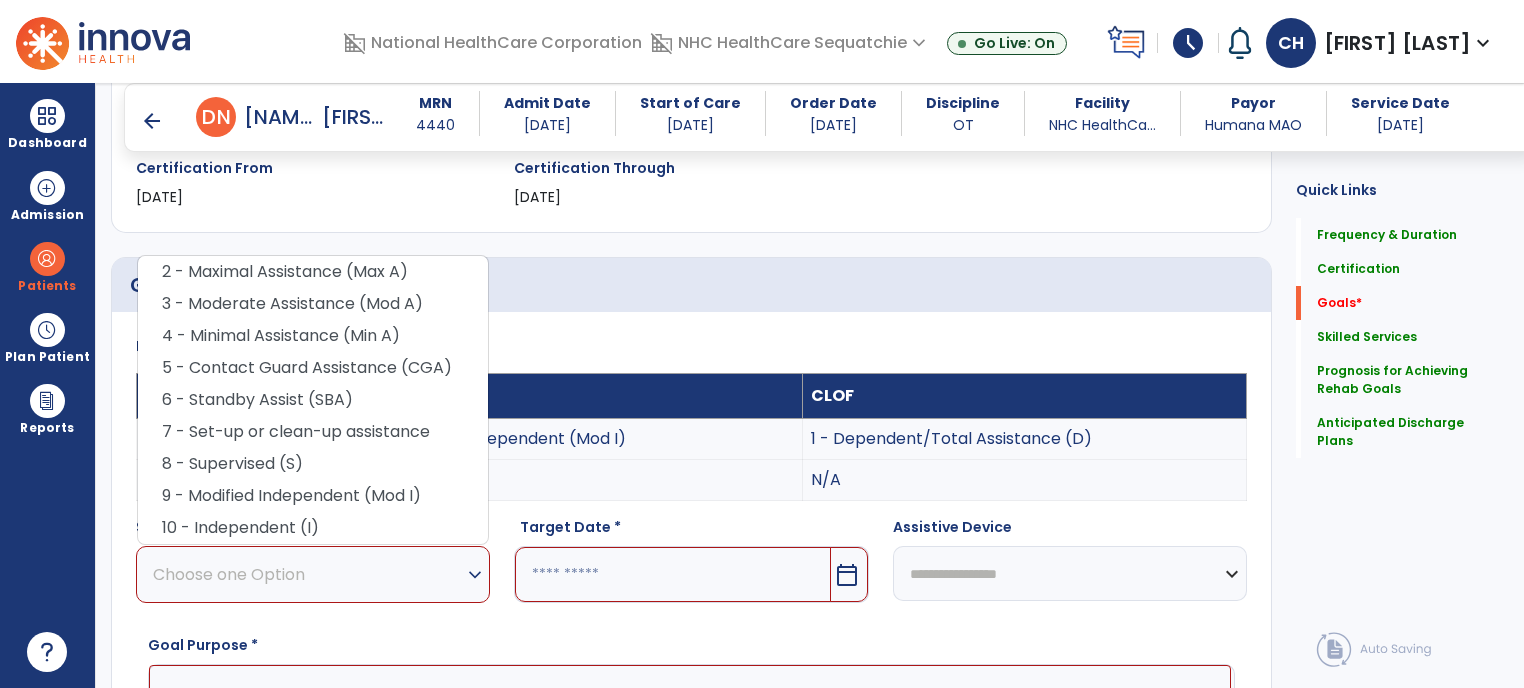 scroll, scrollTop: 358, scrollLeft: 0, axis: vertical 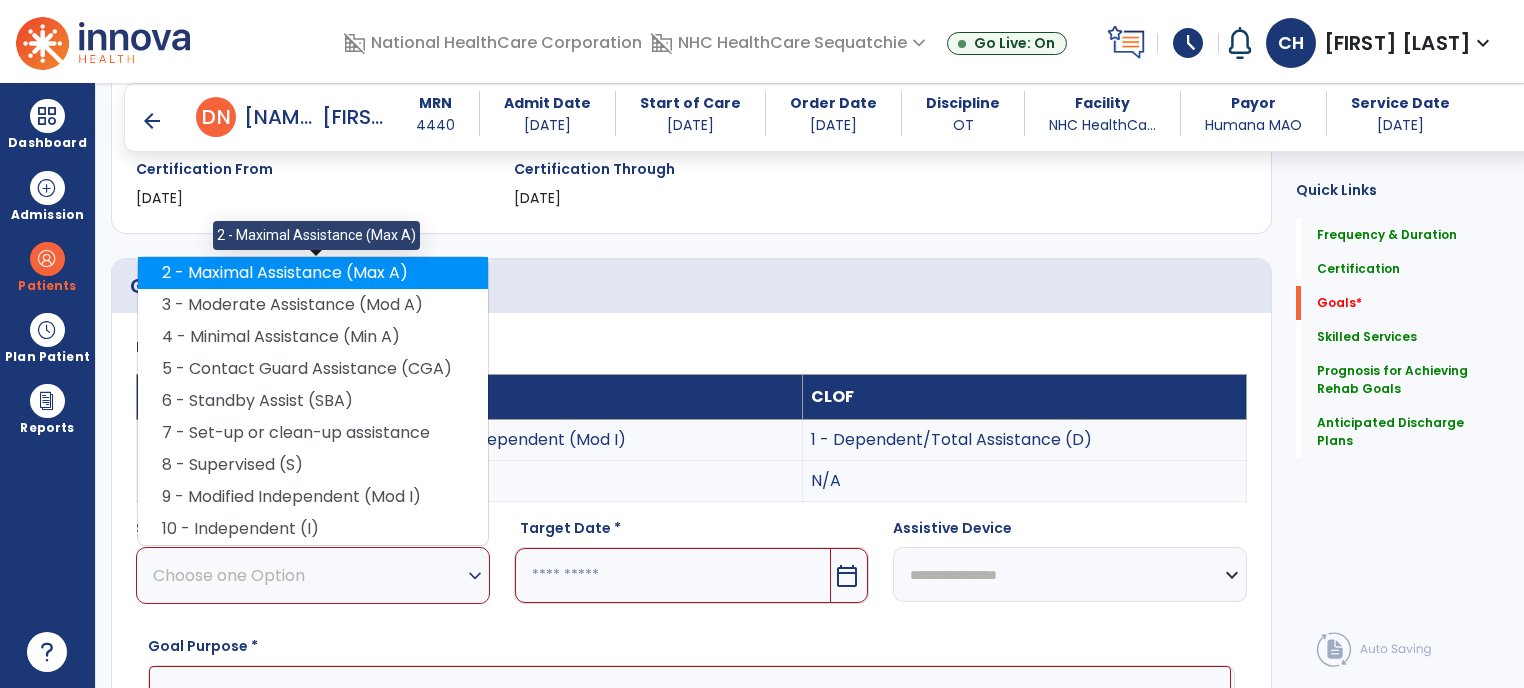 click on "2 - Maximal Assistance (Max A)" at bounding box center [313, 273] 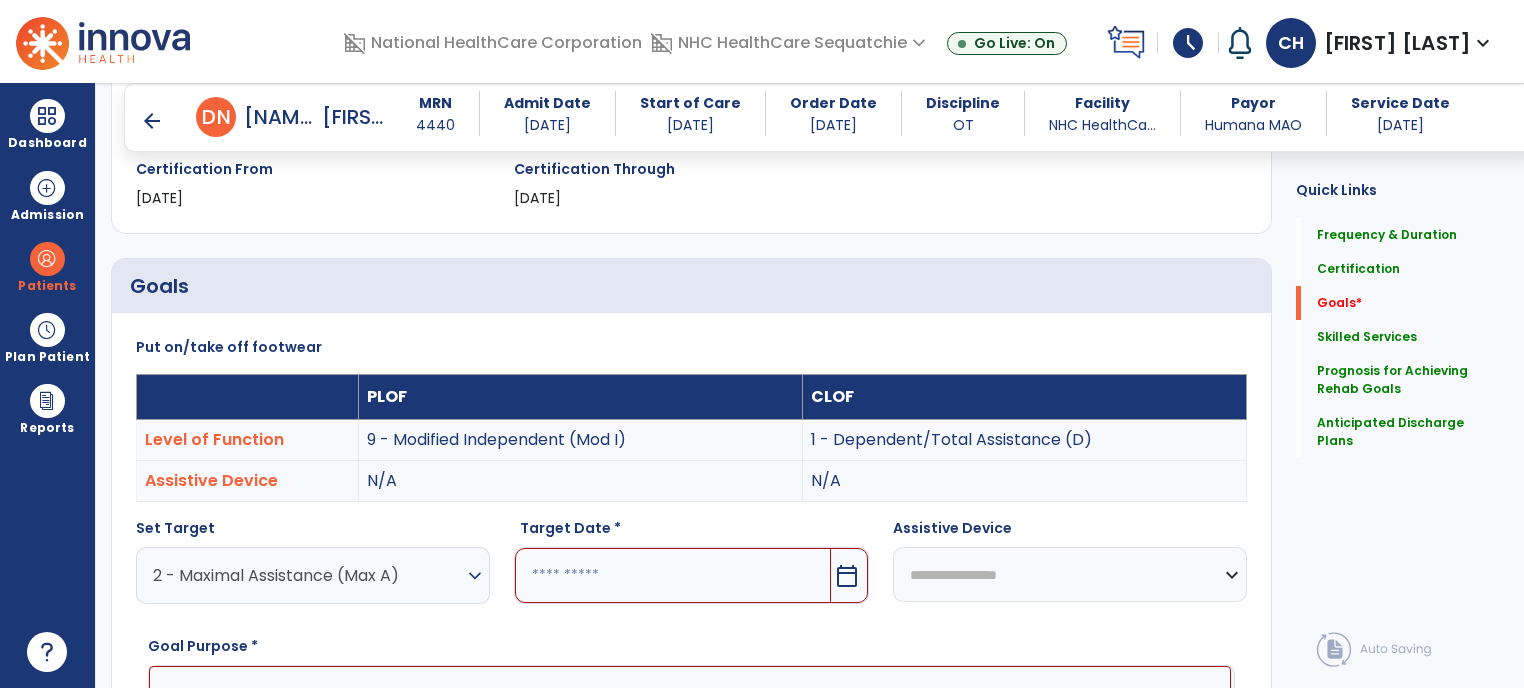click on "expand_more" at bounding box center [475, 576] 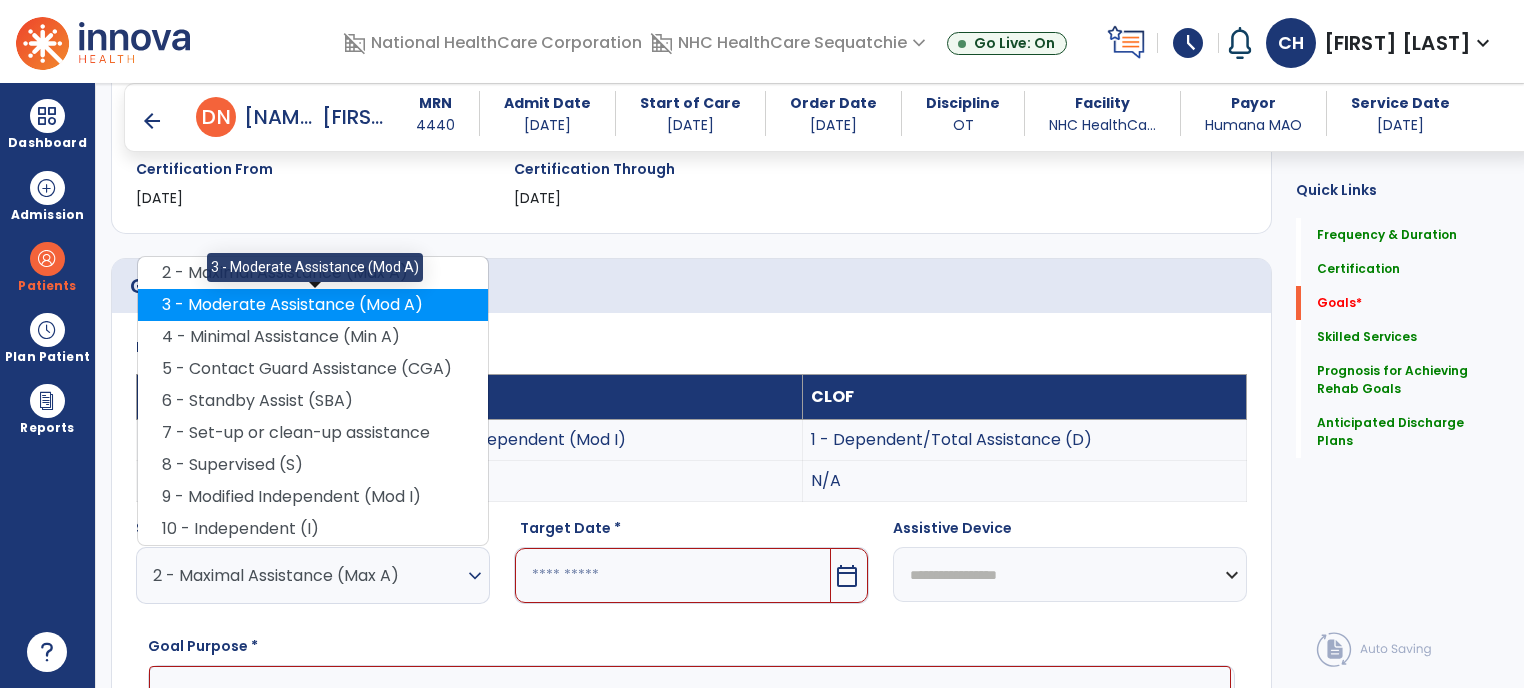 click on "3 - Moderate Assistance (Mod A)" at bounding box center (313, 305) 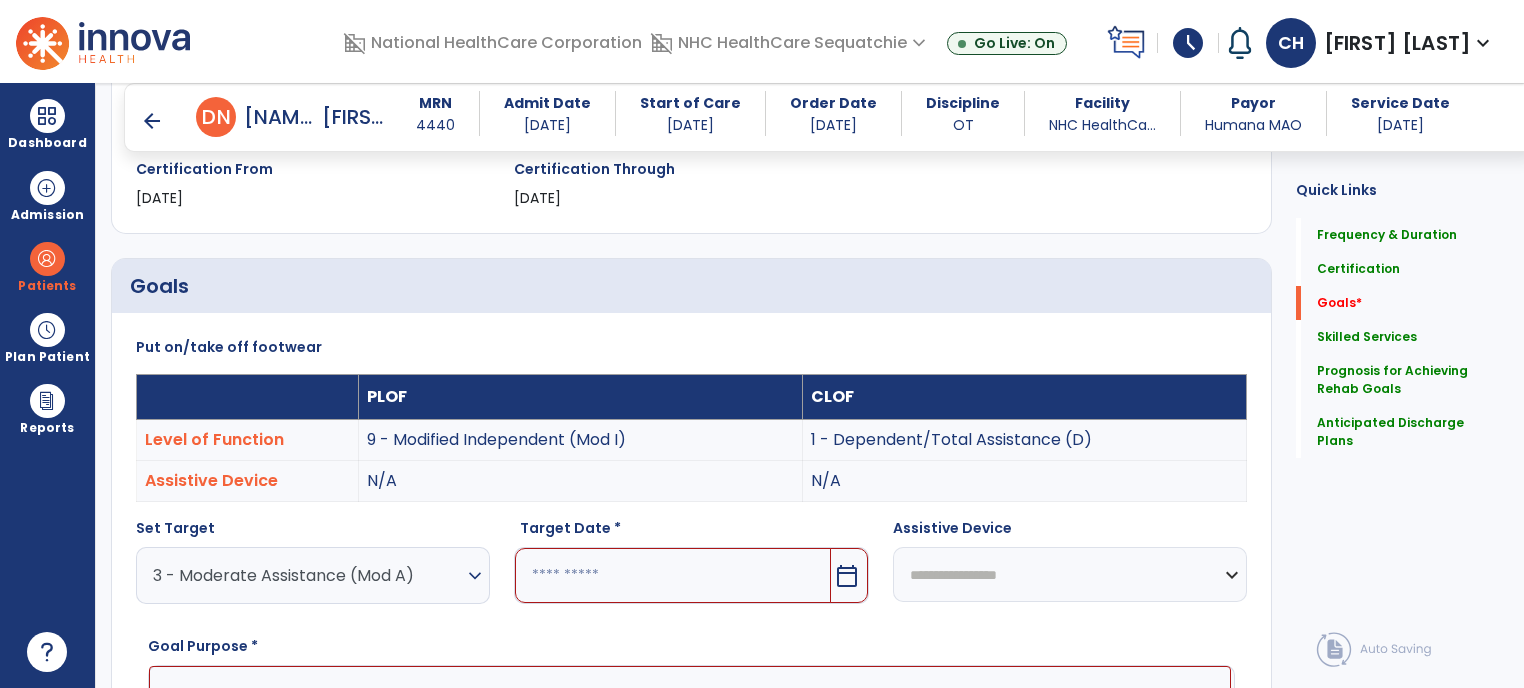 click at bounding box center (672, 575) 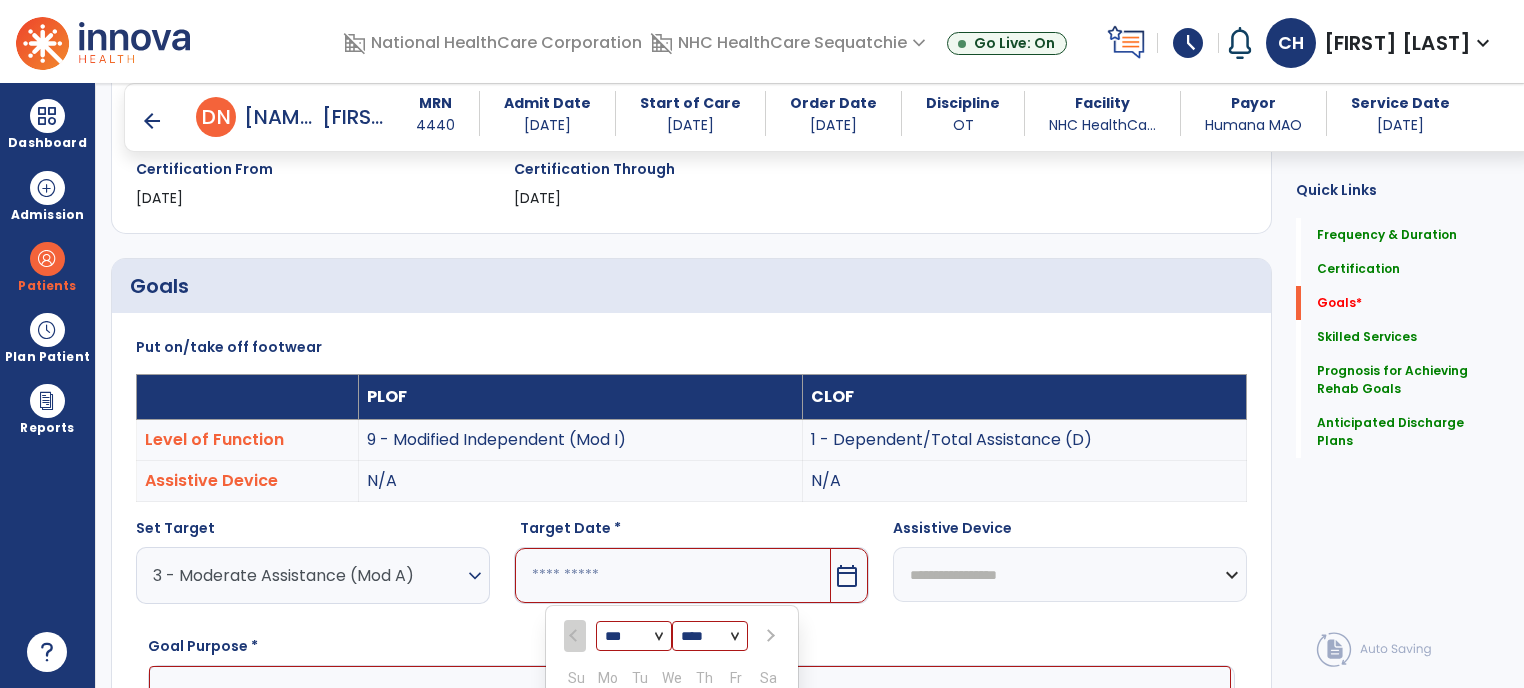 scroll, scrollTop: 746, scrollLeft: 0, axis: vertical 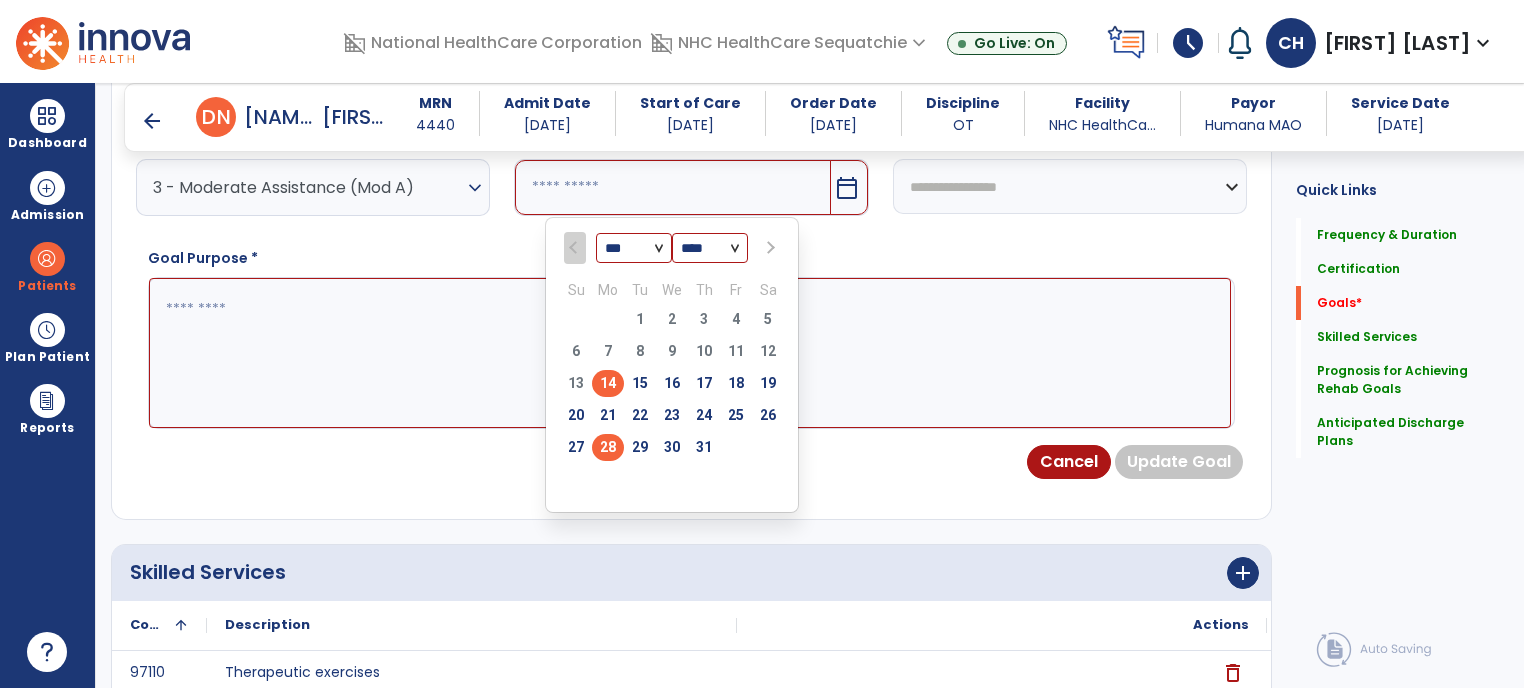 click on "28" at bounding box center (608, 447) 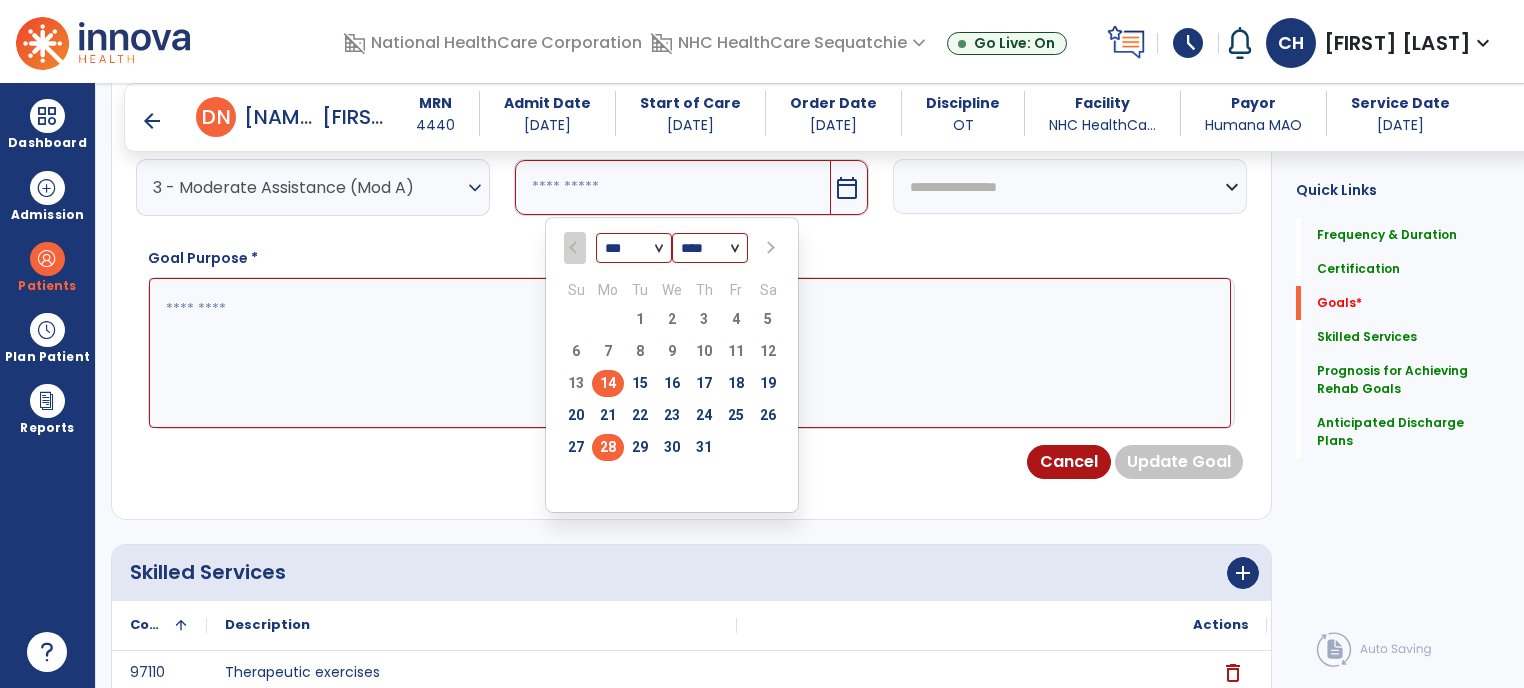 type on "*********" 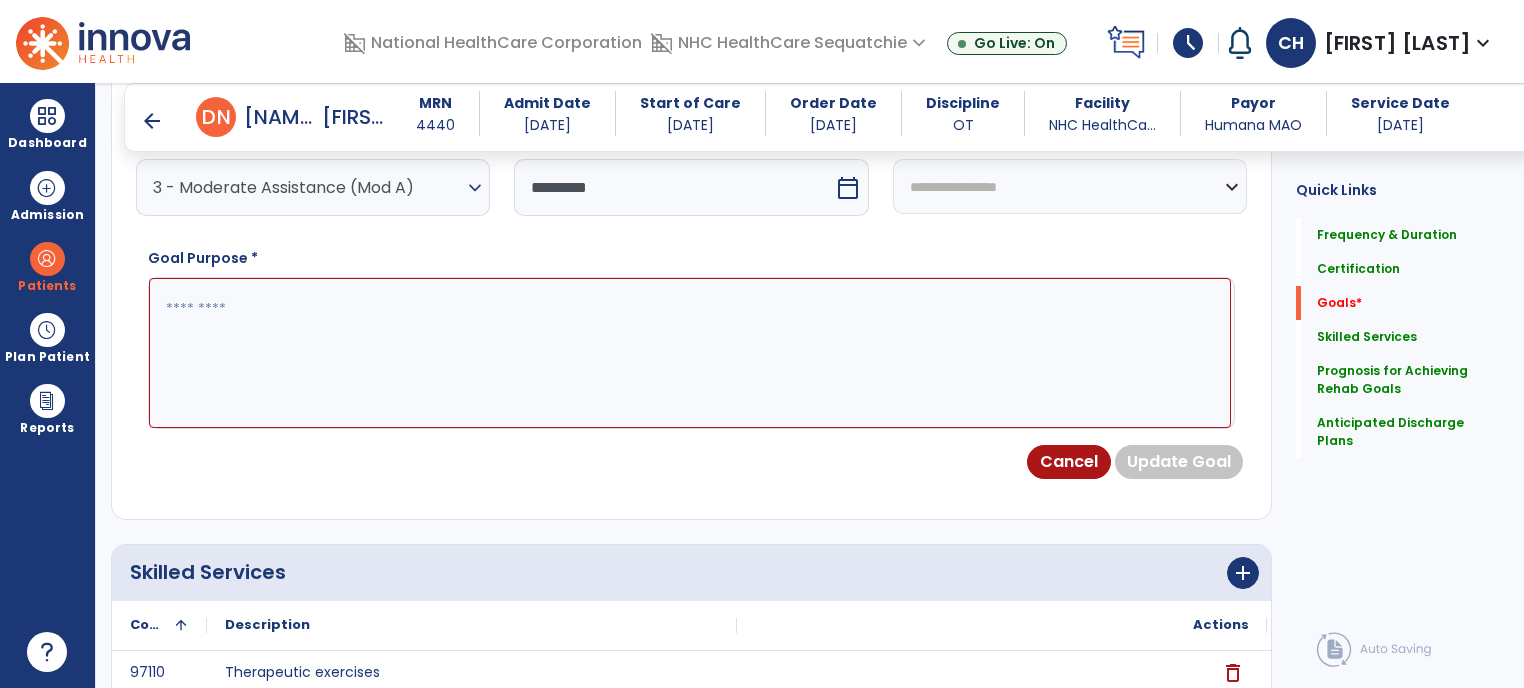 click at bounding box center [690, 353] 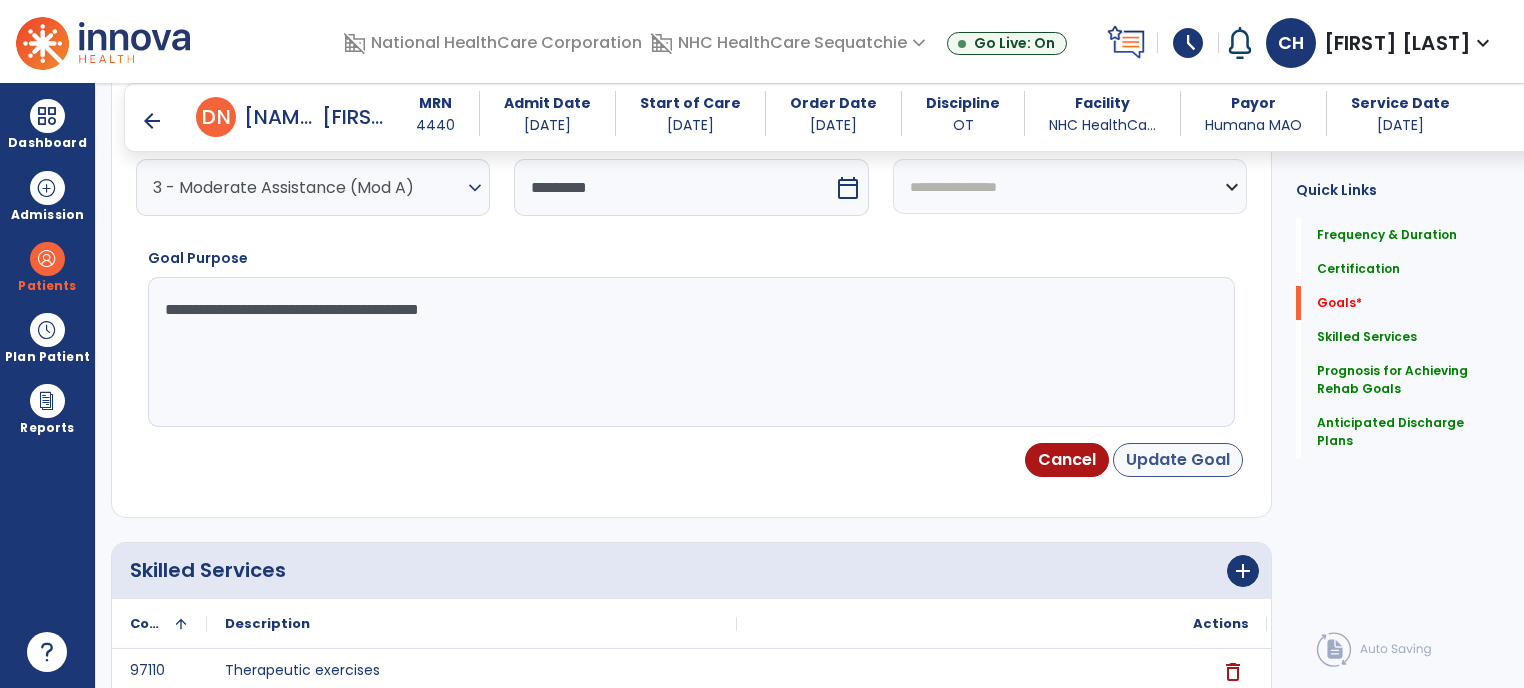 type on "**********" 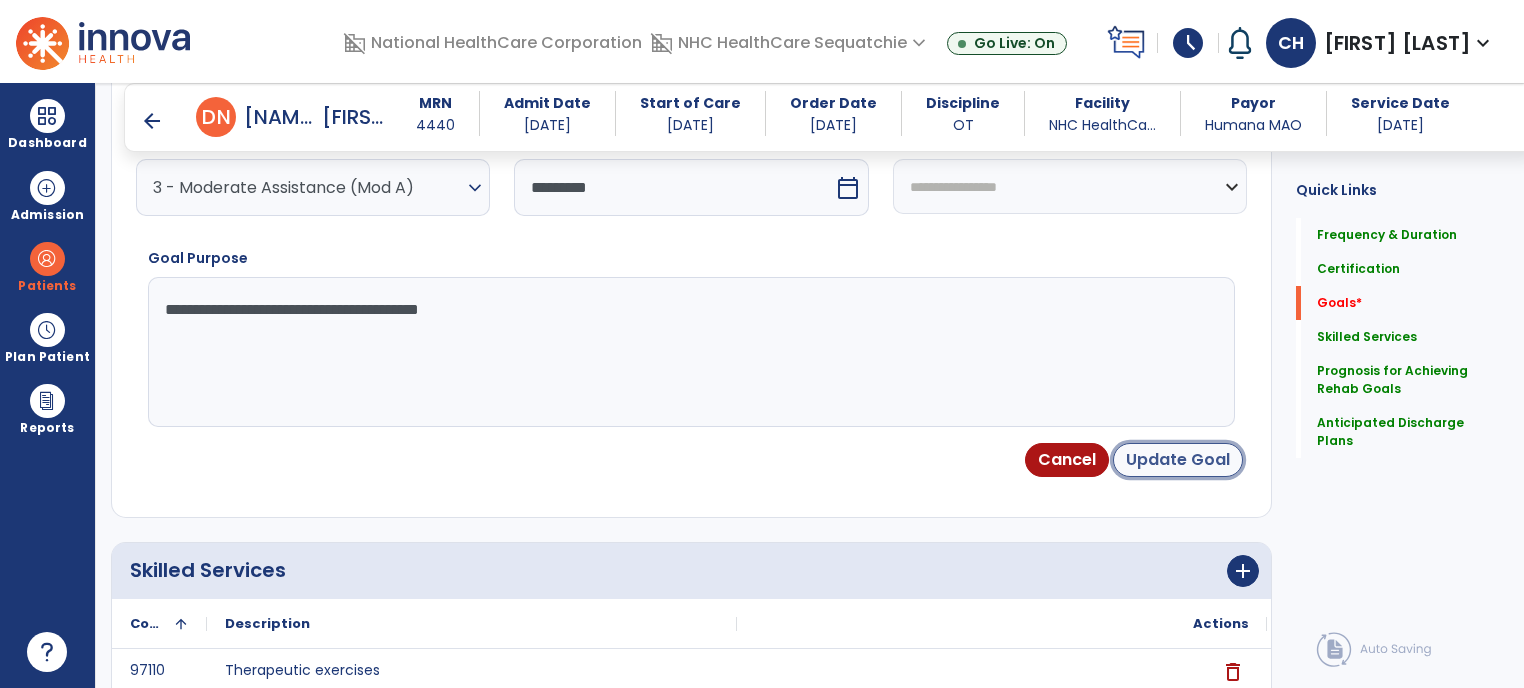 click on "Update Goal" at bounding box center (1178, 460) 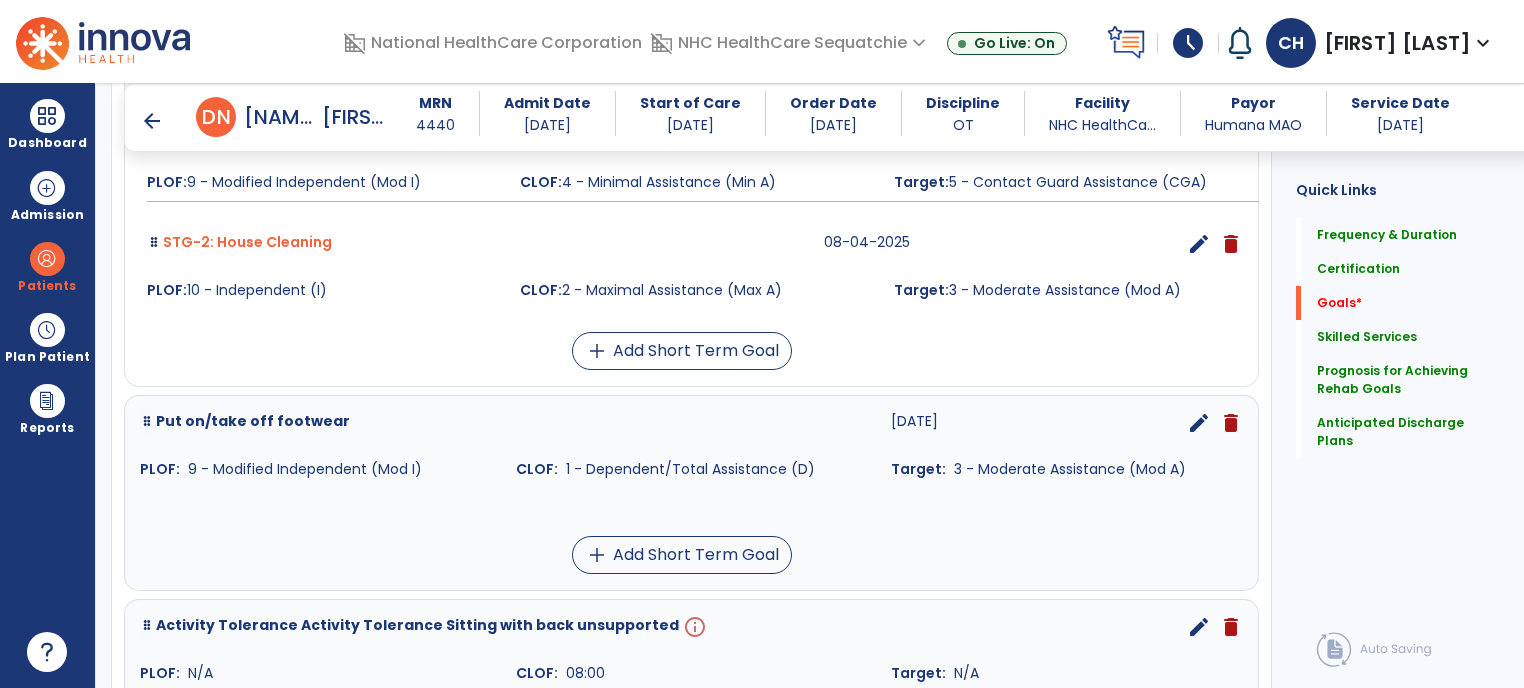 scroll, scrollTop: 690, scrollLeft: 0, axis: vertical 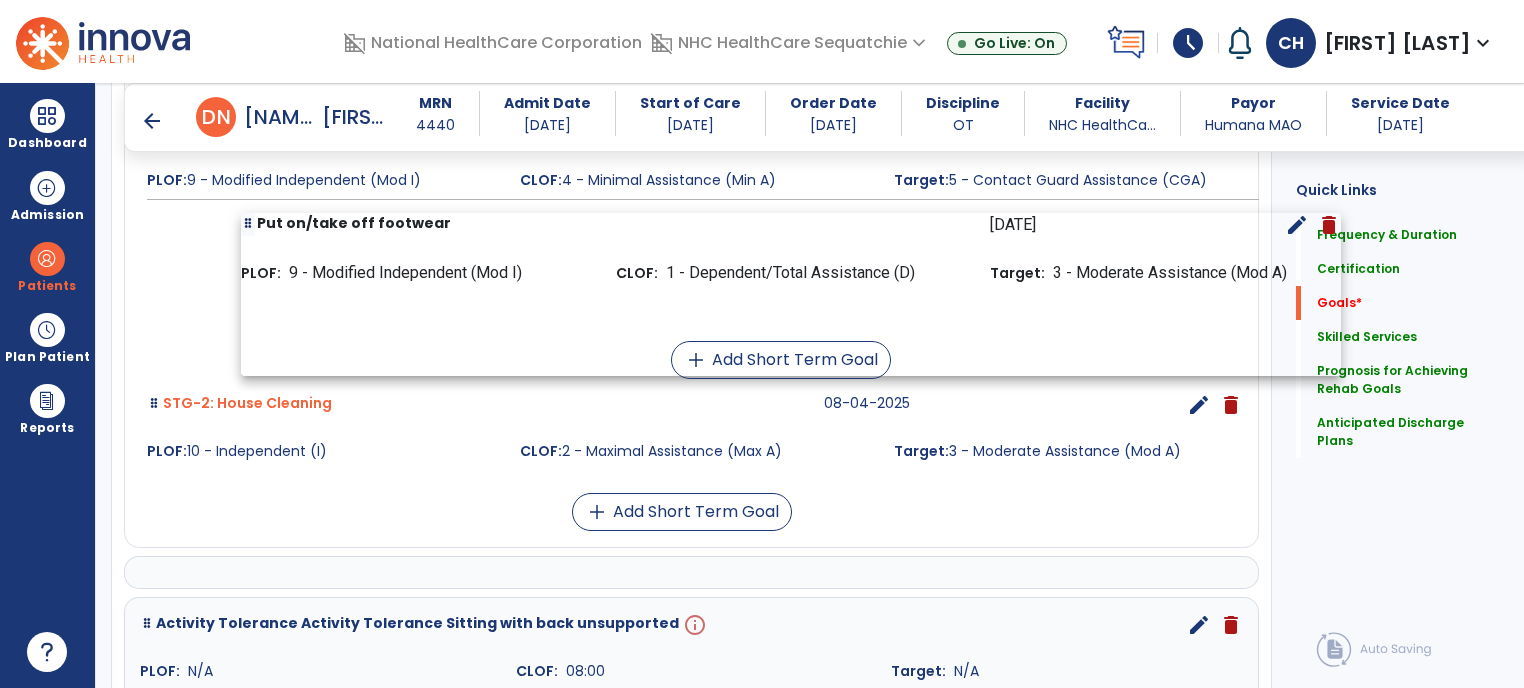 drag, startPoint x: 520, startPoint y: 440, endPoint x: 358, endPoint y: 327, distance: 197.51709 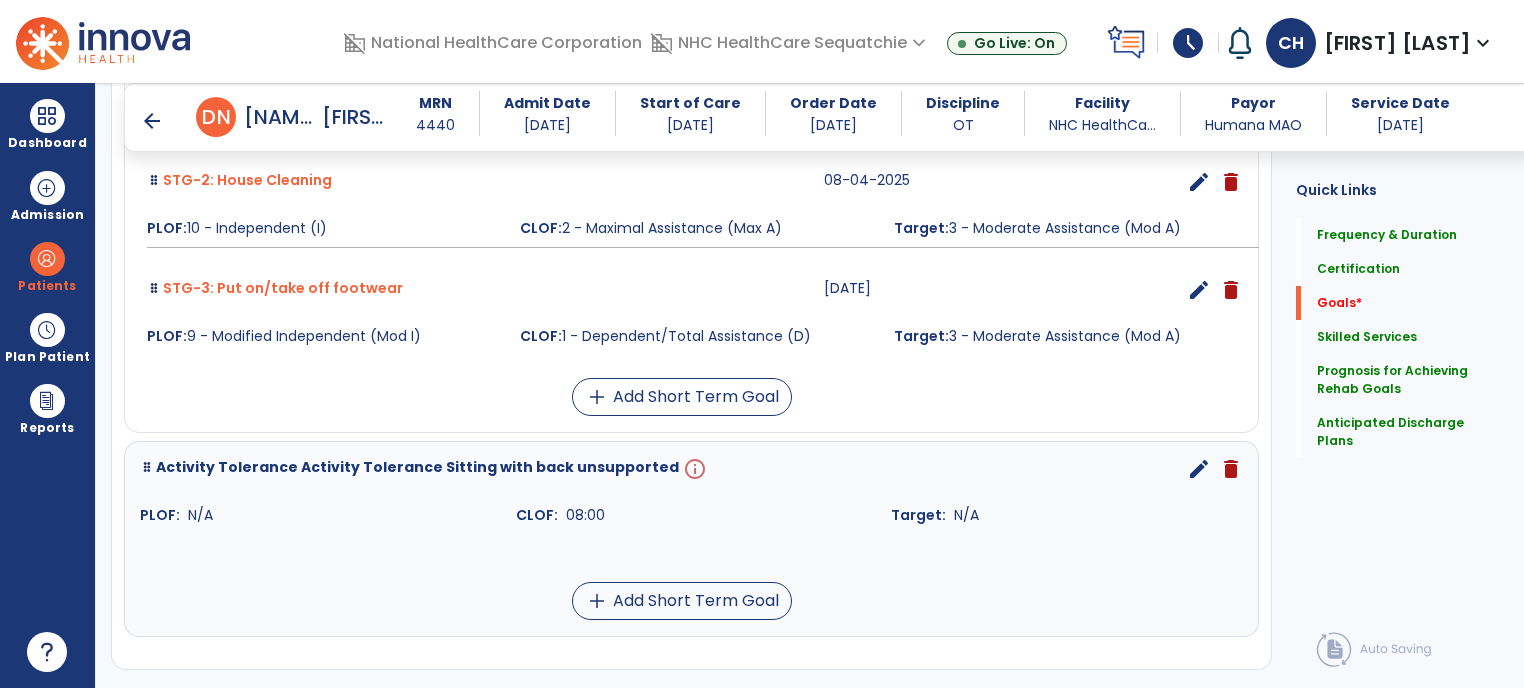 scroll, scrollTop: 755, scrollLeft: 0, axis: vertical 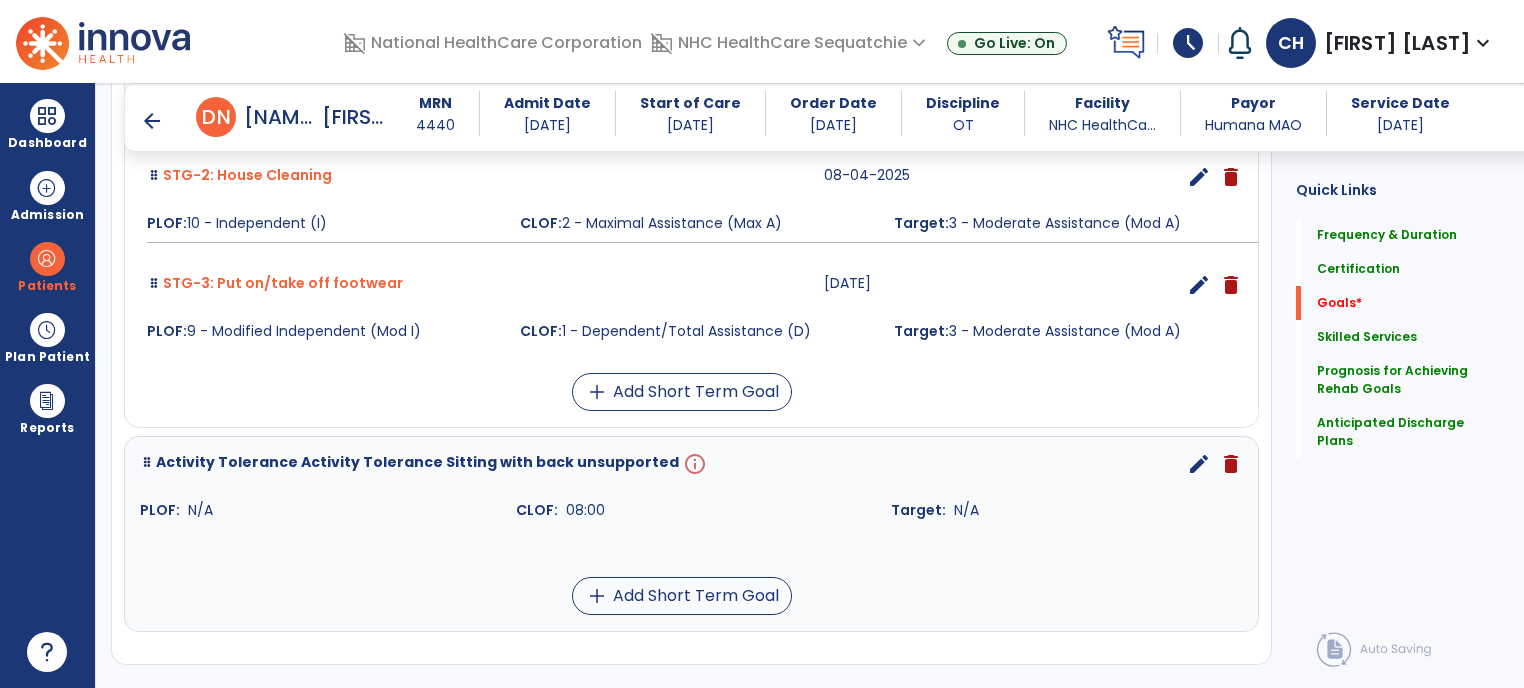 click on "edit" at bounding box center [1199, 464] 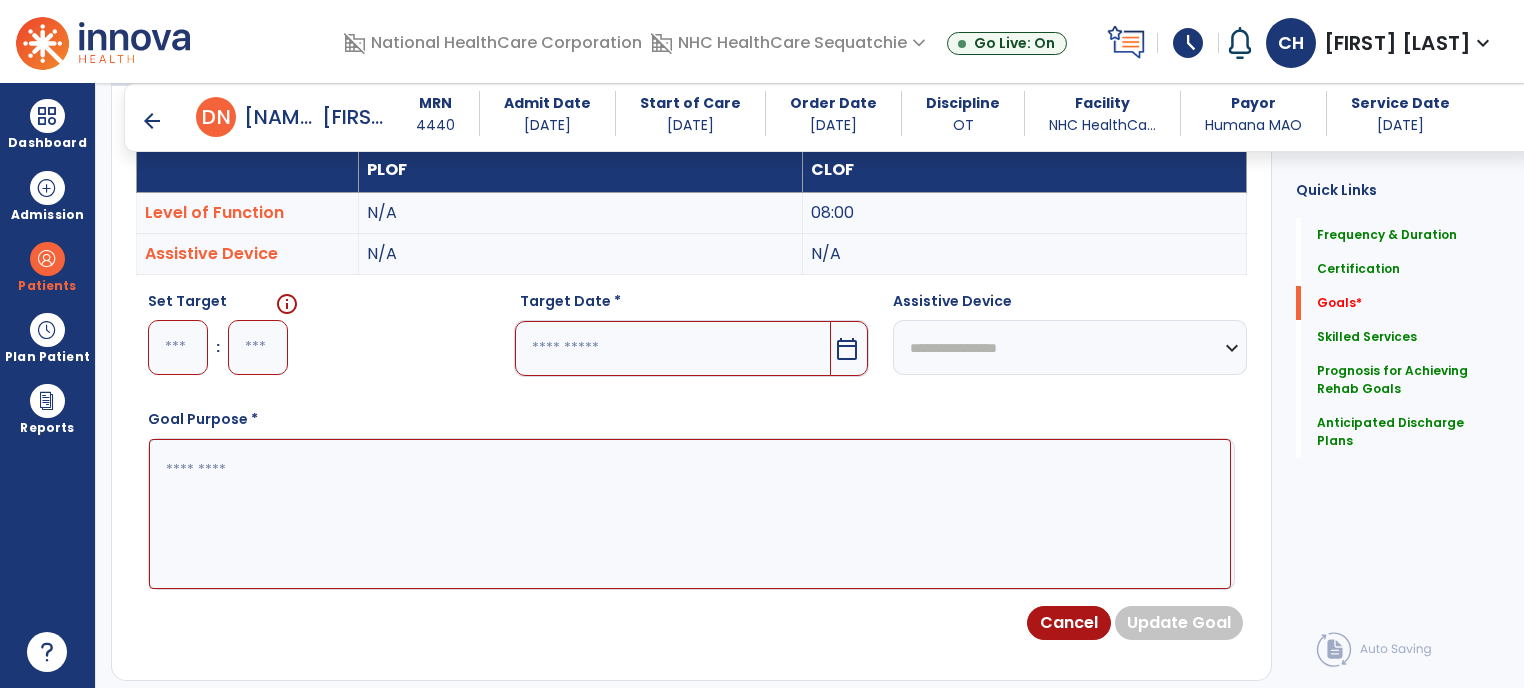 scroll, scrollTop: 534, scrollLeft: 0, axis: vertical 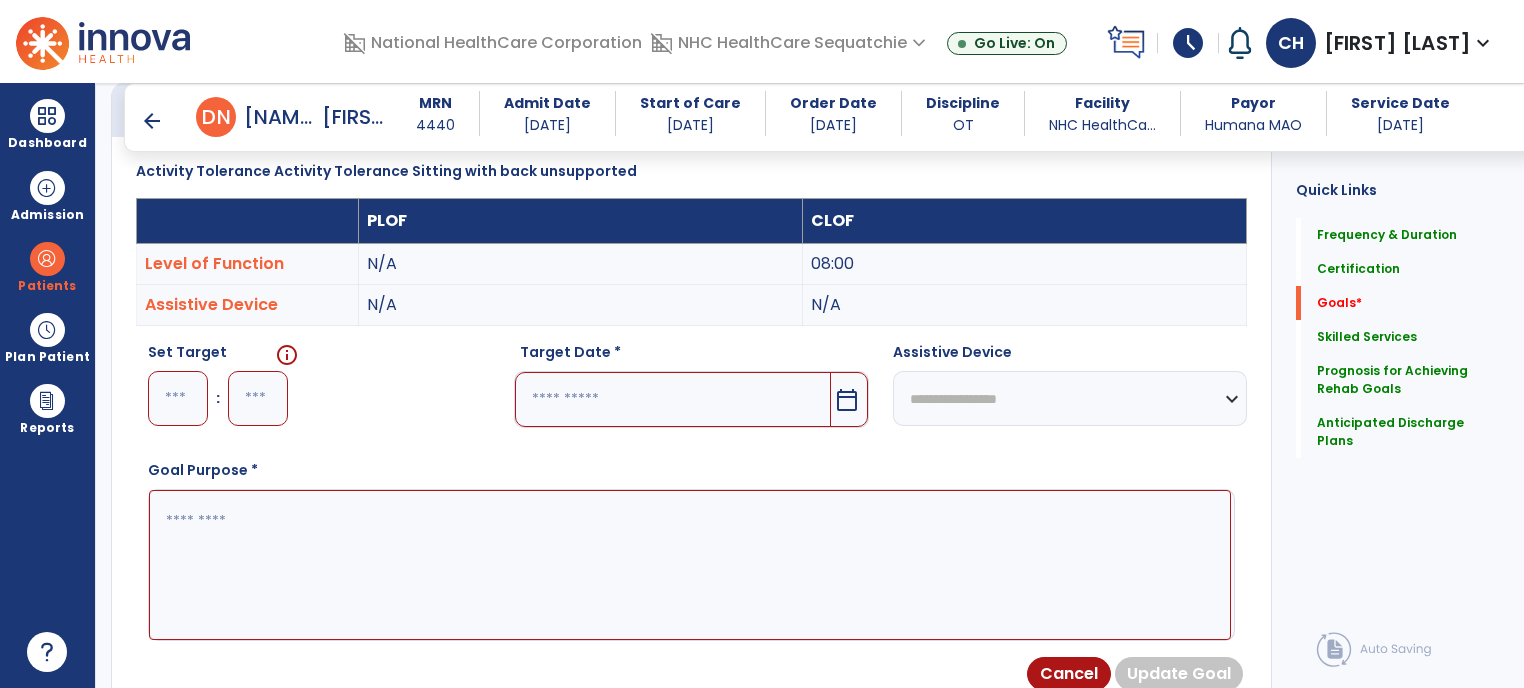 click at bounding box center [672, 399] 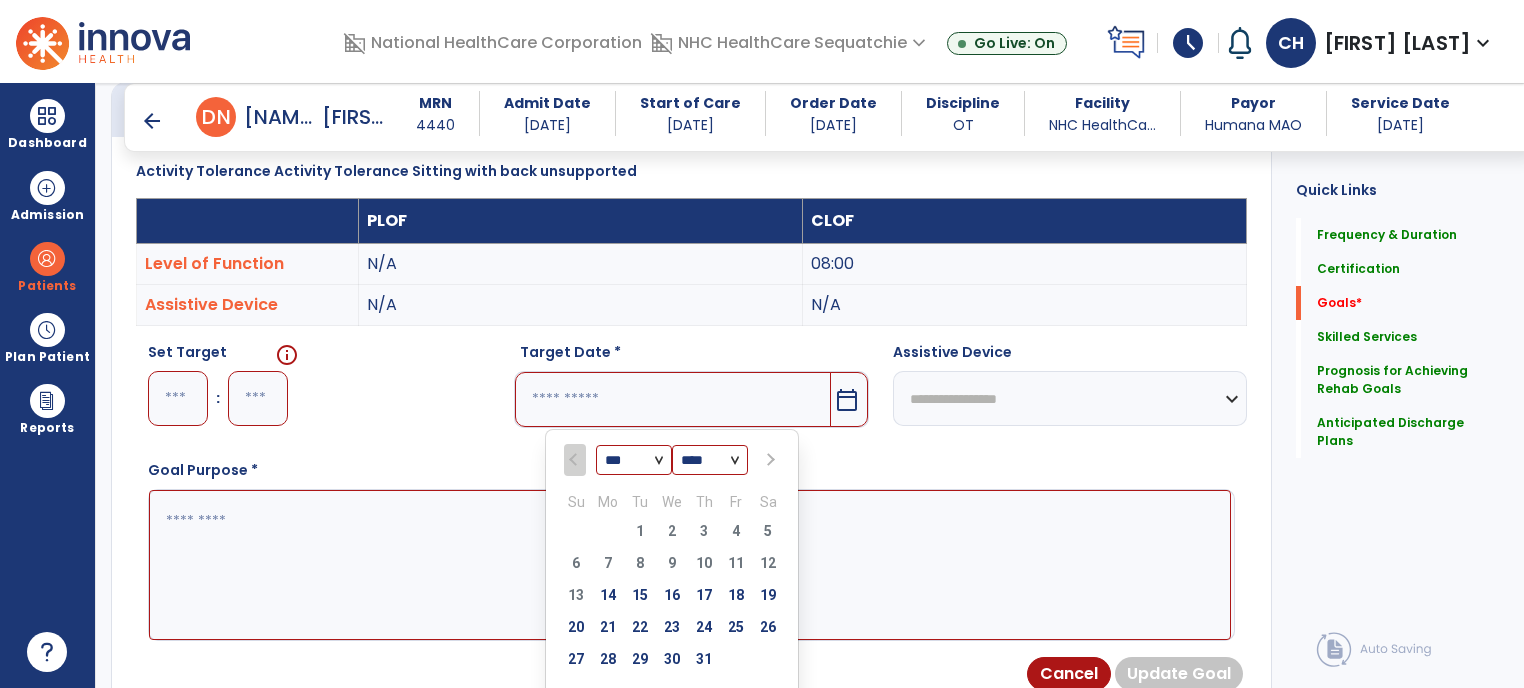 click at bounding box center (770, 460) 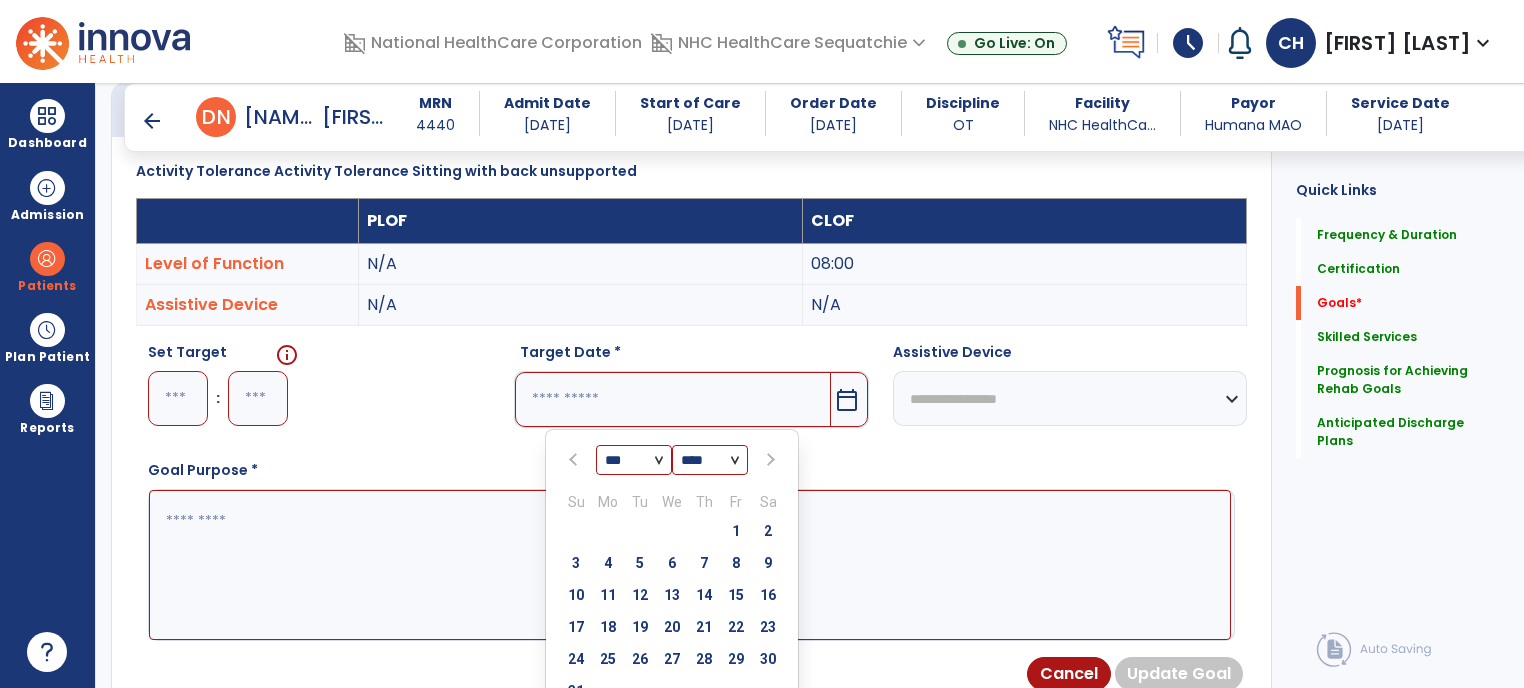 click at bounding box center (770, 460) 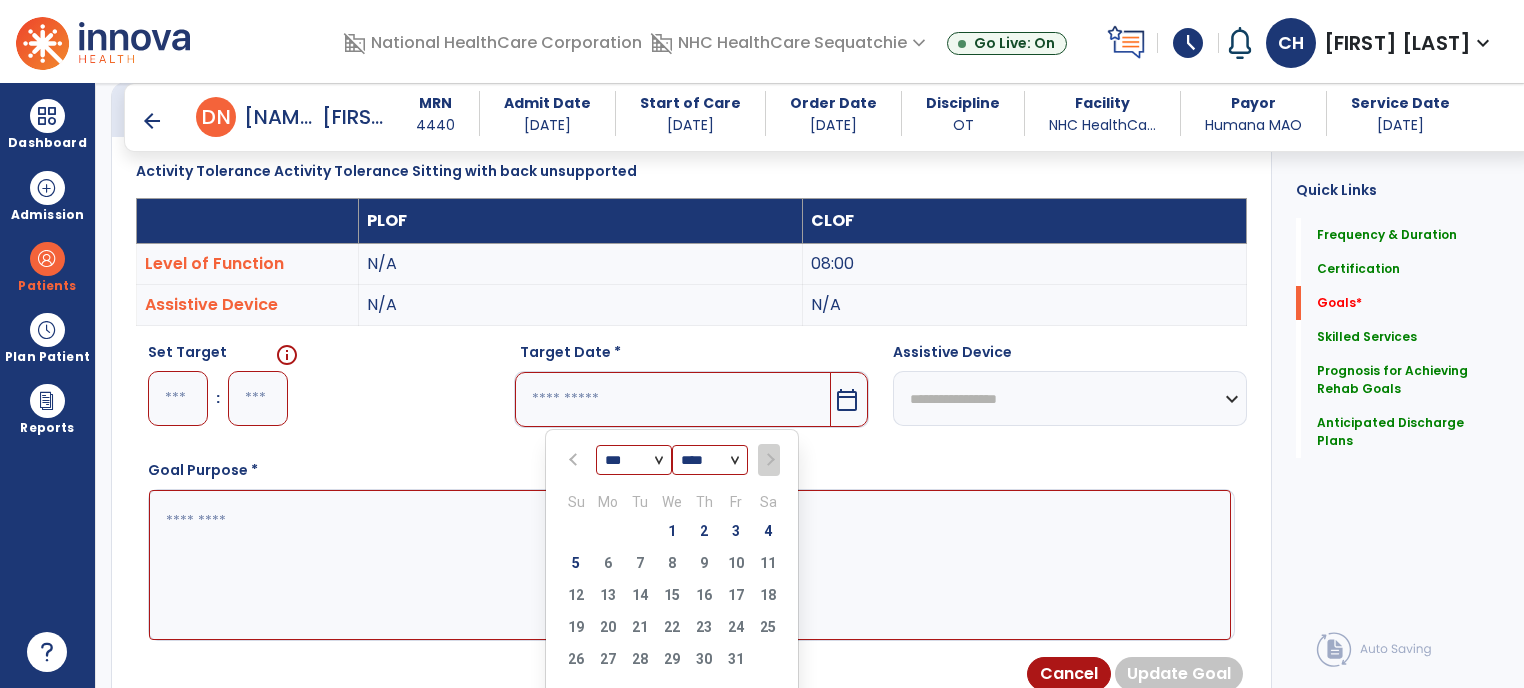 select on "**" 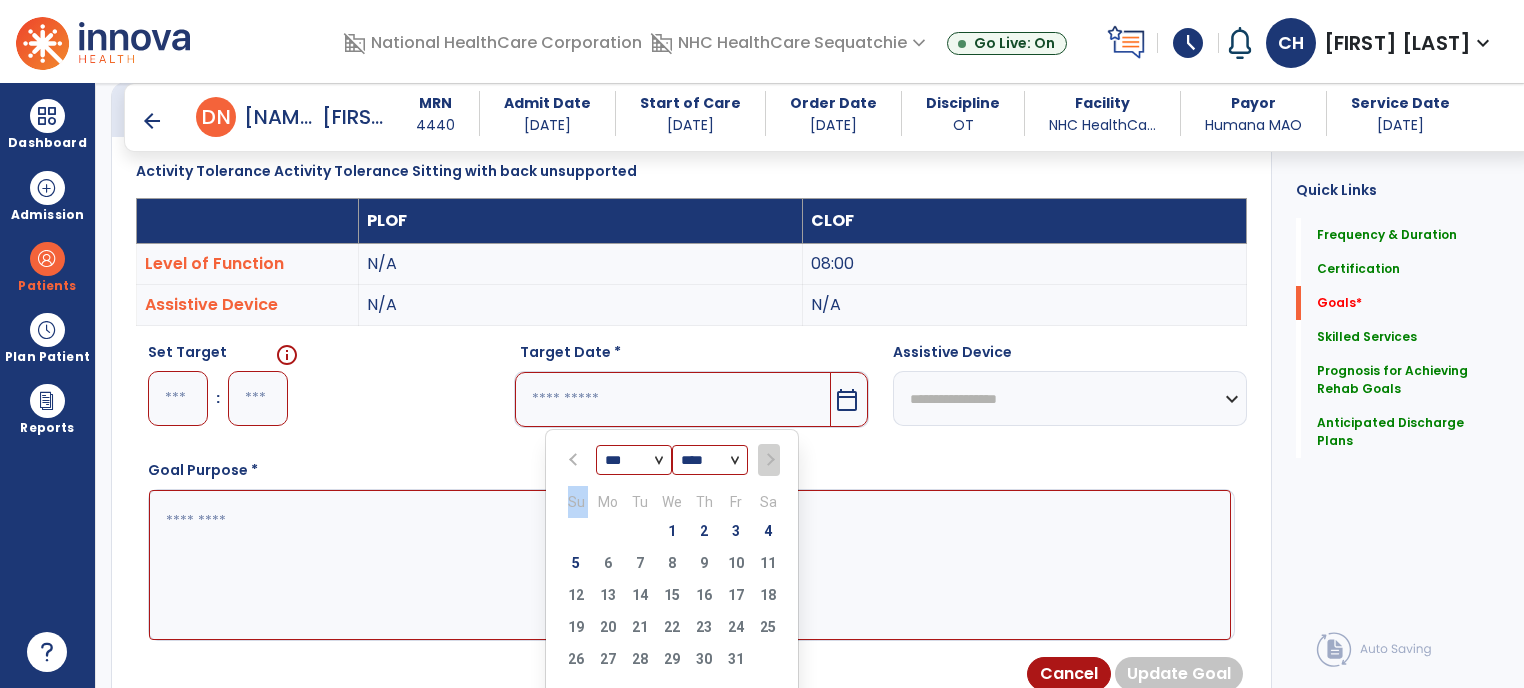 click at bounding box center (768, 460) 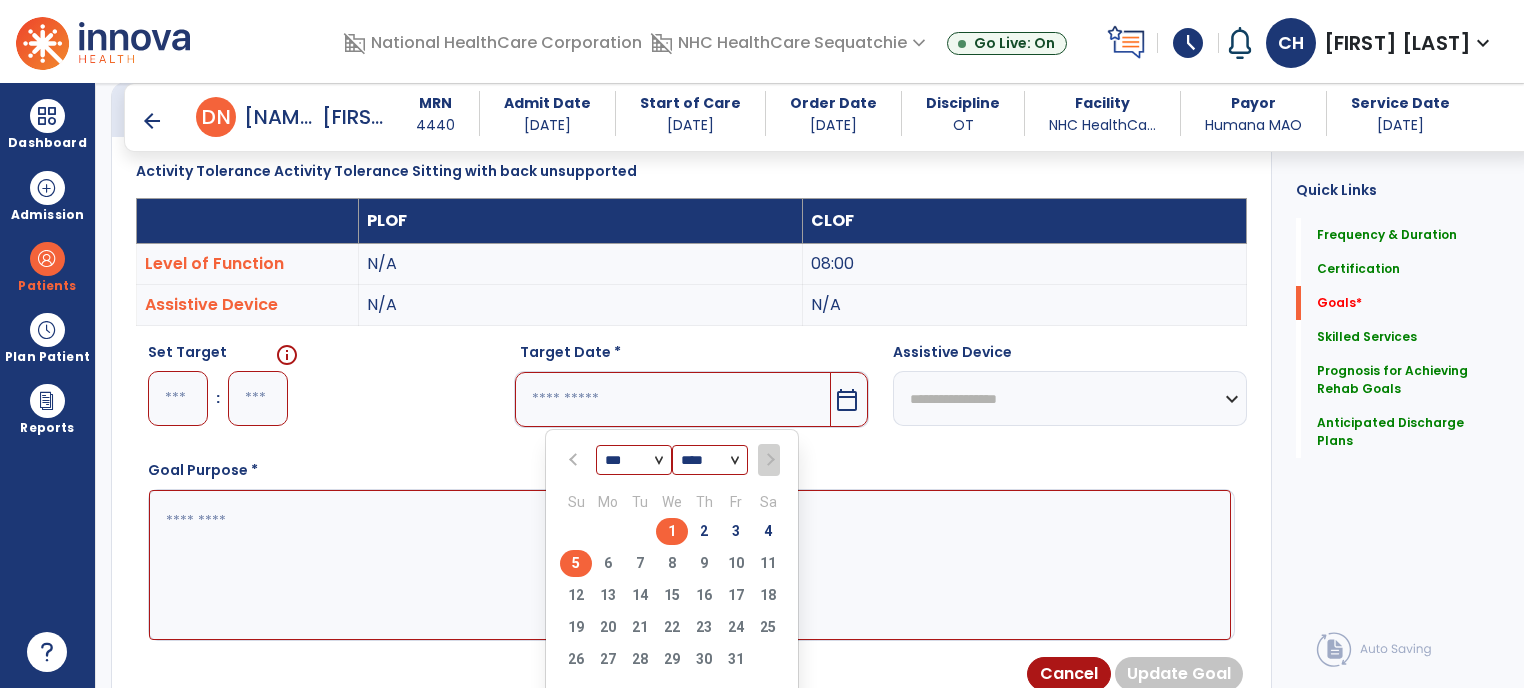 click on "5" at bounding box center (576, 563) 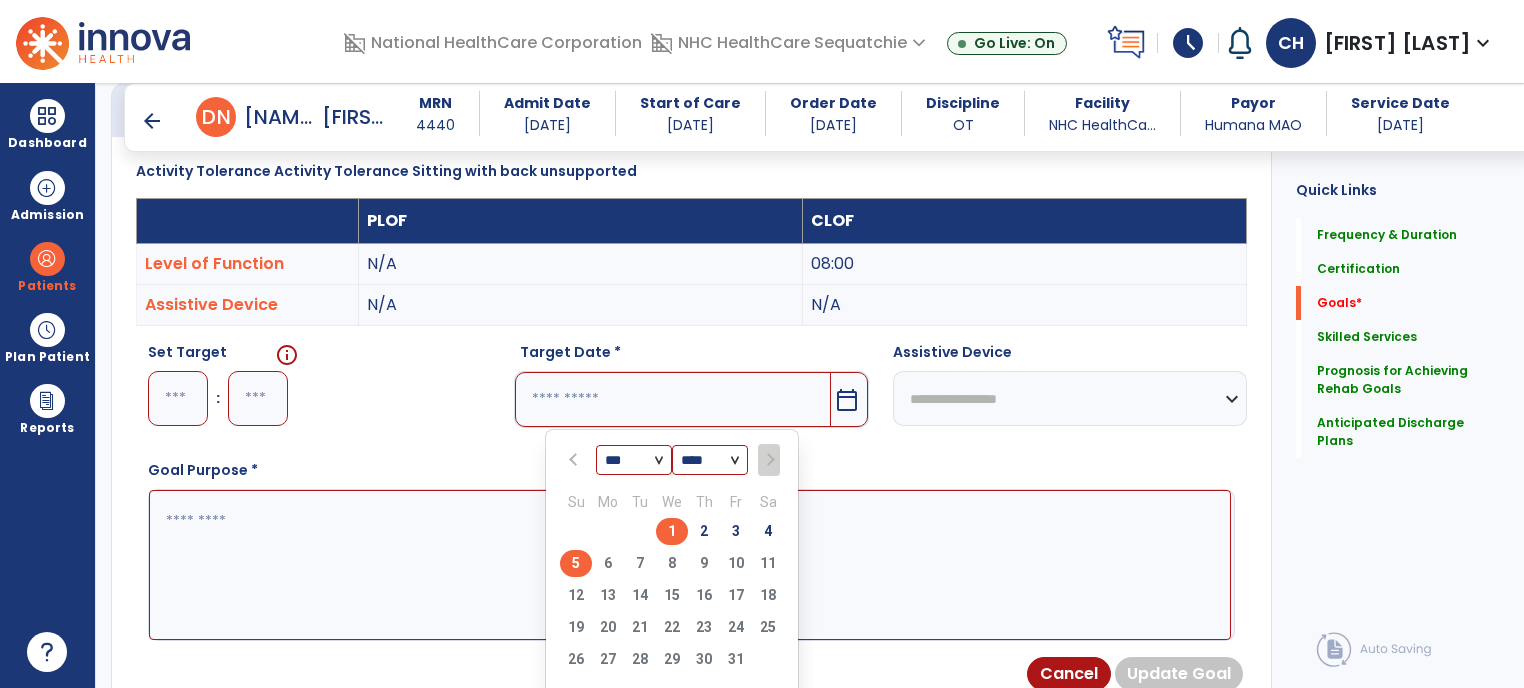 type on "*********" 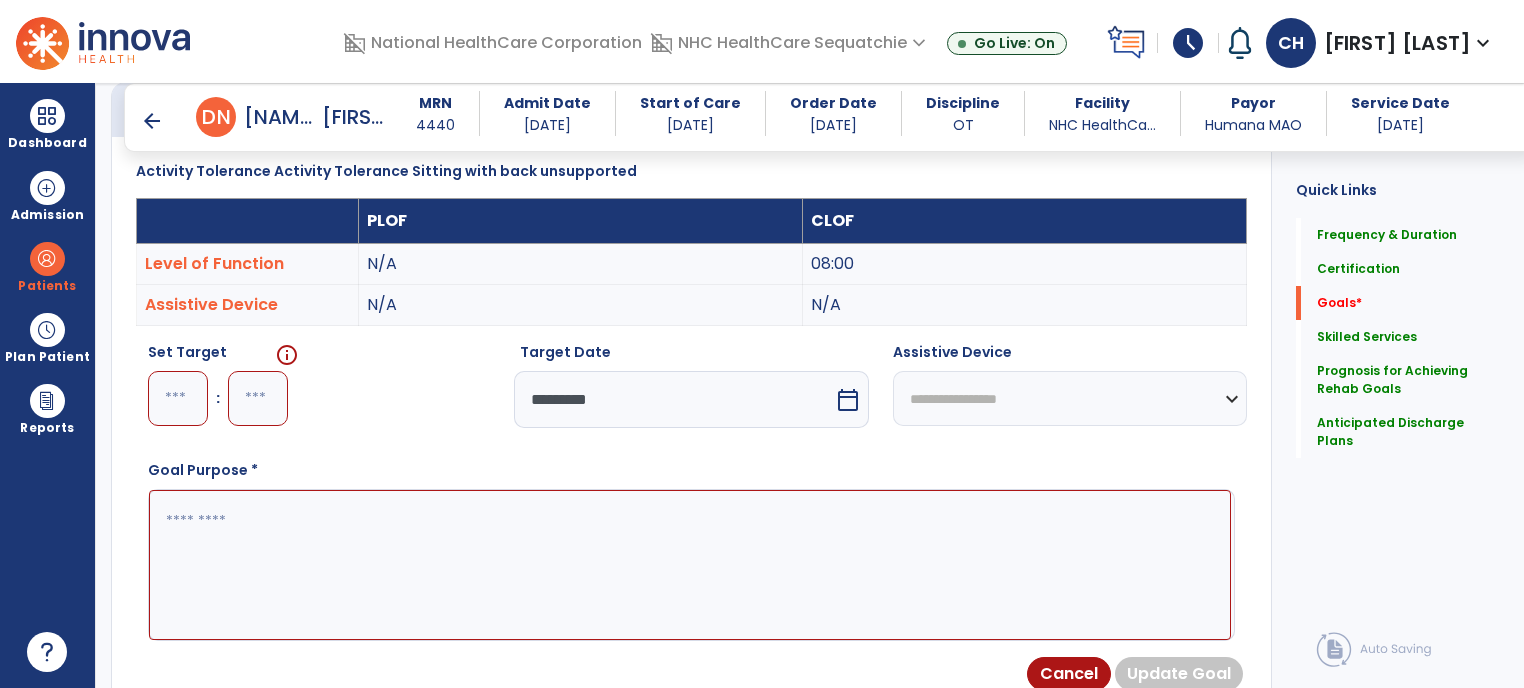 click at bounding box center [178, 398] 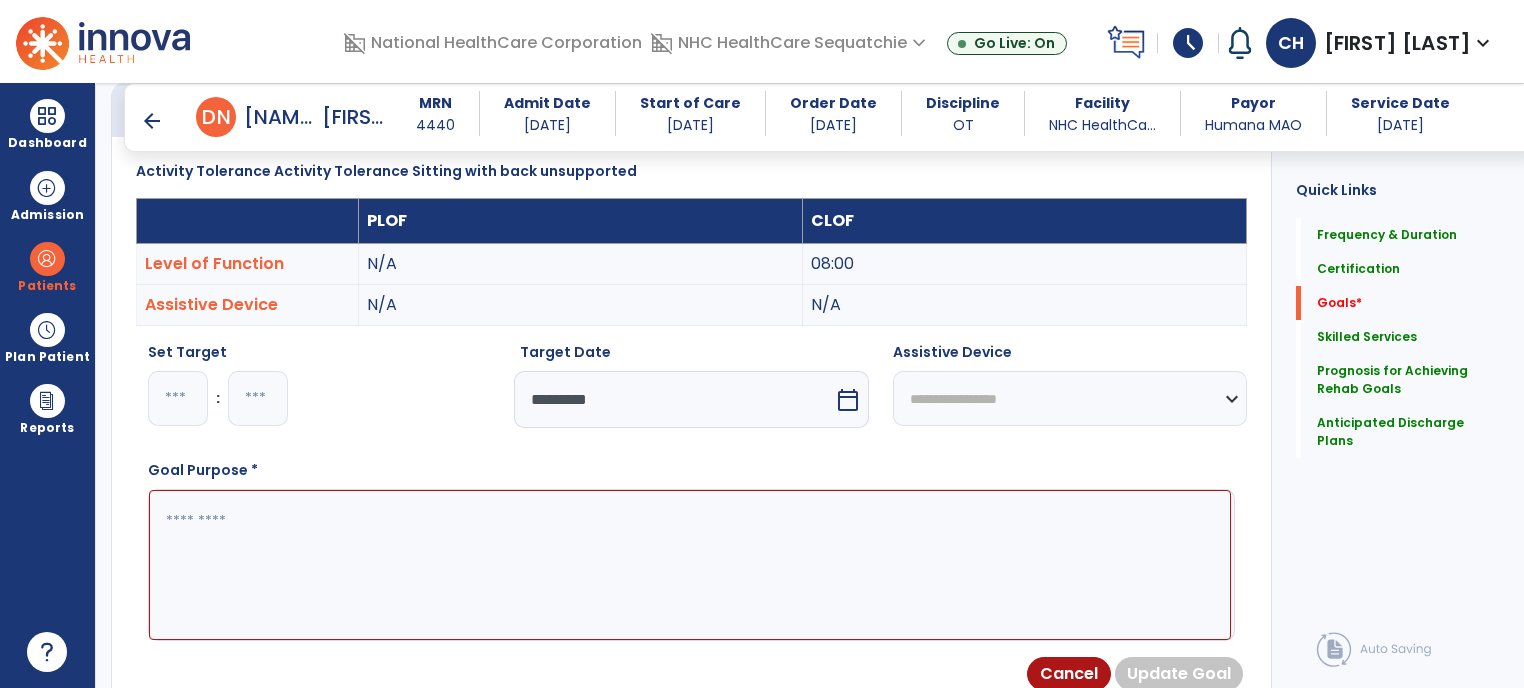 type on "**" 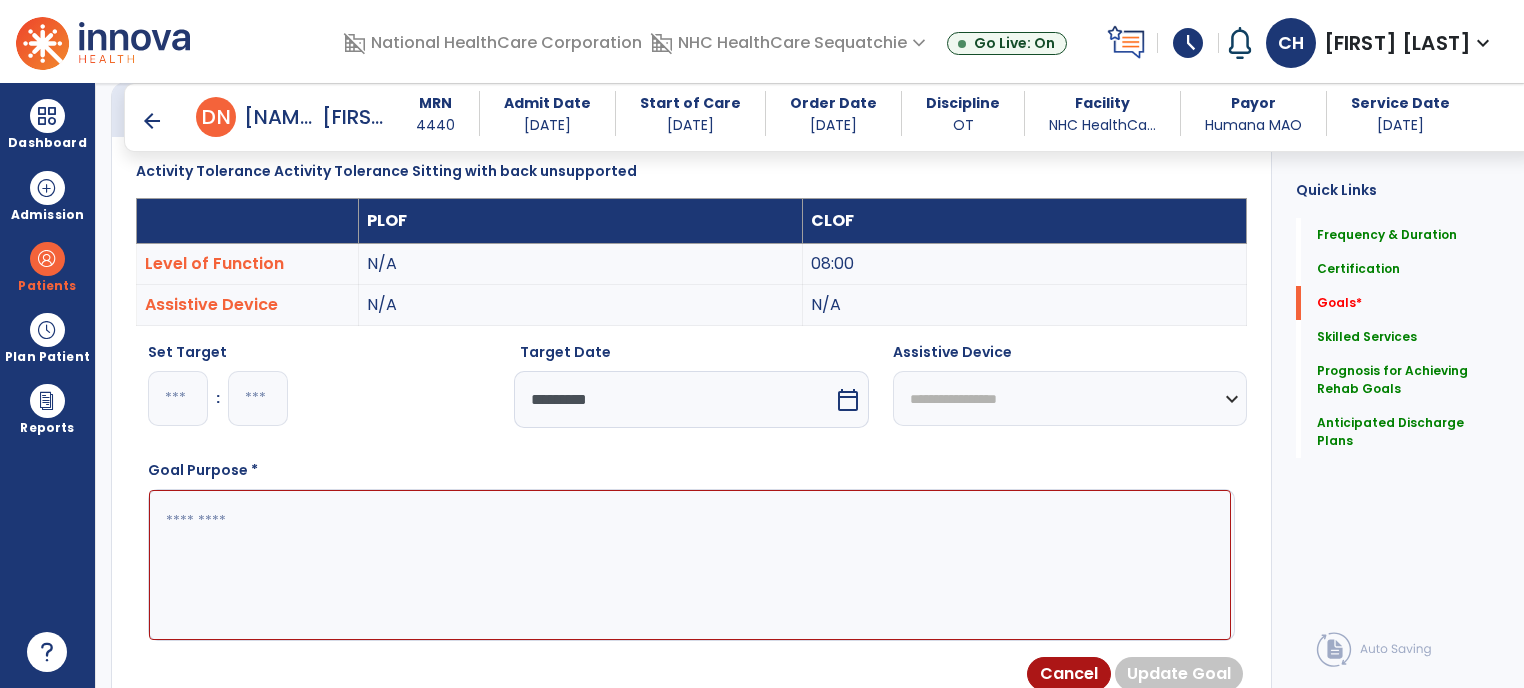 click at bounding box center [690, 565] 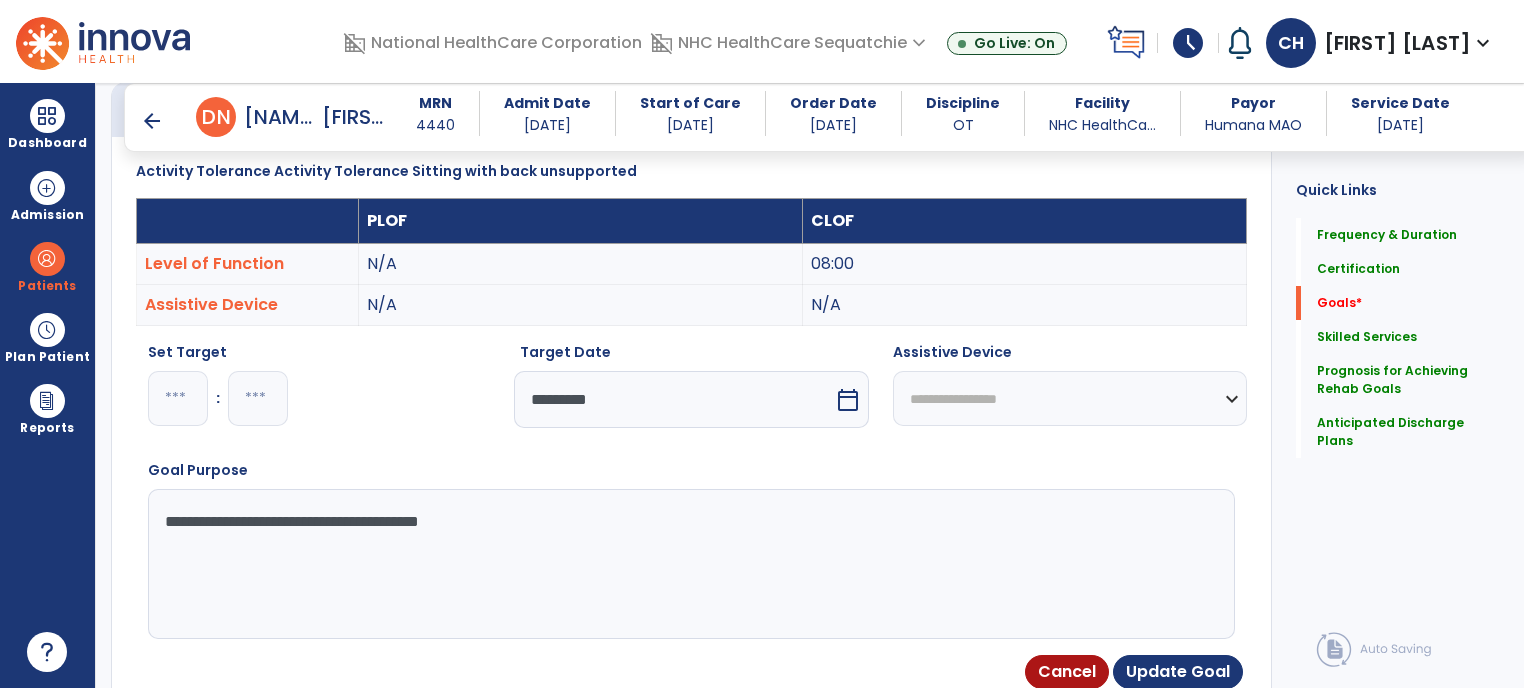 click on "**********" at bounding box center [690, 564] 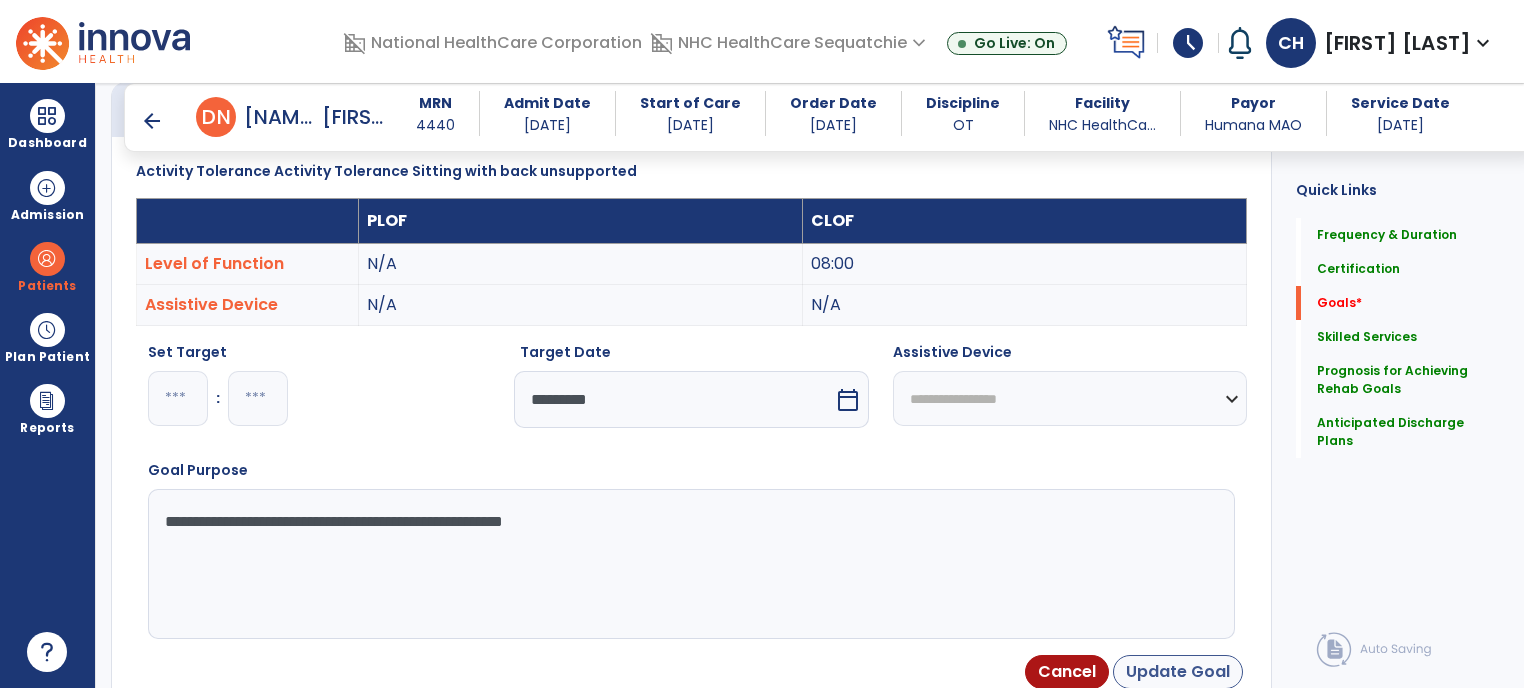 type on "**********" 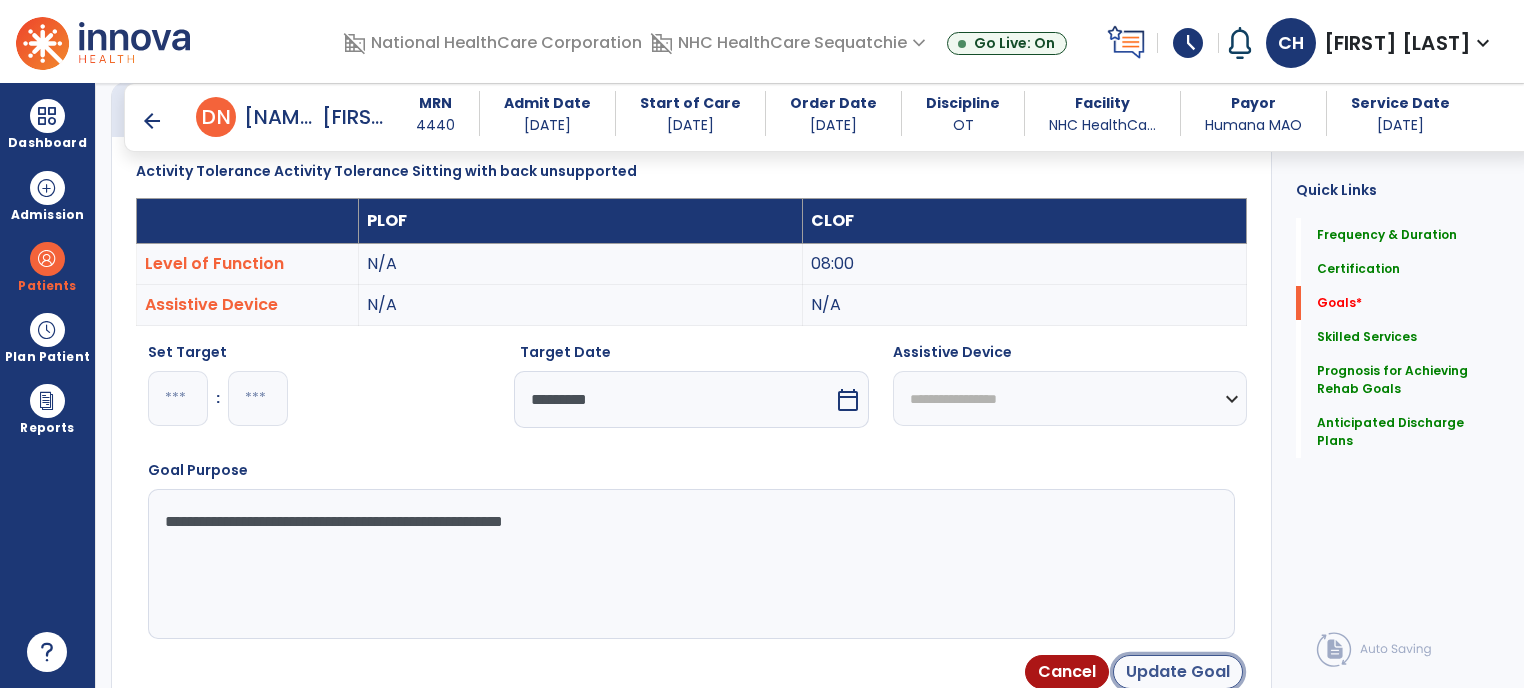 click on "Update Goal" at bounding box center [1178, 672] 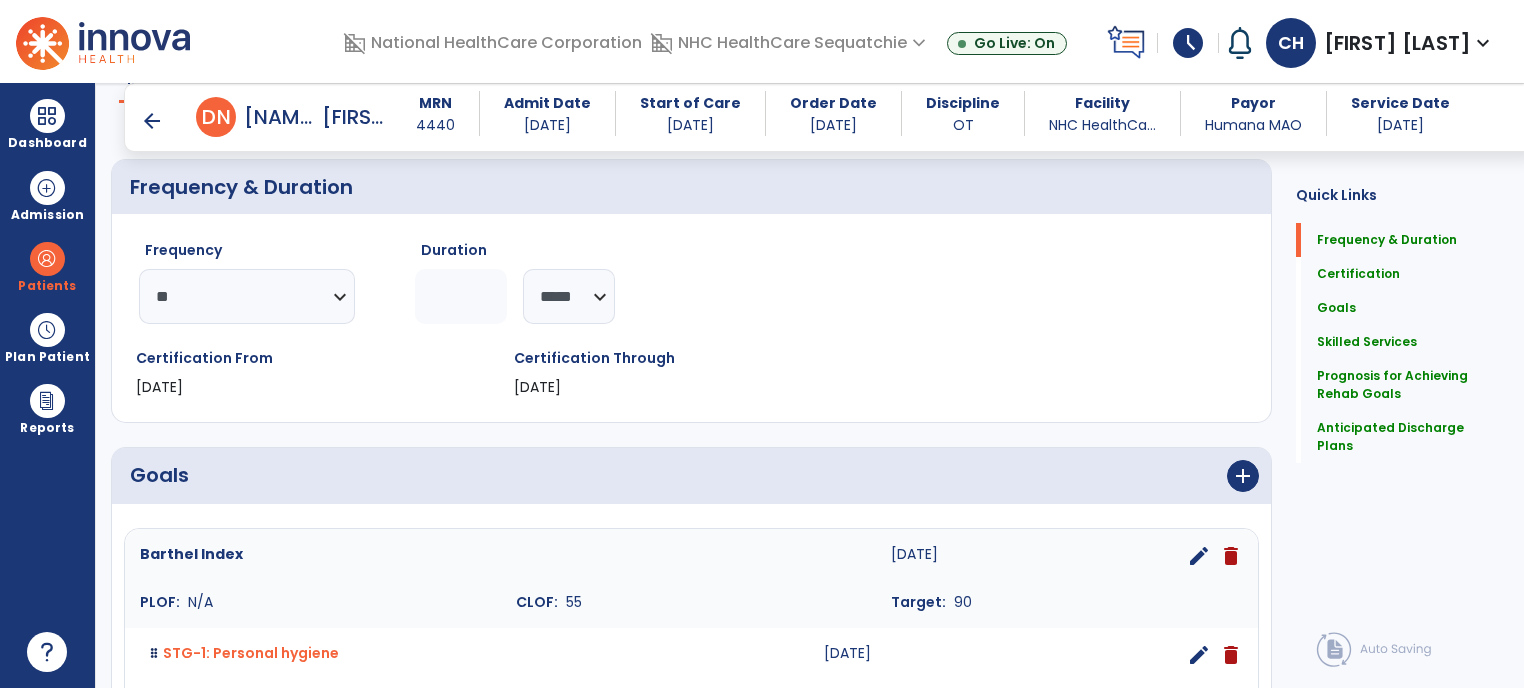 scroll, scrollTop: 184, scrollLeft: 0, axis: vertical 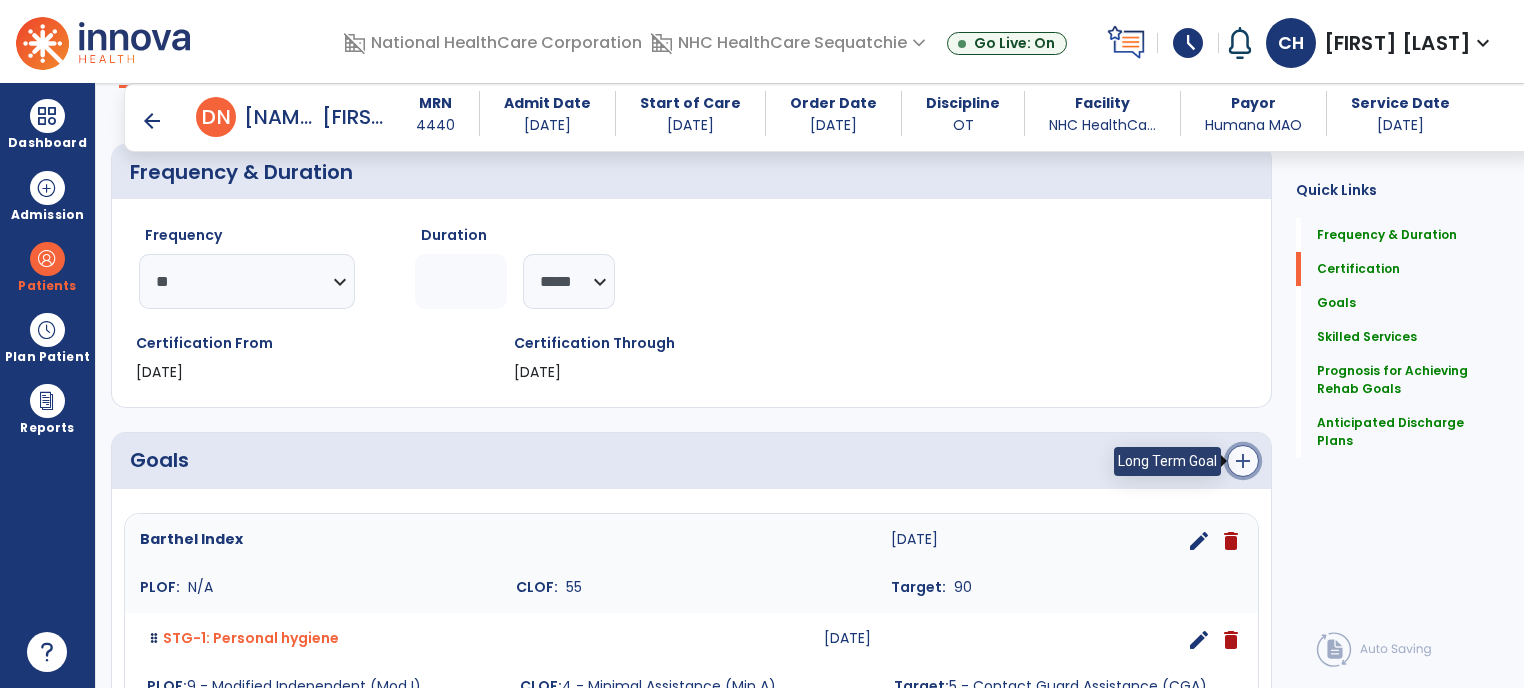 click on "add" at bounding box center (1243, 461) 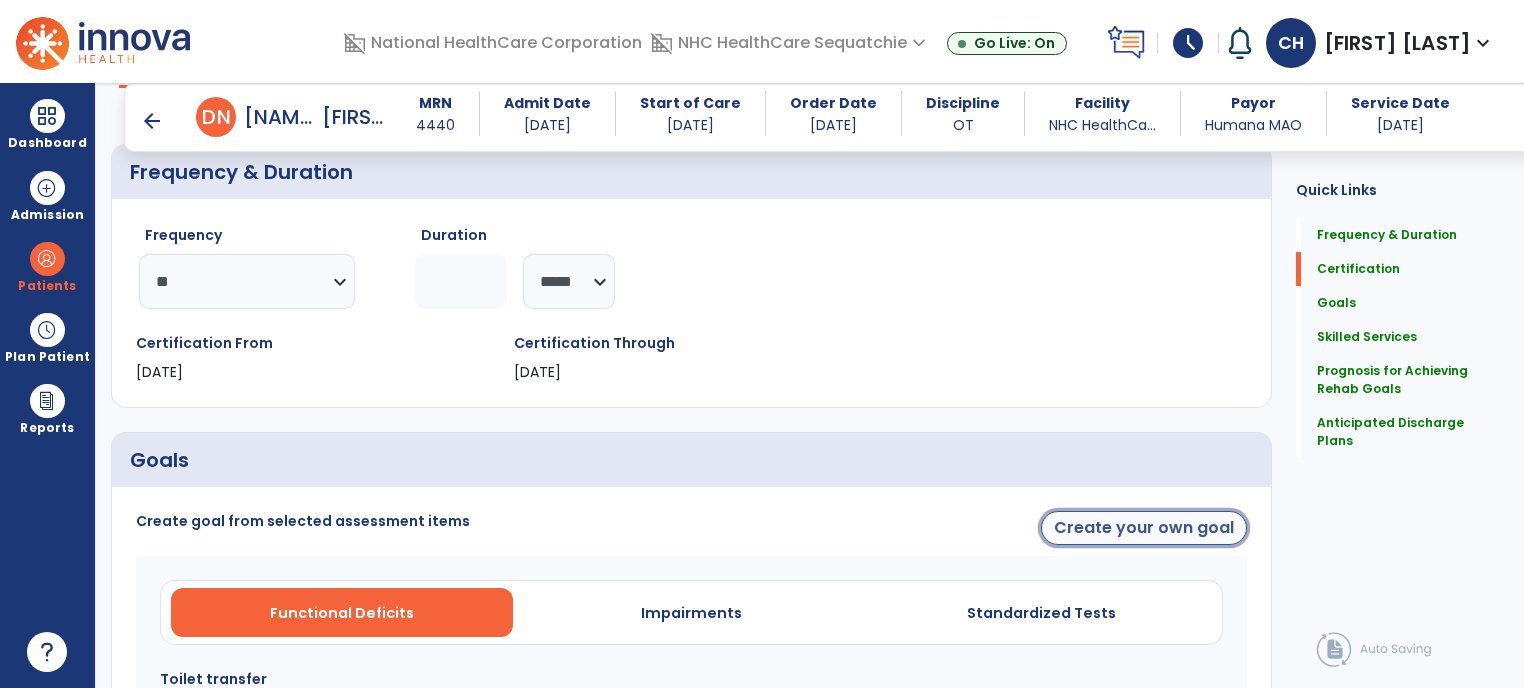 click on "Create your own goal" at bounding box center [1144, 528] 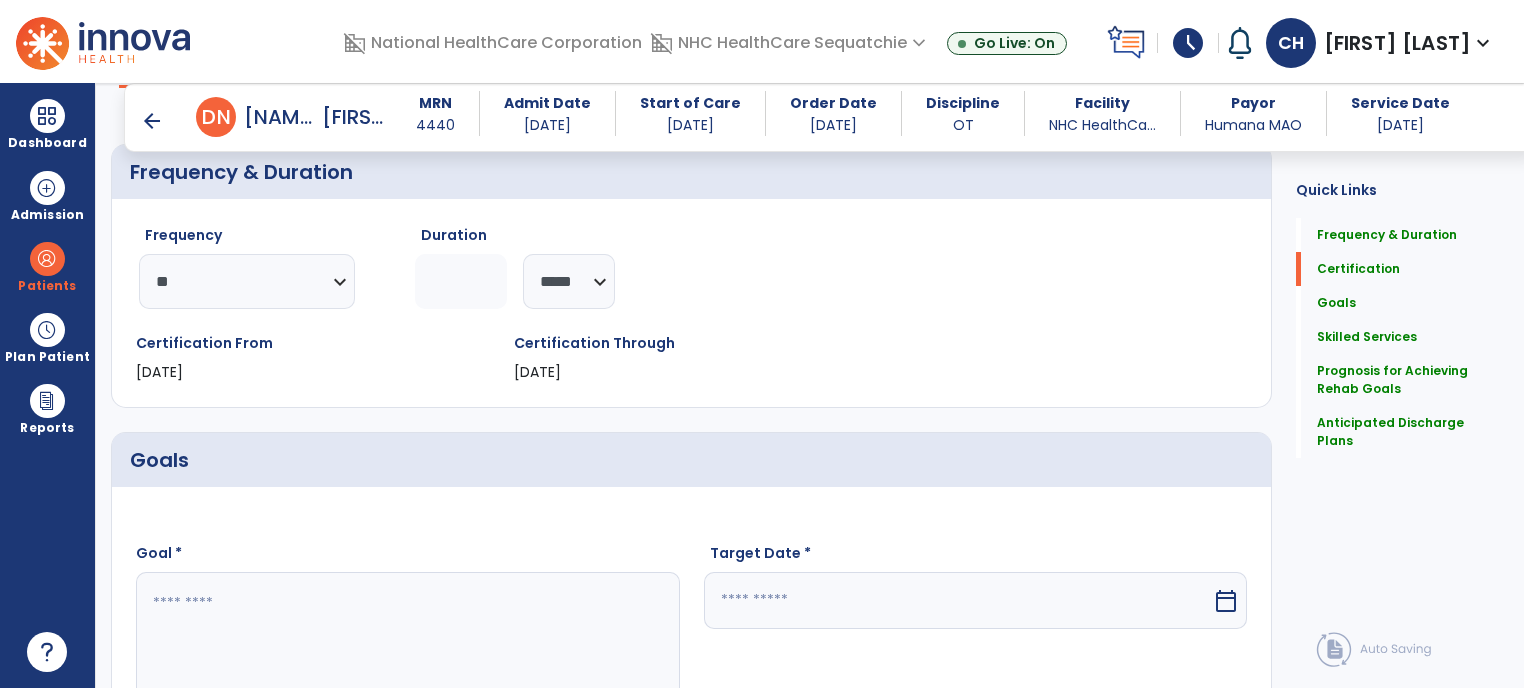 click at bounding box center (958, 600) 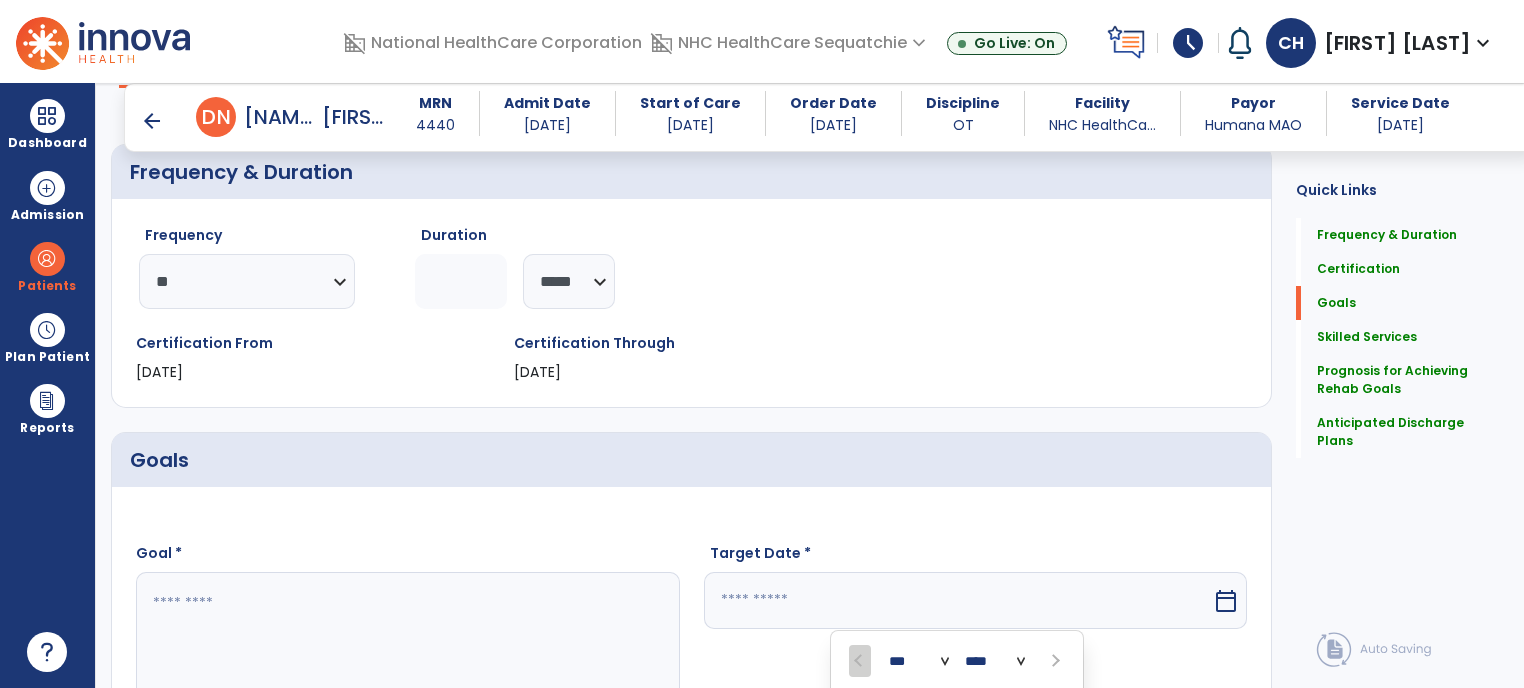 scroll, scrollTop: 598, scrollLeft: 0, axis: vertical 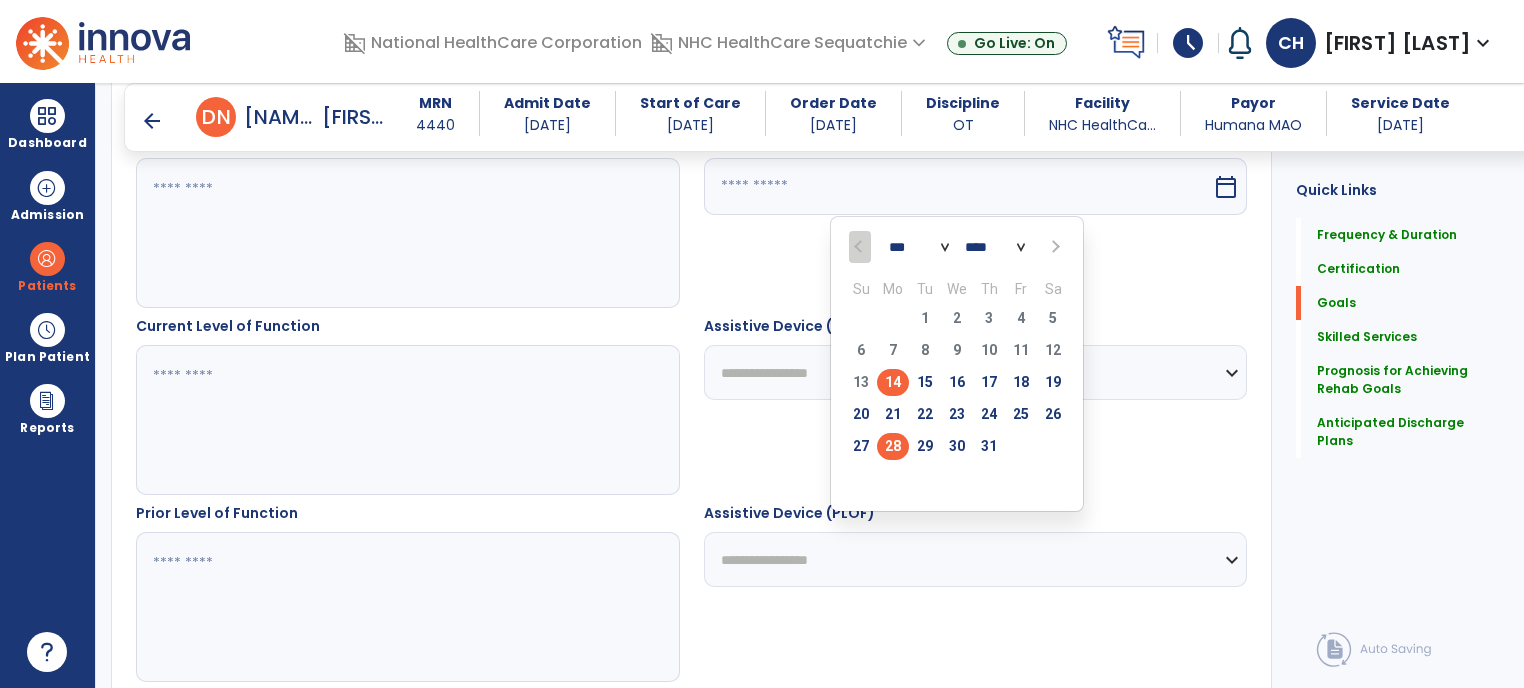 click on "28" at bounding box center [893, 446] 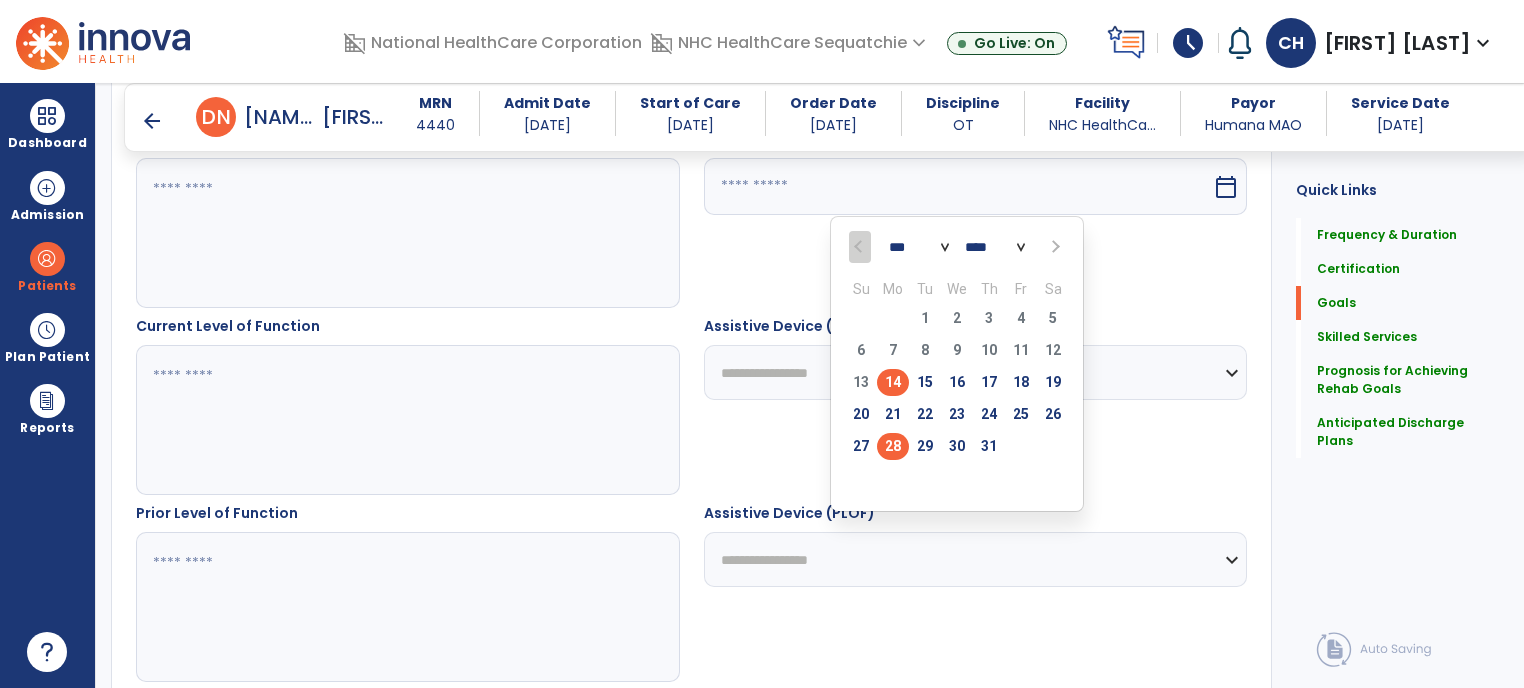 type on "*********" 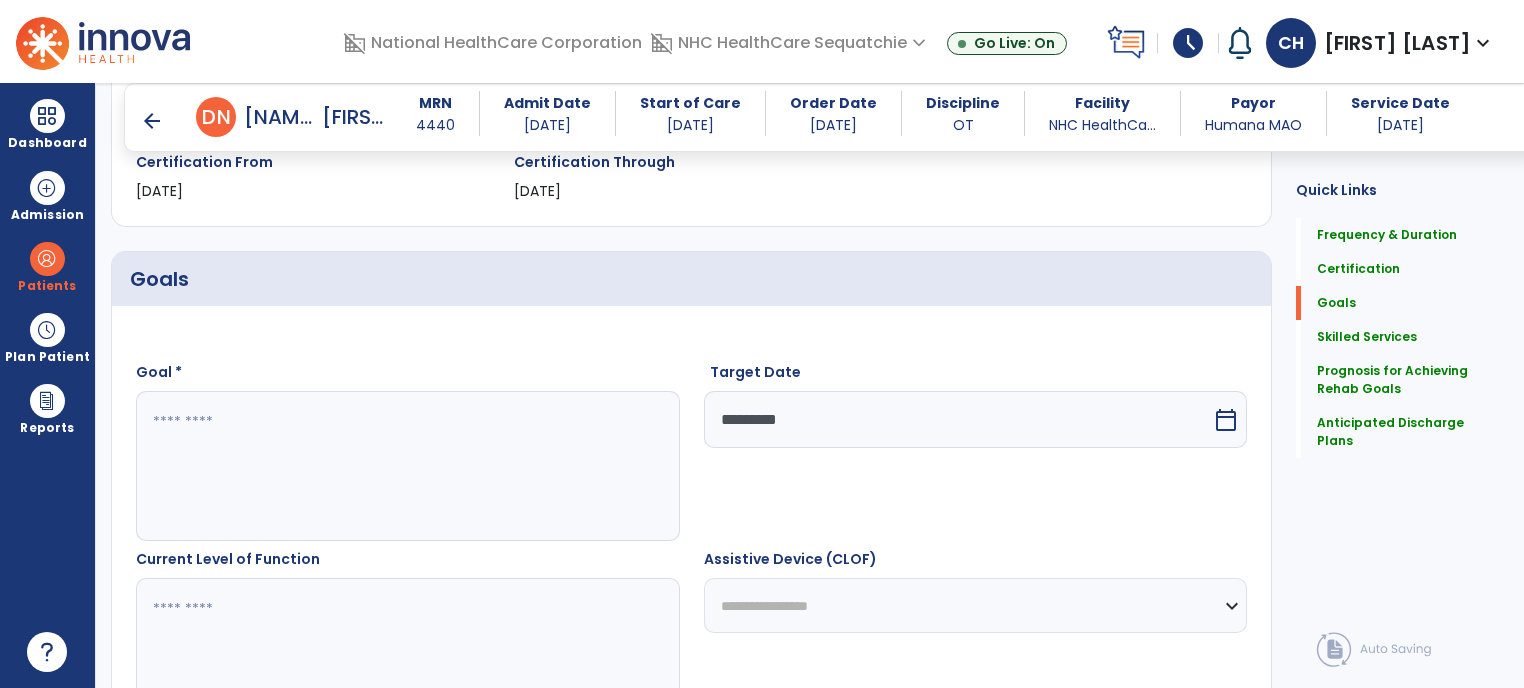 scroll, scrollTop: 376, scrollLeft: 0, axis: vertical 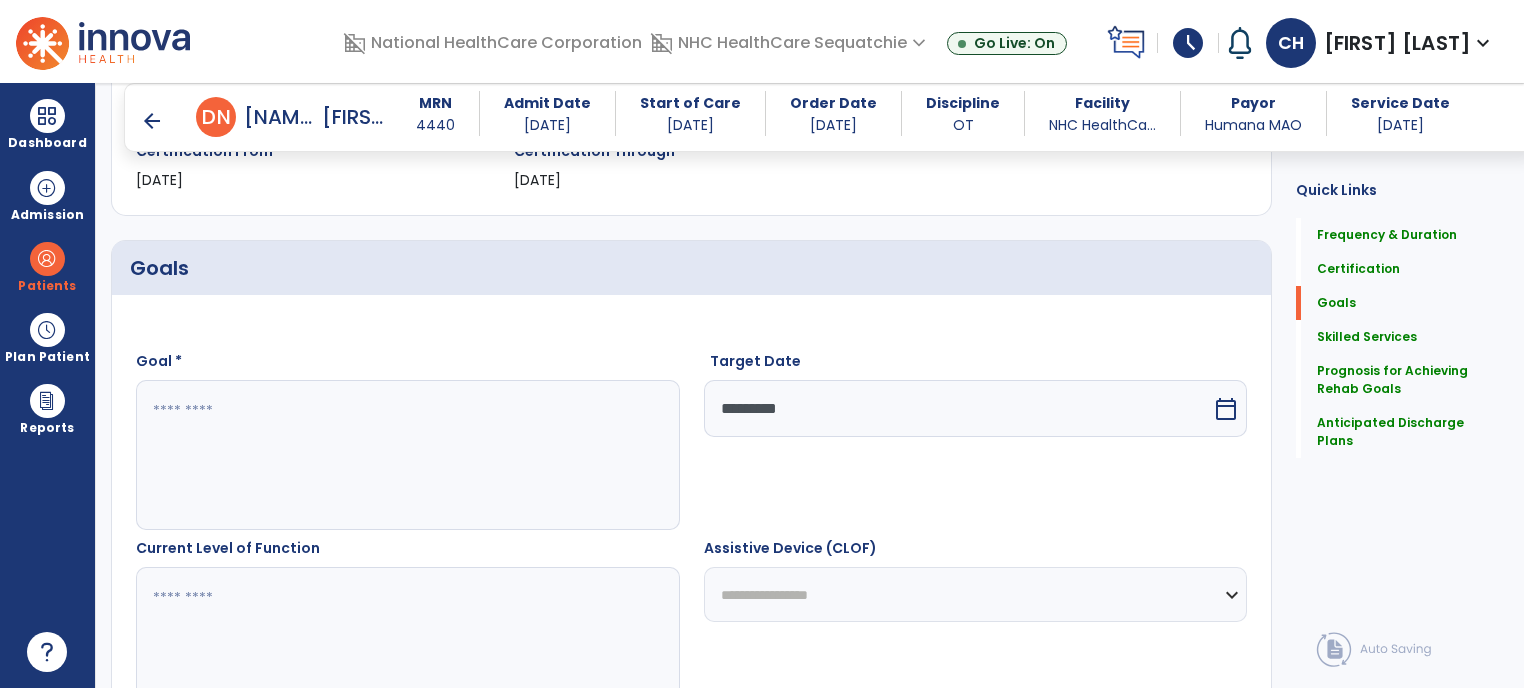 click at bounding box center [407, 455] 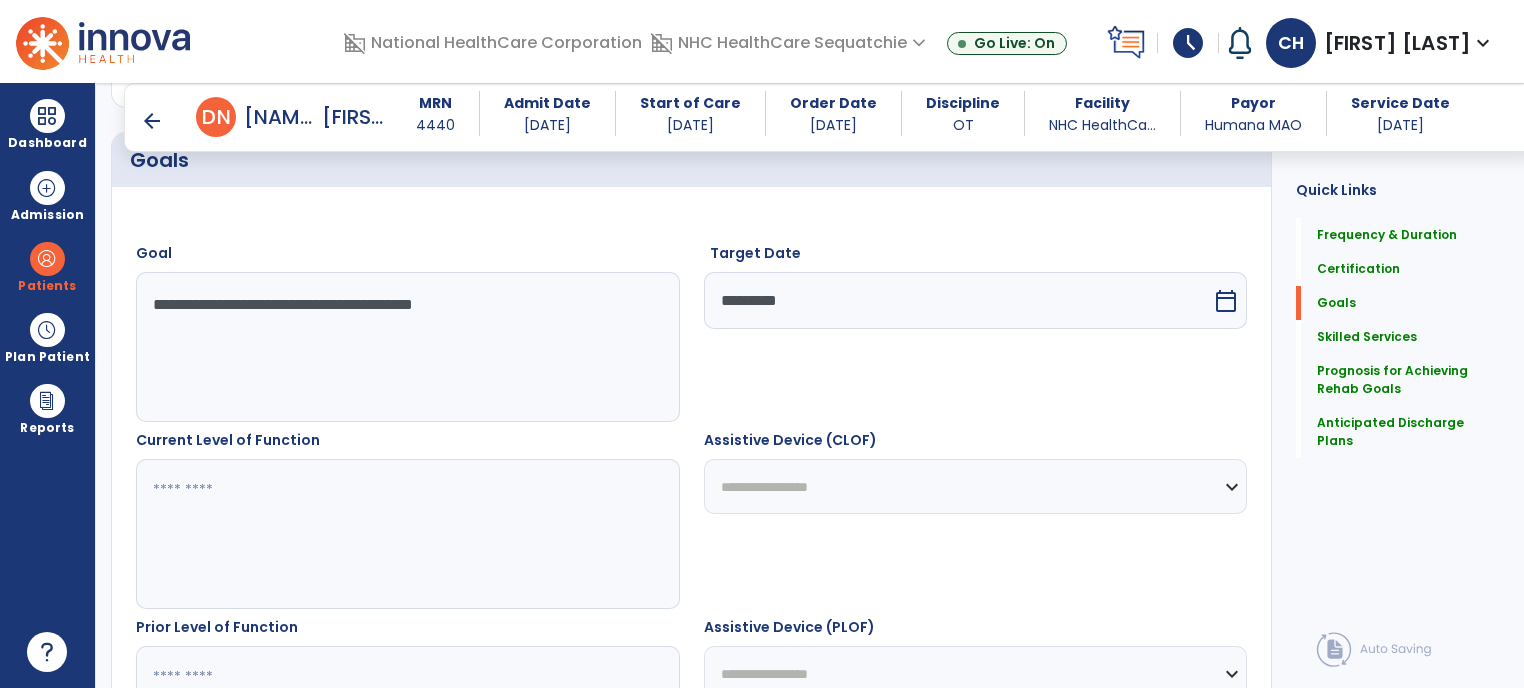 scroll, scrollTop: 484, scrollLeft: 0, axis: vertical 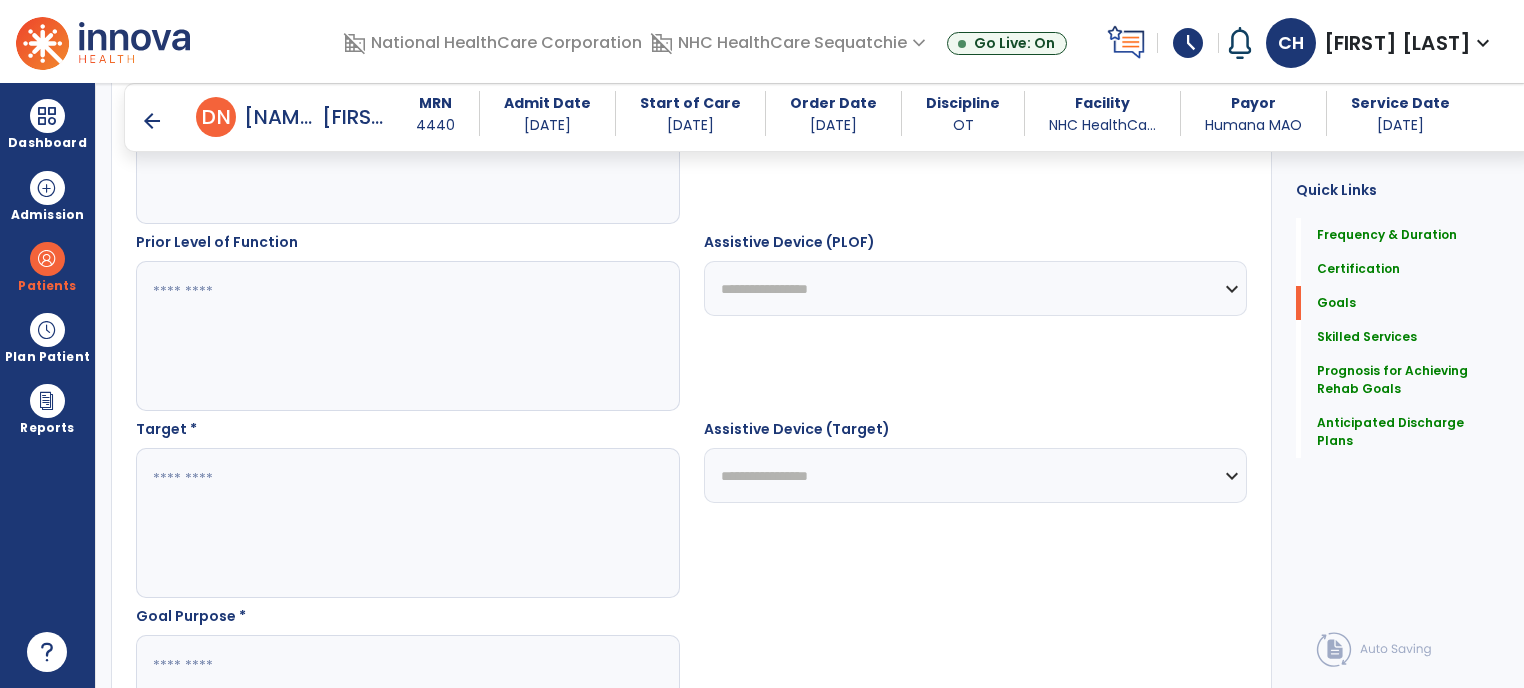 type on "****" 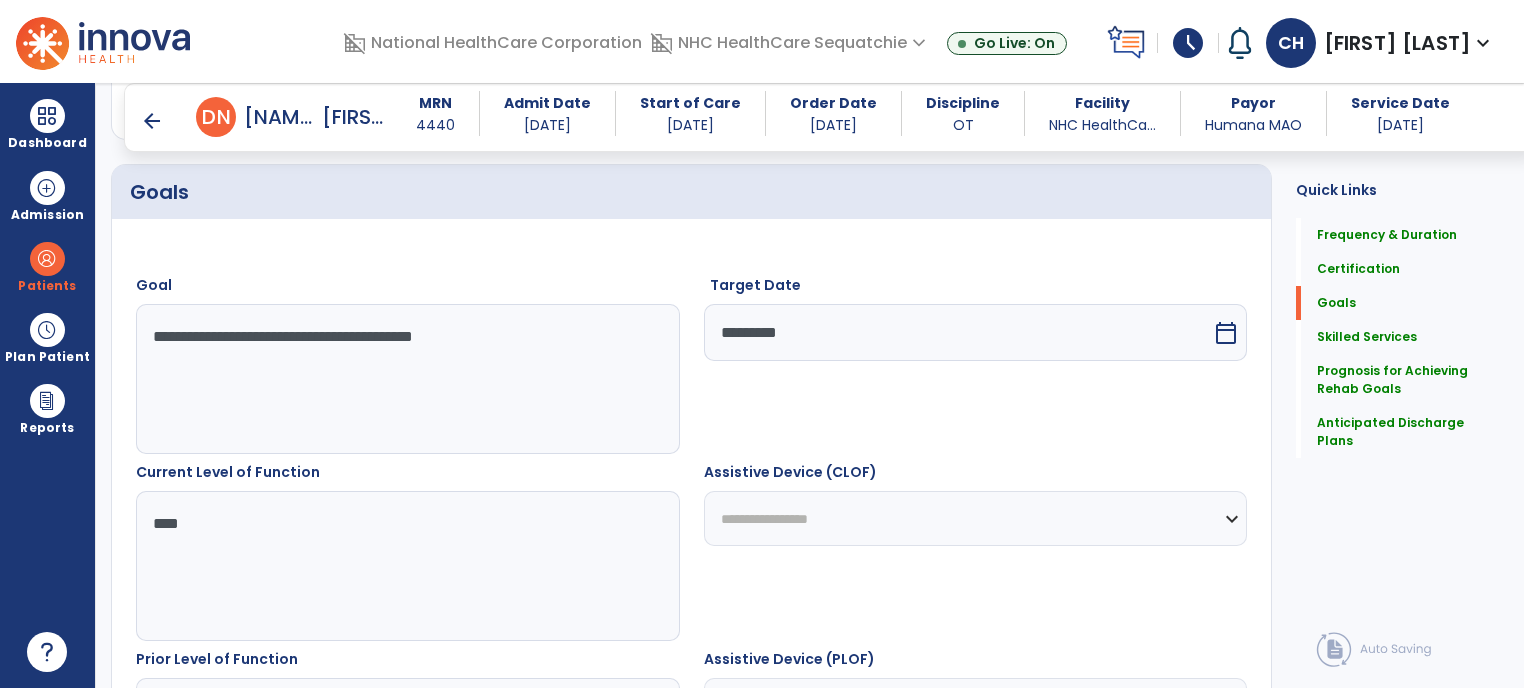 scroll, scrollTop: 440, scrollLeft: 0, axis: vertical 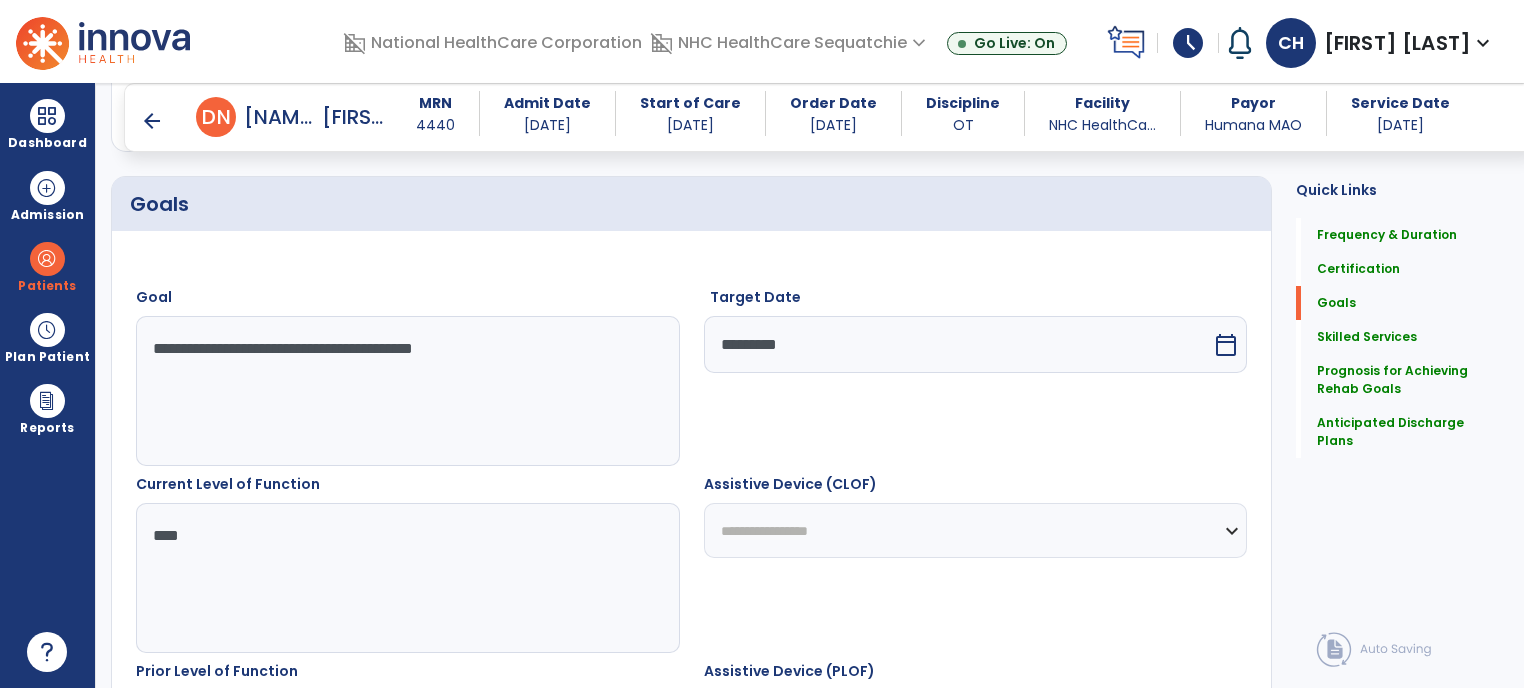 drag, startPoint x: 537, startPoint y: 352, endPoint x: 147, endPoint y: 359, distance: 390.0628 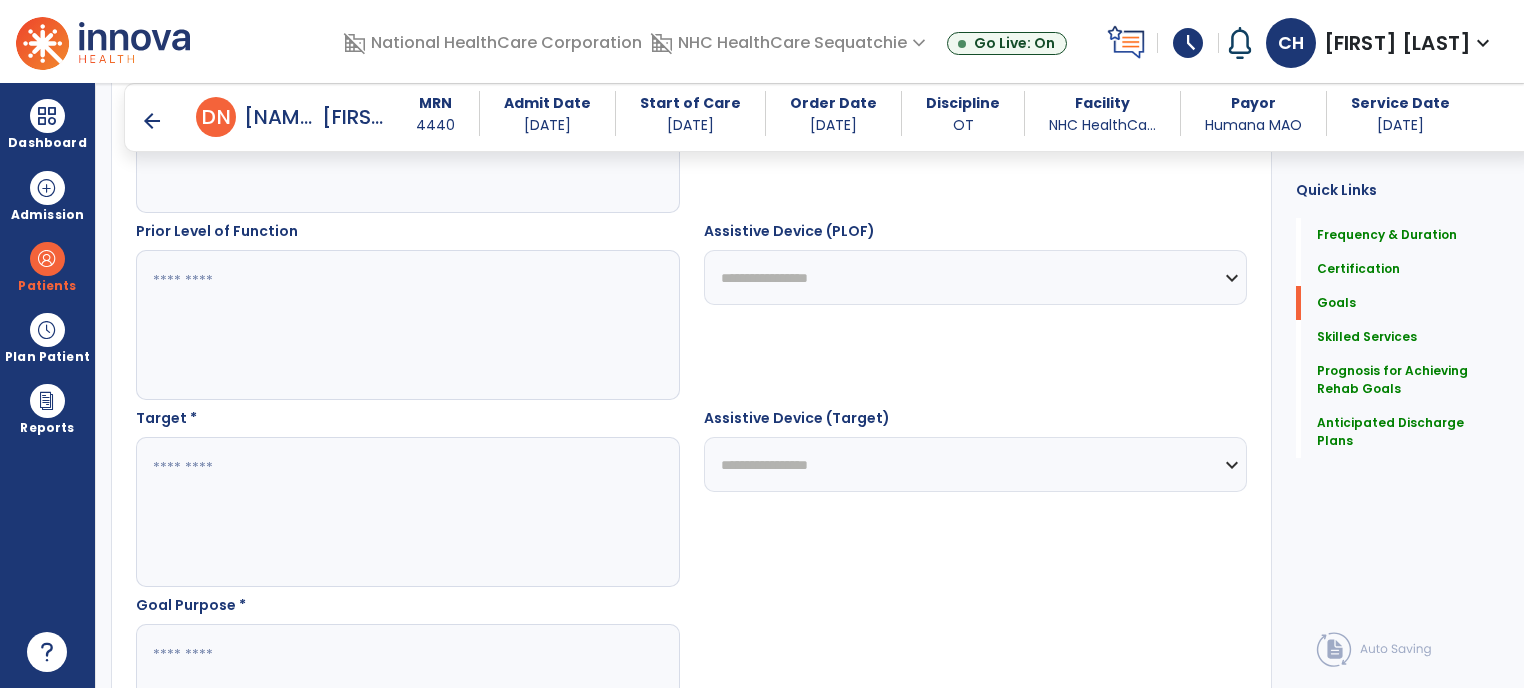 scroll, scrollTop: 884, scrollLeft: 0, axis: vertical 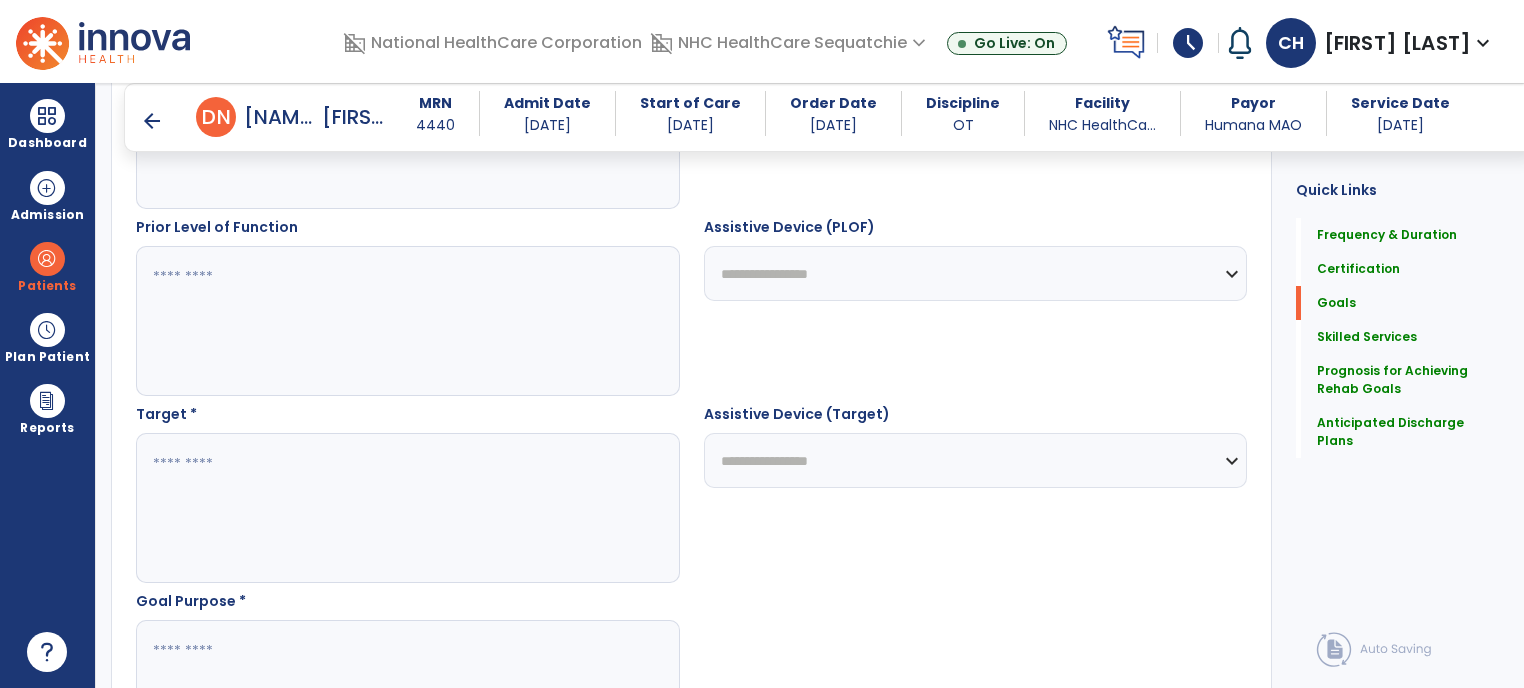 click at bounding box center [407, 508] 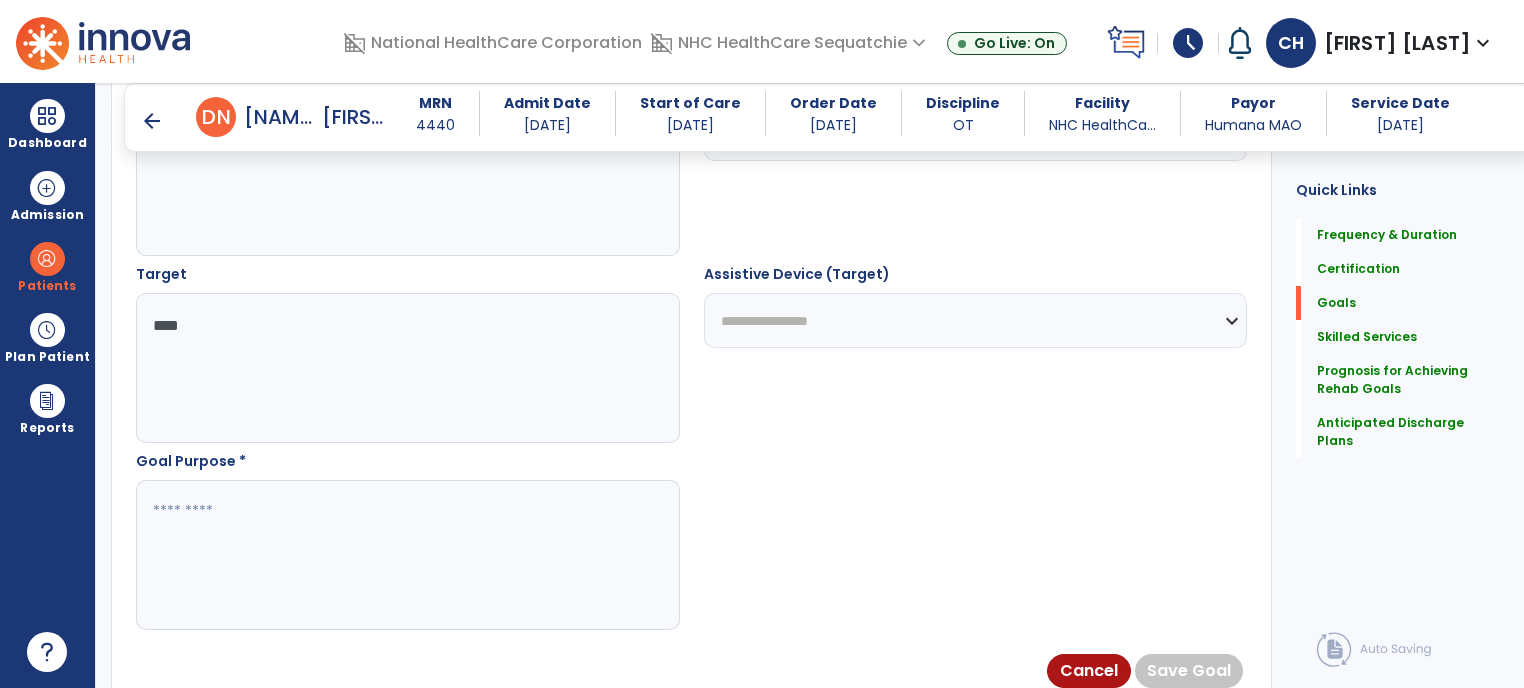 scroll, scrollTop: 1038, scrollLeft: 0, axis: vertical 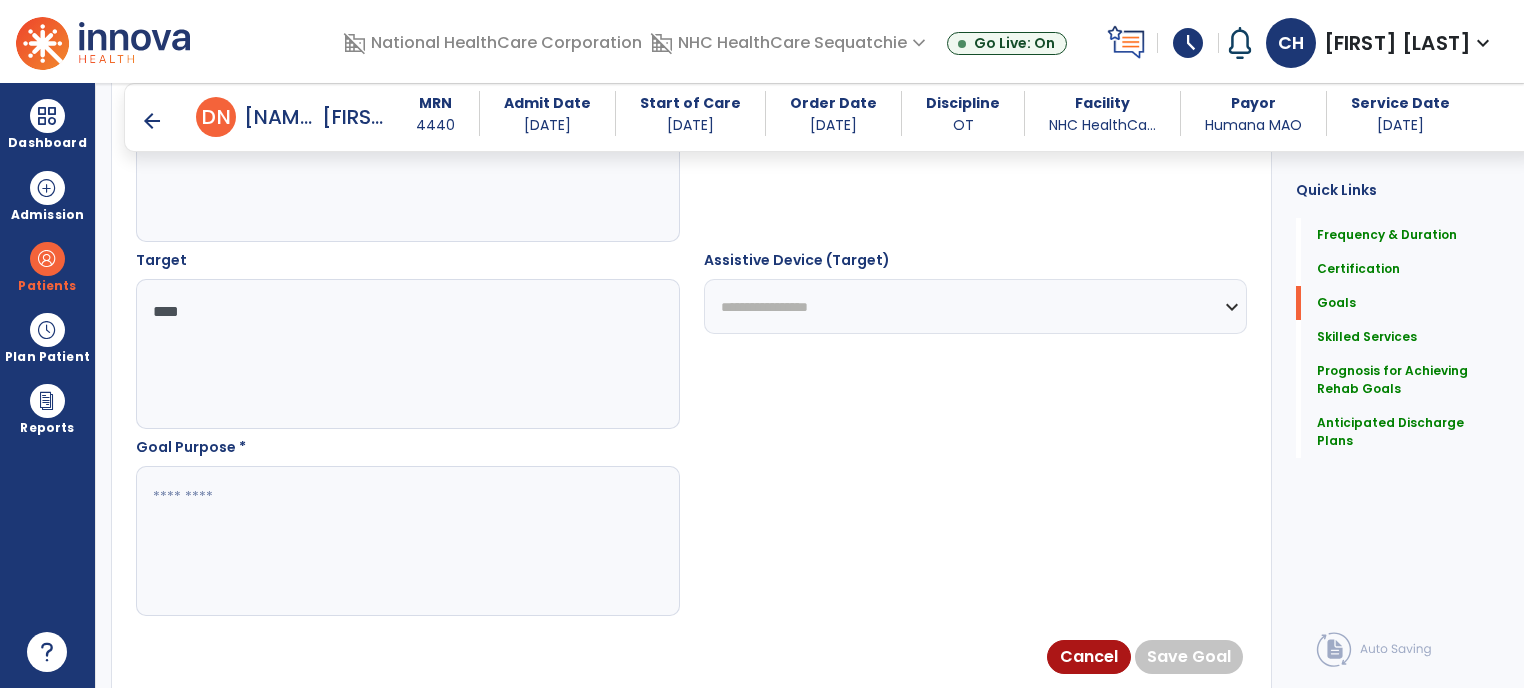 type on "****" 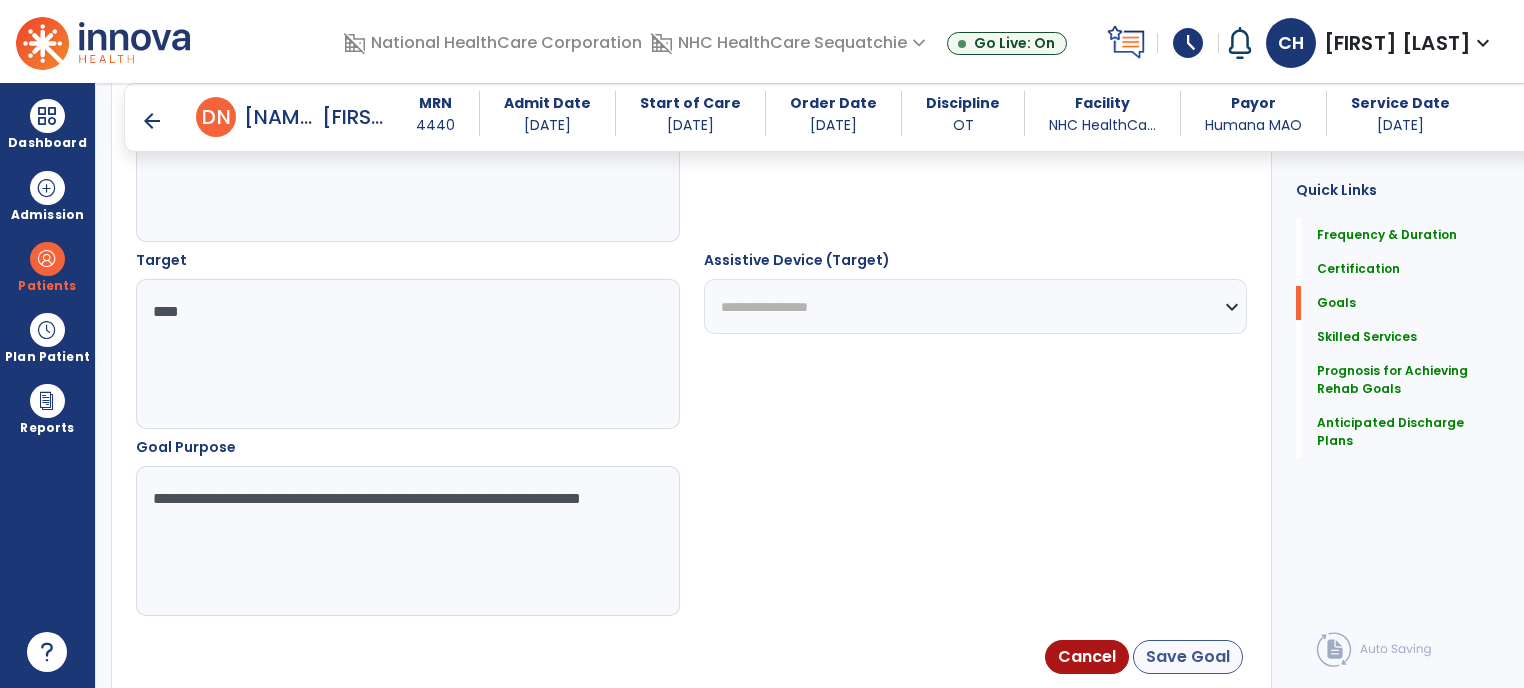 type on "**********" 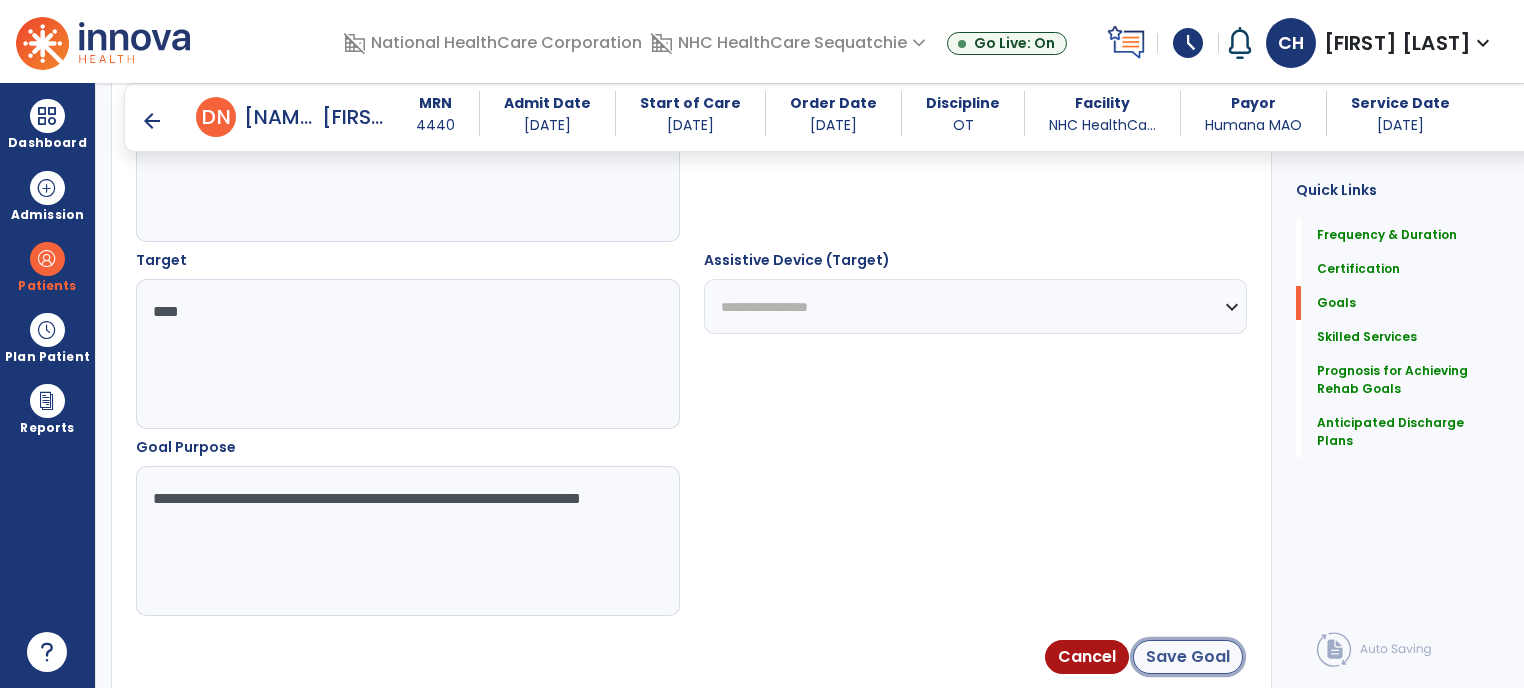 click on "Save Goal" at bounding box center (1188, 657) 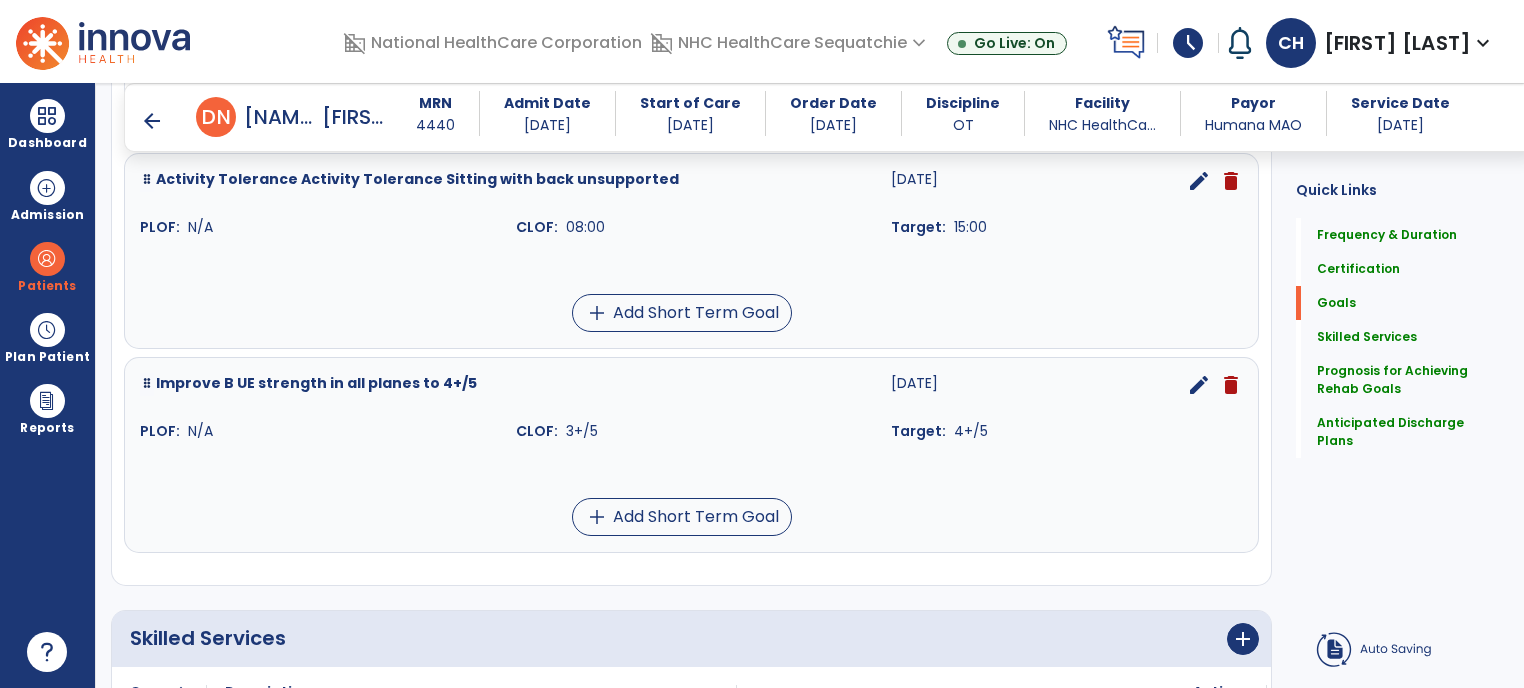 scroll, scrollTop: 1040, scrollLeft: 0, axis: vertical 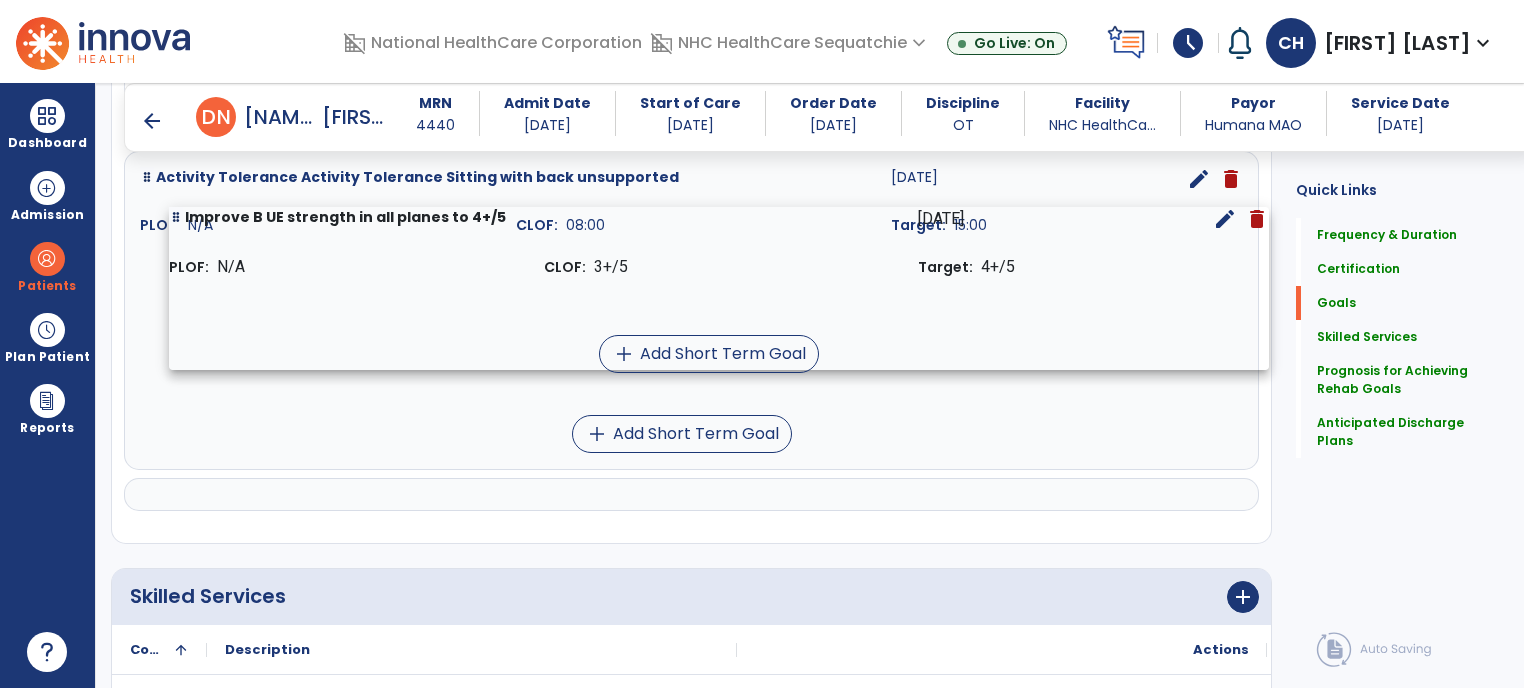 drag, startPoint x: 295, startPoint y: 443, endPoint x: 324, endPoint y: 281, distance: 164.57521 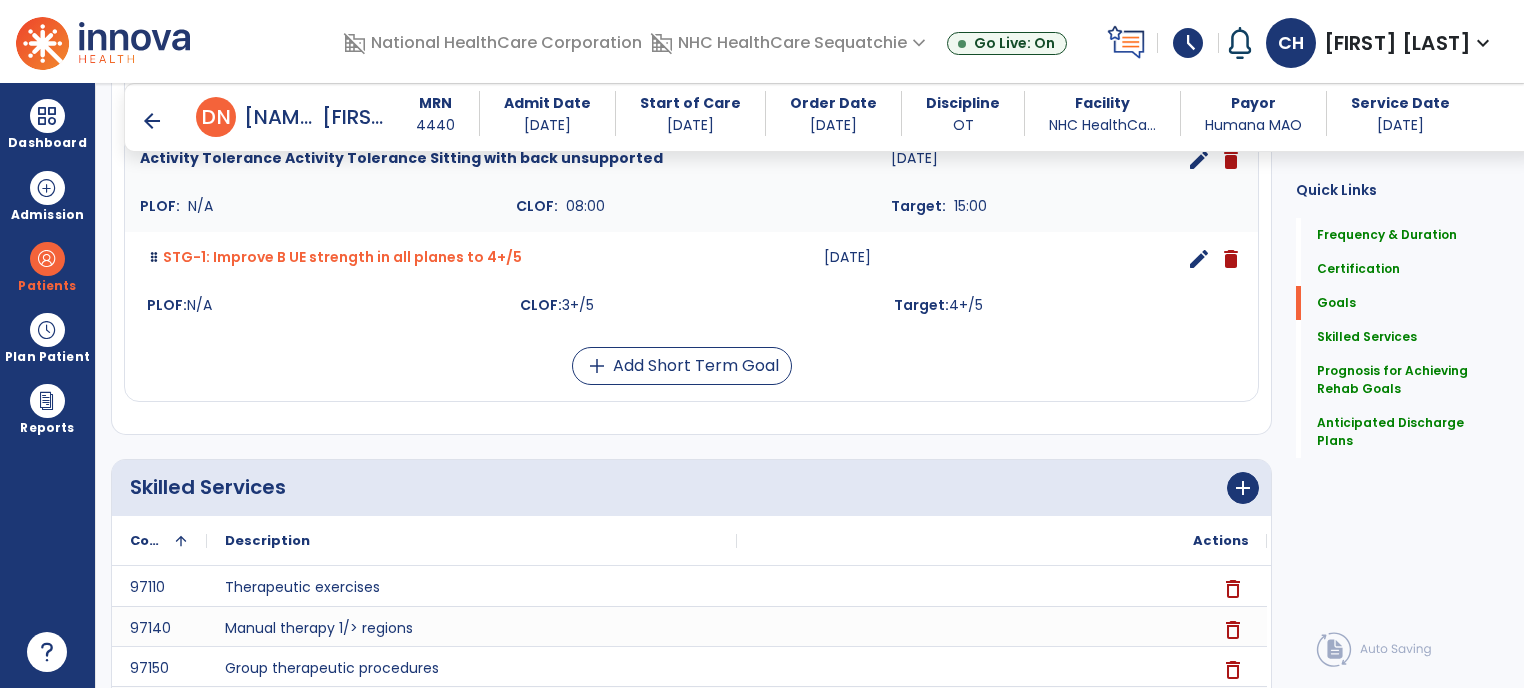 scroll, scrollTop: 1818, scrollLeft: 0, axis: vertical 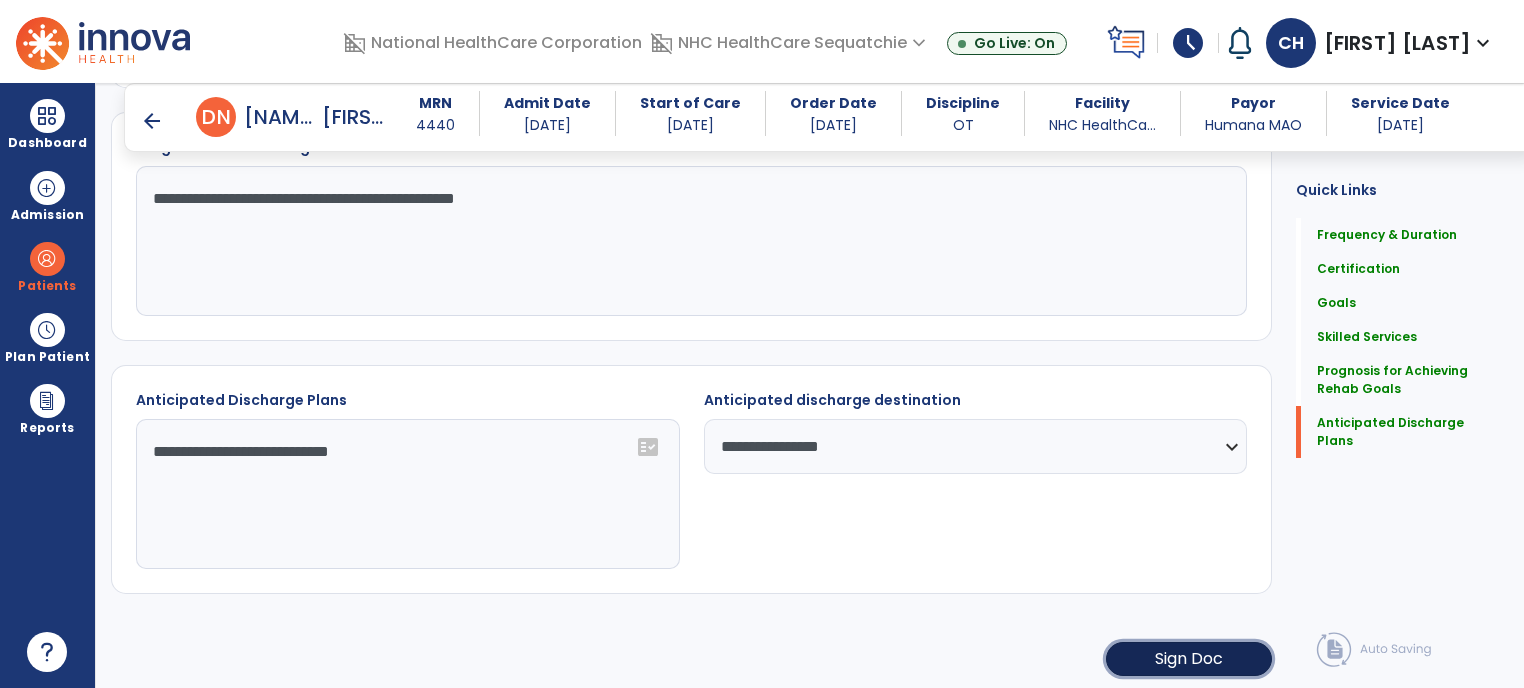click on "Sign Doc" 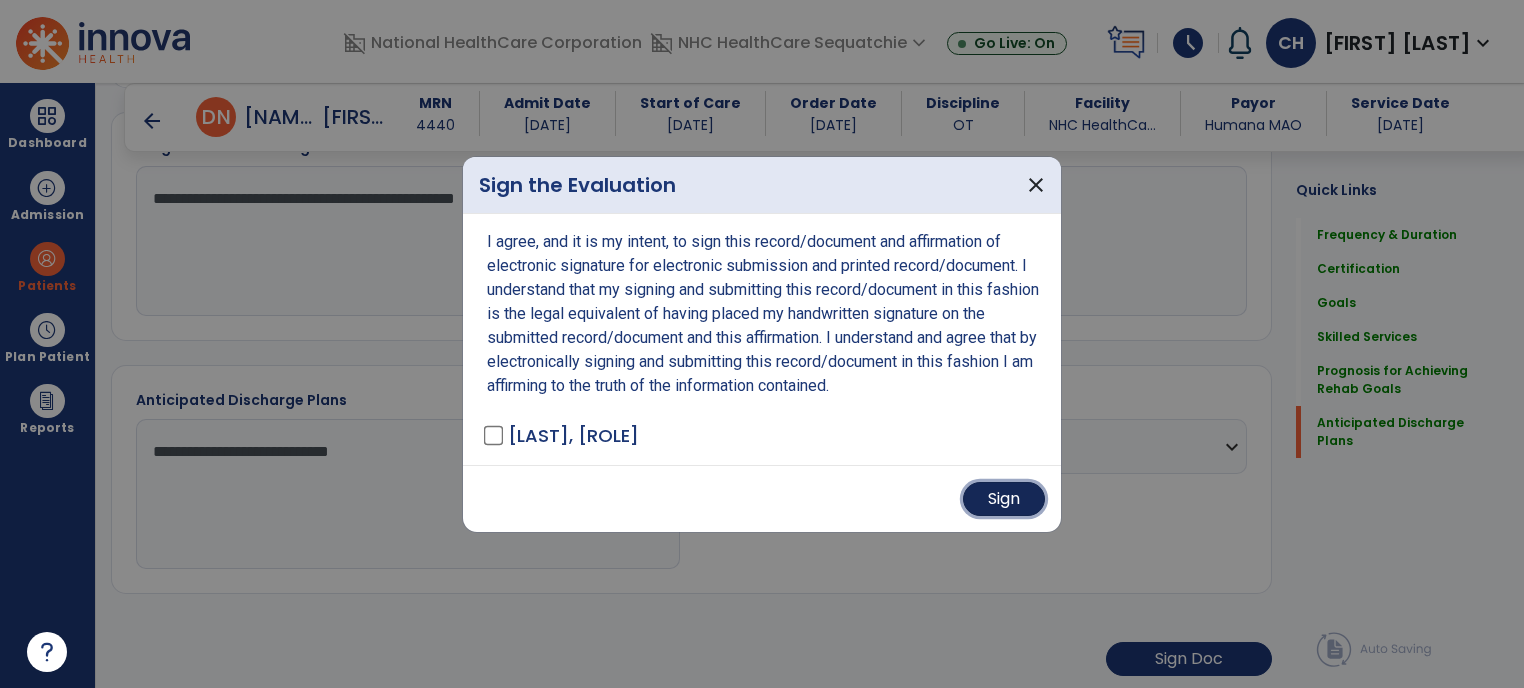click on "Sign" at bounding box center [1004, 499] 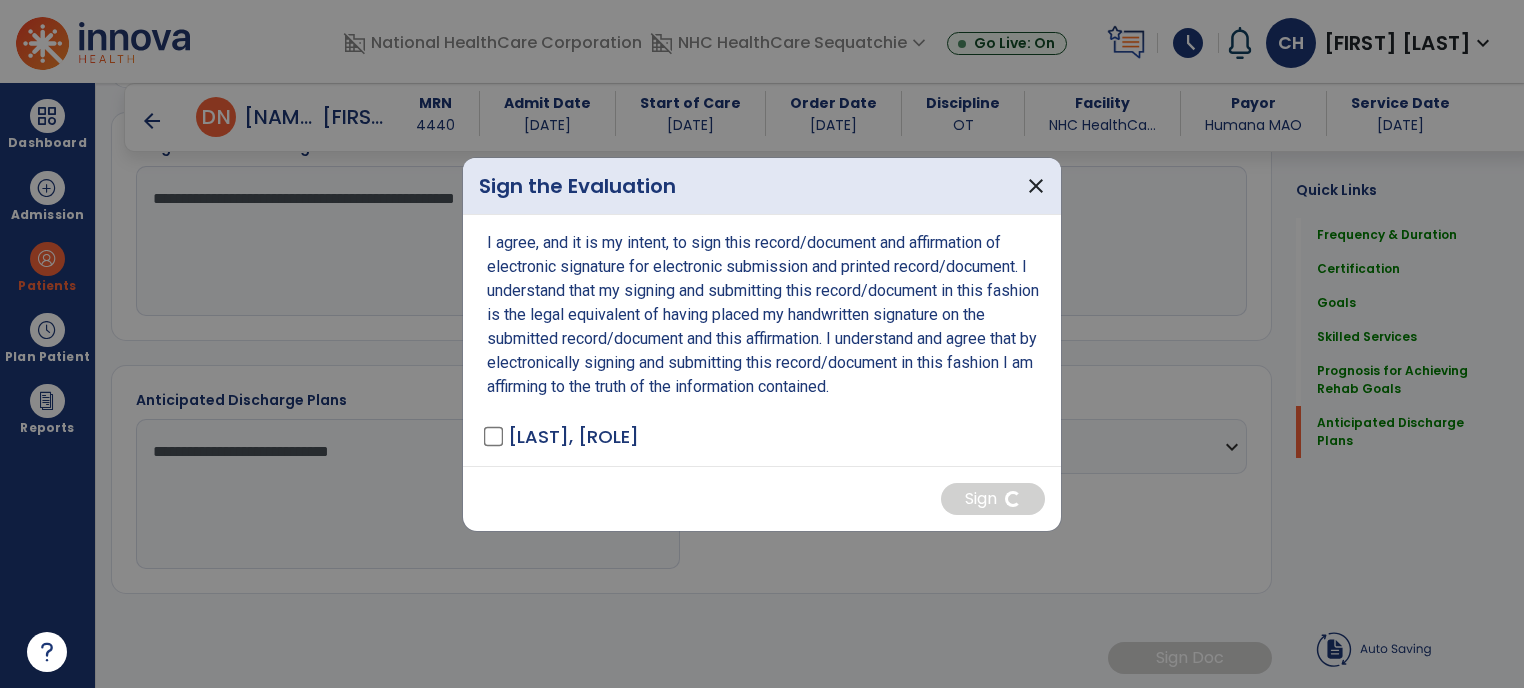 scroll, scrollTop: 1816, scrollLeft: 0, axis: vertical 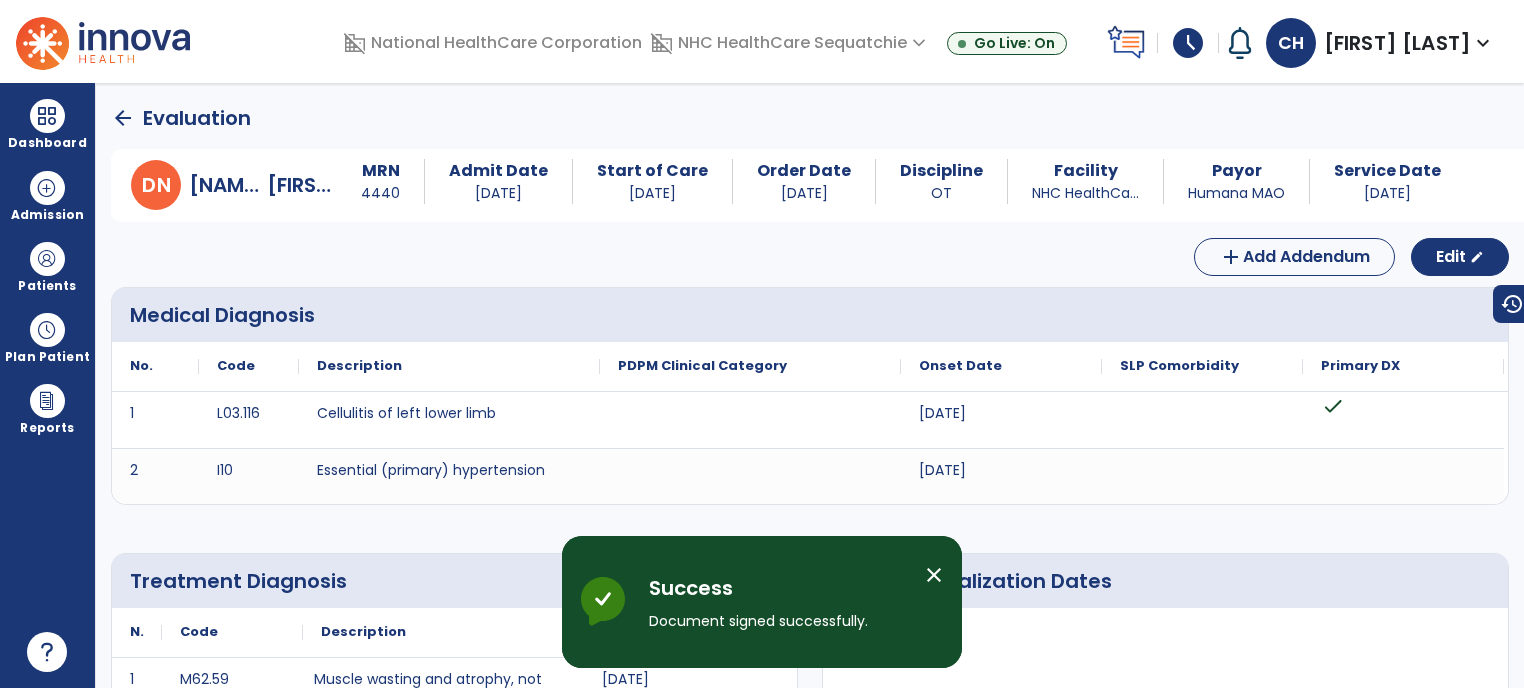 click on "close" at bounding box center [934, 575] 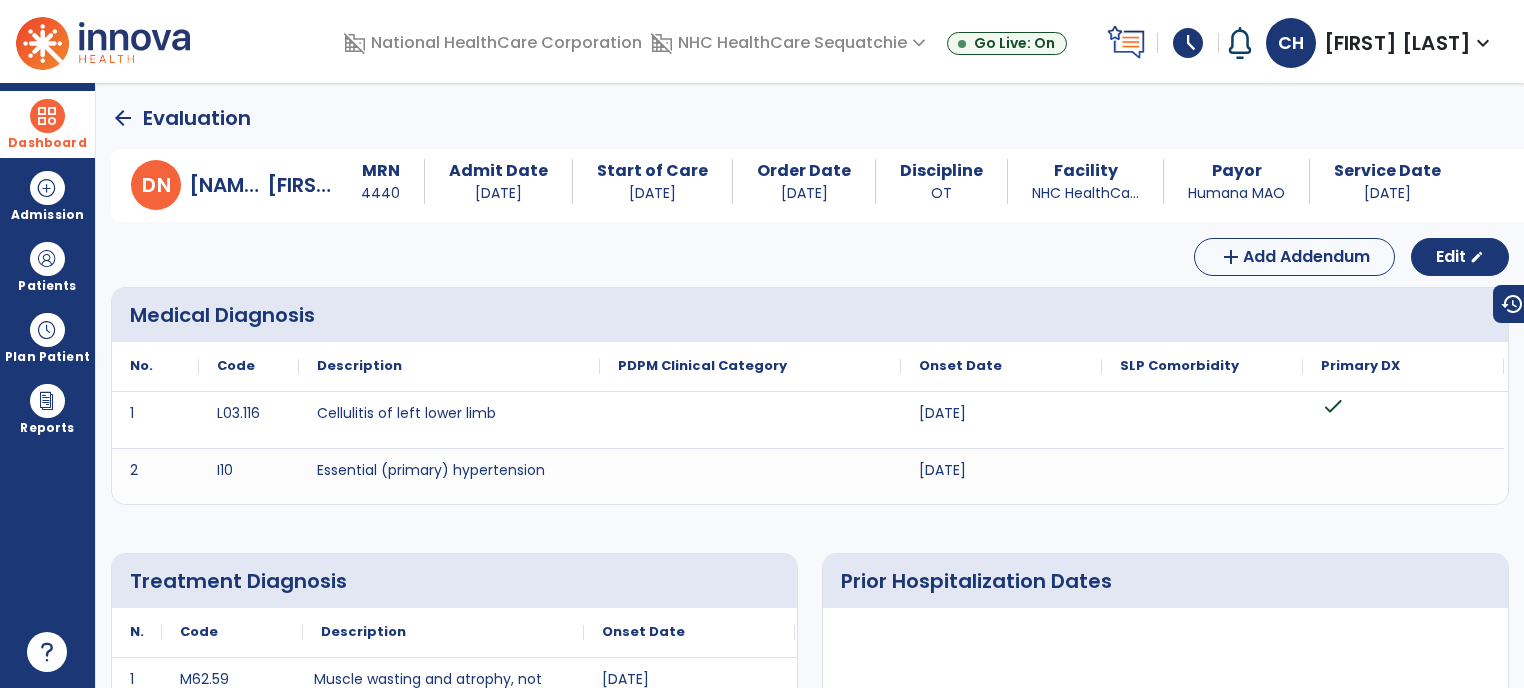 click at bounding box center [47, 116] 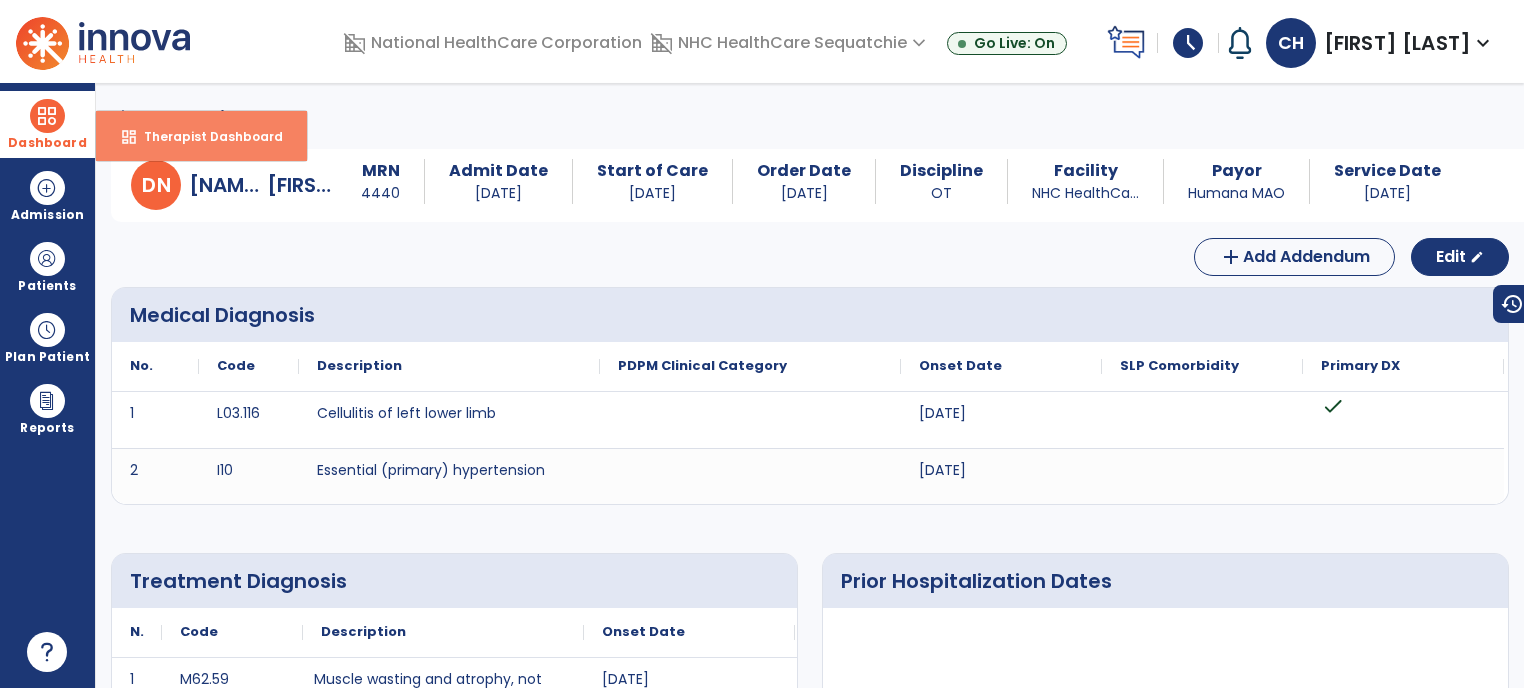 click on "Therapist Dashboard" at bounding box center [205, 136] 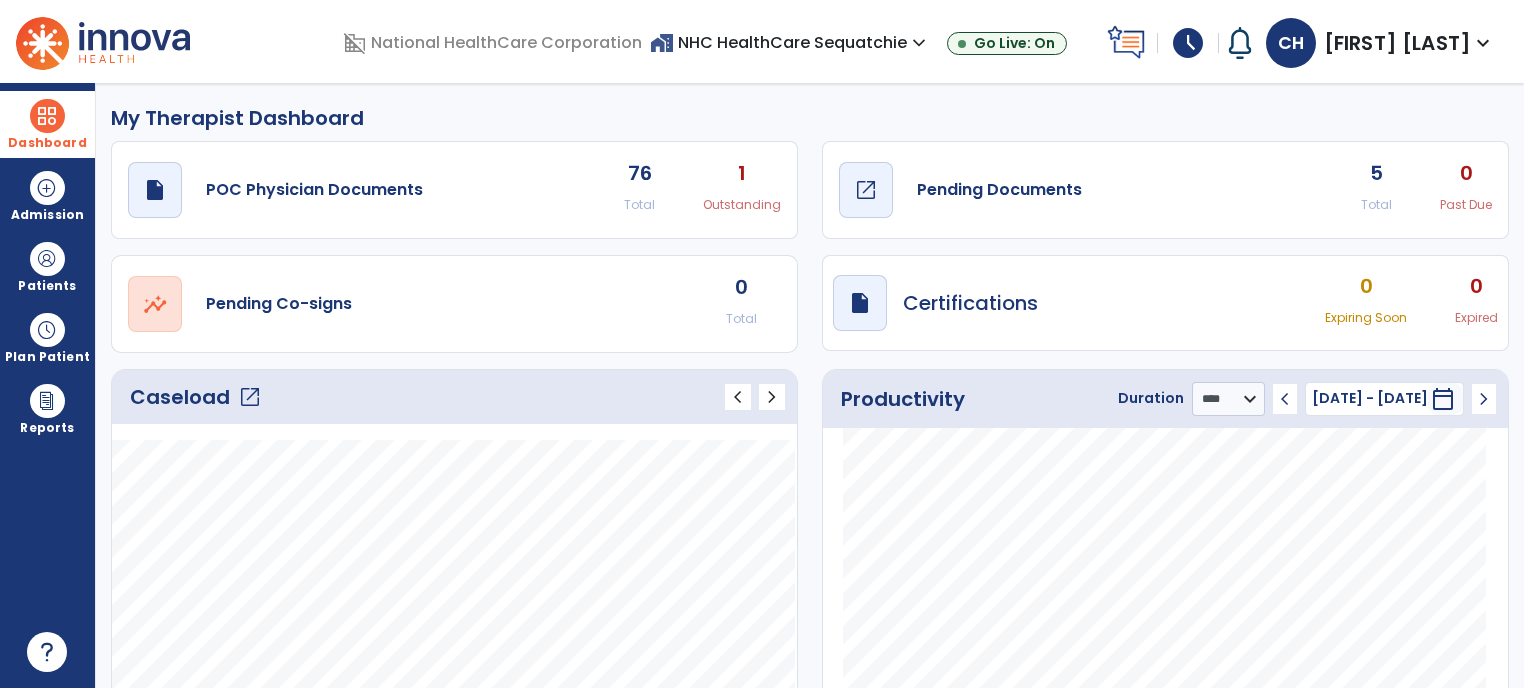 click on "draft   open_in_new" 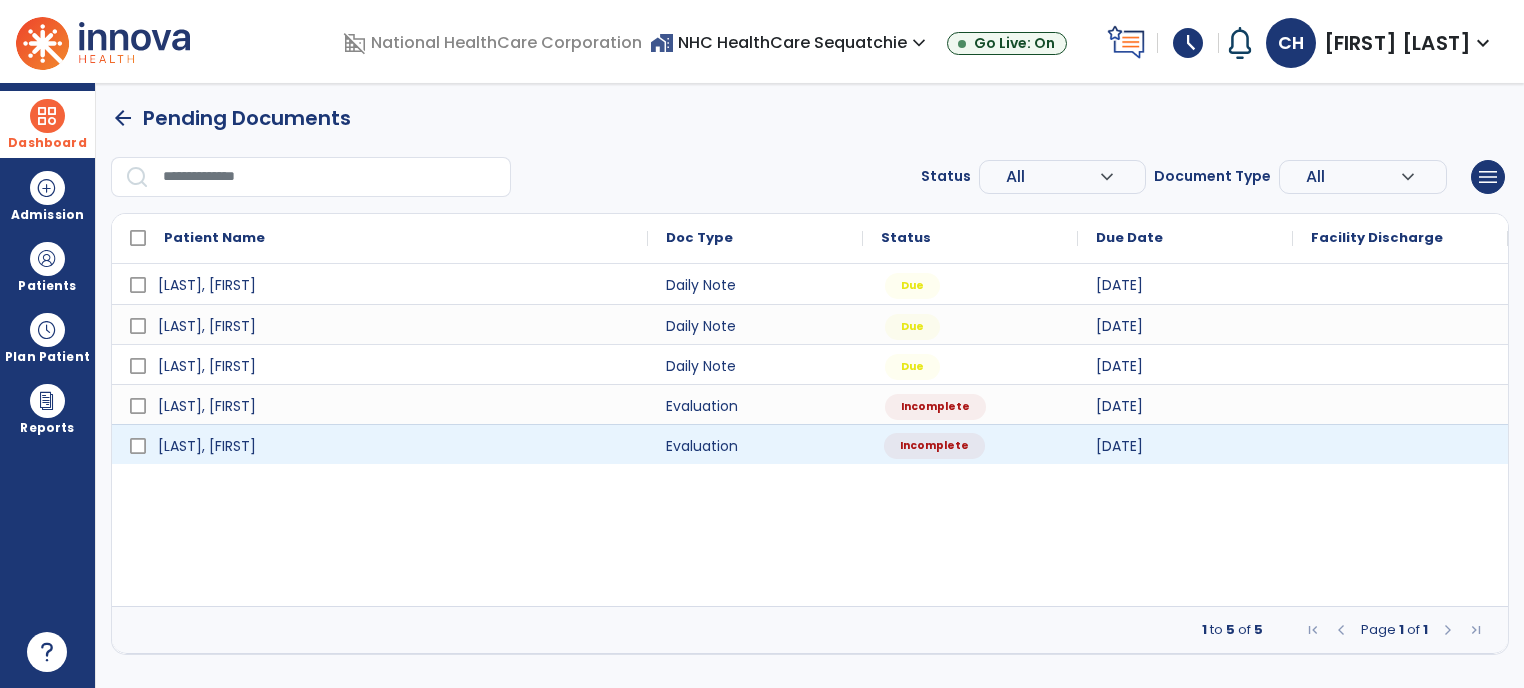 click on "Incomplete" at bounding box center (934, 446) 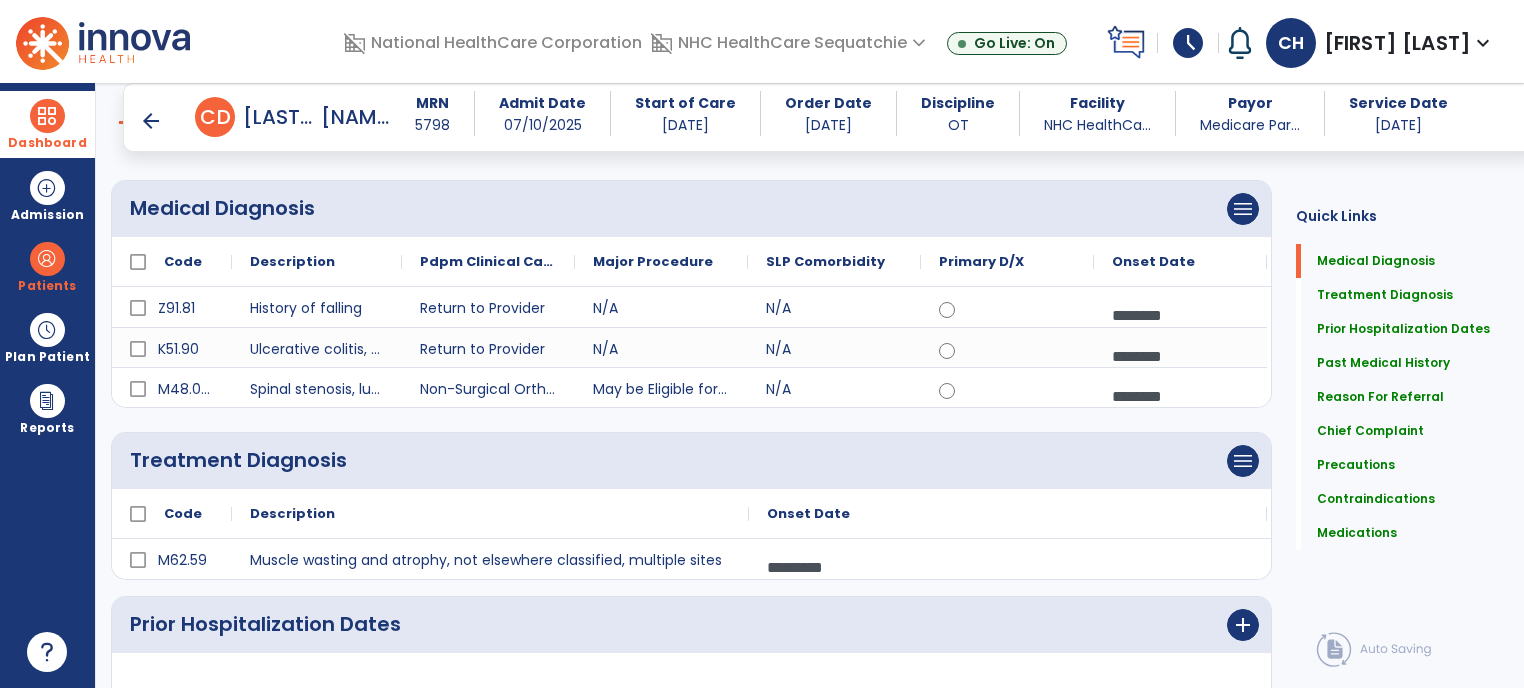 scroll, scrollTop: 0, scrollLeft: 0, axis: both 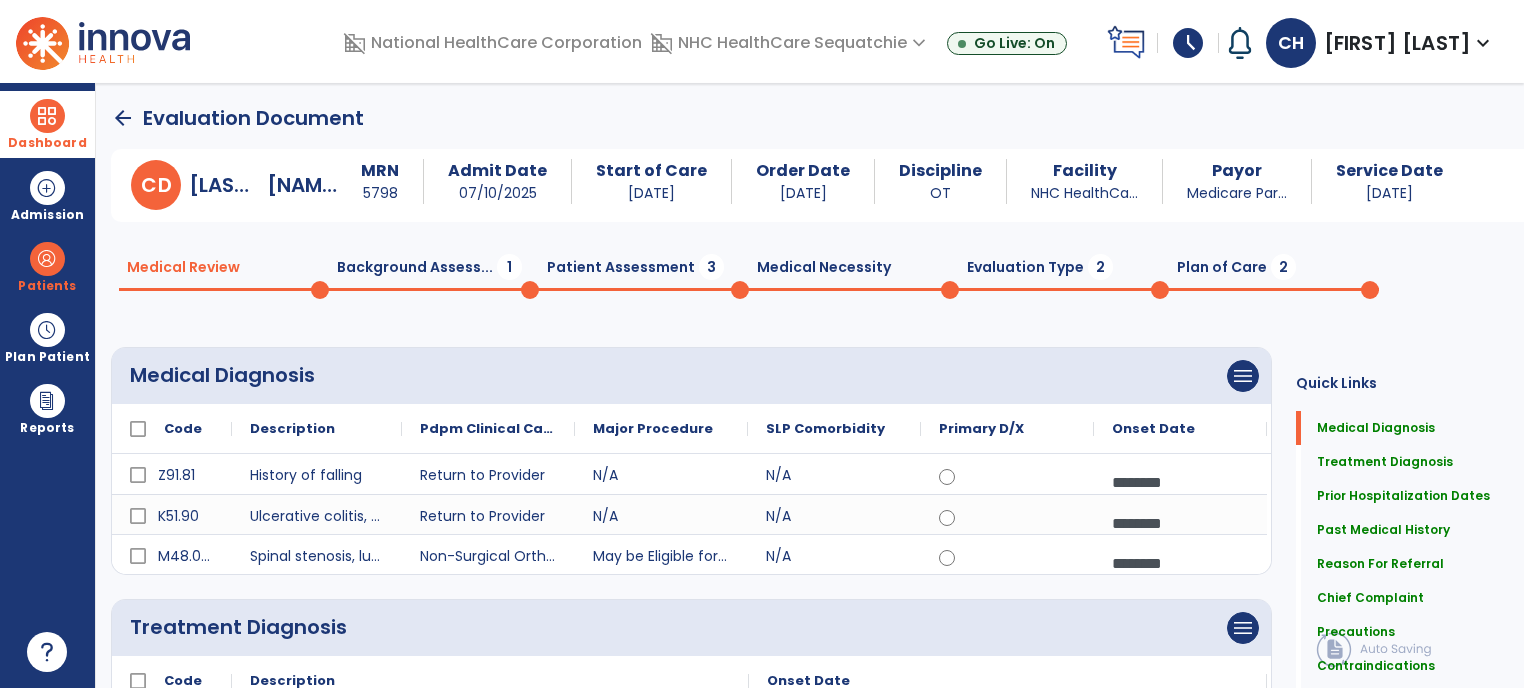 click on "Evaluation Type  2" 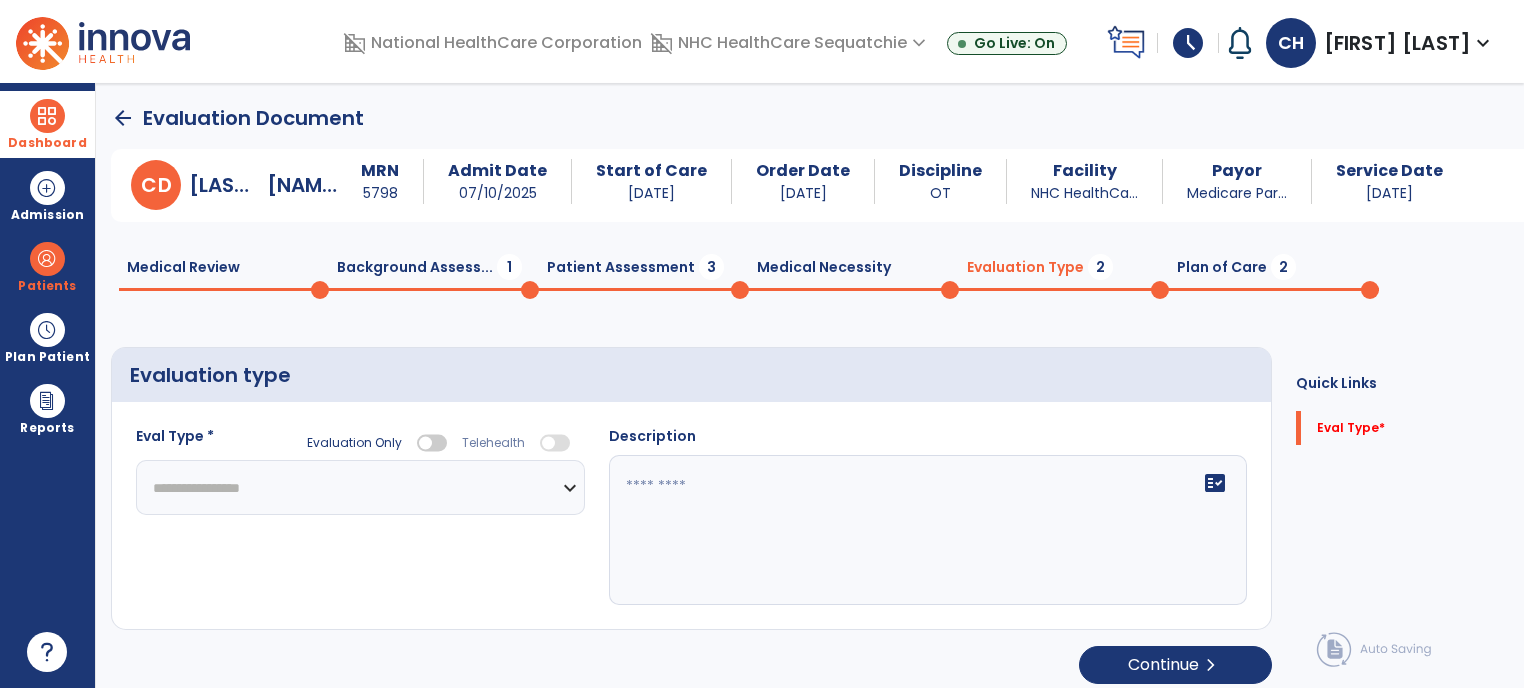 click on "**********" 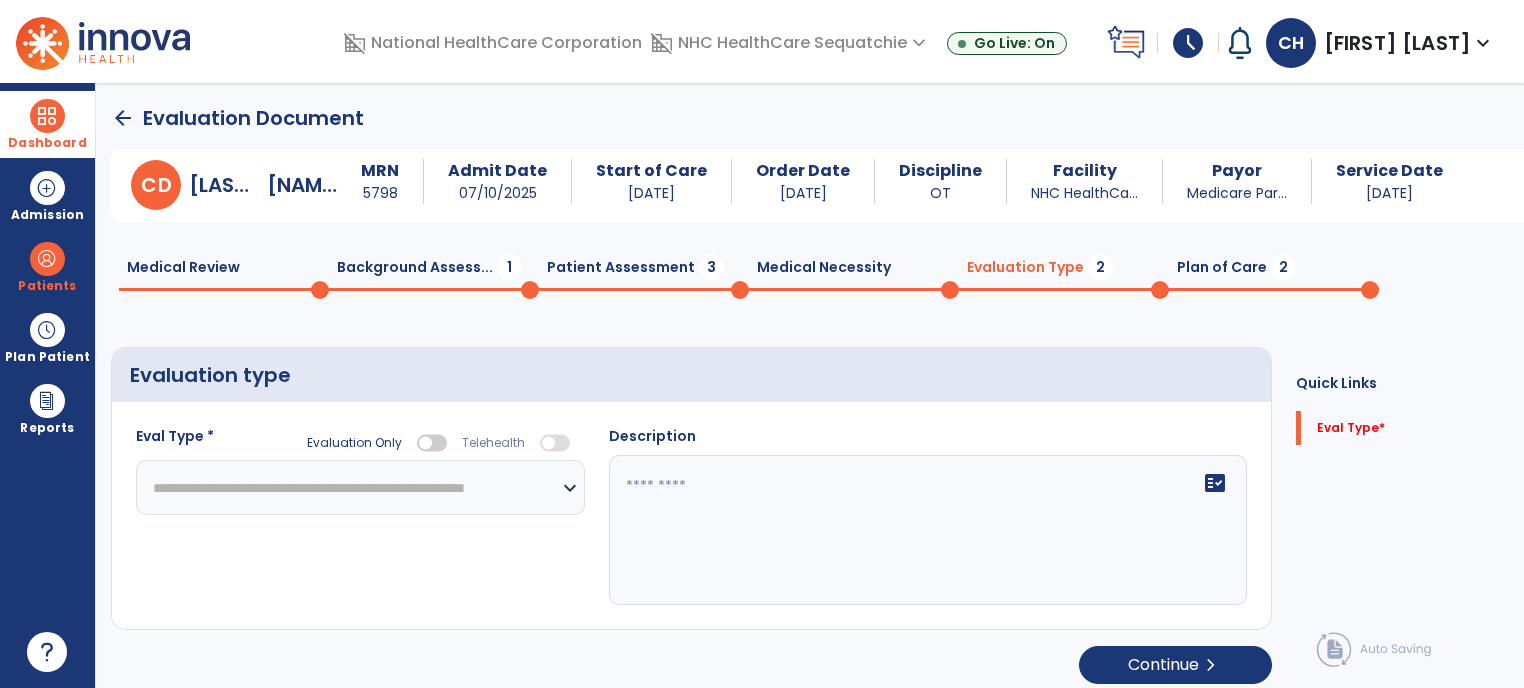 click on "**********" 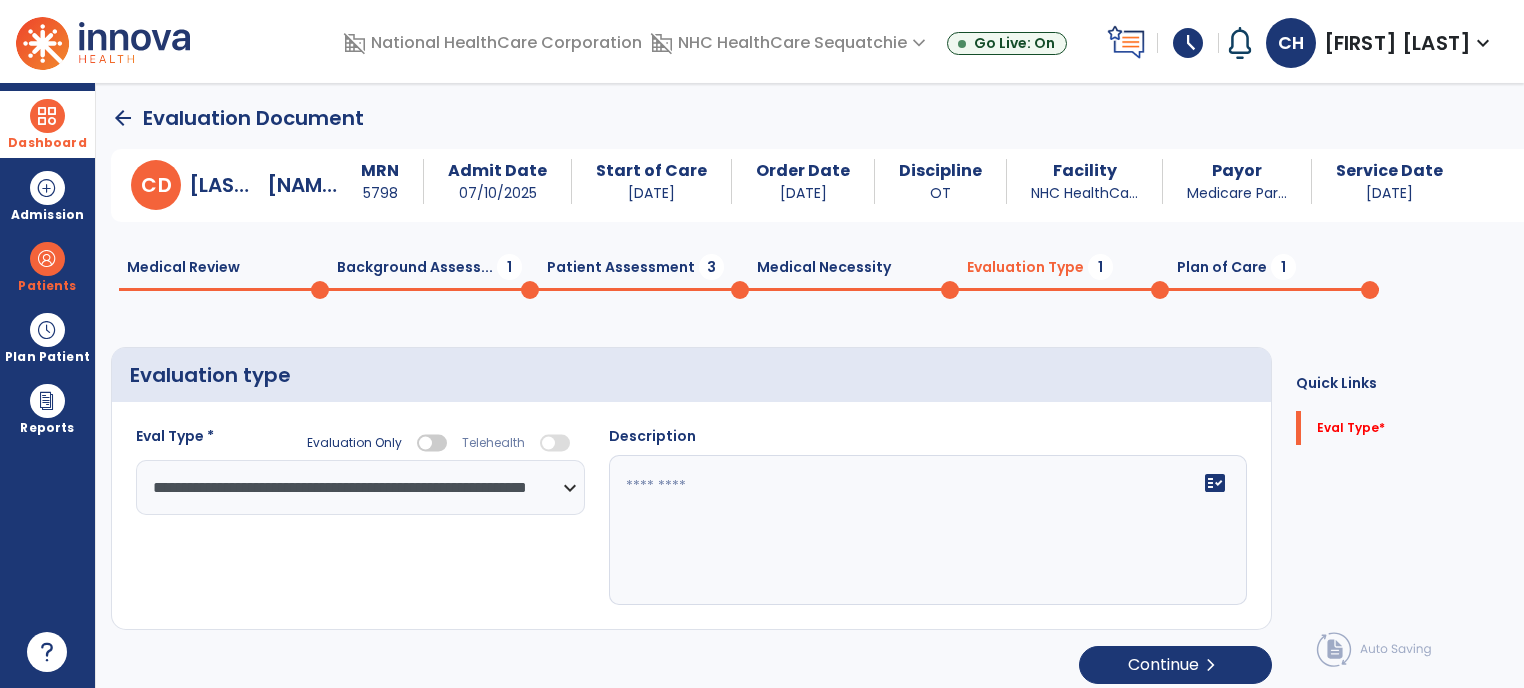click on "fact_check" 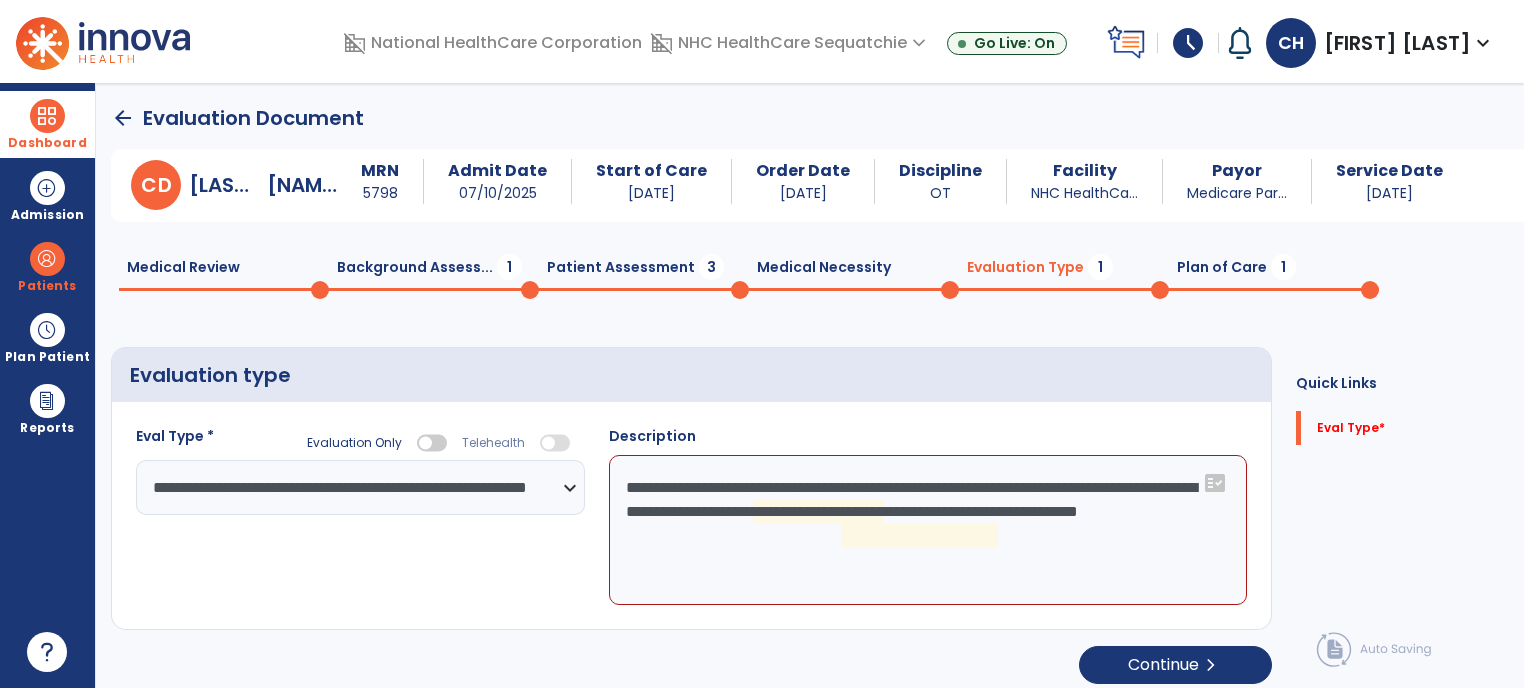click on "**********" 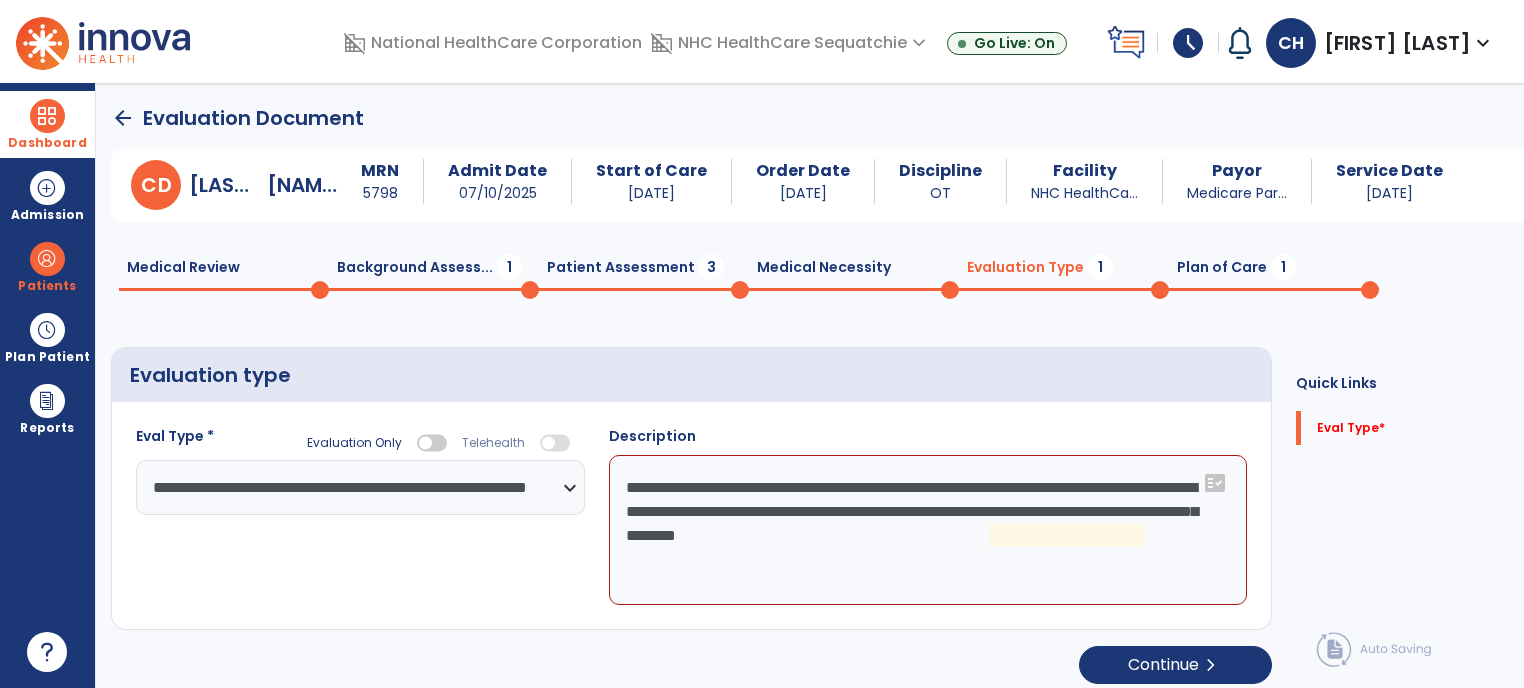click on "**********" 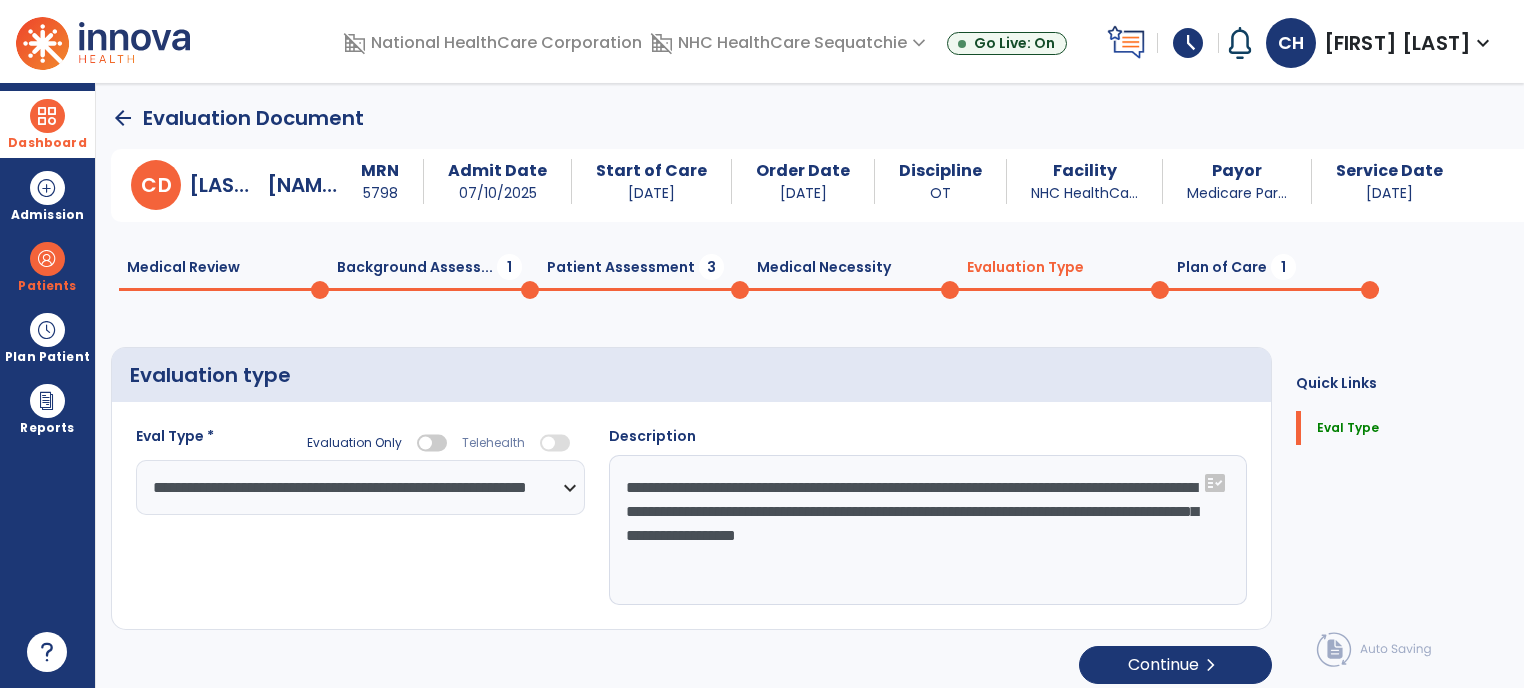 type on "**********" 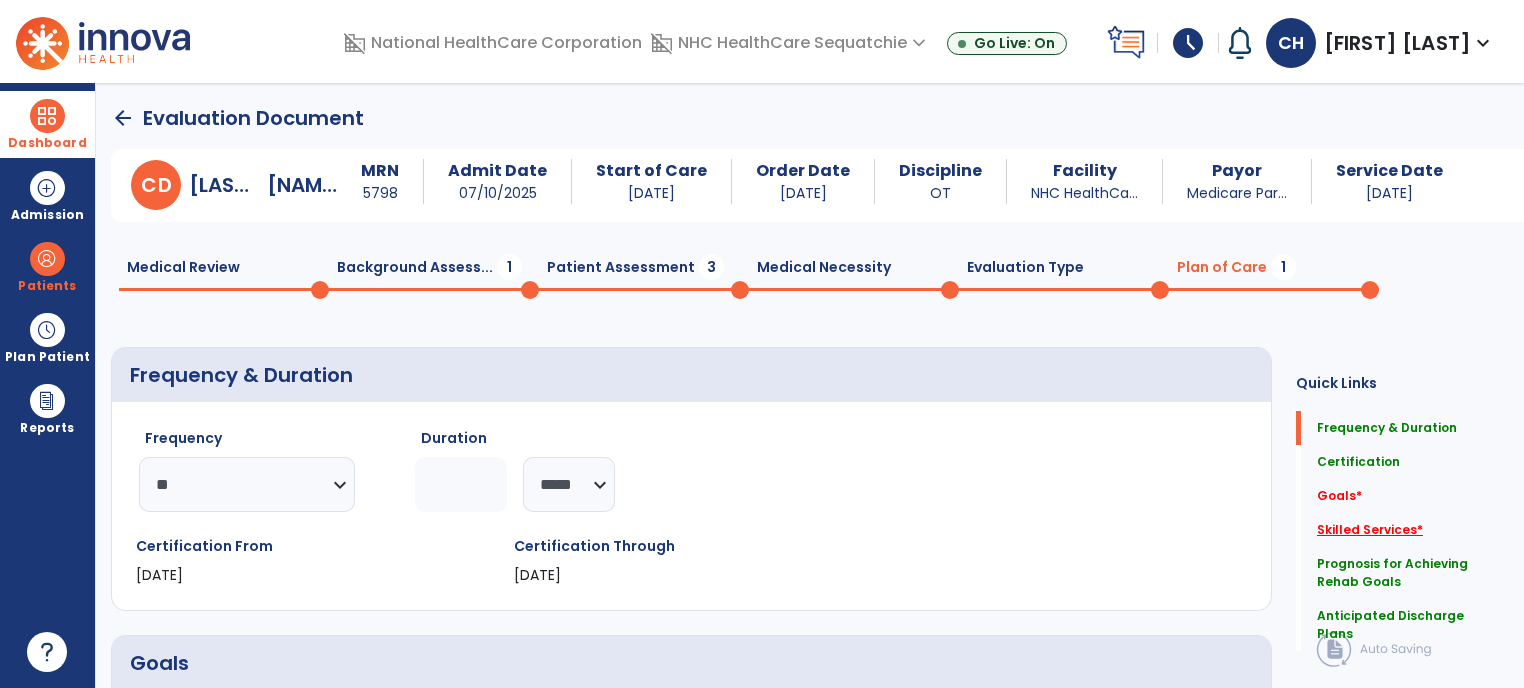 click on "Skilled Services   *" 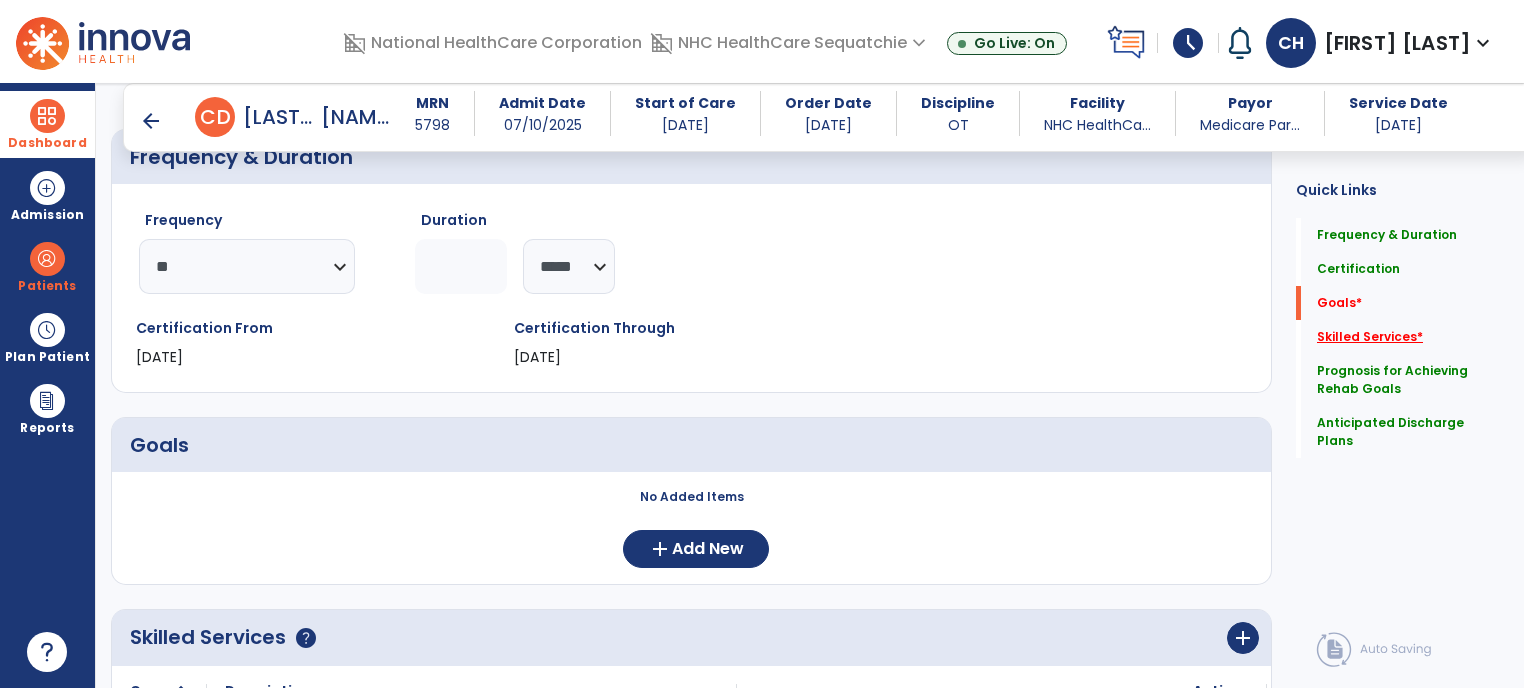 scroll, scrollTop: 516, scrollLeft: 0, axis: vertical 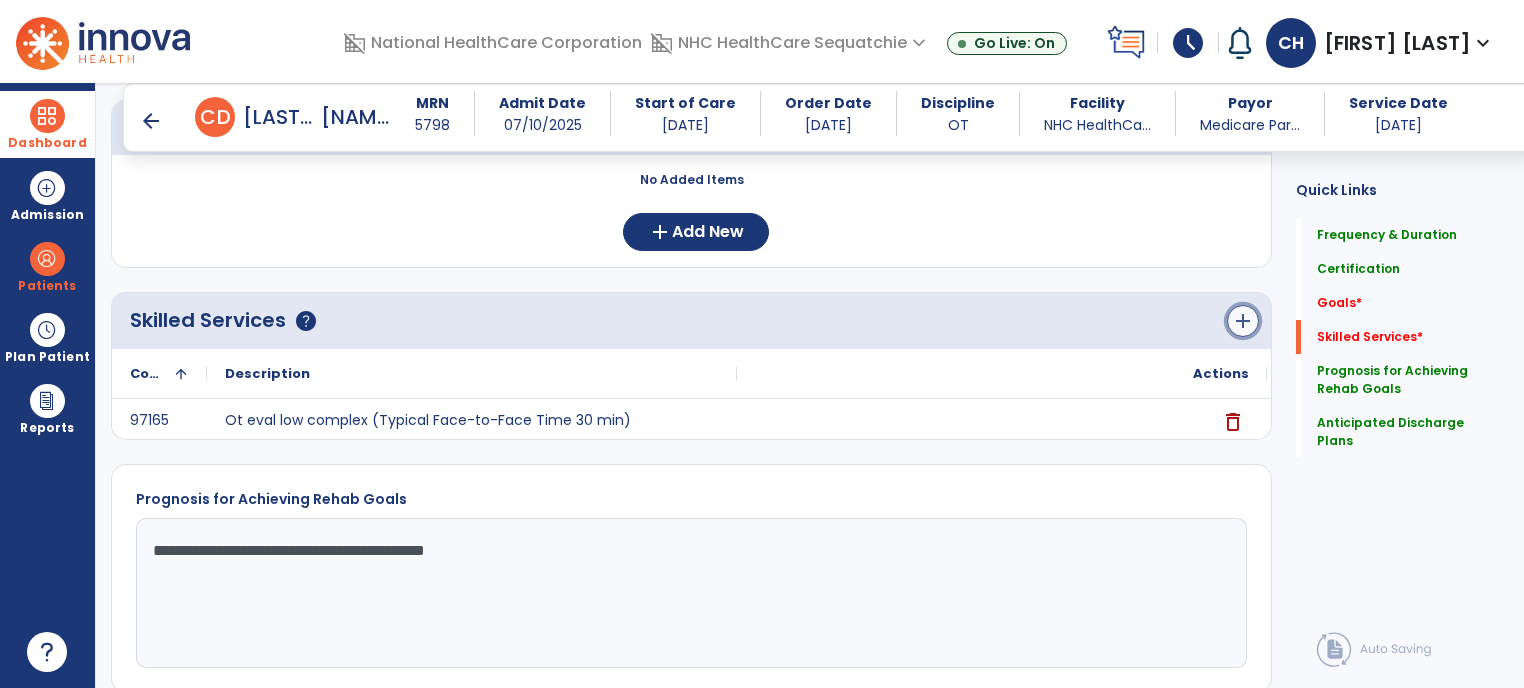 click on "add" 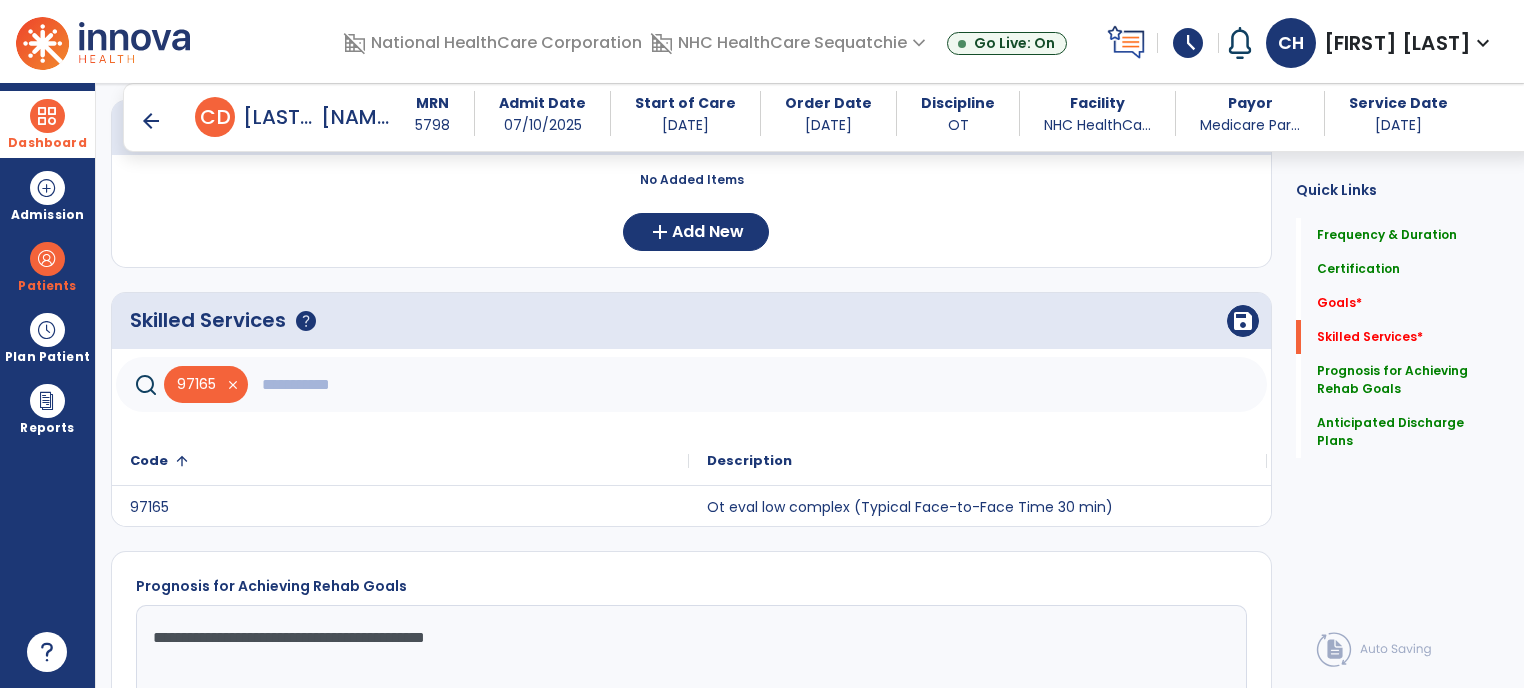click 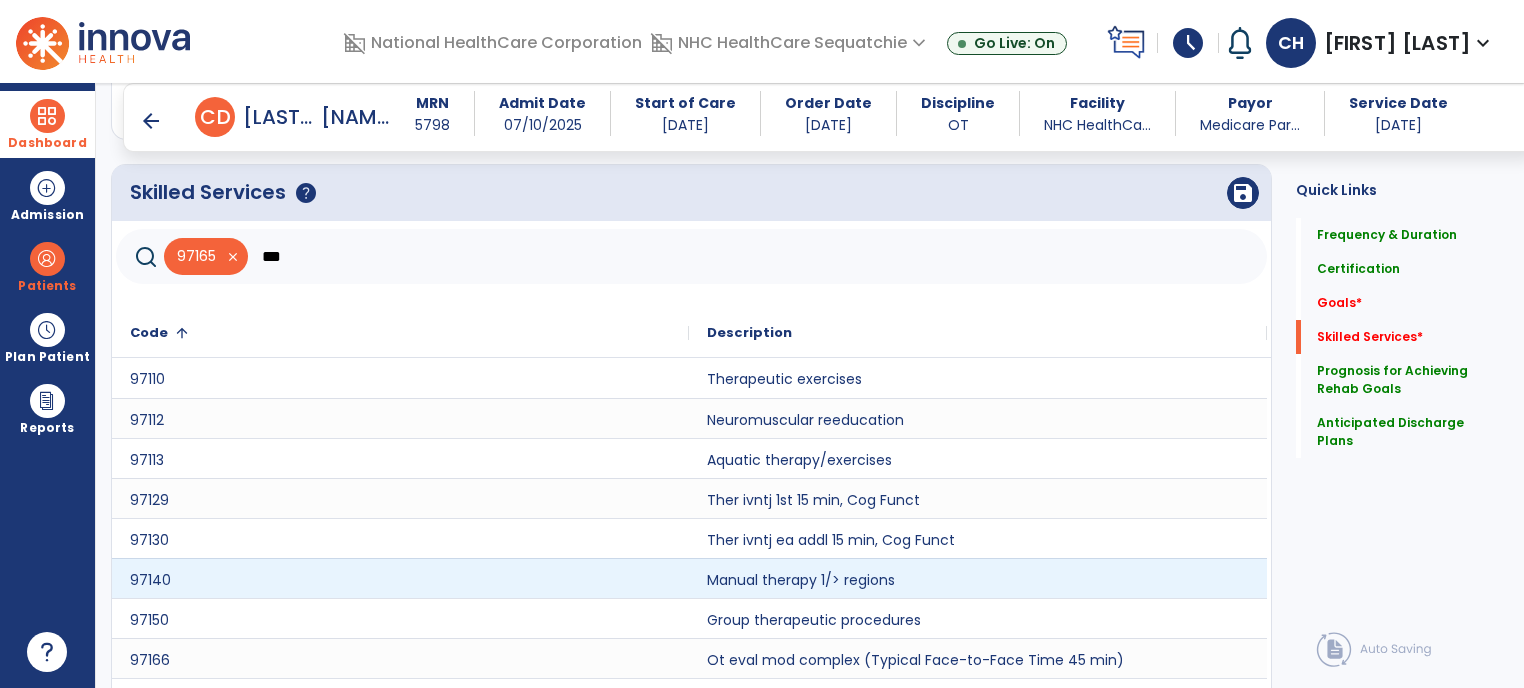 scroll, scrollTop: 760, scrollLeft: 0, axis: vertical 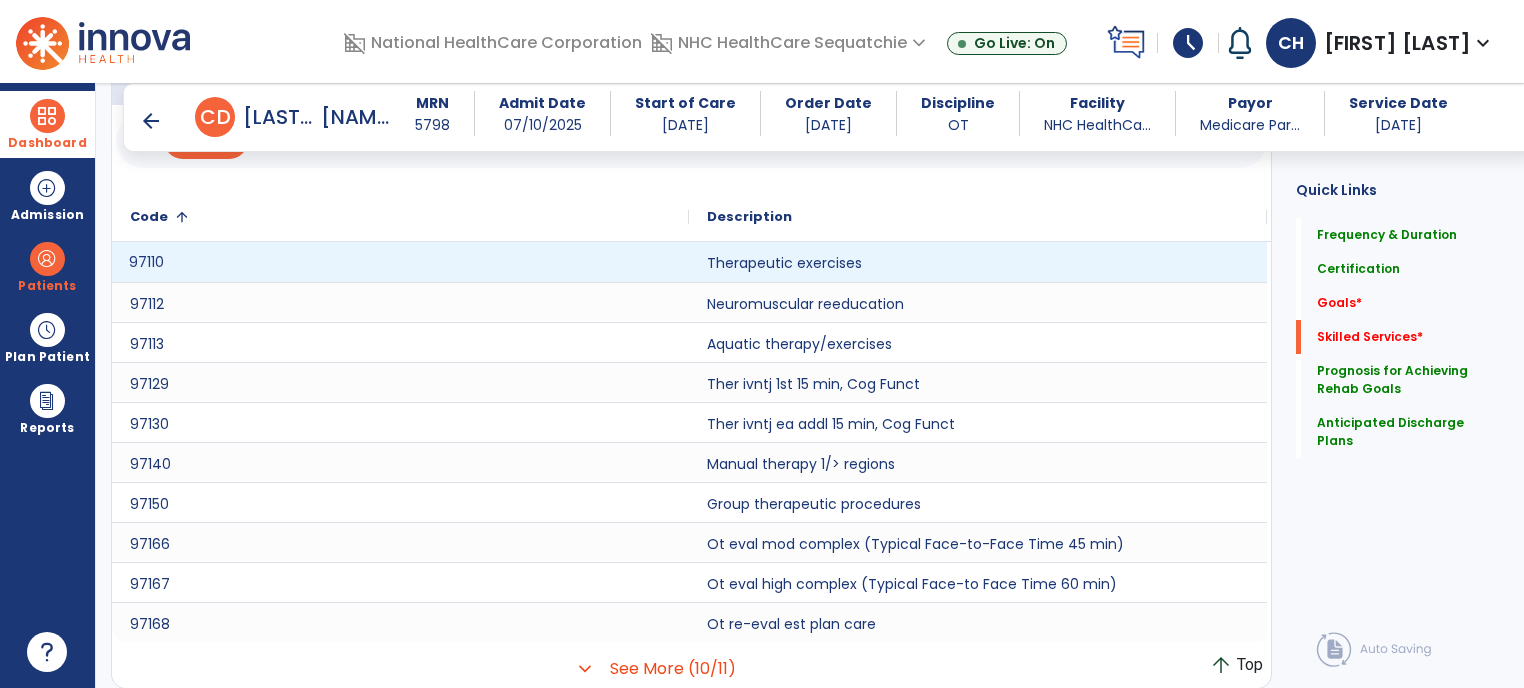 click on "97110" 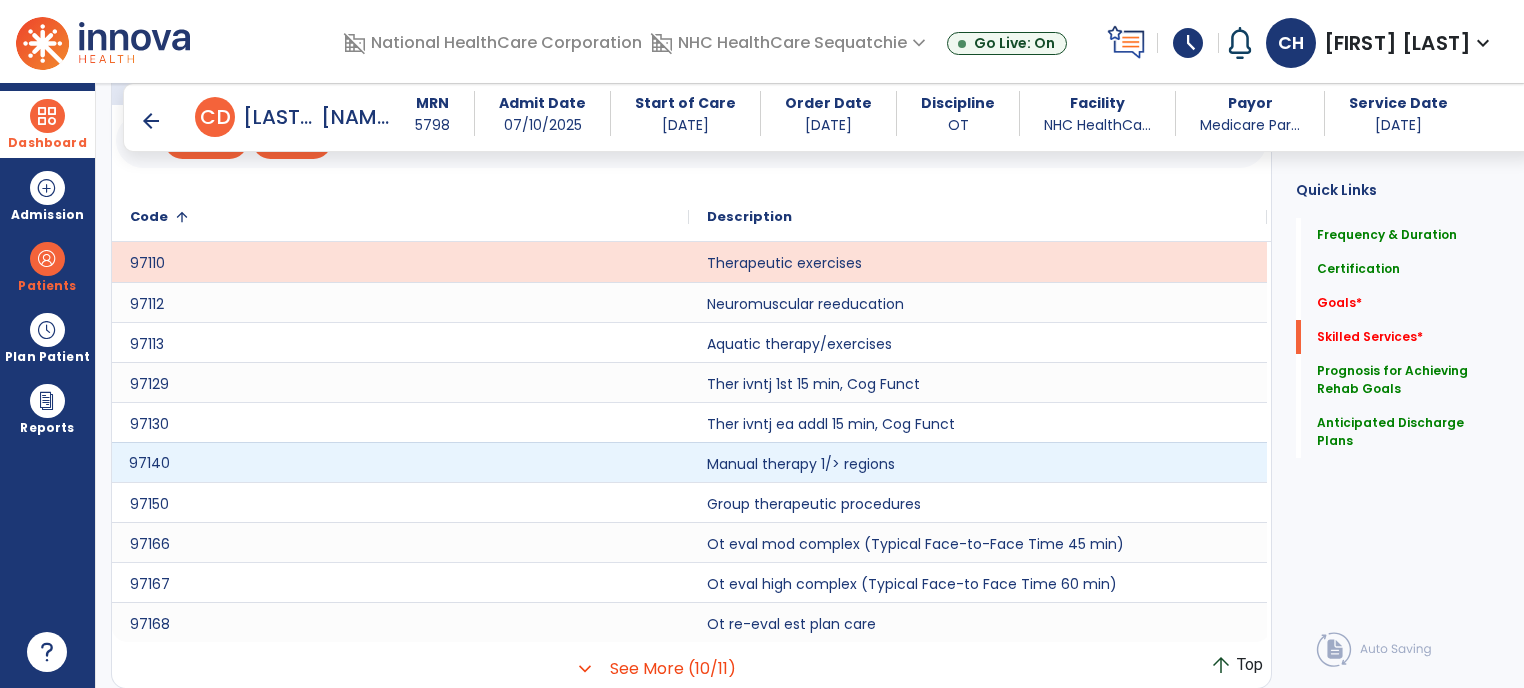 click on "97140" 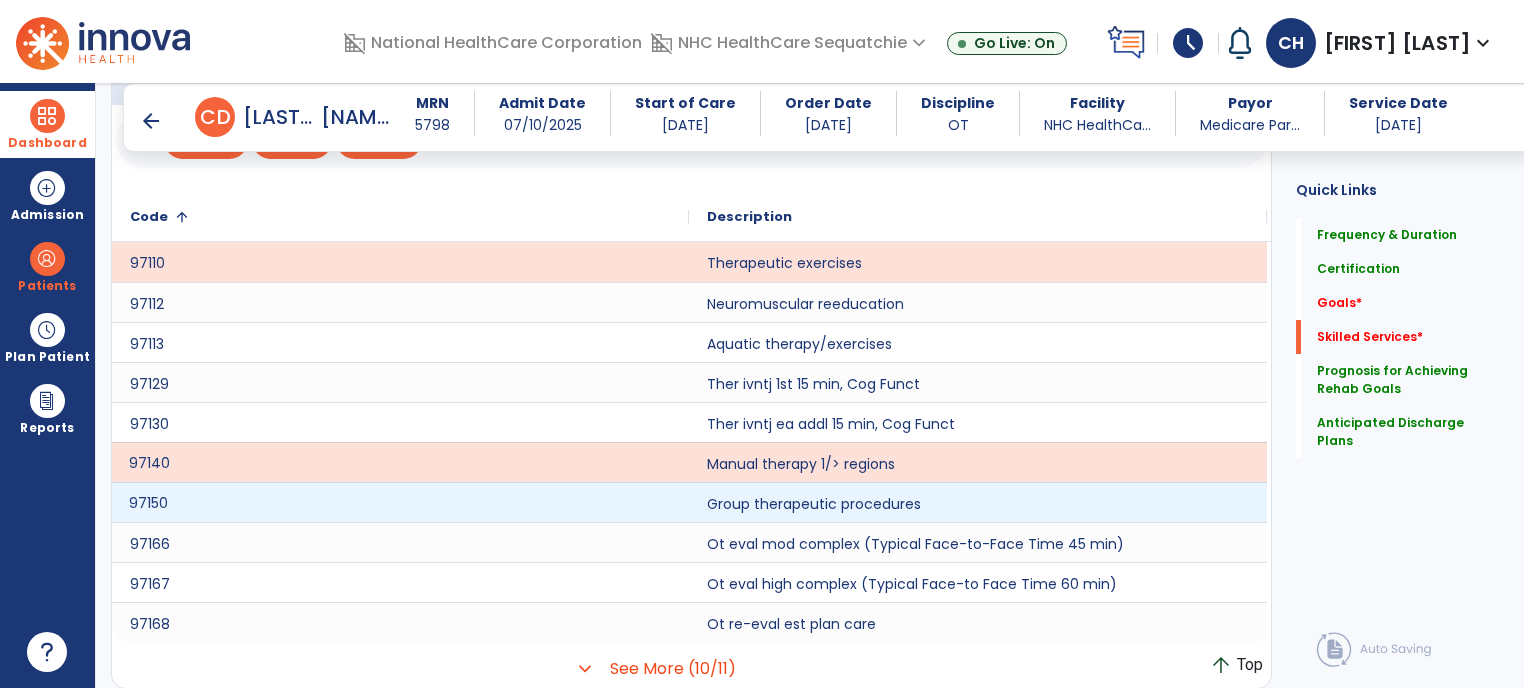 click on "97150" 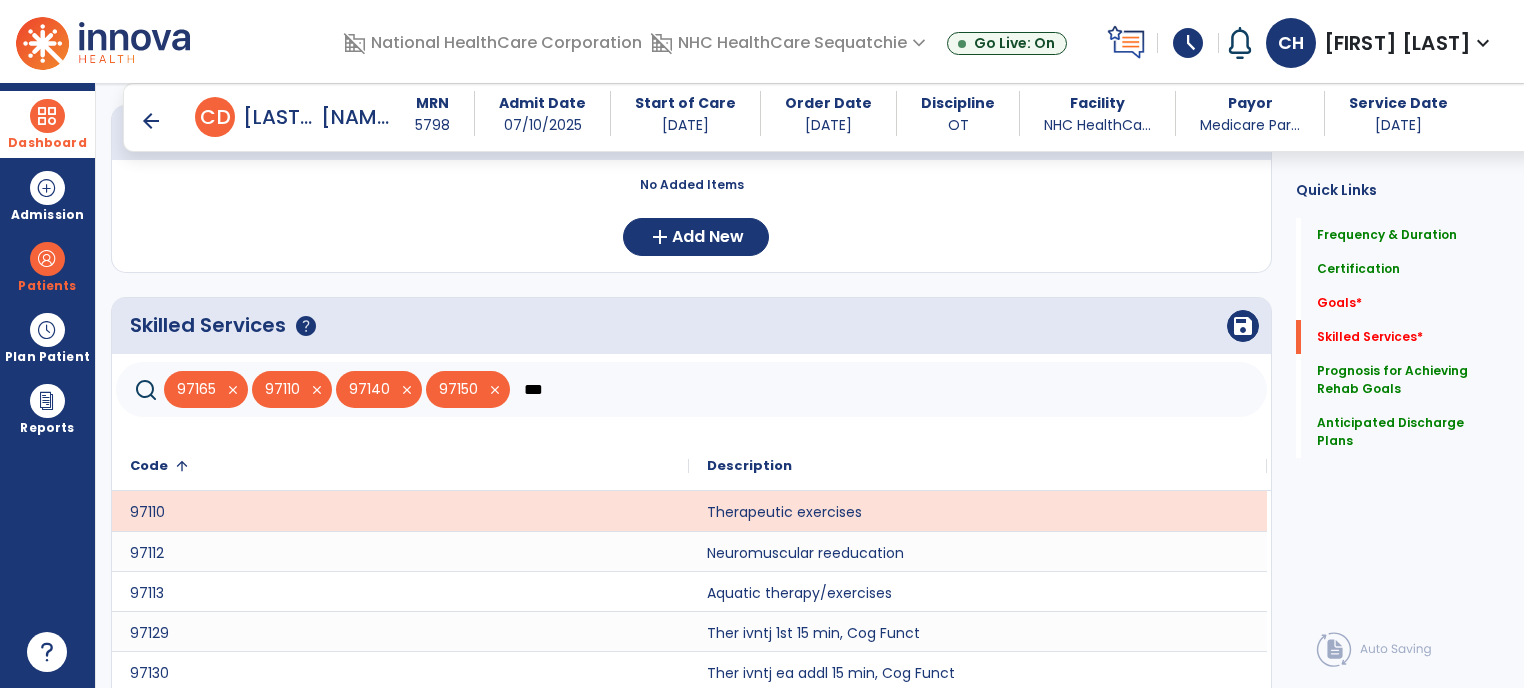 scroll, scrollTop: 504, scrollLeft: 0, axis: vertical 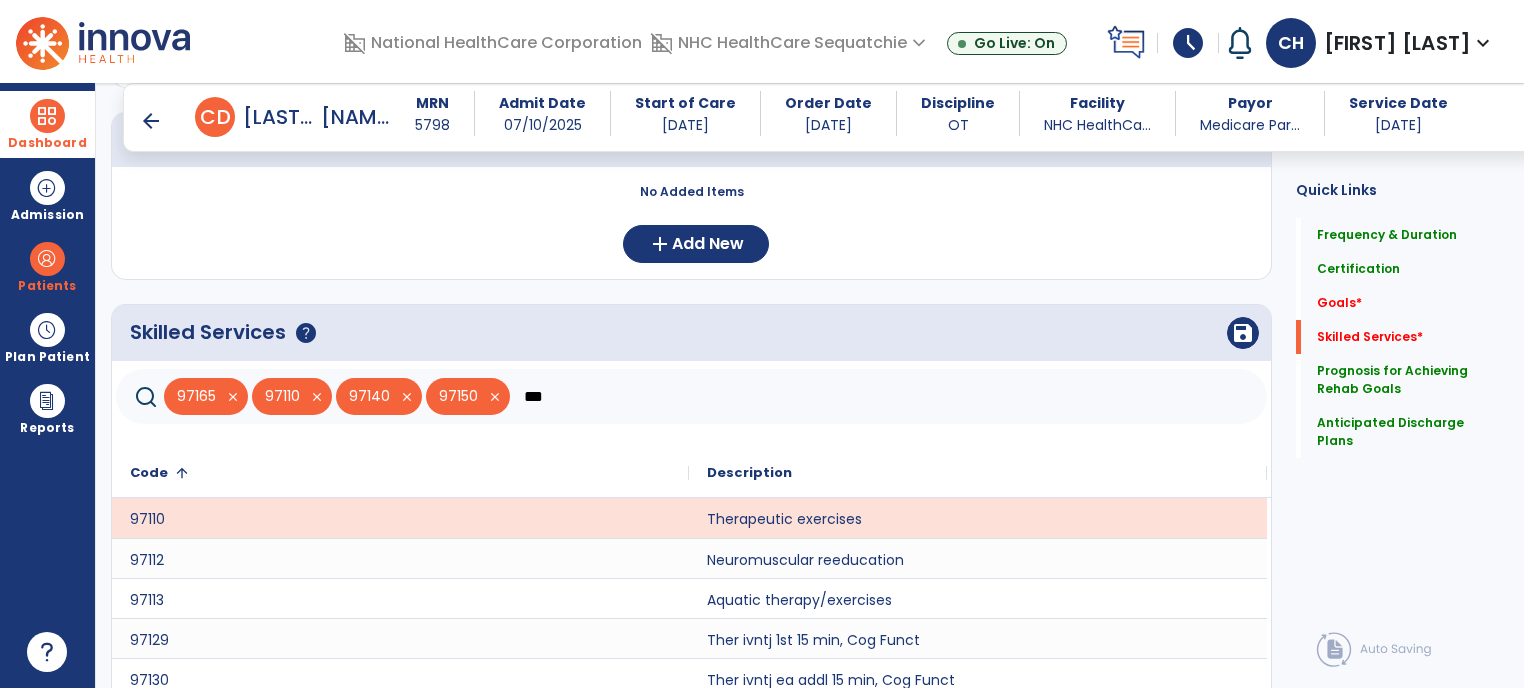 click on "***" 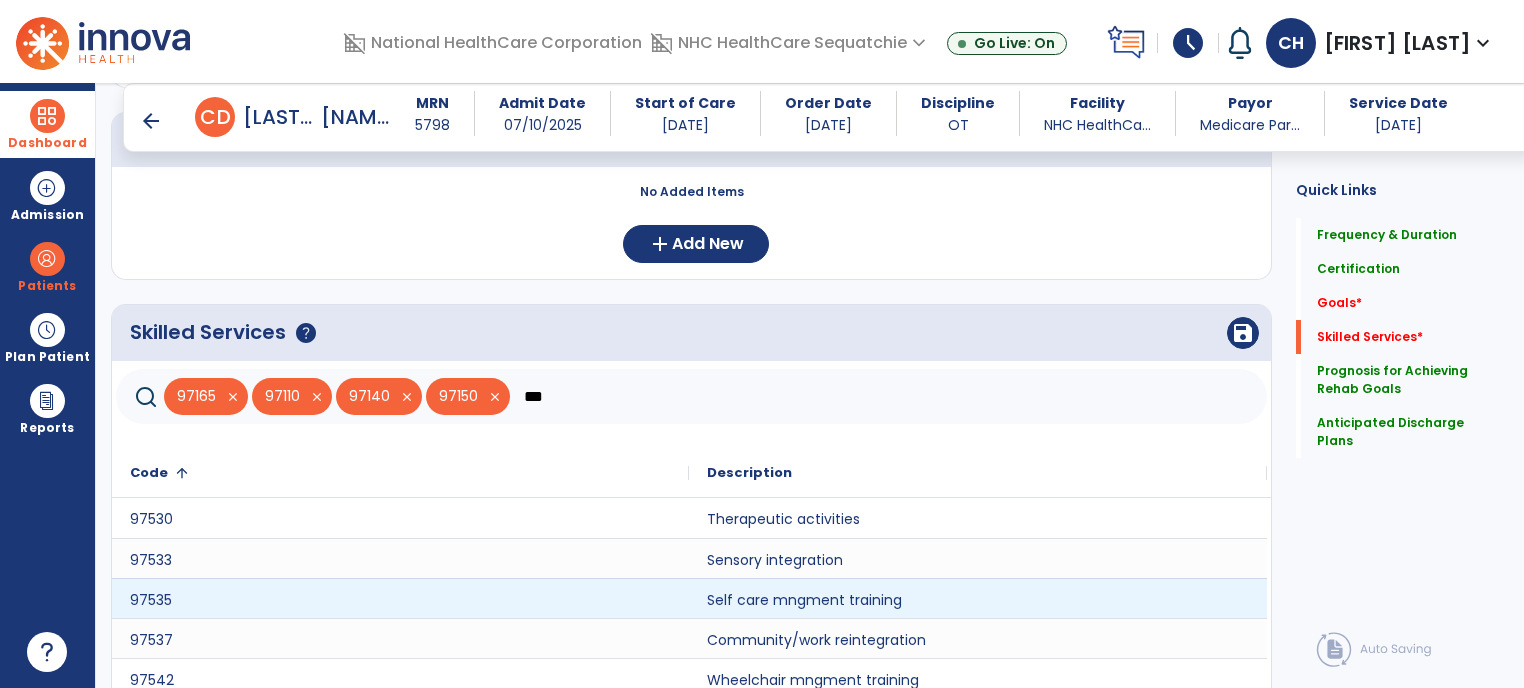 type on "***" 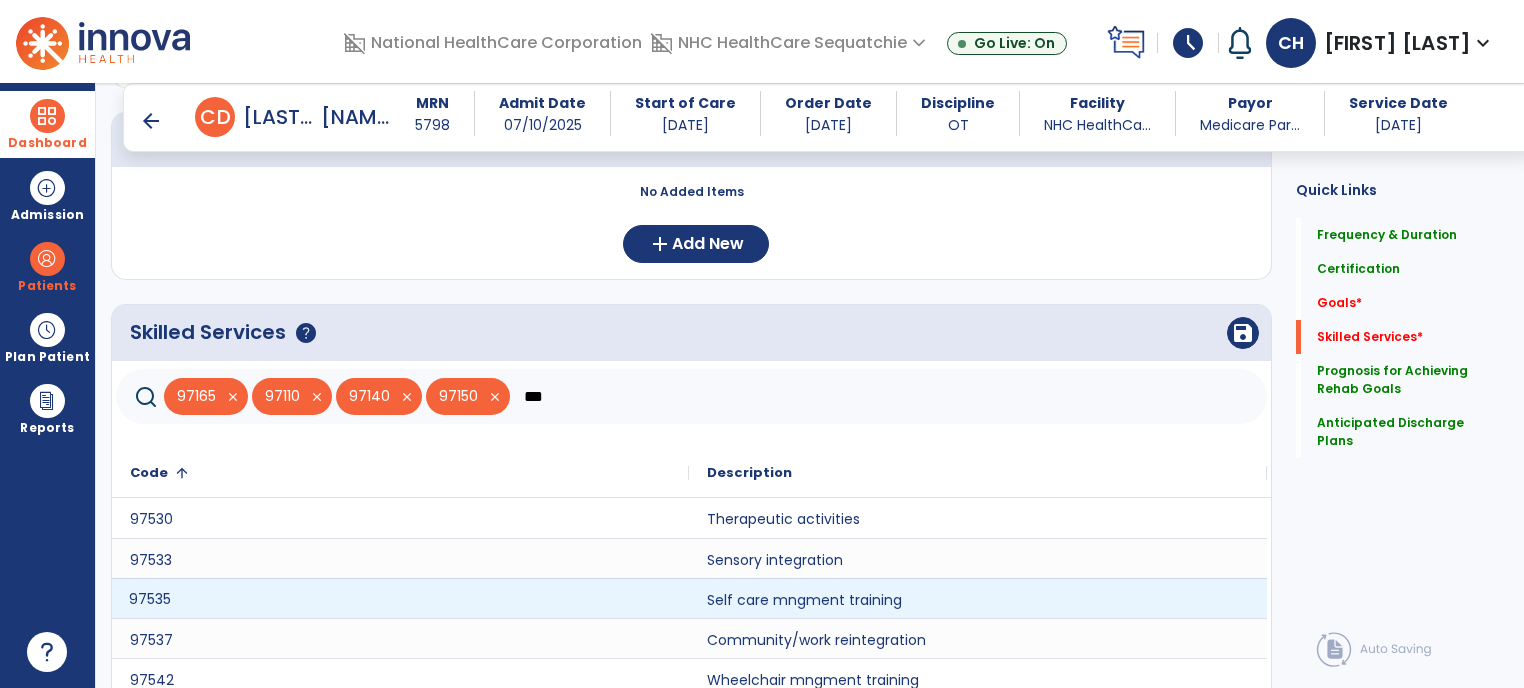 click on "97535" 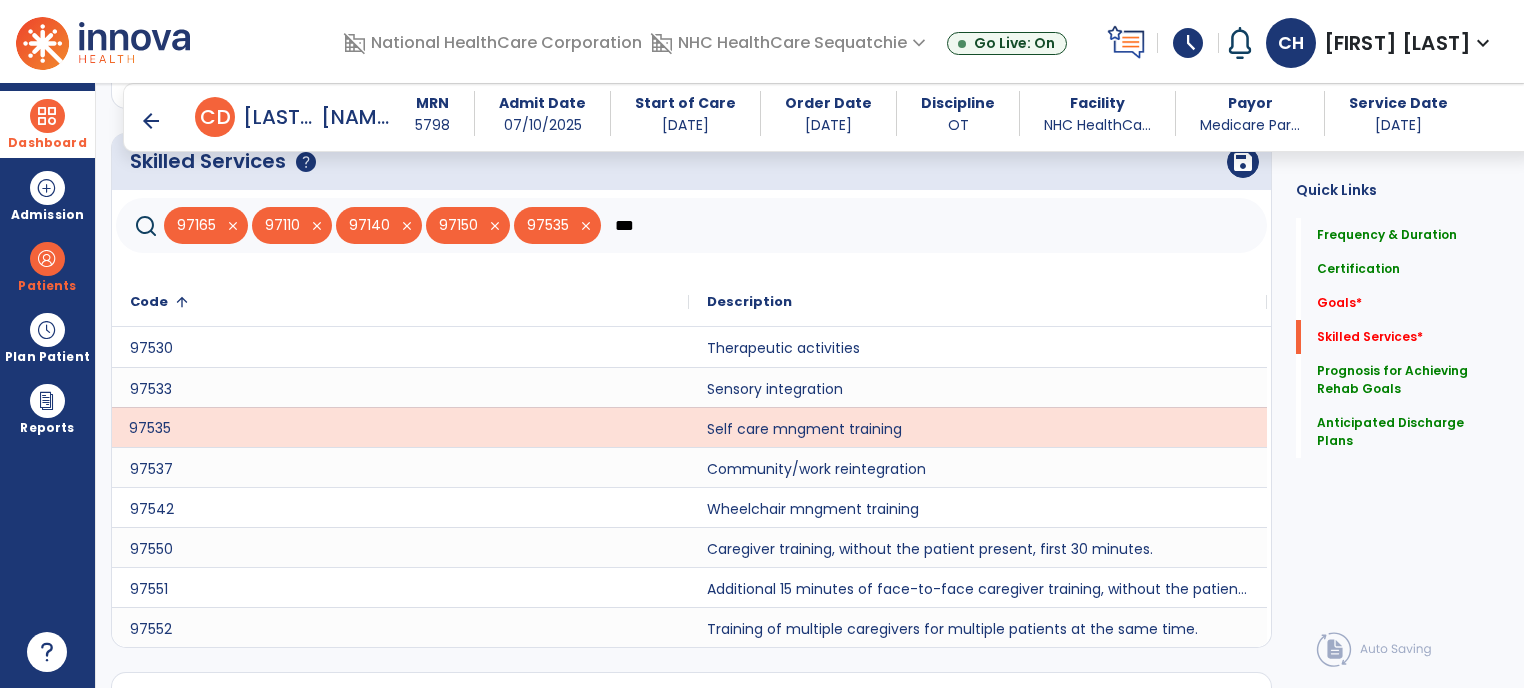 scroll, scrollTop: 676, scrollLeft: 0, axis: vertical 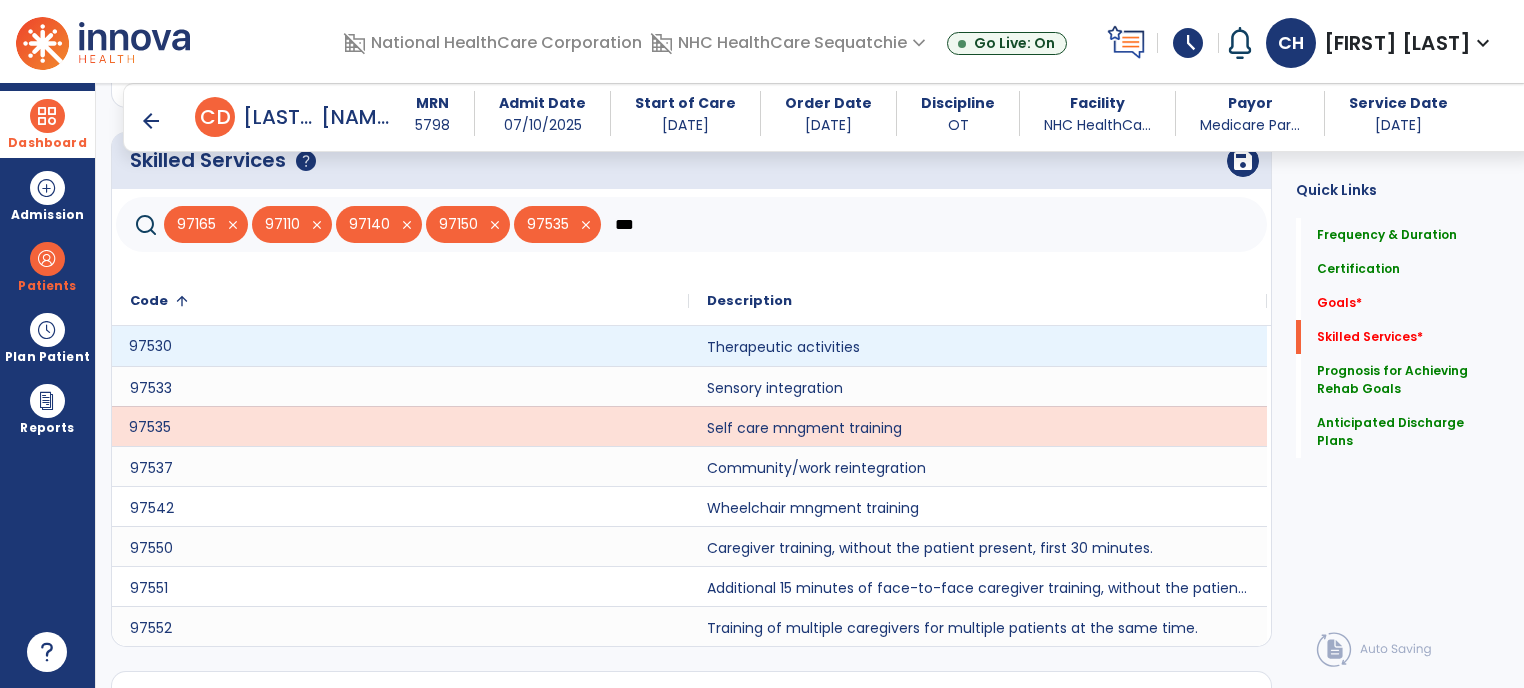 click on "97530" 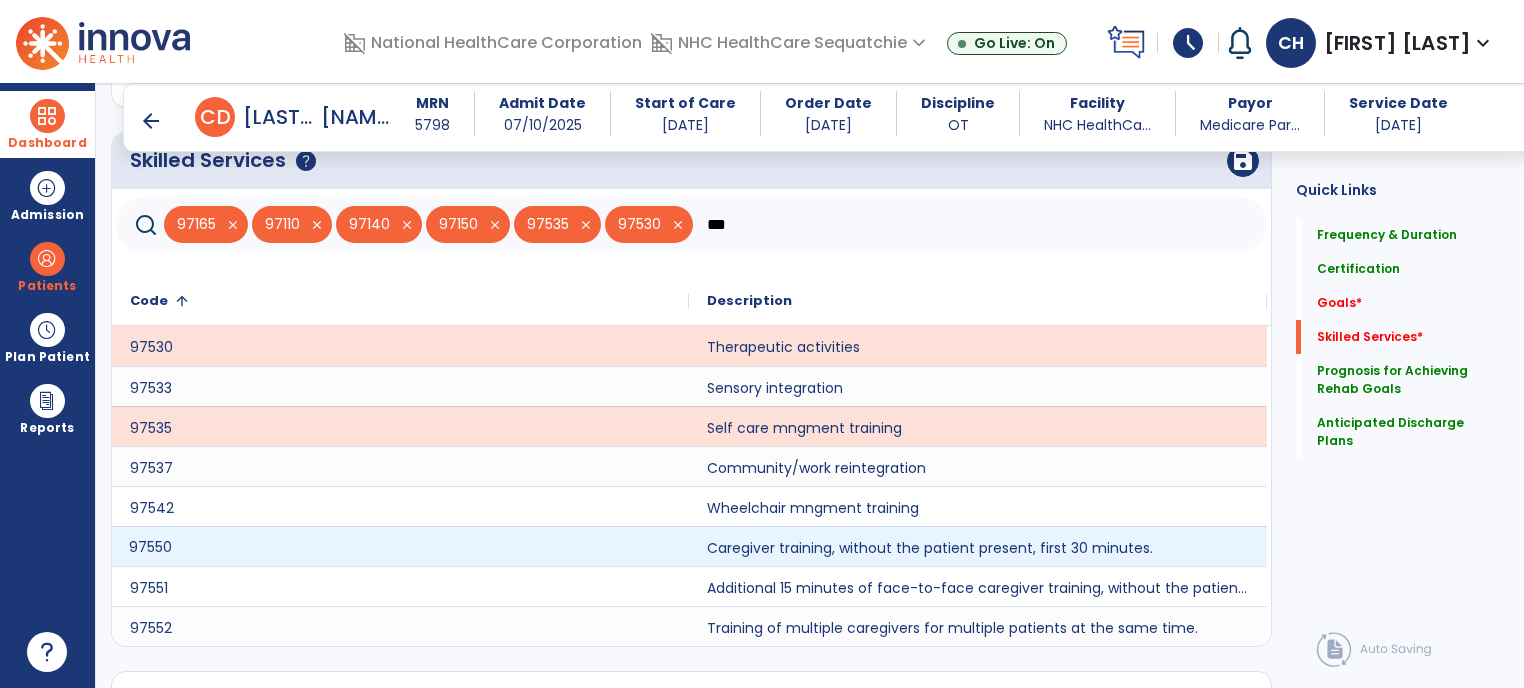 click on "97550" 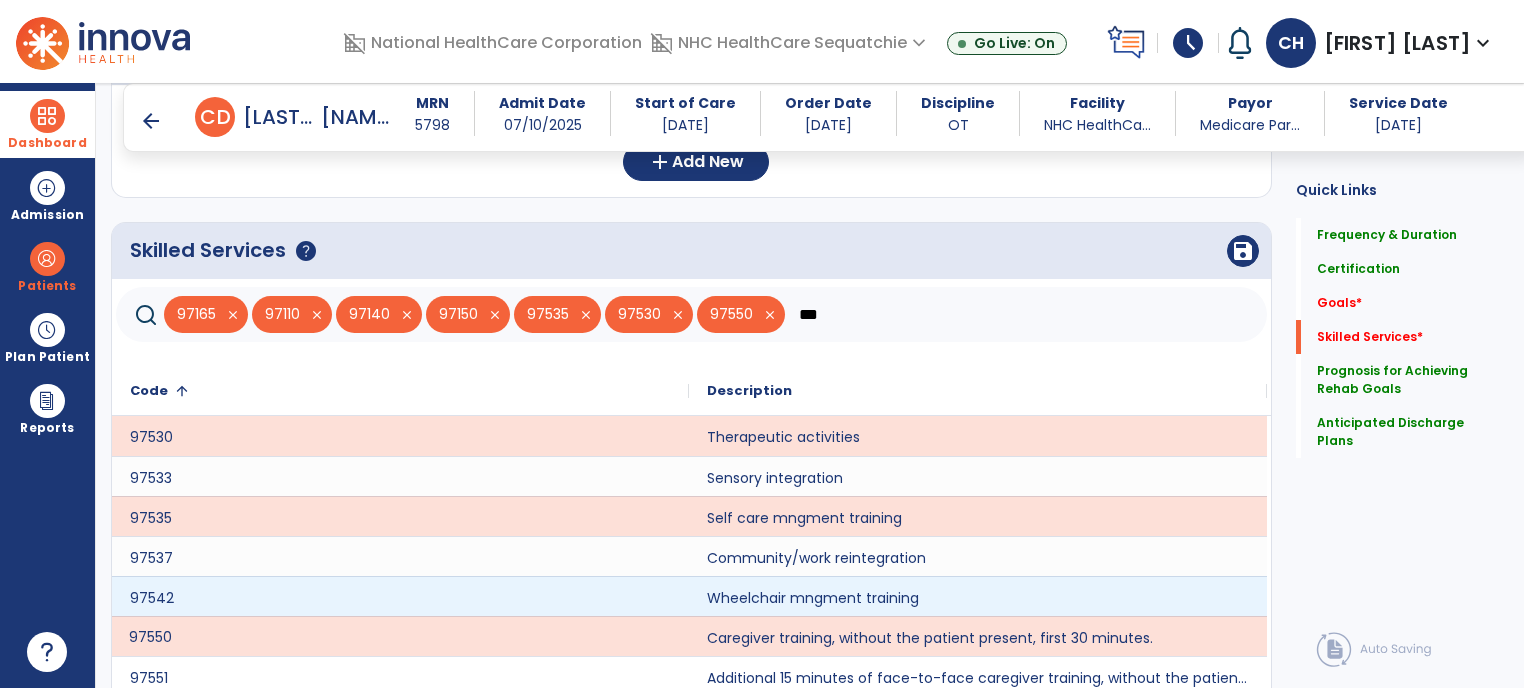 scroll, scrollTop: 584, scrollLeft: 0, axis: vertical 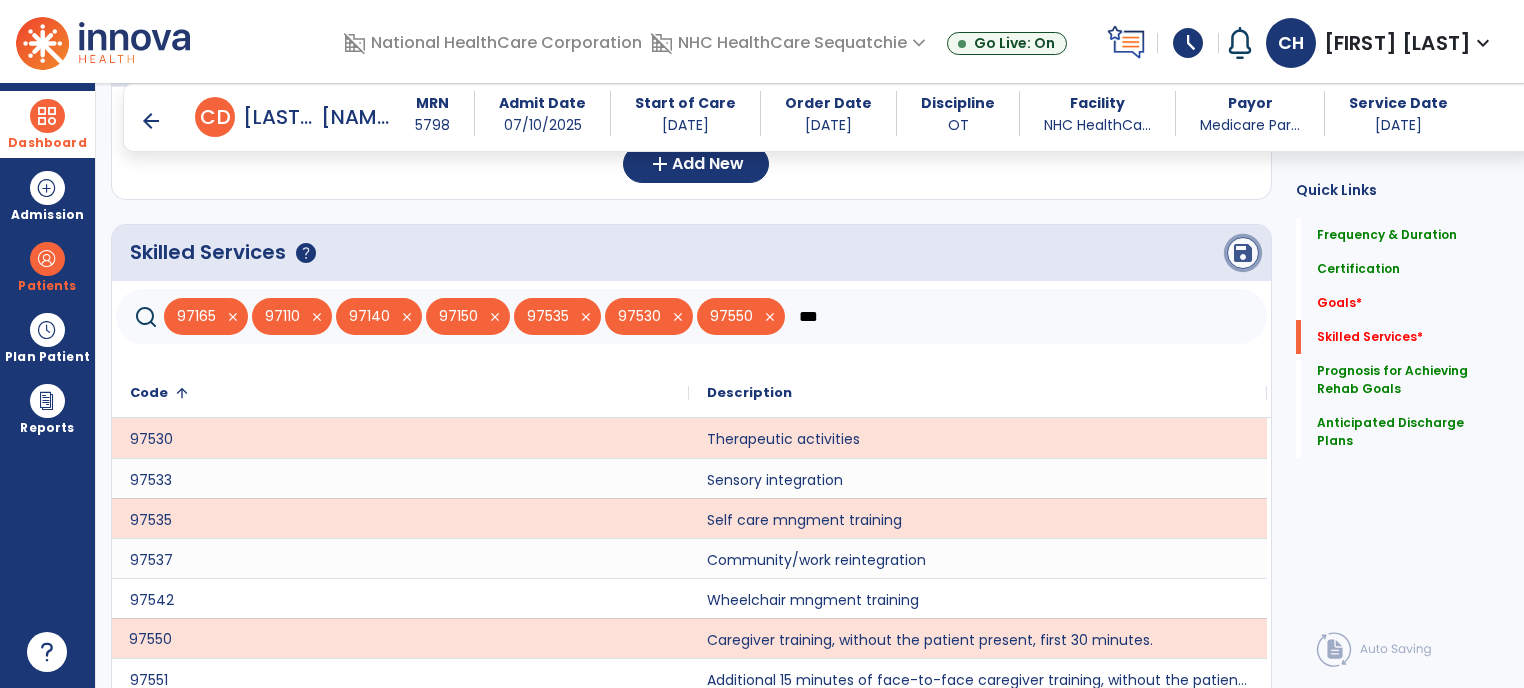 click on "save" 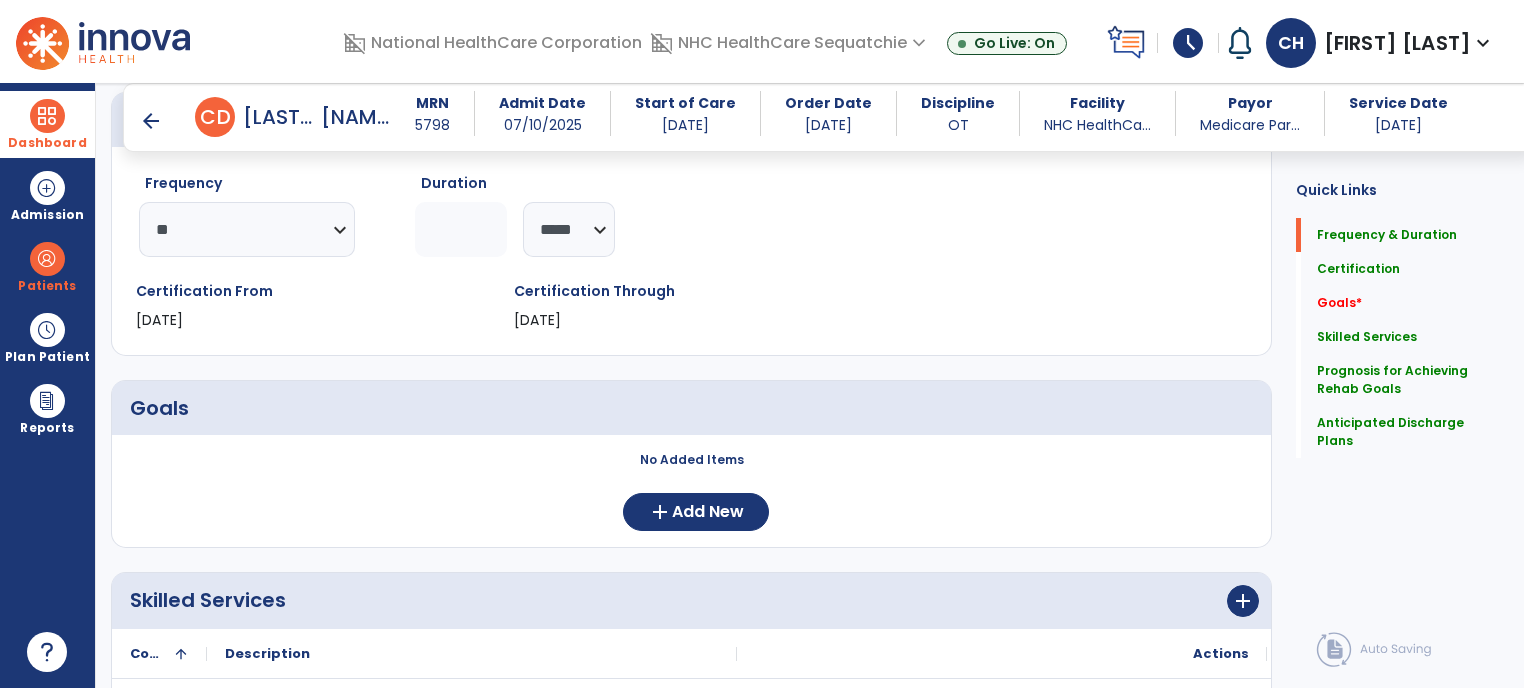scroll, scrollTop: 0, scrollLeft: 0, axis: both 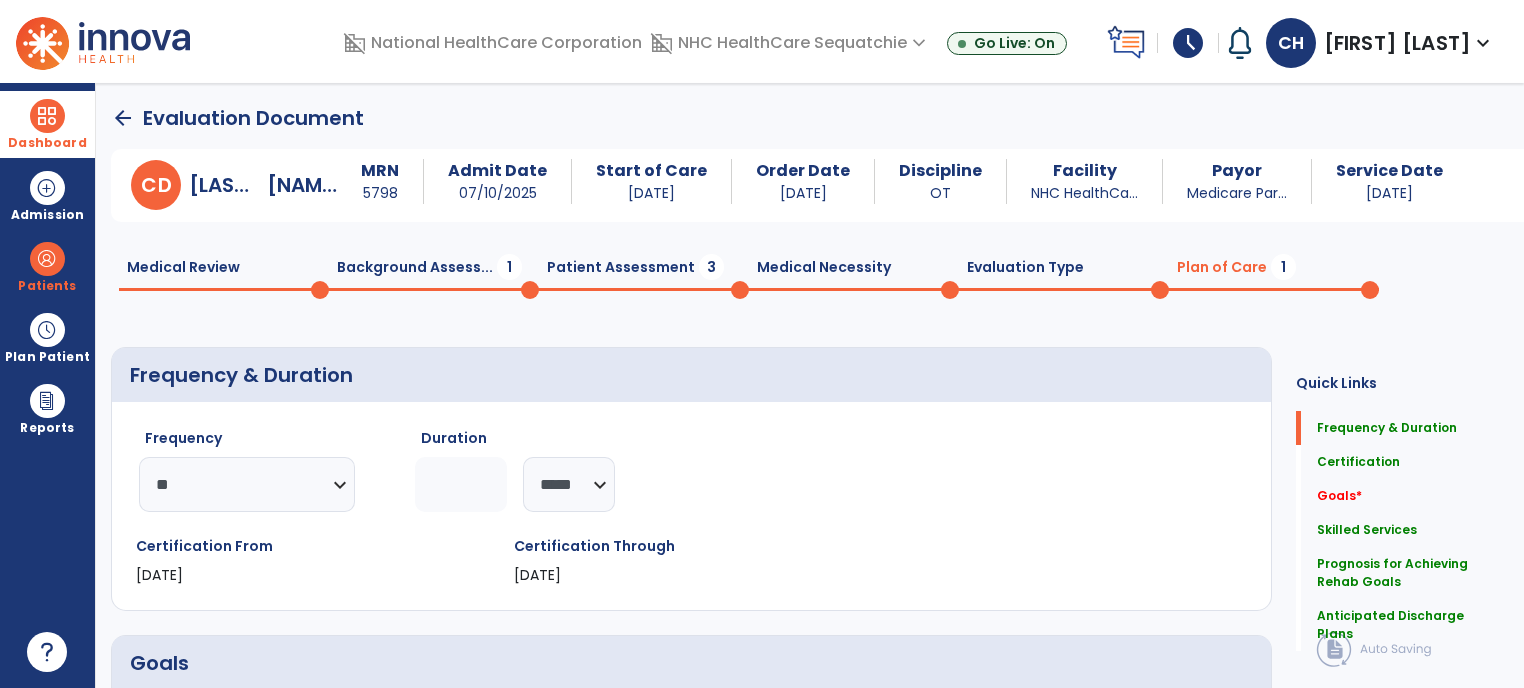 click on "Background Assess...  1" 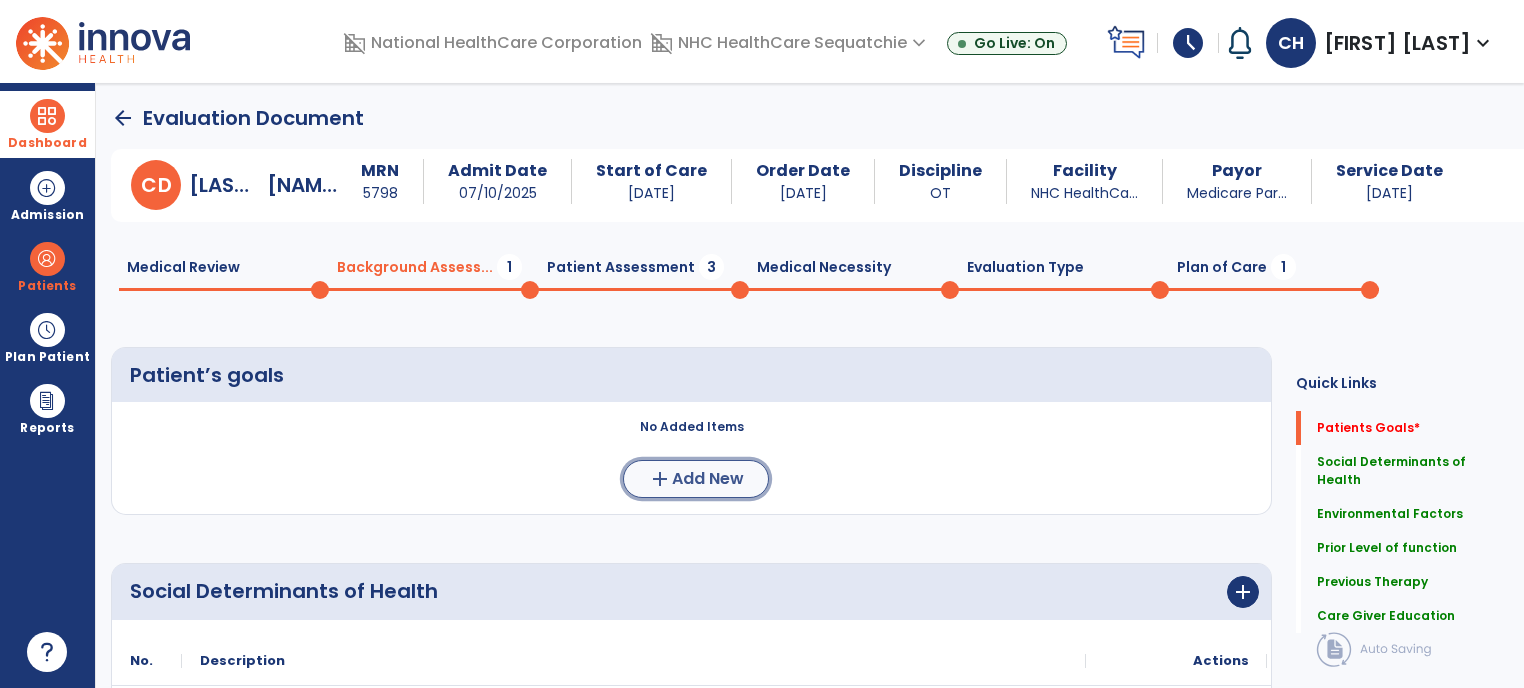 click on "Add New" 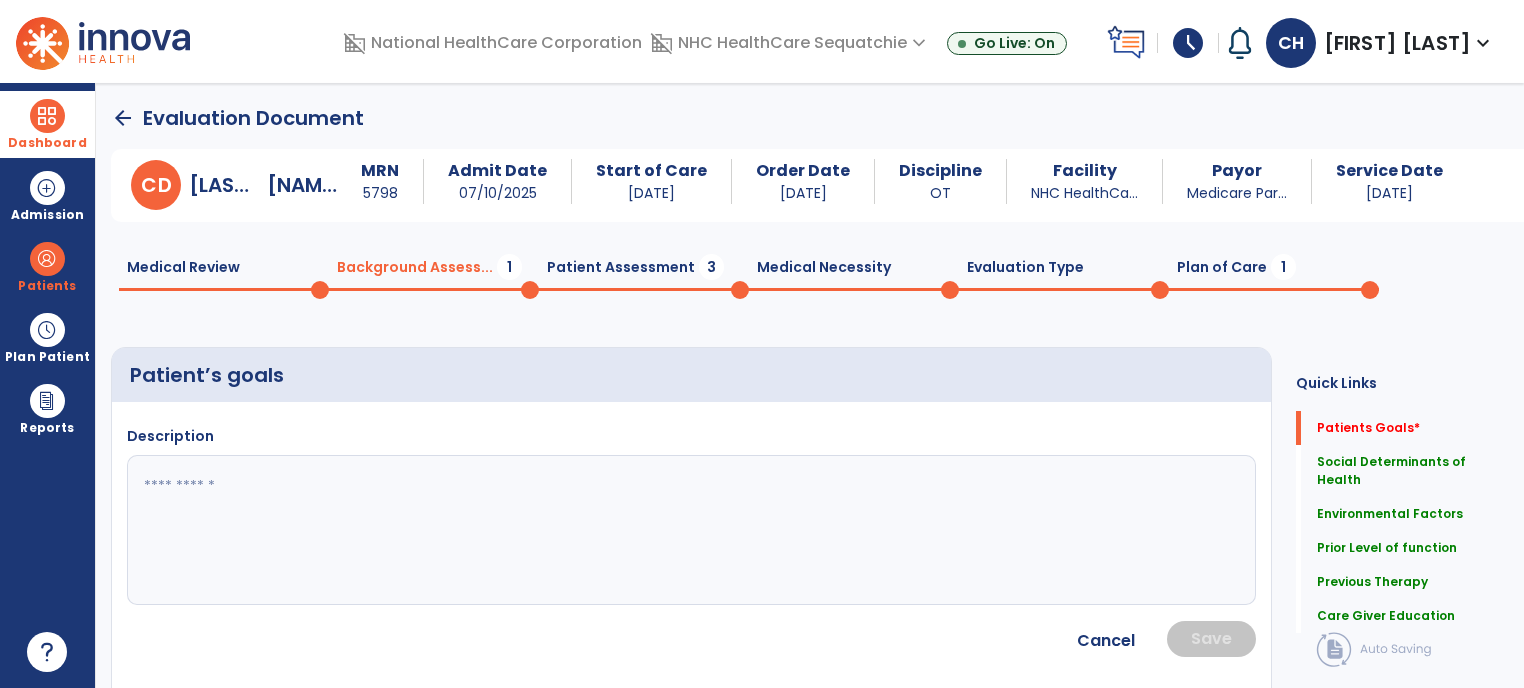 click 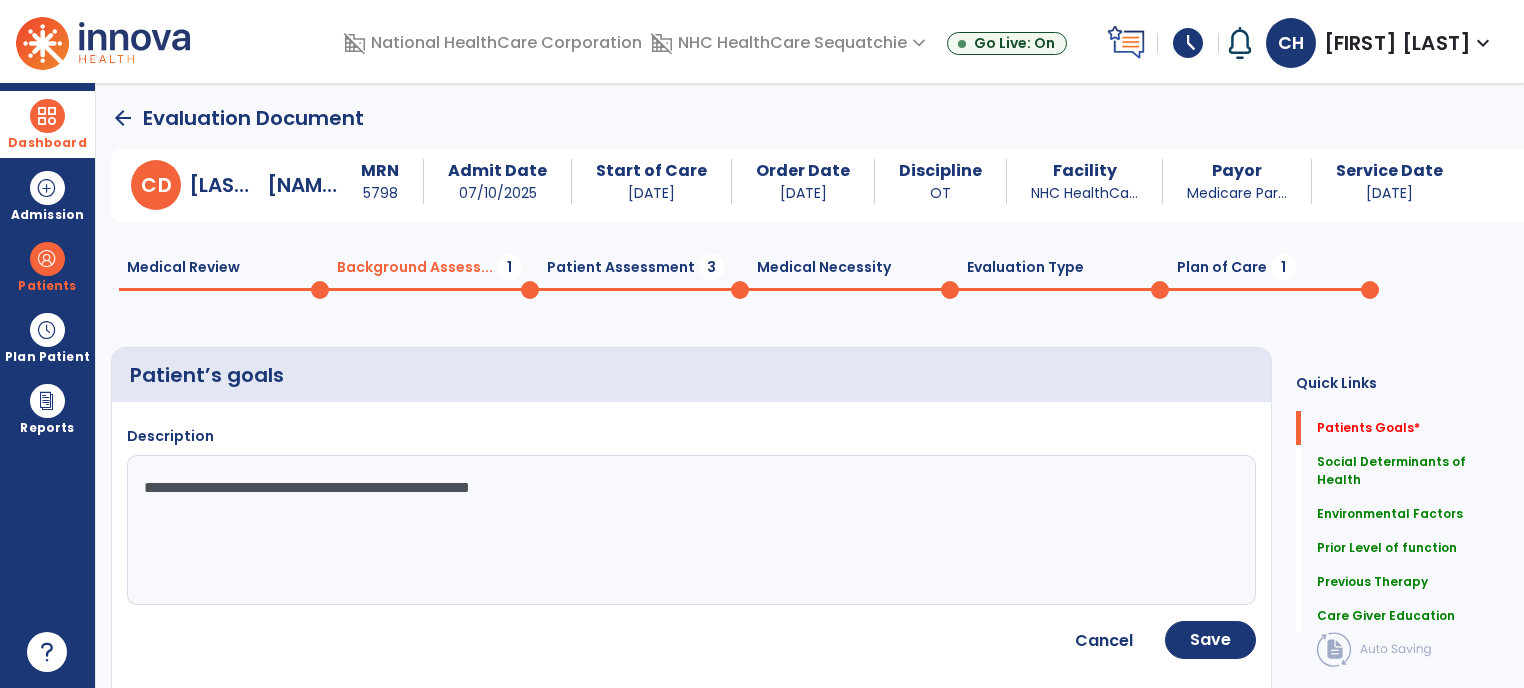 click on "**********" 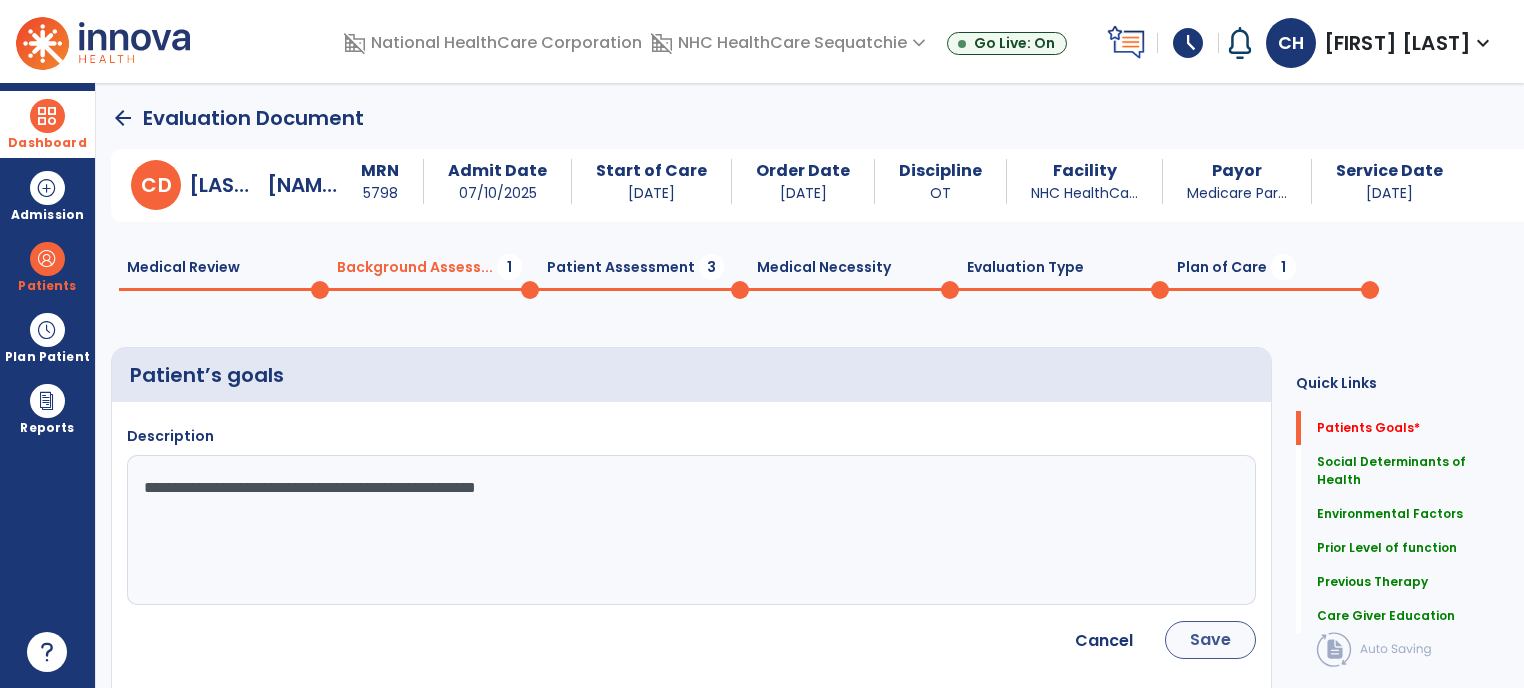 type on "**********" 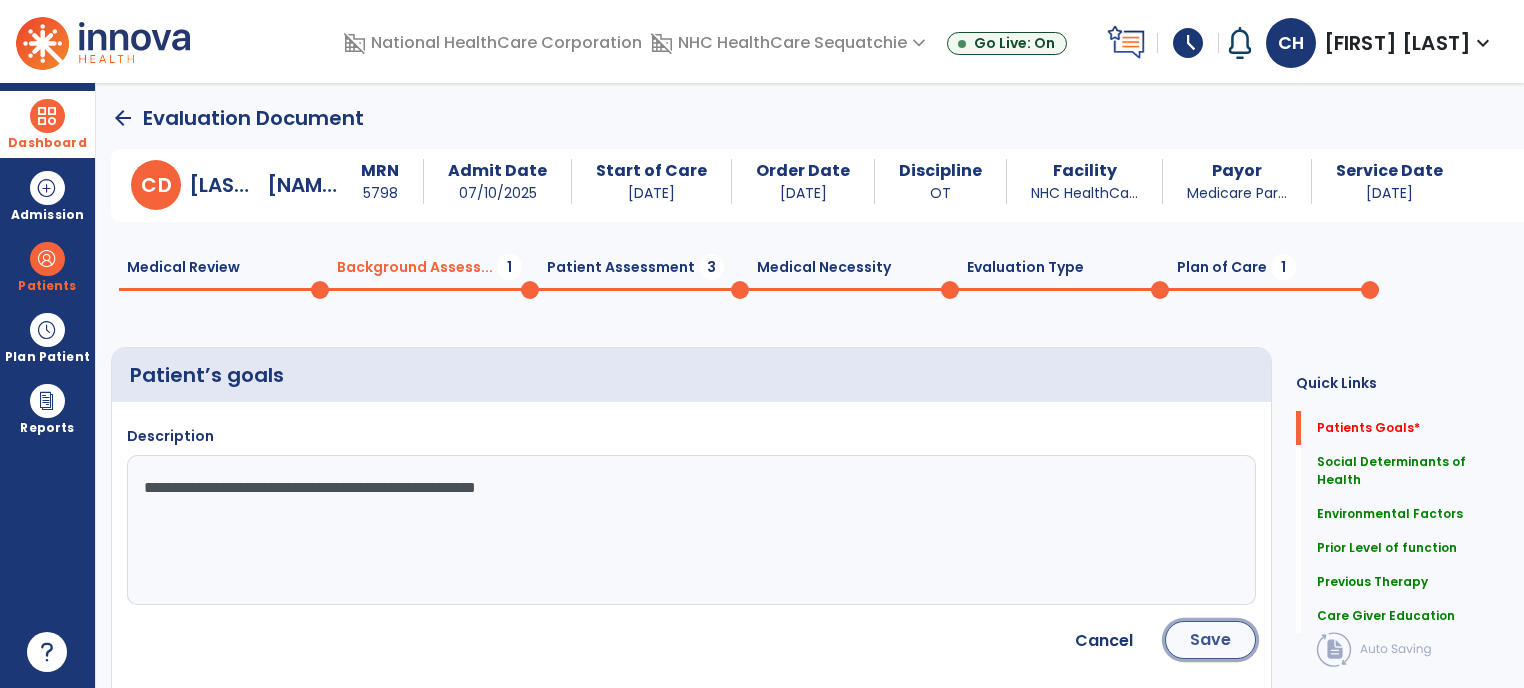 click on "Save" 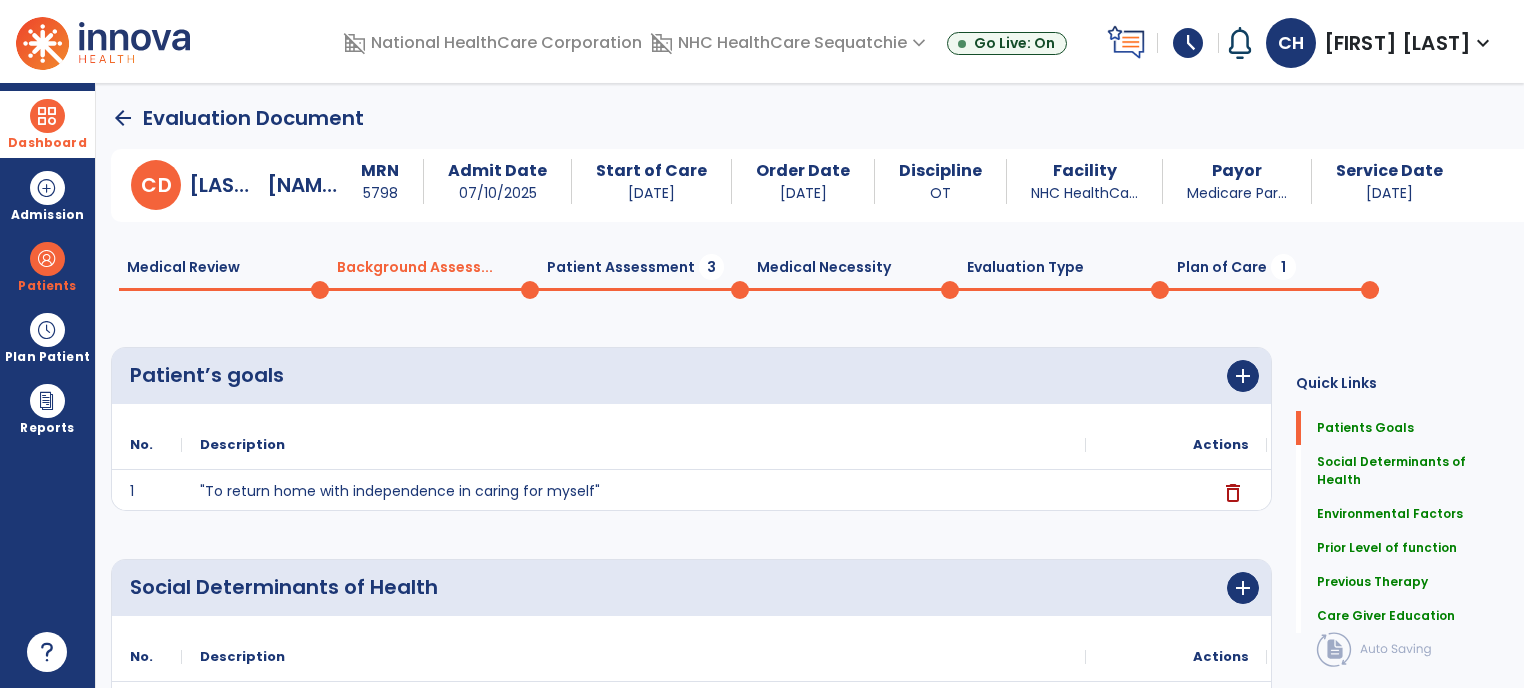 click on "Patient Assessment  3" 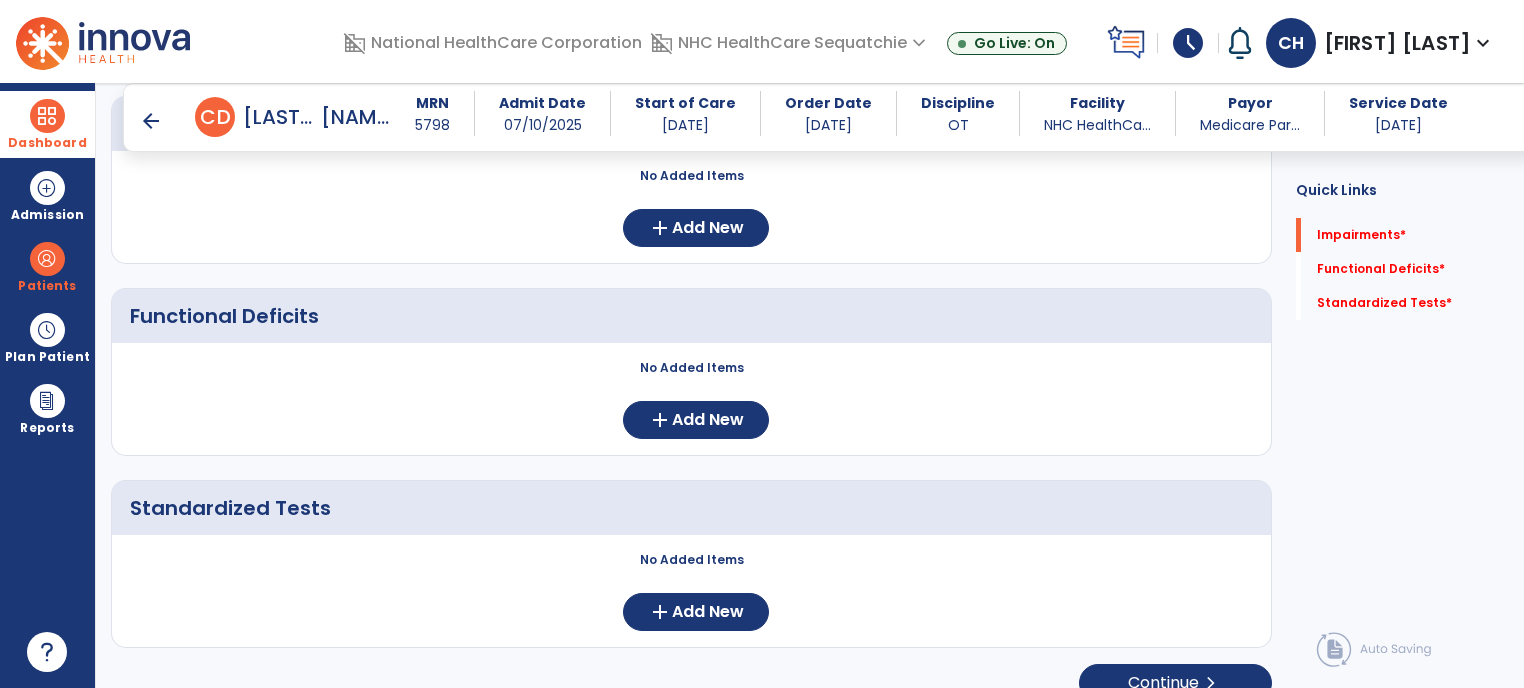 scroll, scrollTop: 259, scrollLeft: 0, axis: vertical 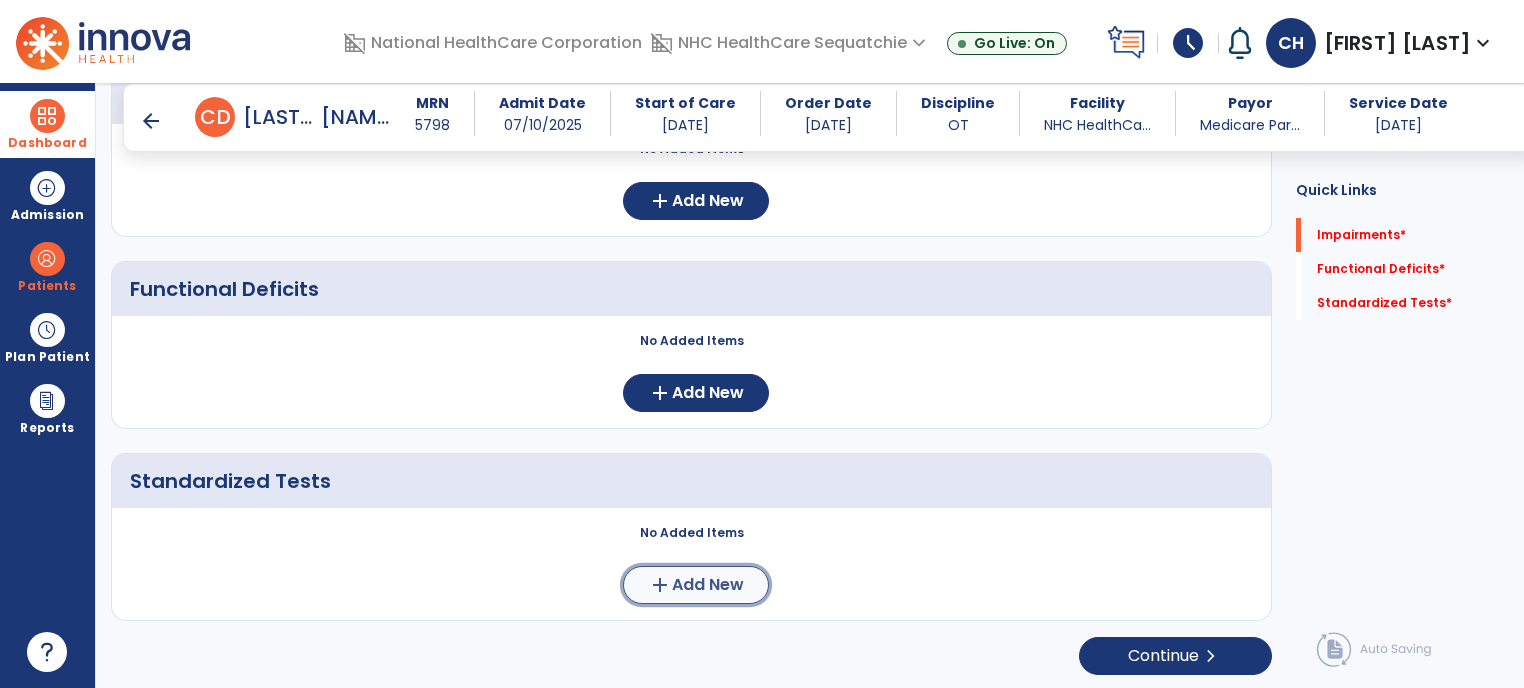 click on "Add New" 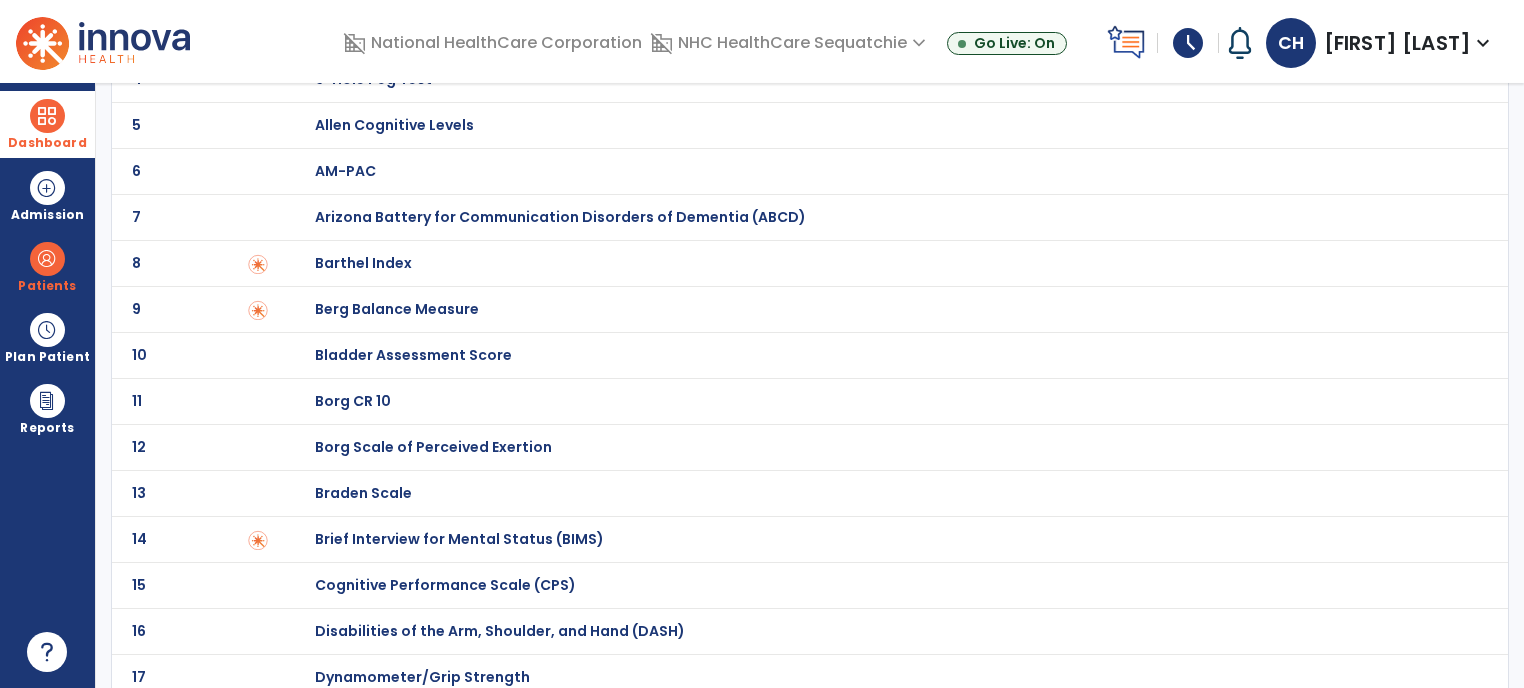 scroll, scrollTop: 0, scrollLeft: 0, axis: both 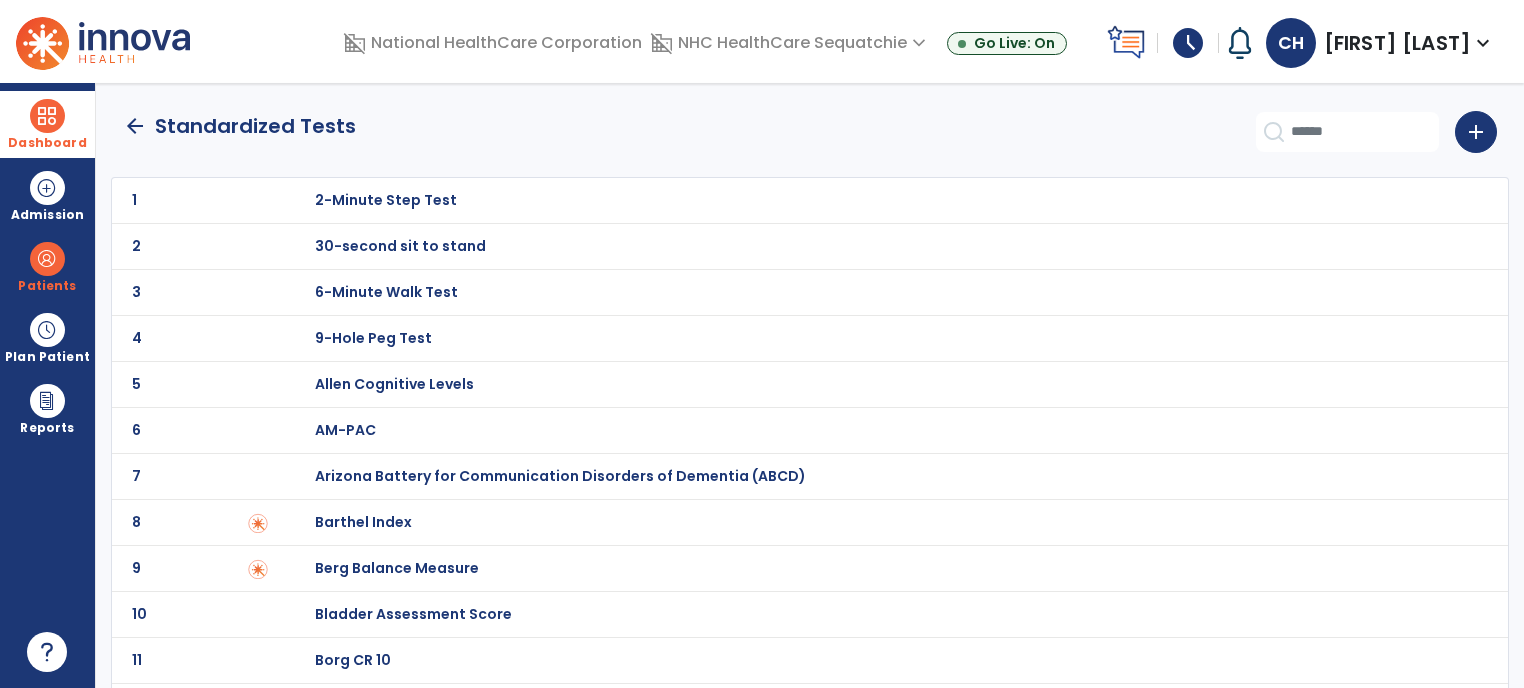 click on "Barthel Index" at bounding box center (386, 200) 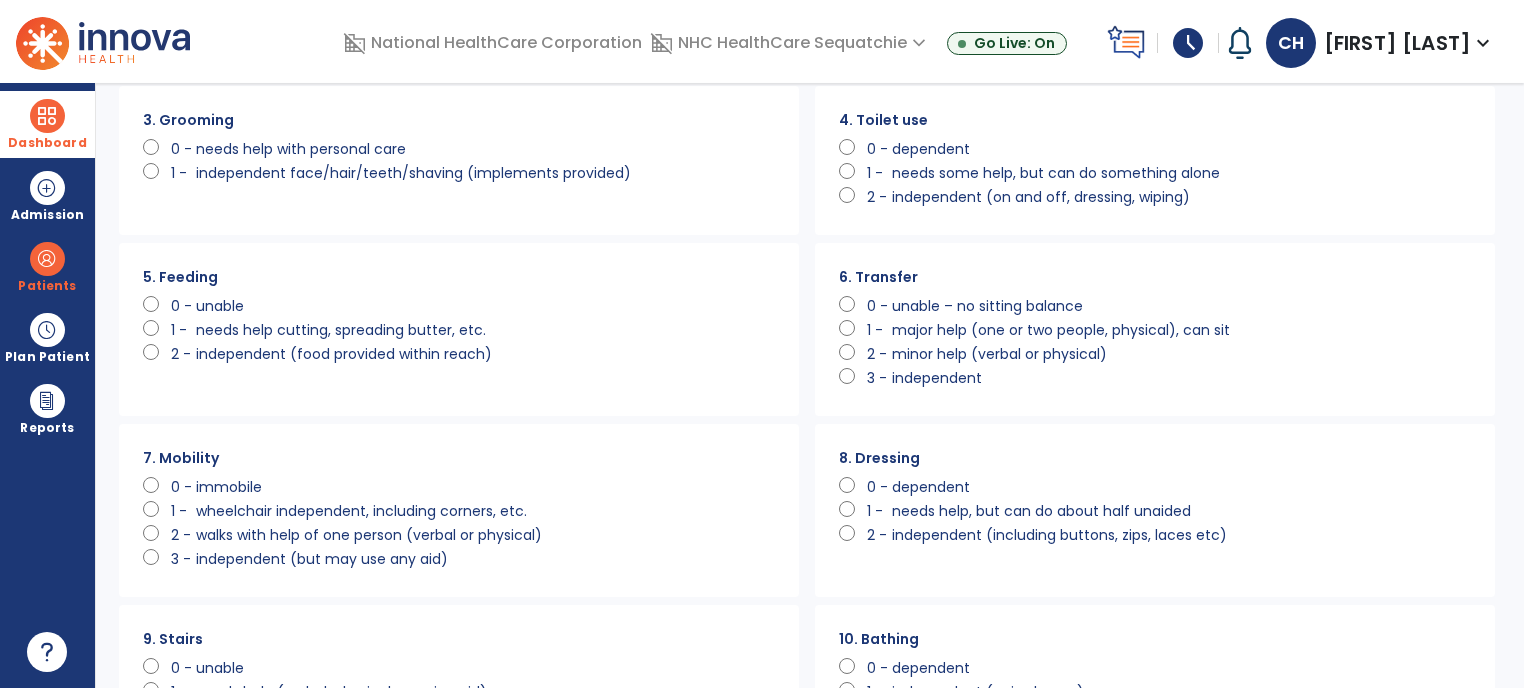 scroll, scrollTop: 232, scrollLeft: 0, axis: vertical 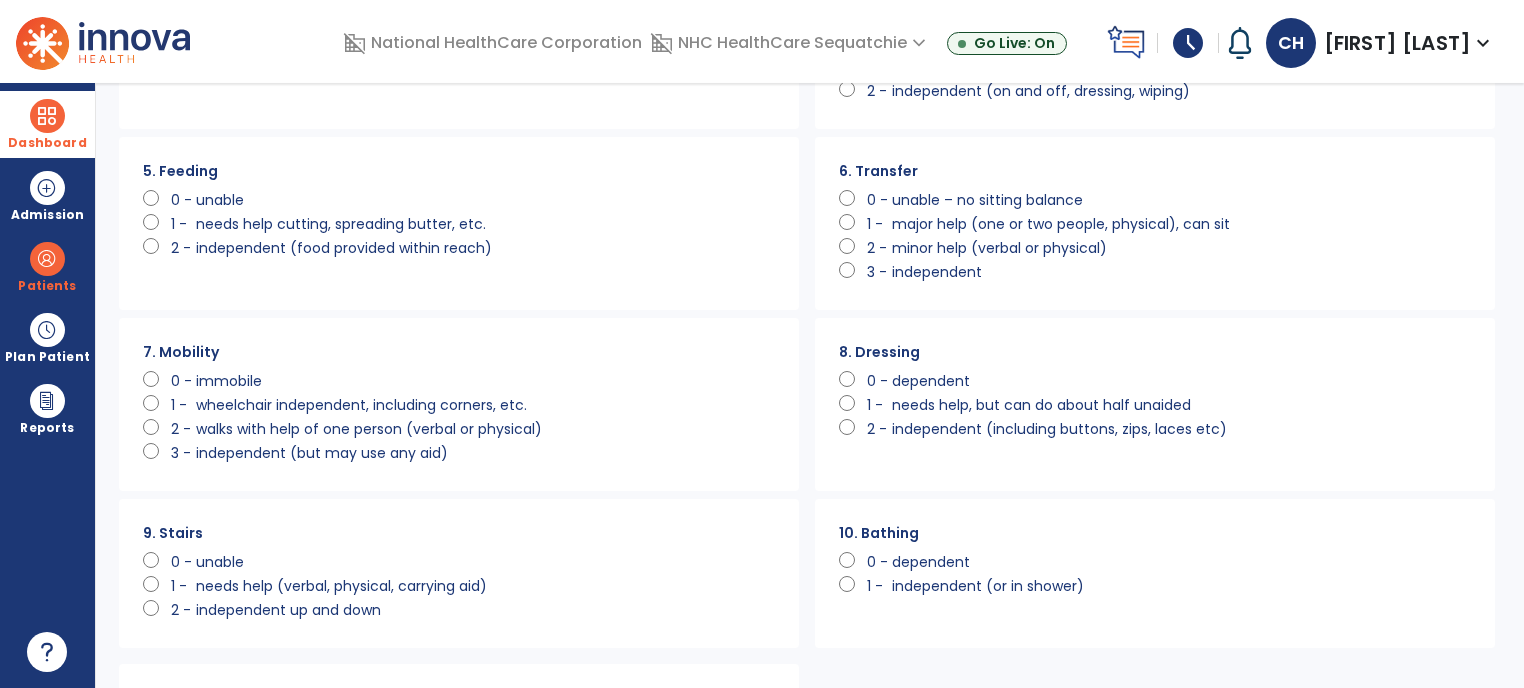 click on "2 - walks with help of one person (verbal or physical)" 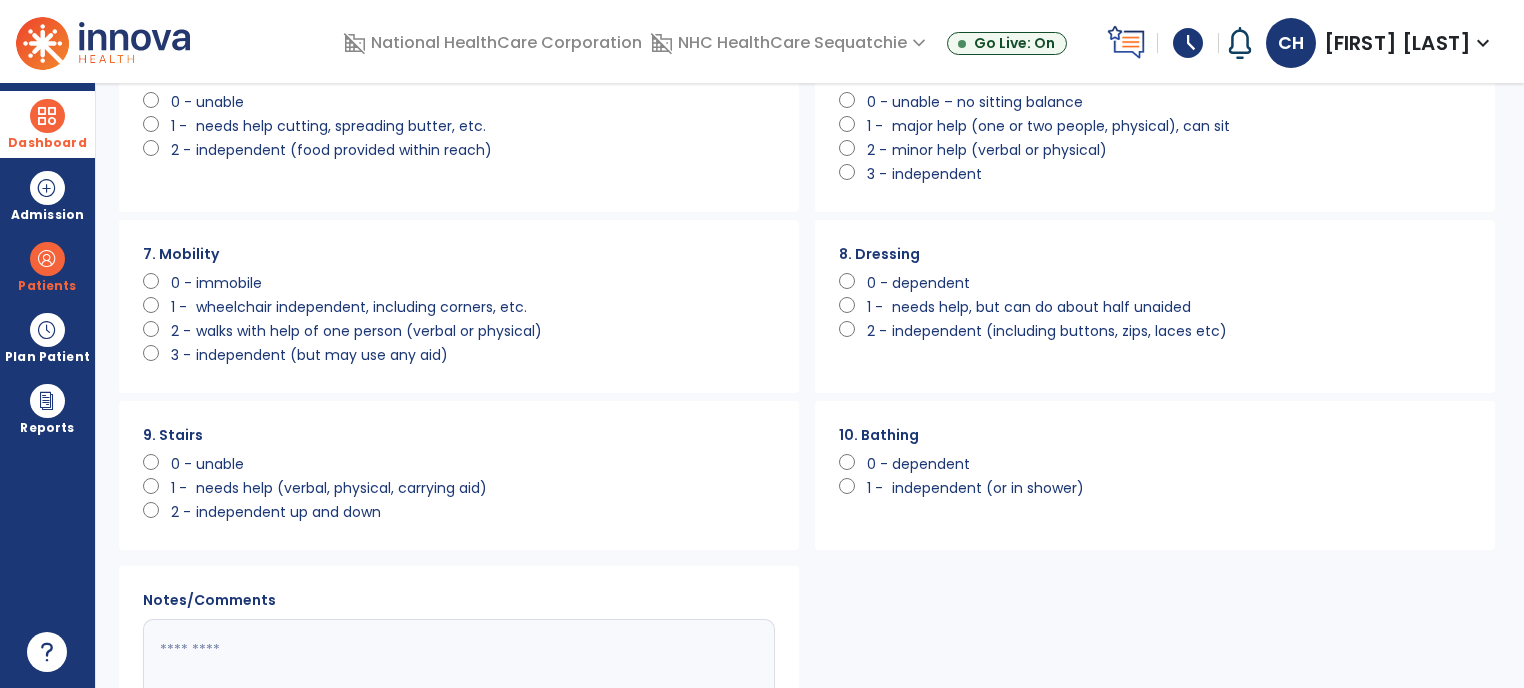 scroll, scrollTop: 434, scrollLeft: 0, axis: vertical 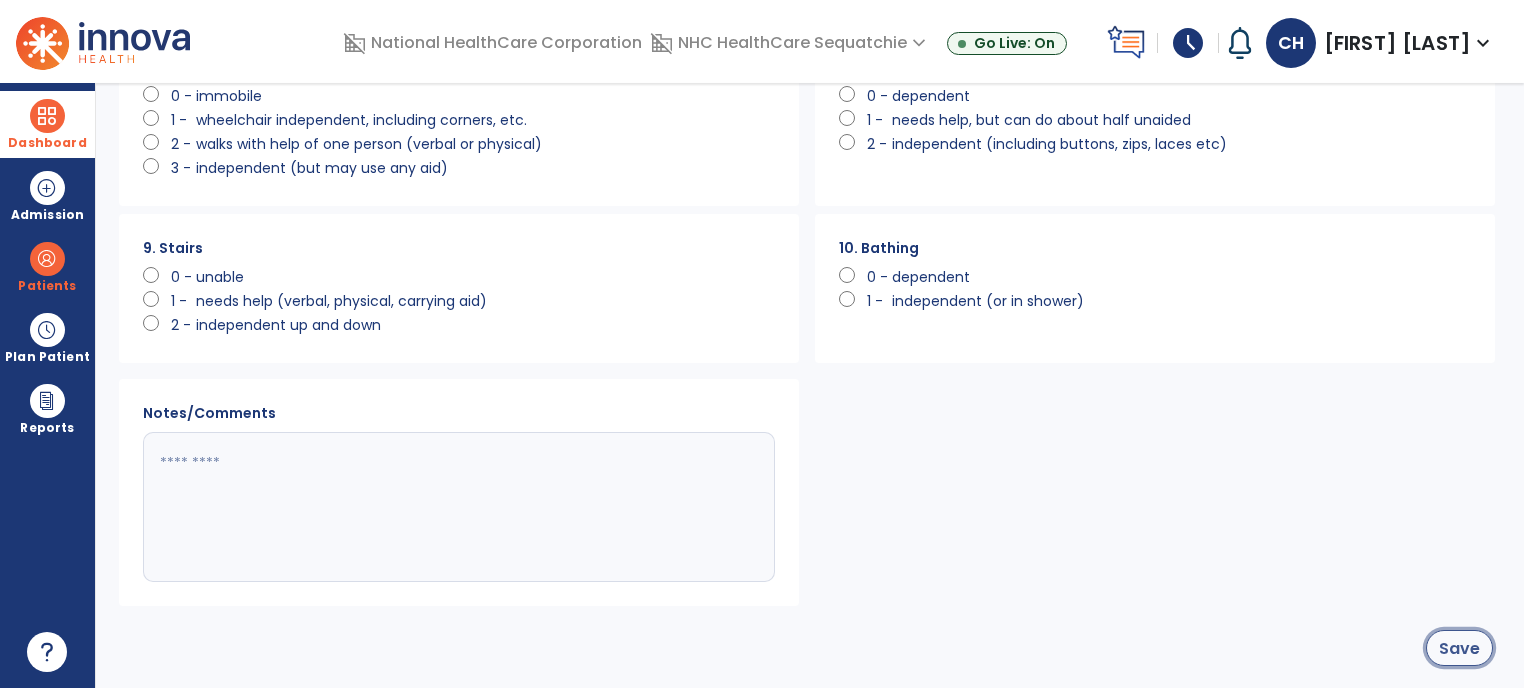 click on "Save" 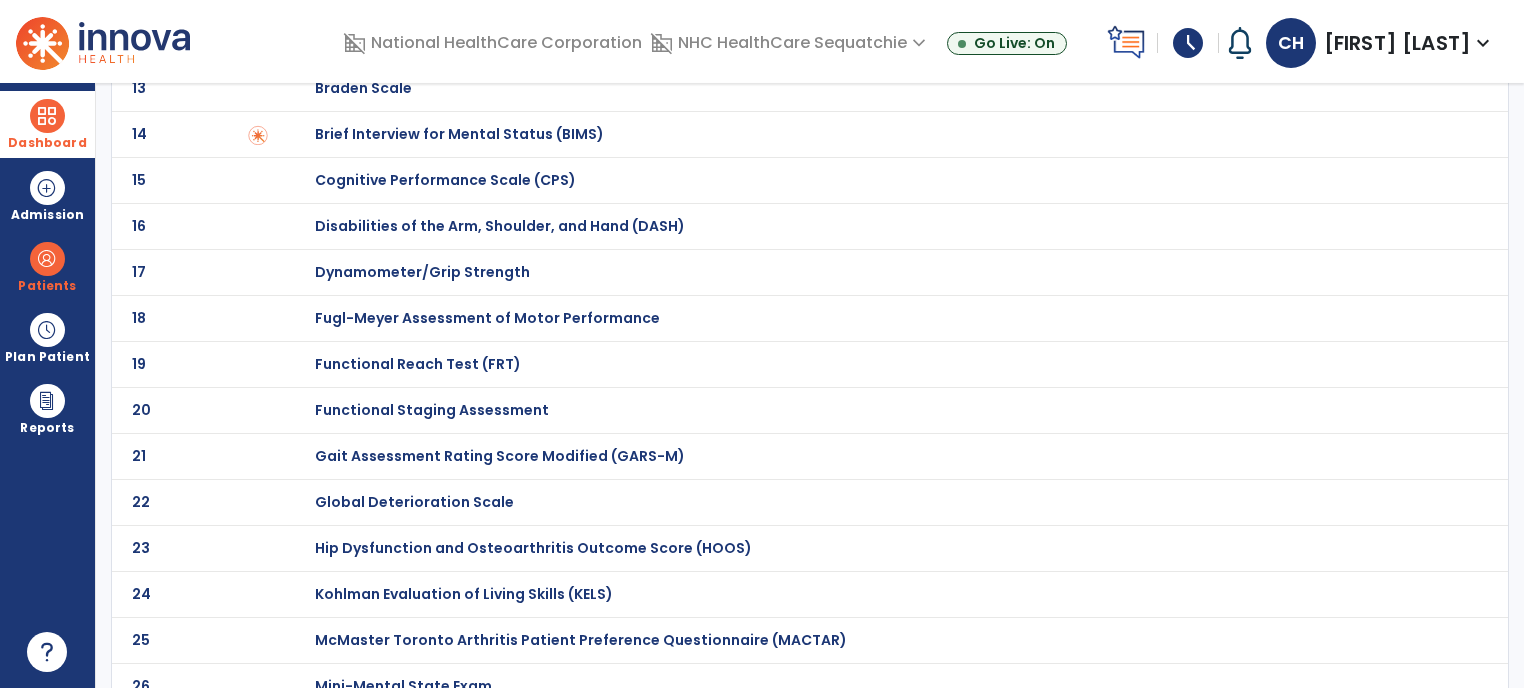 scroll, scrollTop: 0, scrollLeft: 0, axis: both 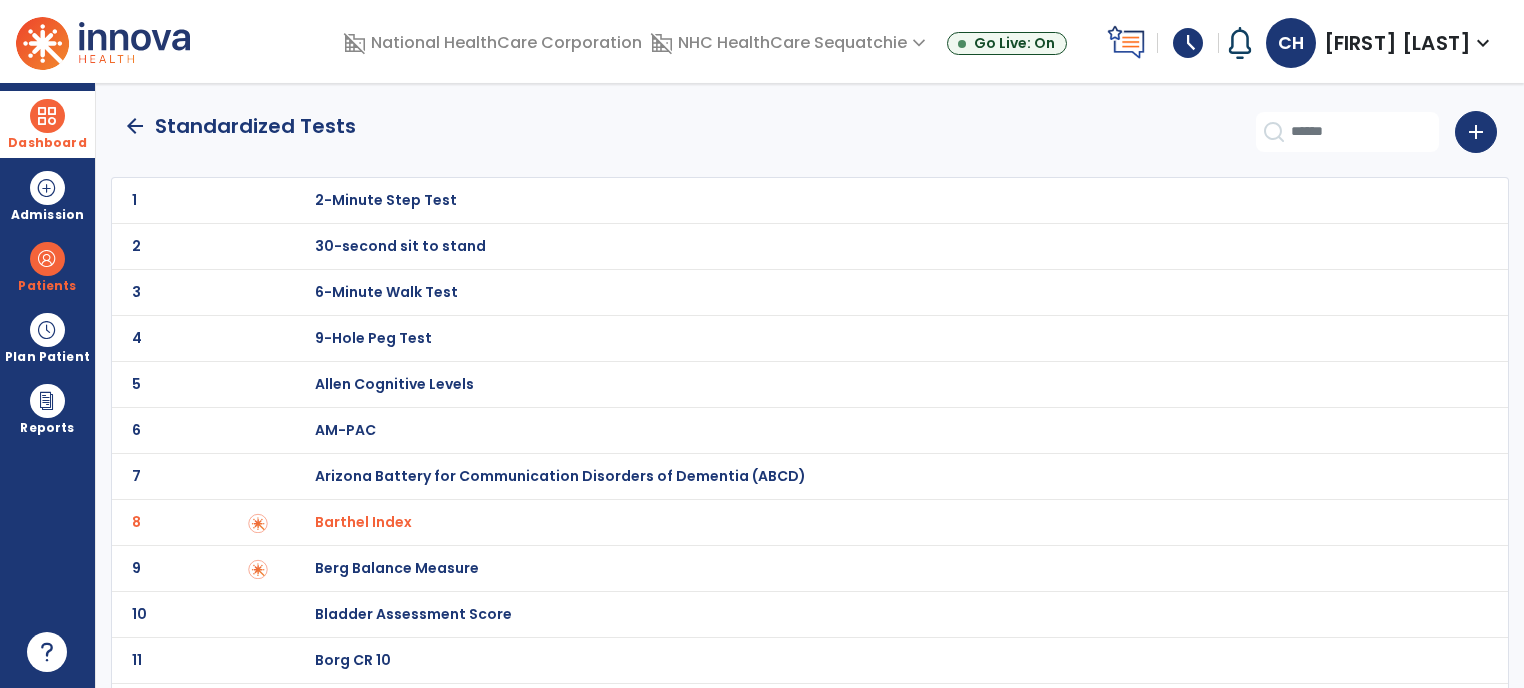 click on "arrow_back" 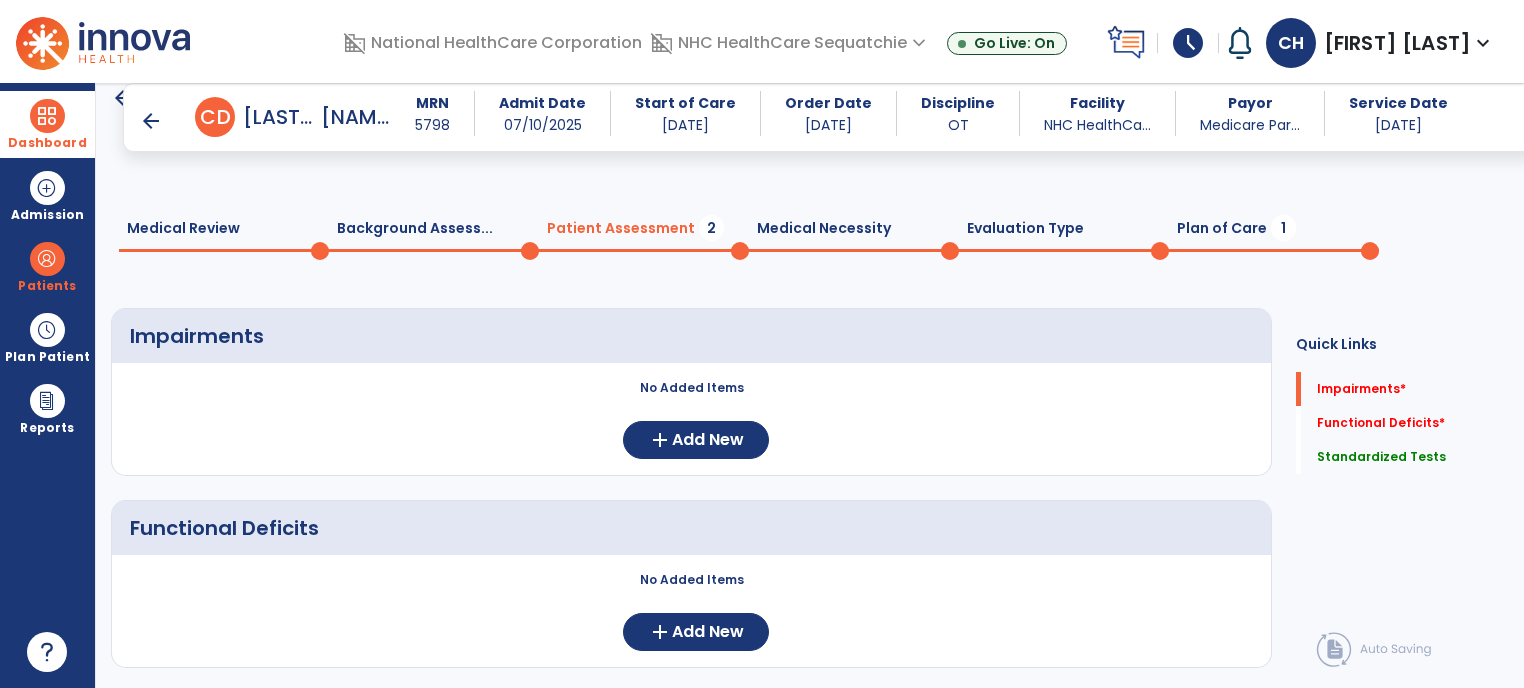 scroll, scrollTop: 288, scrollLeft: 0, axis: vertical 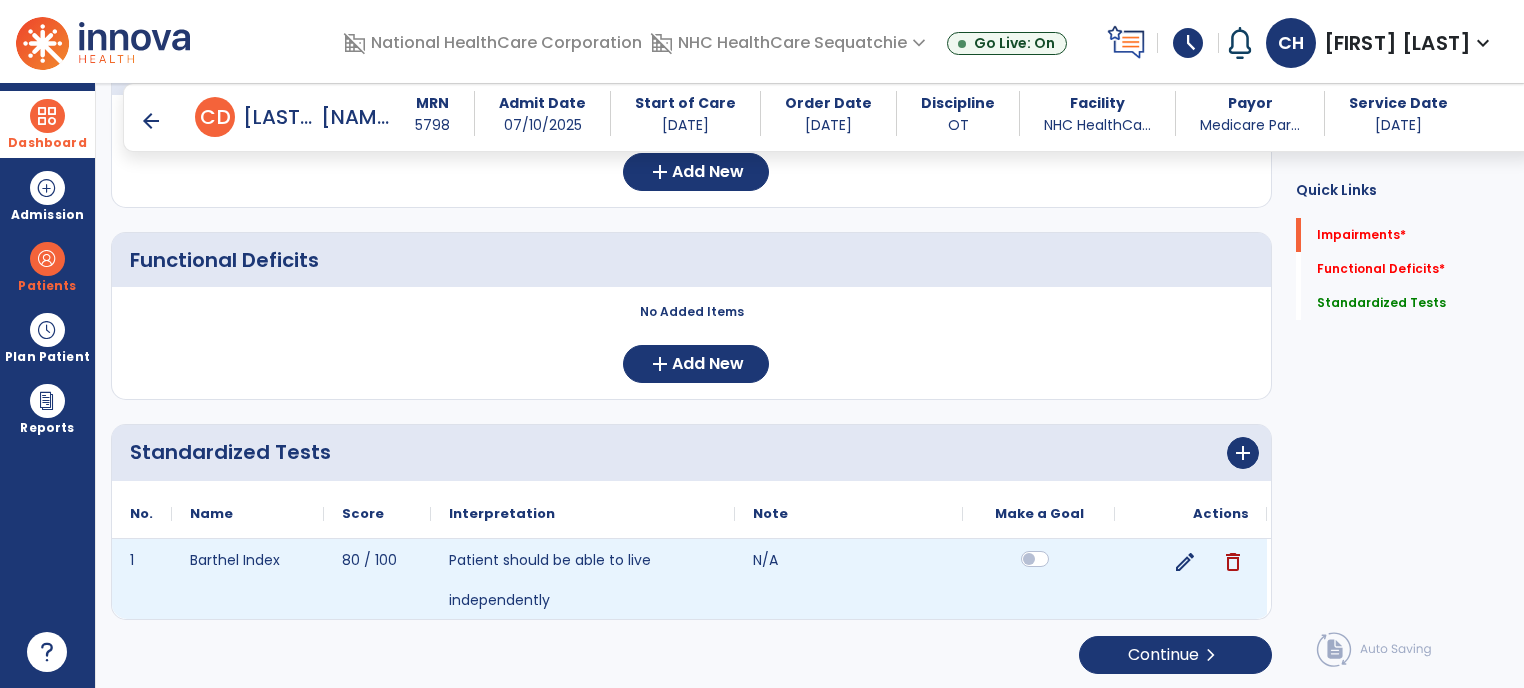 click 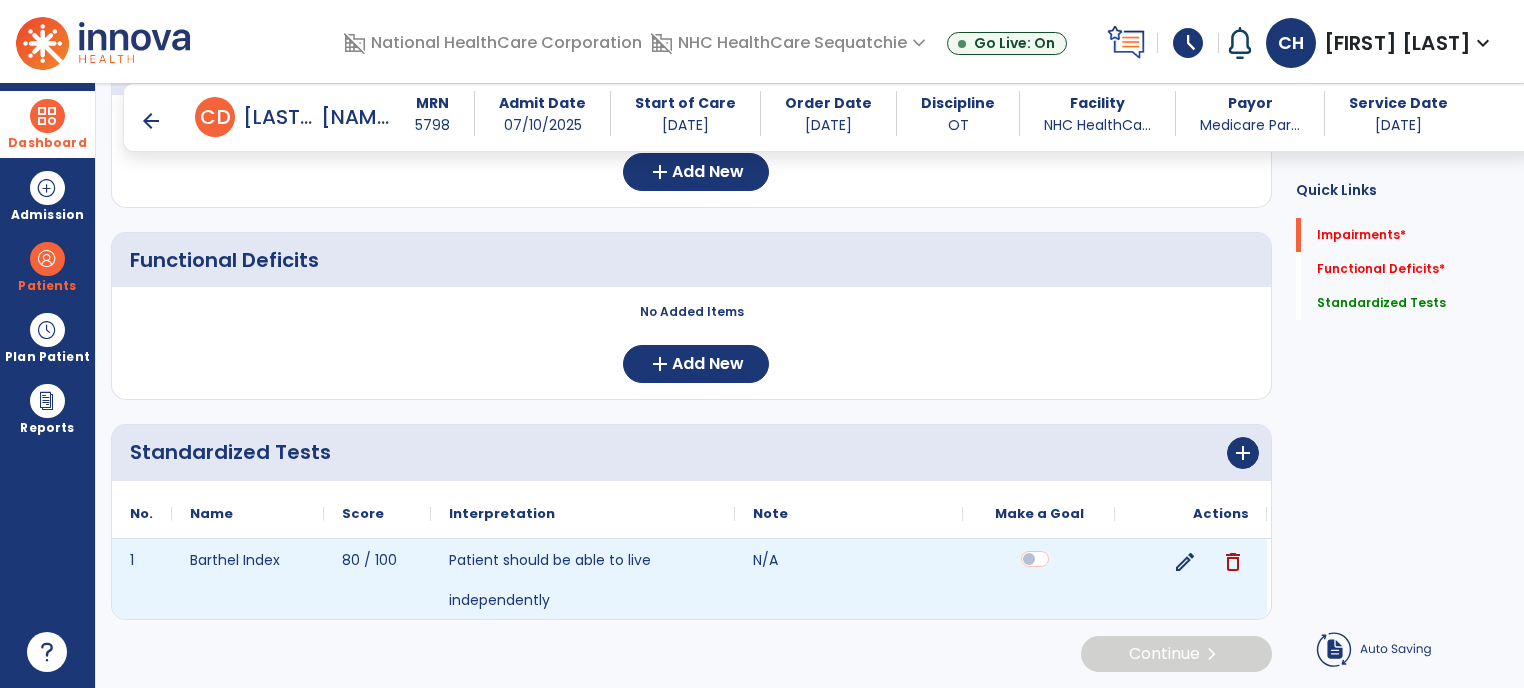 scroll, scrollTop: 286, scrollLeft: 0, axis: vertical 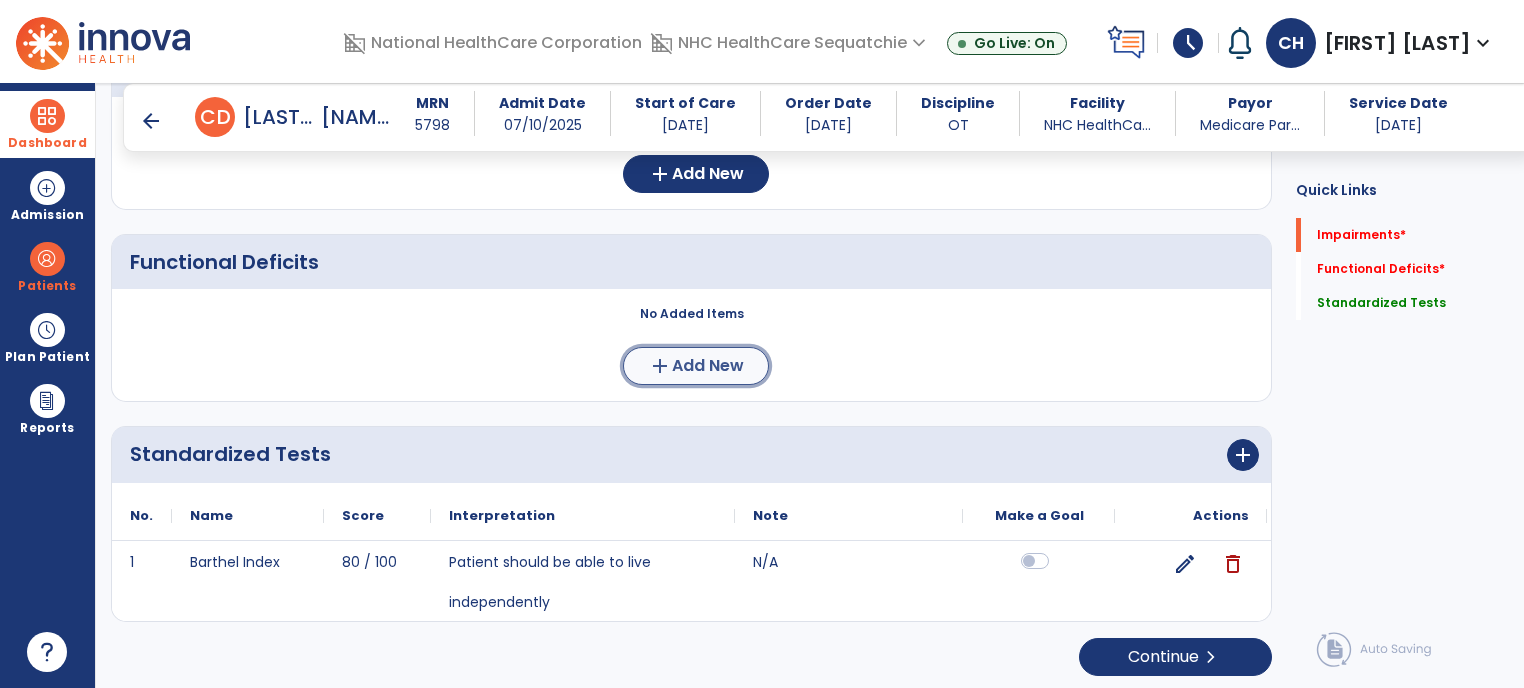 click on "Add New" 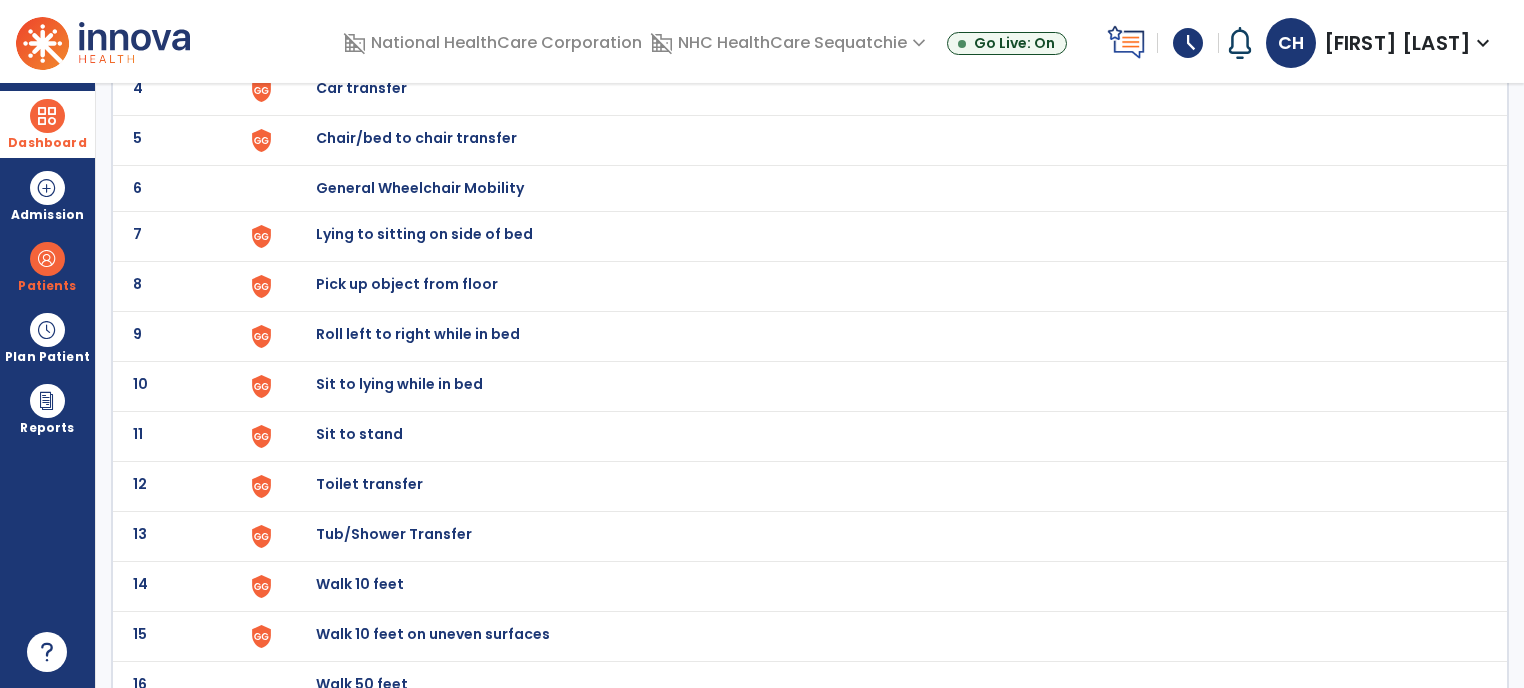 scroll, scrollTop: 328, scrollLeft: 0, axis: vertical 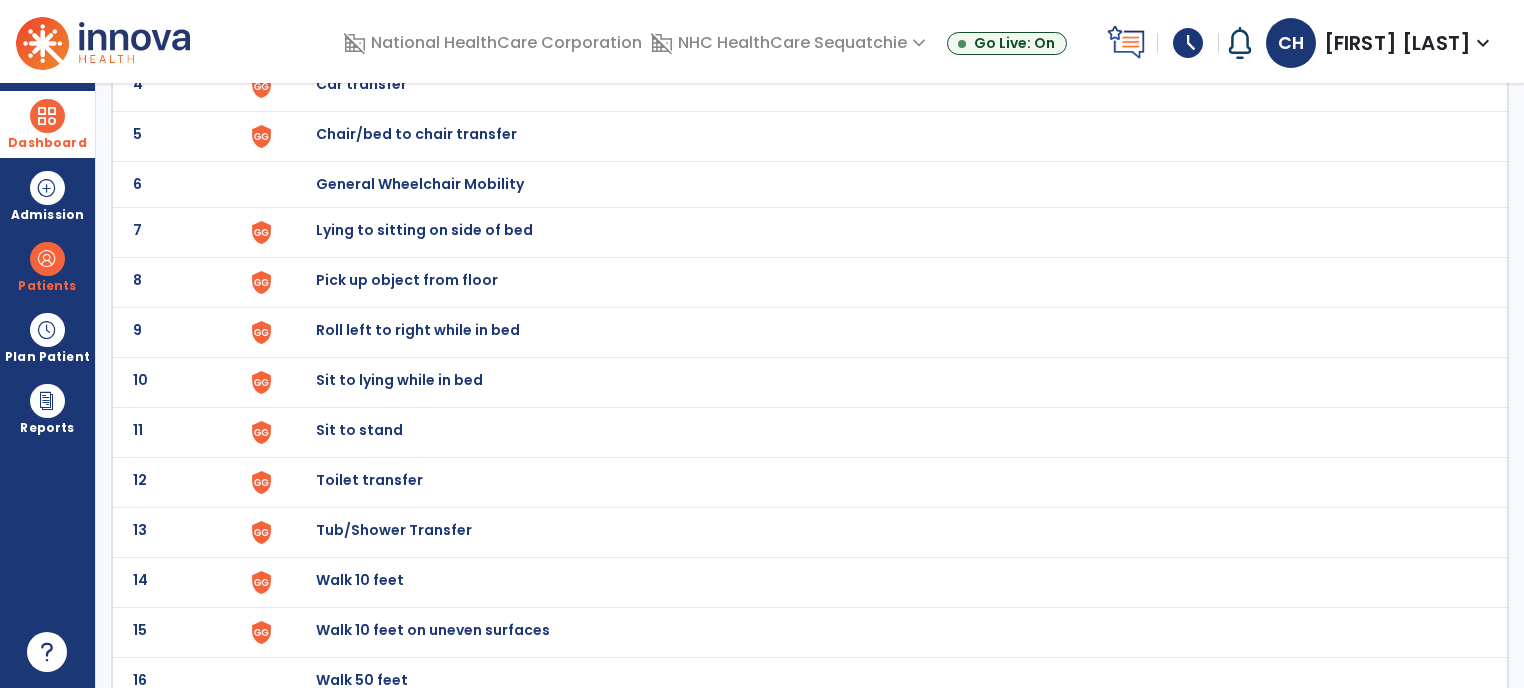 click on "Toilet transfer" at bounding box center [362, -66] 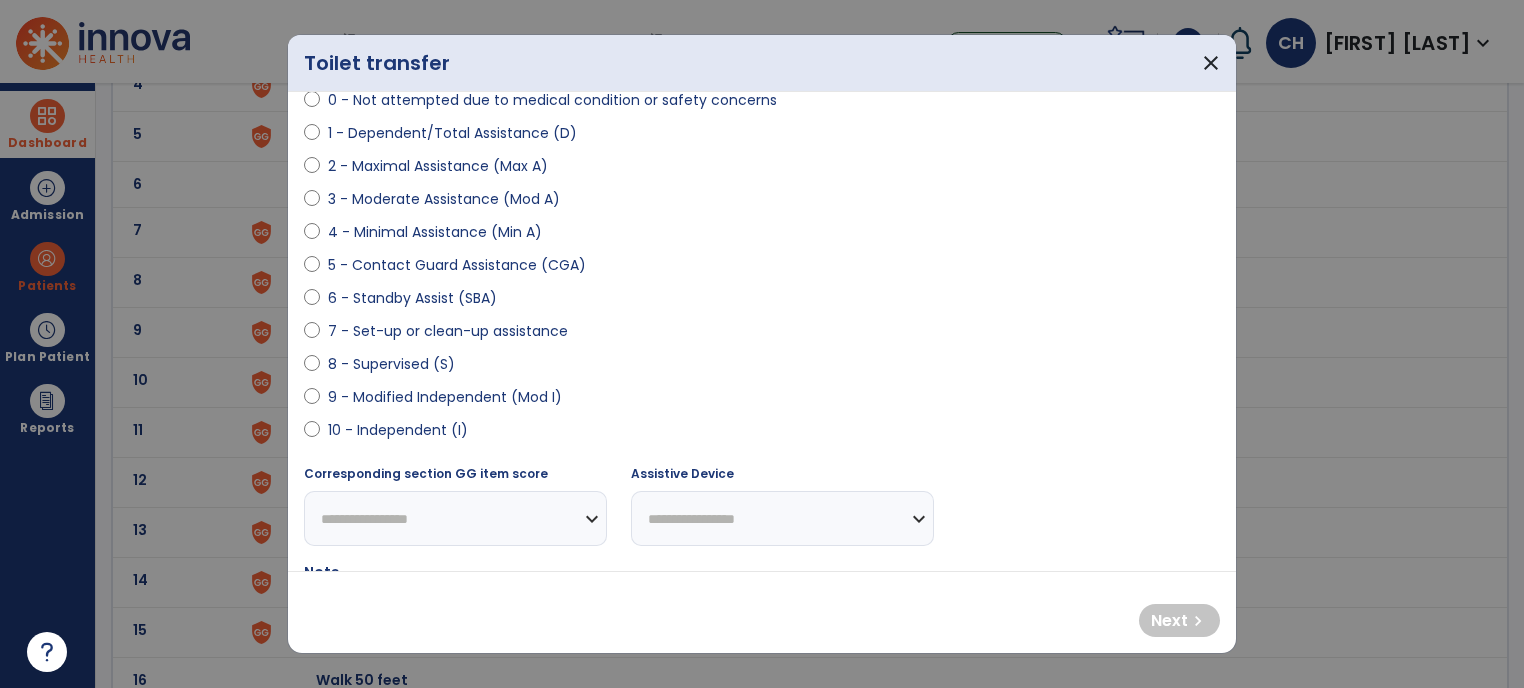 scroll, scrollTop: 211, scrollLeft: 0, axis: vertical 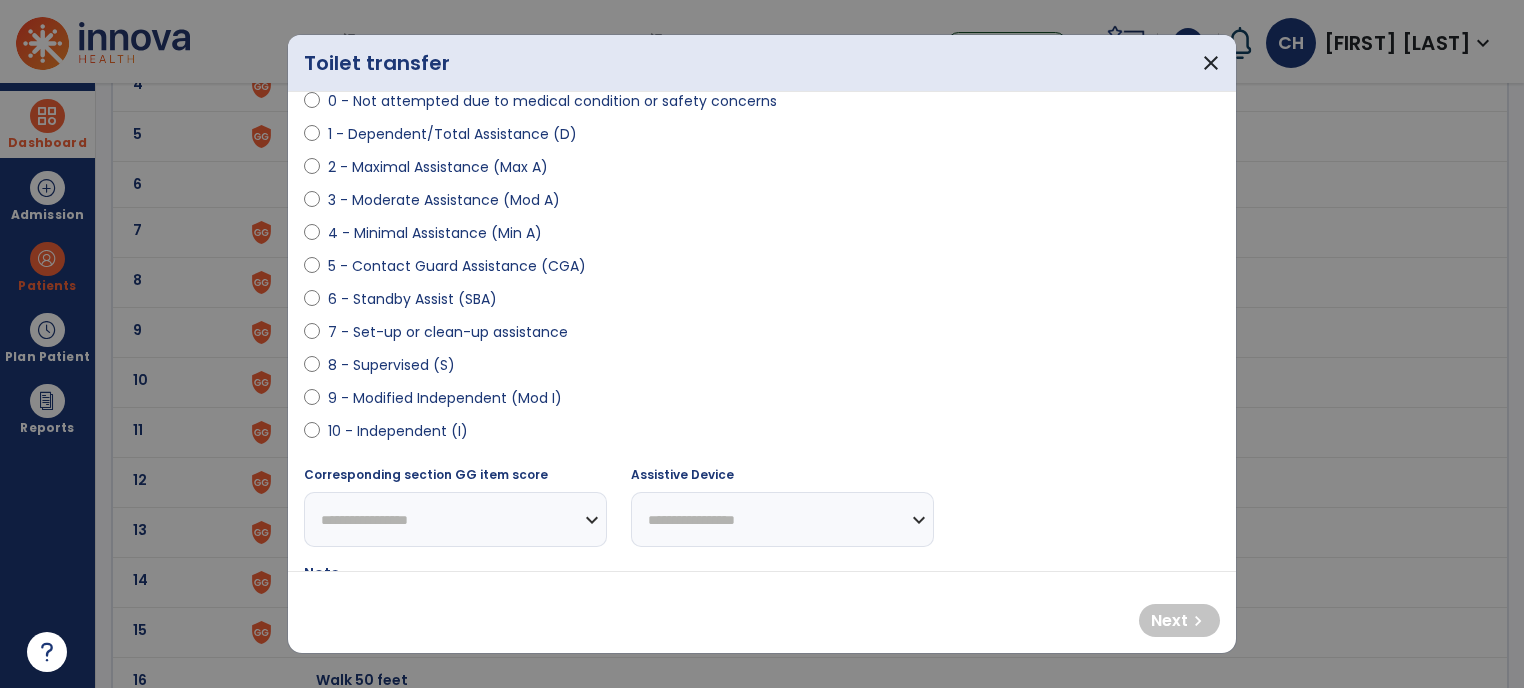 select on "**********" 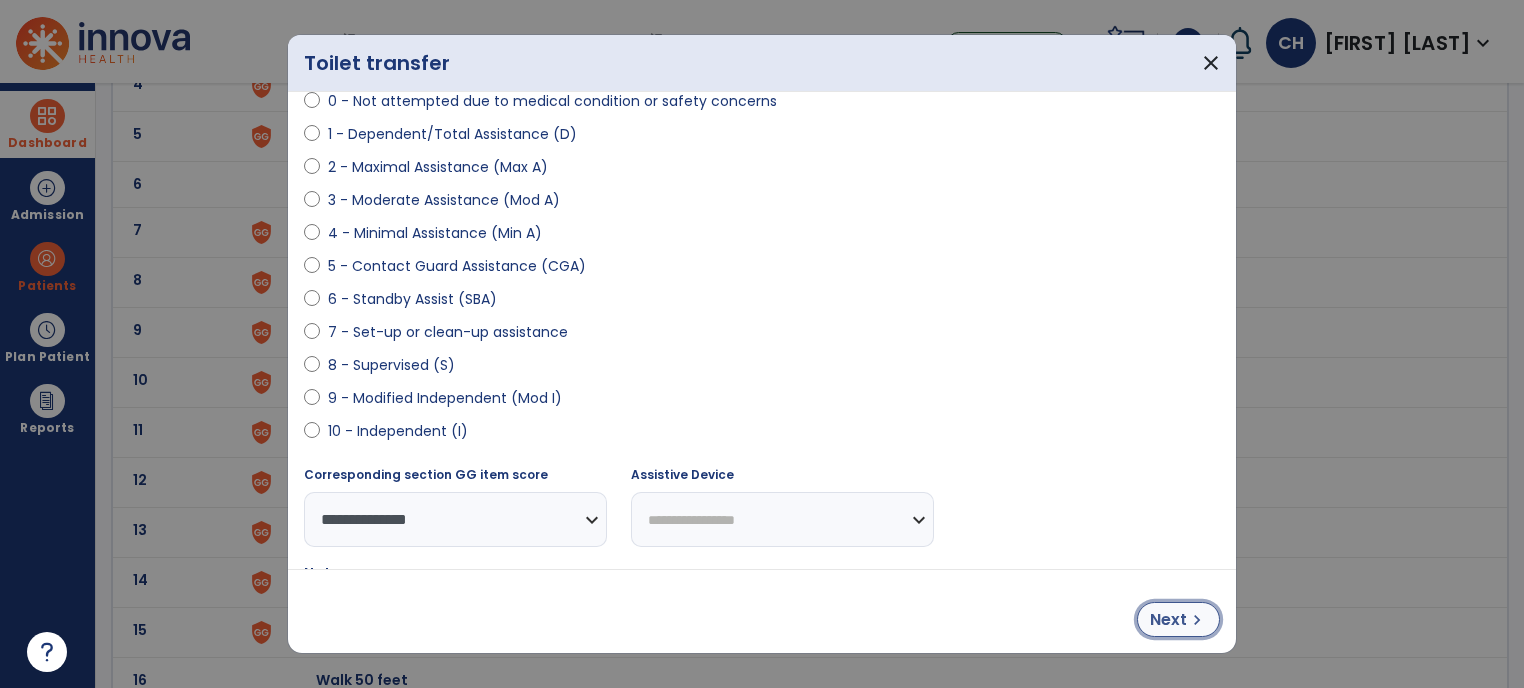 click on "Next" at bounding box center [1168, 620] 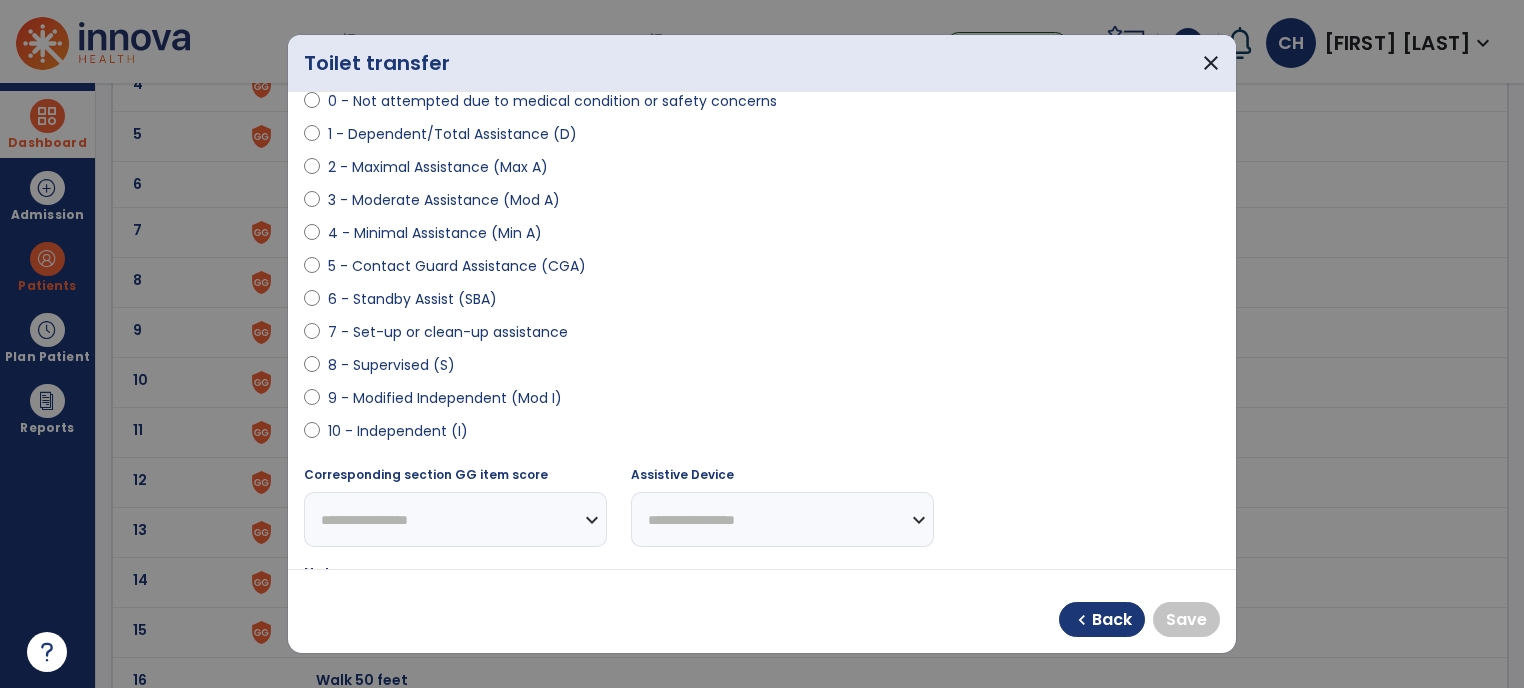 select on "**********" 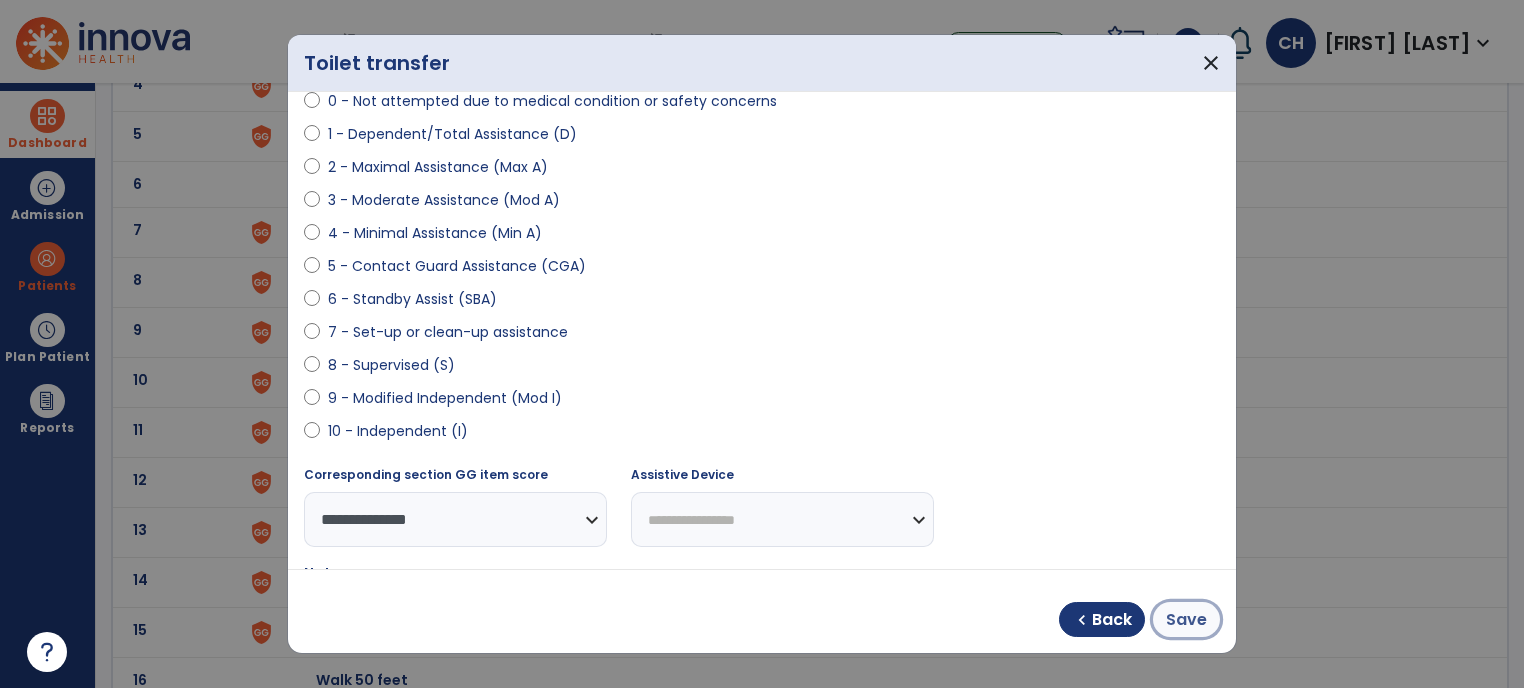 click on "Save" at bounding box center (1186, 620) 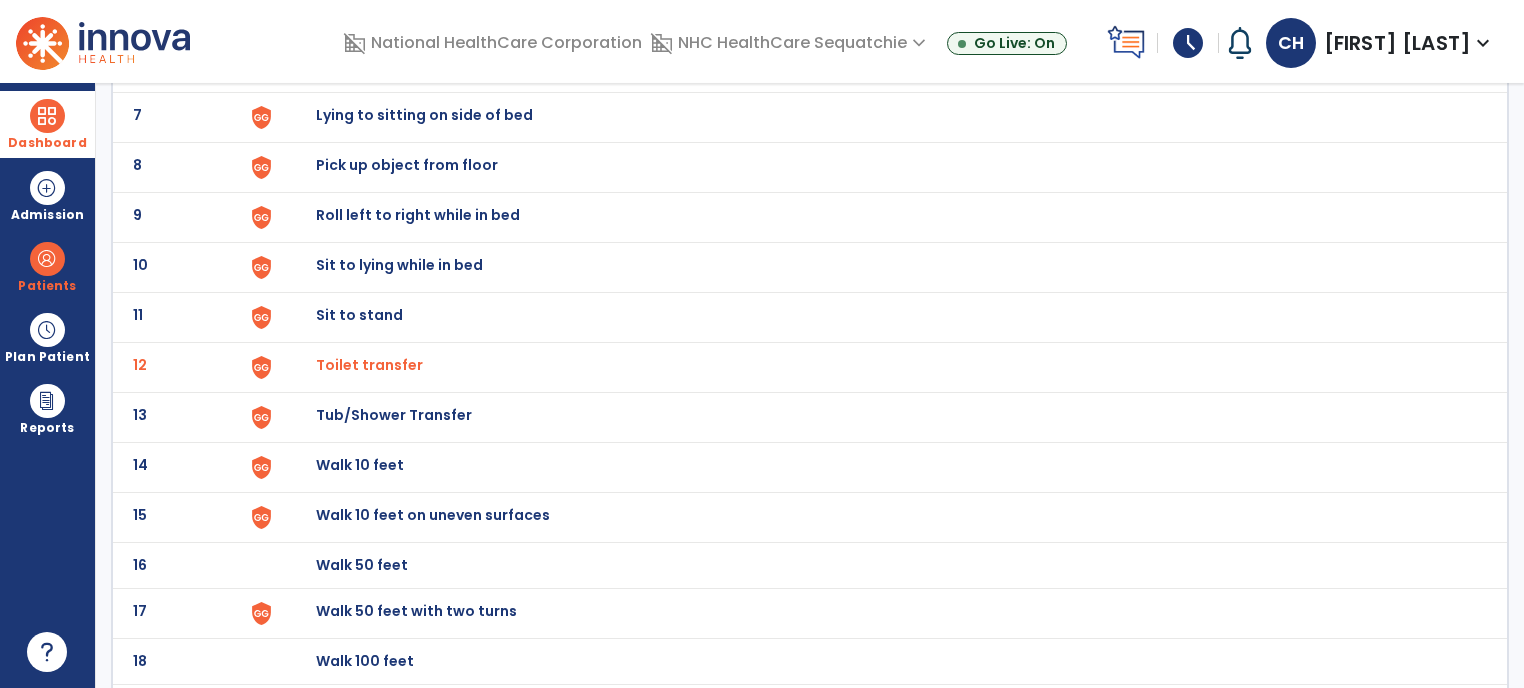 scroll, scrollTop: 444, scrollLeft: 0, axis: vertical 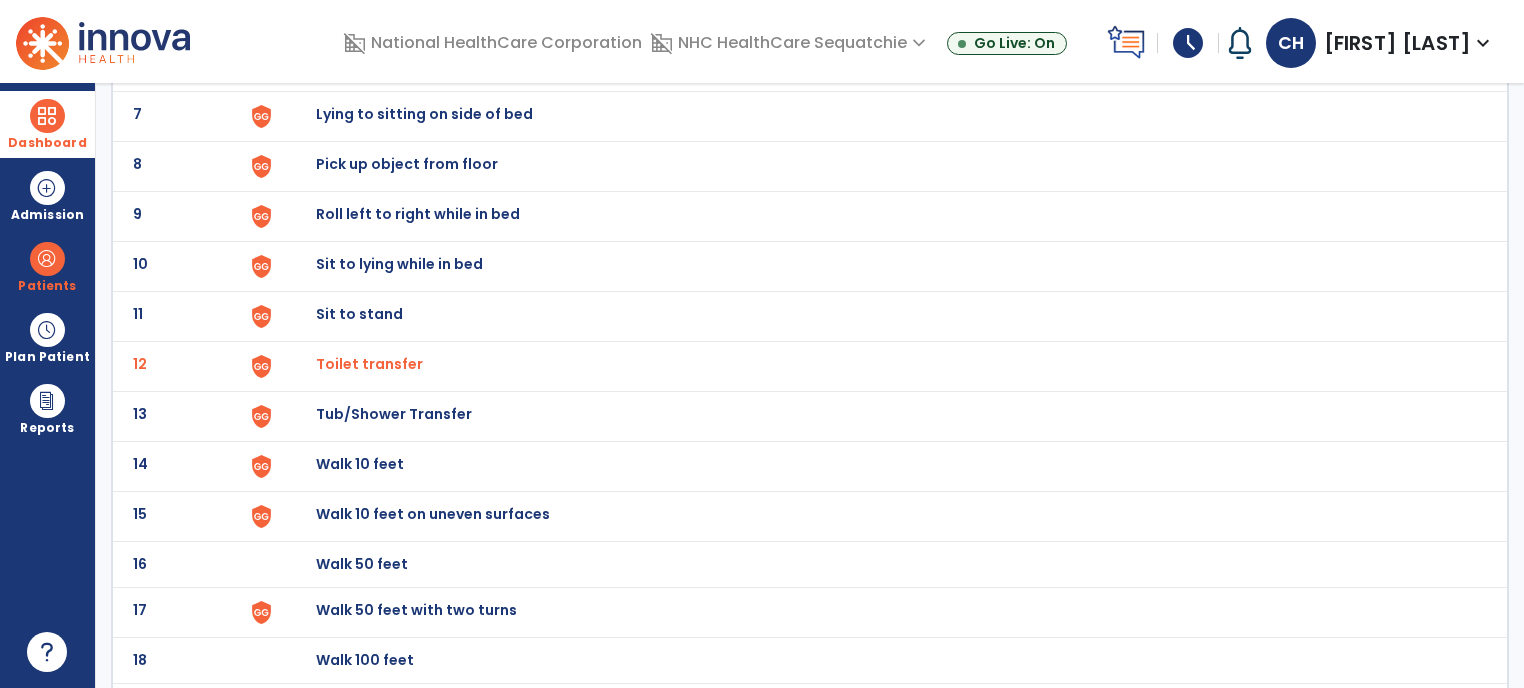 click on "Tub/Shower Transfer" at bounding box center [362, -182] 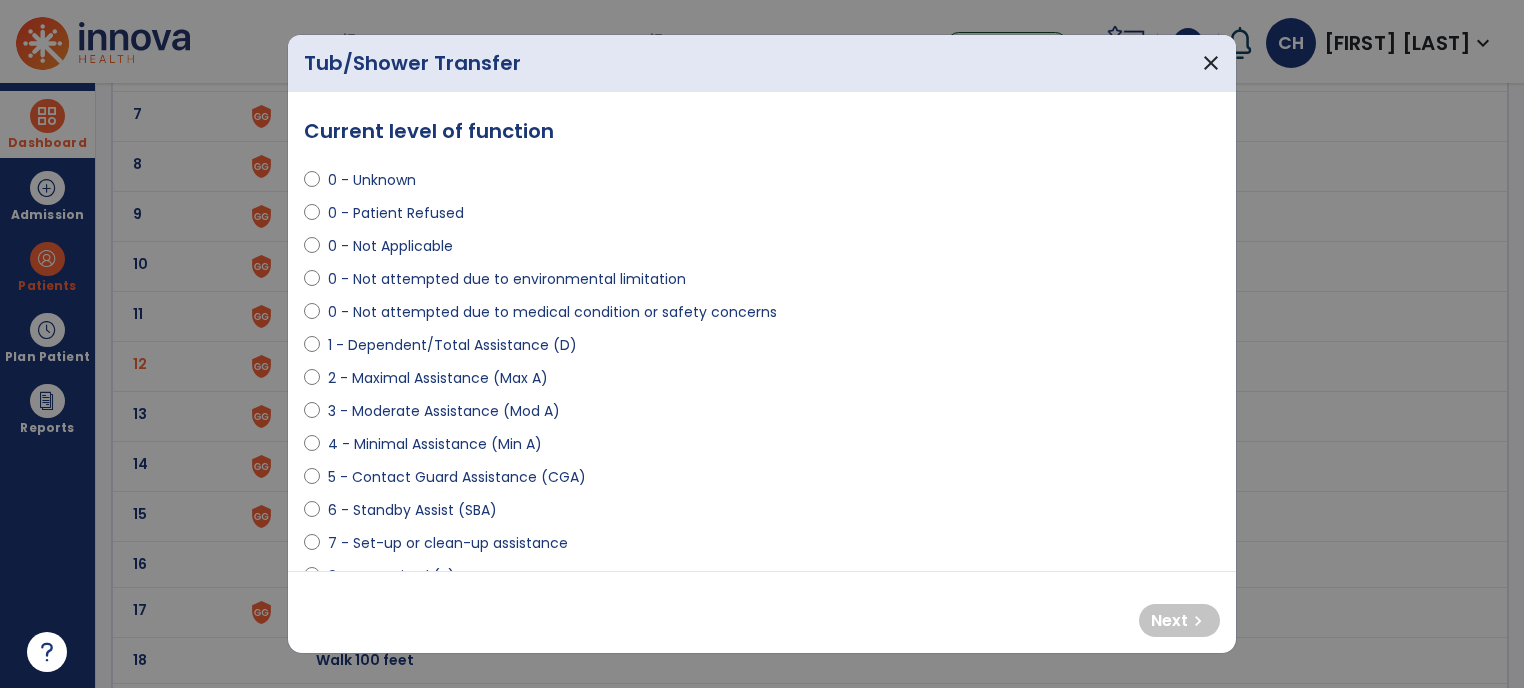 select on "**********" 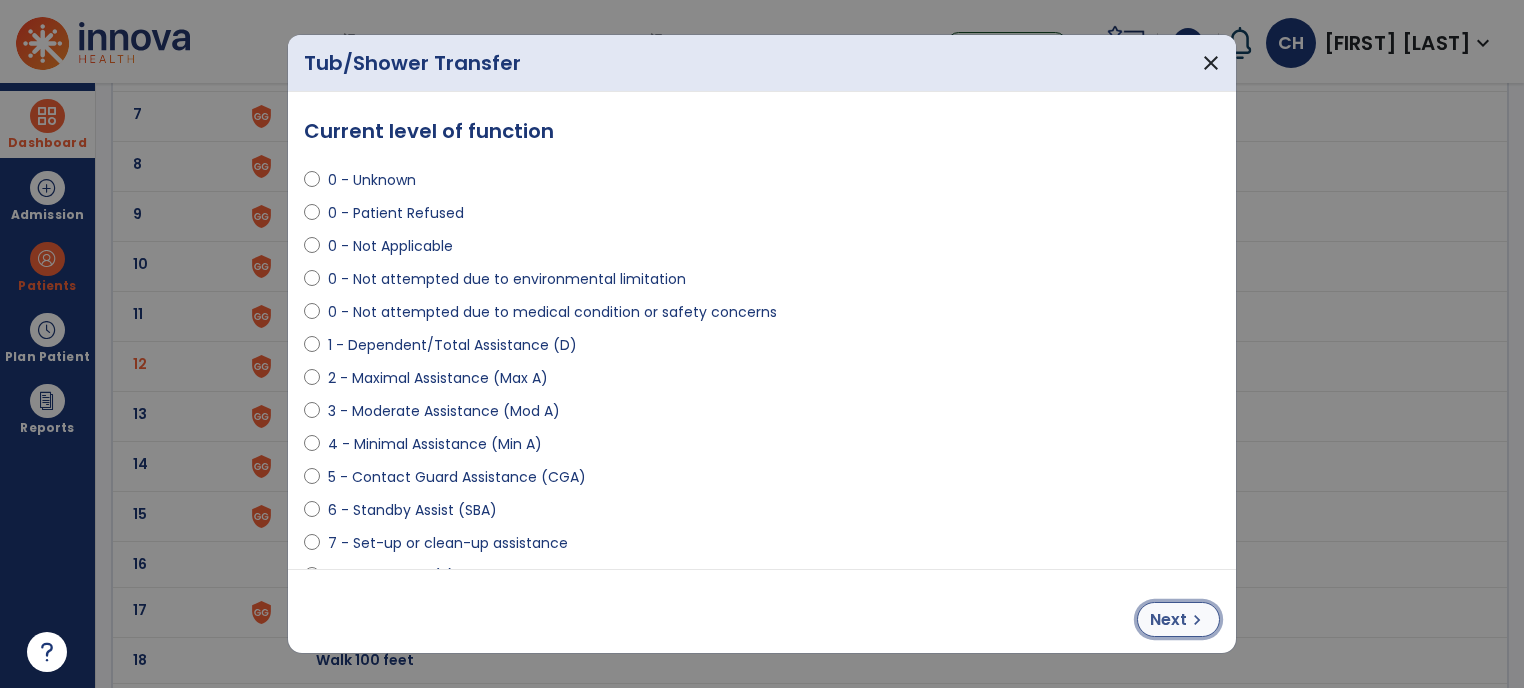 click on "Next" at bounding box center [1168, 620] 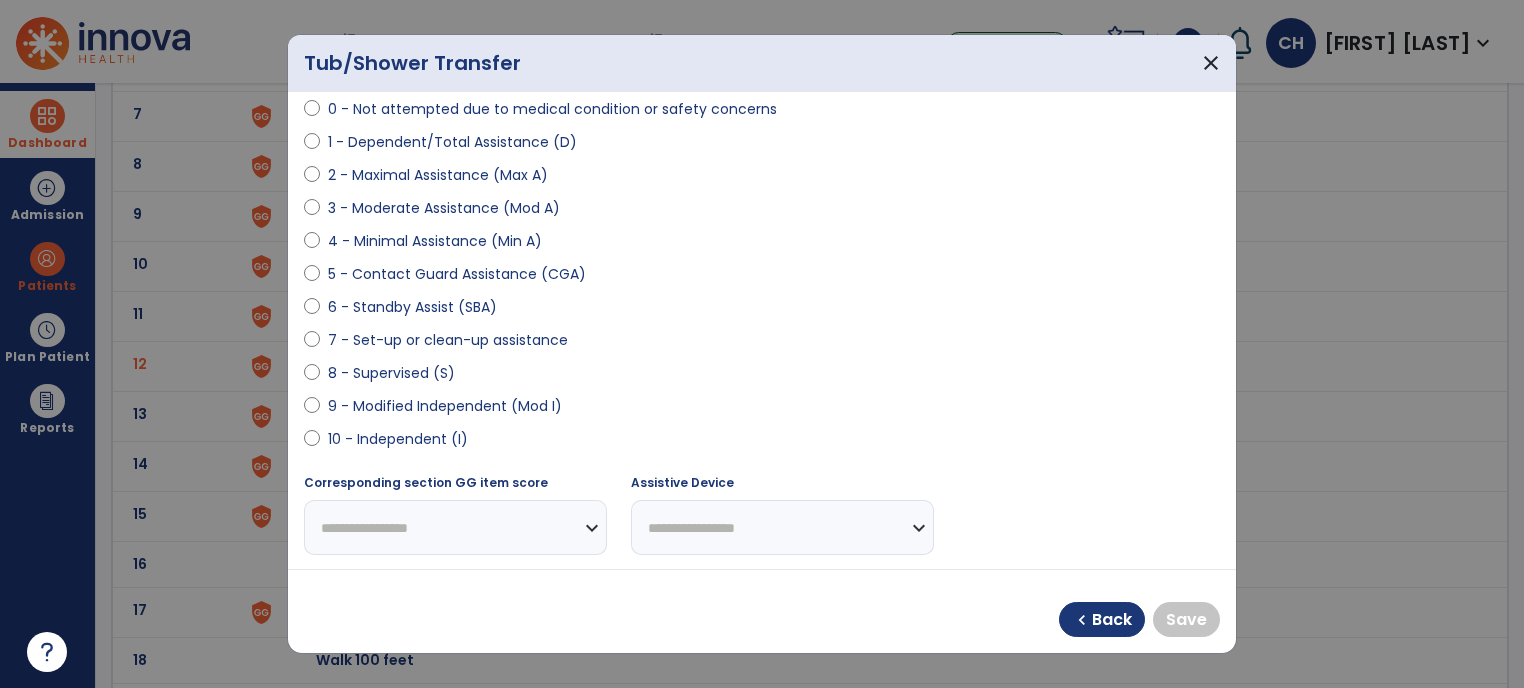 scroll, scrollTop: 212, scrollLeft: 0, axis: vertical 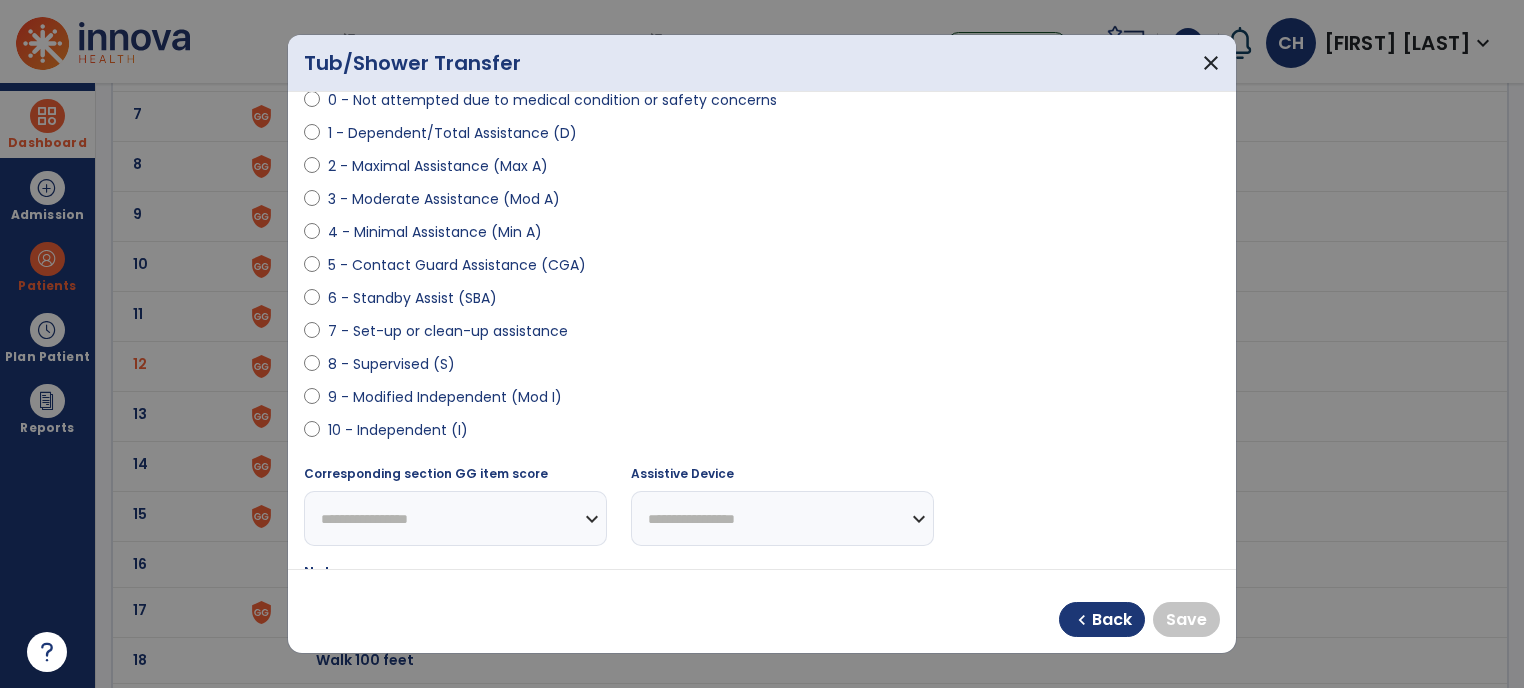 select on "**********" 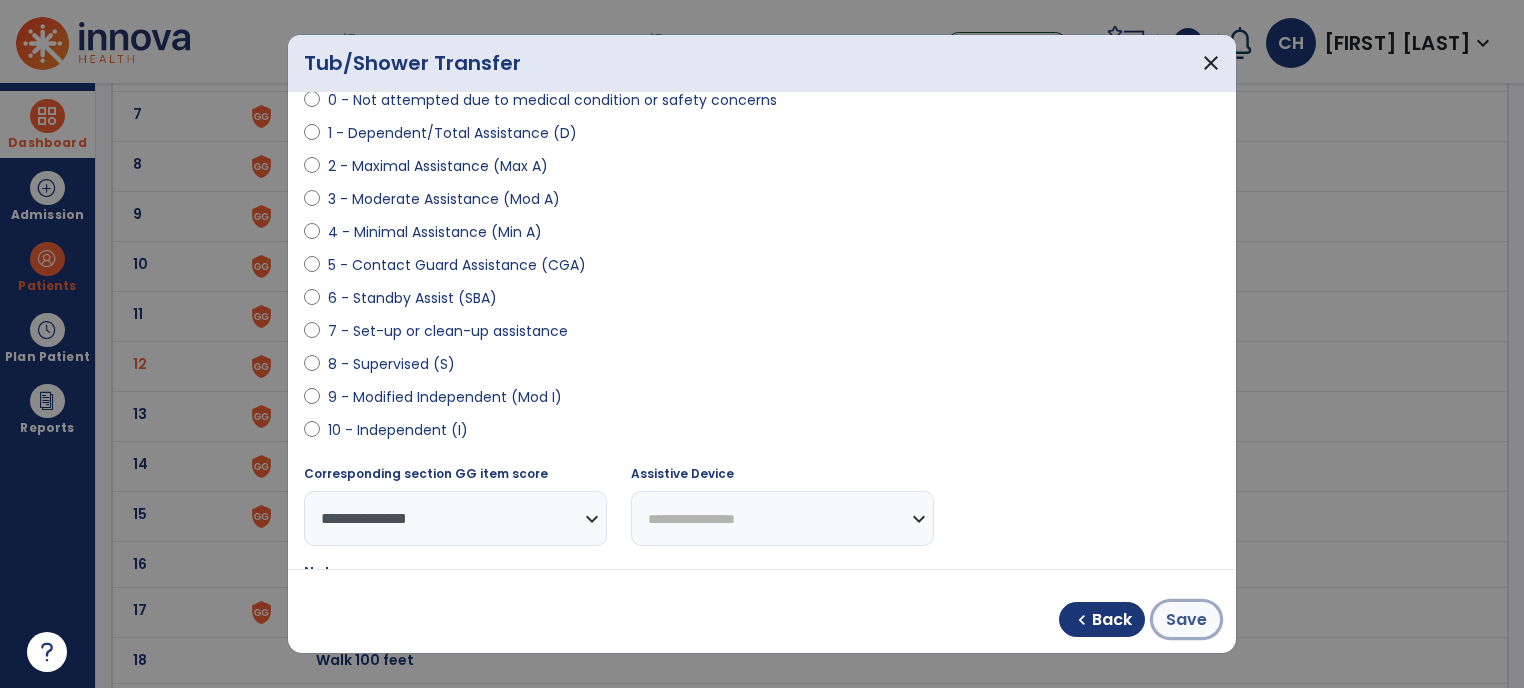 click on "Save" at bounding box center (1186, 620) 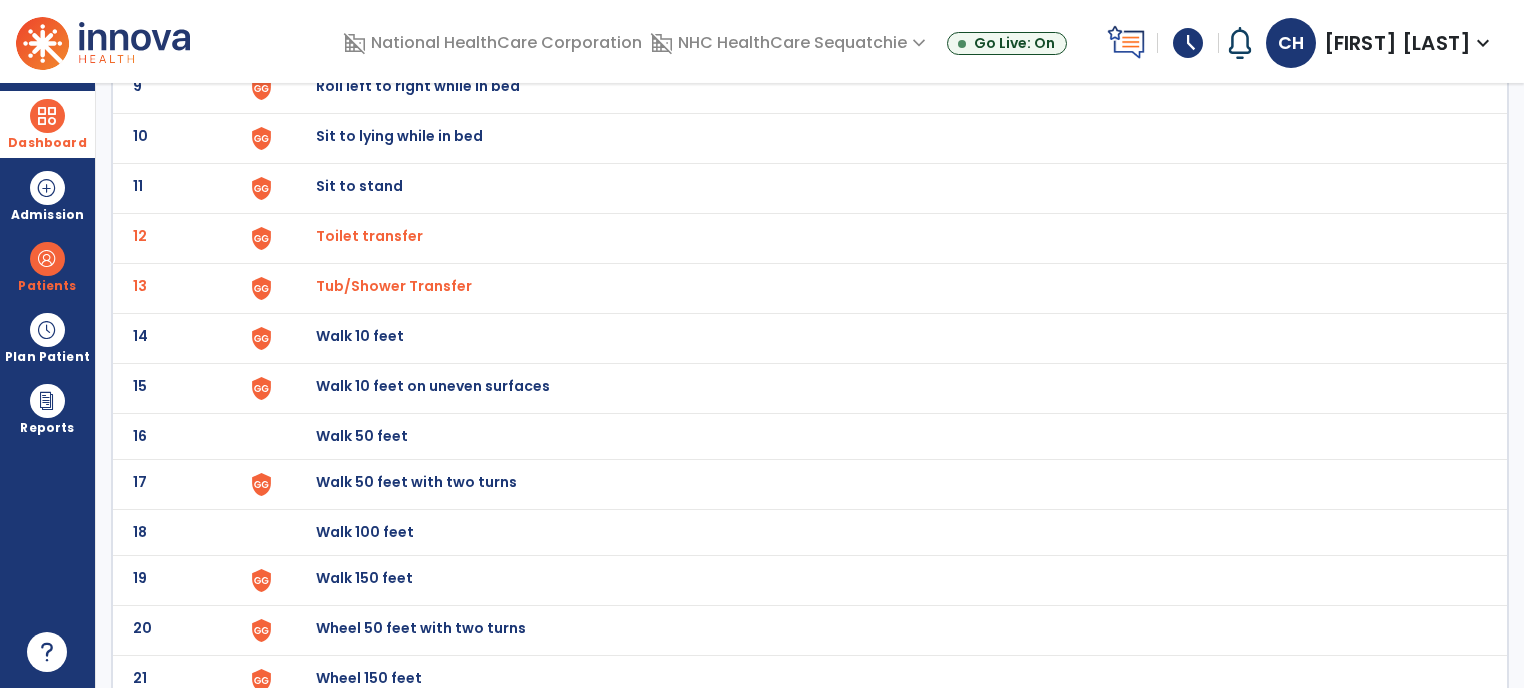 scroll, scrollTop: 0, scrollLeft: 0, axis: both 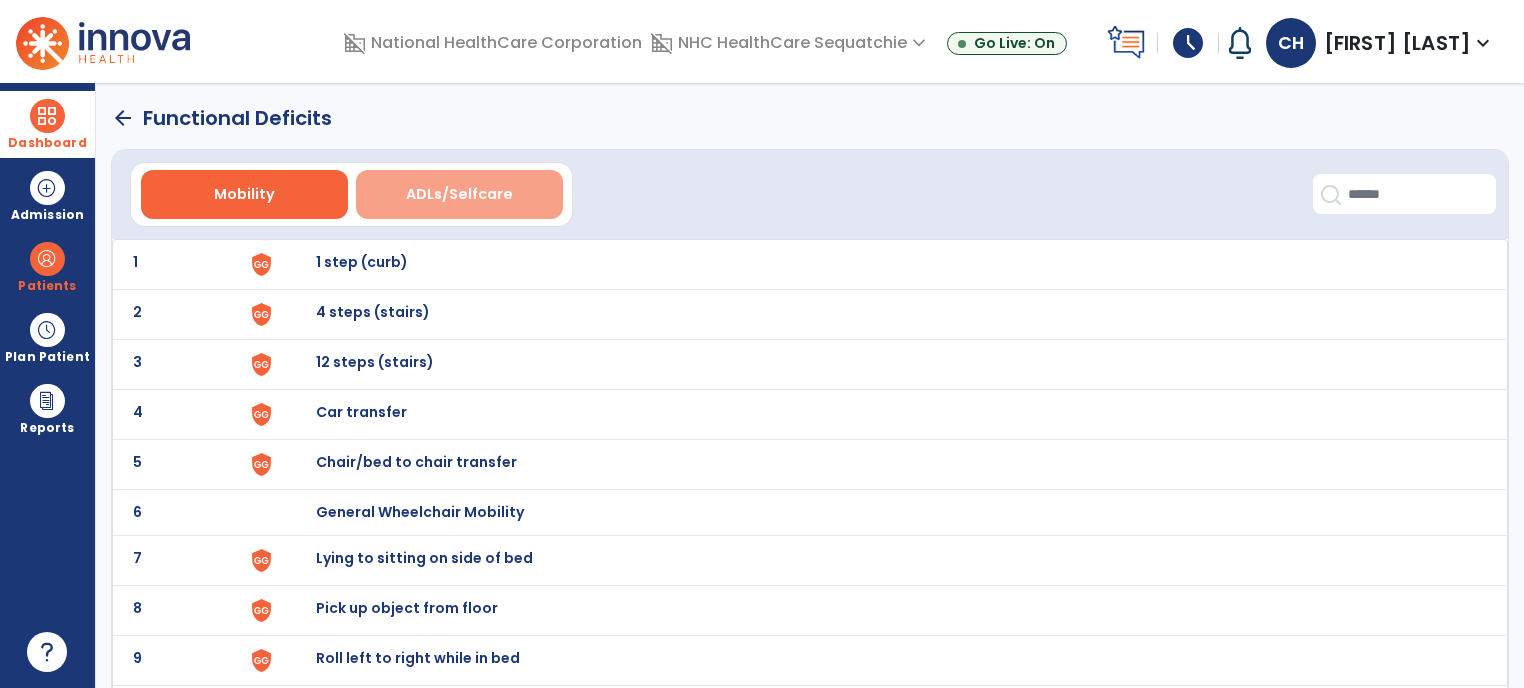 click on "ADLs/Selfcare" at bounding box center [459, 194] 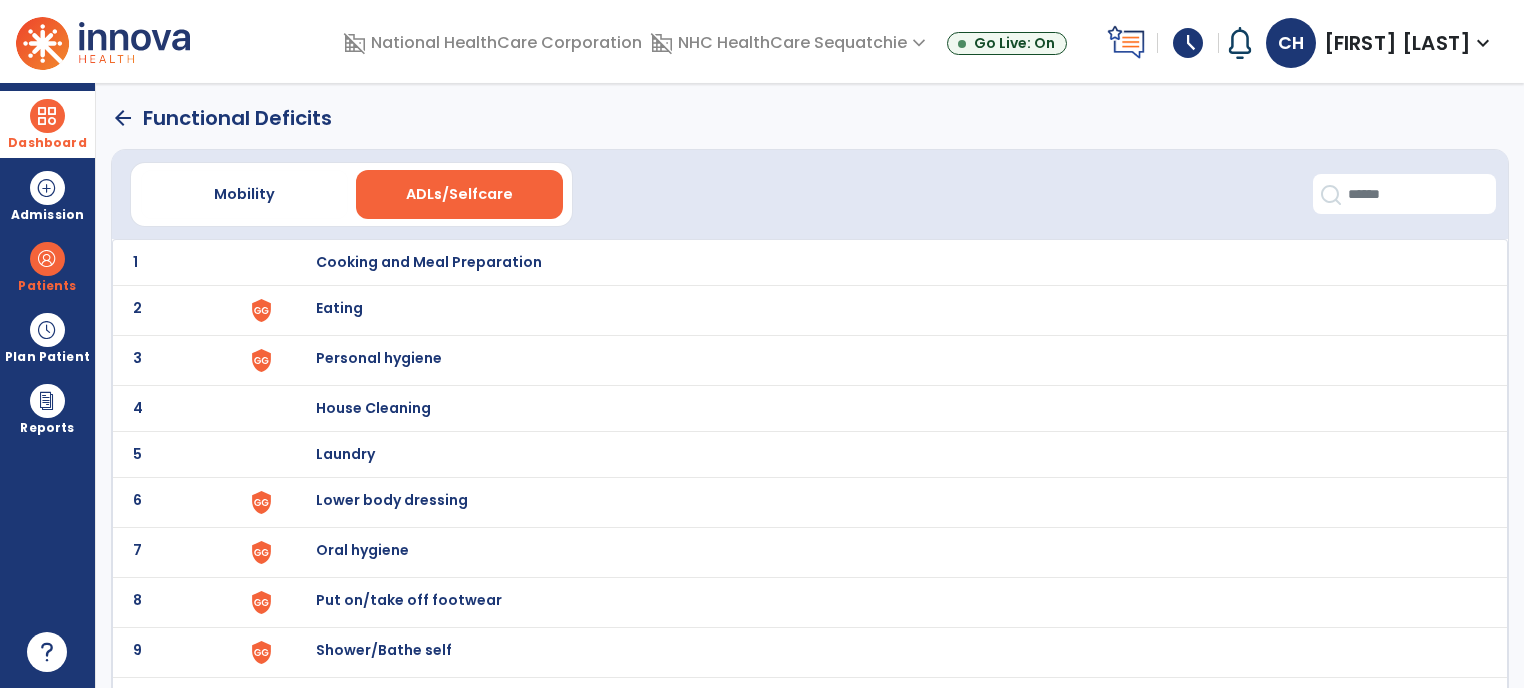 click on "Eating" at bounding box center [429, 262] 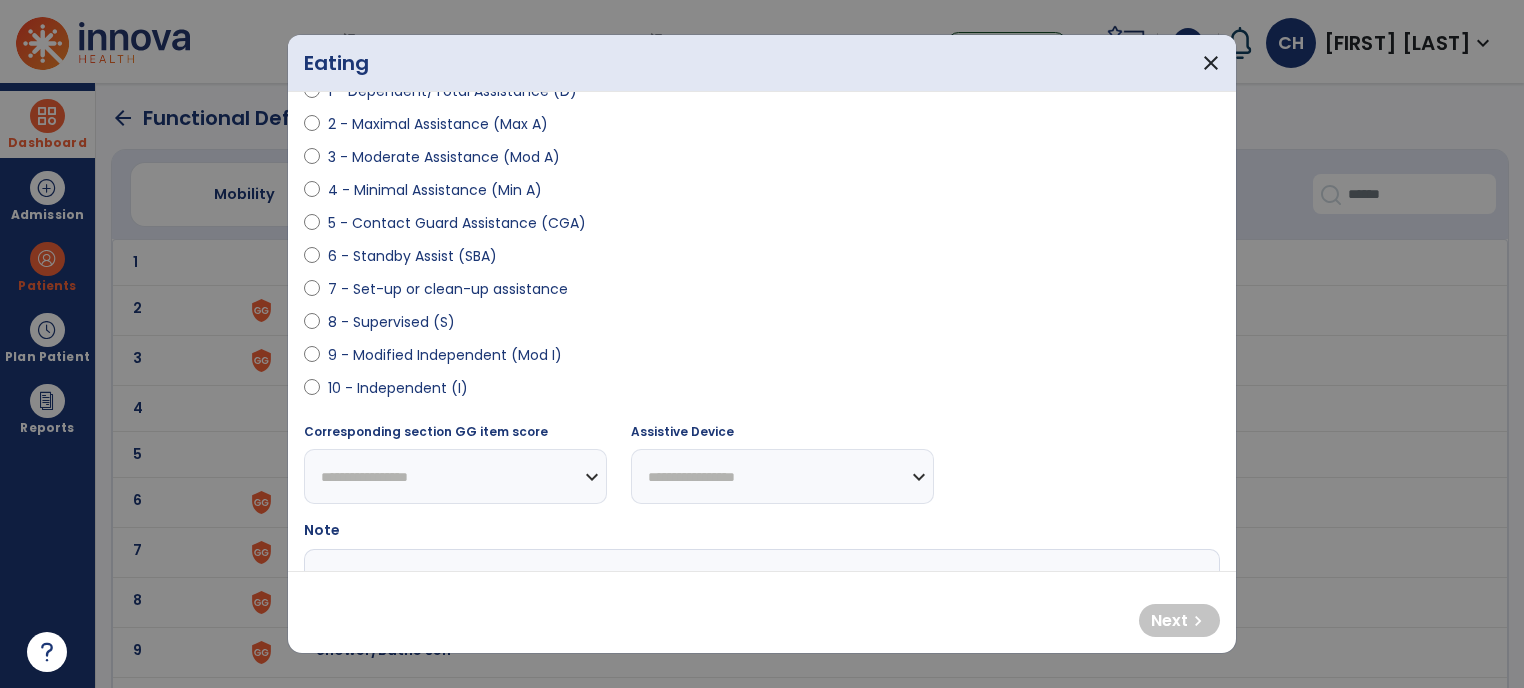 scroll, scrollTop: 254, scrollLeft: 0, axis: vertical 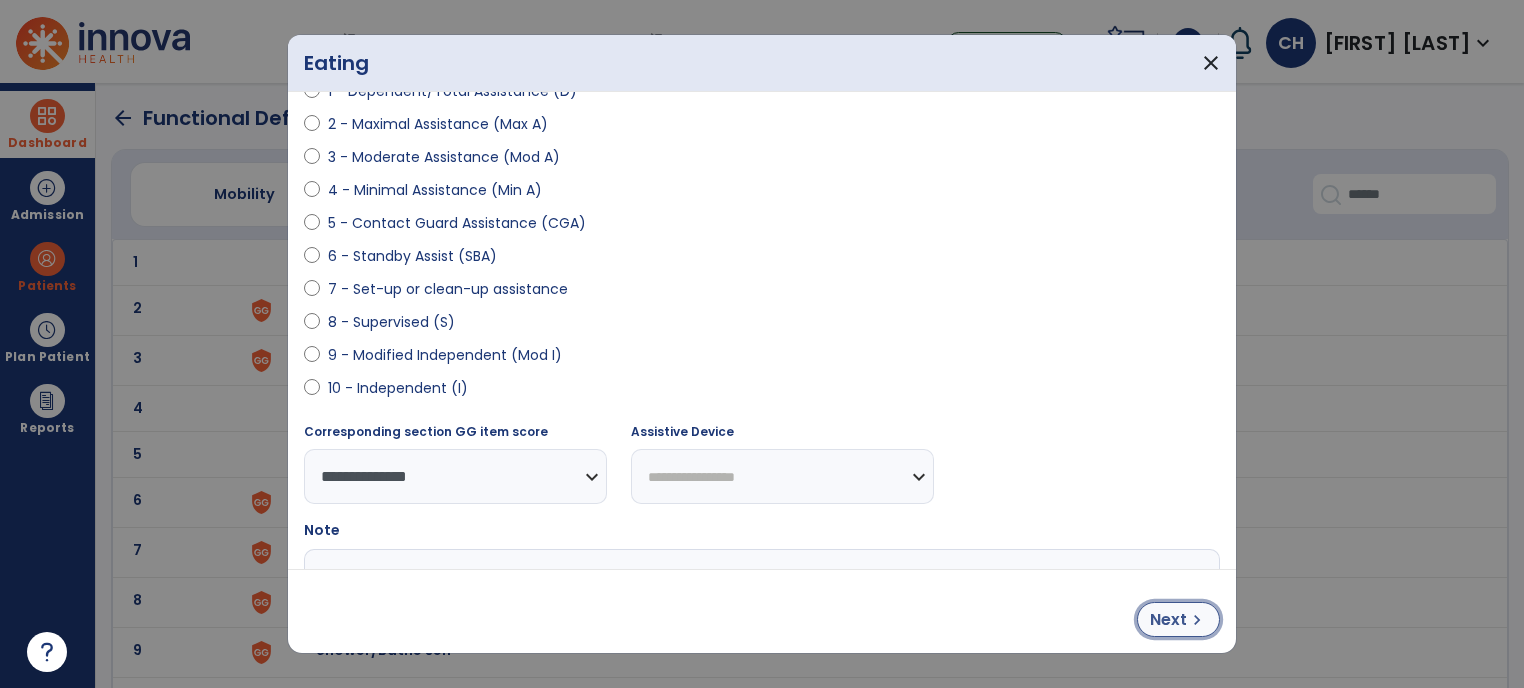 click on "Next" at bounding box center [1168, 620] 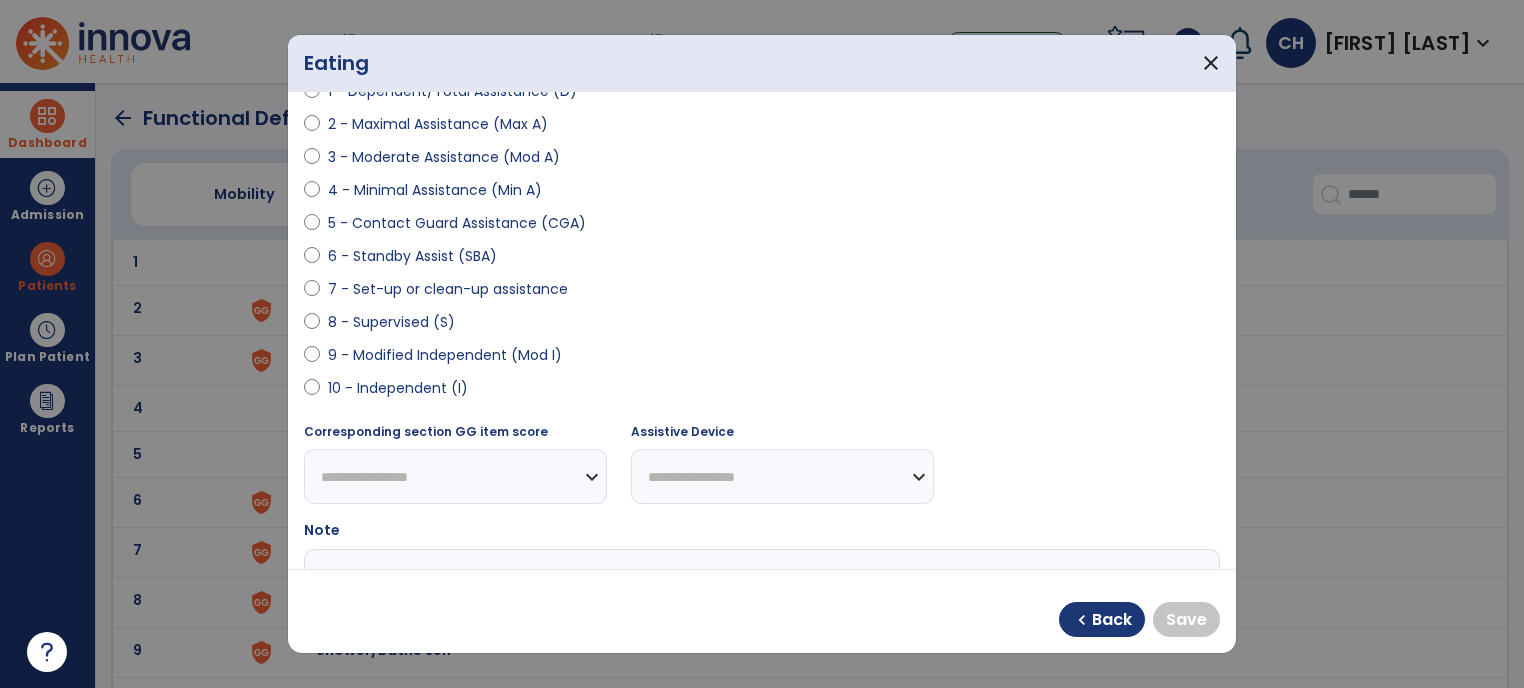 select on "**********" 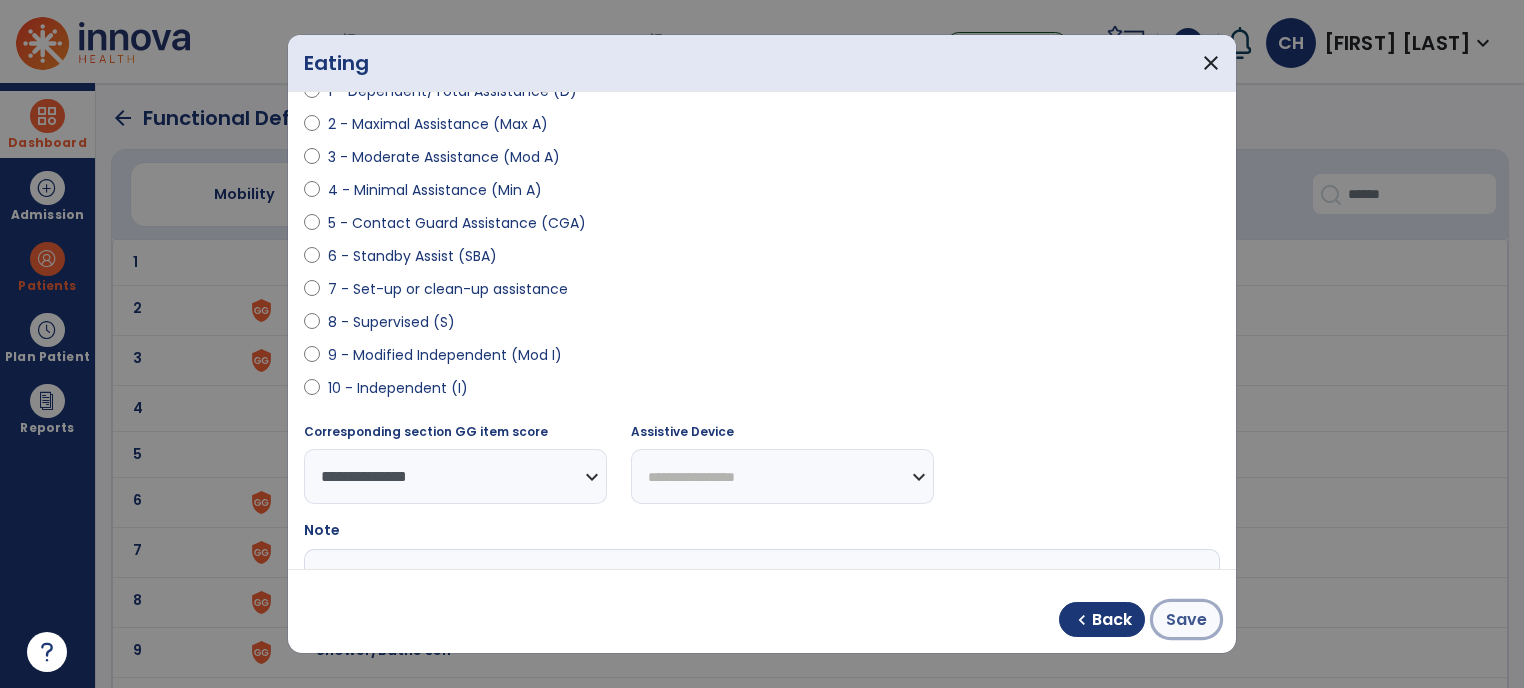 click on "Save" at bounding box center (1186, 620) 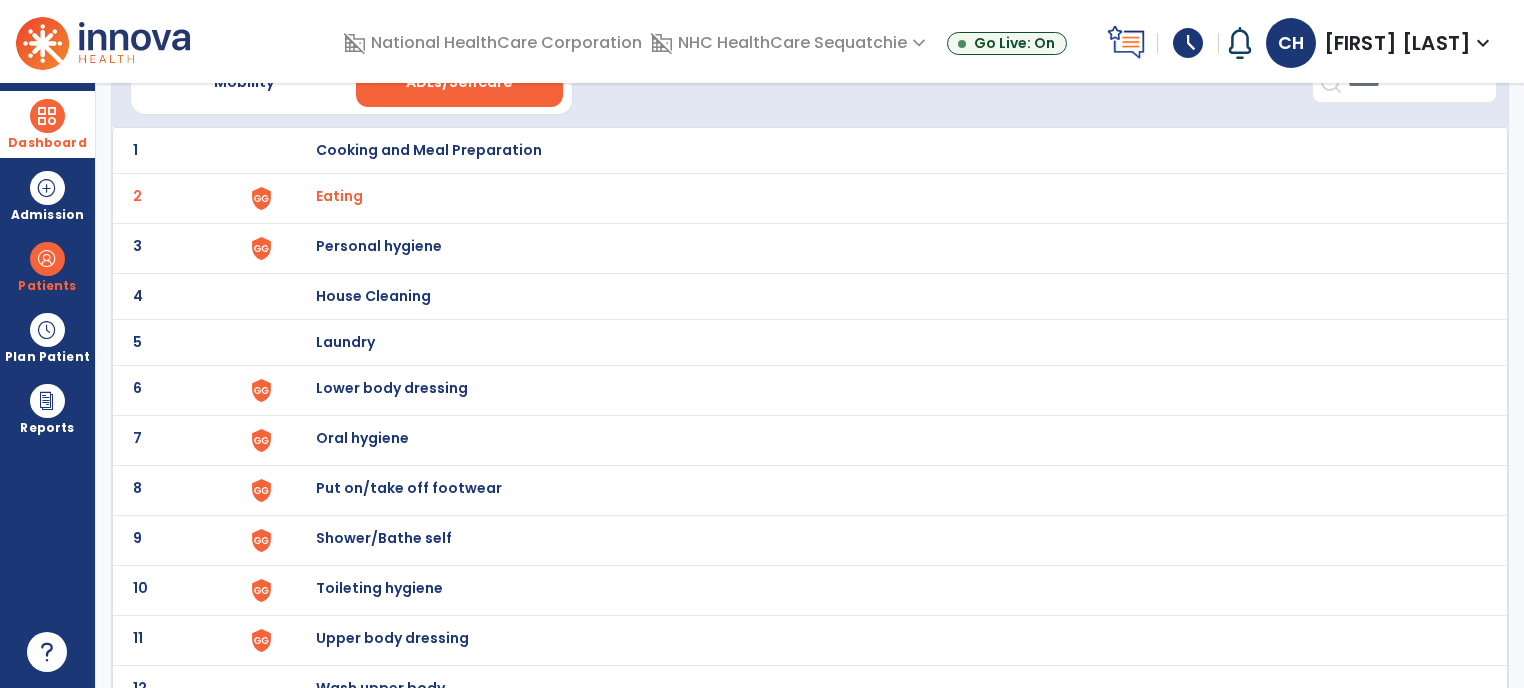 scroll, scrollTop: 116, scrollLeft: 0, axis: vertical 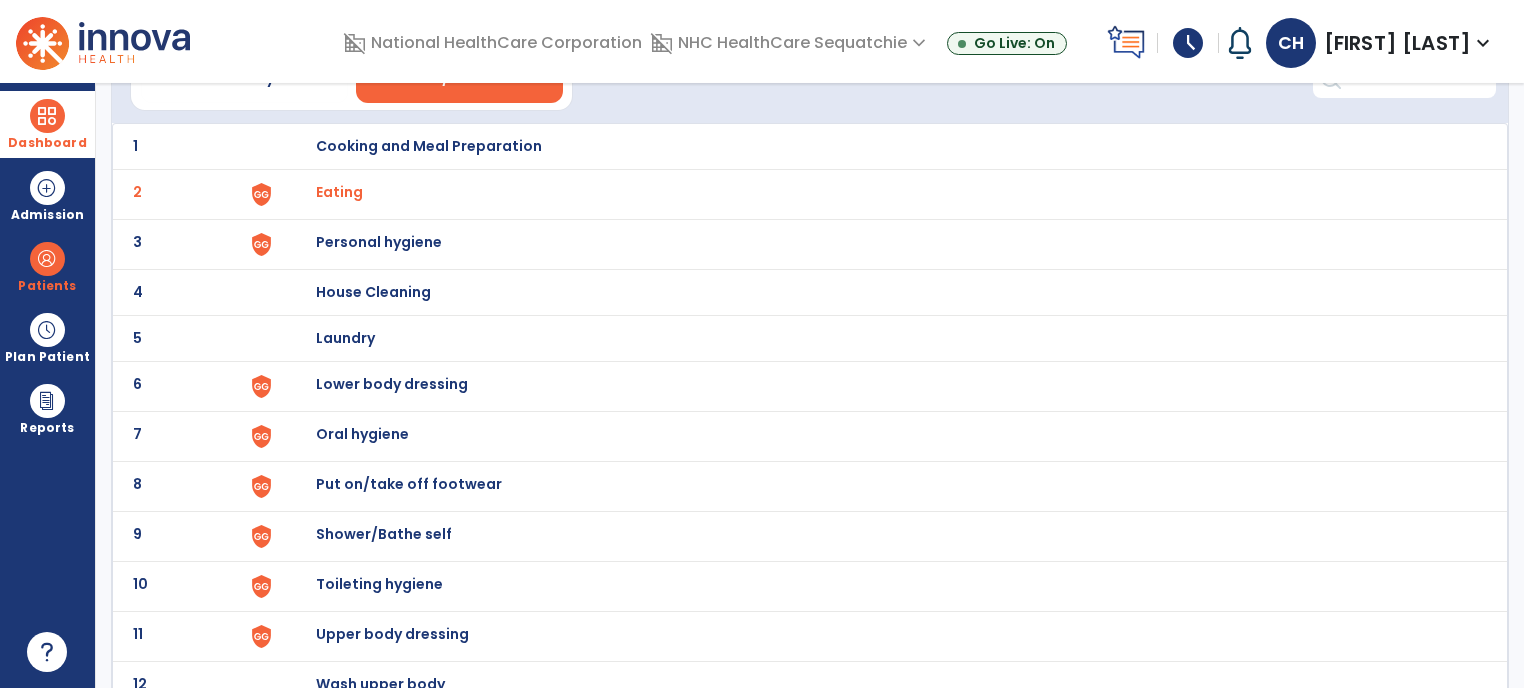 click on "Personal hygiene" at bounding box center [429, 146] 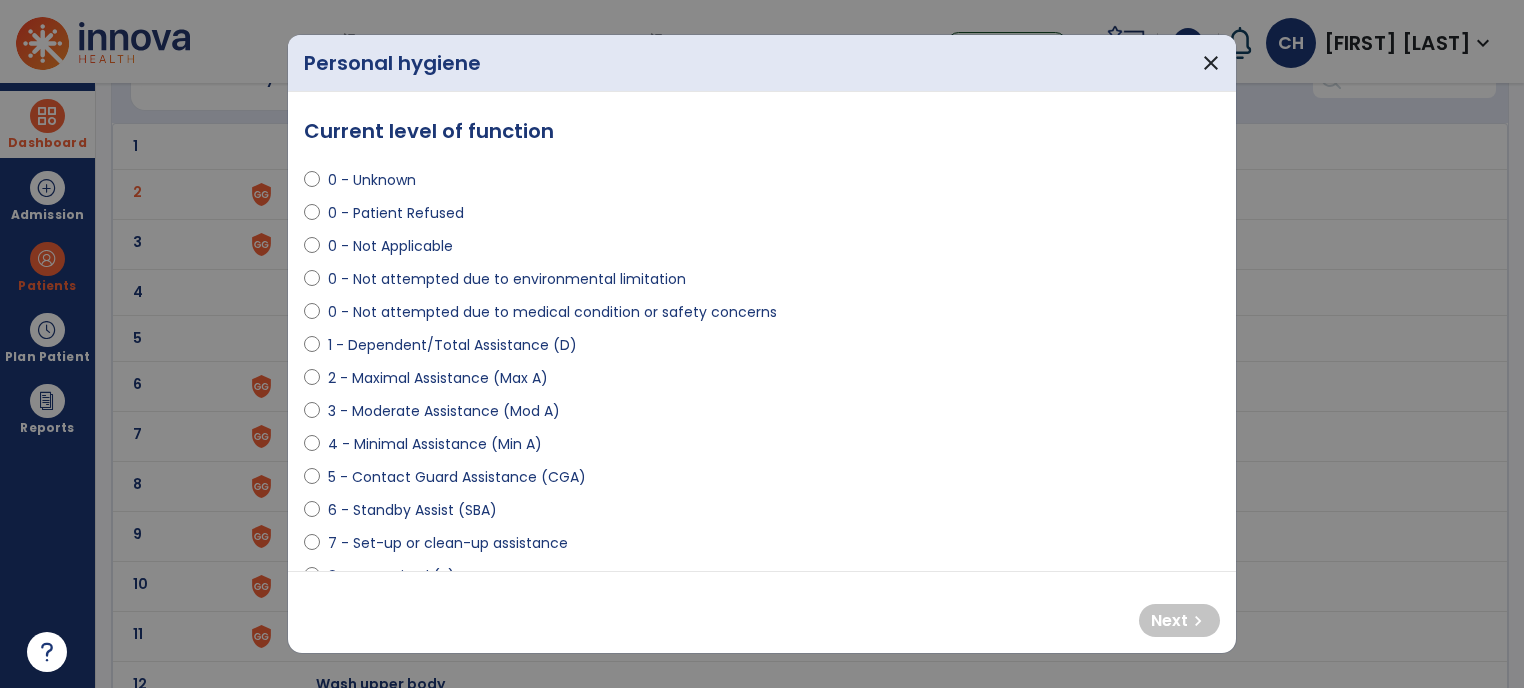select on "**********" 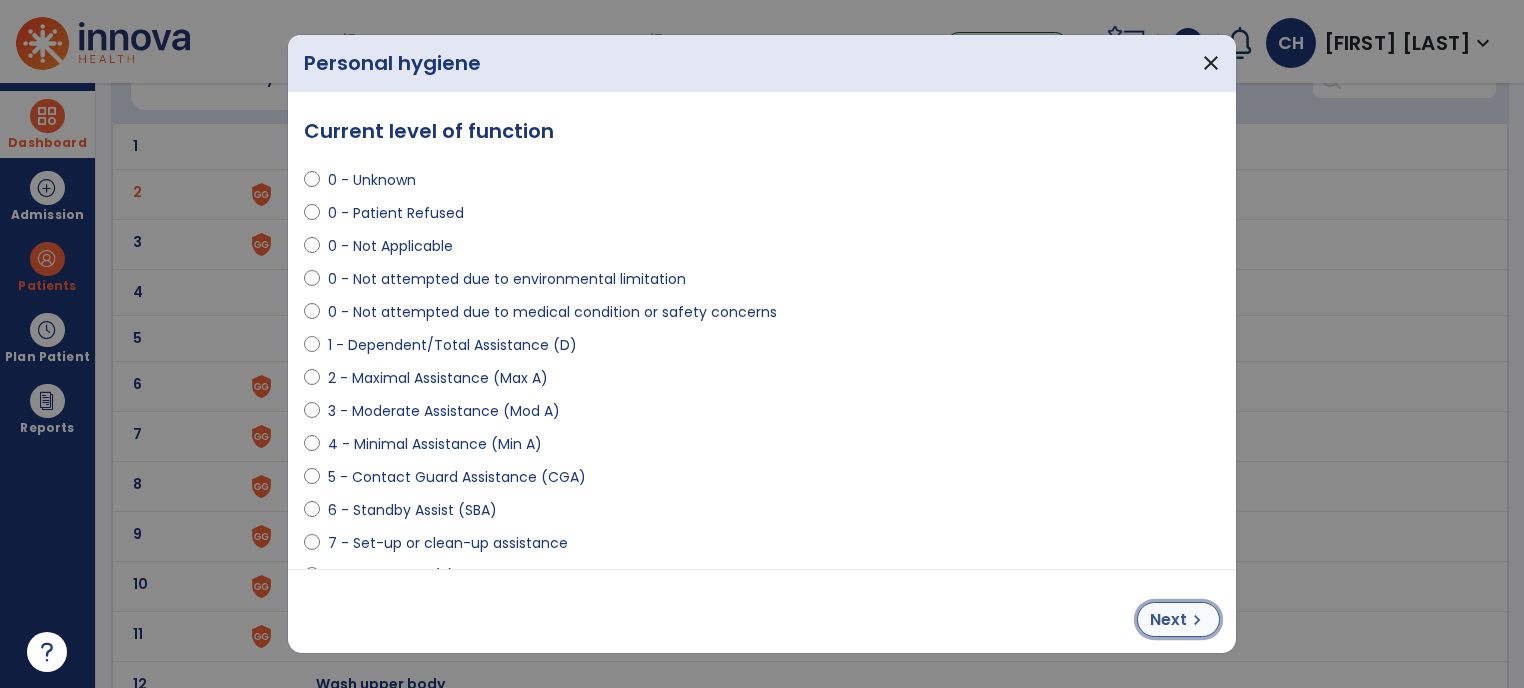click on "Next" at bounding box center [1168, 620] 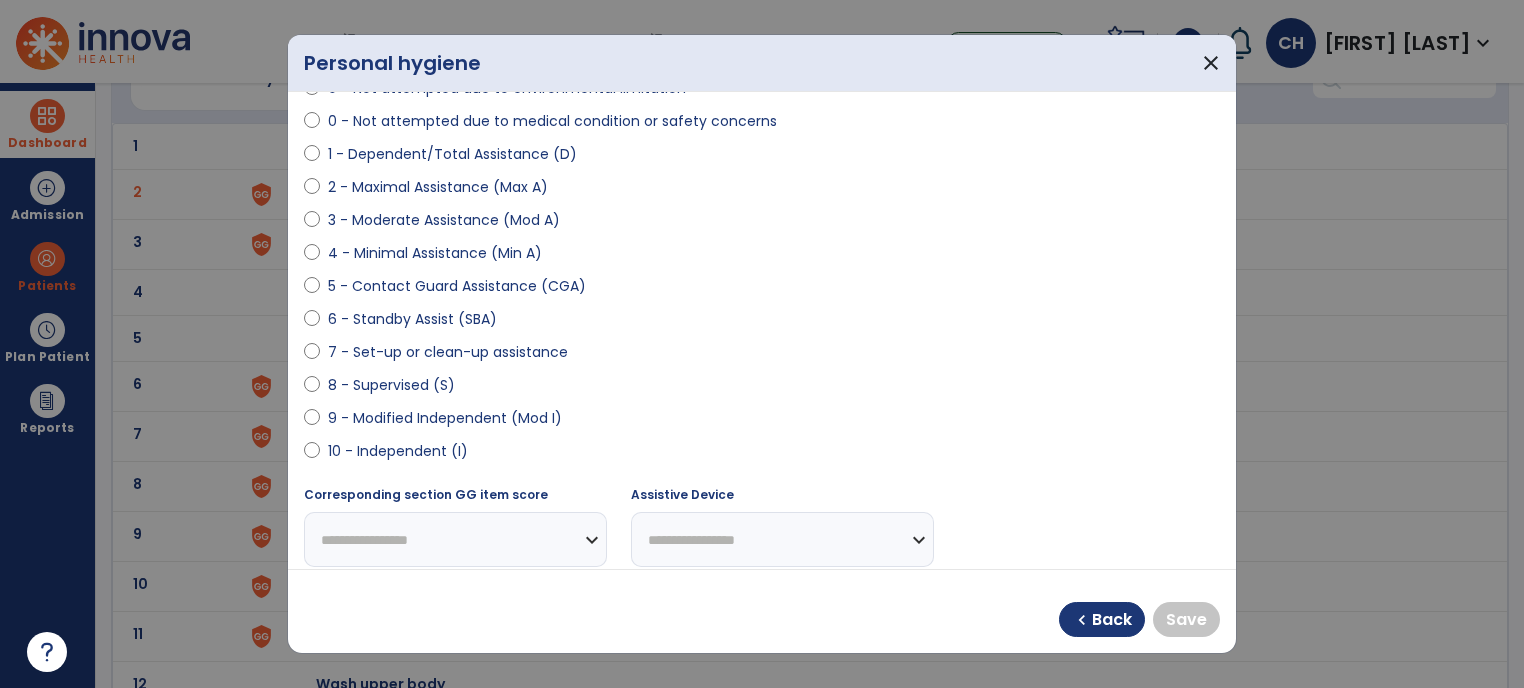 scroll, scrollTop: 192, scrollLeft: 0, axis: vertical 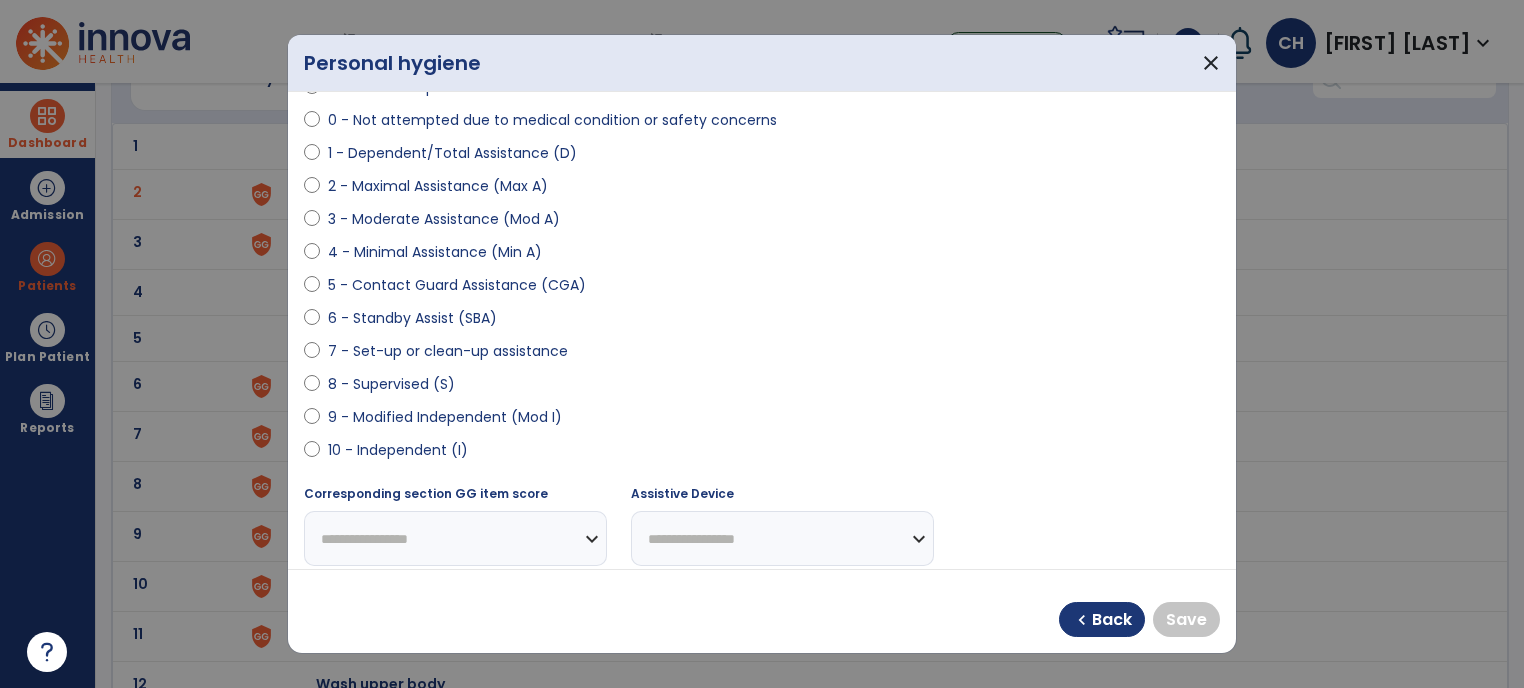 select on "**********" 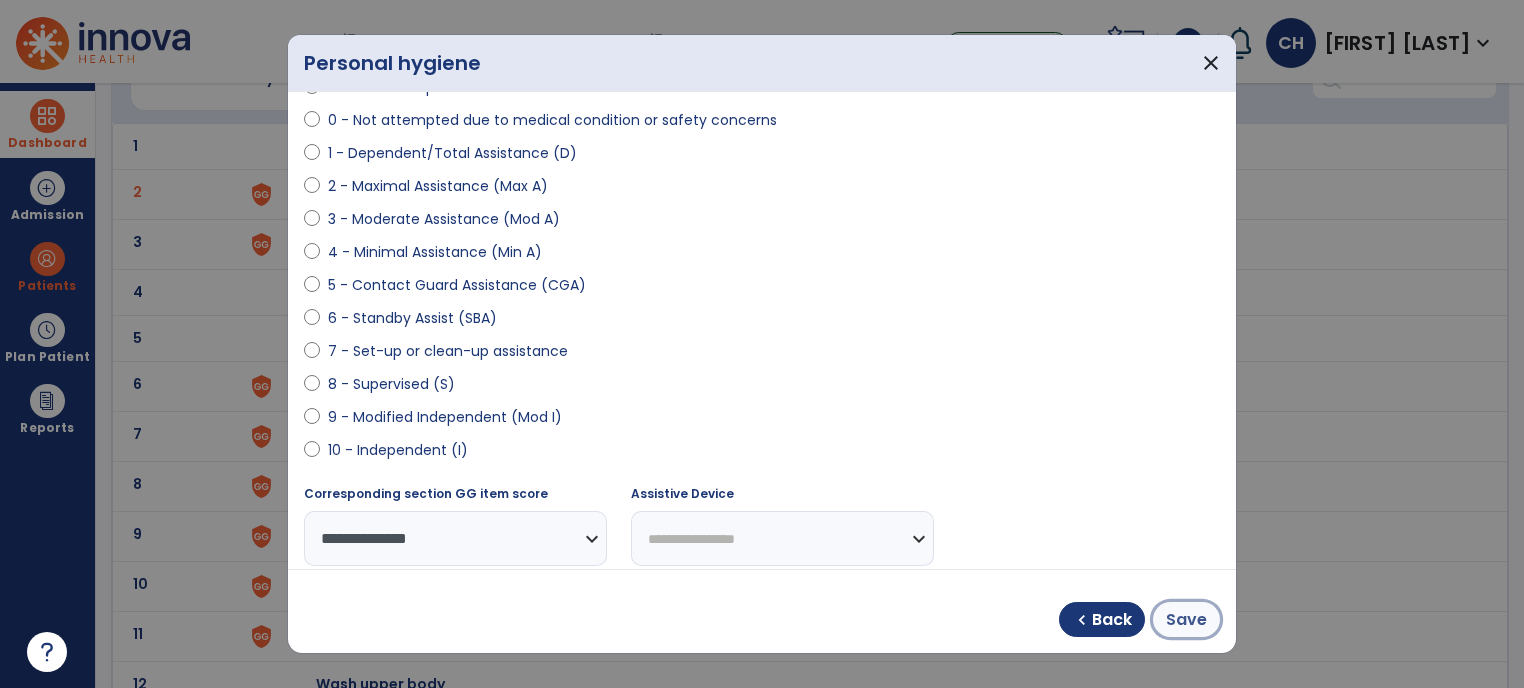 click on "Save" at bounding box center [1186, 620] 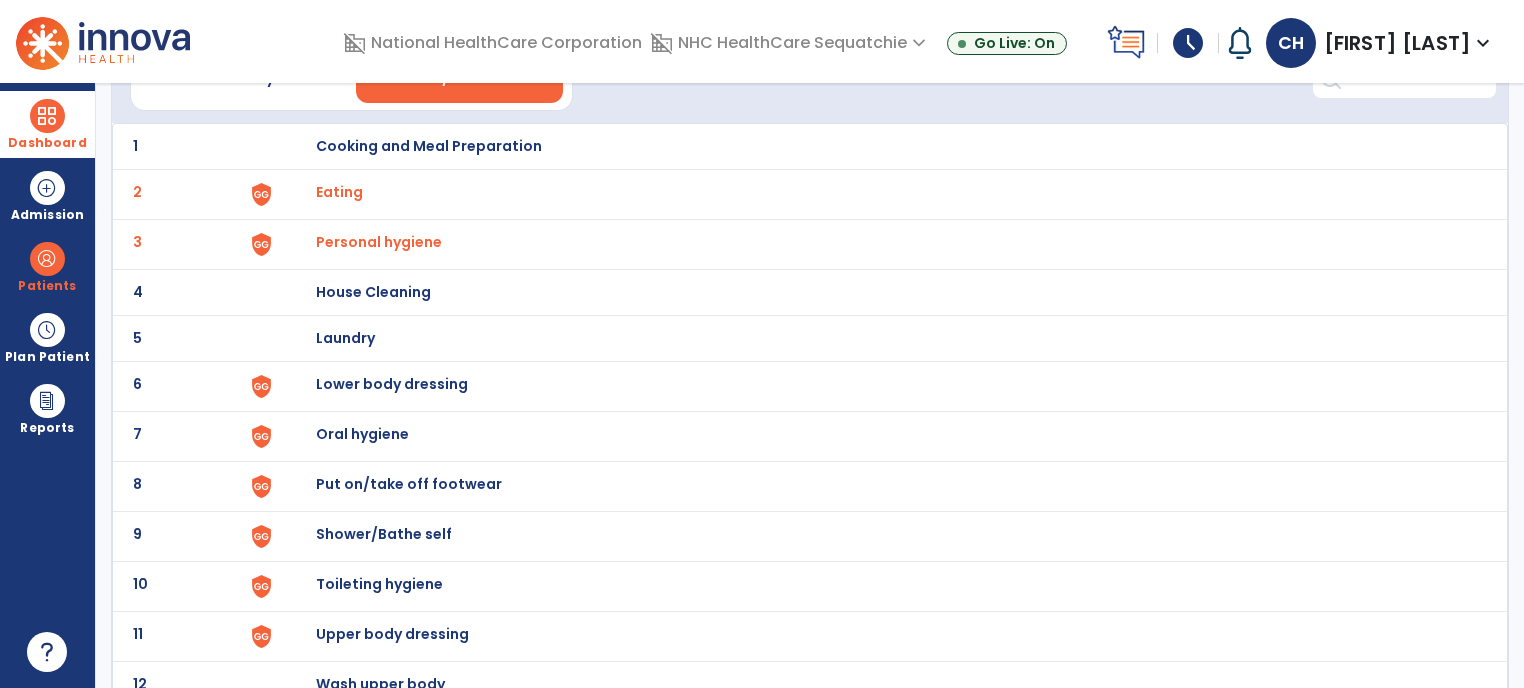 scroll, scrollTop: 179, scrollLeft: 0, axis: vertical 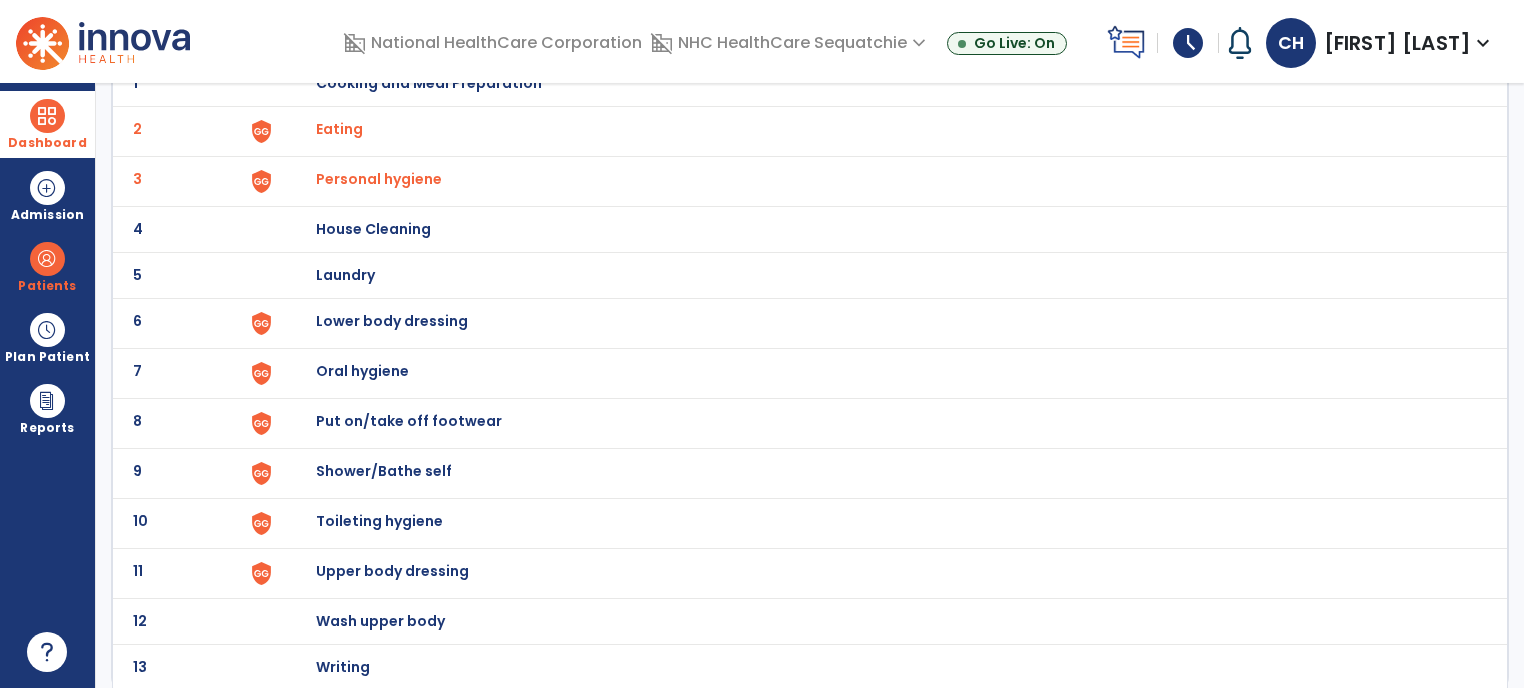 click on "House Cleaning" at bounding box center [429, 83] 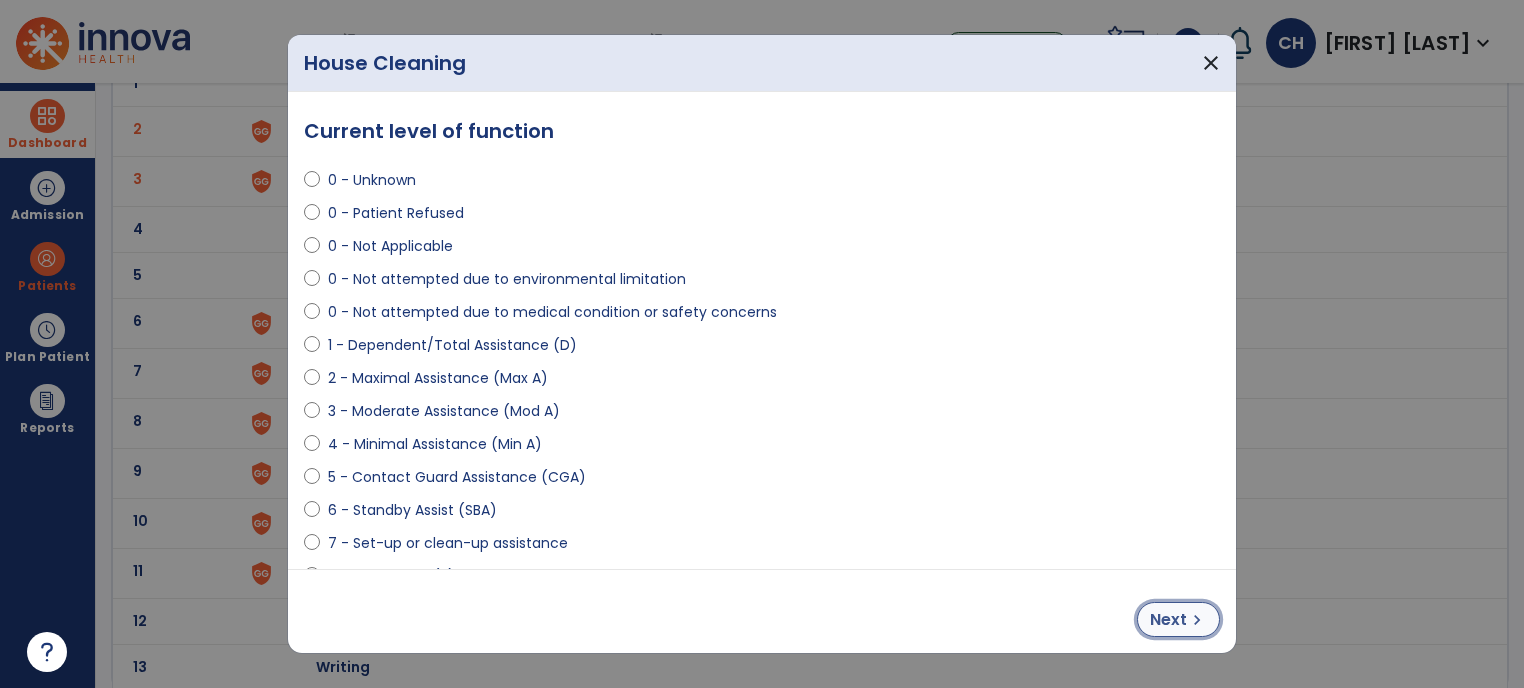 click on "Next" at bounding box center (1168, 620) 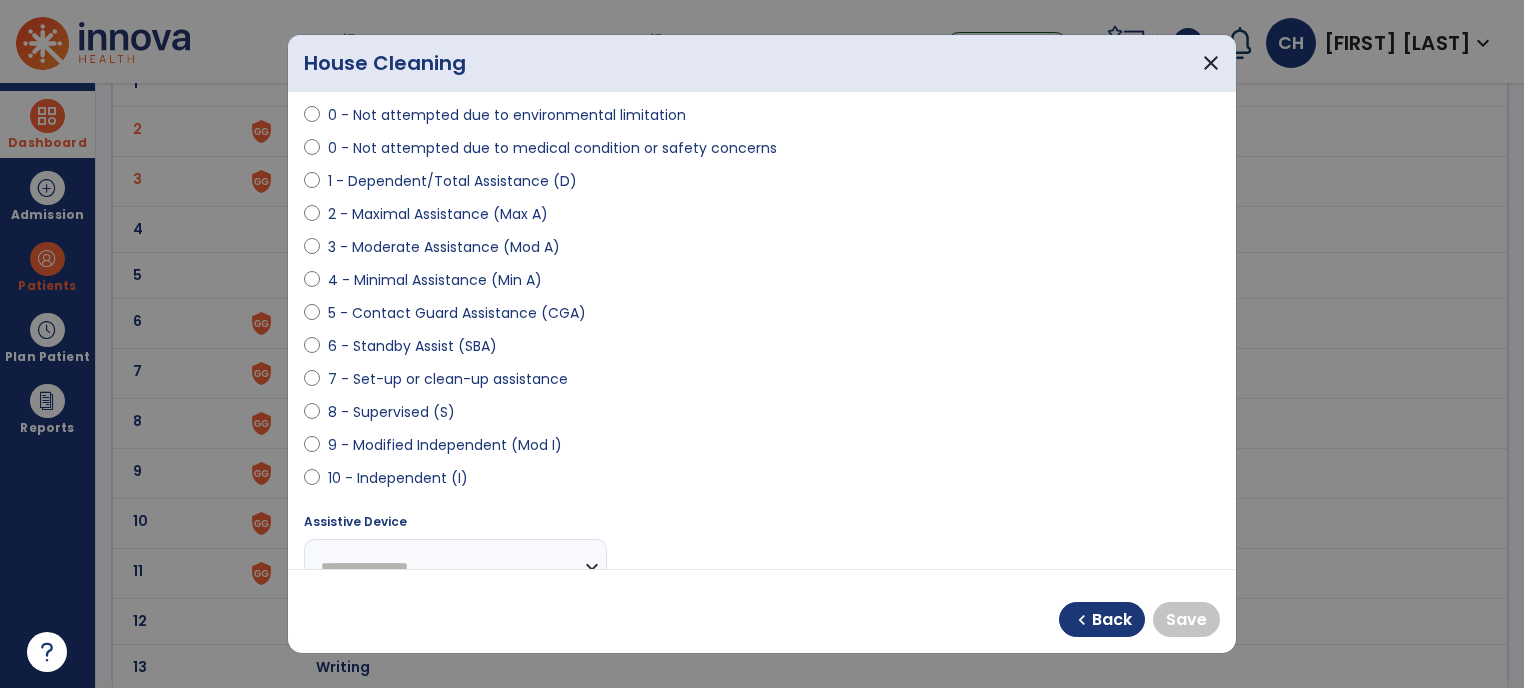 scroll, scrollTop: 179, scrollLeft: 0, axis: vertical 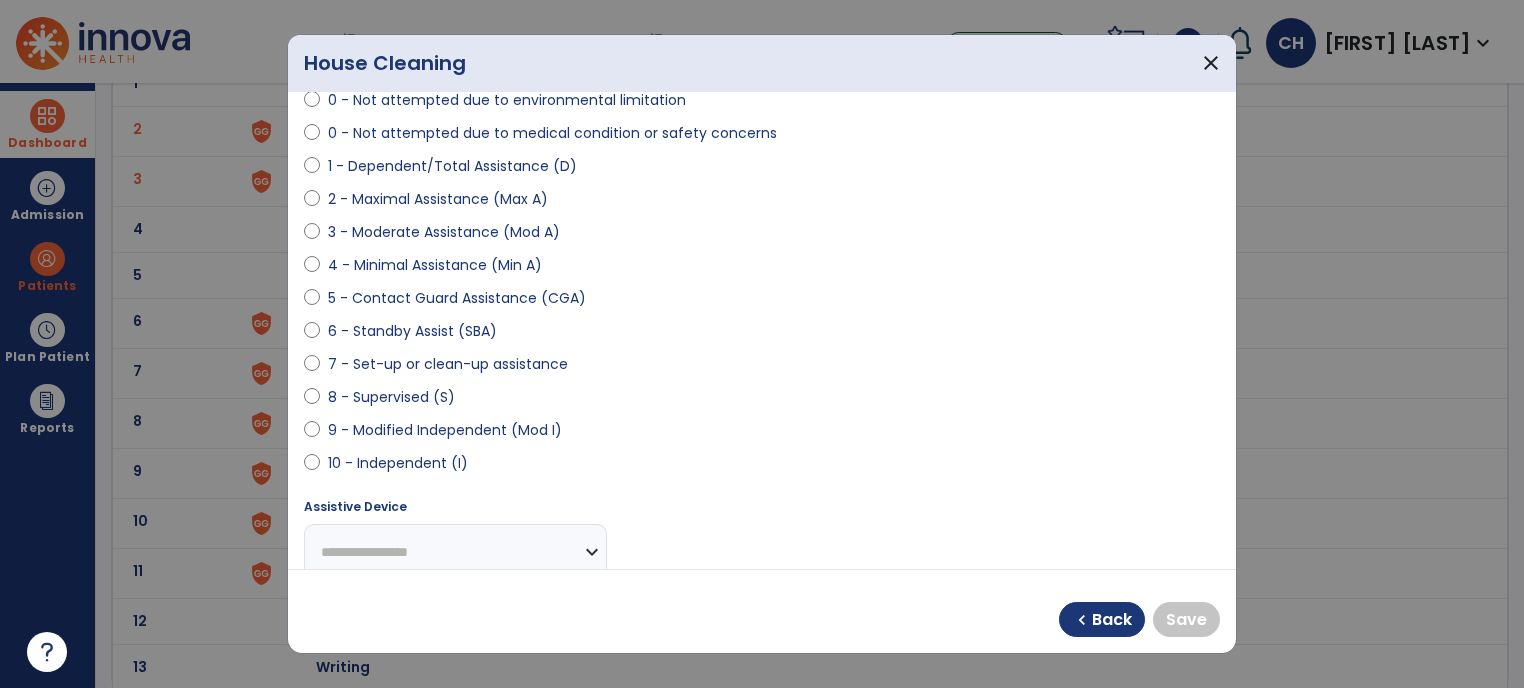 click at bounding box center [312, 434] 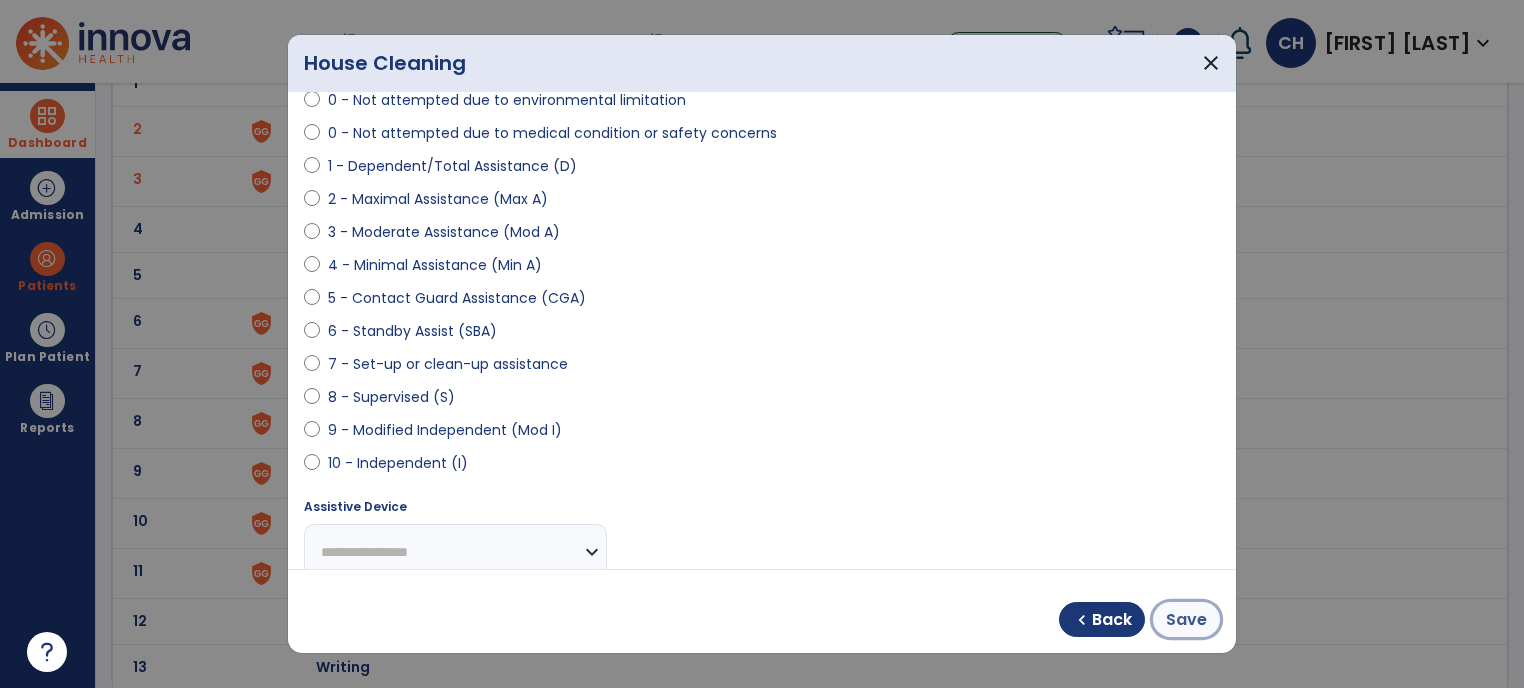 click on "Save" at bounding box center [1186, 620] 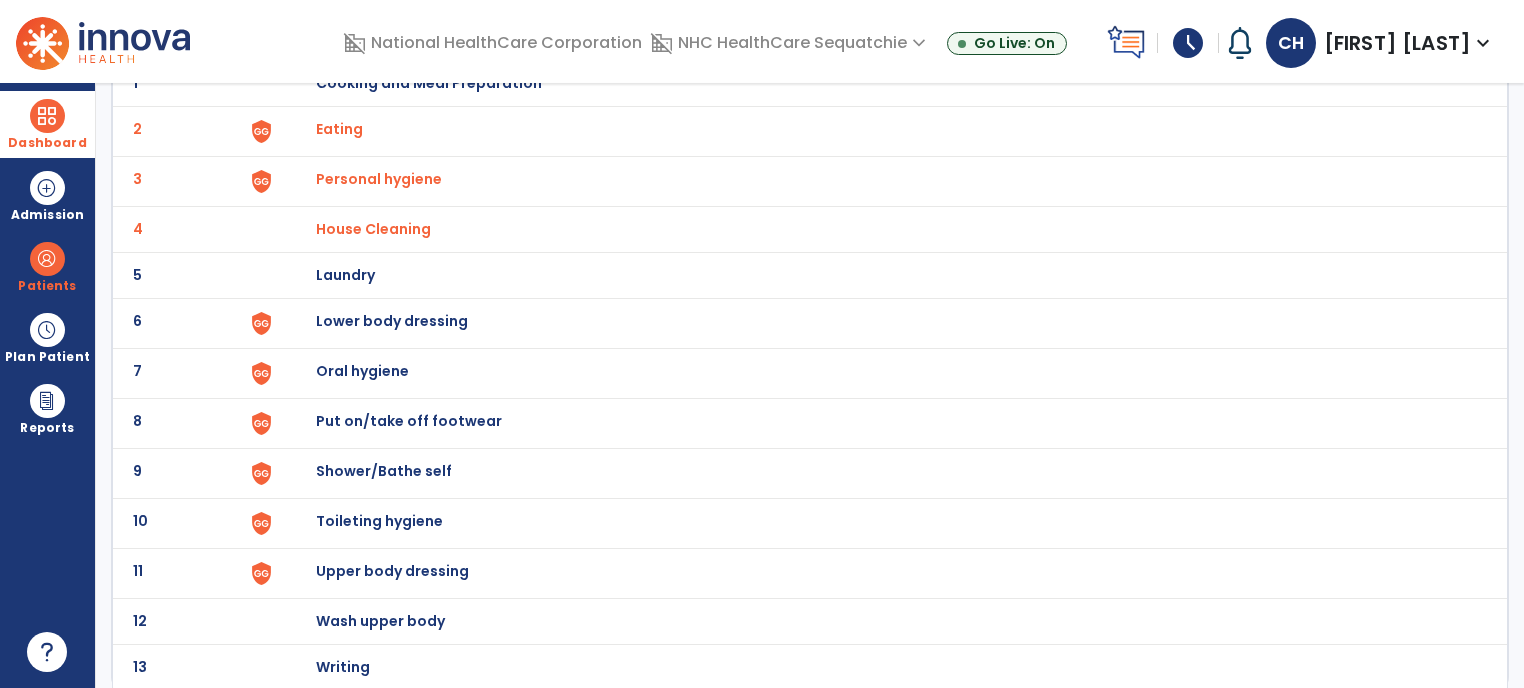 click on "Lower body dressing" at bounding box center (429, 83) 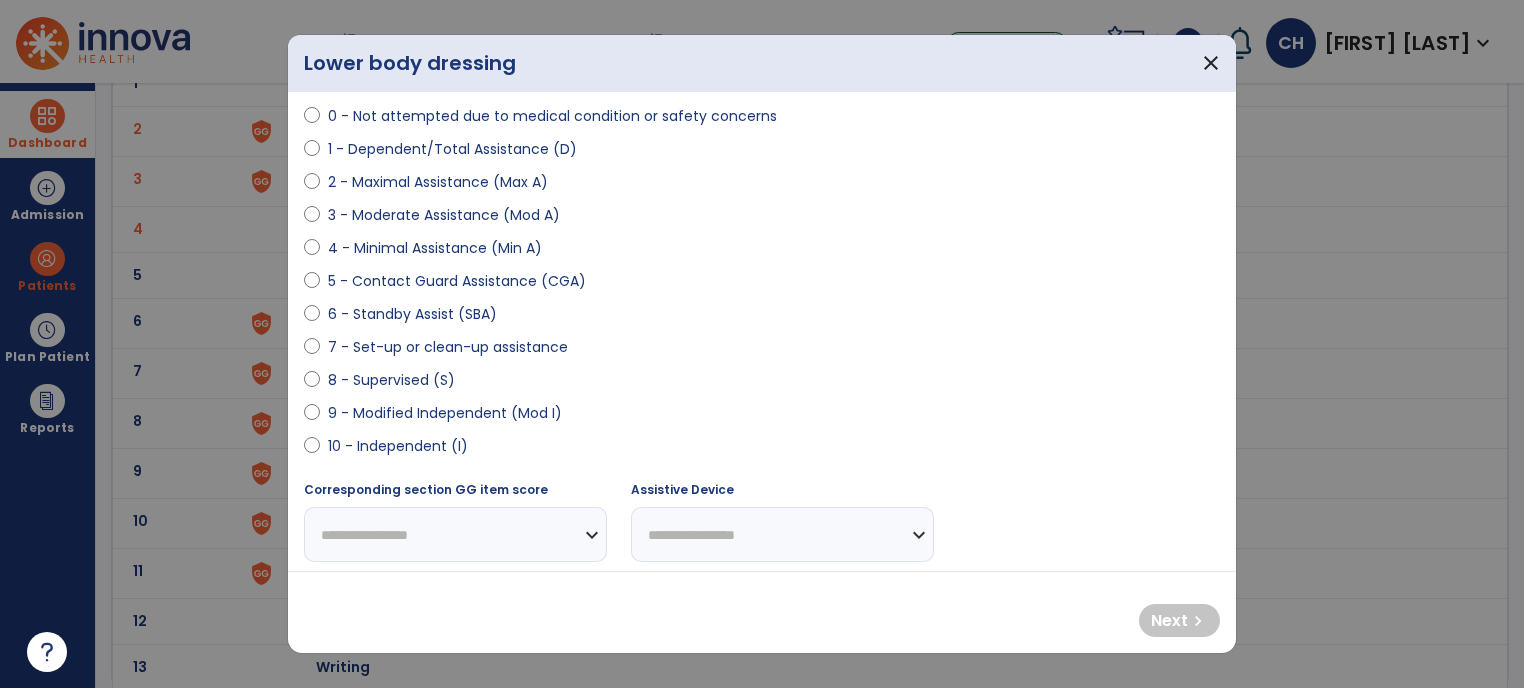 scroll, scrollTop: 196, scrollLeft: 0, axis: vertical 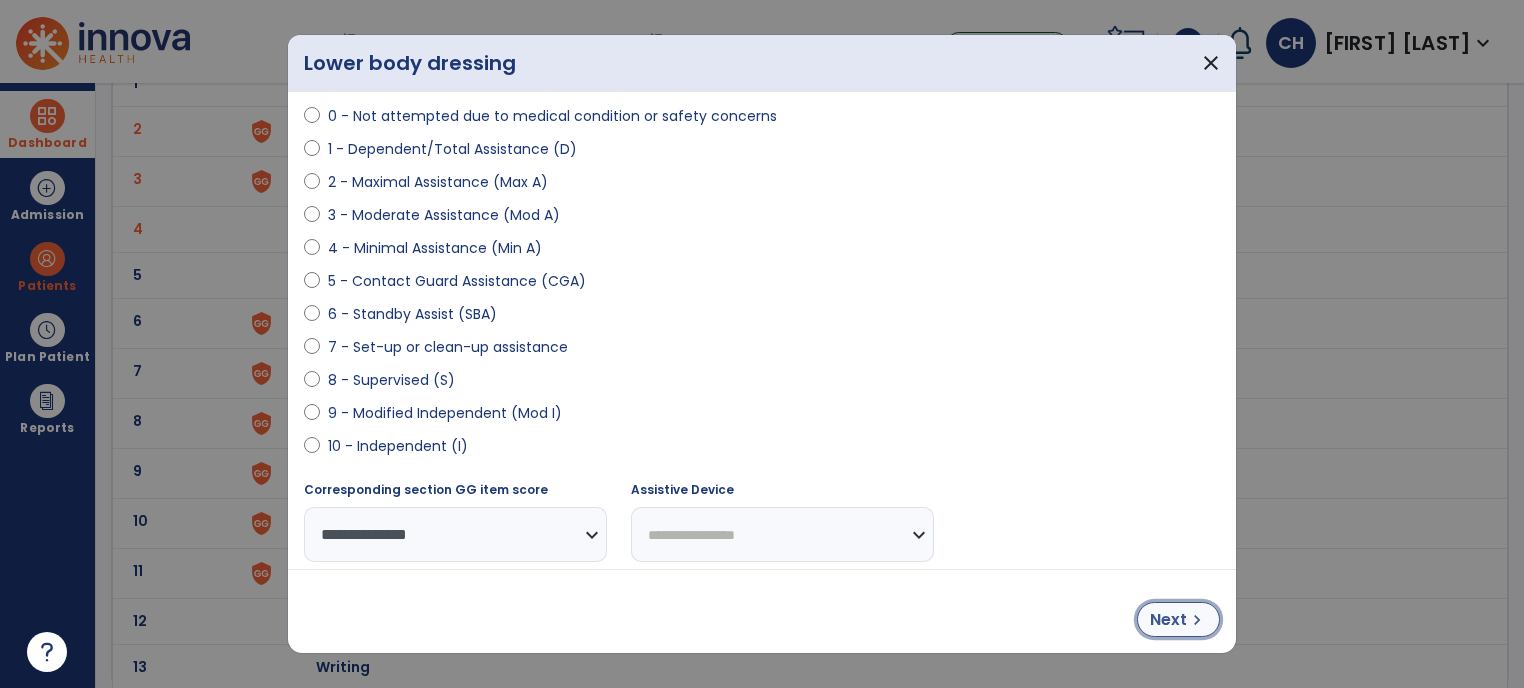 click on "Next" at bounding box center (1168, 620) 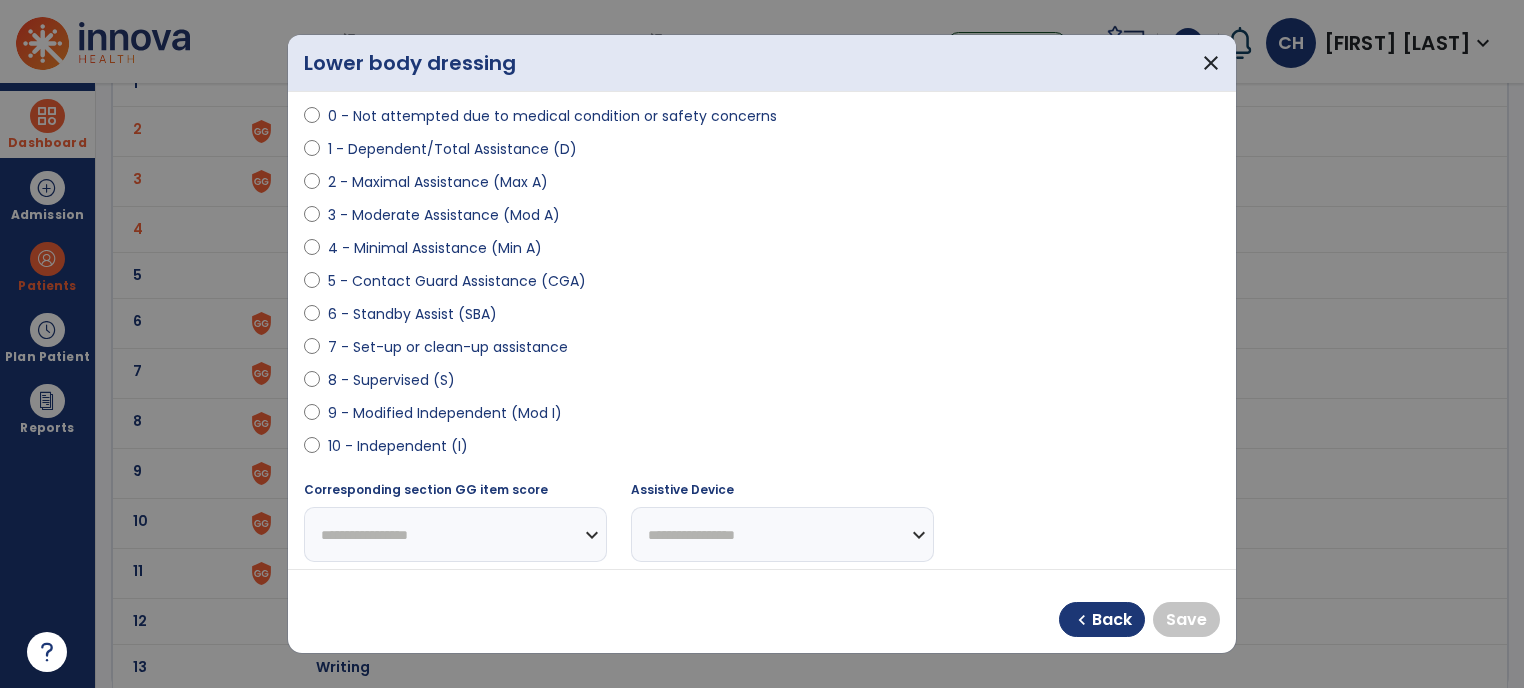 select on "**********" 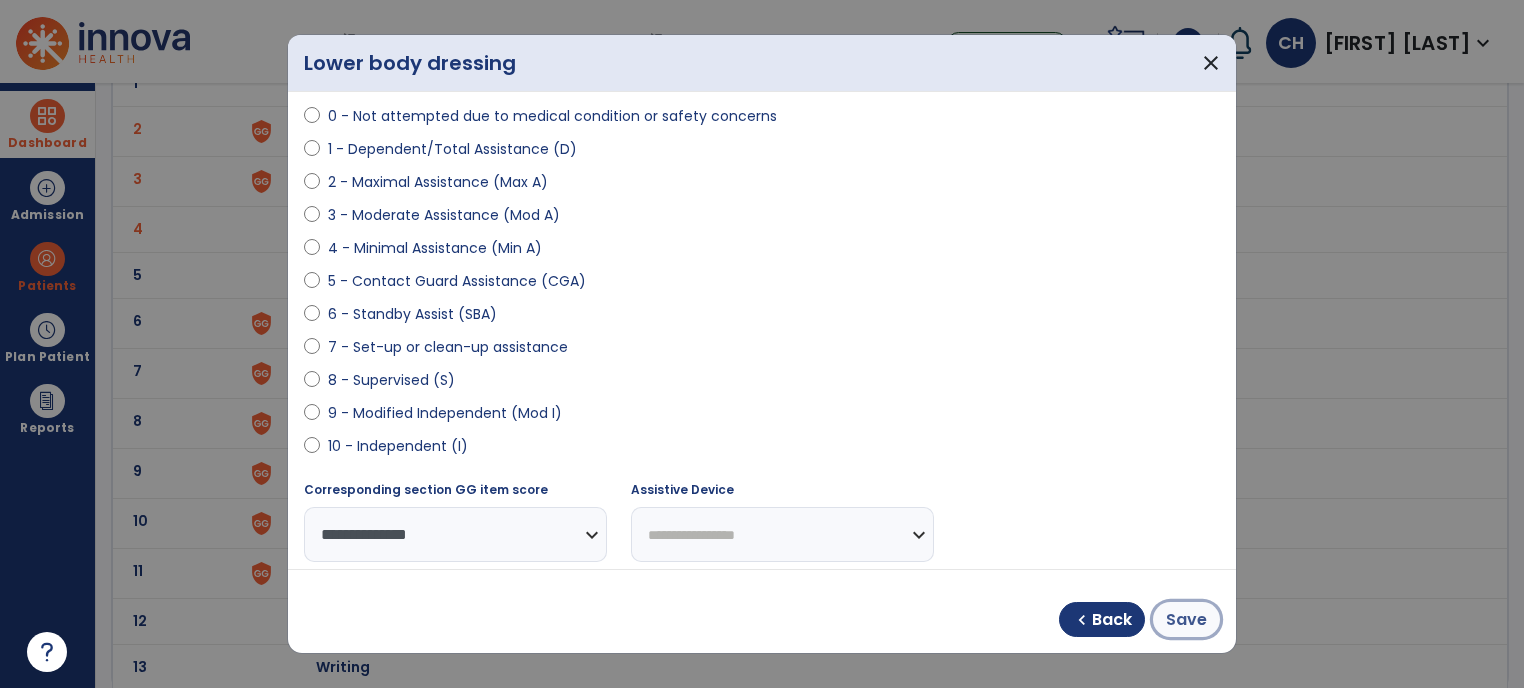 click on "Save" at bounding box center (1186, 620) 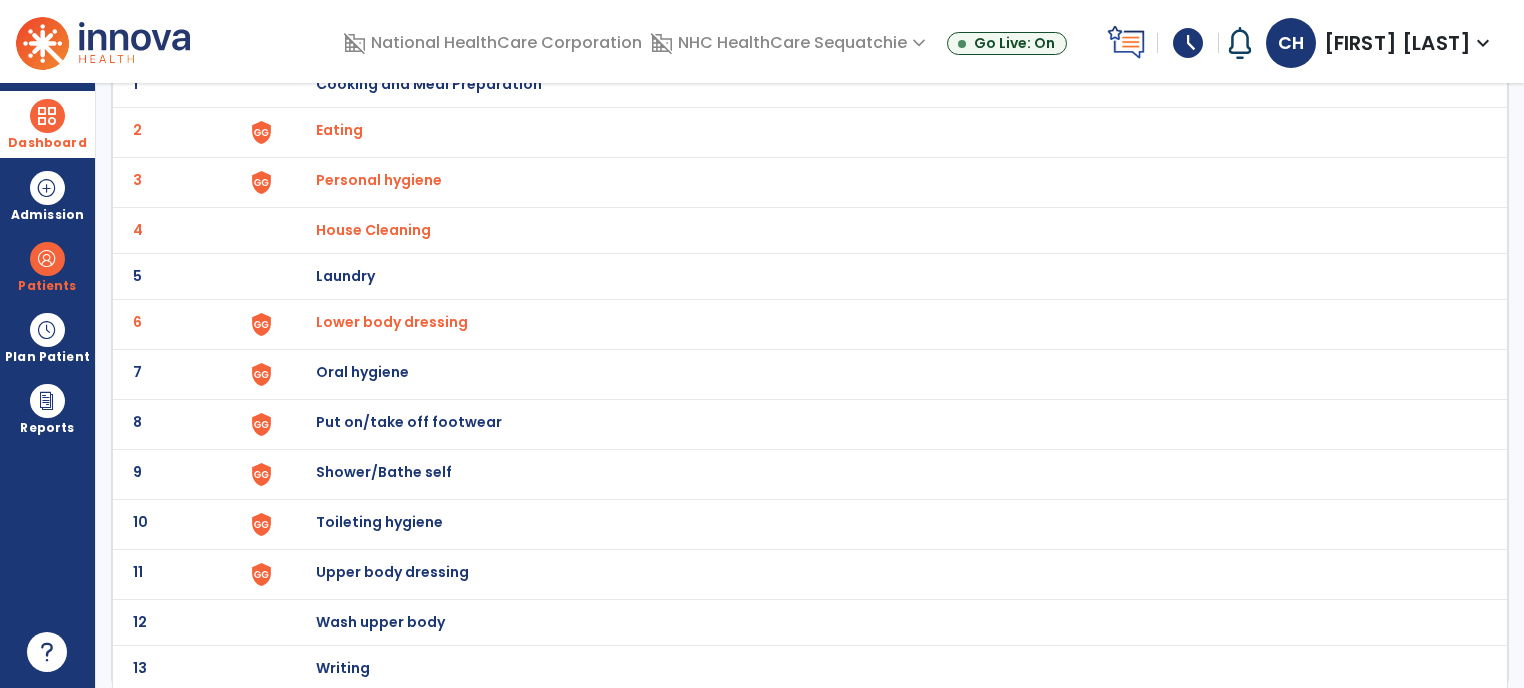 scroll, scrollTop: 179, scrollLeft: 0, axis: vertical 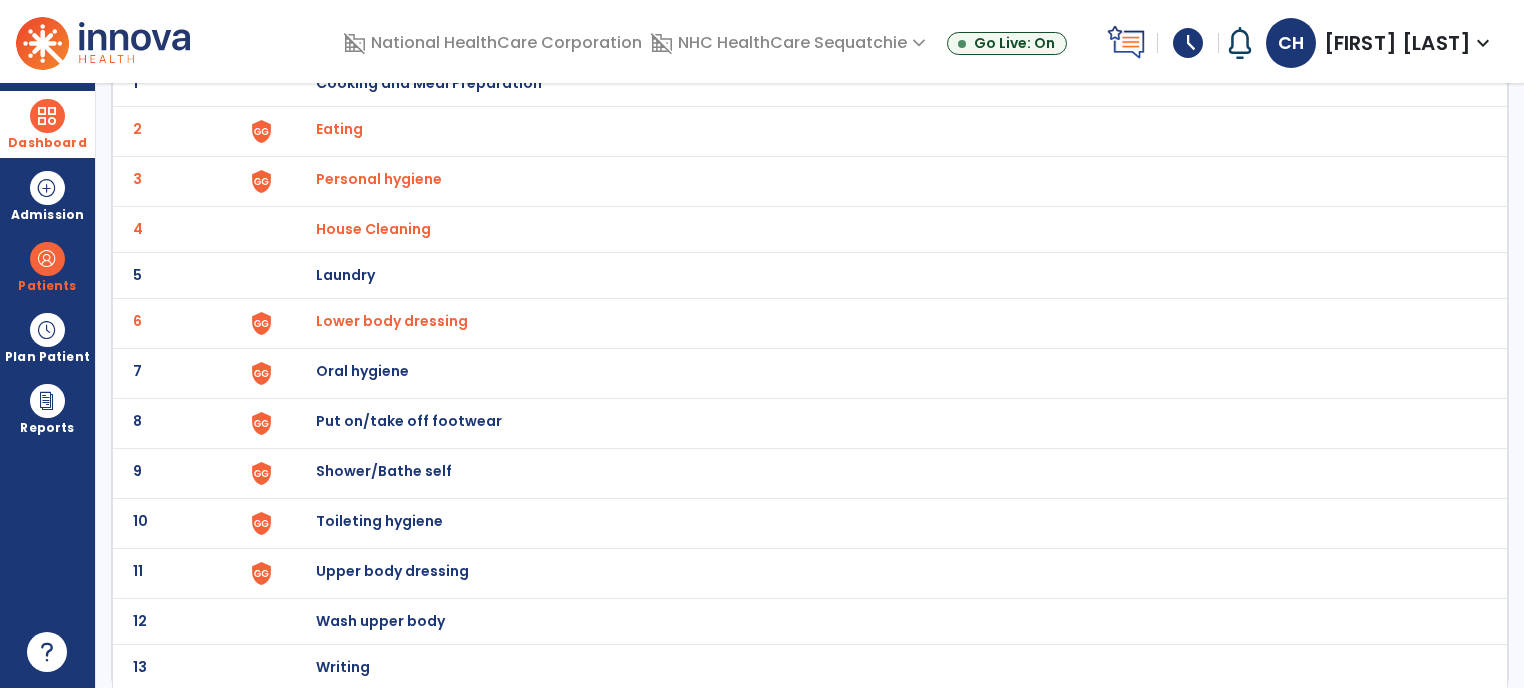 click on "Upper body dressing" at bounding box center (429, 83) 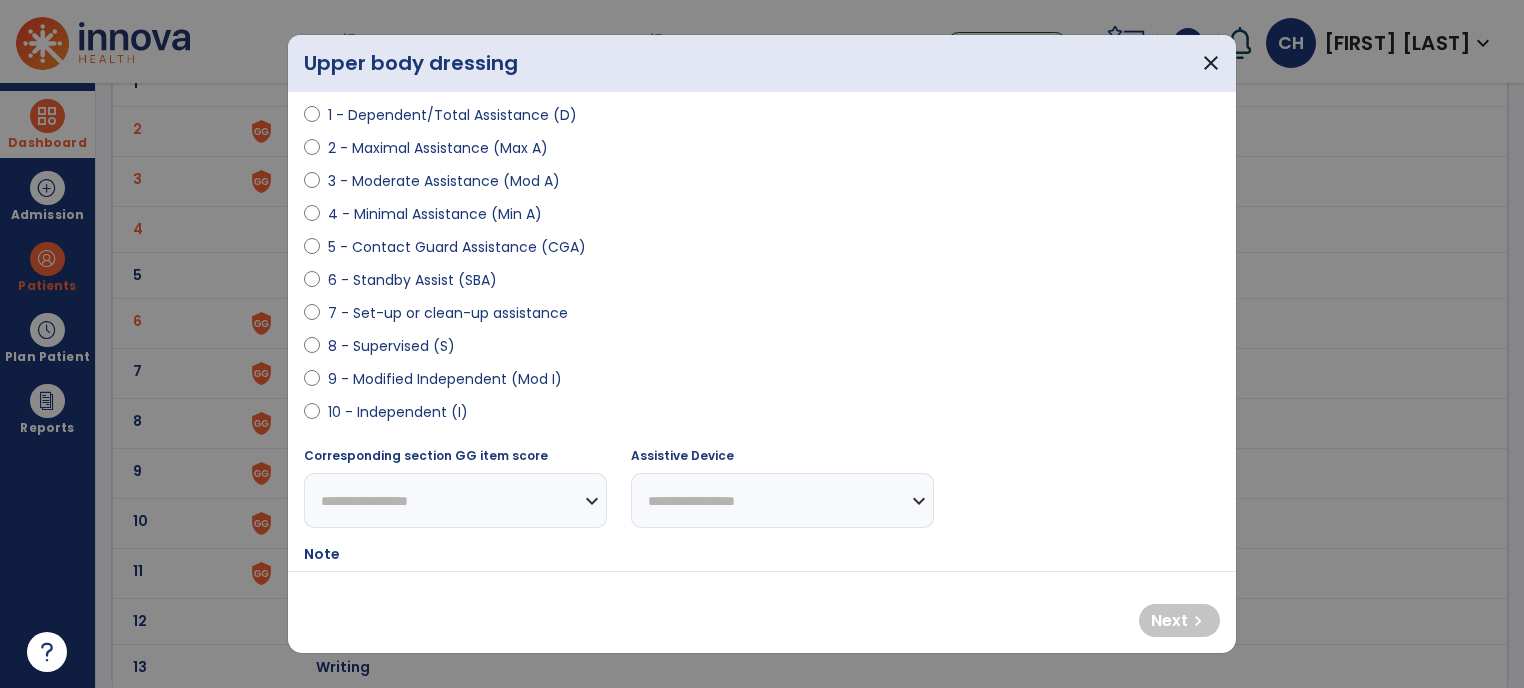 scroll, scrollTop: 228, scrollLeft: 0, axis: vertical 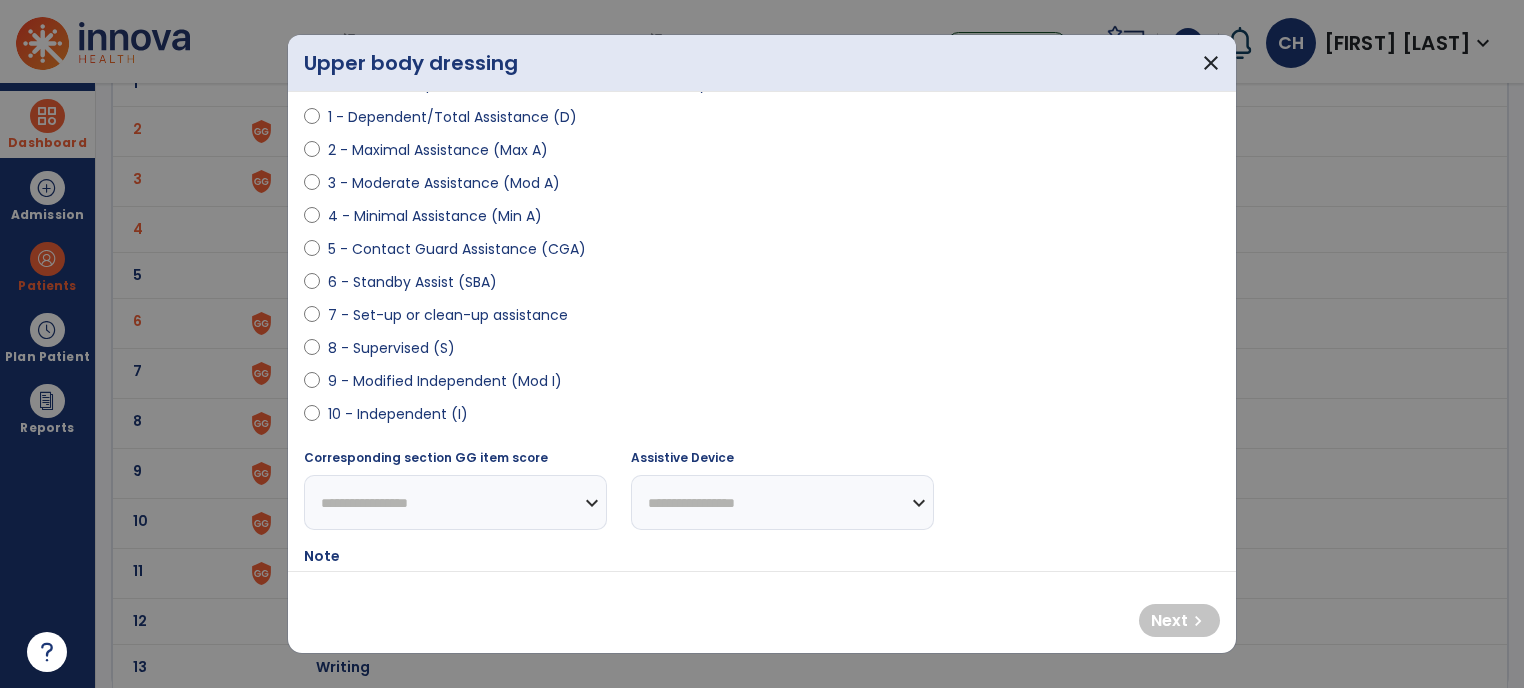 select on "**********" 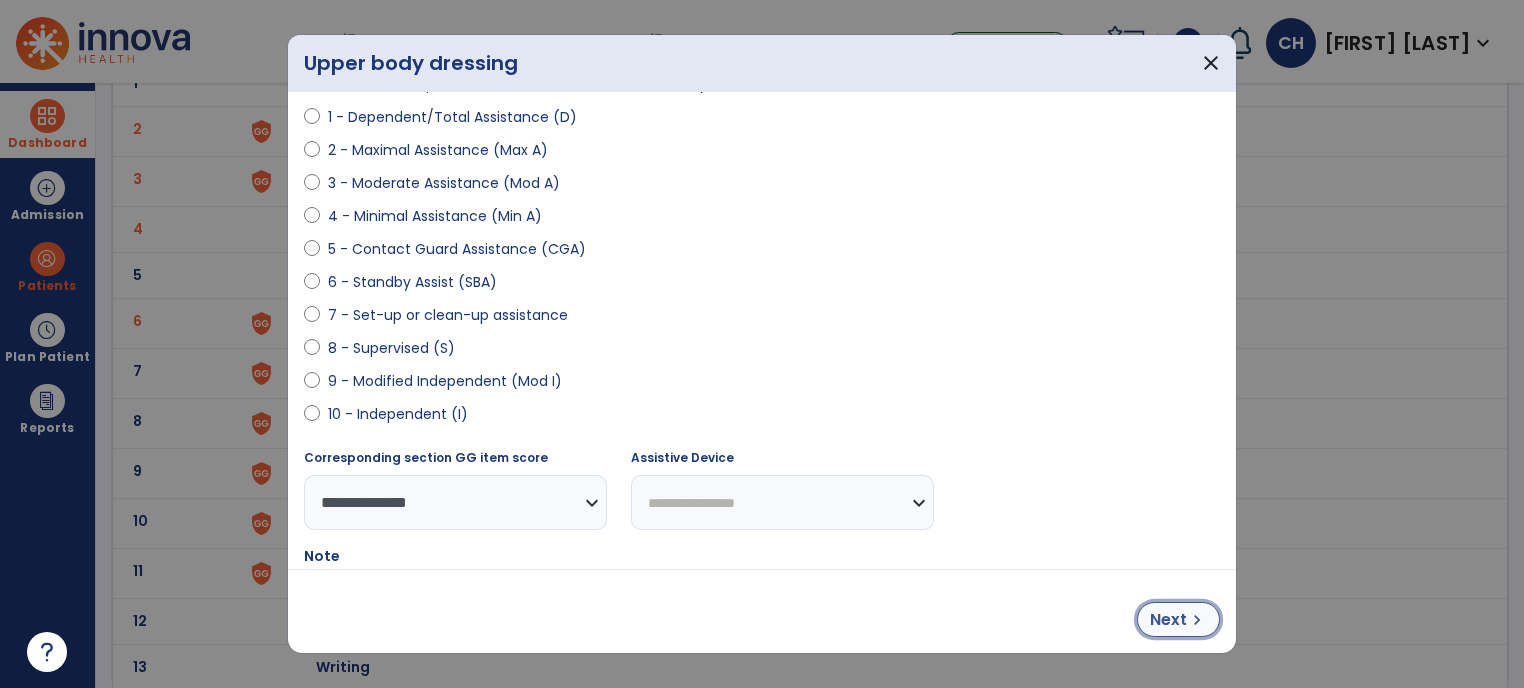 click on "Next" at bounding box center (1168, 620) 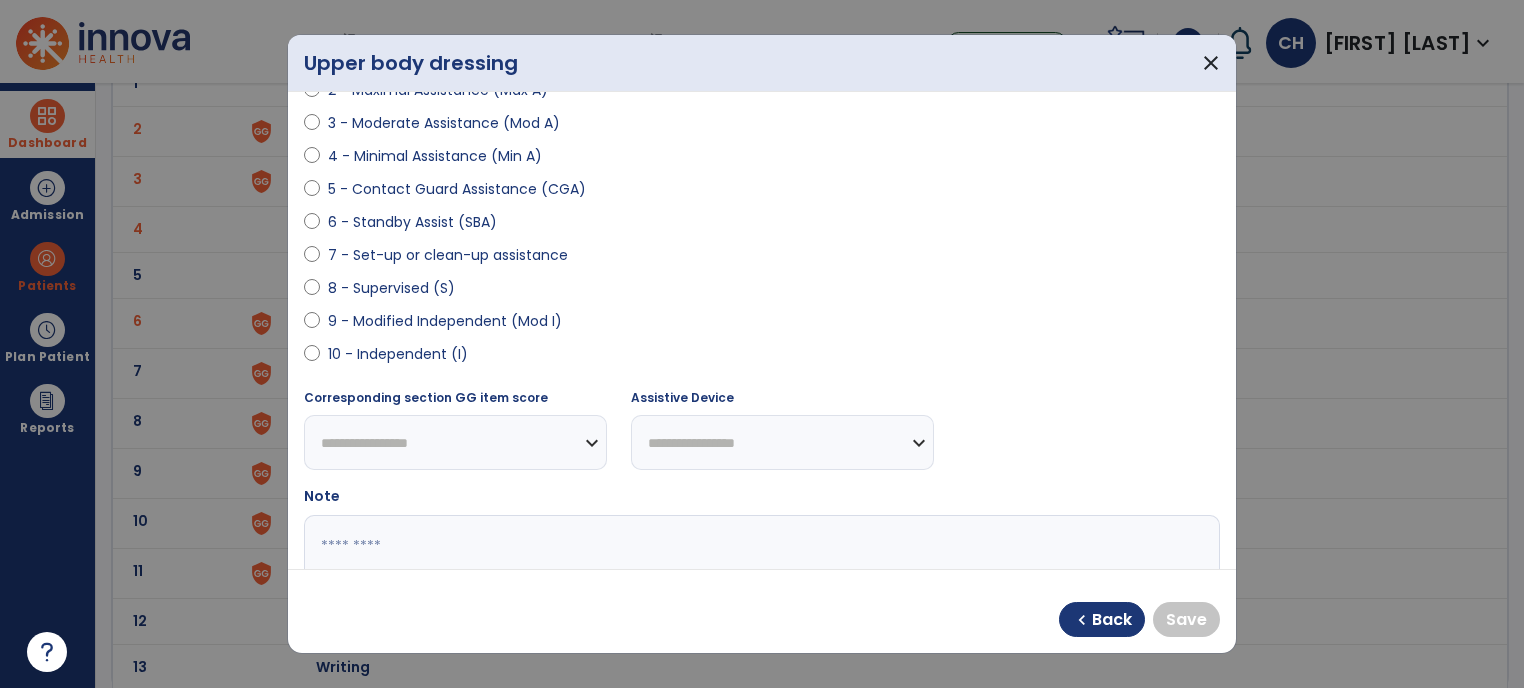 scroll, scrollTop: 288, scrollLeft: 0, axis: vertical 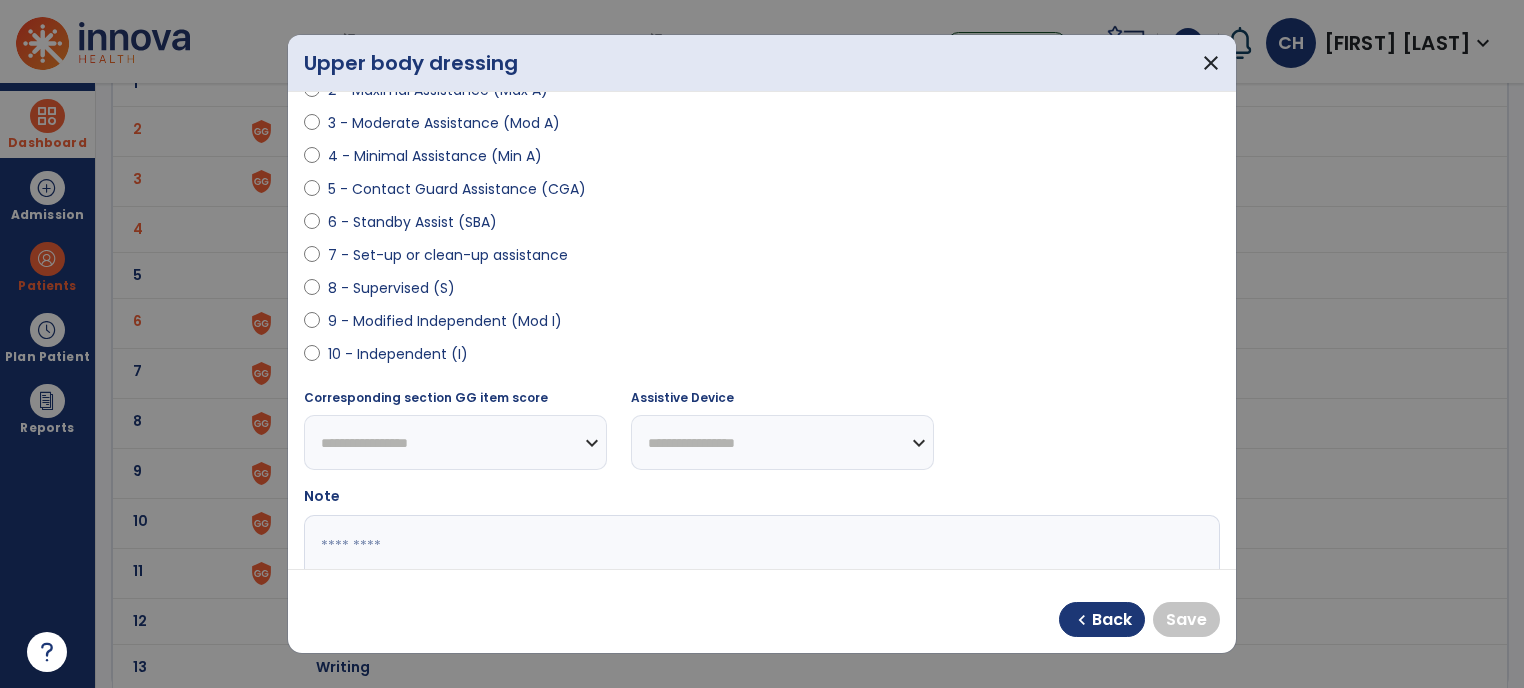 select on "**********" 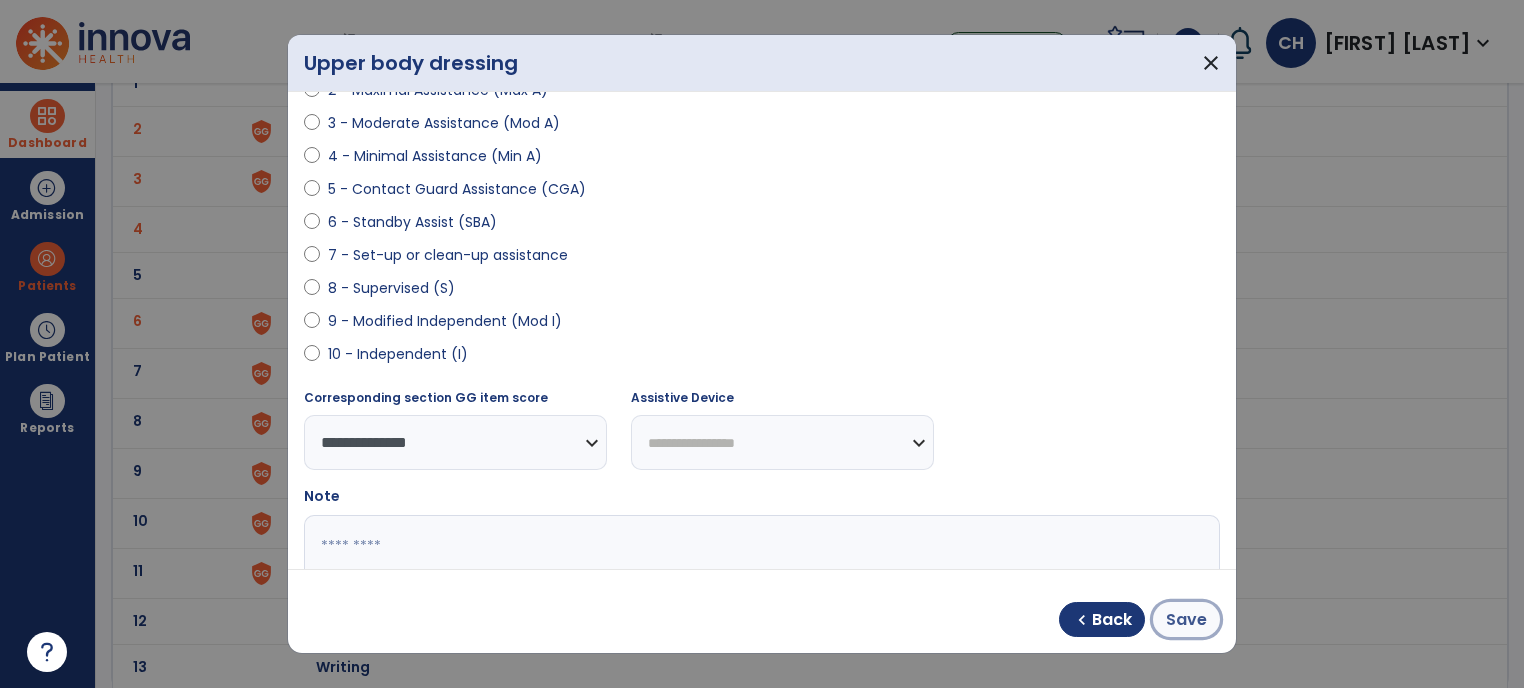 click on "Save" at bounding box center [1186, 620] 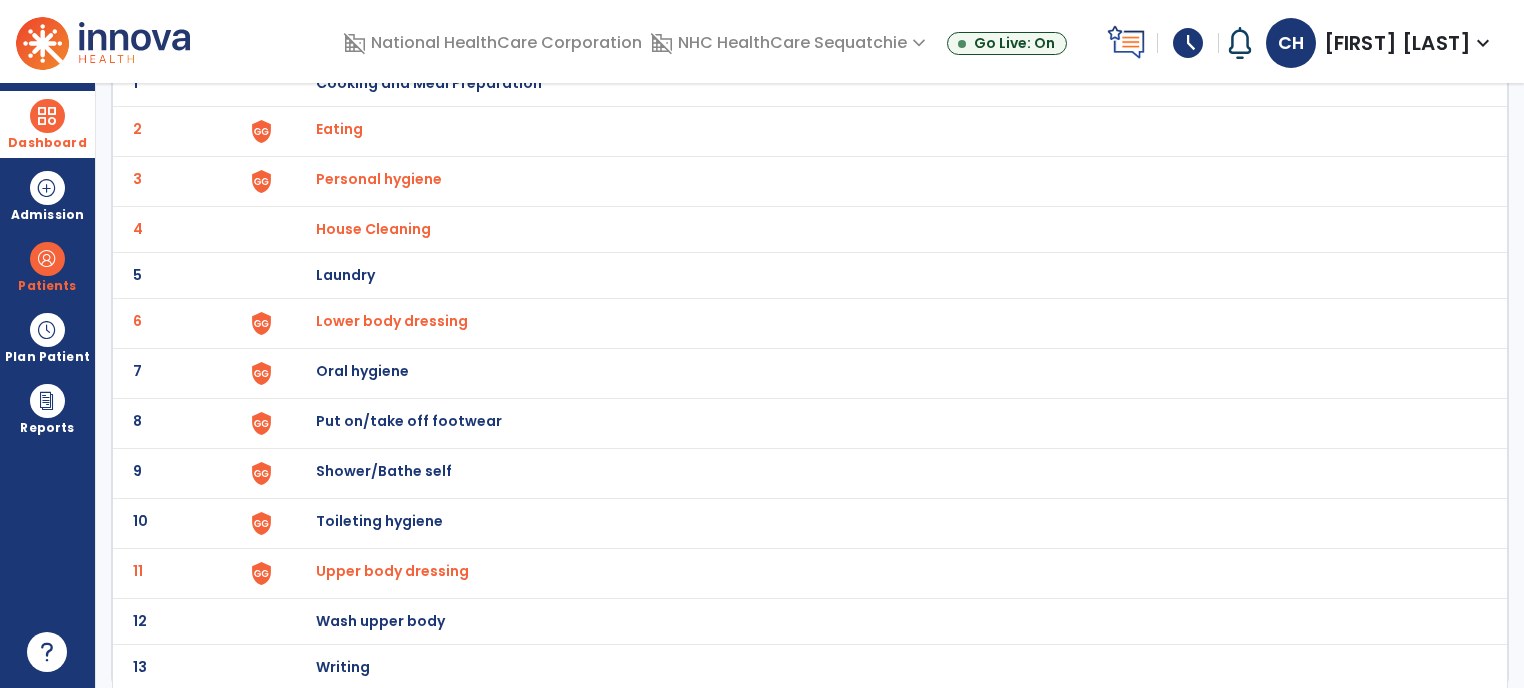 click on "Oral hygiene" at bounding box center (429, 83) 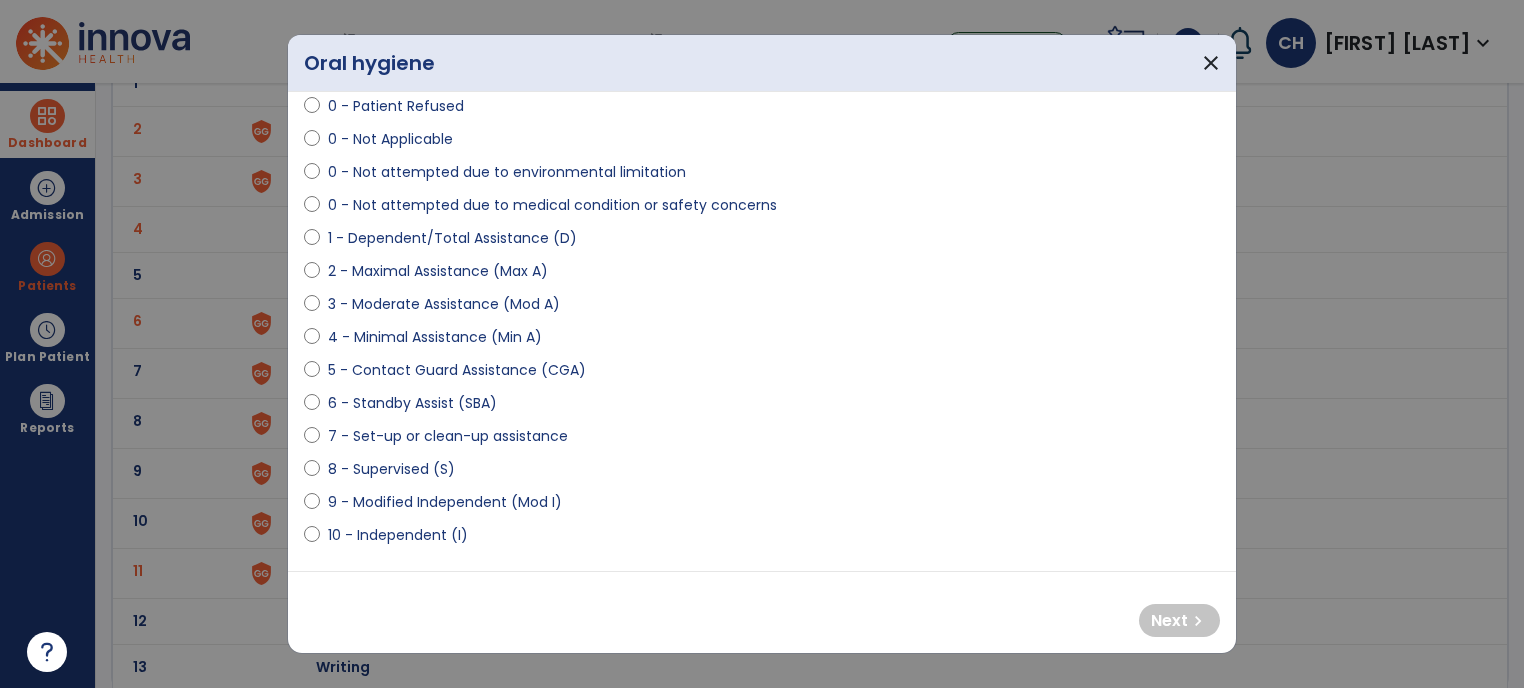 scroll, scrollTop: 107, scrollLeft: 0, axis: vertical 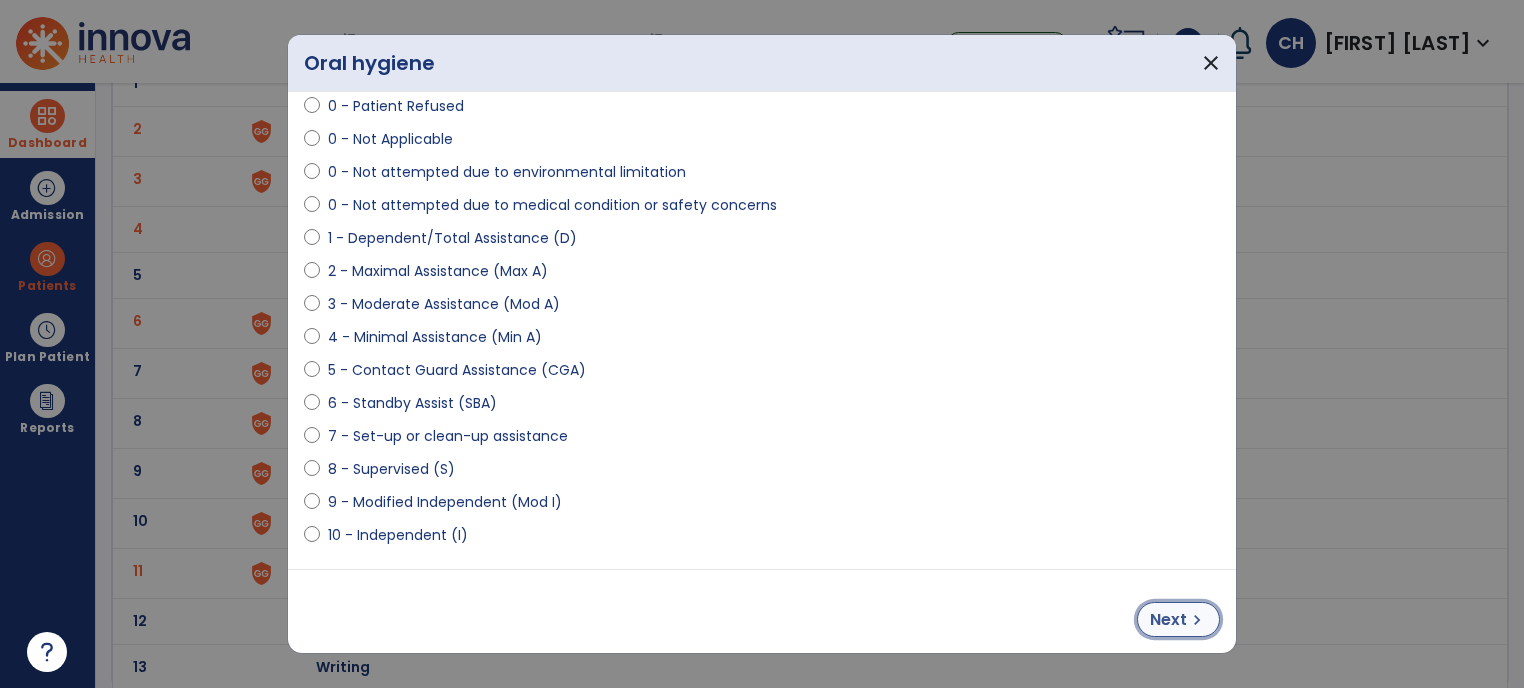 click on "Next" at bounding box center (1168, 620) 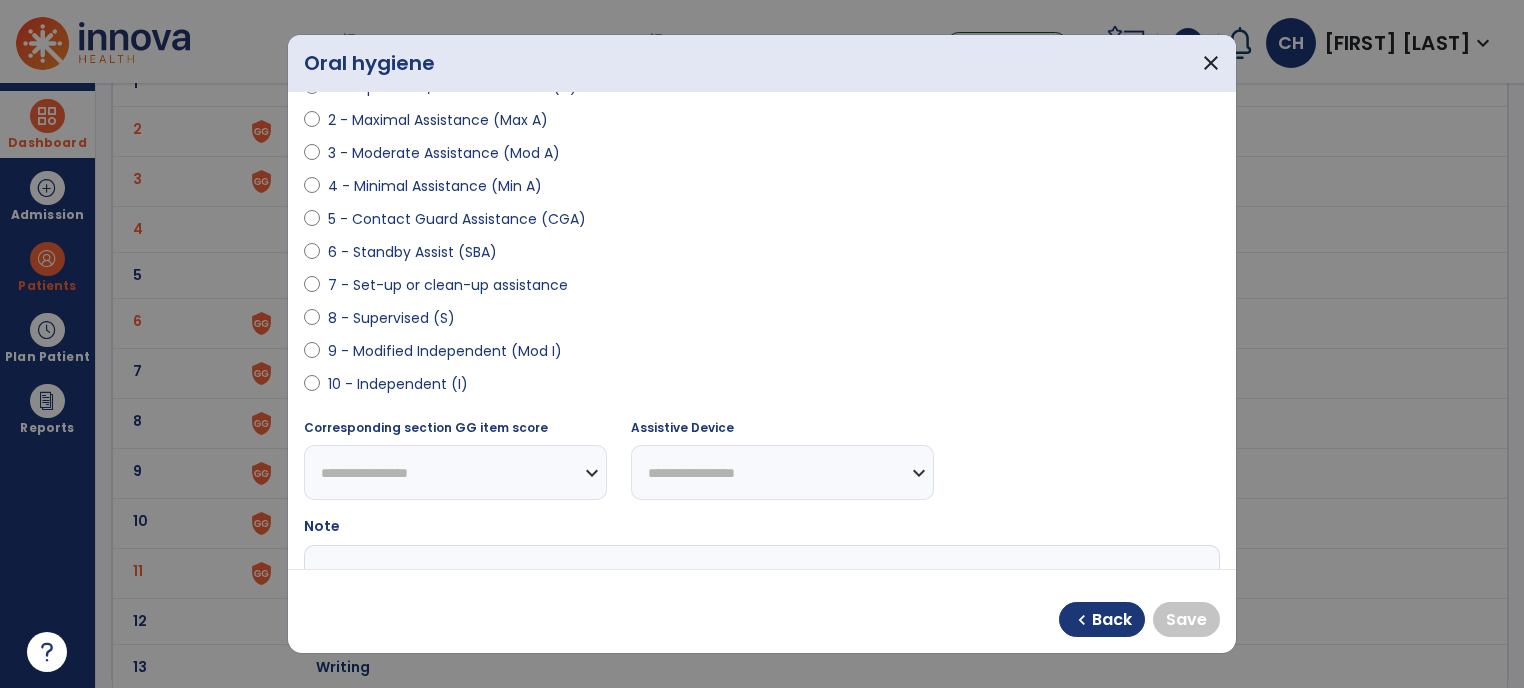 scroll, scrollTop: 260, scrollLeft: 0, axis: vertical 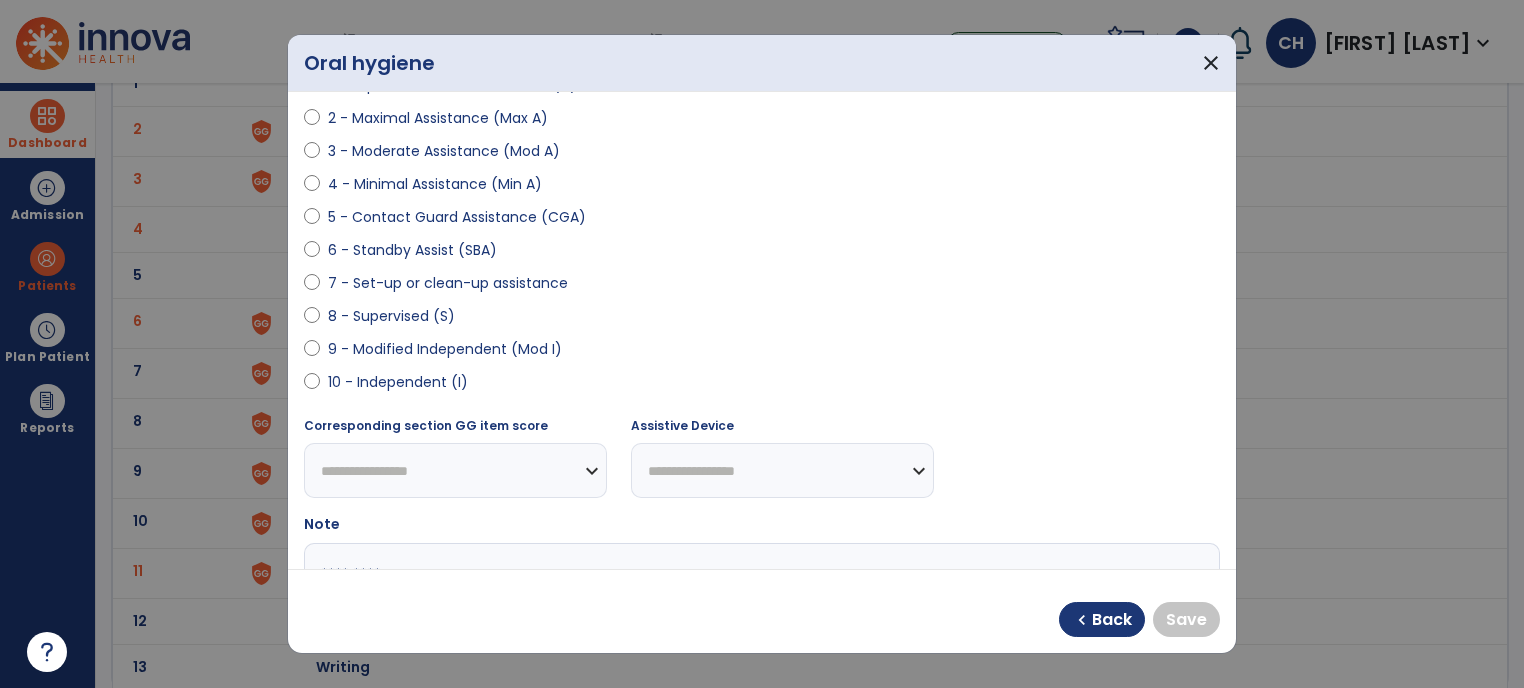 select on "**********" 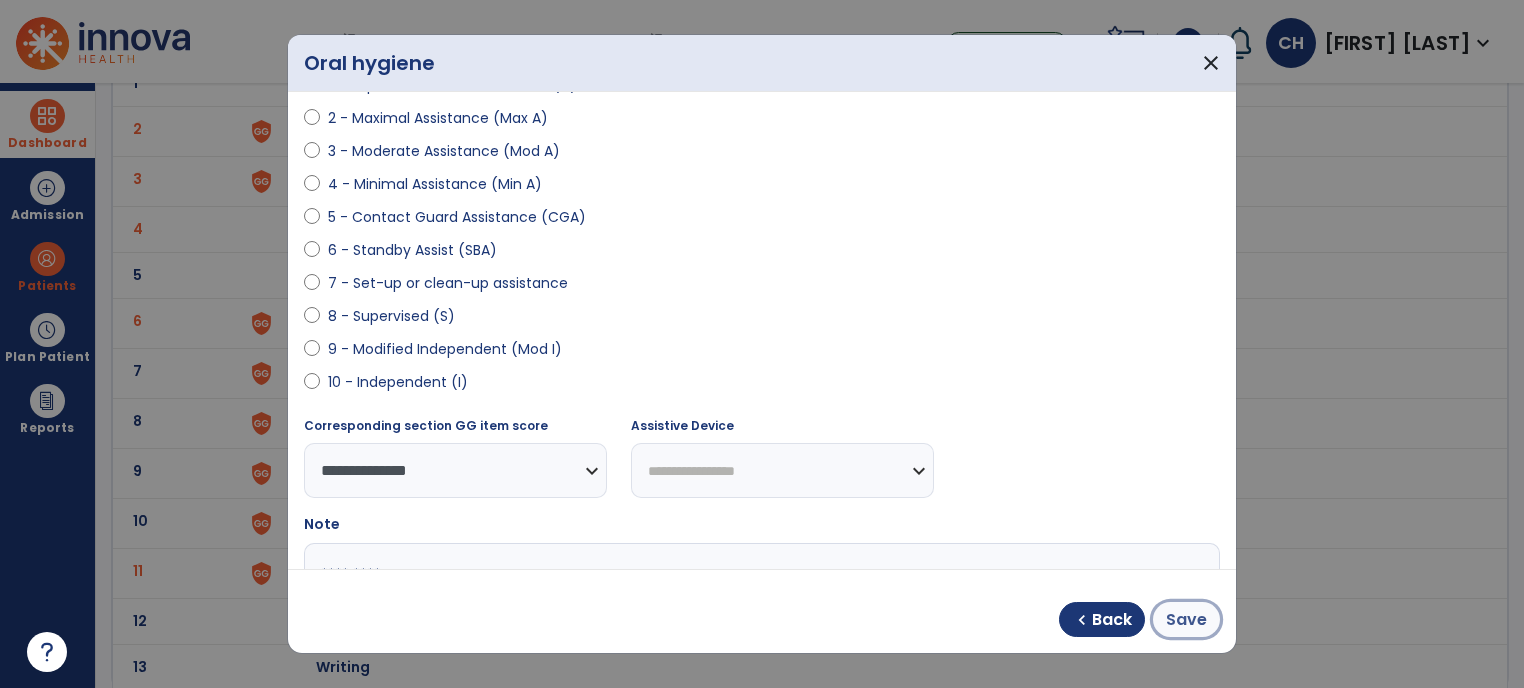 click on "Save" at bounding box center (1186, 620) 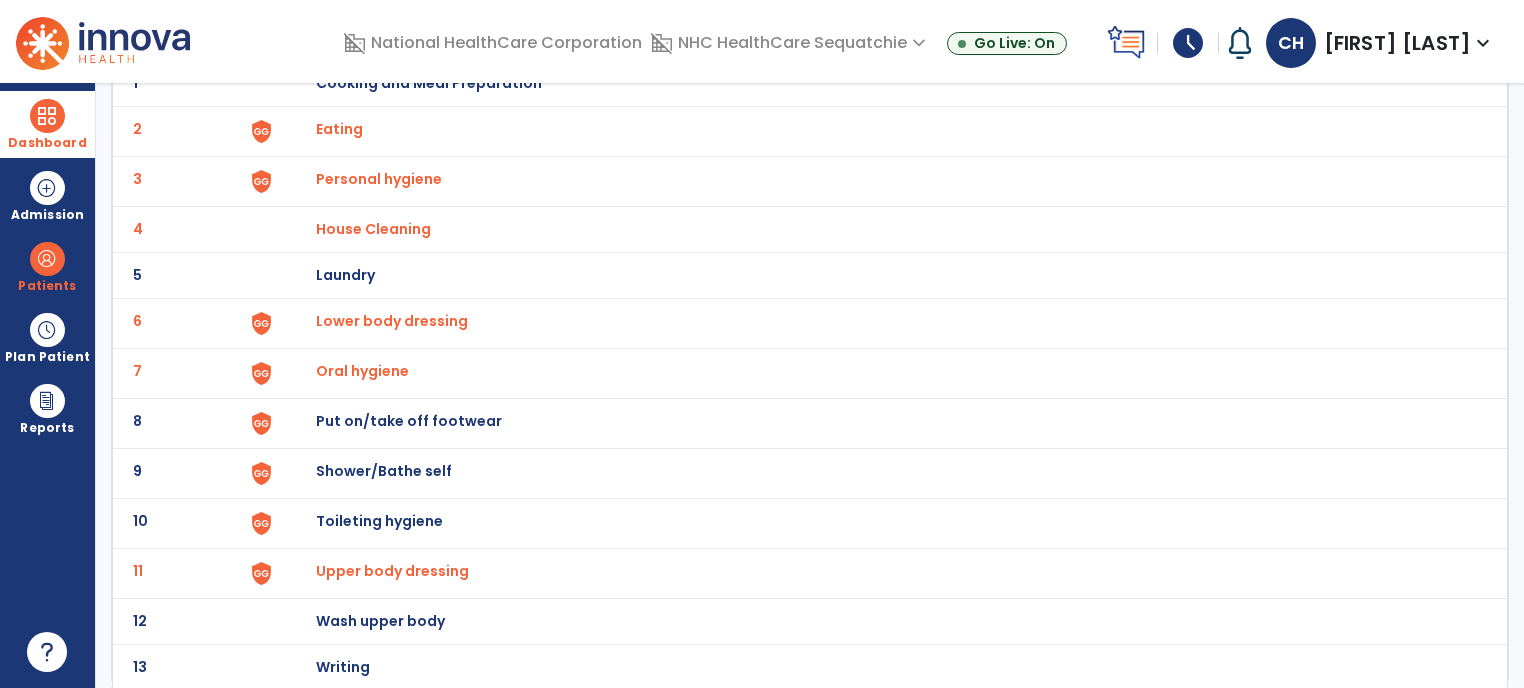 click on "Put on/take off footwear" at bounding box center [429, 83] 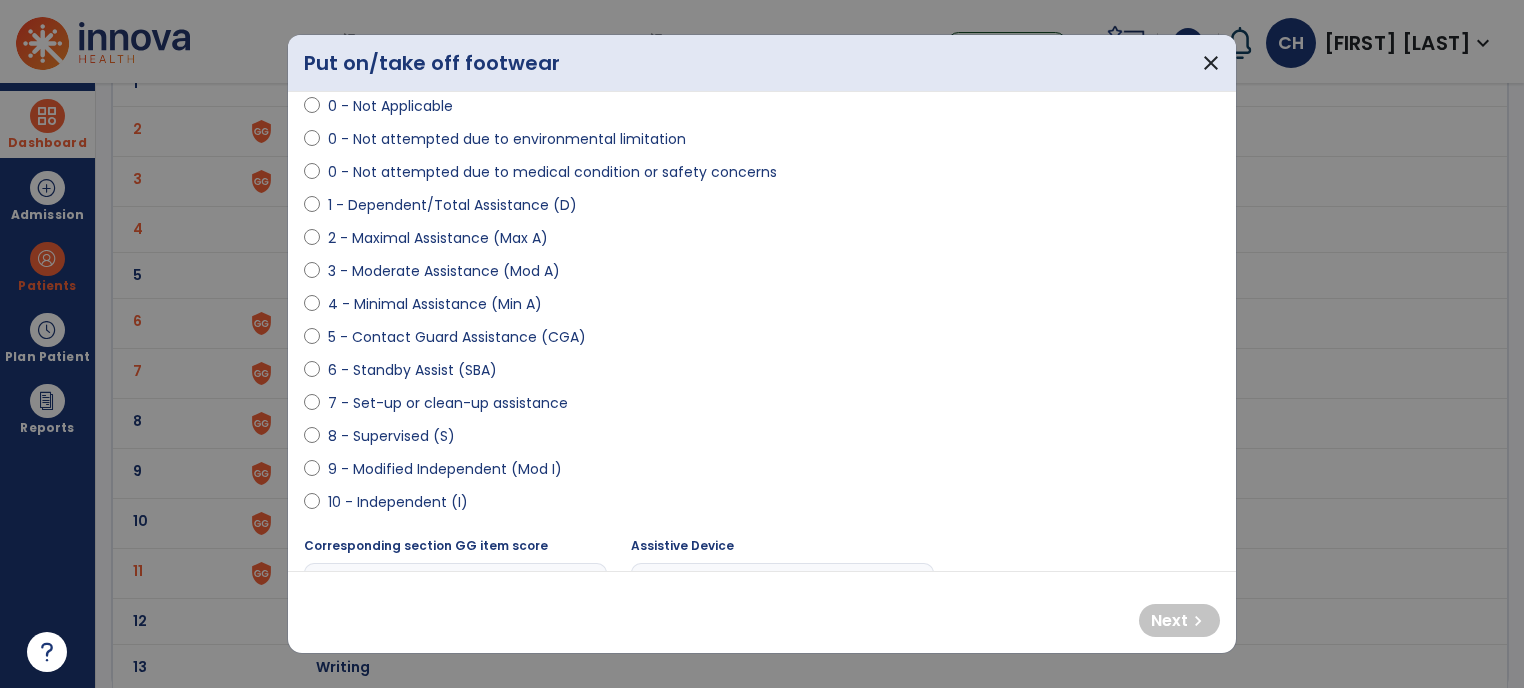 scroll, scrollTop: 168, scrollLeft: 0, axis: vertical 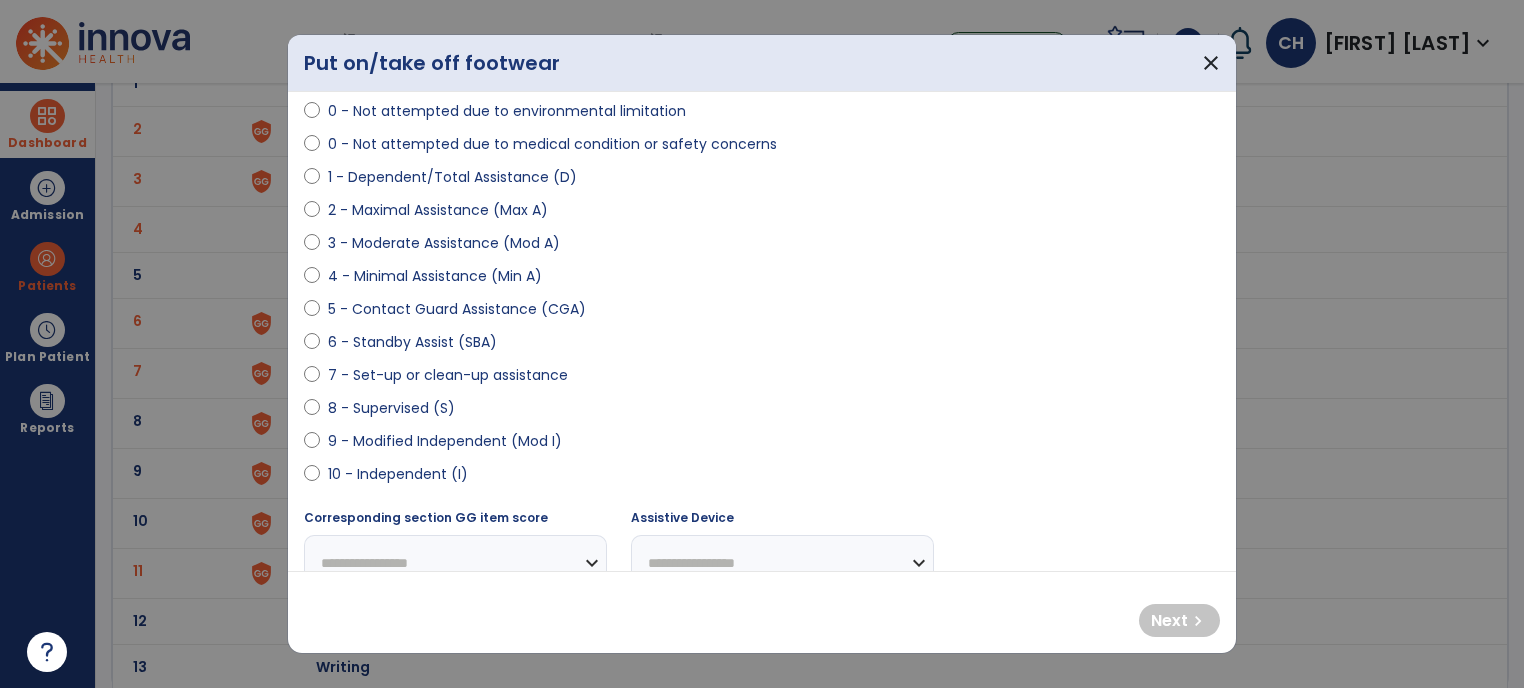 select on "**********" 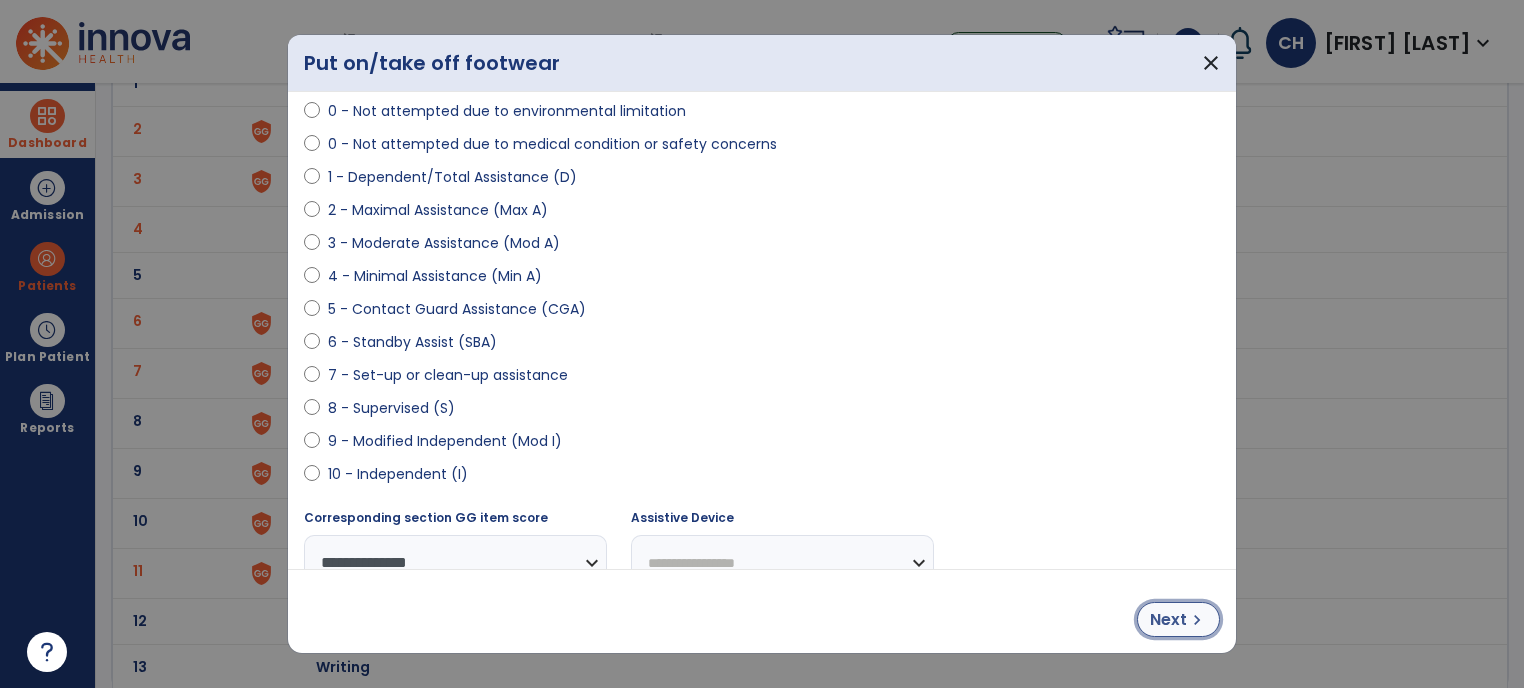 click on "Next" at bounding box center (1168, 620) 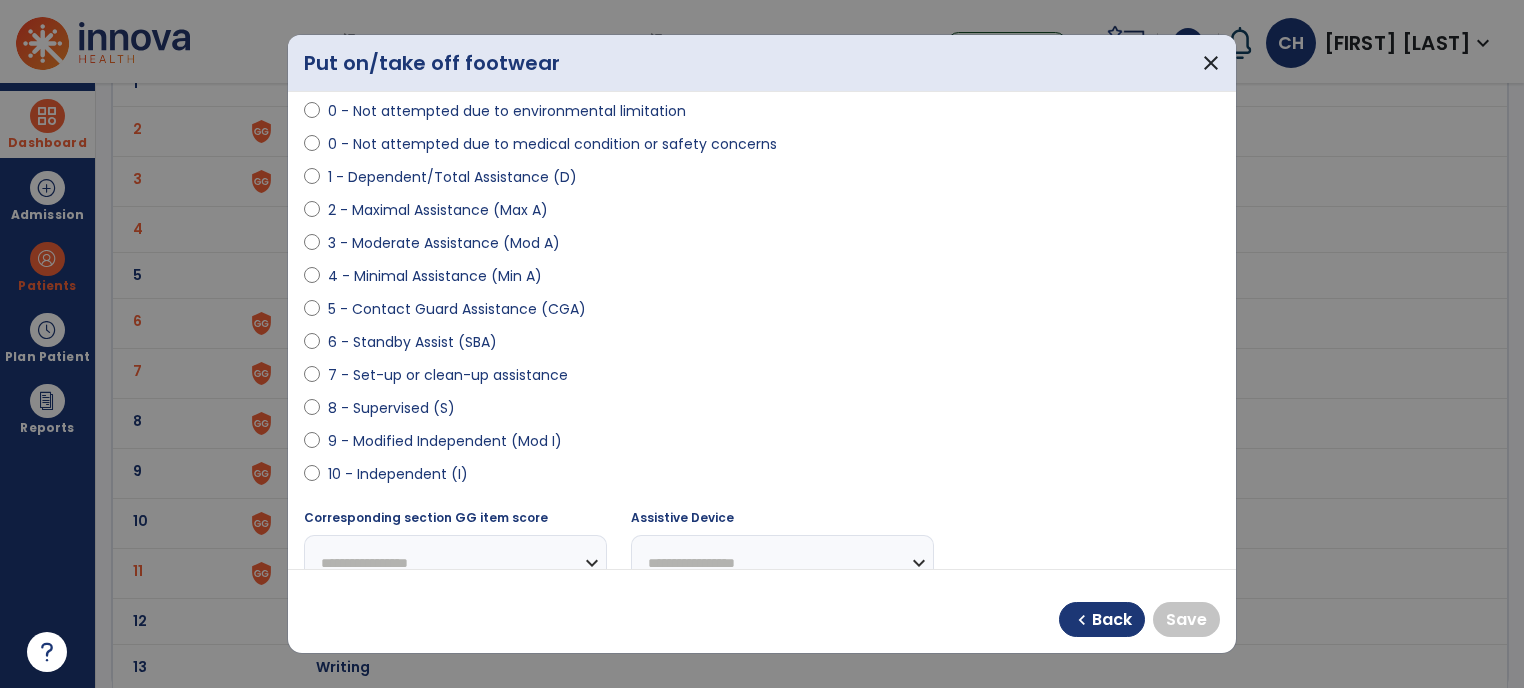 scroll, scrollTop: 280, scrollLeft: 0, axis: vertical 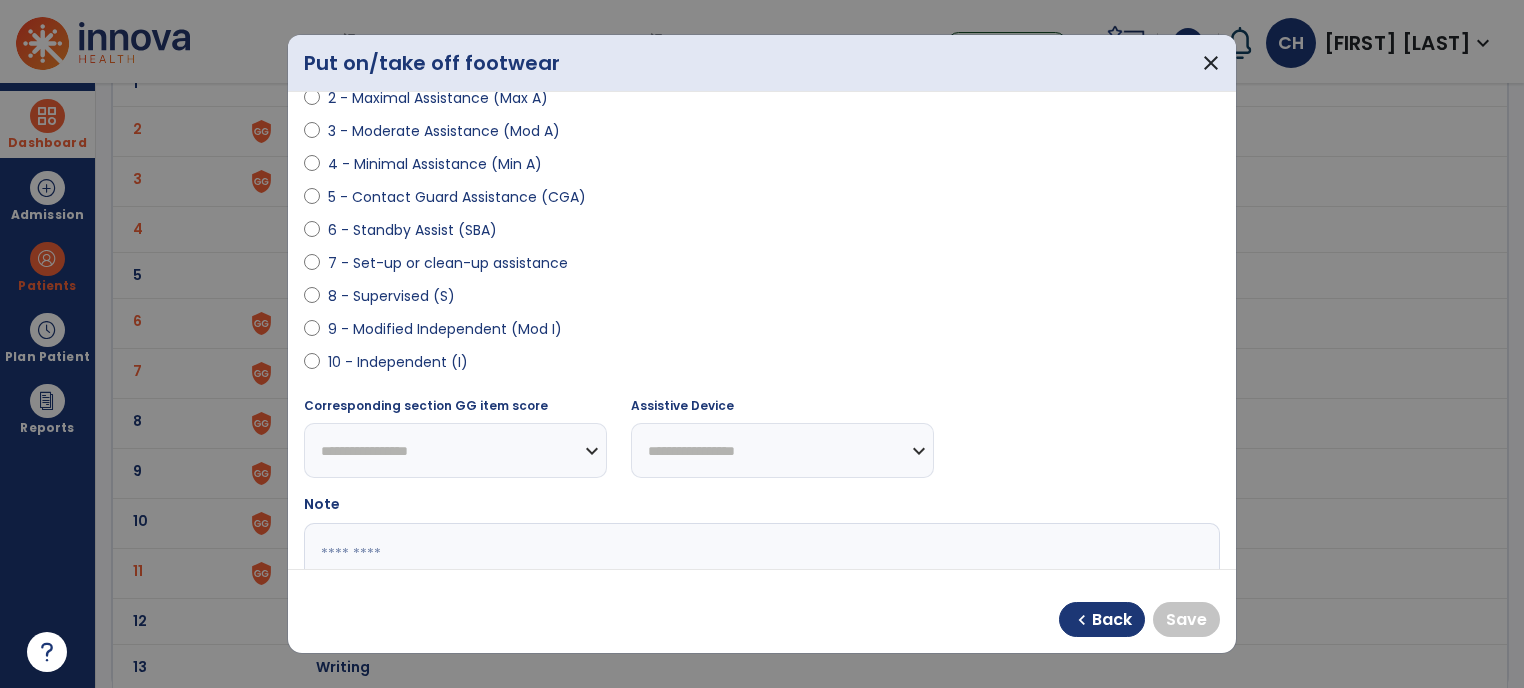 select on "**********" 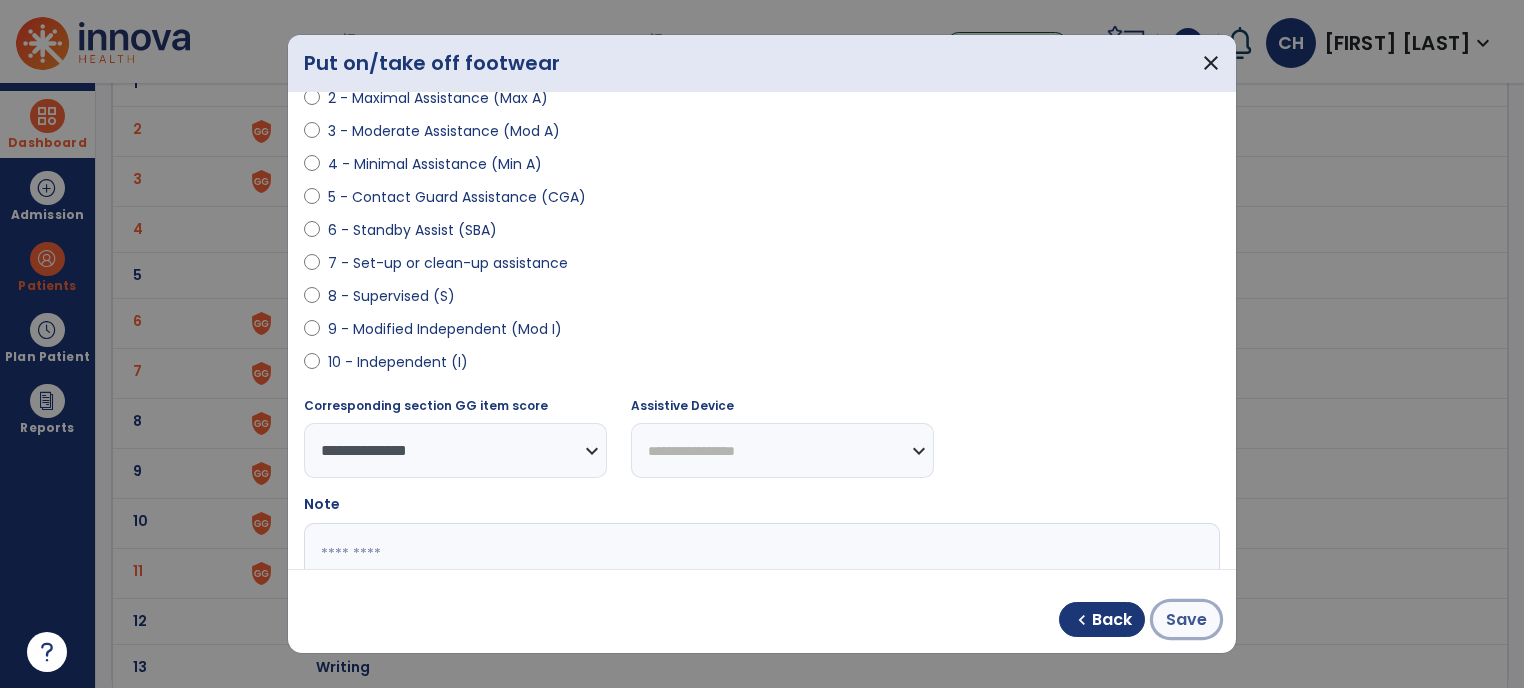 click on "Save" at bounding box center [1186, 620] 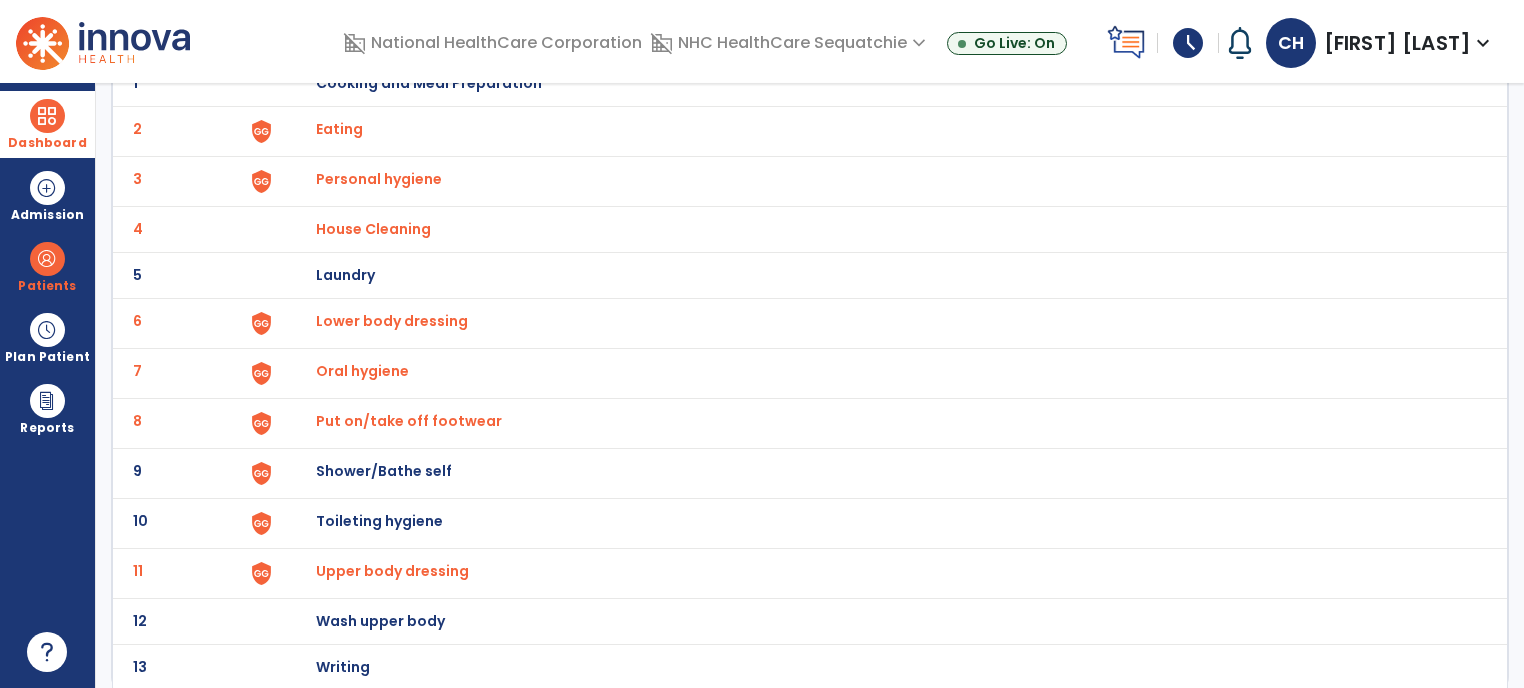click on "Shower/Bathe self" at bounding box center [429, 83] 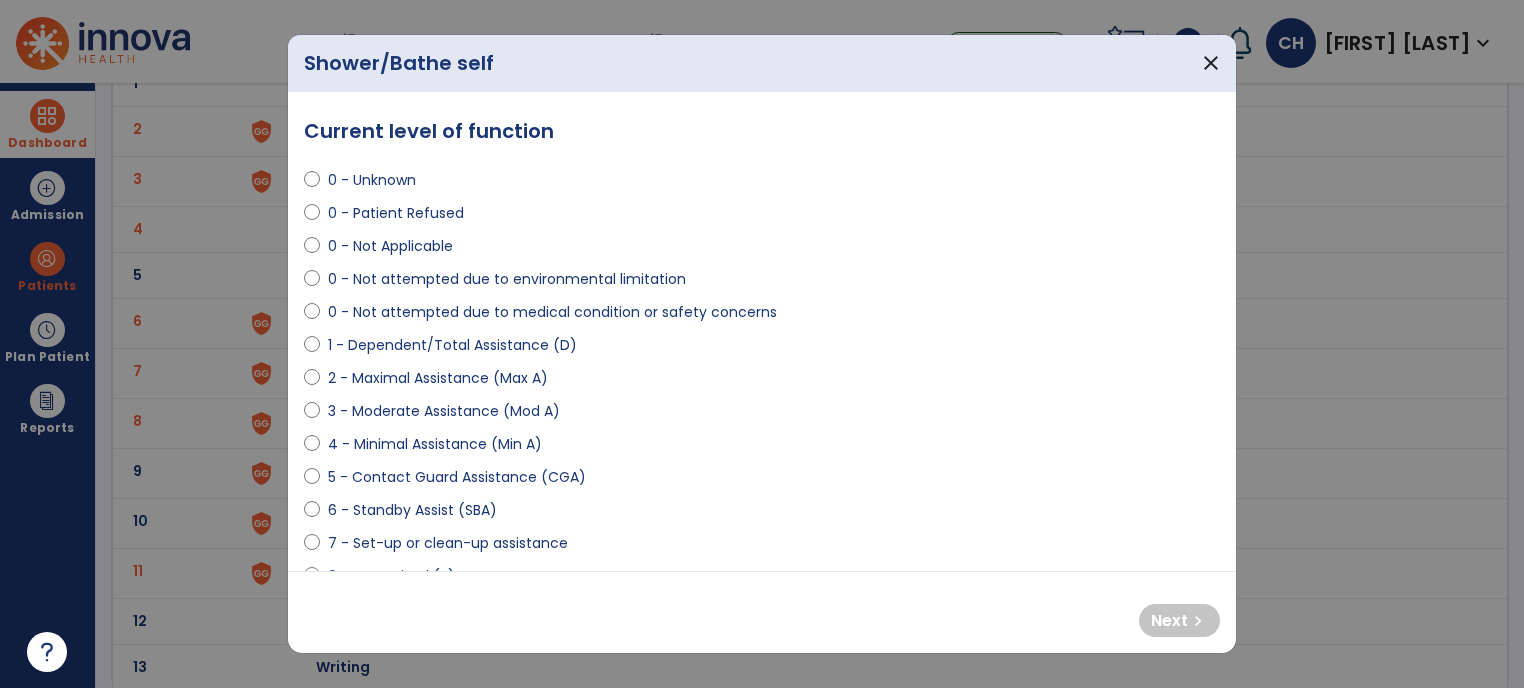 select on "**********" 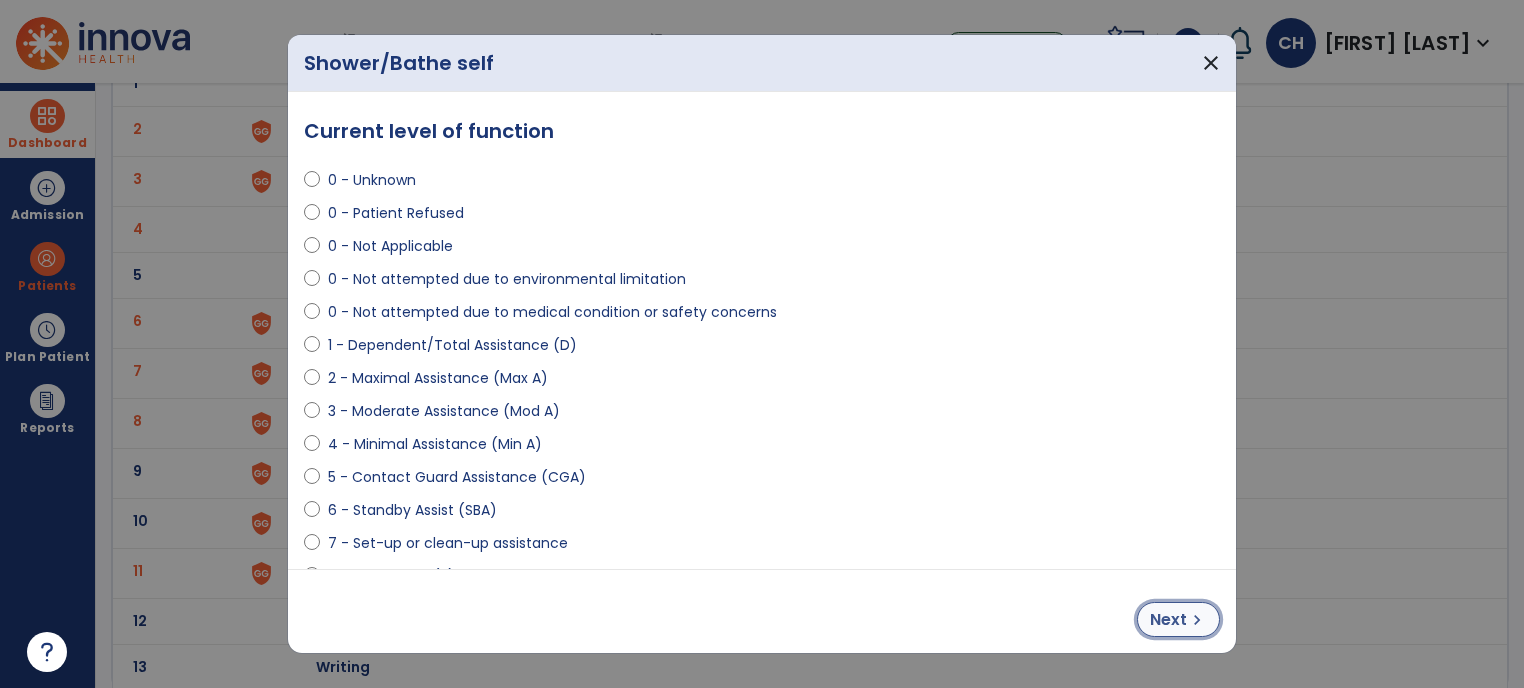 click on "chevron_right" at bounding box center (1197, 620) 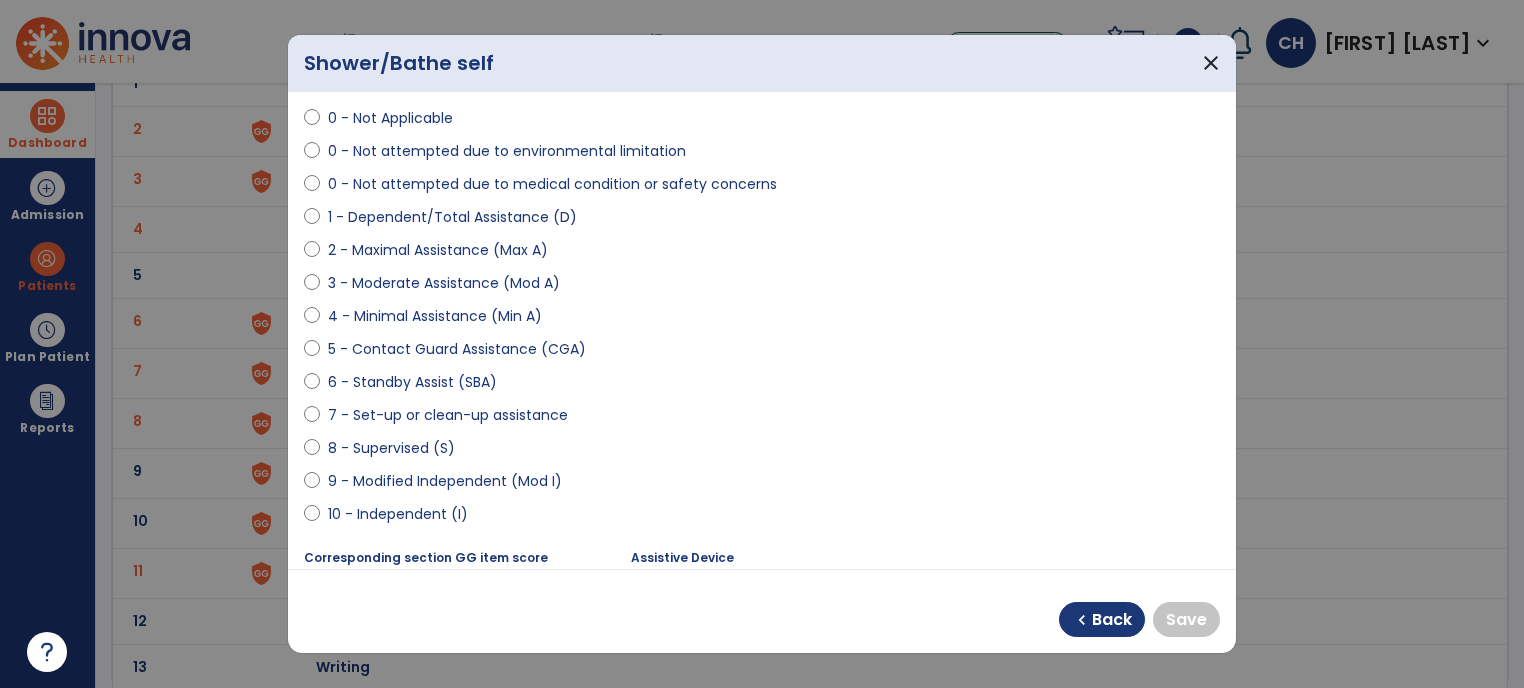 scroll, scrollTop: 130, scrollLeft: 0, axis: vertical 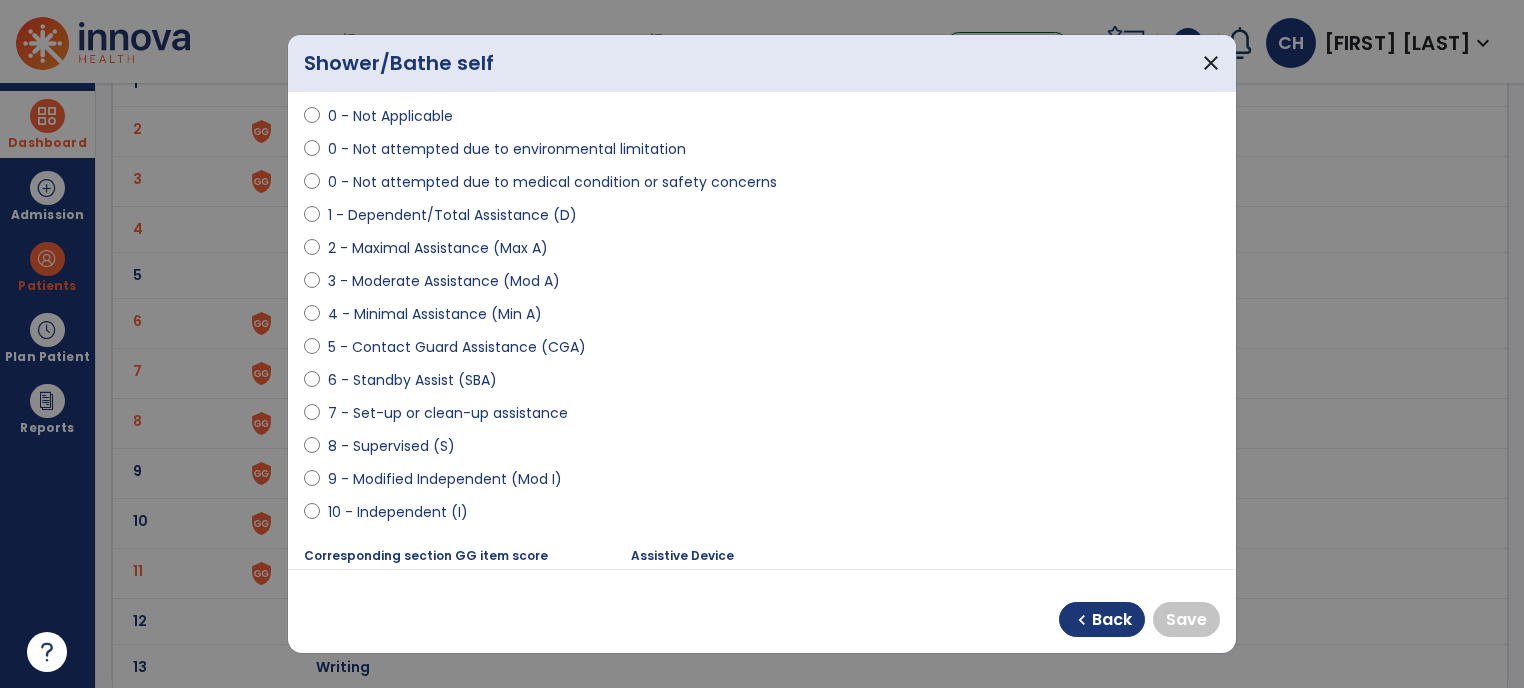 select on "**********" 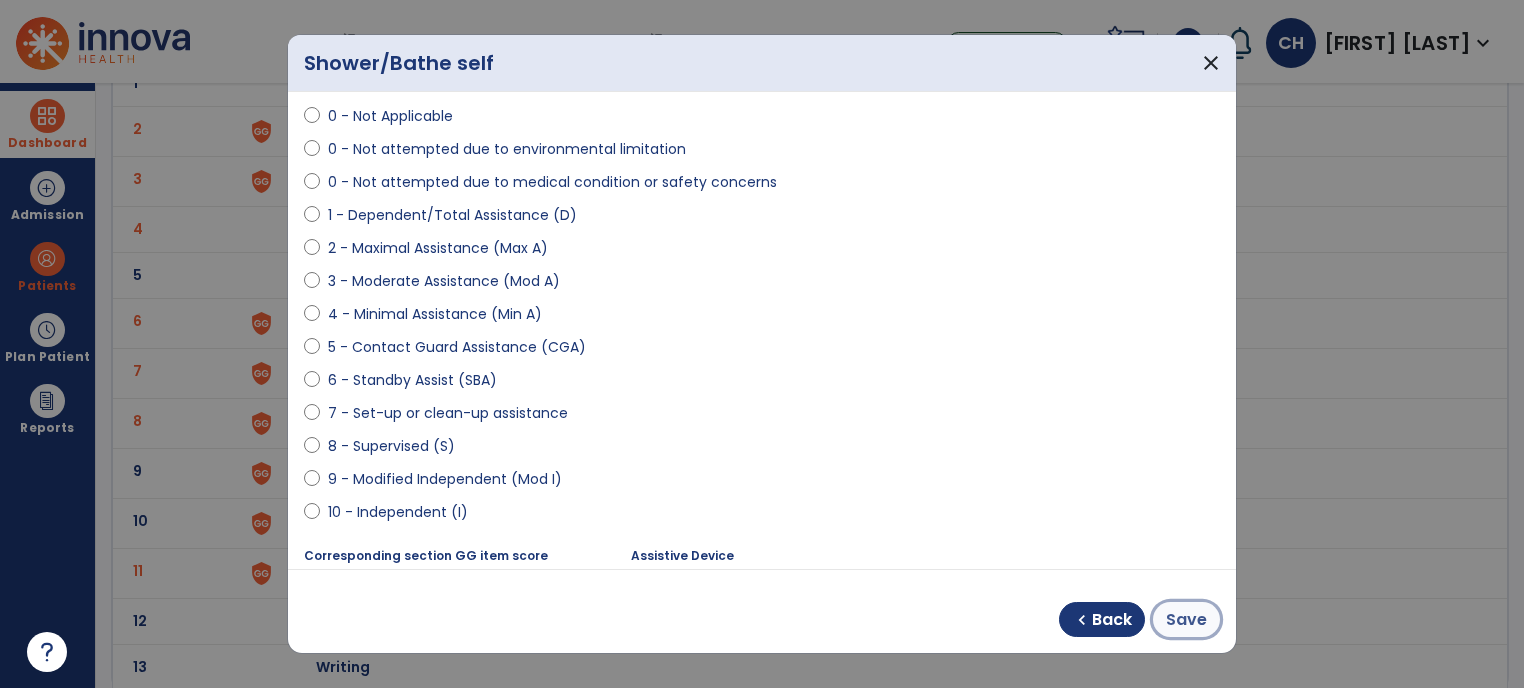 click on "Save" at bounding box center [1186, 620] 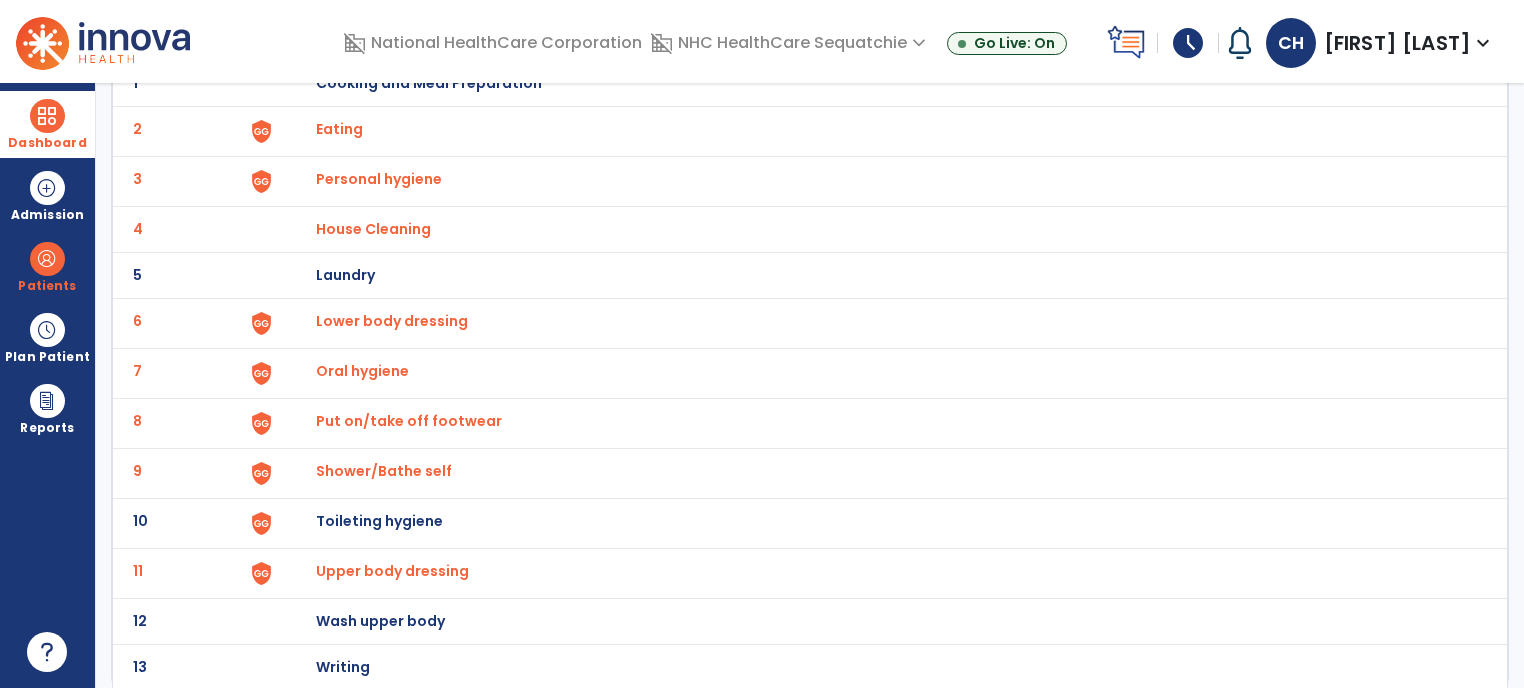 click on "Toileting hygiene" at bounding box center (429, 83) 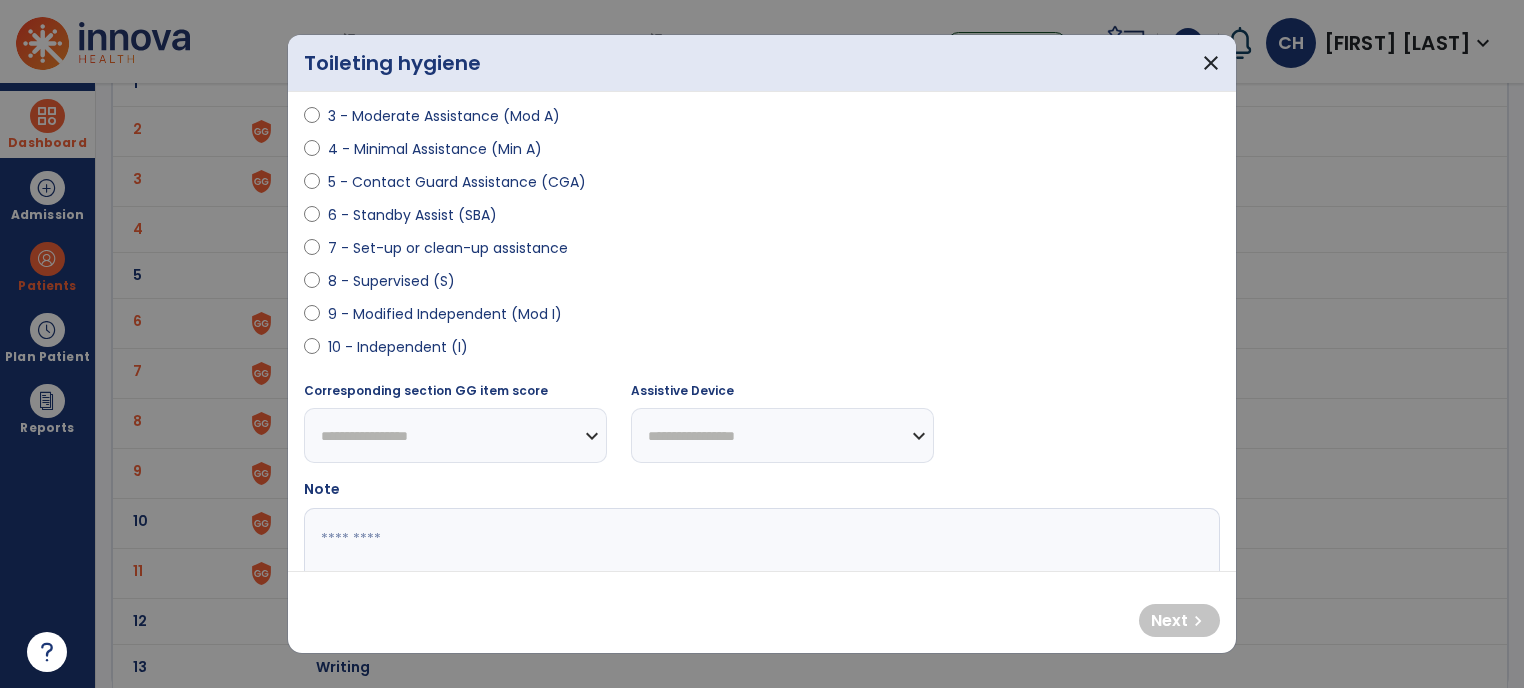 scroll, scrollTop: 310, scrollLeft: 0, axis: vertical 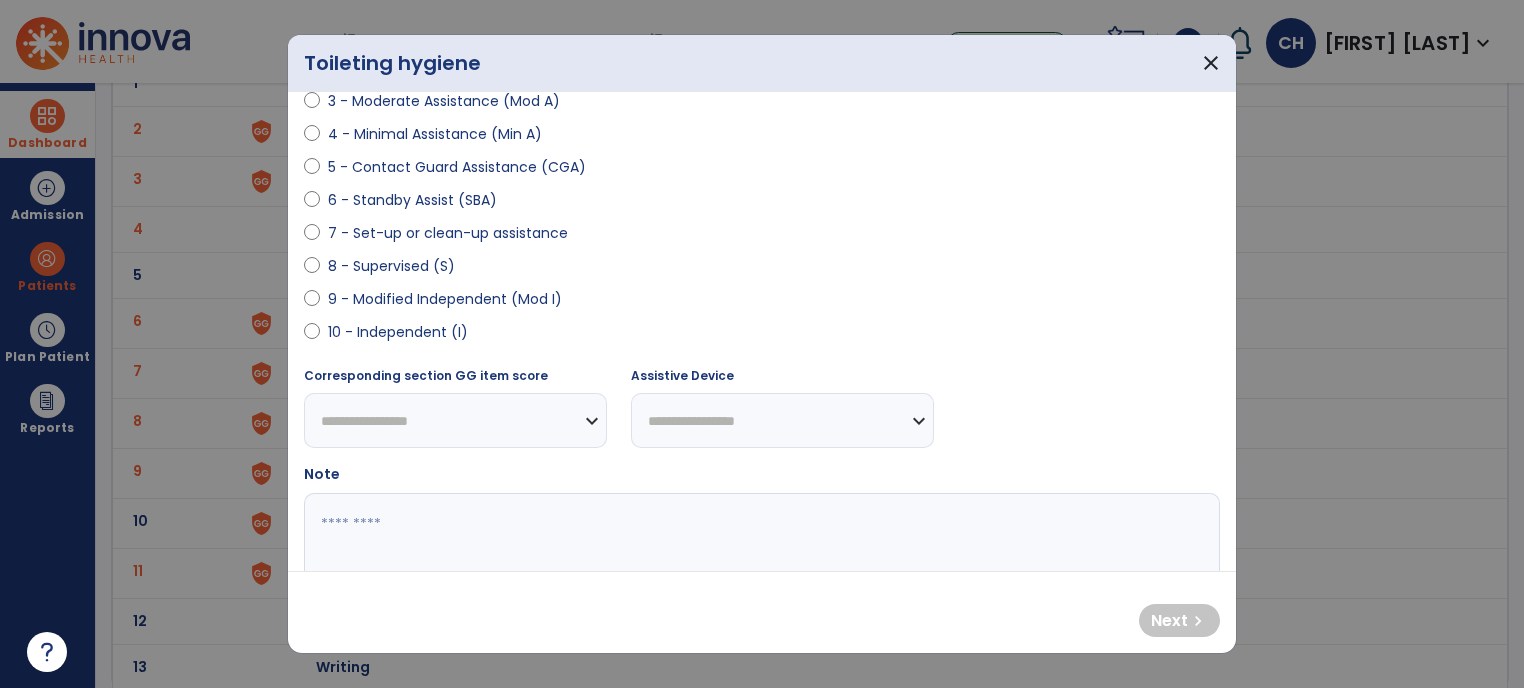 select on "**********" 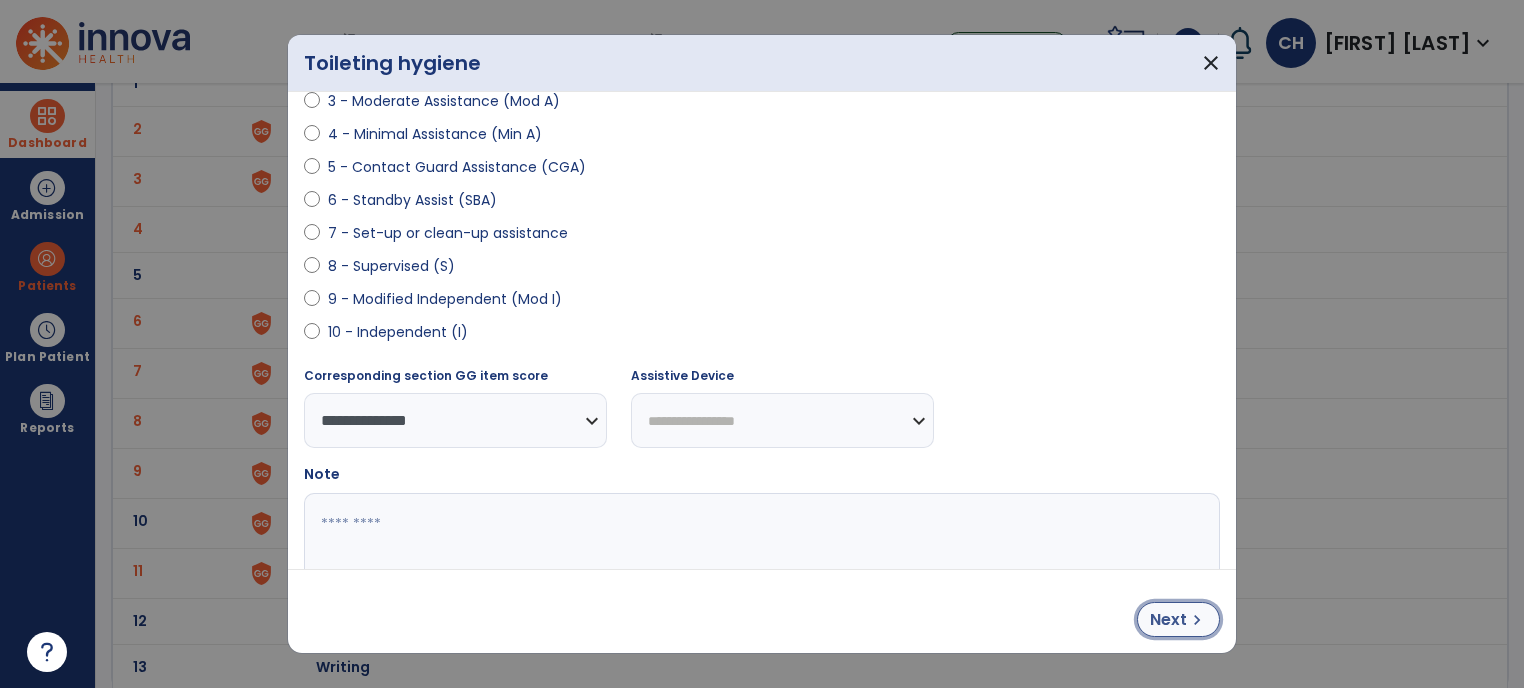 click on "Next" at bounding box center [1168, 620] 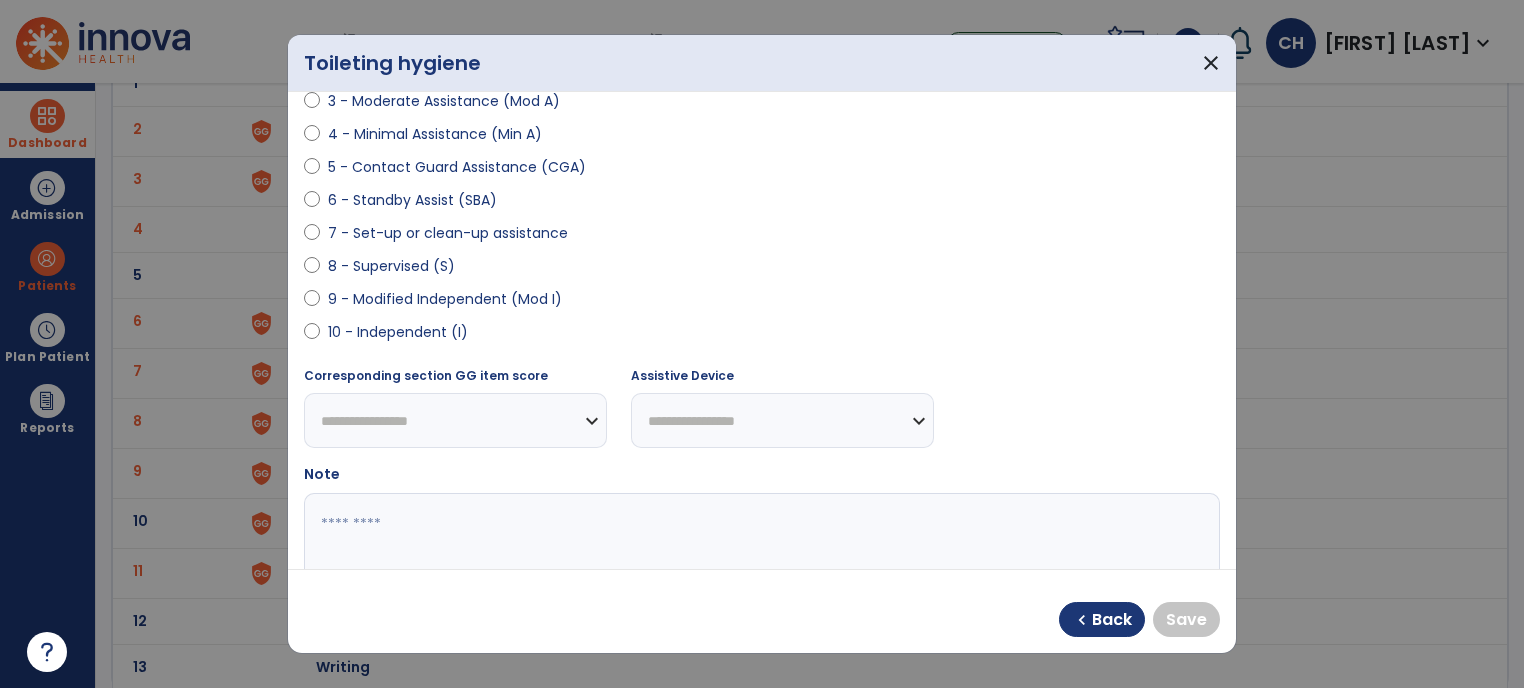 select on "**********" 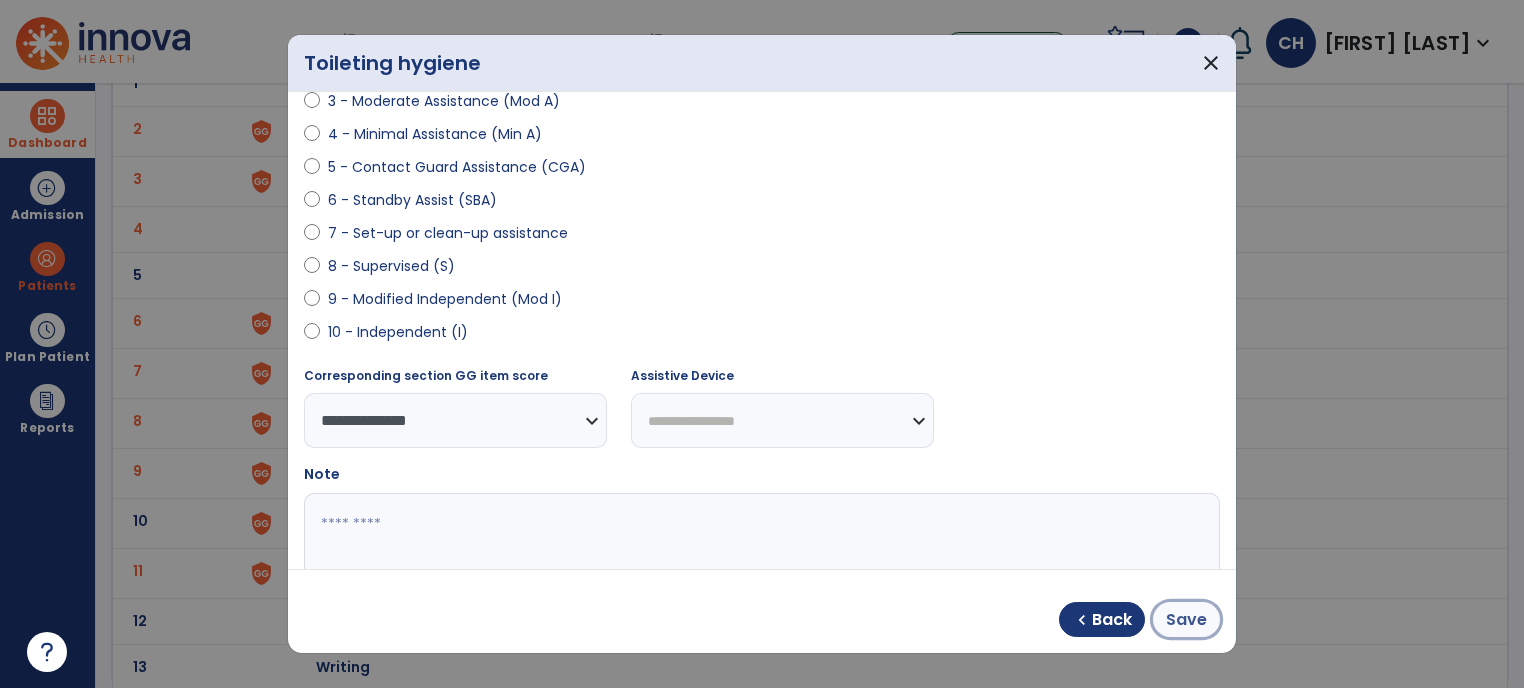click on "Save" at bounding box center (1186, 620) 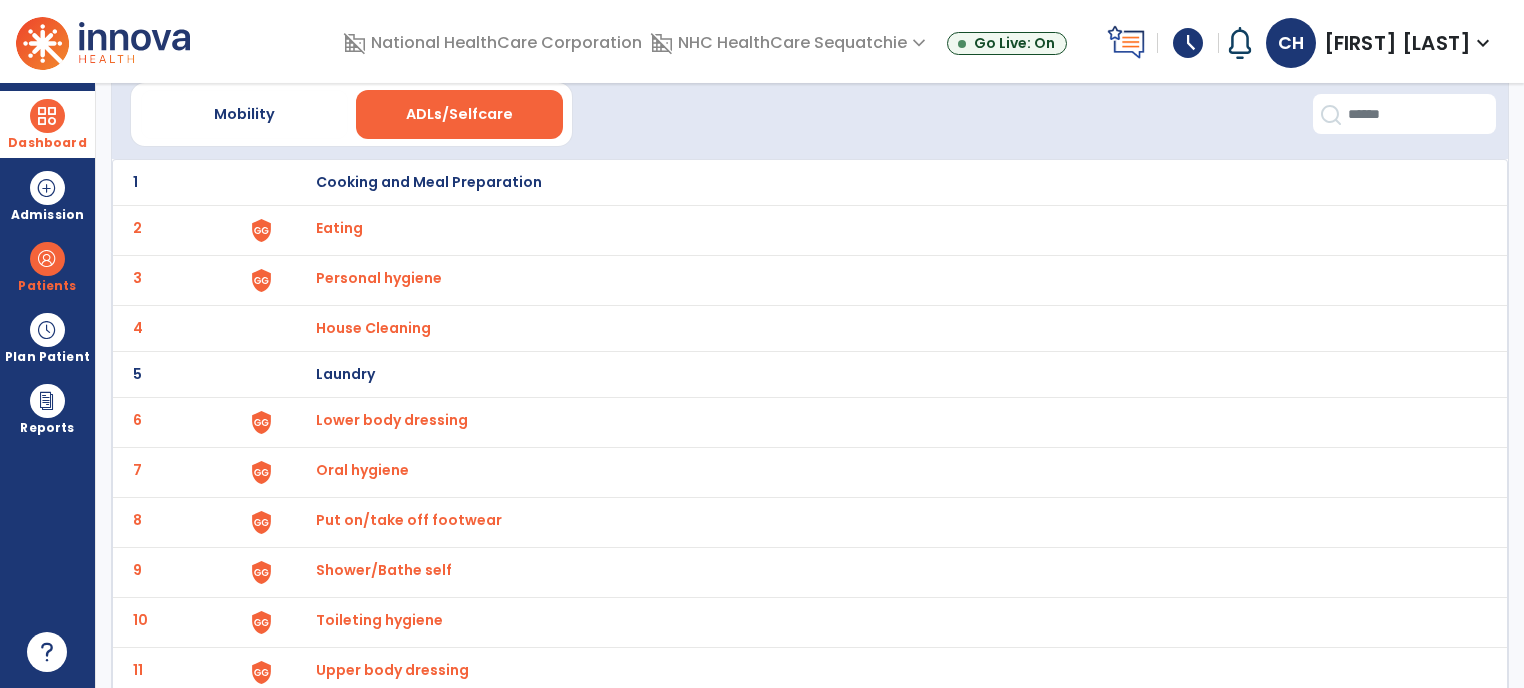 scroll, scrollTop: 0, scrollLeft: 0, axis: both 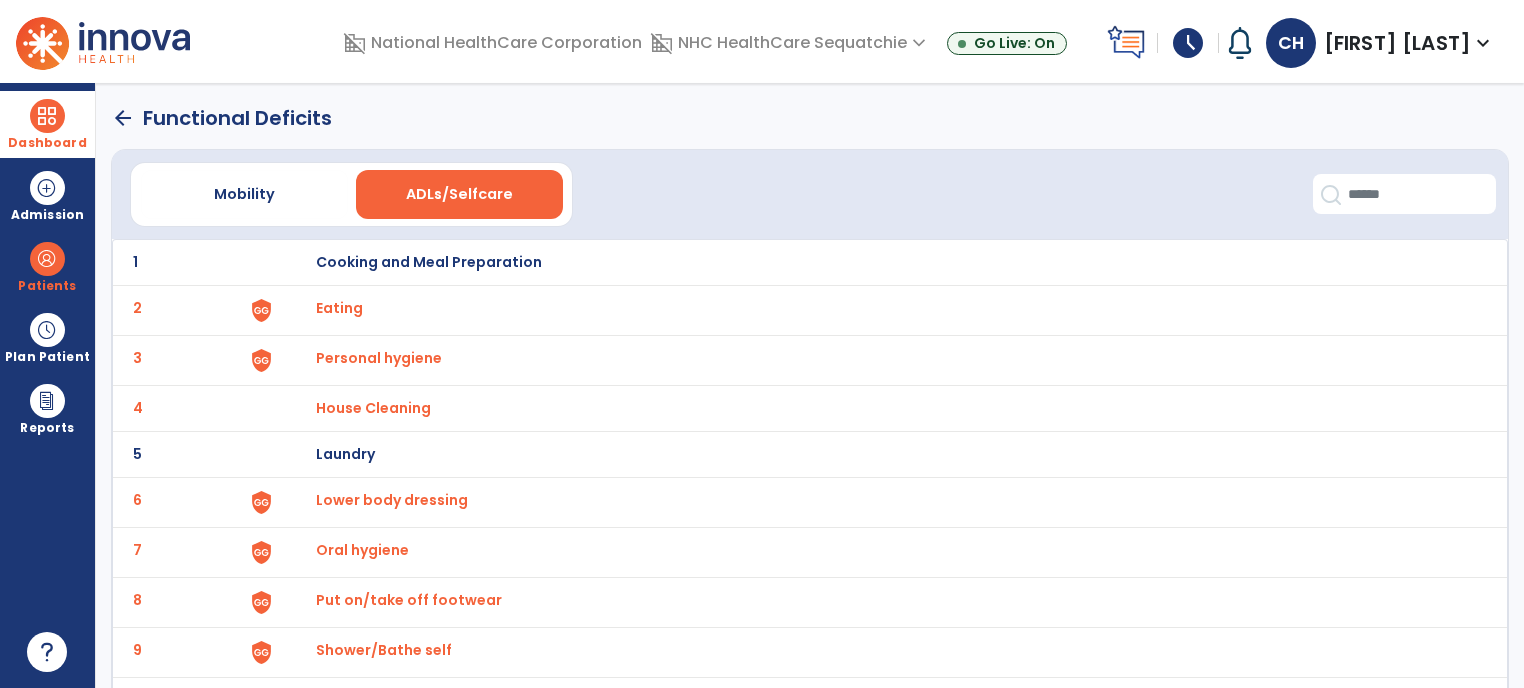 click on "arrow_back" 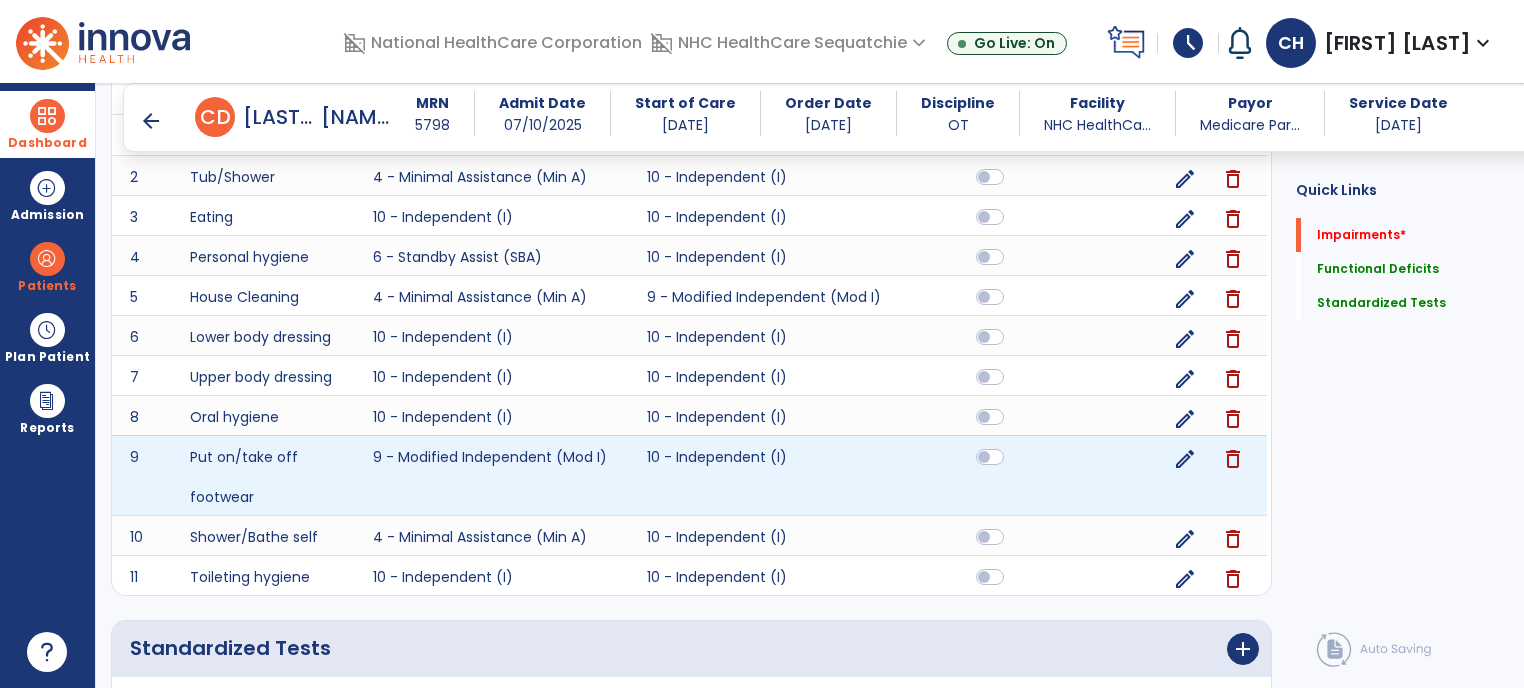 scroll, scrollTop: 516, scrollLeft: 0, axis: vertical 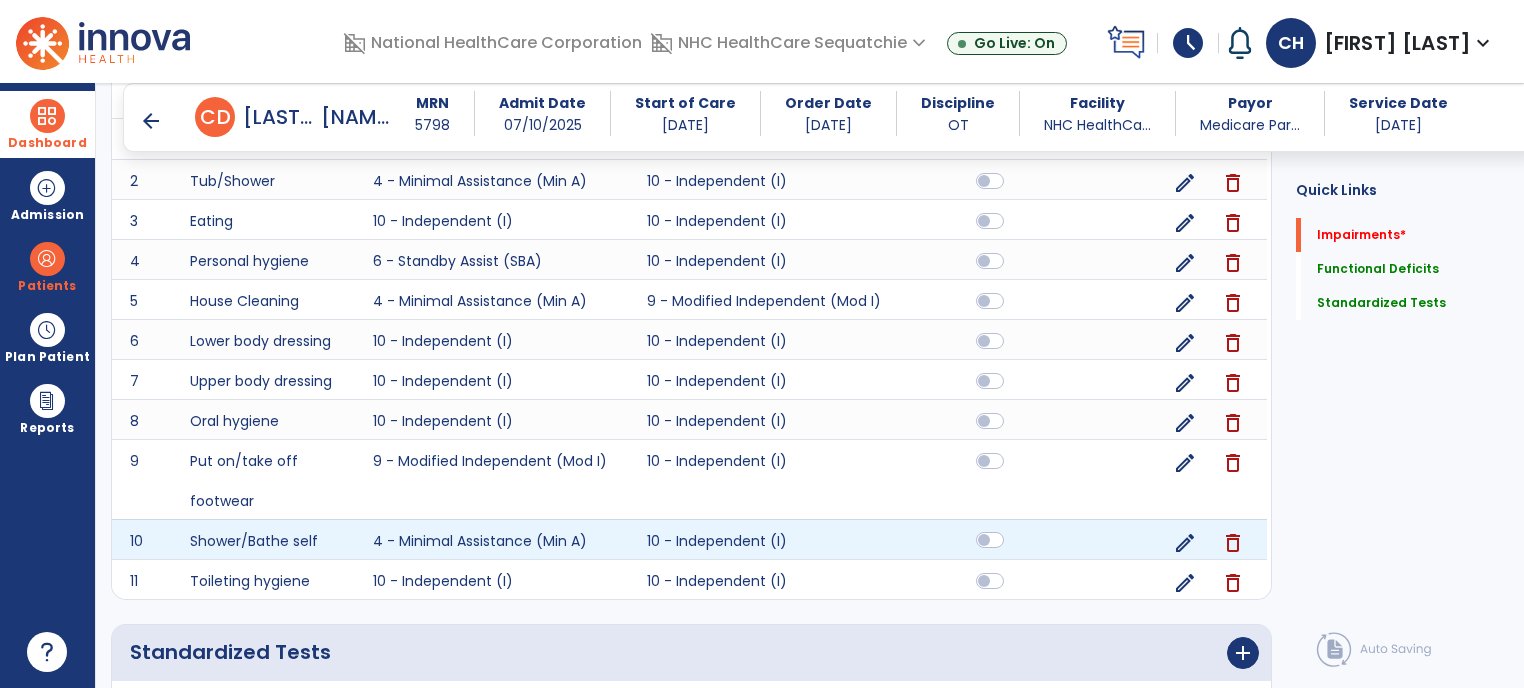 click 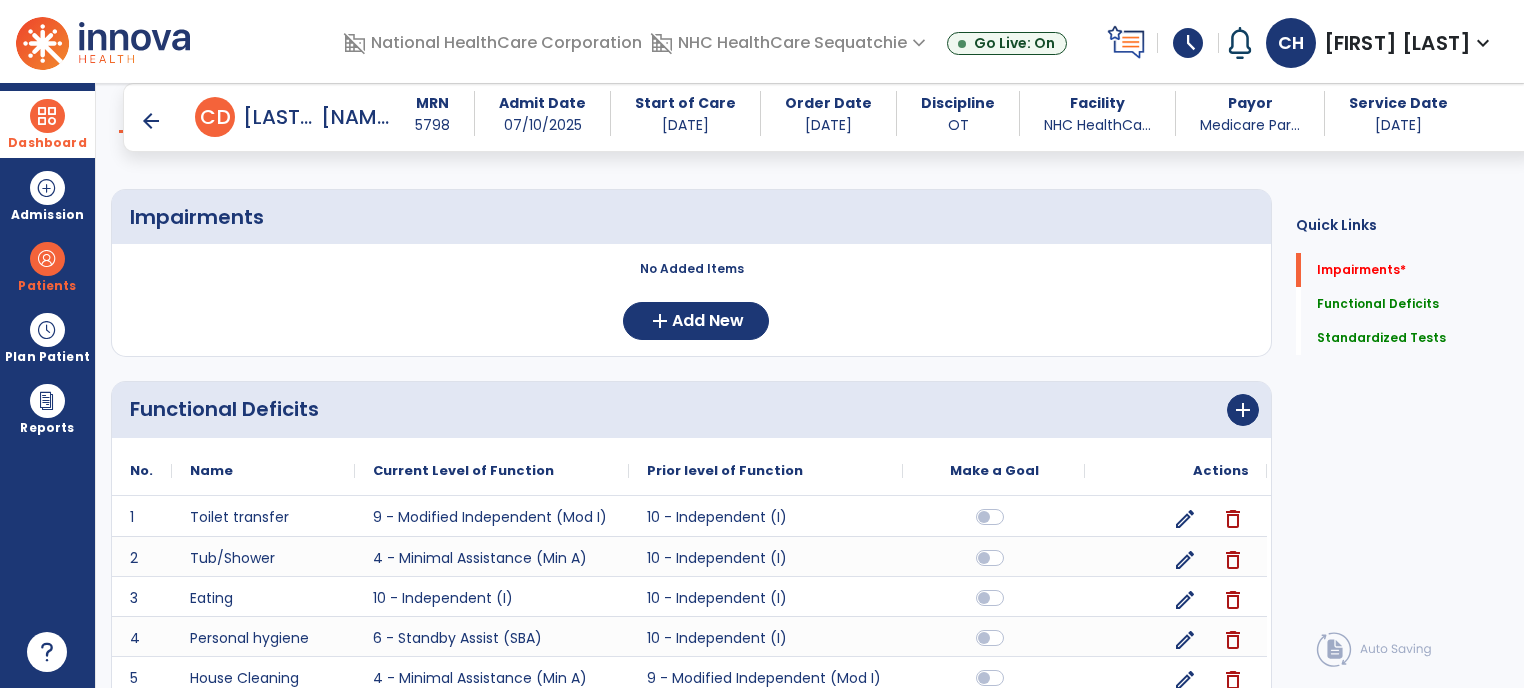 scroll, scrollTop: 136, scrollLeft: 0, axis: vertical 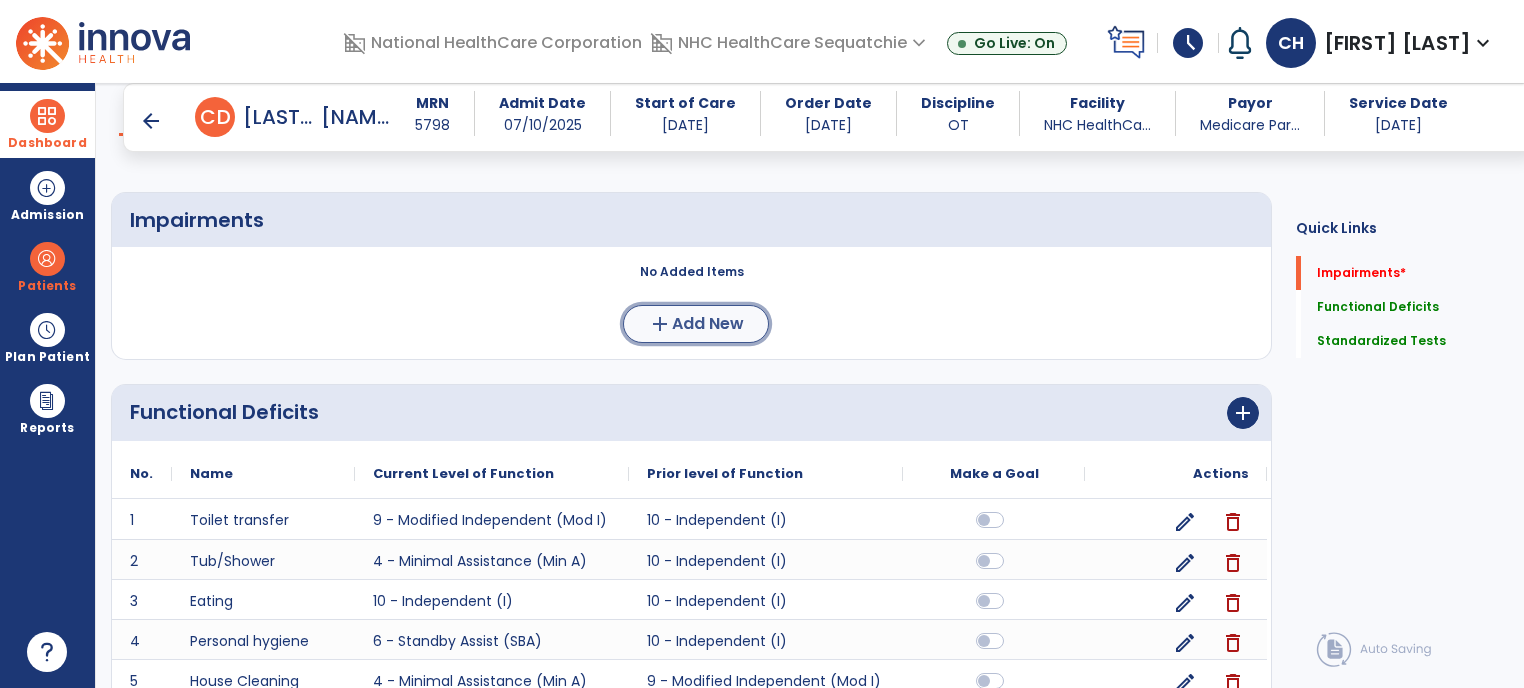 click on "Add New" 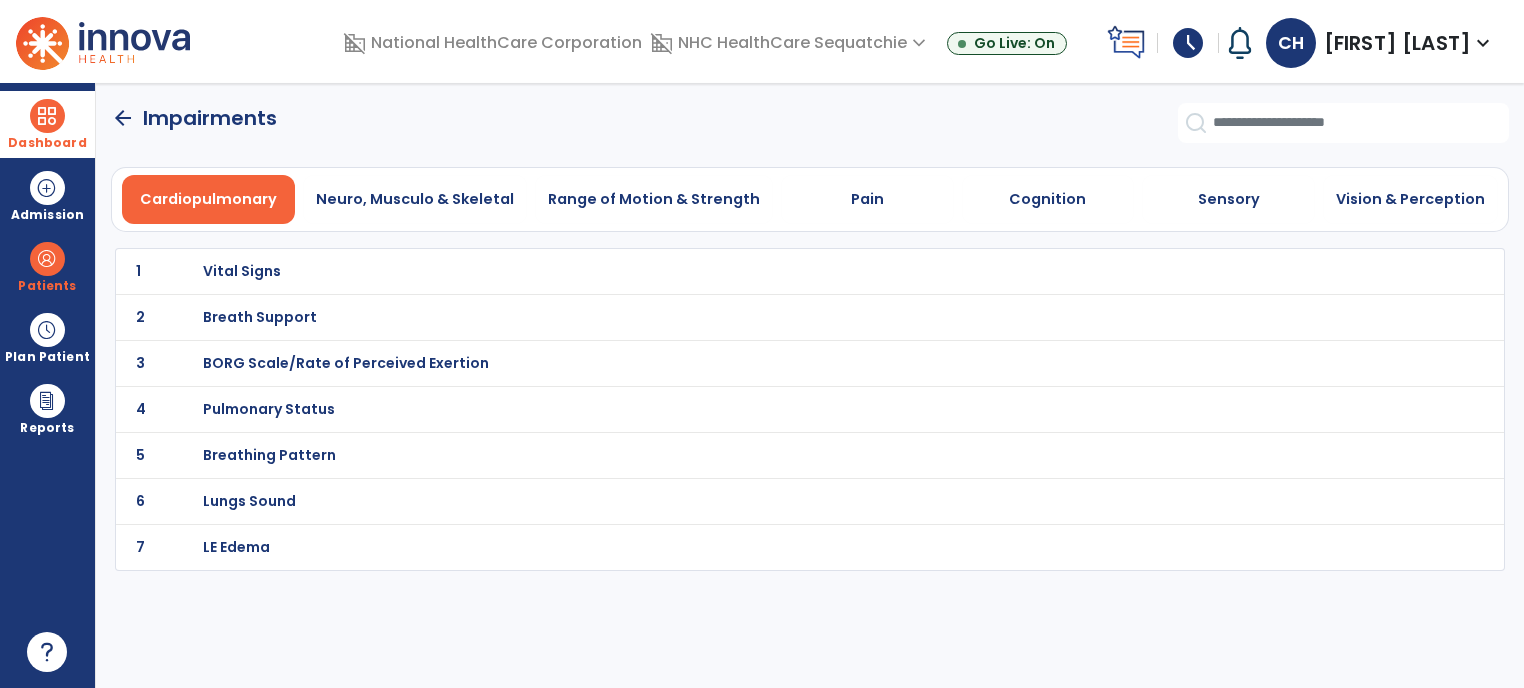 scroll, scrollTop: 0, scrollLeft: 0, axis: both 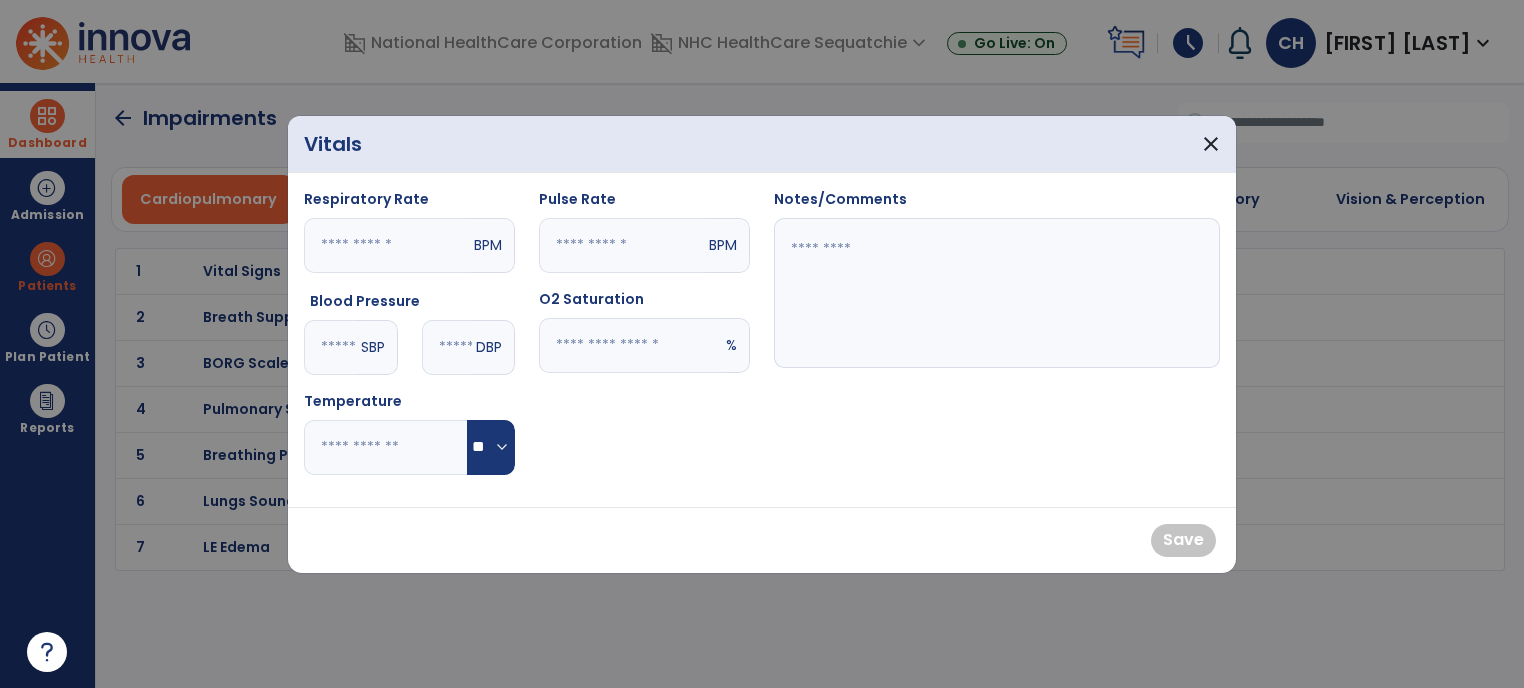 click at bounding box center (330, 347) 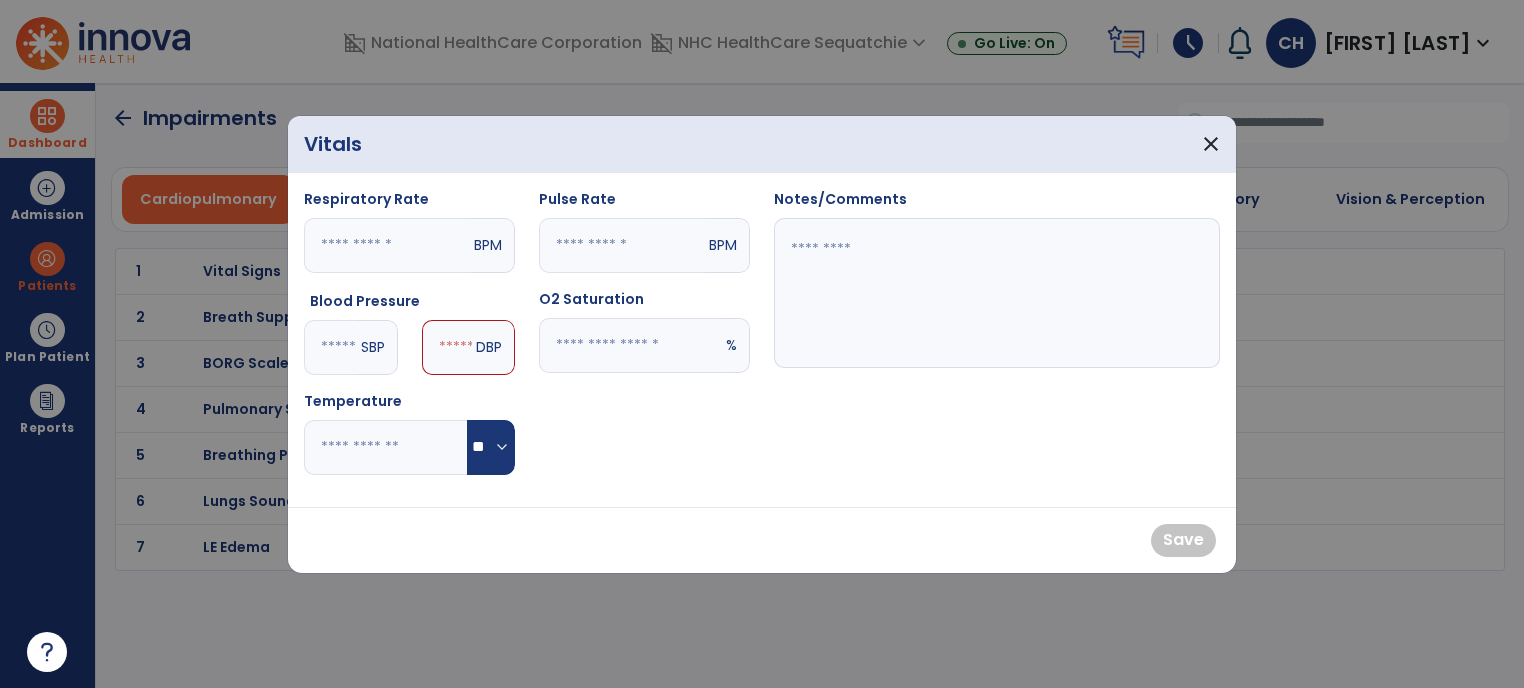 type on "***" 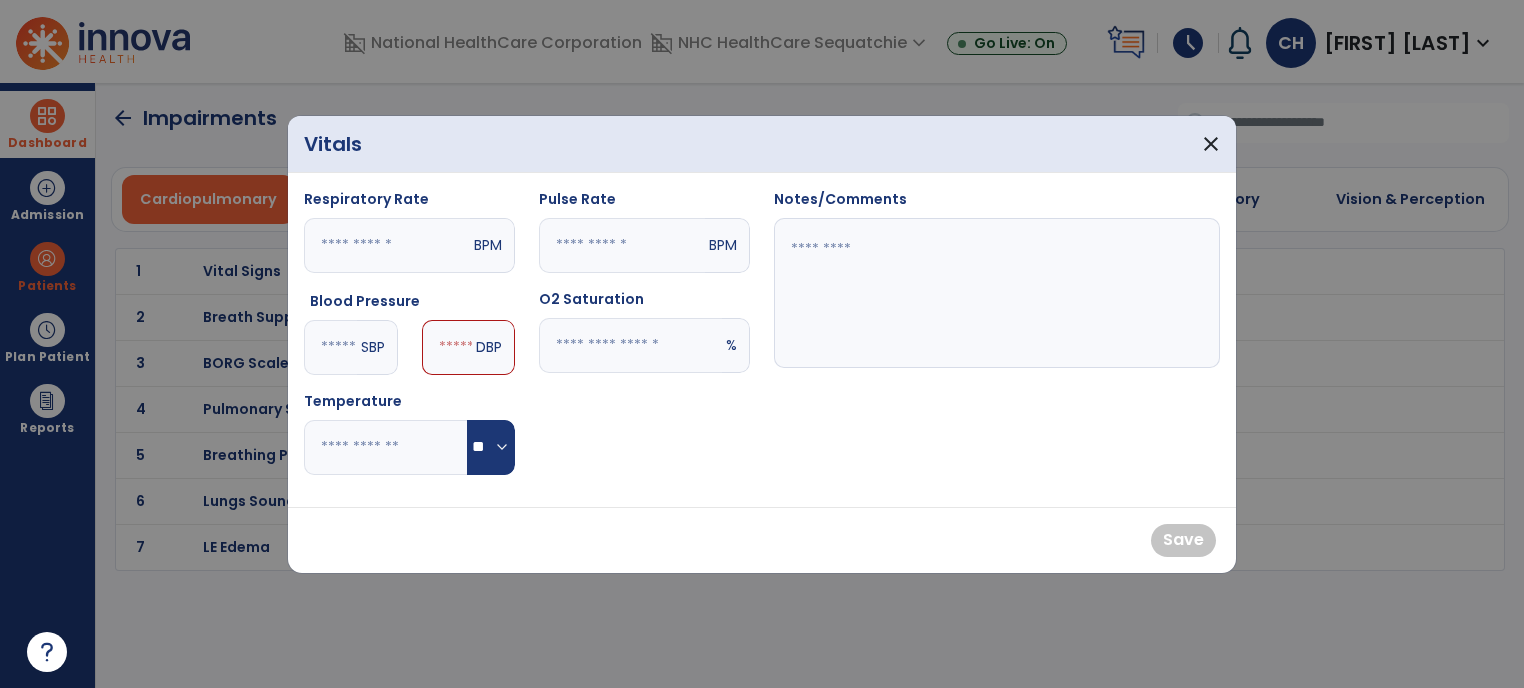 click at bounding box center [447, 347] 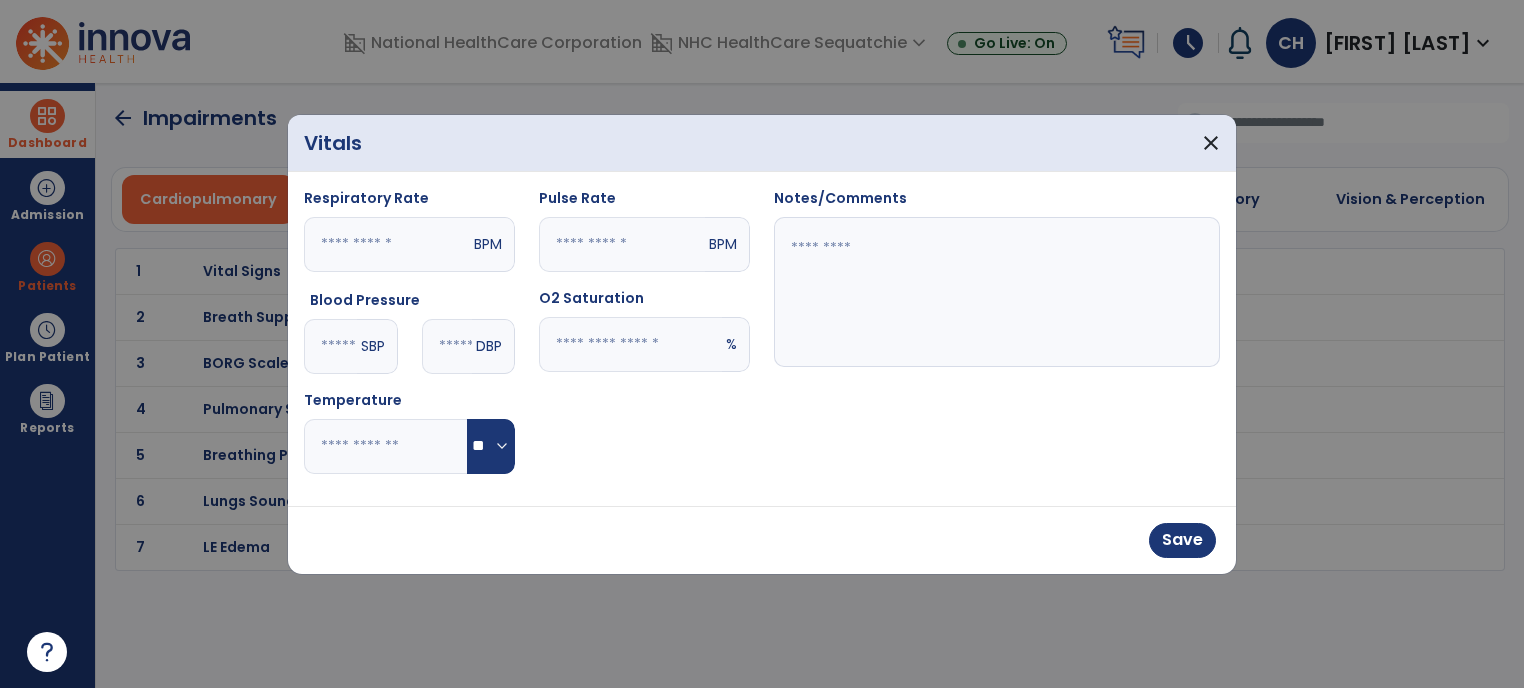 type on "**" 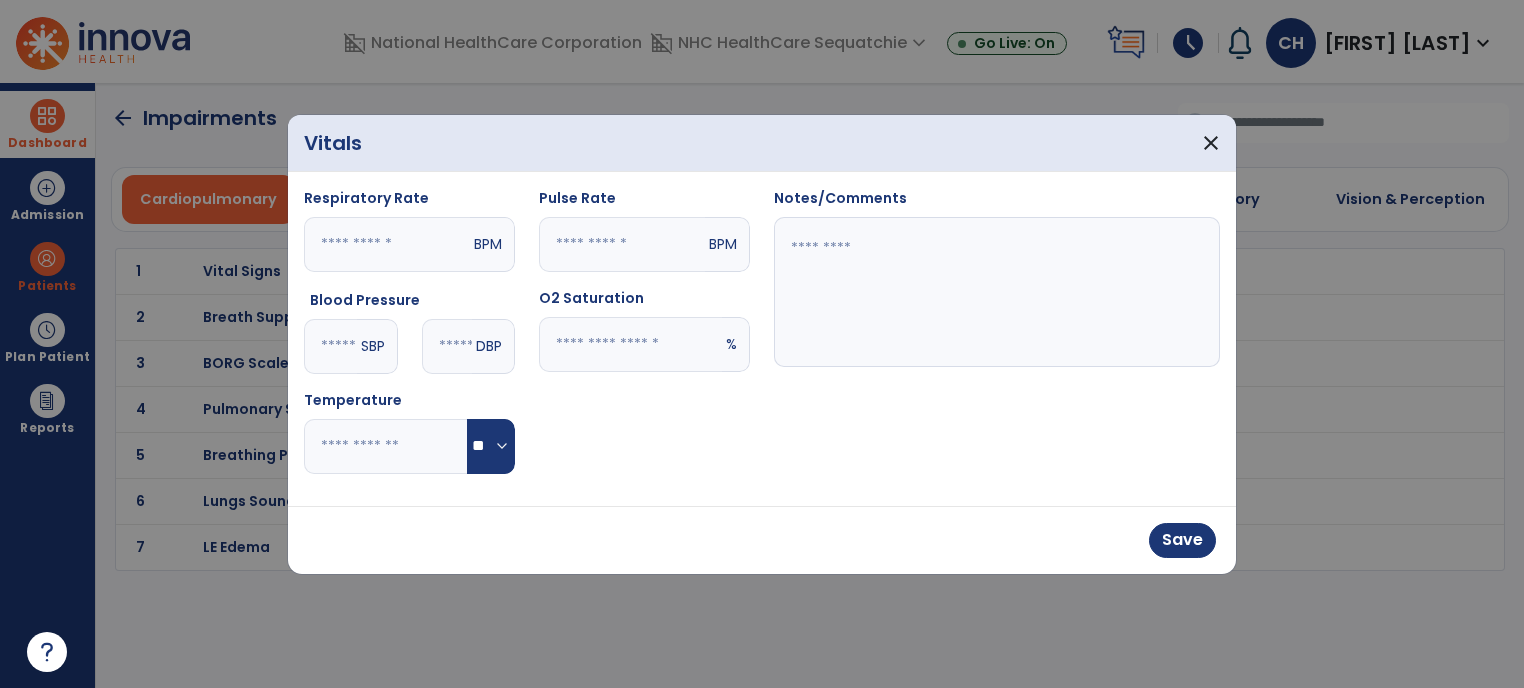 click at bounding box center (630, 344) 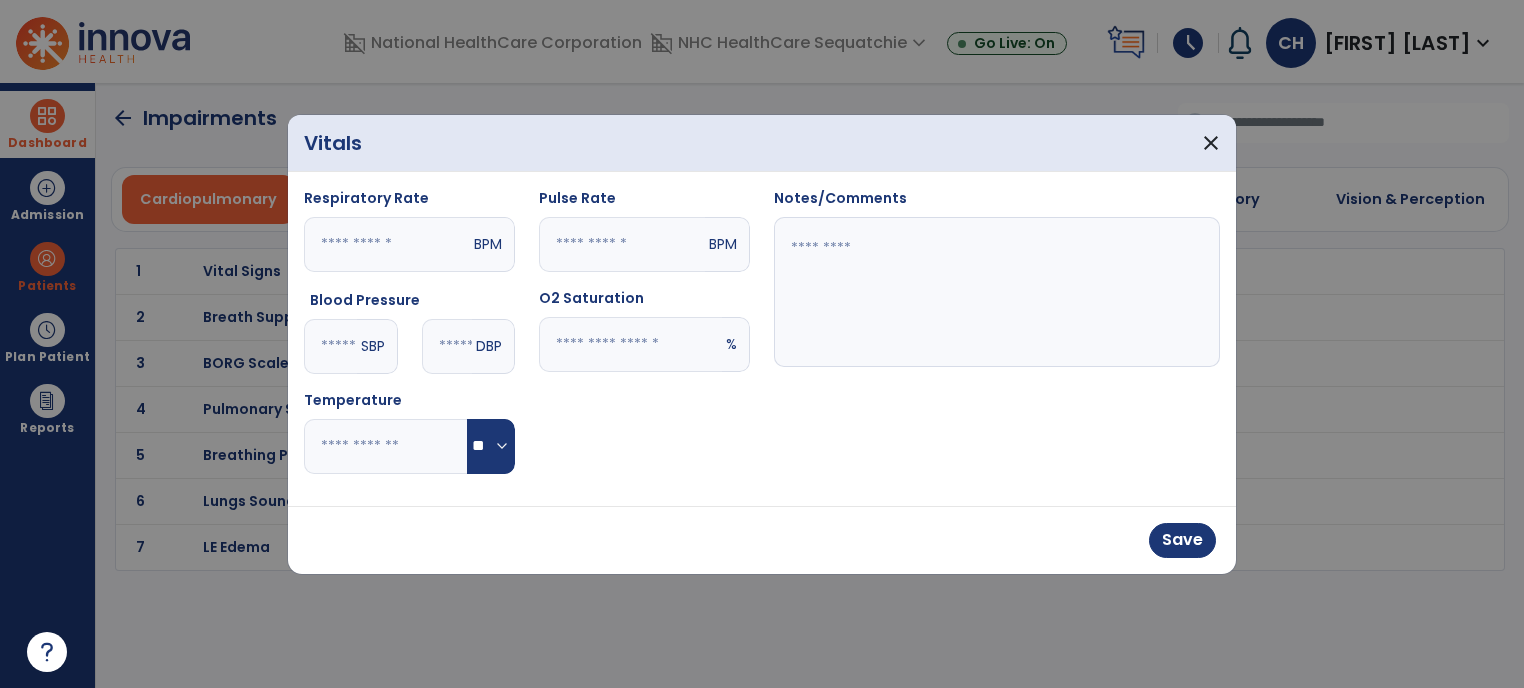 type on "**" 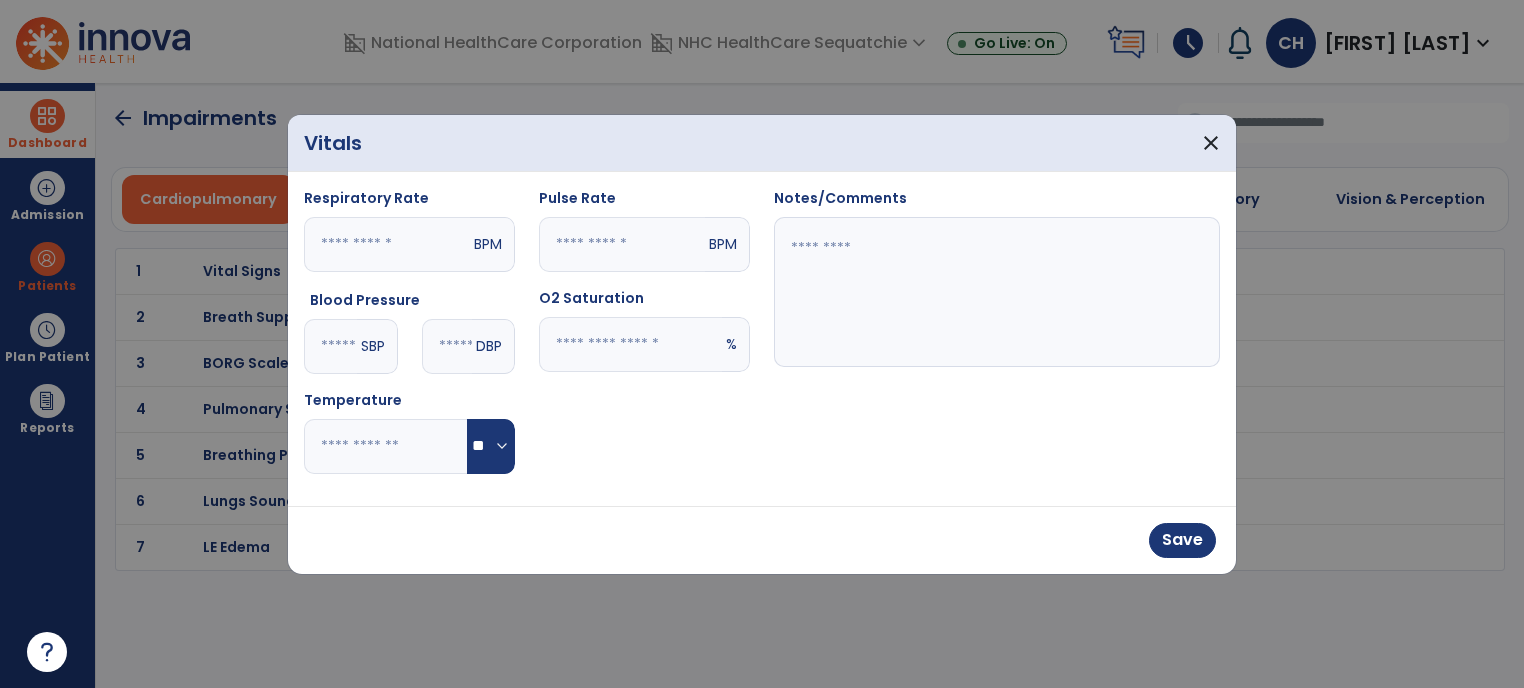 click at bounding box center [622, 244] 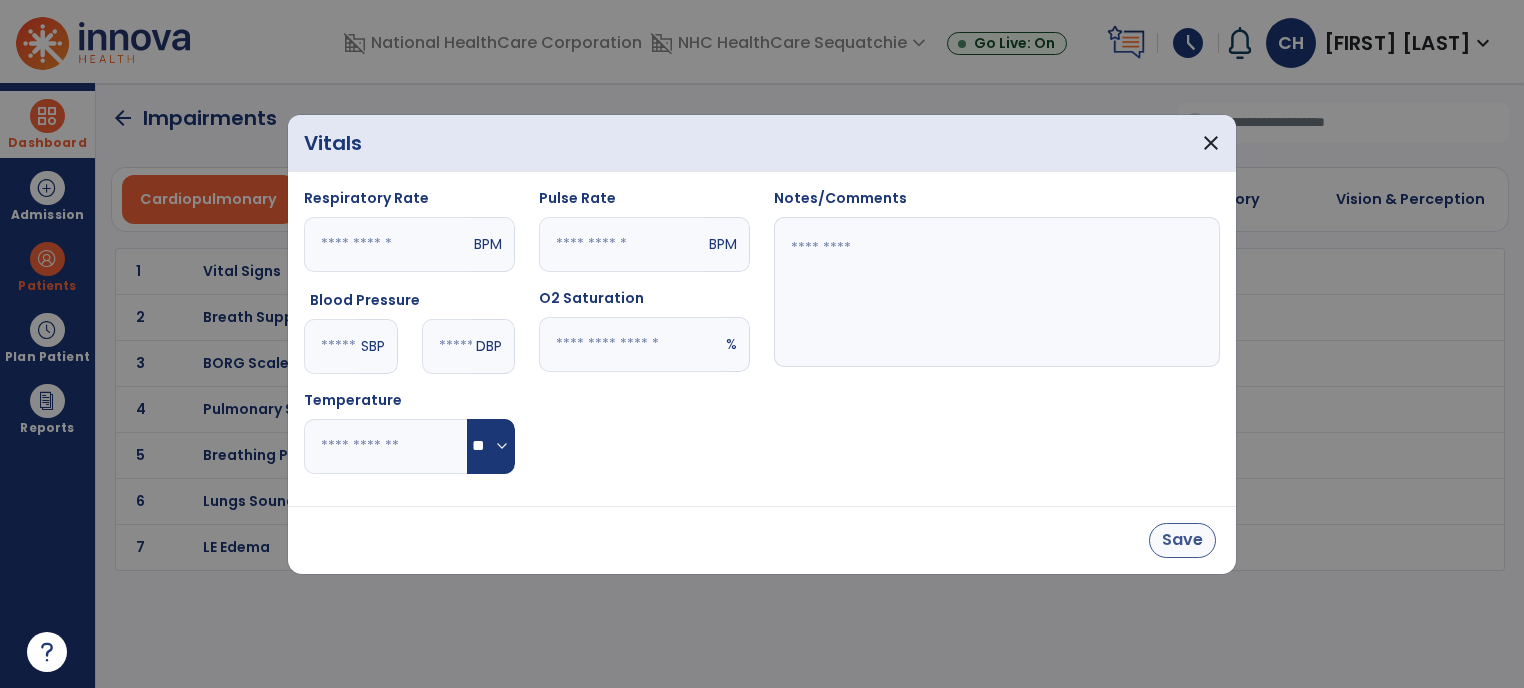 type on "**" 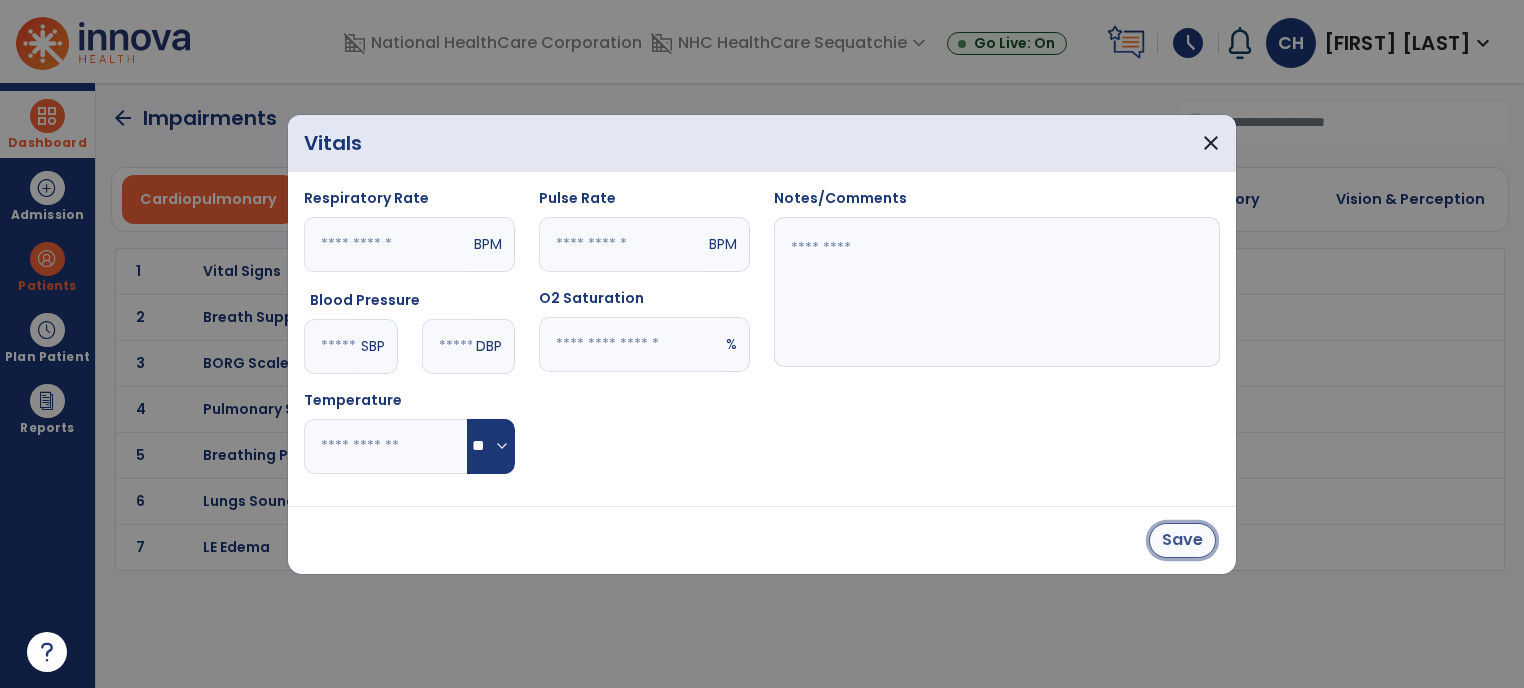 click on "Save" at bounding box center (1182, 540) 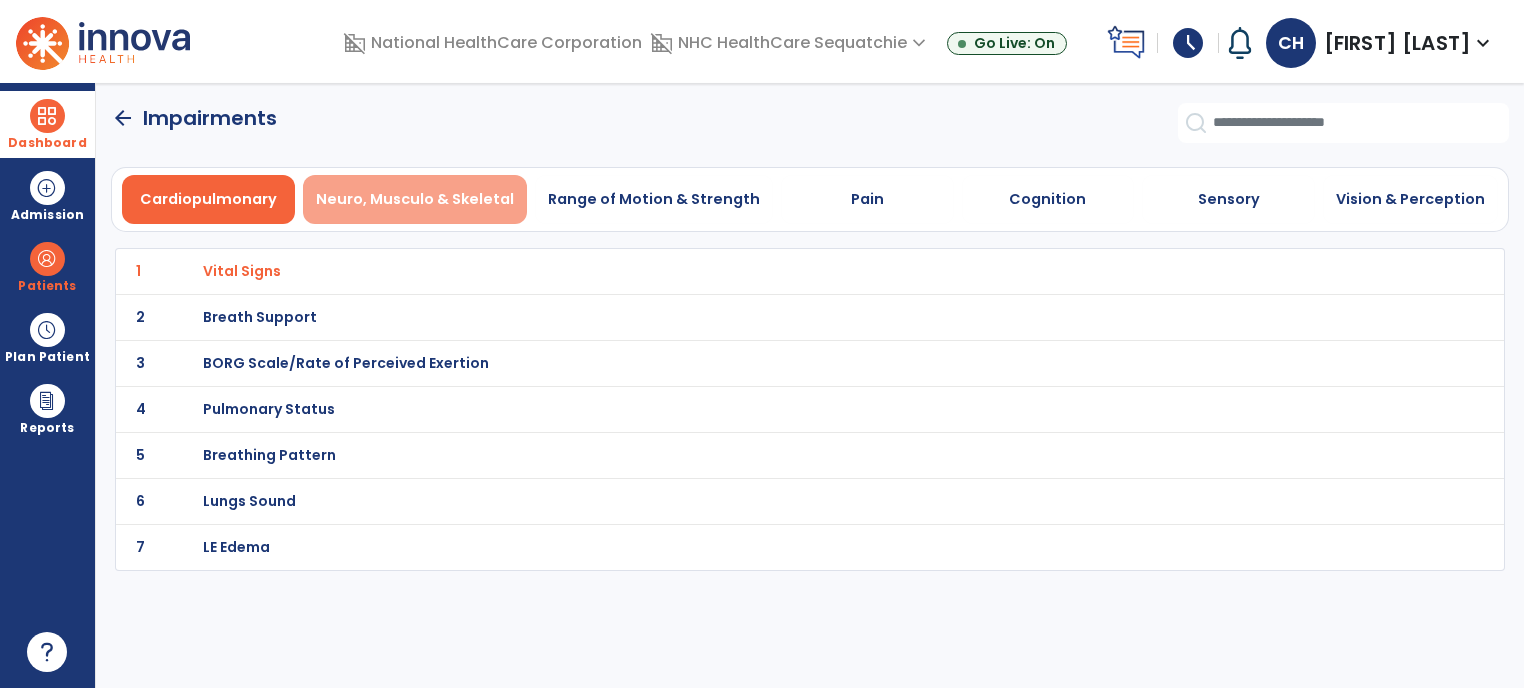 click on "Neuro, Musculo & Skeletal" at bounding box center (415, 199) 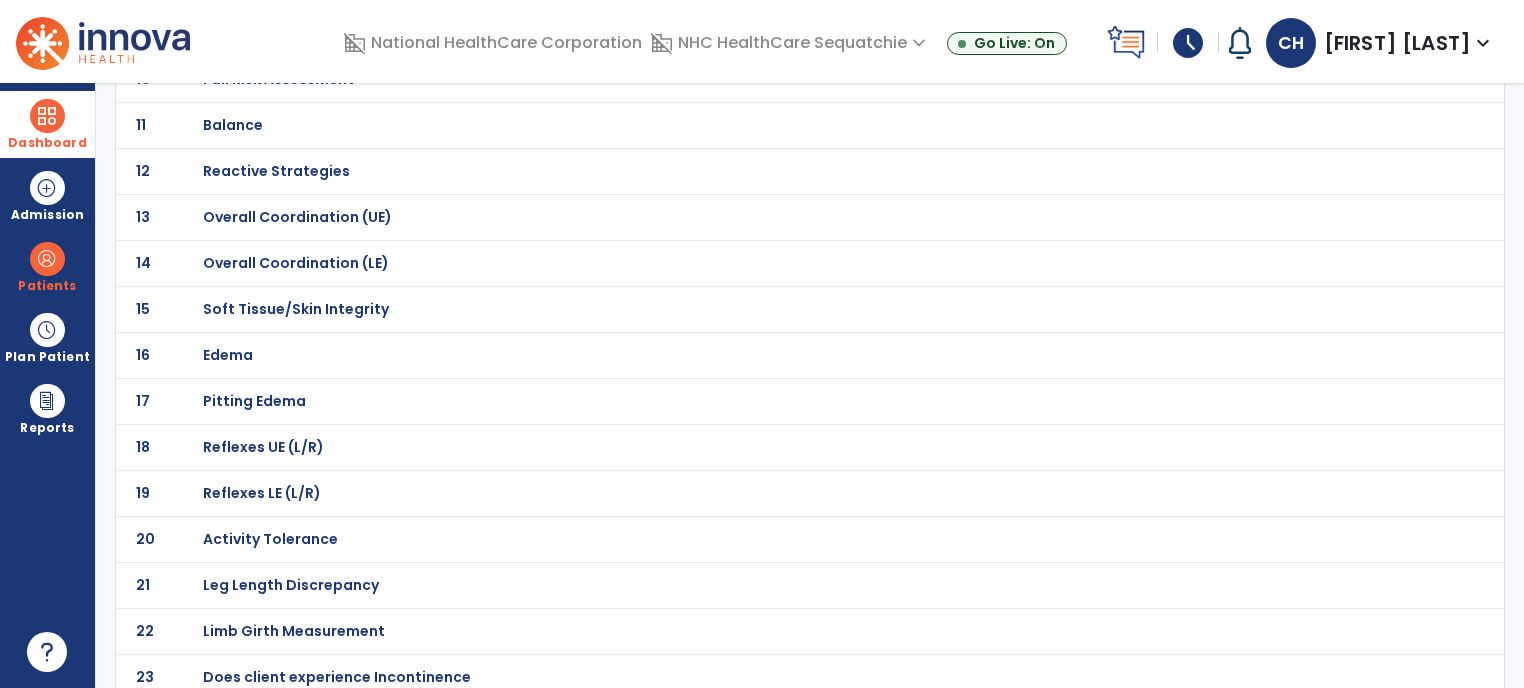 scroll, scrollTop: 613, scrollLeft: 0, axis: vertical 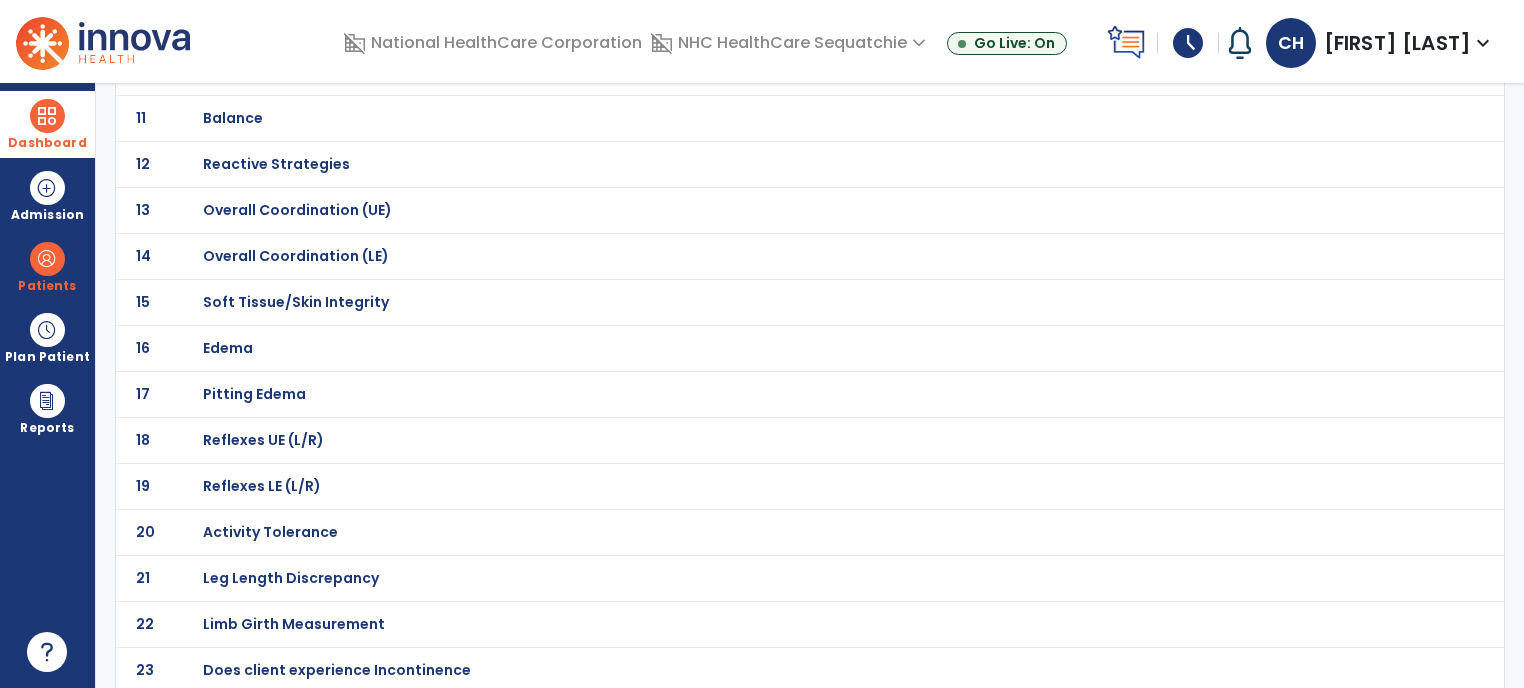 click on "Activity Tolerance" at bounding box center (274, -342) 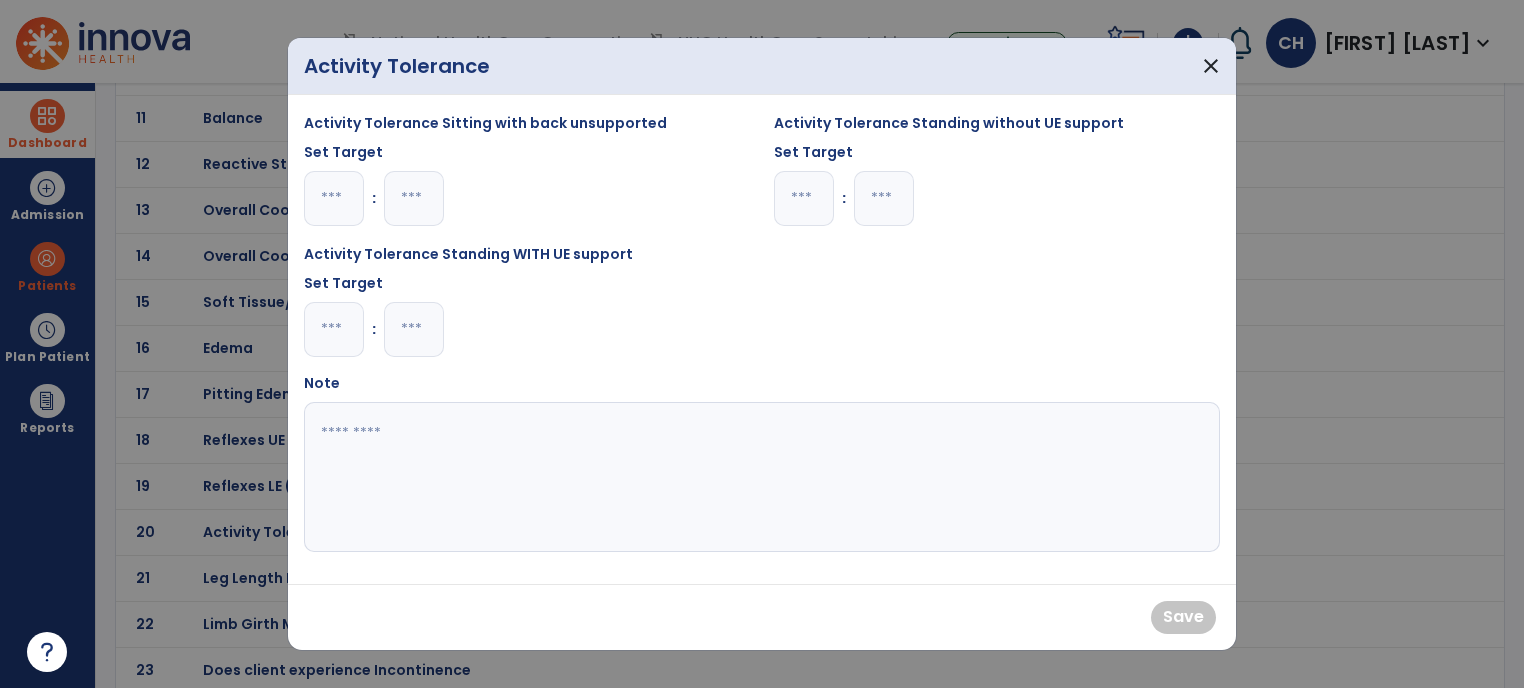 click at bounding box center [334, 198] 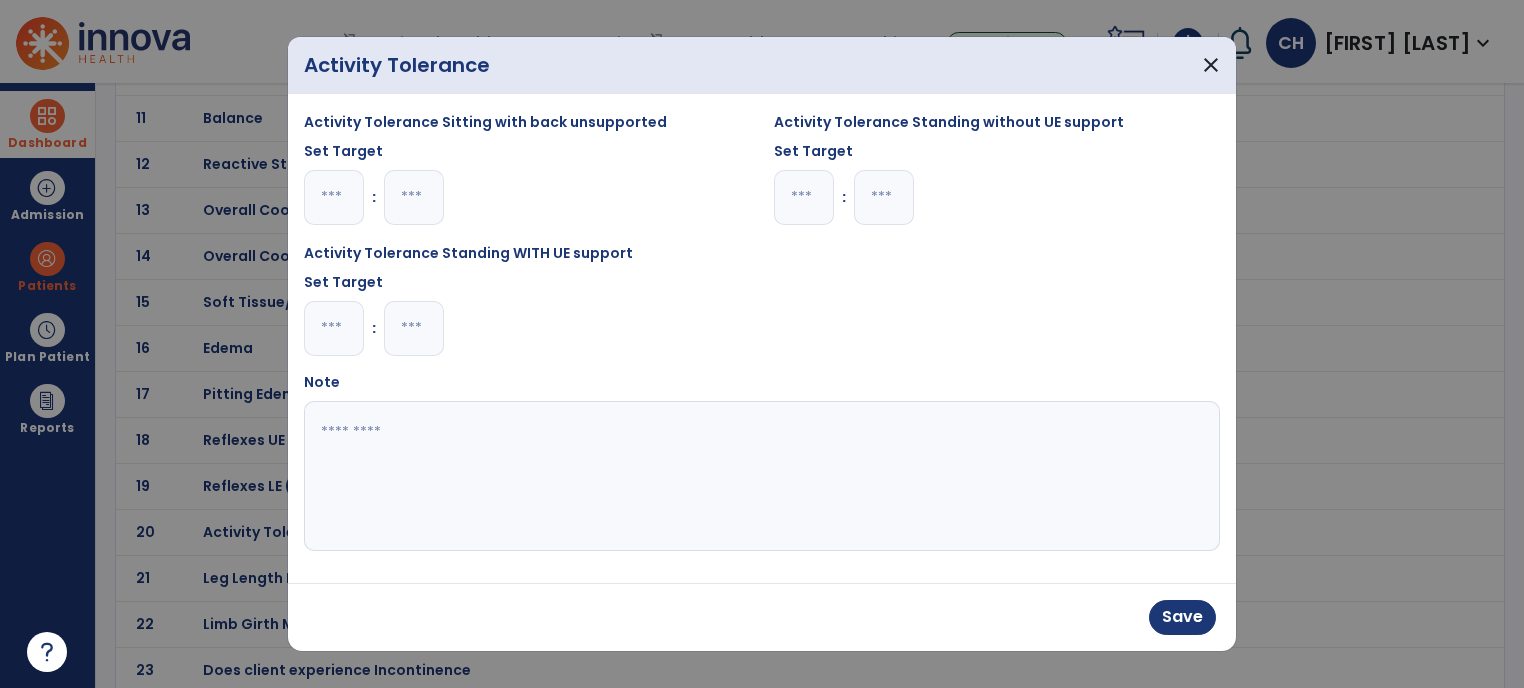 type on "**" 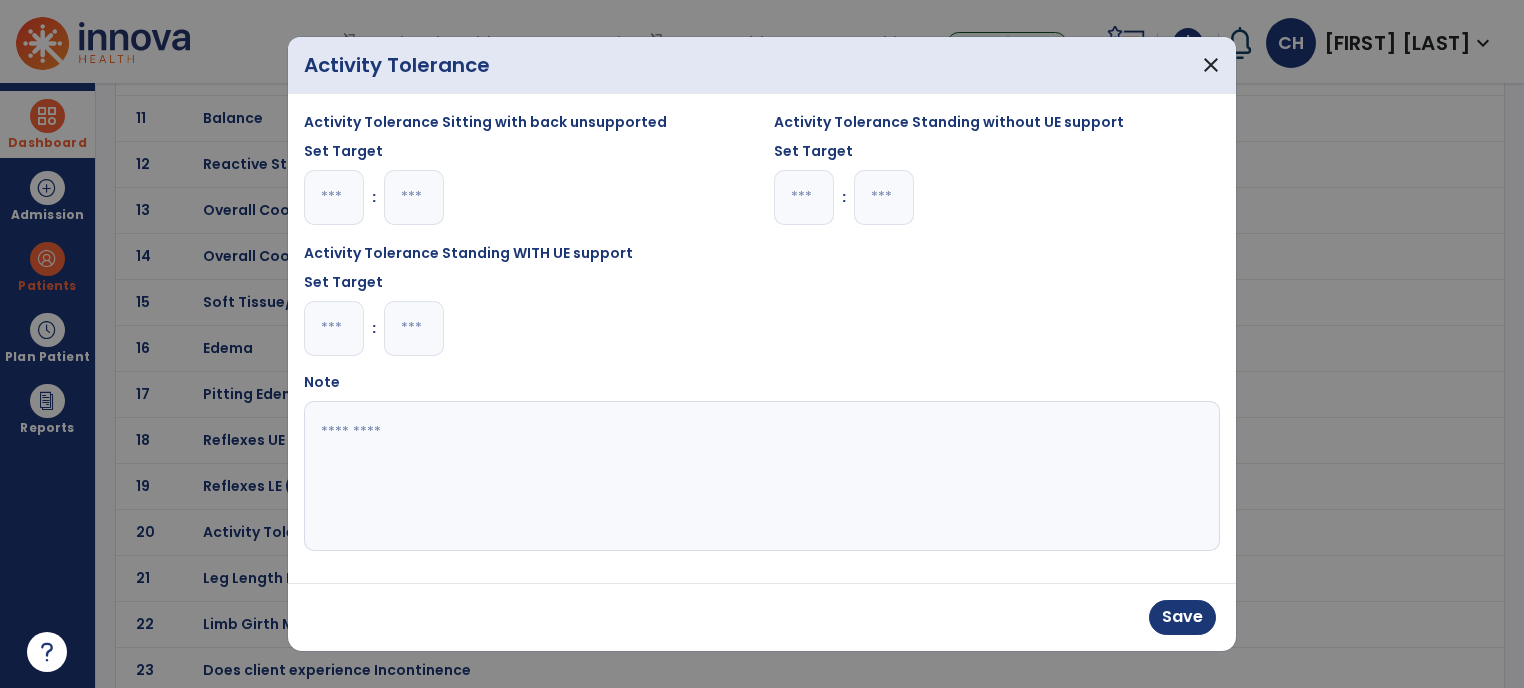 click at bounding box center [334, 328] 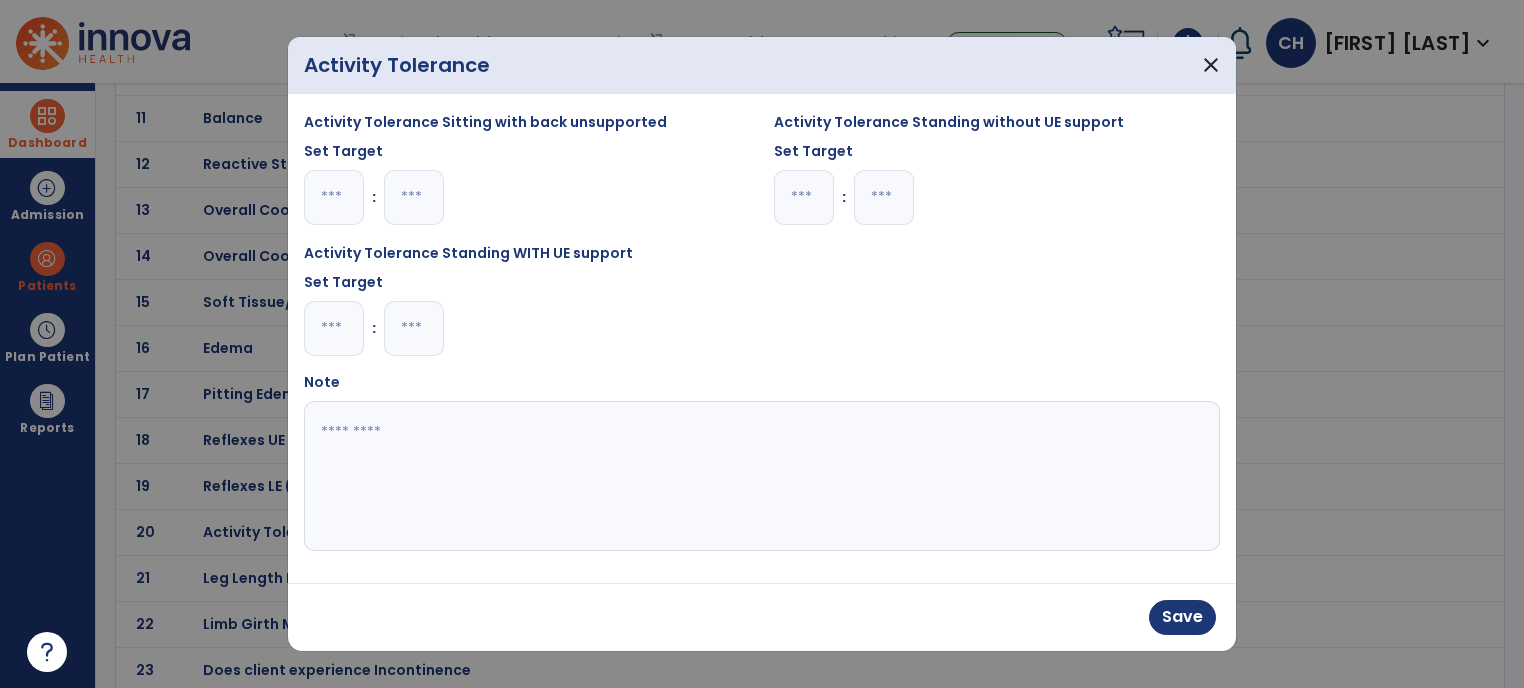 click at bounding box center (804, 197) 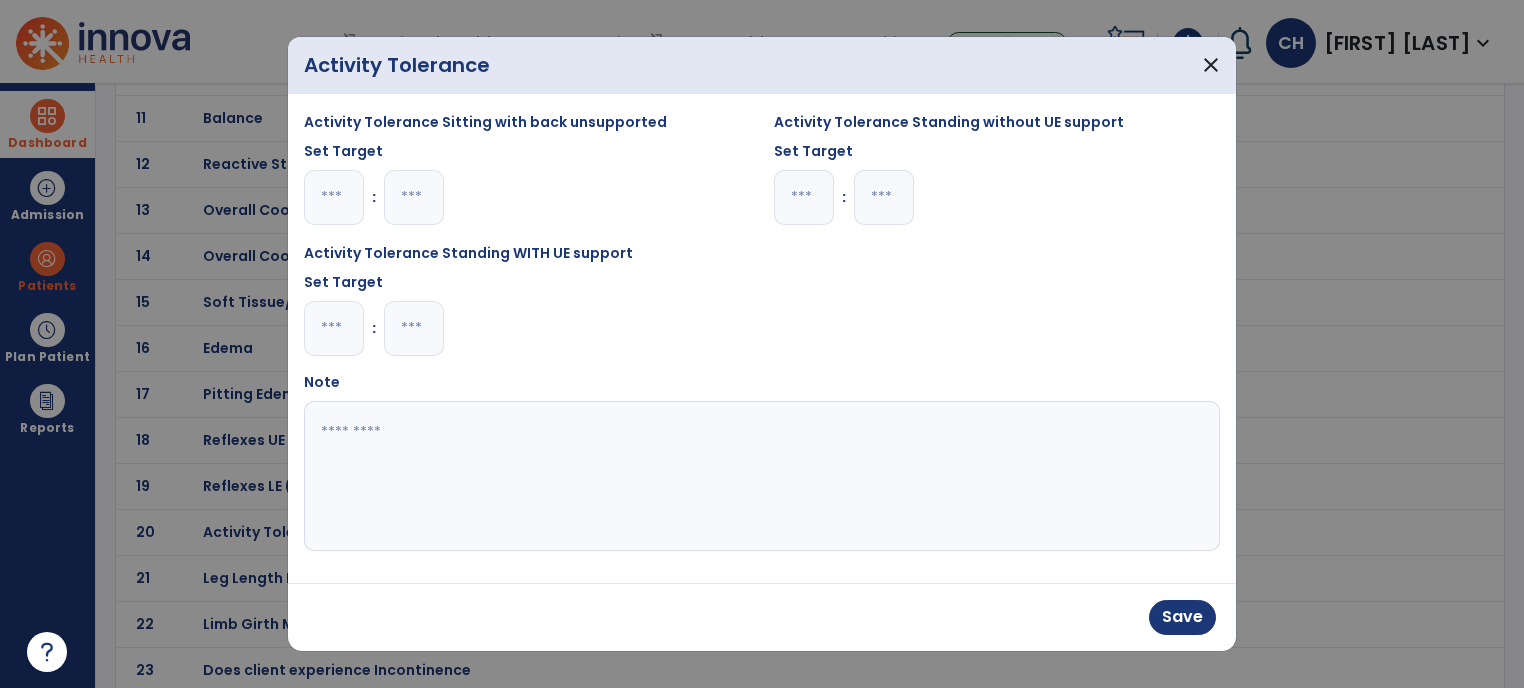 type on "*" 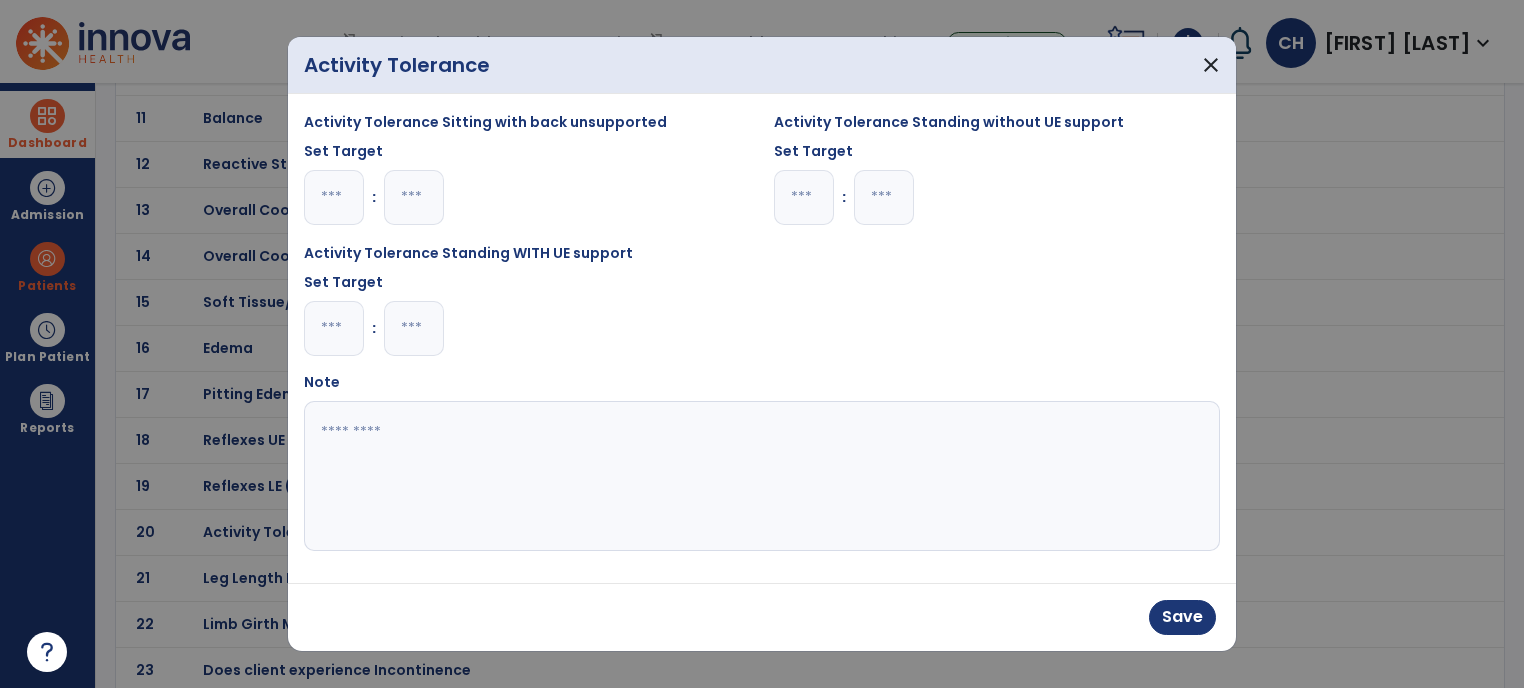 click on "Save" at bounding box center [762, 617] 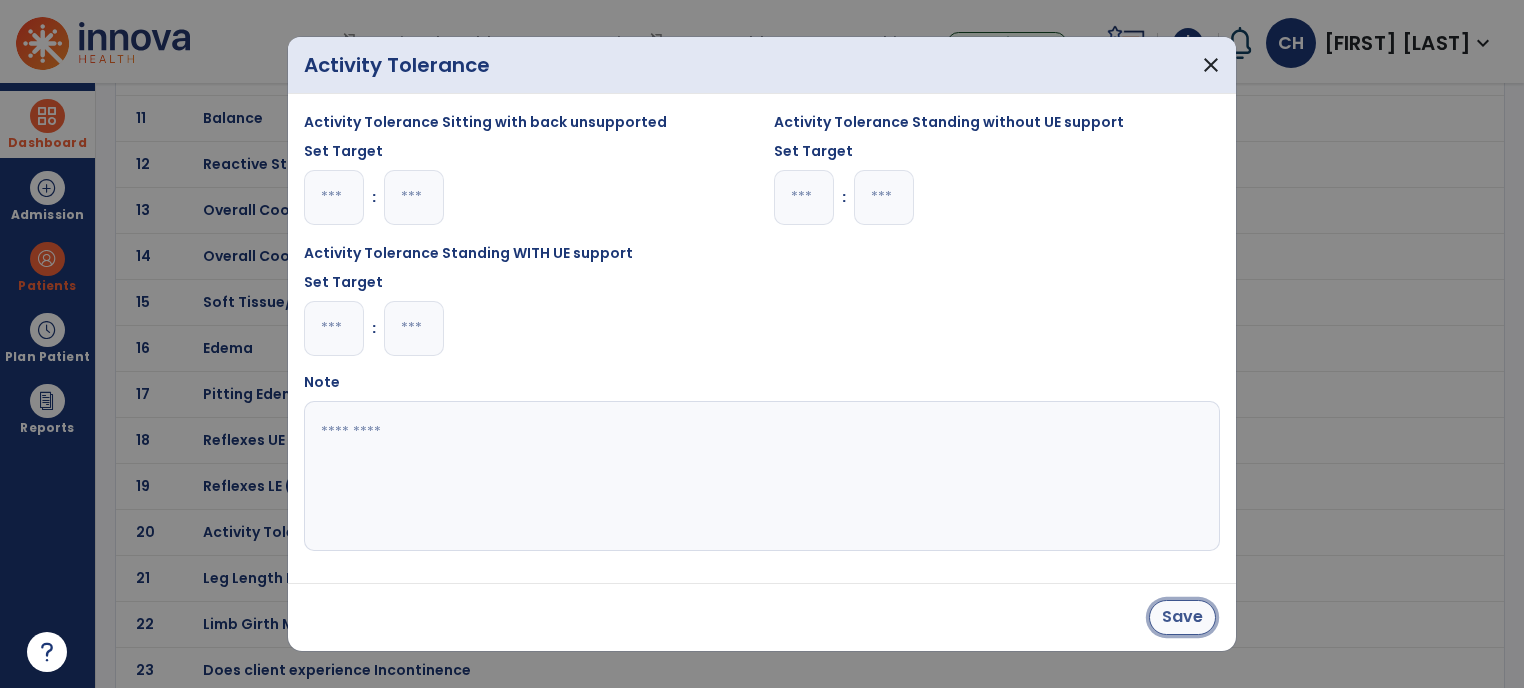 click on "Save" at bounding box center [1182, 617] 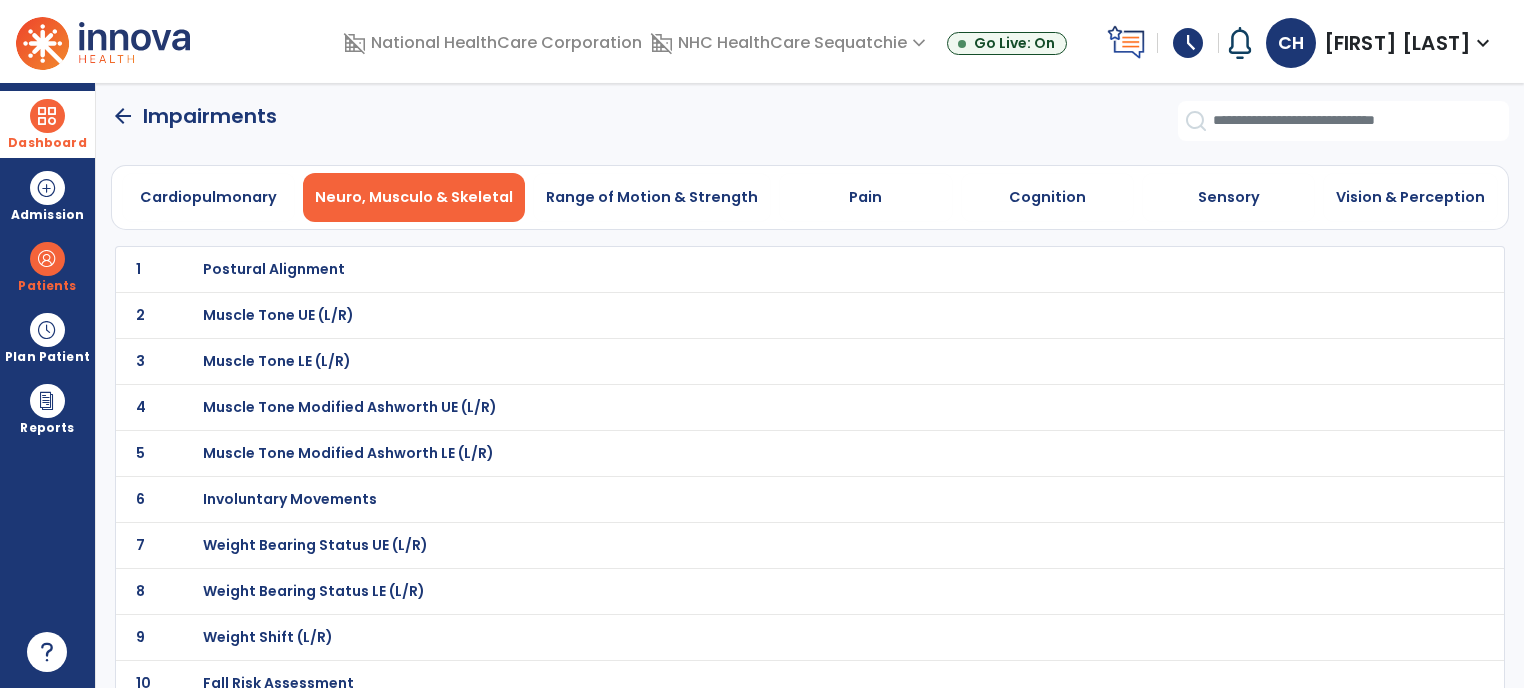 scroll, scrollTop: 0, scrollLeft: 0, axis: both 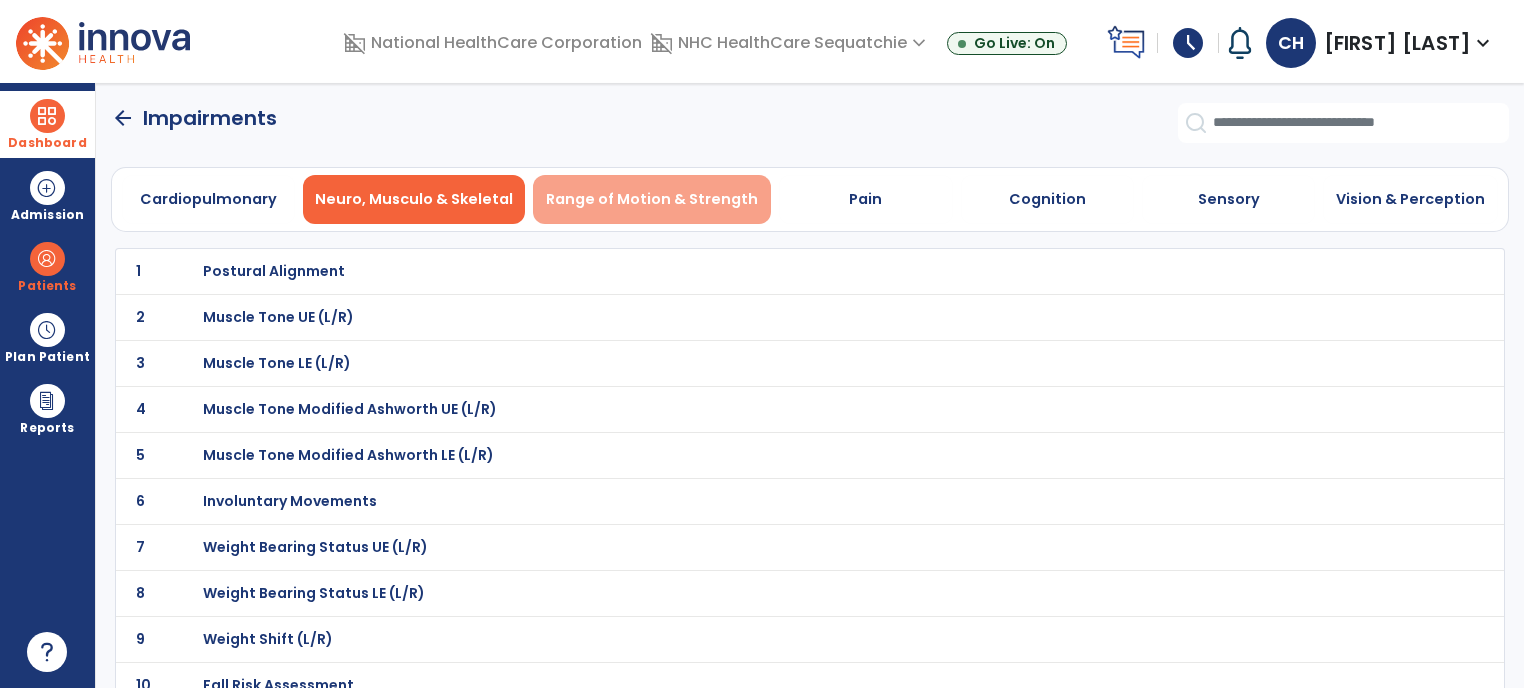 click on "Range of Motion & Strength" at bounding box center [652, 199] 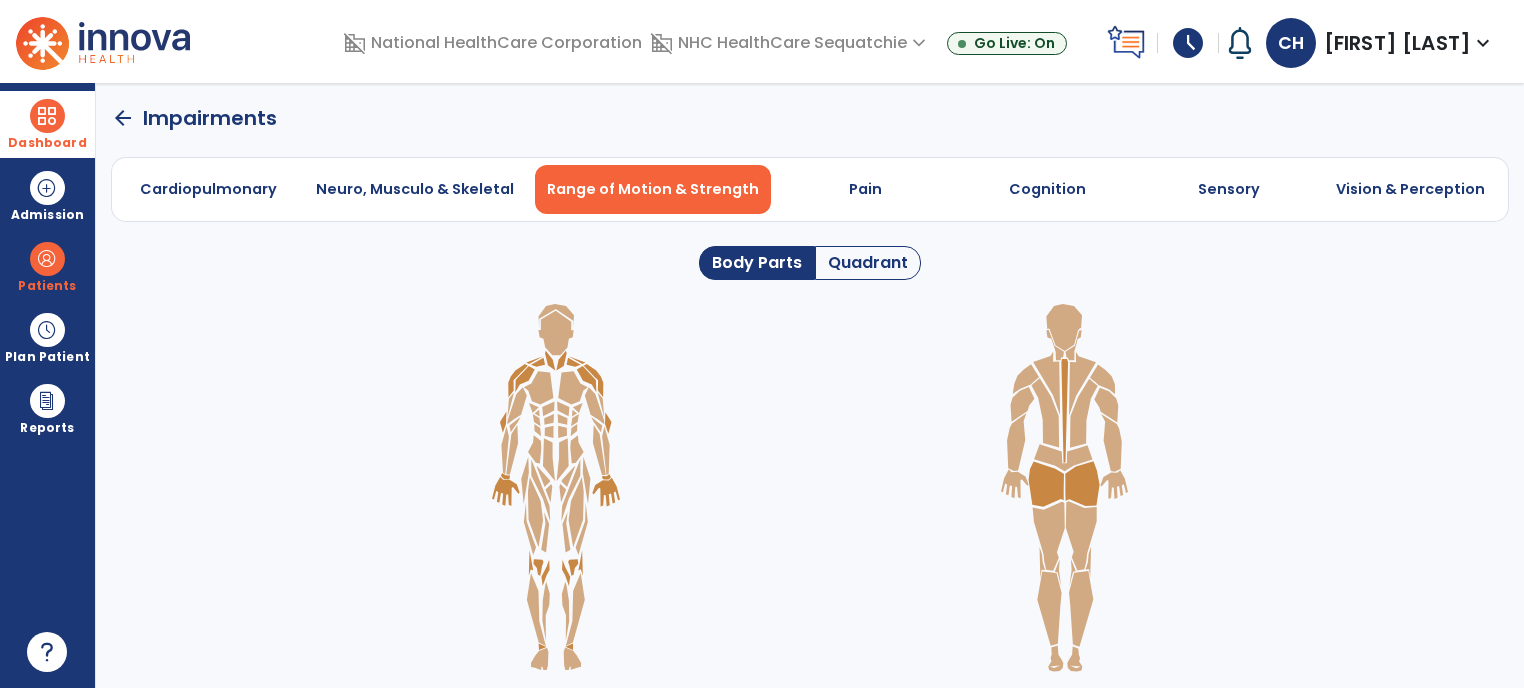 click on "Quadrant" 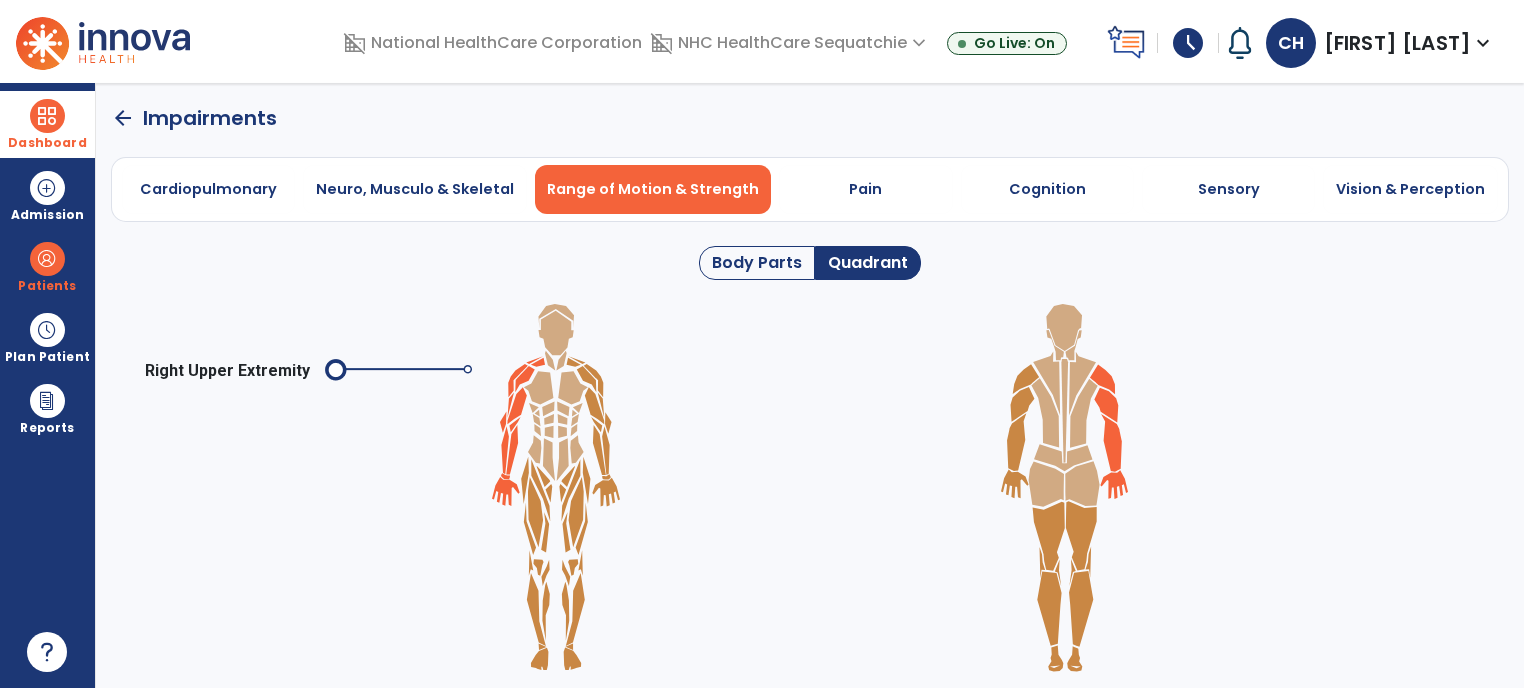 click 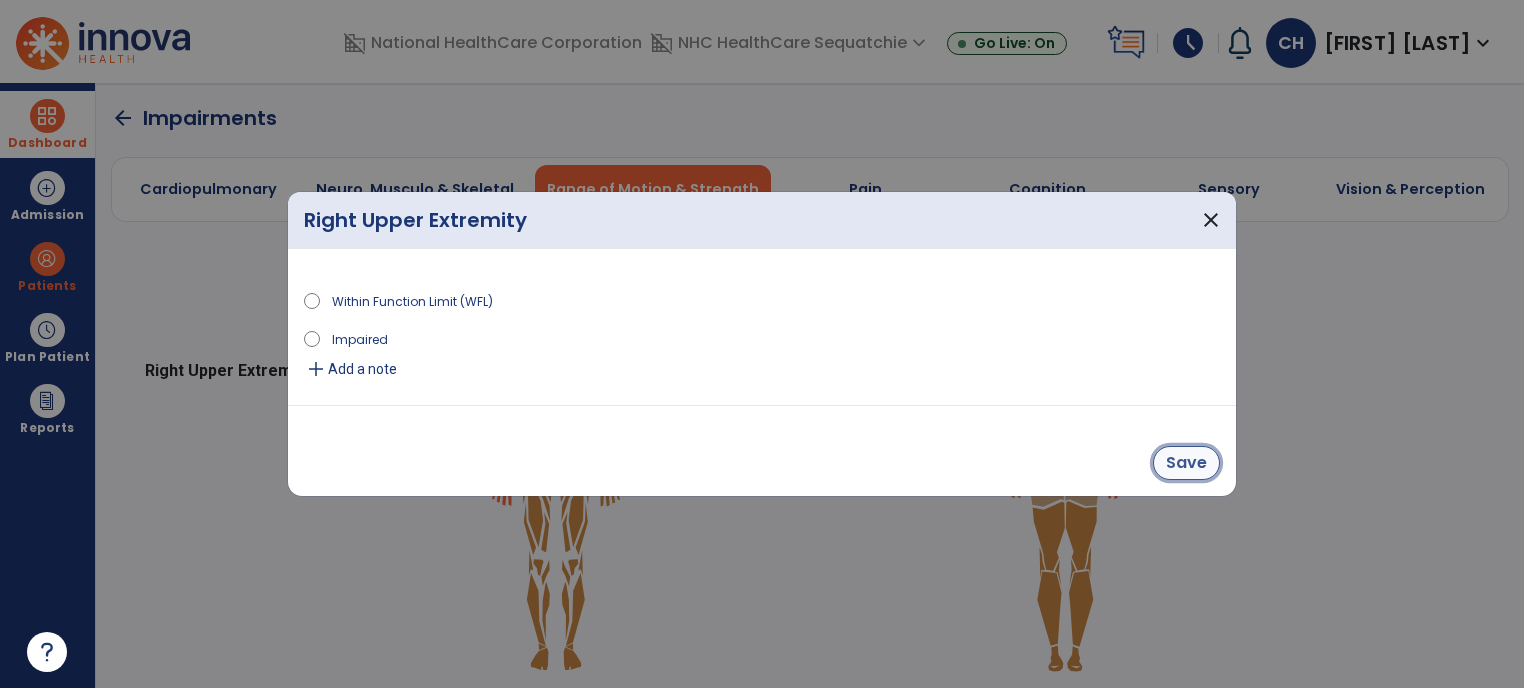 click on "Save" at bounding box center [1186, 463] 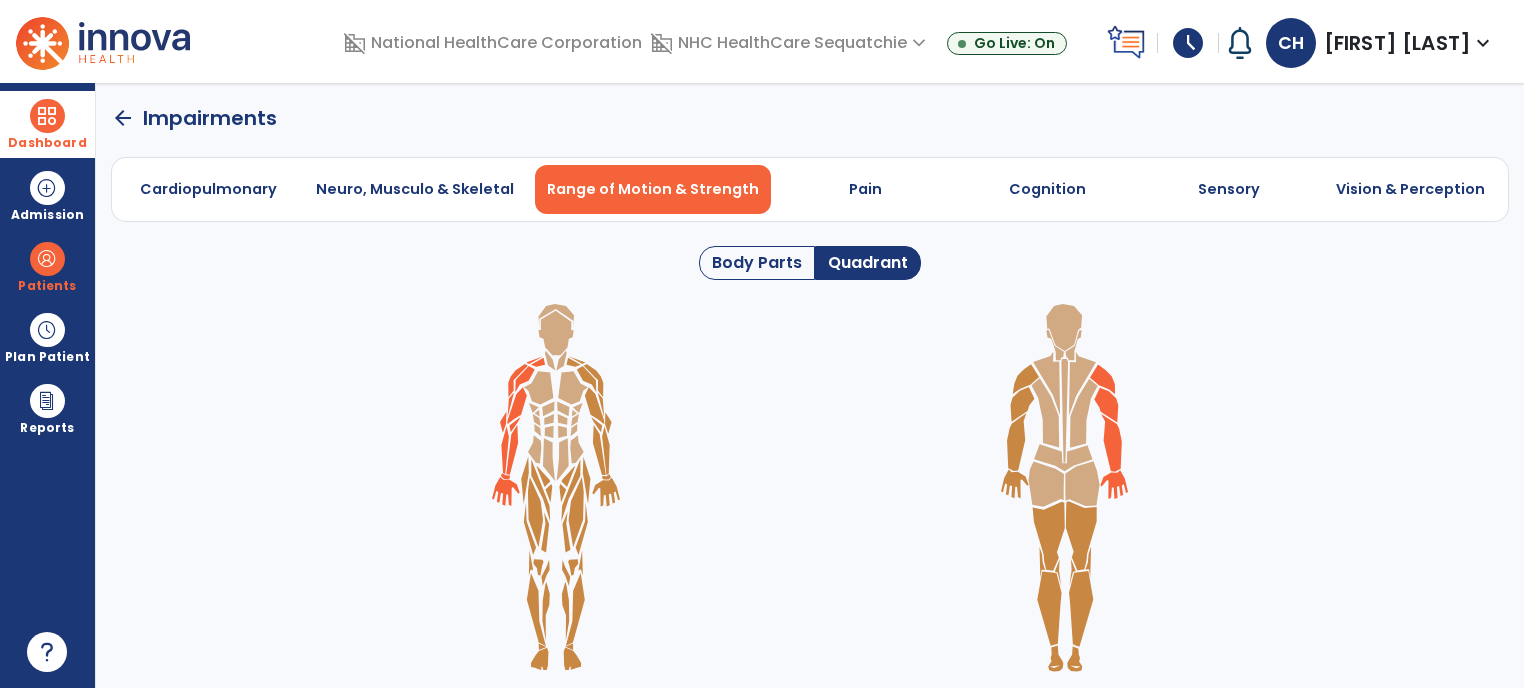 click 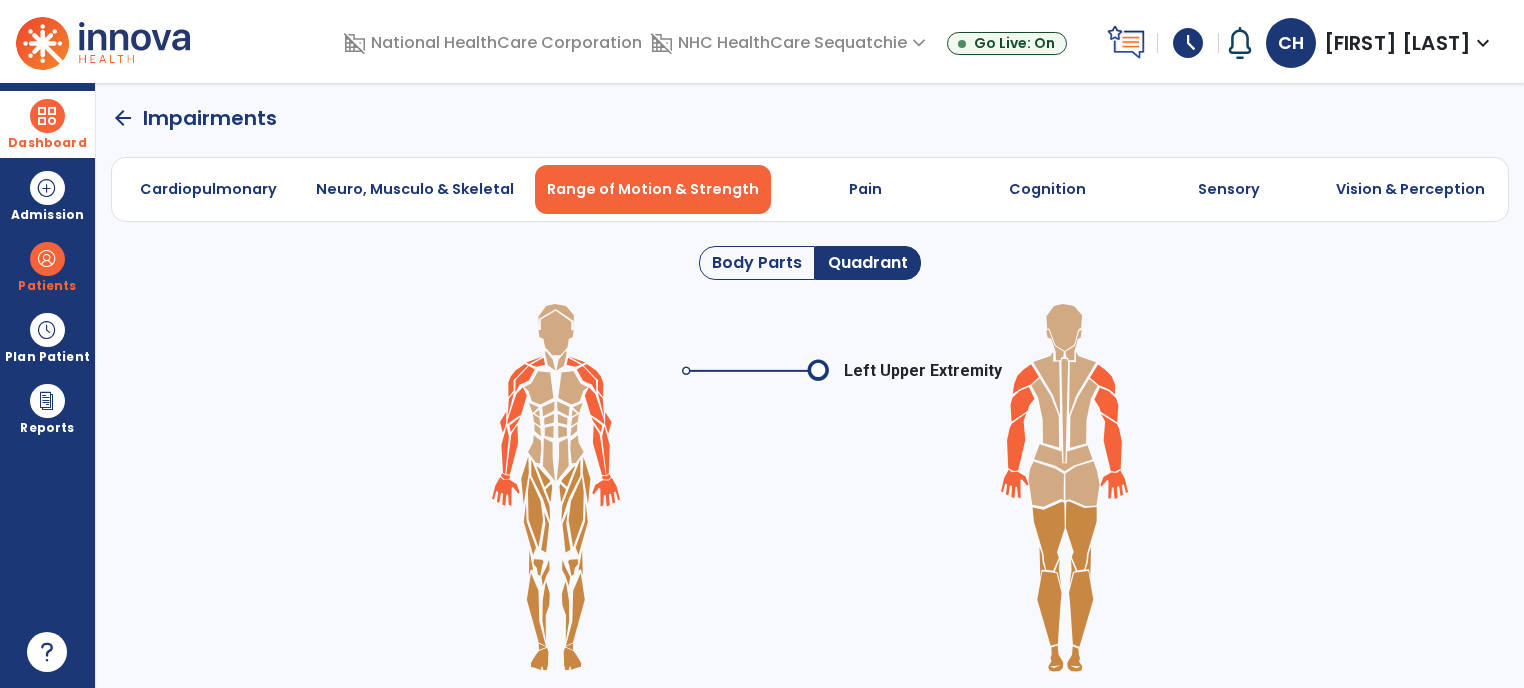 click 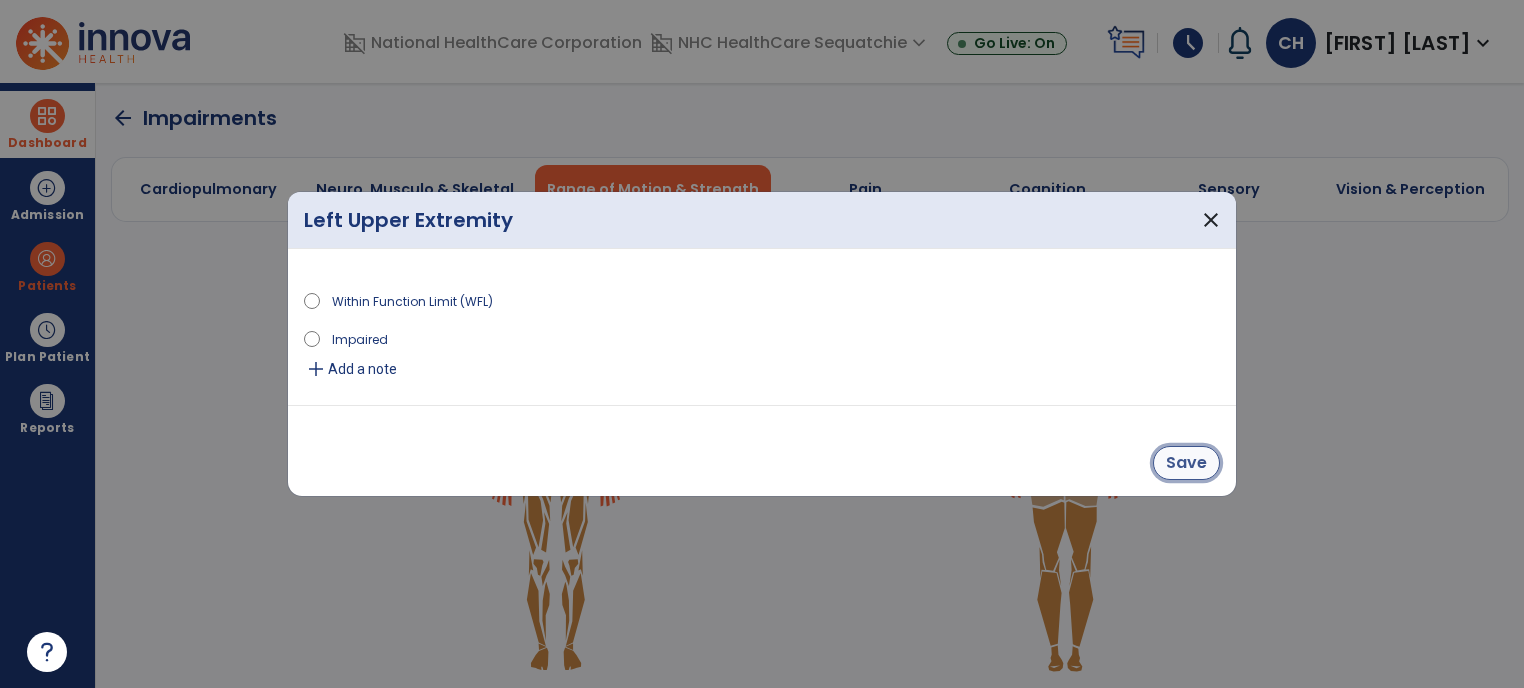 click on "Save" at bounding box center (1186, 463) 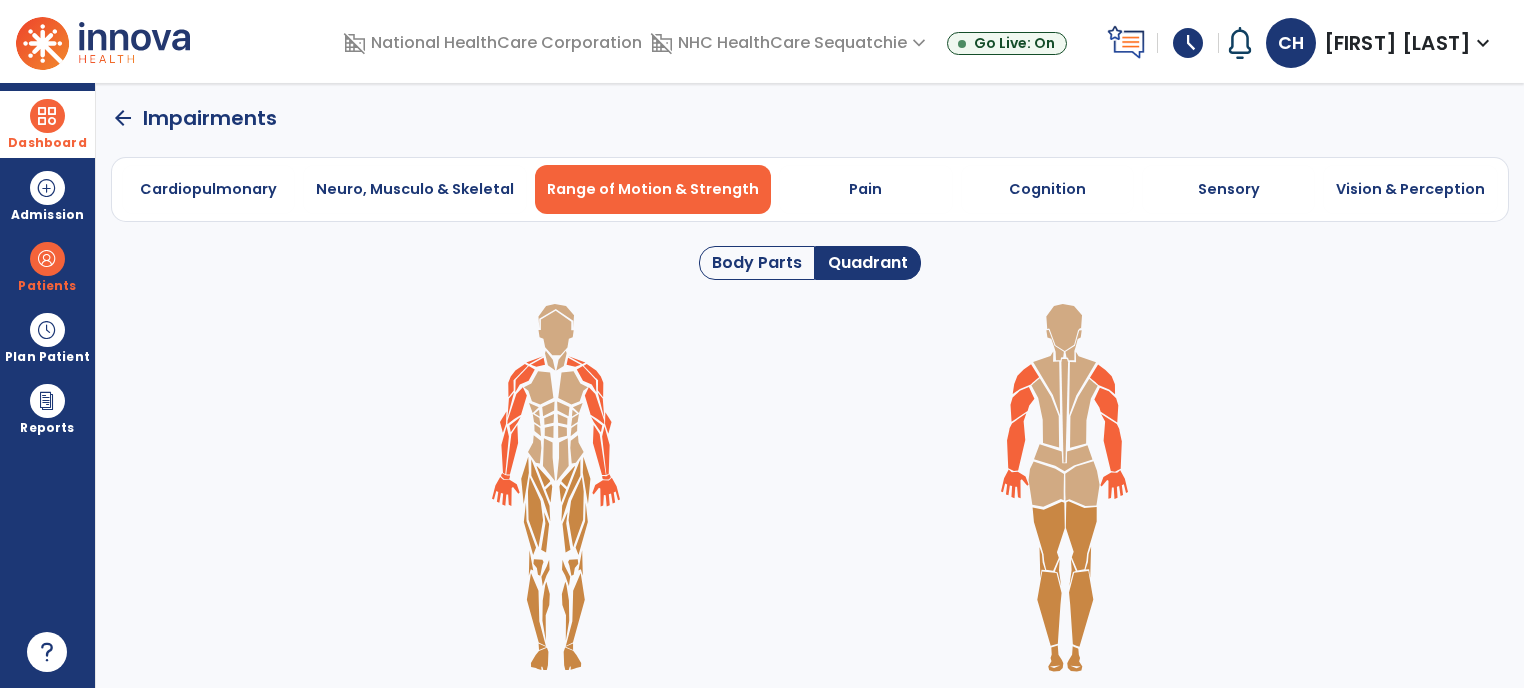 click on "Body Parts" 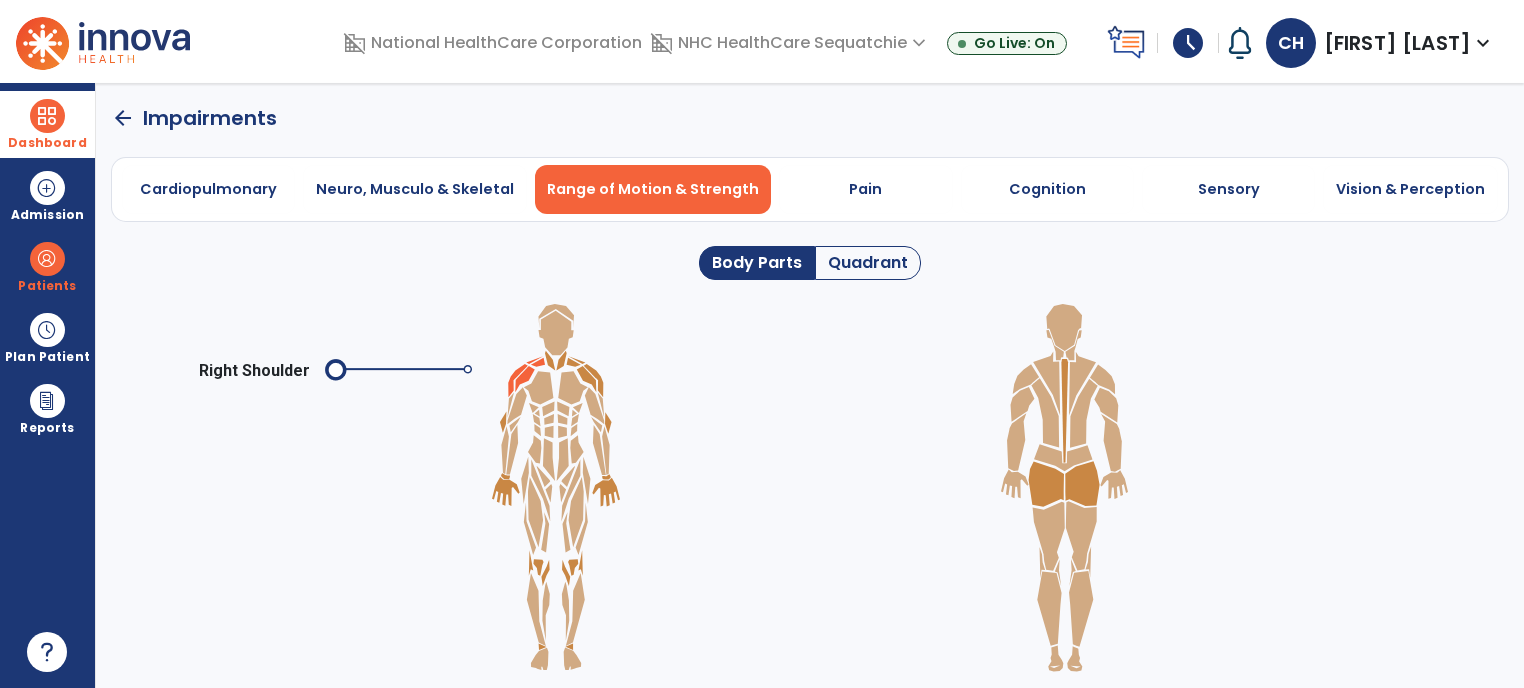 click 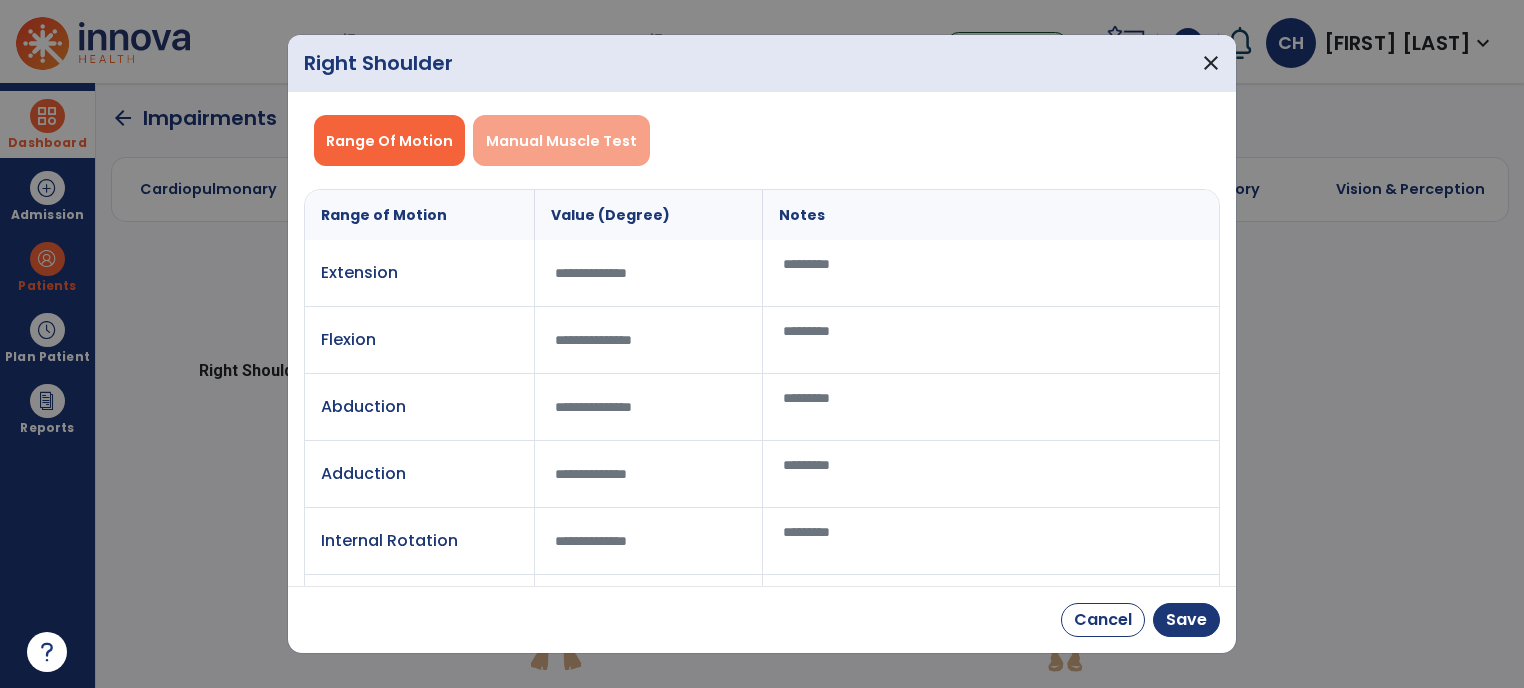 click on "Manual Muscle Test" at bounding box center (561, 141) 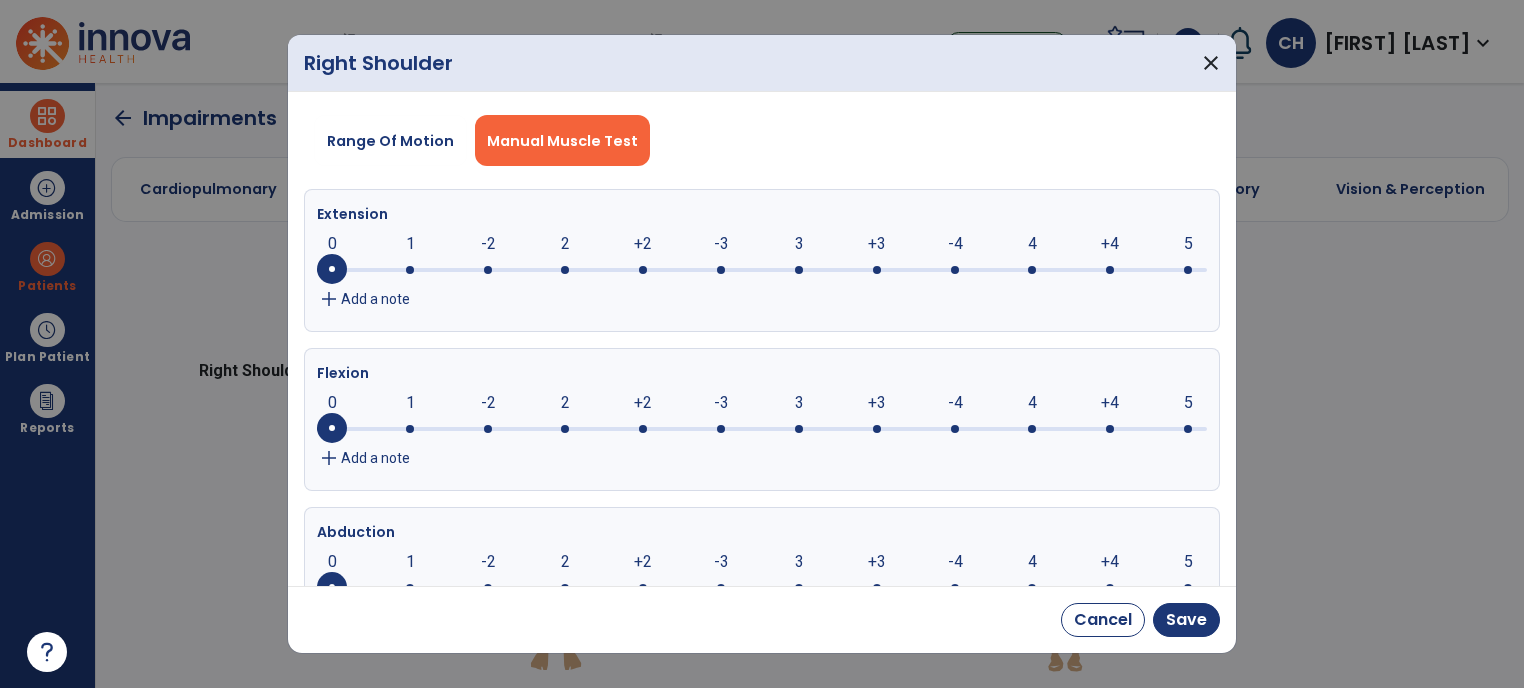 click 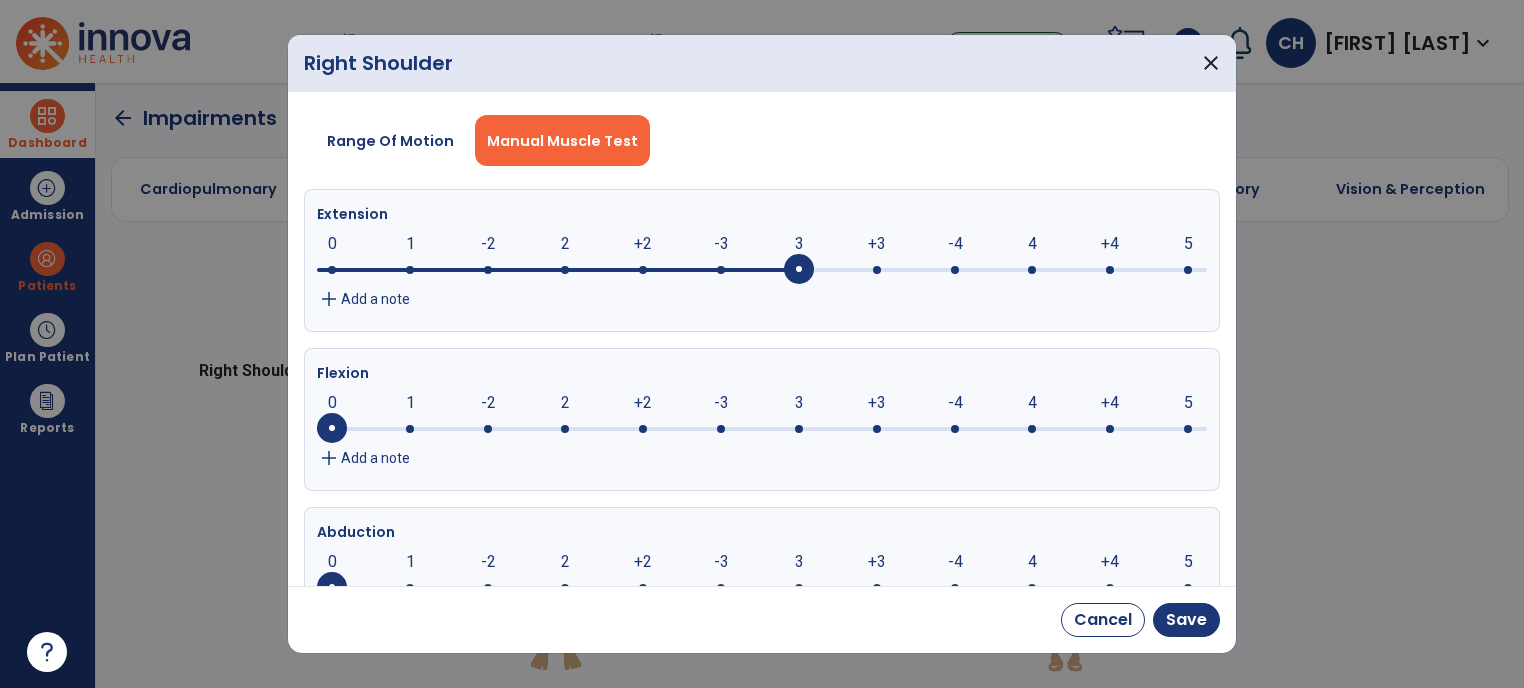 click on "0     0      1      -2      2      +2      -3      3      +3      -4      4      +4      5" 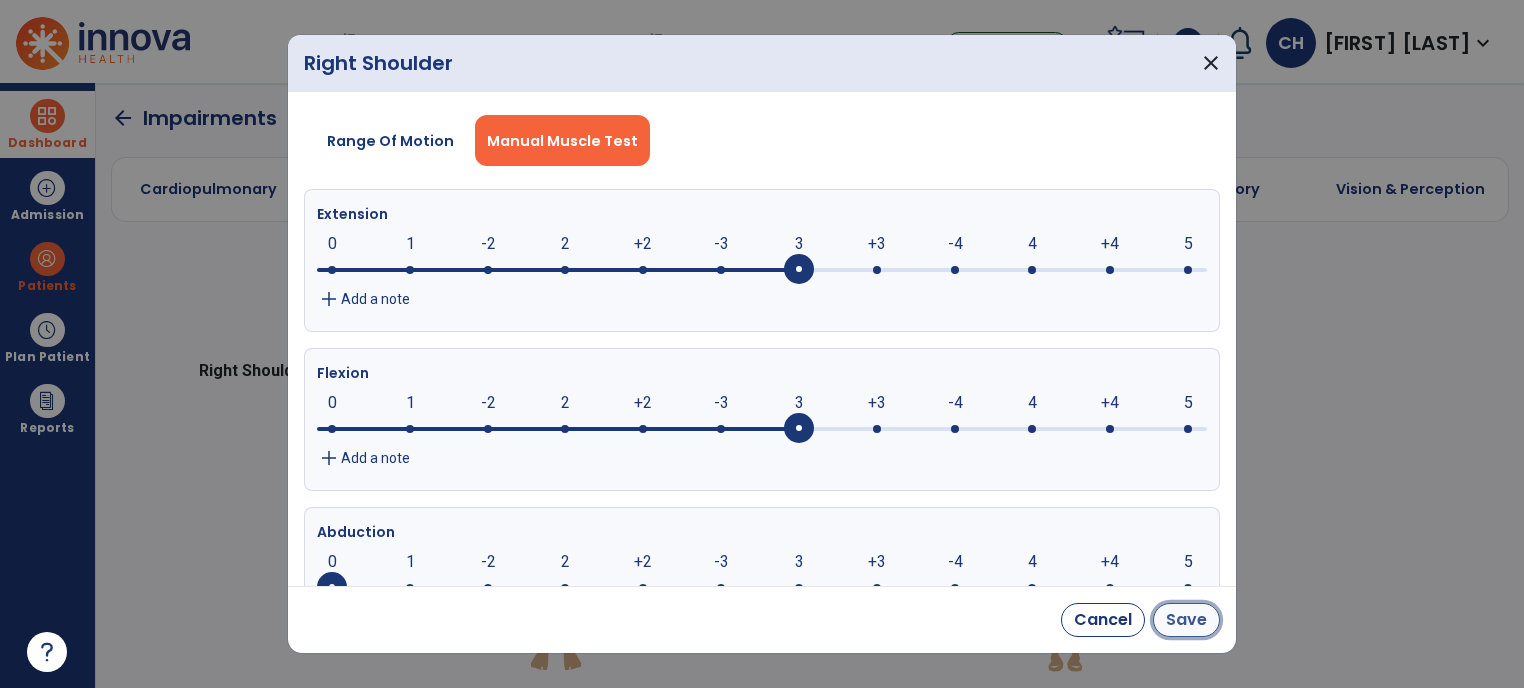 click on "Save" at bounding box center [1186, 620] 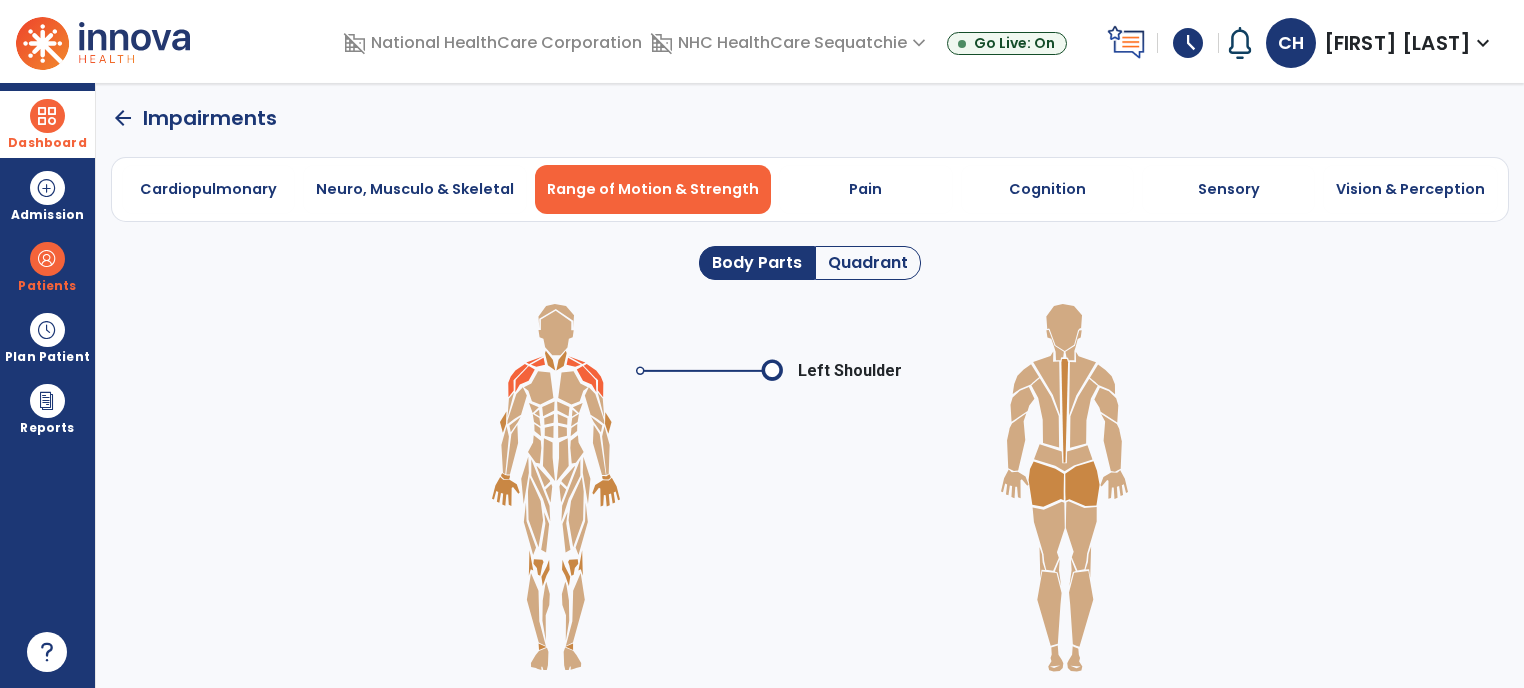 click 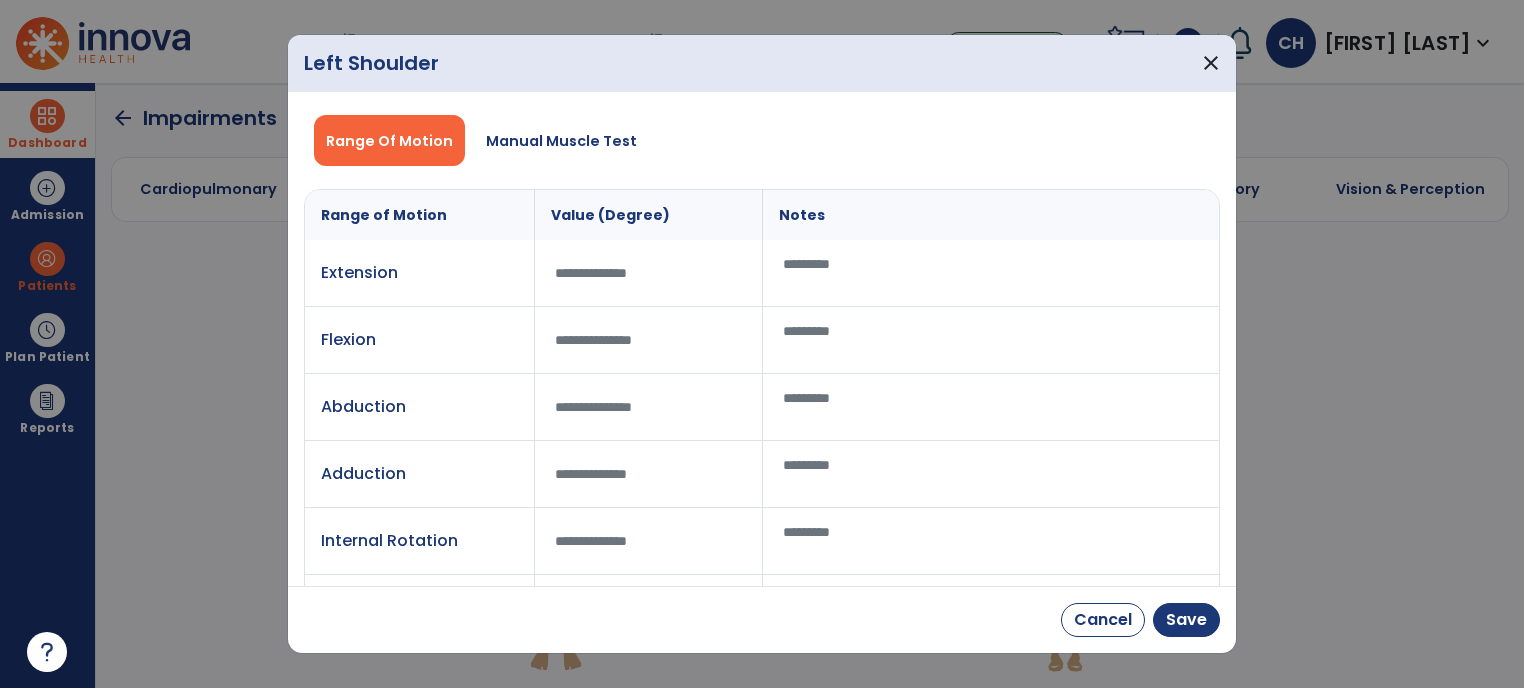 click at bounding box center [649, 340] 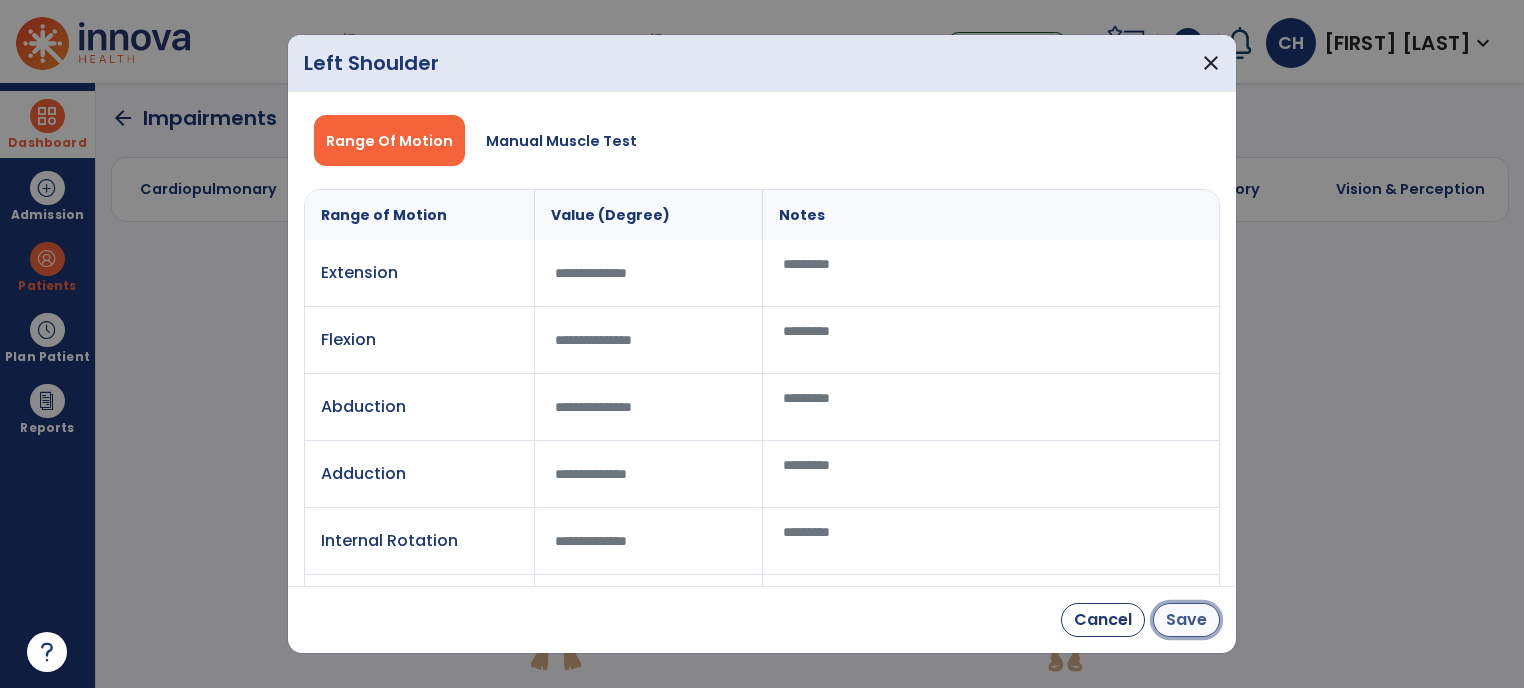 click on "Save" at bounding box center [1186, 620] 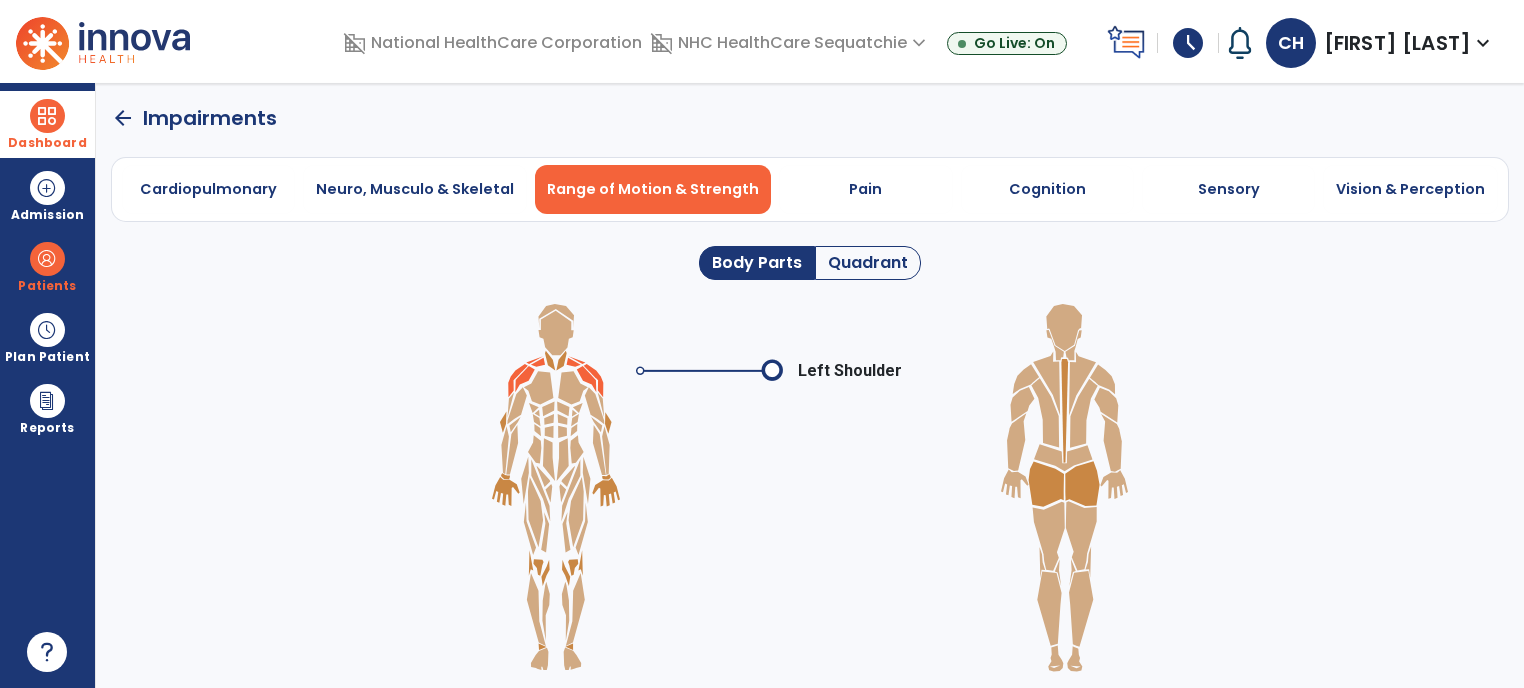 click 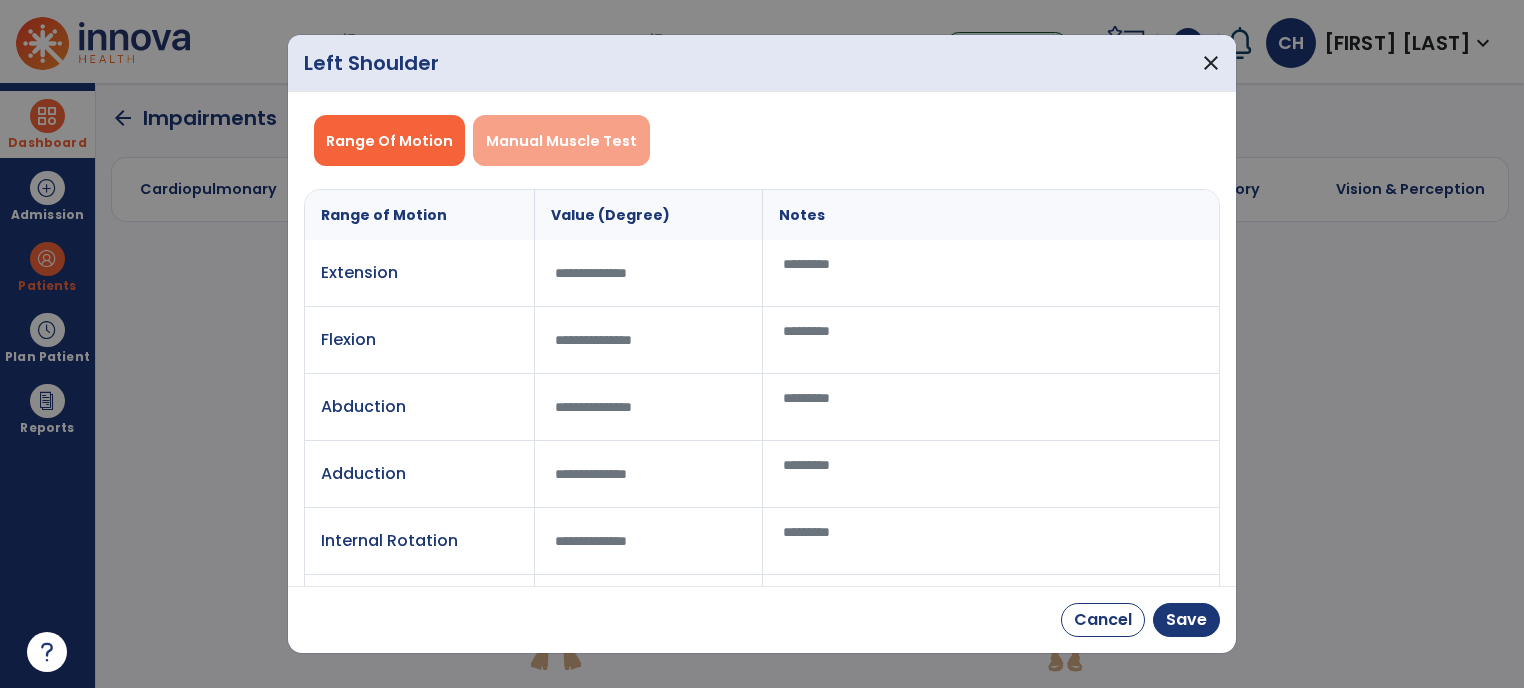 click on "Manual Muscle Test" at bounding box center (561, 141) 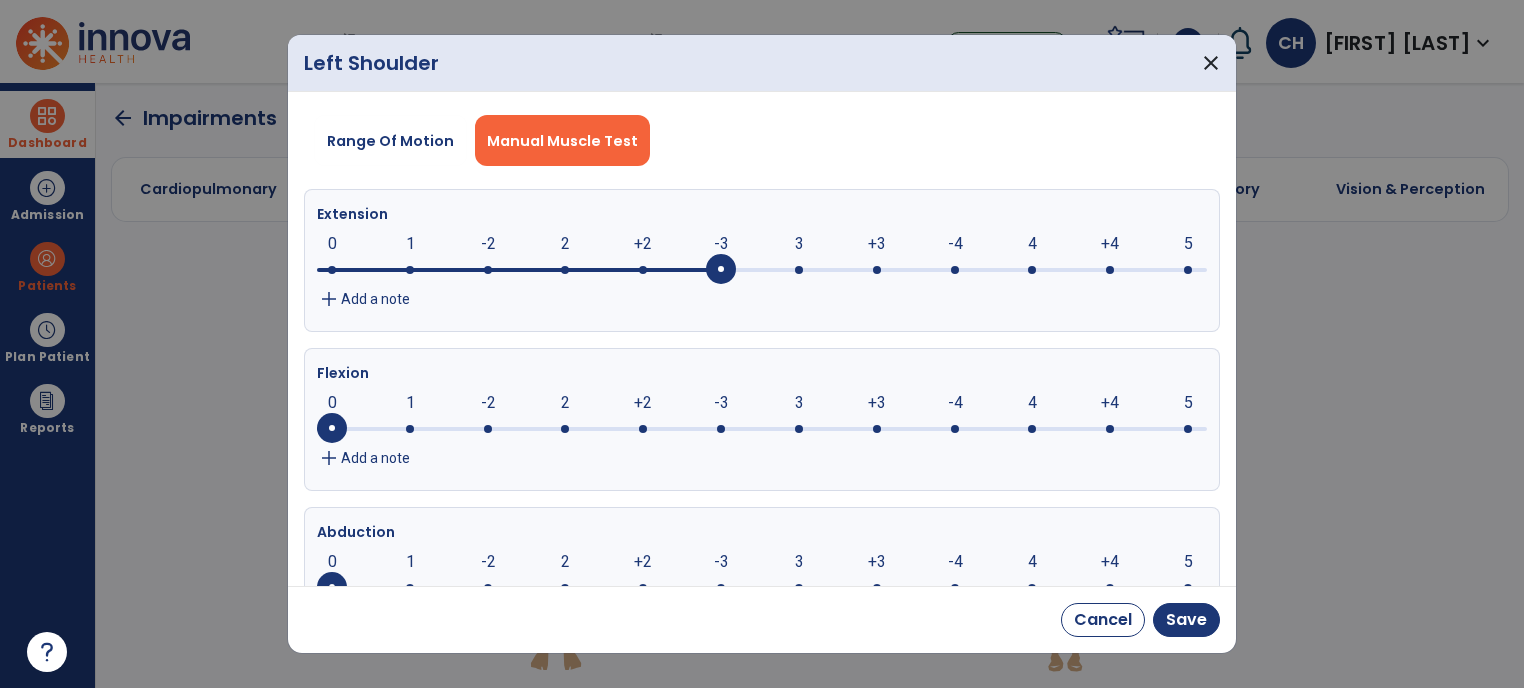 click 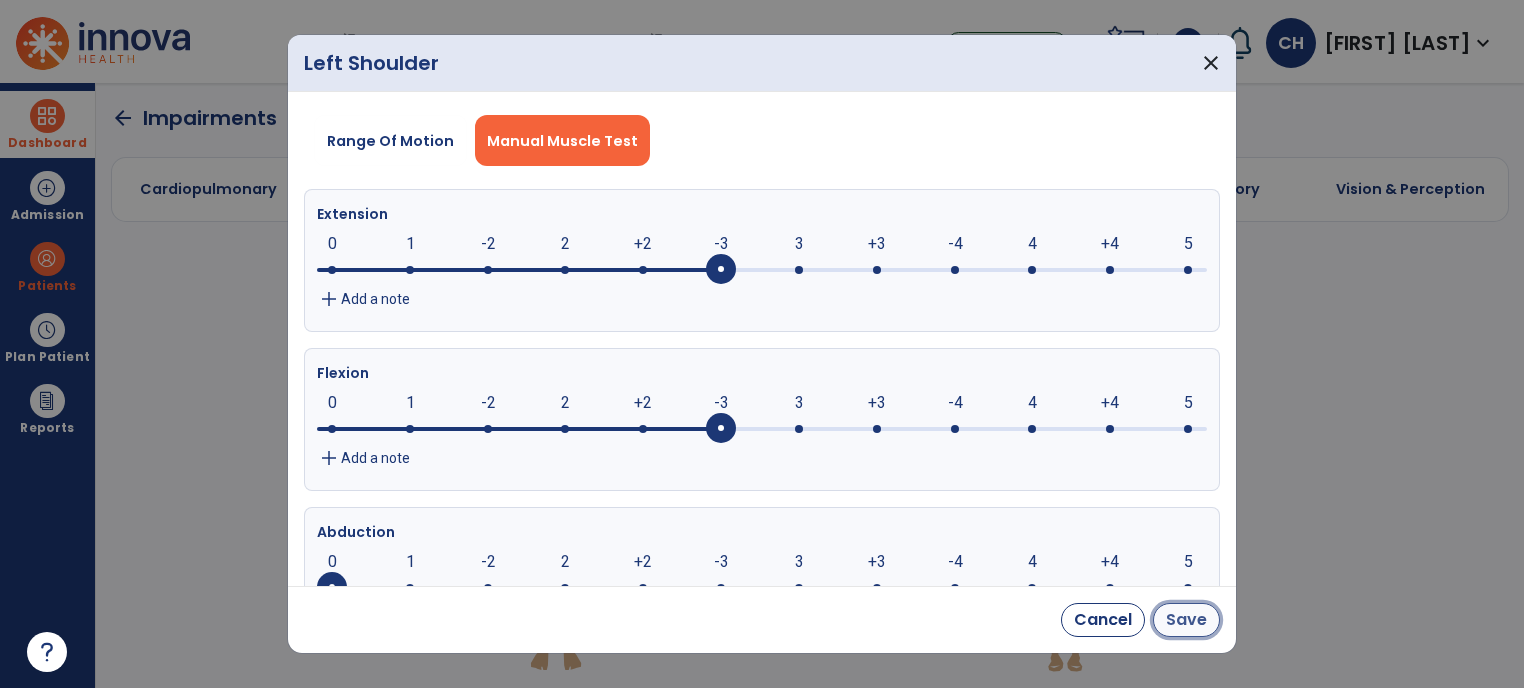 click on "Save" at bounding box center [1186, 620] 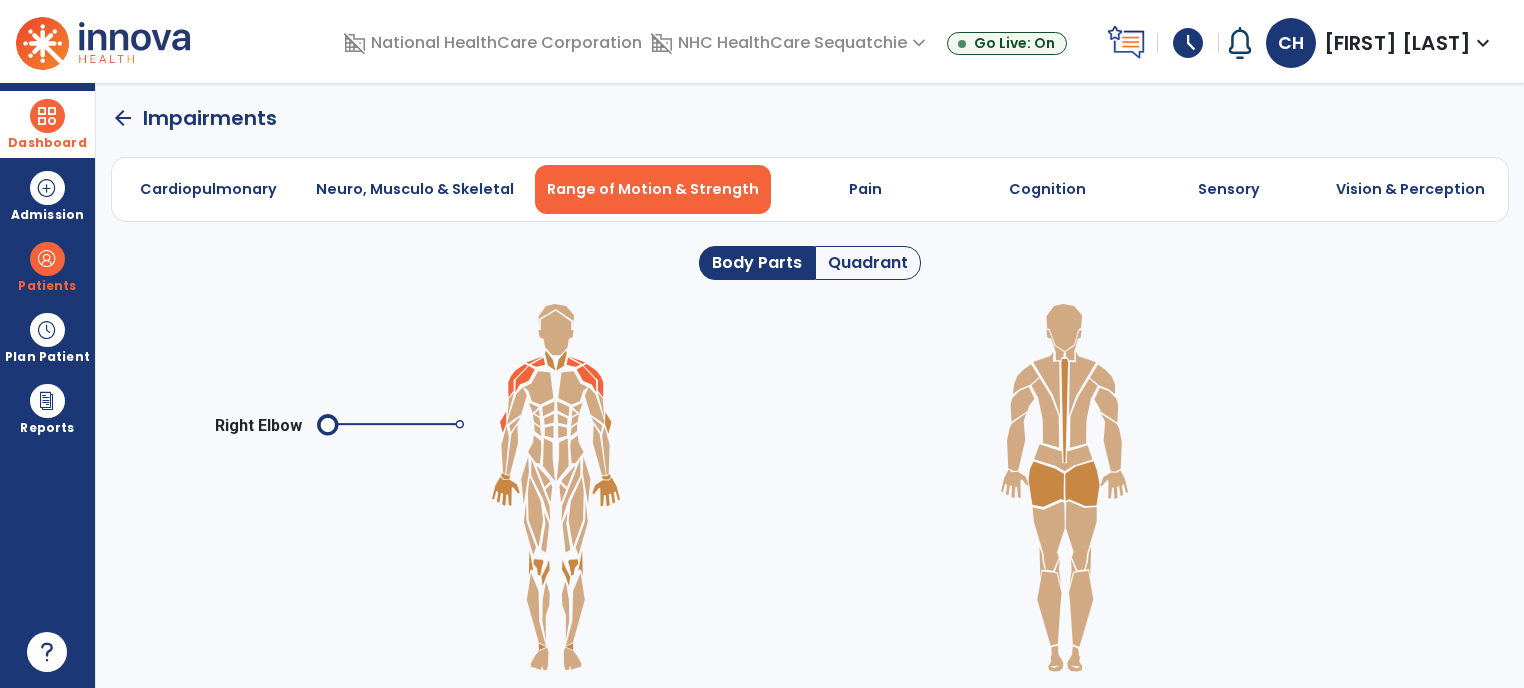 click 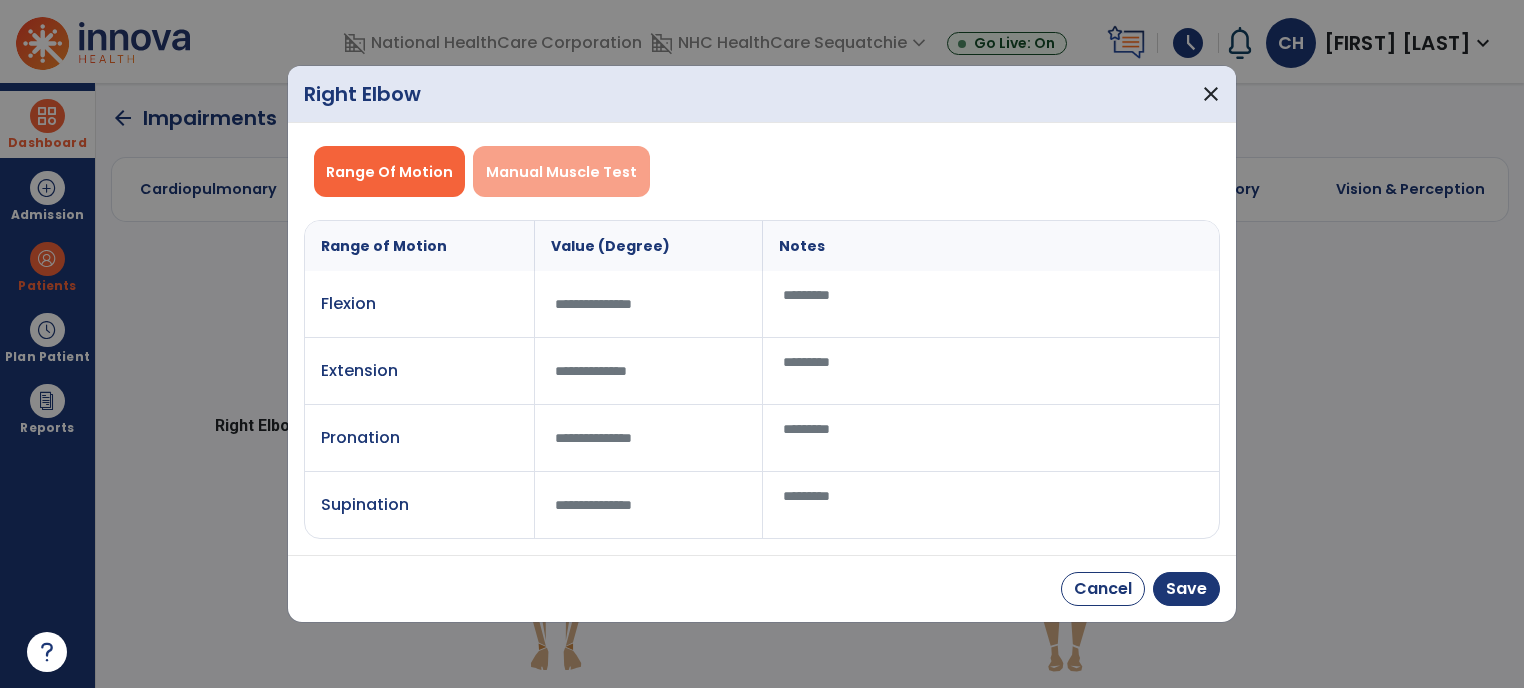 click on "Manual Muscle Test" at bounding box center (561, 171) 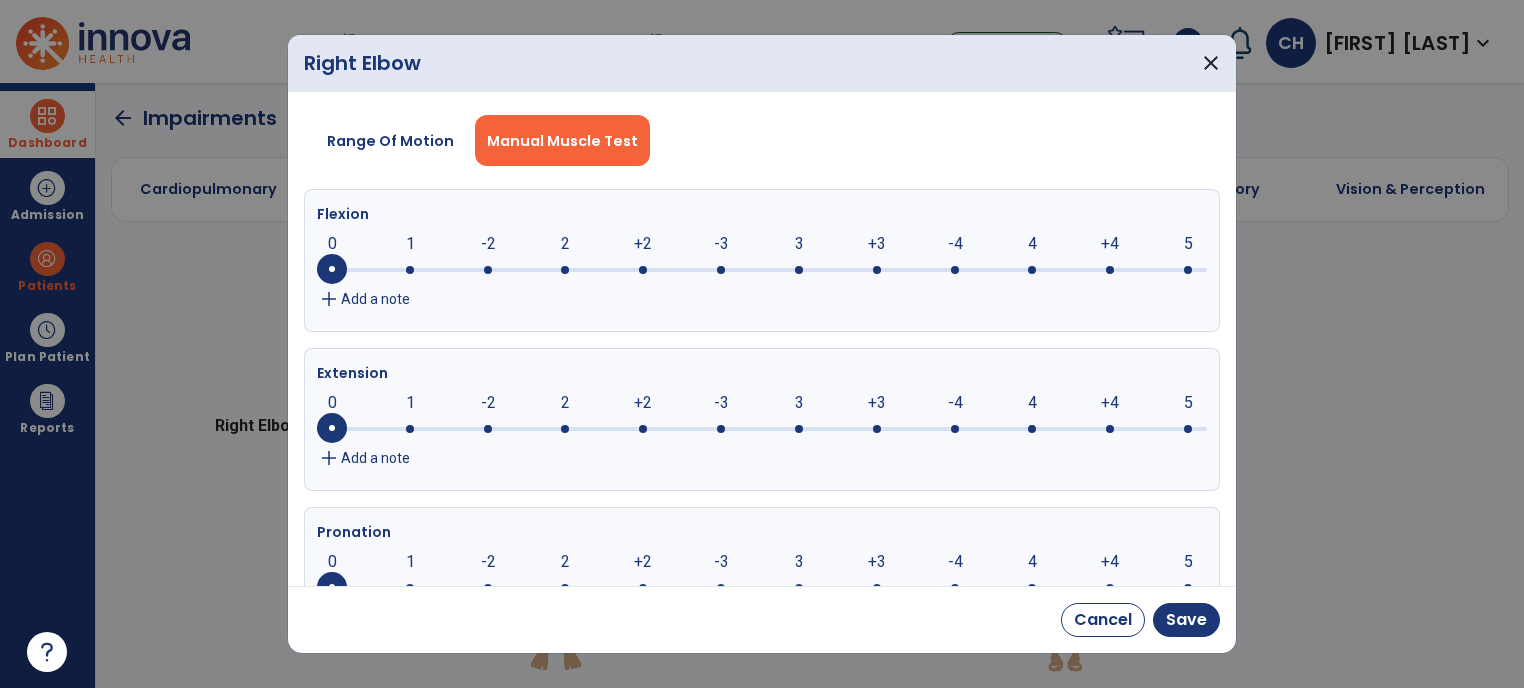 click 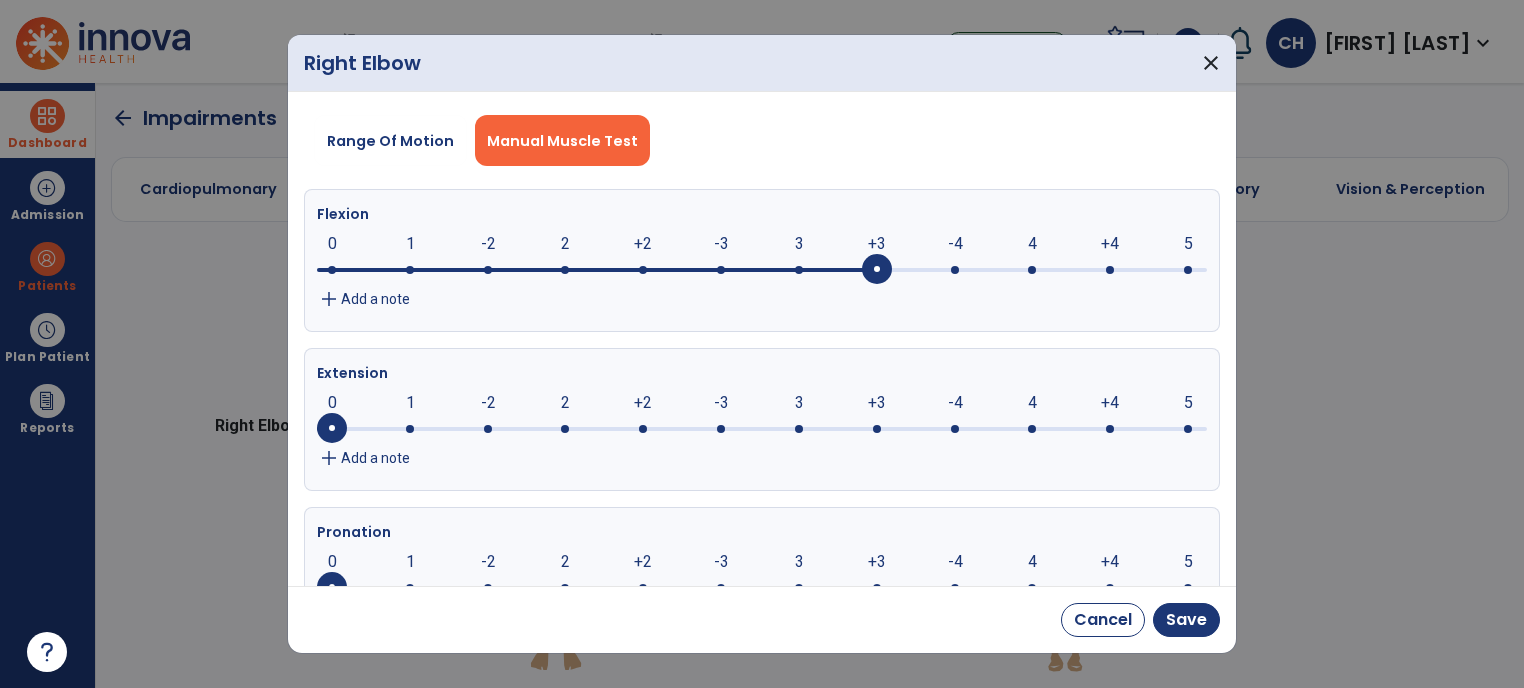 click 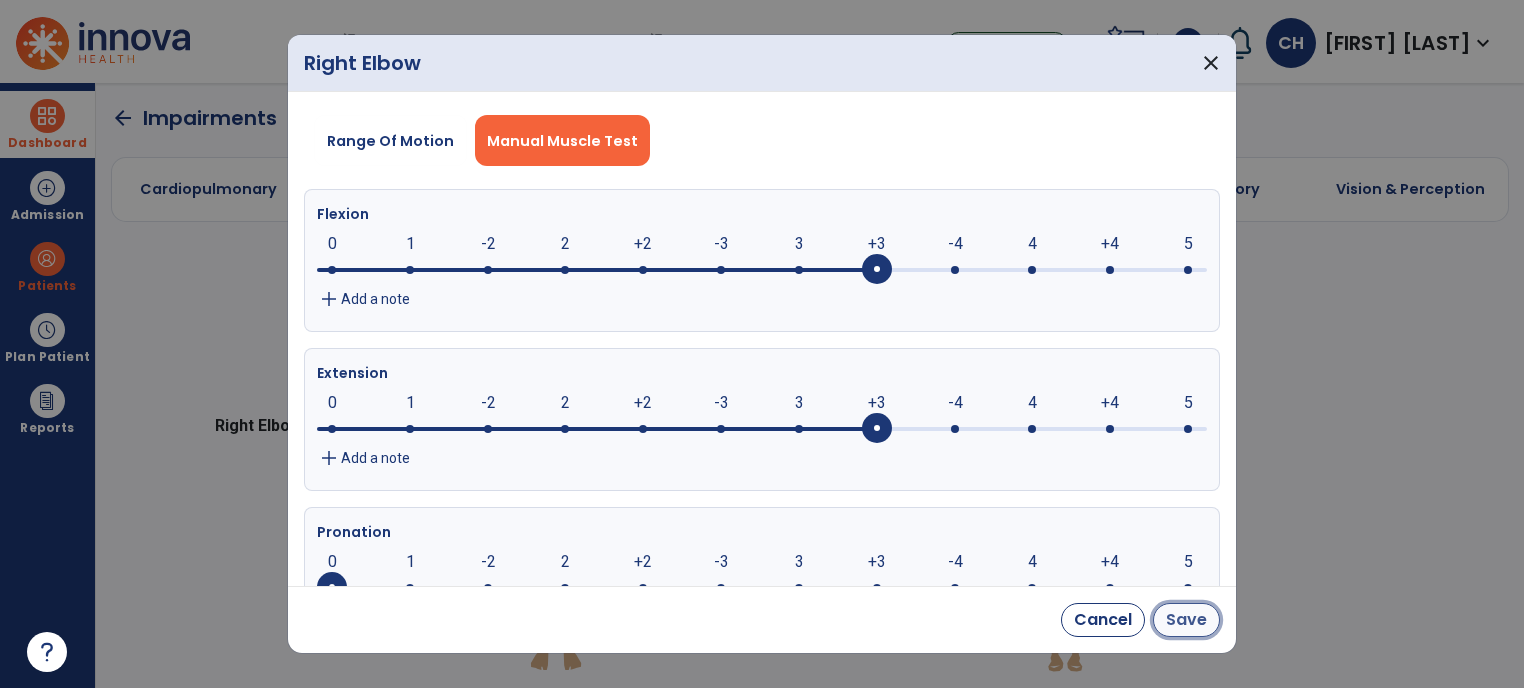 click on "Save" at bounding box center (1186, 620) 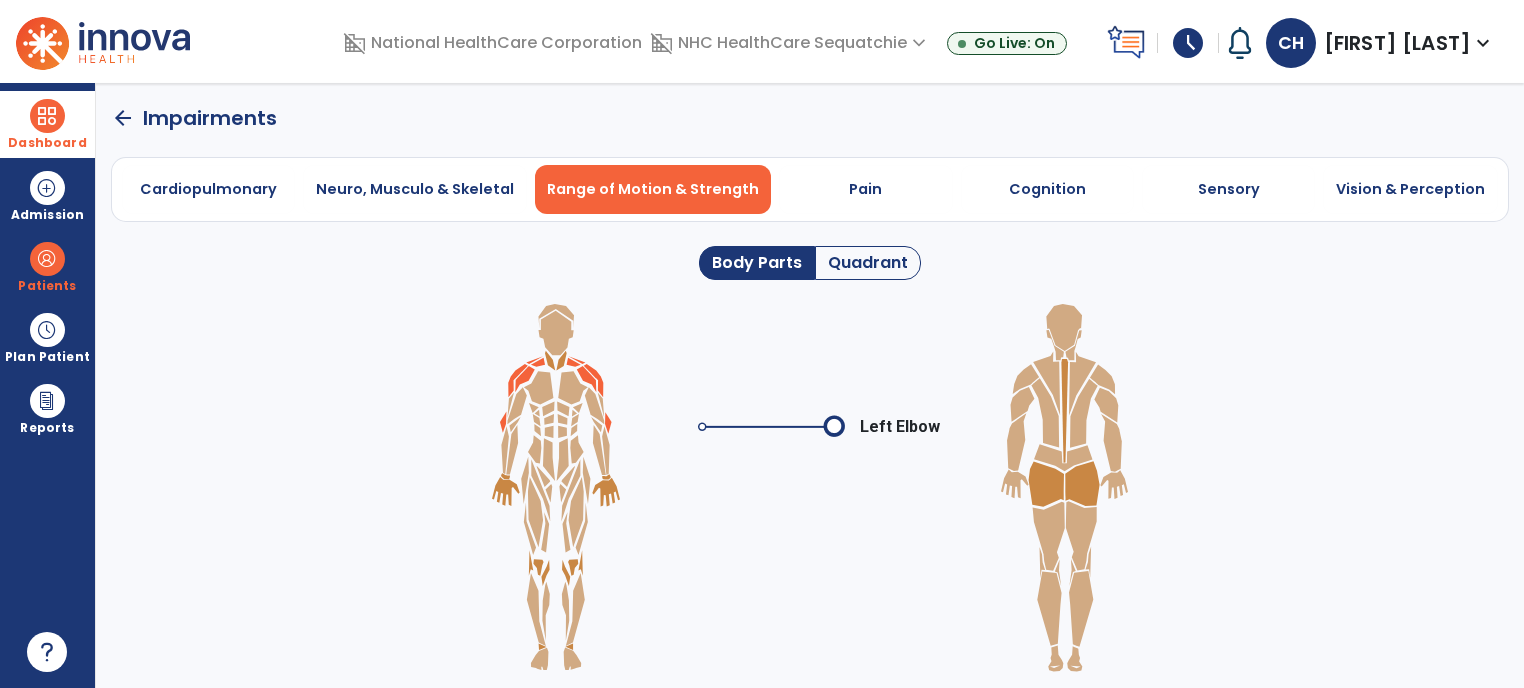click 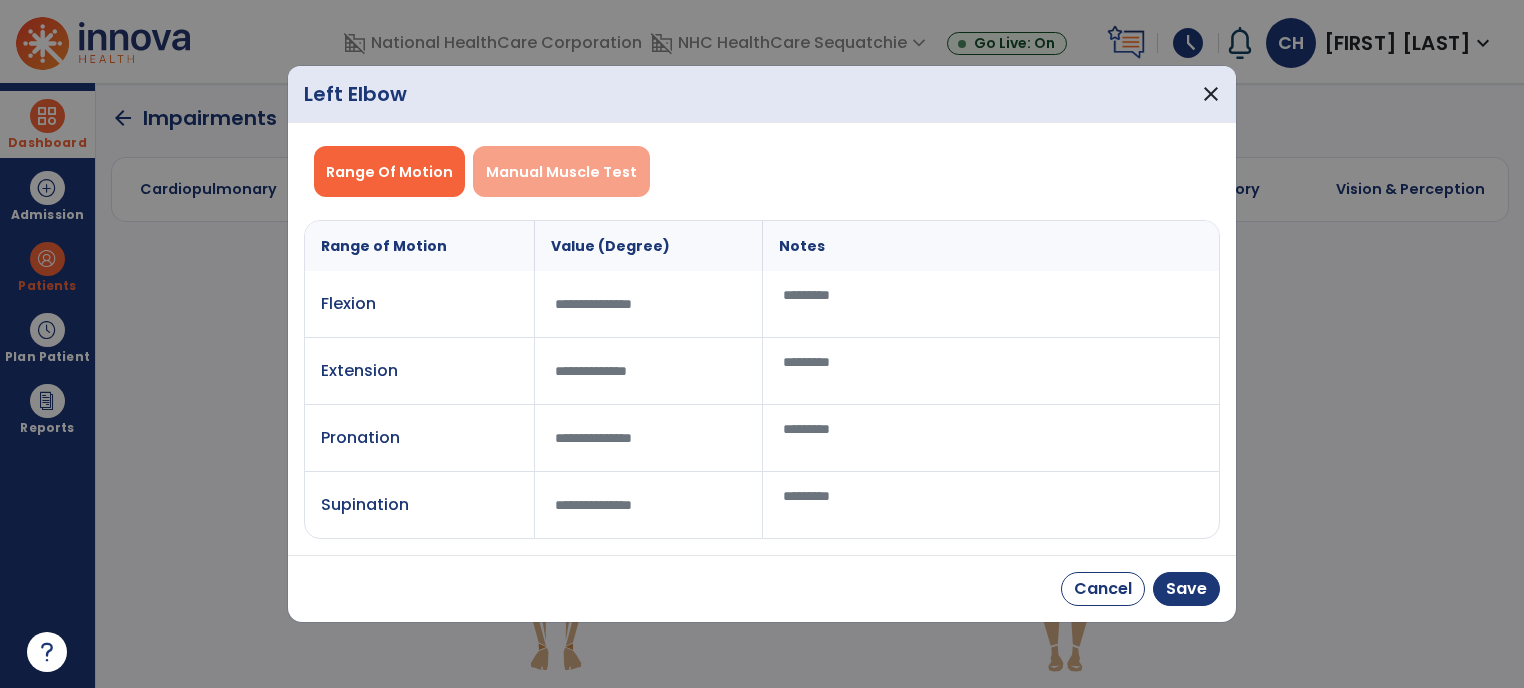 click on "Manual Muscle Test" at bounding box center (561, 172) 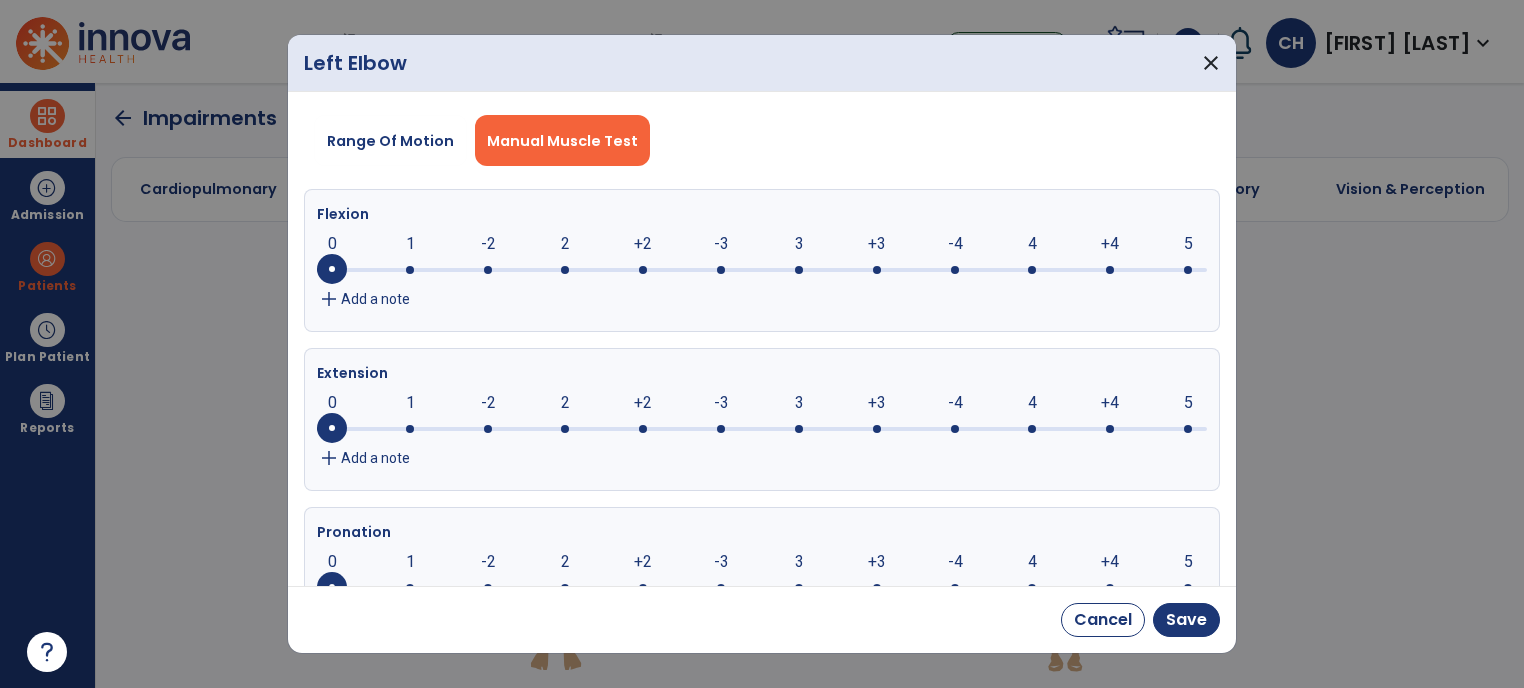 click on "+3" 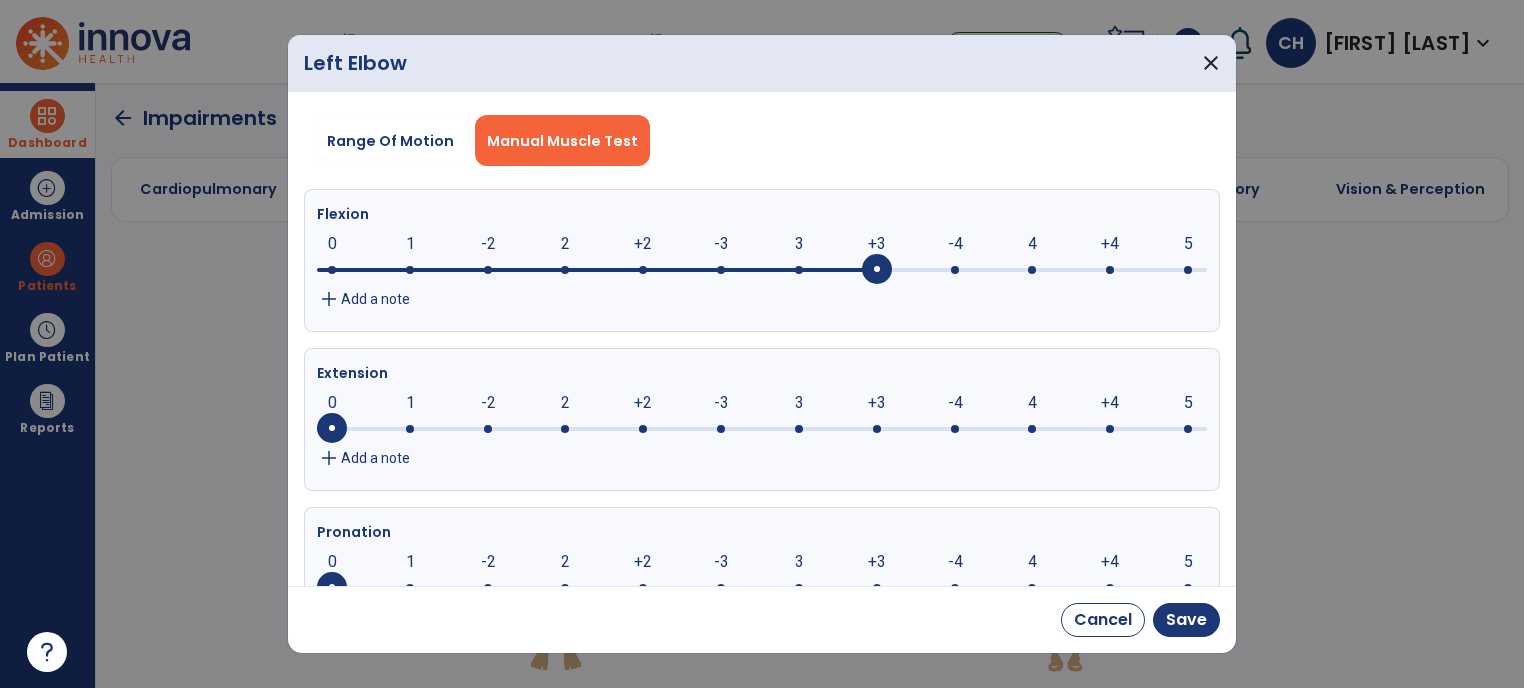 click on "+3" 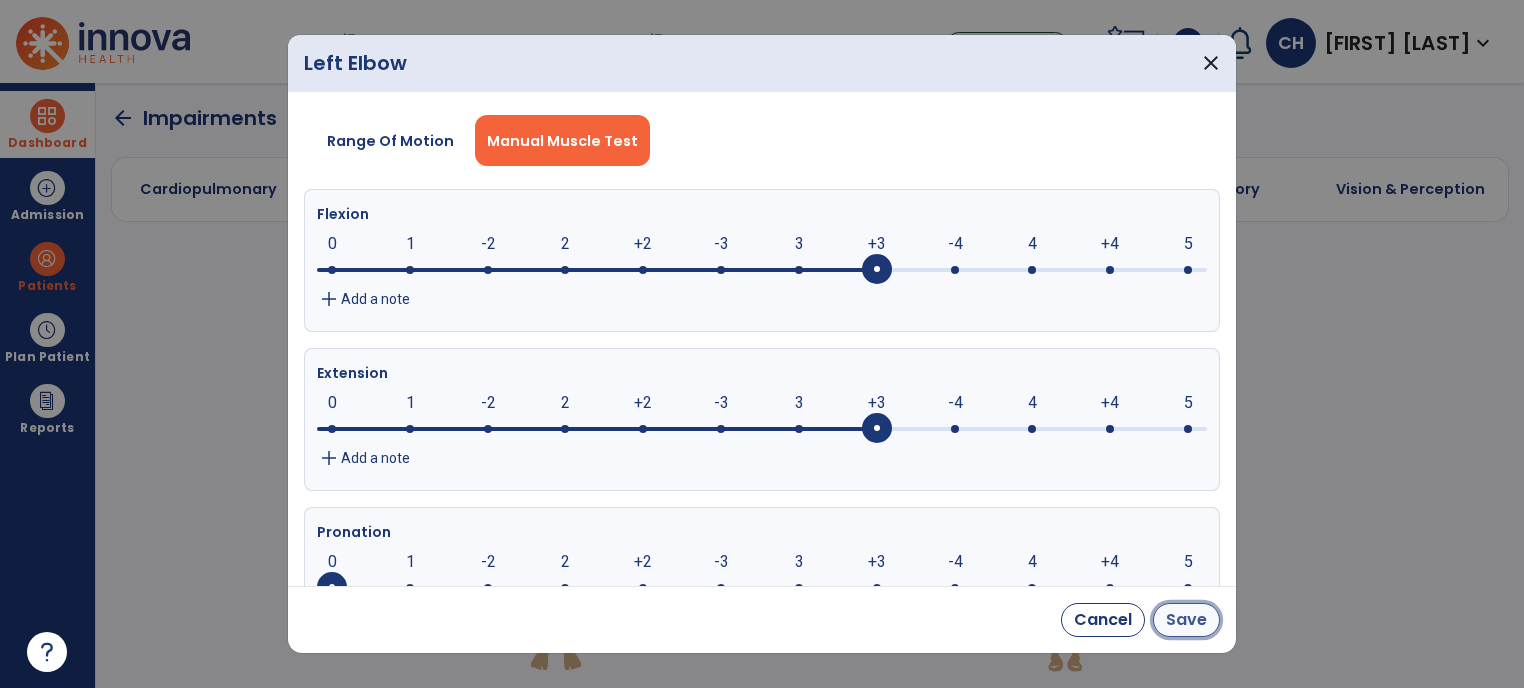 click on "Save" at bounding box center (1186, 620) 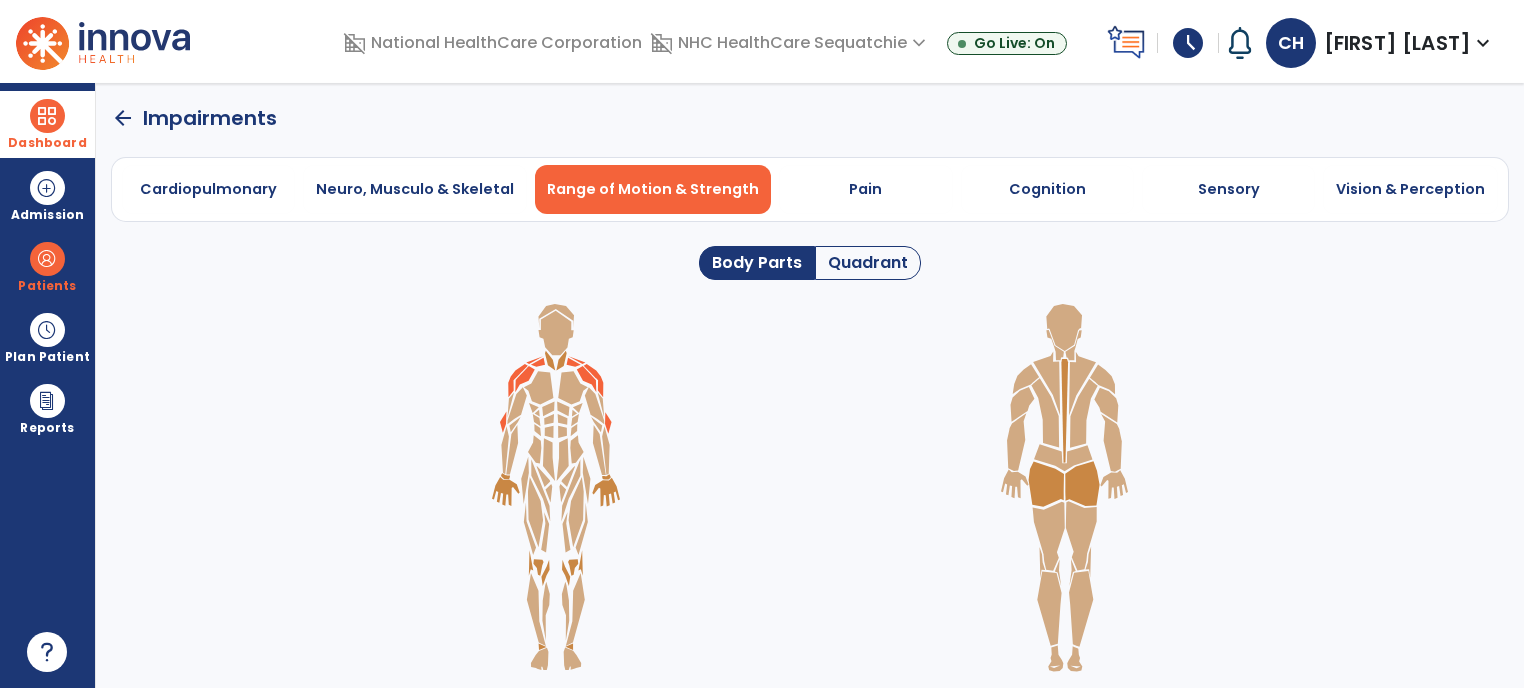 click on "Quadrant" 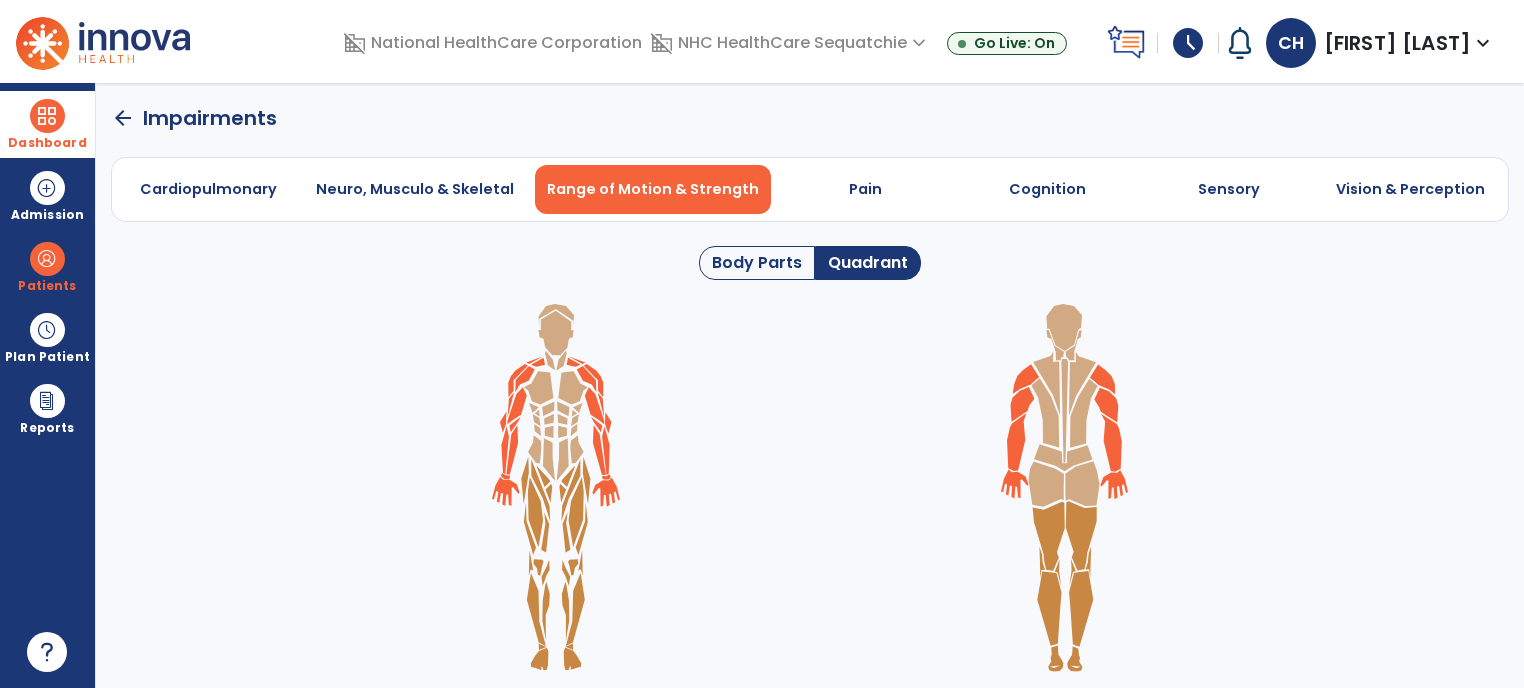 click on "Body Parts" 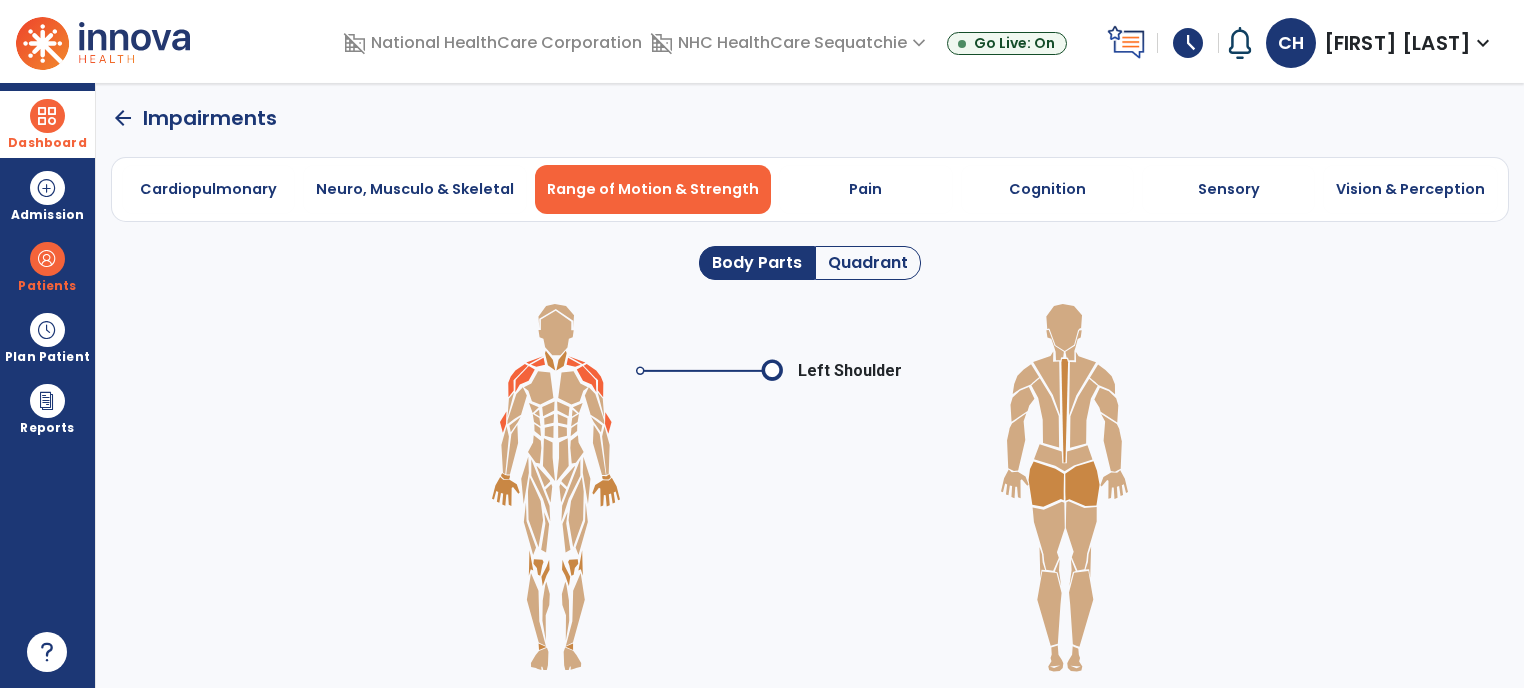 click 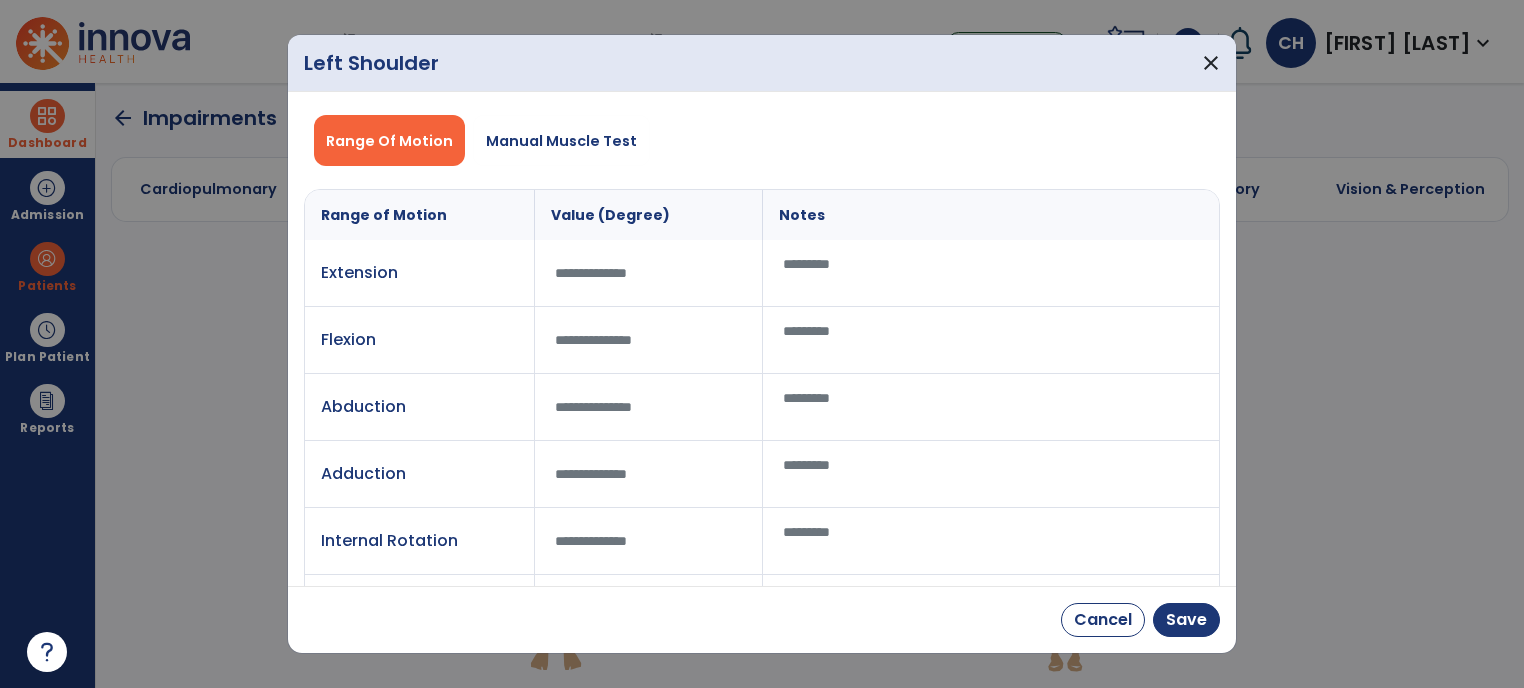 click at bounding box center [649, 340] 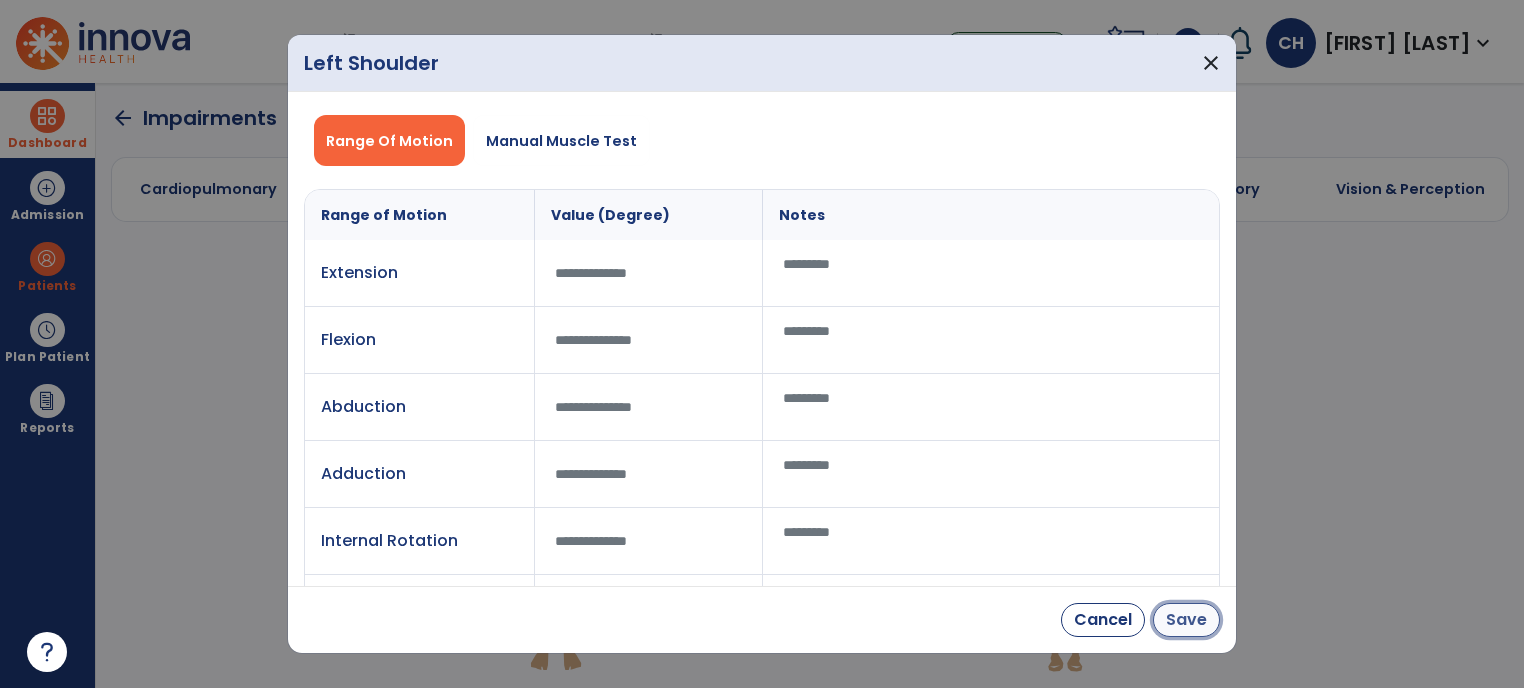 click on "Save" at bounding box center [1186, 620] 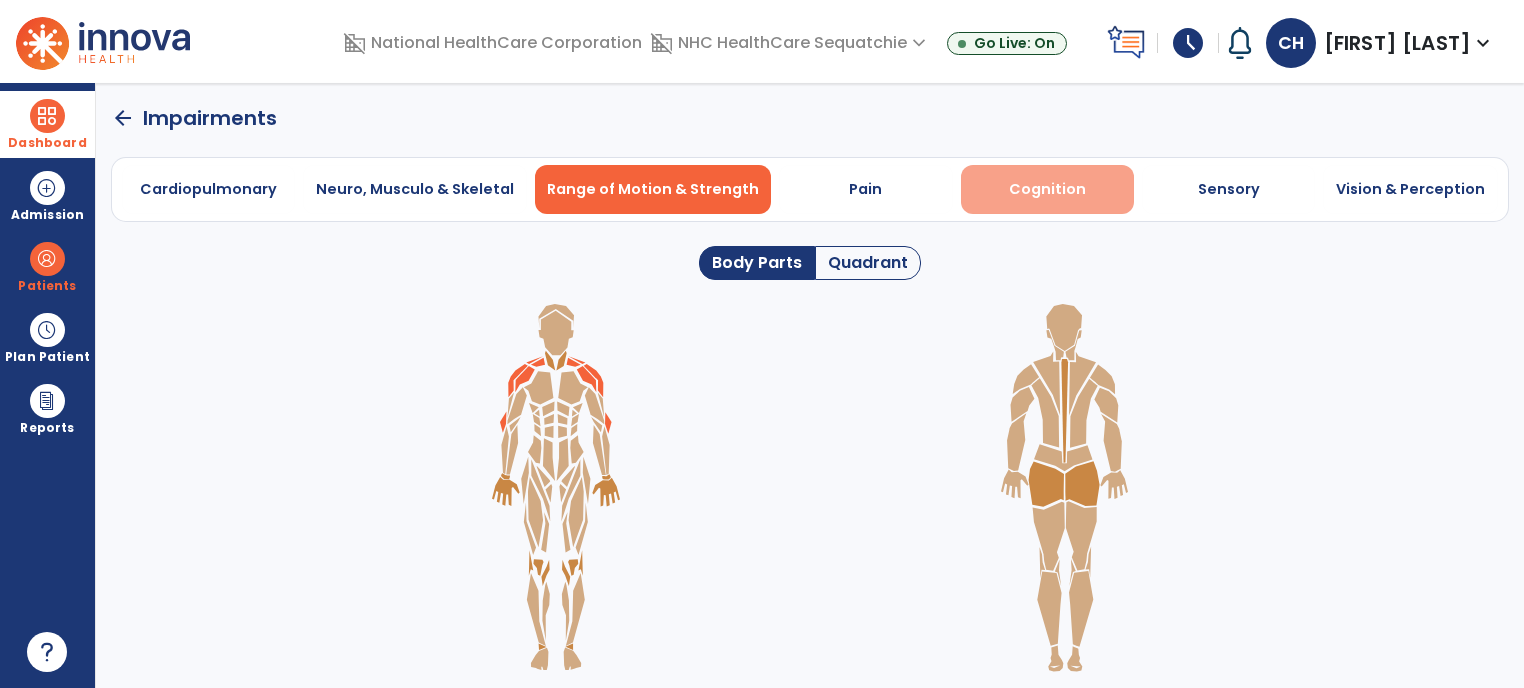 click on "Cognition" at bounding box center (1047, 189) 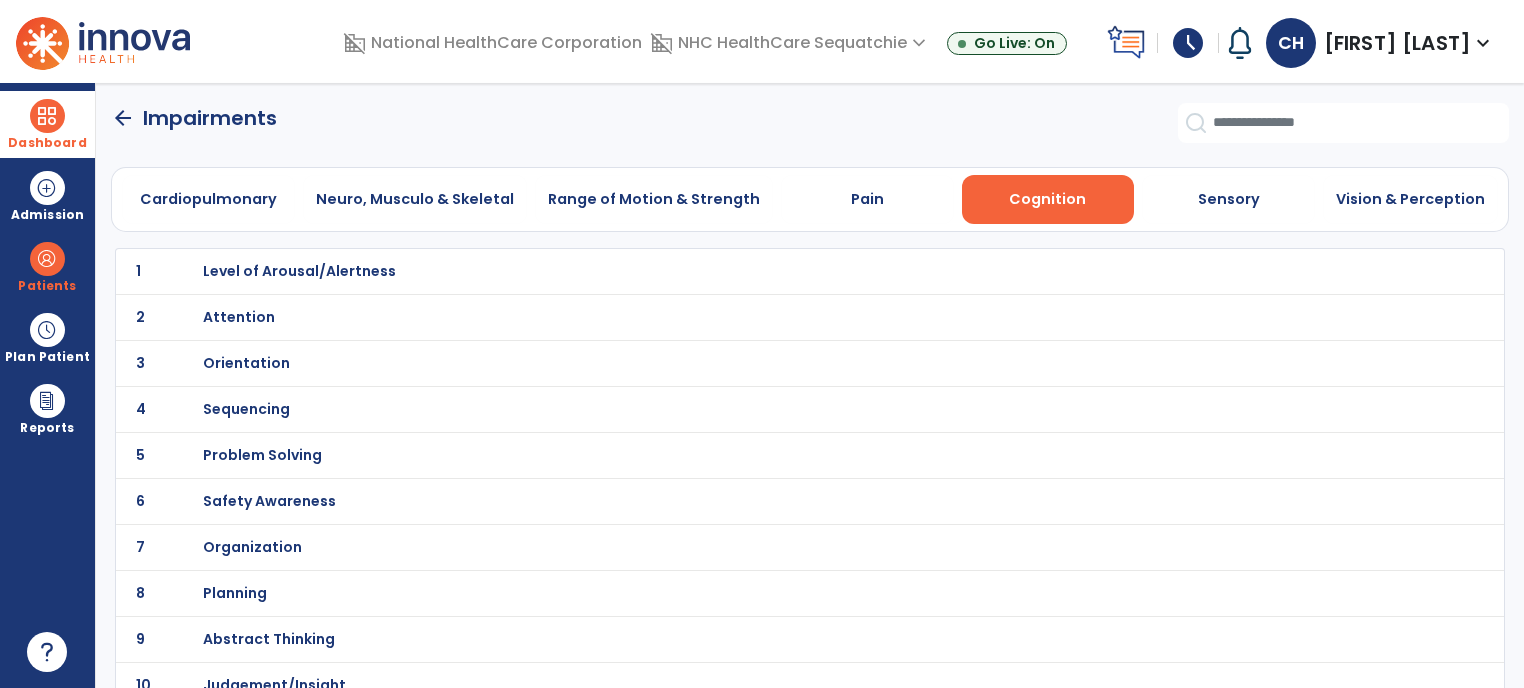 click on "Level of Arousal/Alertness" at bounding box center [299, 271] 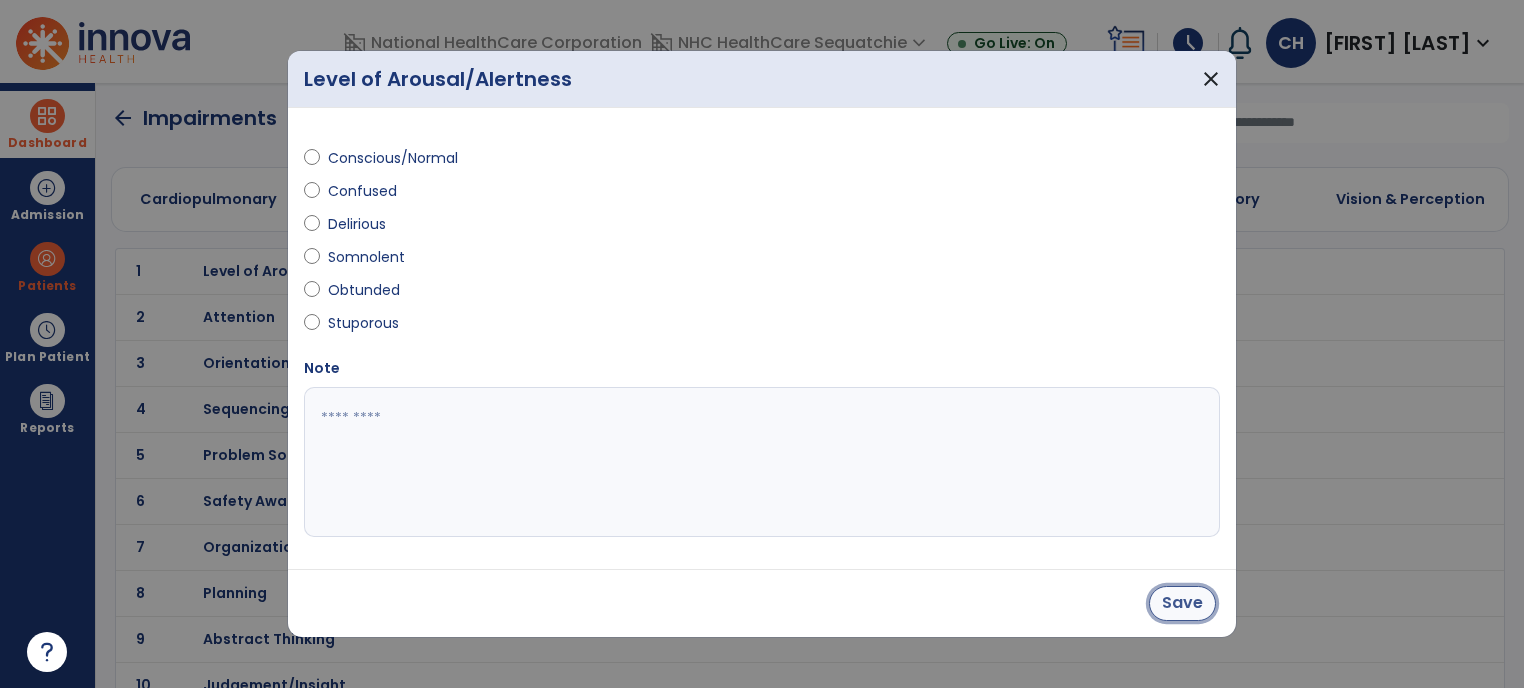 click on "Save" at bounding box center [1182, 603] 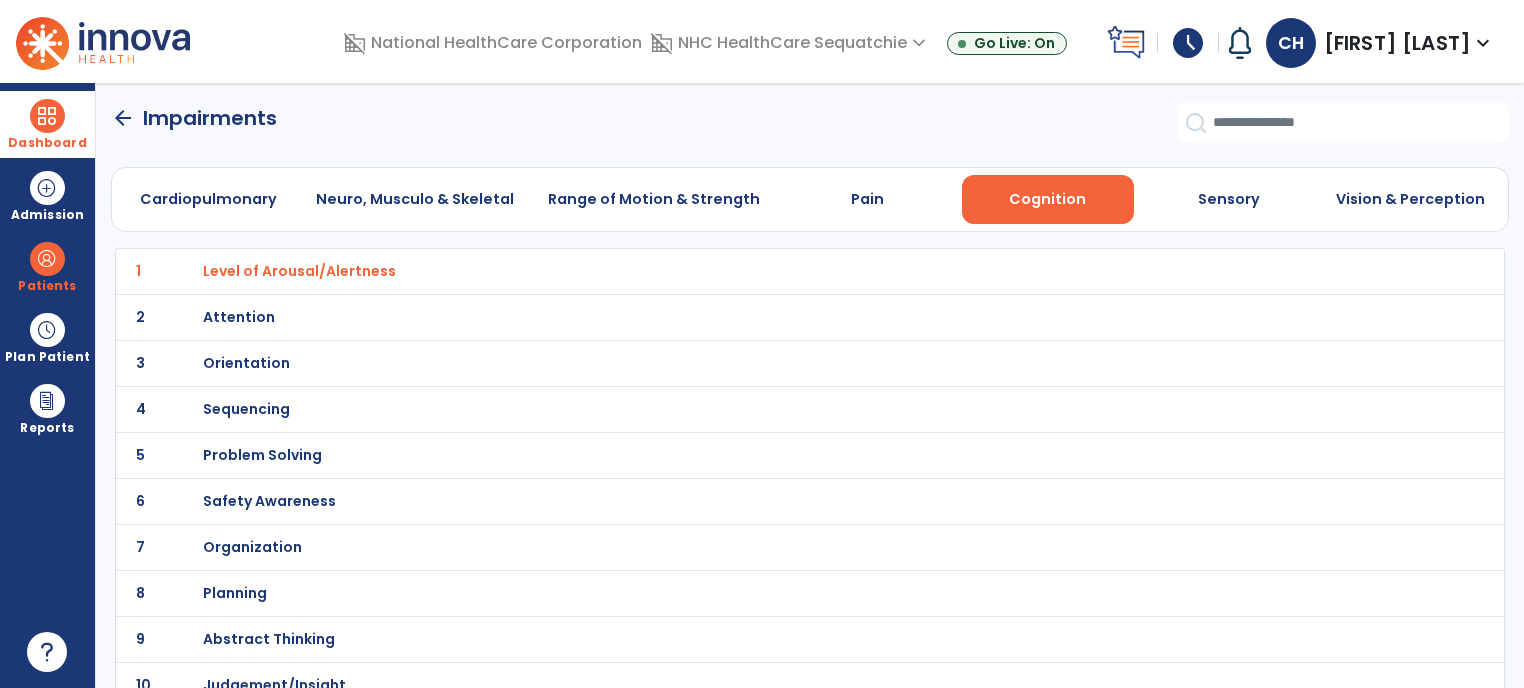 click on "Attention" at bounding box center [299, 271] 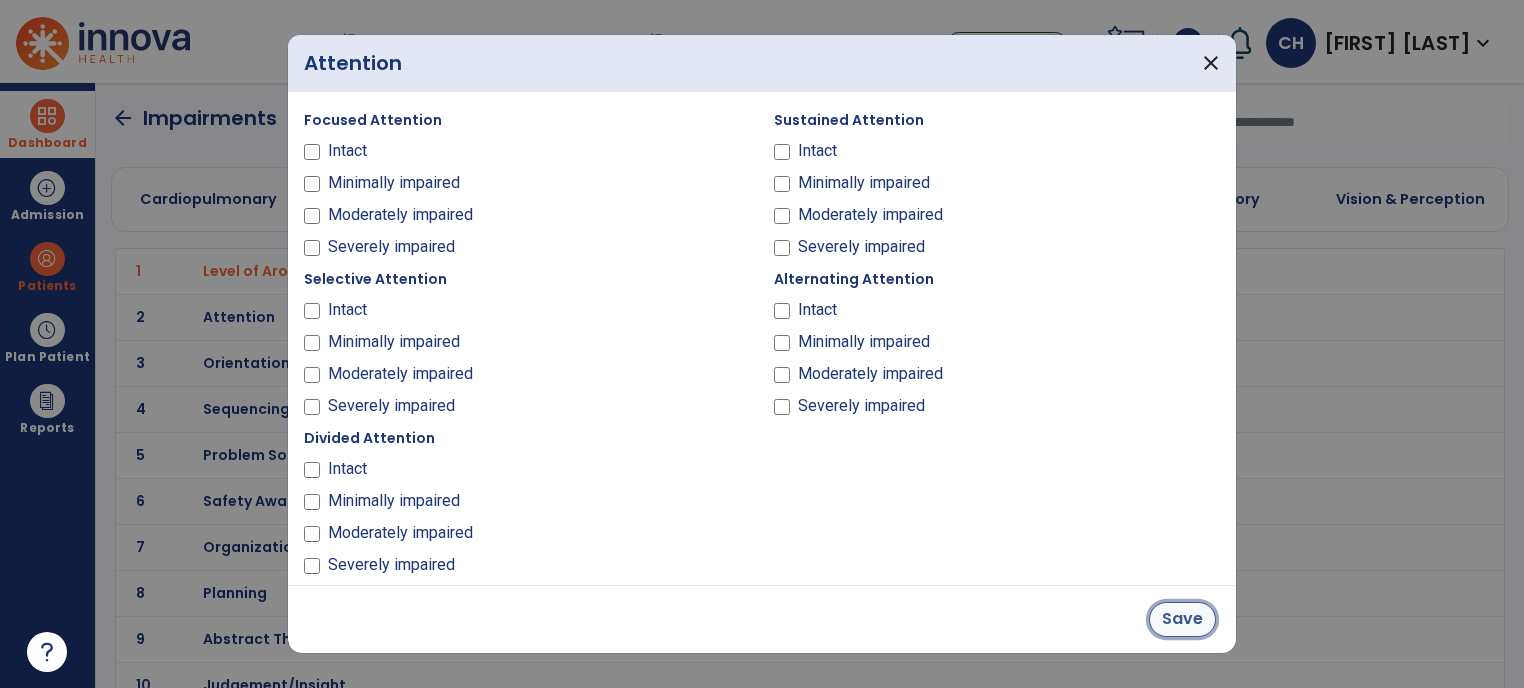 click on "Save" at bounding box center [1182, 619] 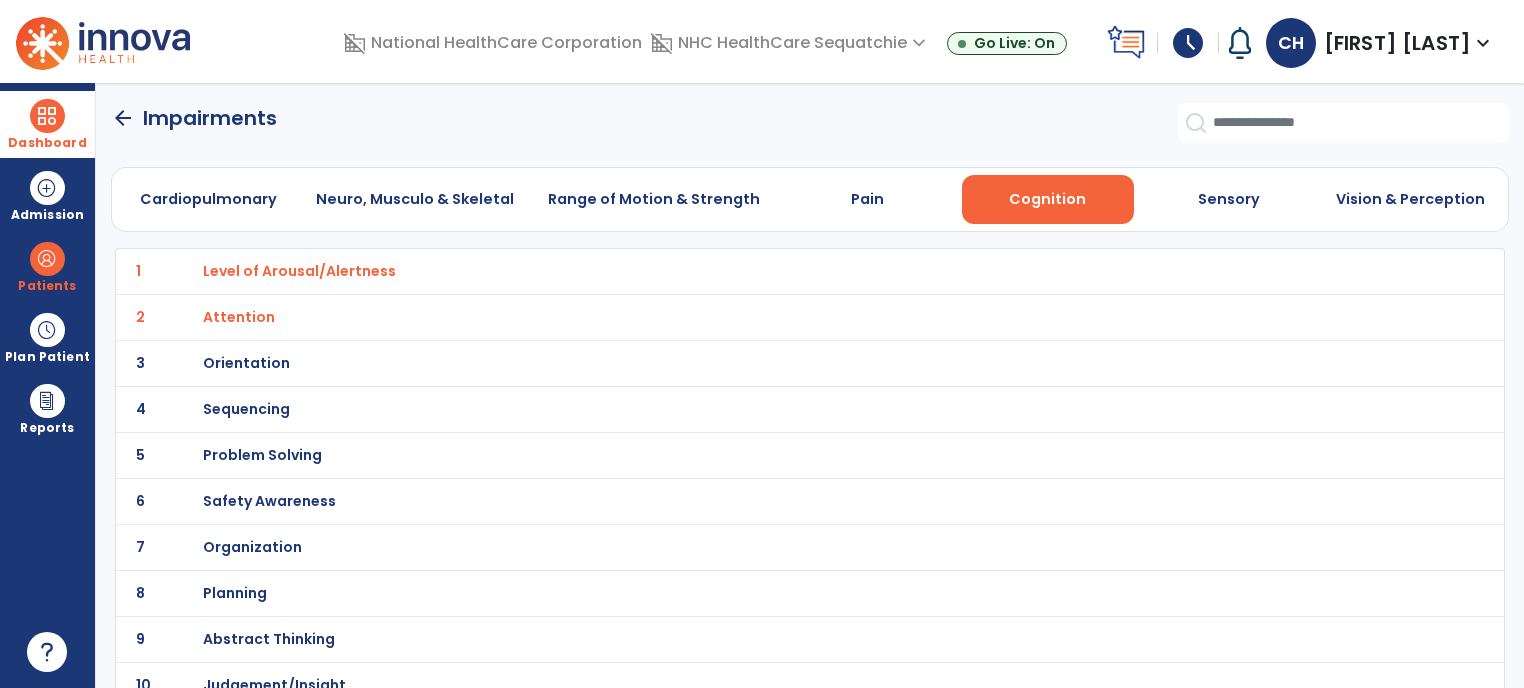 click on "Orientation" at bounding box center [299, 271] 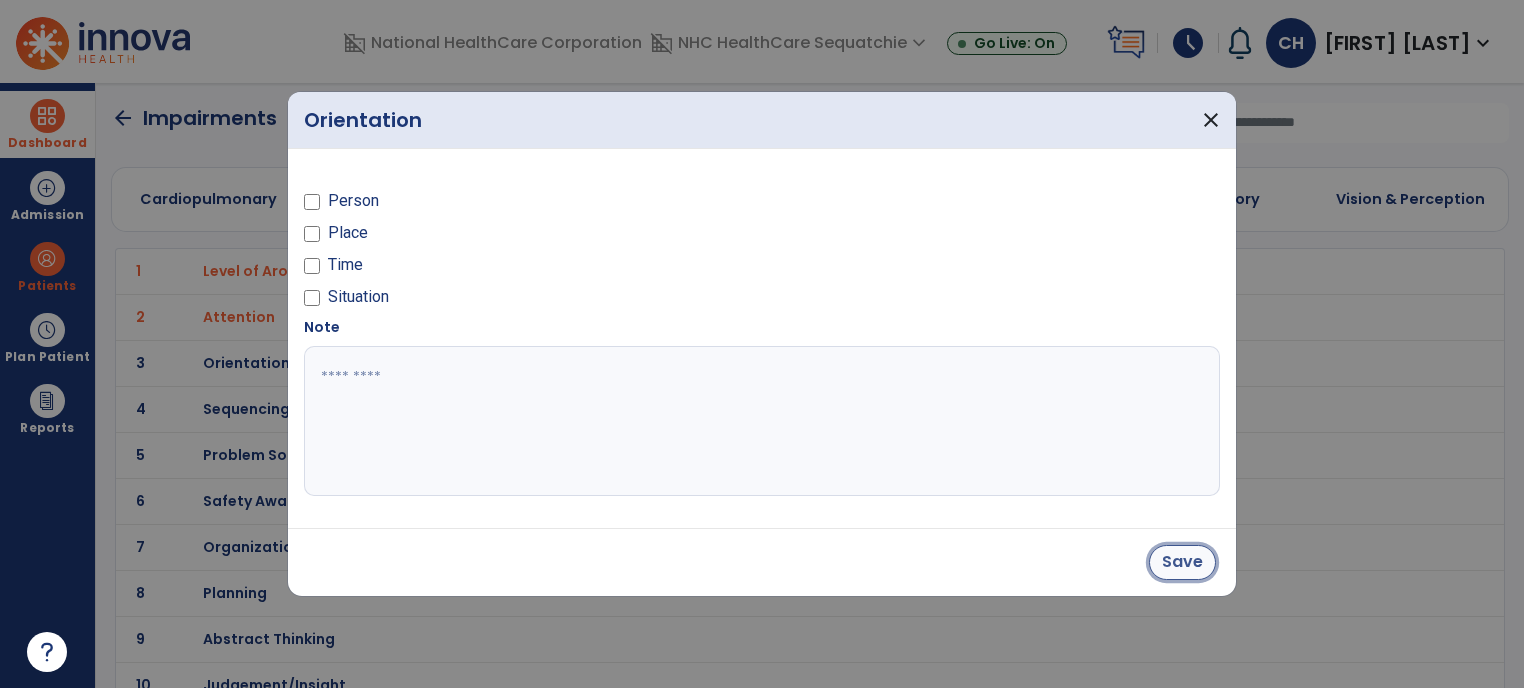 click on "Save" at bounding box center [1182, 562] 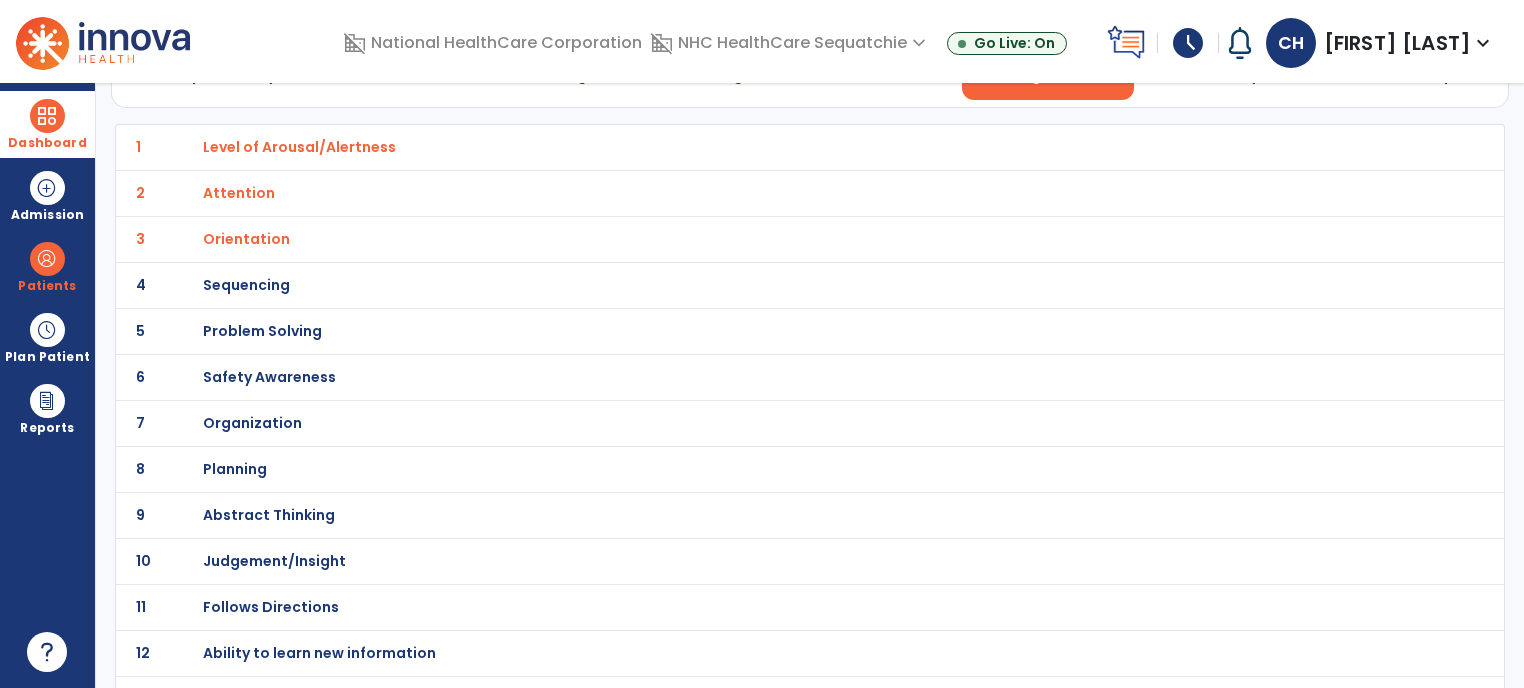 scroll, scrollTop: 124, scrollLeft: 0, axis: vertical 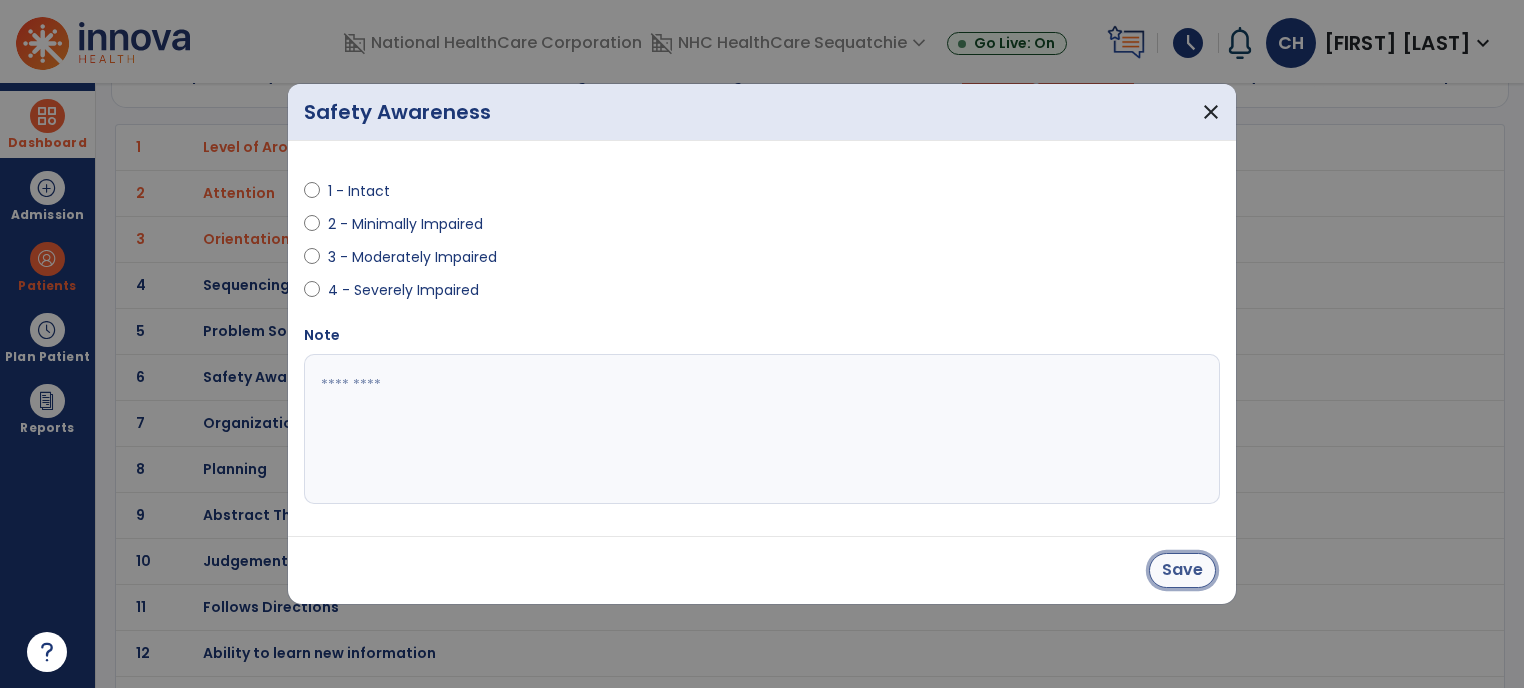 click on "Save" at bounding box center [1182, 570] 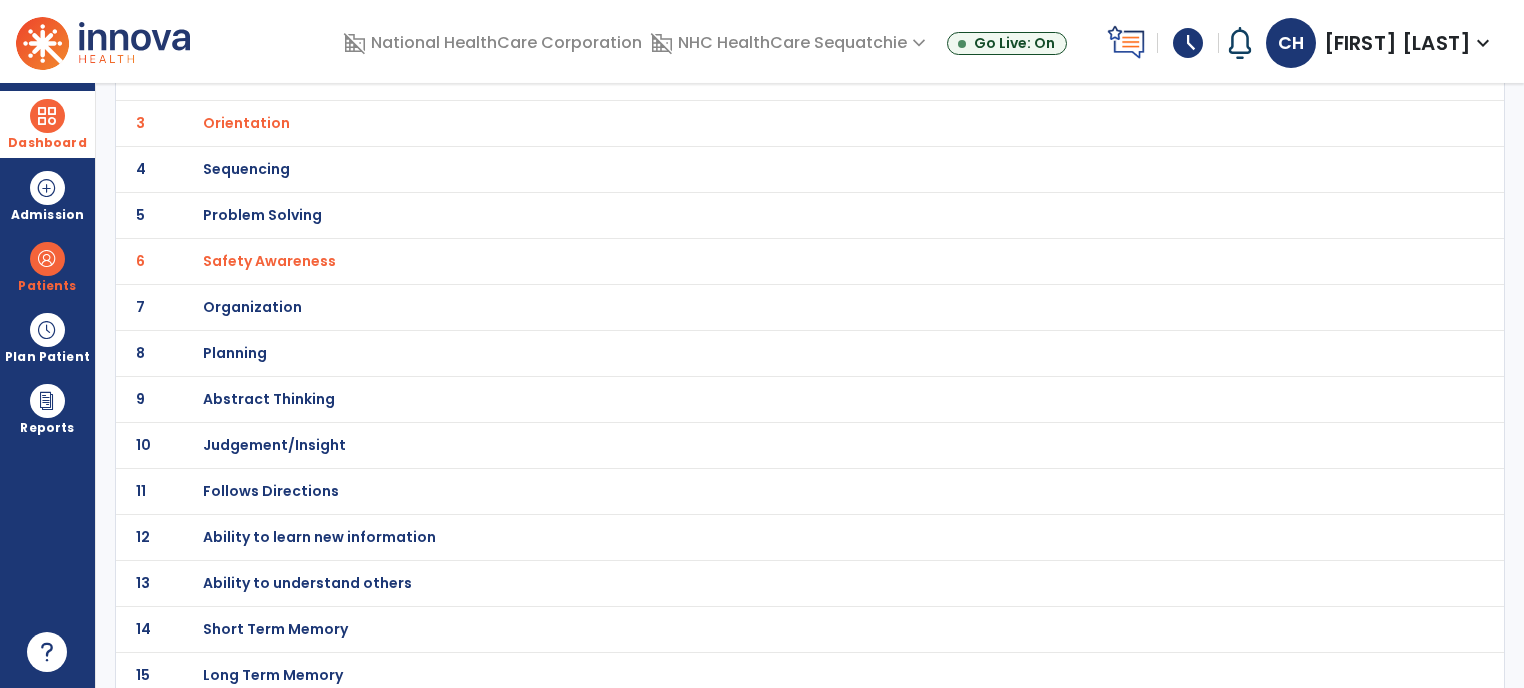 scroll, scrollTop: 247, scrollLeft: 0, axis: vertical 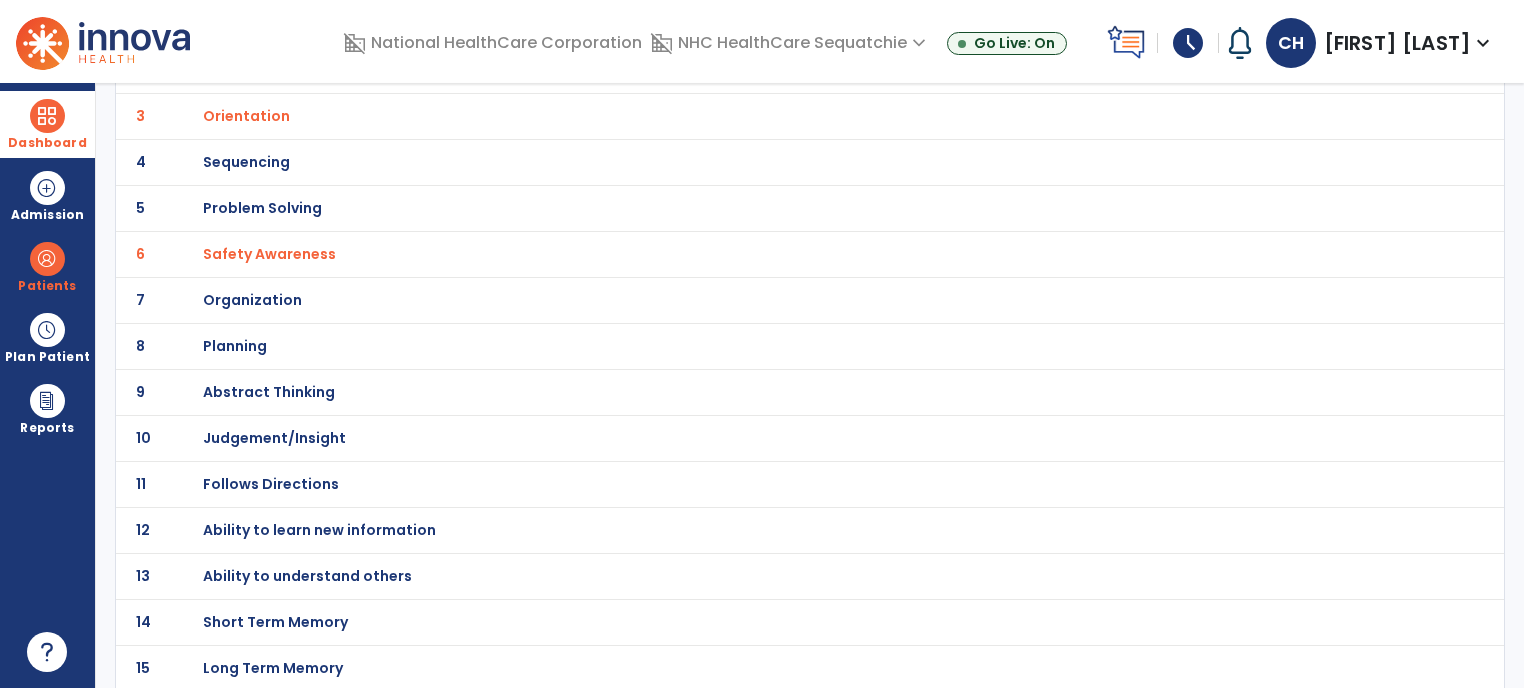 click on "Follows Directions" at bounding box center [299, 24] 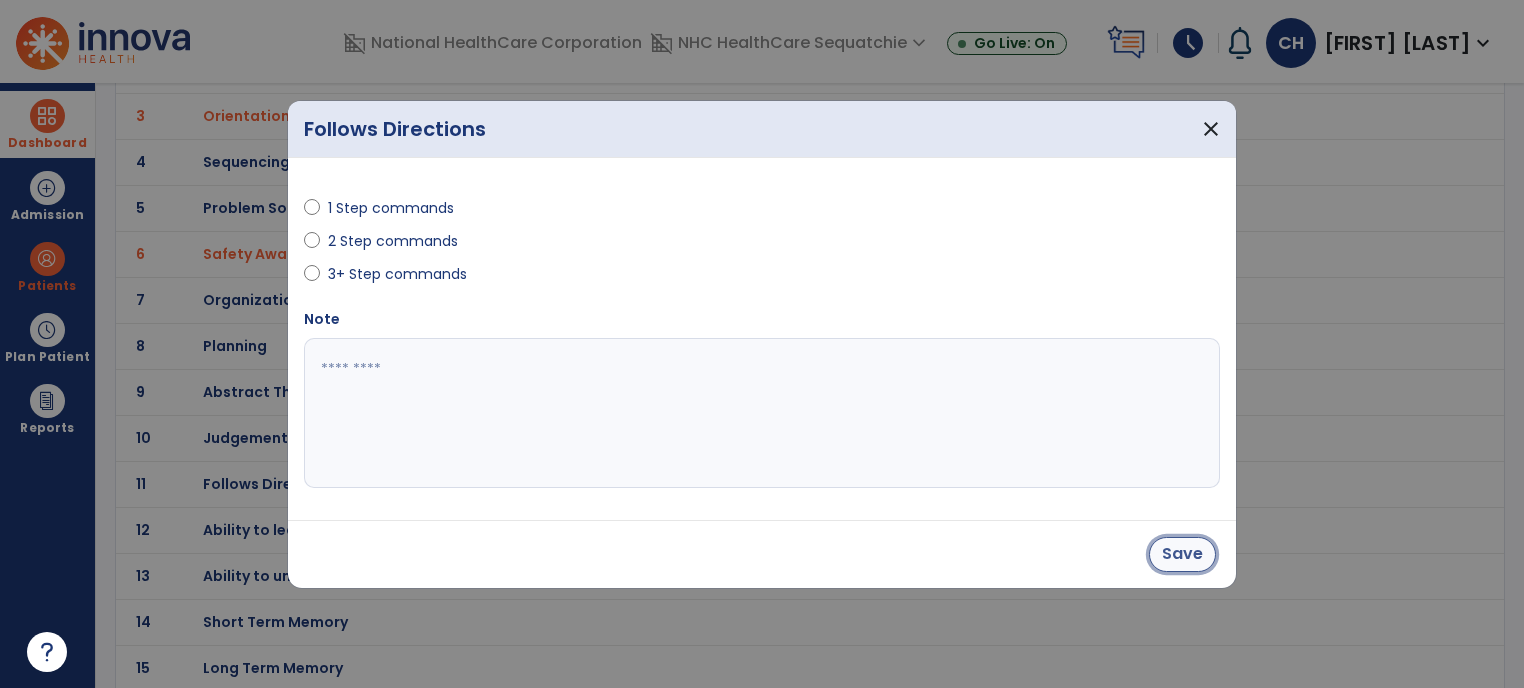 click on "Save" at bounding box center (1182, 554) 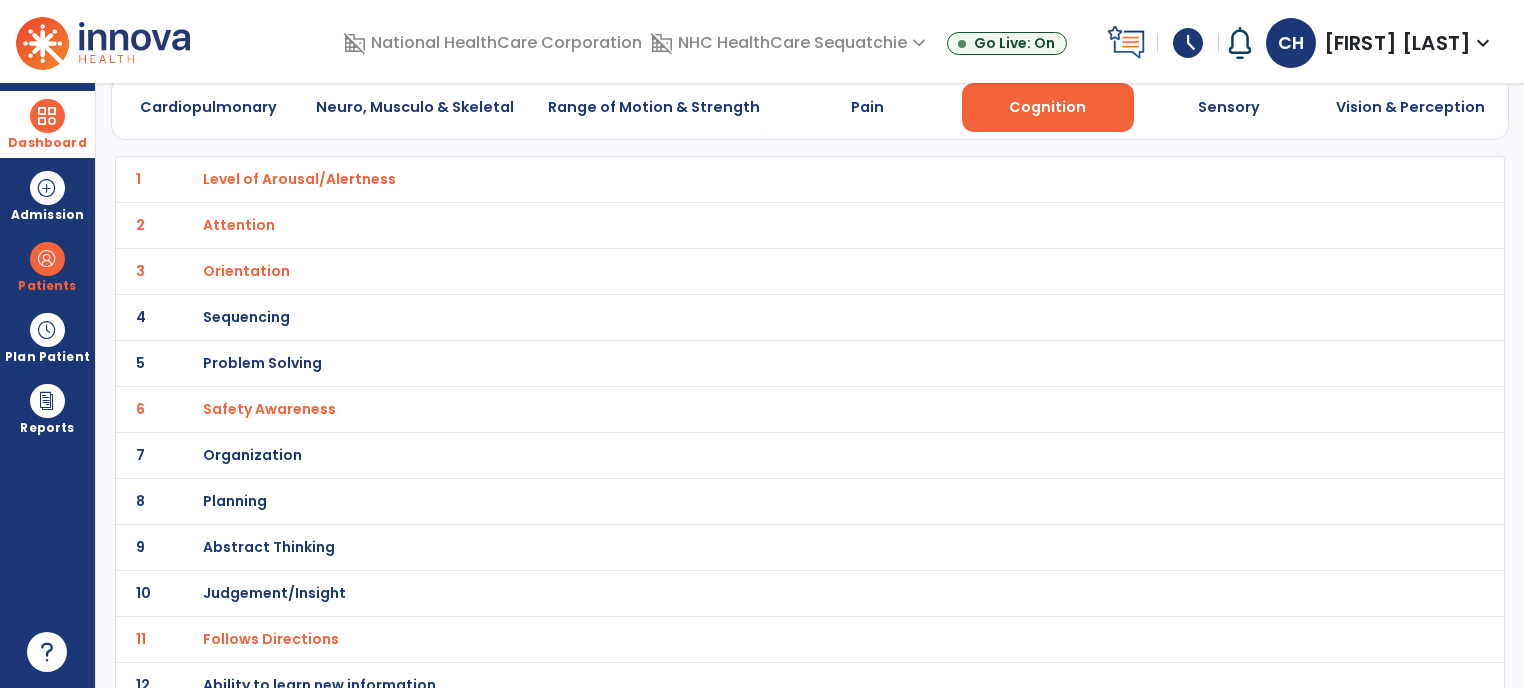 scroll, scrollTop: 78, scrollLeft: 0, axis: vertical 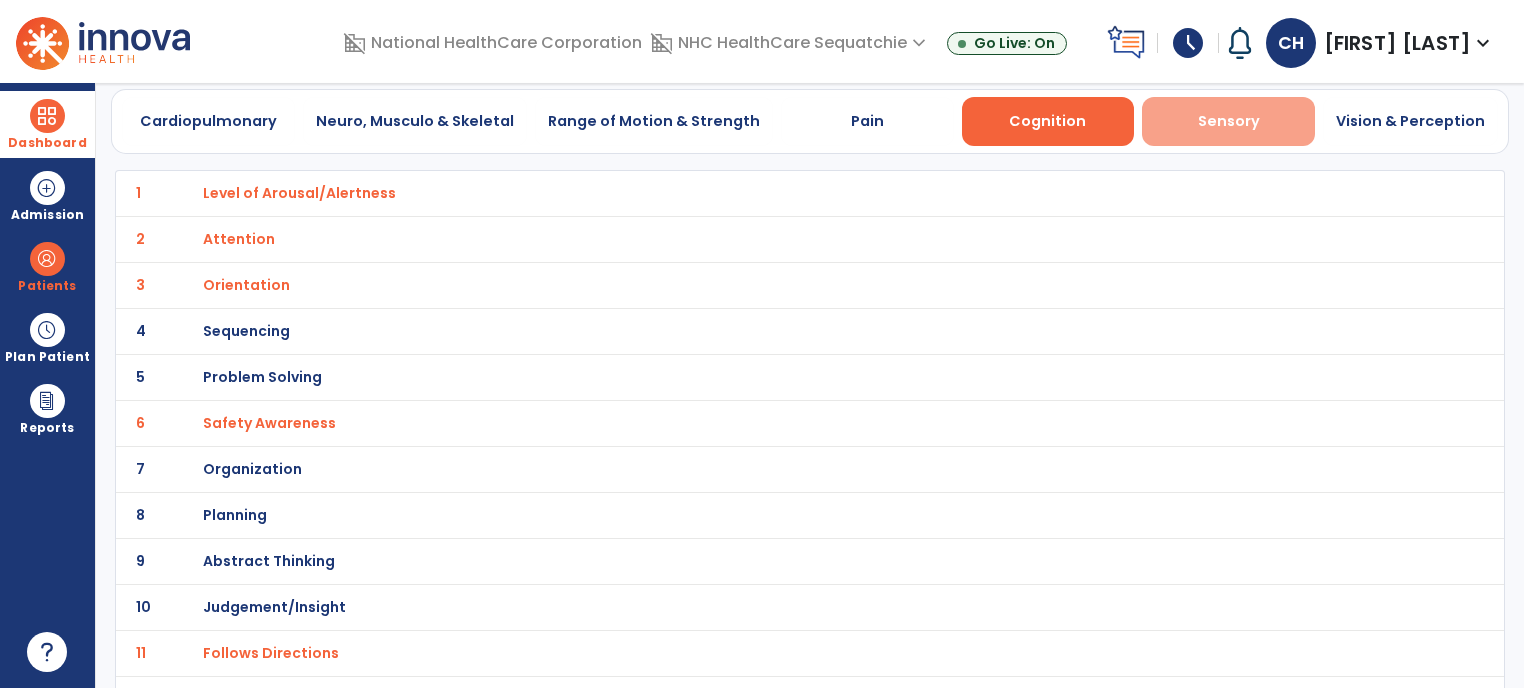 click on "Sensory" at bounding box center [1229, 121] 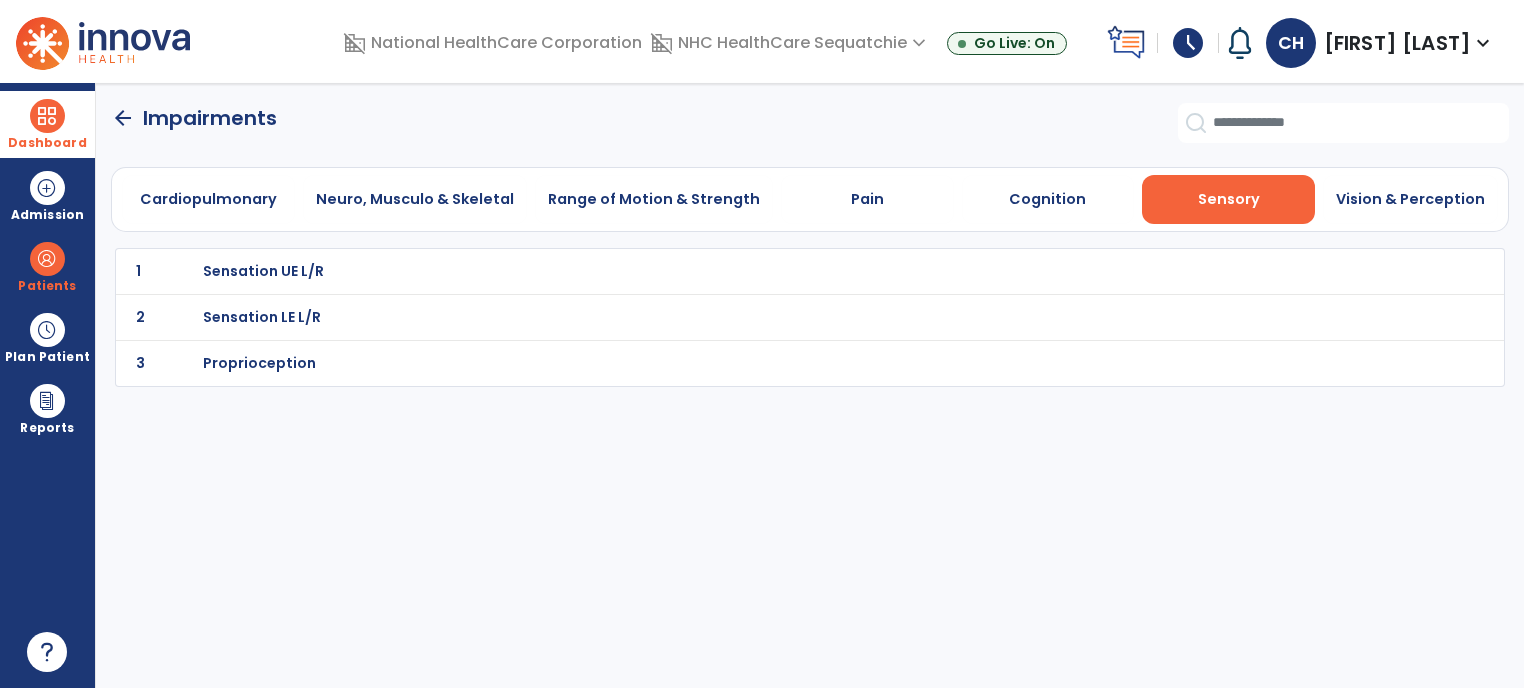 click on "Sensation UE L/R" at bounding box center [263, 271] 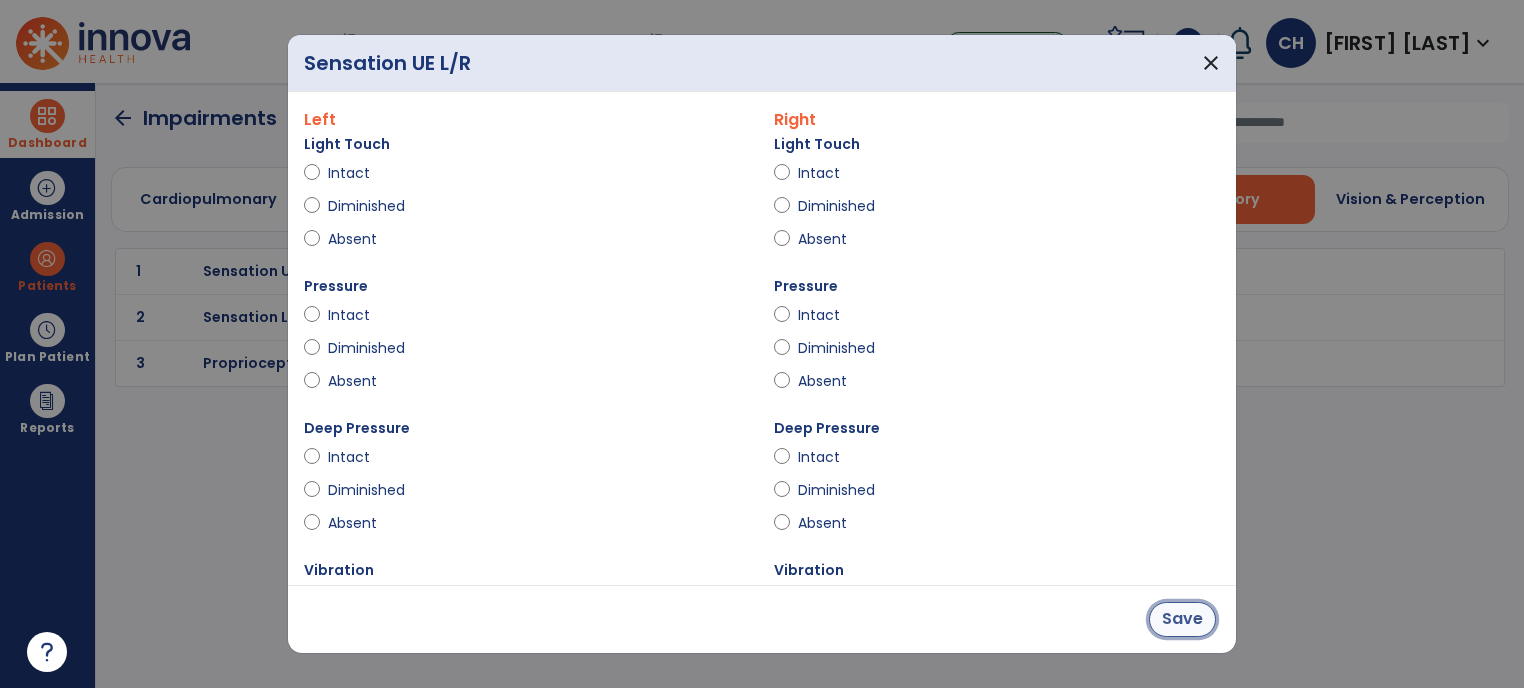 click on "Save" at bounding box center (1182, 619) 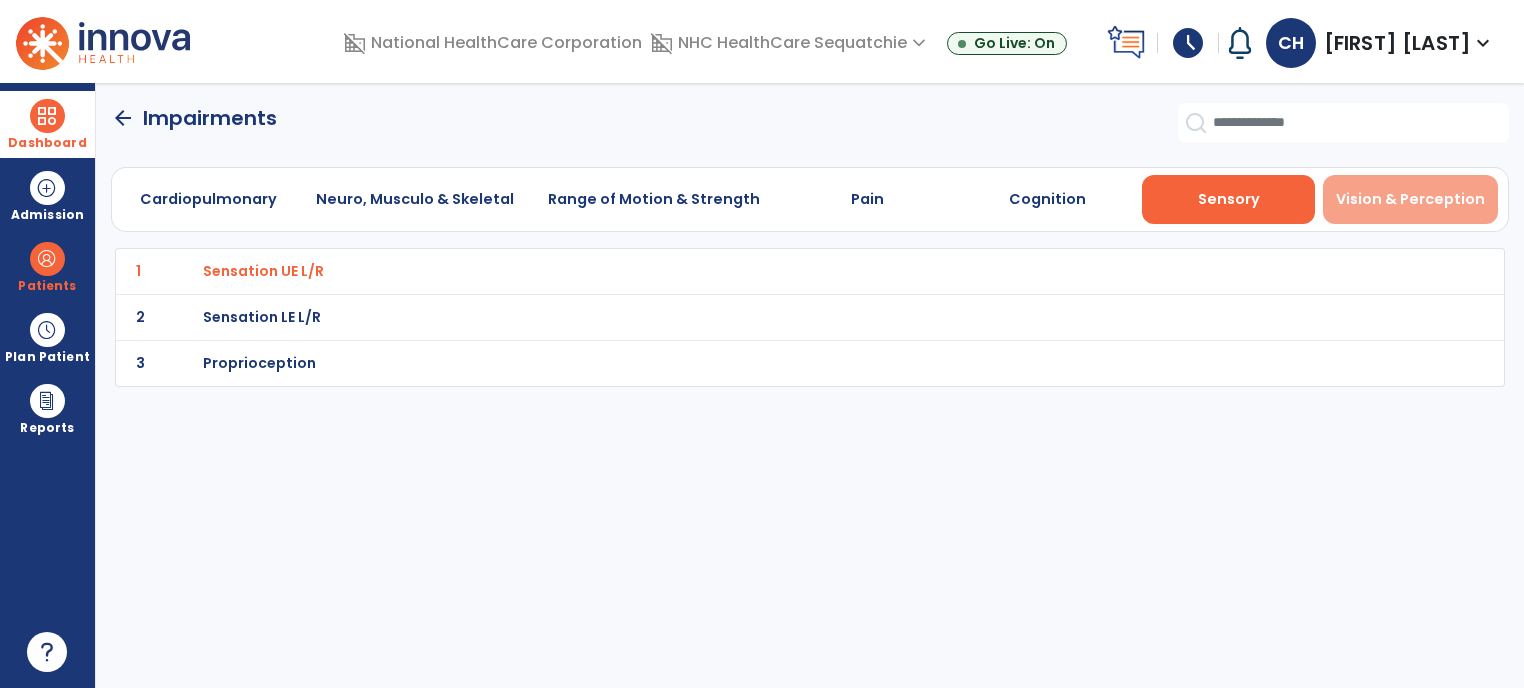 click on "Vision & Perception" at bounding box center (1410, 199) 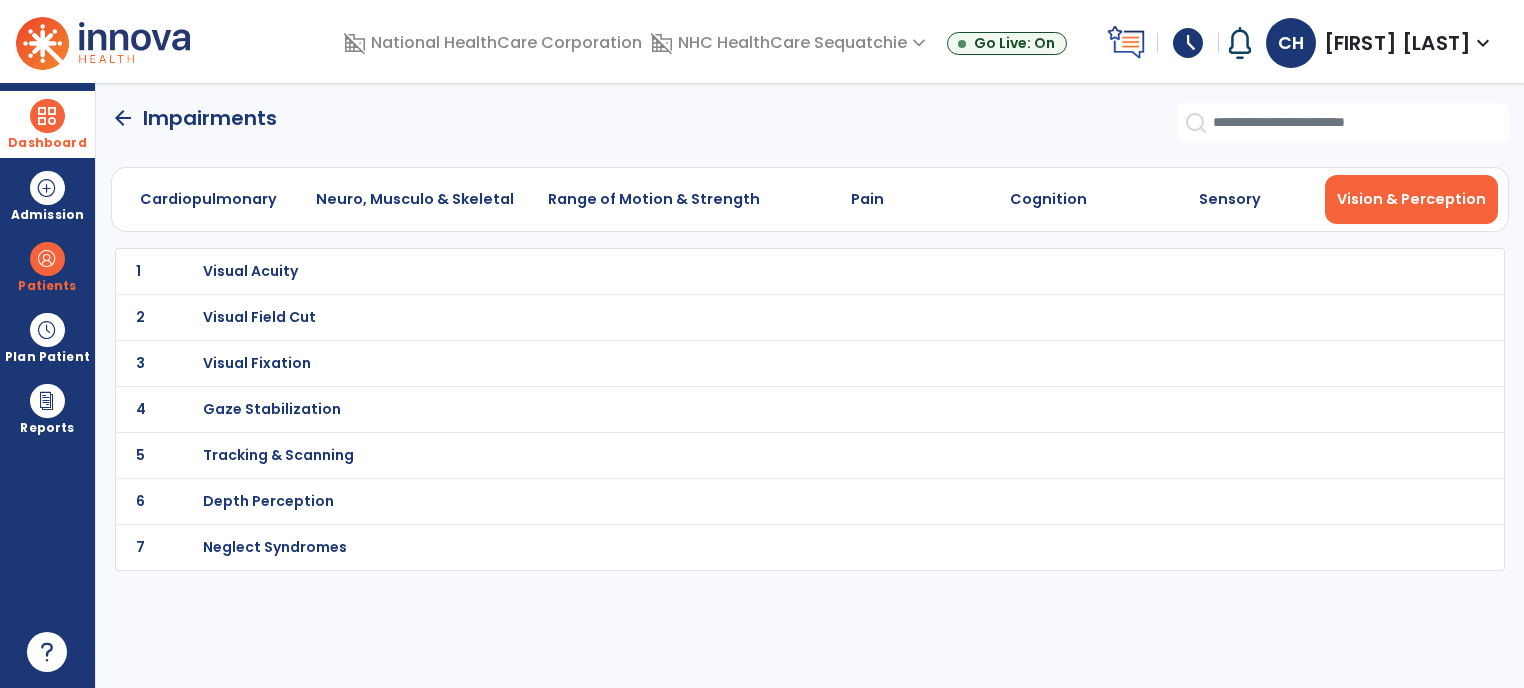 click on "Visual Acuity" at bounding box center [250, 271] 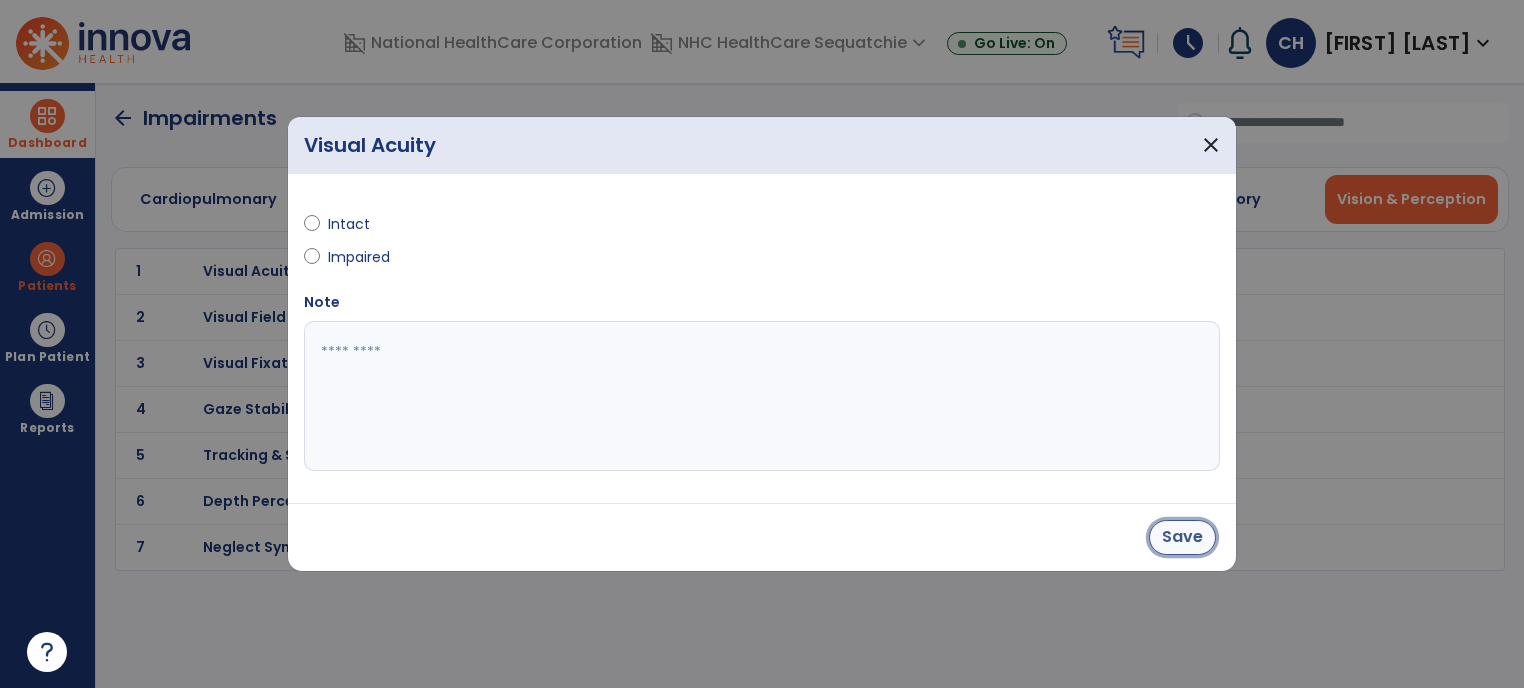 click on "Save" at bounding box center (1182, 537) 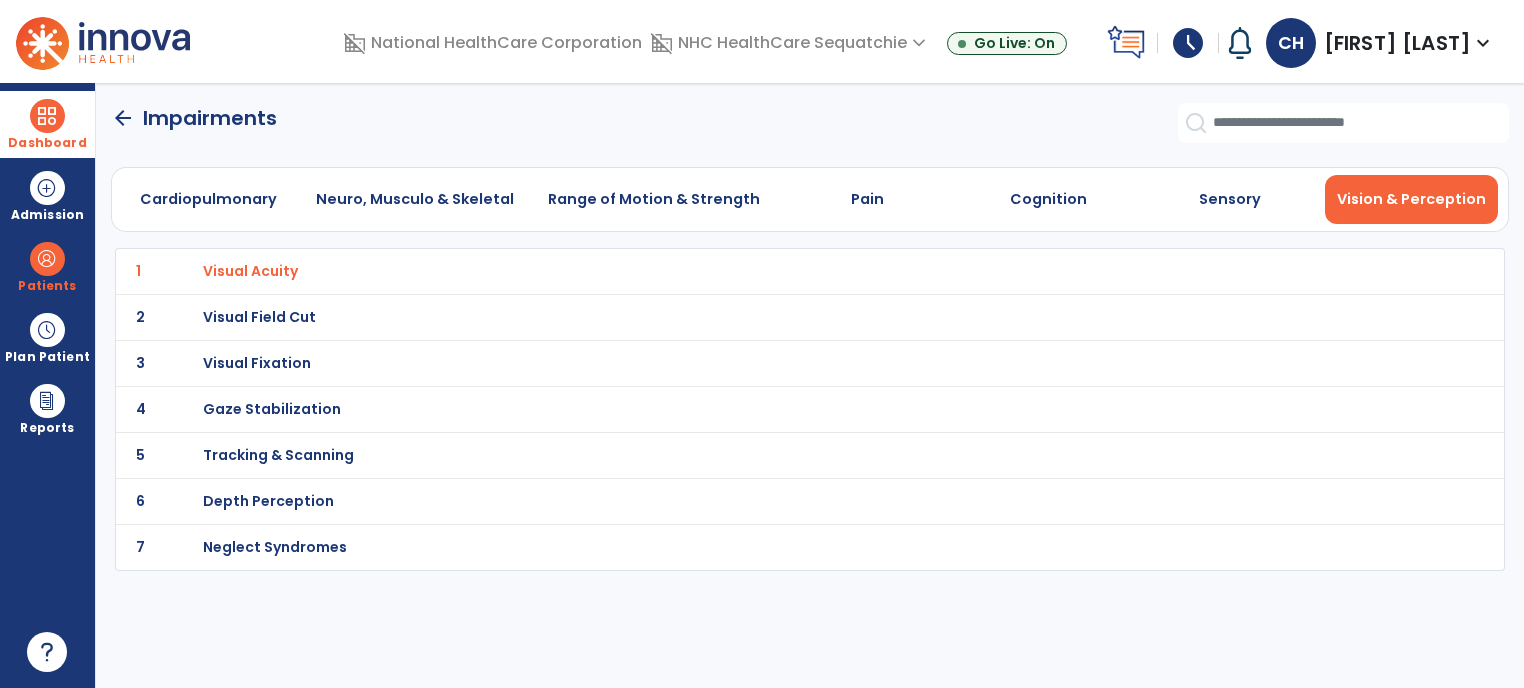 click on "Tracking & Scanning" at bounding box center [250, 271] 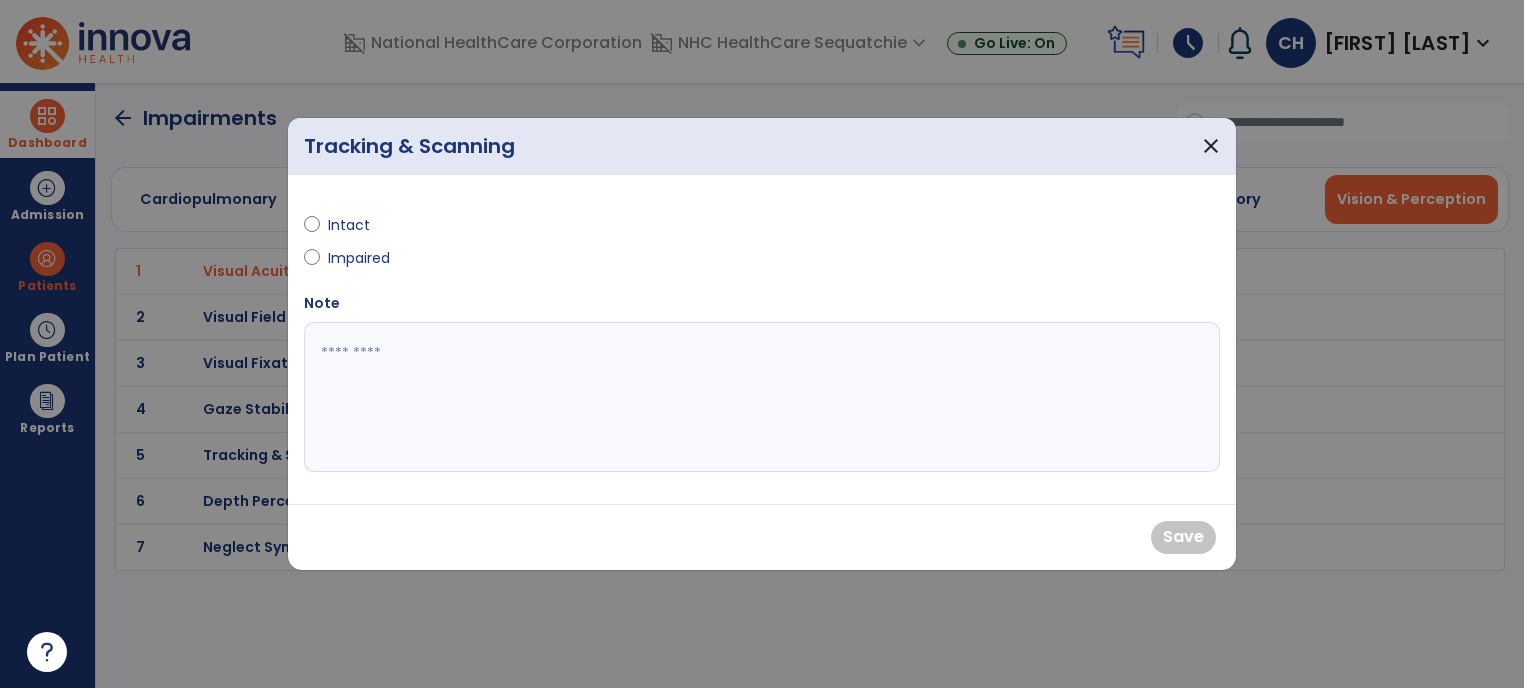 click at bounding box center [312, 229] 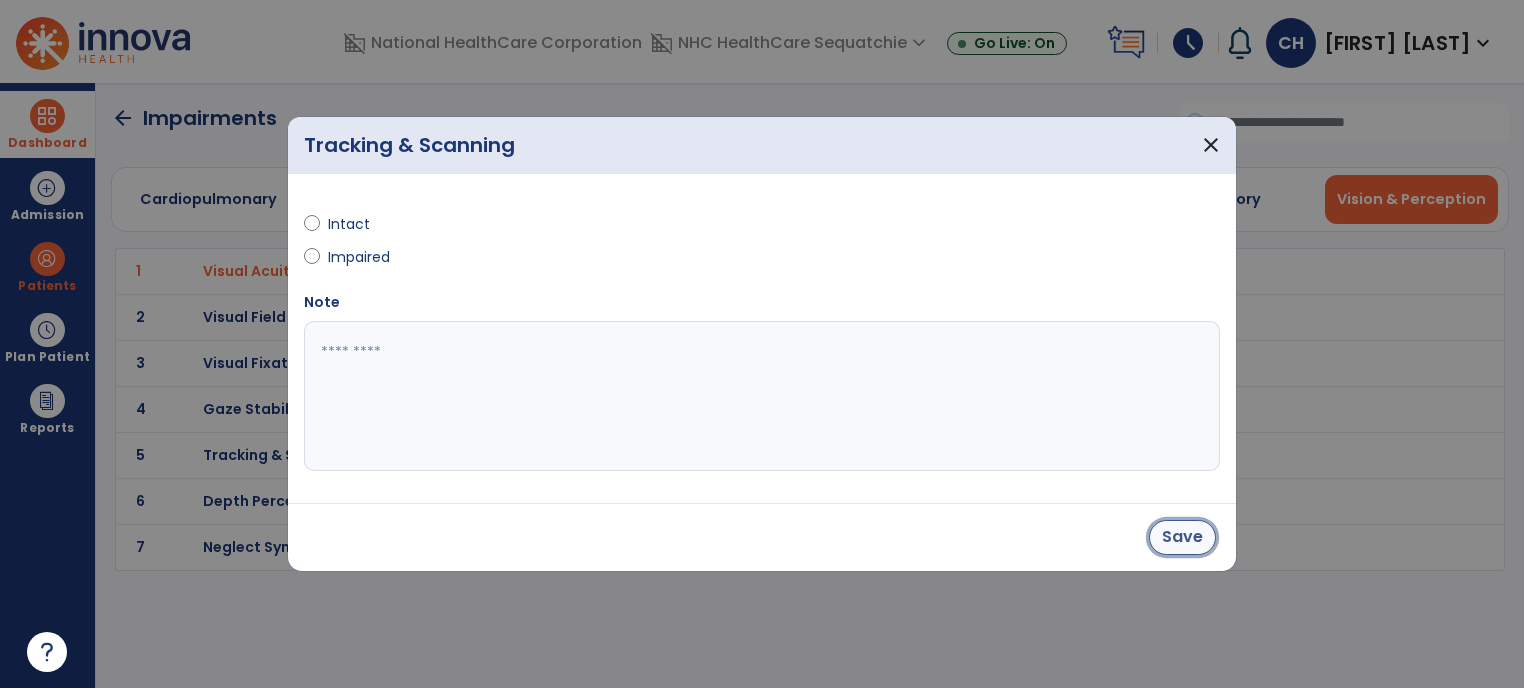 click on "Save" at bounding box center (1182, 537) 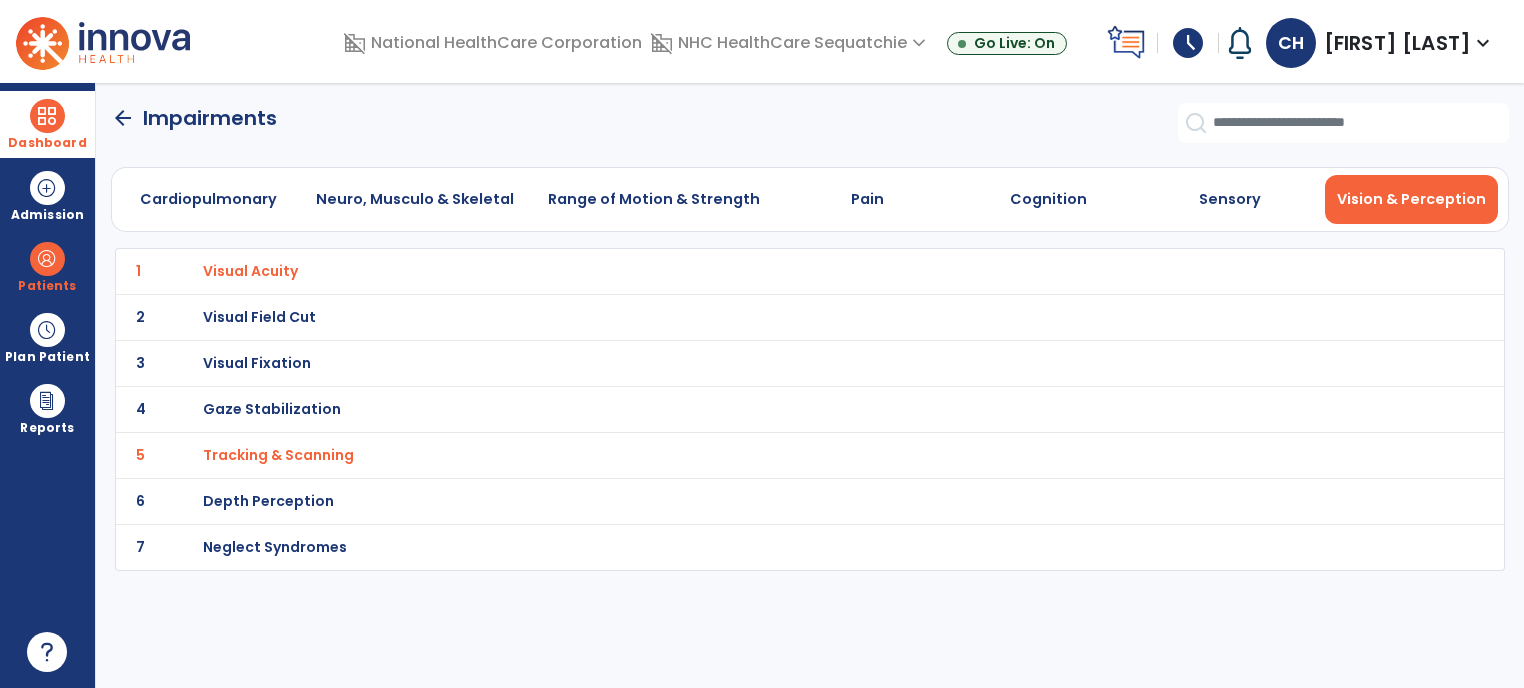 click on "arrow_back" 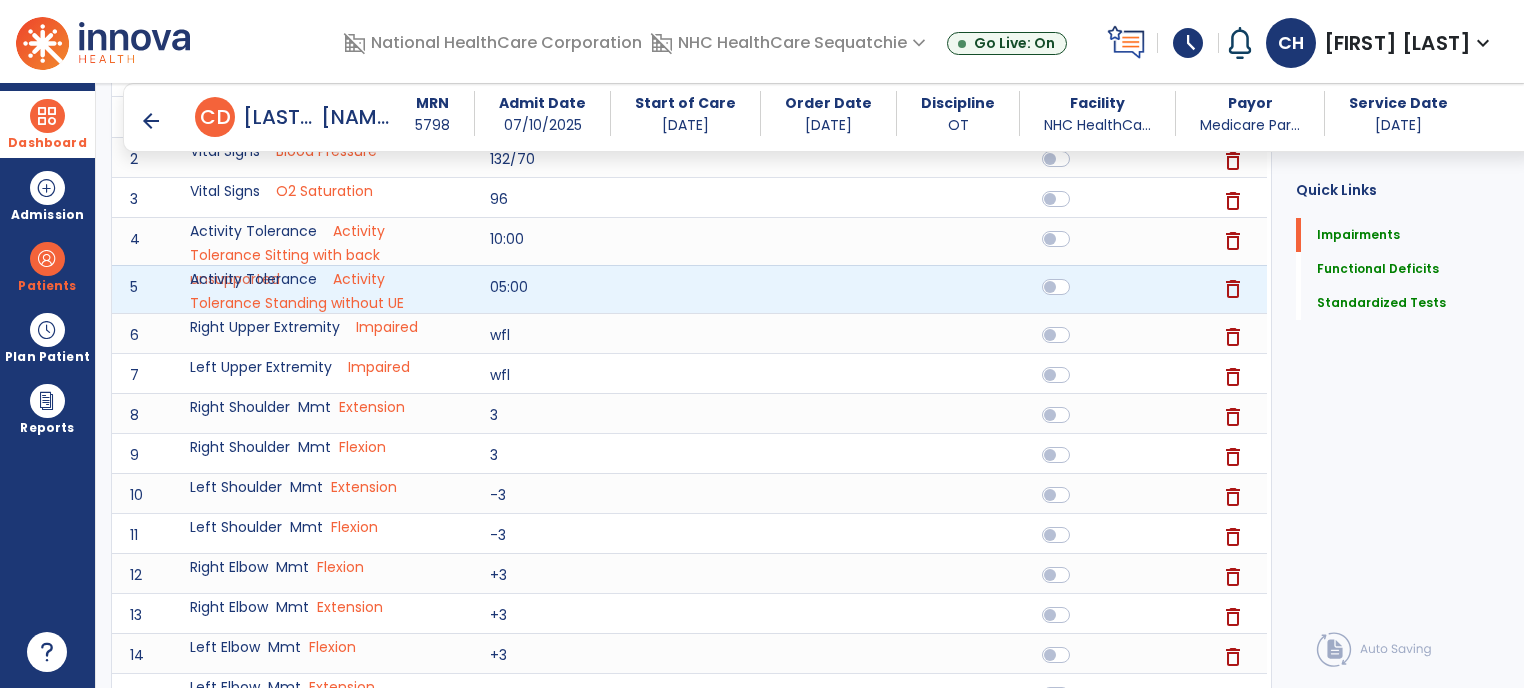 scroll, scrollTop: 344, scrollLeft: 0, axis: vertical 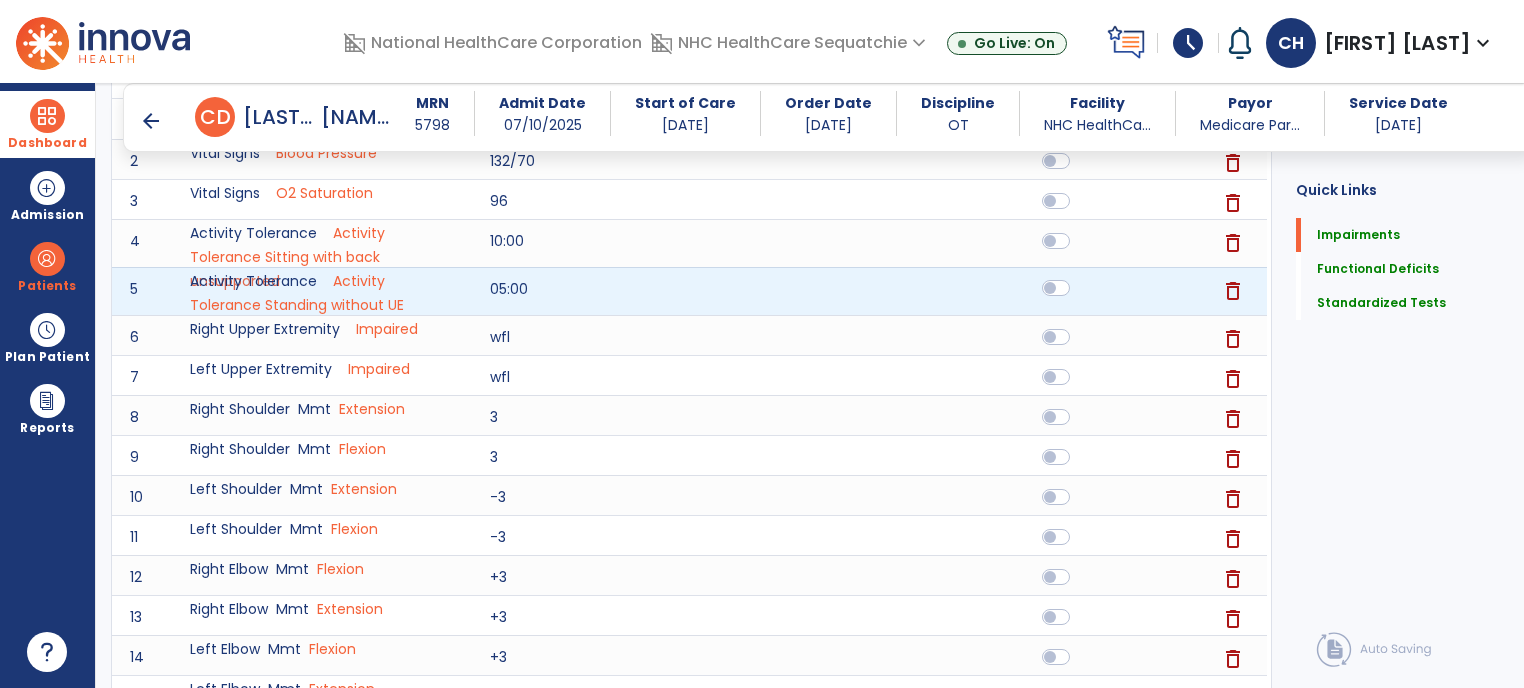 click 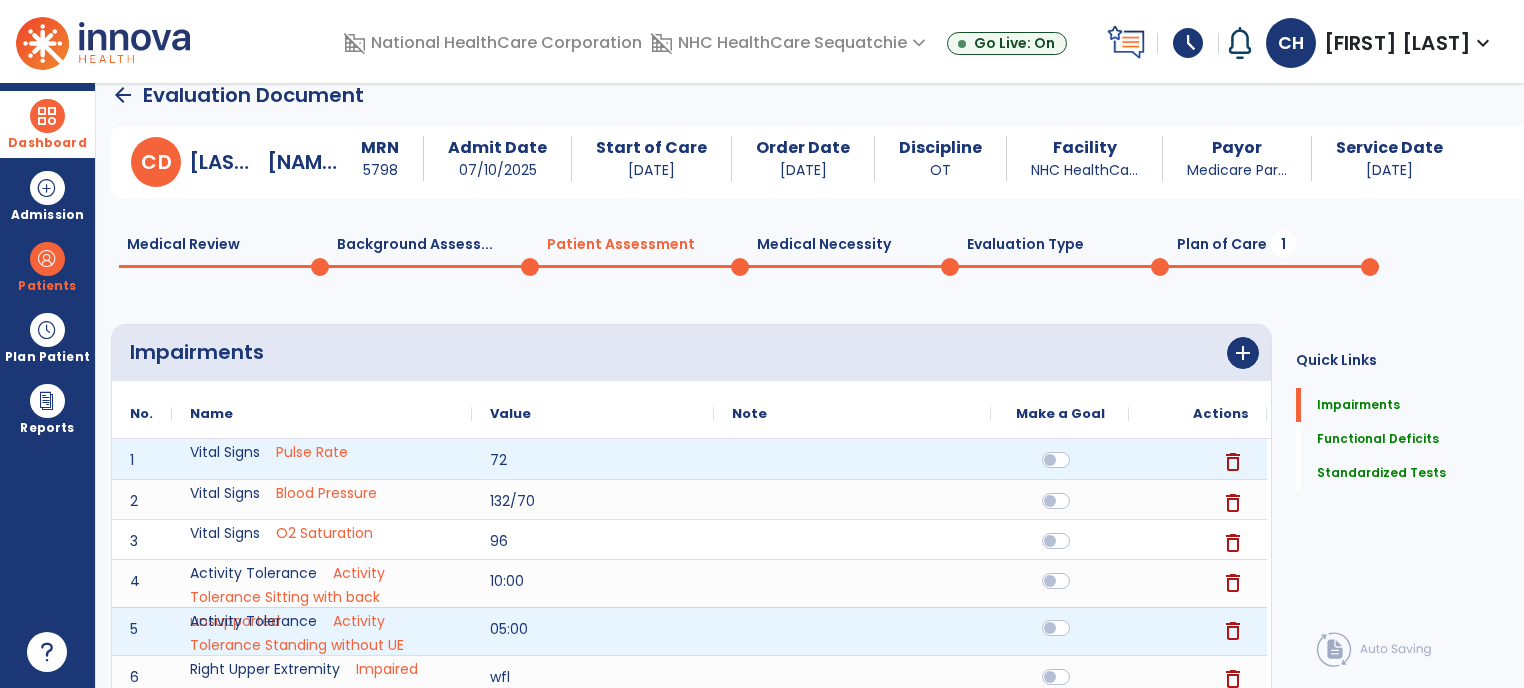 scroll, scrollTop: 0, scrollLeft: 0, axis: both 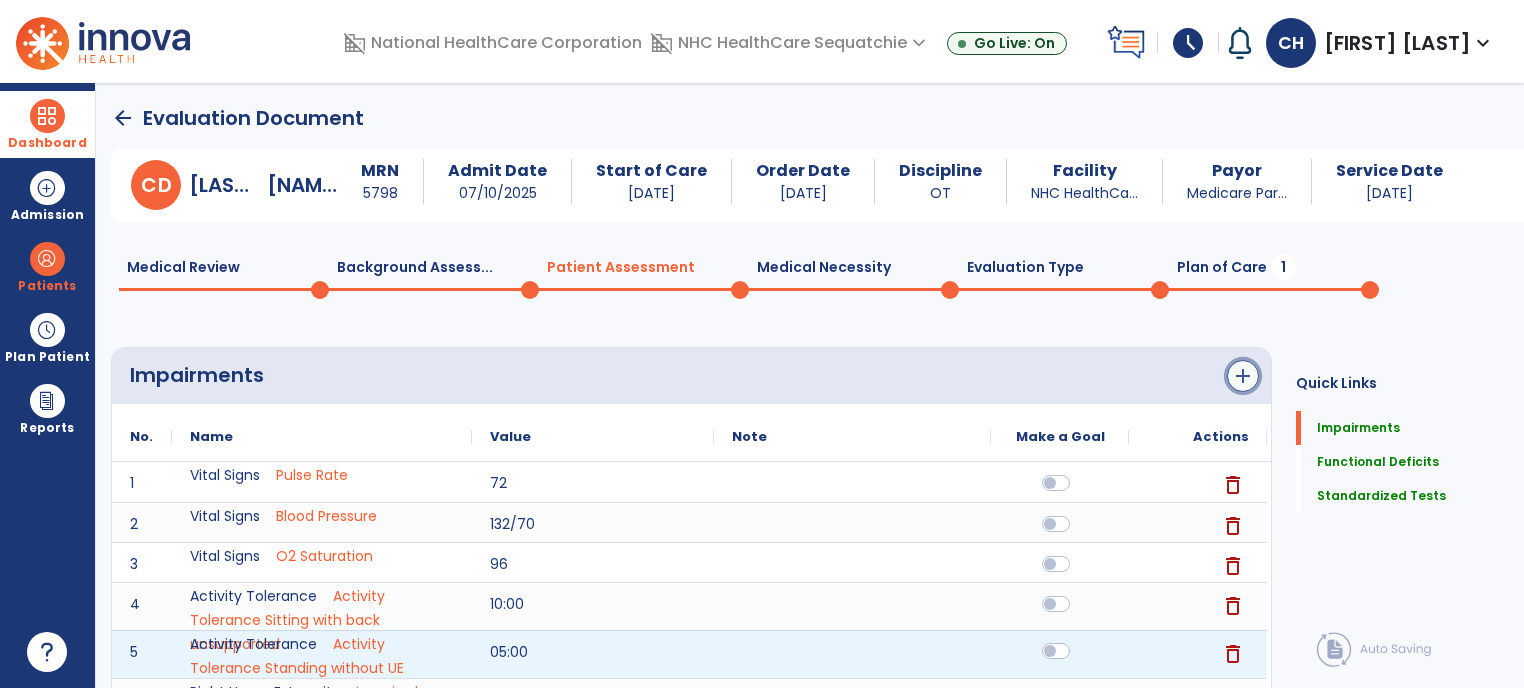 click on "add" 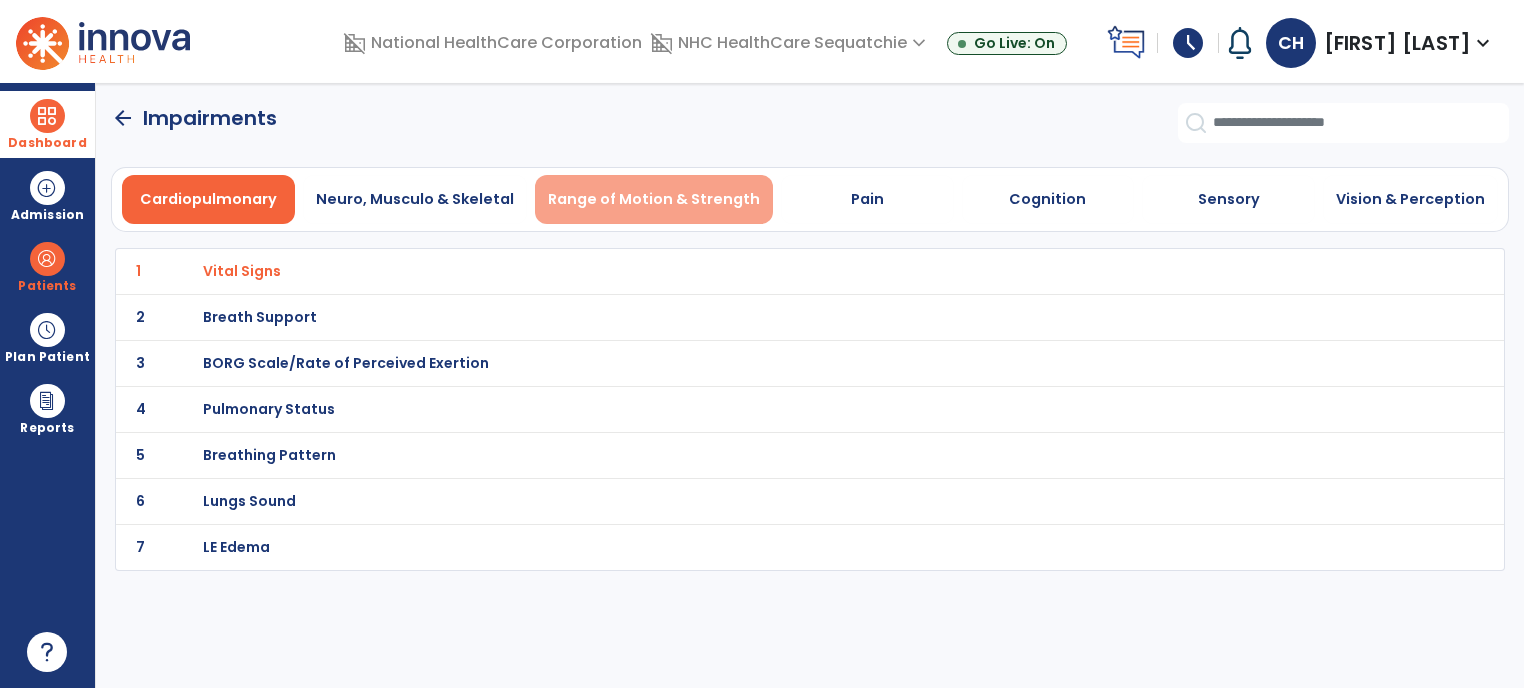 click on "Range of Motion & Strength" at bounding box center [654, 199] 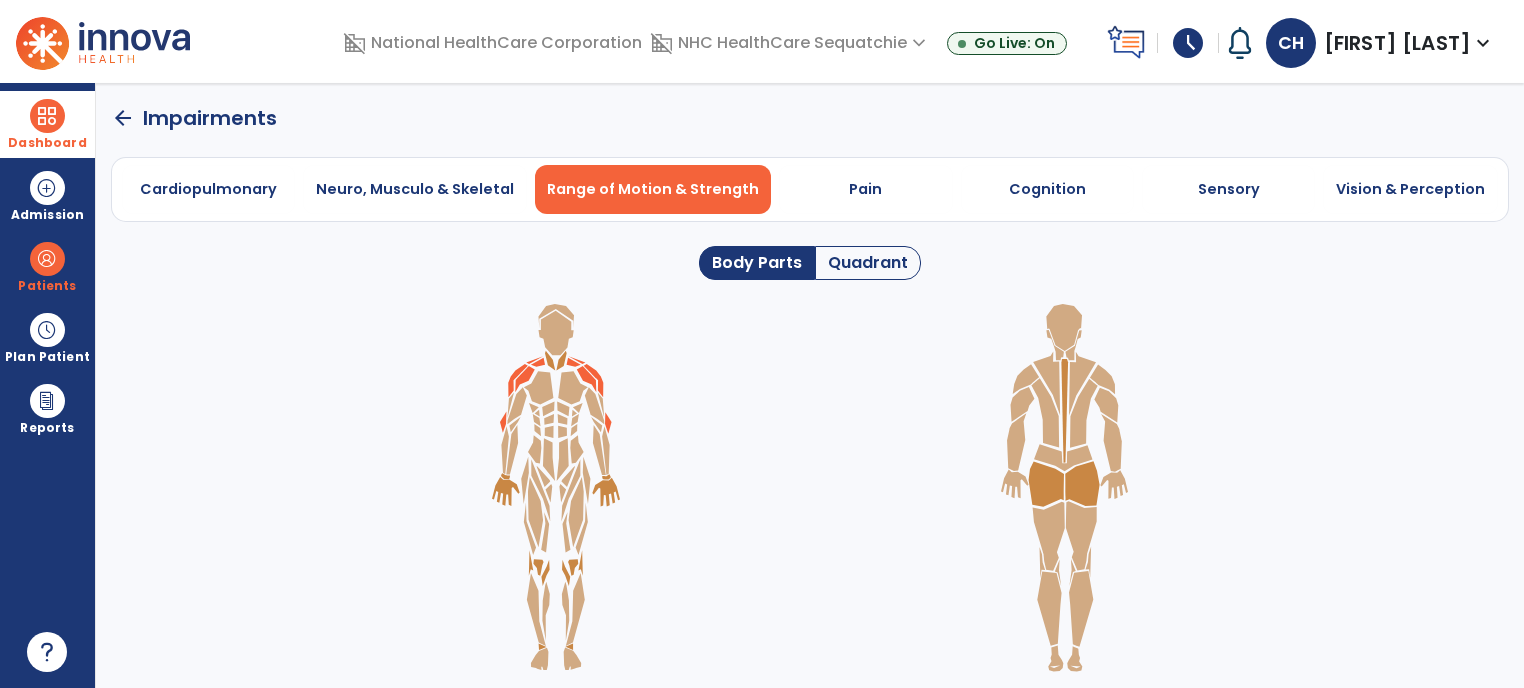 click on "Quadrant" 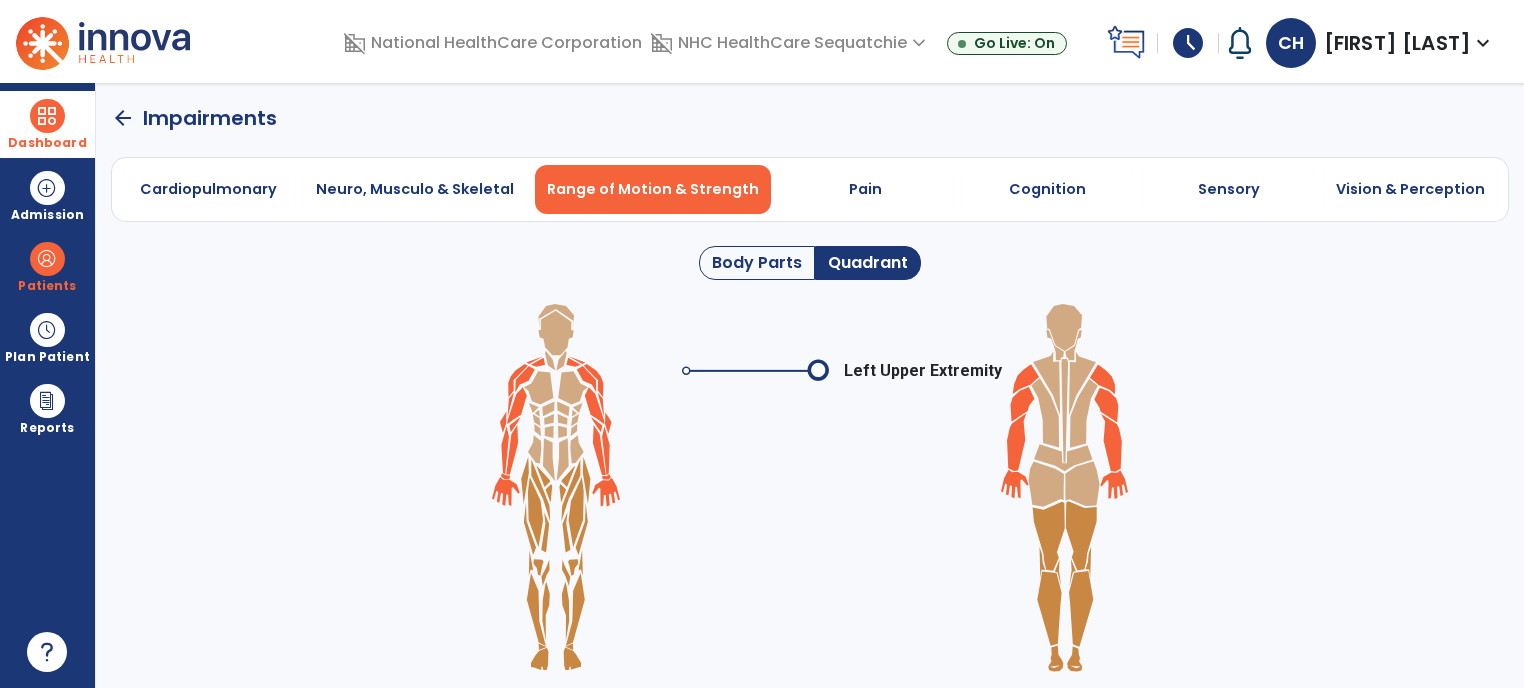 click 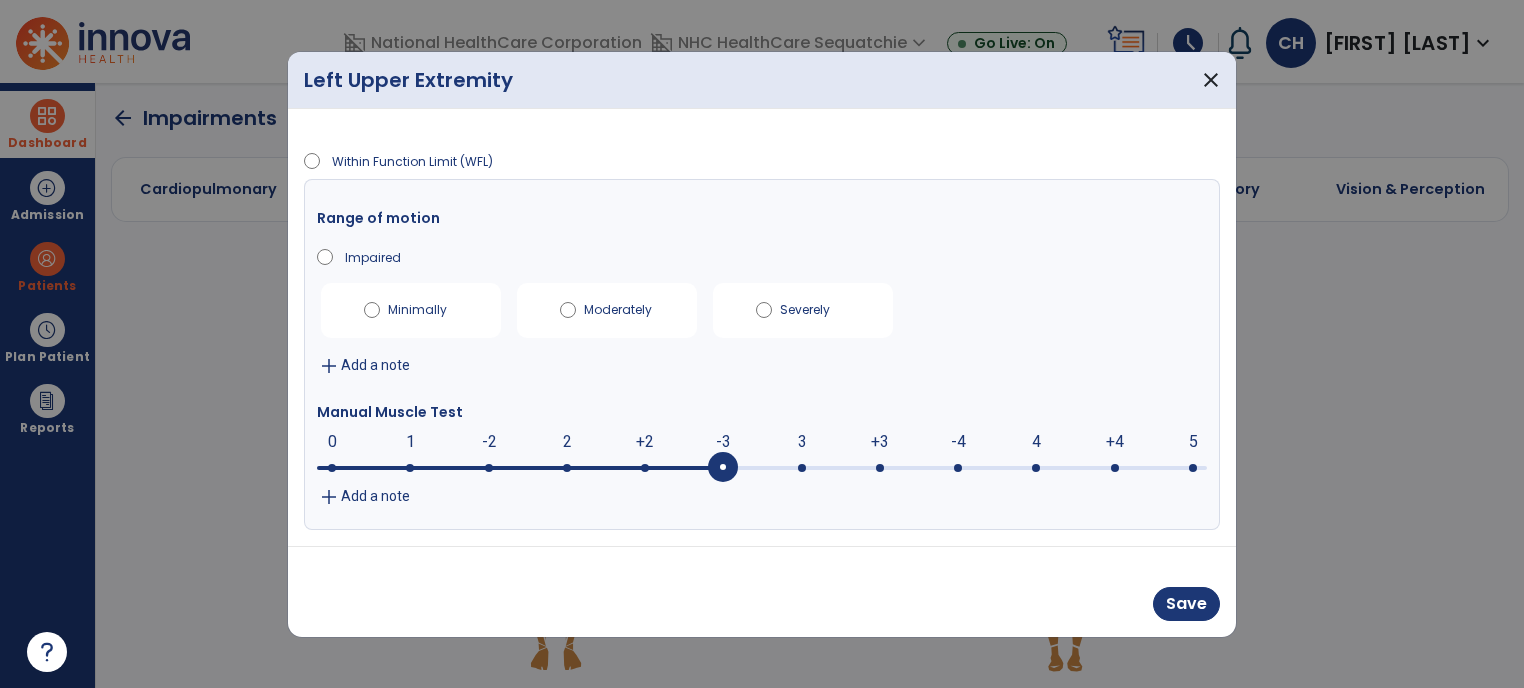 click at bounding box center (762, 468) 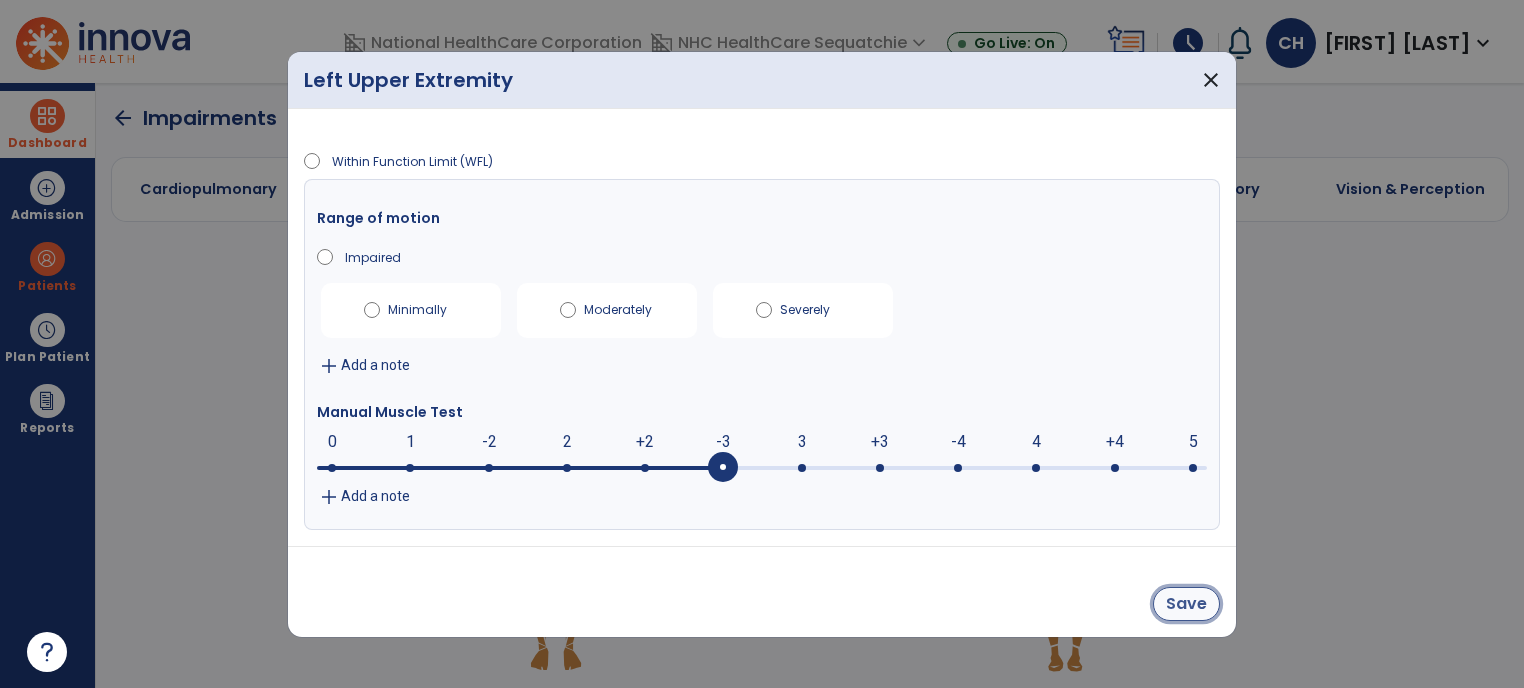 click on "Save" at bounding box center [1186, 604] 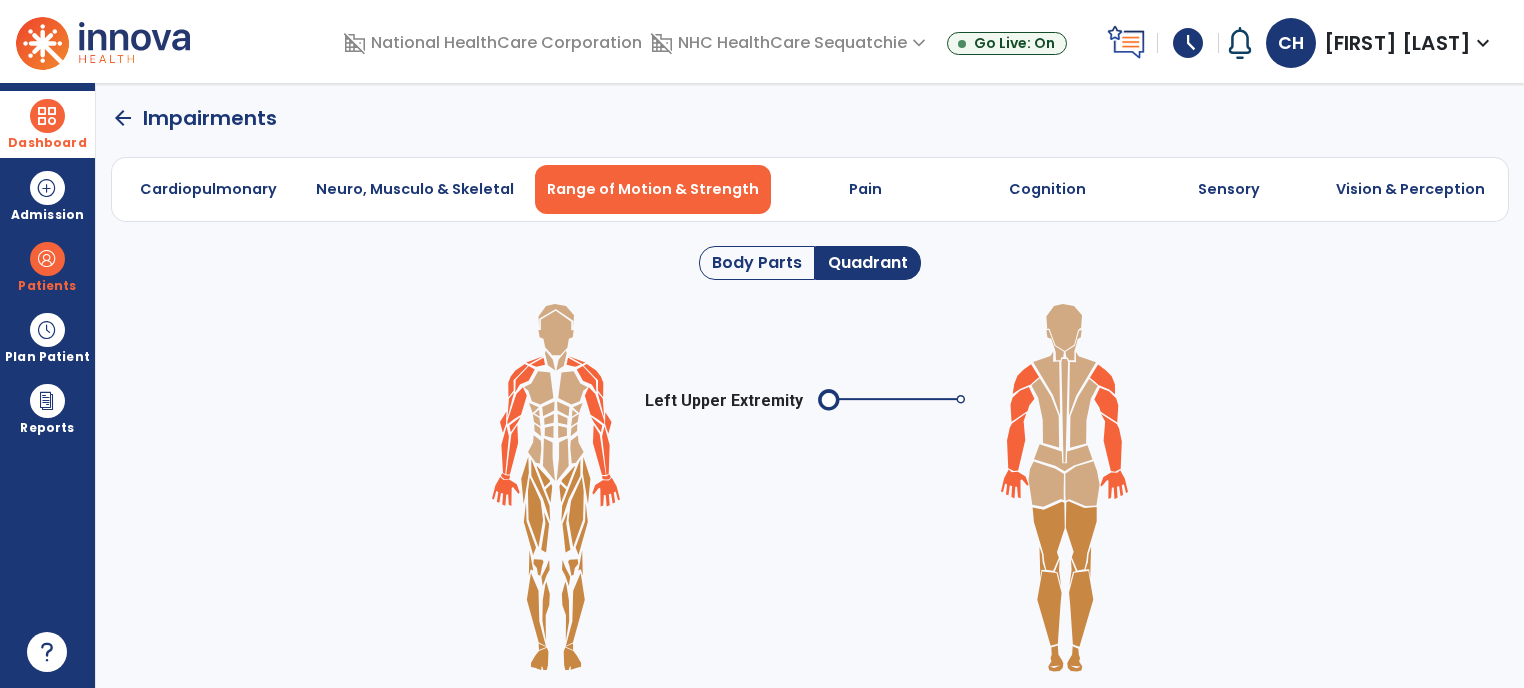 click on "arrow_back" 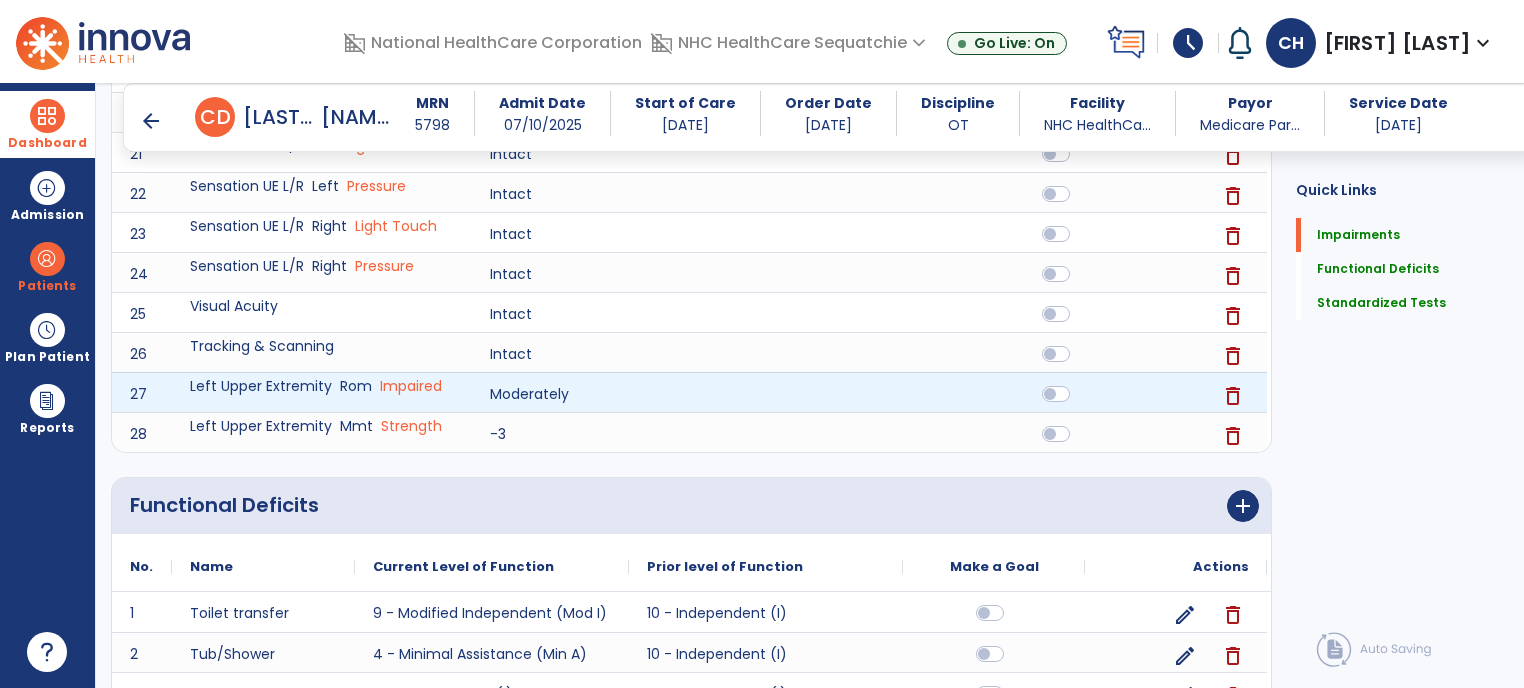 scroll, scrollTop: 1126, scrollLeft: 0, axis: vertical 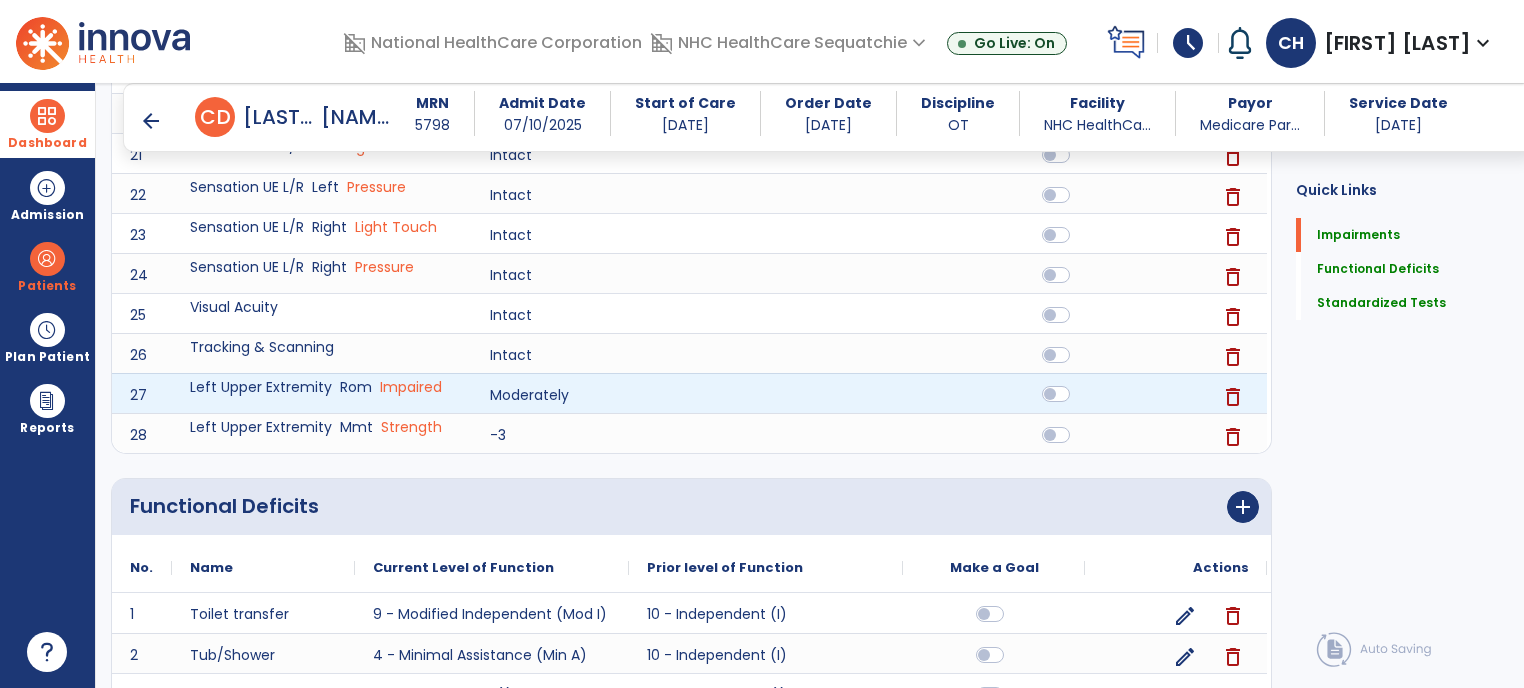 click 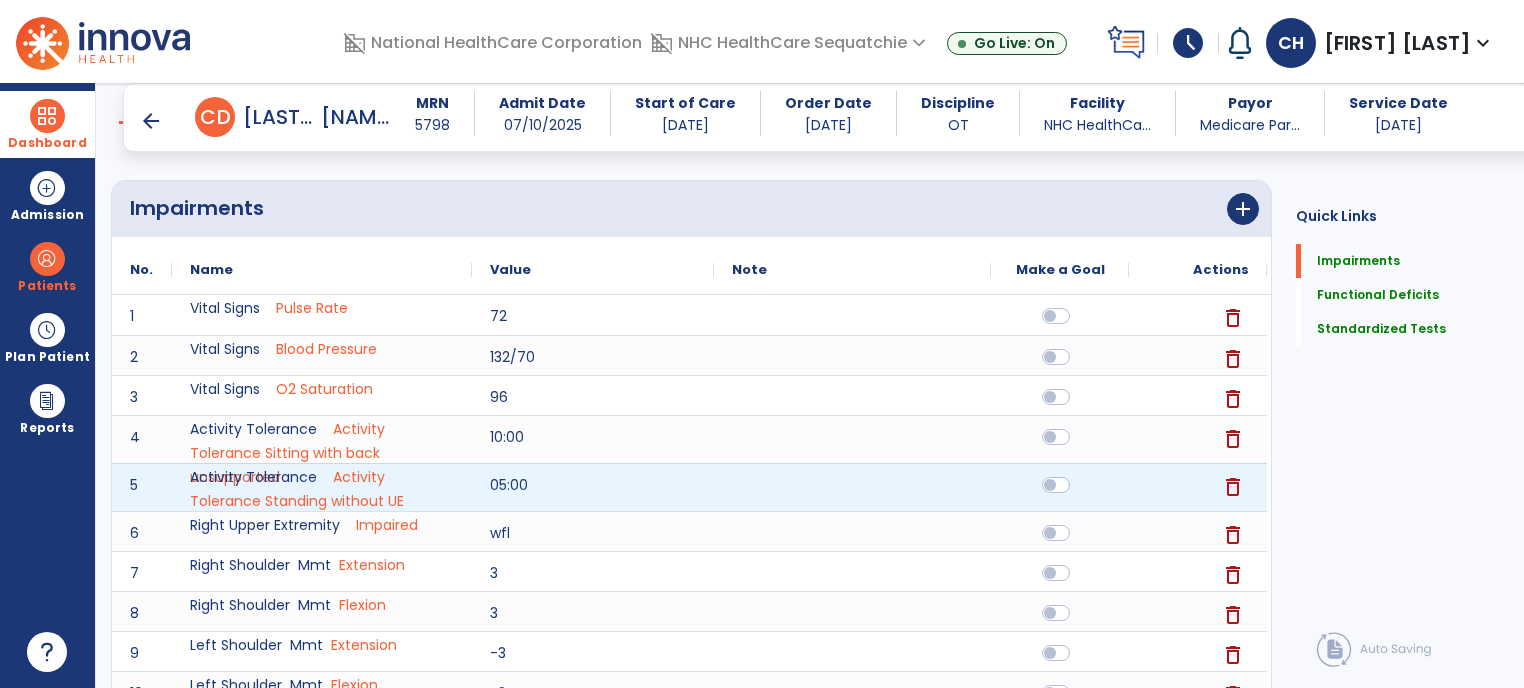 scroll, scrollTop: 66, scrollLeft: 0, axis: vertical 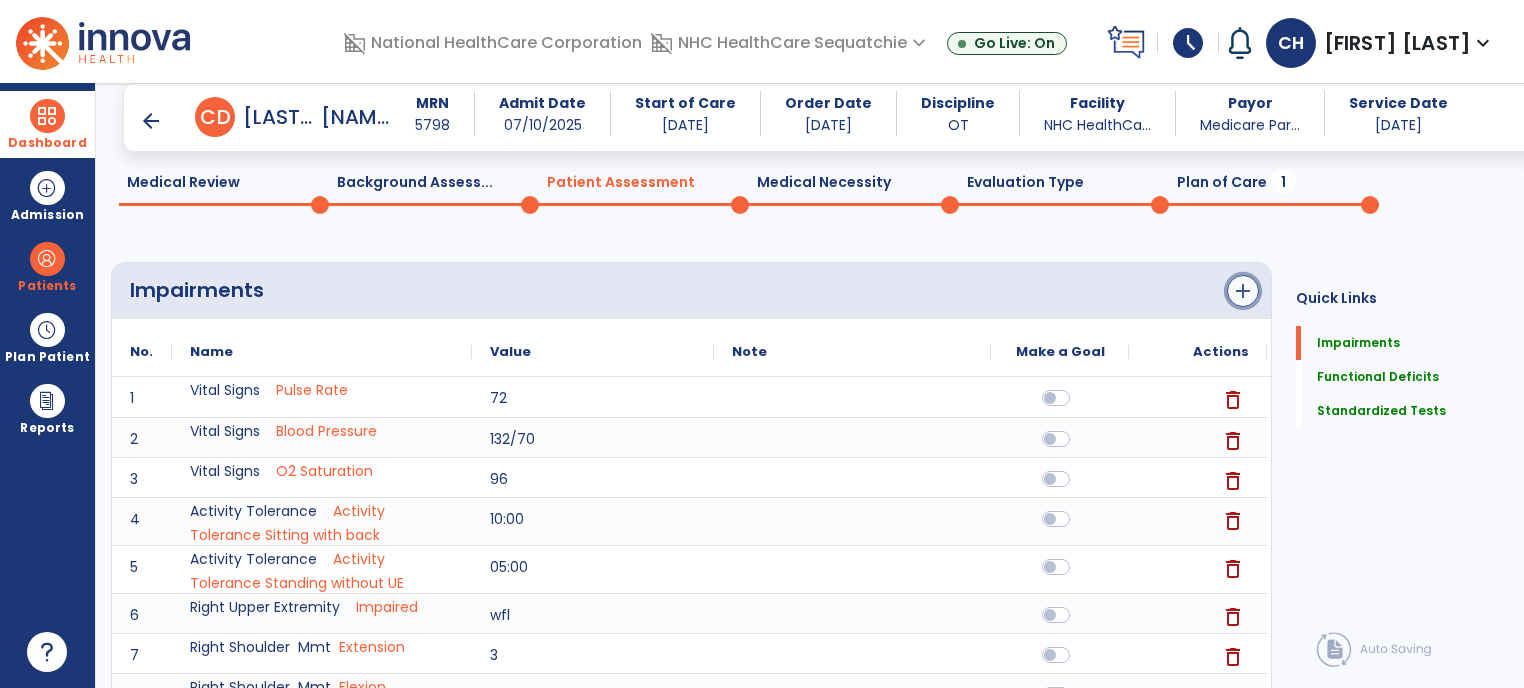 click on "add" 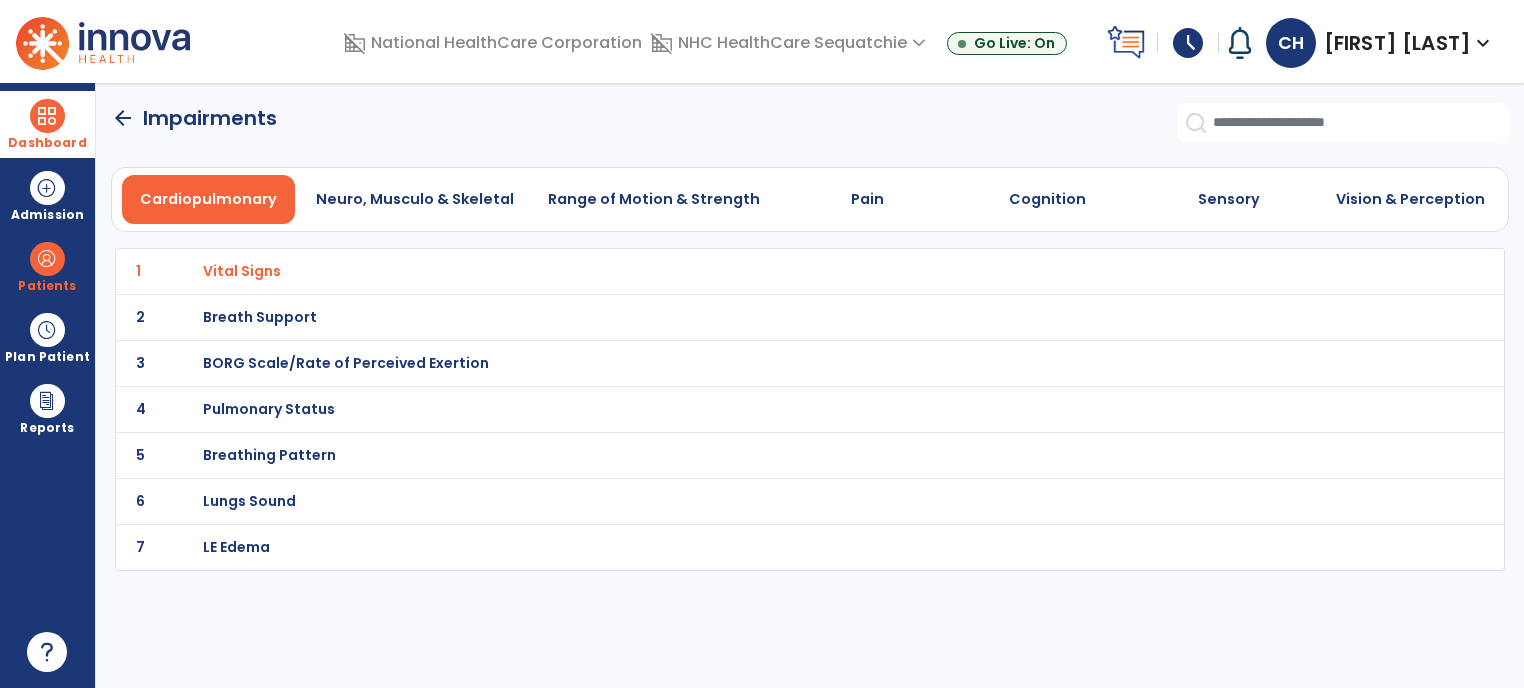 scroll, scrollTop: 0, scrollLeft: 0, axis: both 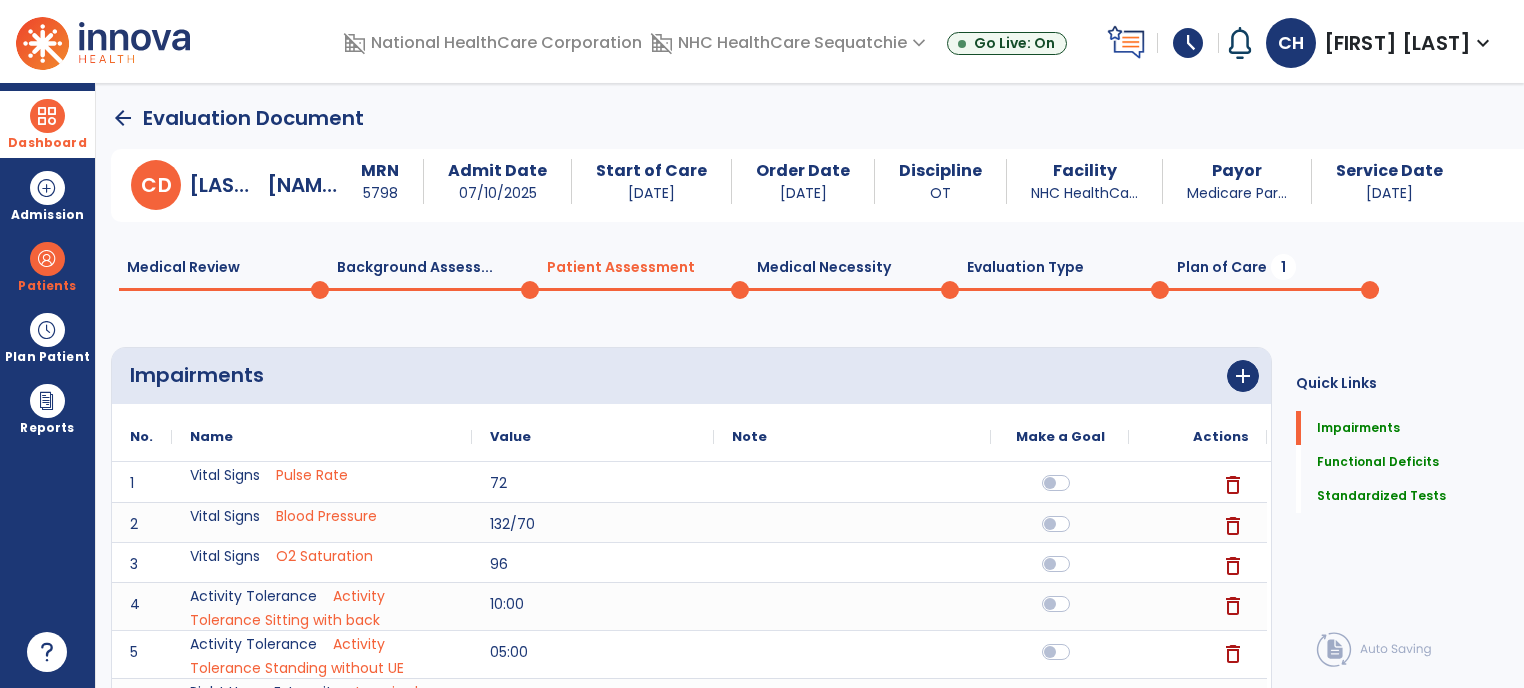 click on "Plan of Care  1" 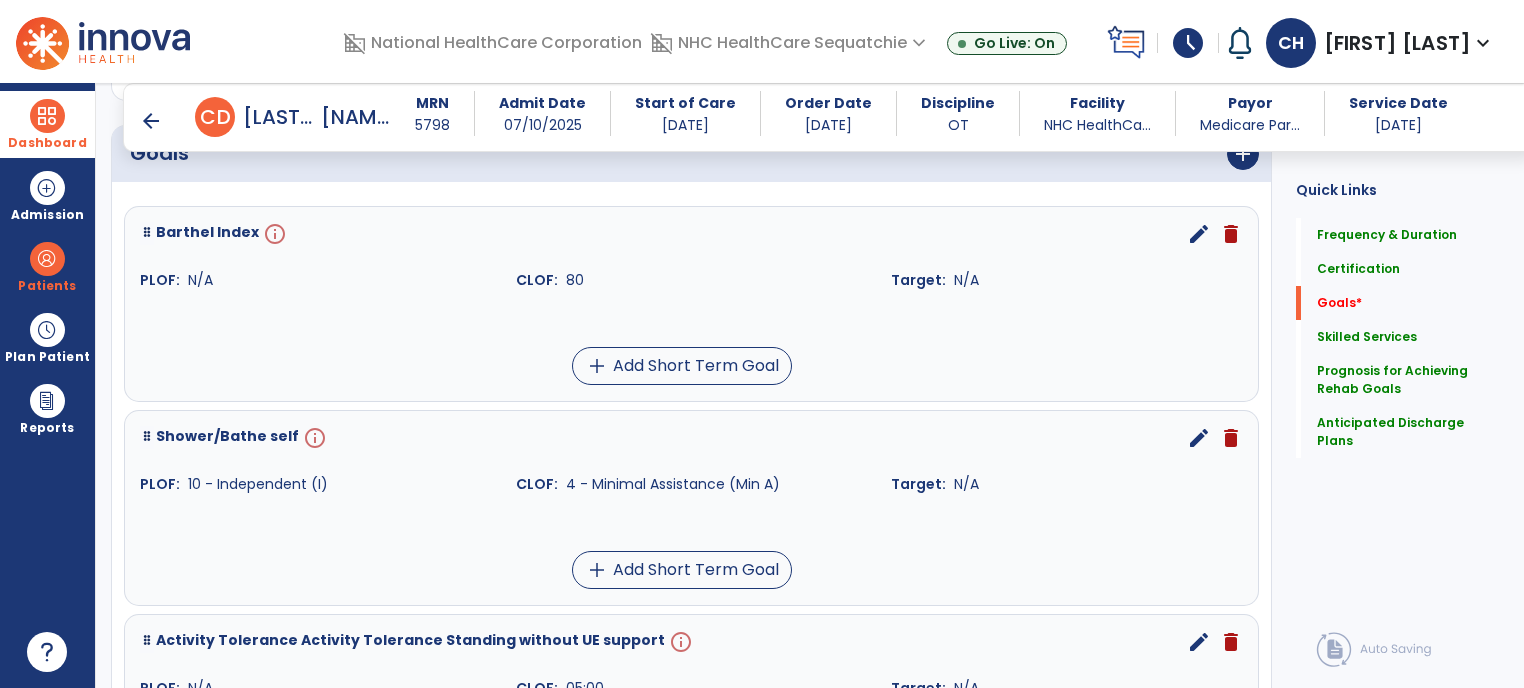 scroll, scrollTop: 390, scrollLeft: 0, axis: vertical 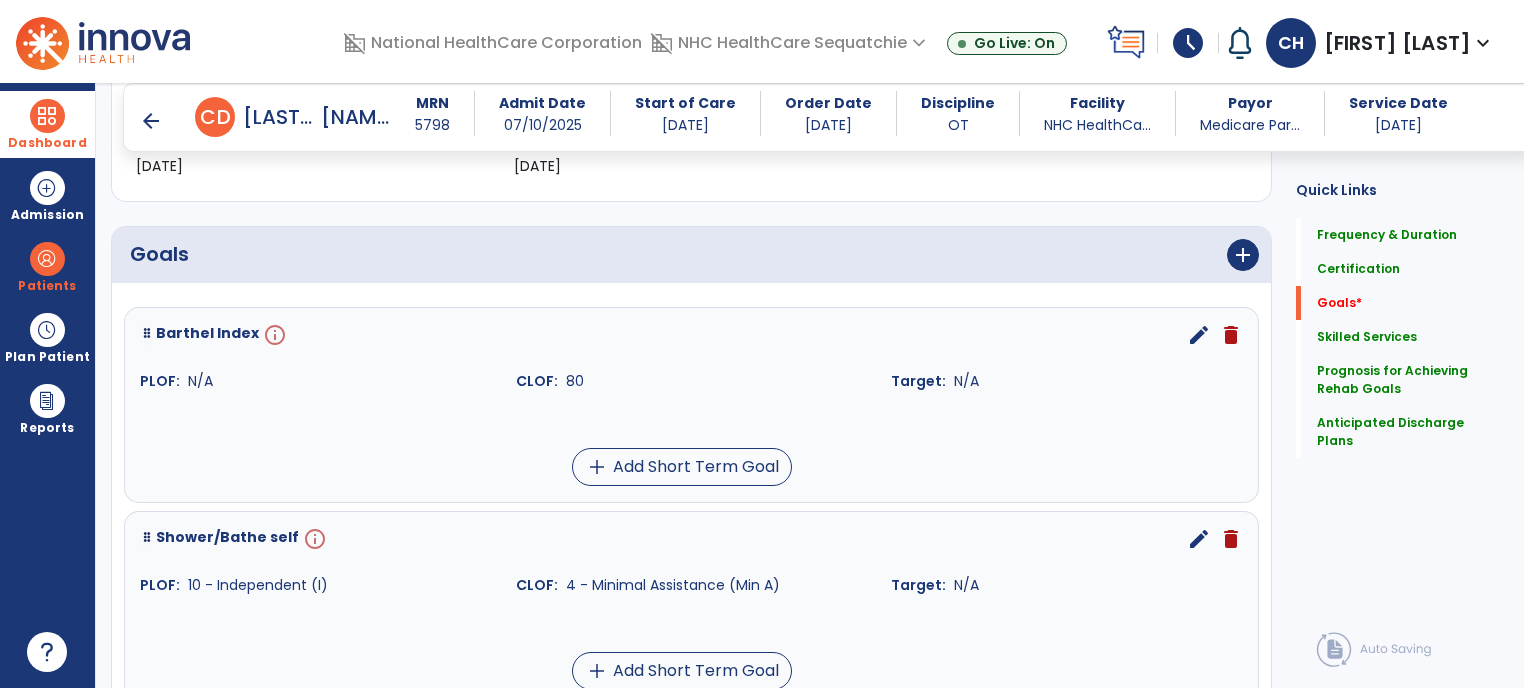 click on "edit" at bounding box center [1199, 335] 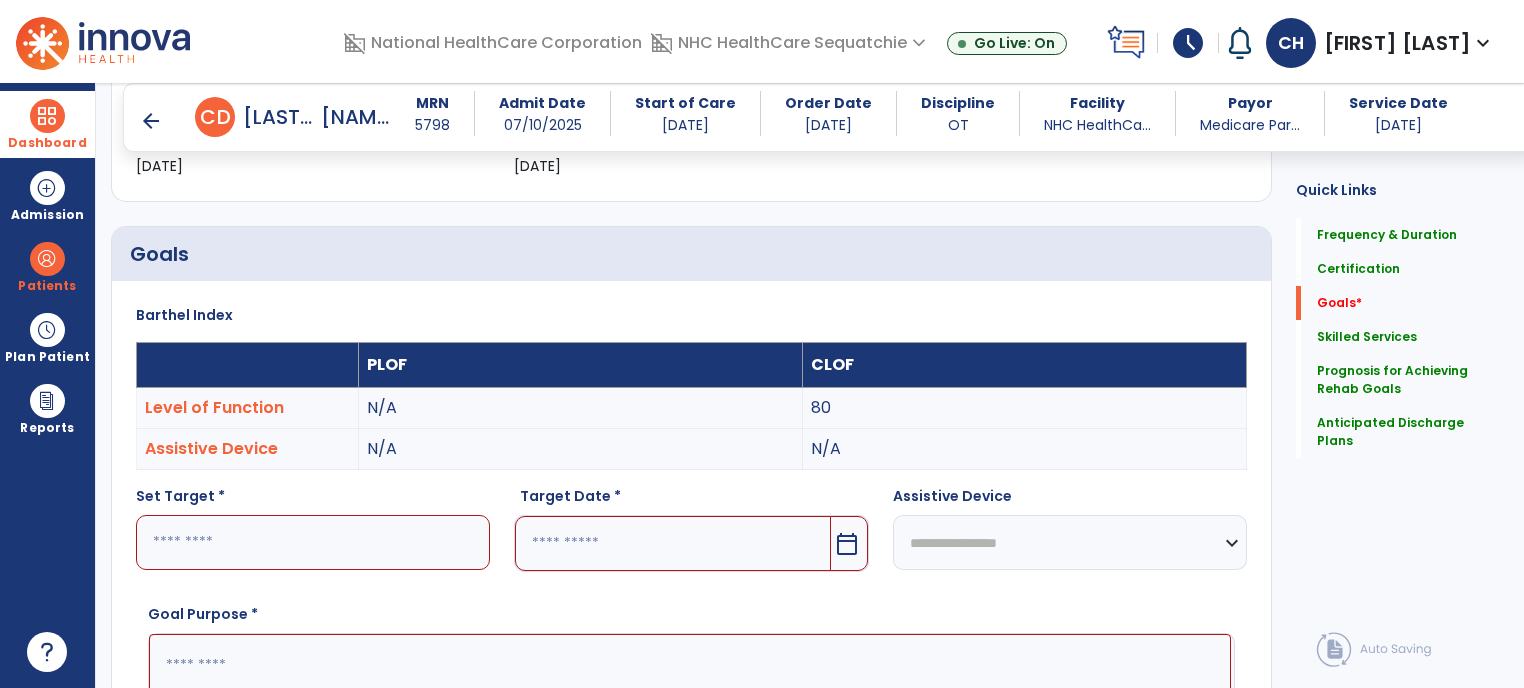 scroll, scrollTop: 534, scrollLeft: 0, axis: vertical 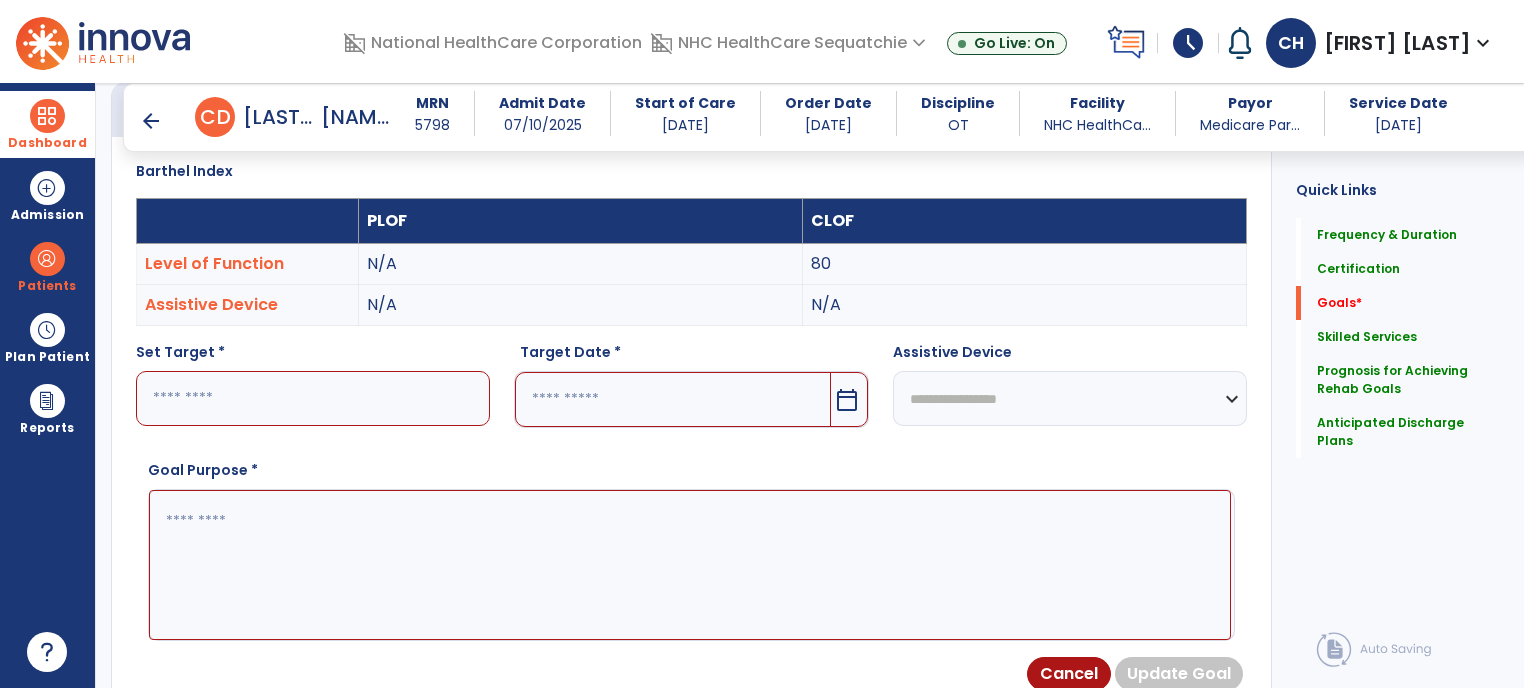 click at bounding box center (313, 398) 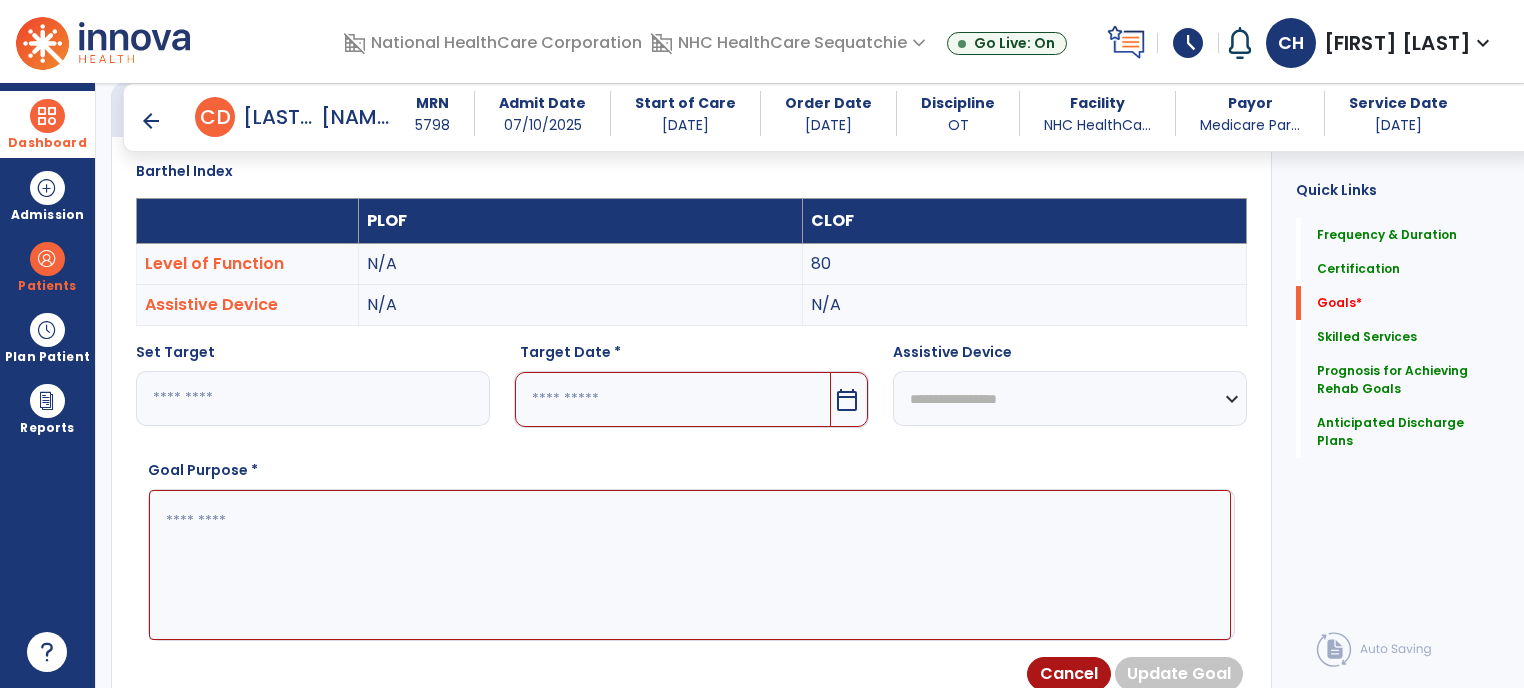 type on "***" 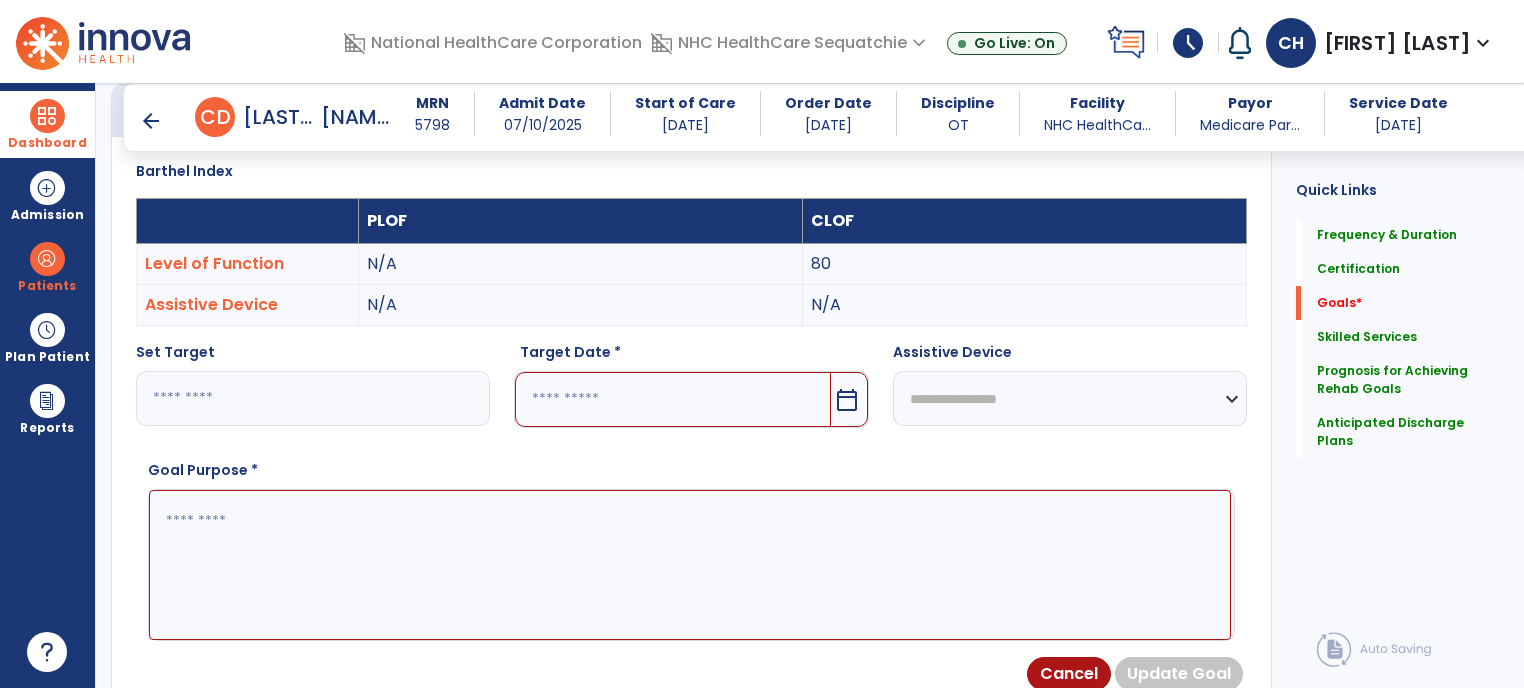 click at bounding box center (672, 399) 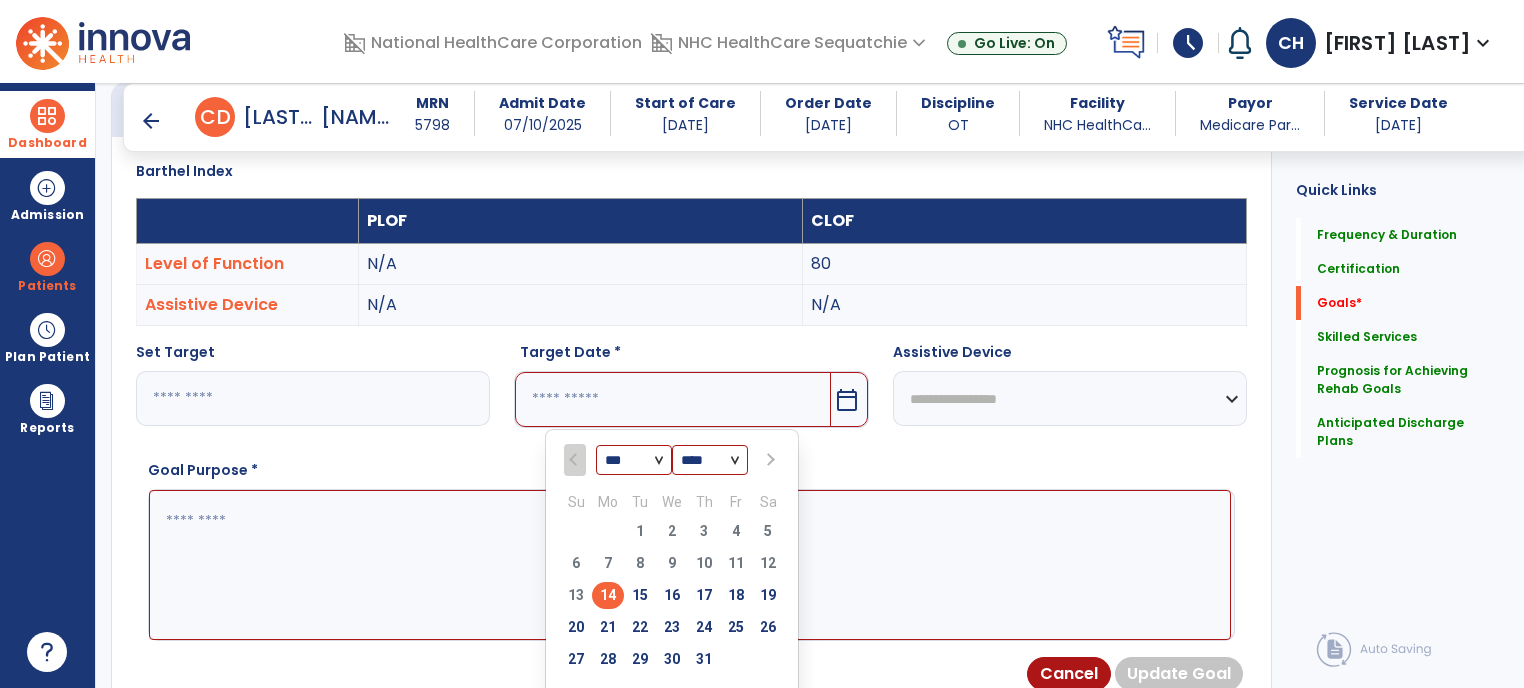 click at bounding box center [770, 460] 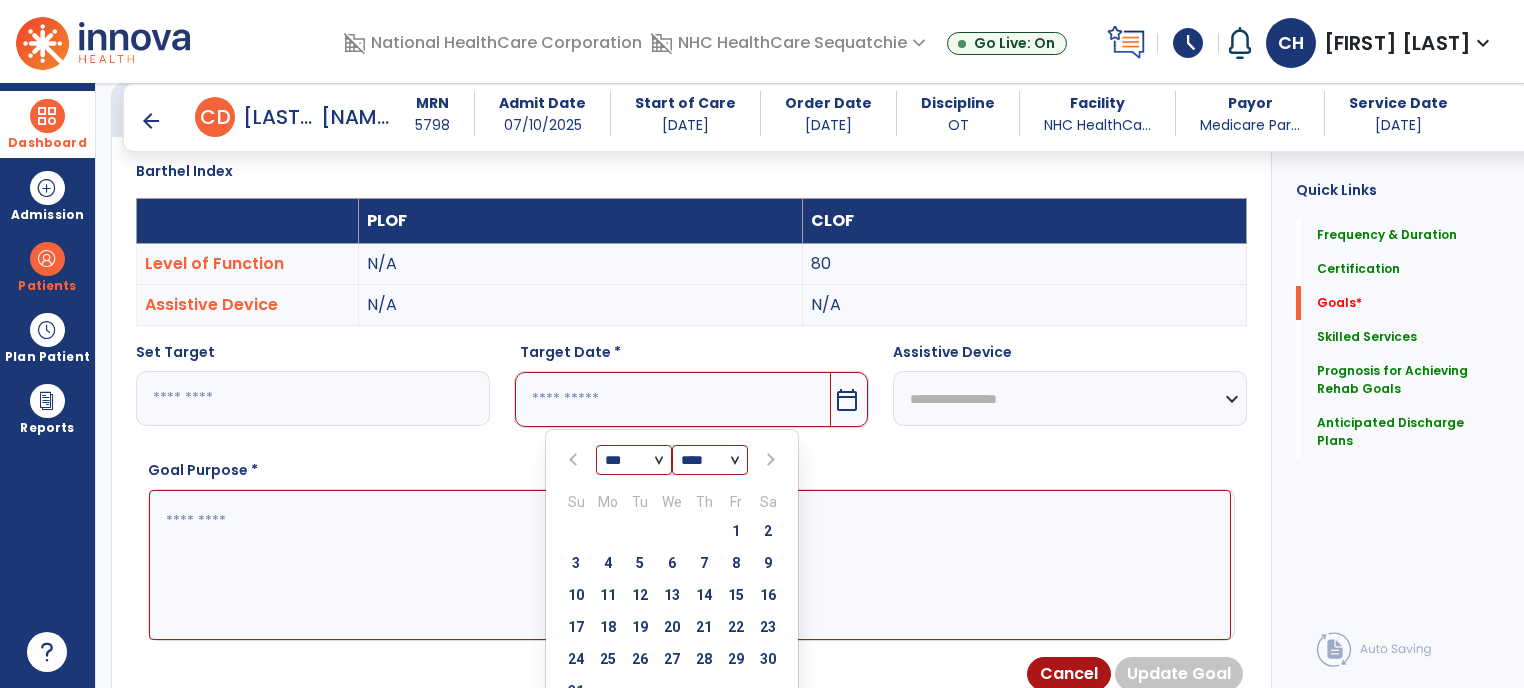 click at bounding box center [770, 460] 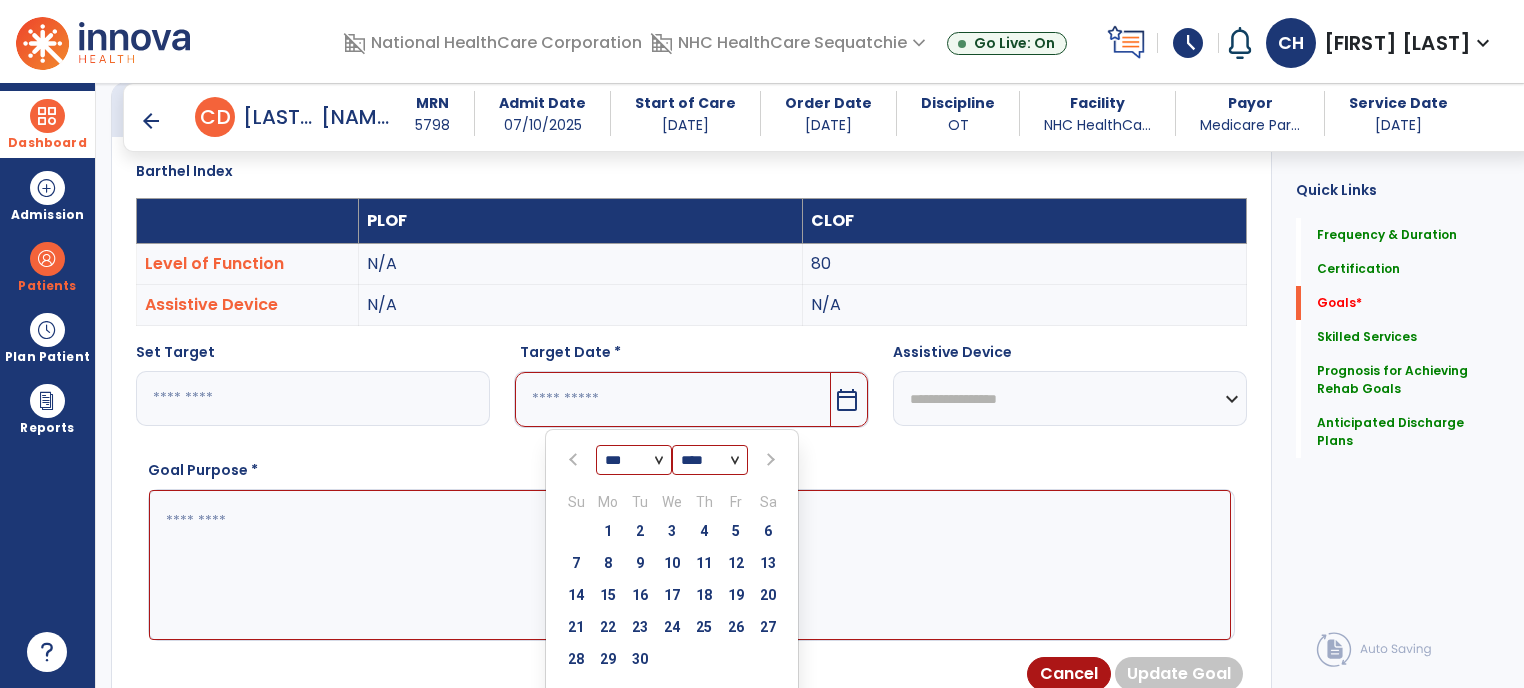 click at bounding box center (770, 460) 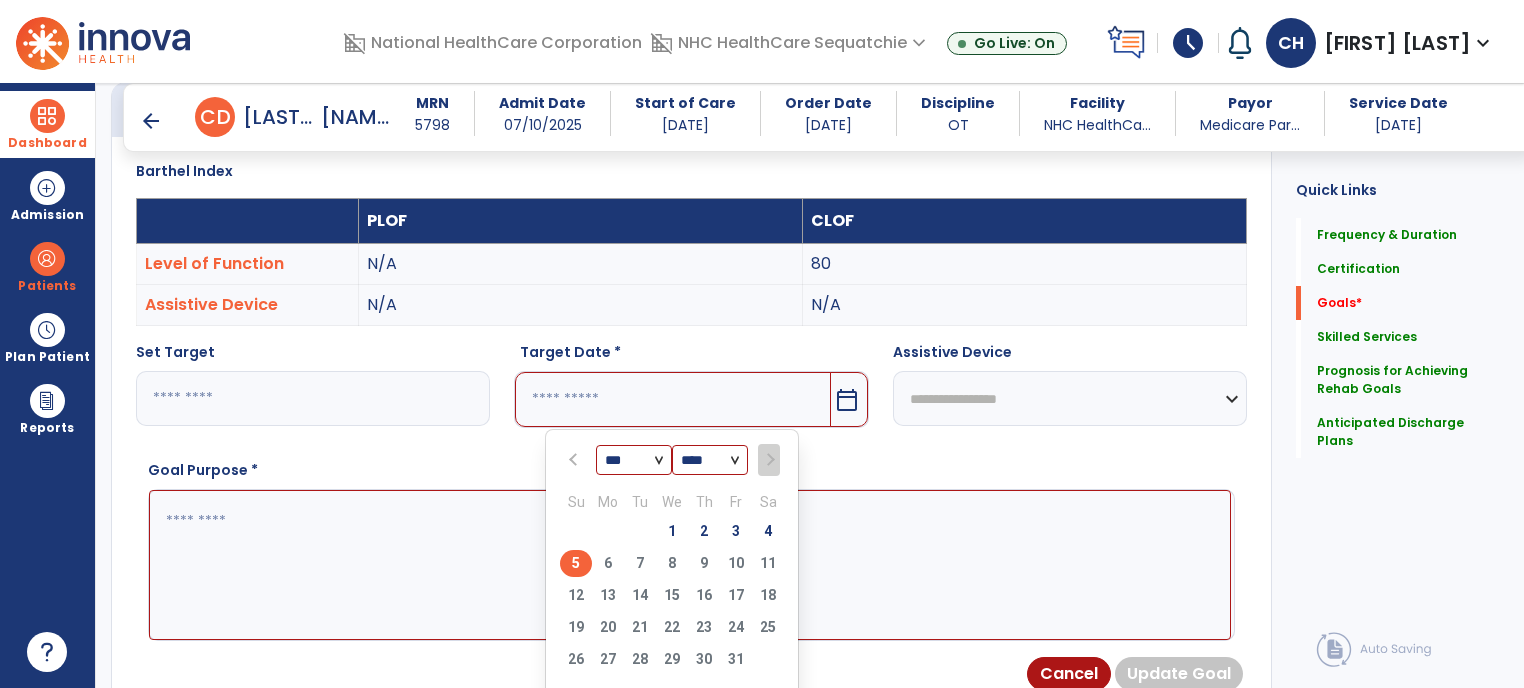 click on "5" at bounding box center [576, 563] 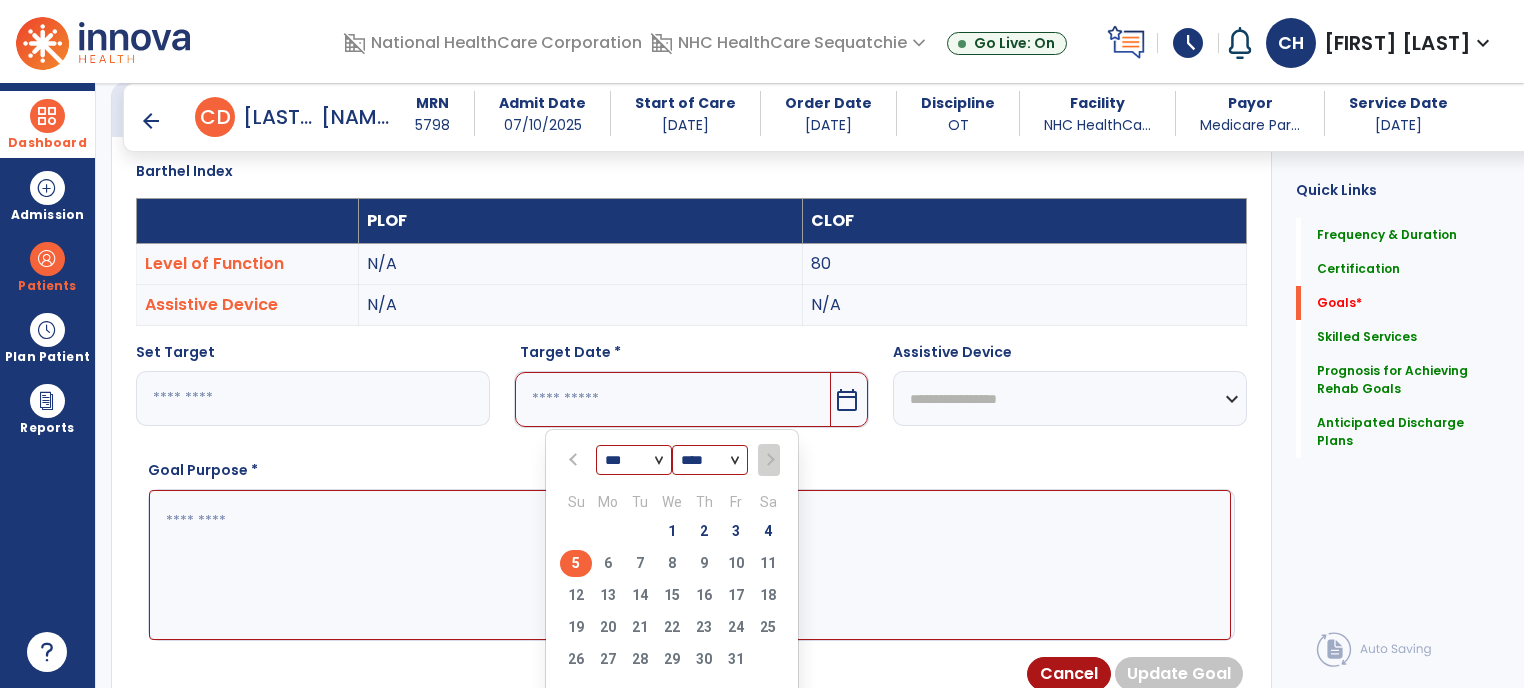 type on "*********" 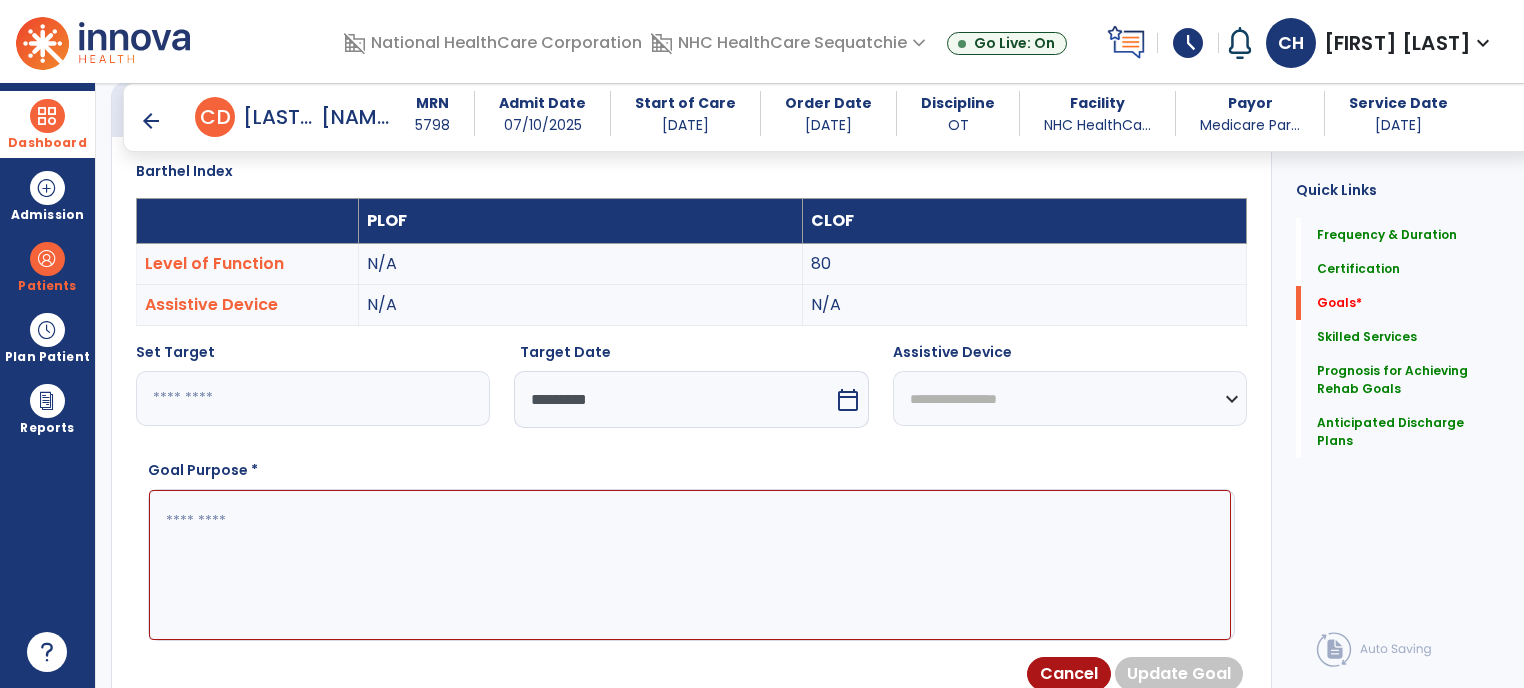 click at bounding box center (690, 565) 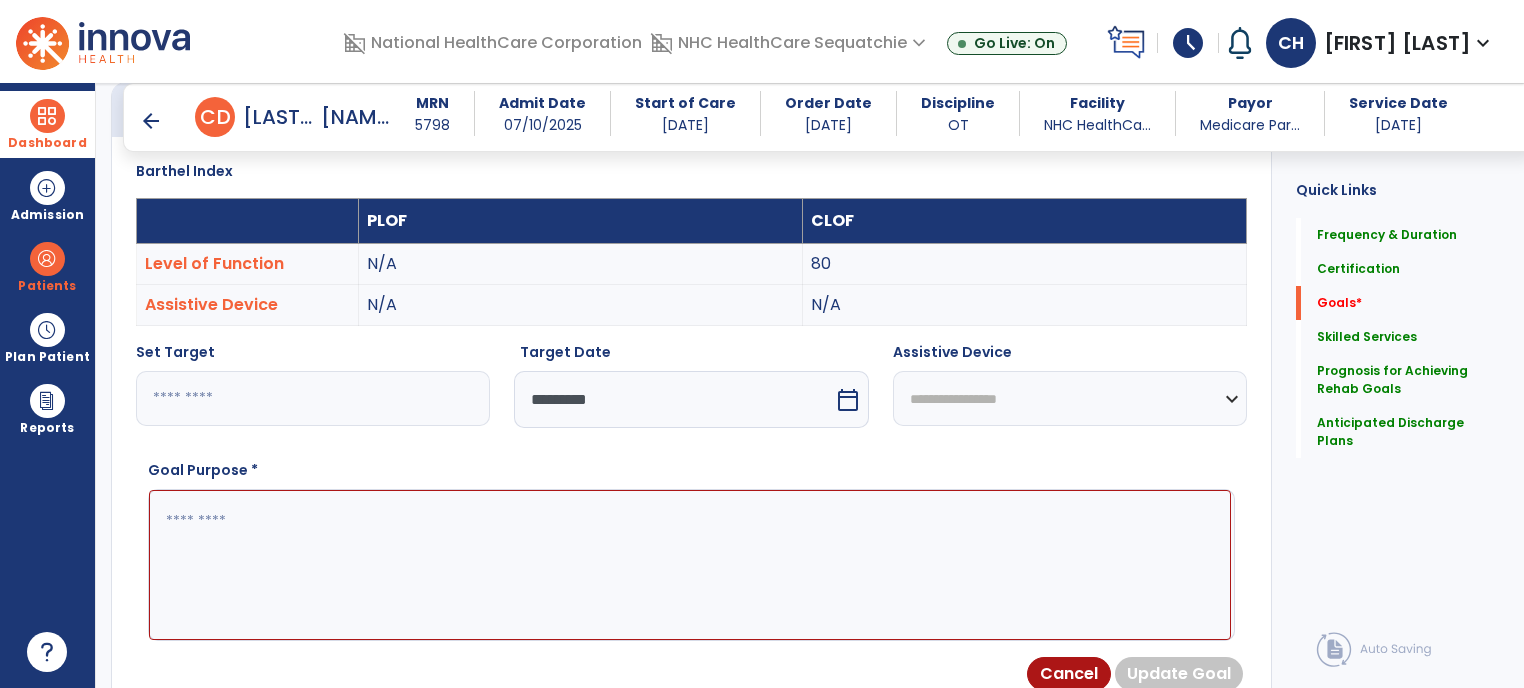 paste on "**********" 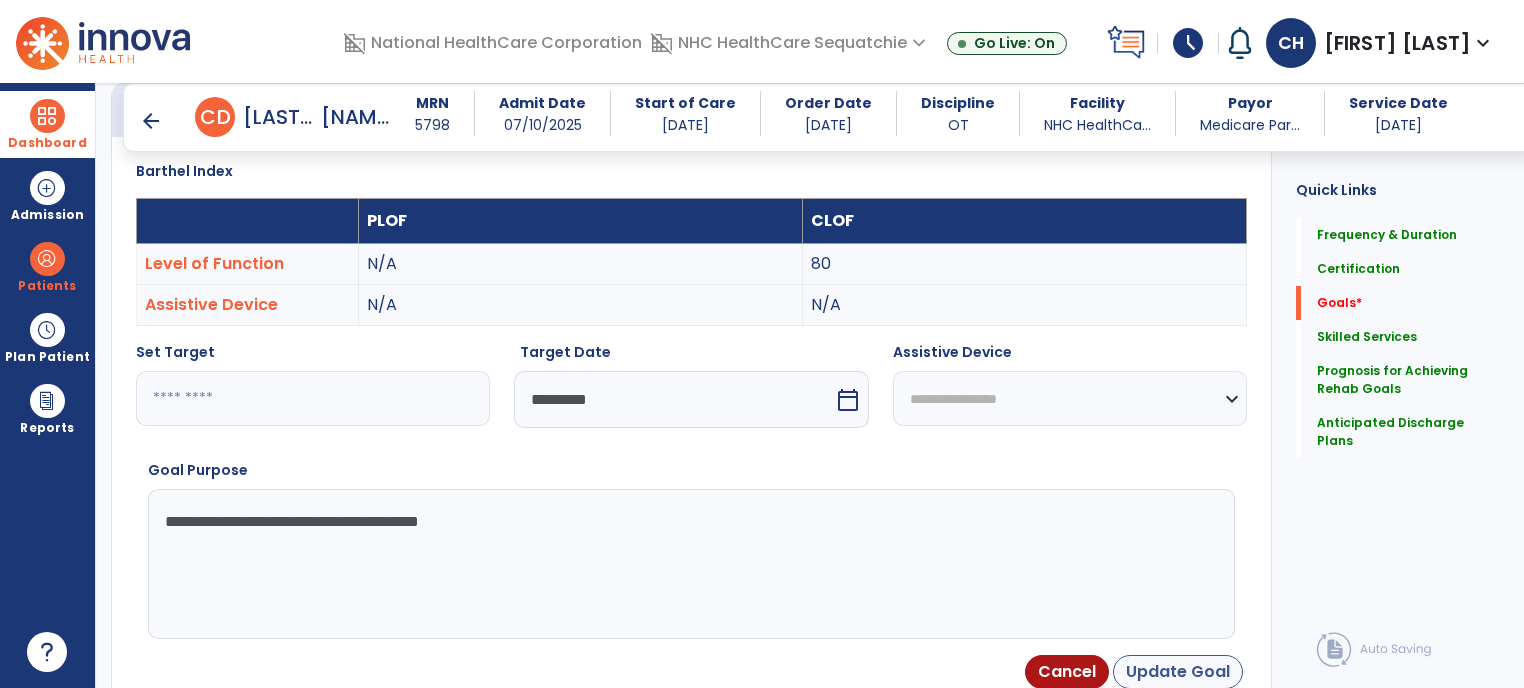 type on "**********" 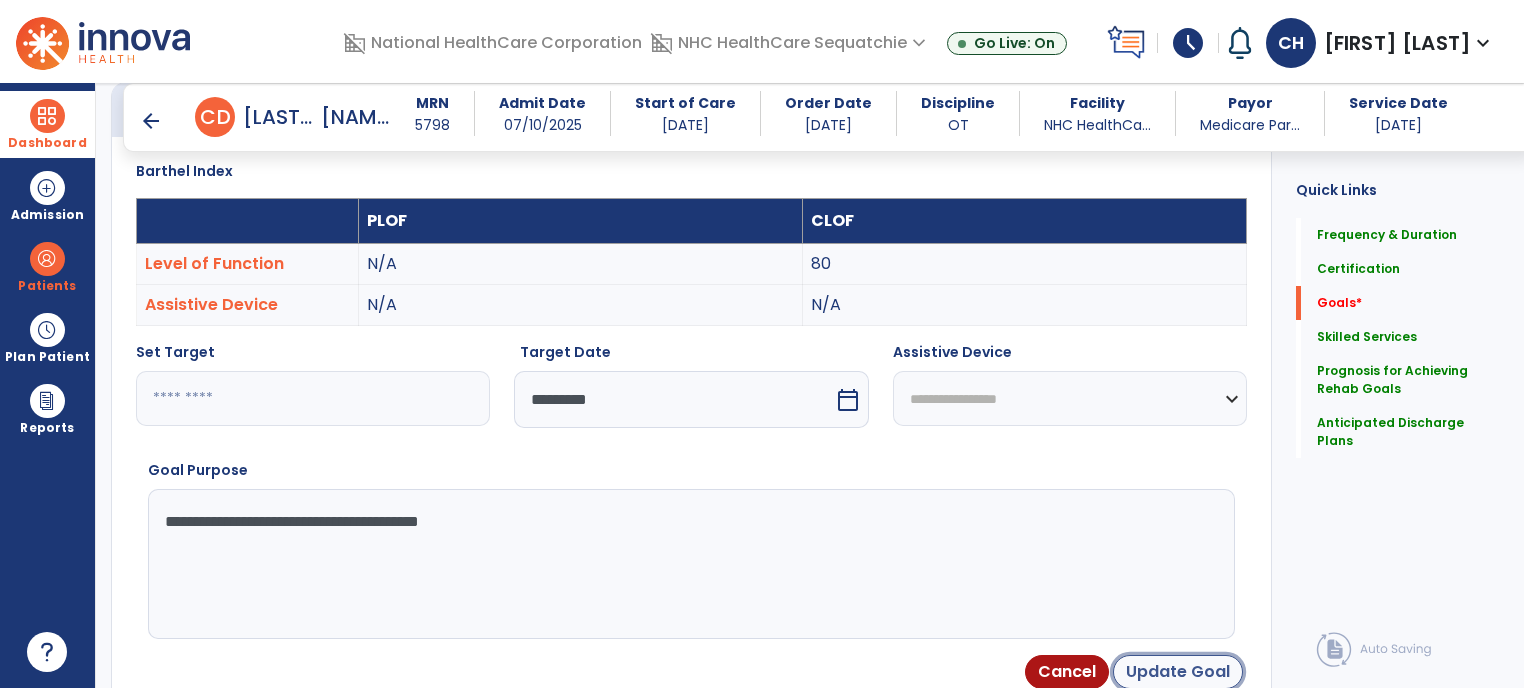 click on "Update Goal" at bounding box center [1178, 672] 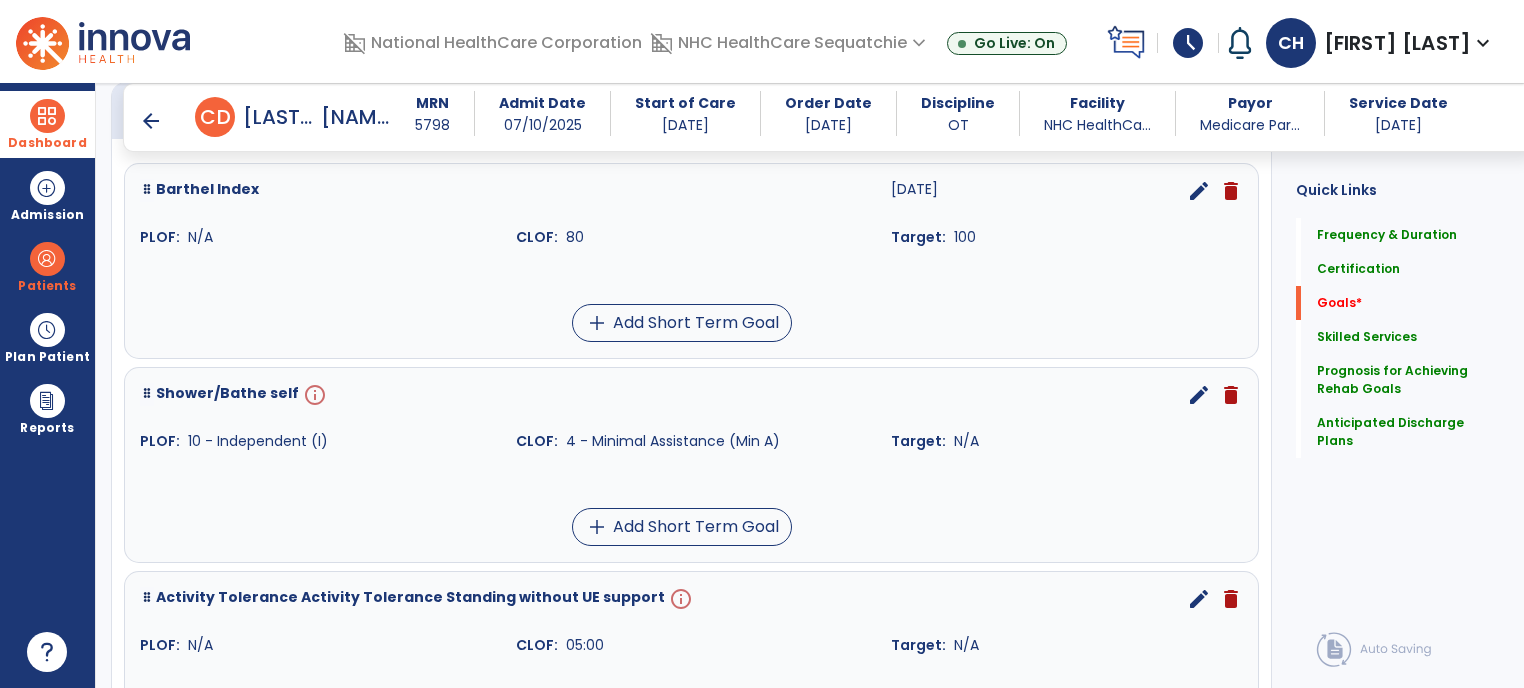 click on "edit" at bounding box center [1199, 395] 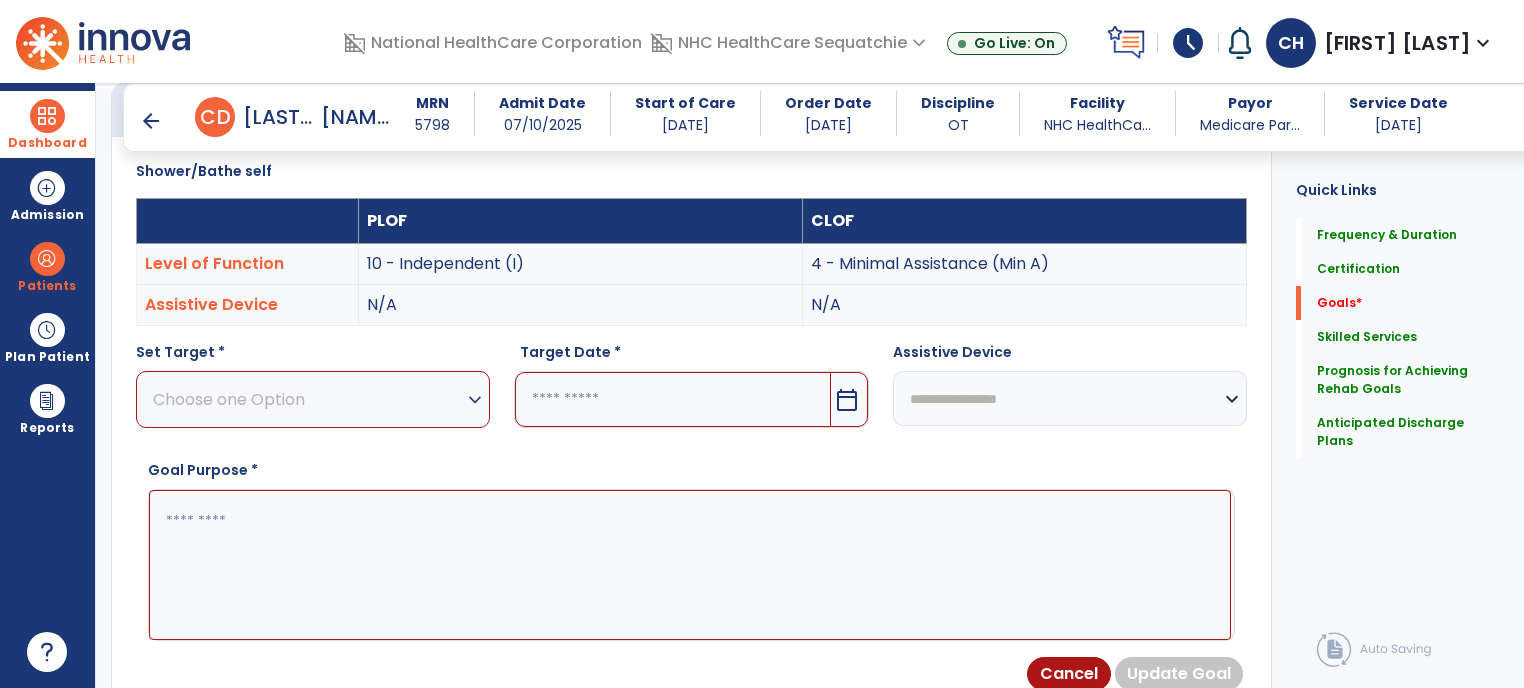click on "Choose one Option" at bounding box center [308, 399] 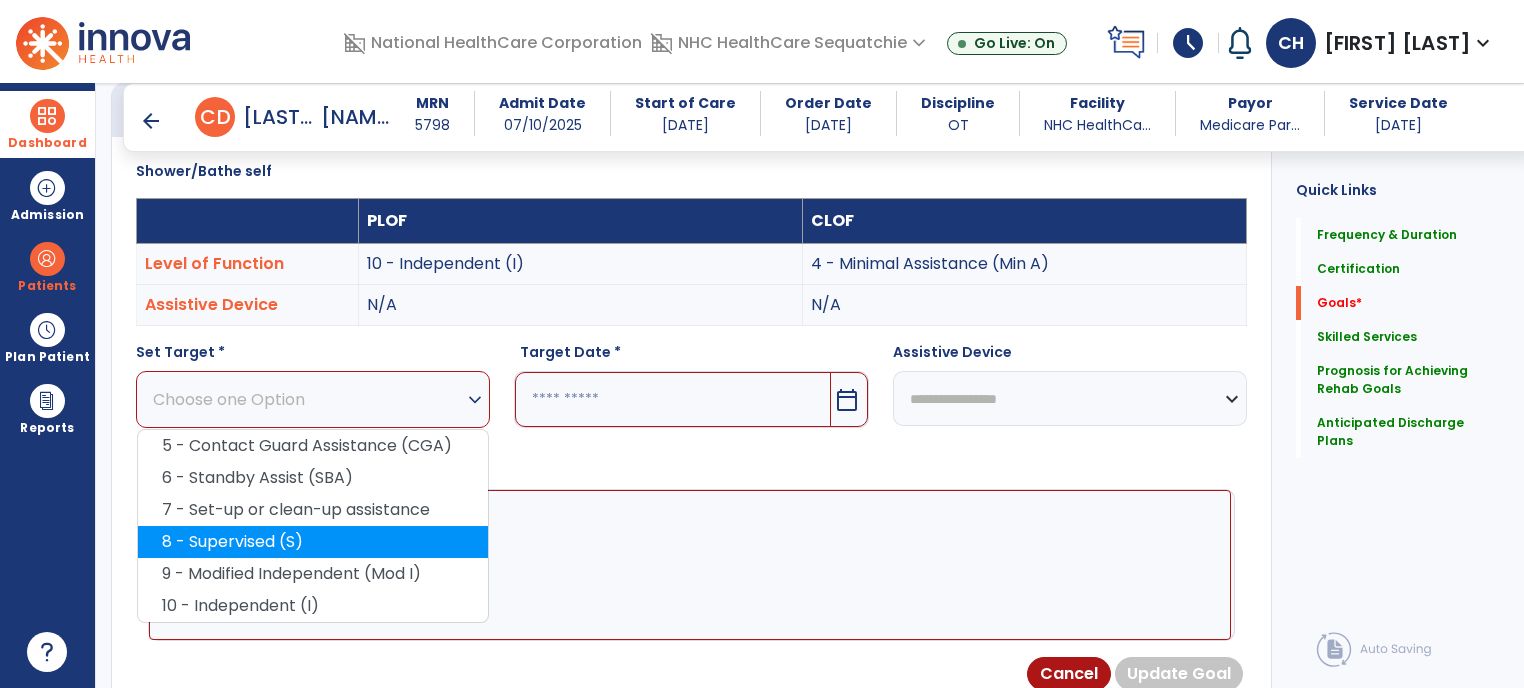click on "8 - Supervised (S)" at bounding box center (313, 542) 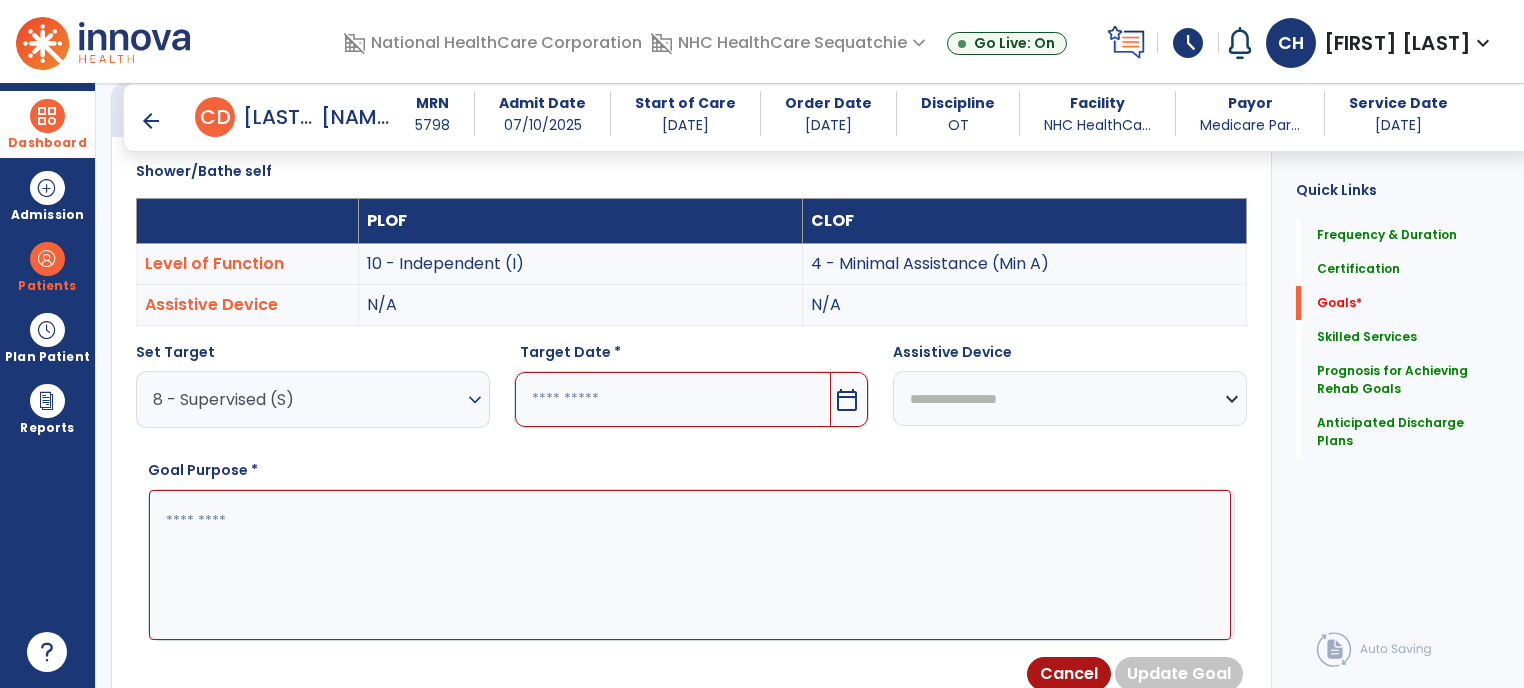 click at bounding box center (672, 399) 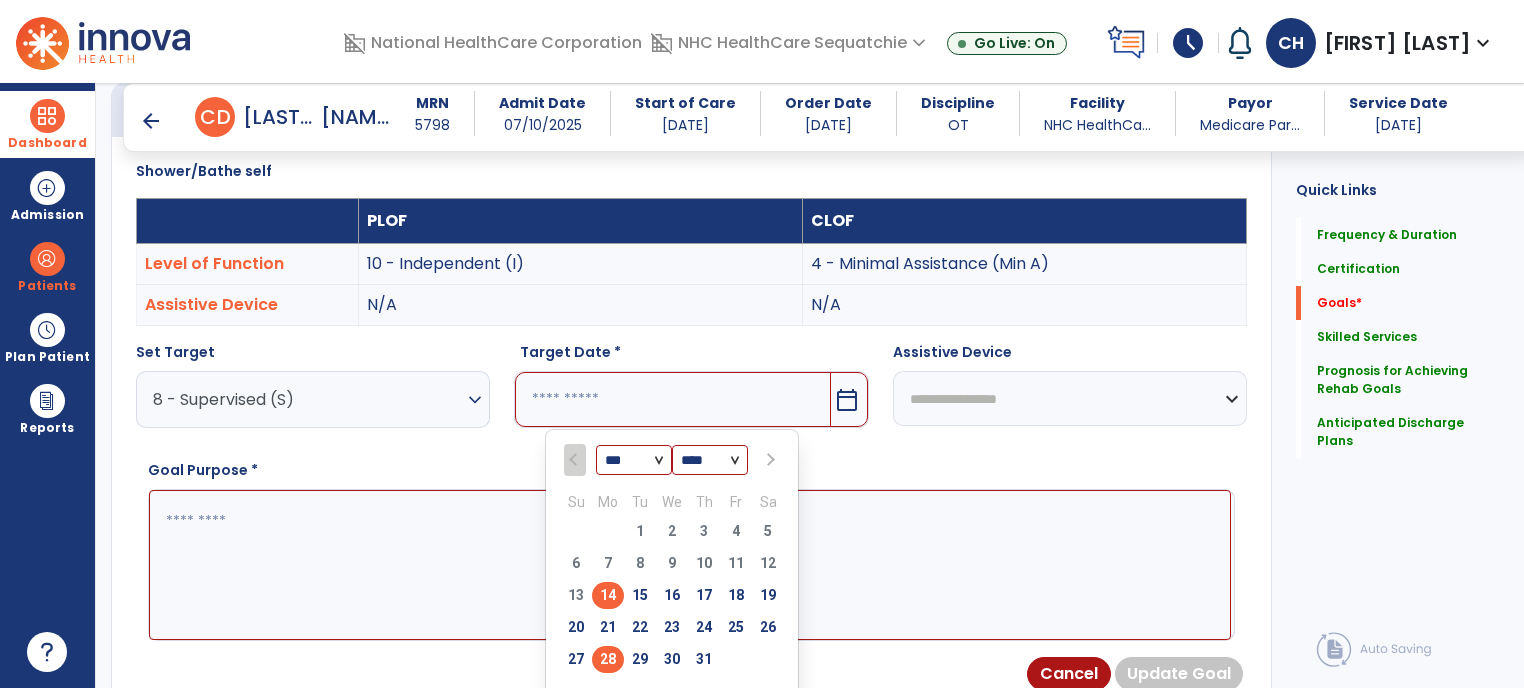 click on "28" at bounding box center [608, 659] 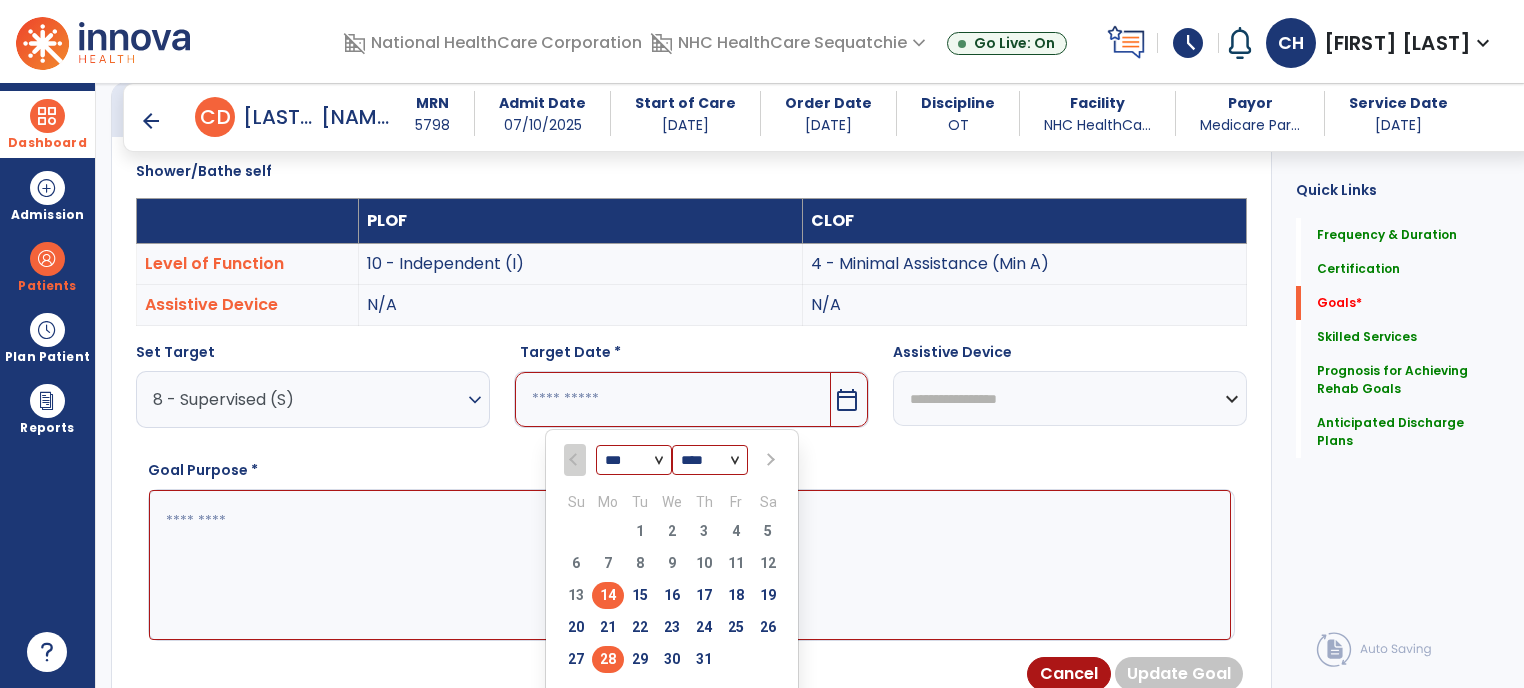 type on "*********" 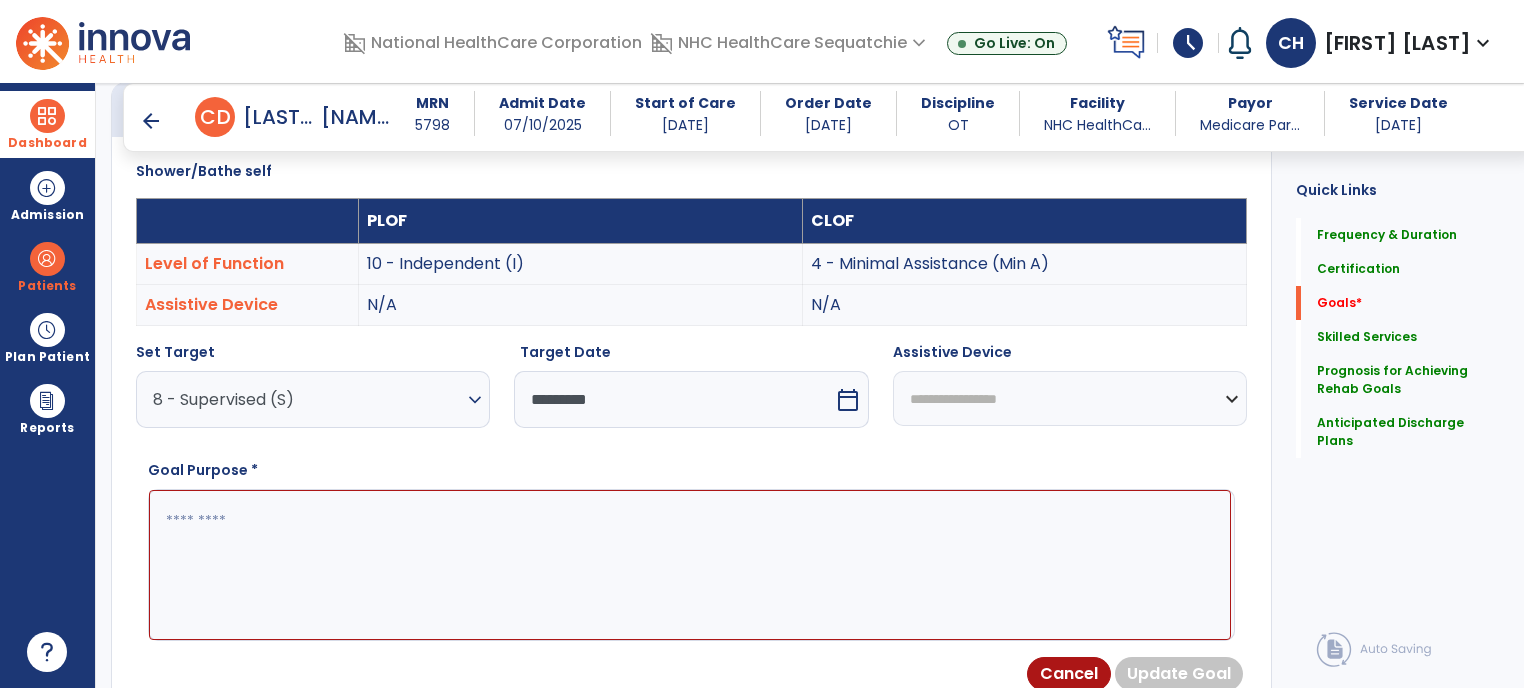 click at bounding box center [690, 565] 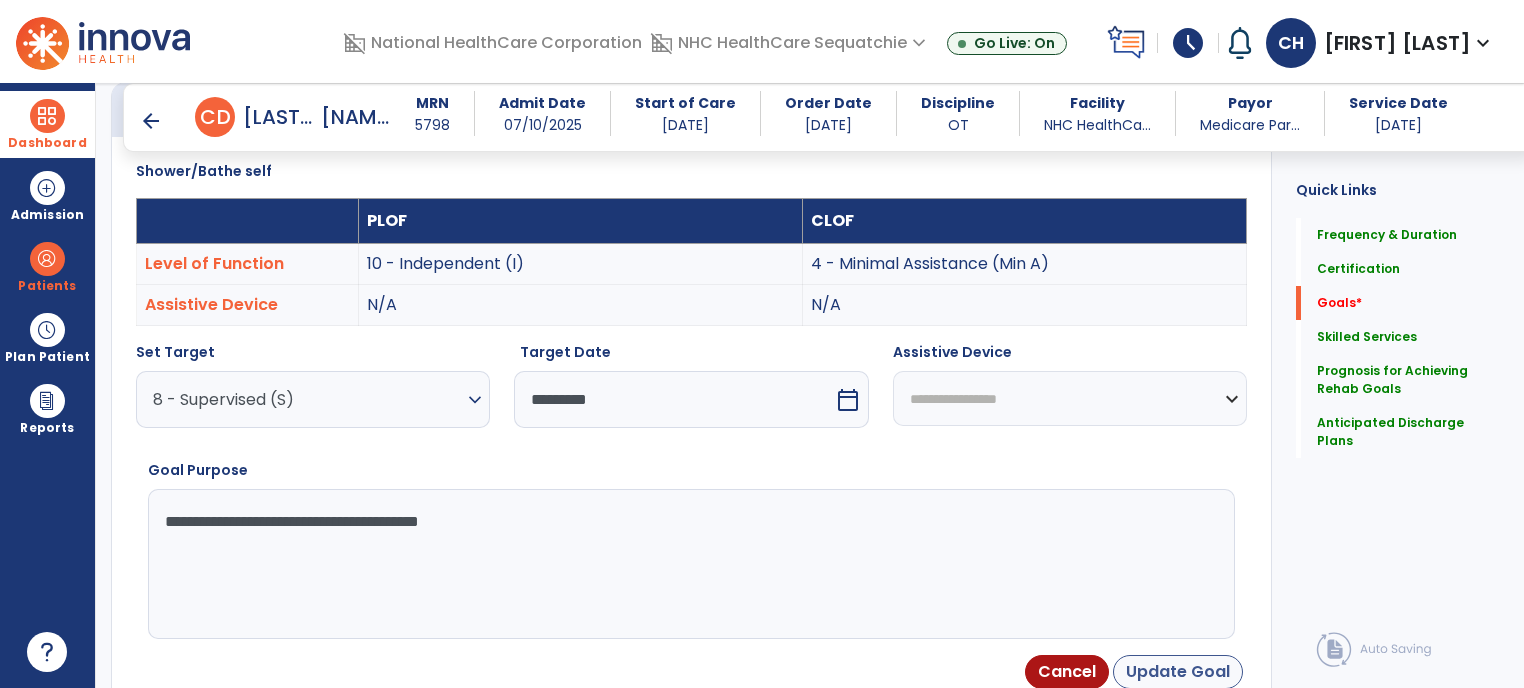 type on "**********" 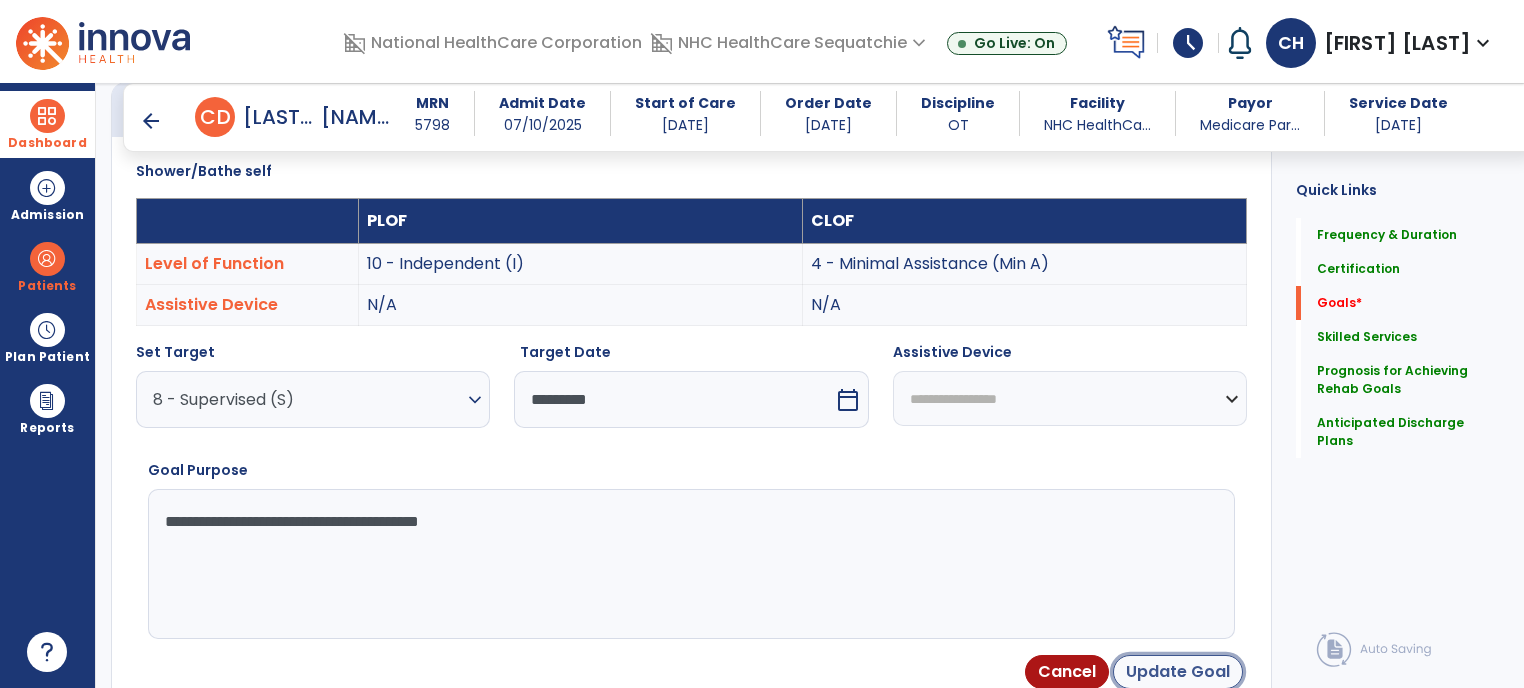 click on "Update Goal" at bounding box center (1178, 672) 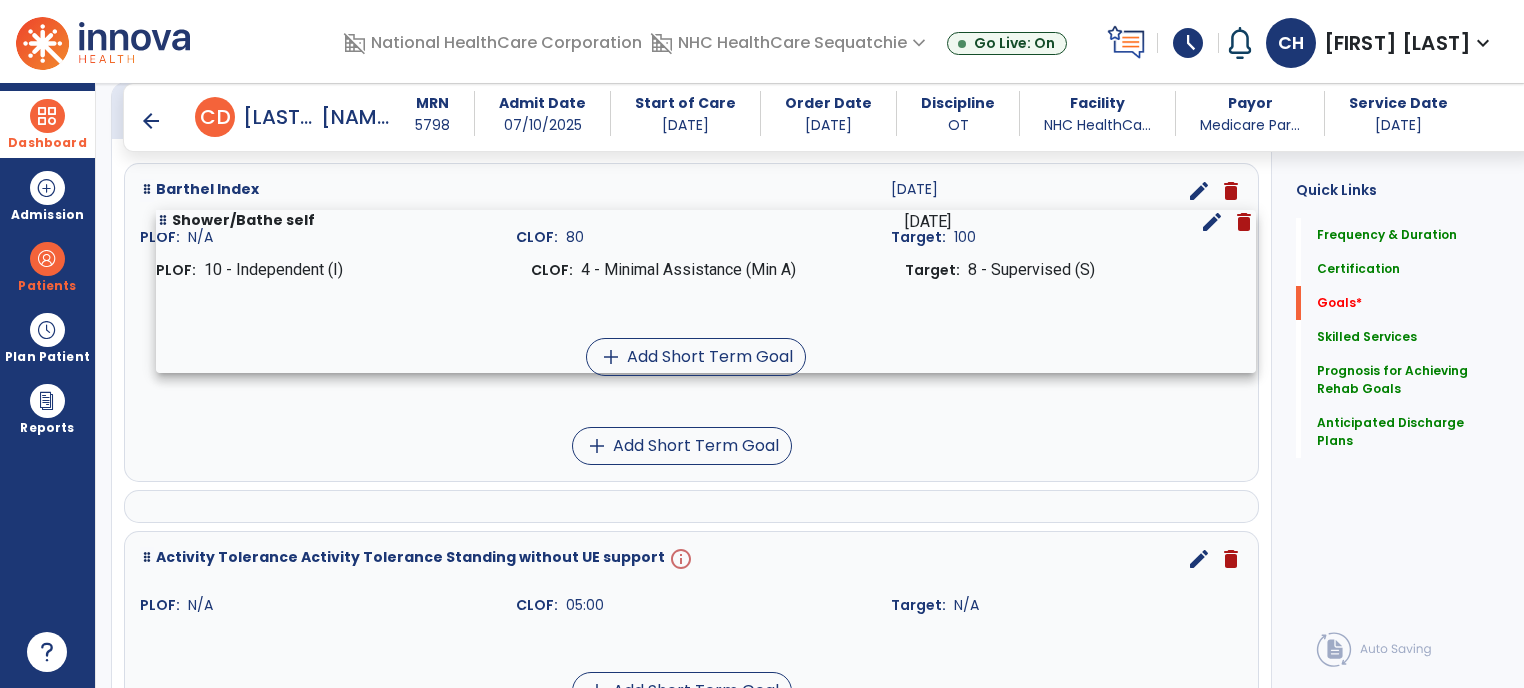 drag, startPoint x: 343, startPoint y: 527, endPoint x: 359, endPoint y: 354, distance: 173.73831 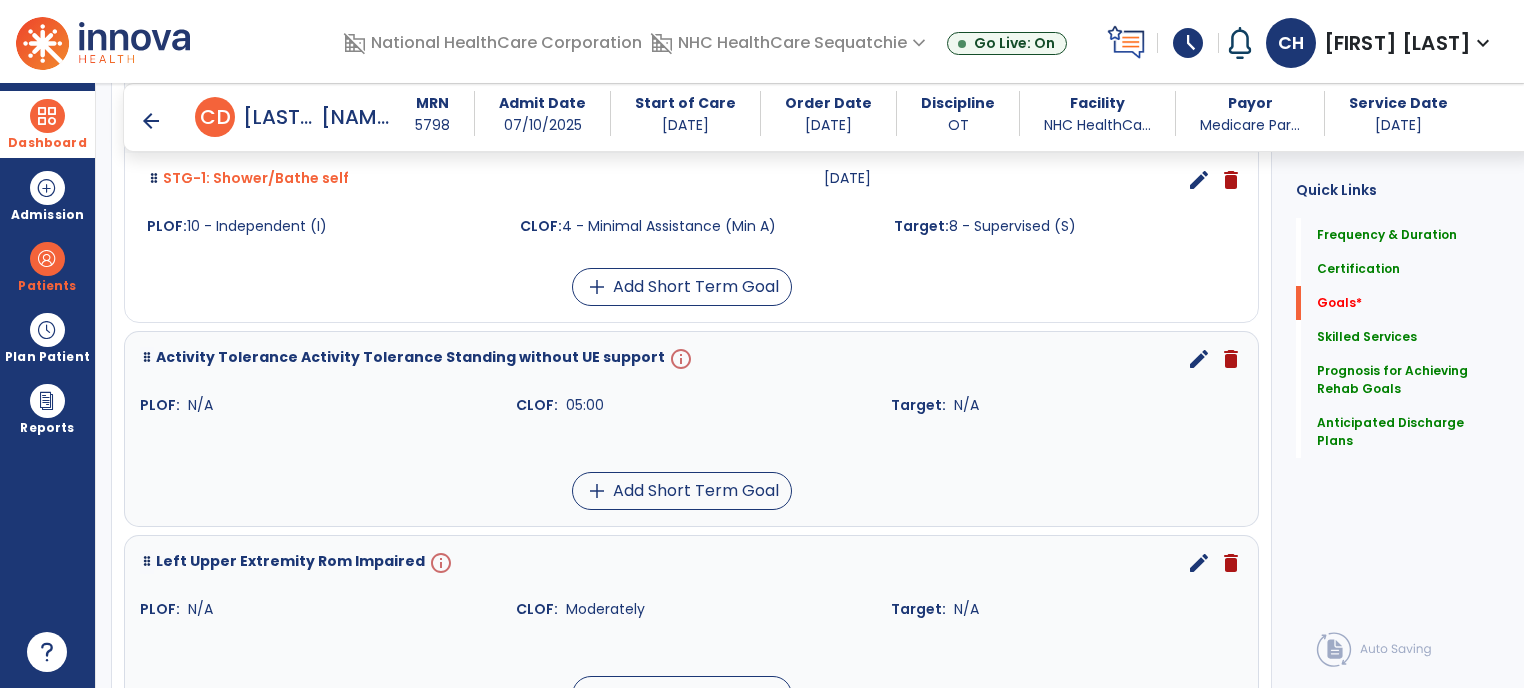scroll, scrollTop: 646, scrollLeft: 0, axis: vertical 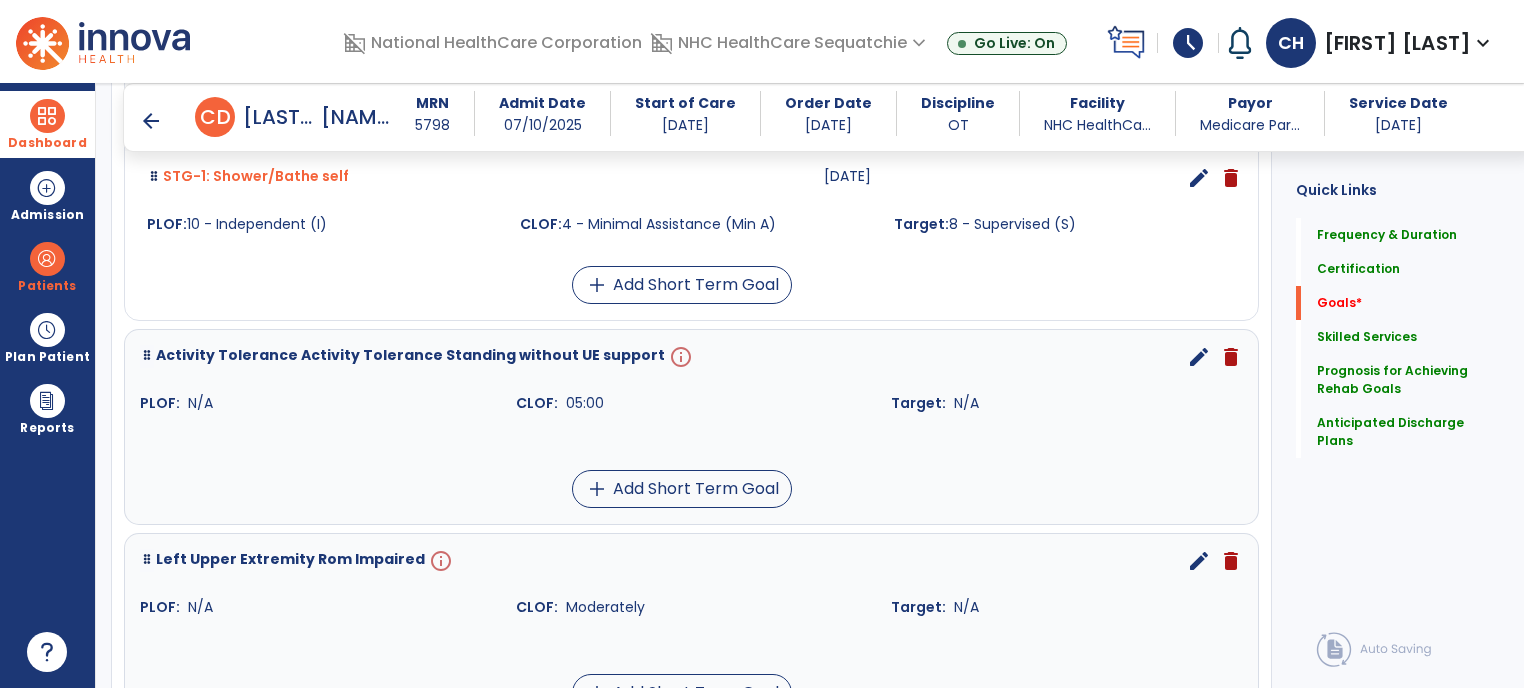 click on "edit" at bounding box center [1199, 561] 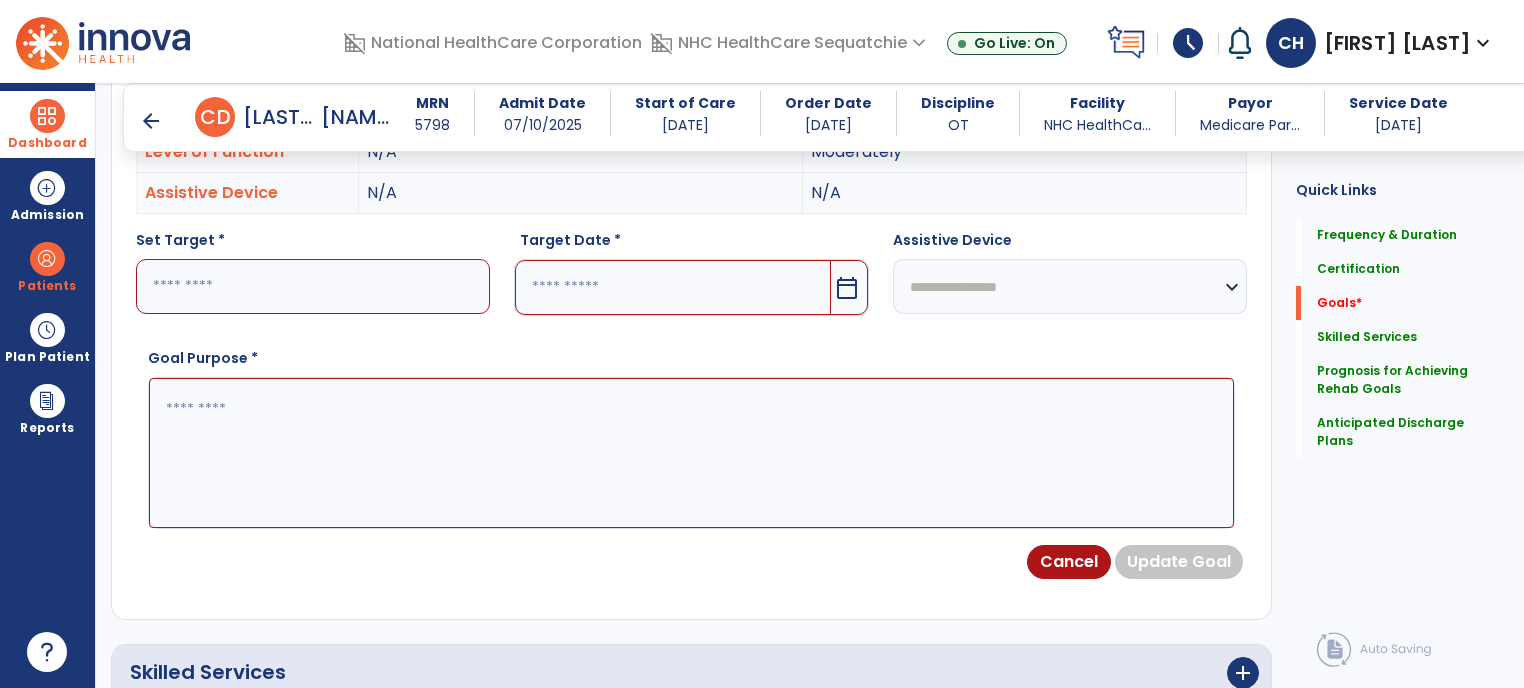 scroll, scrollTop: 534, scrollLeft: 0, axis: vertical 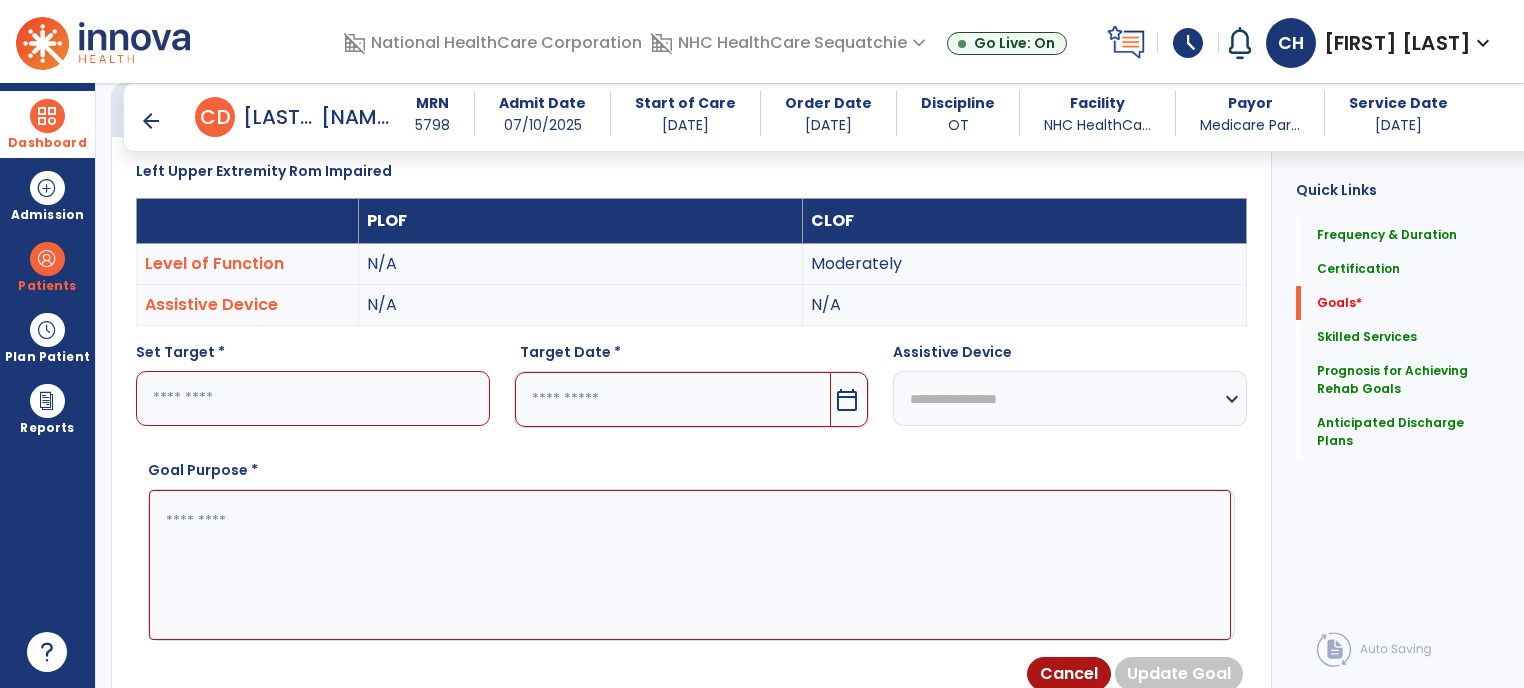 click at bounding box center [672, 399] 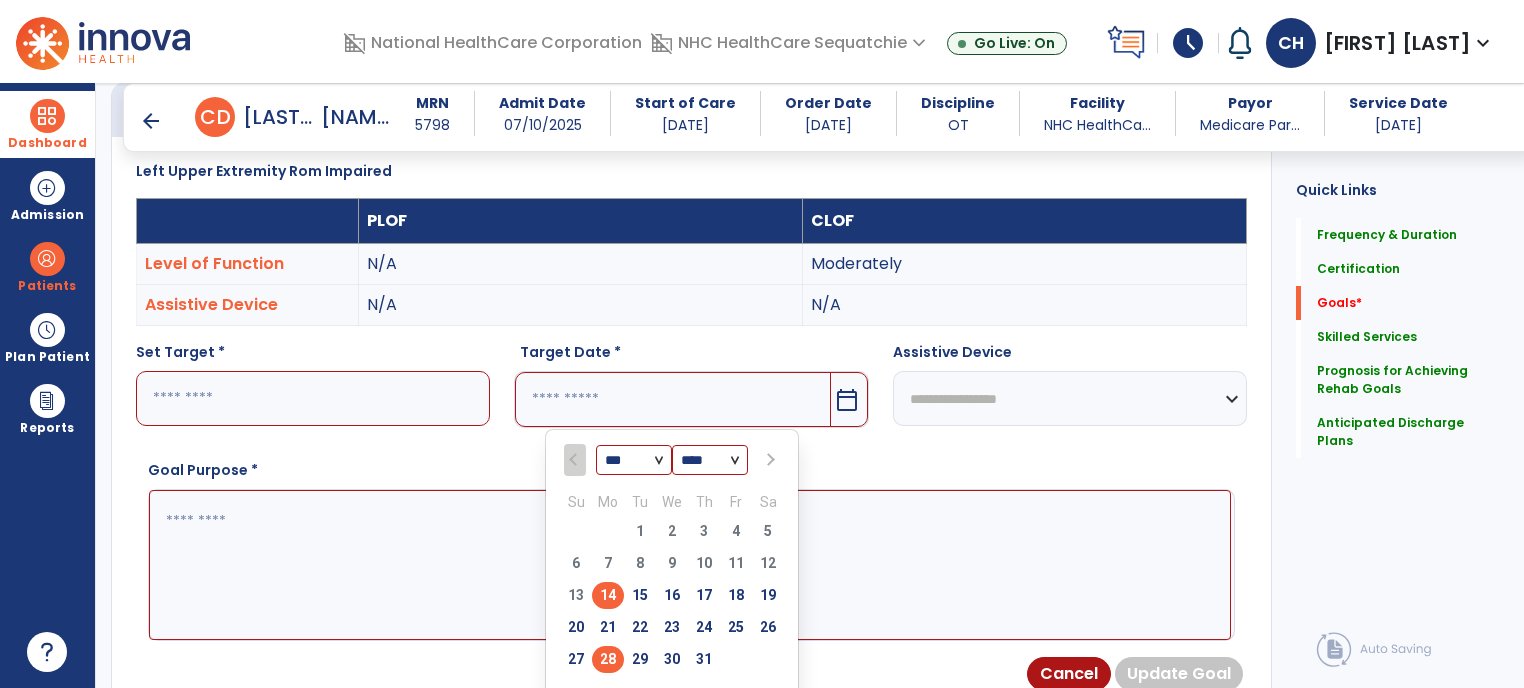 click on "28" at bounding box center (608, 659) 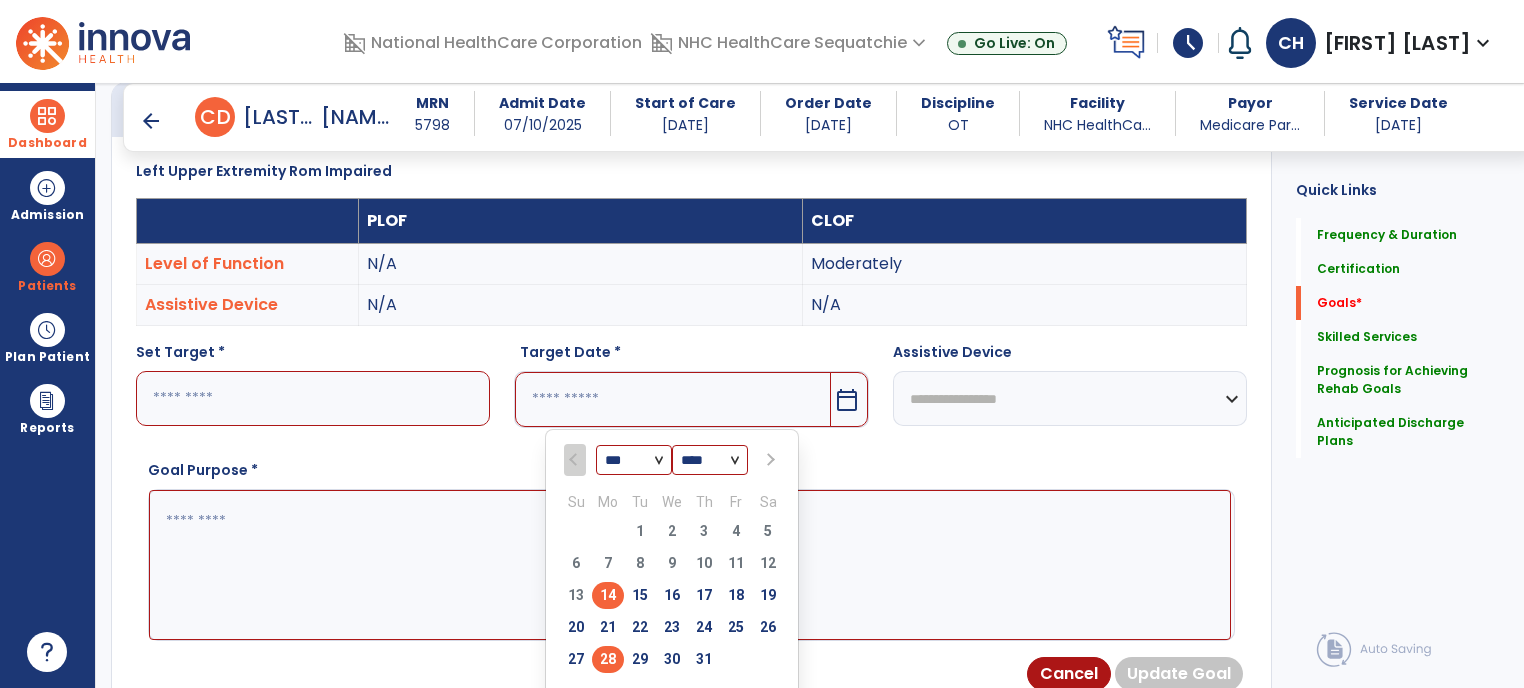 type on "*********" 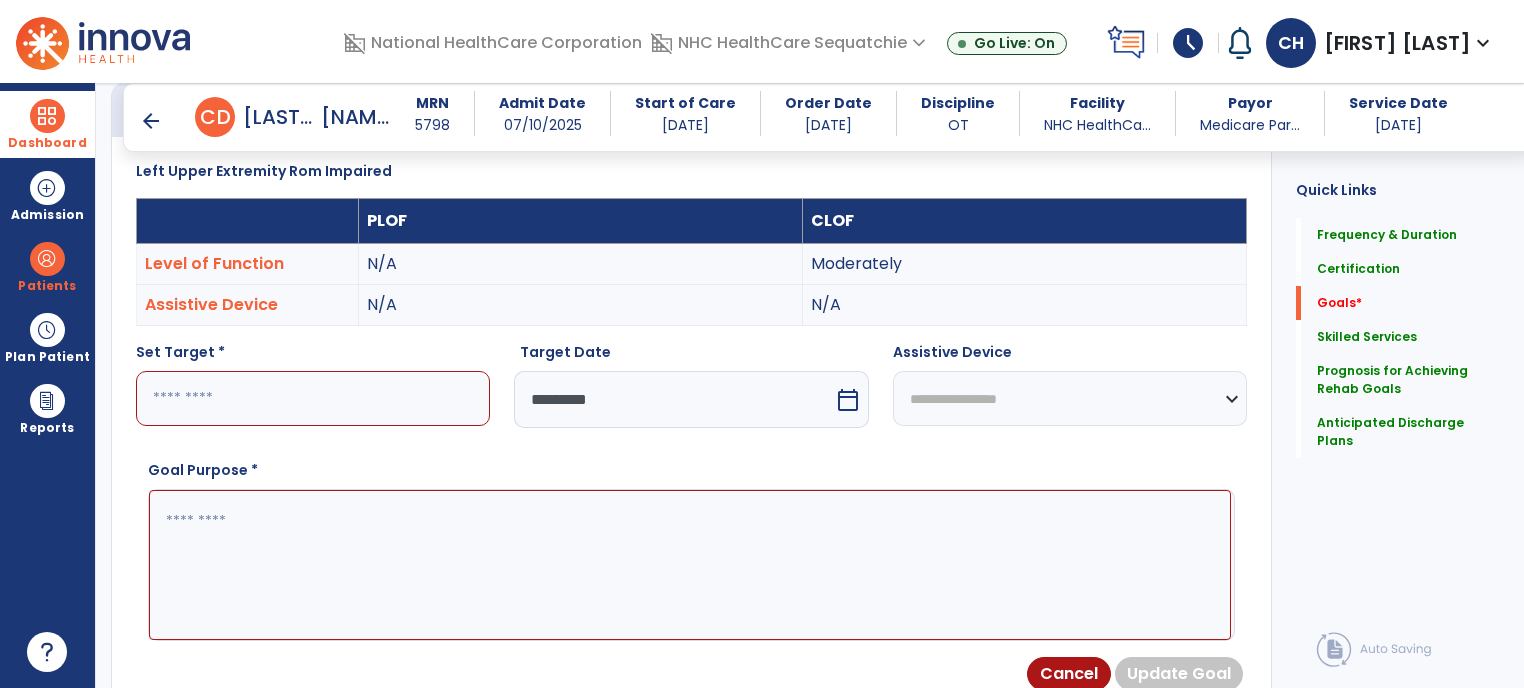 click at bounding box center [313, 398] 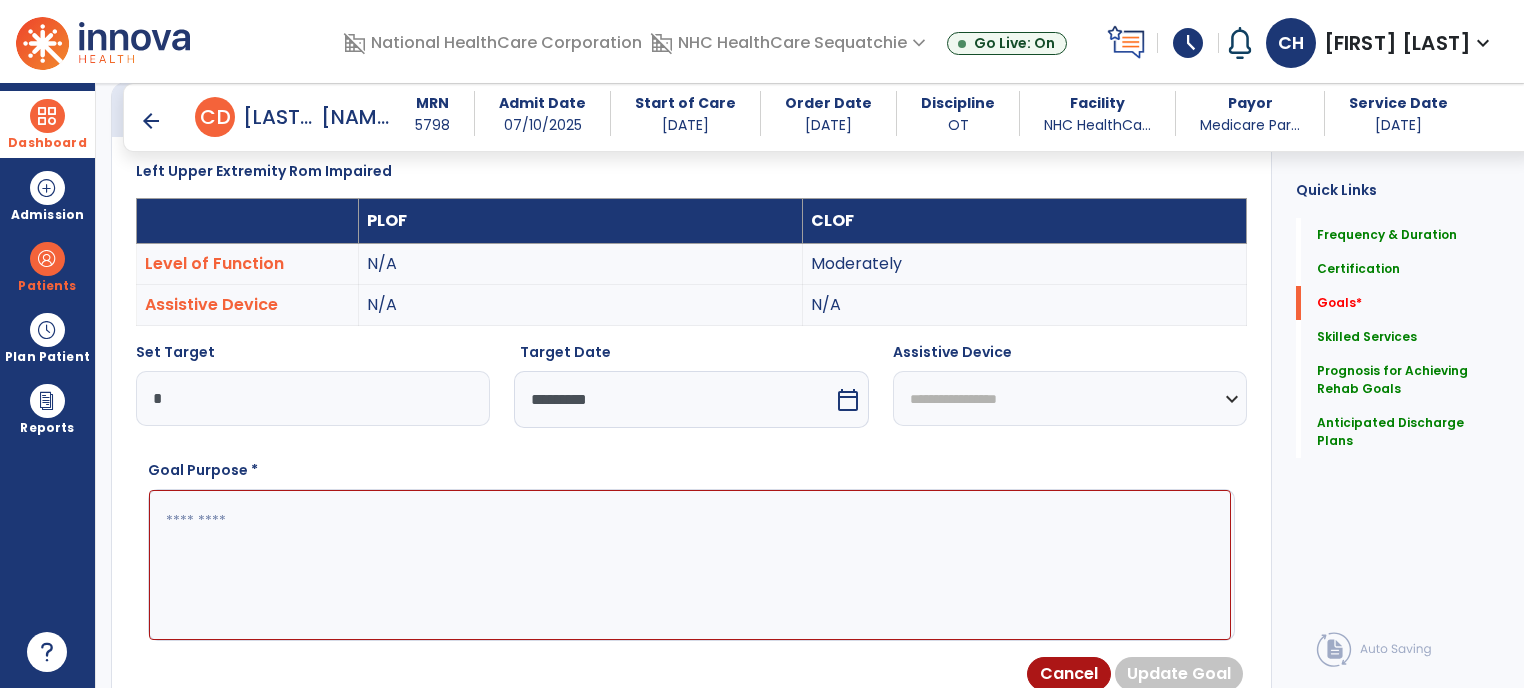 type on "*" 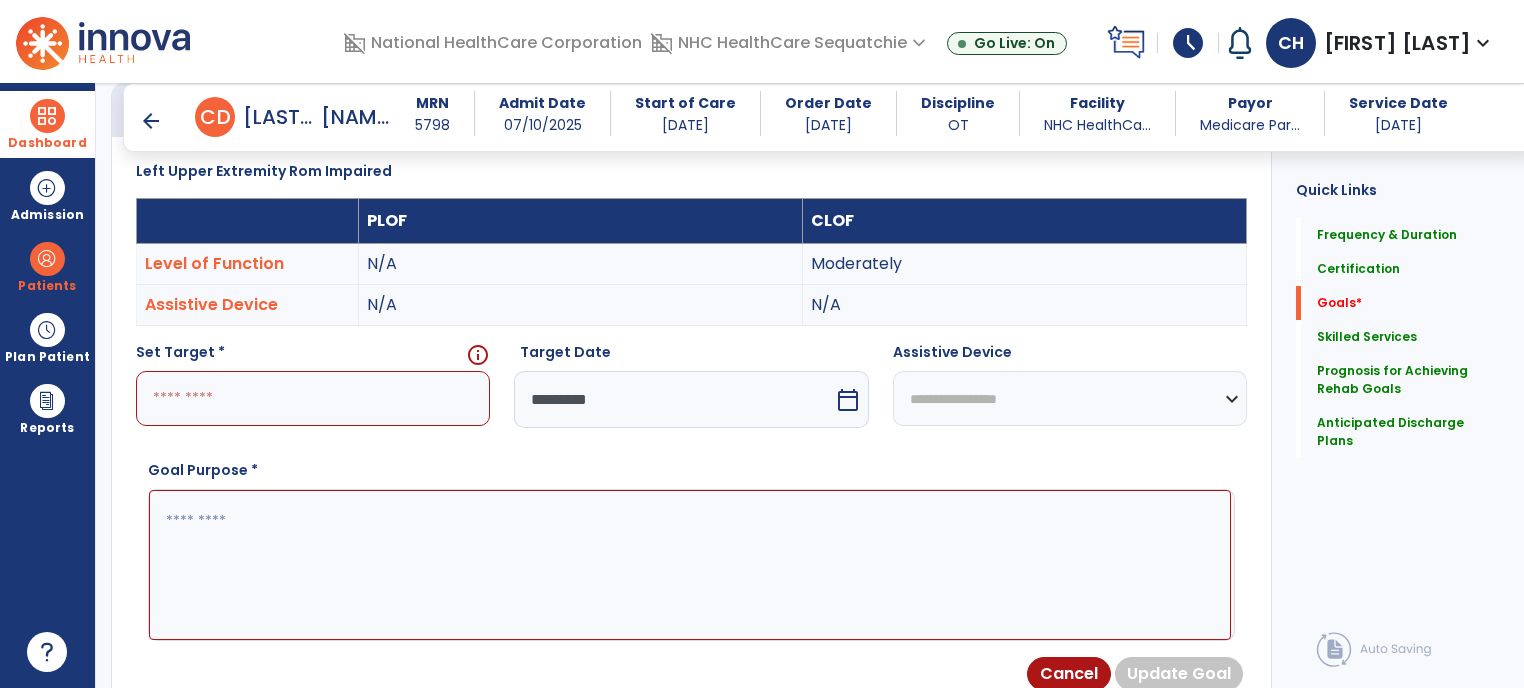 click at bounding box center [313, 398] 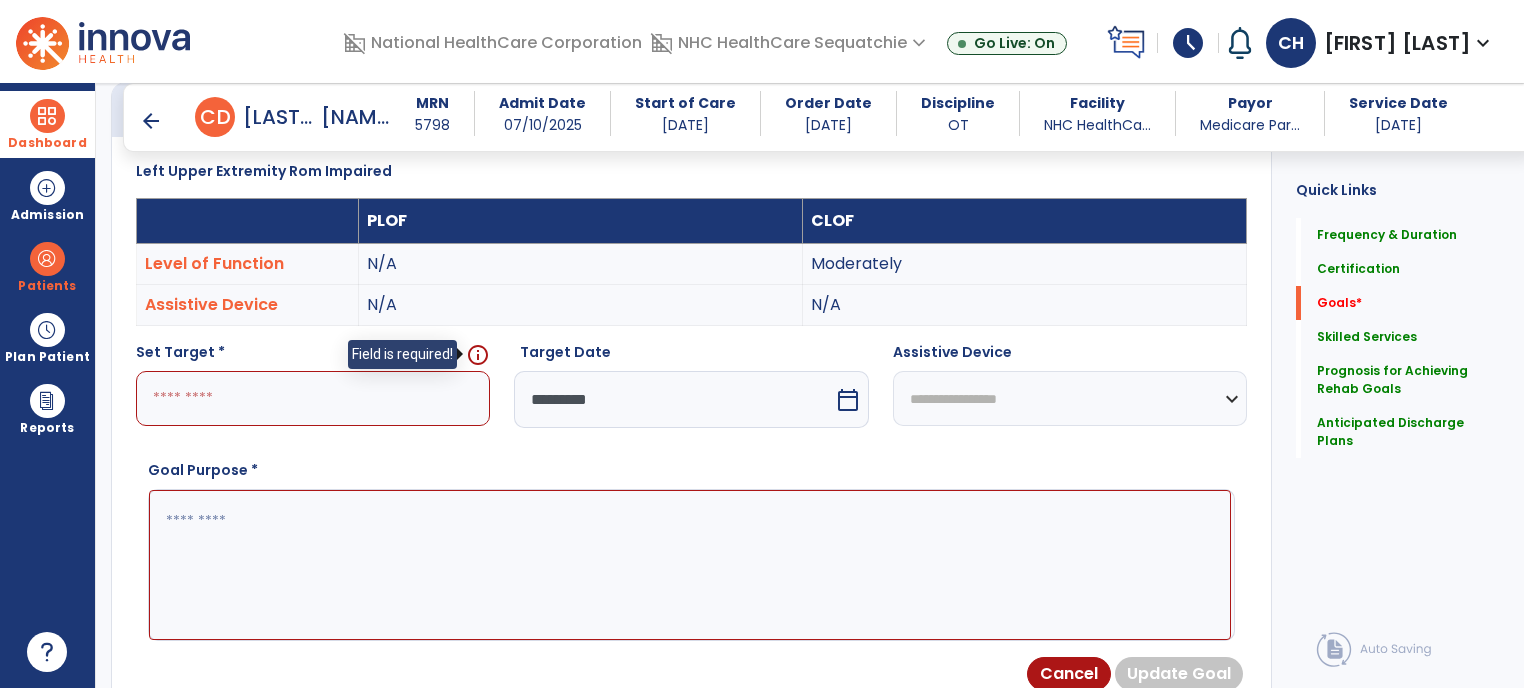 click on "info" at bounding box center (478, 355) 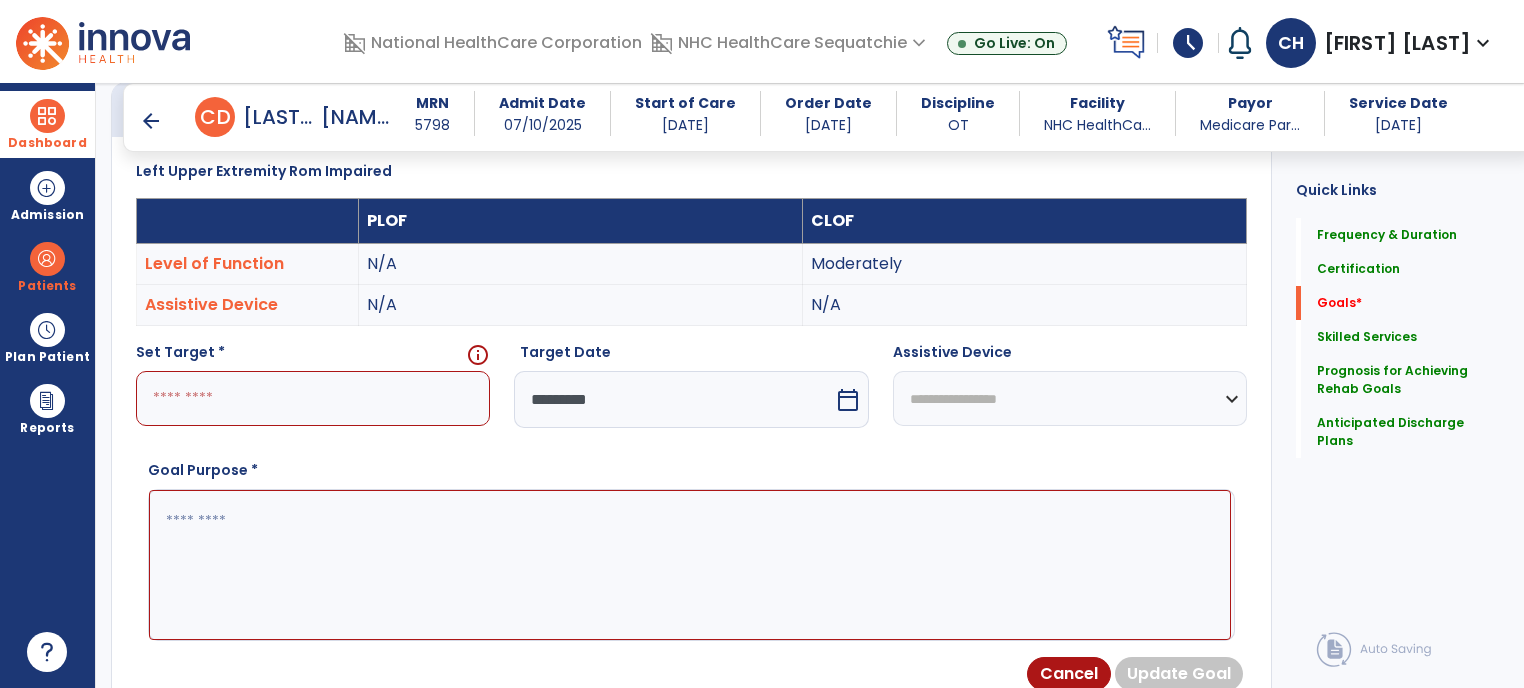 click at bounding box center (313, 398) 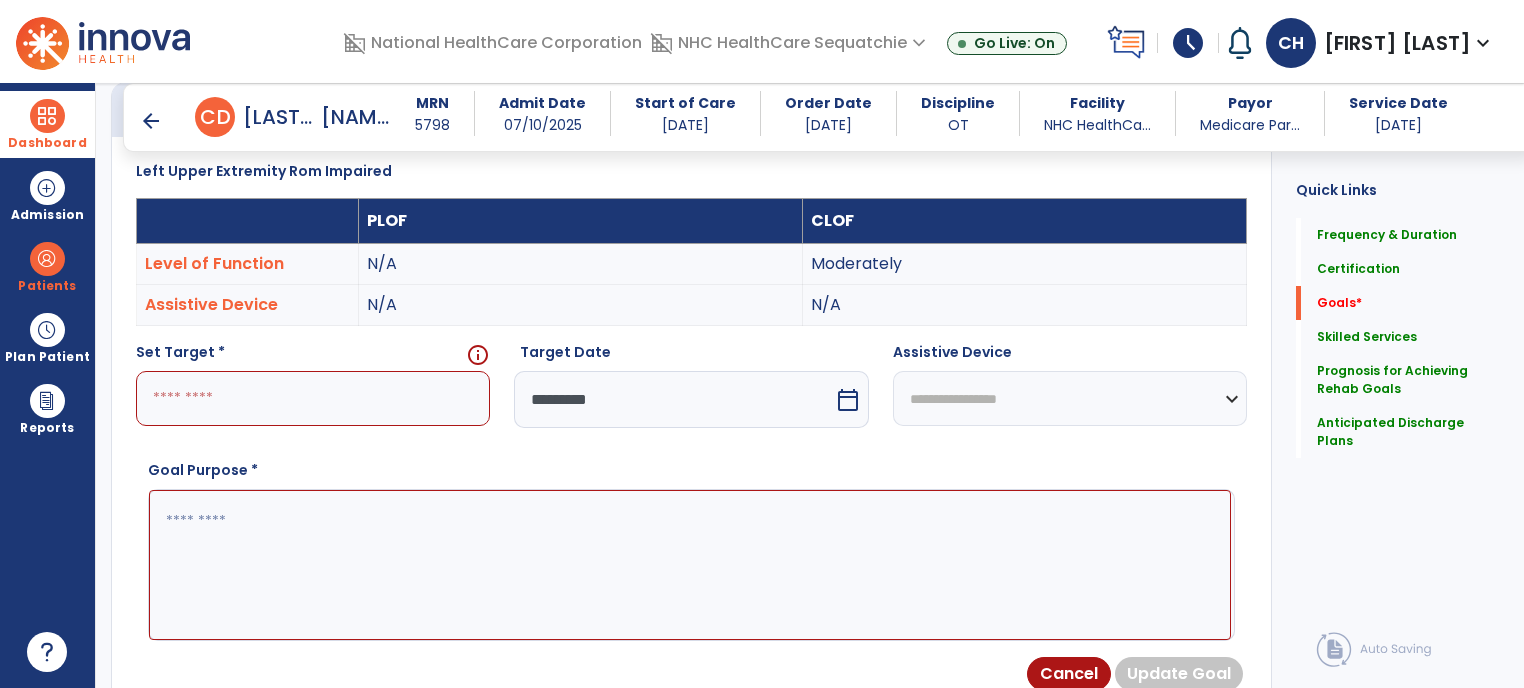 click at bounding box center (313, 398) 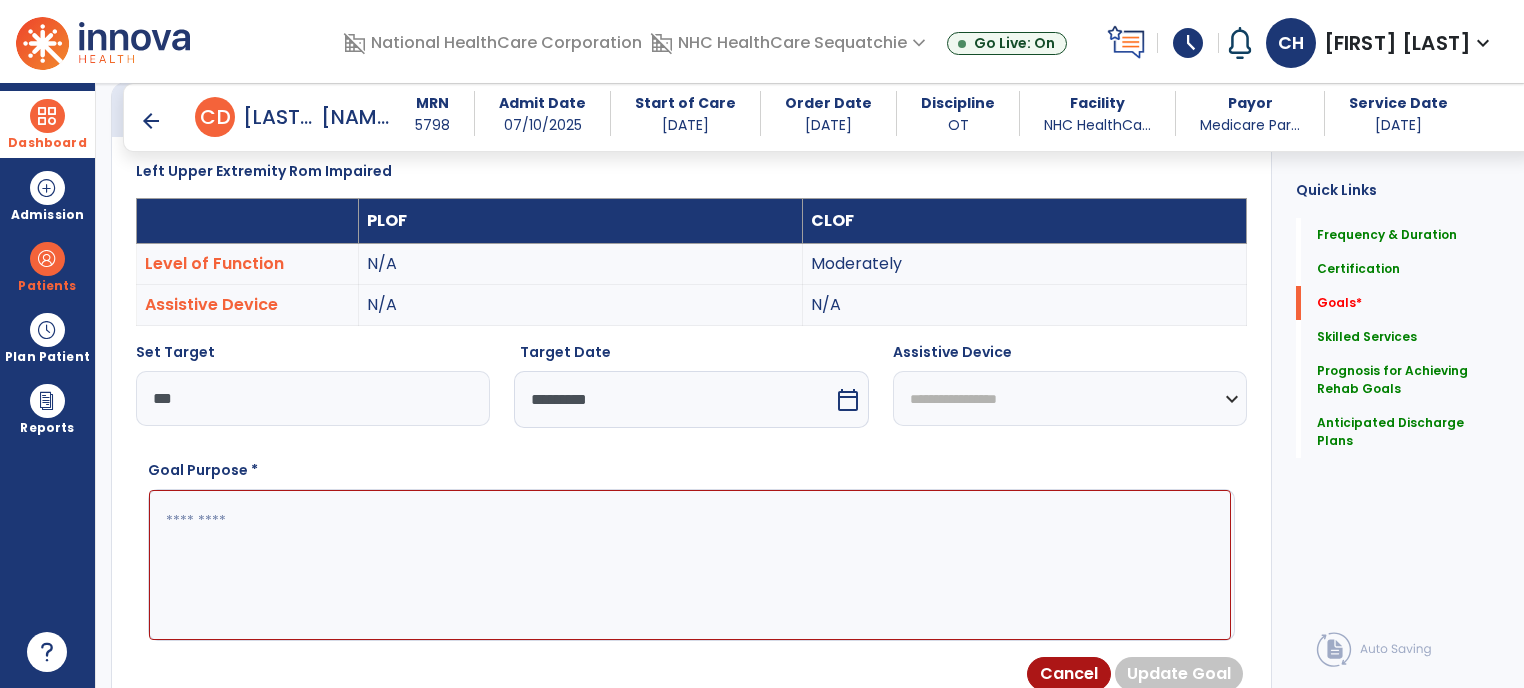 type on "***" 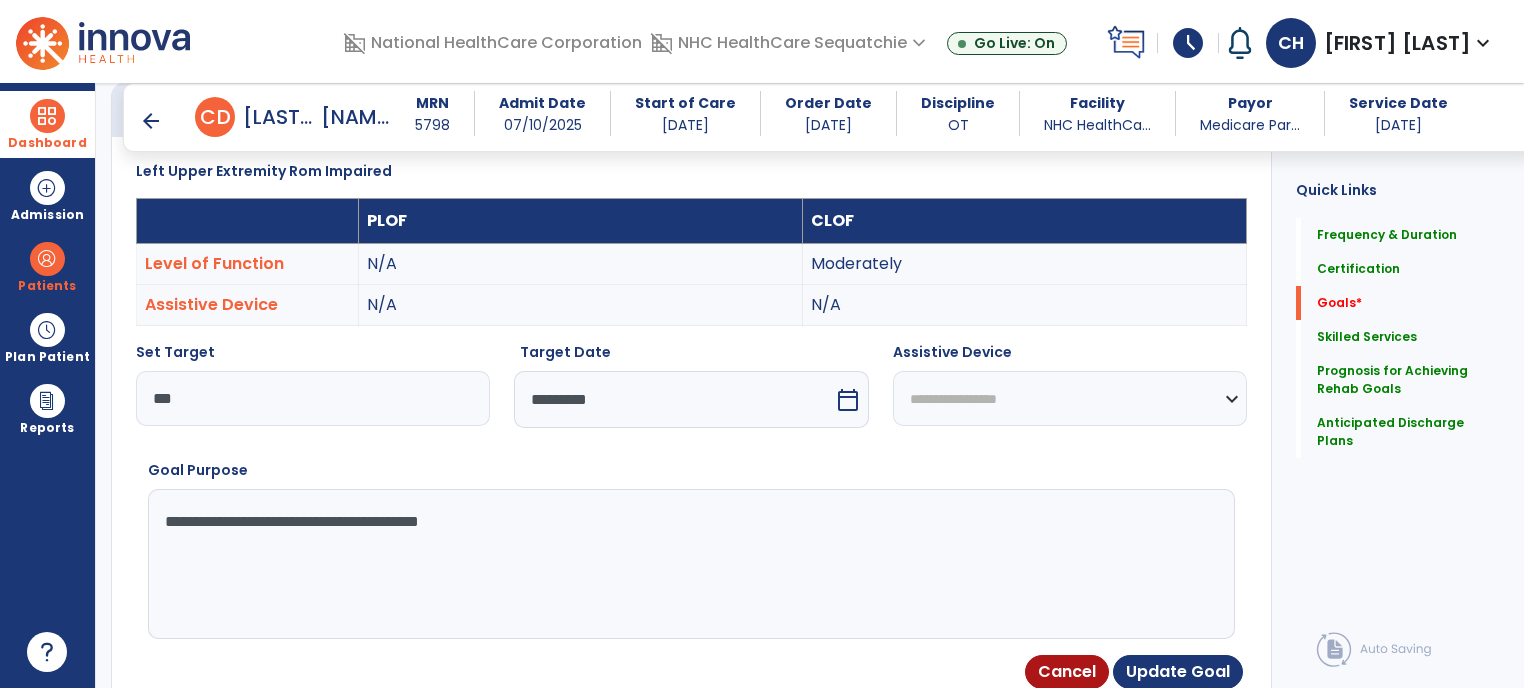 click on "**********" at bounding box center [690, 564] 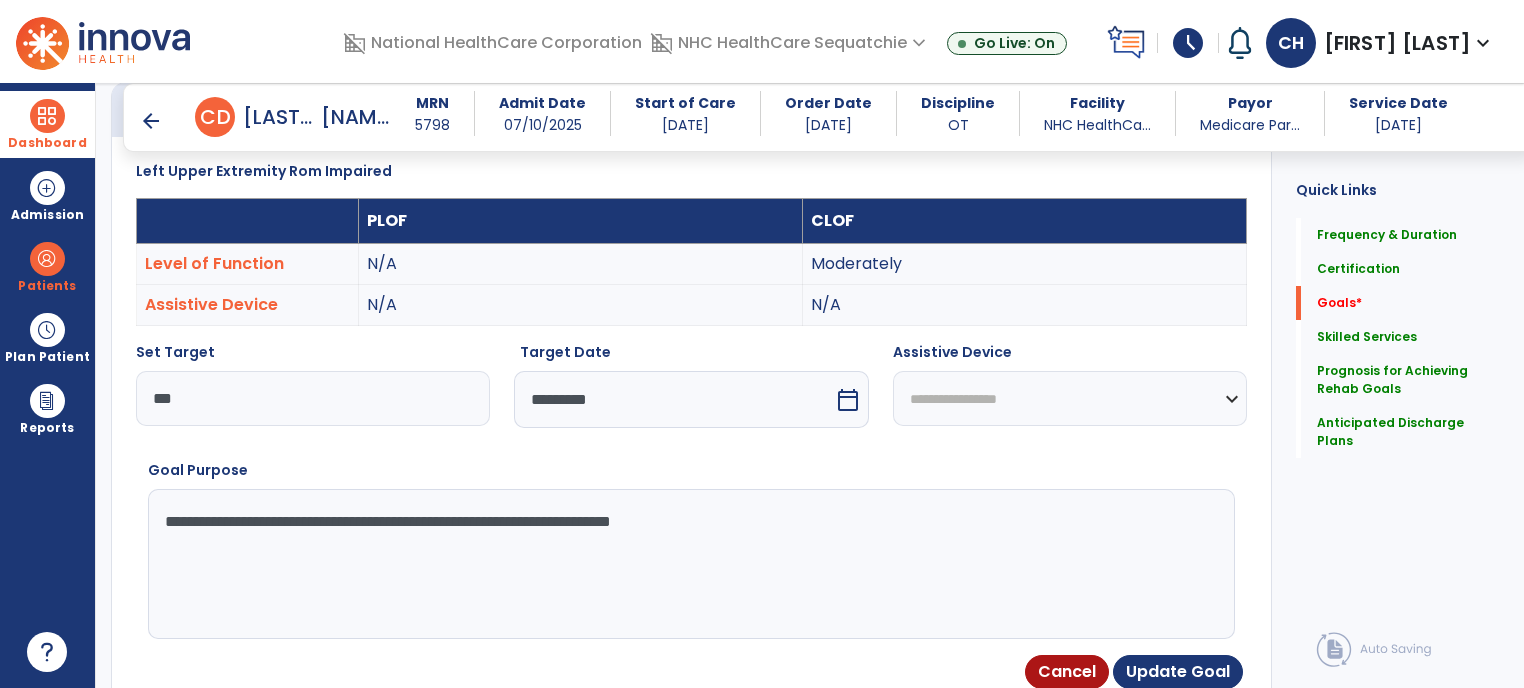 click on "**********" at bounding box center [690, 564] 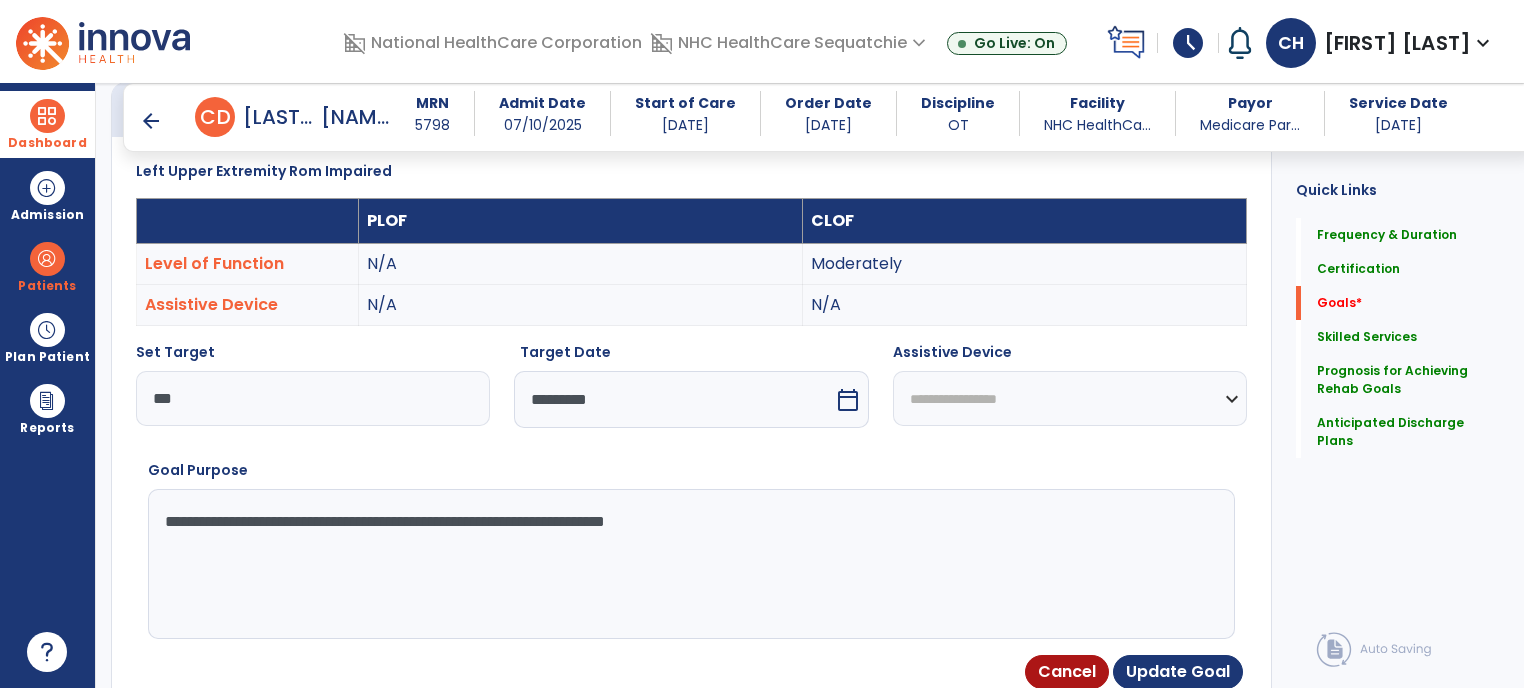 click on "**********" at bounding box center [690, 564] 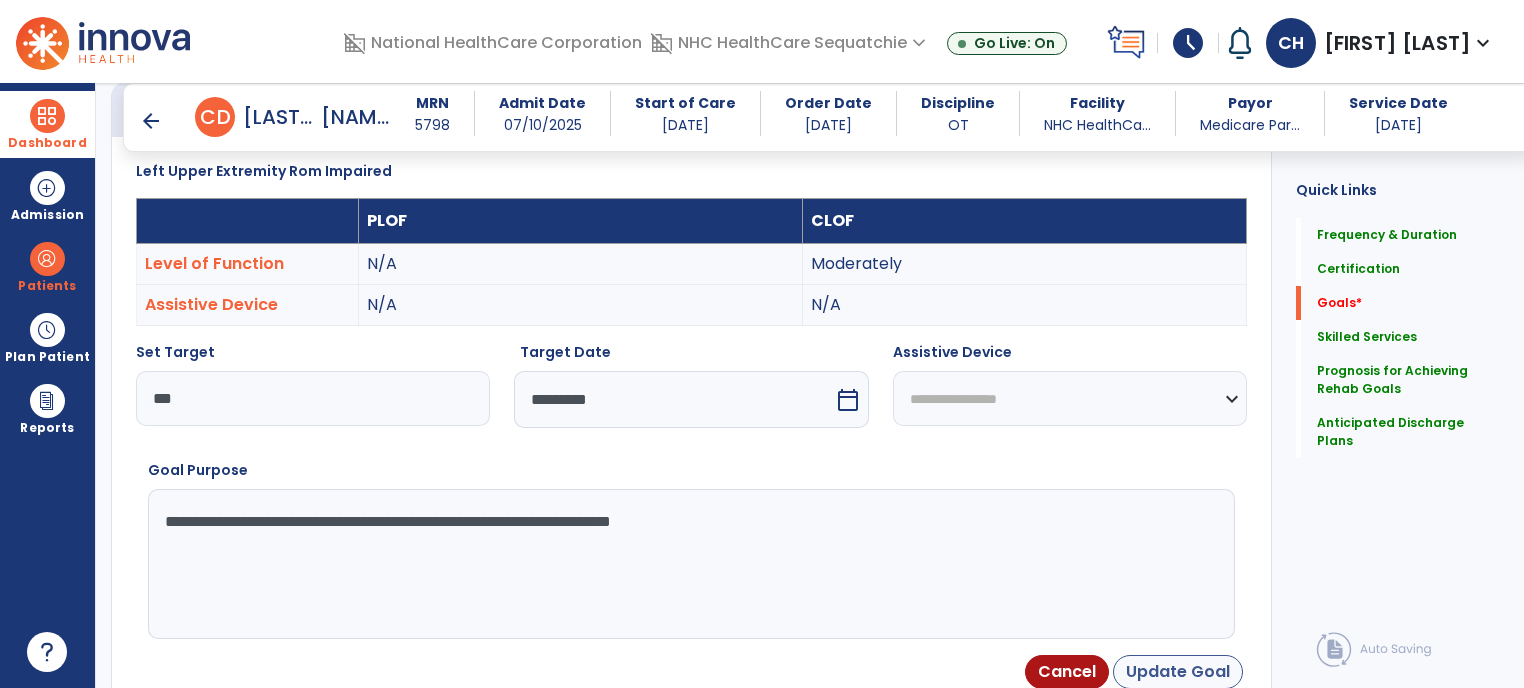 type on "**********" 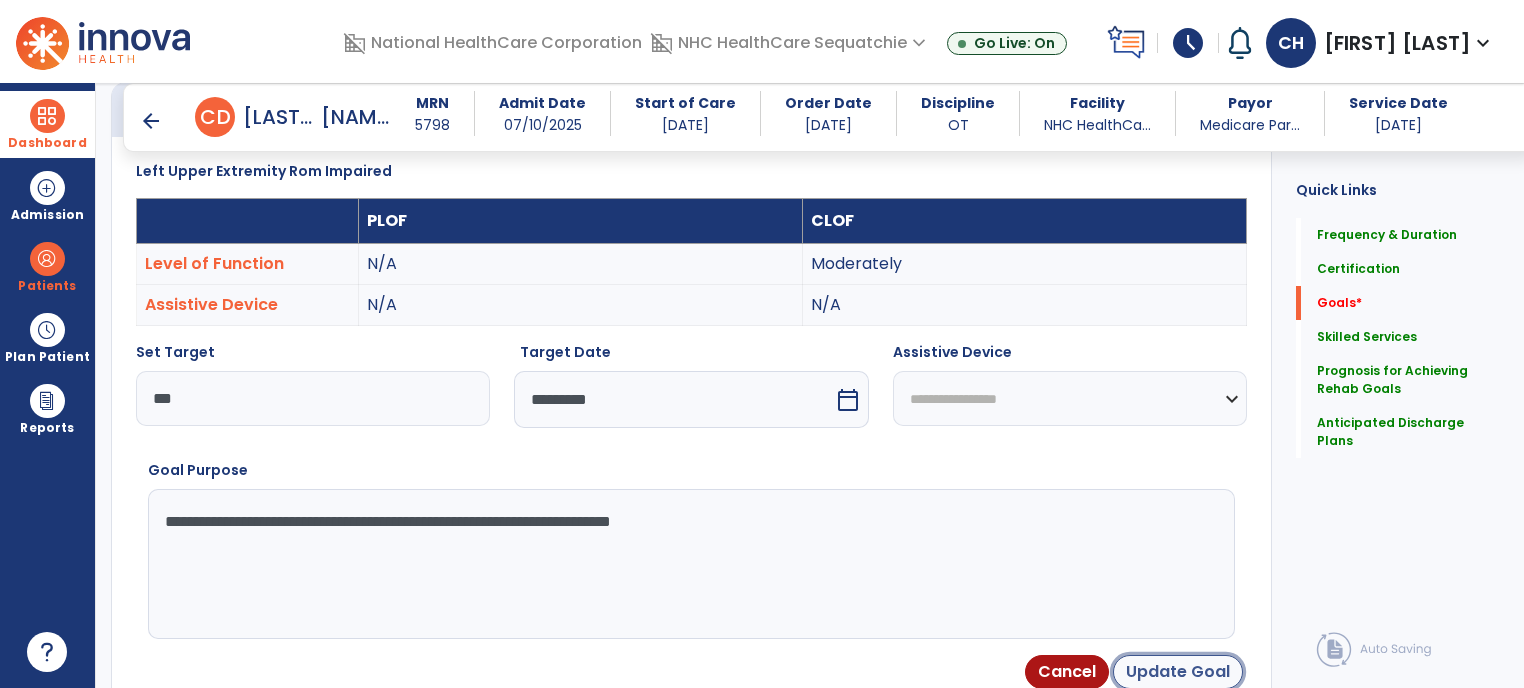 click on "Update Goal" at bounding box center [1178, 672] 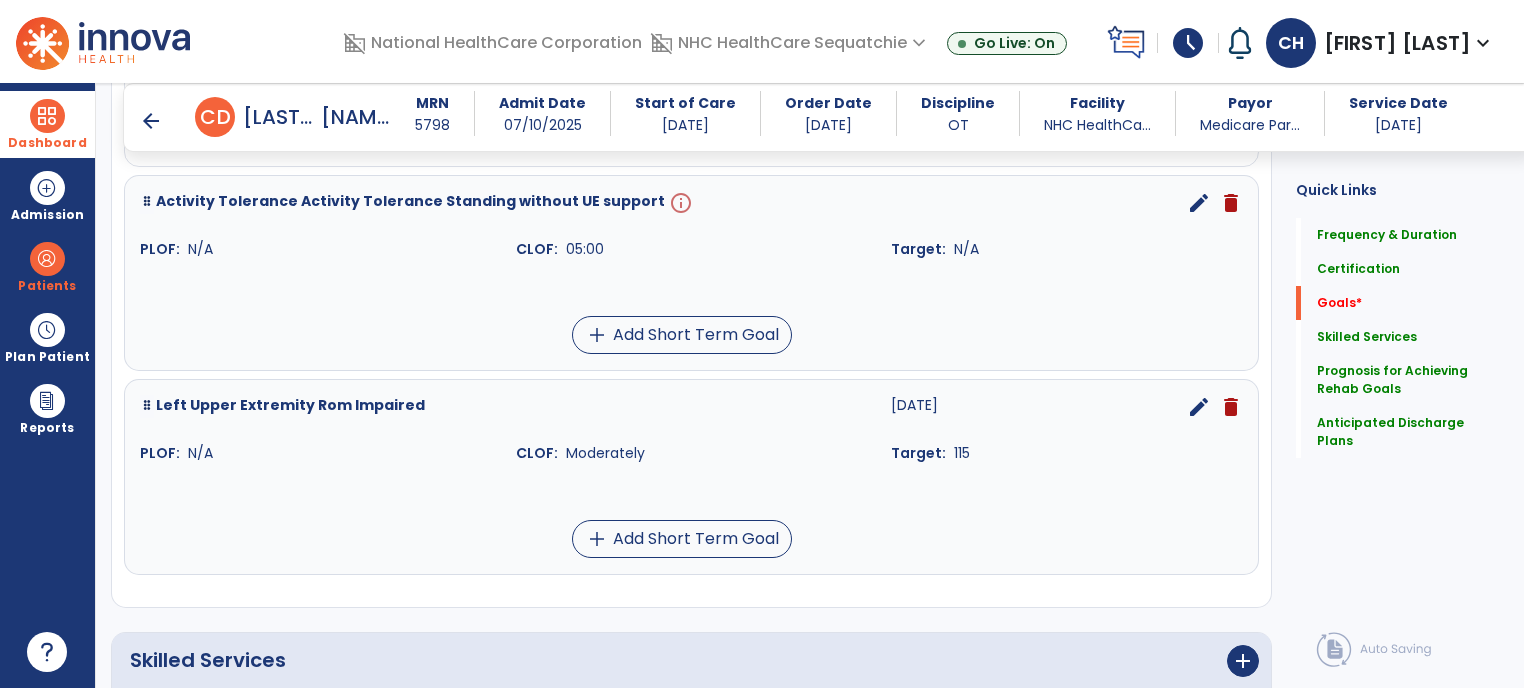 scroll, scrollTop: 802, scrollLeft: 0, axis: vertical 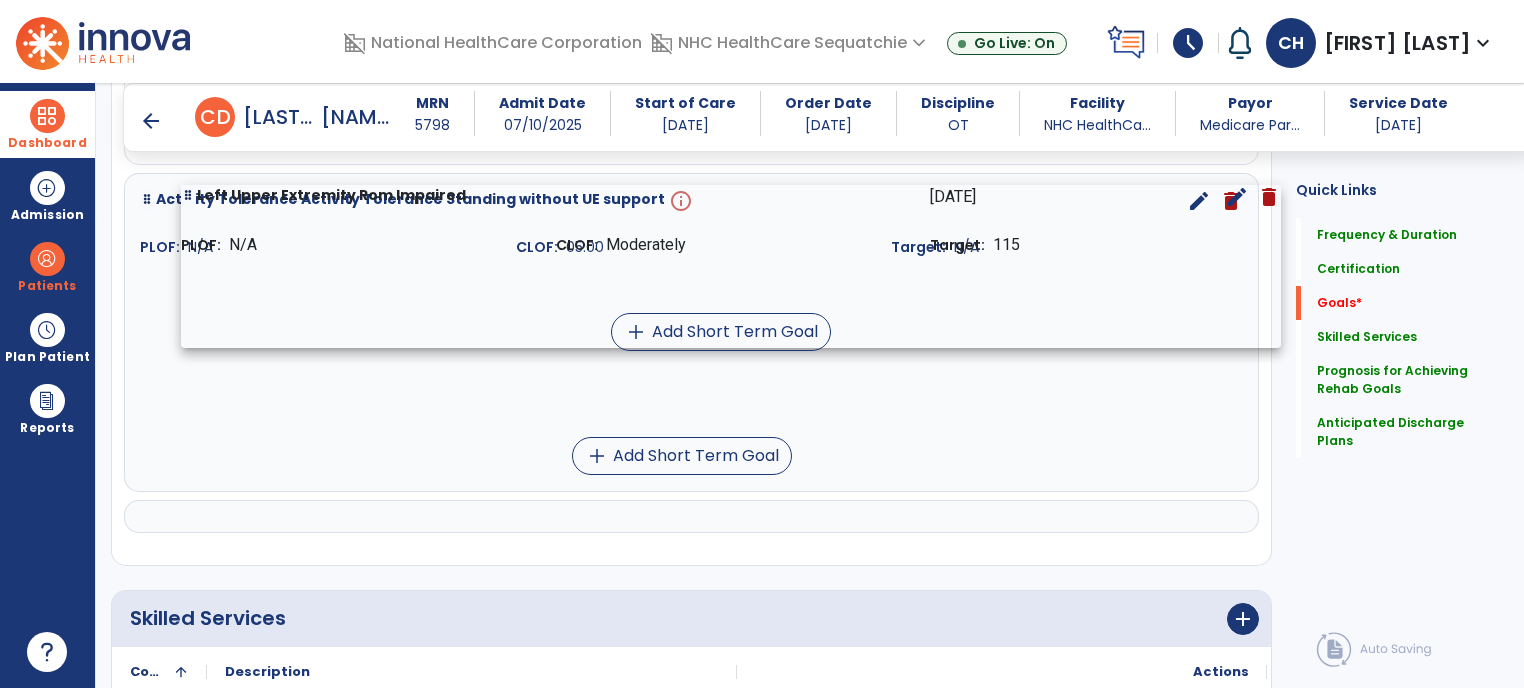 drag, startPoint x: 400, startPoint y: 480, endPoint x: 441, endPoint y: 273, distance: 211.02133 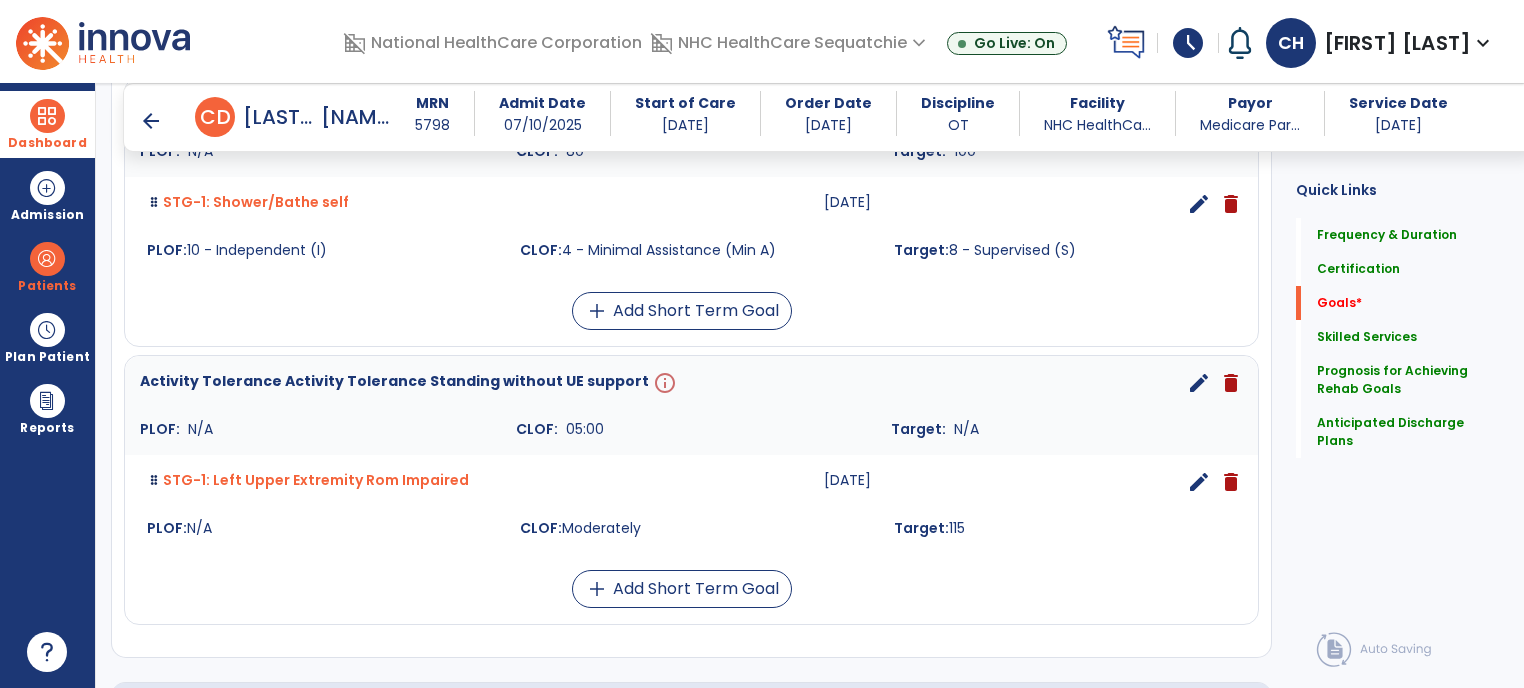 scroll, scrollTop: 620, scrollLeft: 0, axis: vertical 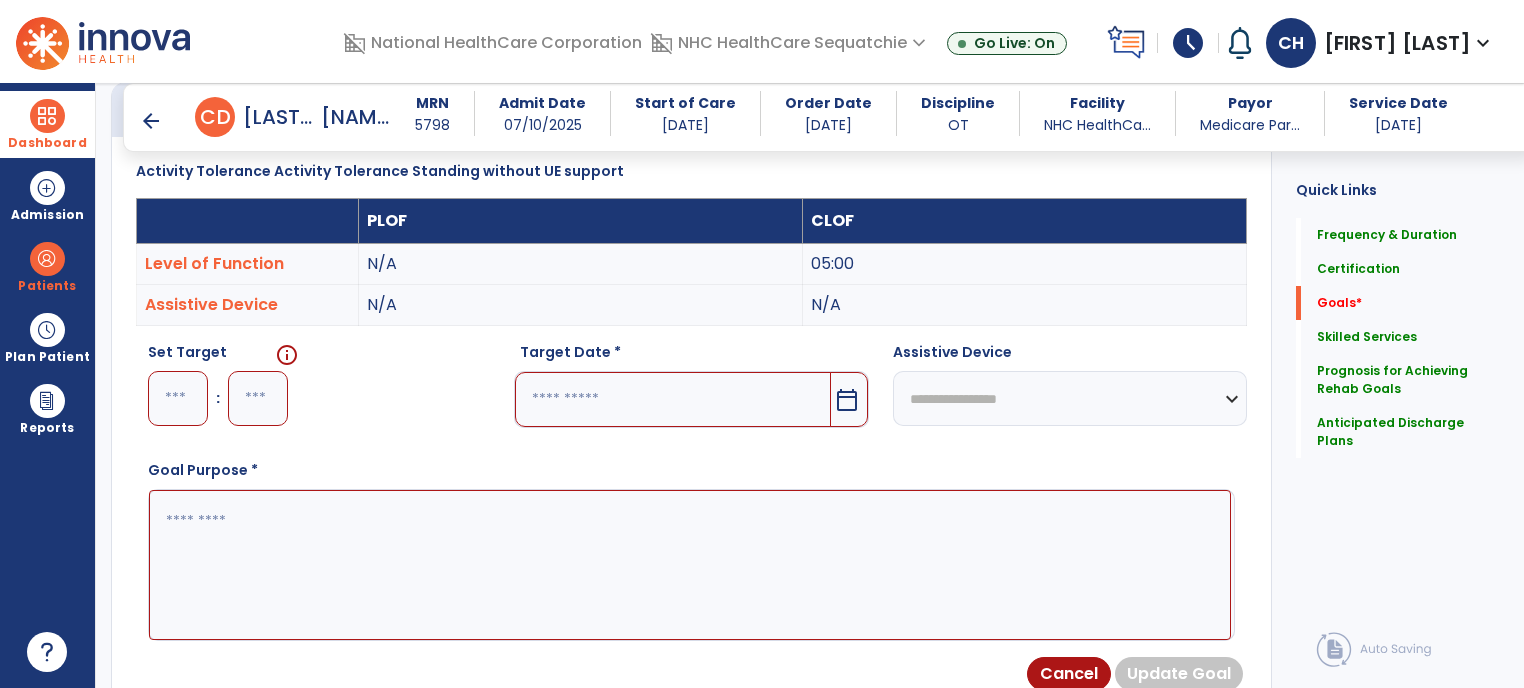 click at bounding box center (672, 399) 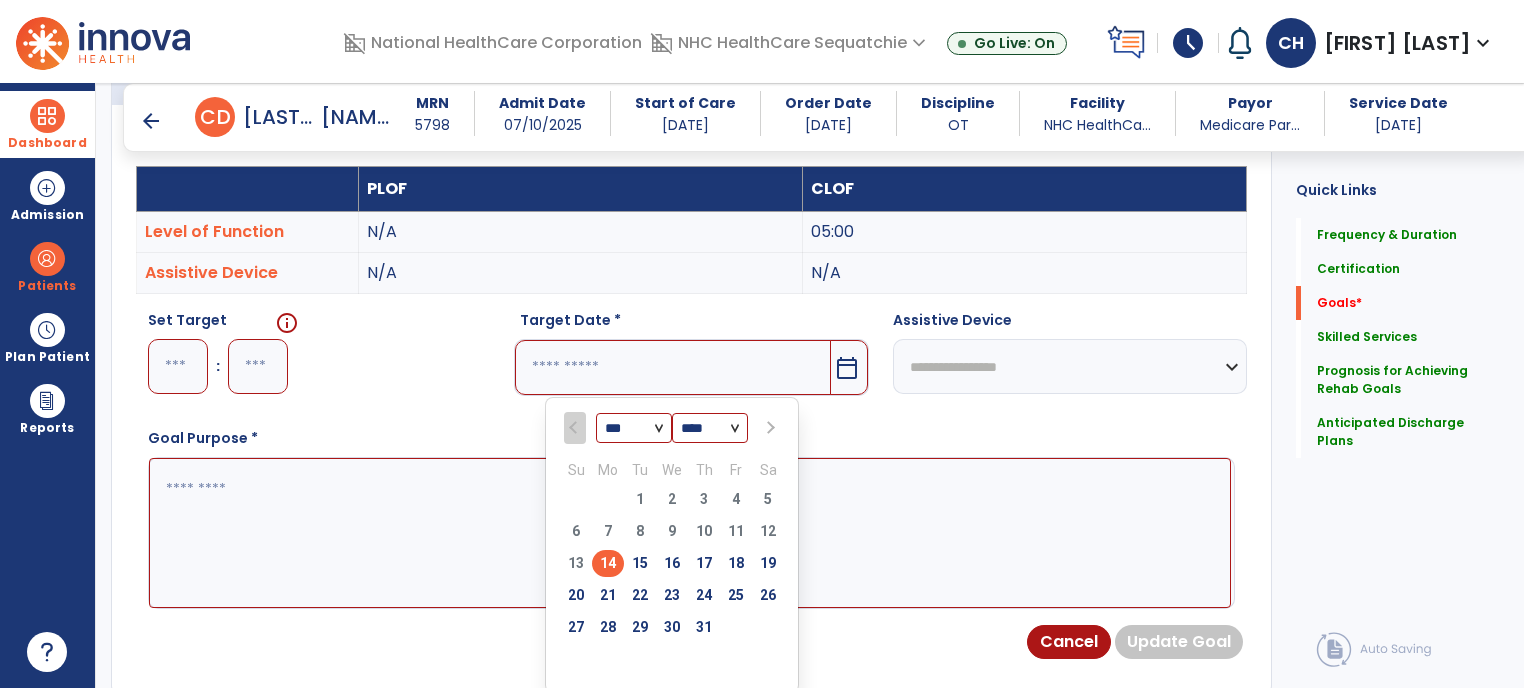 scroll, scrollTop: 567, scrollLeft: 0, axis: vertical 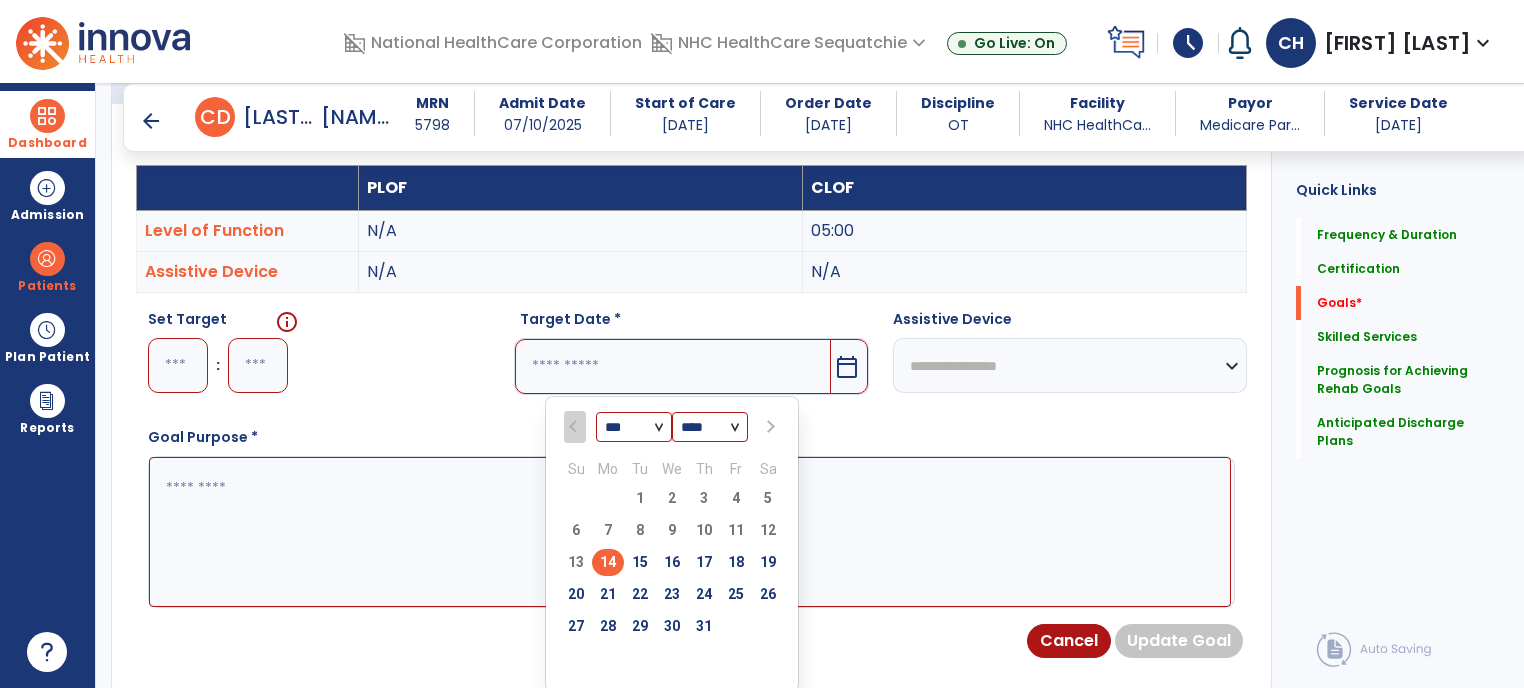 click at bounding box center (770, 427) 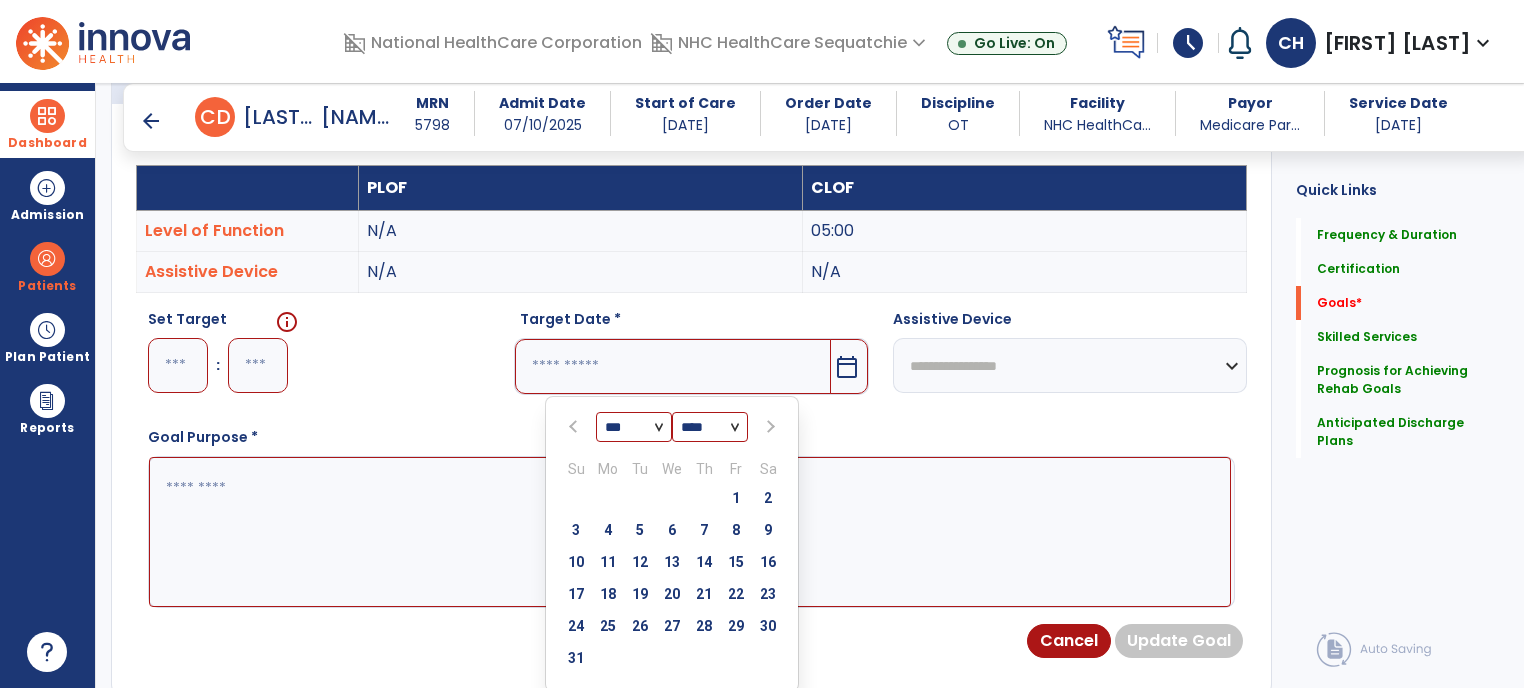 click at bounding box center [770, 427] 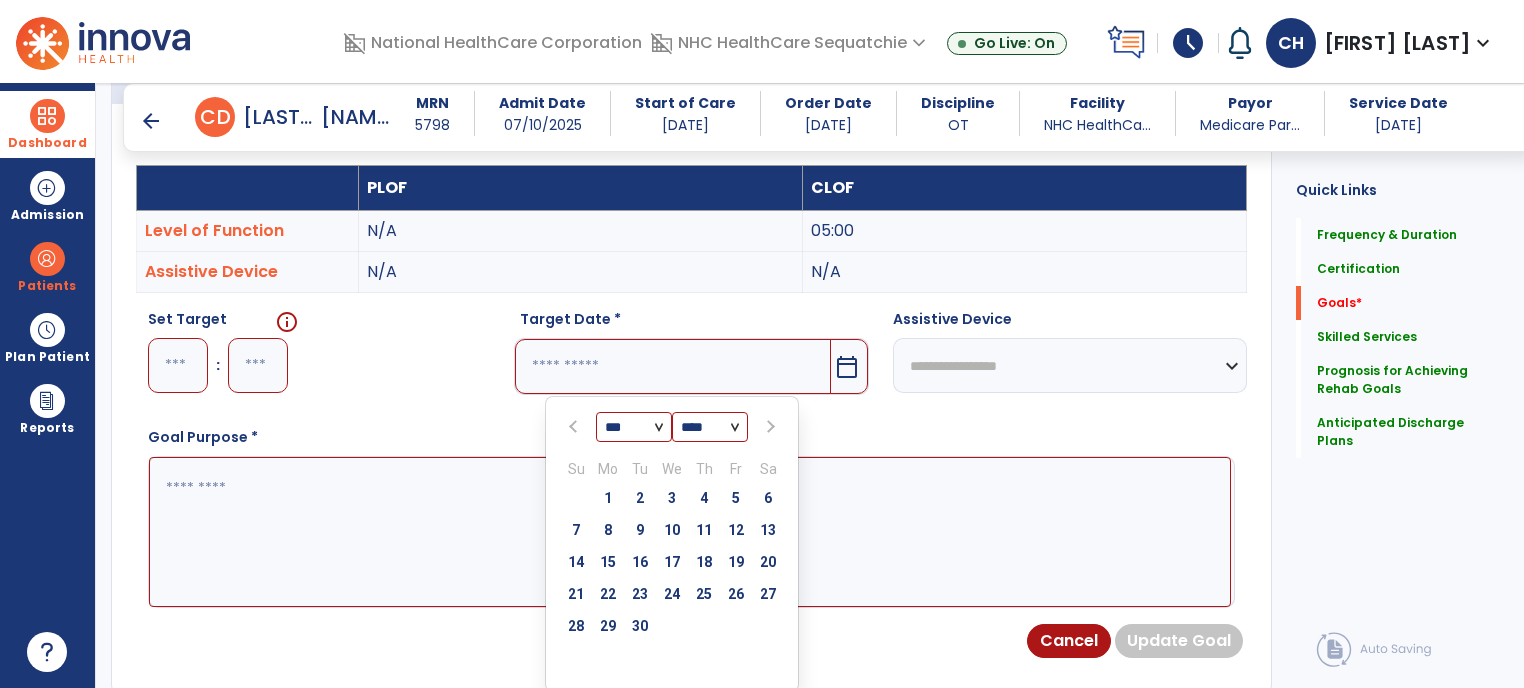 click at bounding box center (770, 427) 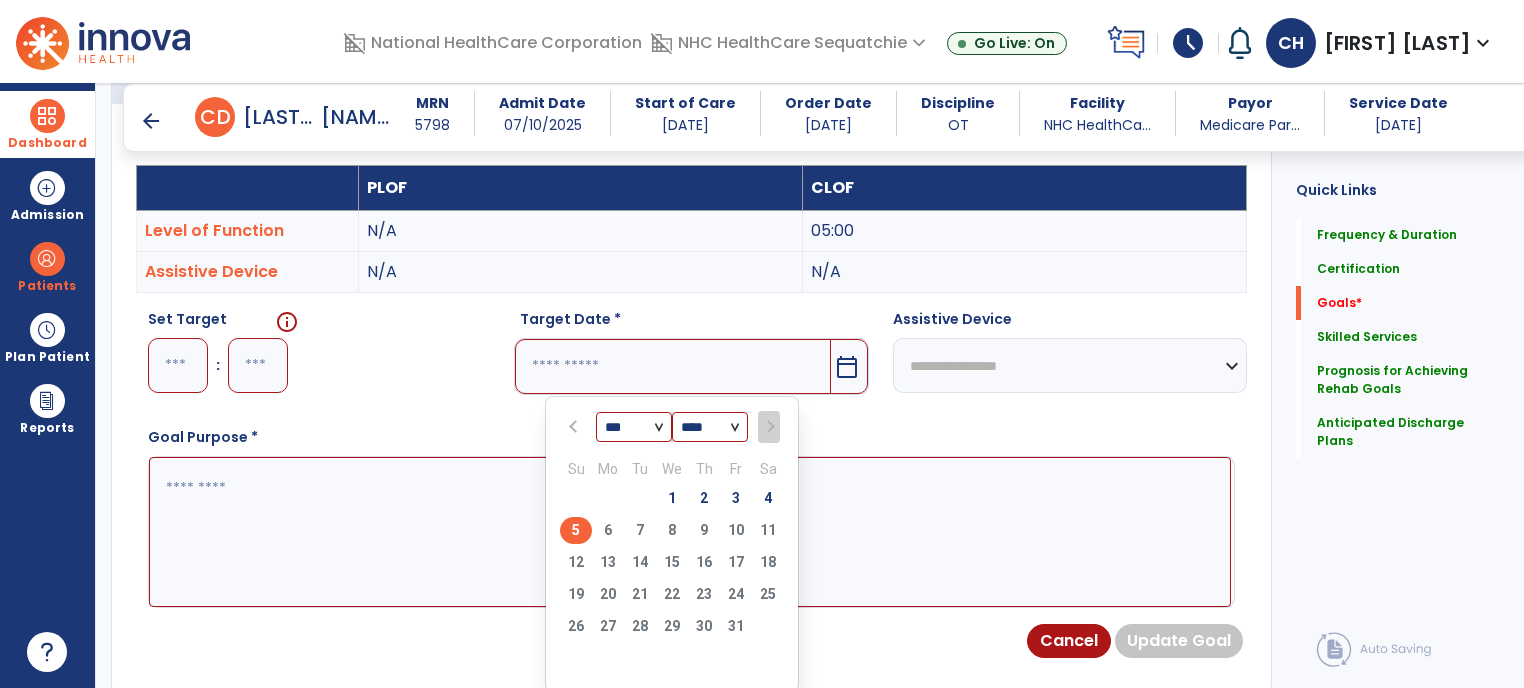 click on "5" at bounding box center [576, 530] 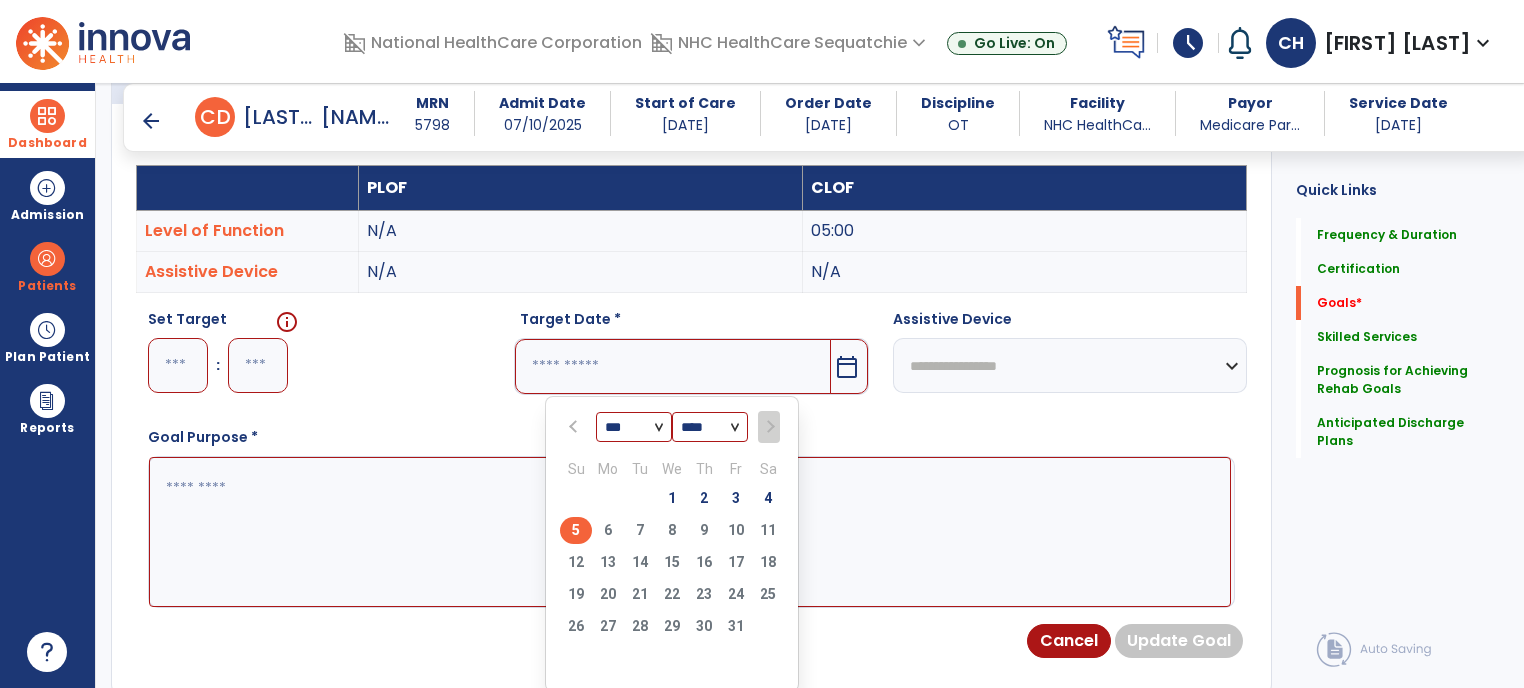 type on "*********" 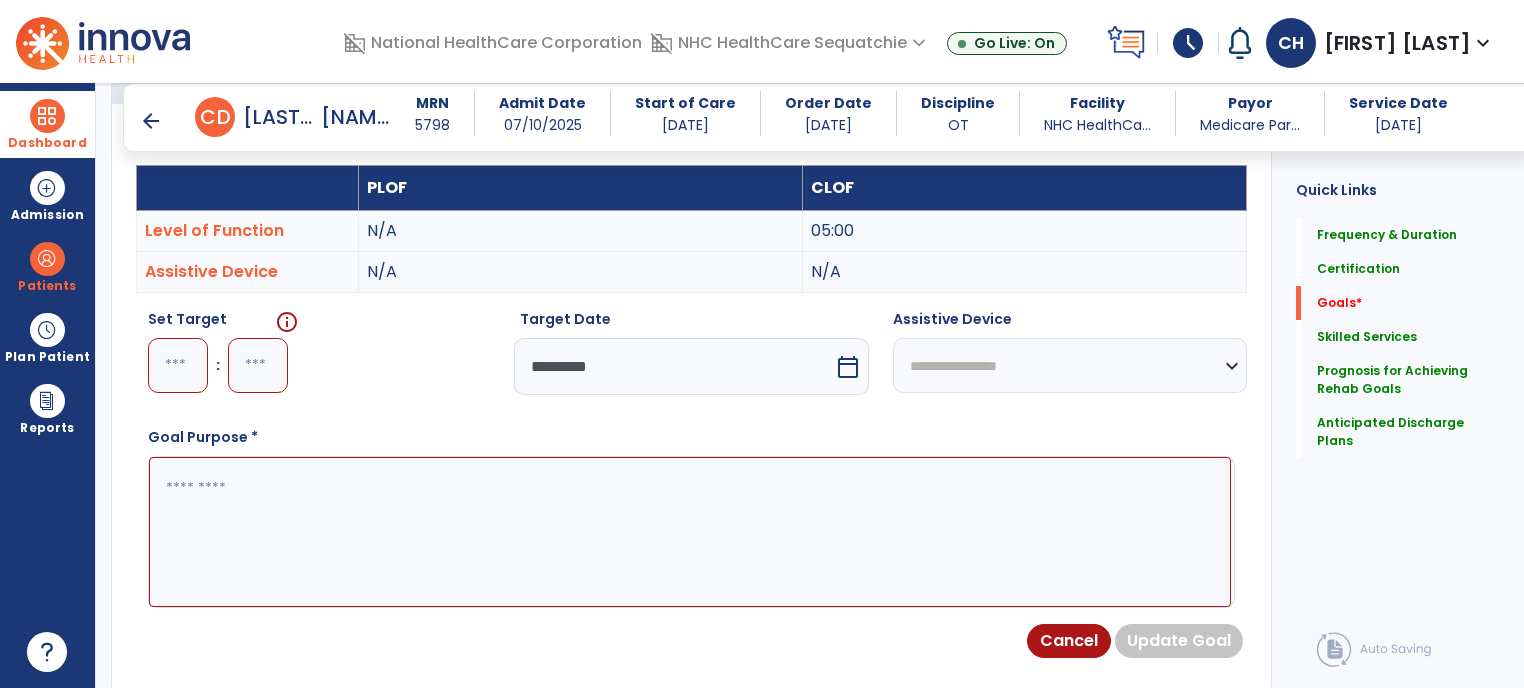 click at bounding box center (178, 365) 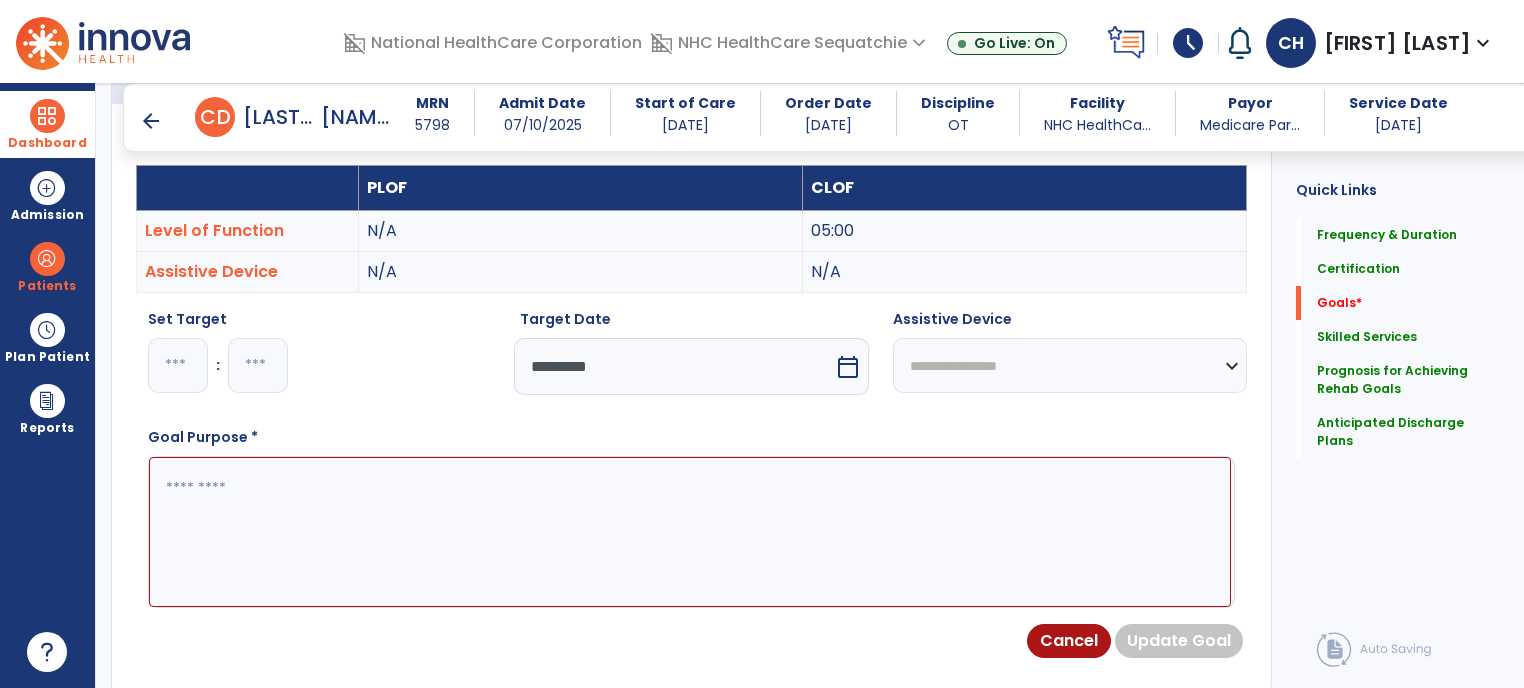 type on "**" 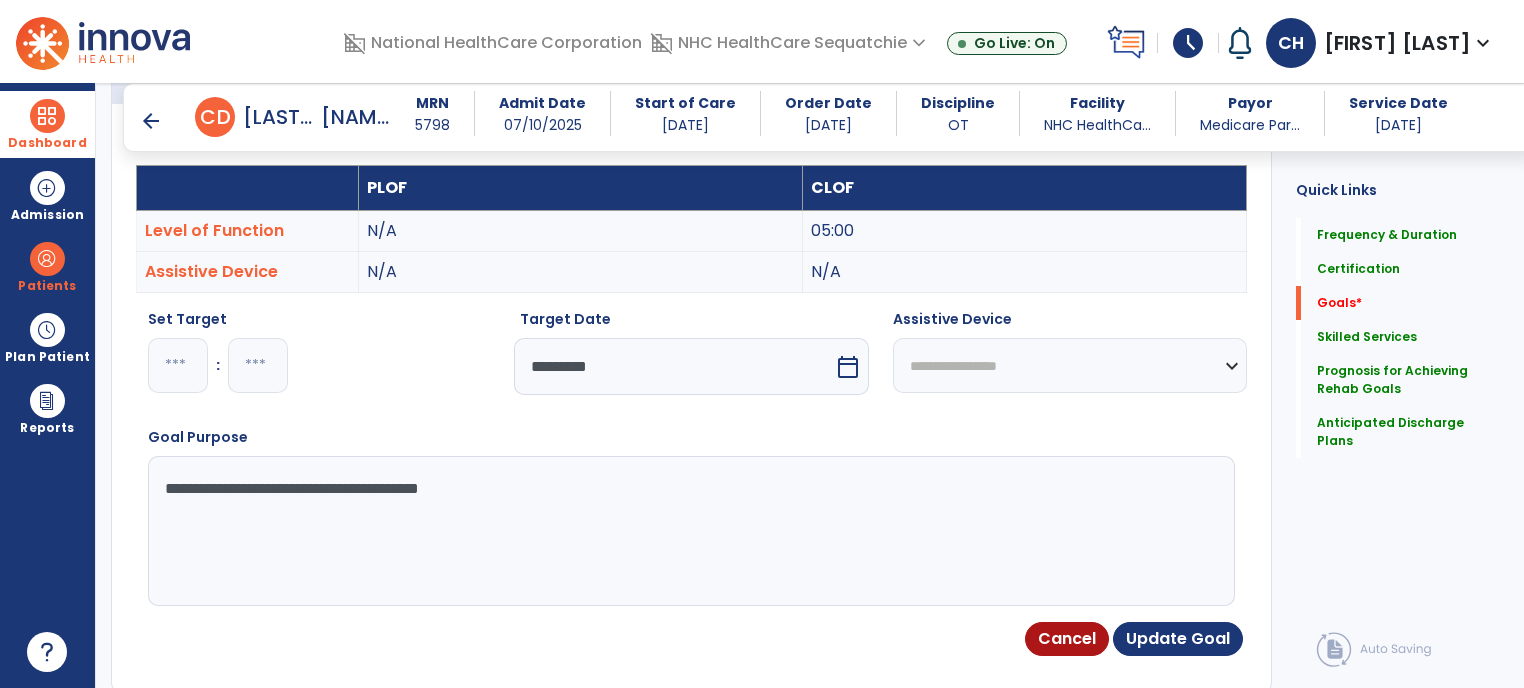 click on "**********" at bounding box center (690, 531) 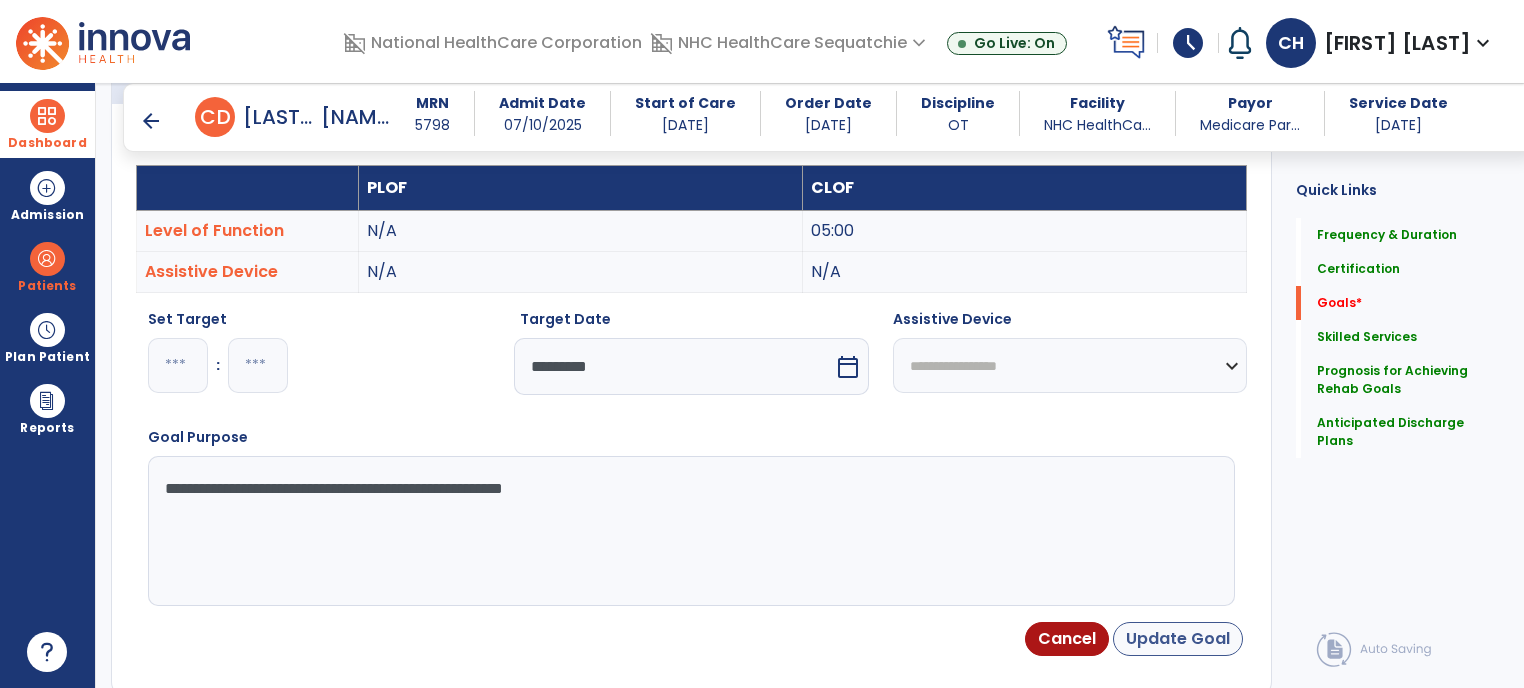type on "**********" 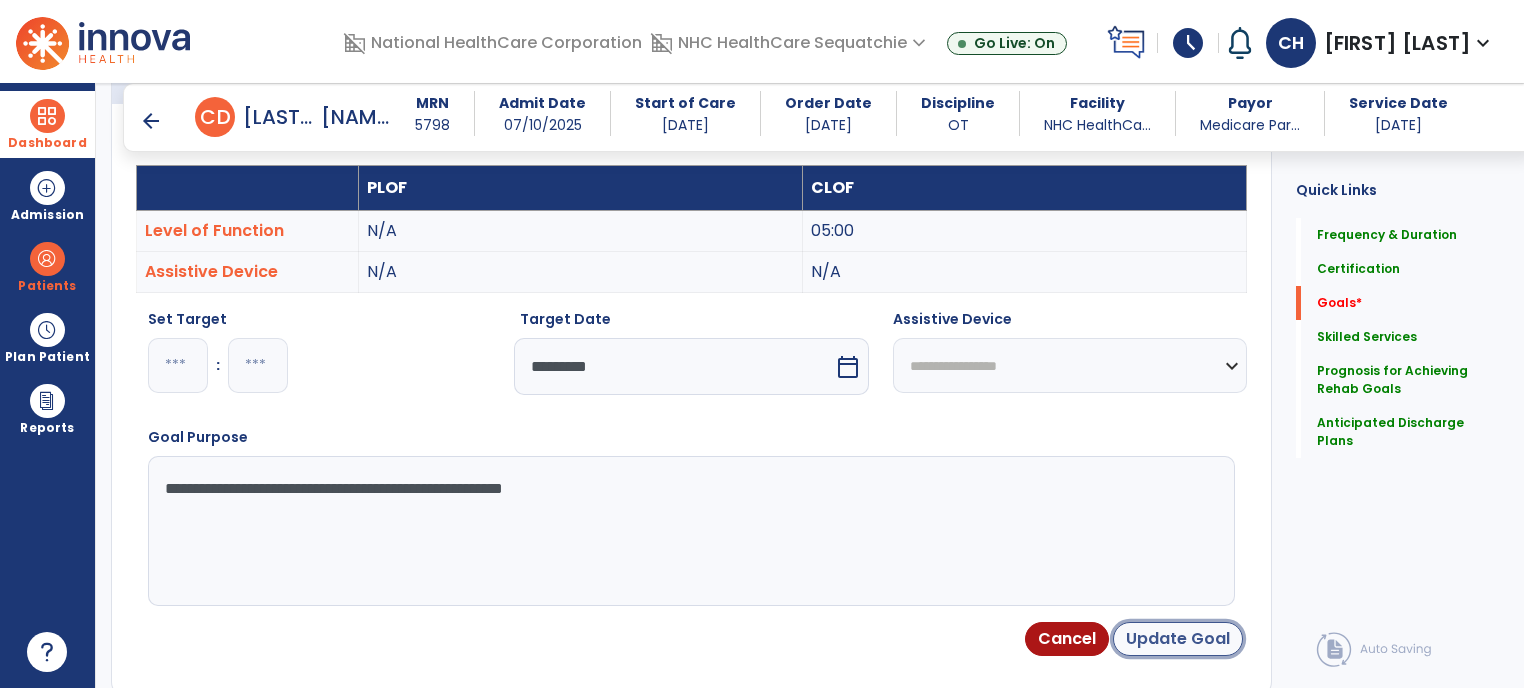 click on "Update Goal" at bounding box center (1178, 639) 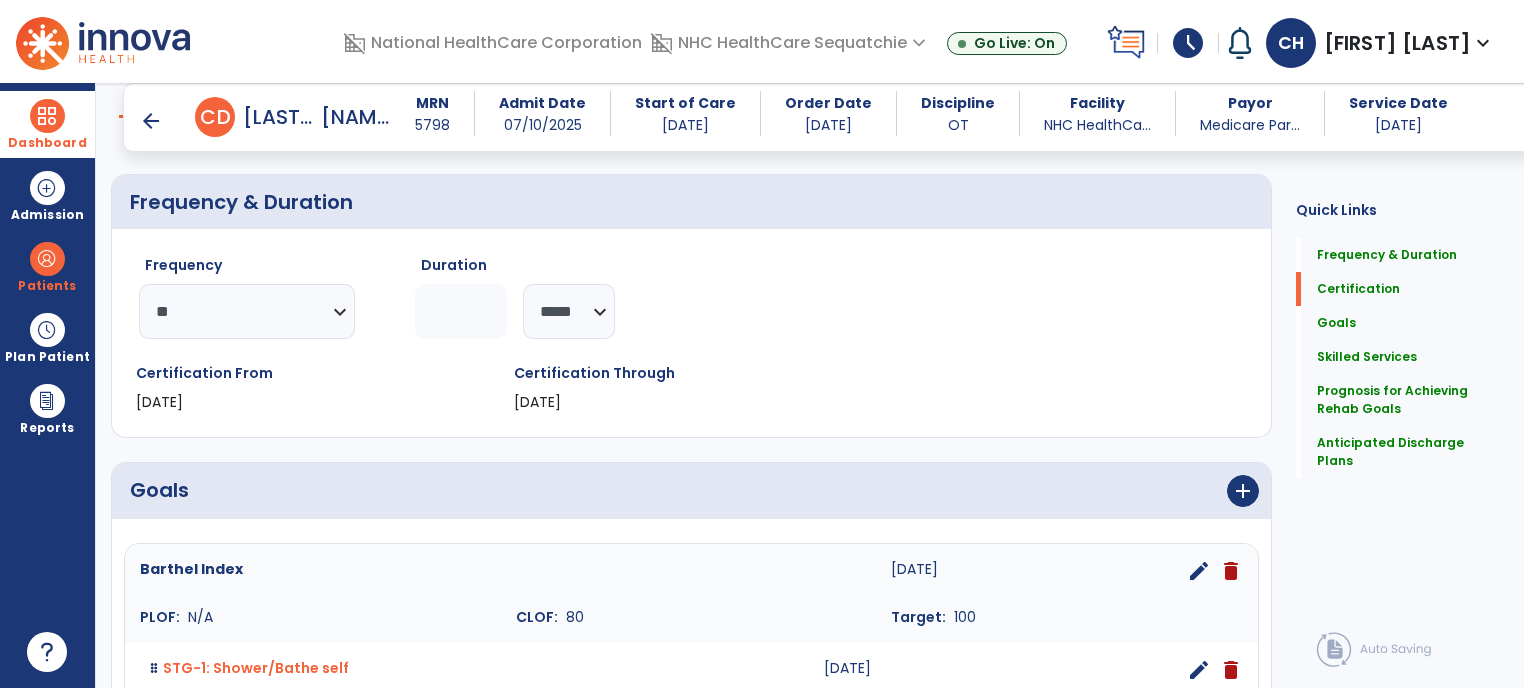 scroll, scrollTop: 152, scrollLeft: 0, axis: vertical 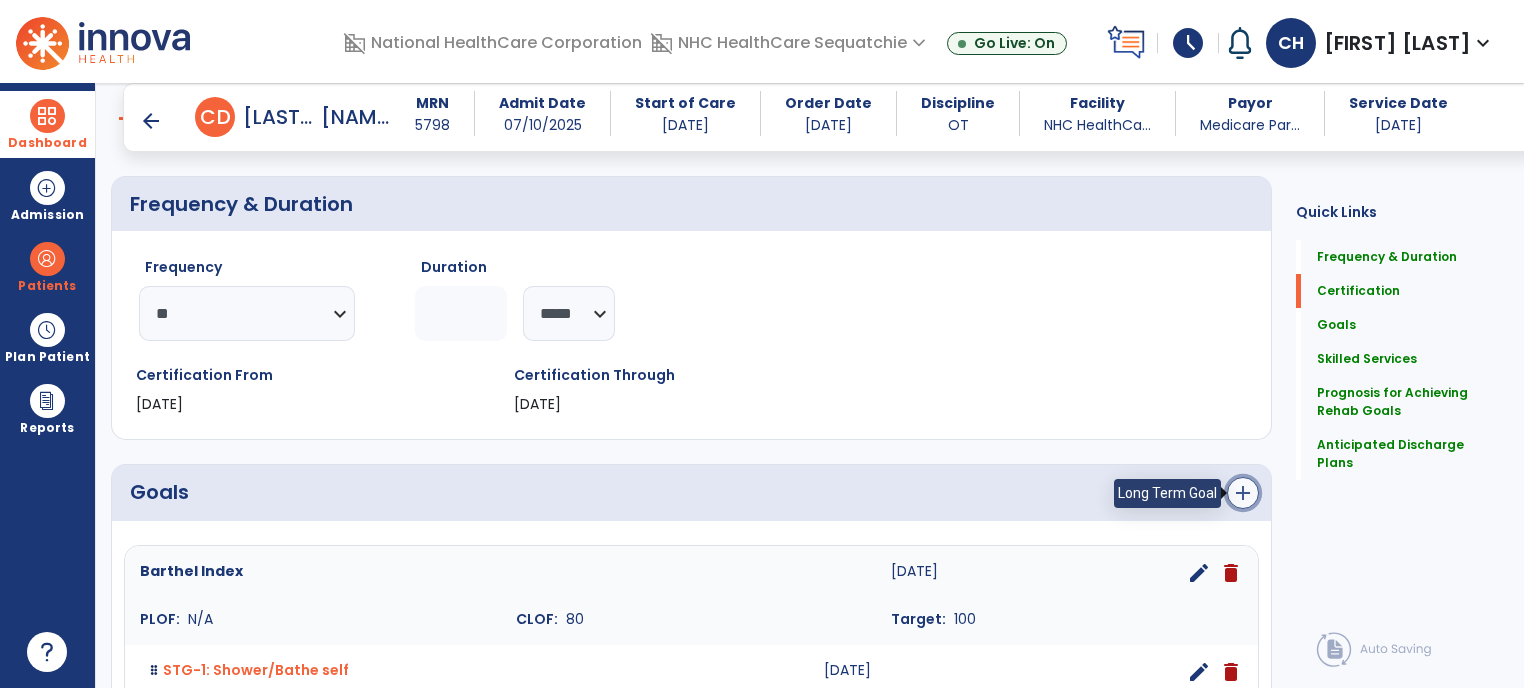 click on "add" at bounding box center (1243, 493) 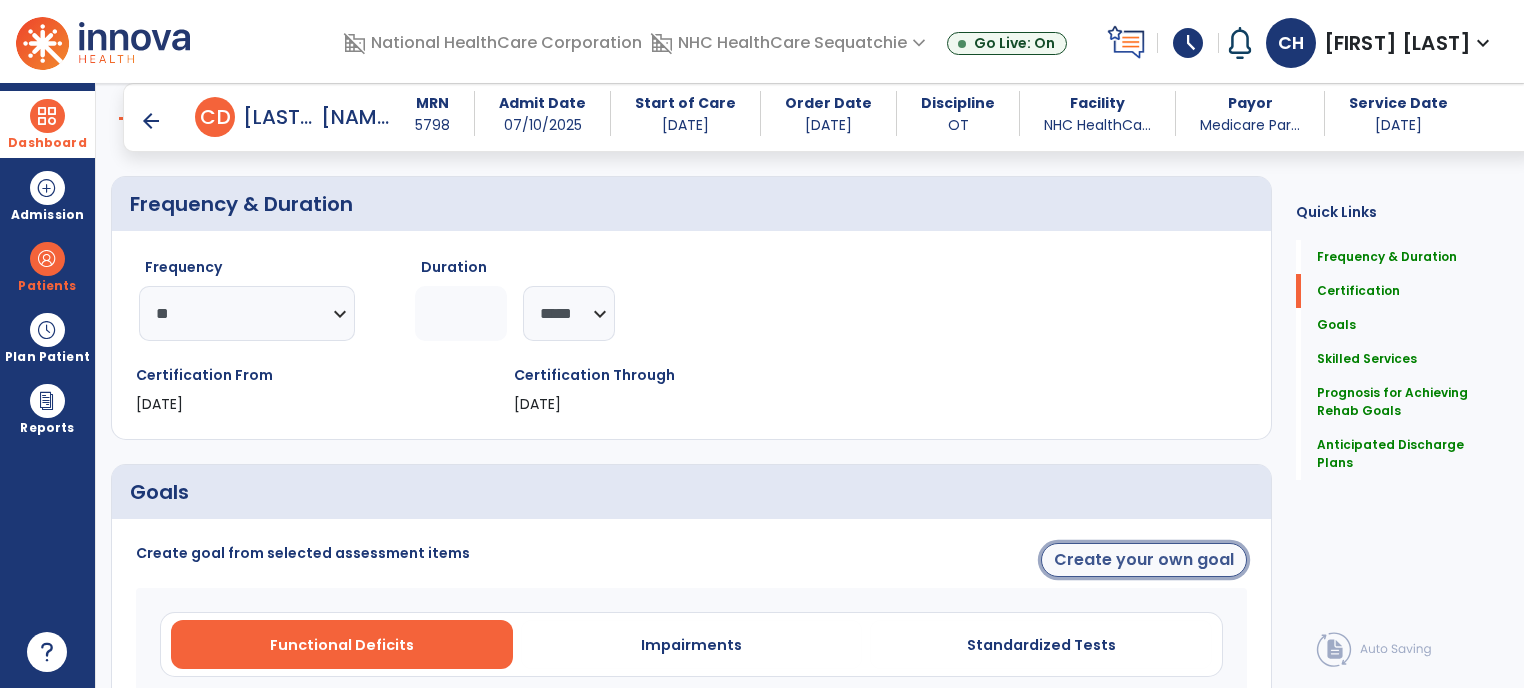 click on "Create your own goal" at bounding box center [1144, 560] 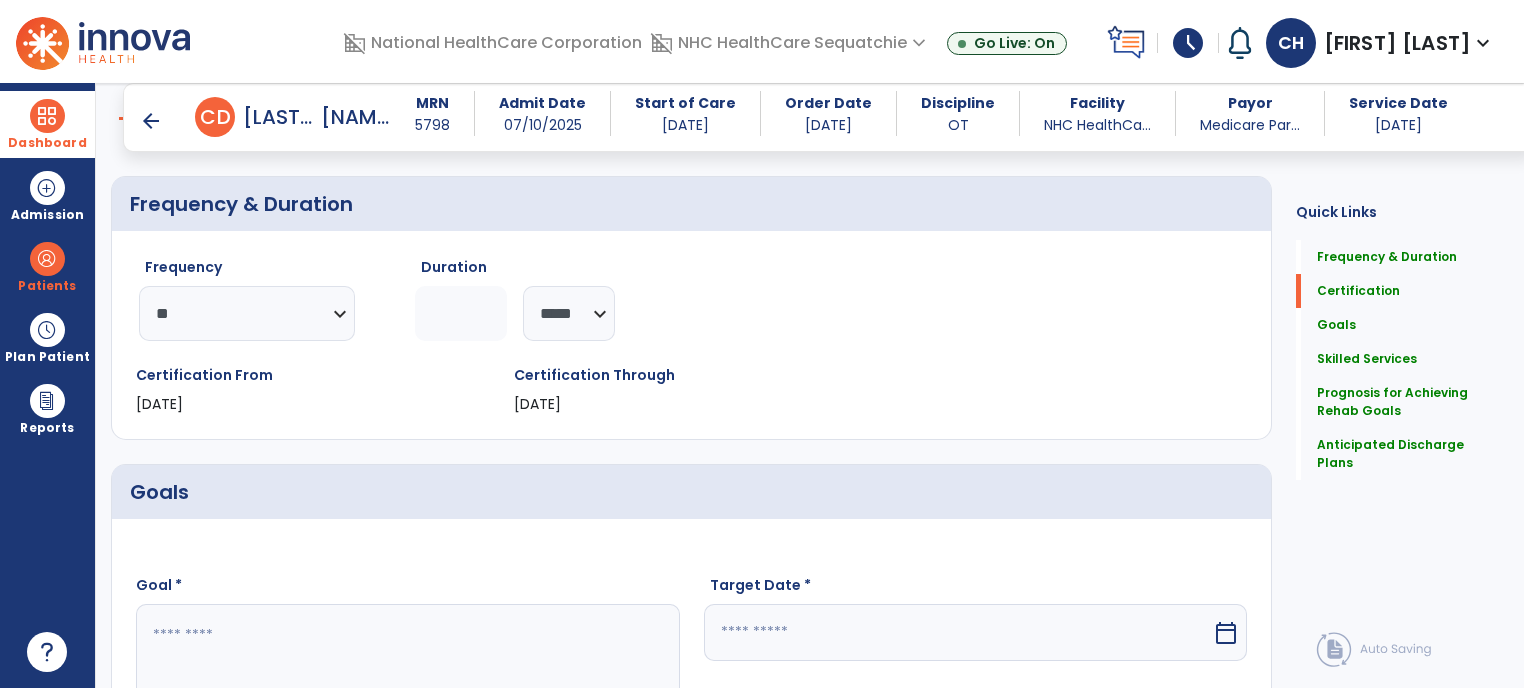 scroll, scrollTop: 263, scrollLeft: 0, axis: vertical 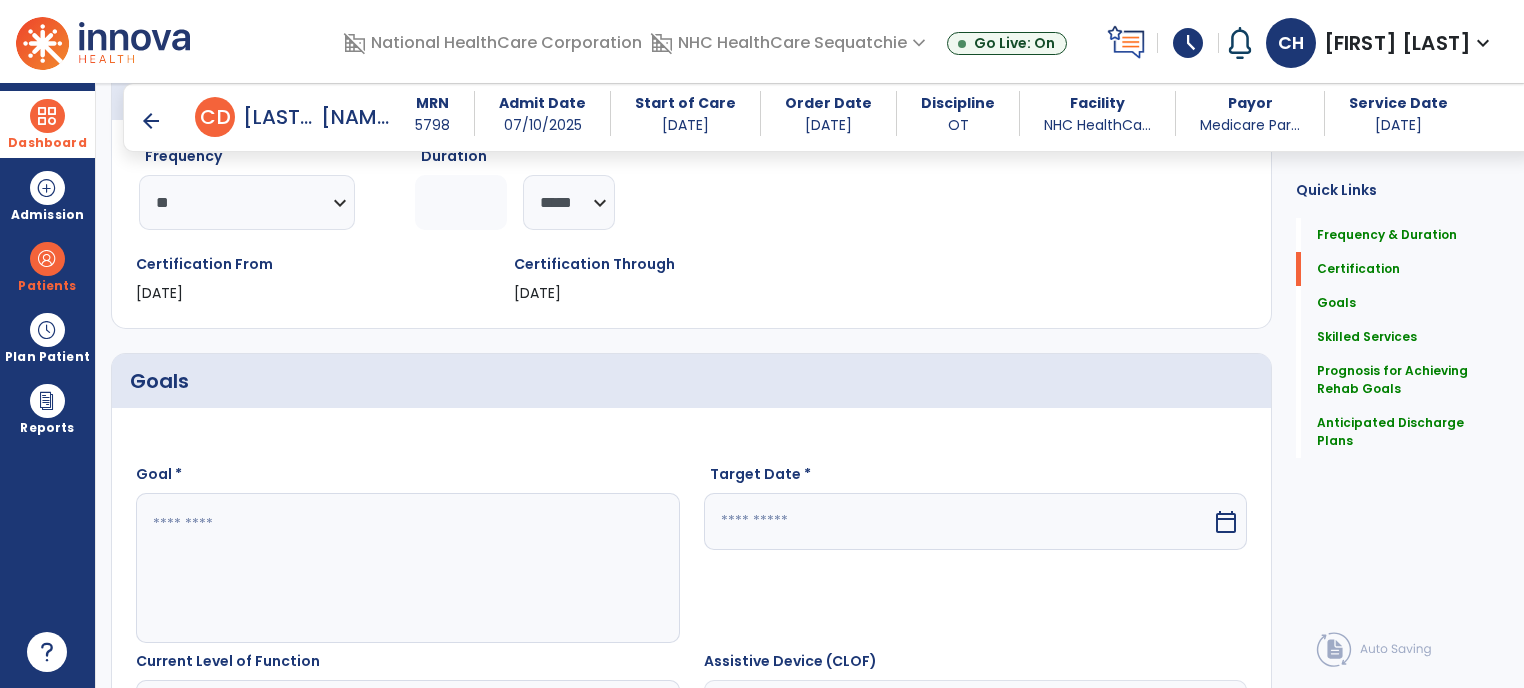 click at bounding box center (407, 568) 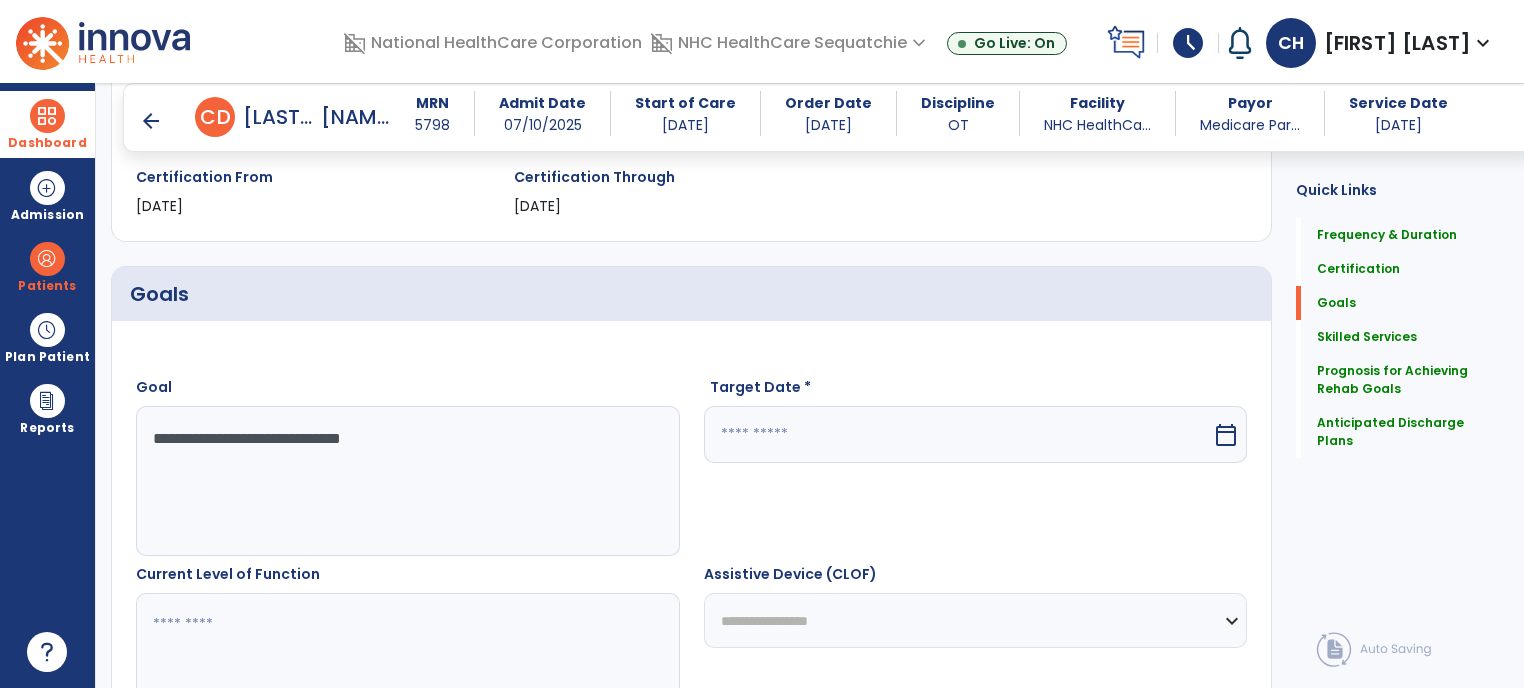 scroll, scrollTop: 351, scrollLeft: 0, axis: vertical 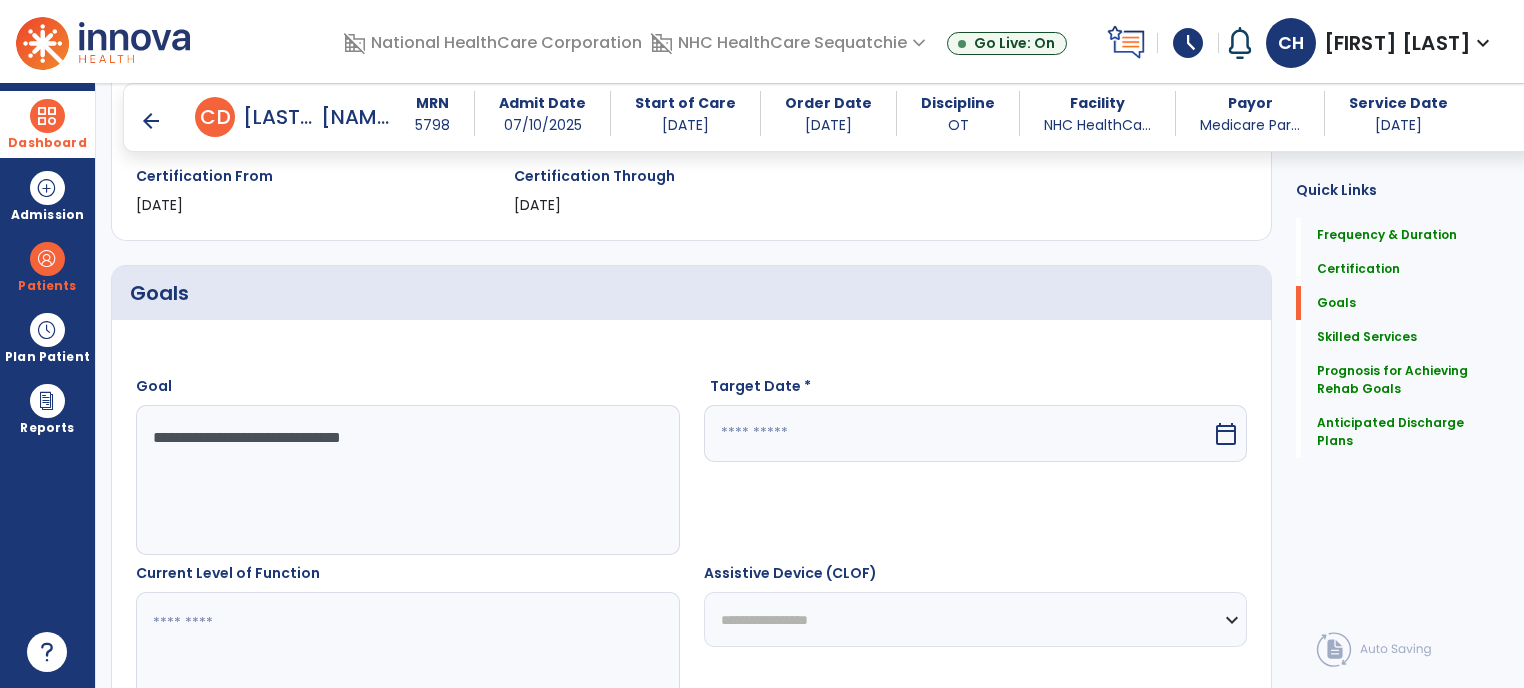 type on "**********" 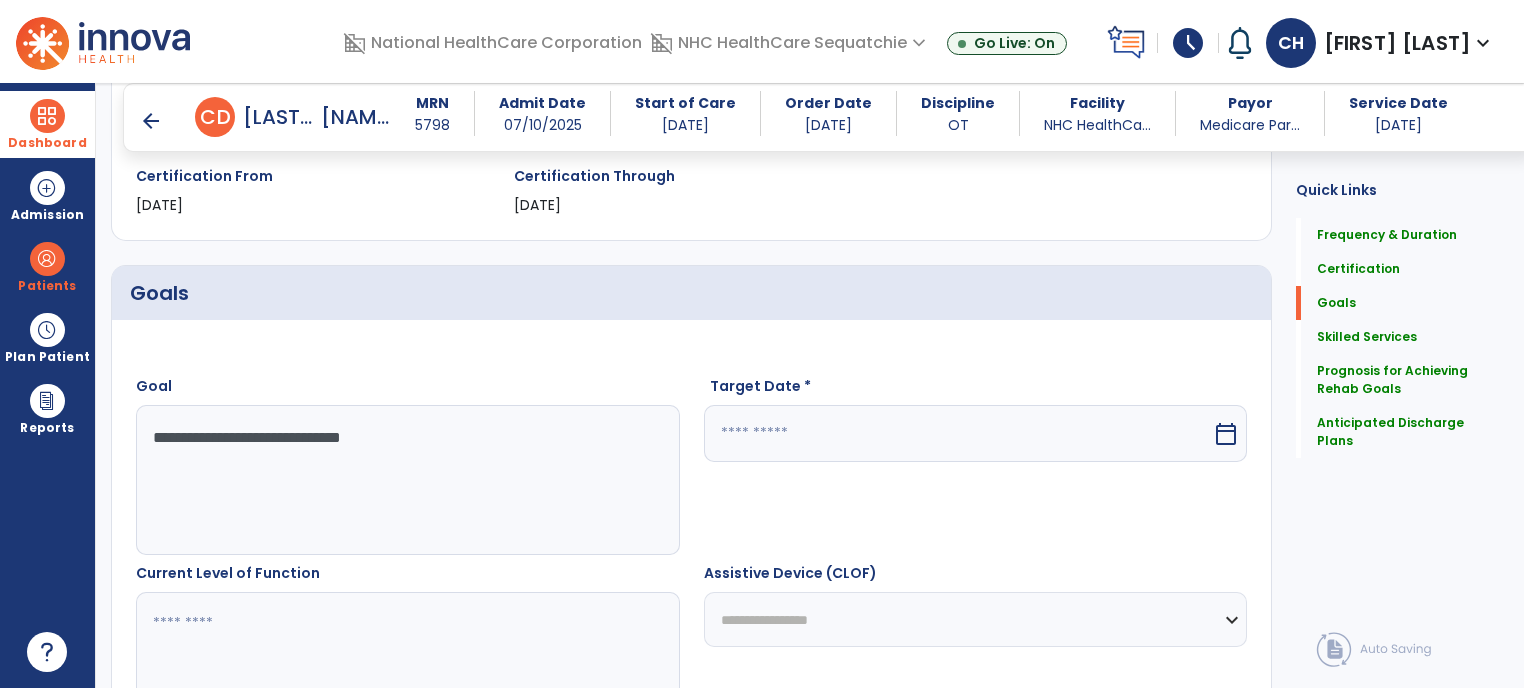 click at bounding box center [958, 433] 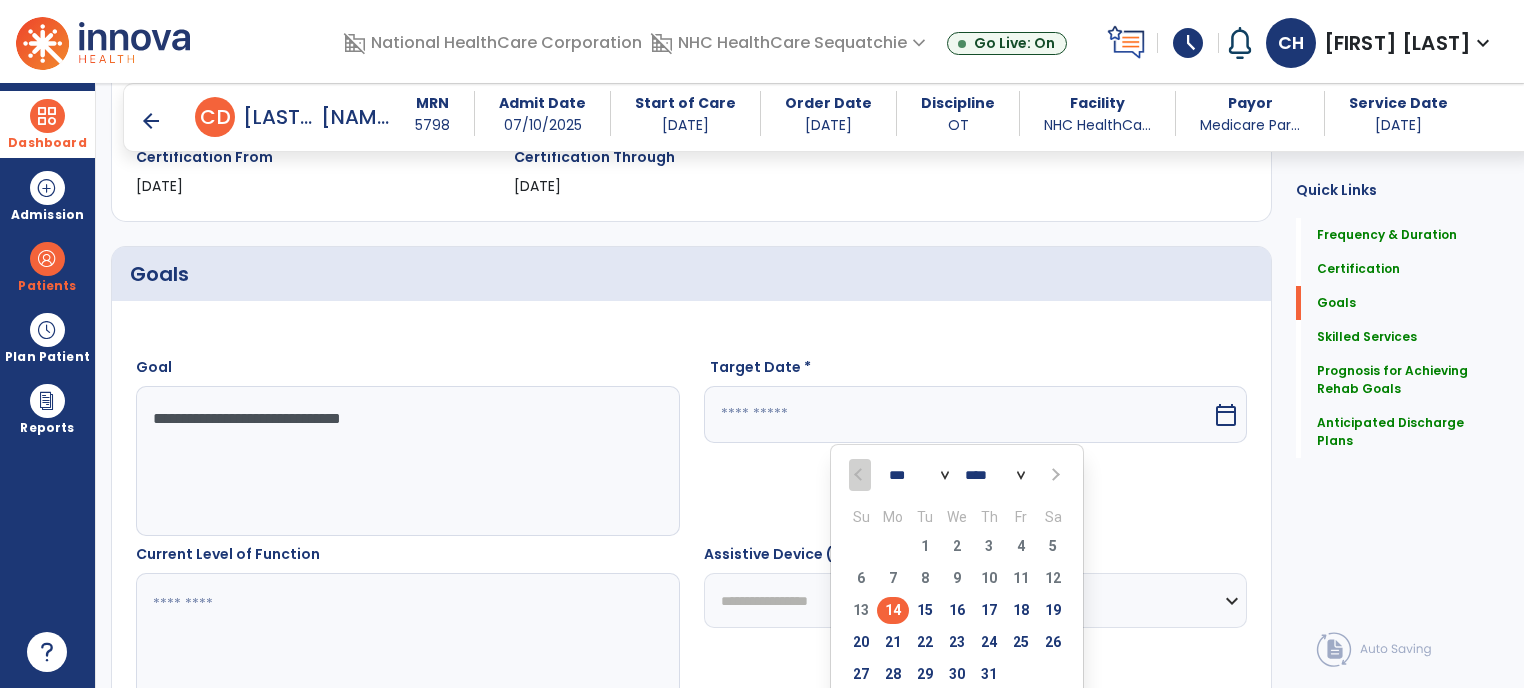 scroll, scrollTop: 472, scrollLeft: 0, axis: vertical 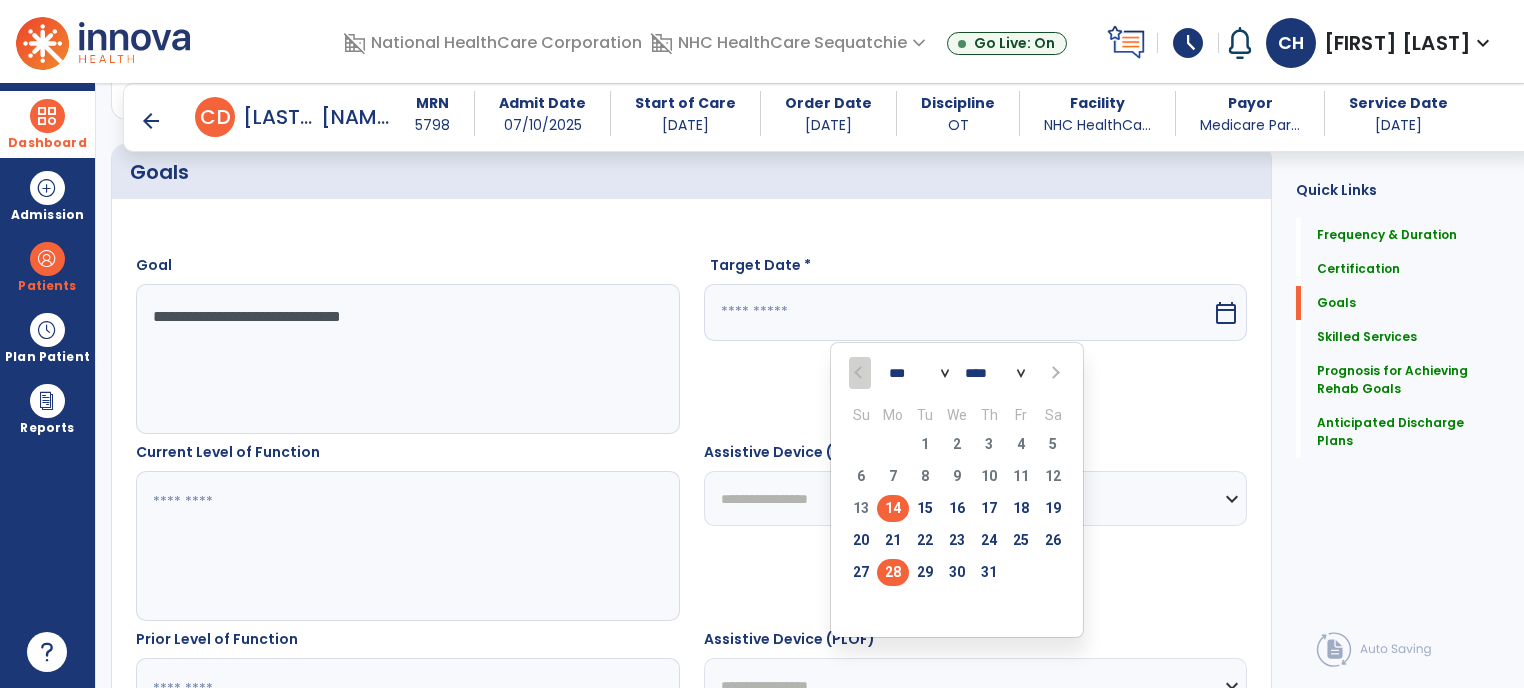 click on "28" at bounding box center [893, 572] 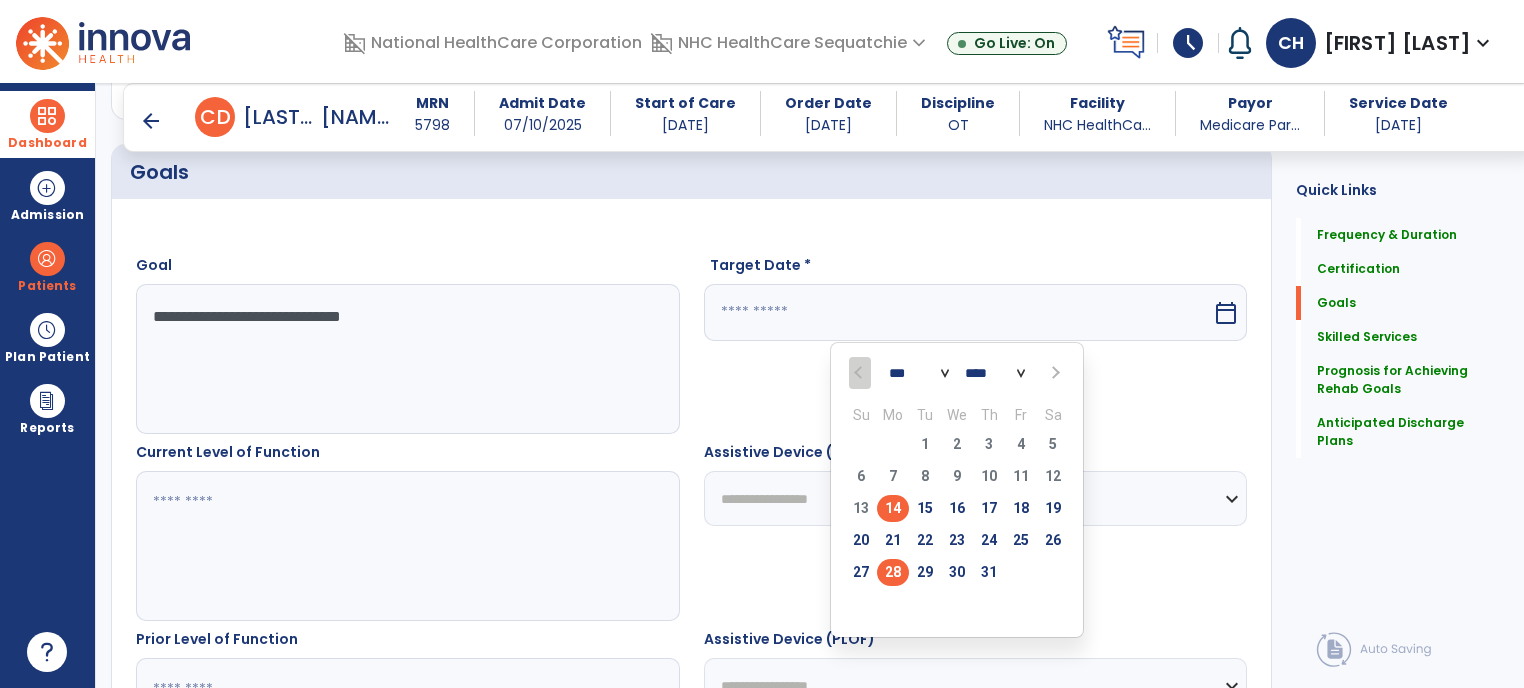 type on "*********" 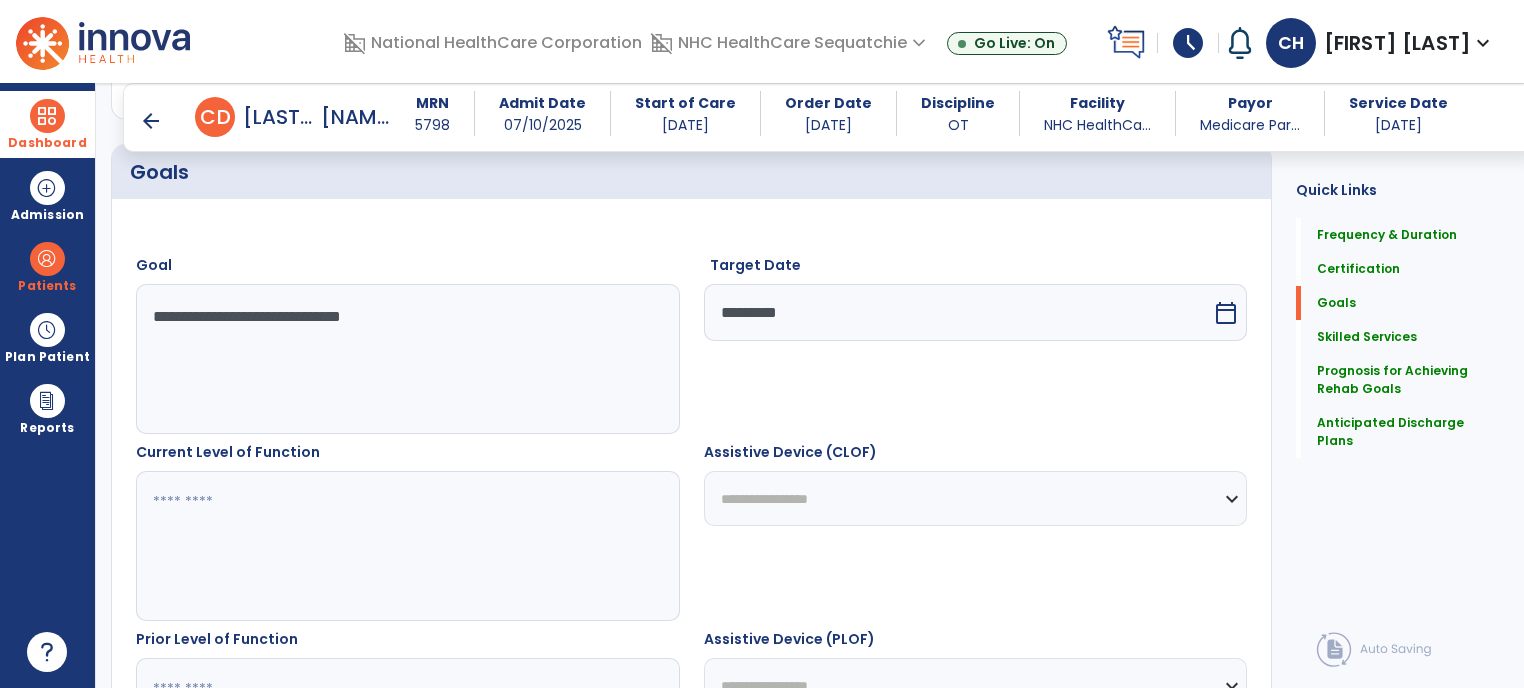 click at bounding box center [407, 546] 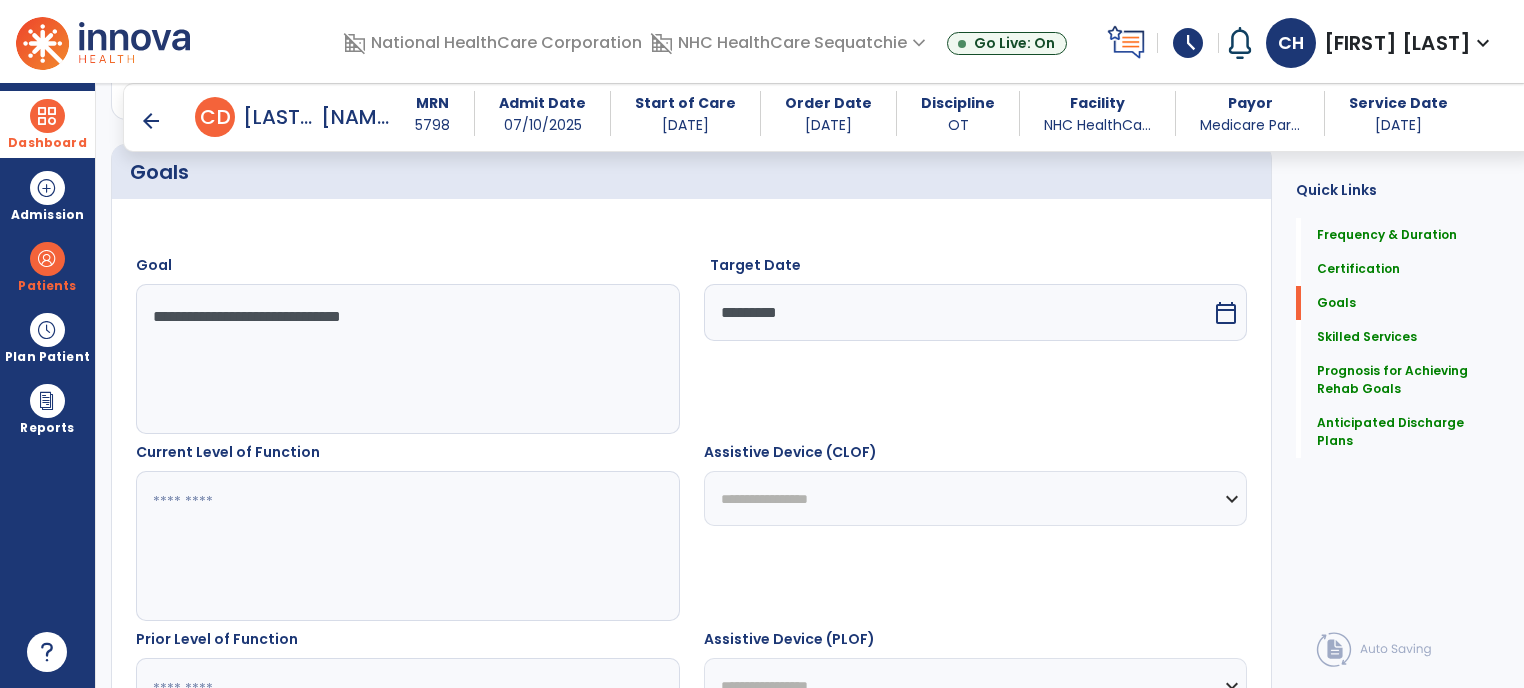 click at bounding box center [407, 546] 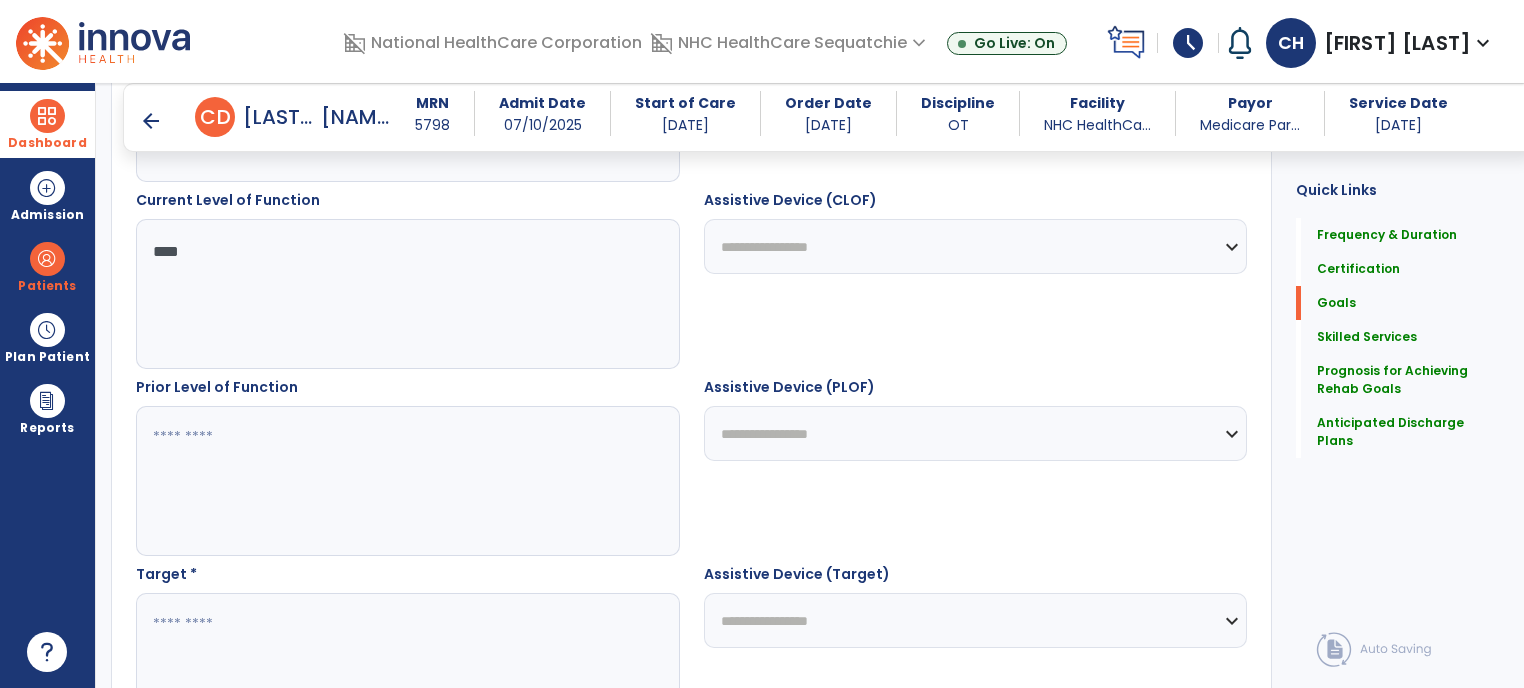 scroll, scrollTop: 788, scrollLeft: 0, axis: vertical 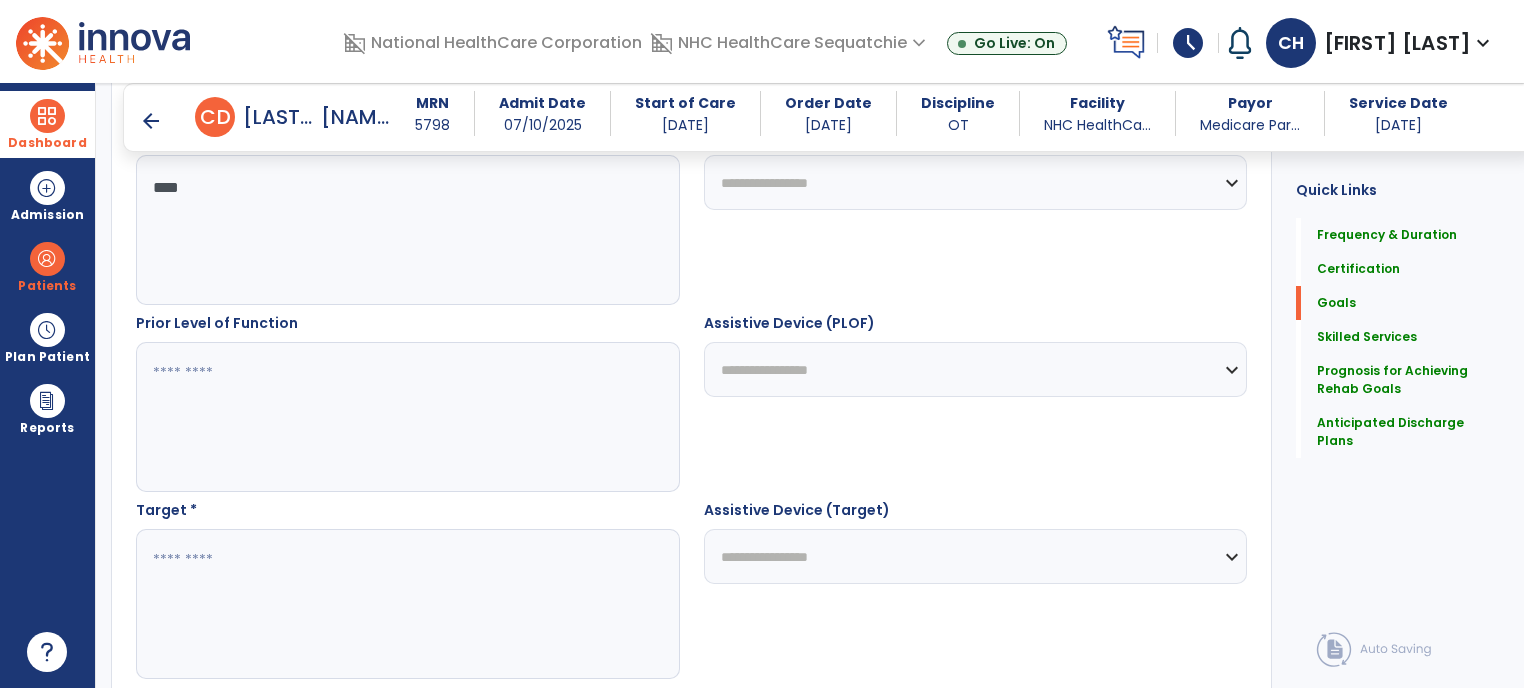 type on "****" 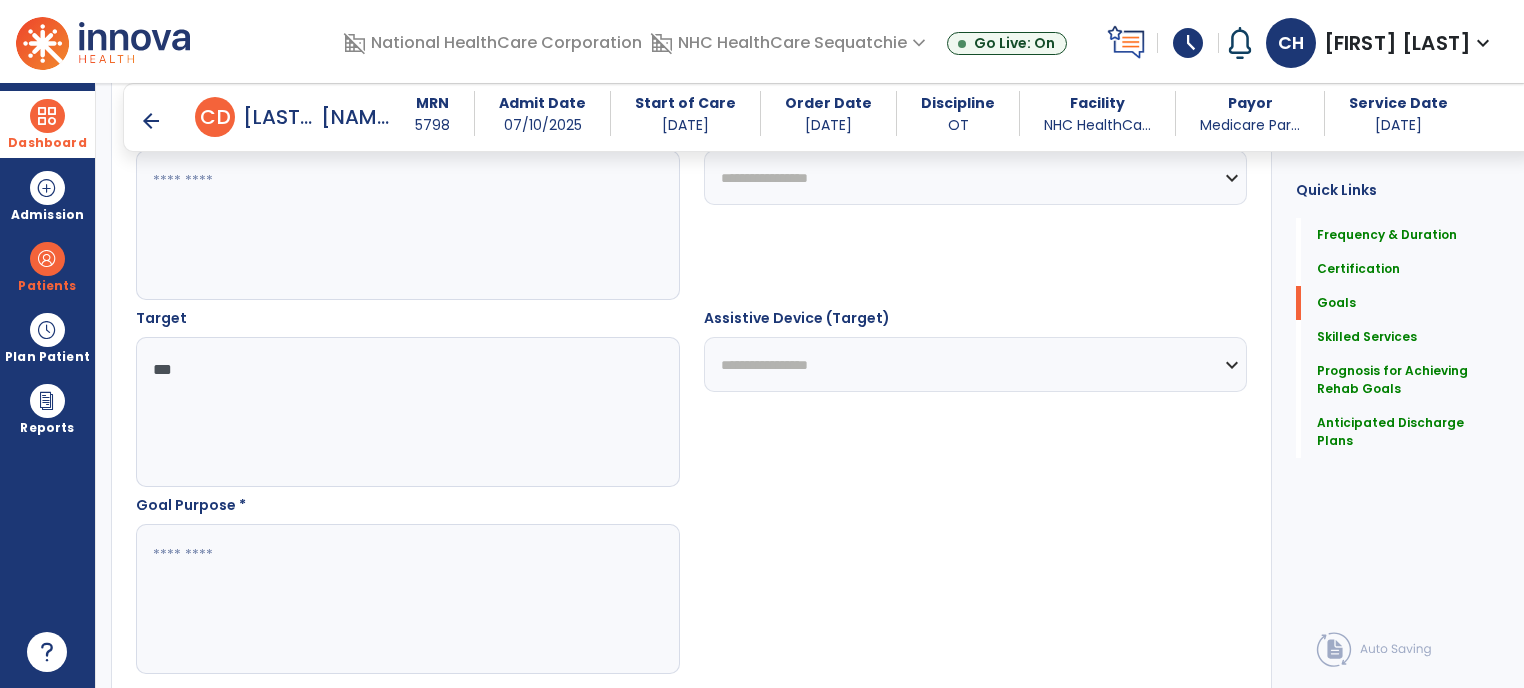 scroll, scrollTop: 980, scrollLeft: 0, axis: vertical 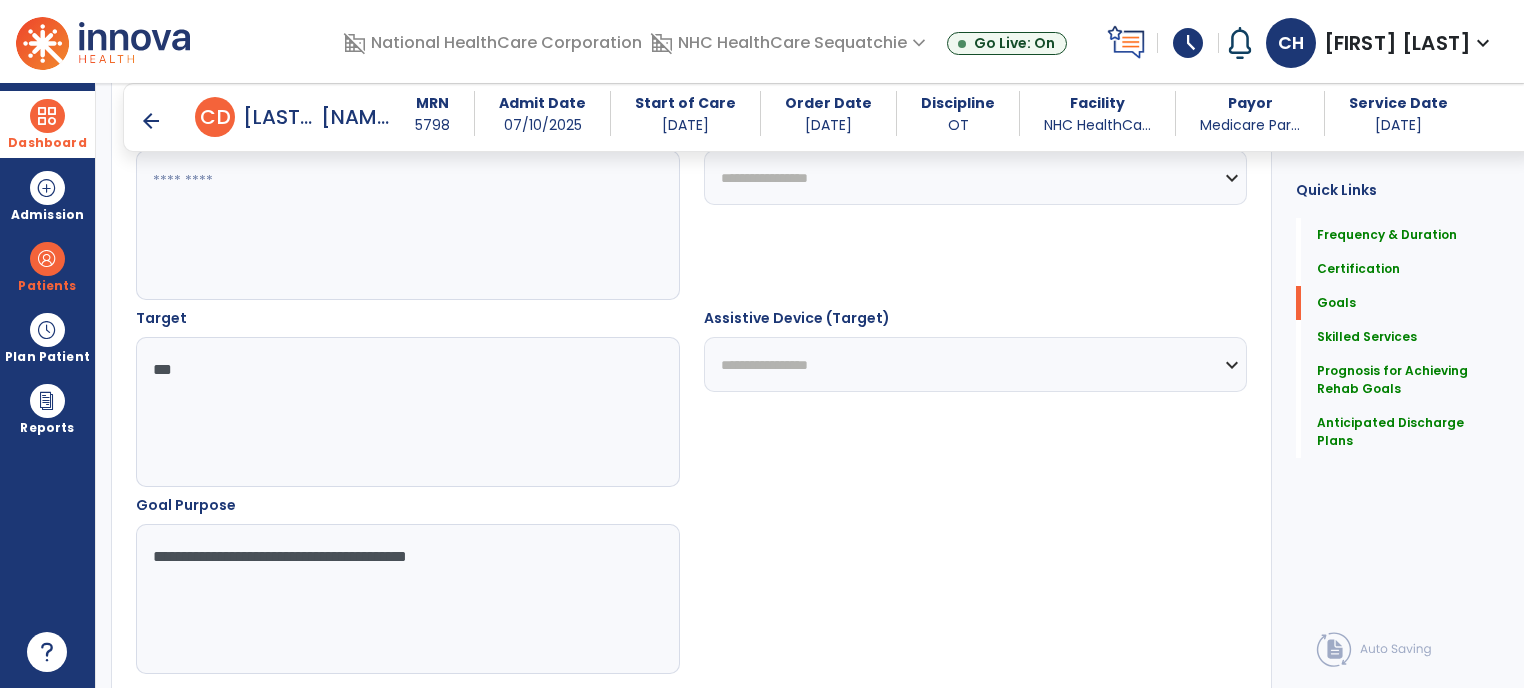 click on "**********" at bounding box center (407, 599) 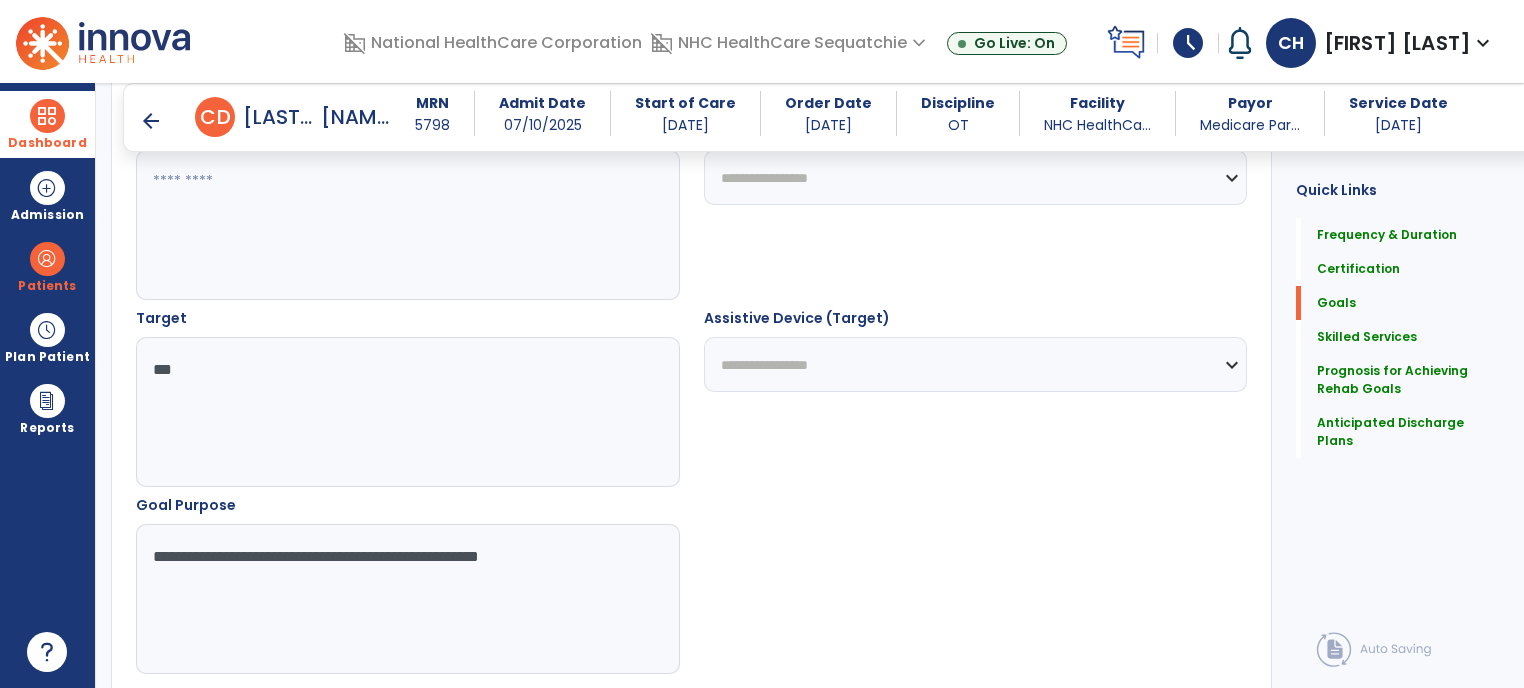click on "**********" at bounding box center (407, 599) 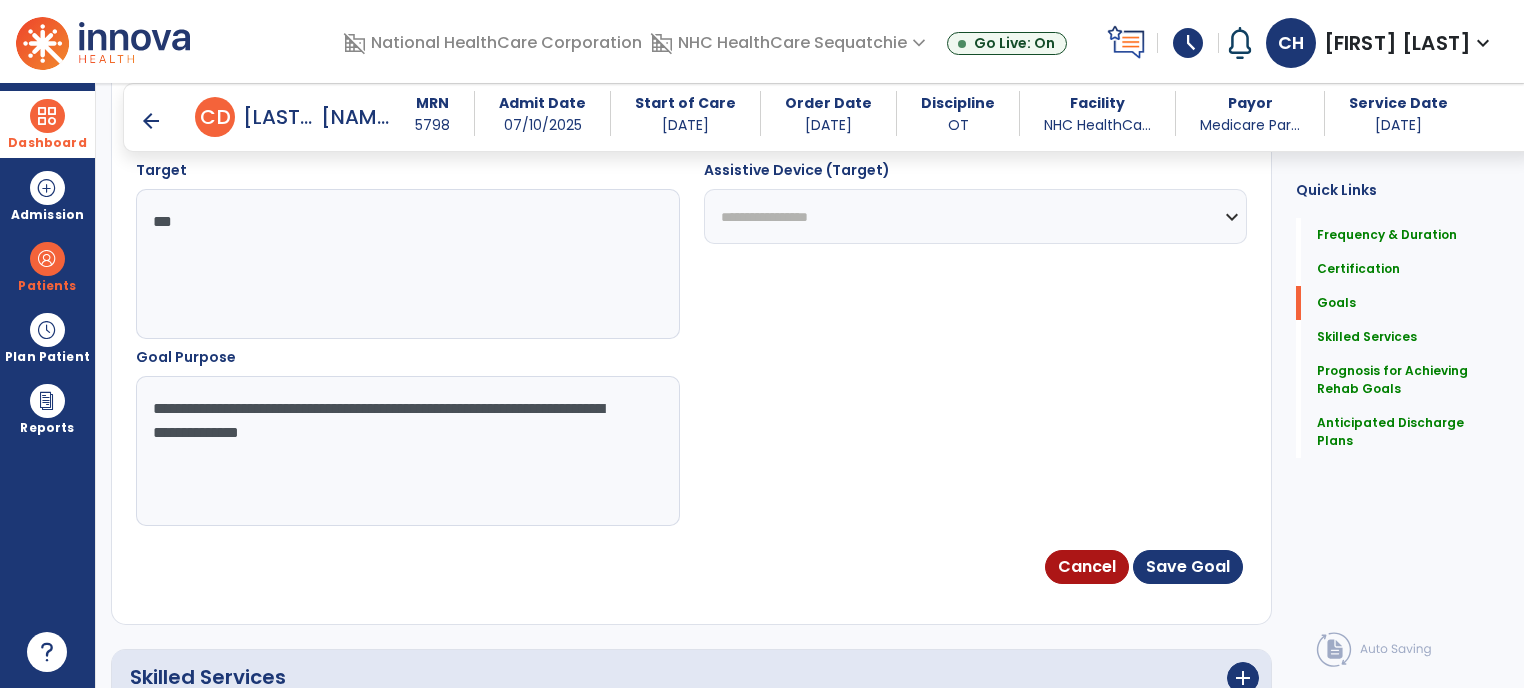 scroll, scrollTop: 1132, scrollLeft: 0, axis: vertical 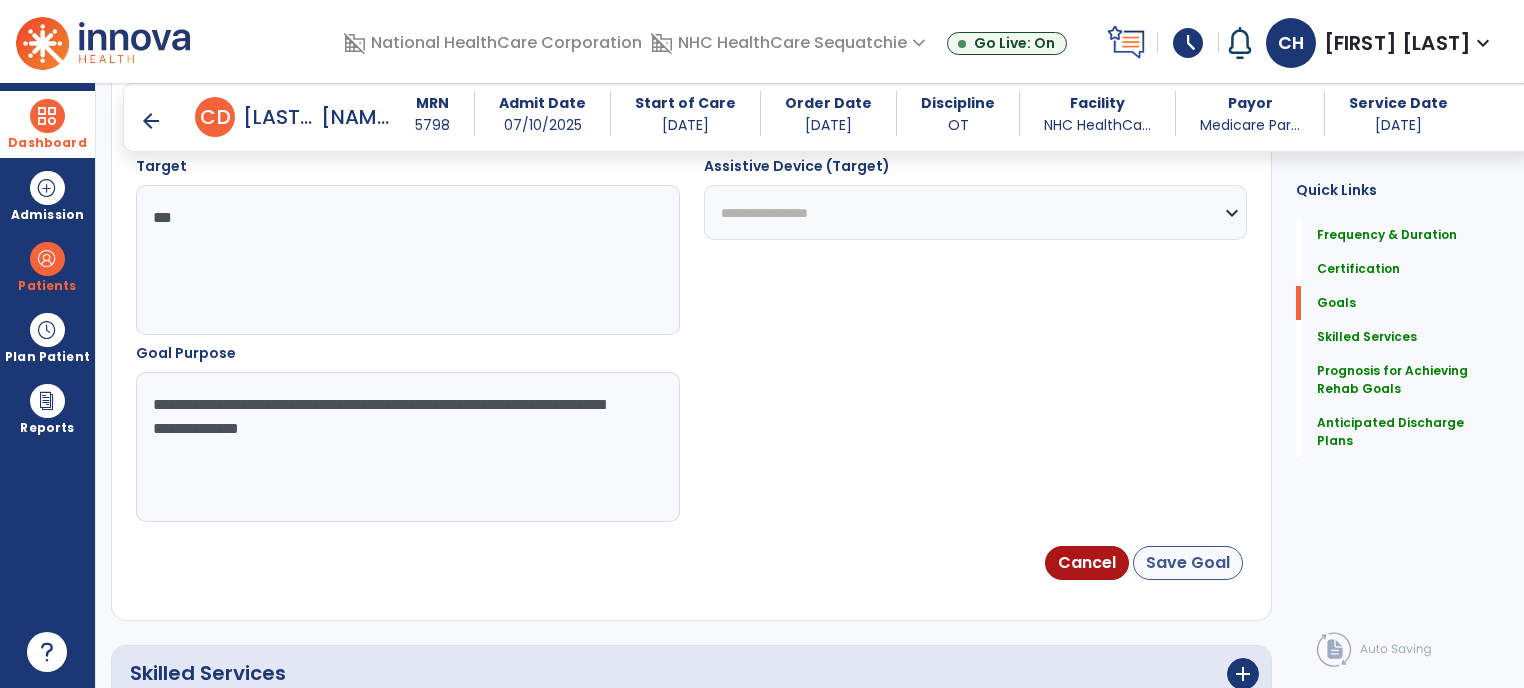type on "**********" 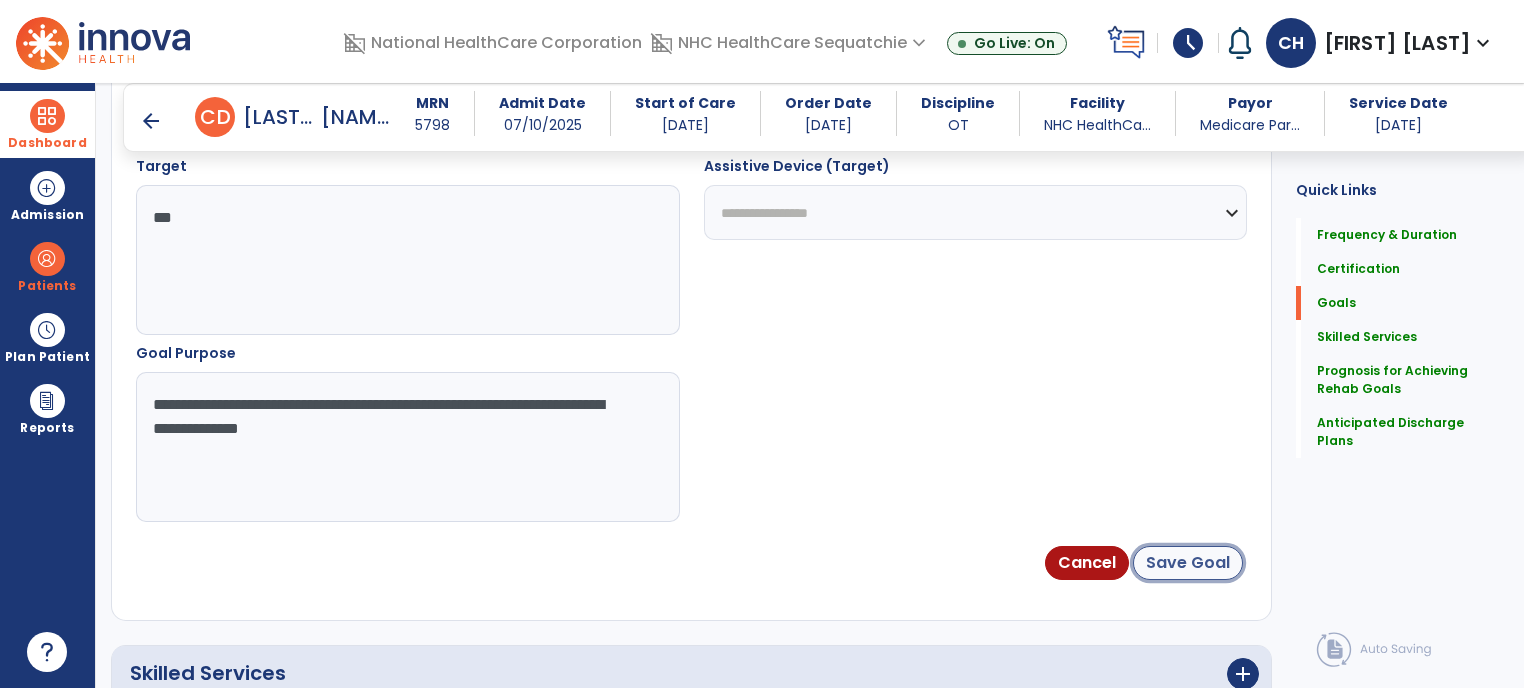click on "Save Goal" at bounding box center [1188, 563] 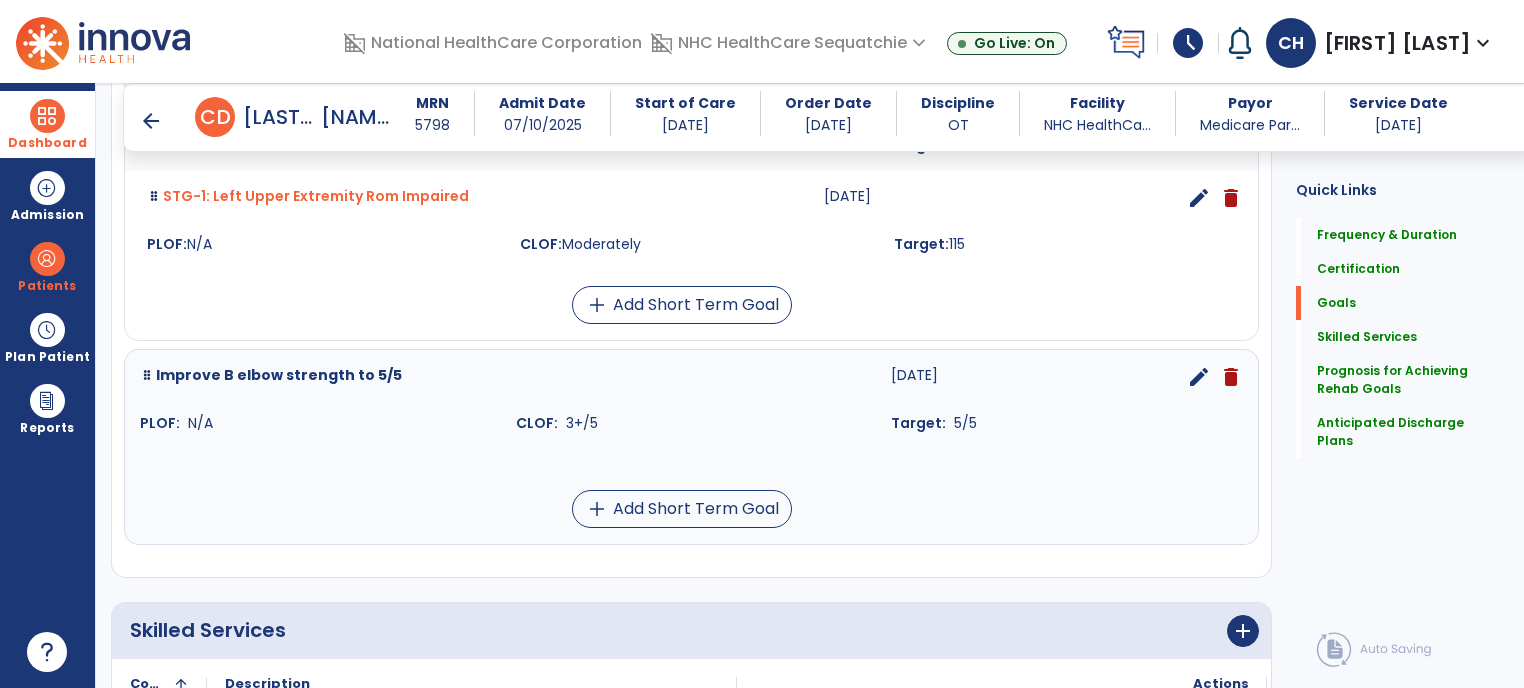 scroll, scrollTop: 898, scrollLeft: 0, axis: vertical 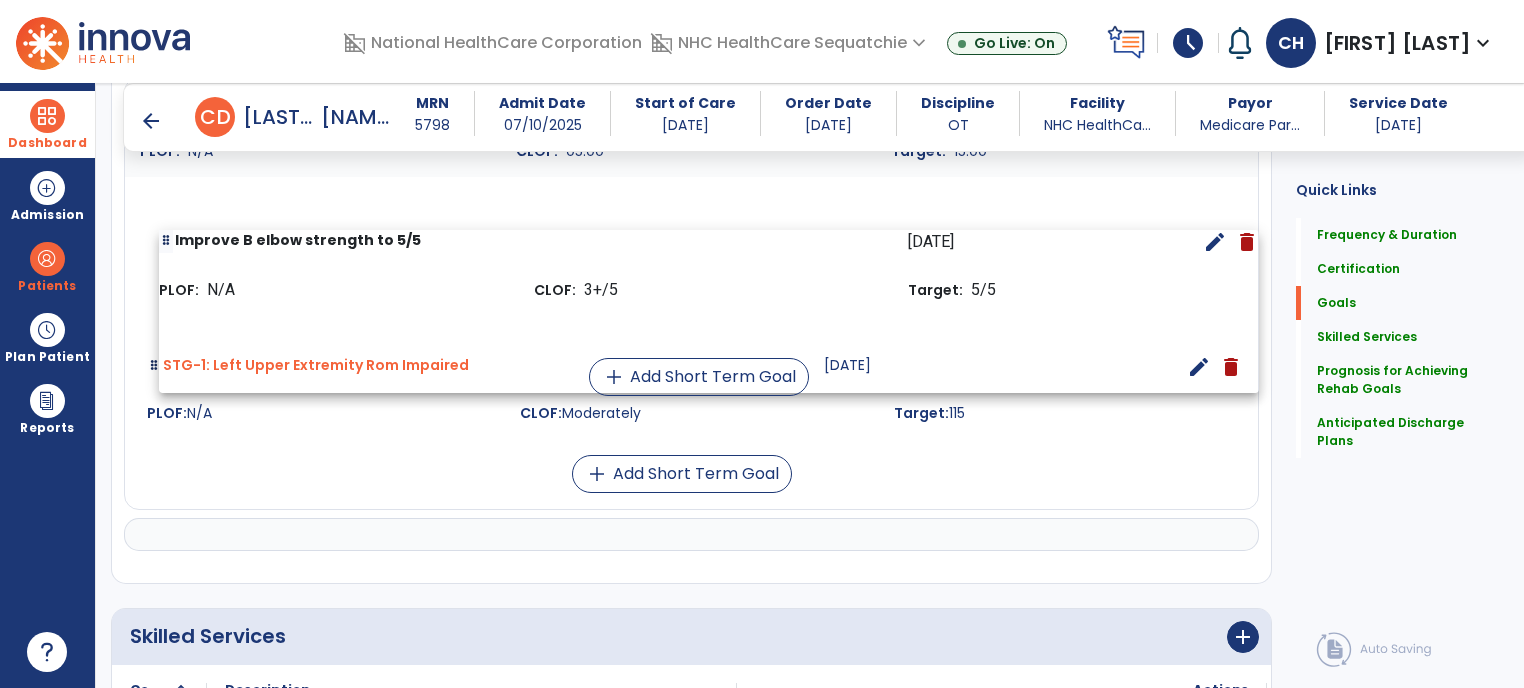 drag, startPoint x: 468, startPoint y: 453, endPoint x: 475, endPoint y: 331, distance: 122.20065 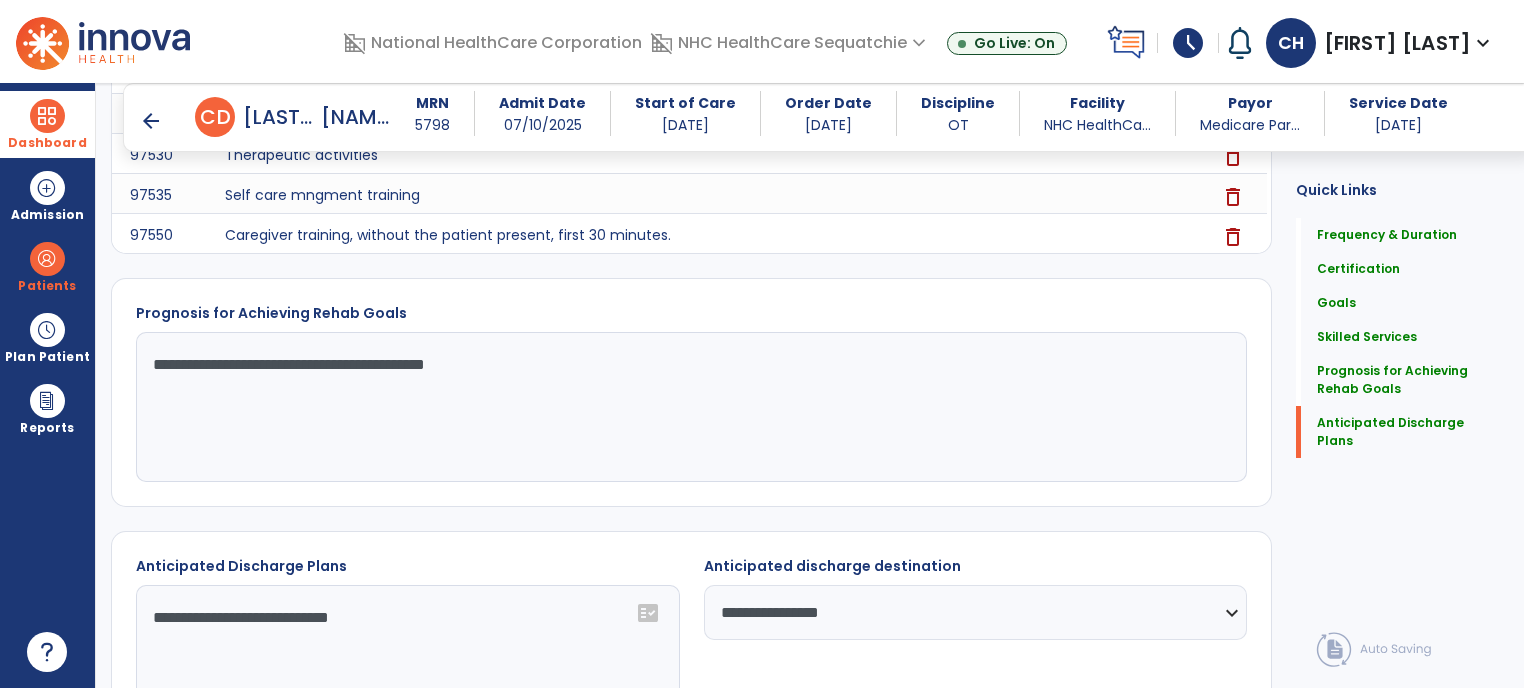 scroll, scrollTop: 1710, scrollLeft: 0, axis: vertical 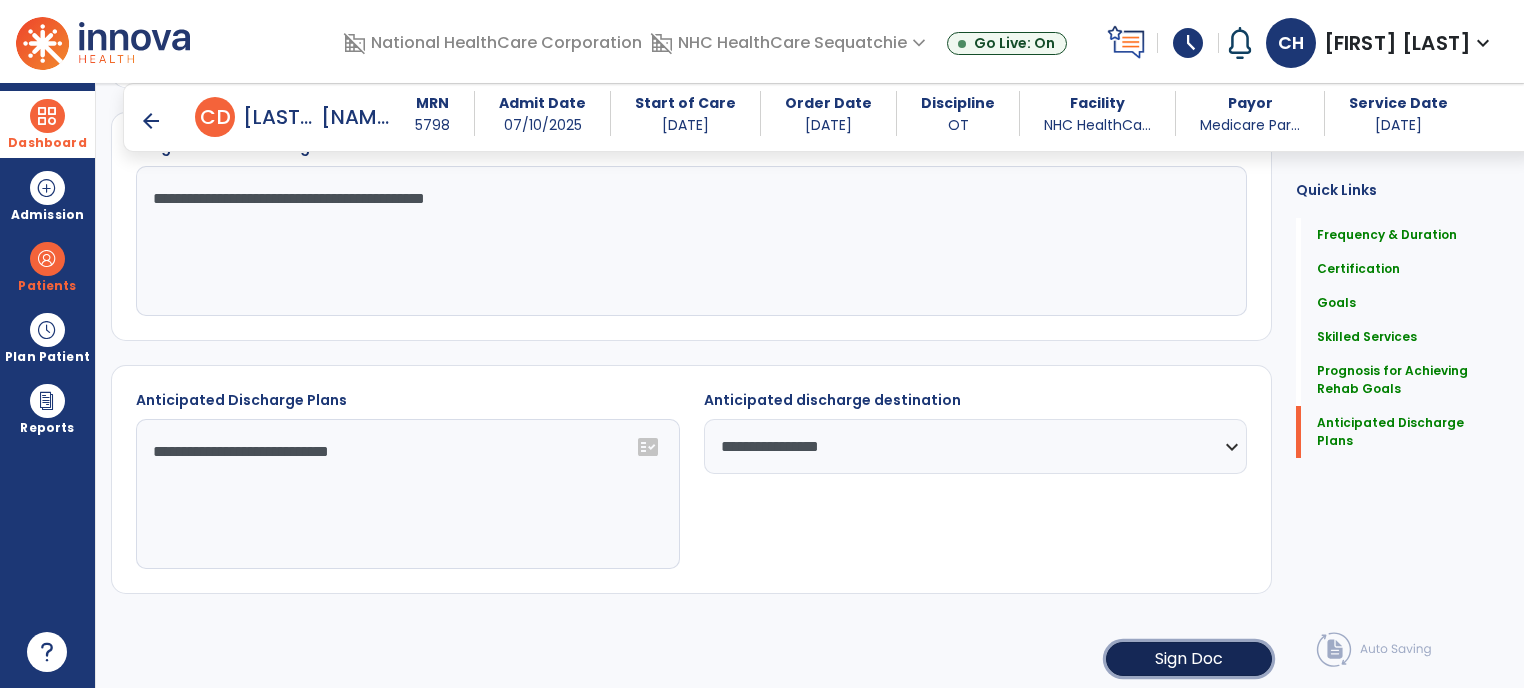 click on "Sign Doc" 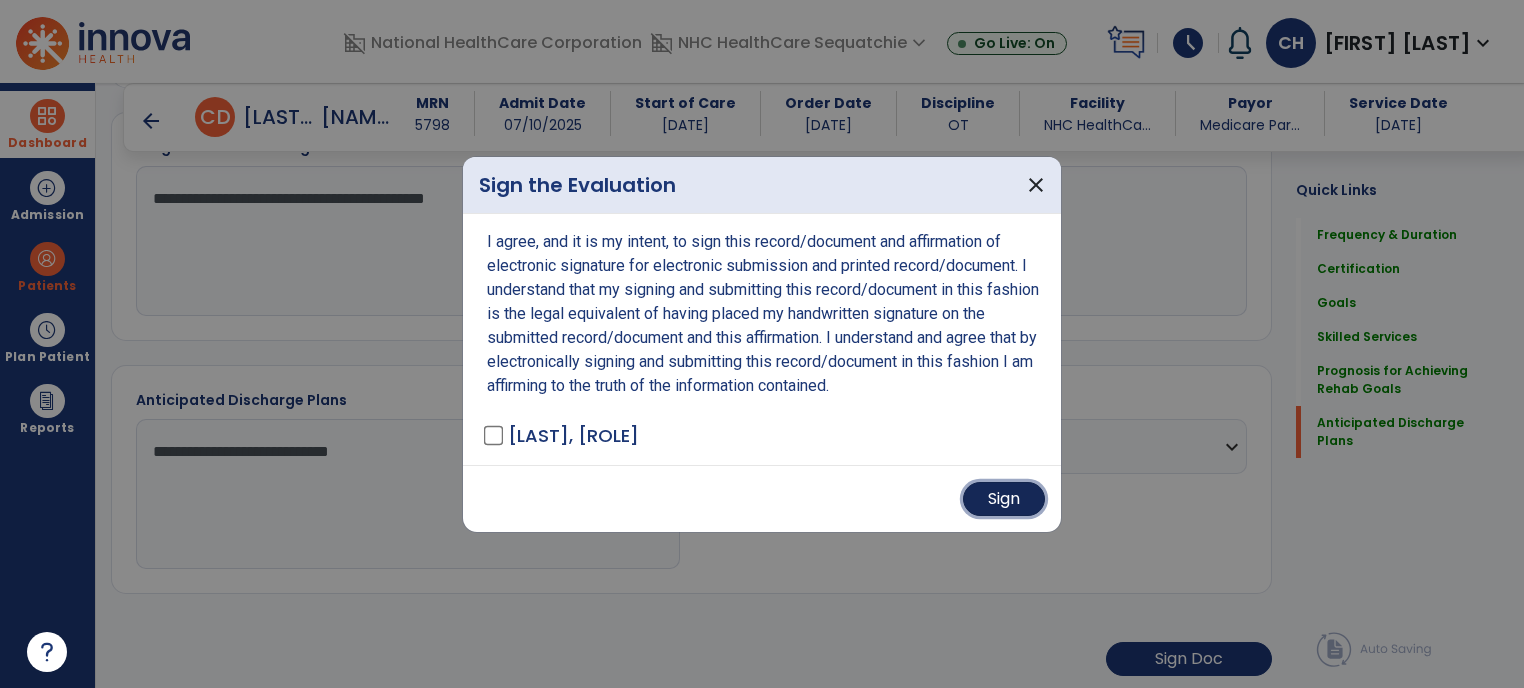 click on "Sign" at bounding box center [1004, 499] 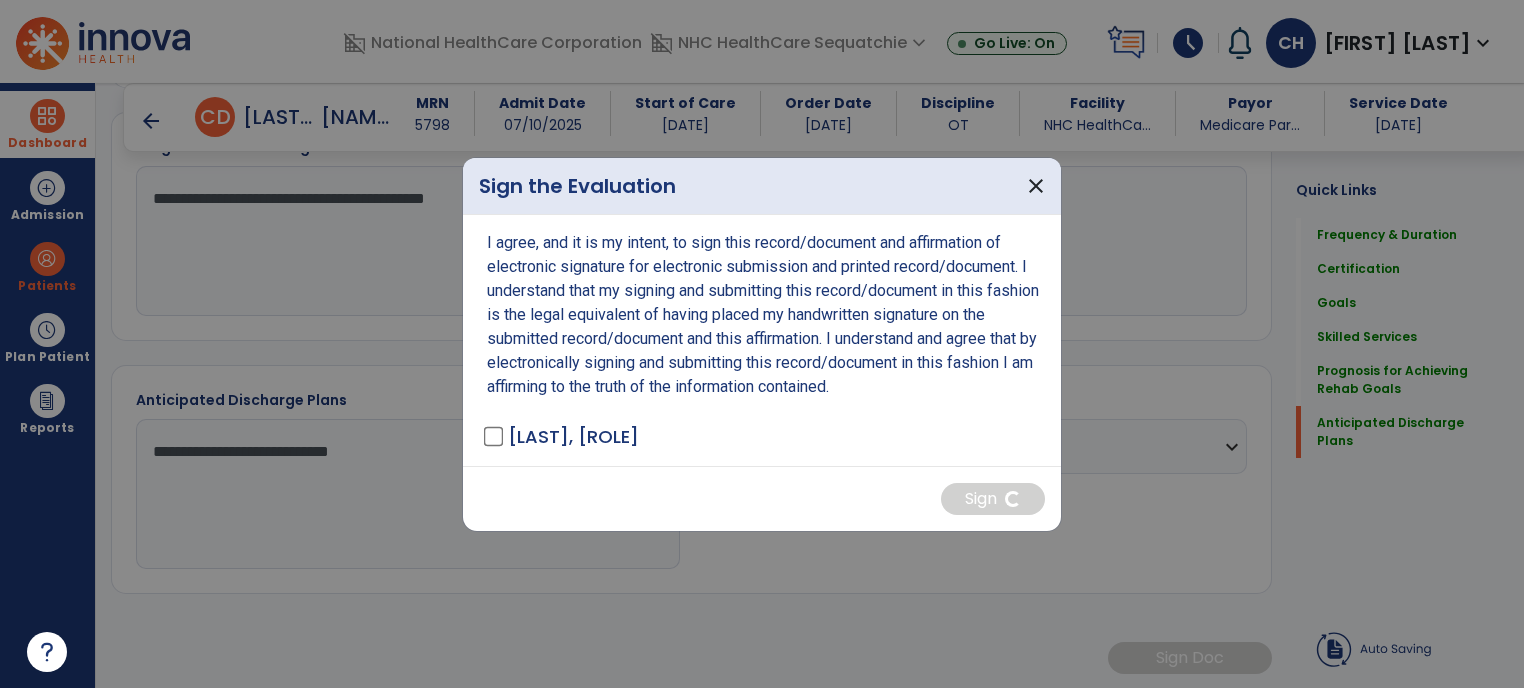 scroll, scrollTop: 1708, scrollLeft: 0, axis: vertical 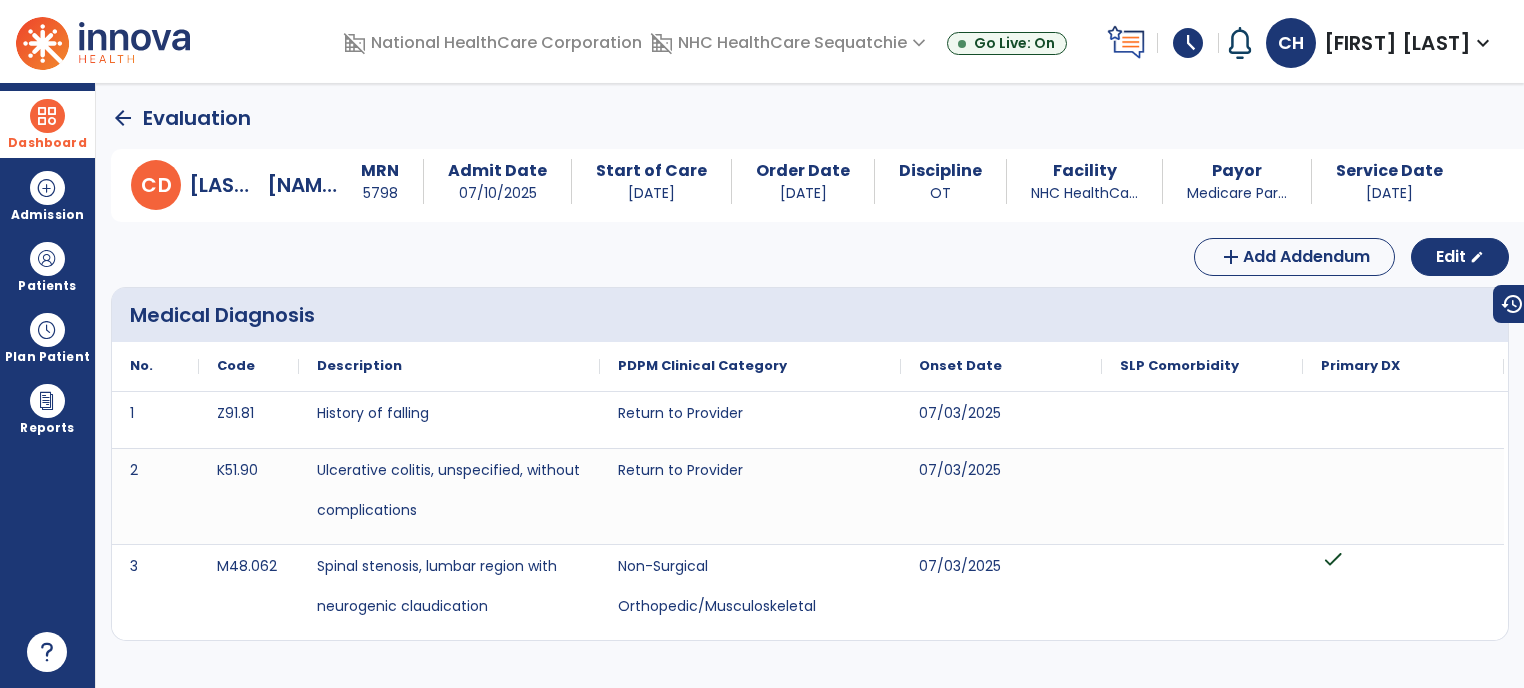 click on "arrow_back" 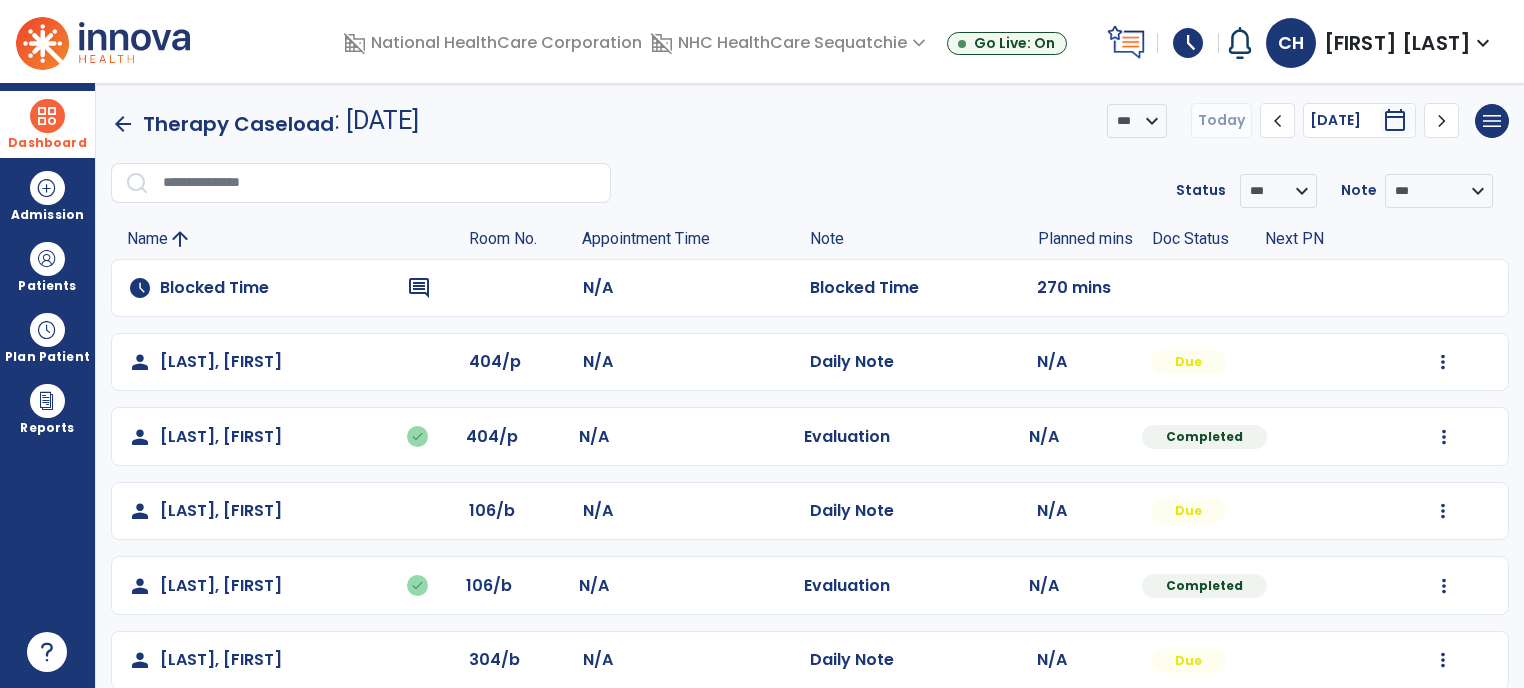 click at bounding box center (47, 116) 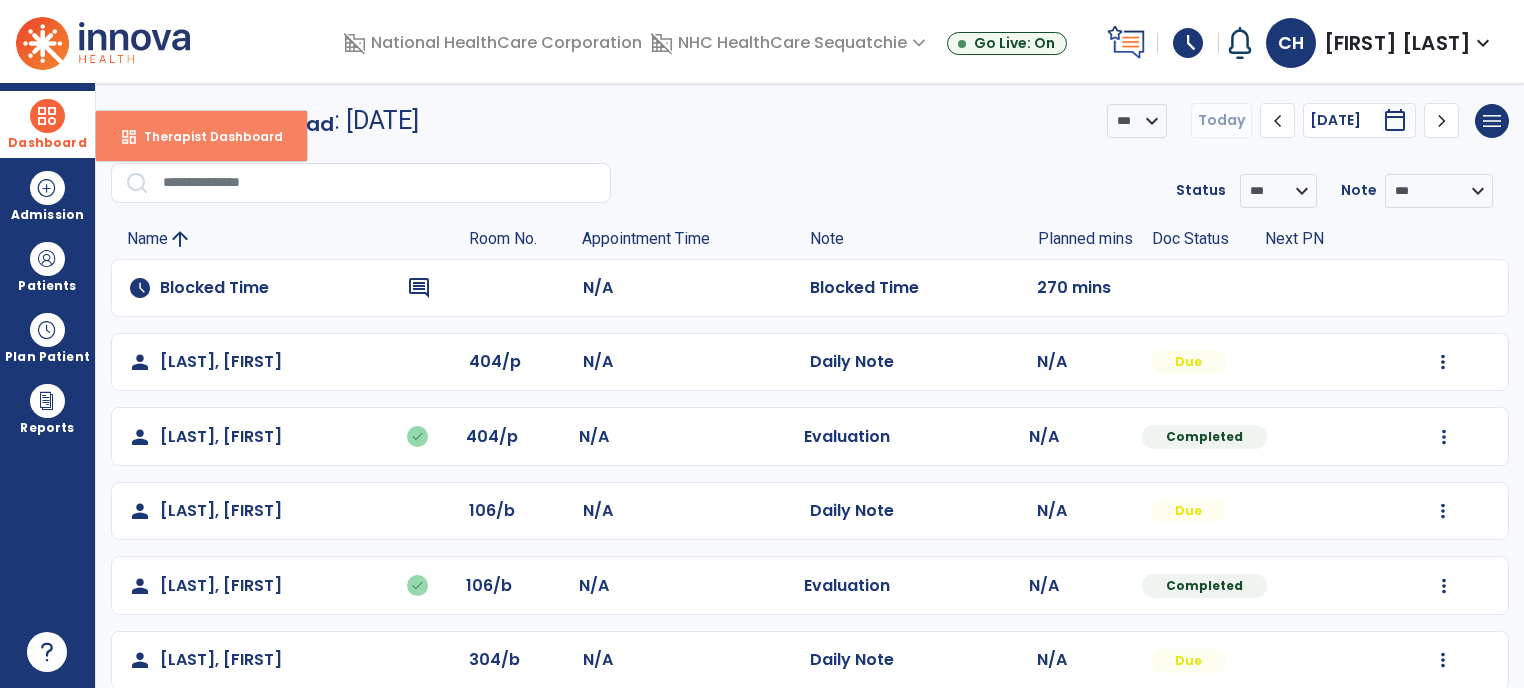 click on "Therapist Dashboard" at bounding box center [205, 136] 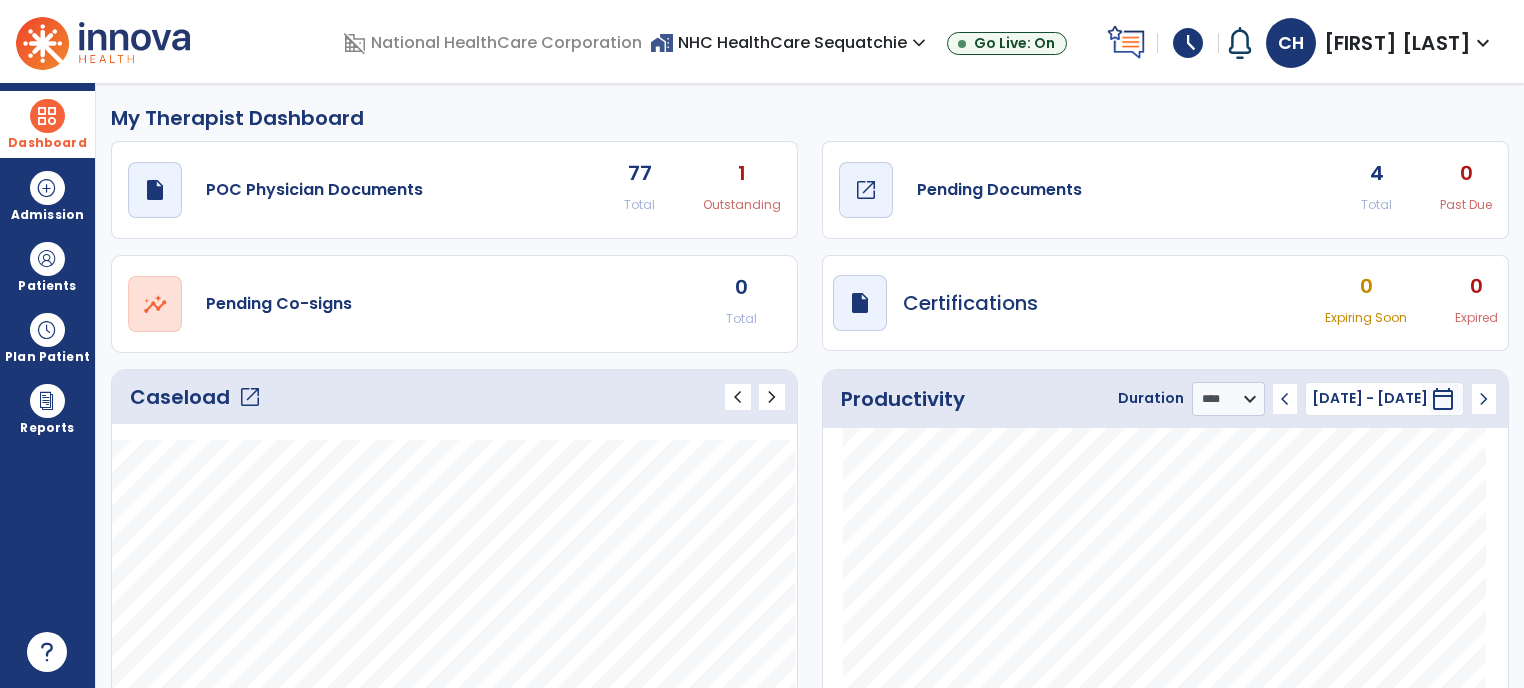 click on "open_in_new" 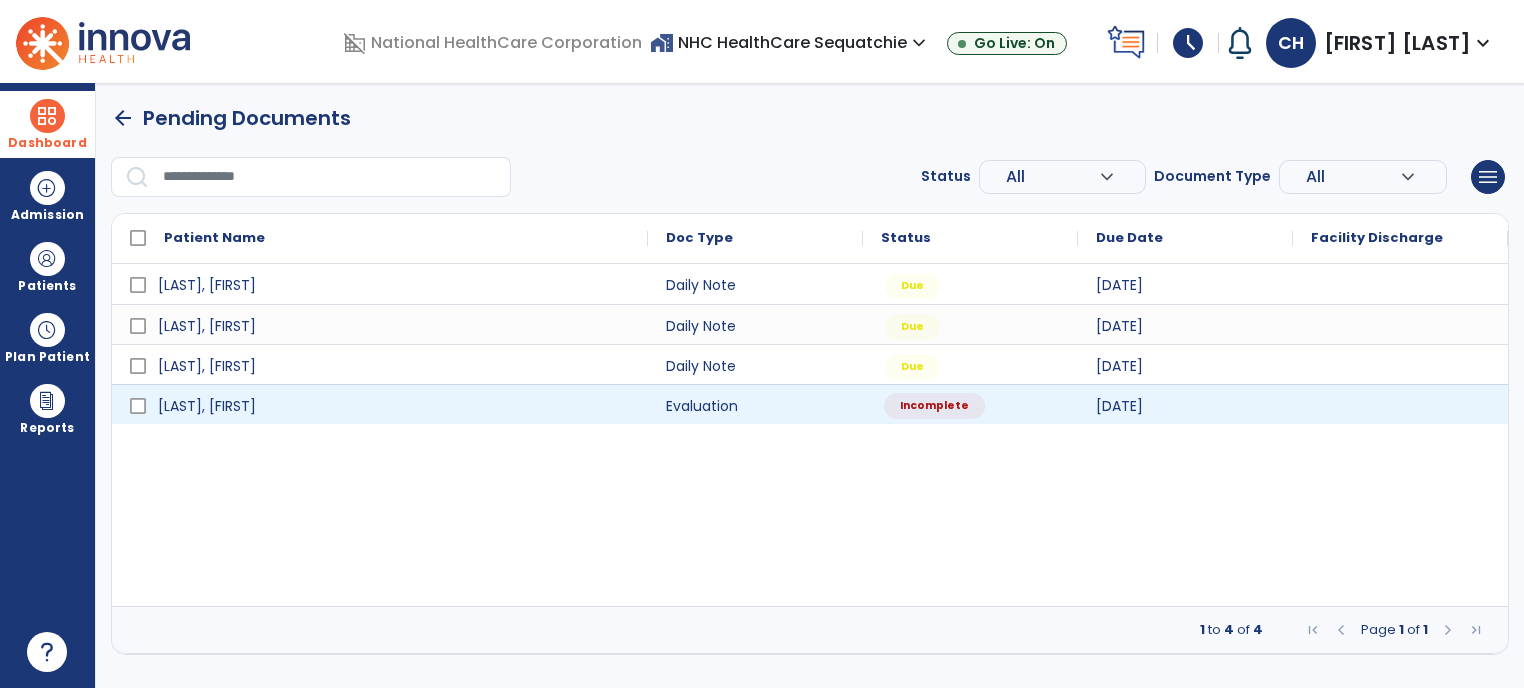 click on "Incomplete" at bounding box center [934, 406] 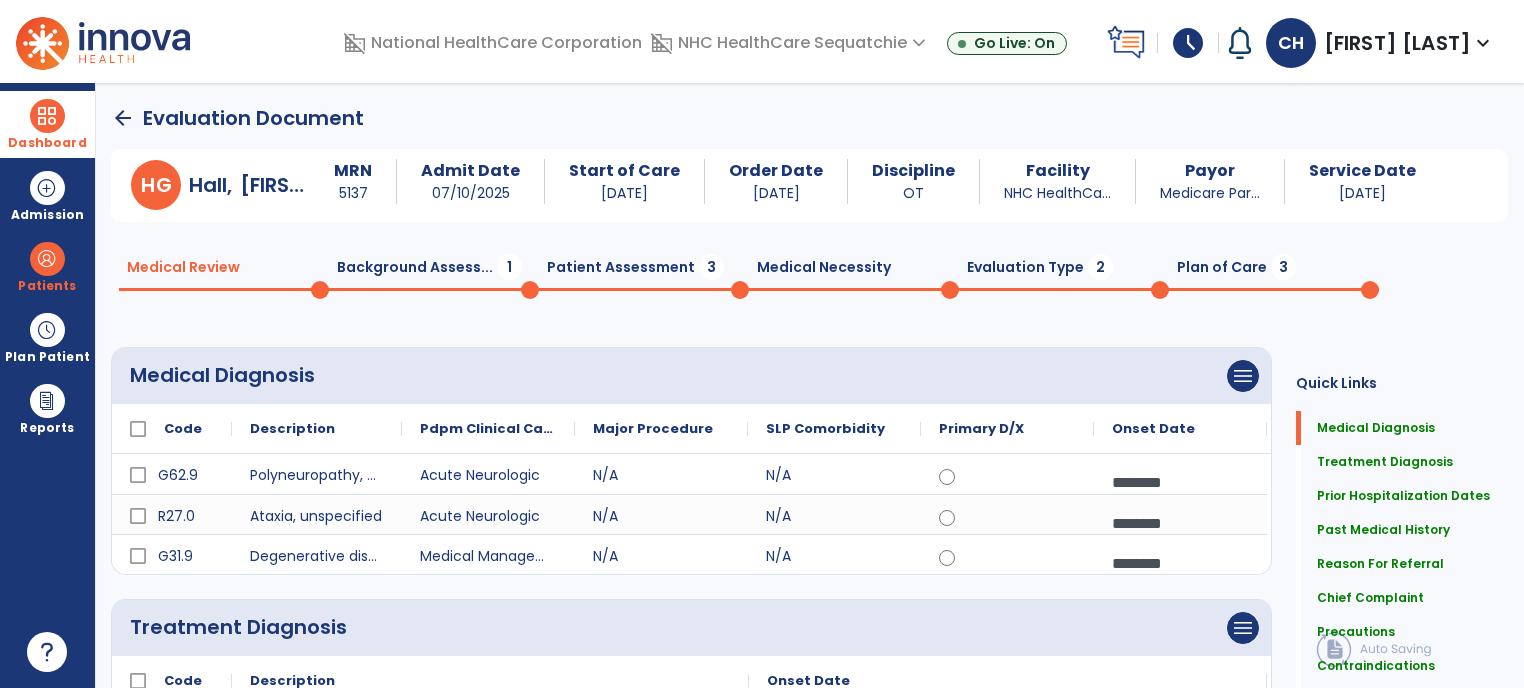 click on "Background Assess...  1" 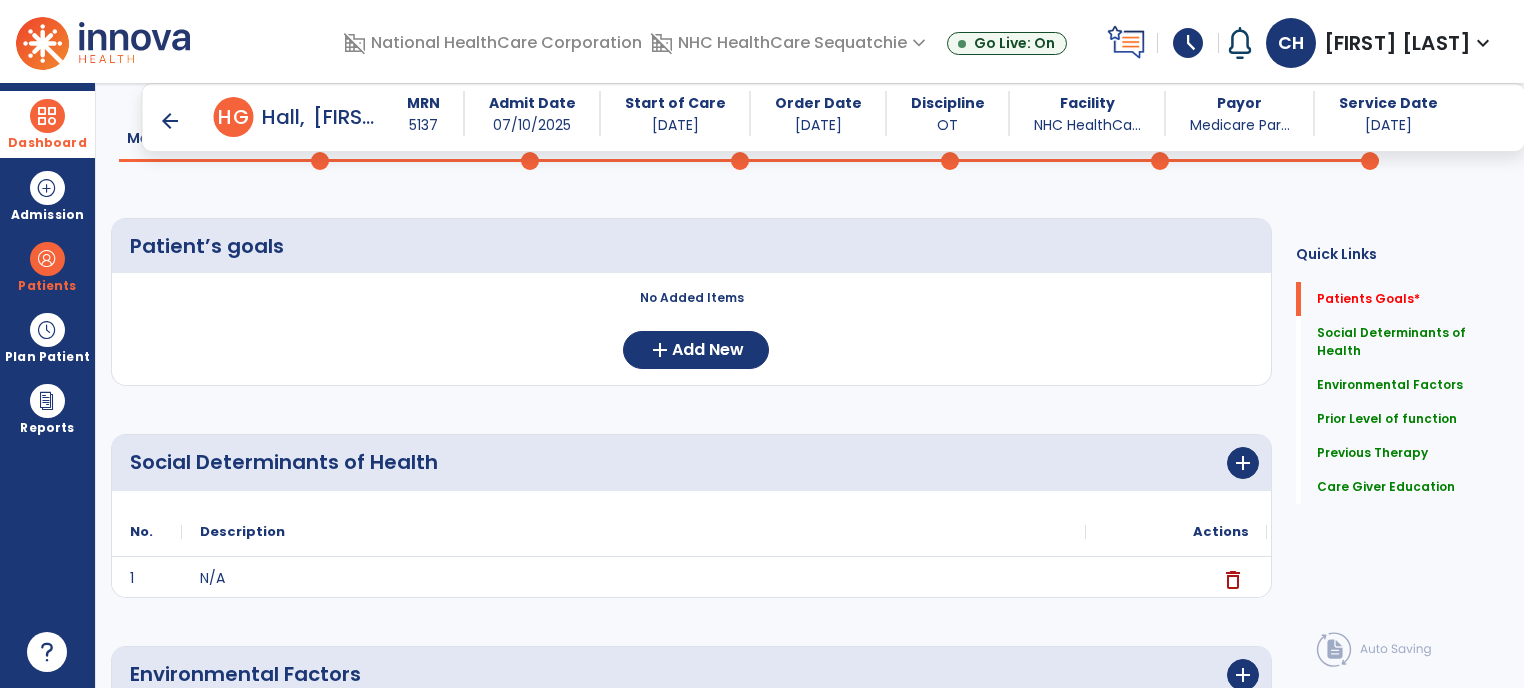 scroll, scrollTop: 111, scrollLeft: 0, axis: vertical 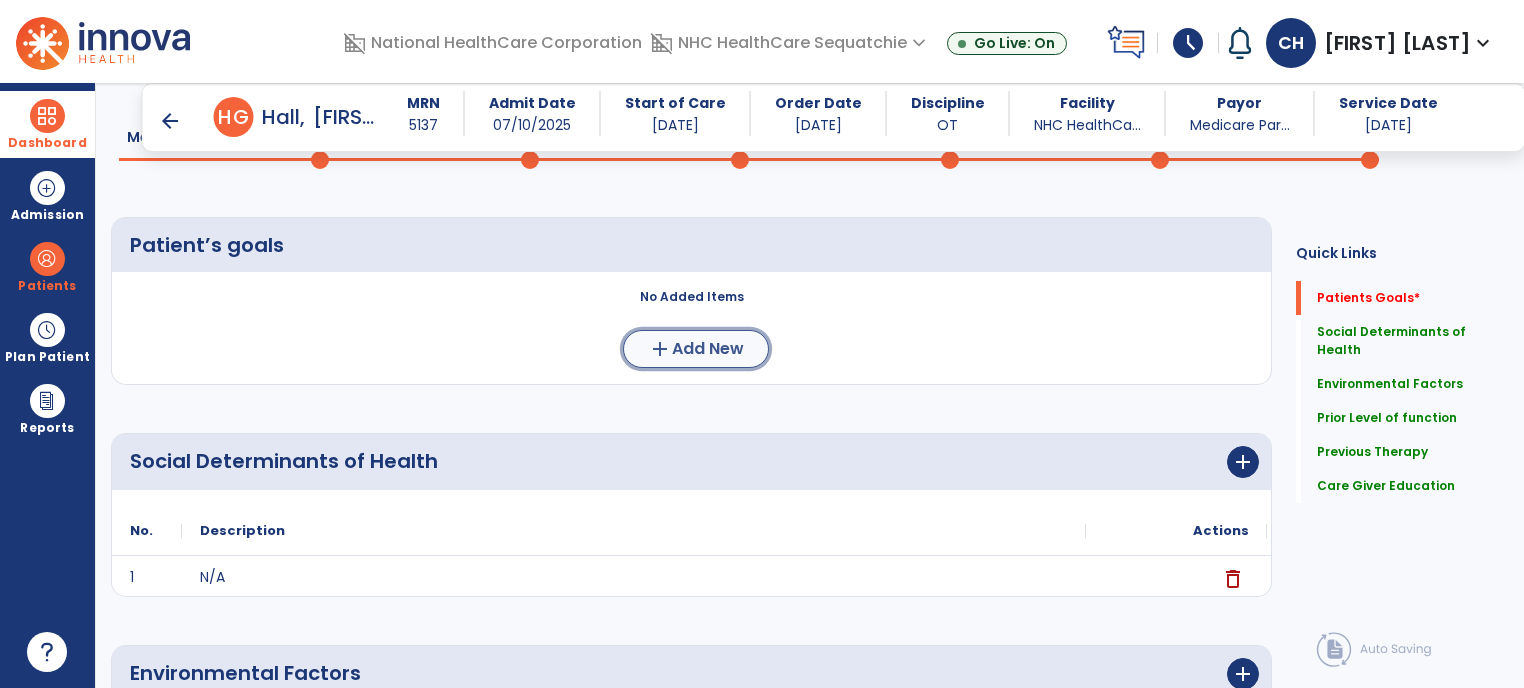 click on "Add New" 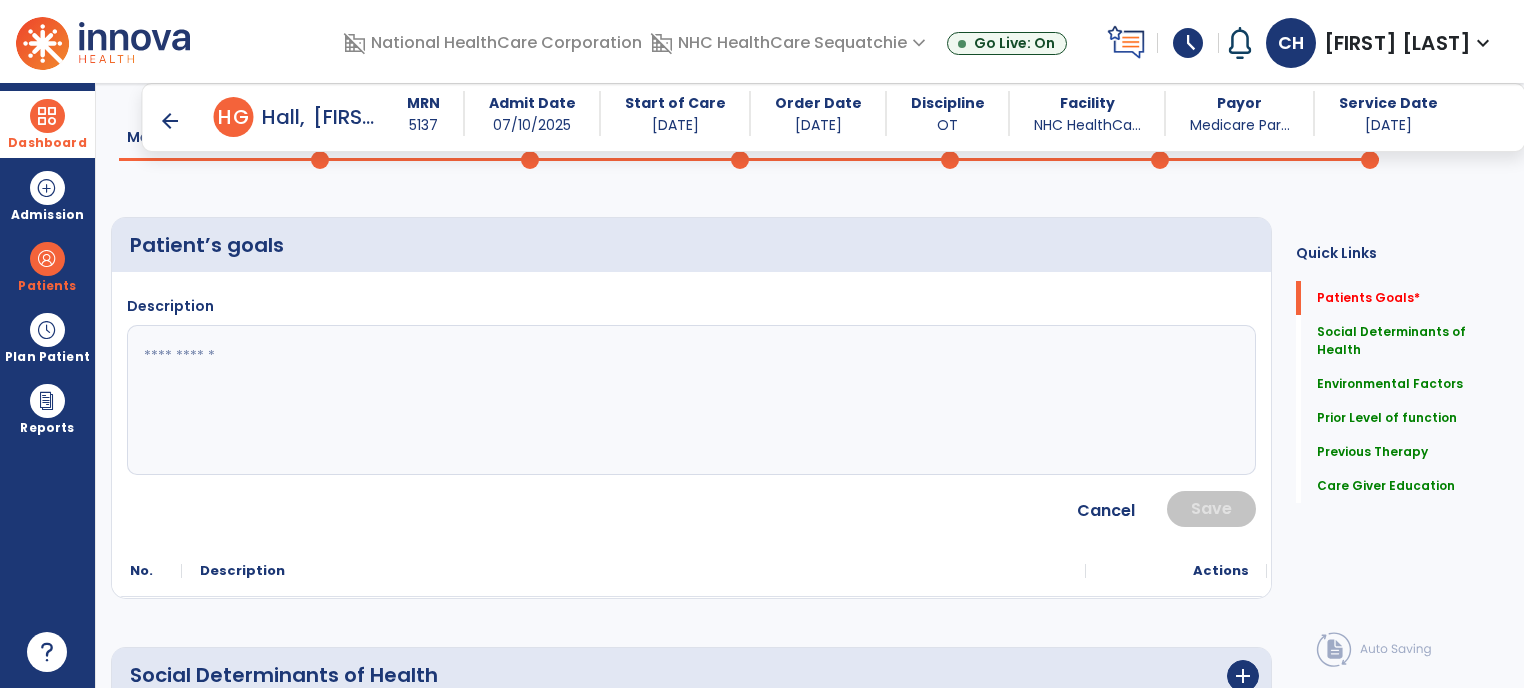 click 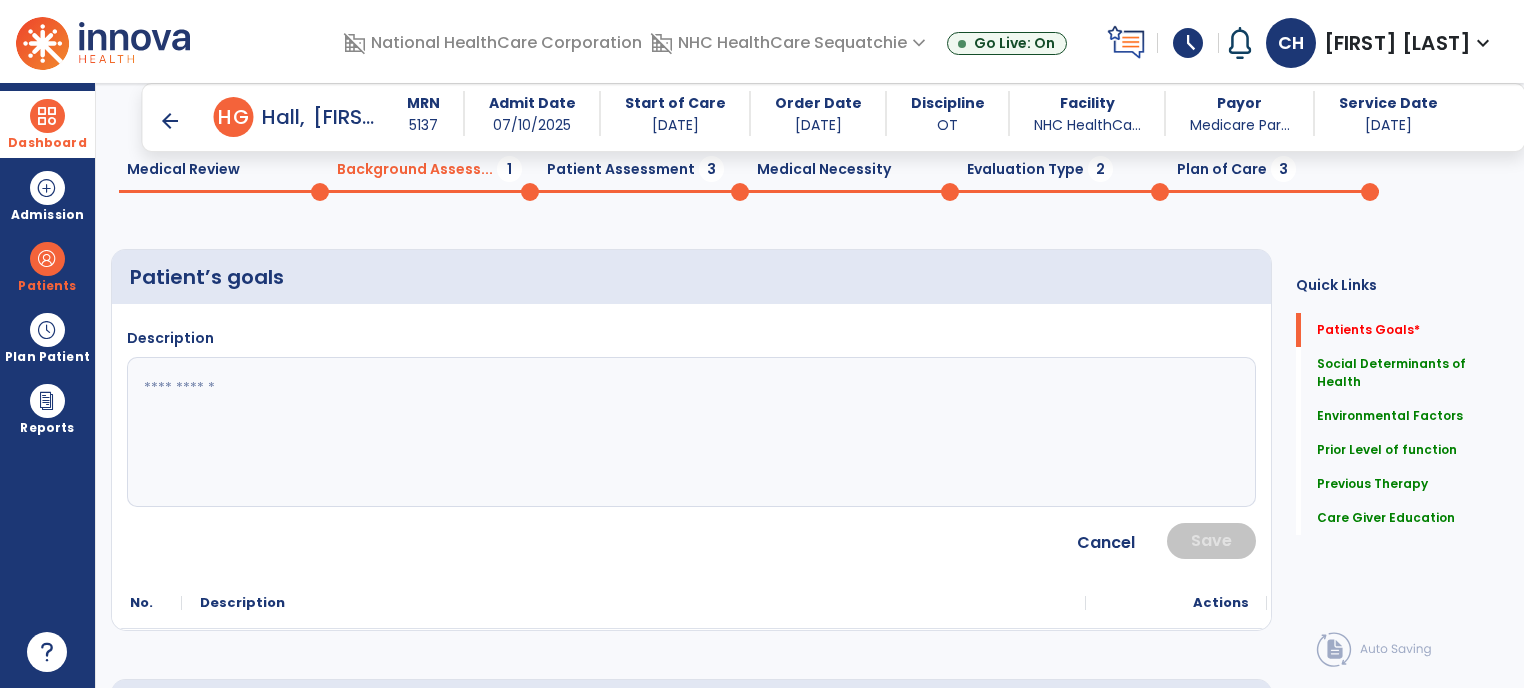 scroll, scrollTop: 80, scrollLeft: 0, axis: vertical 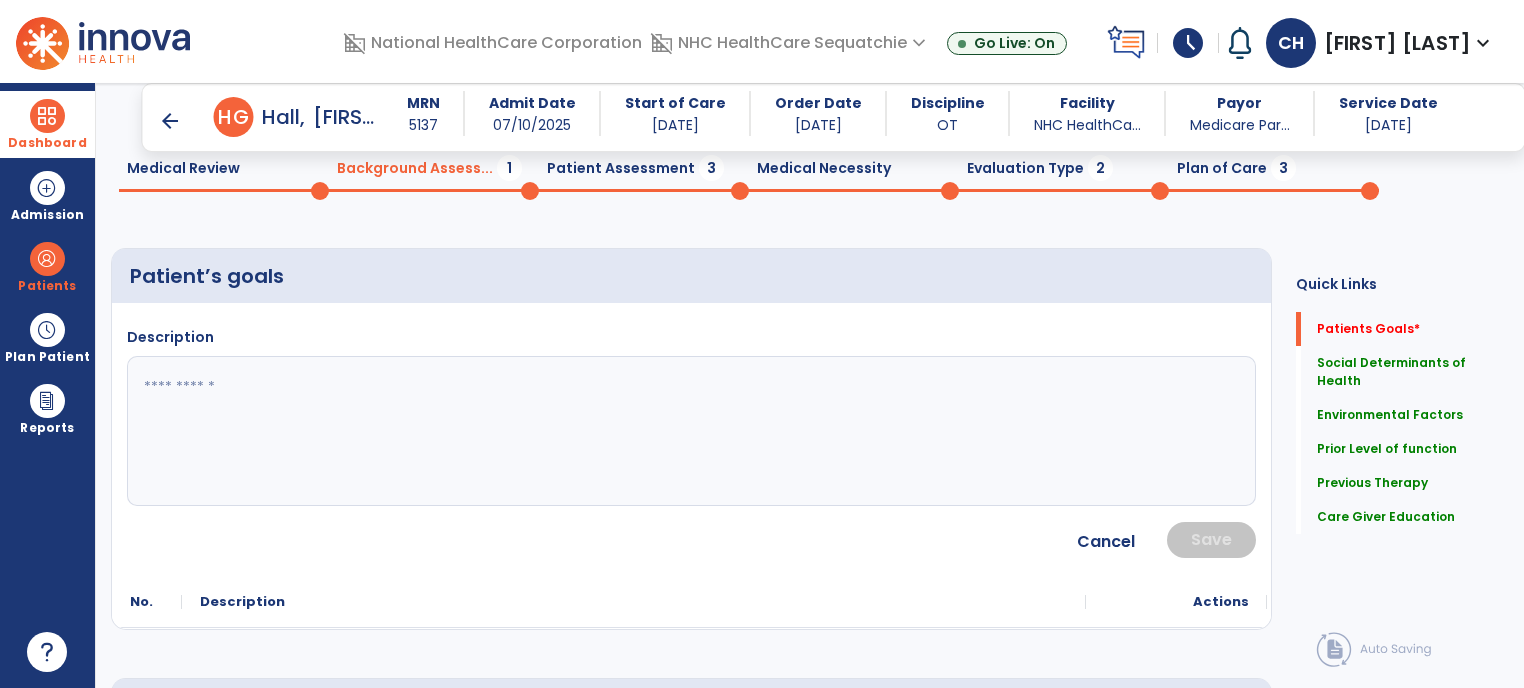 click 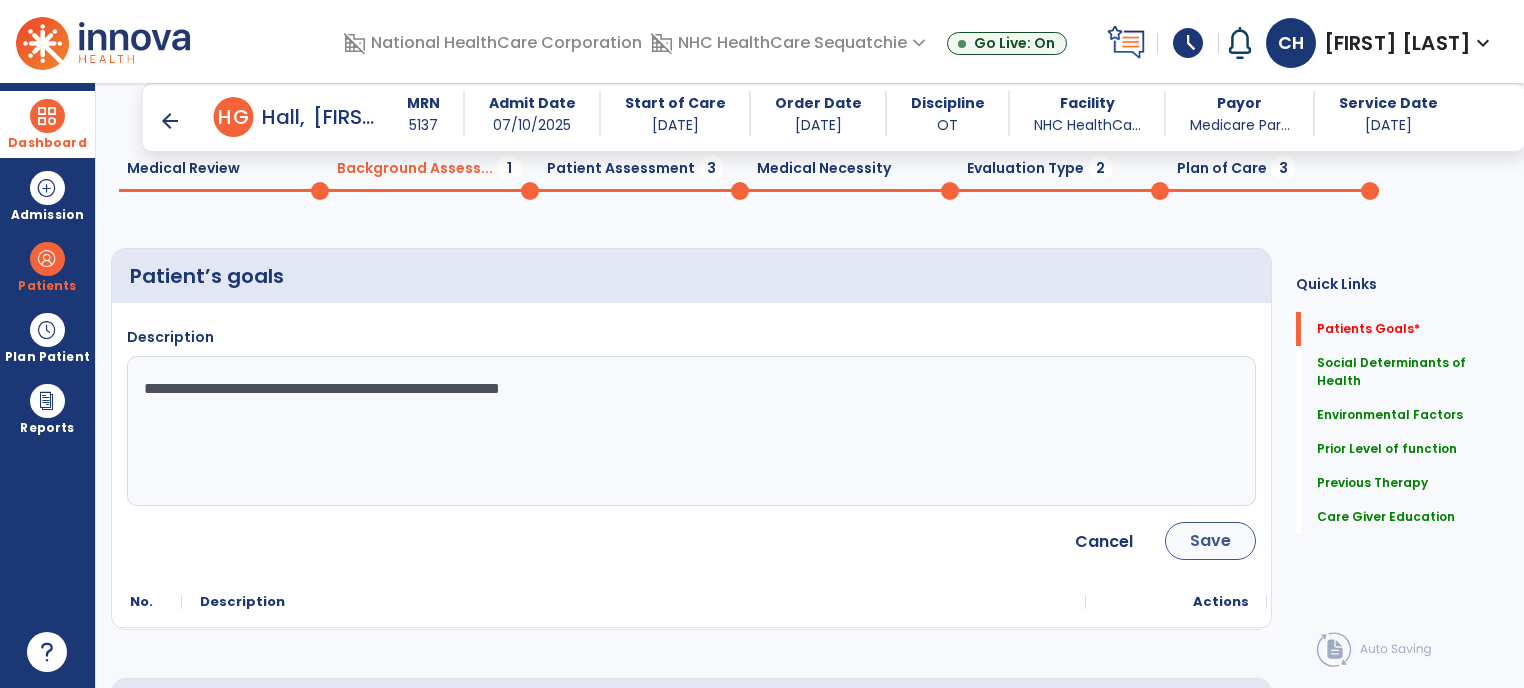 type on "**********" 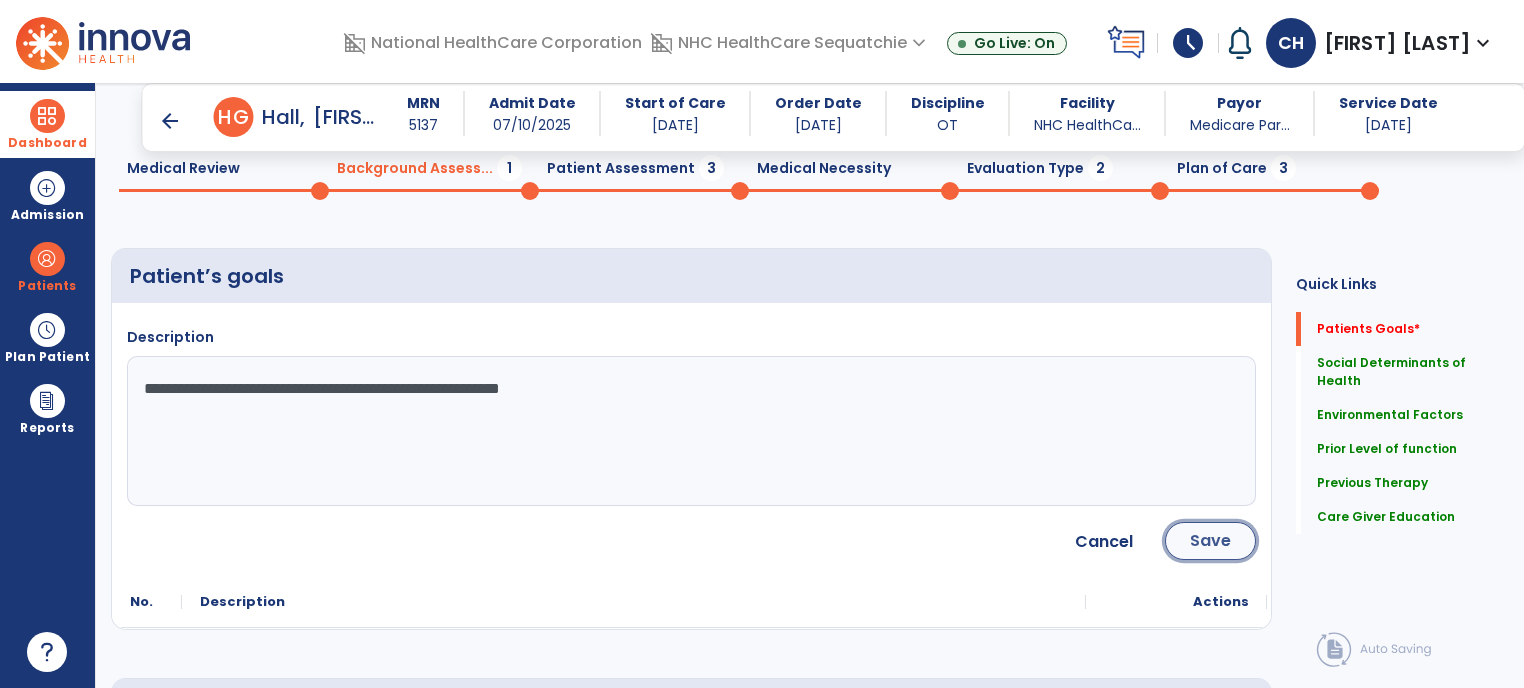 click on "Save" 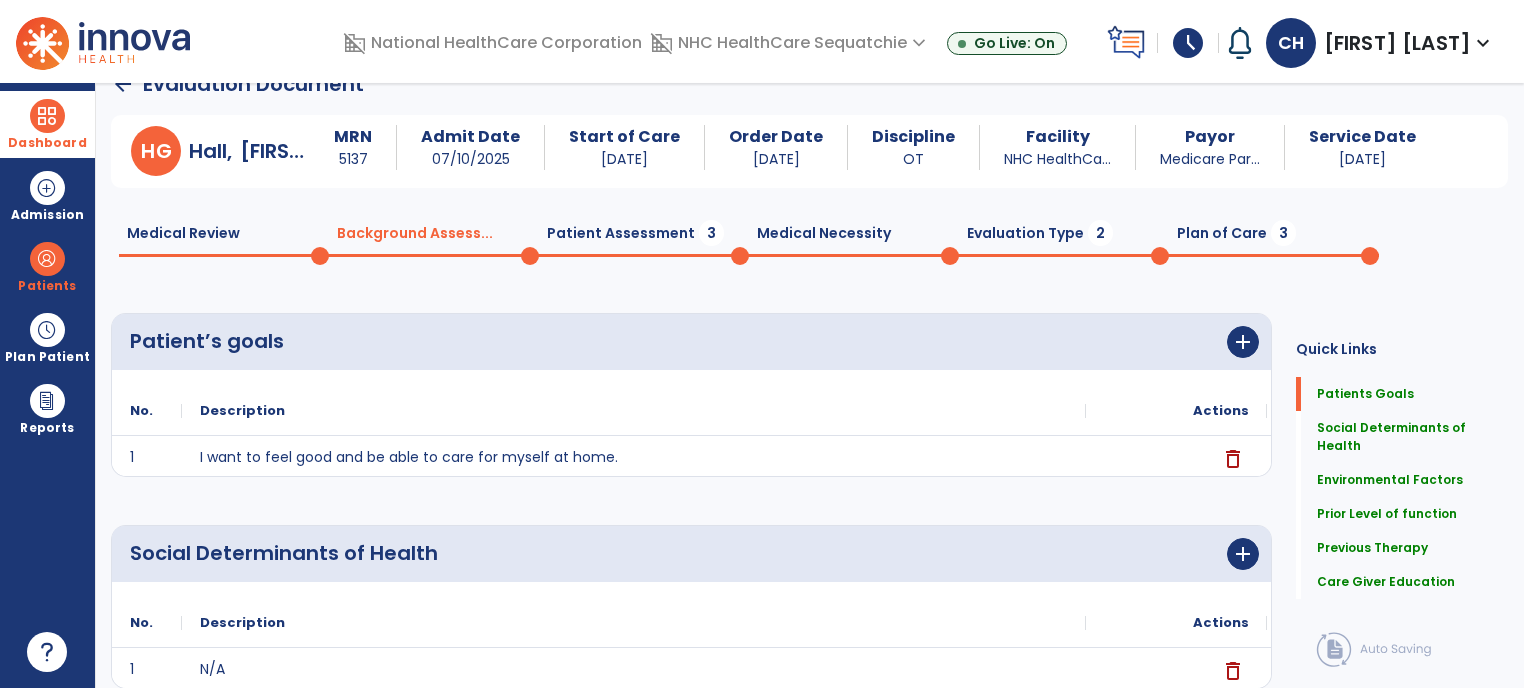 scroll, scrollTop: 0, scrollLeft: 0, axis: both 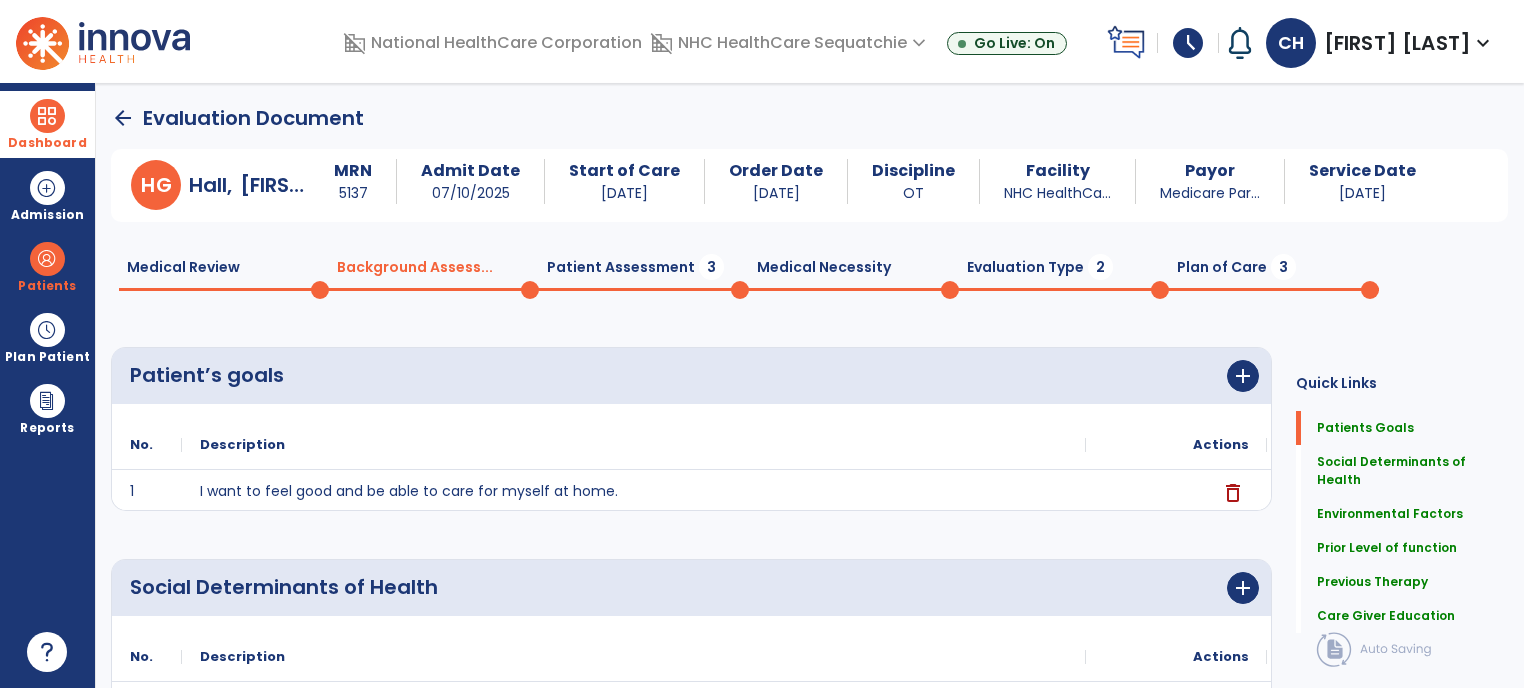 click on "Evaluation Type  2" 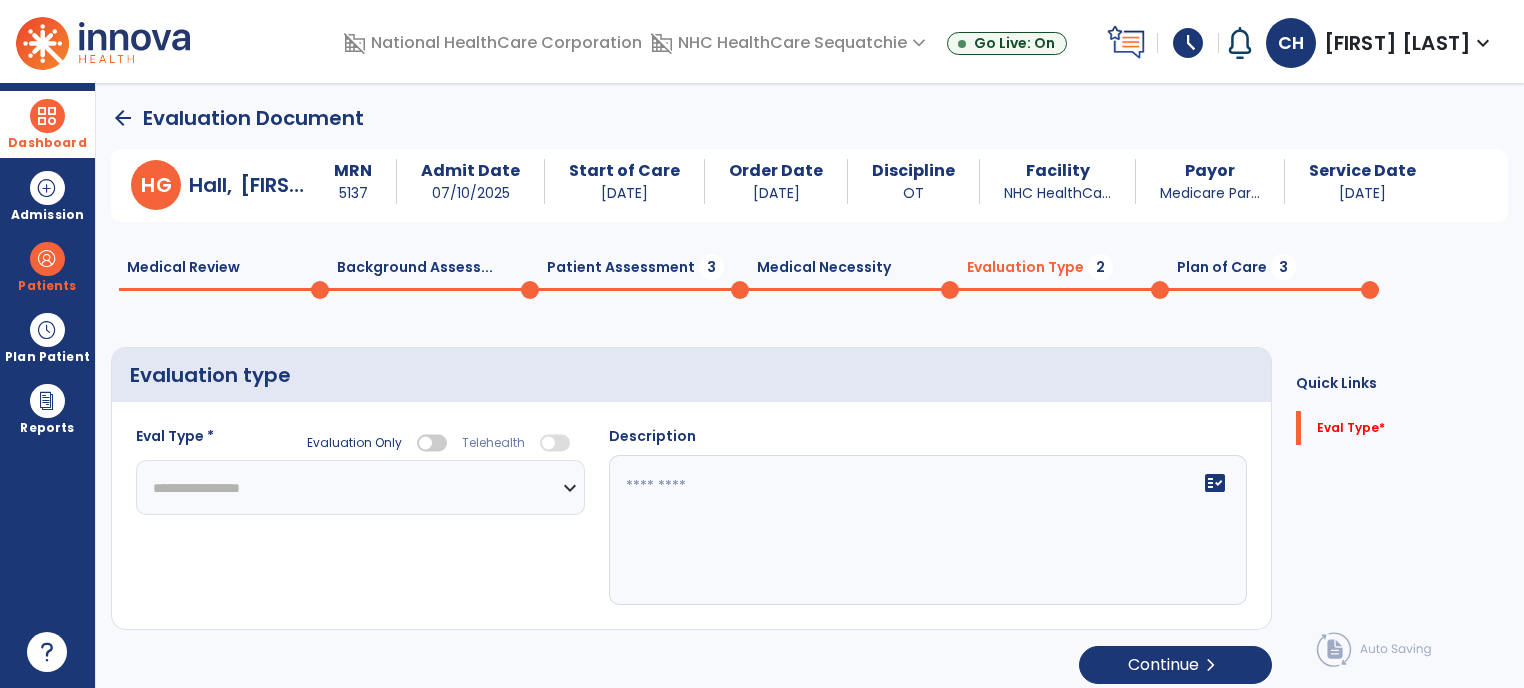 click on "**********" 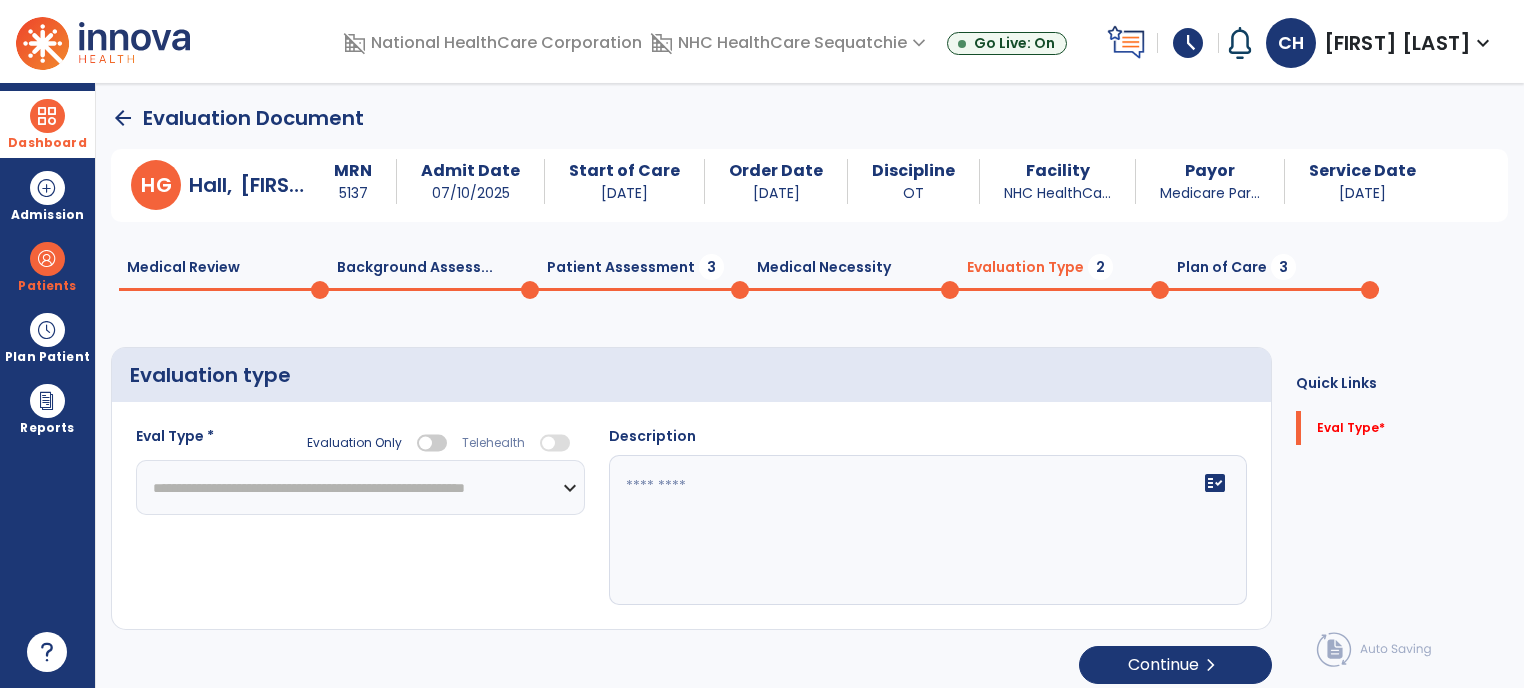 click on "**********" 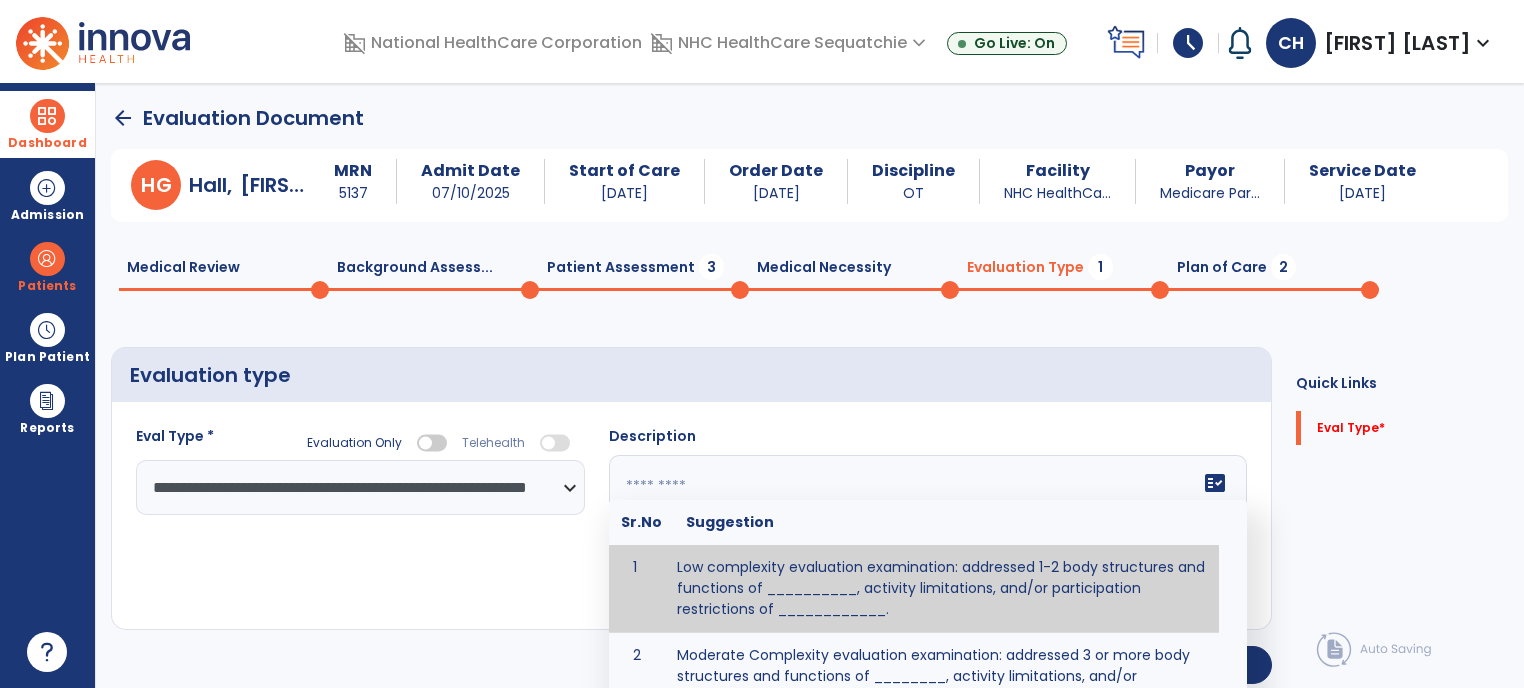 click on "fact_check Sr.No Suggestion 1 Low complexity evaluation examination: addressed 1-2 body structures and functions of __________, activity limitations, and/or participation restrictions of ____________. 2 Moderate Complexity evaluation examination: addressed 3 or more body structures and functions of ________, activity limitations, and/or participation restrictions of _______. 3 High Complexity evaluation examination: addressed 4 or more body structures and functions of _______, activity limitations, and/or participation restrictions of _________" 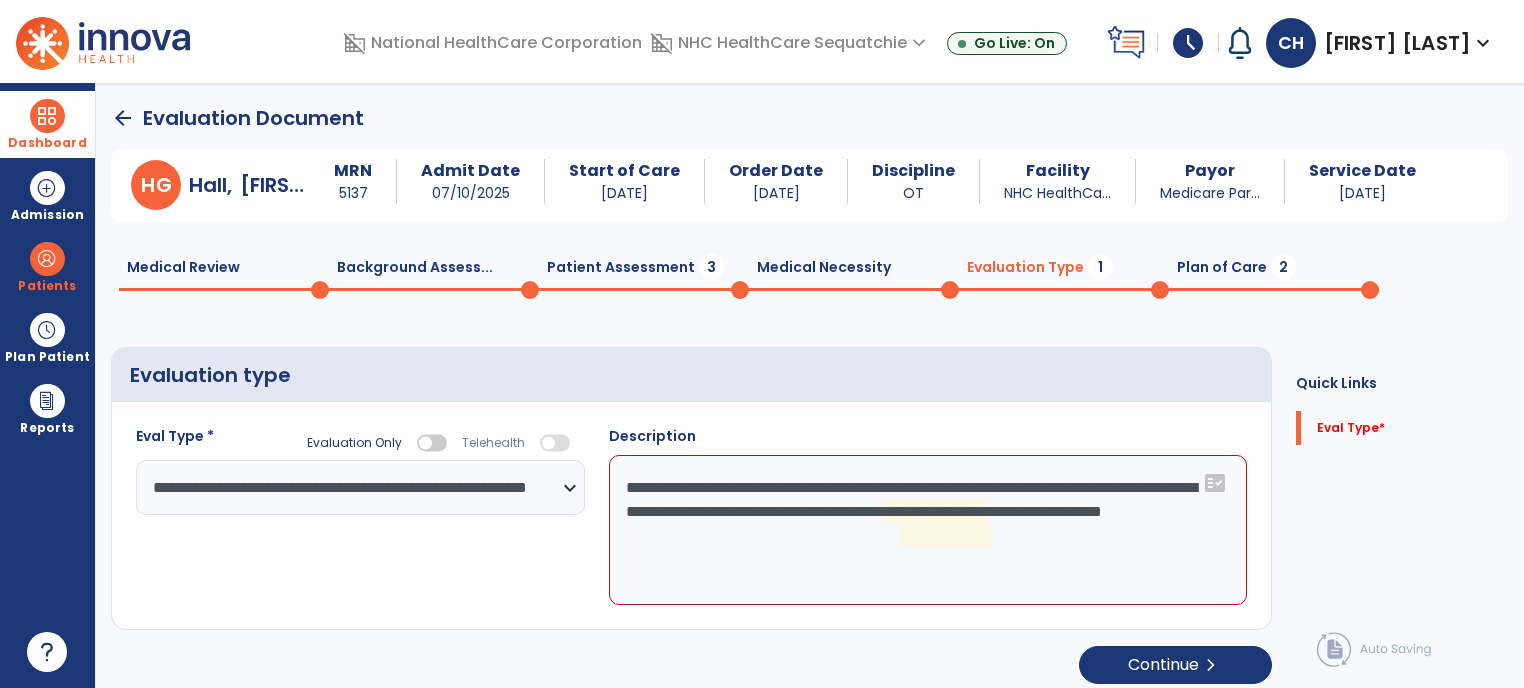 click on "**********" 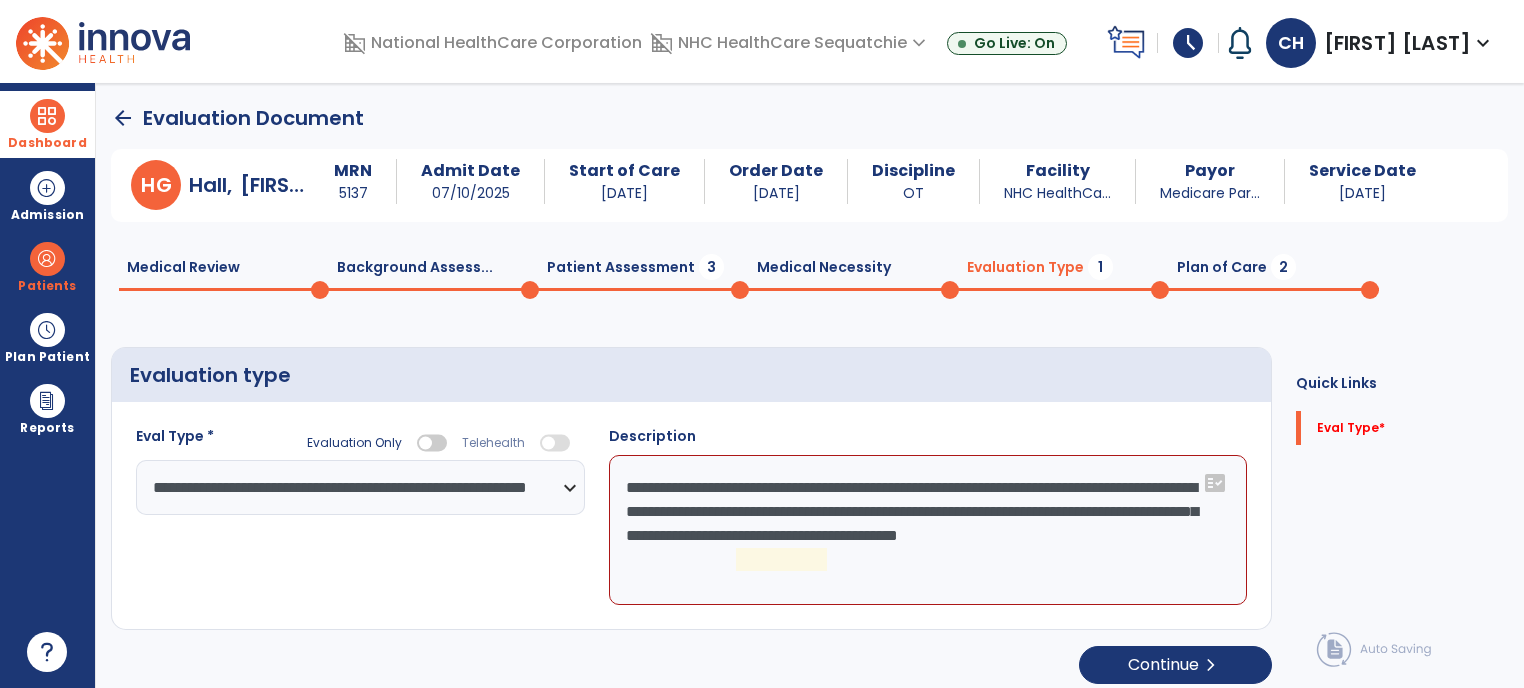 click on "**********" 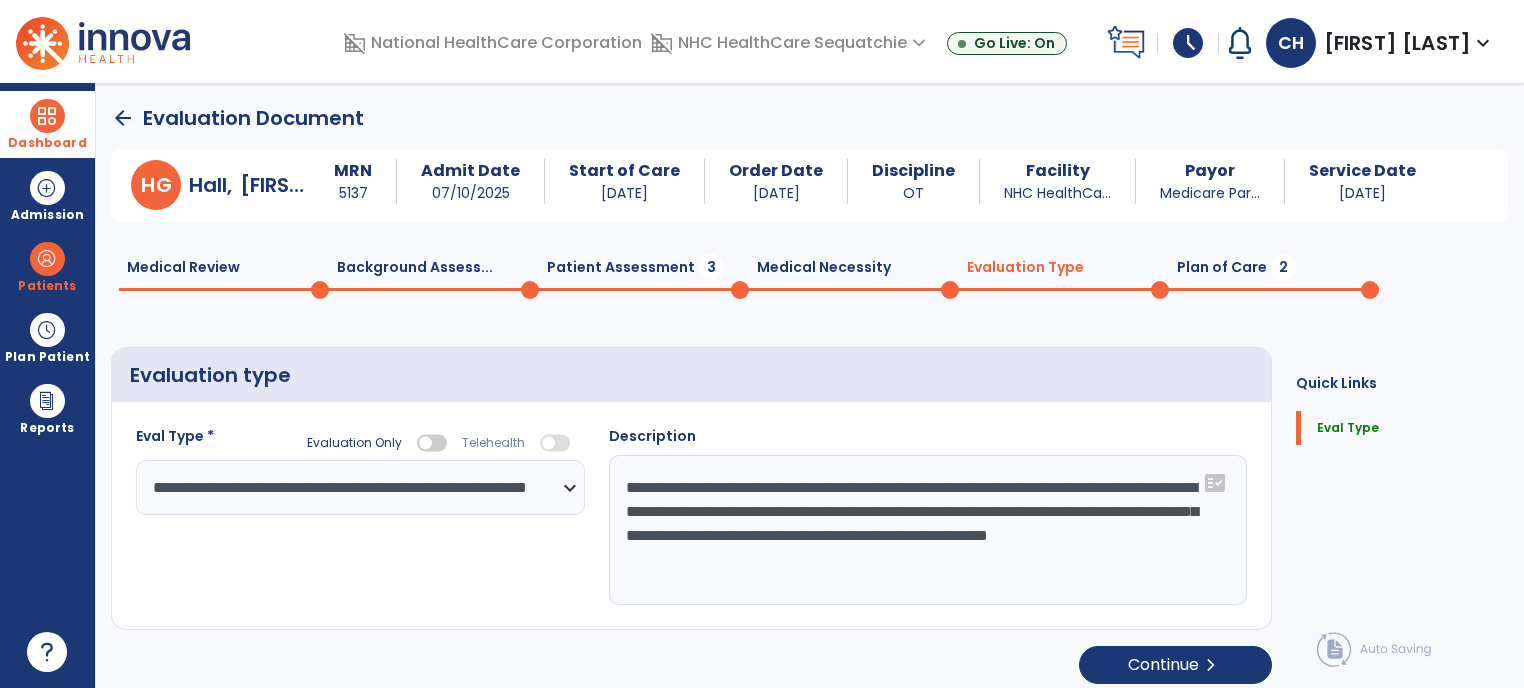 type on "**********" 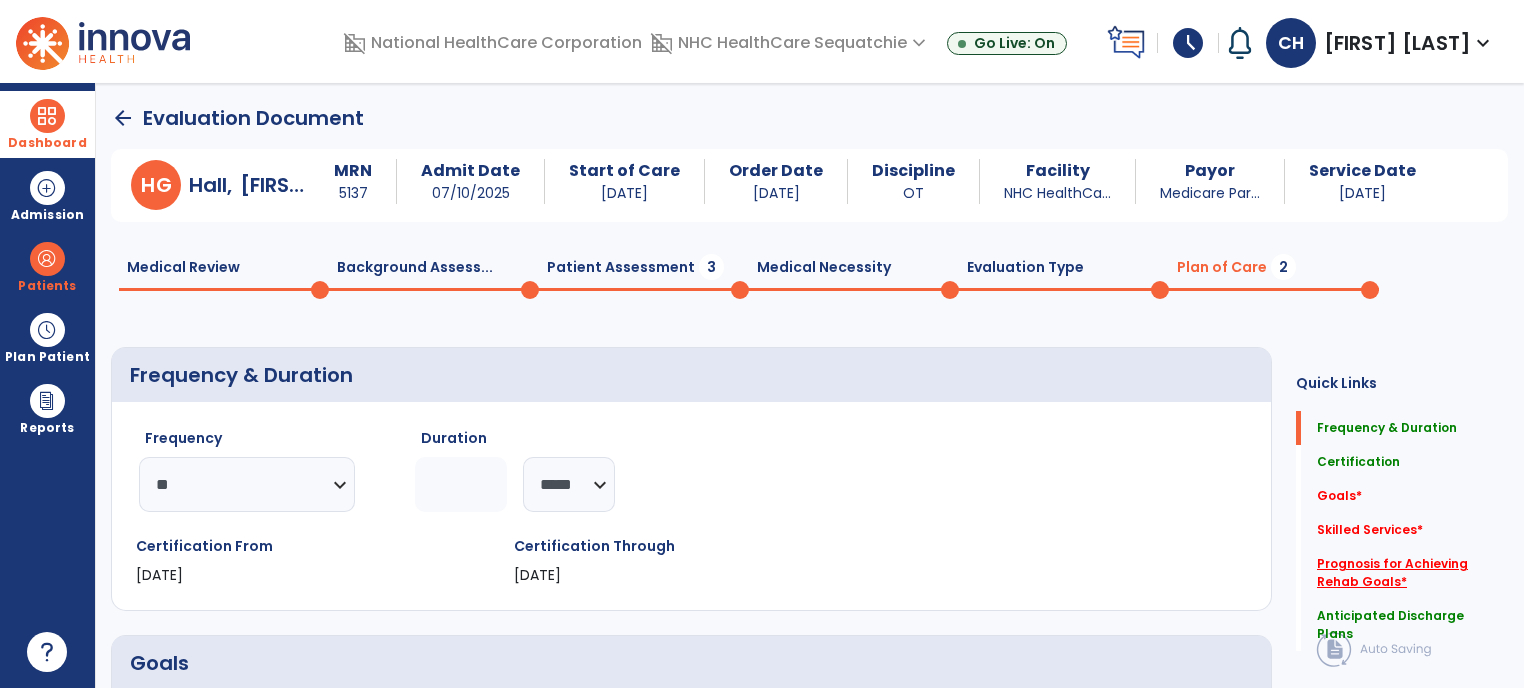 click on "Prognosis for Achieving Rehab Goals   *" 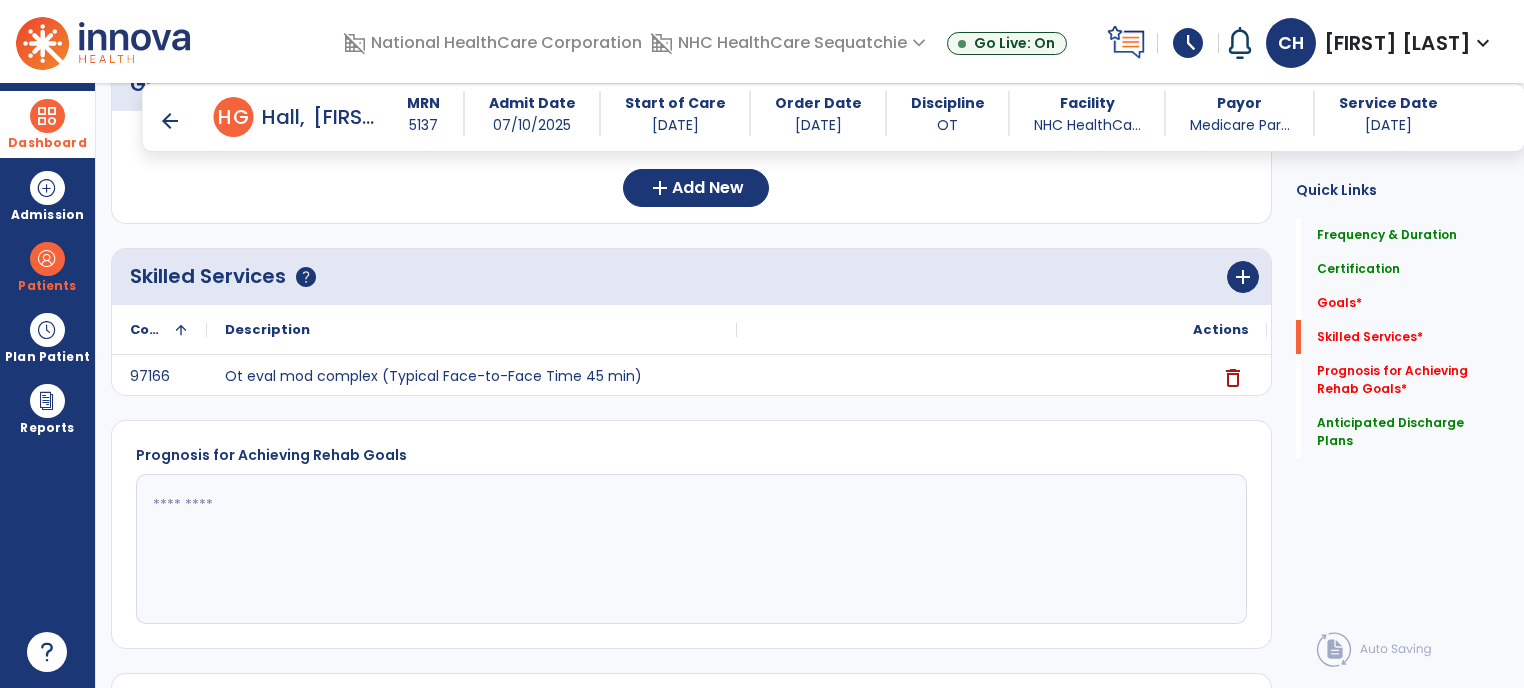 scroll, scrollTop: 614, scrollLeft: 0, axis: vertical 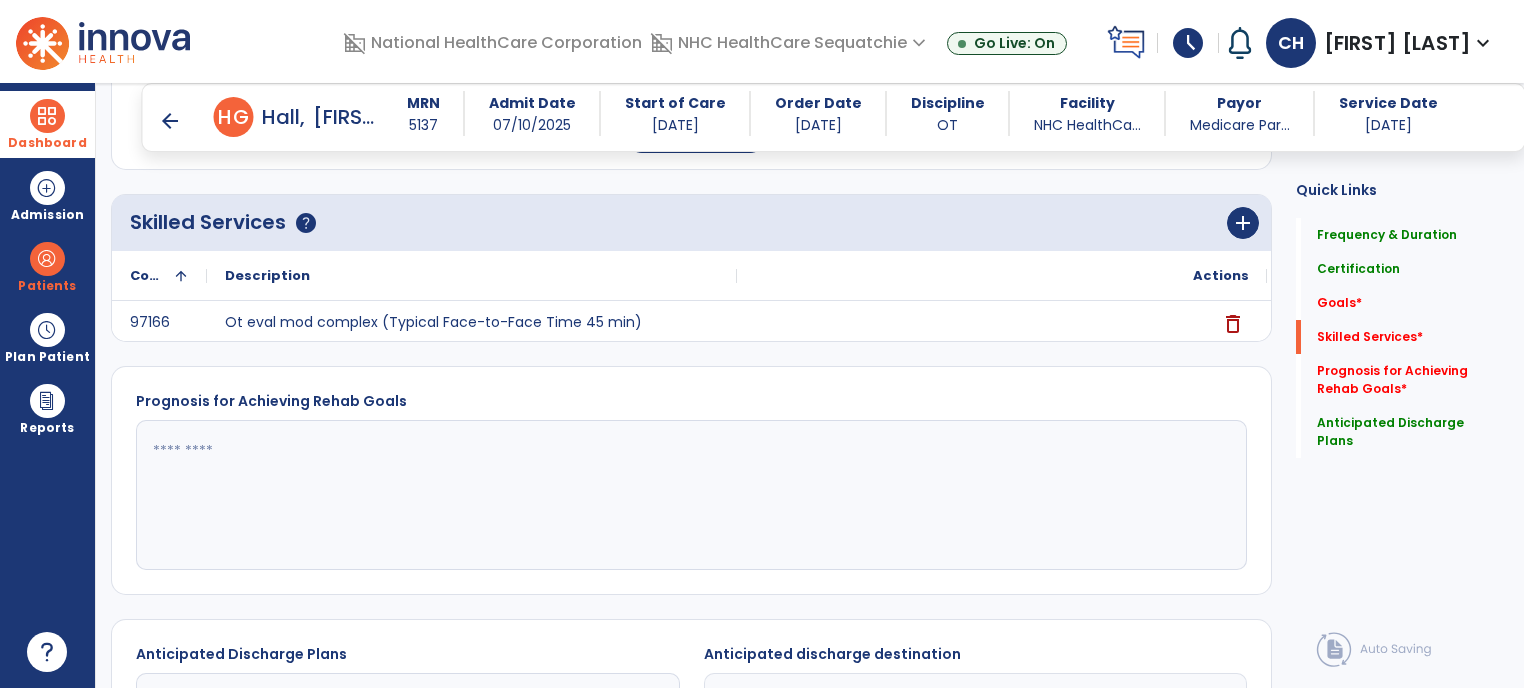 click 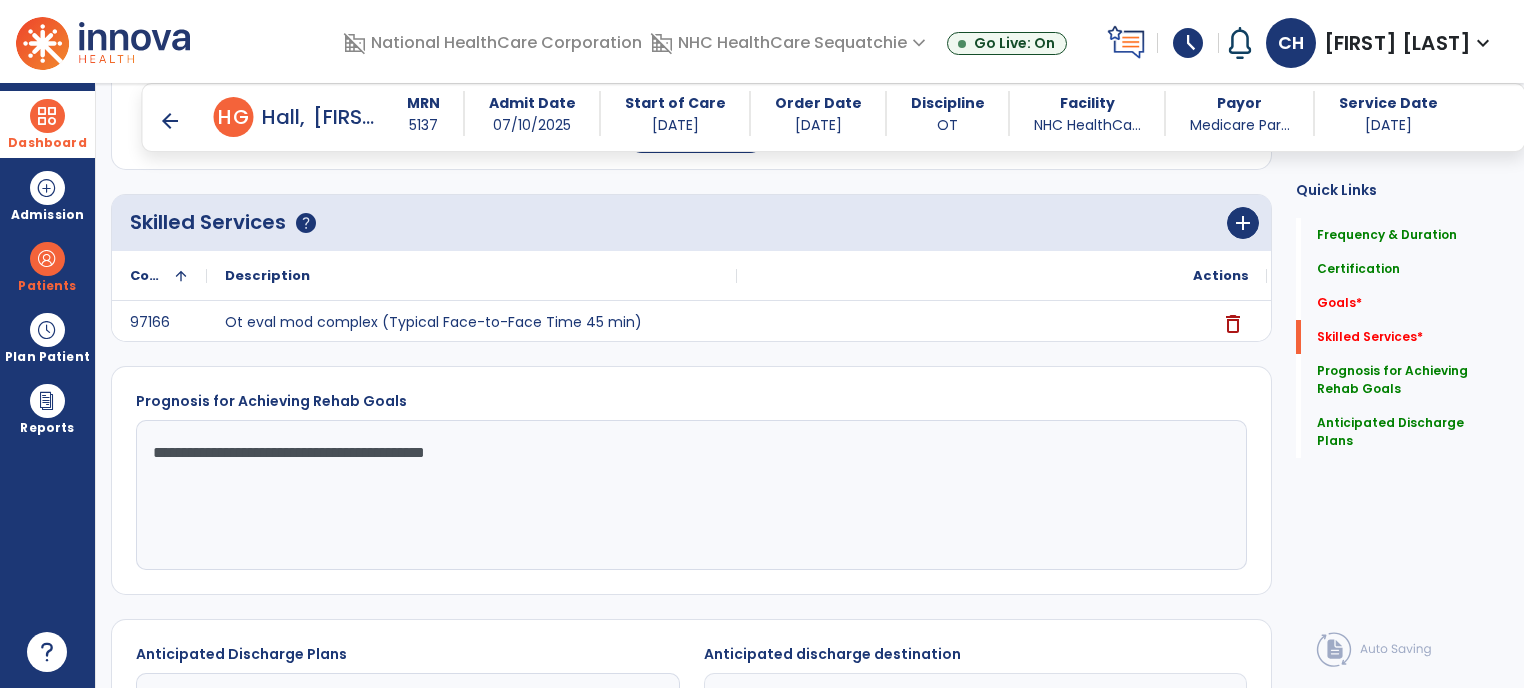 click on "**********" 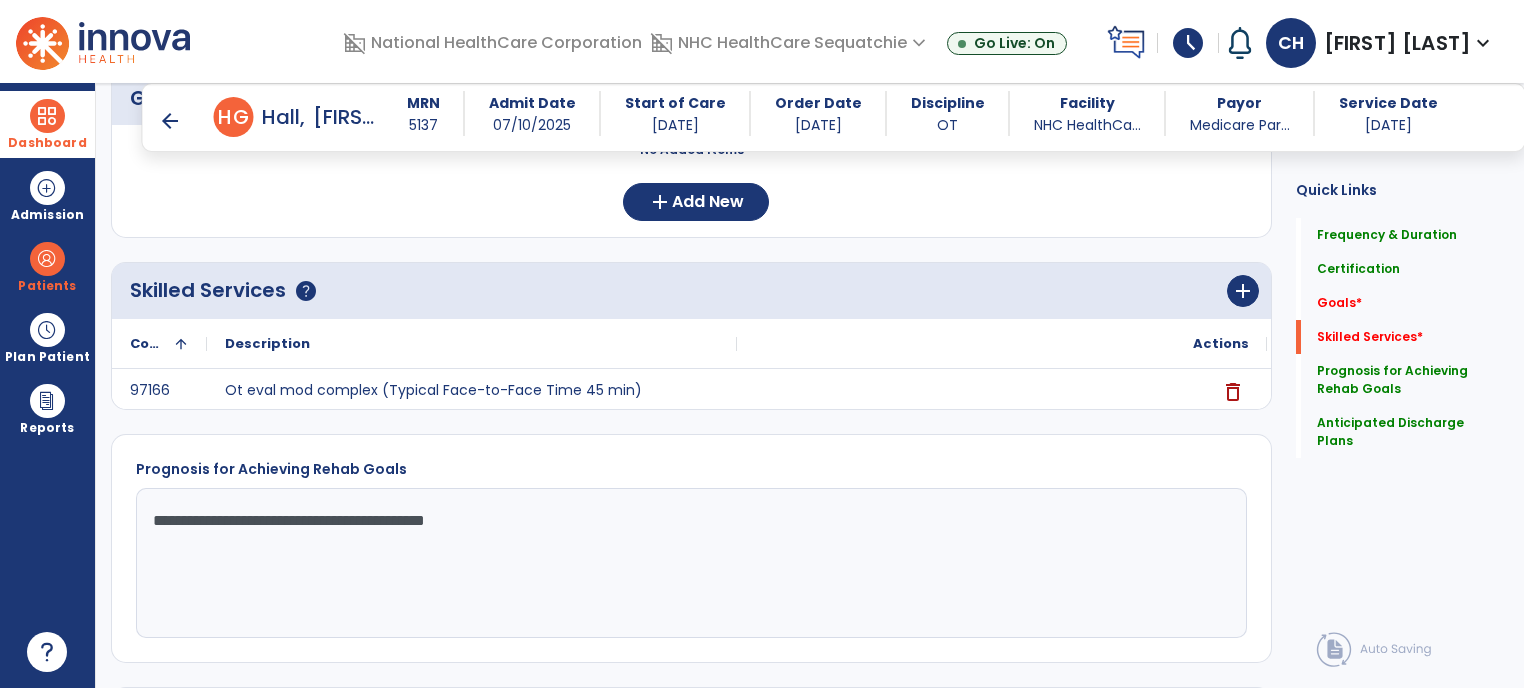 scroll, scrollTop: 546, scrollLeft: 0, axis: vertical 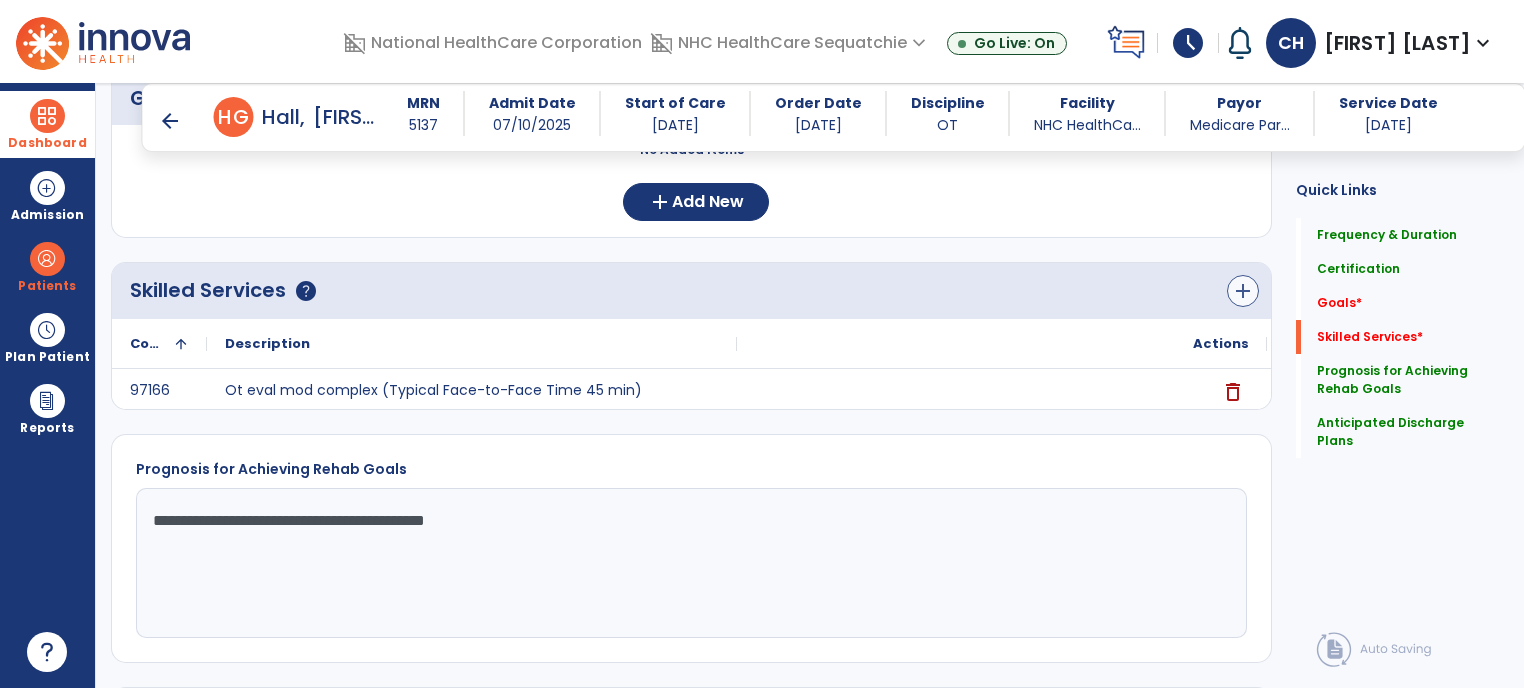 type on "**********" 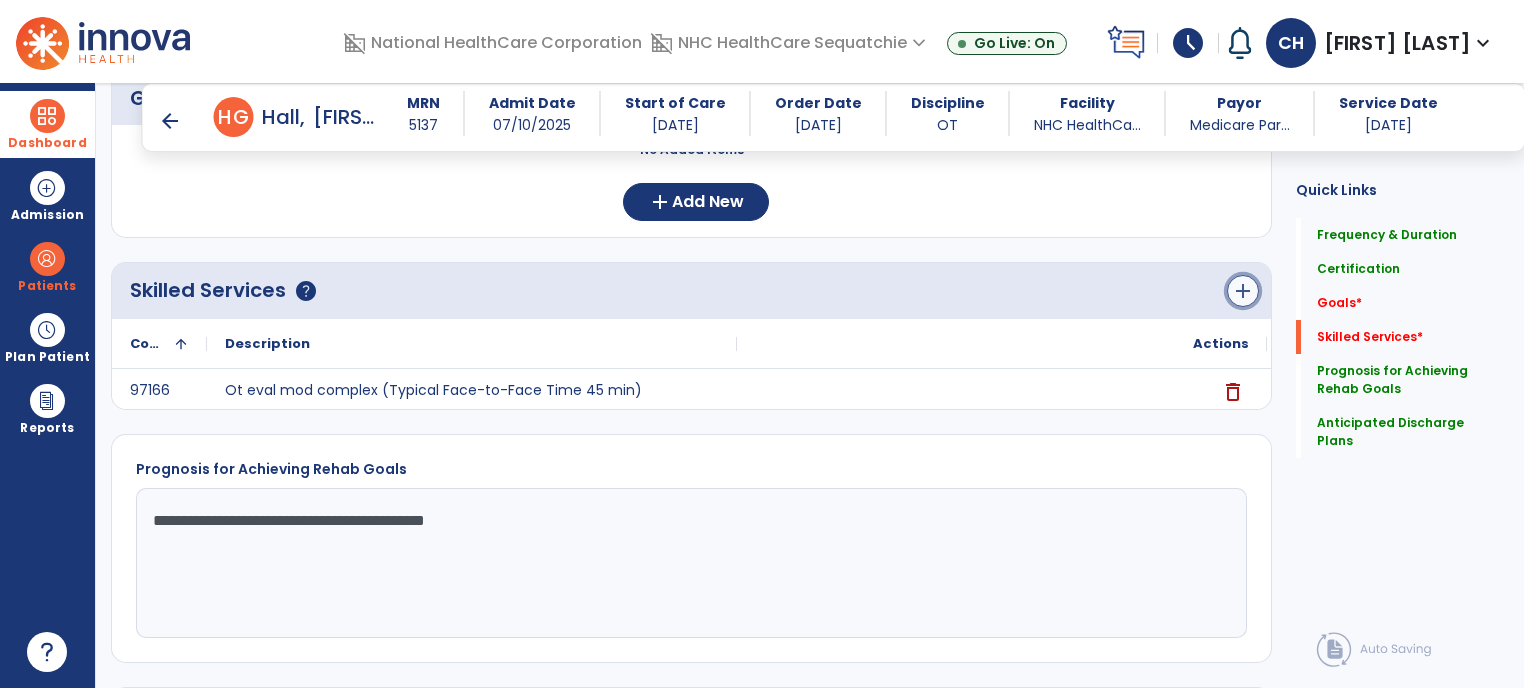 click on "add" 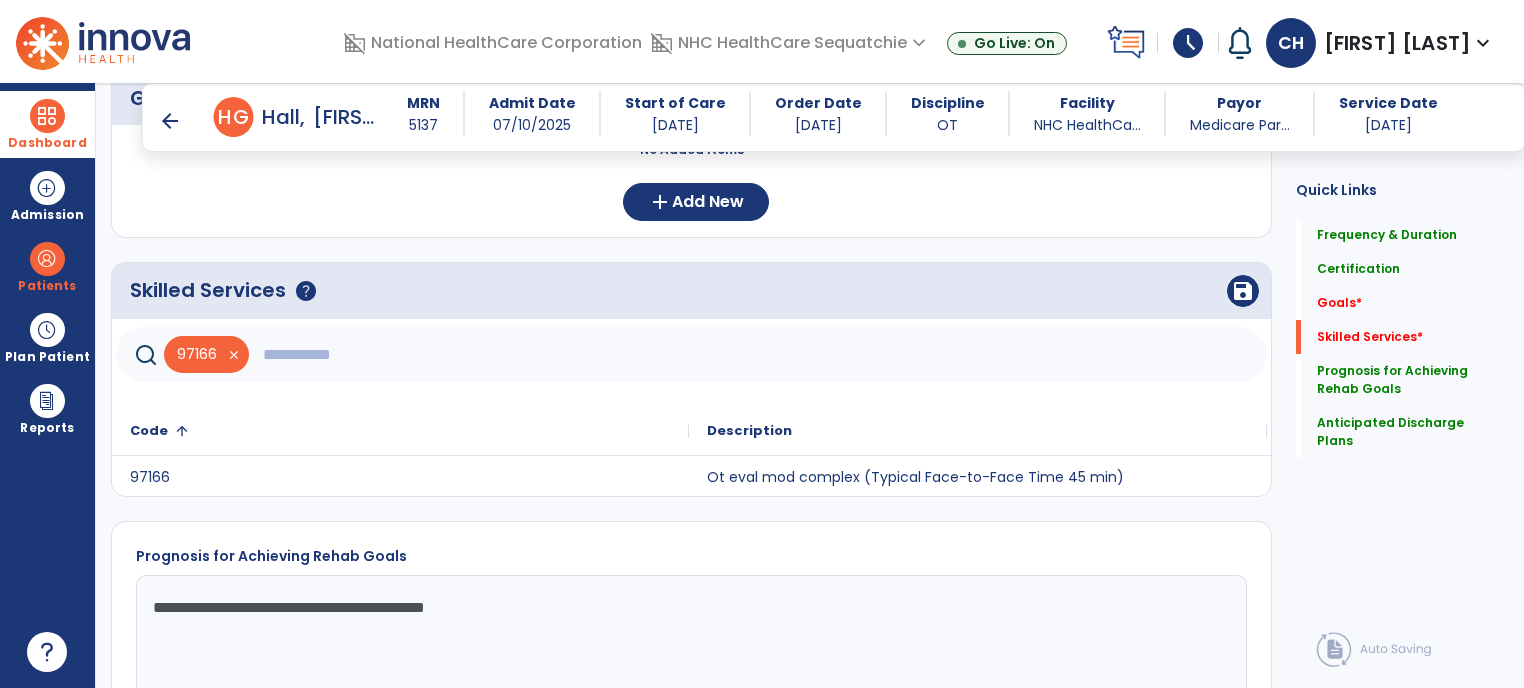 click 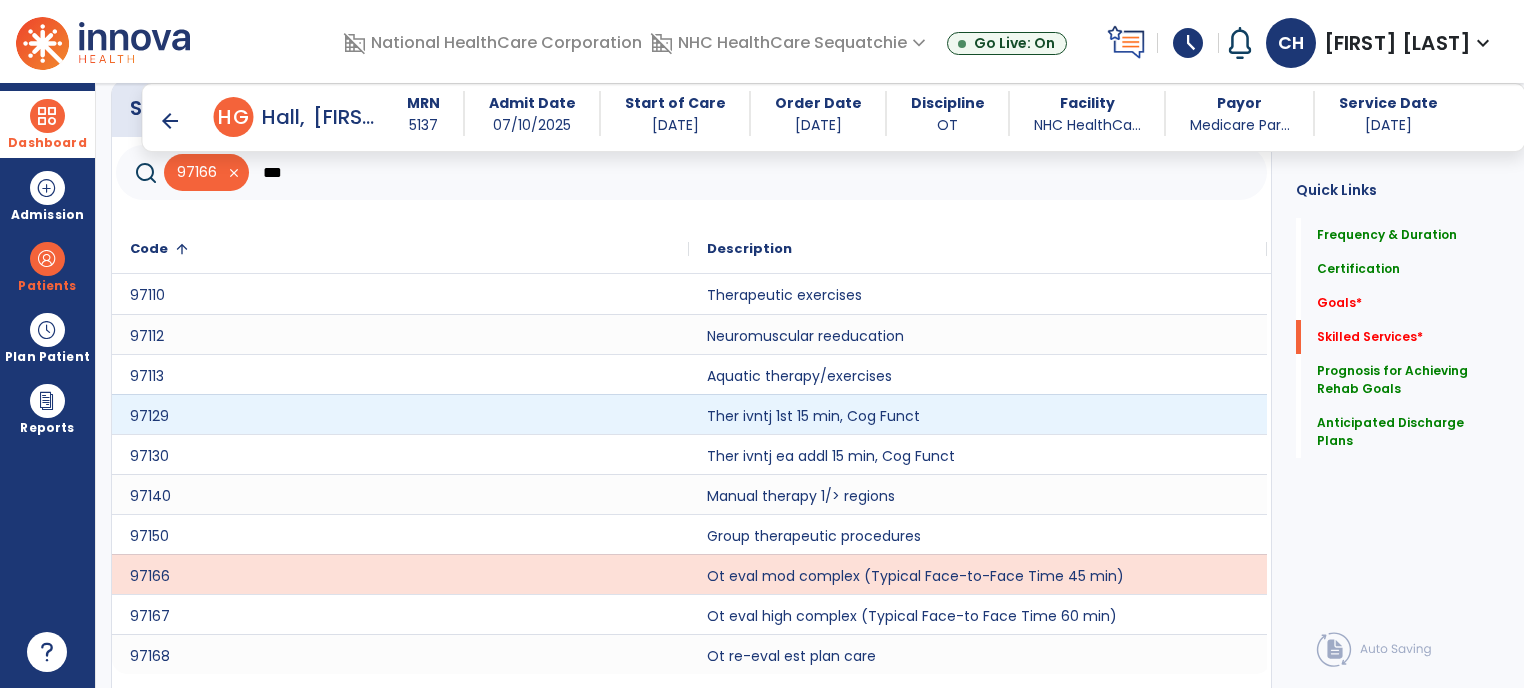 scroll, scrollTop: 760, scrollLeft: 0, axis: vertical 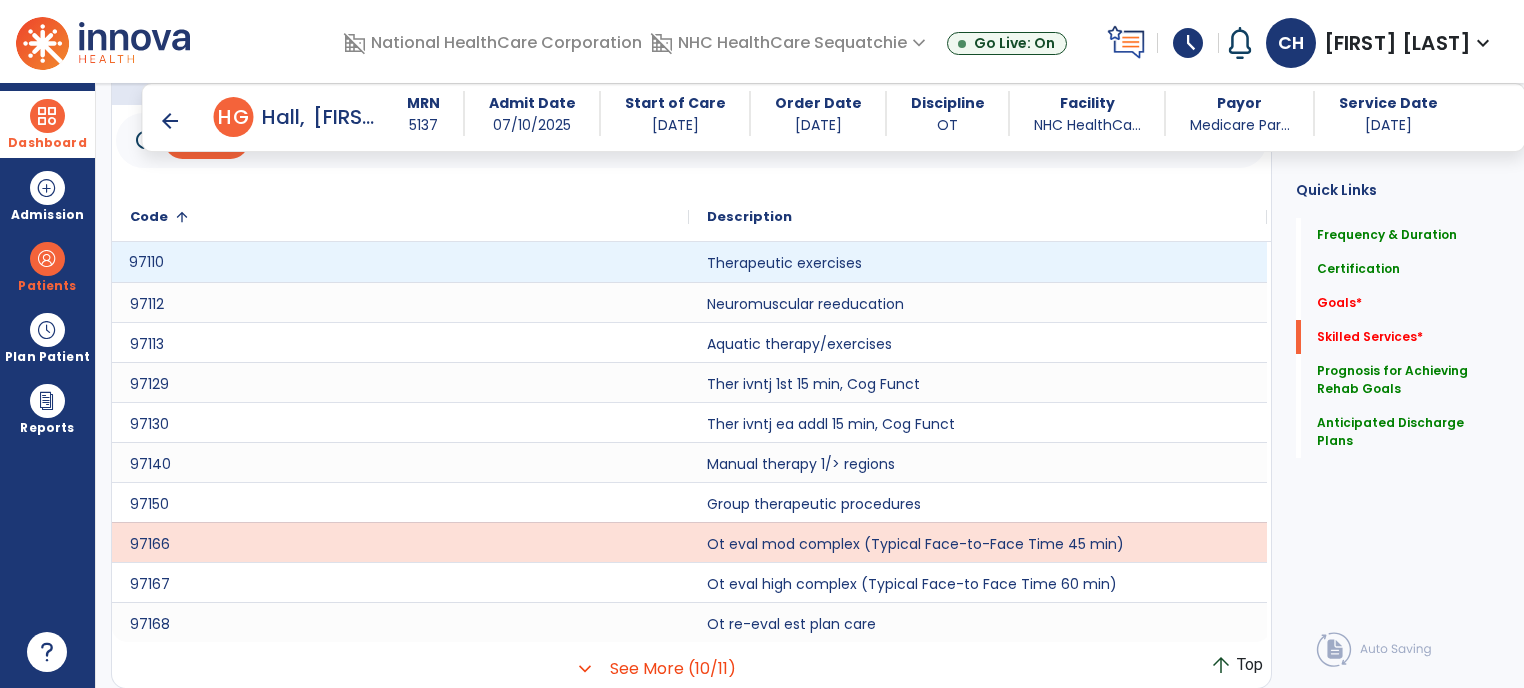 click on "97110" 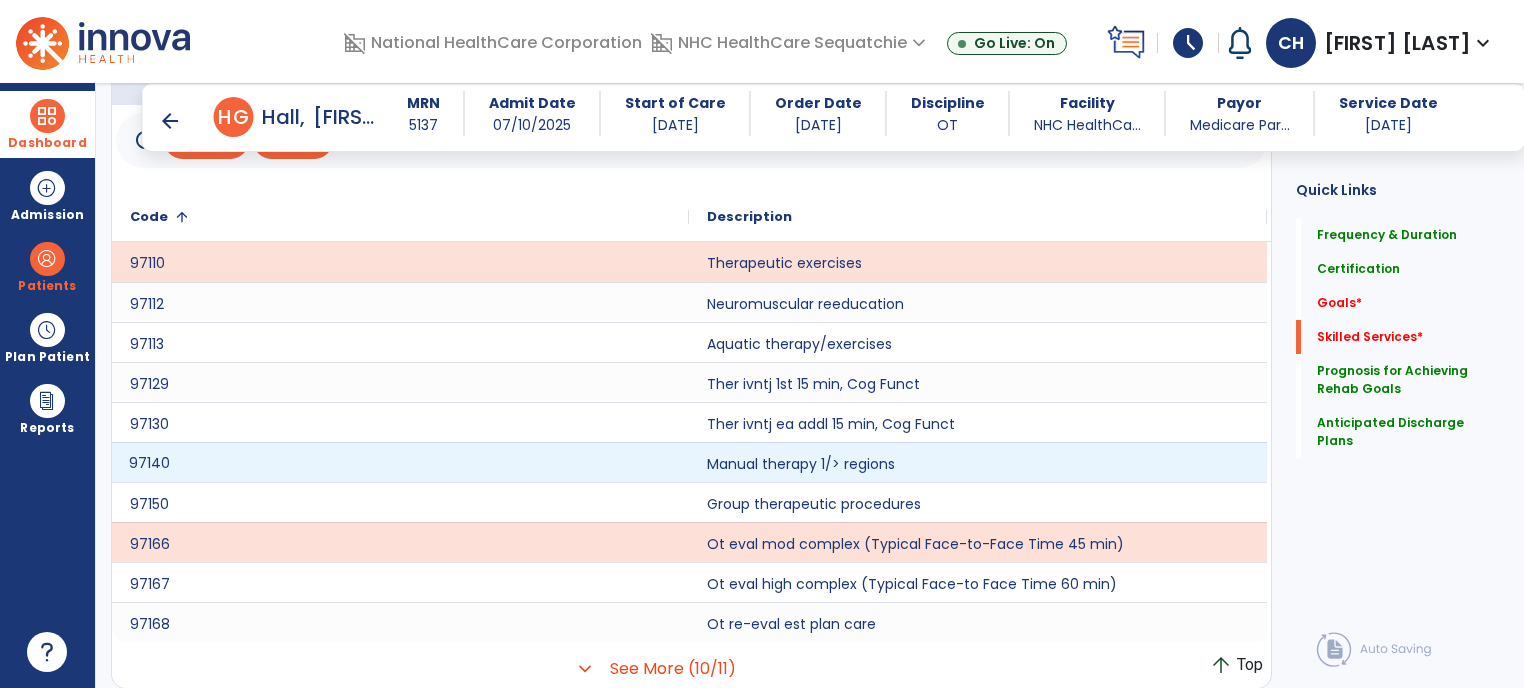 click on "97140" 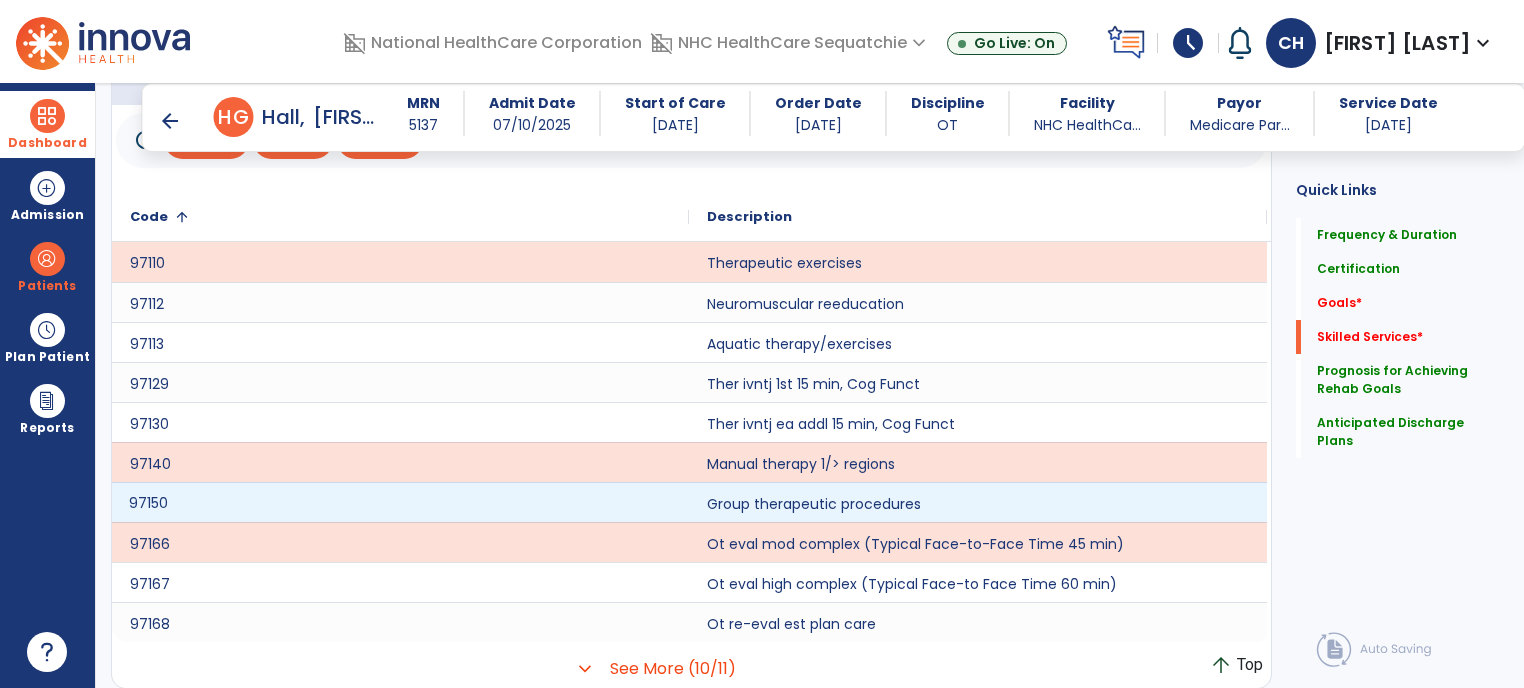 click on "97150" 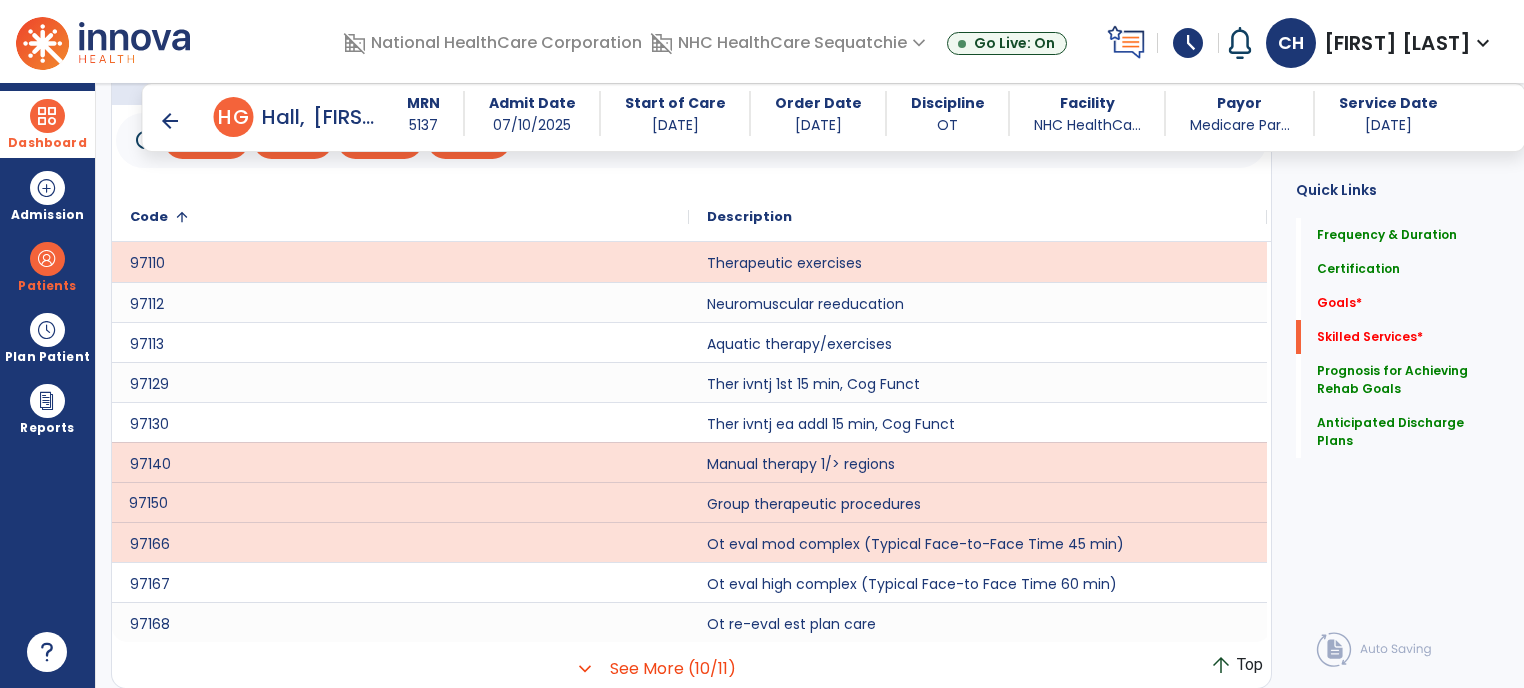 scroll, scrollTop: 580, scrollLeft: 0, axis: vertical 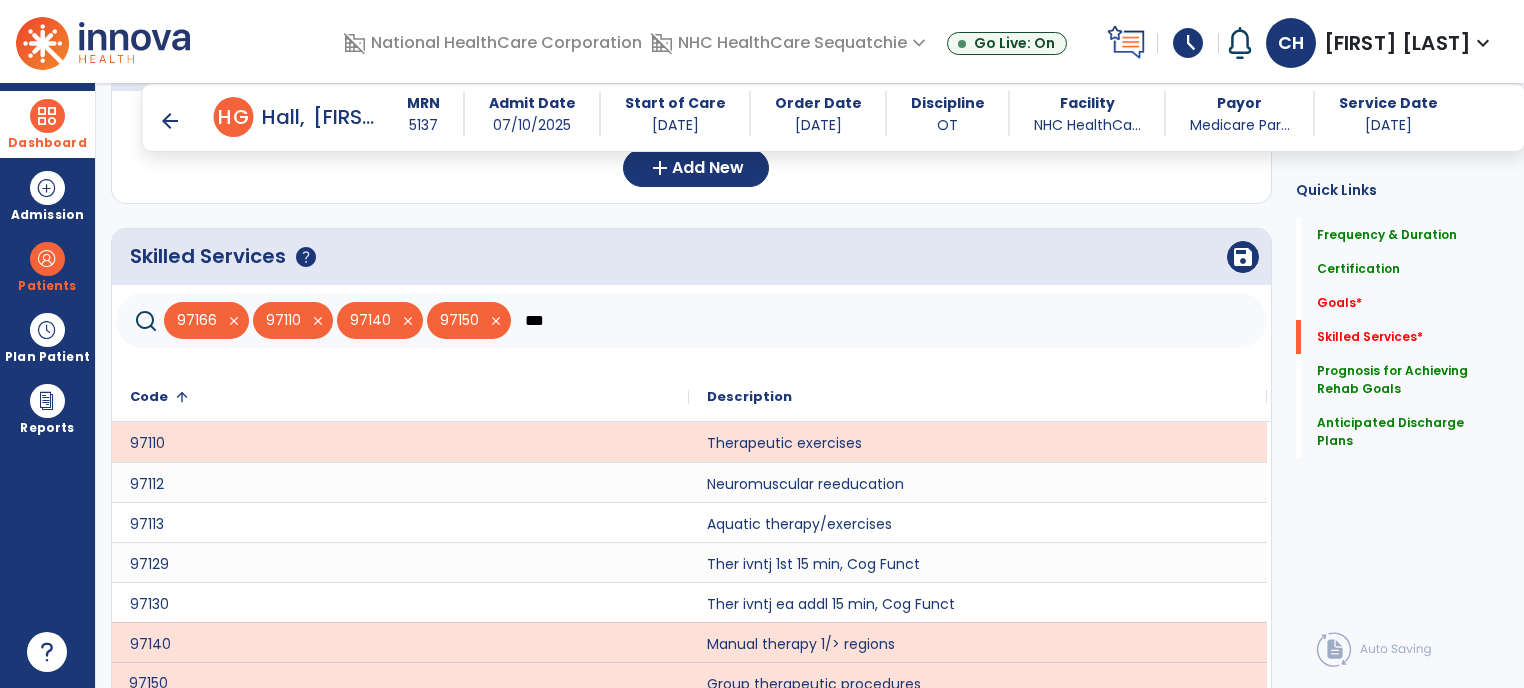 click on "***" 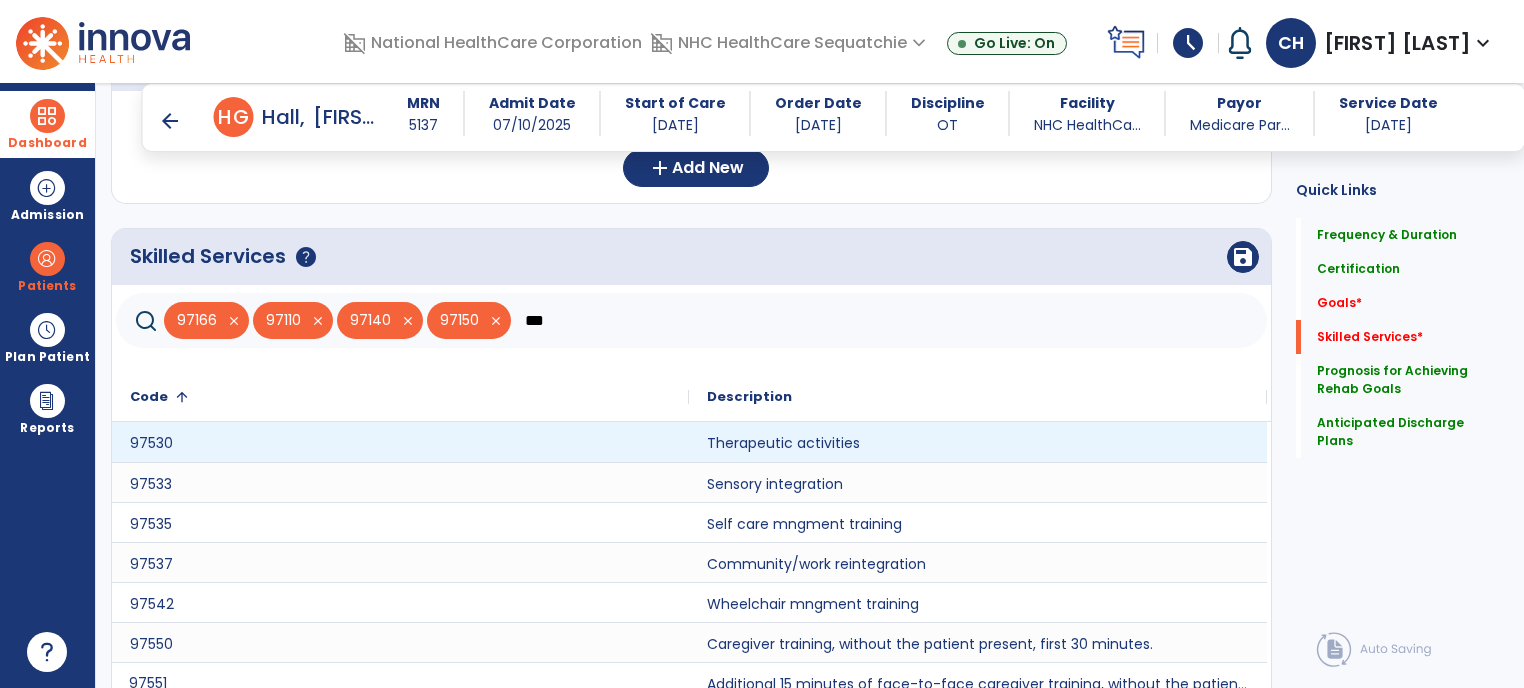 type on "***" 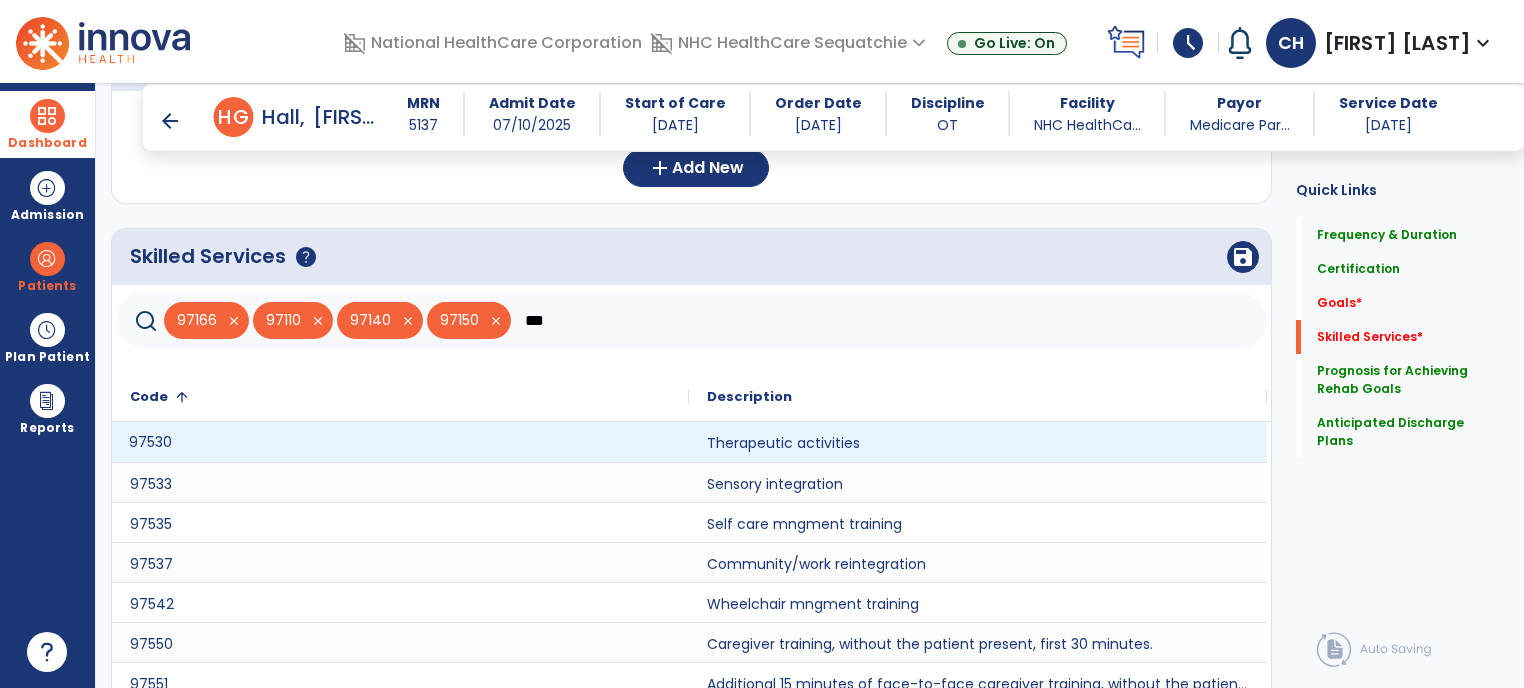 click on "97530" 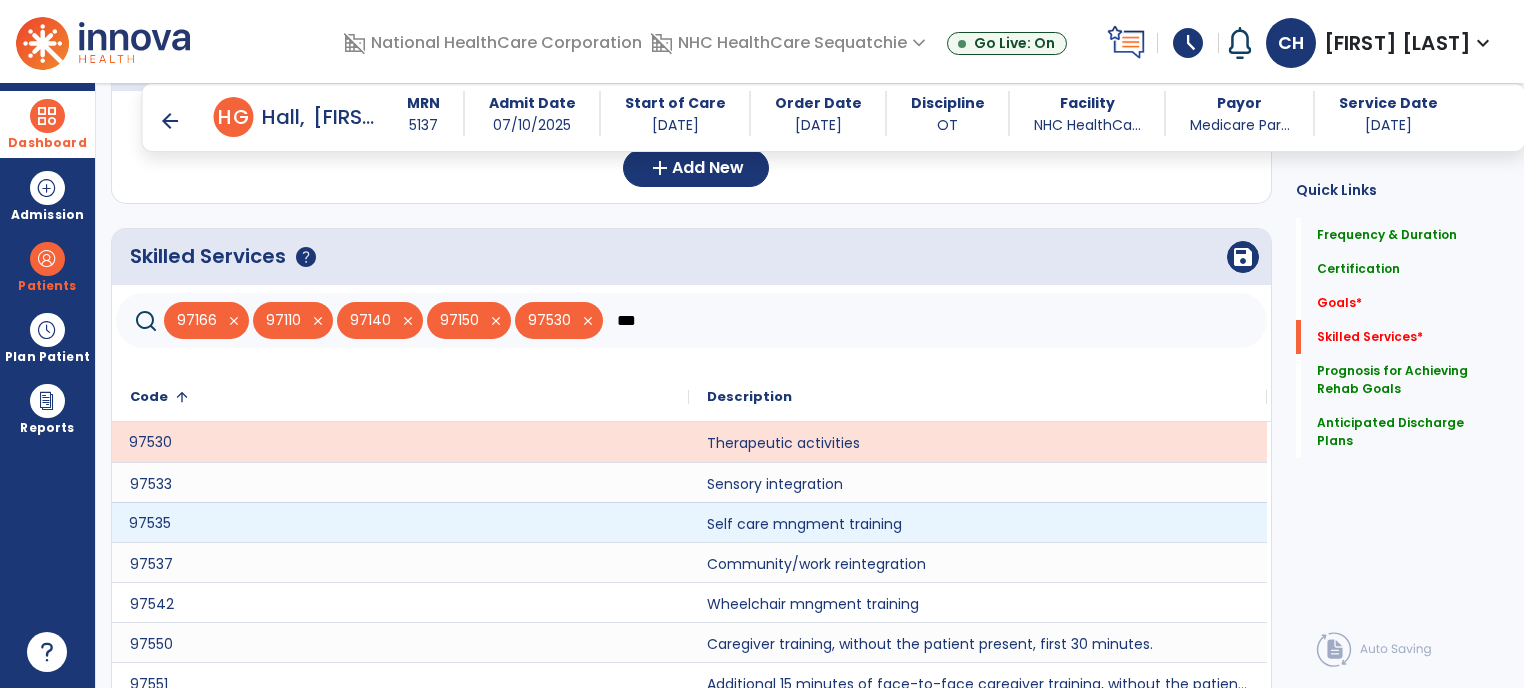 click on "97535" 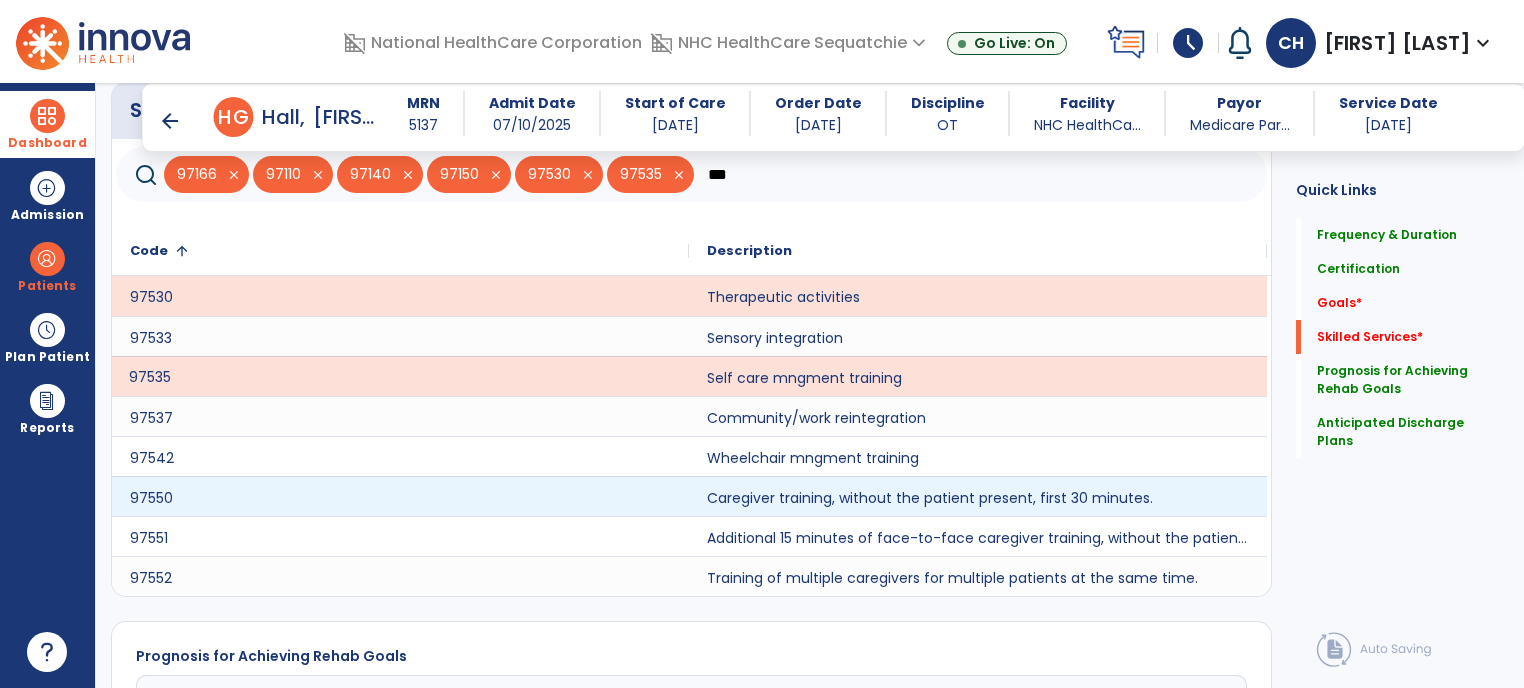 scroll, scrollTop: 727, scrollLeft: 0, axis: vertical 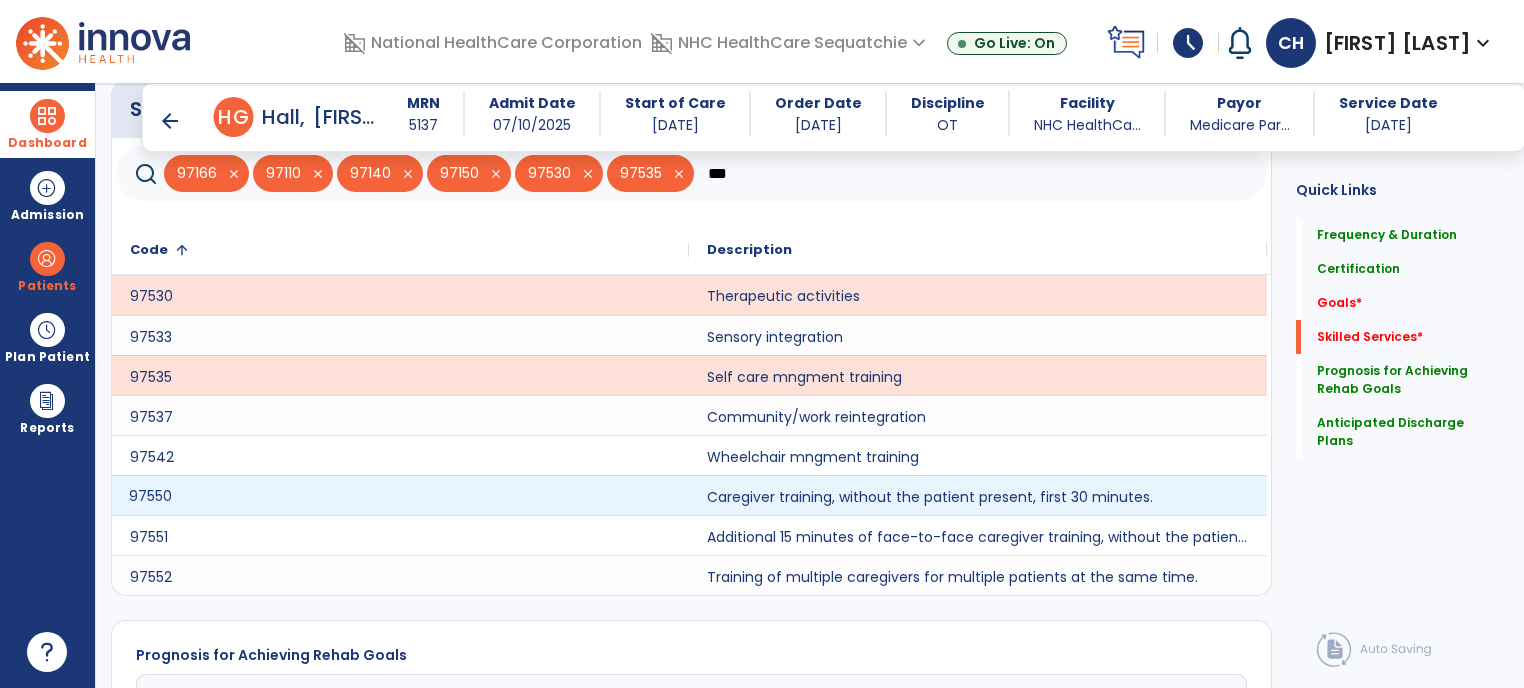 click on "97550" 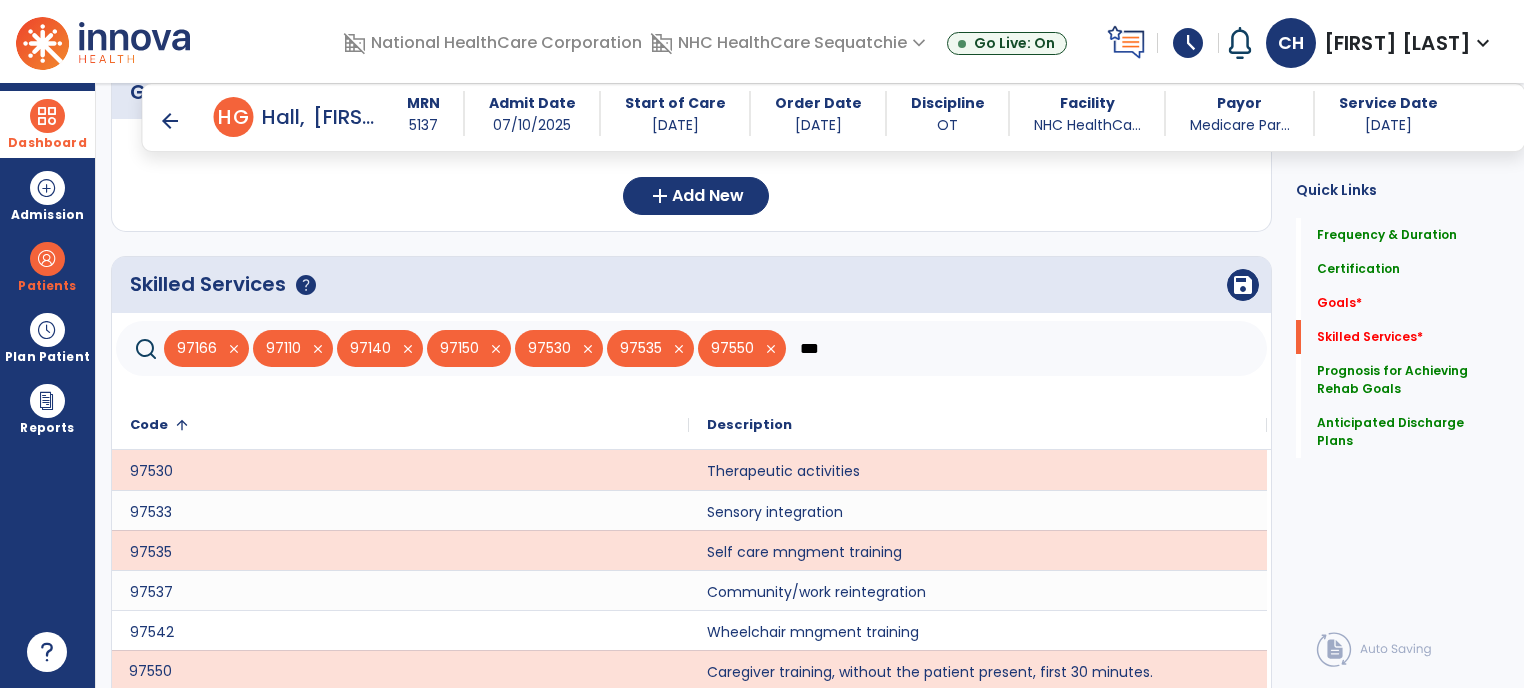 scroll, scrollTop: 554, scrollLeft: 0, axis: vertical 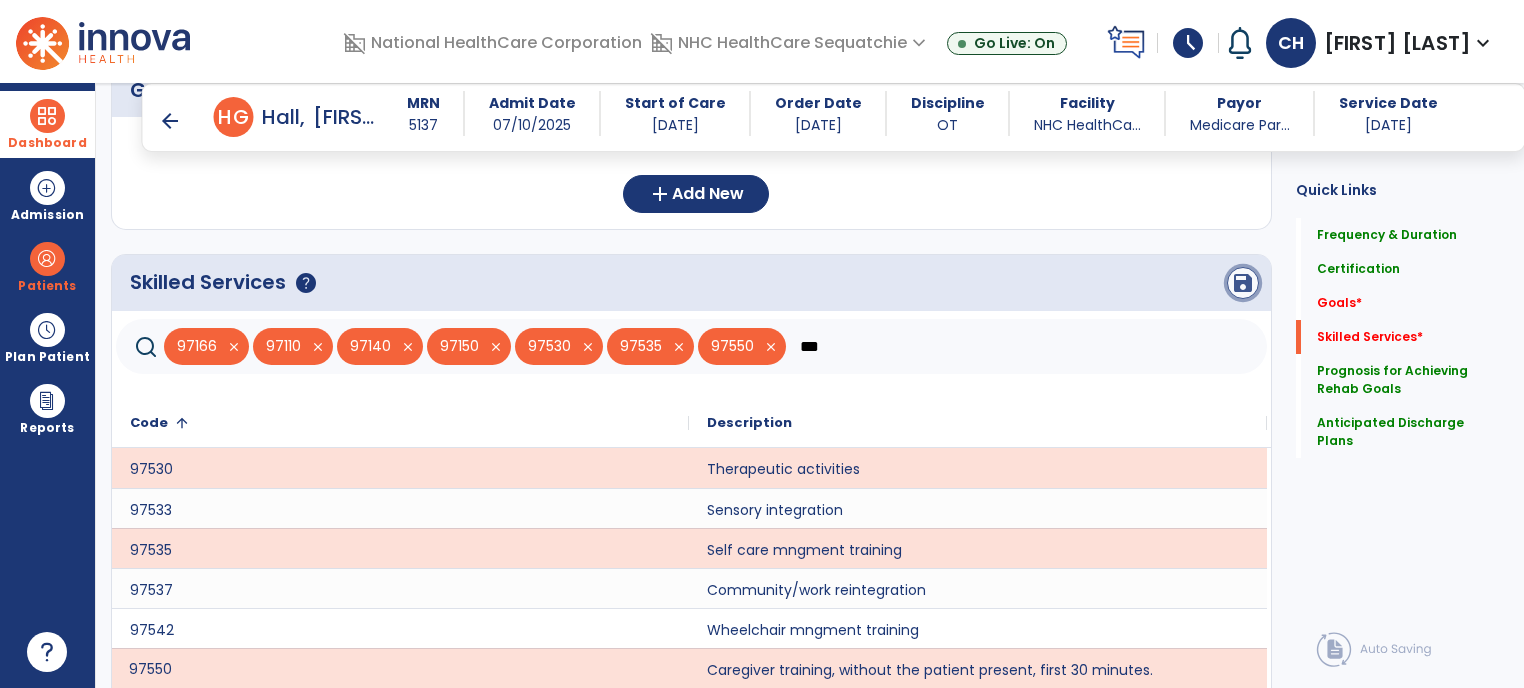 click on "save" 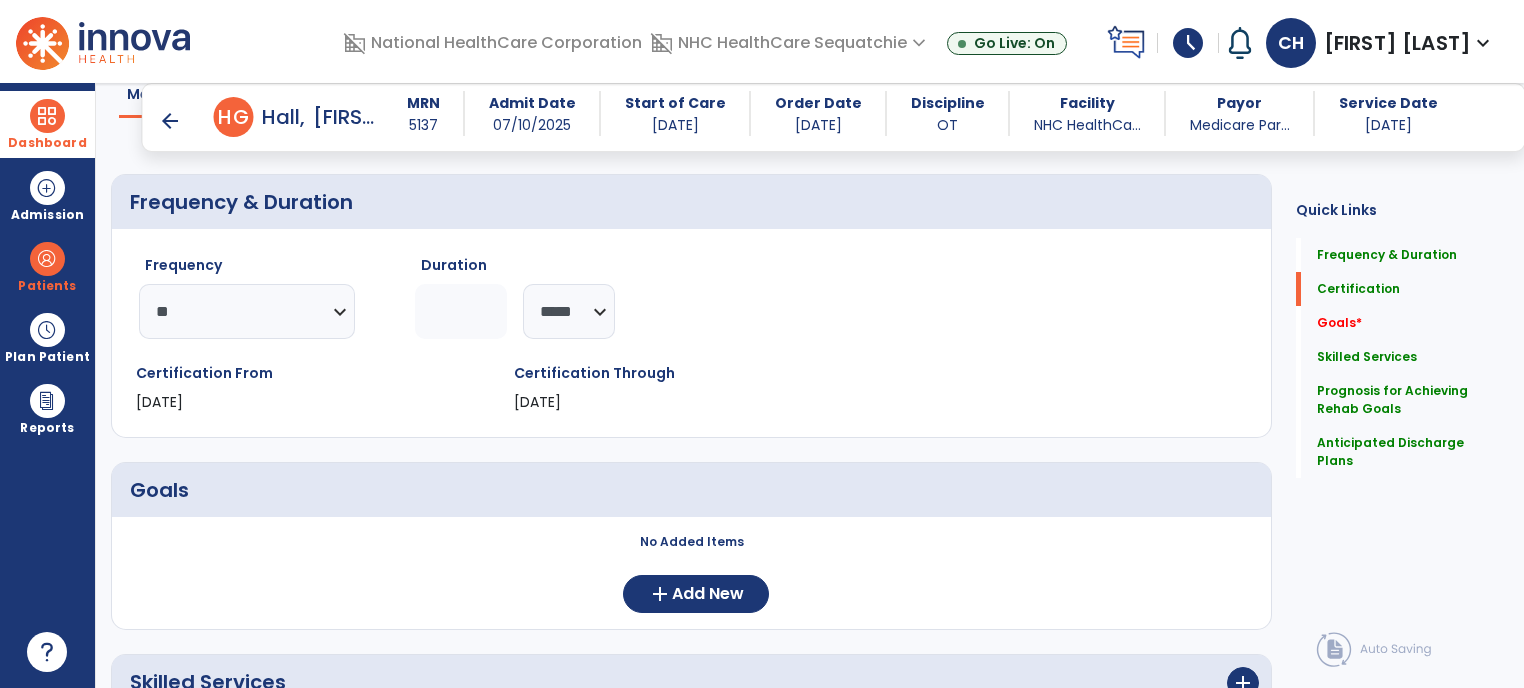 scroll, scrollTop: 0, scrollLeft: 0, axis: both 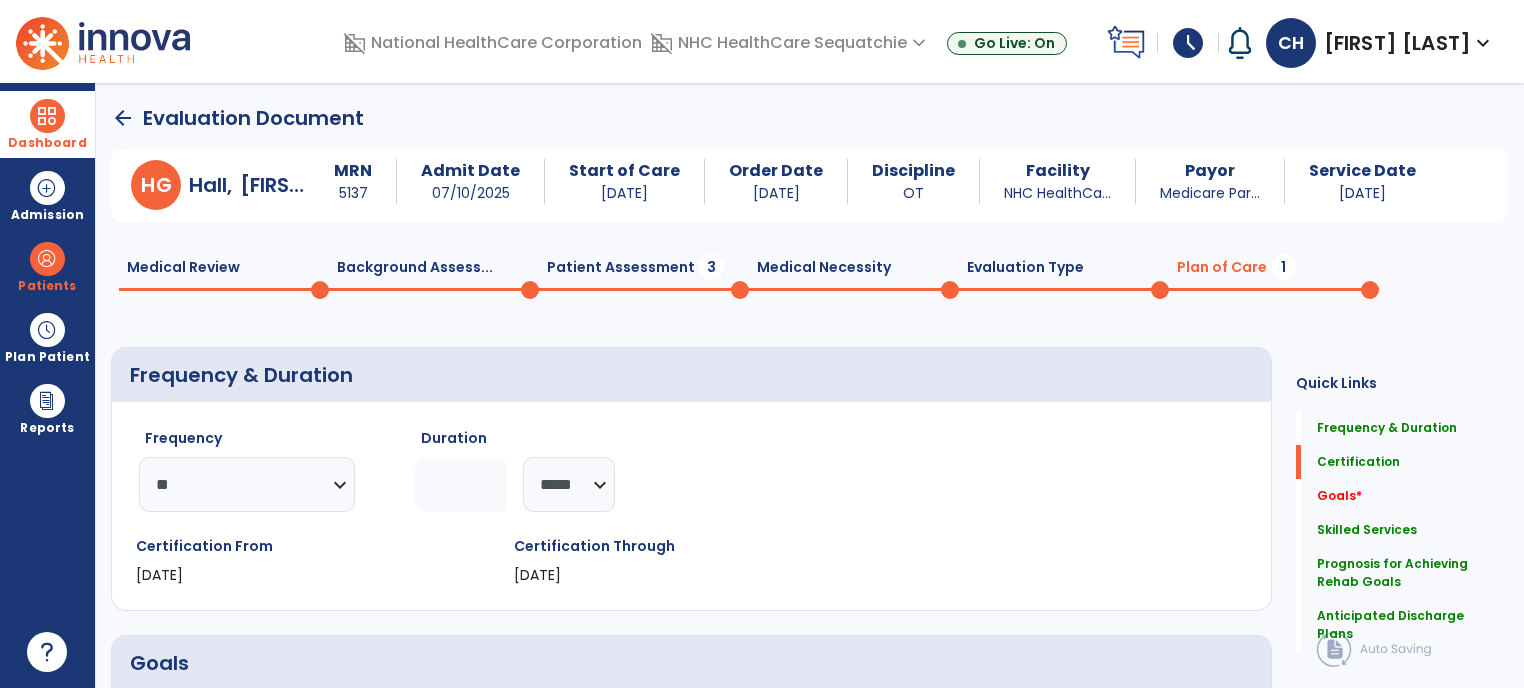 click on "Patient Assessment  3" 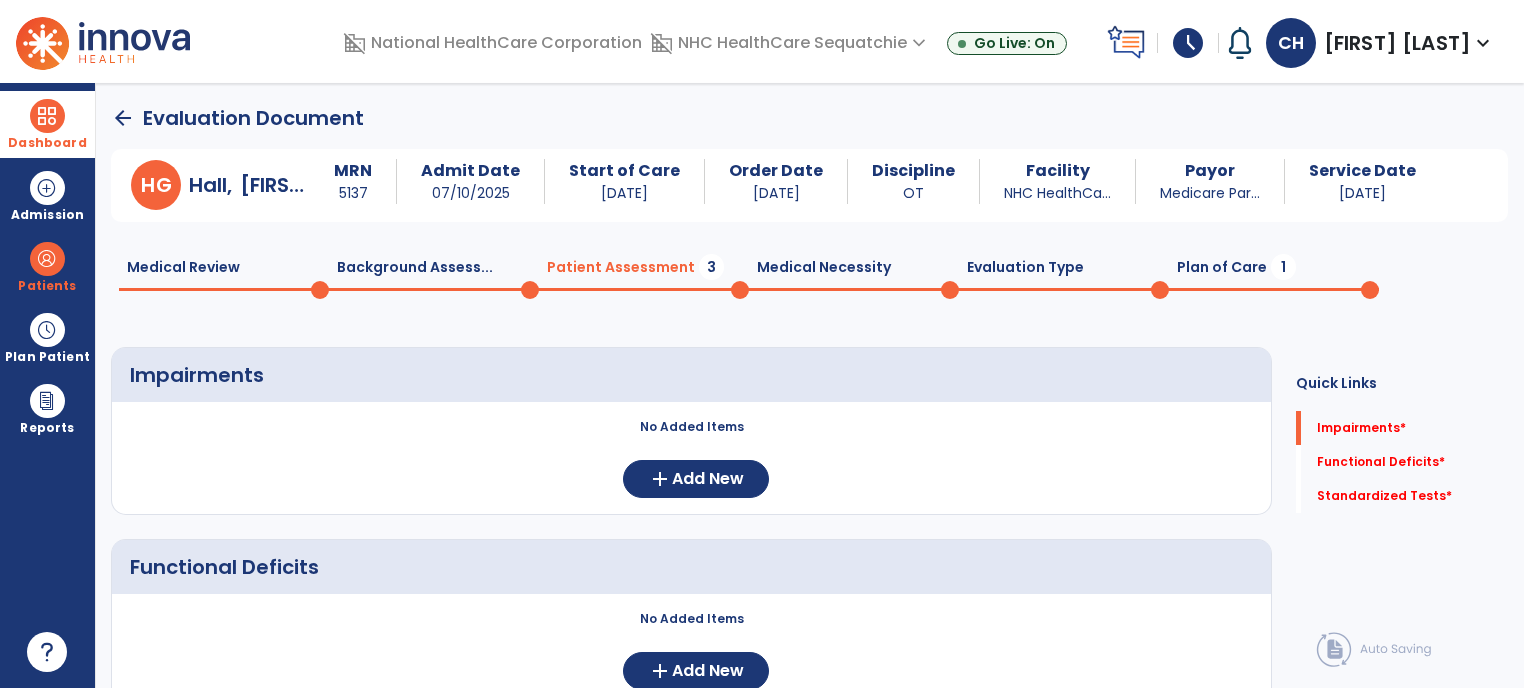 scroll, scrollTop: 259, scrollLeft: 0, axis: vertical 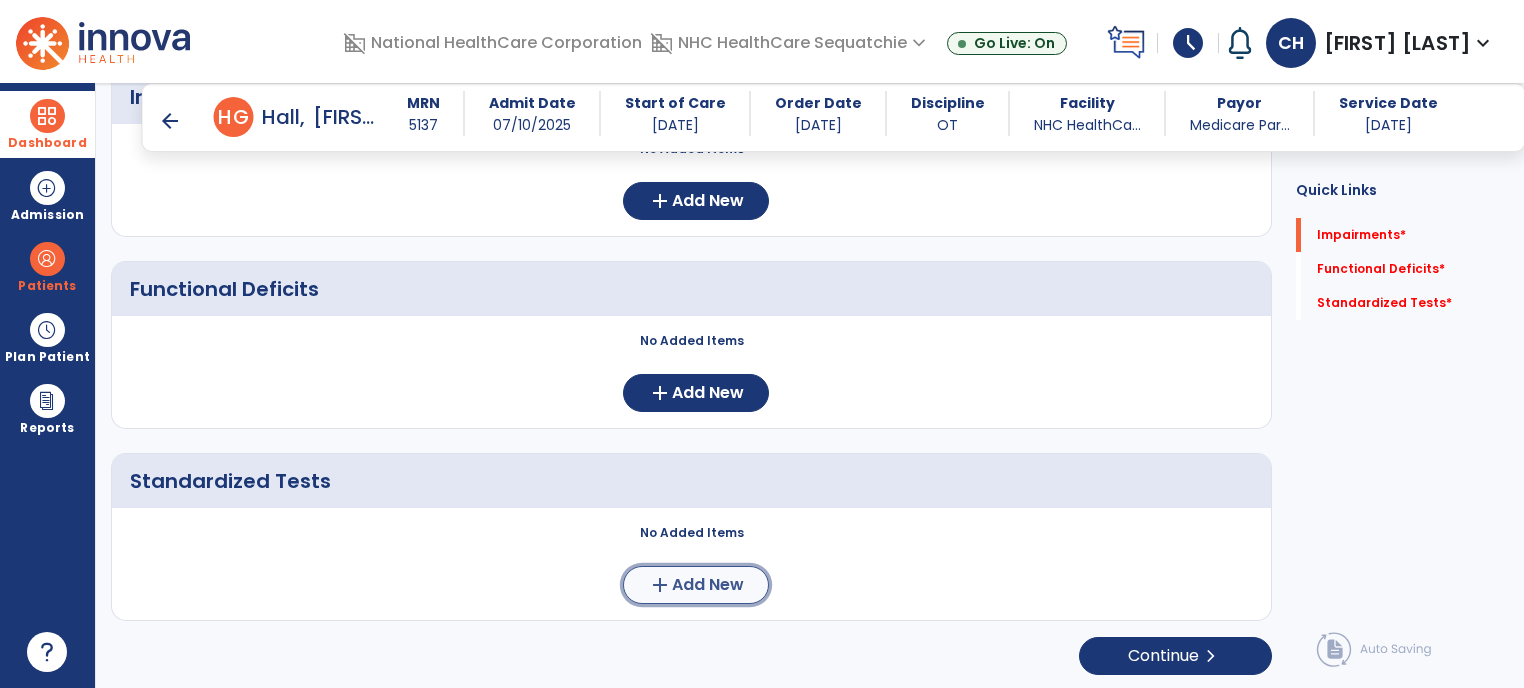 click on "add" 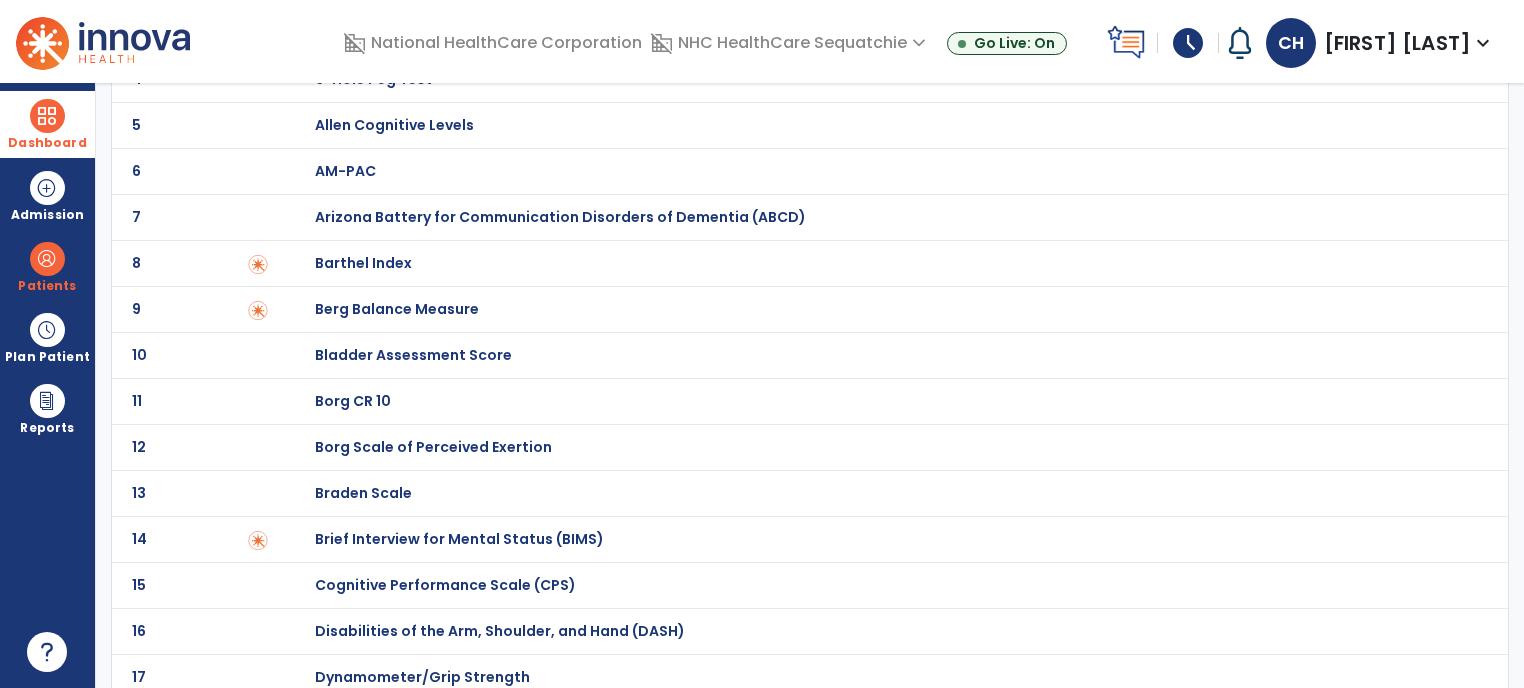scroll, scrollTop: 0, scrollLeft: 0, axis: both 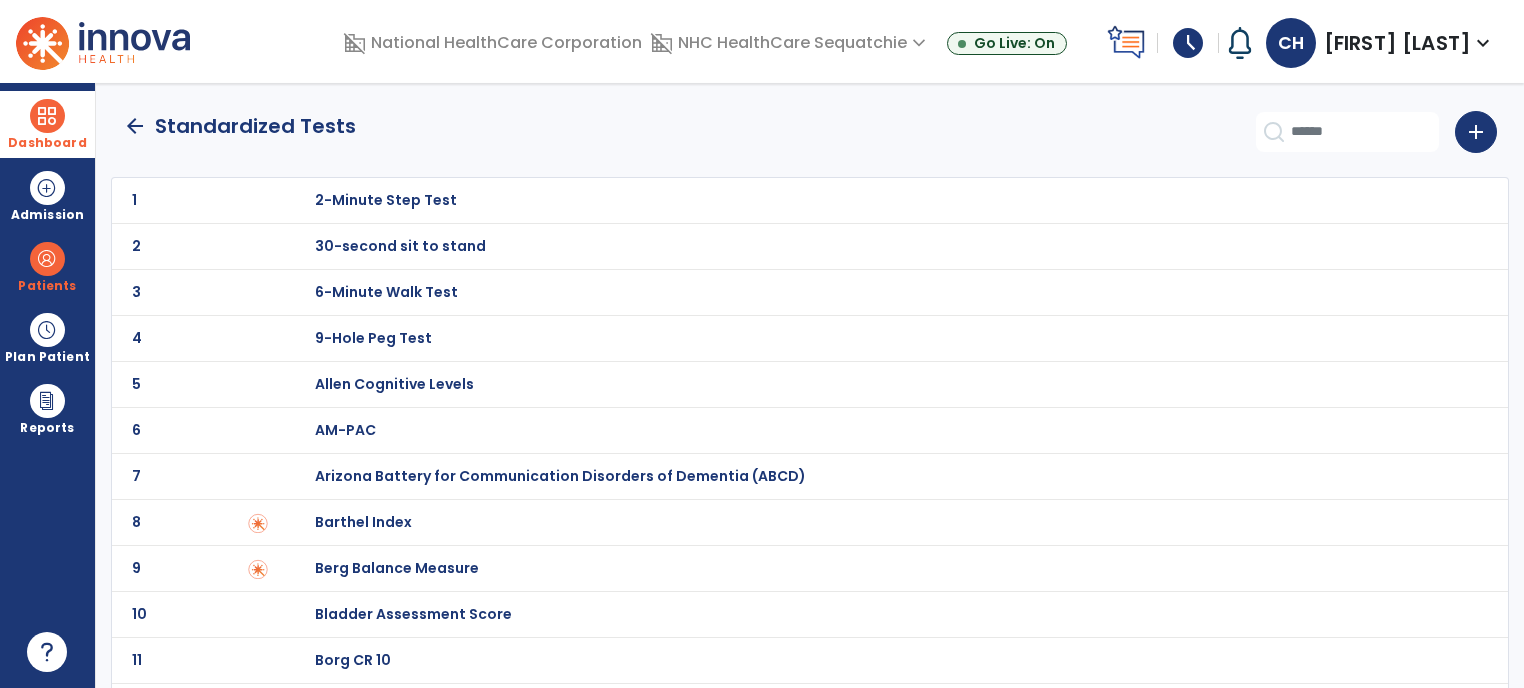 click on "Barthel Index" at bounding box center [386, 200] 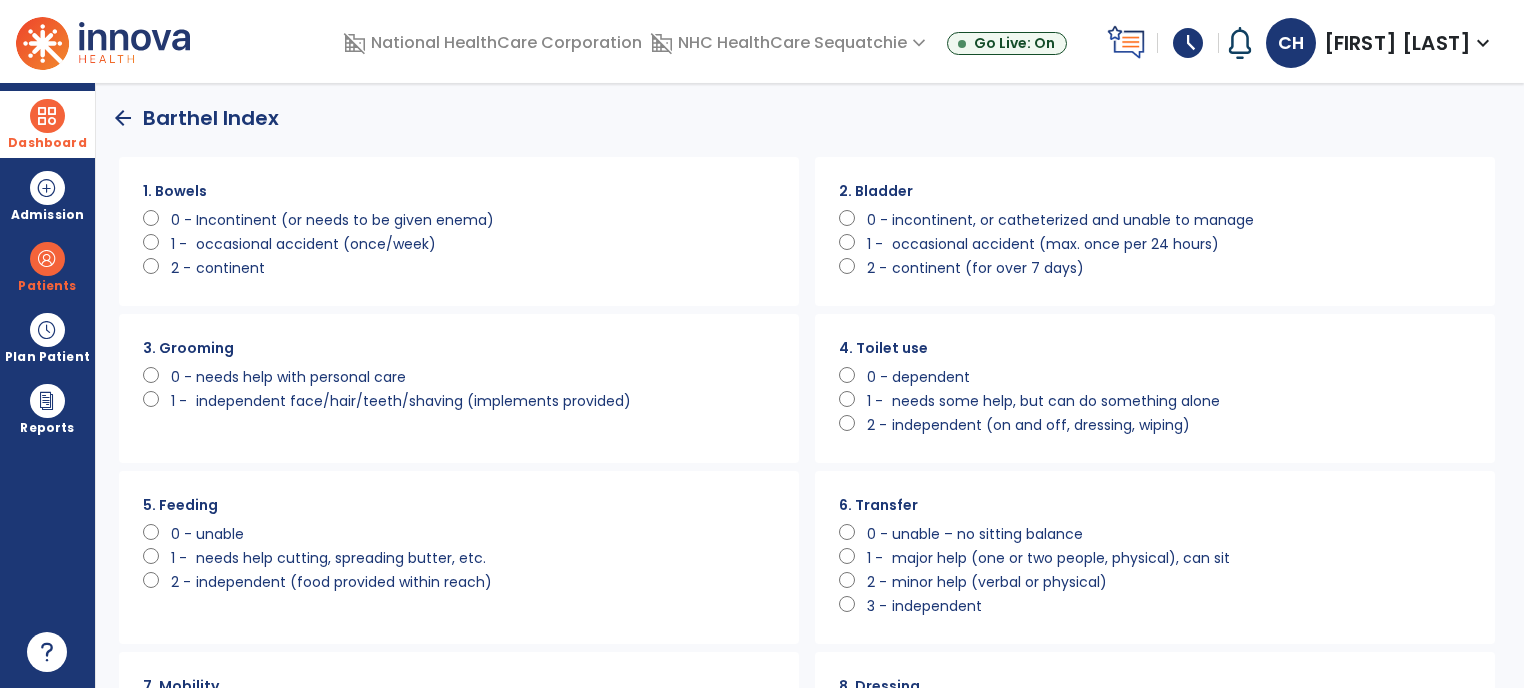 scroll, scrollTop: 0, scrollLeft: 0, axis: both 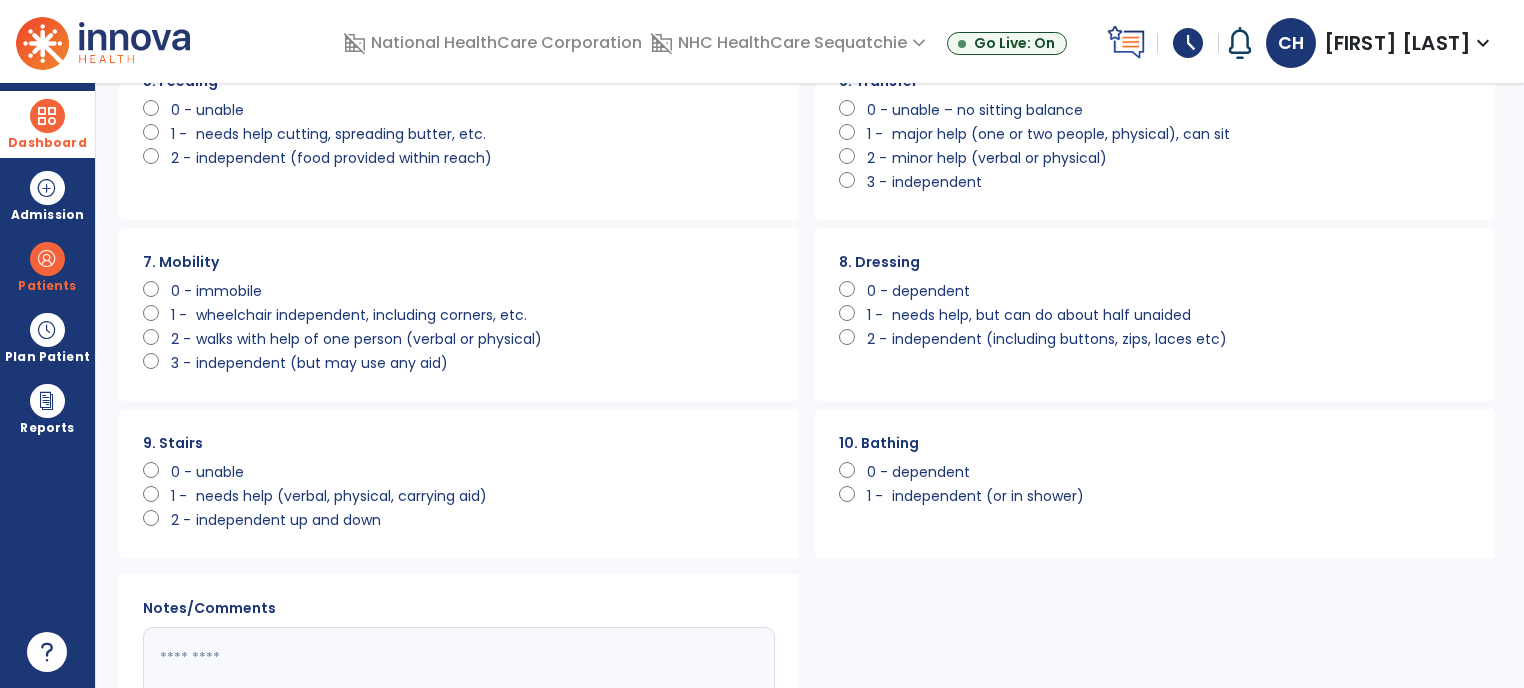 click 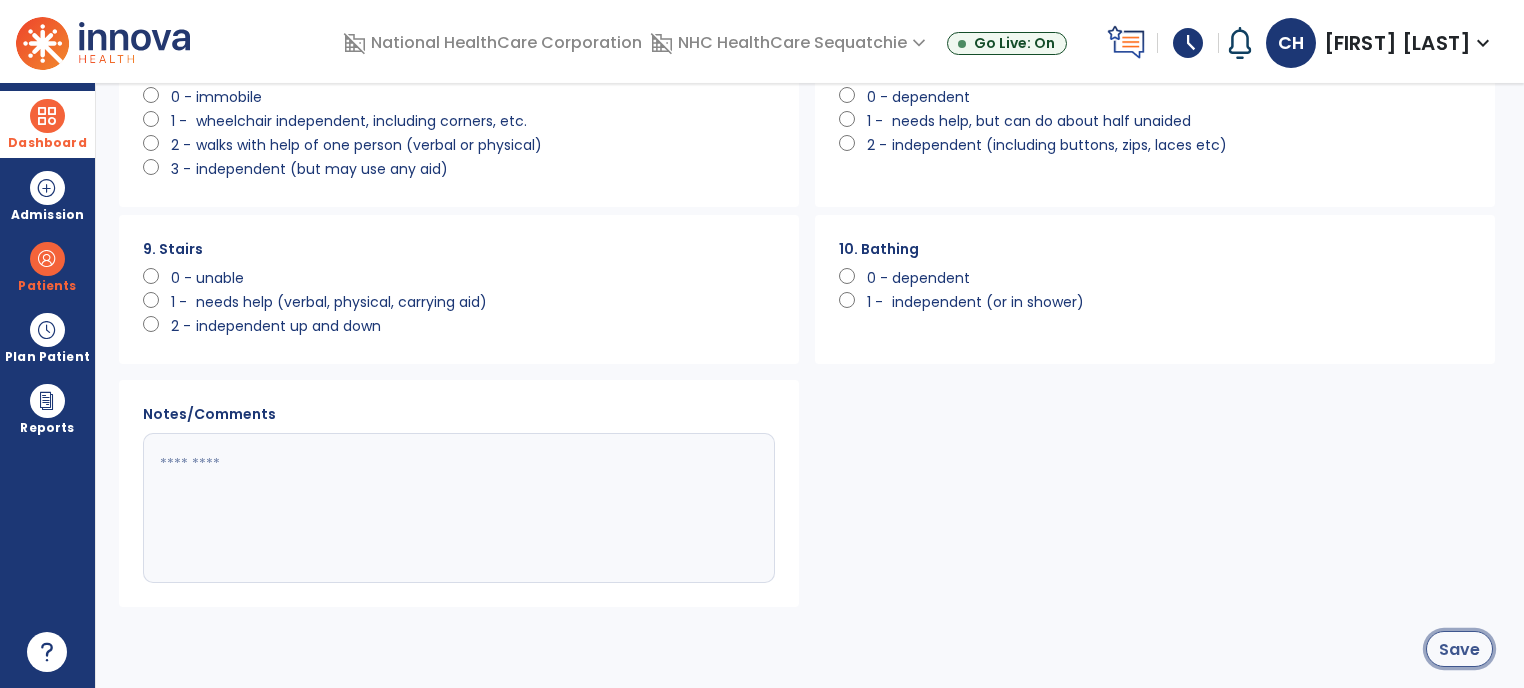 click on "Save" 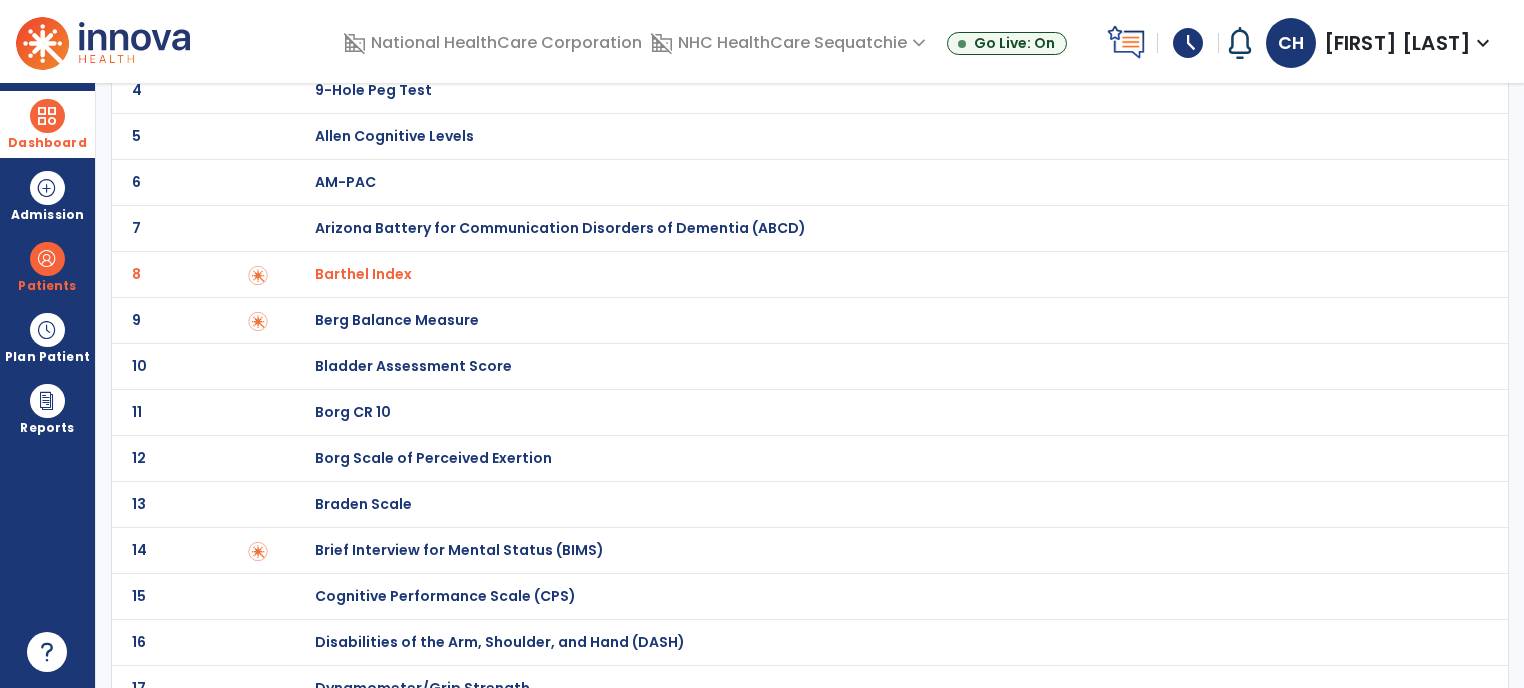 scroll, scrollTop: 0, scrollLeft: 0, axis: both 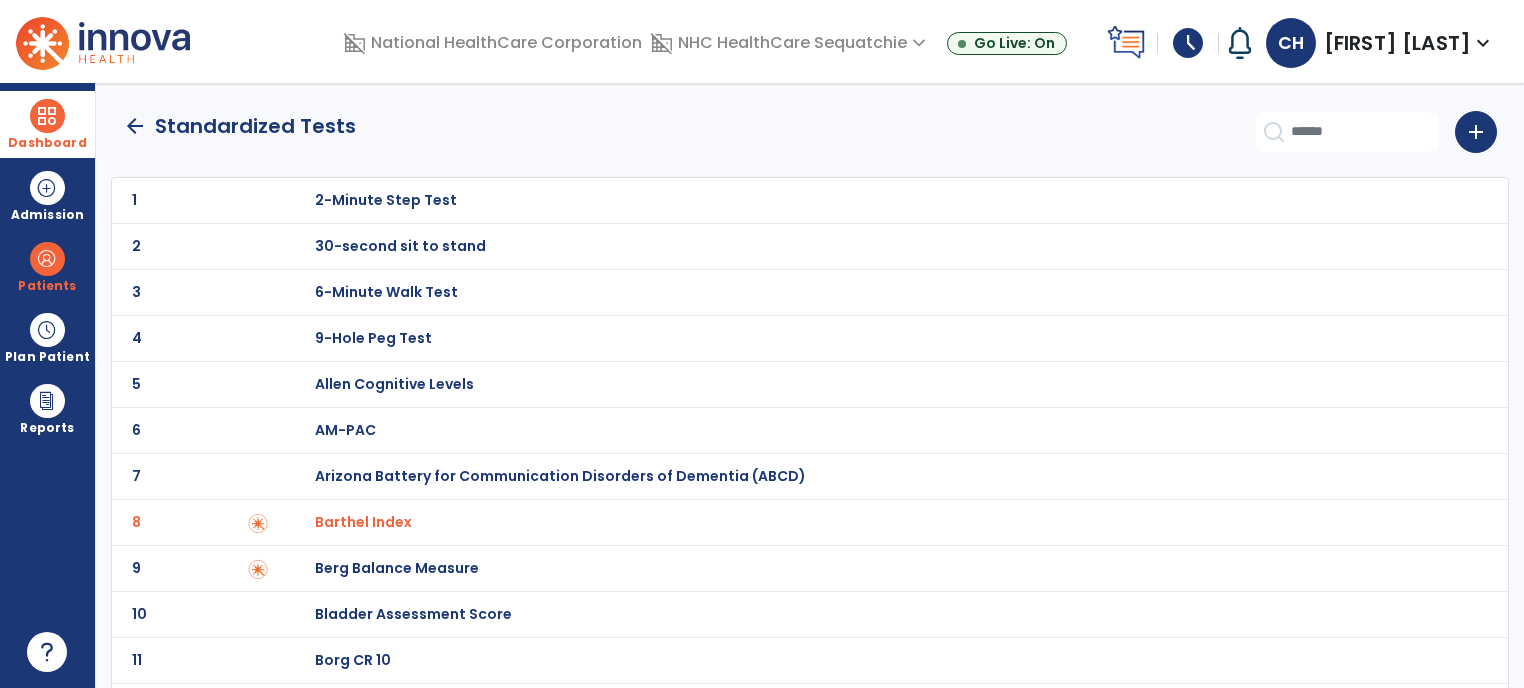 click on "arrow_back" 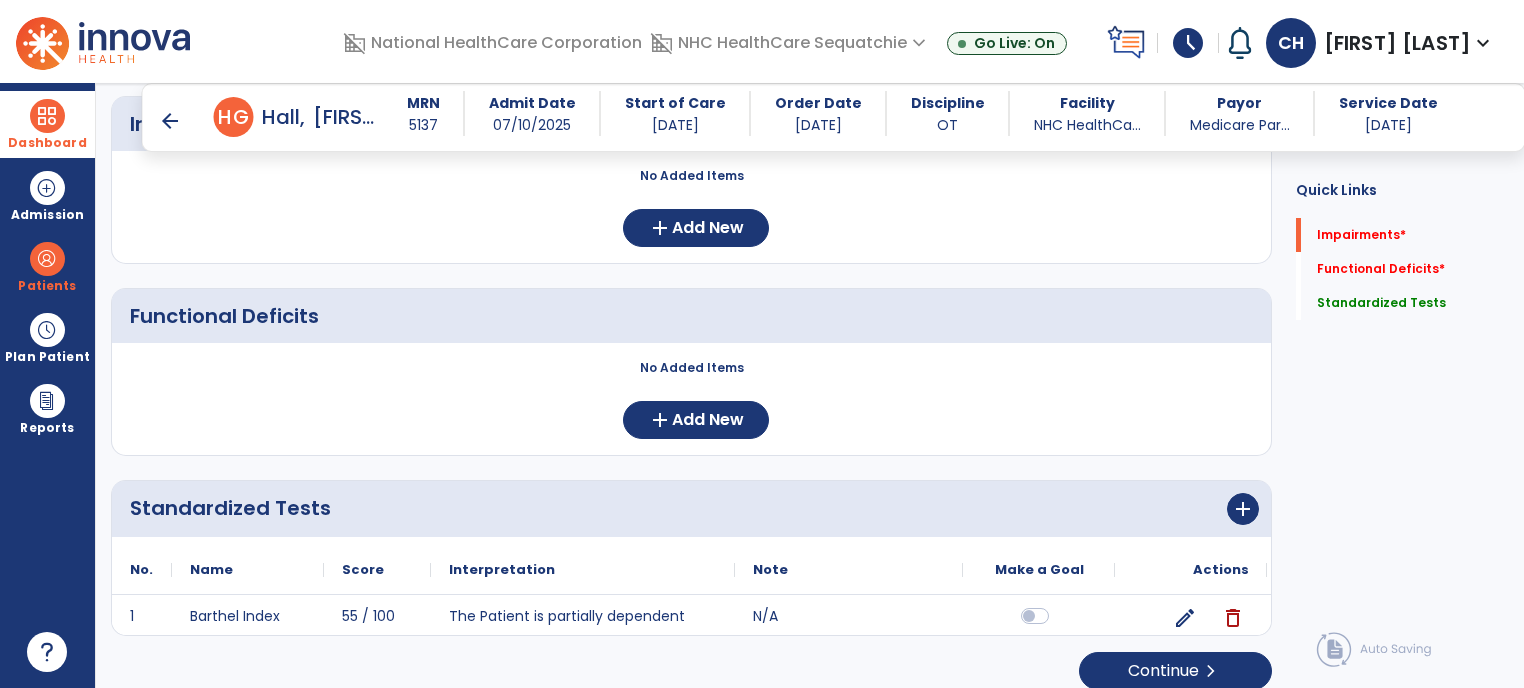 scroll, scrollTop: 232, scrollLeft: 0, axis: vertical 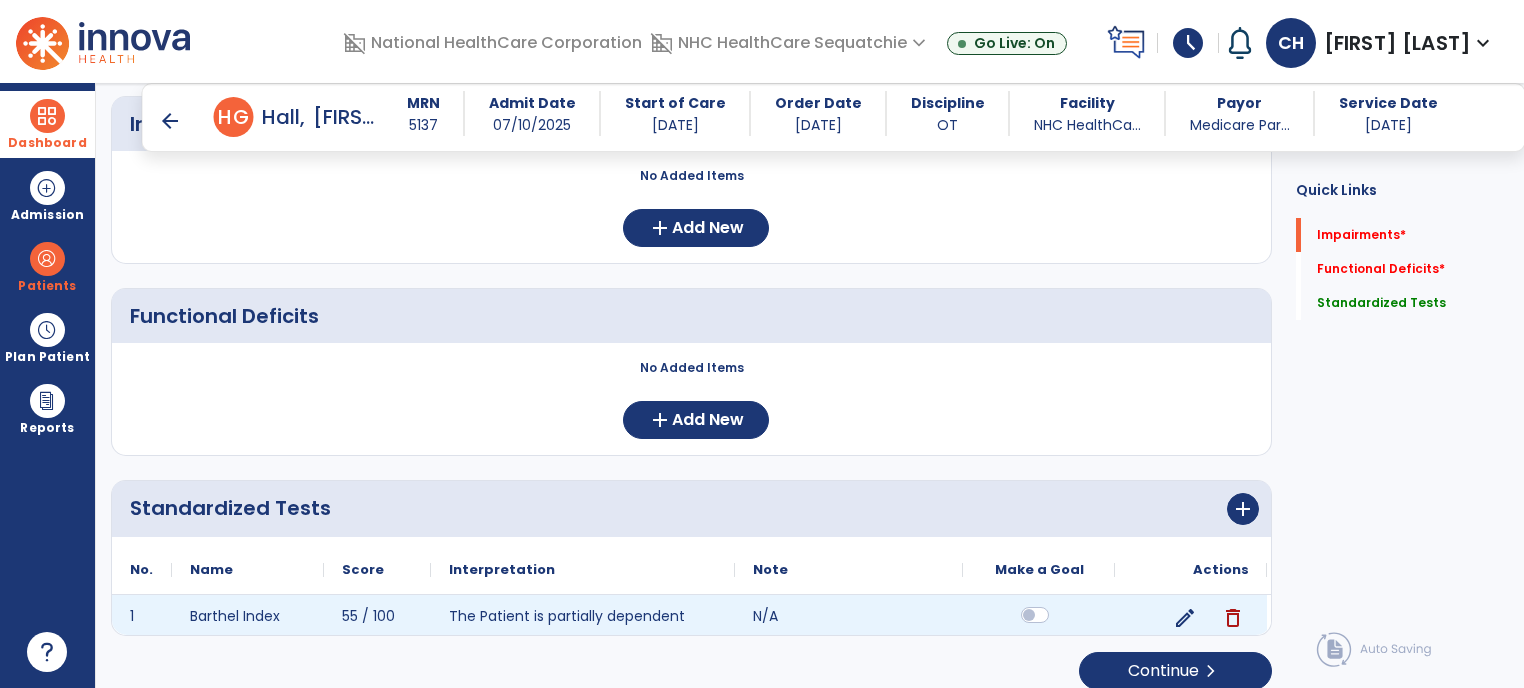 click 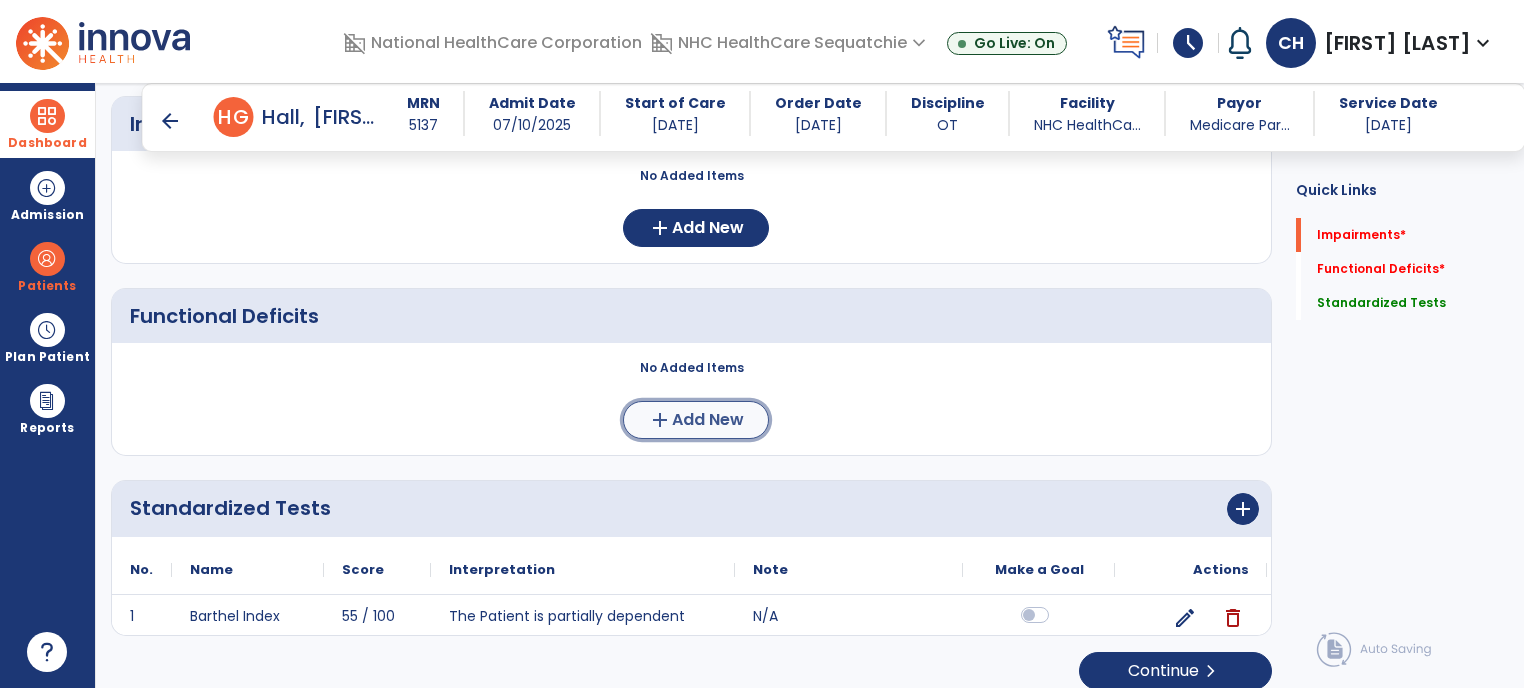 click on "Add New" 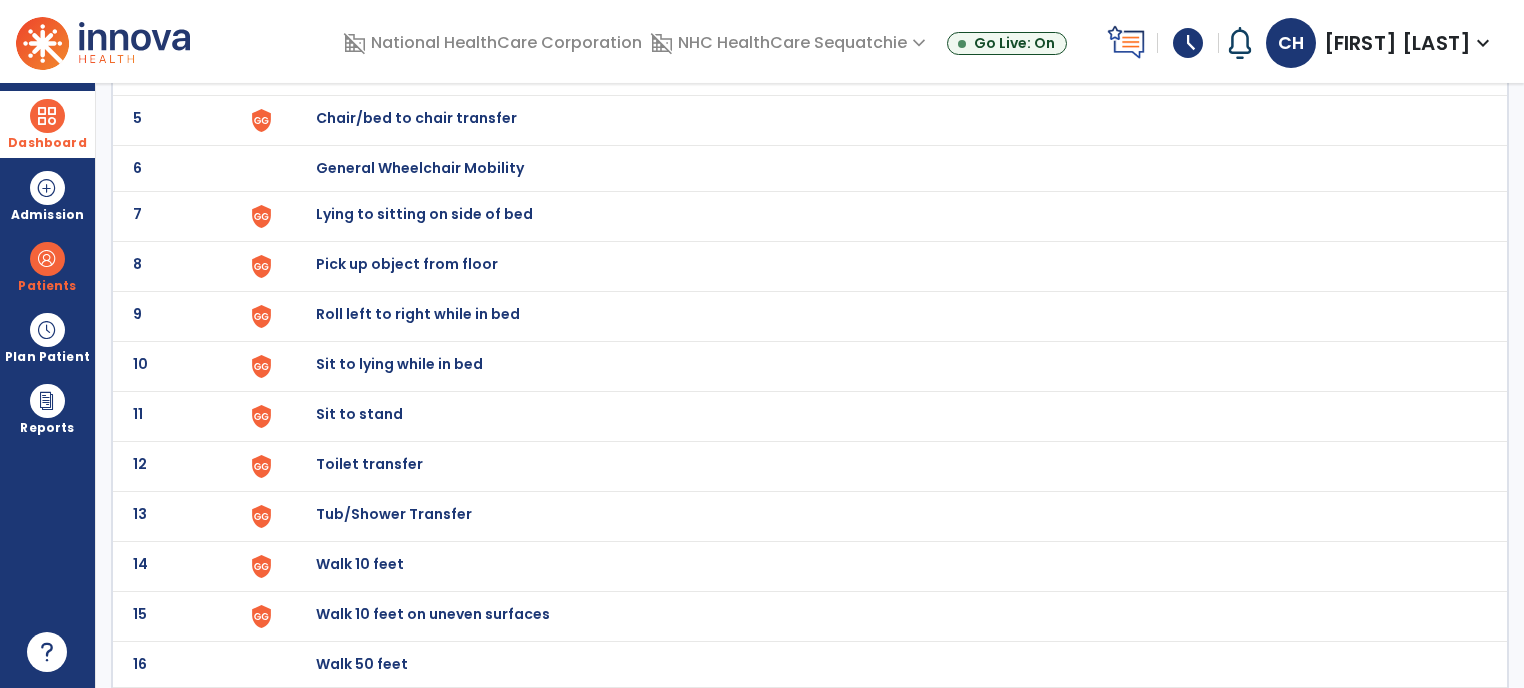 scroll, scrollTop: 348, scrollLeft: 0, axis: vertical 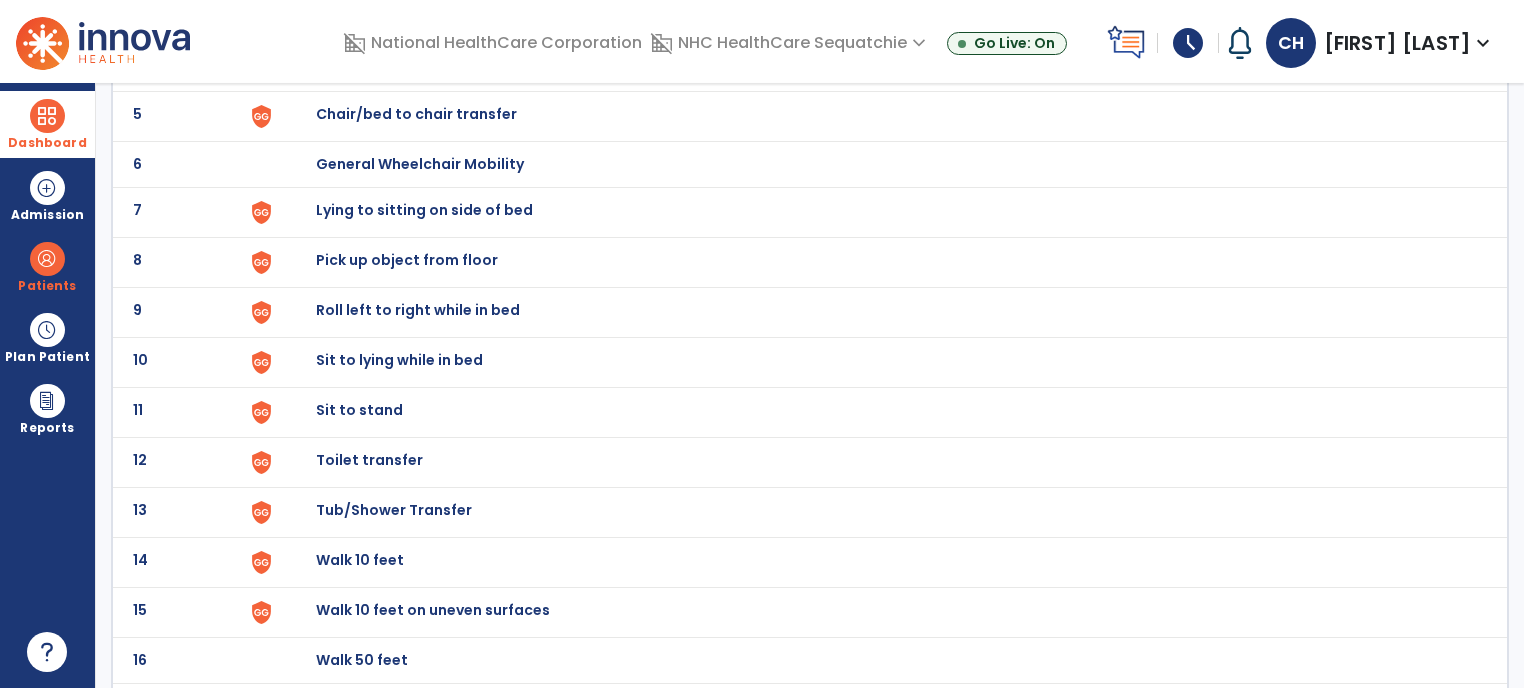click on "12 Toilet transfer" 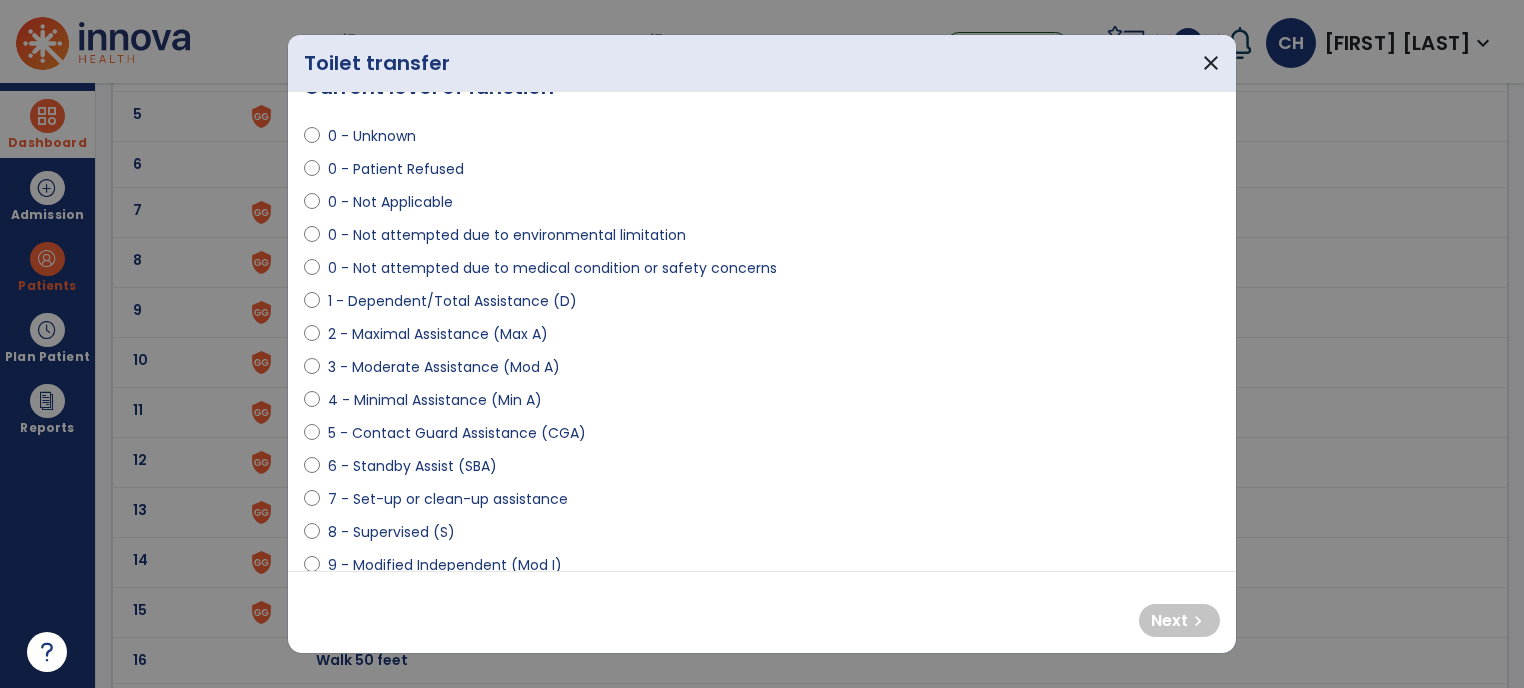 scroll, scrollTop: 44, scrollLeft: 0, axis: vertical 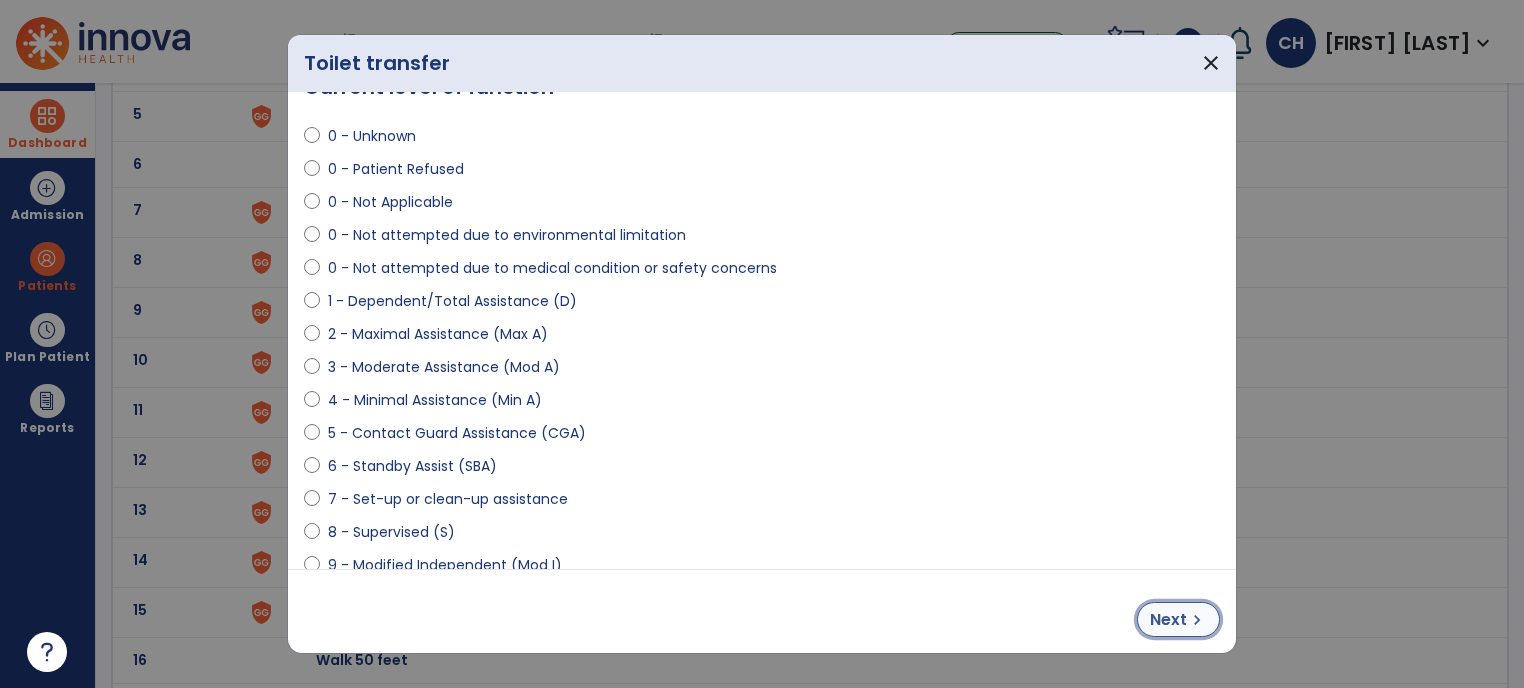 click on "Next" at bounding box center [1168, 620] 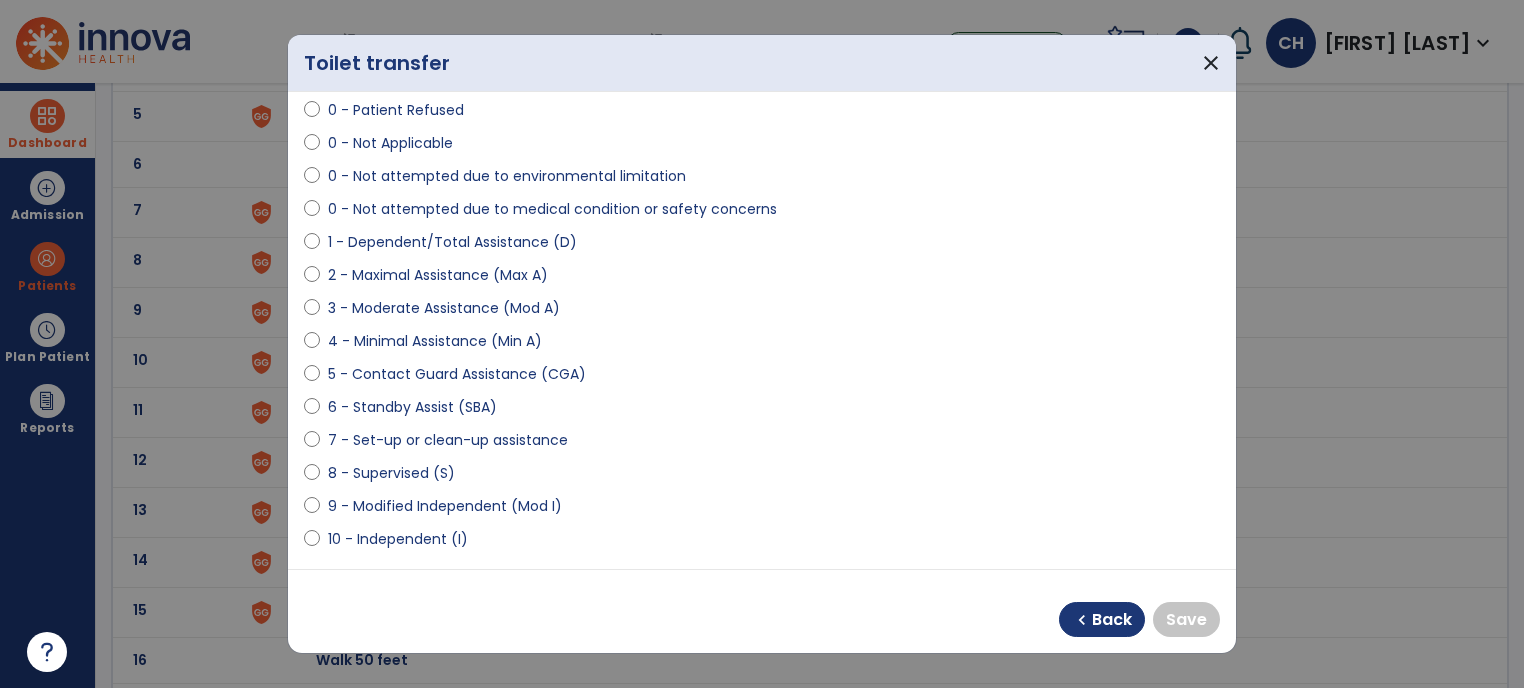 scroll, scrollTop: 102, scrollLeft: 0, axis: vertical 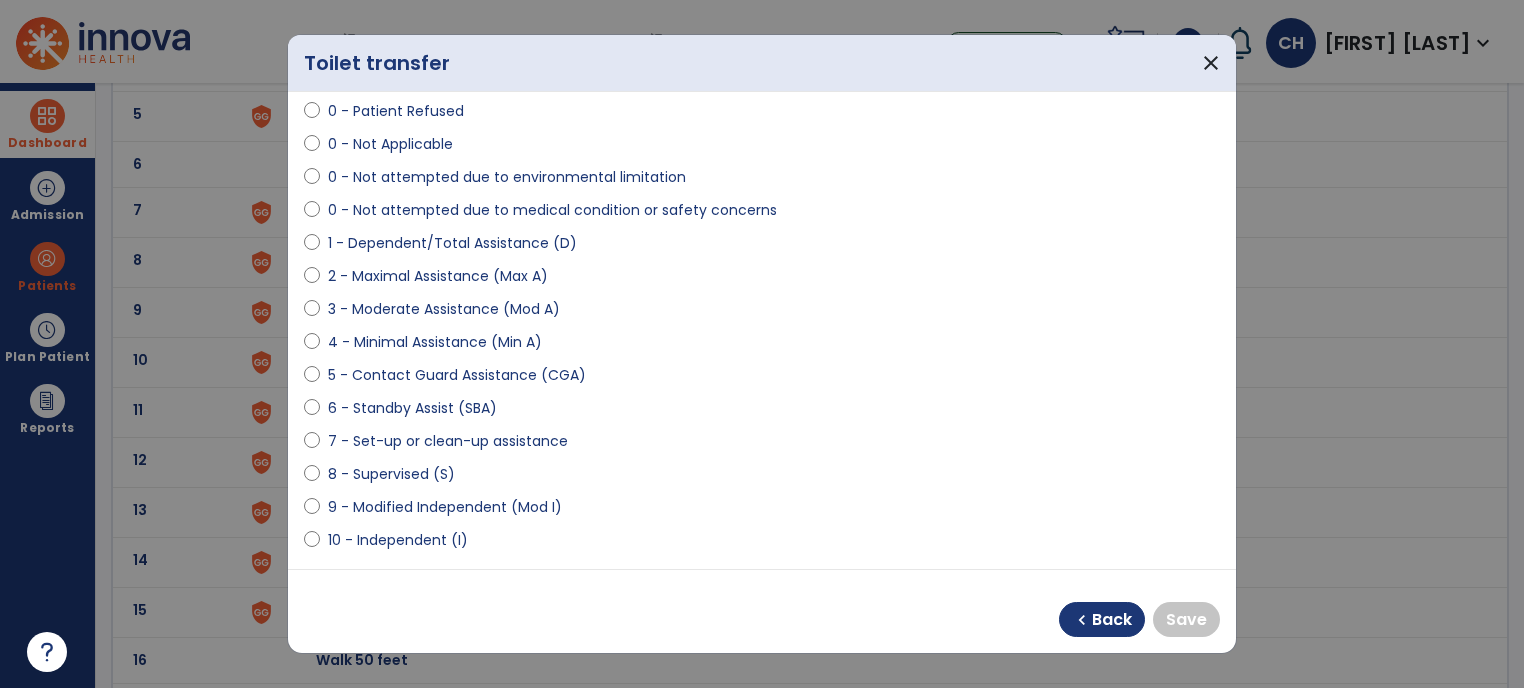 select on "**********" 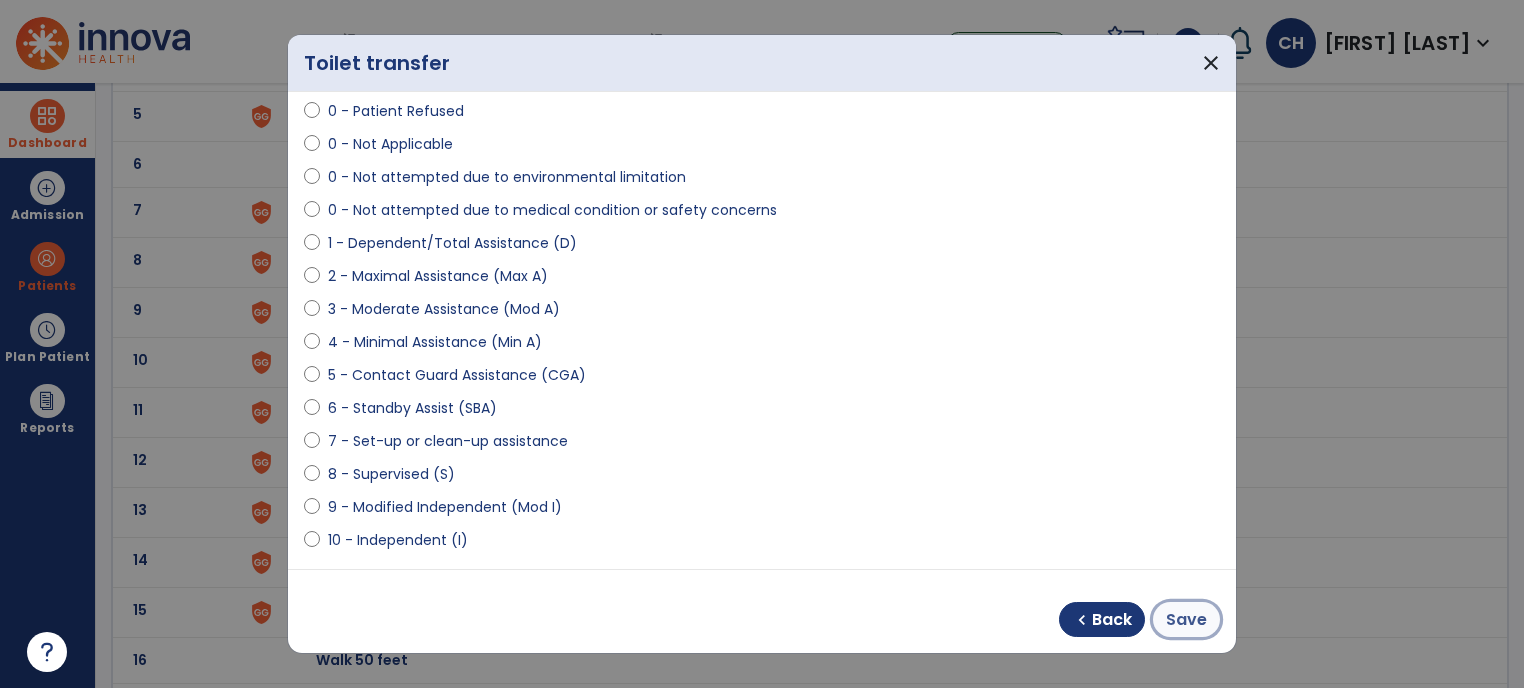 click on "Save" at bounding box center [1186, 619] 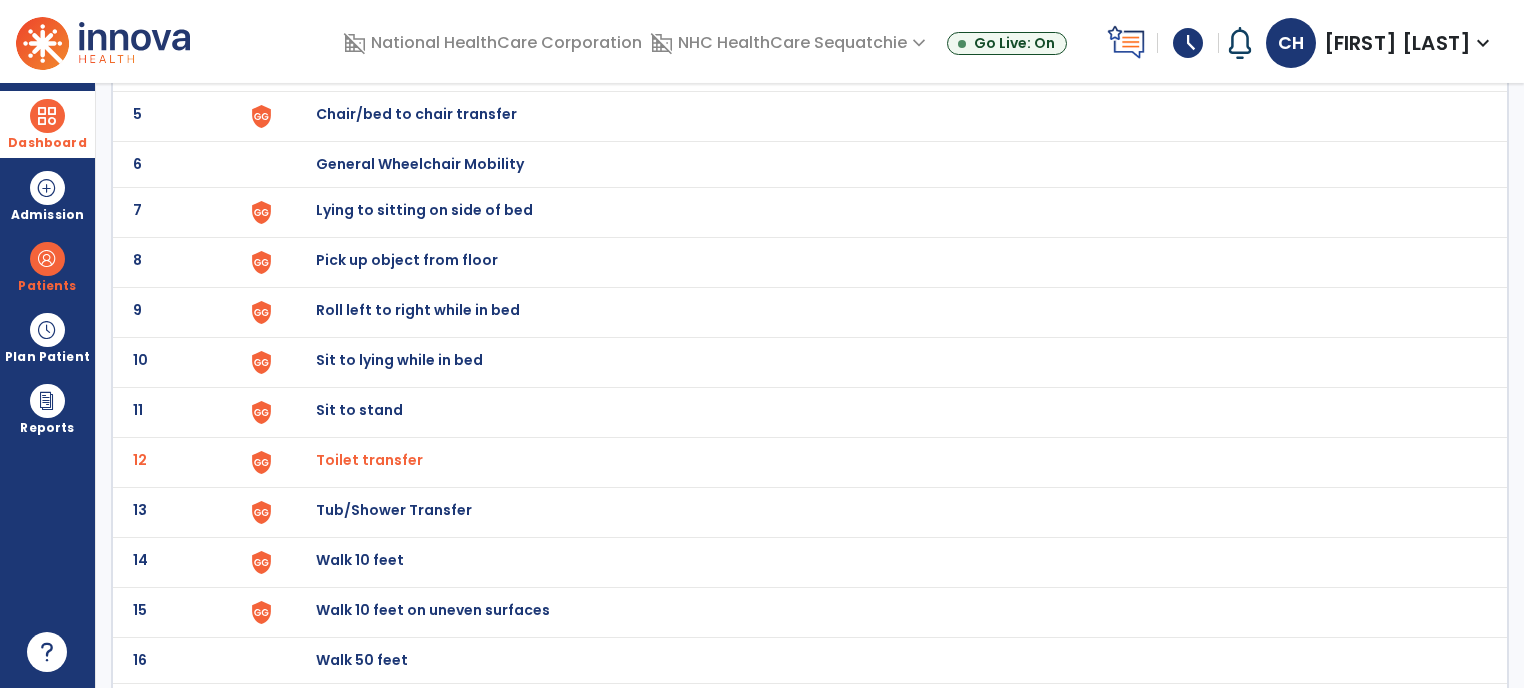 click on "Tub/Shower Transfer" at bounding box center [362, -86] 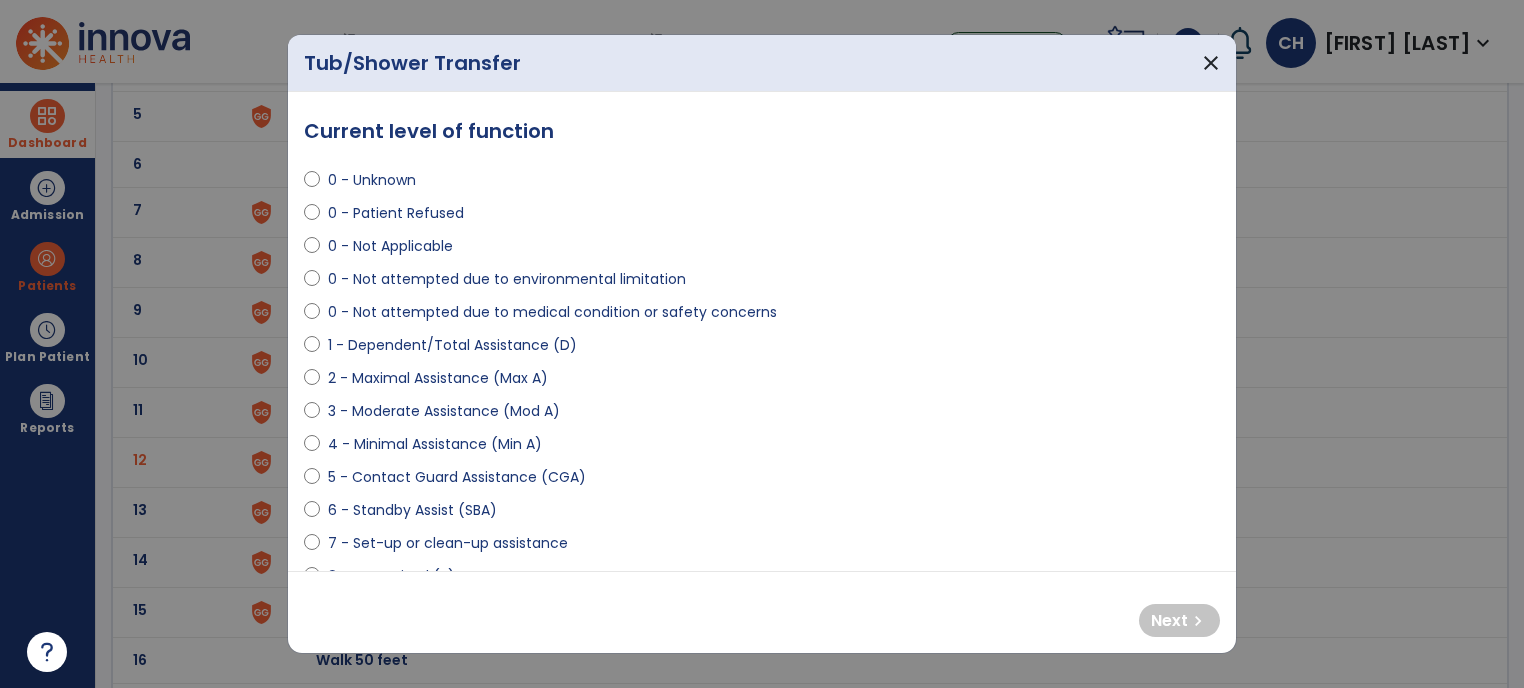 select on "**********" 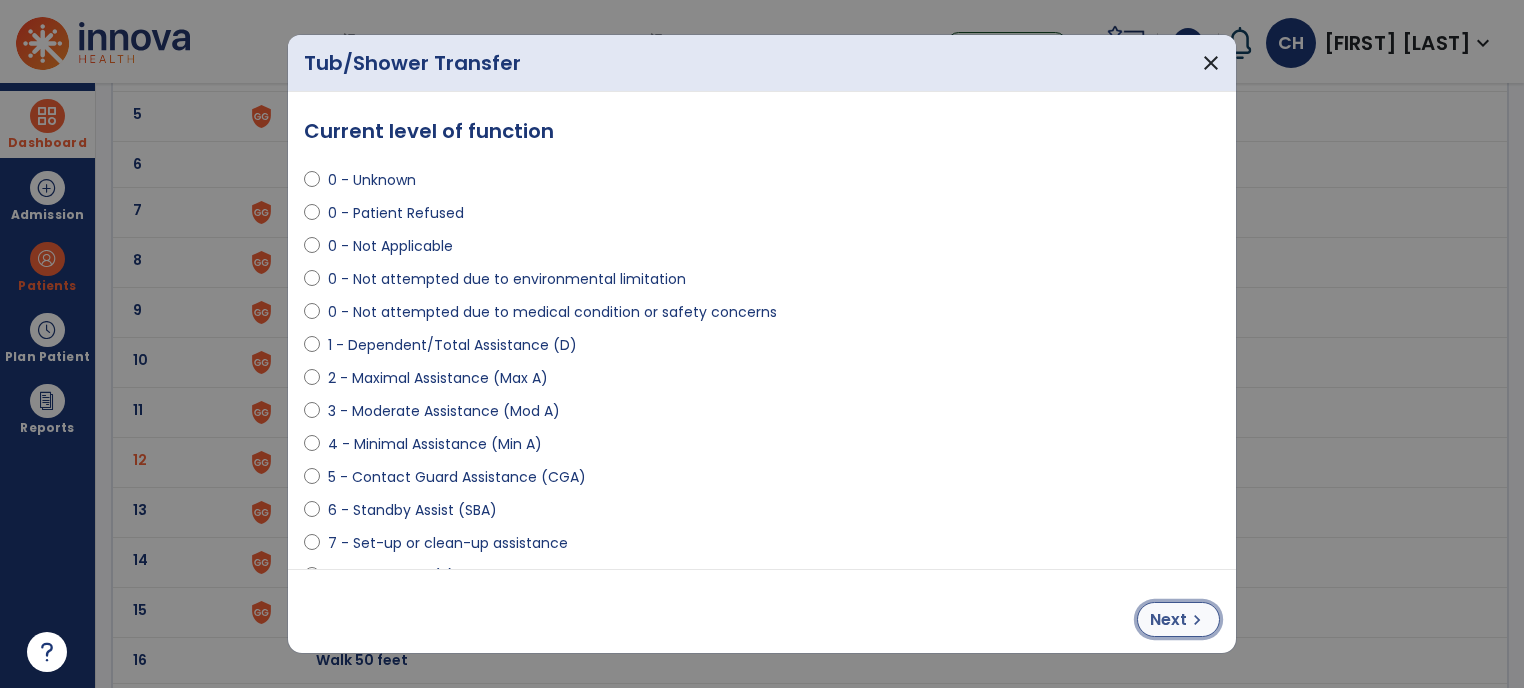 click on "Next" at bounding box center [1168, 620] 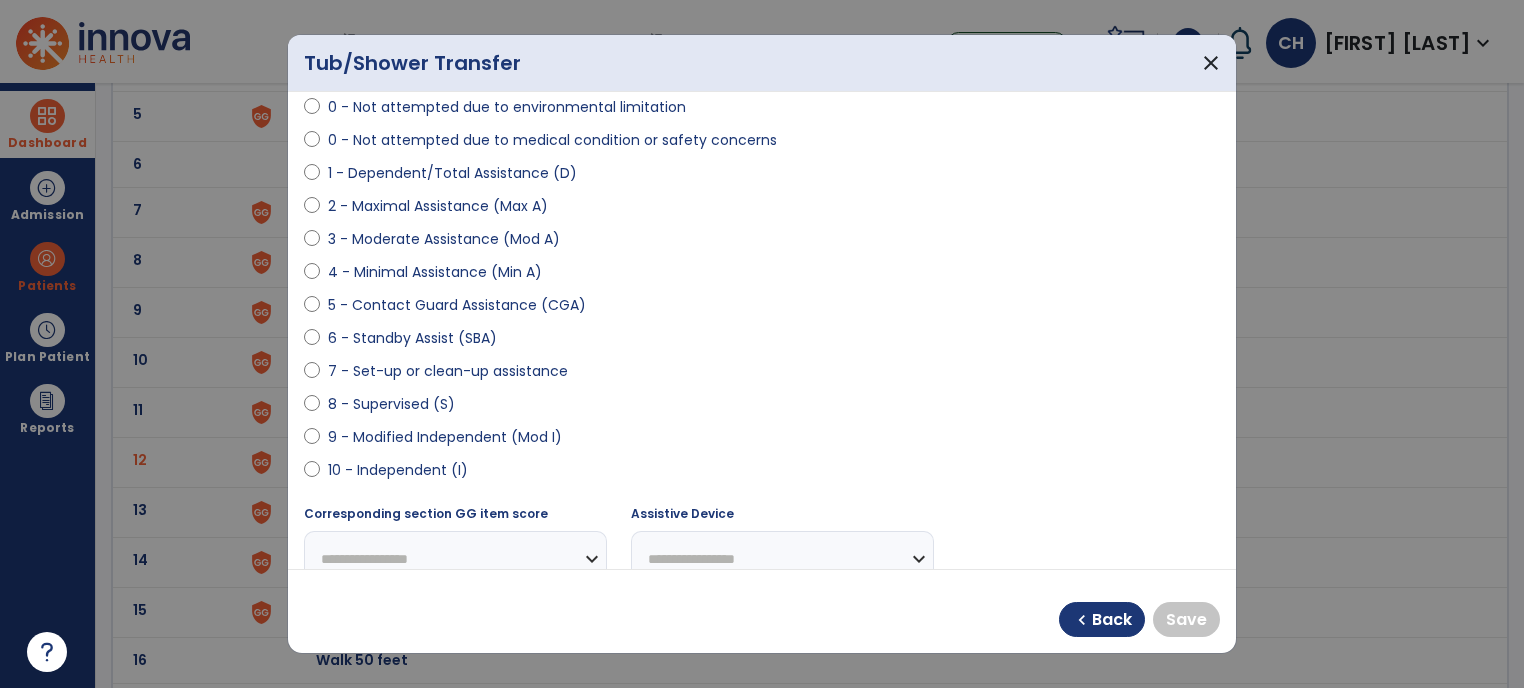 scroll, scrollTop: 175, scrollLeft: 0, axis: vertical 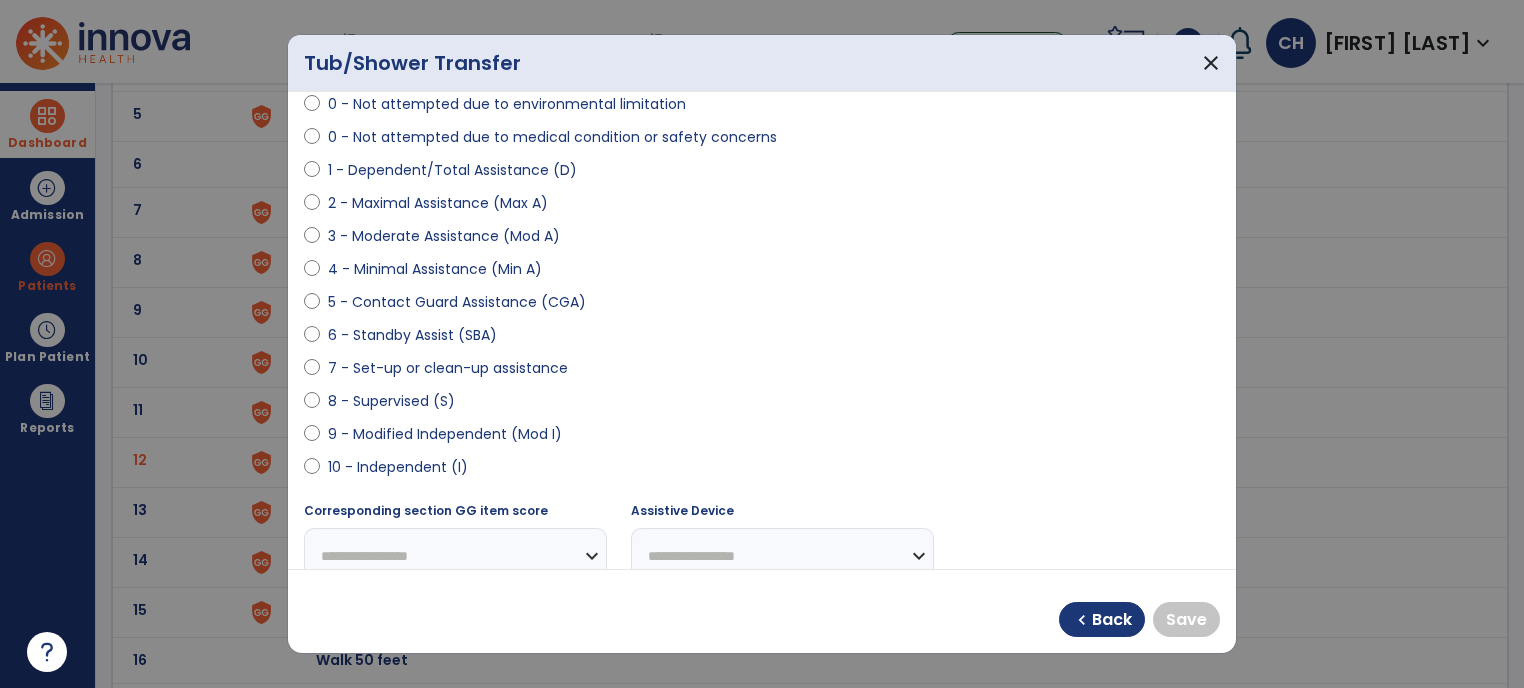 select on "**********" 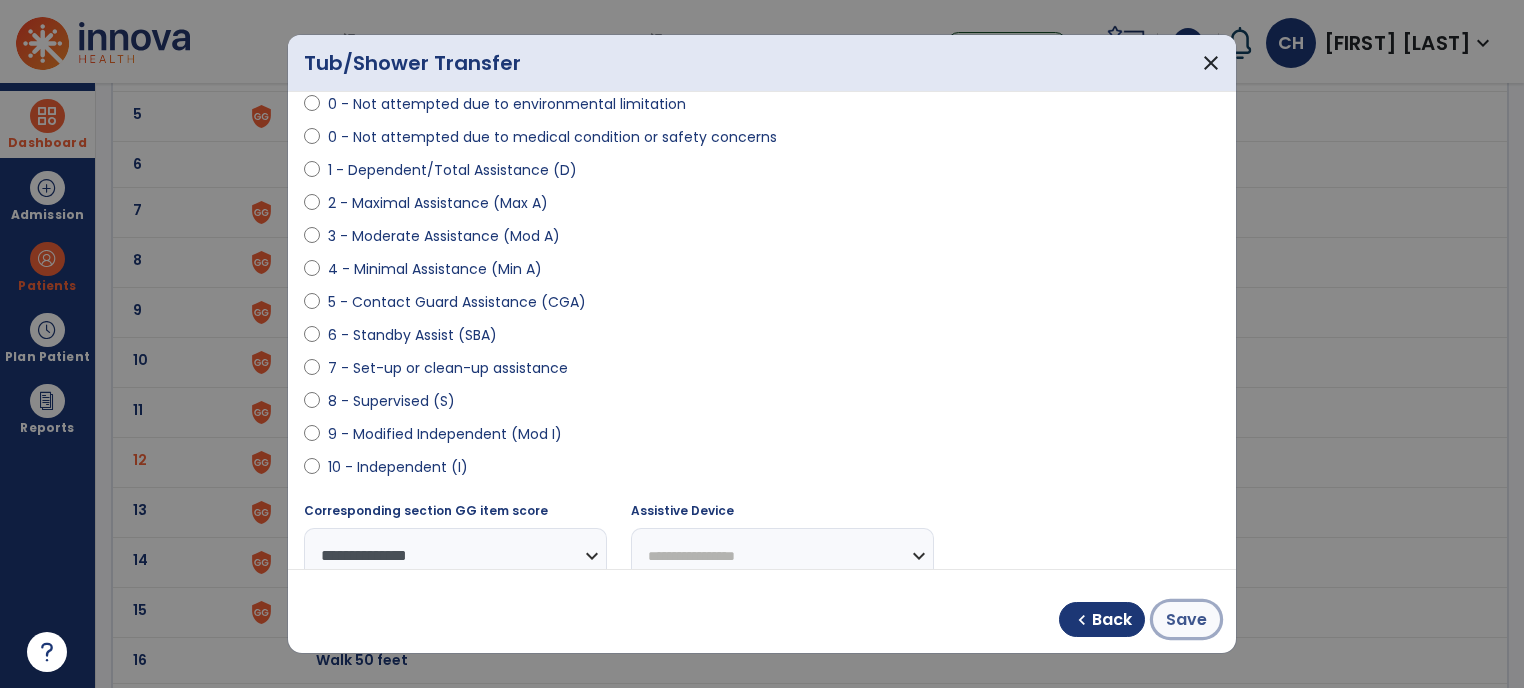 click on "Save" at bounding box center [1186, 620] 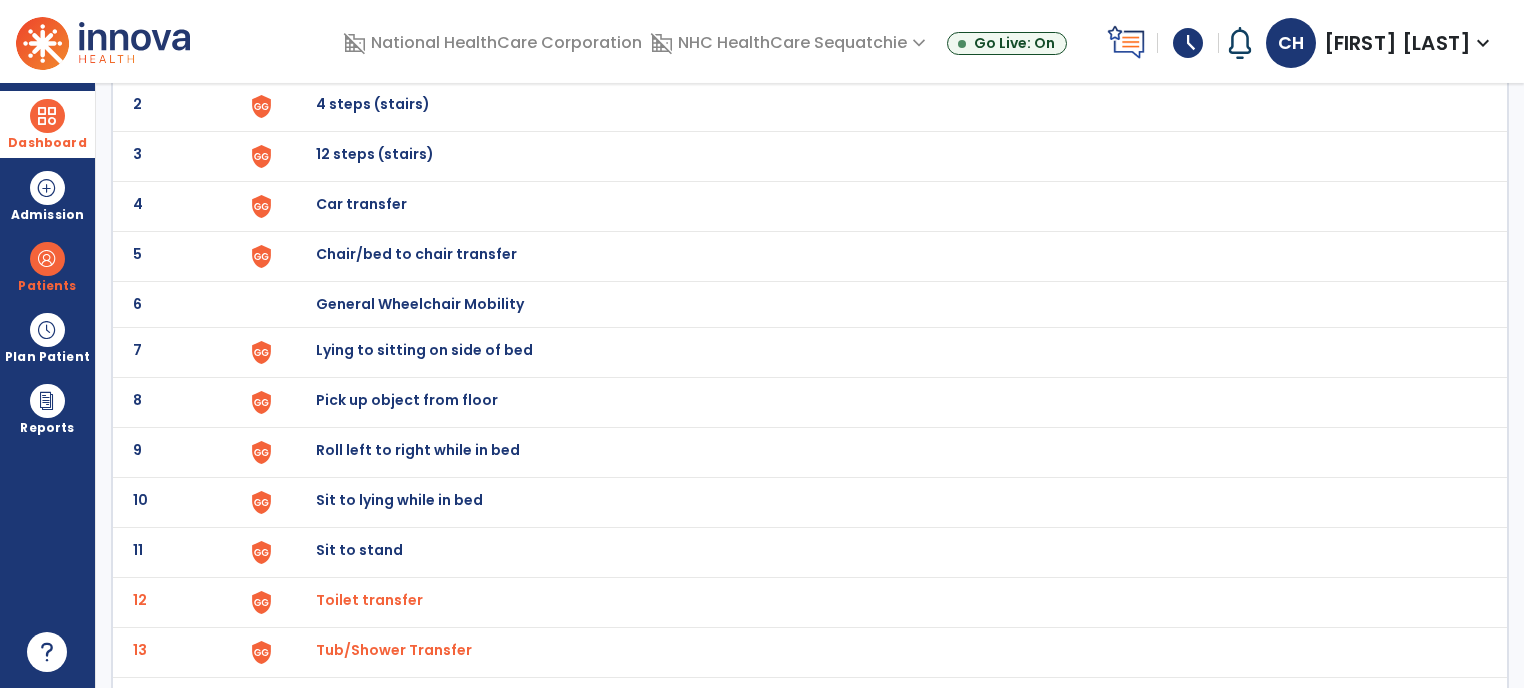 scroll, scrollTop: 0, scrollLeft: 0, axis: both 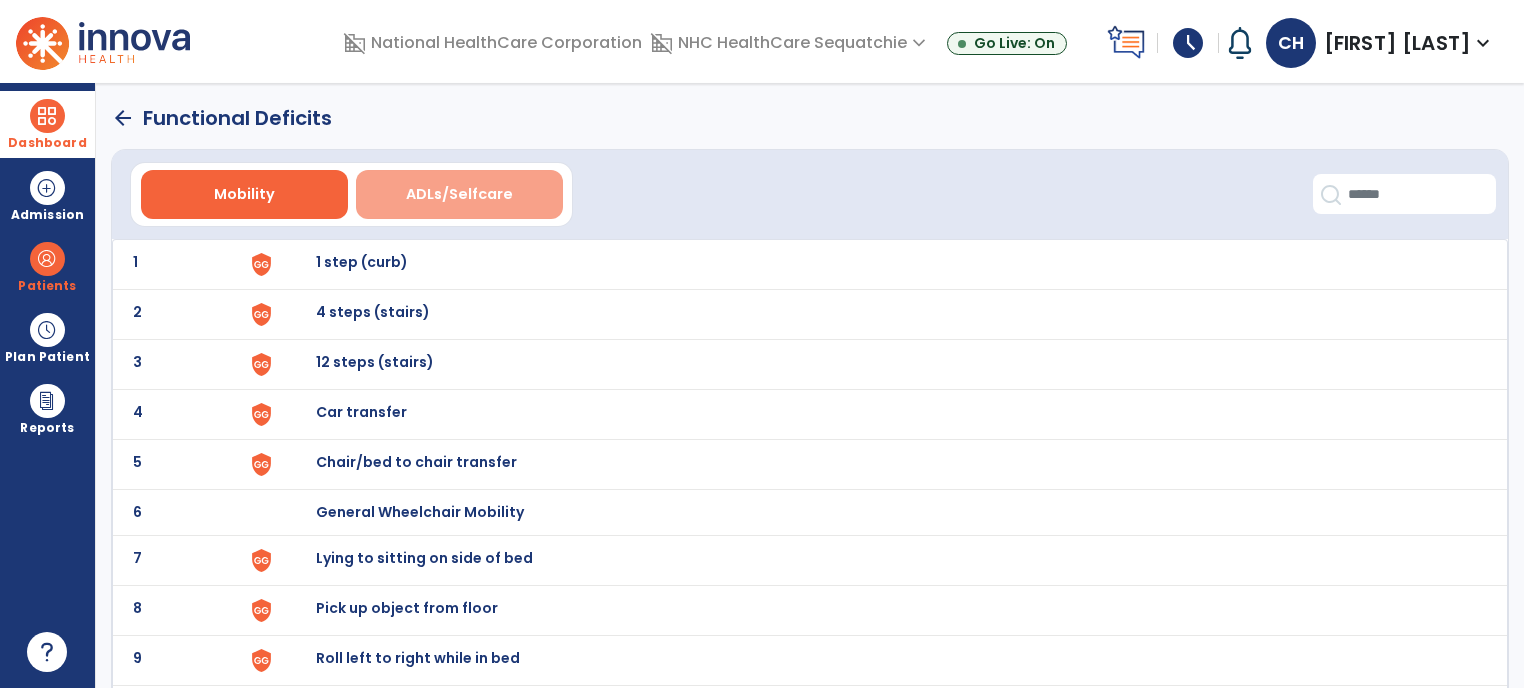 click on "ADLs/Selfcare" at bounding box center (459, 194) 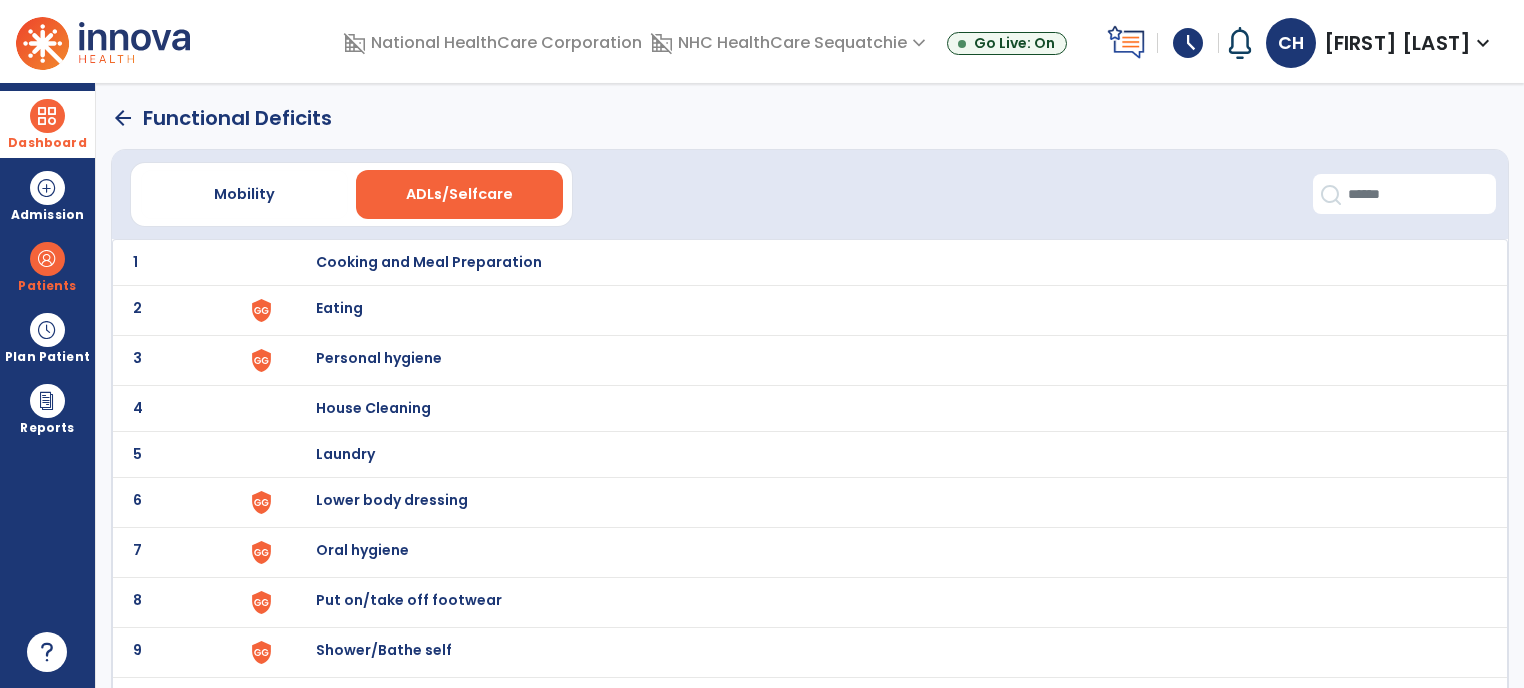 click on "Eating" at bounding box center (429, 262) 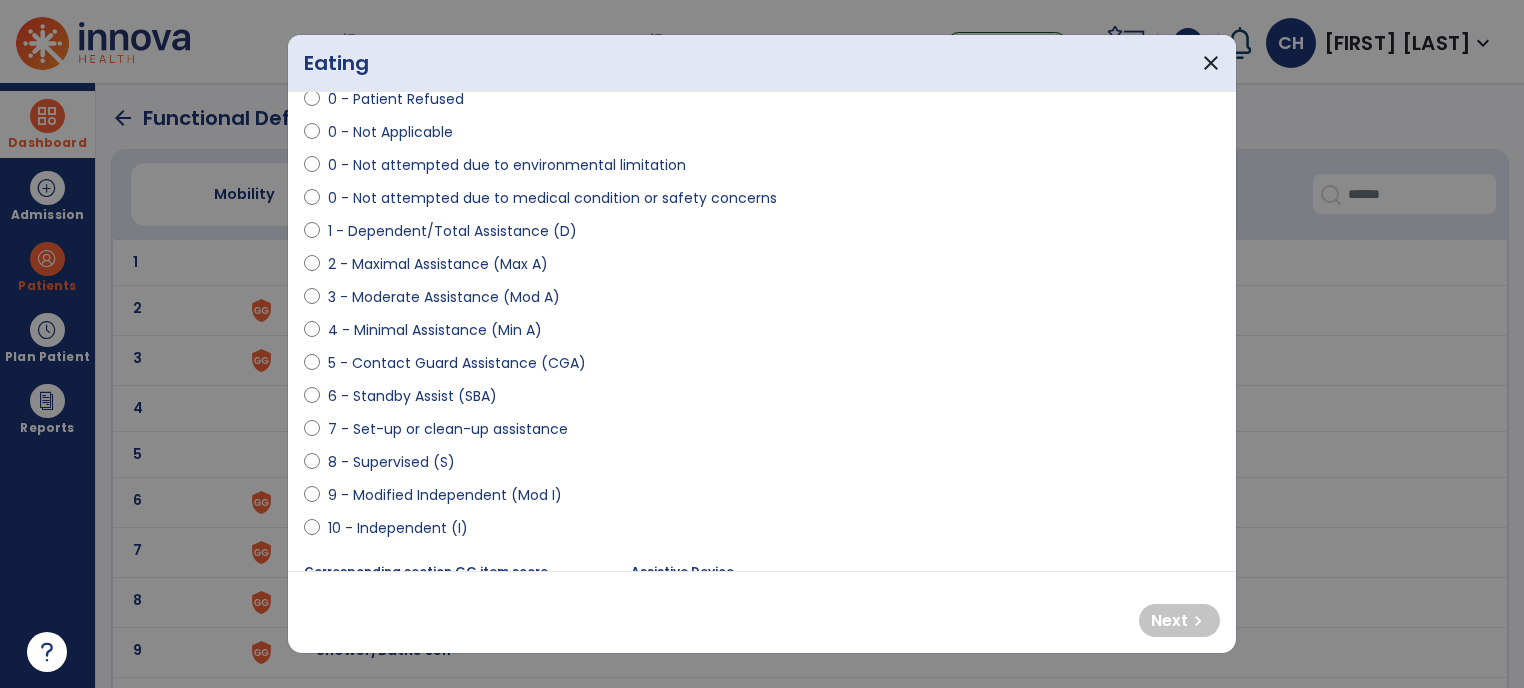 scroll, scrollTop: 112, scrollLeft: 0, axis: vertical 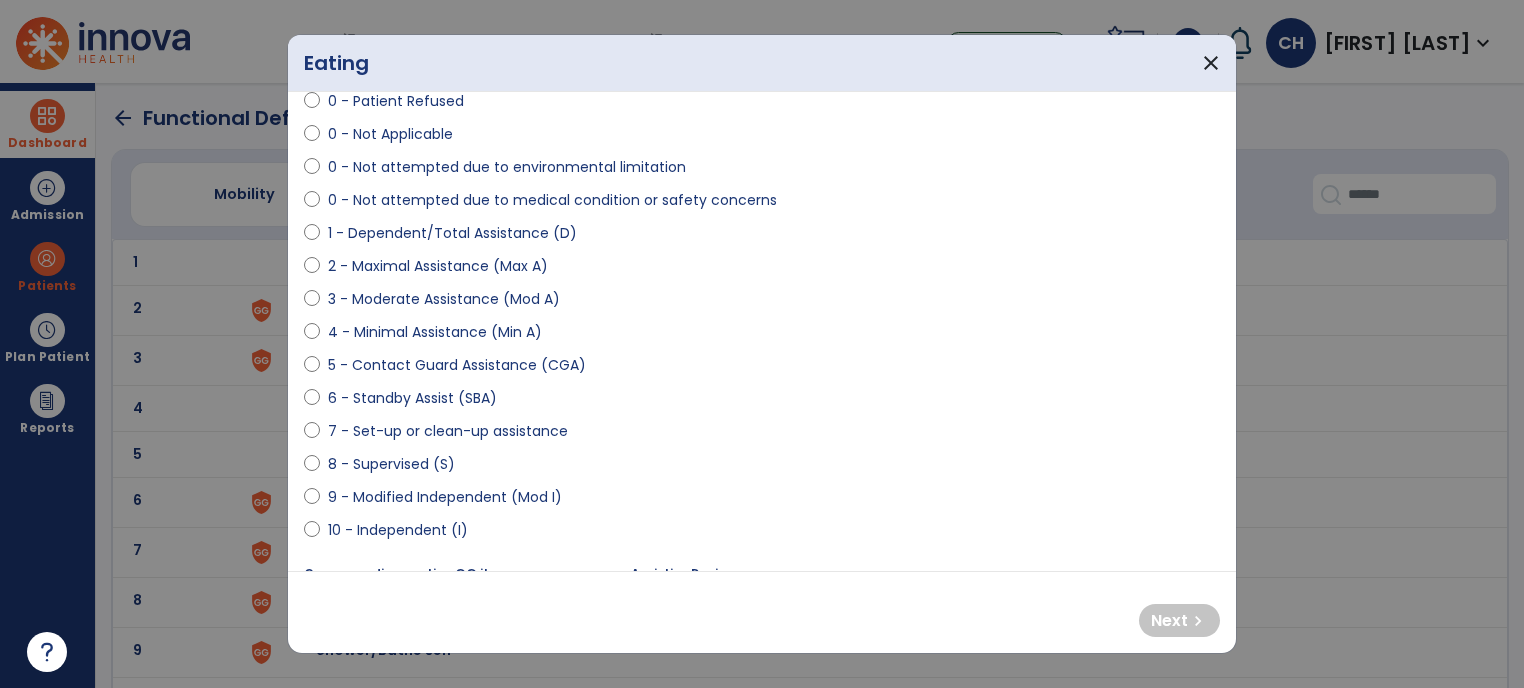select on "**********" 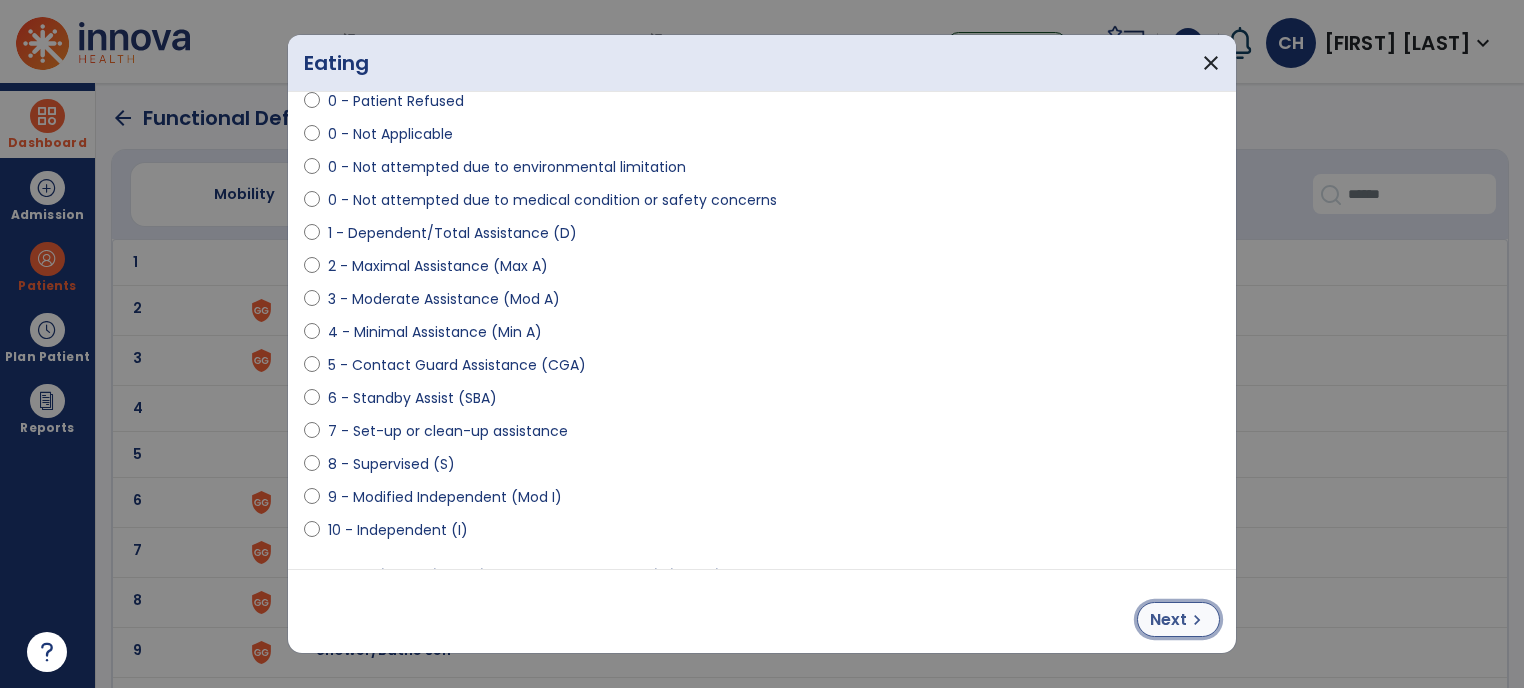click on "Next  chevron_right" at bounding box center [1178, 619] 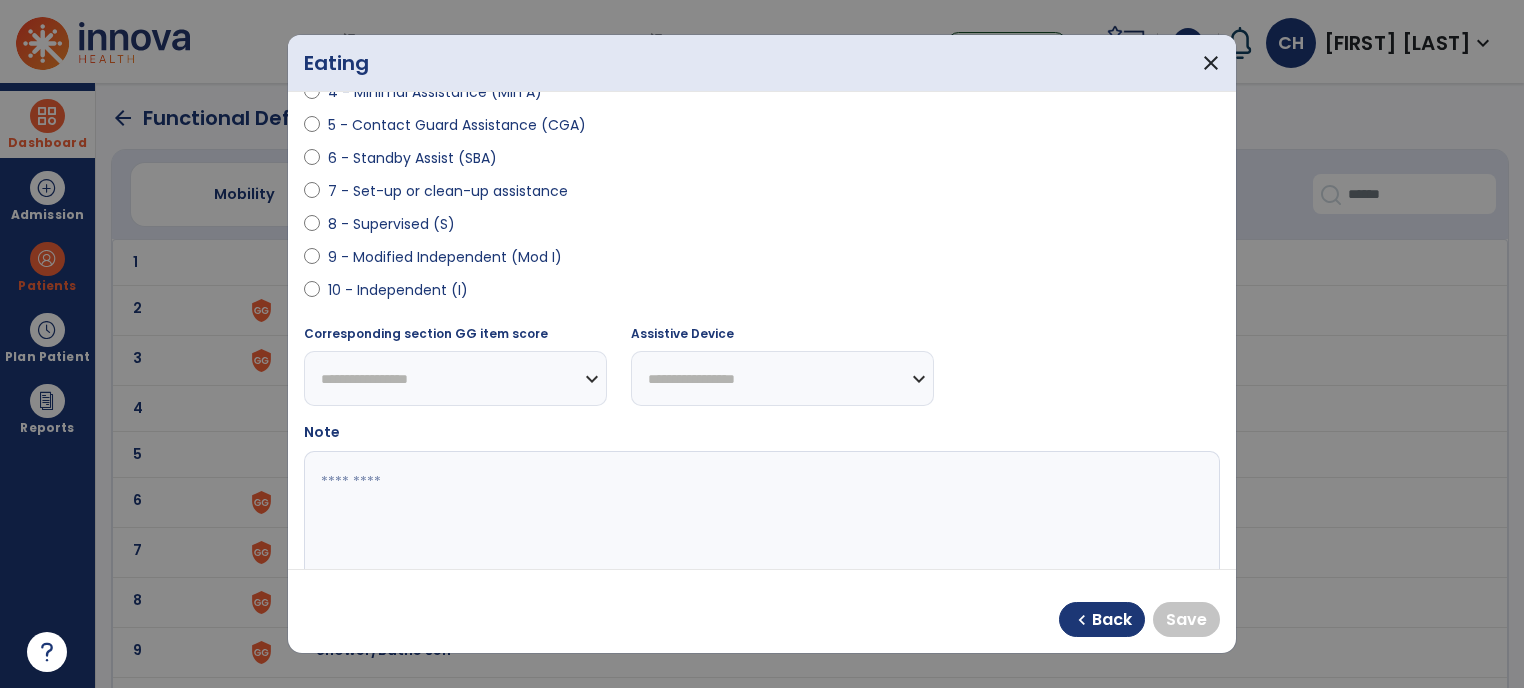 scroll, scrollTop: 356, scrollLeft: 0, axis: vertical 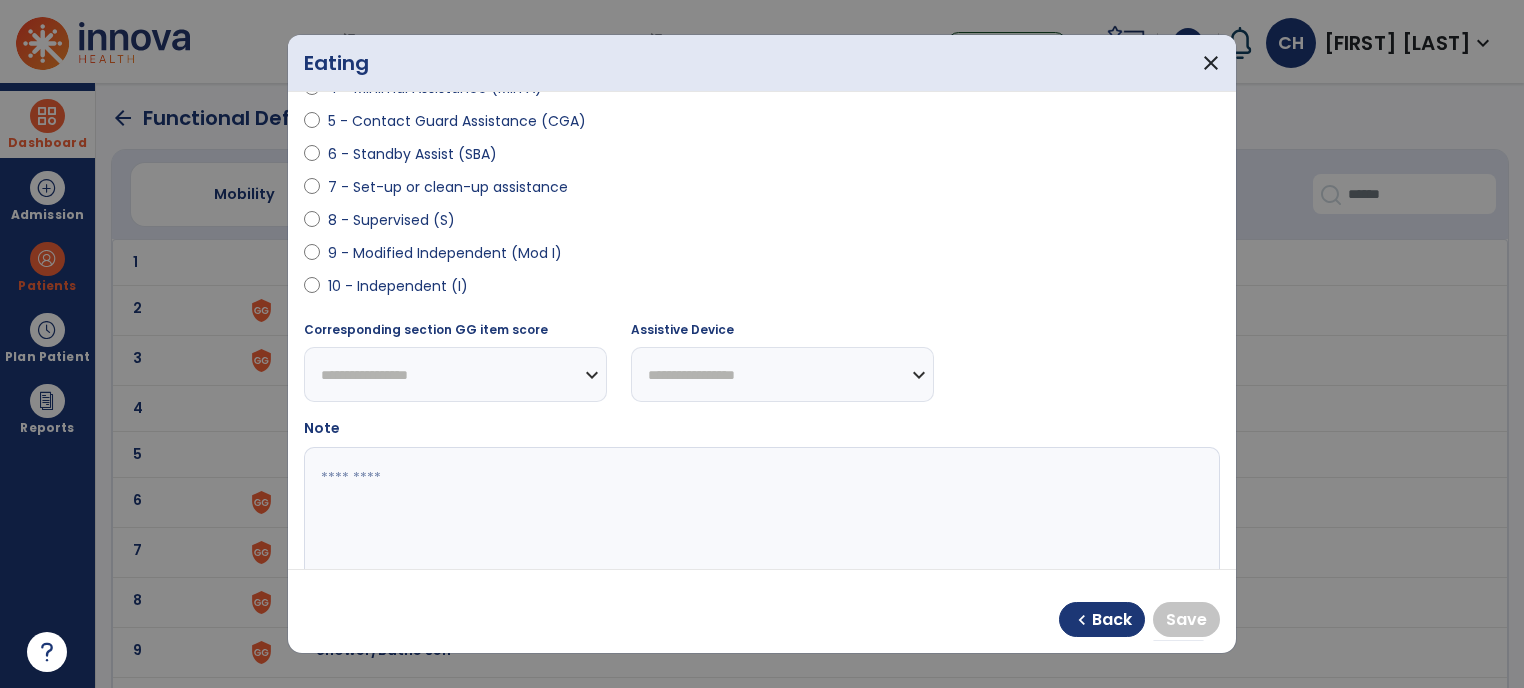 select on "**********" 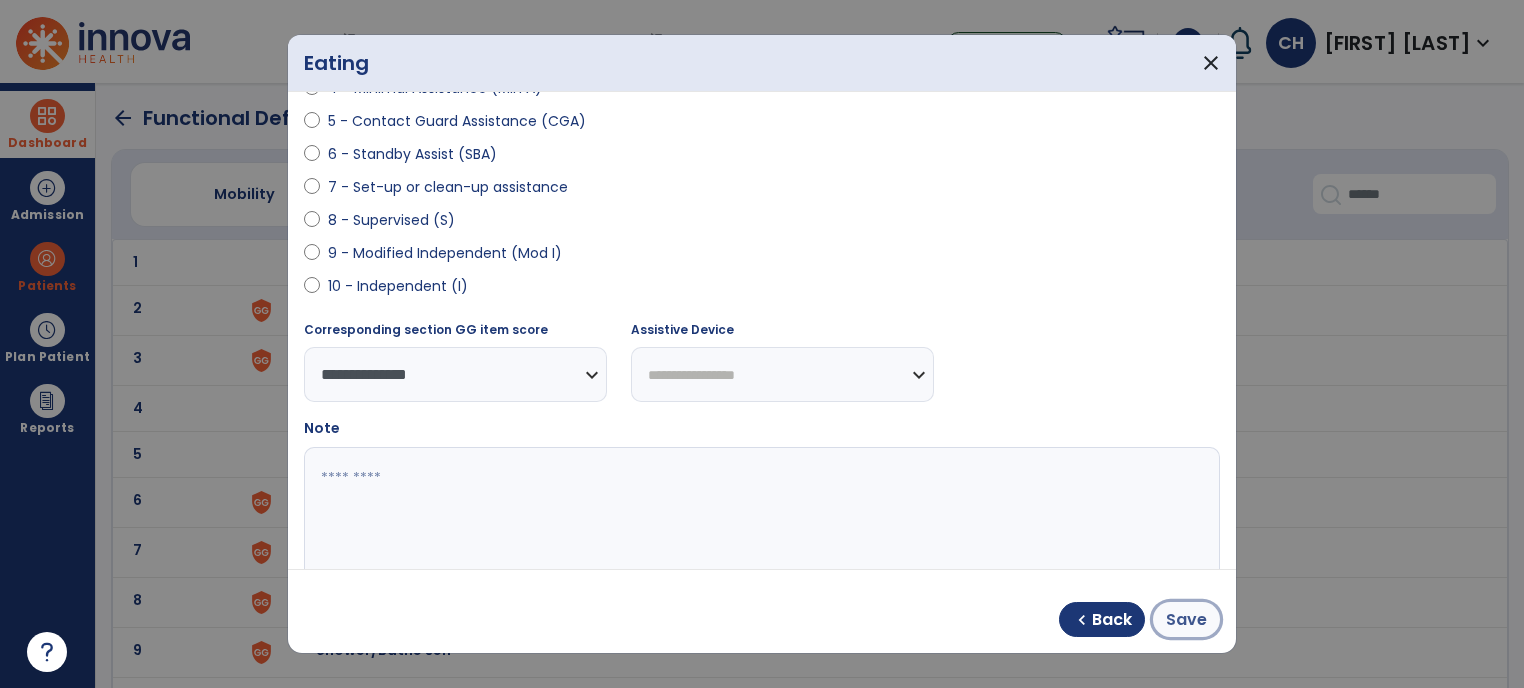 click on "Save" at bounding box center (1186, 619) 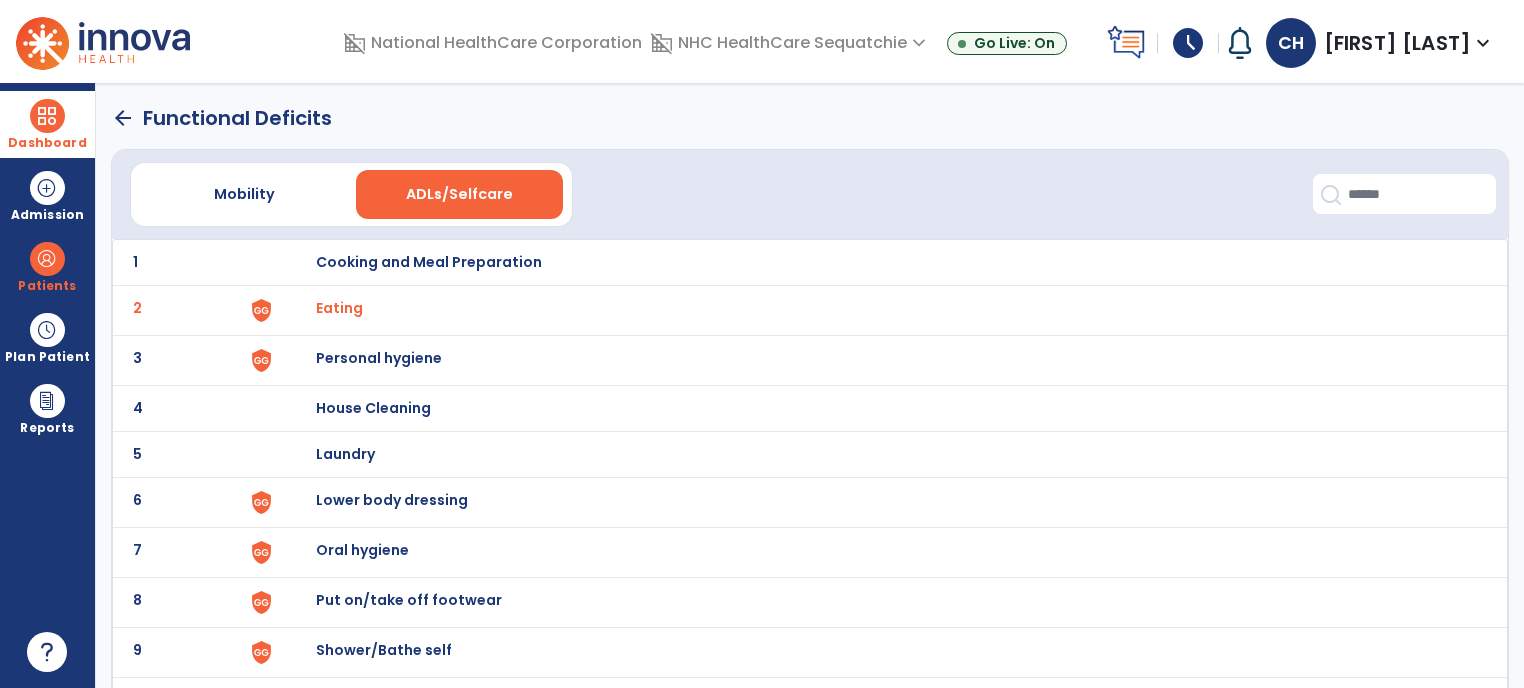 click on "Personal hygiene" at bounding box center [429, 262] 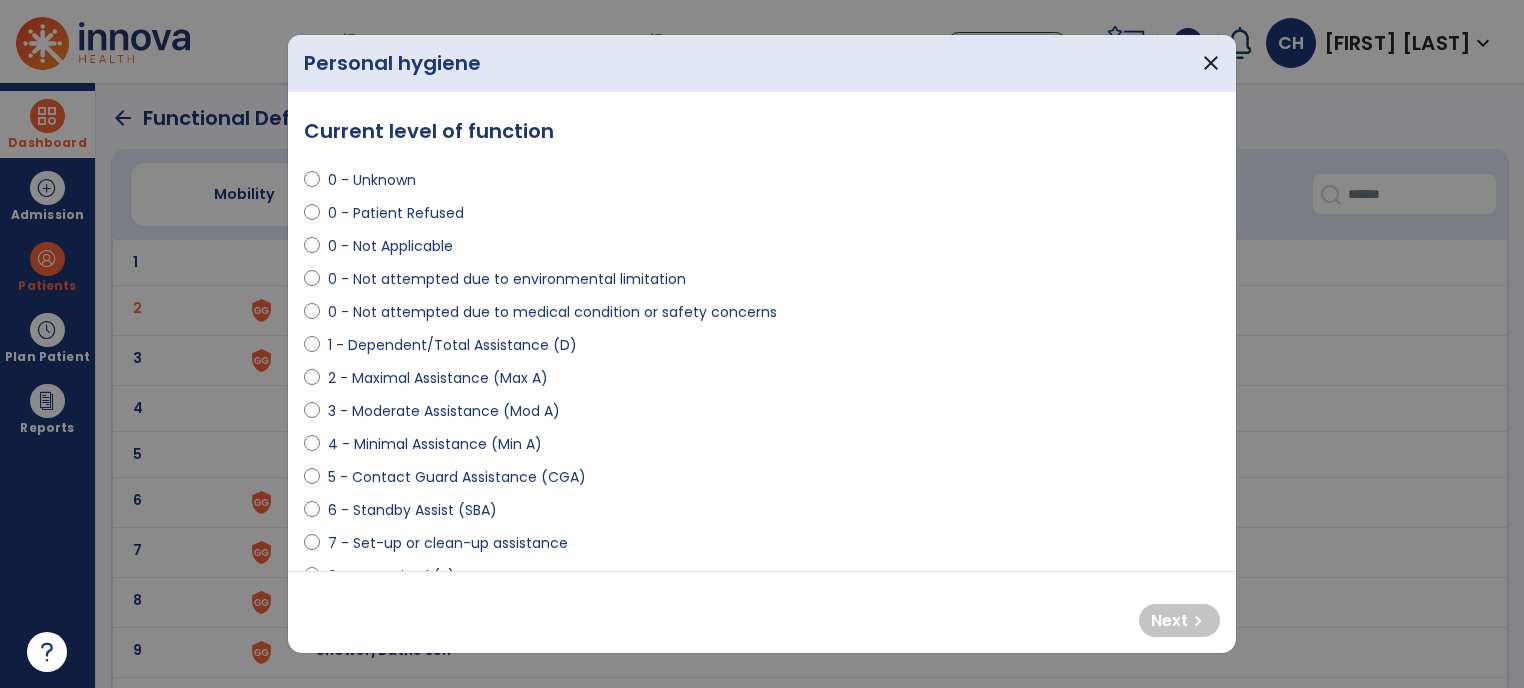 select on "**********" 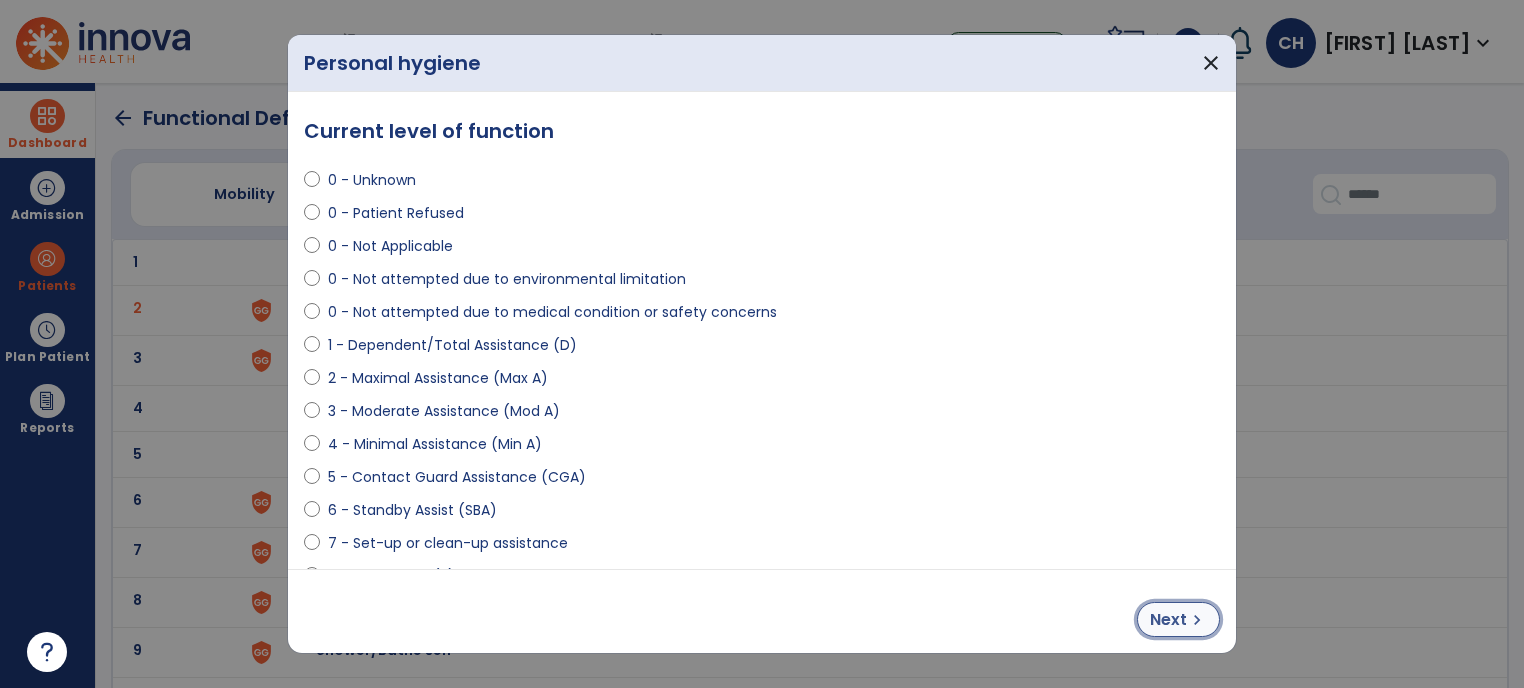 click on "Next  chevron_right" at bounding box center [1178, 619] 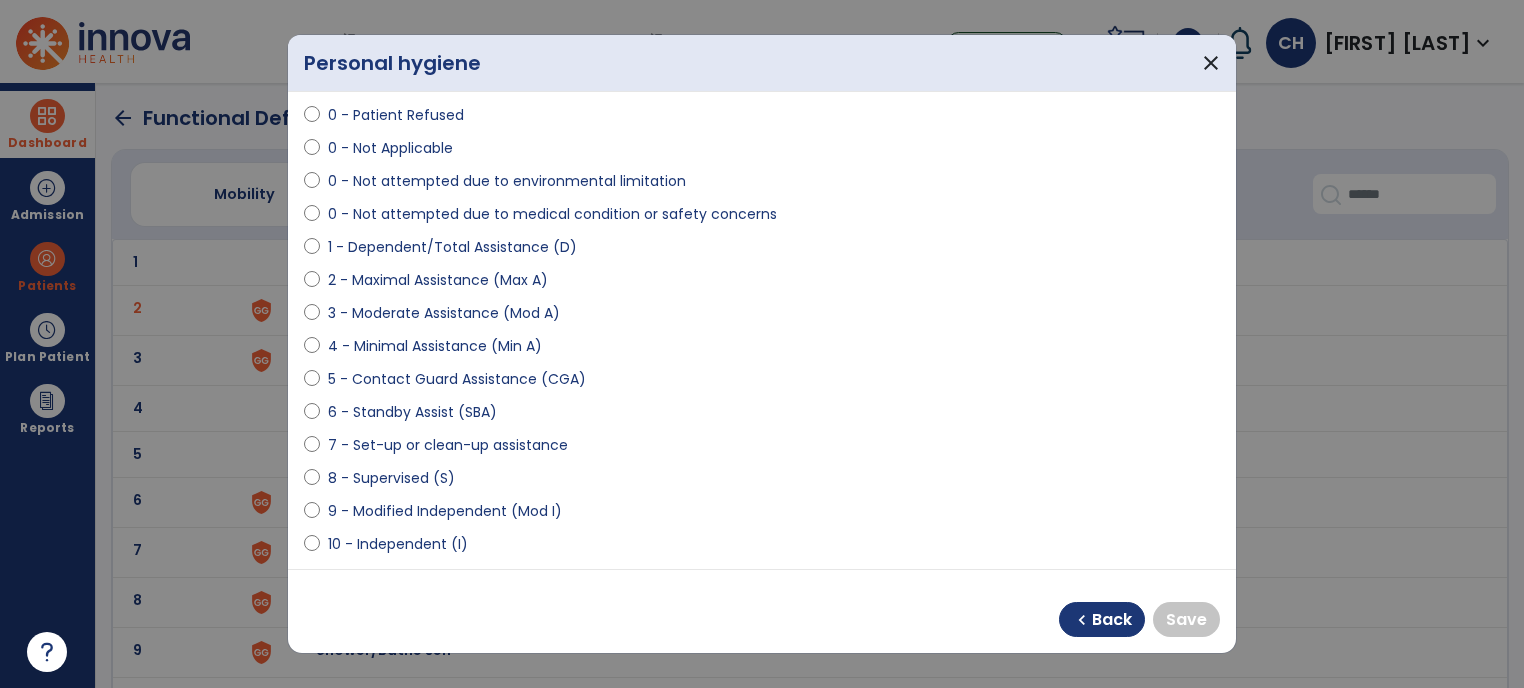 scroll, scrollTop: 96, scrollLeft: 0, axis: vertical 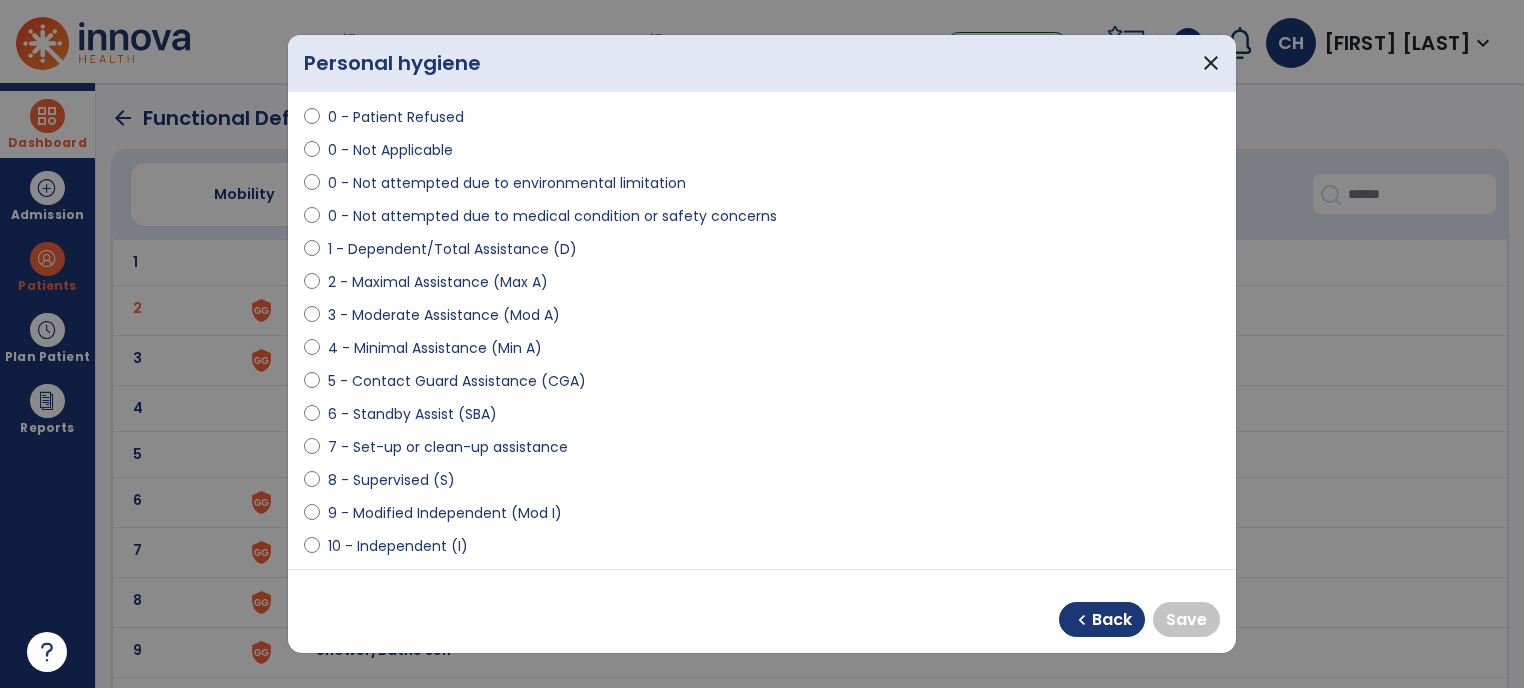 select on "**********" 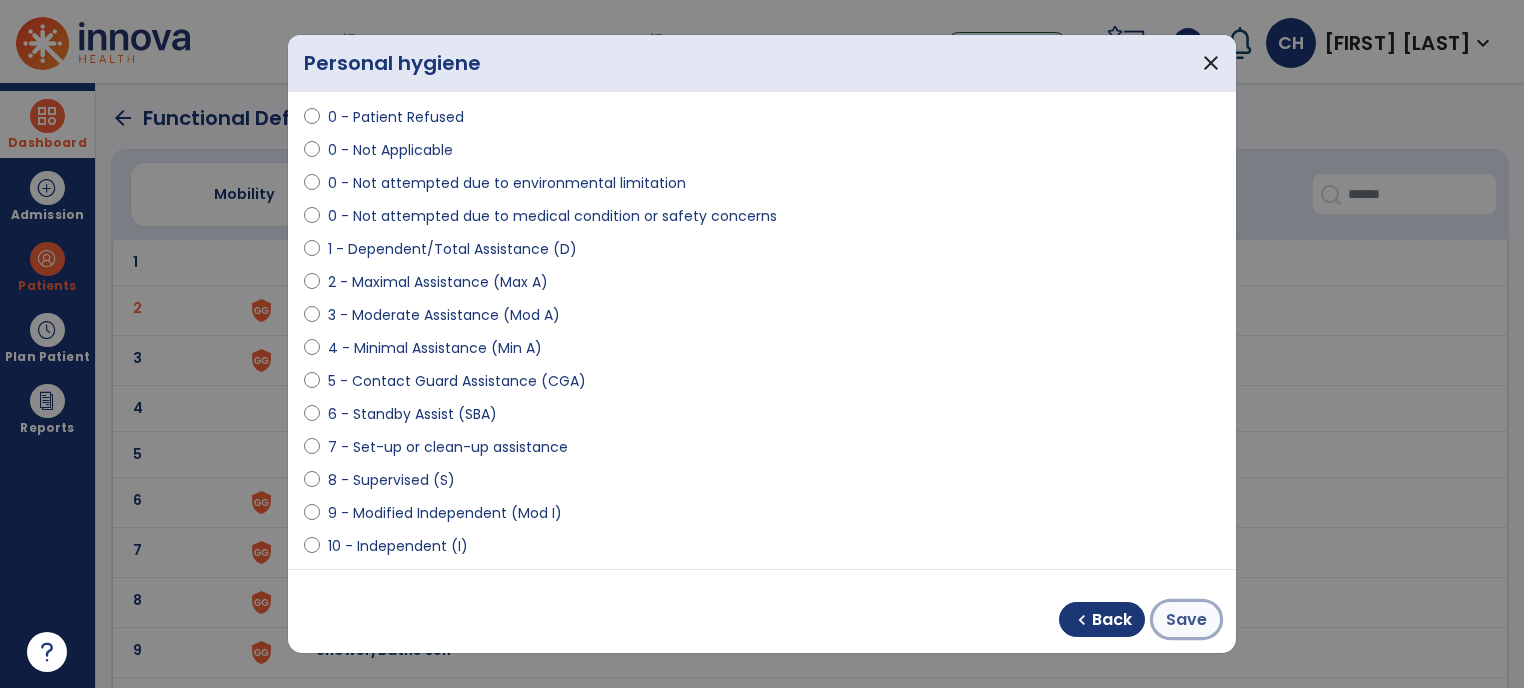 click on "Save" at bounding box center (1186, 619) 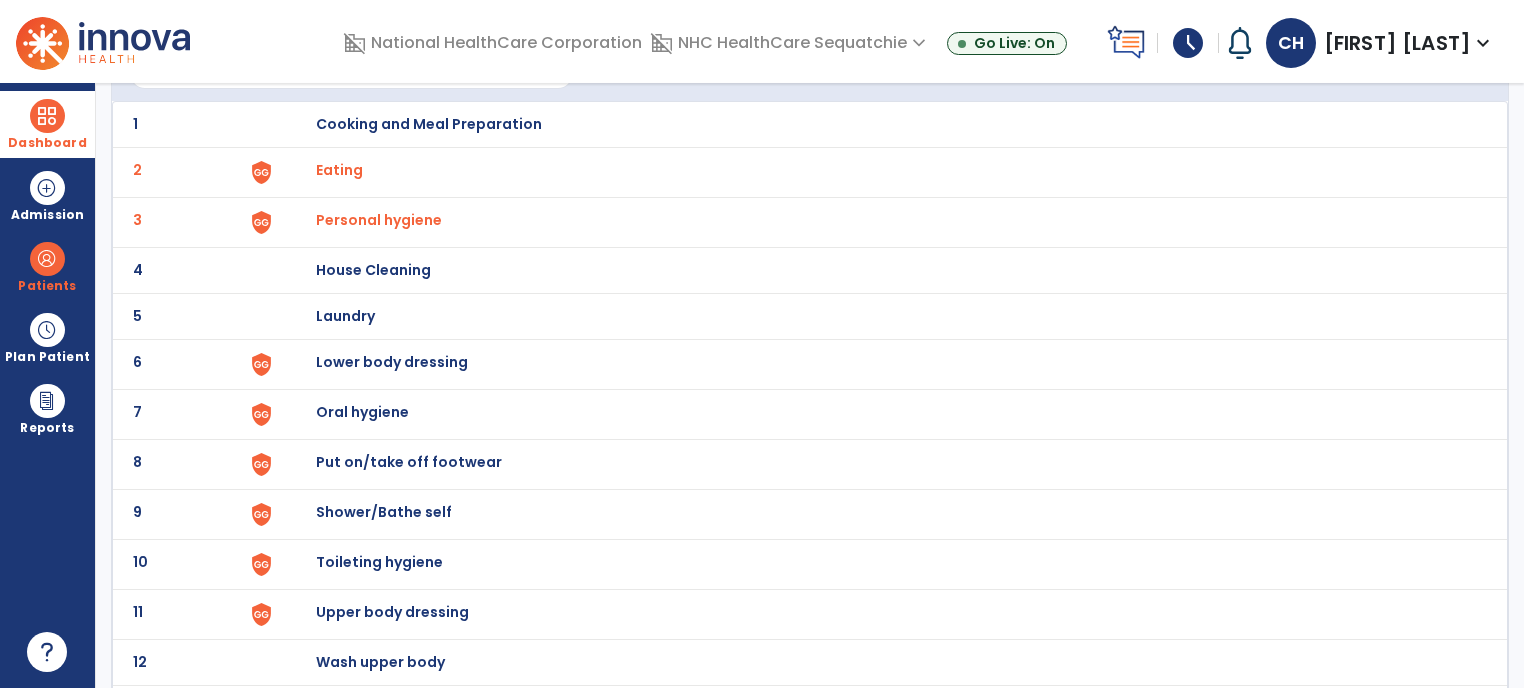 scroll, scrollTop: 179, scrollLeft: 0, axis: vertical 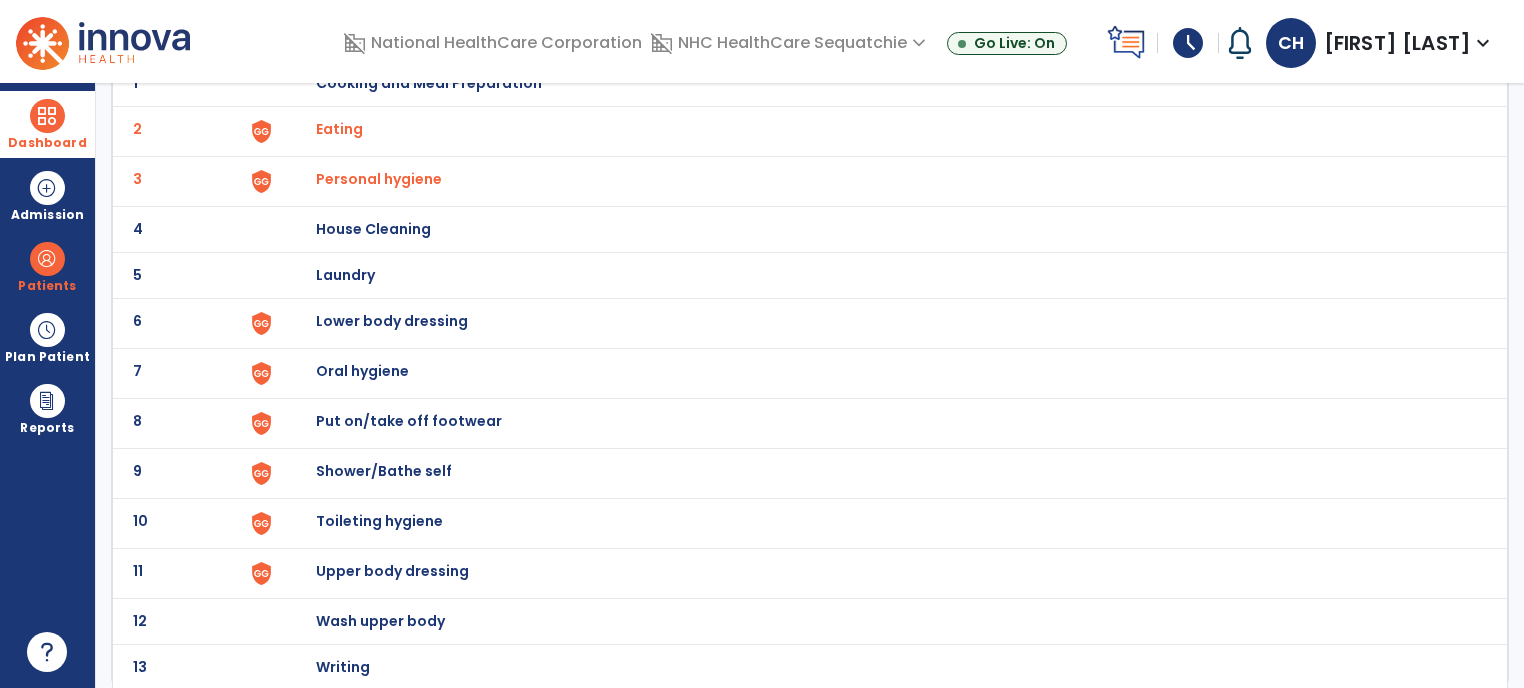 click on "Lower body dressing" at bounding box center (429, 83) 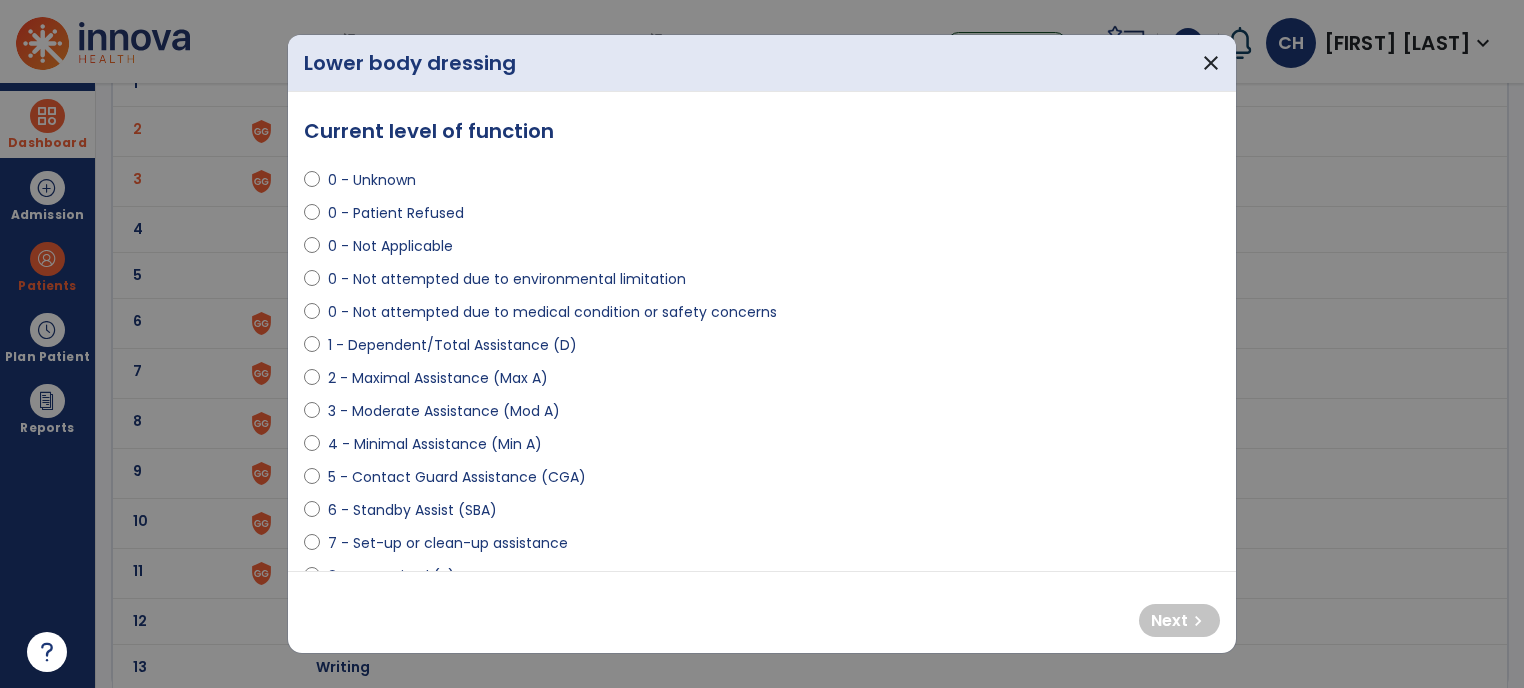 select on "**********" 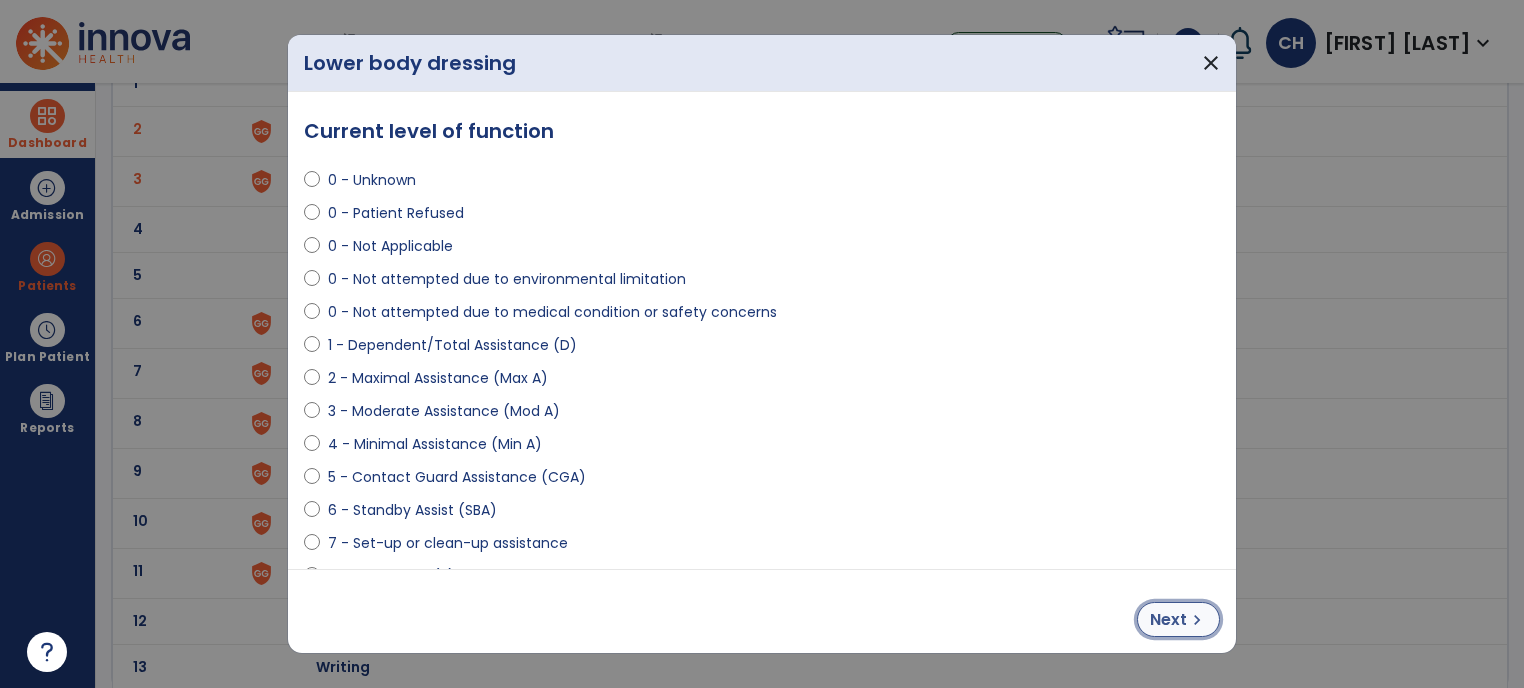 click on "Next" at bounding box center [1168, 620] 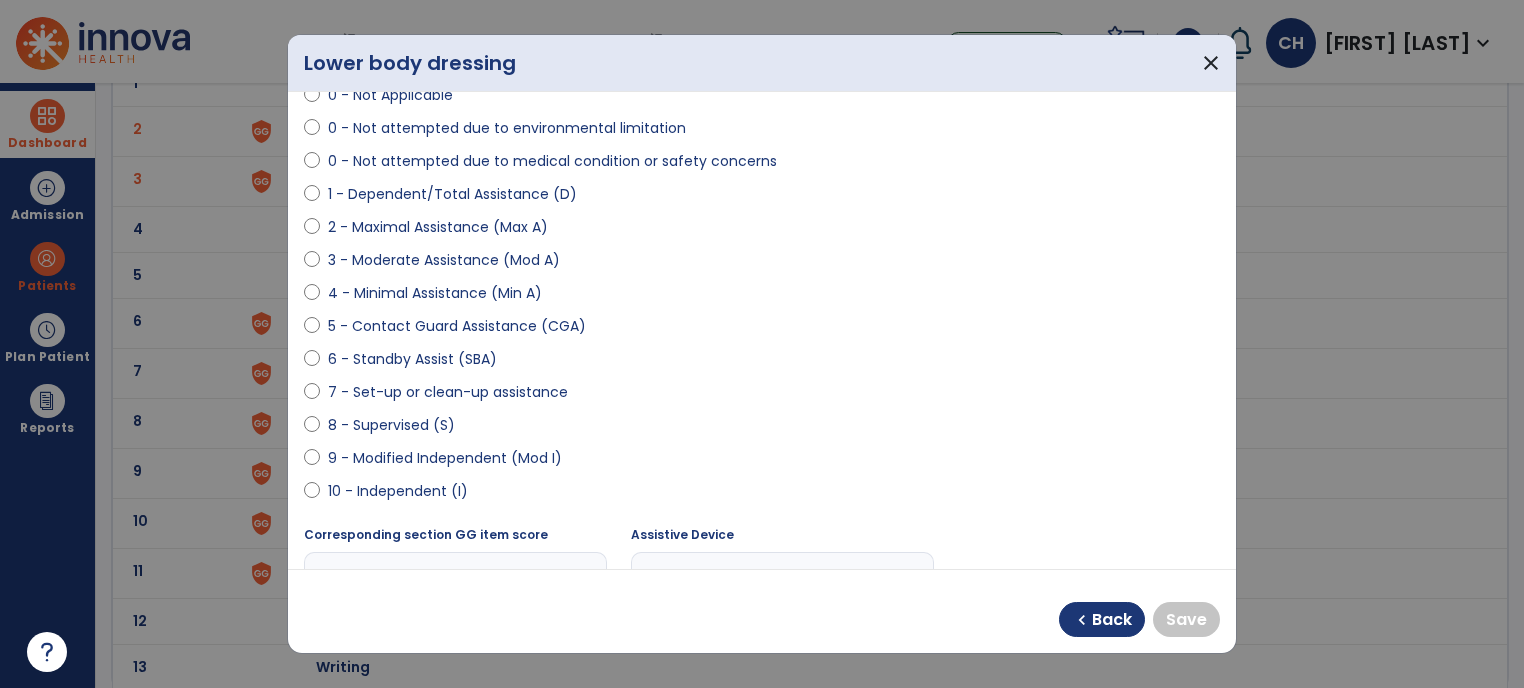 scroll, scrollTop: 156, scrollLeft: 0, axis: vertical 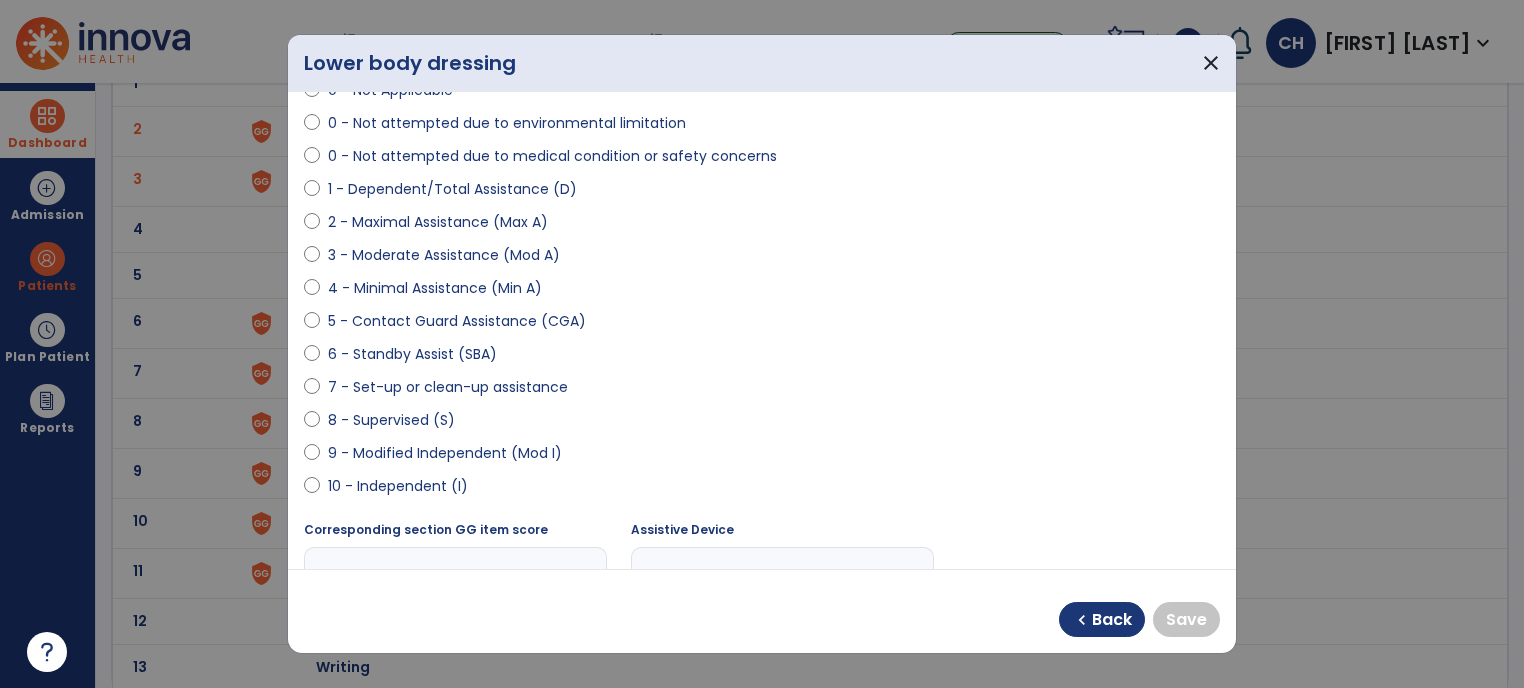 select on "**********" 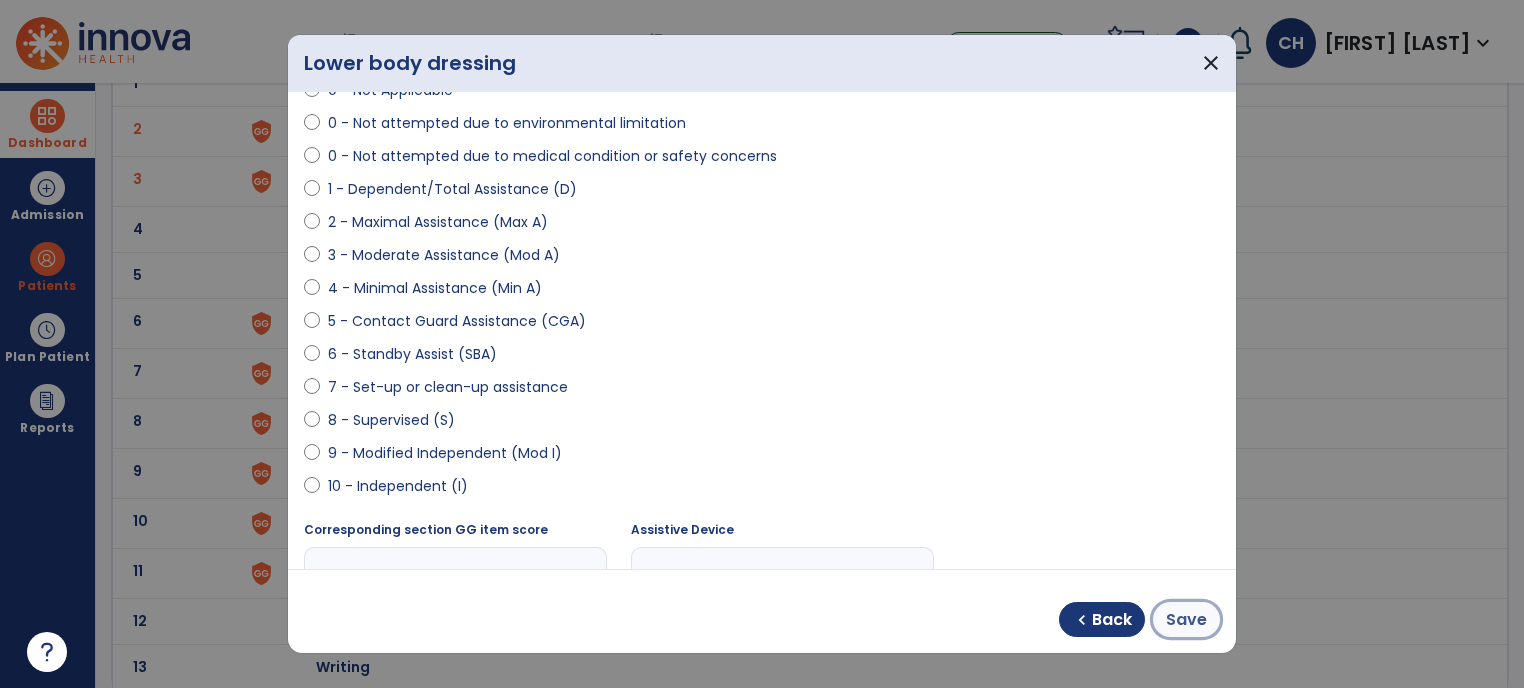 click on "Save" at bounding box center [1186, 620] 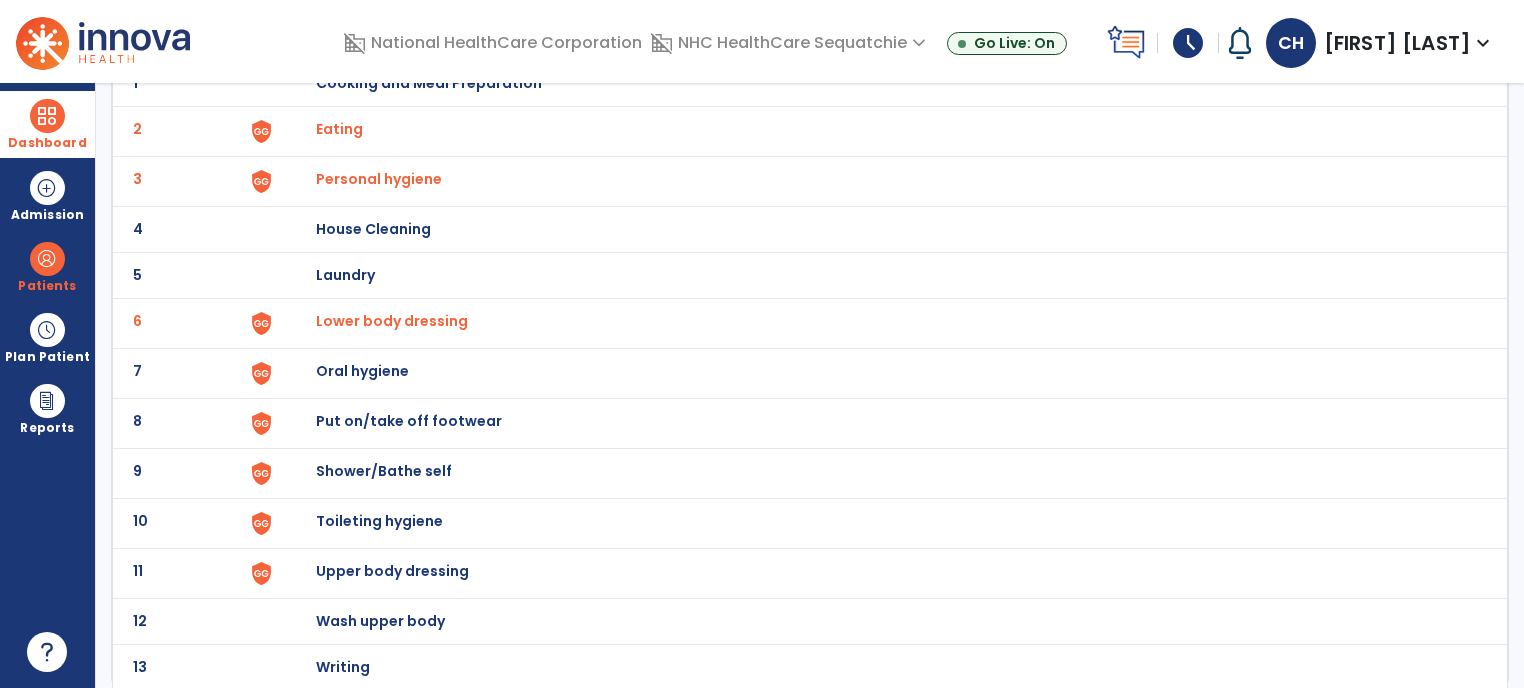 click on "Put on/take off footwear" at bounding box center (429, 83) 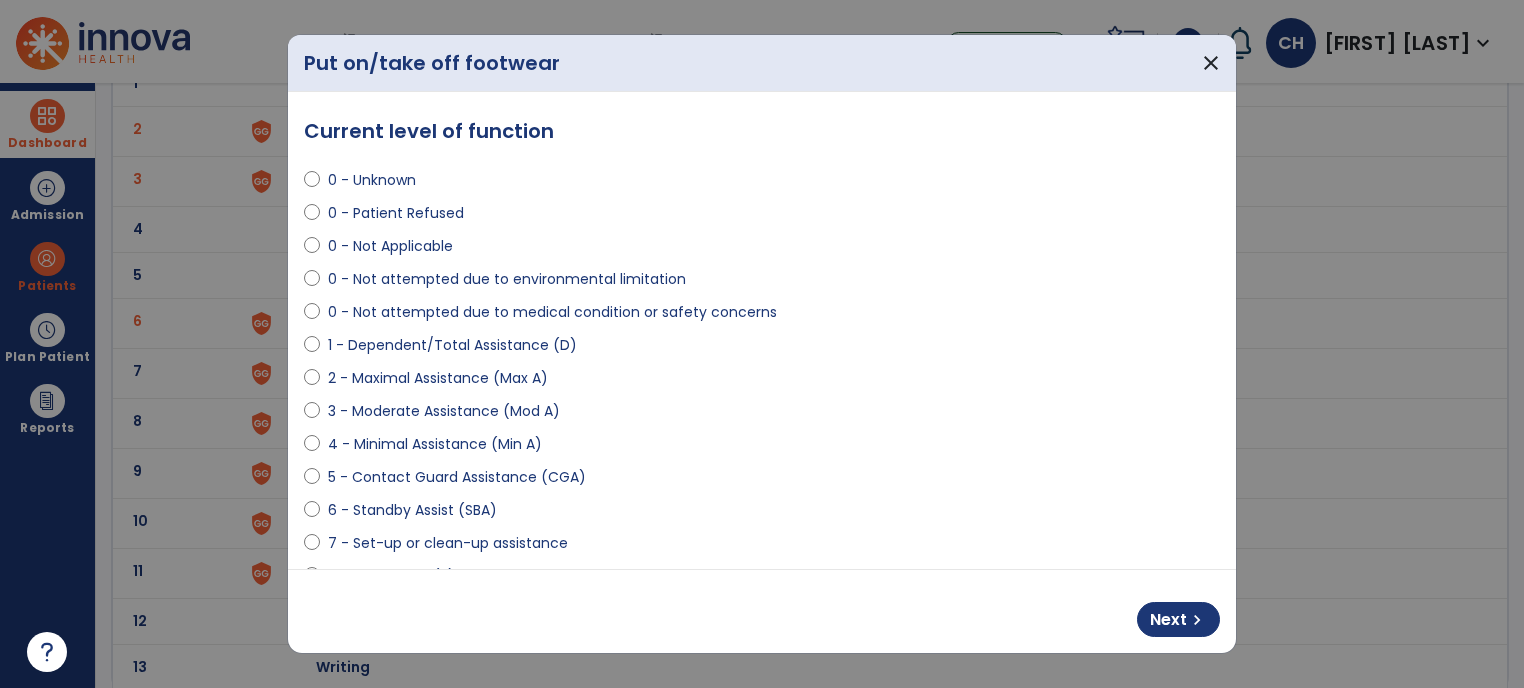 select on "**********" 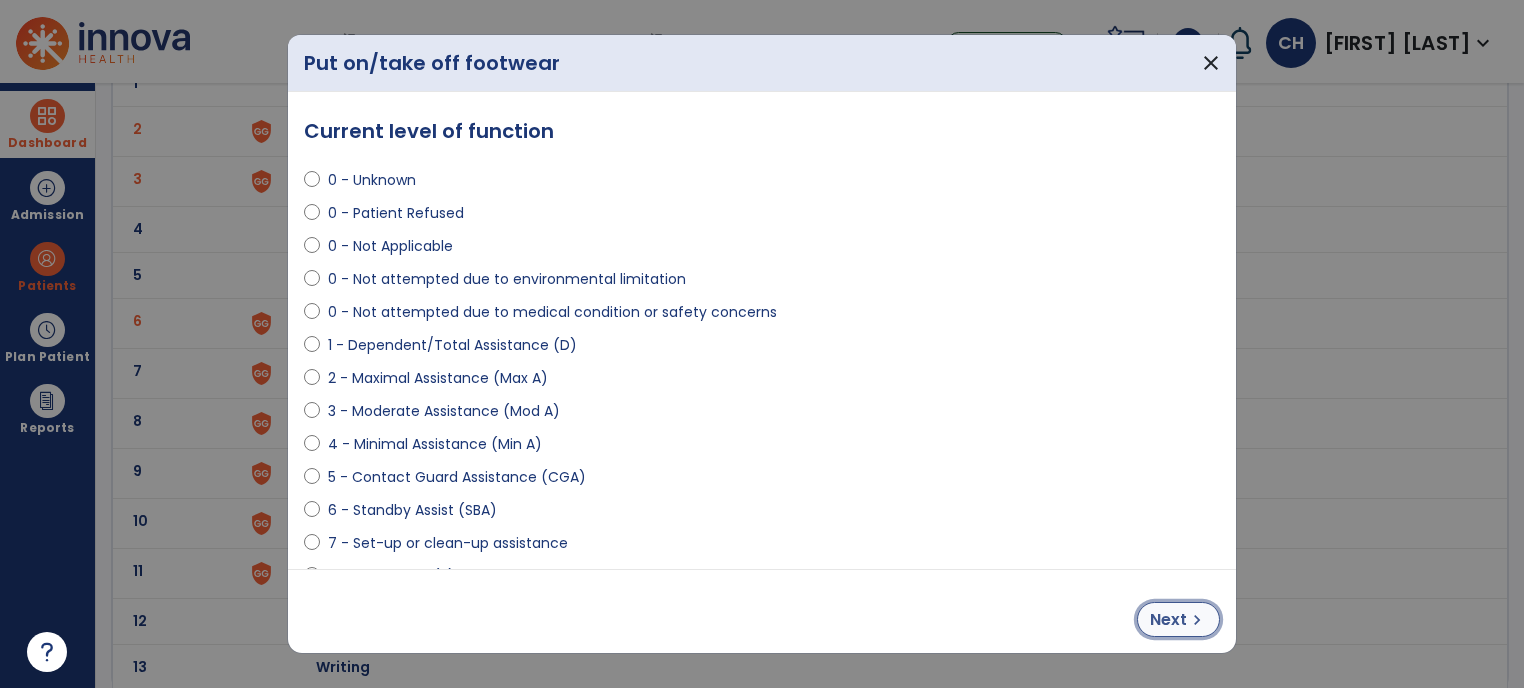 click on "Next" at bounding box center [1168, 620] 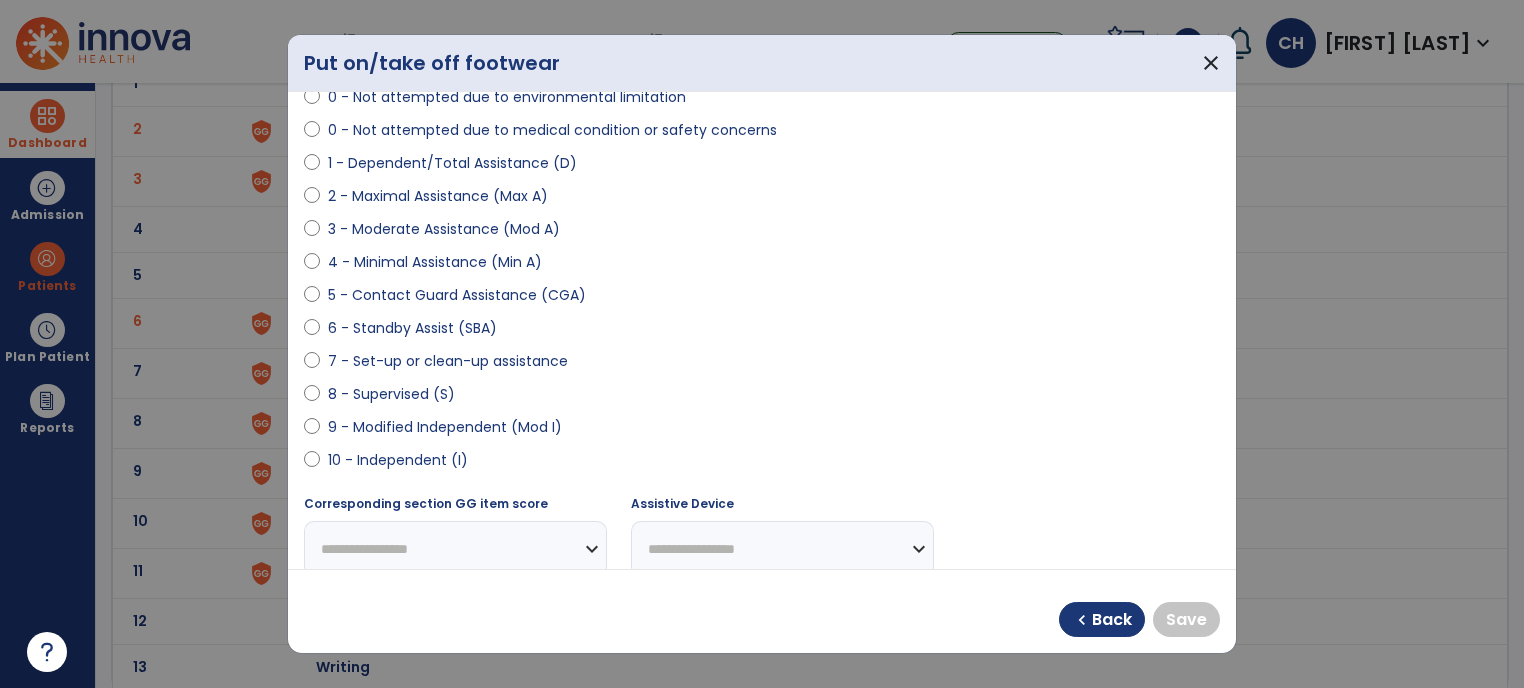 scroll, scrollTop: 194, scrollLeft: 0, axis: vertical 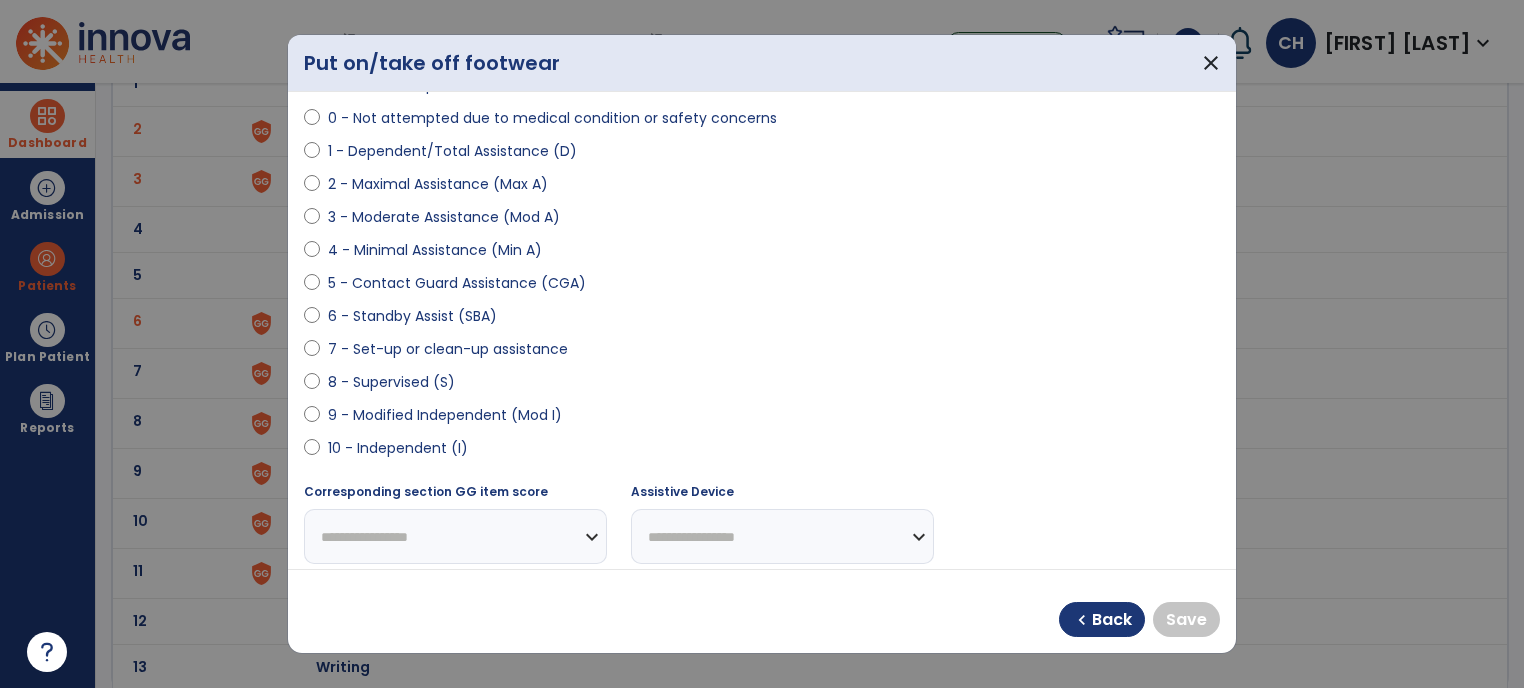 select on "**********" 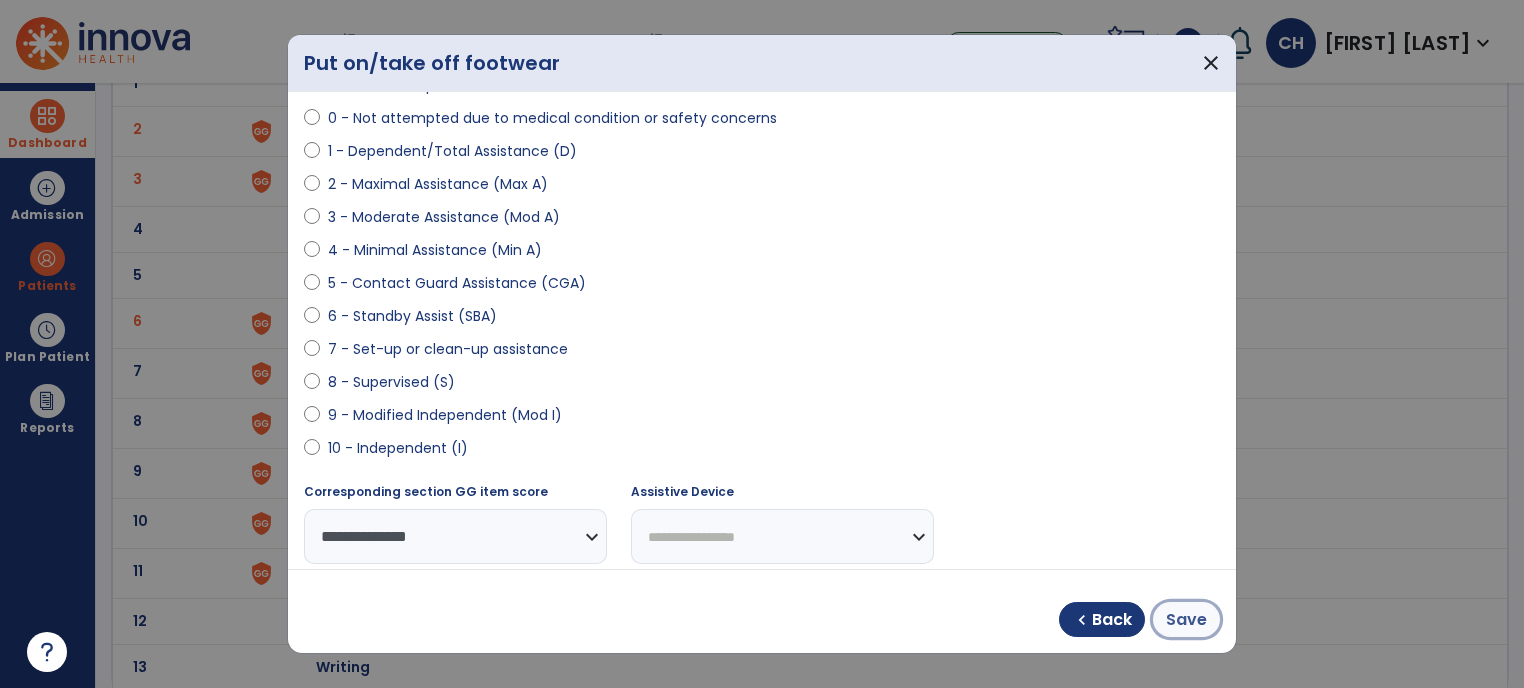 click on "Save" at bounding box center (1186, 620) 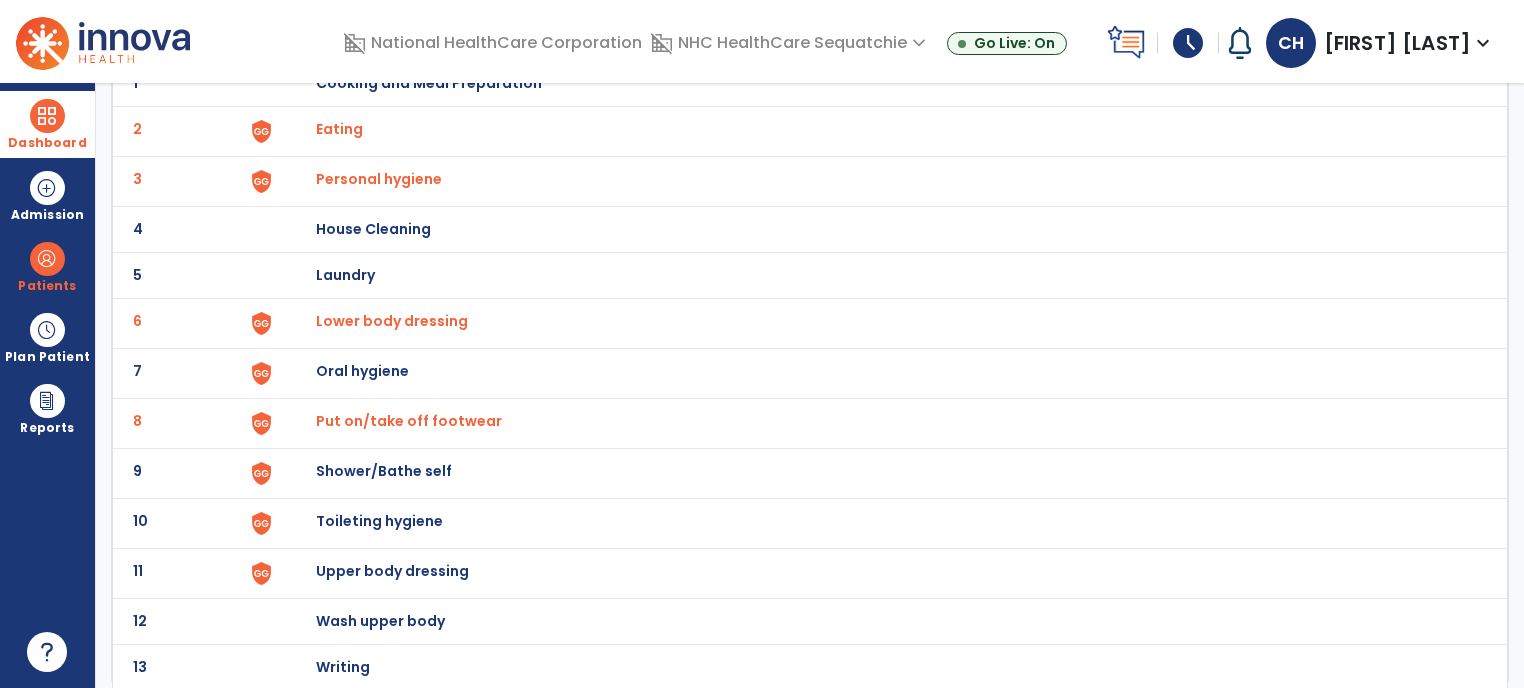 click on "Shower/Bathe self" at bounding box center (429, 83) 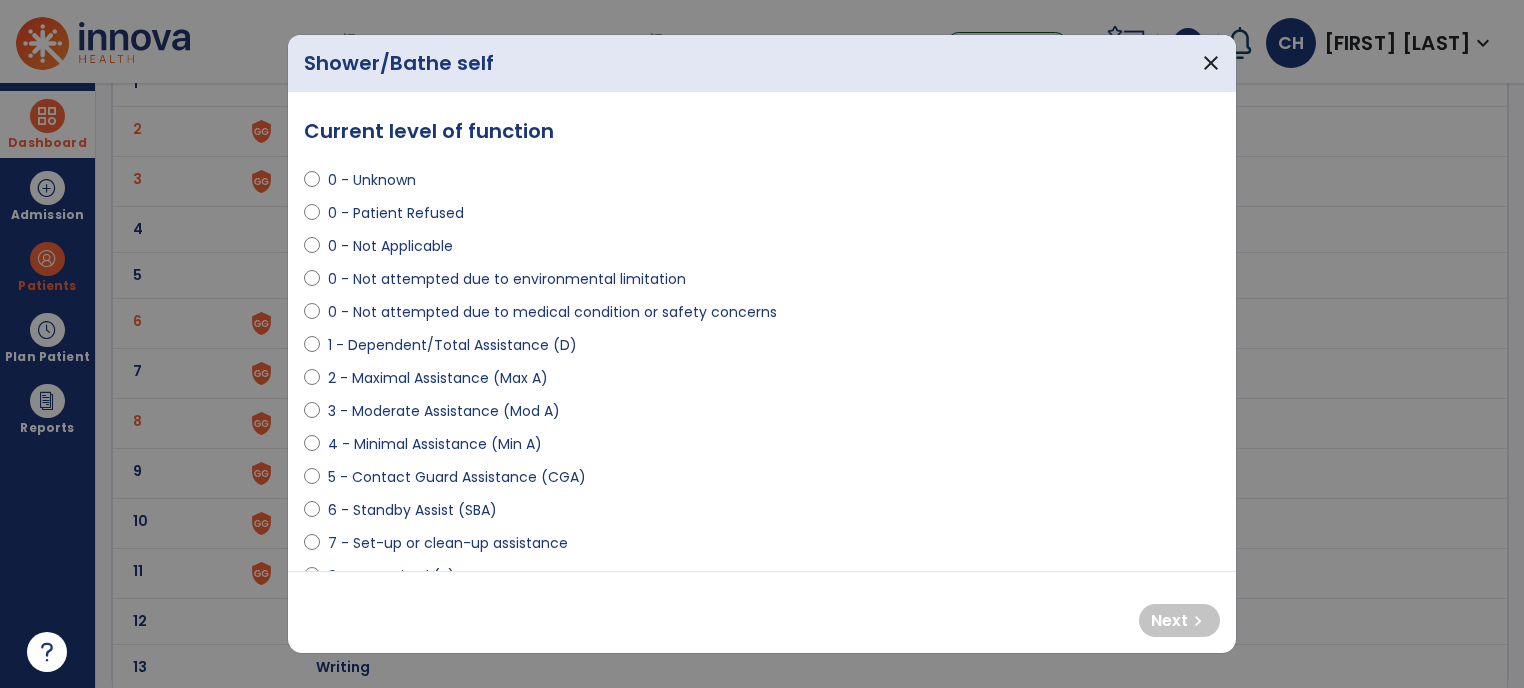 select on "**********" 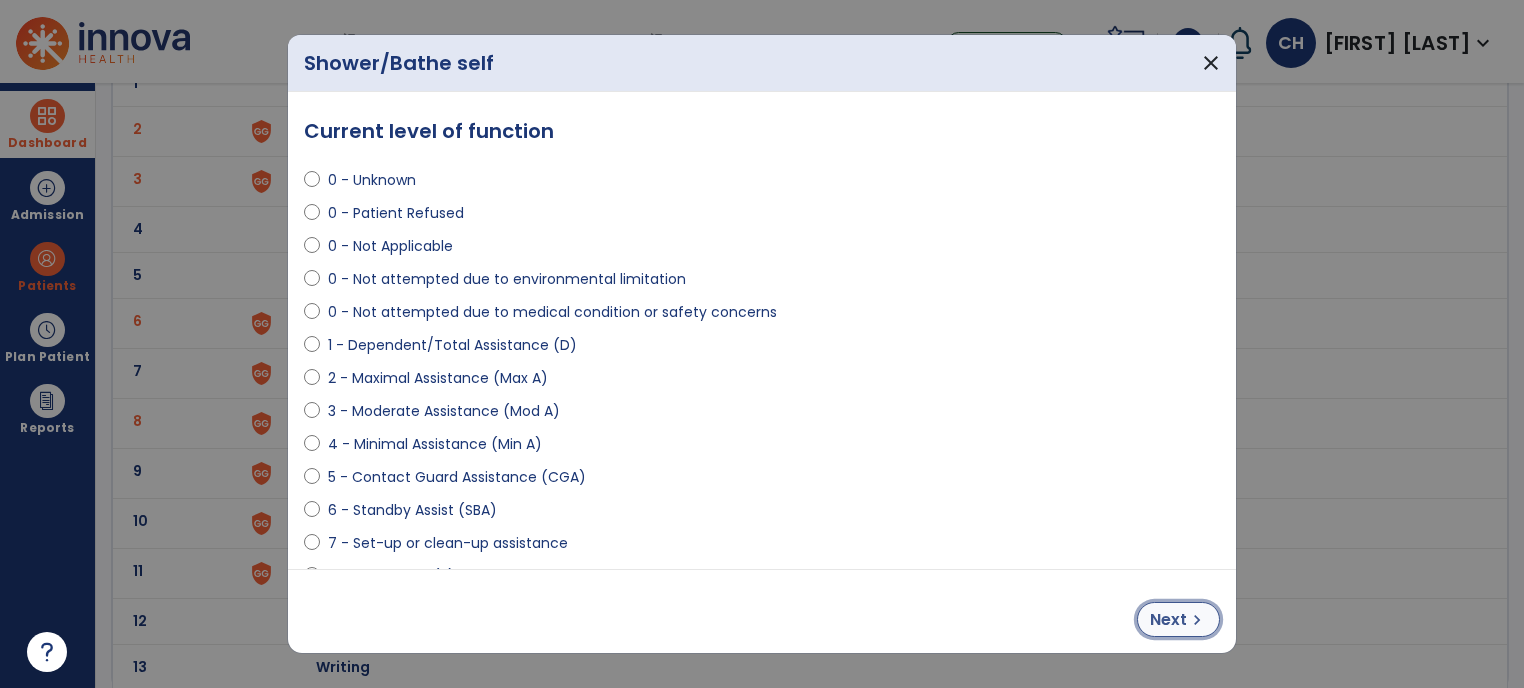 click on "Next" at bounding box center (1168, 620) 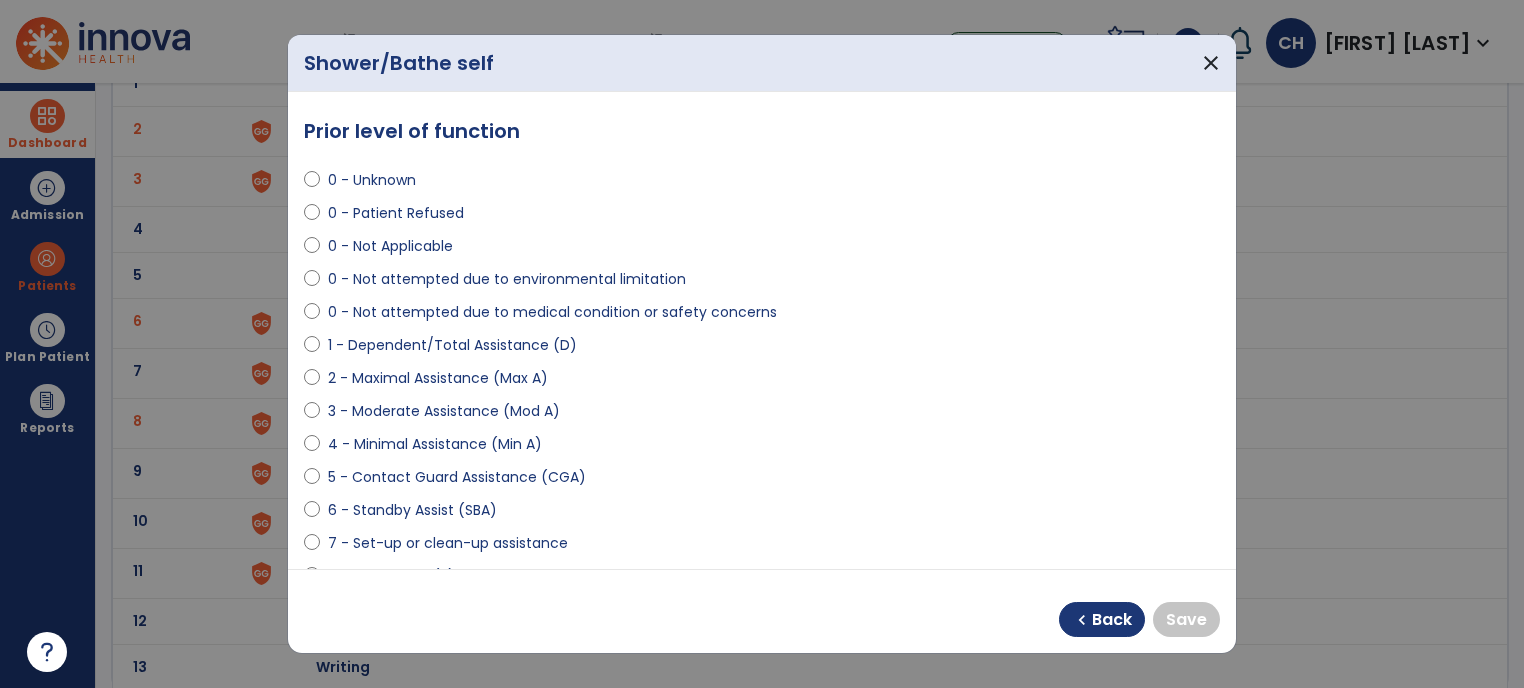 scroll, scrollTop: 156, scrollLeft: 0, axis: vertical 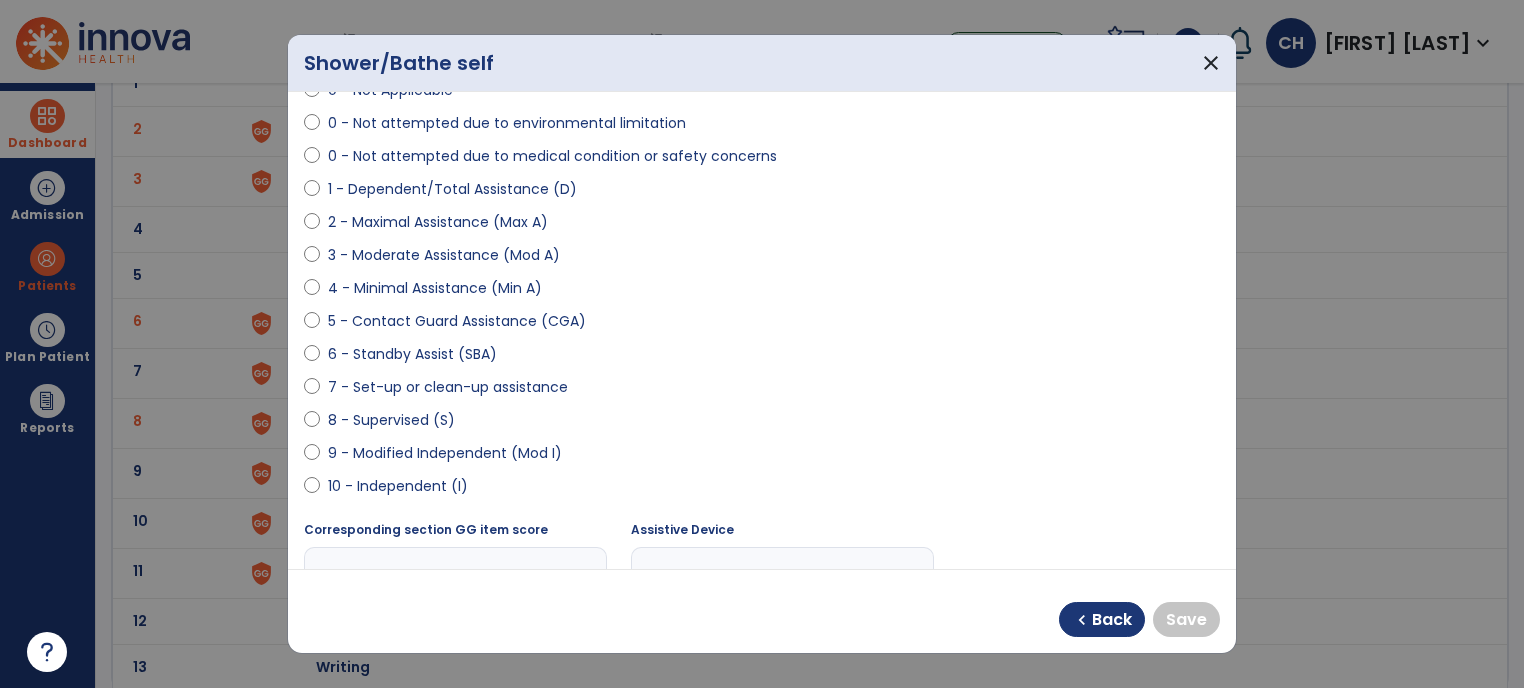select on "**********" 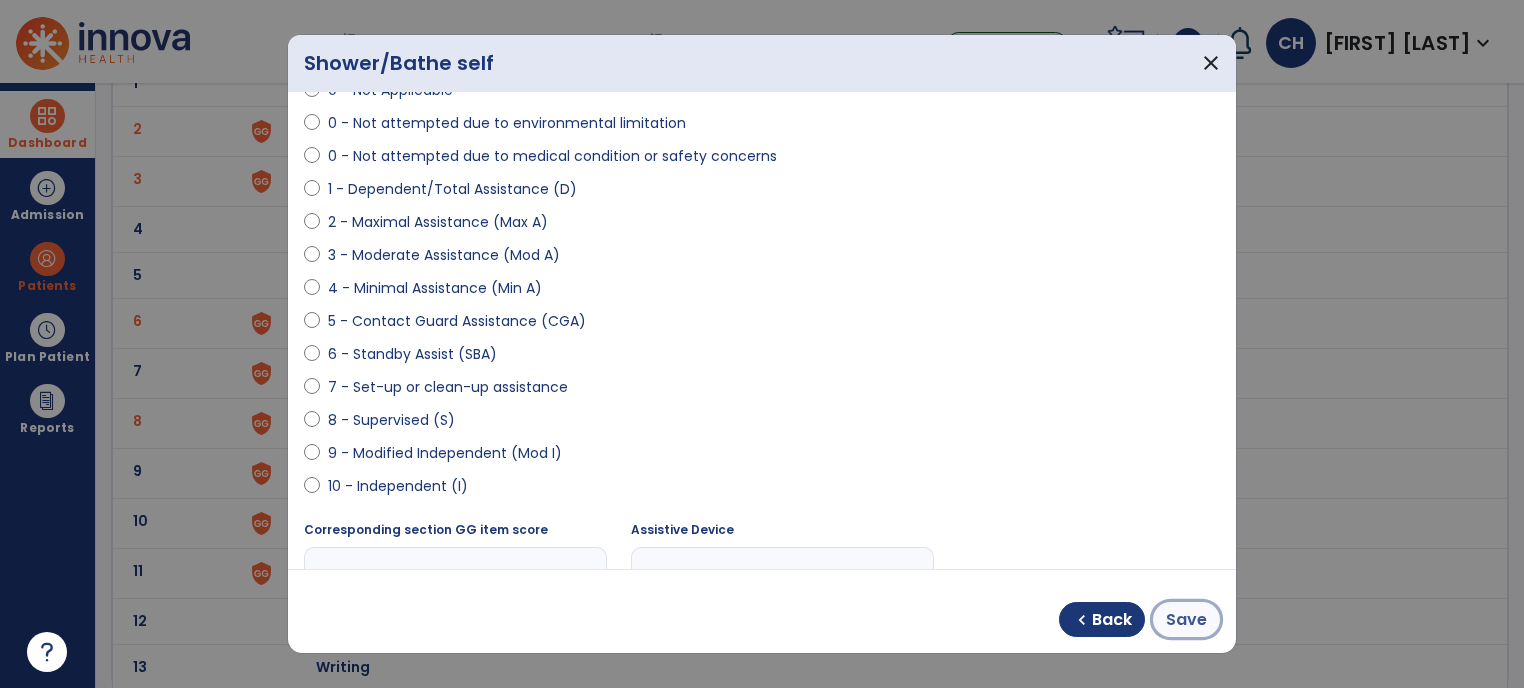 click on "Save" at bounding box center (1186, 620) 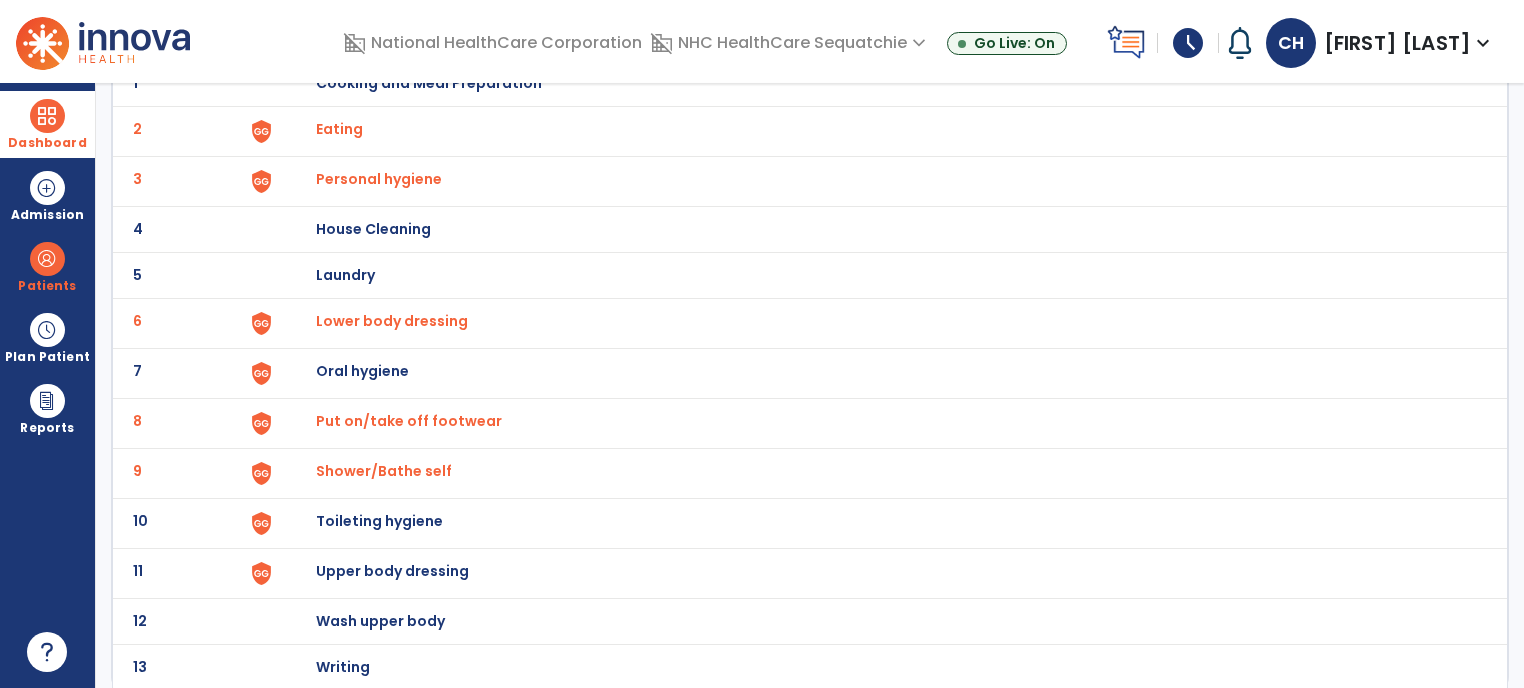 click on "Toileting hygiene" at bounding box center [429, 83] 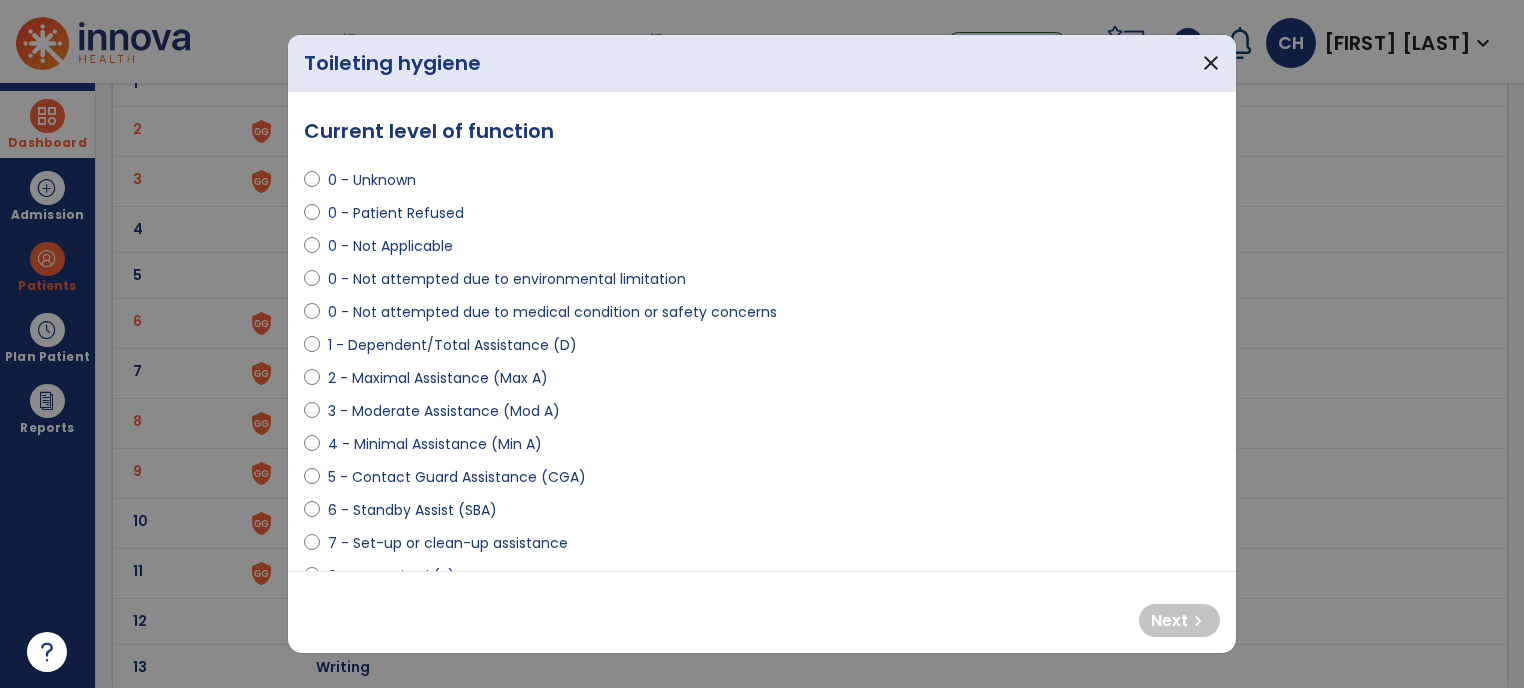 select on "**********" 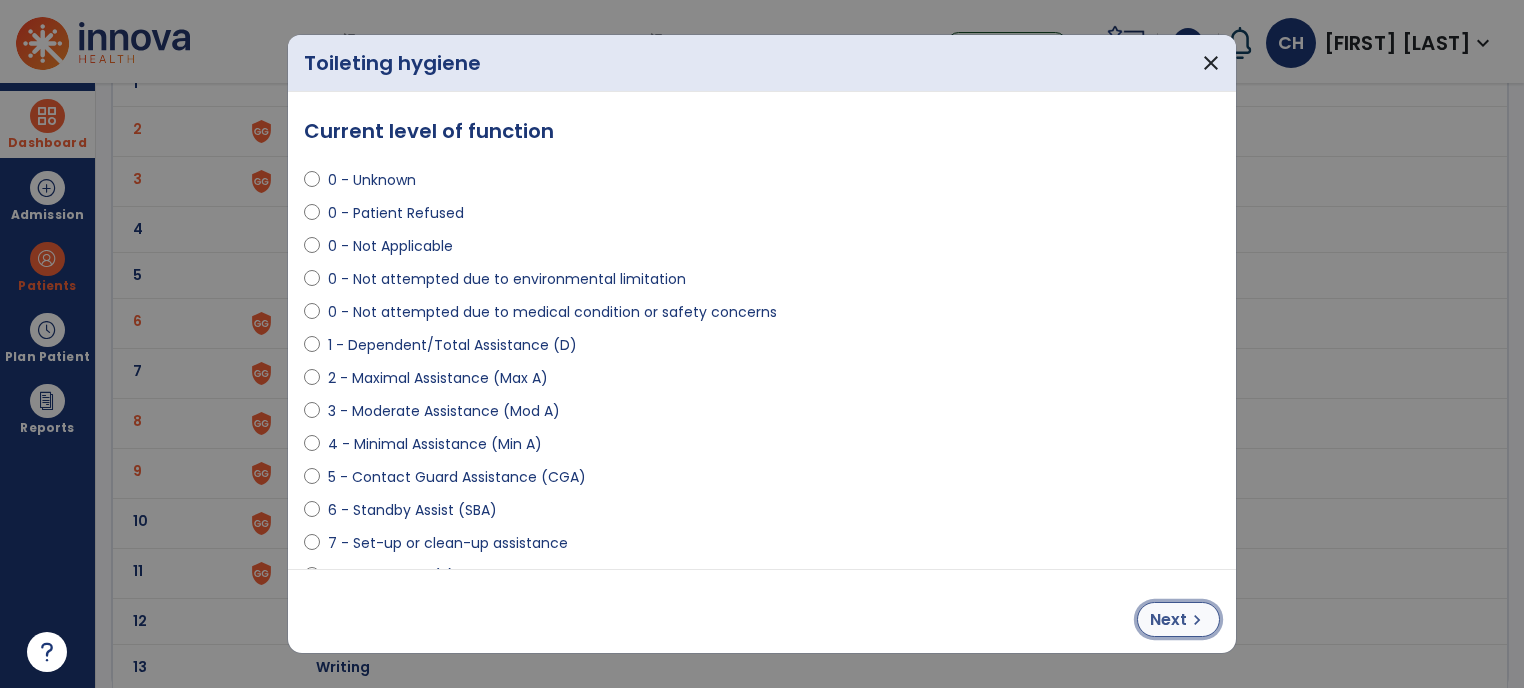 click on "Next" at bounding box center [1168, 620] 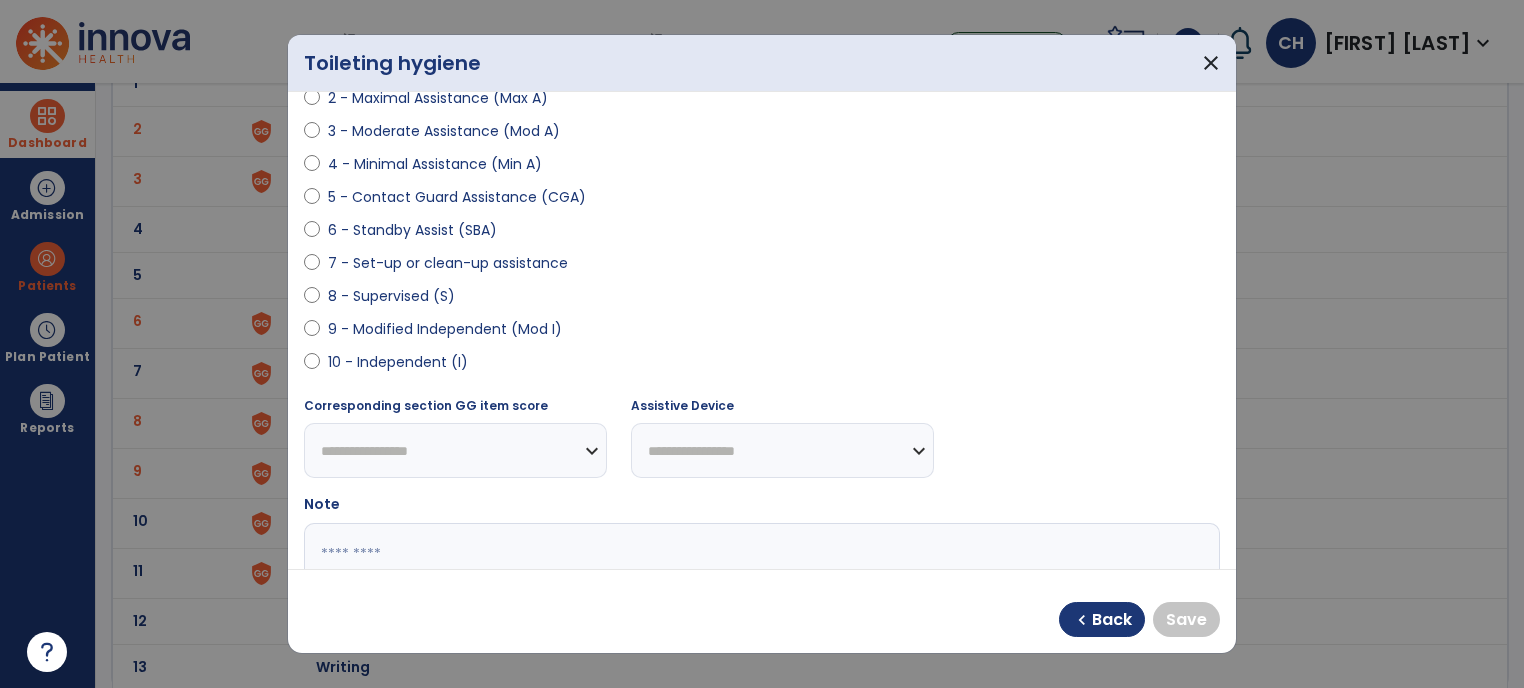 scroll, scrollTop: 292, scrollLeft: 0, axis: vertical 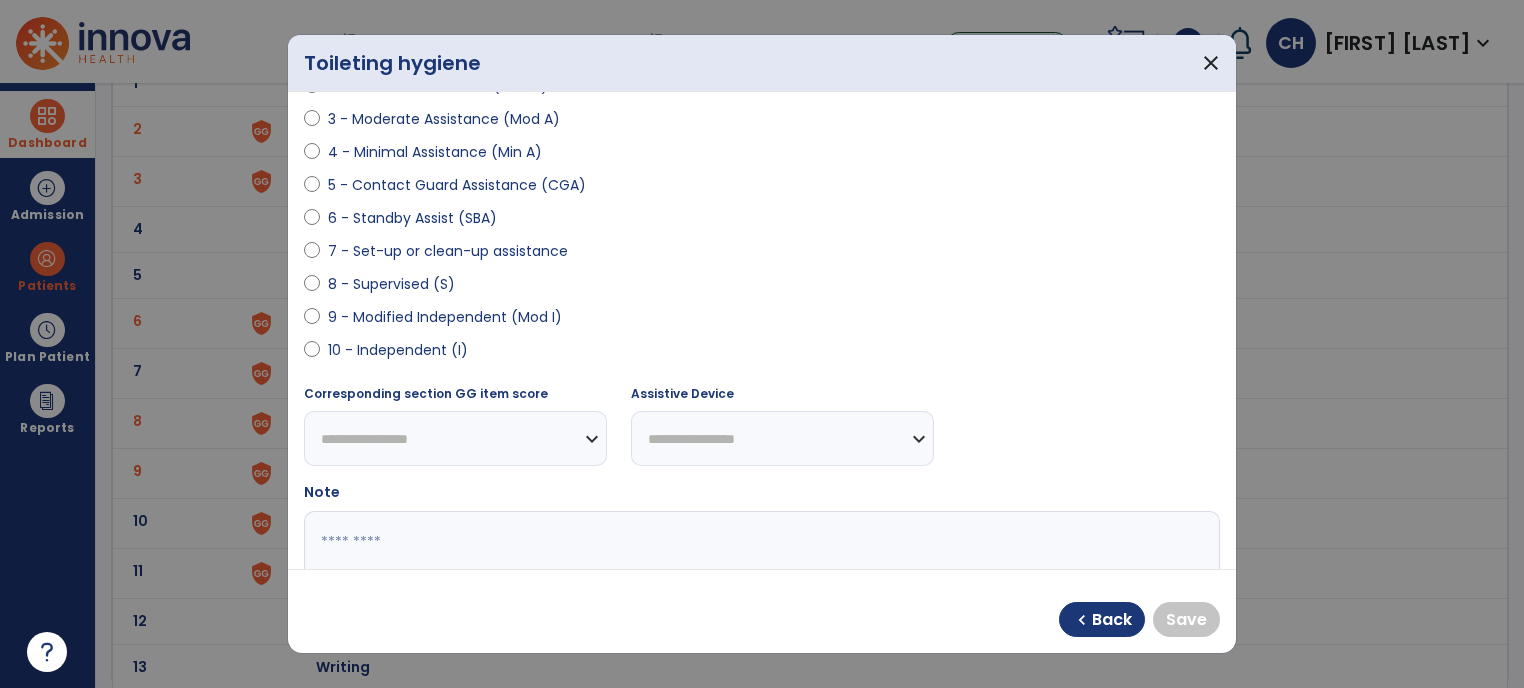 select on "**********" 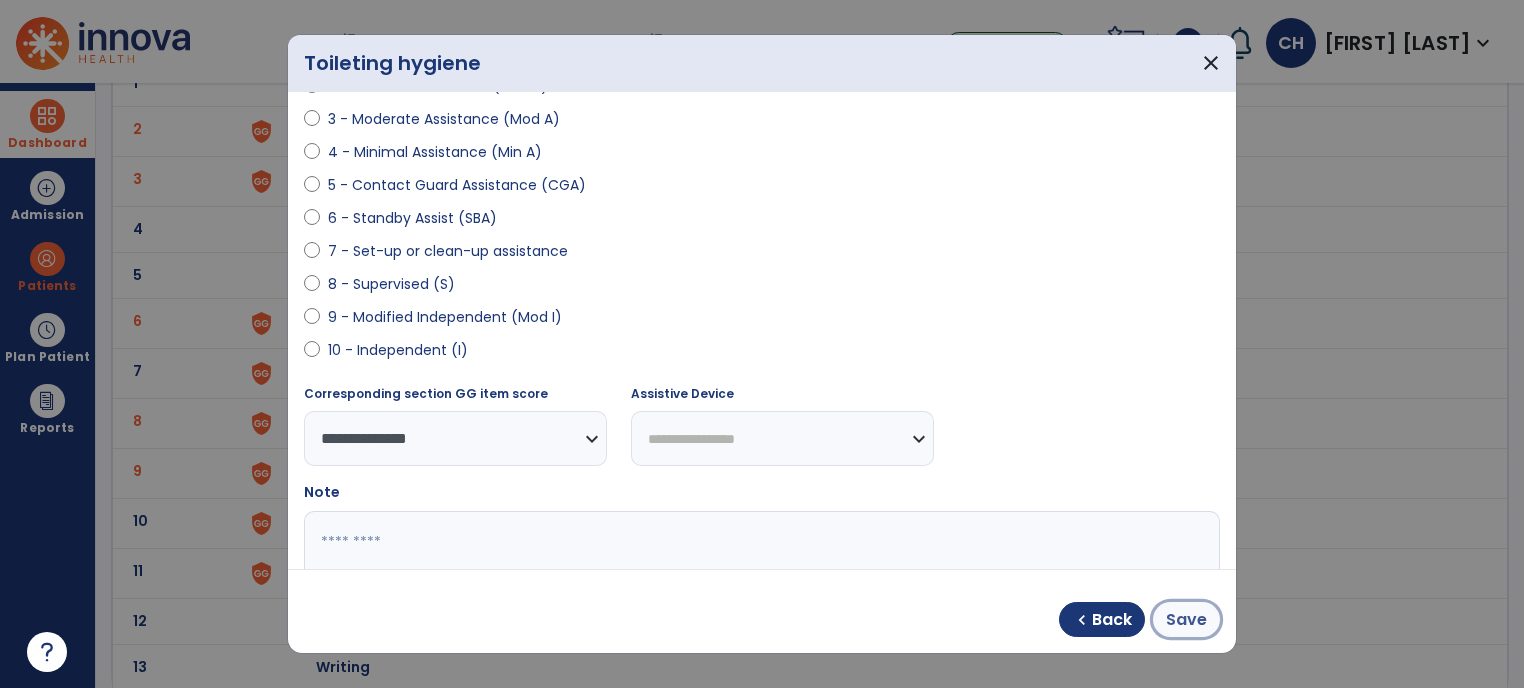 click on "Save" at bounding box center (1186, 620) 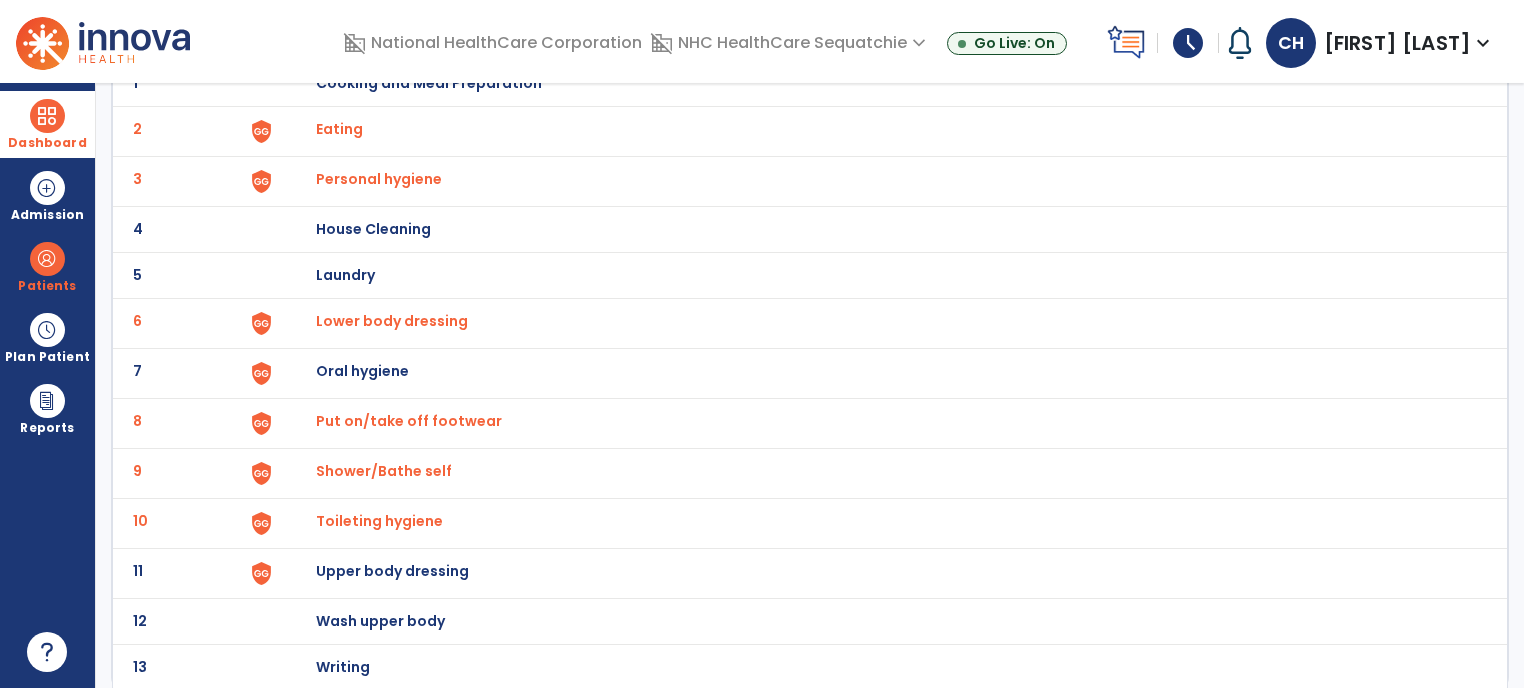 click on "Upper body dressing" at bounding box center (429, 83) 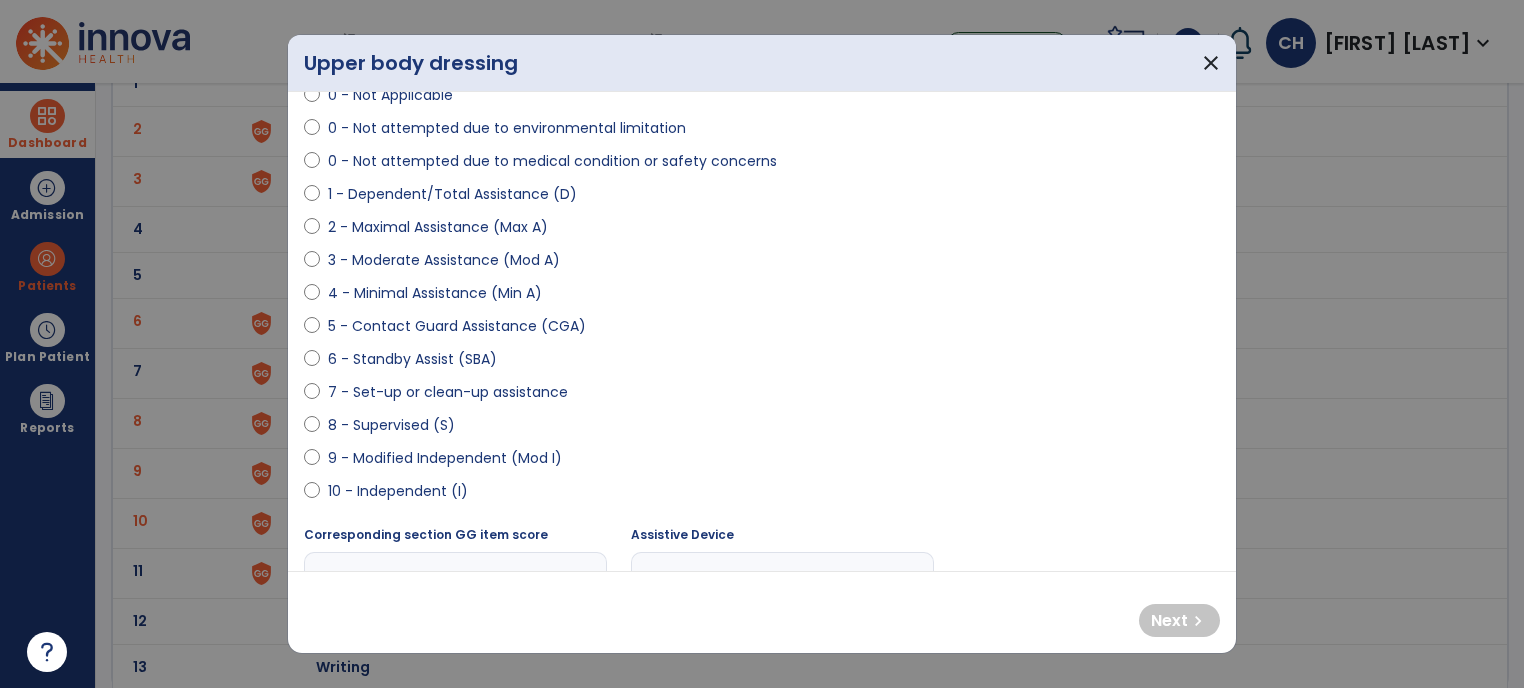 scroll, scrollTop: 152, scrollLeft: 0, axis: vertical 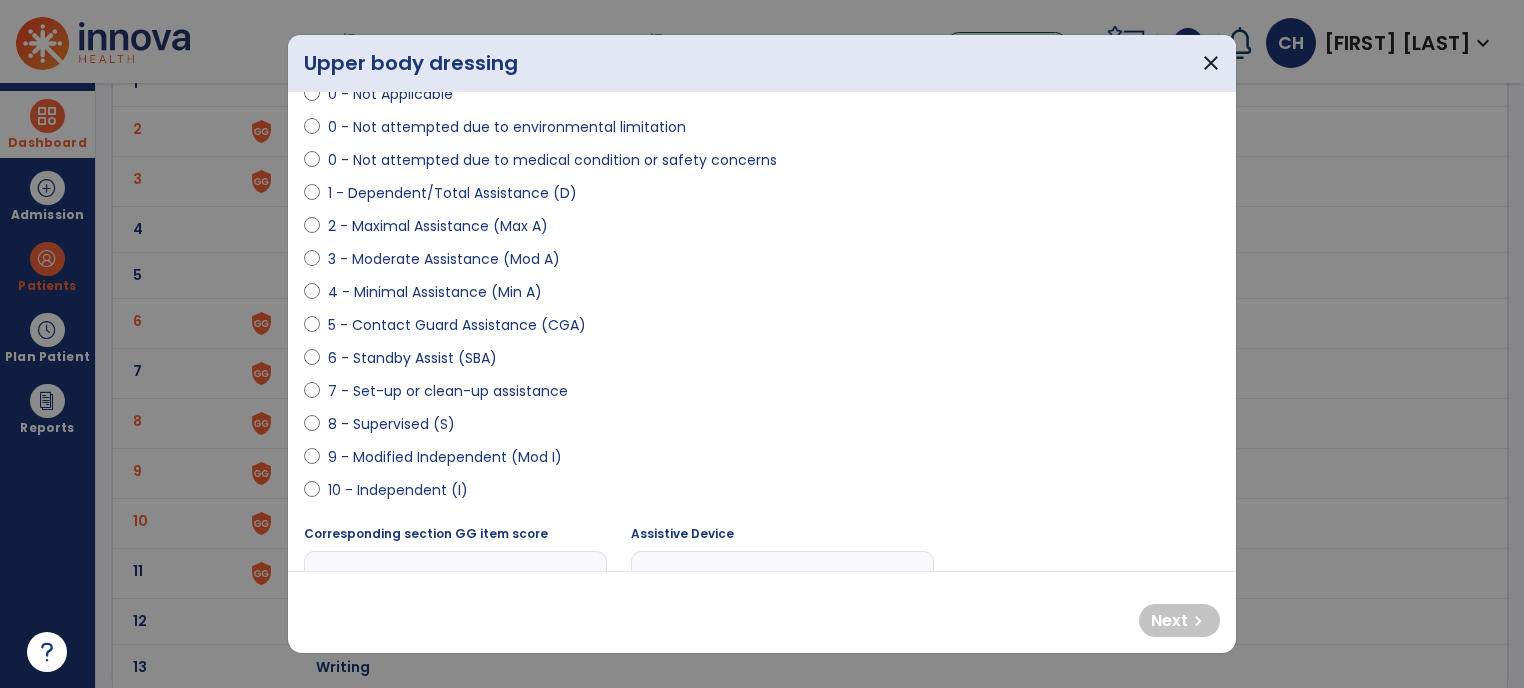 select on "**********" 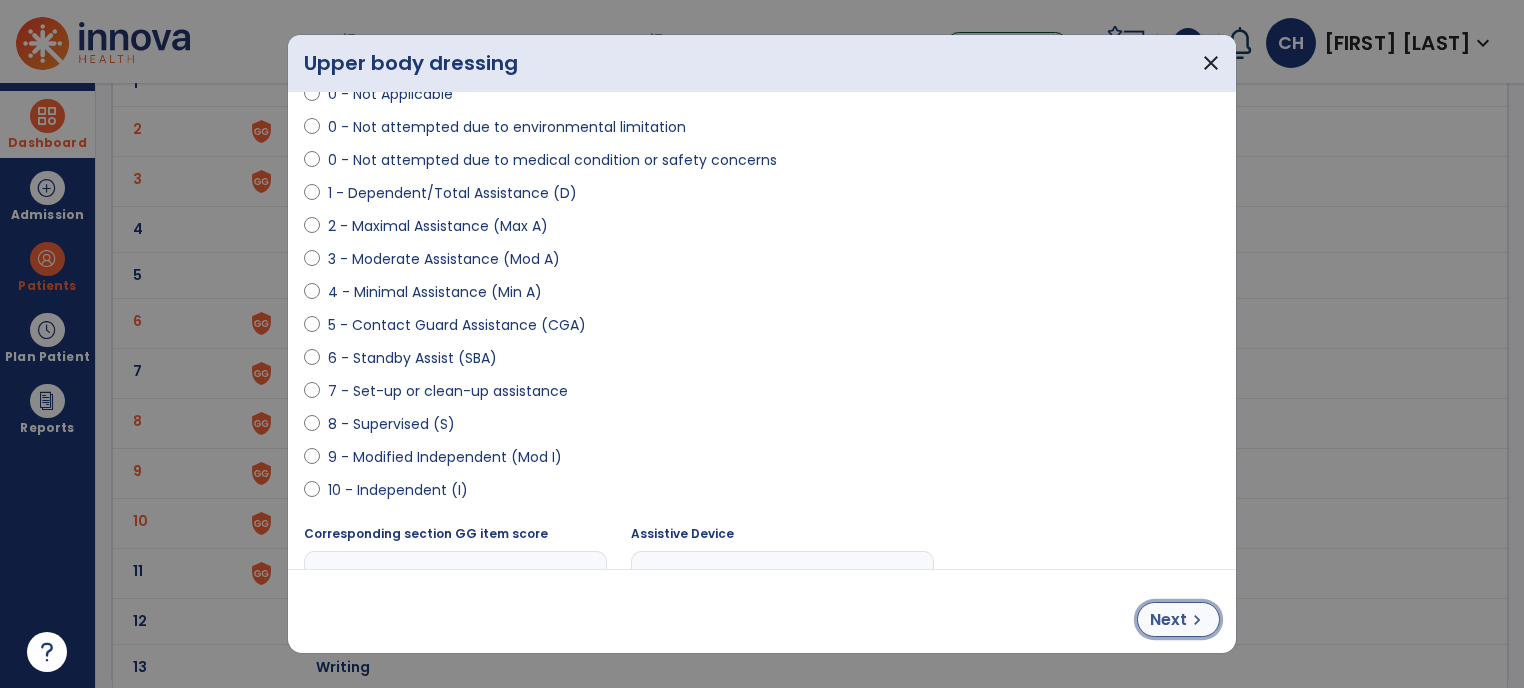 click on "Next" at bounding box center (1168, 620) 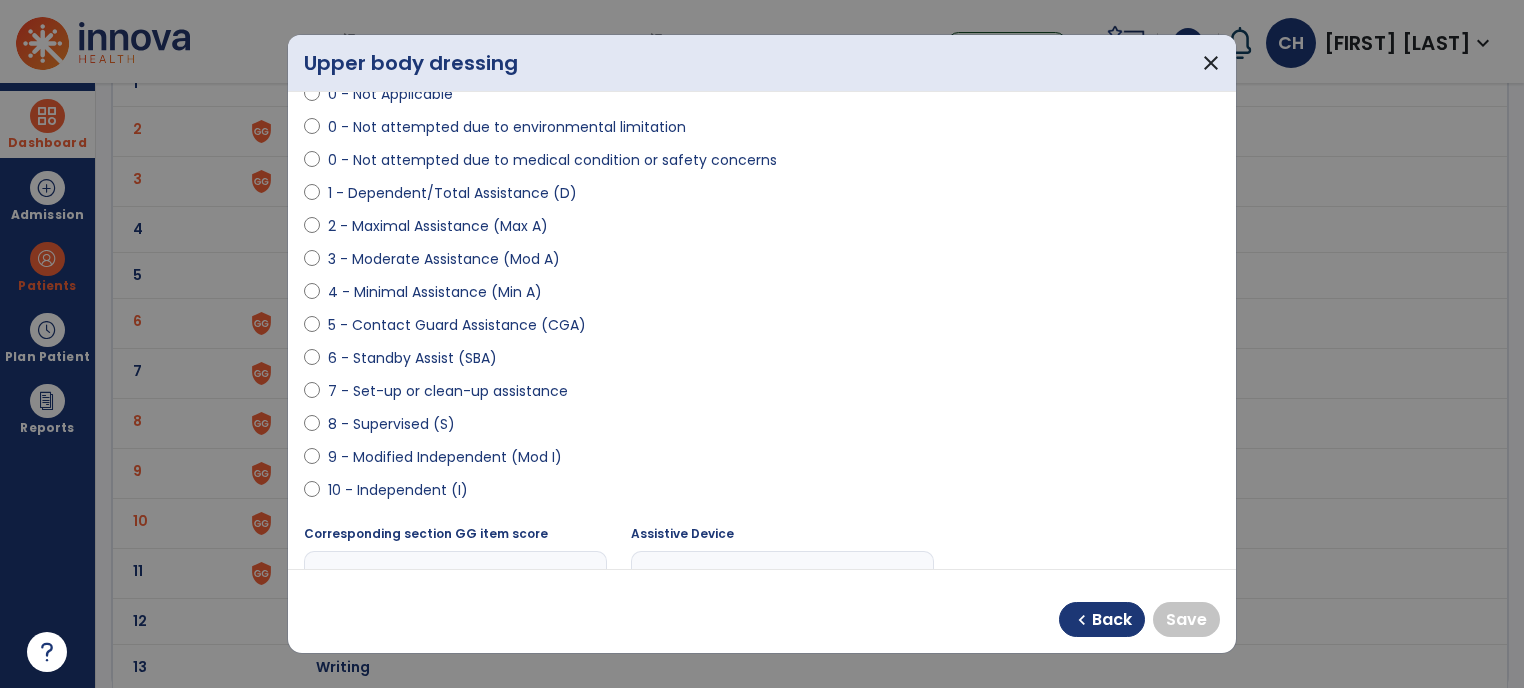 select on "**********" 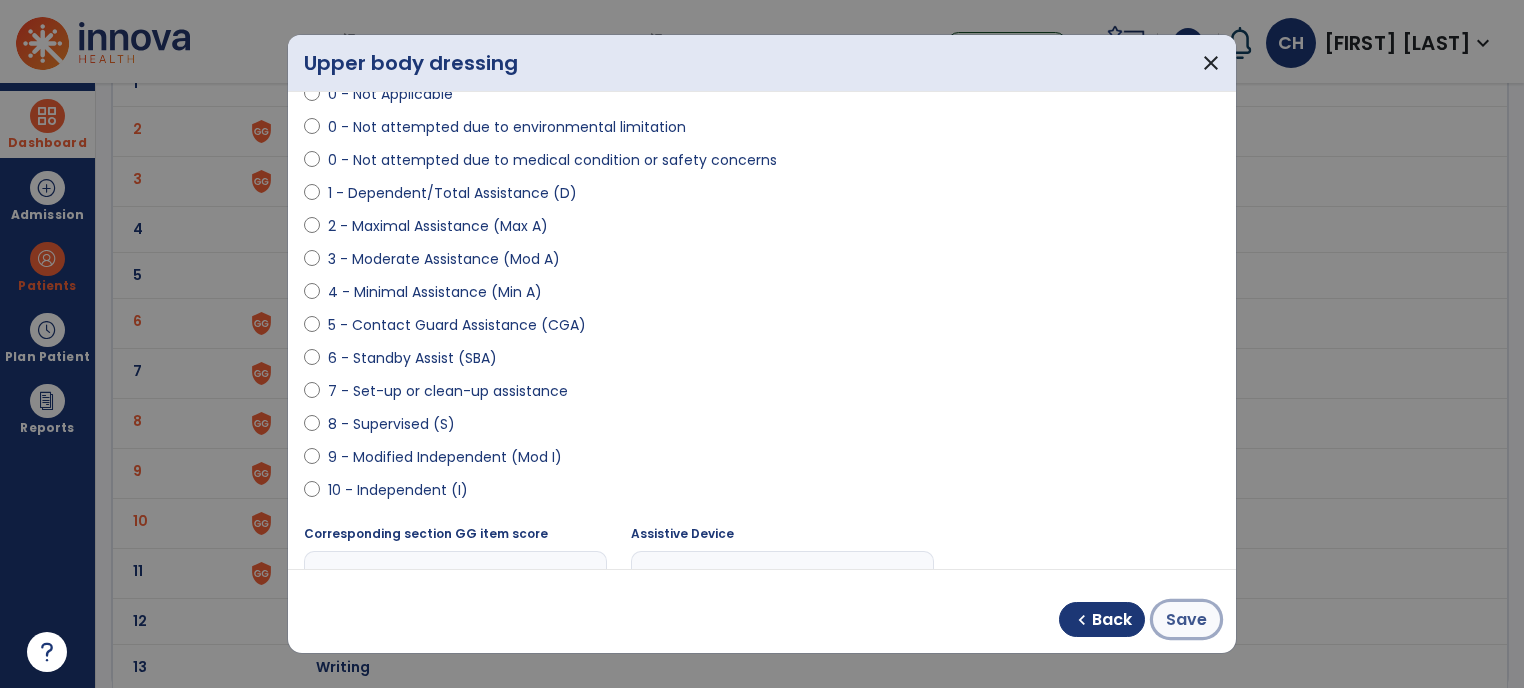 click on "Save" at bounding box center [1186, 620] 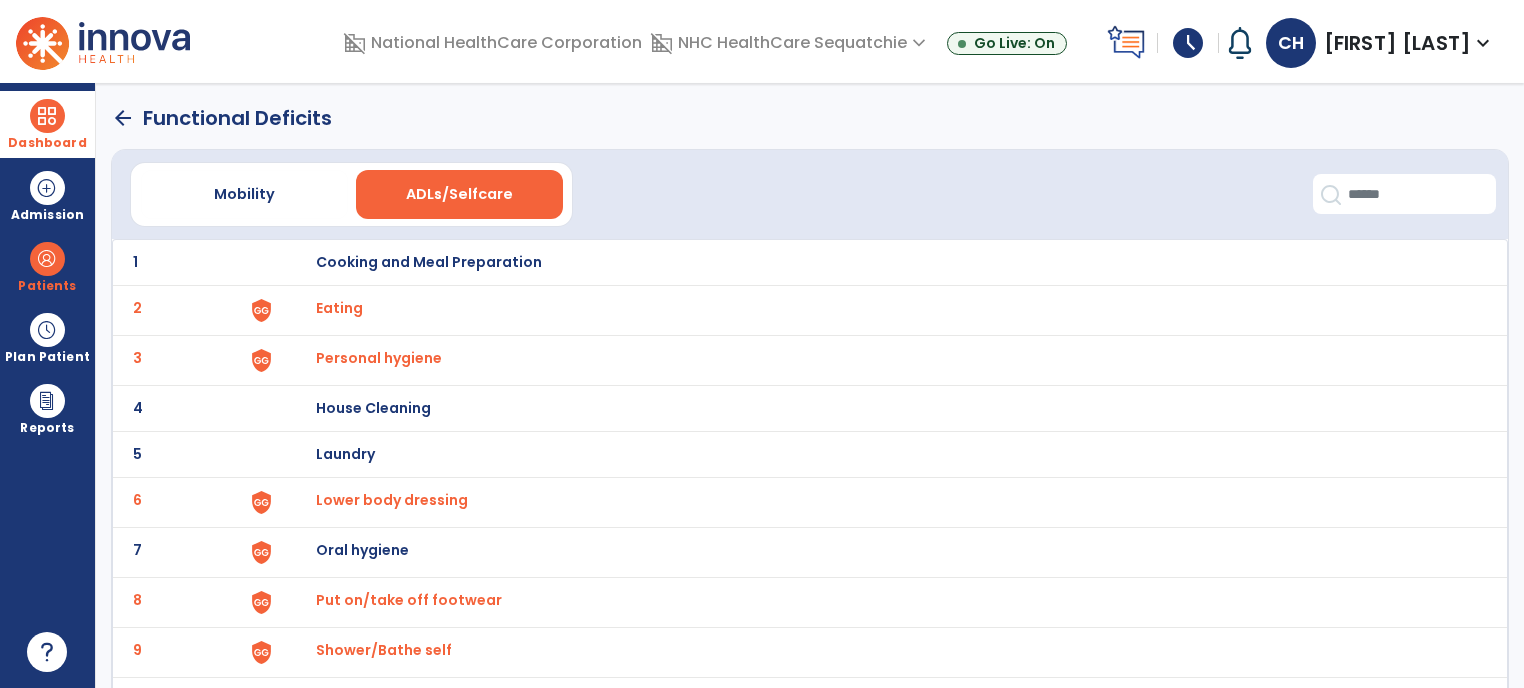 scroll, scrollTop: 0, scrollLeft: 0, axis: both 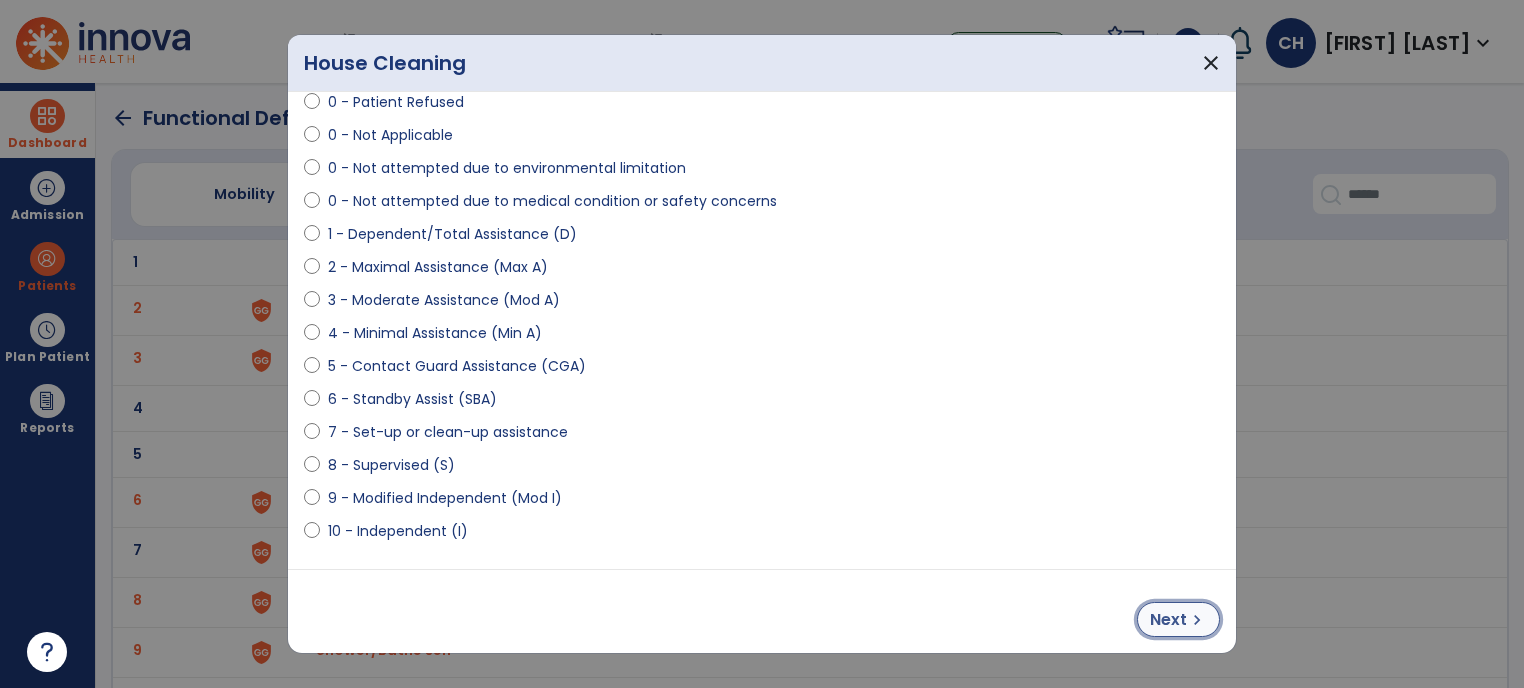 click on "Next" at bounding box center [1168, 620] 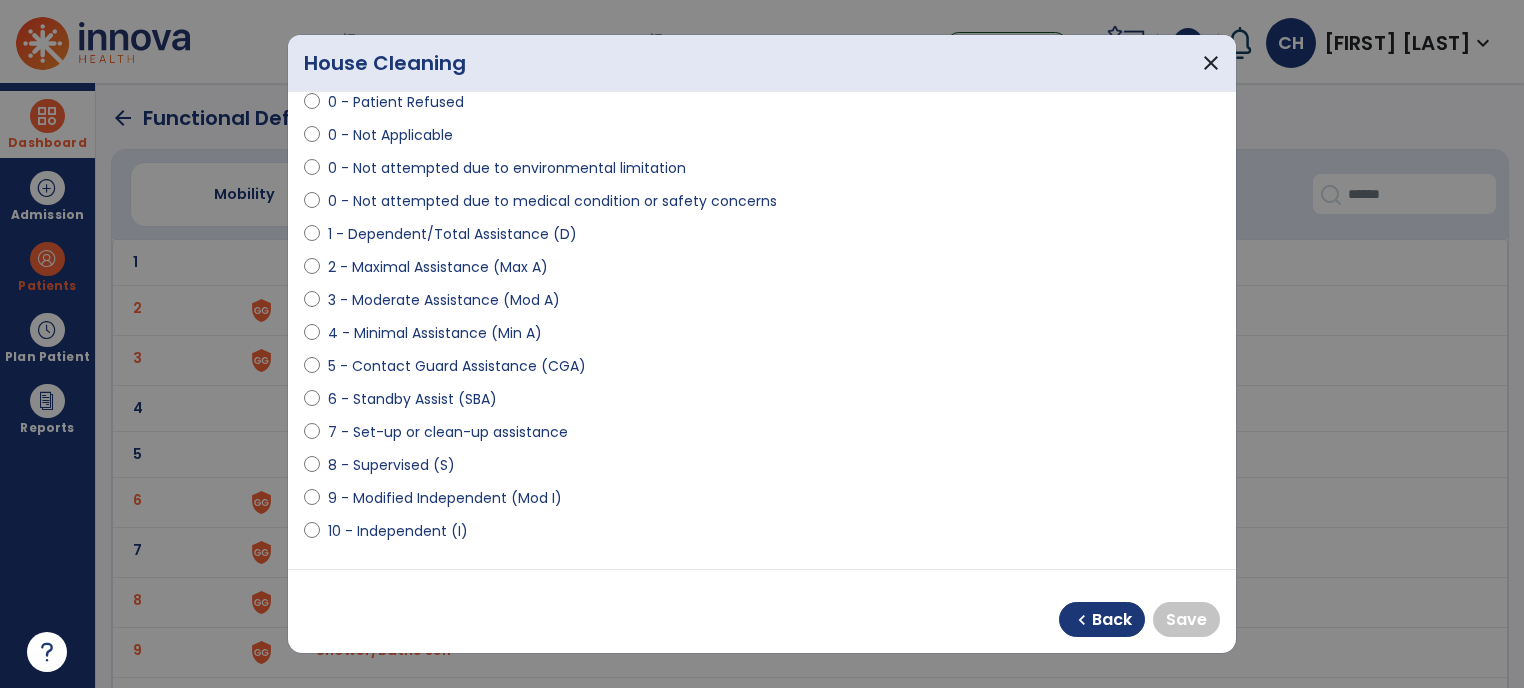 scroll, scrollTop: 252, scrollLeft: 0, axis: vertical 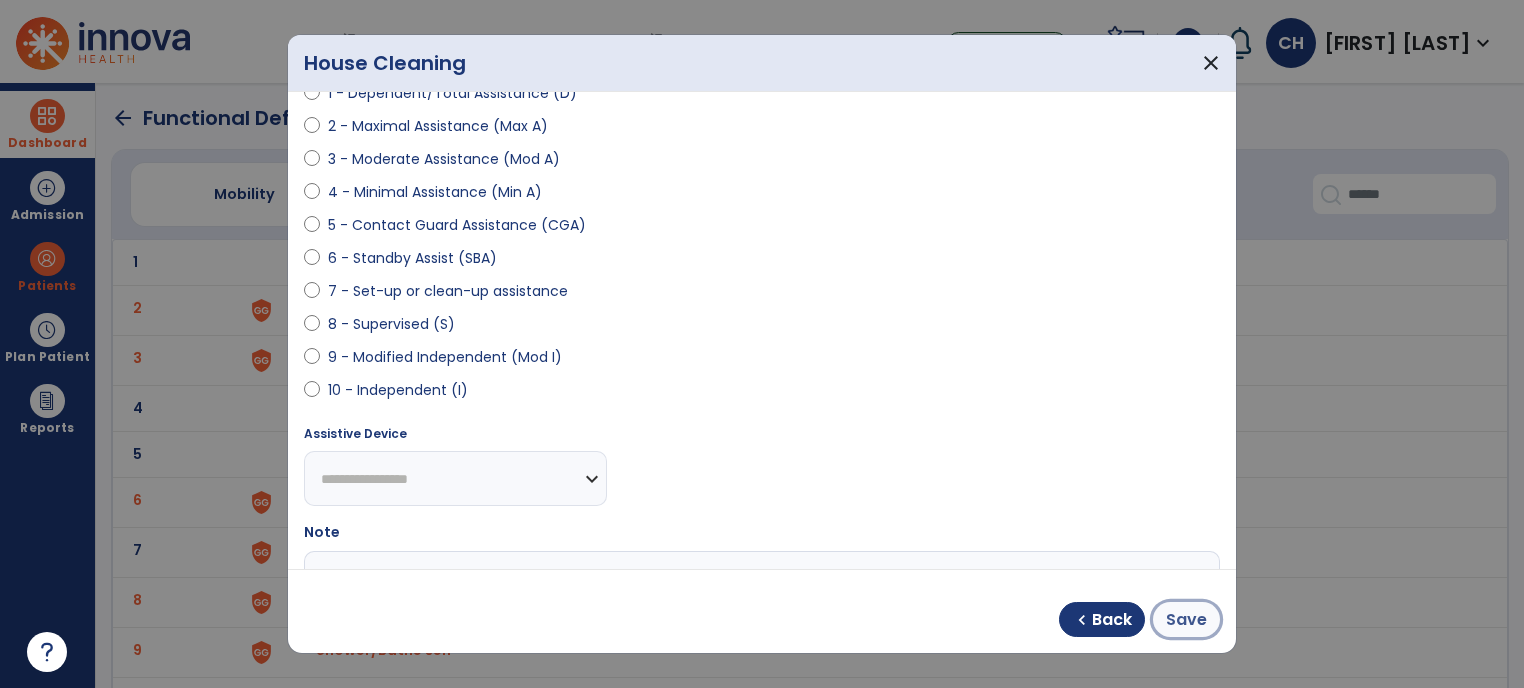 click on "Save" at bounding box center [1186, 620] 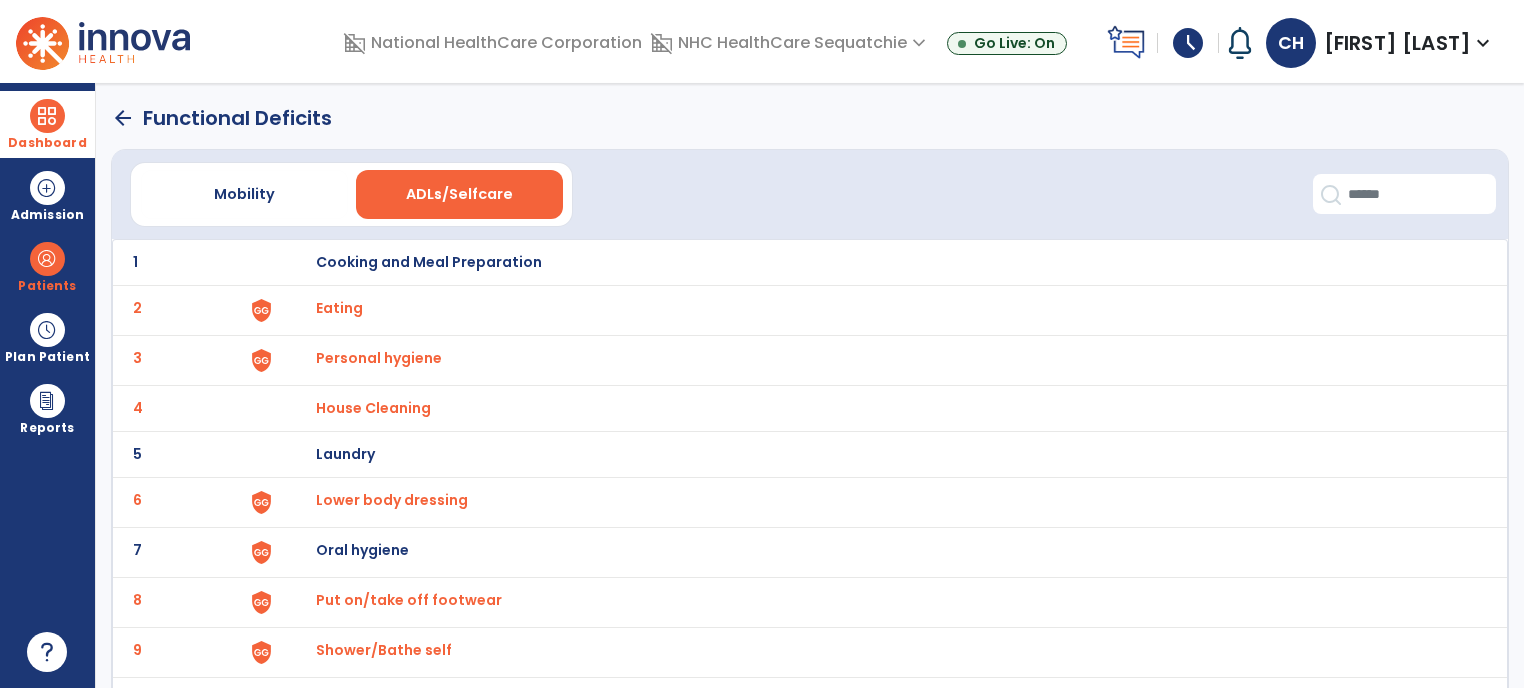 click on "arrow_back" 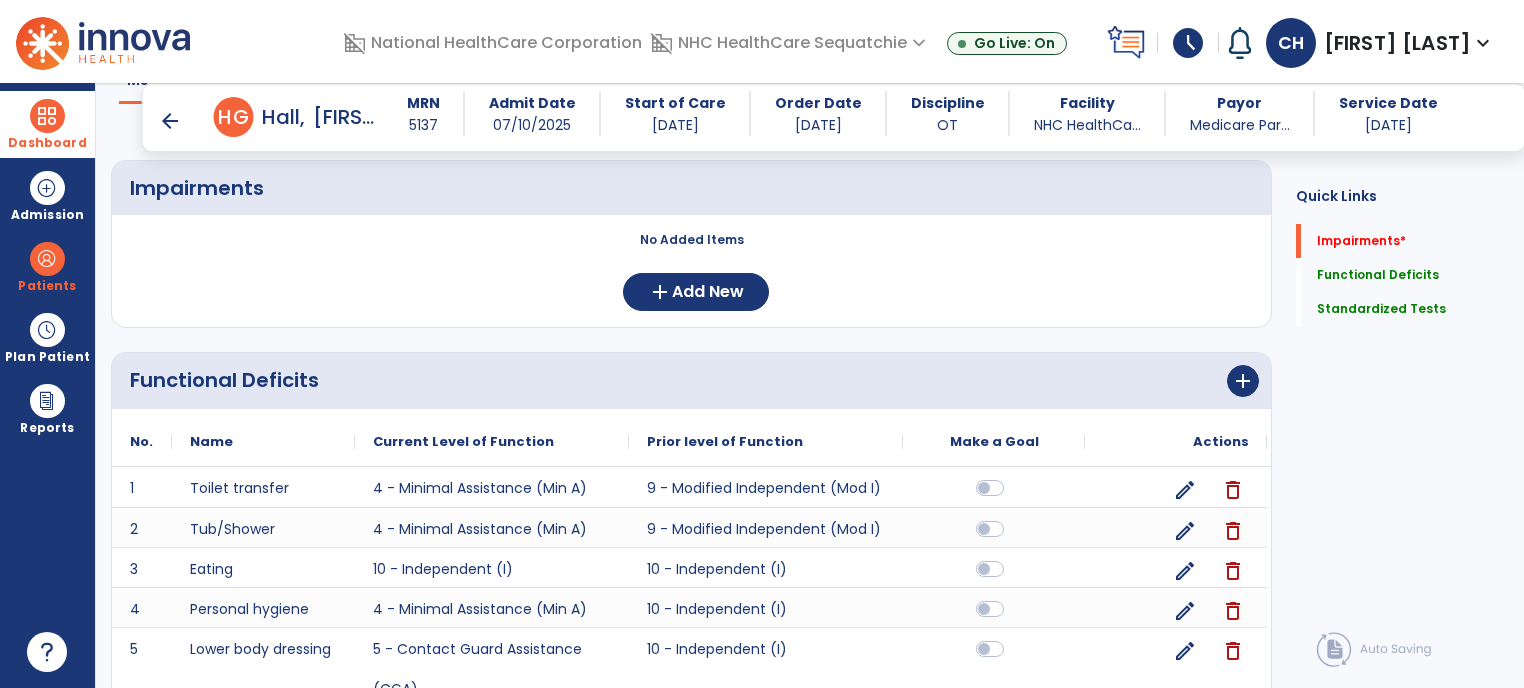 scroll, scrollTop: 174, scrollLeft: 0, axis: vertical 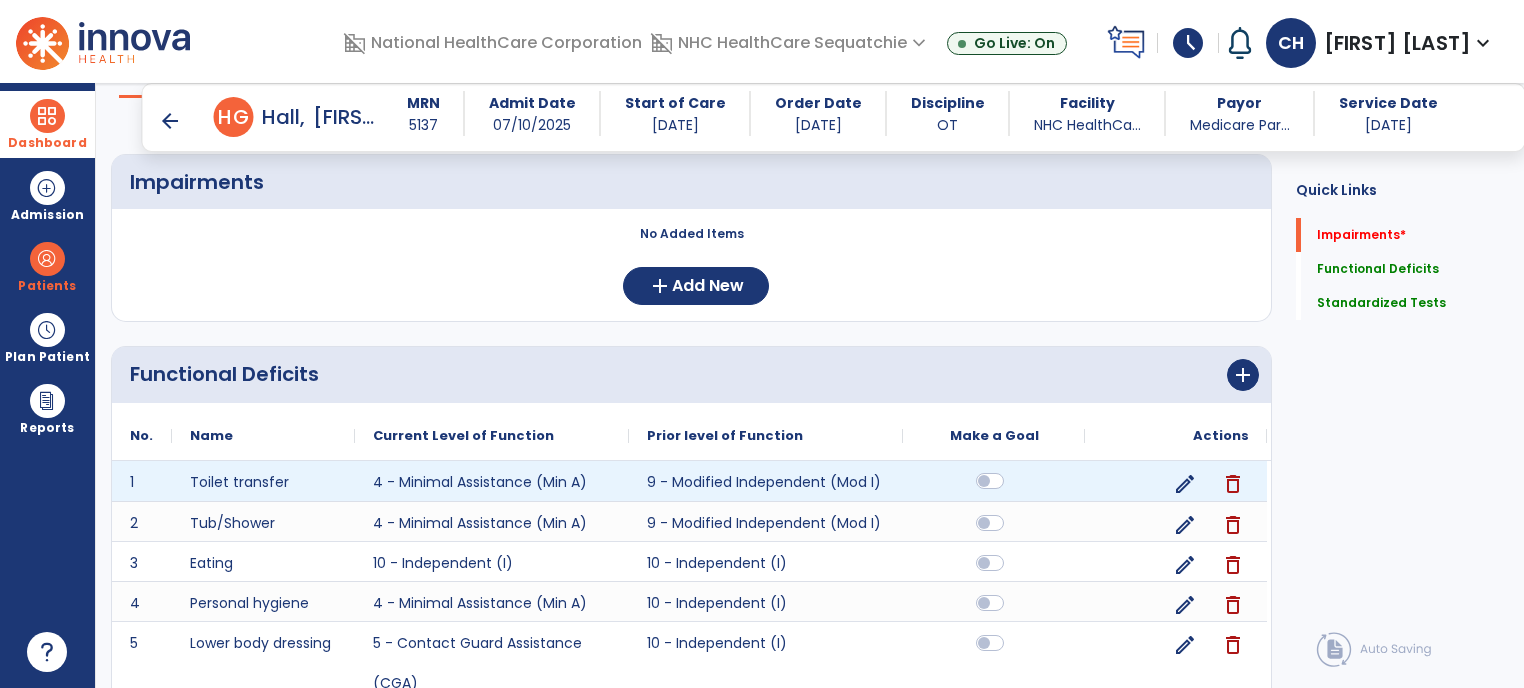 click 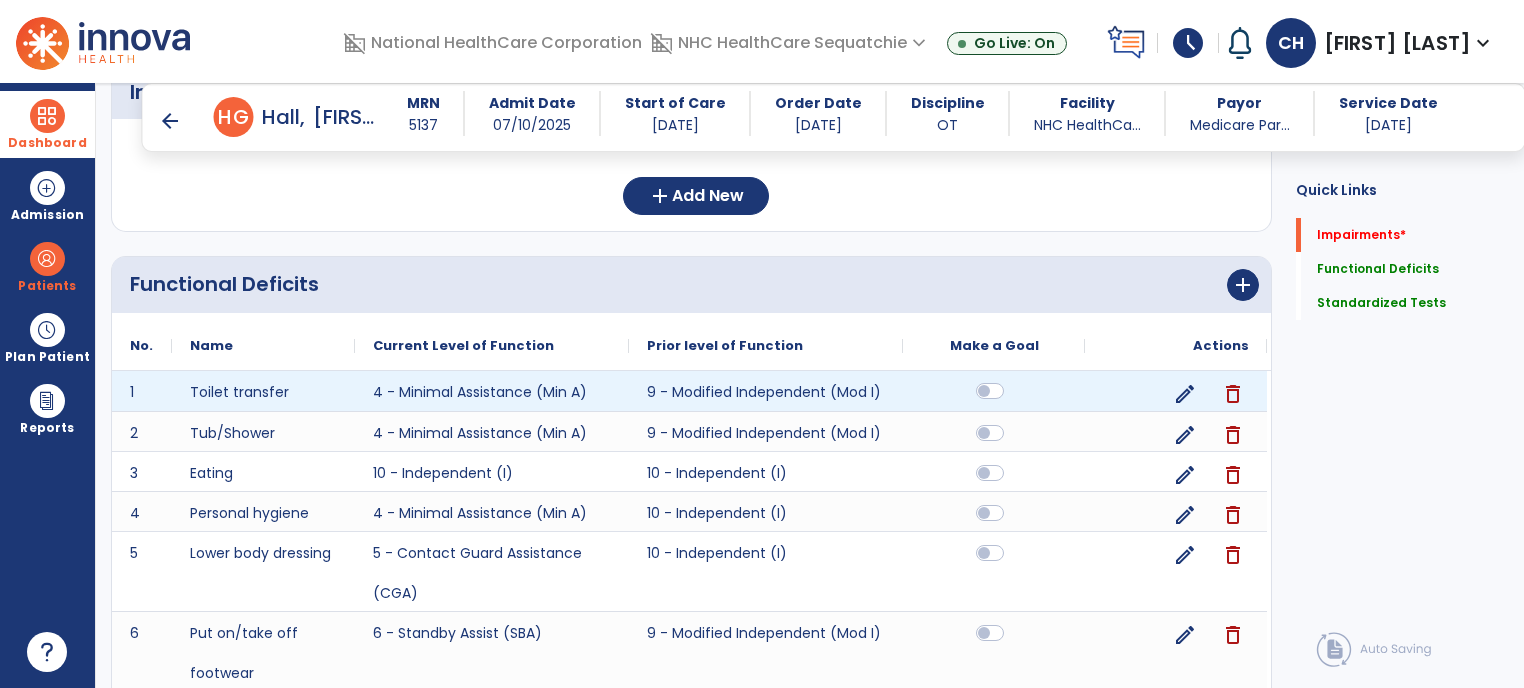 scroll, scrollTop: 299, scrollLeft: 0, axis: vertical 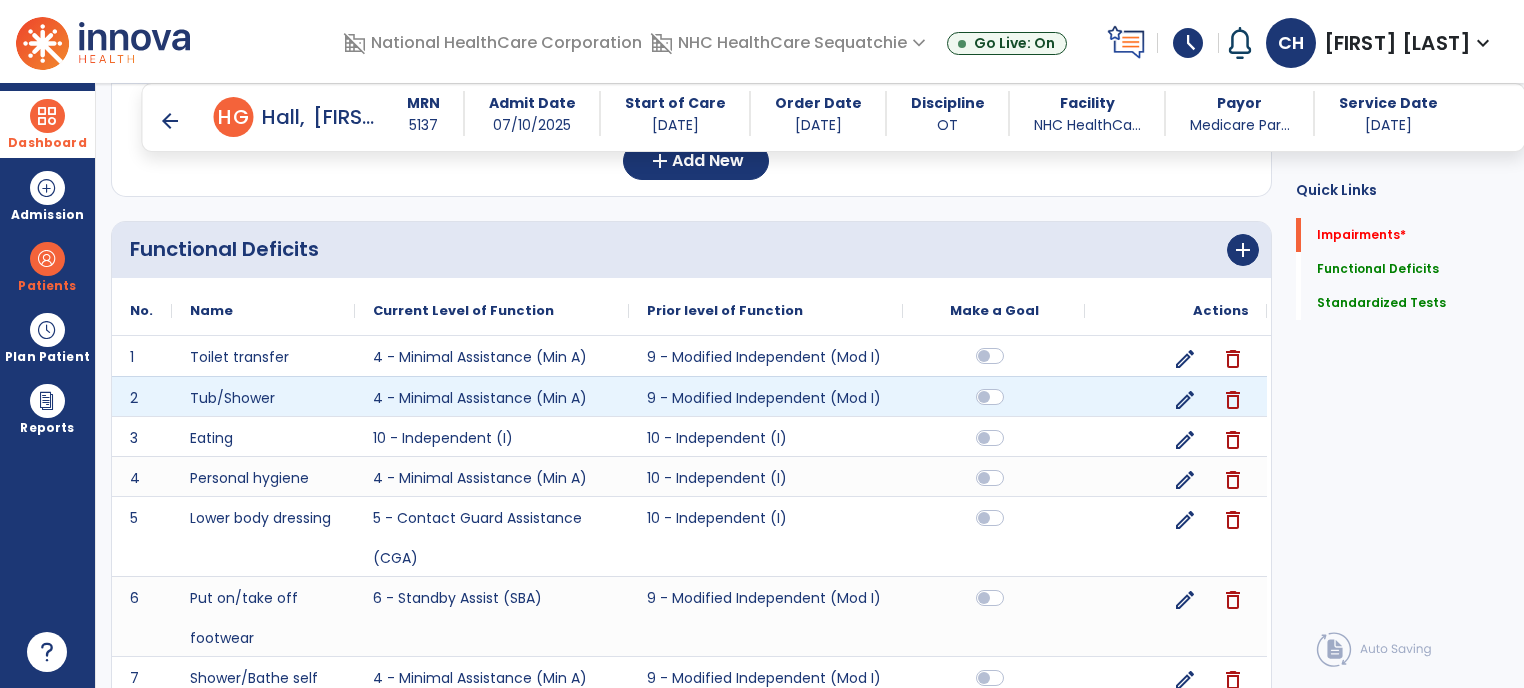 click 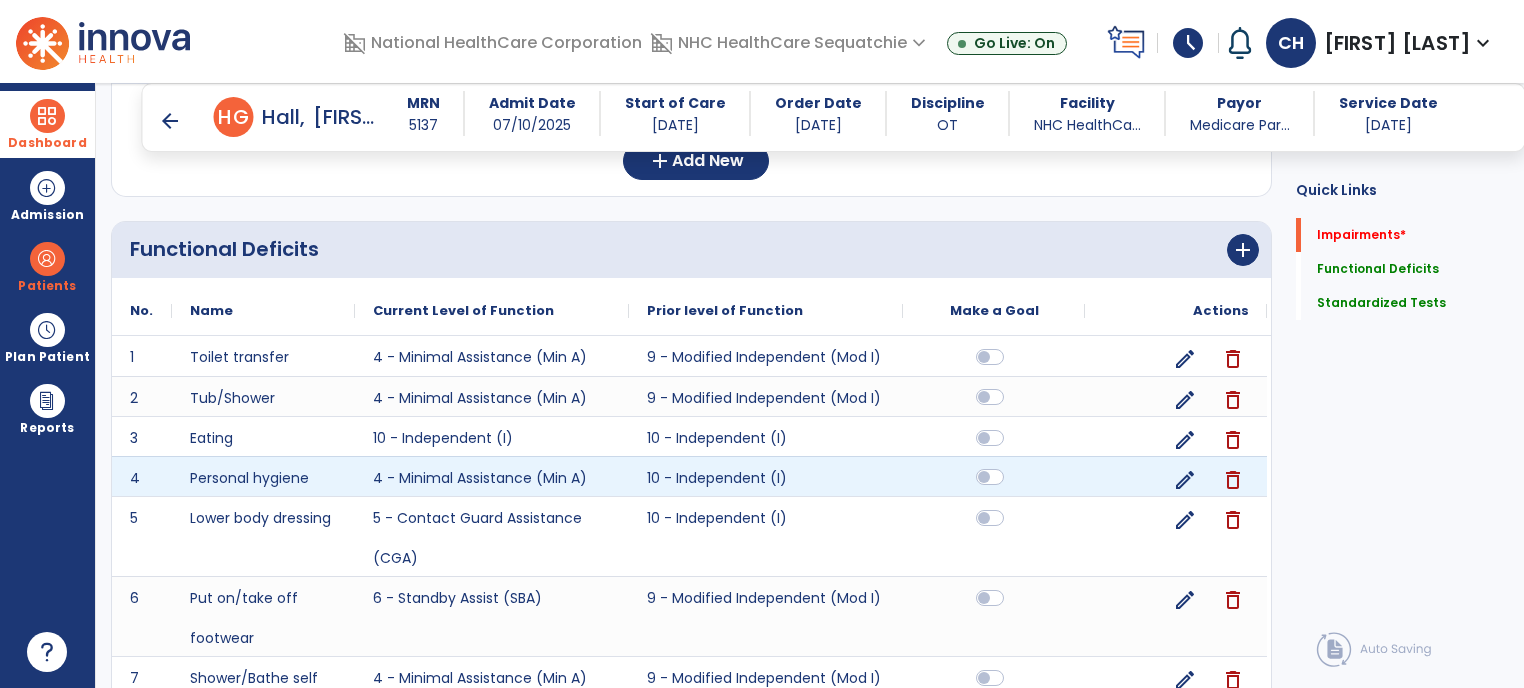 click 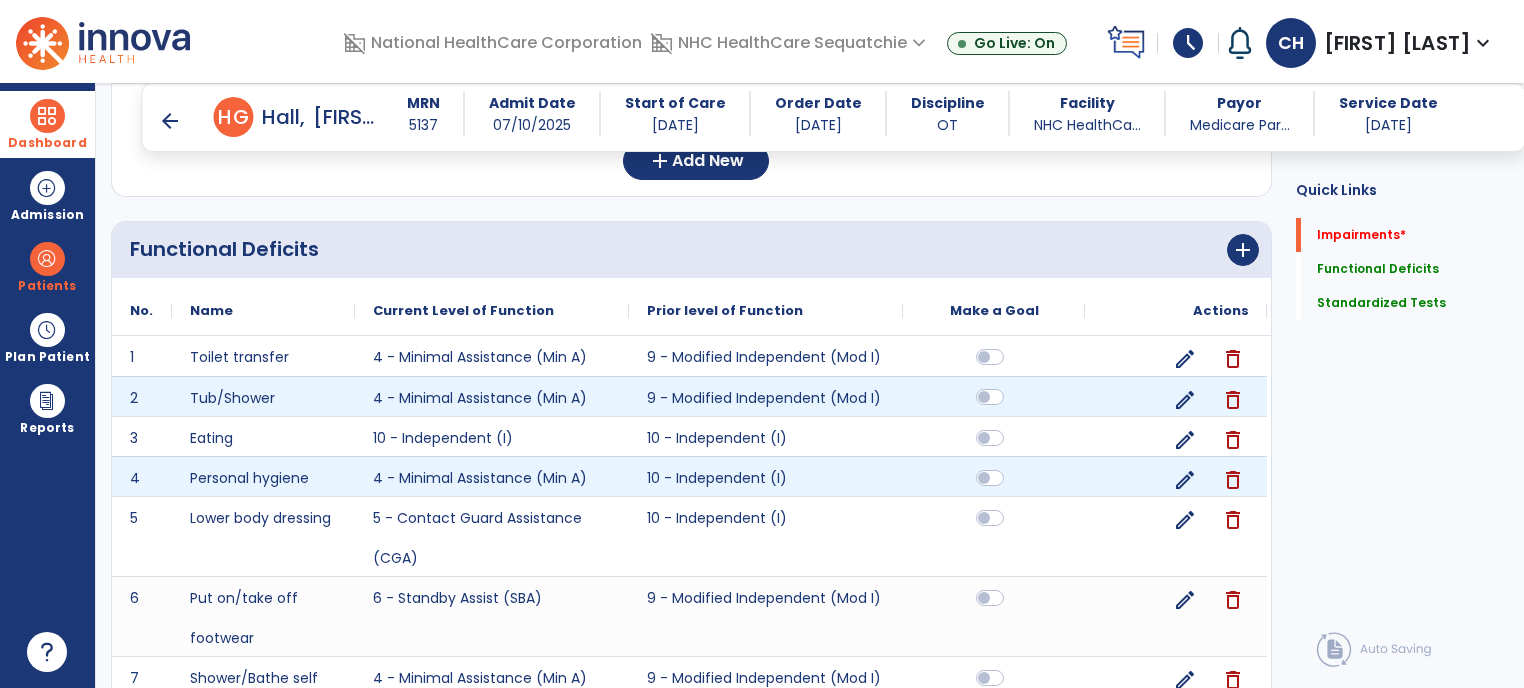 click 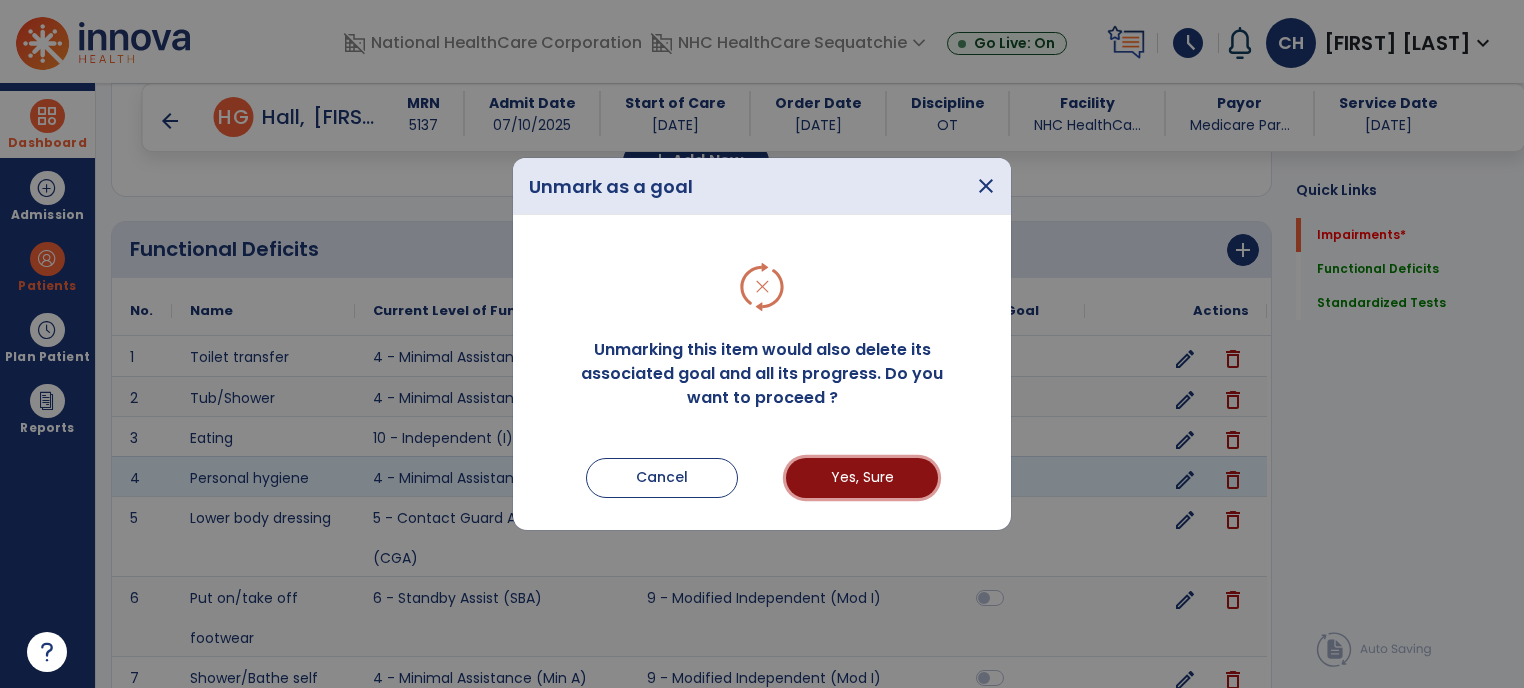 click on "Yes, Sure" at bounding box center [862, 478] 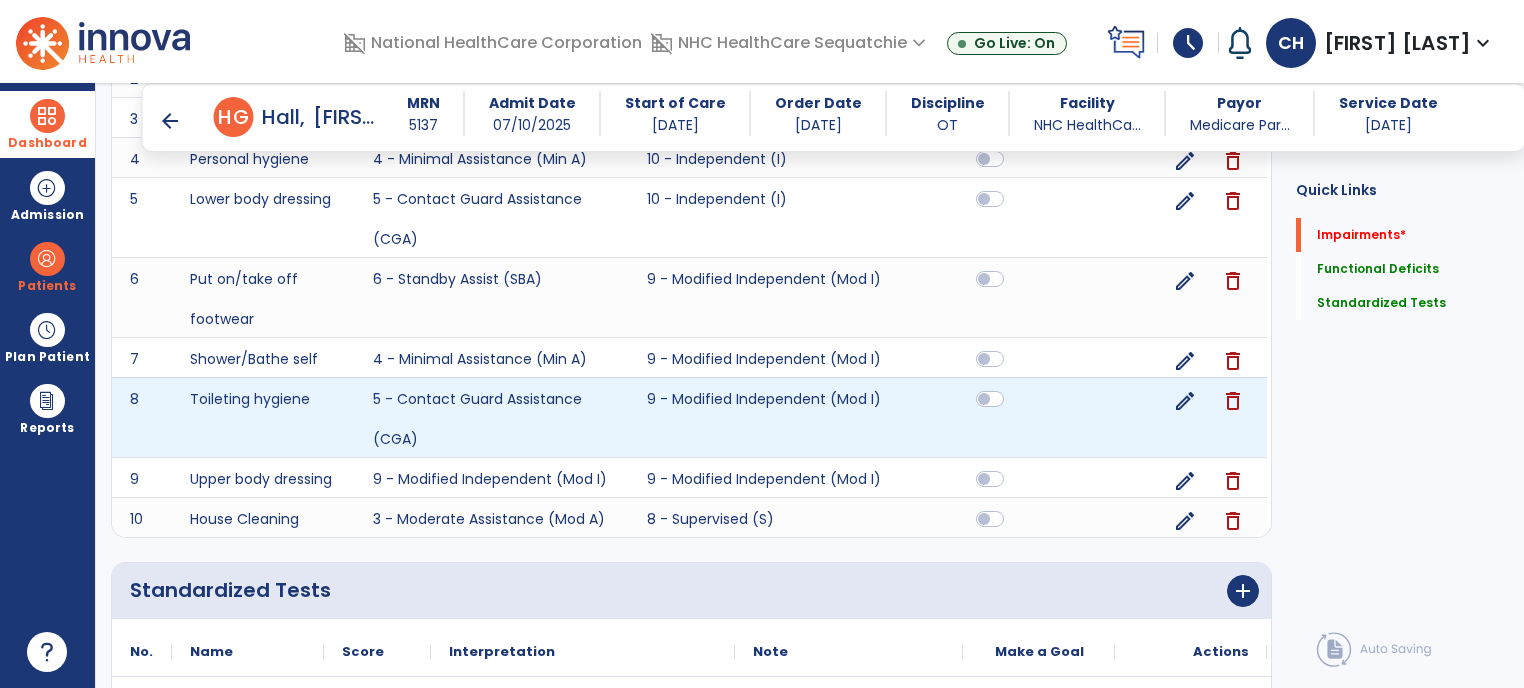scroll, scrollTop: 619, scrollLeft: 0, axis: vertical 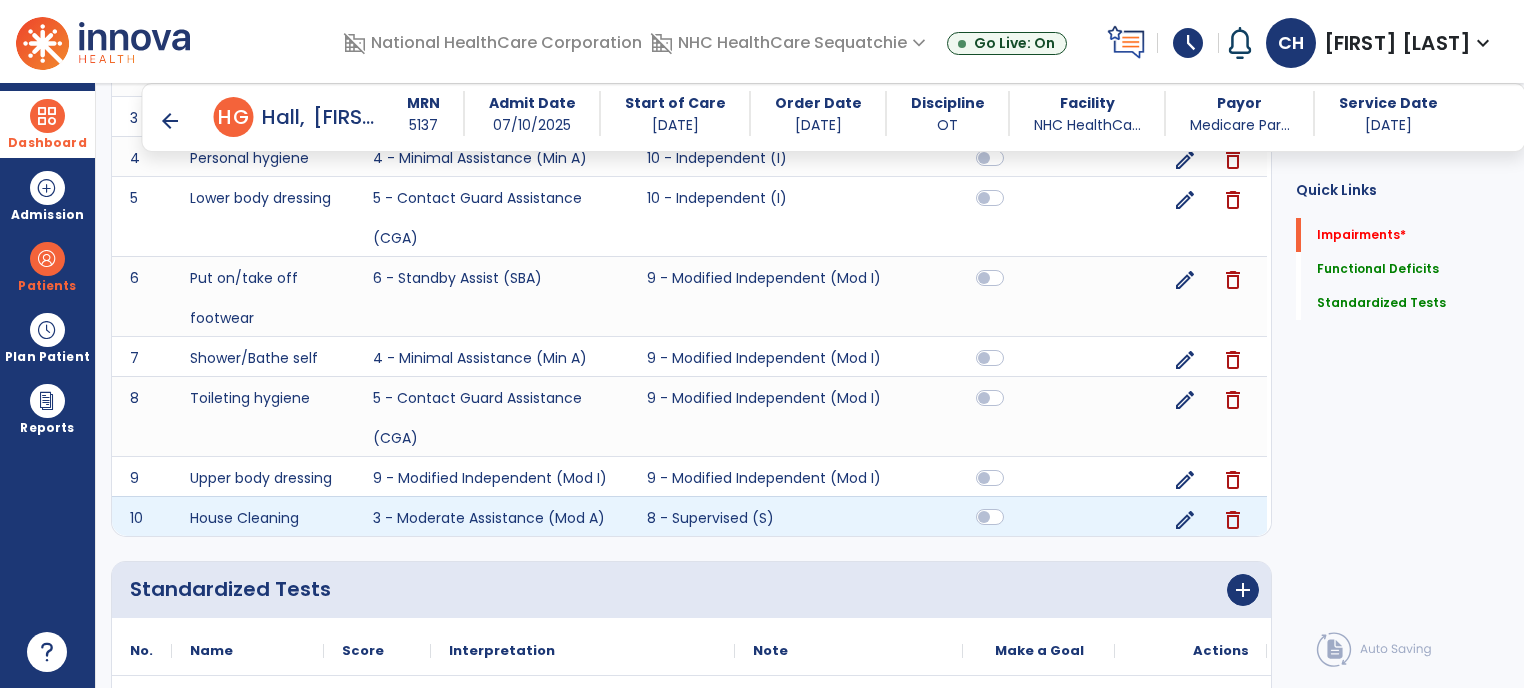 click 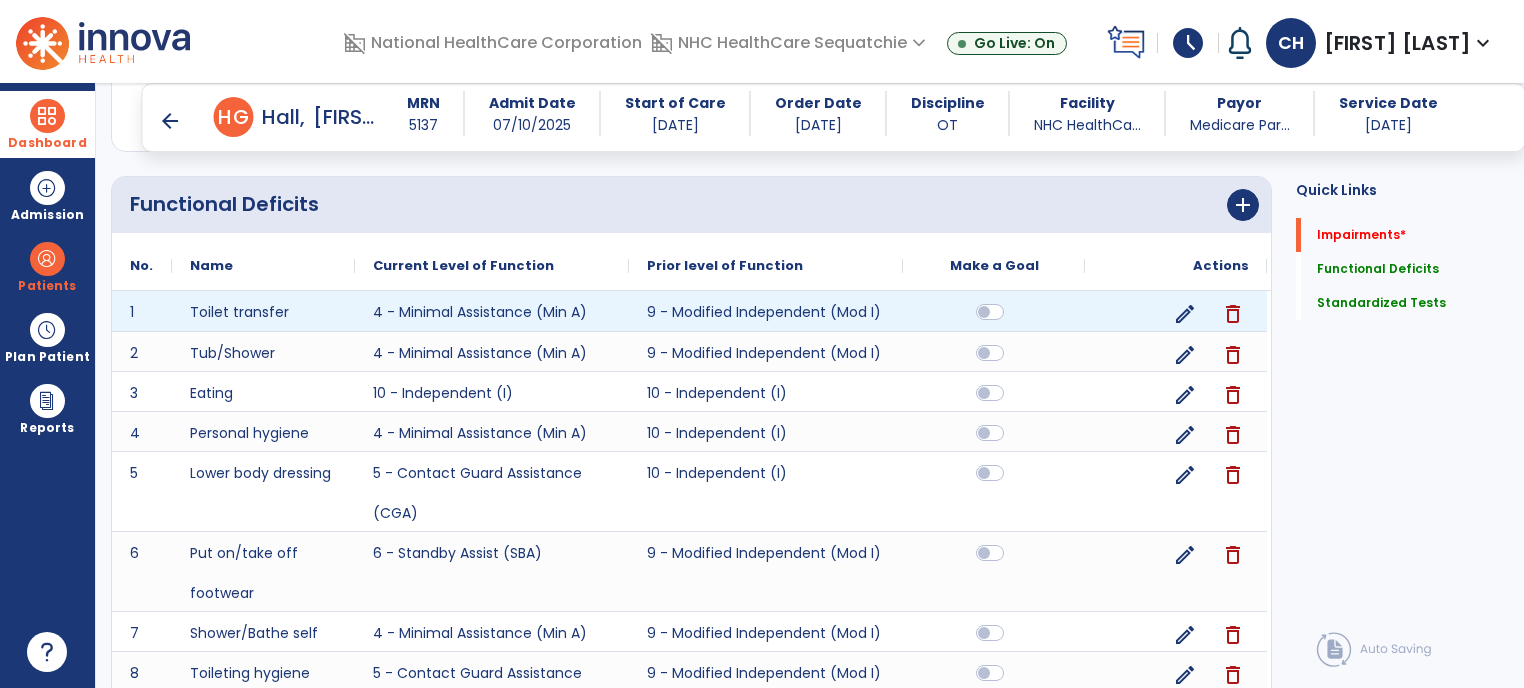 scroll, scrollTop: 343, scrollLeft: 0, axis: vertical 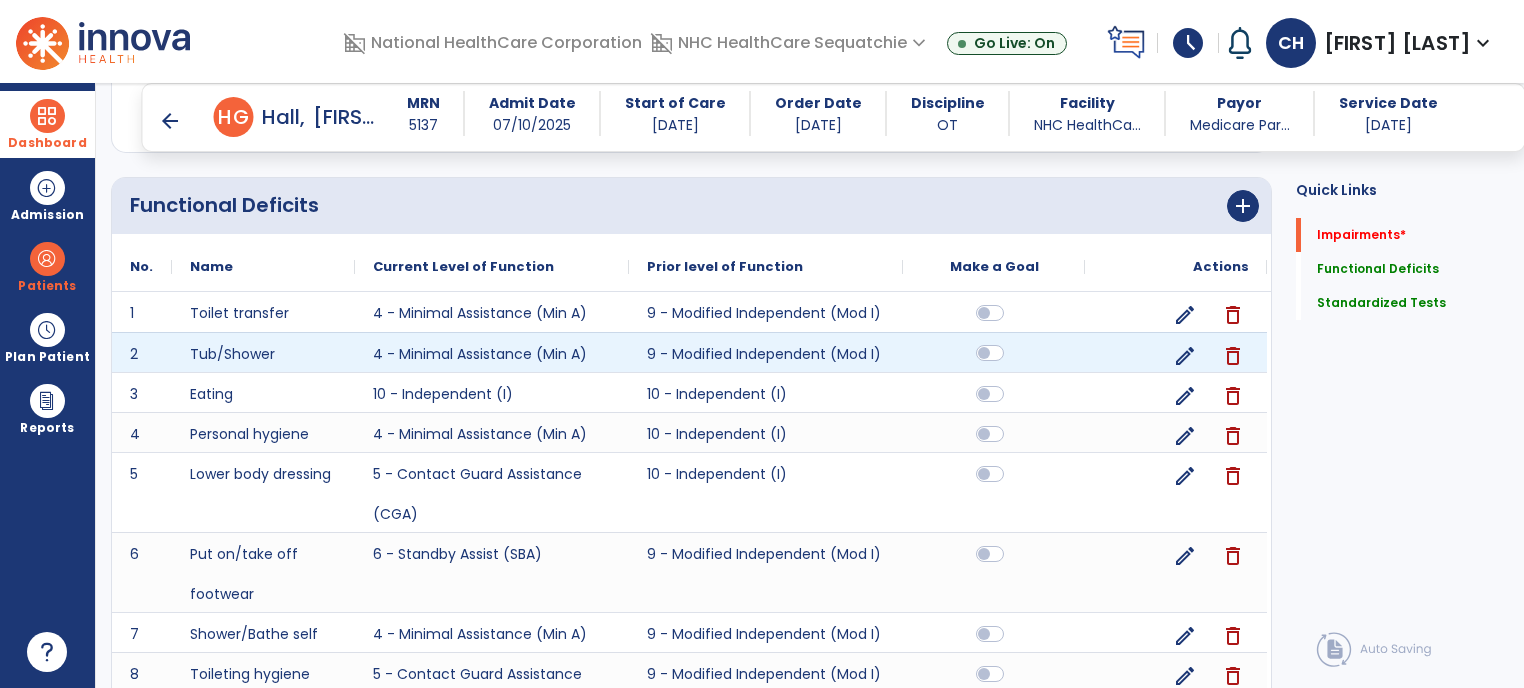 click 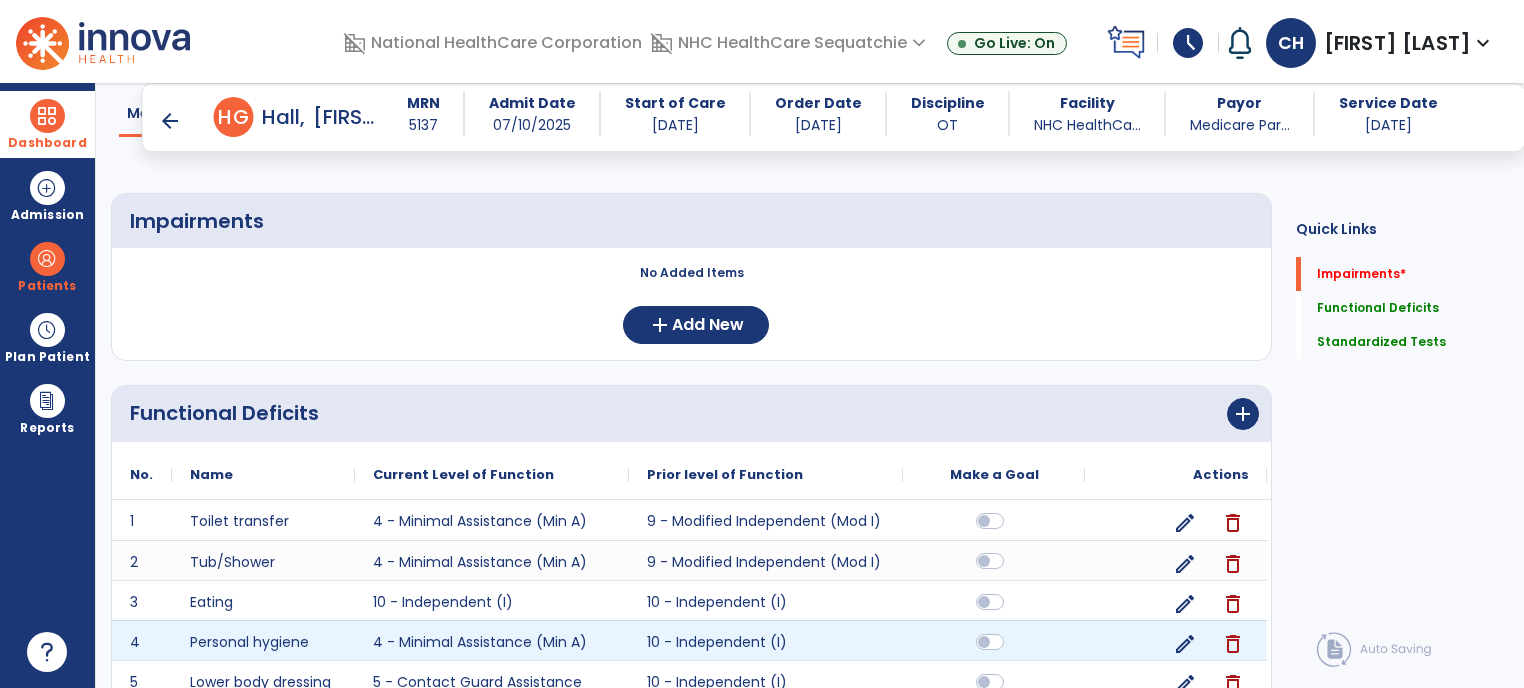 scroll, scrollTop: 134, scrollLeft: 0, axis: vertical 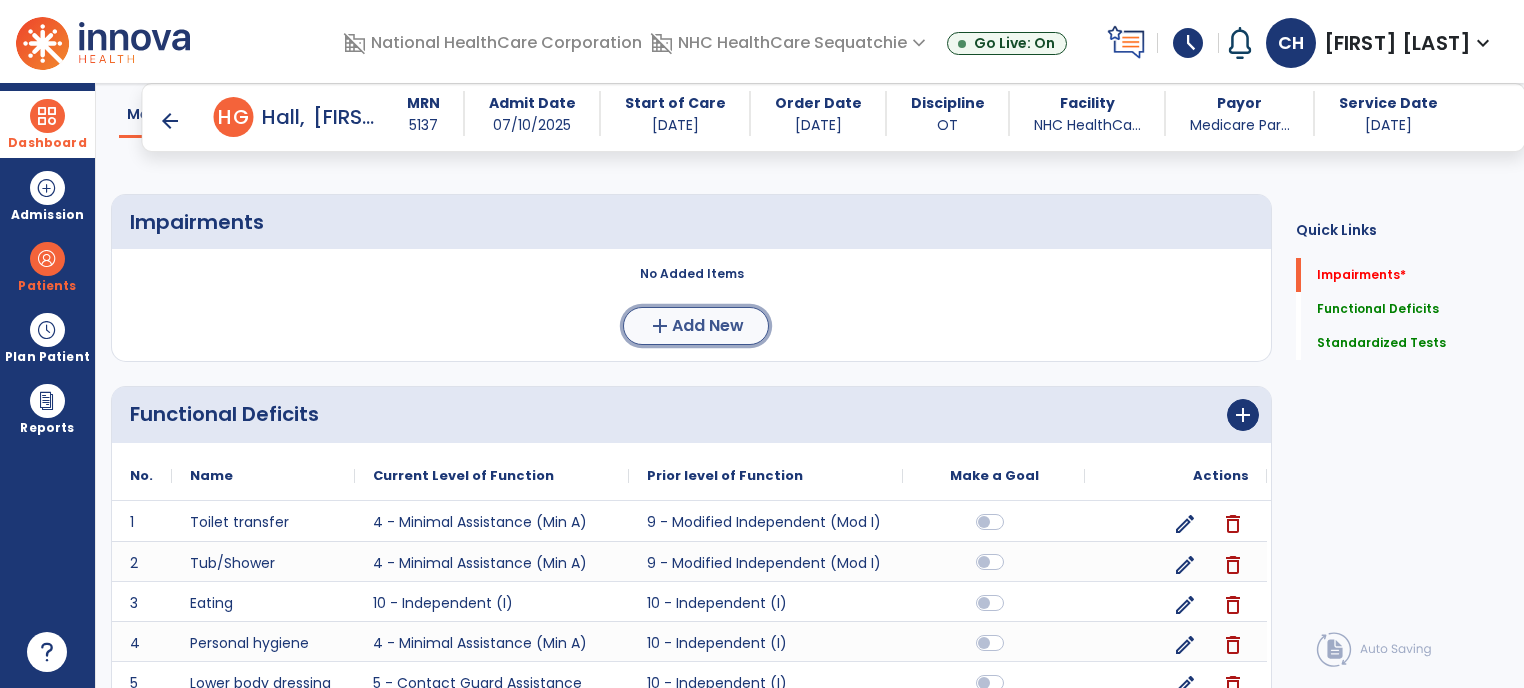 click on "Add New" 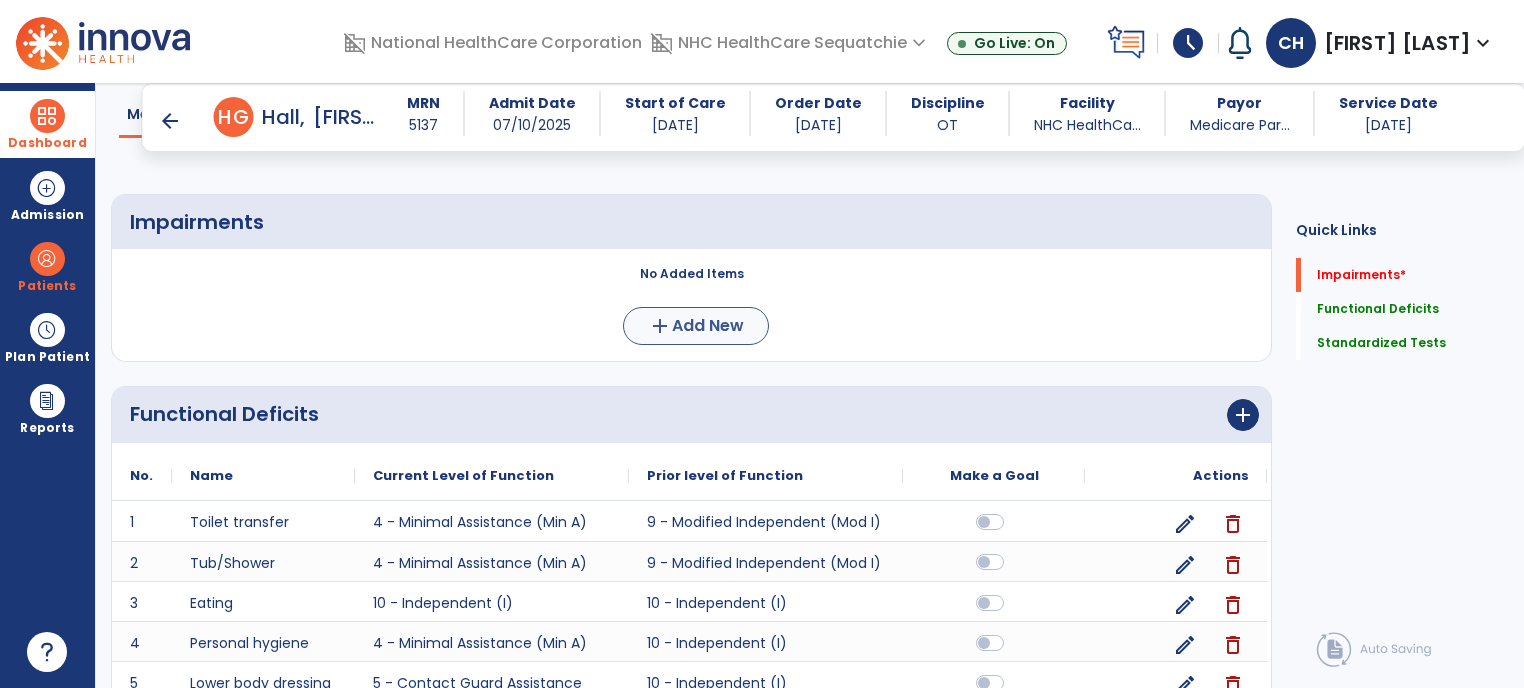 scroll, scrollTop: 0, scrollLeft: 0, axis: both 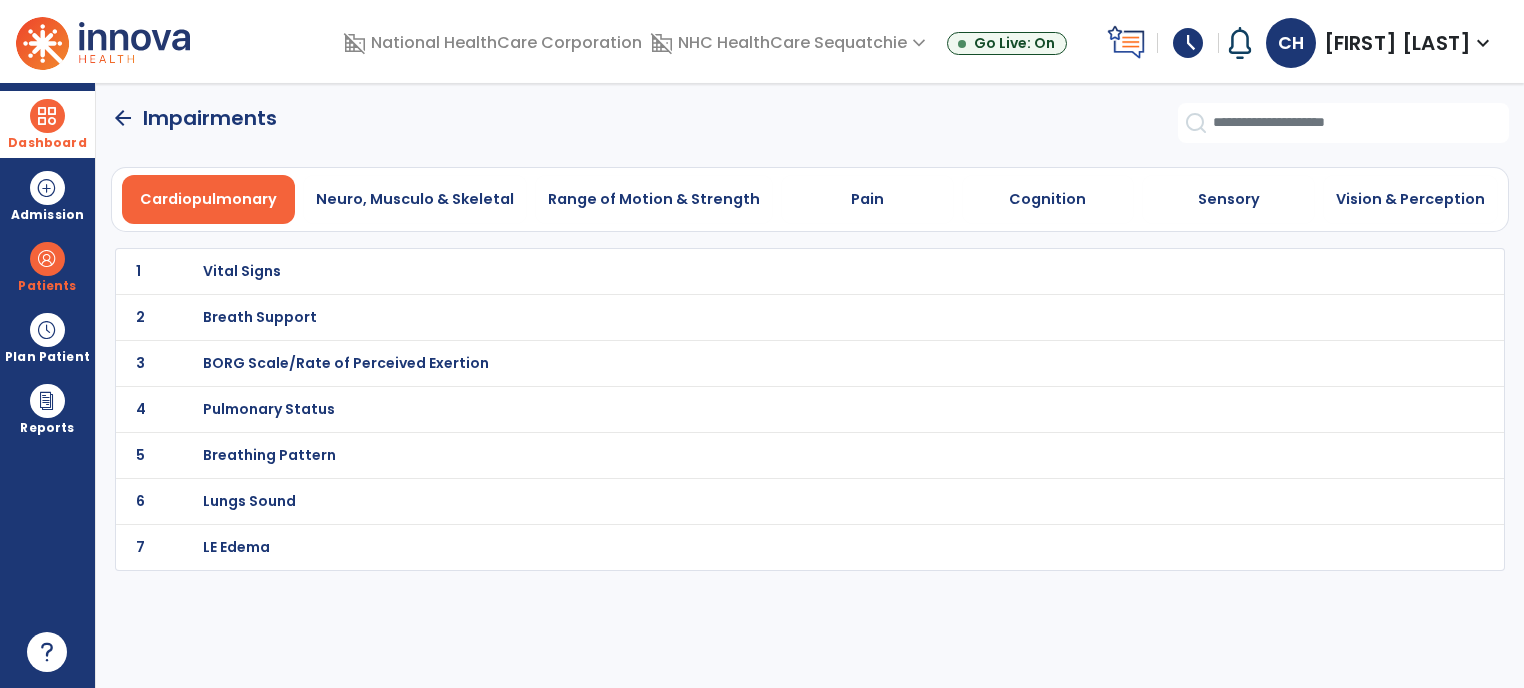 click on "Vital Signs" at bounding box center (242, 271) 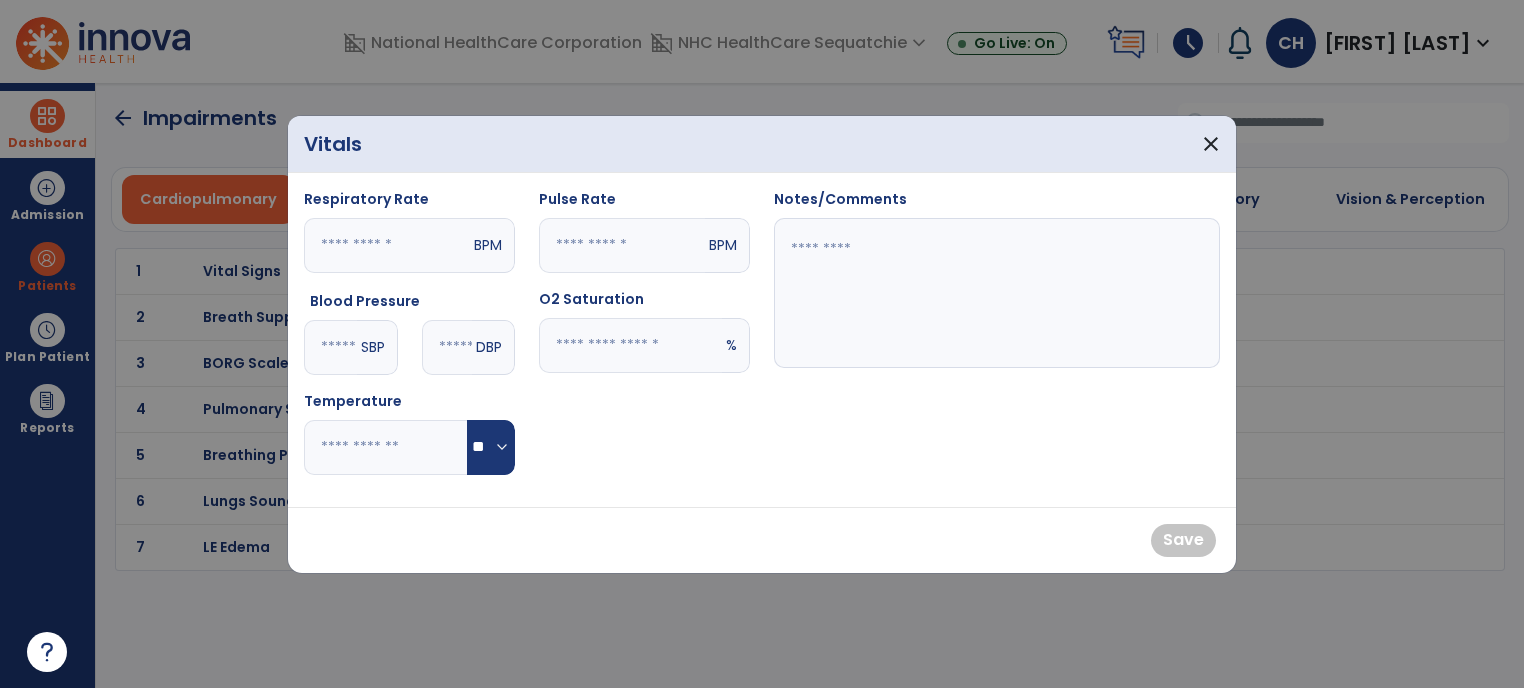 click at bounding box center (330, 347) 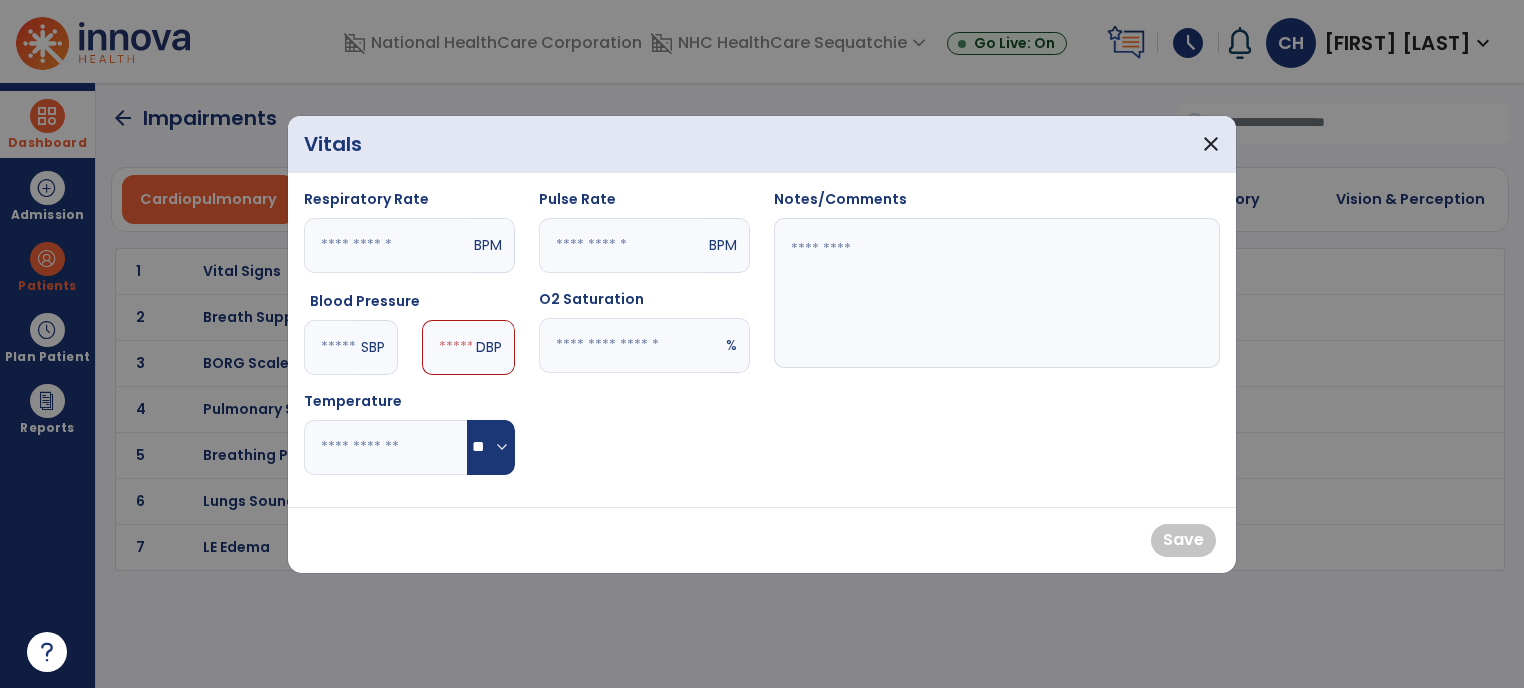 type on "***" 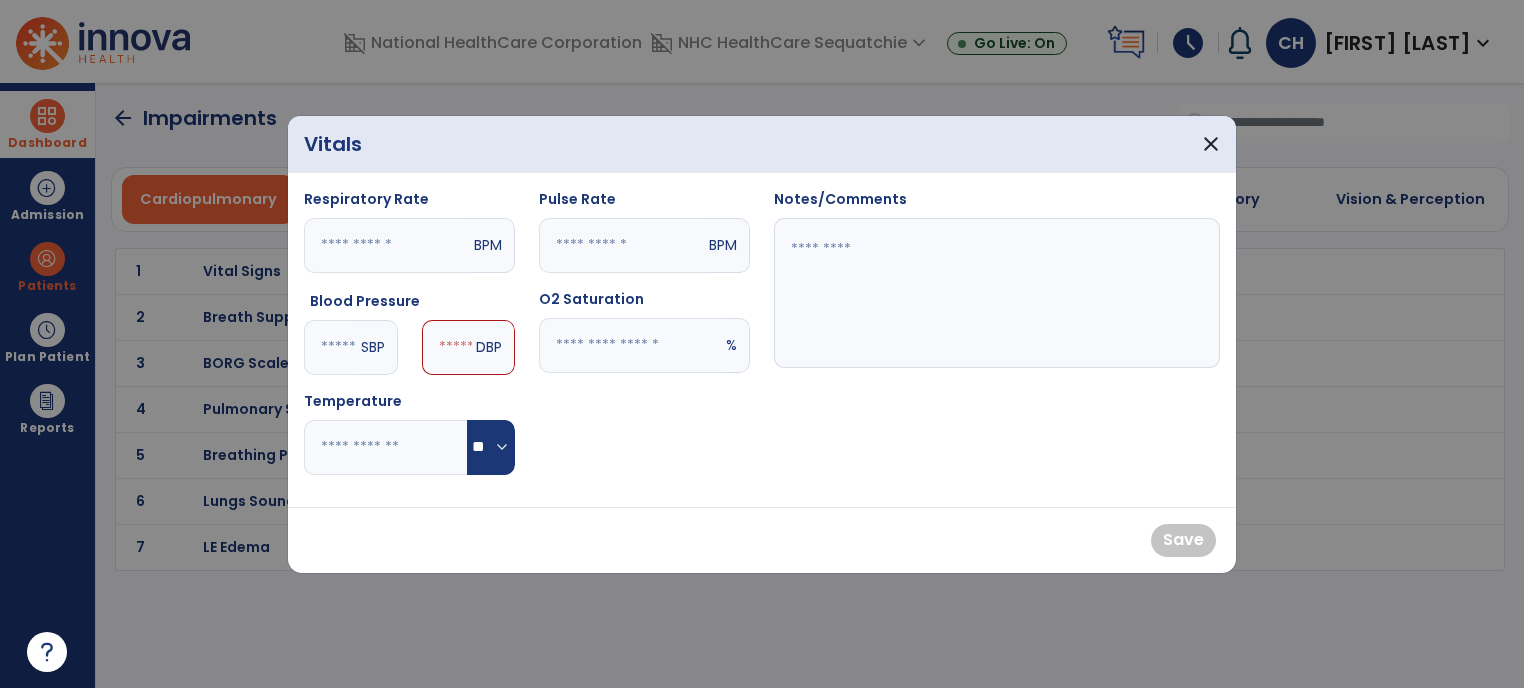 click at bounding box center [447, 347] 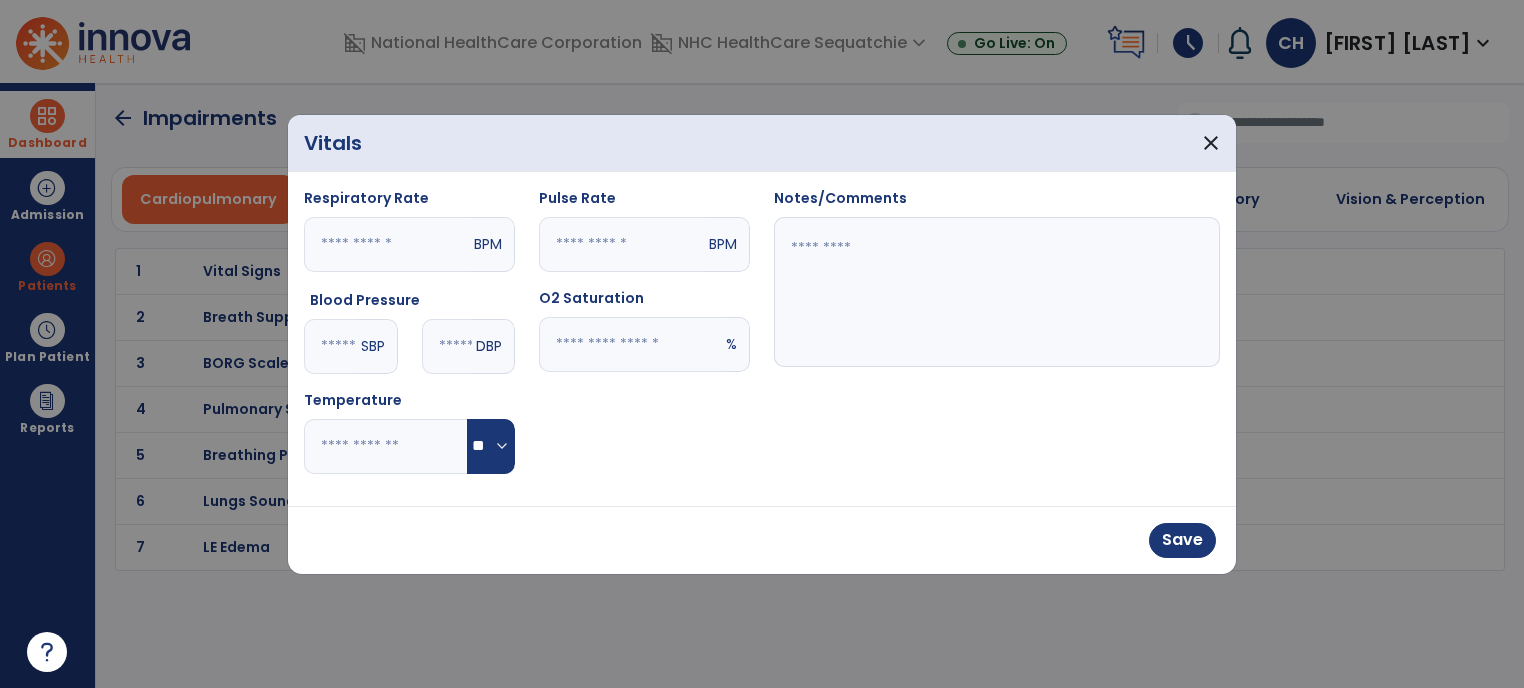 type on "**" 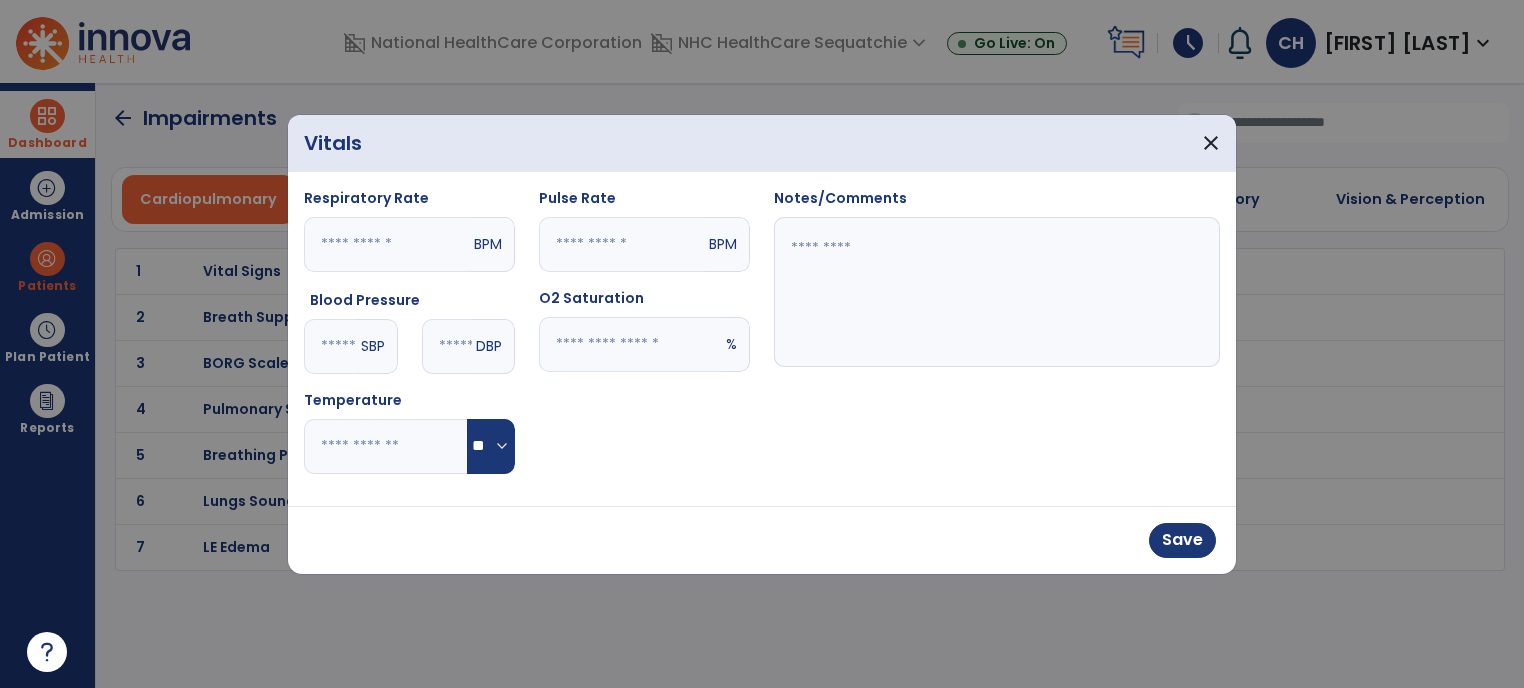 type on "**" 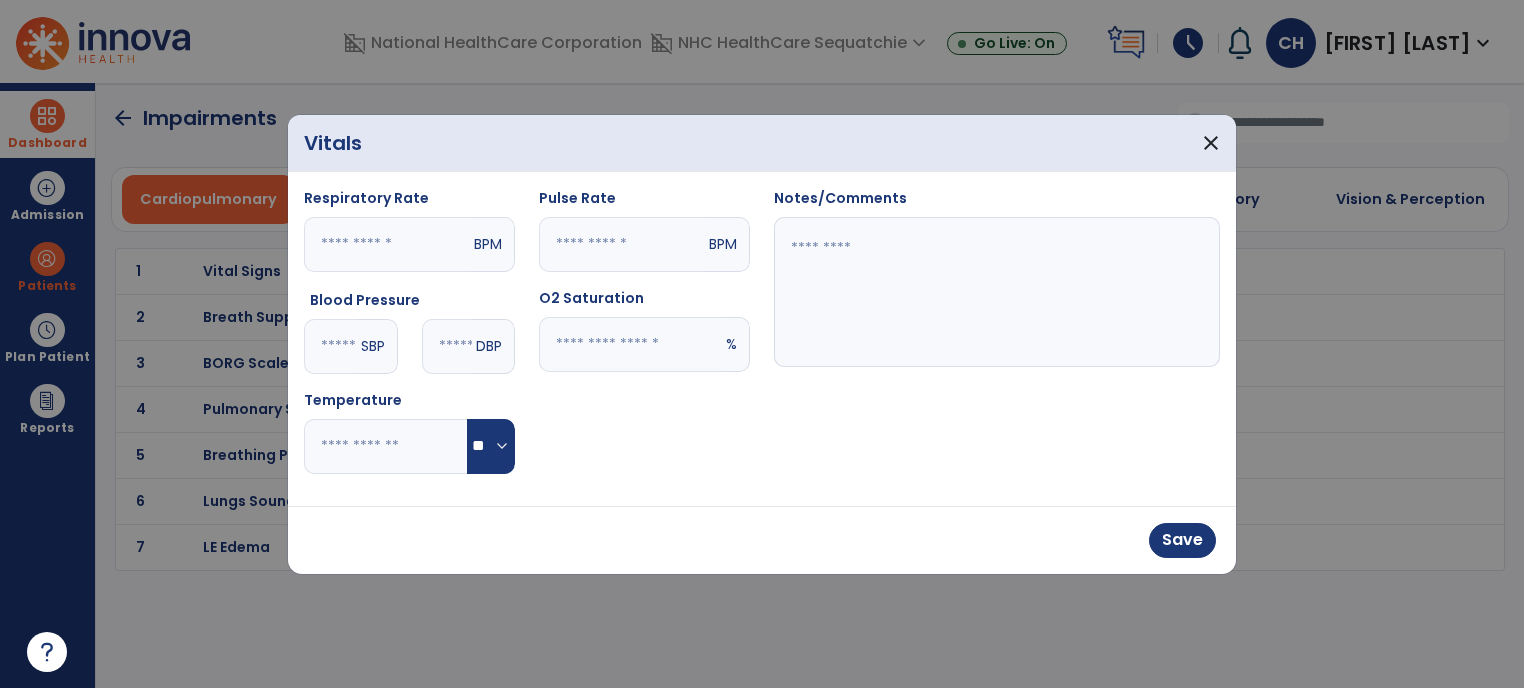 click at bounding box center [622, 244] 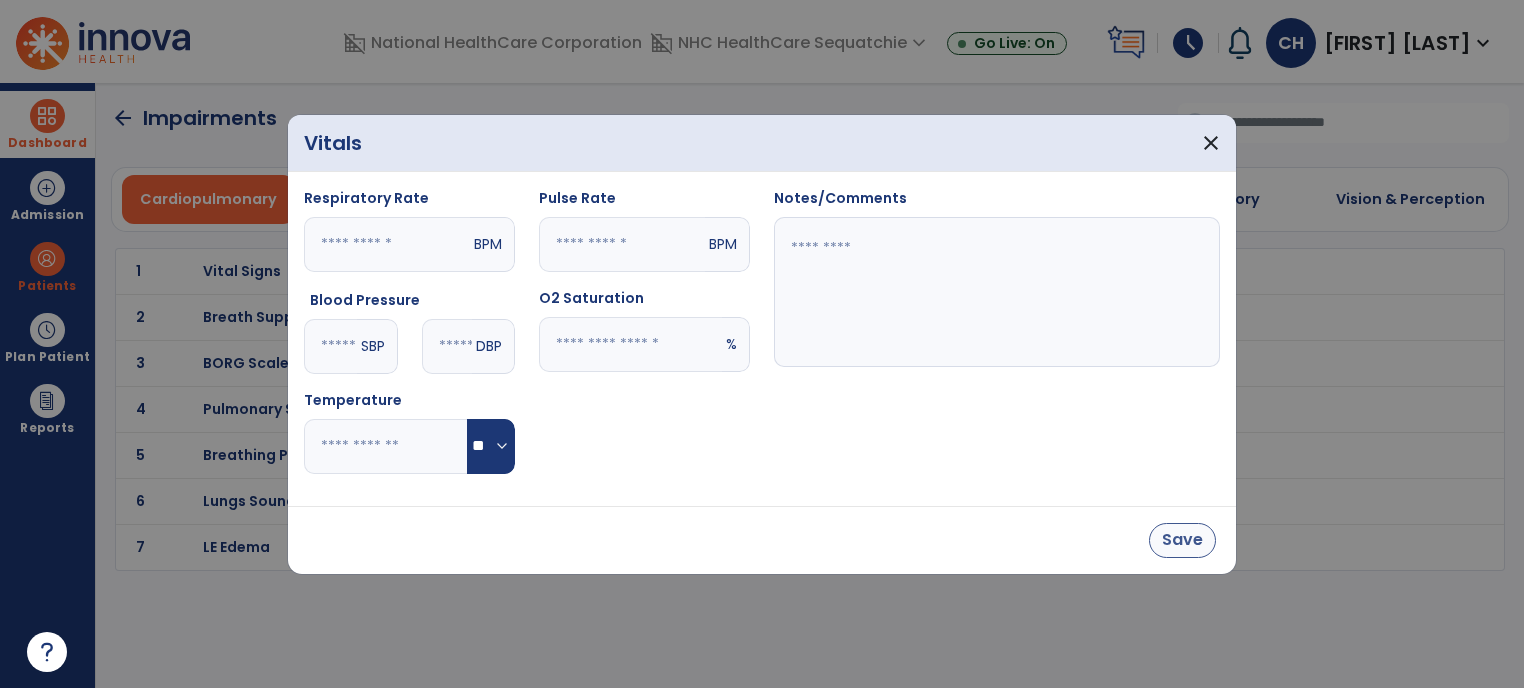 type on "**" 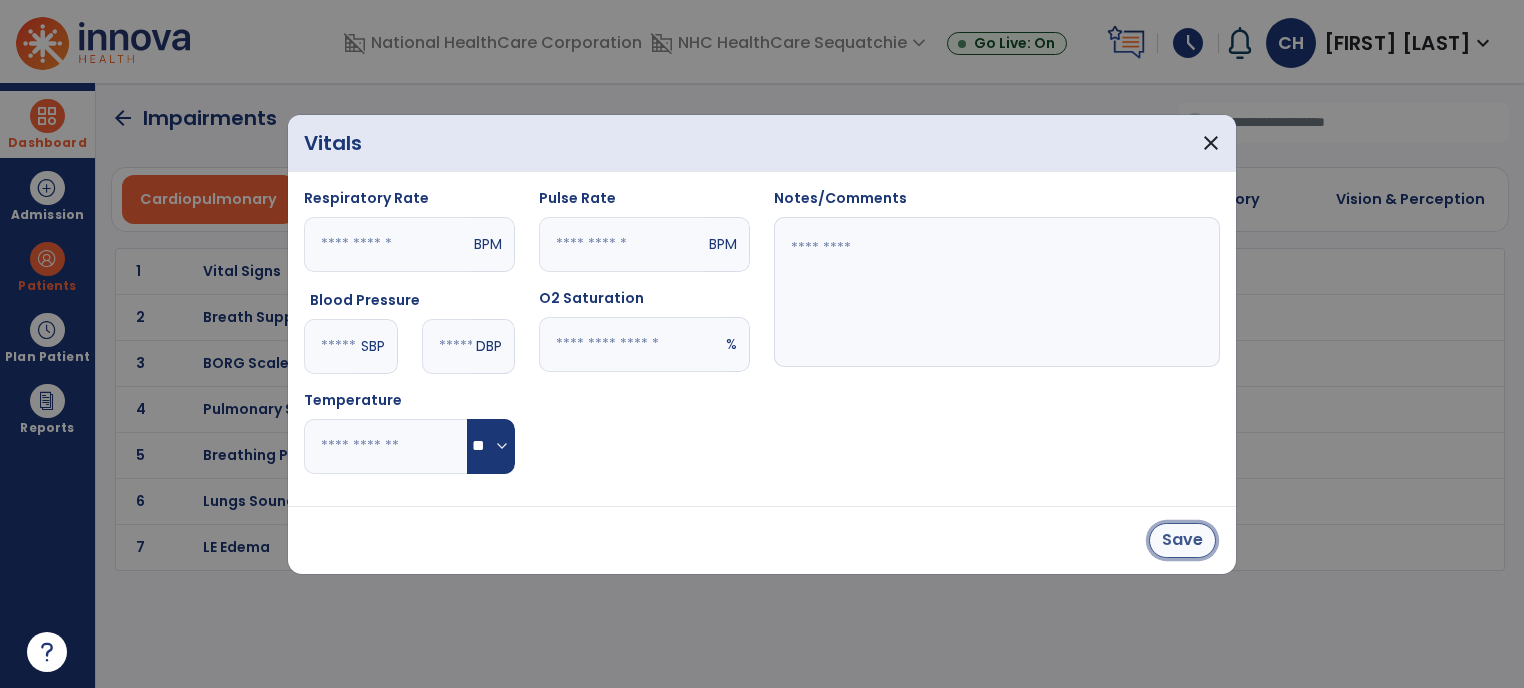 click on "Save" at bounding box center [1182, 540] 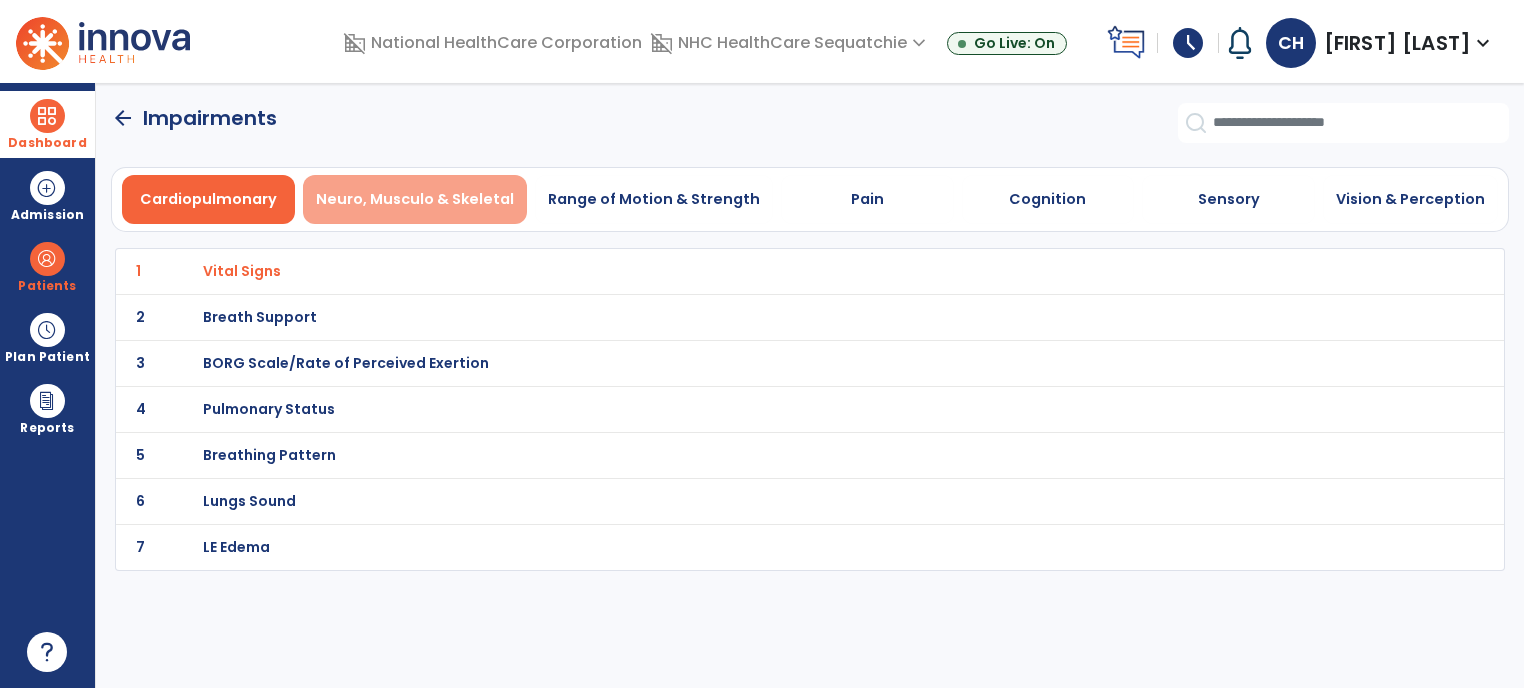 click on "Neuro, Musculo & Skeletal" at bounding box center [415, 199] 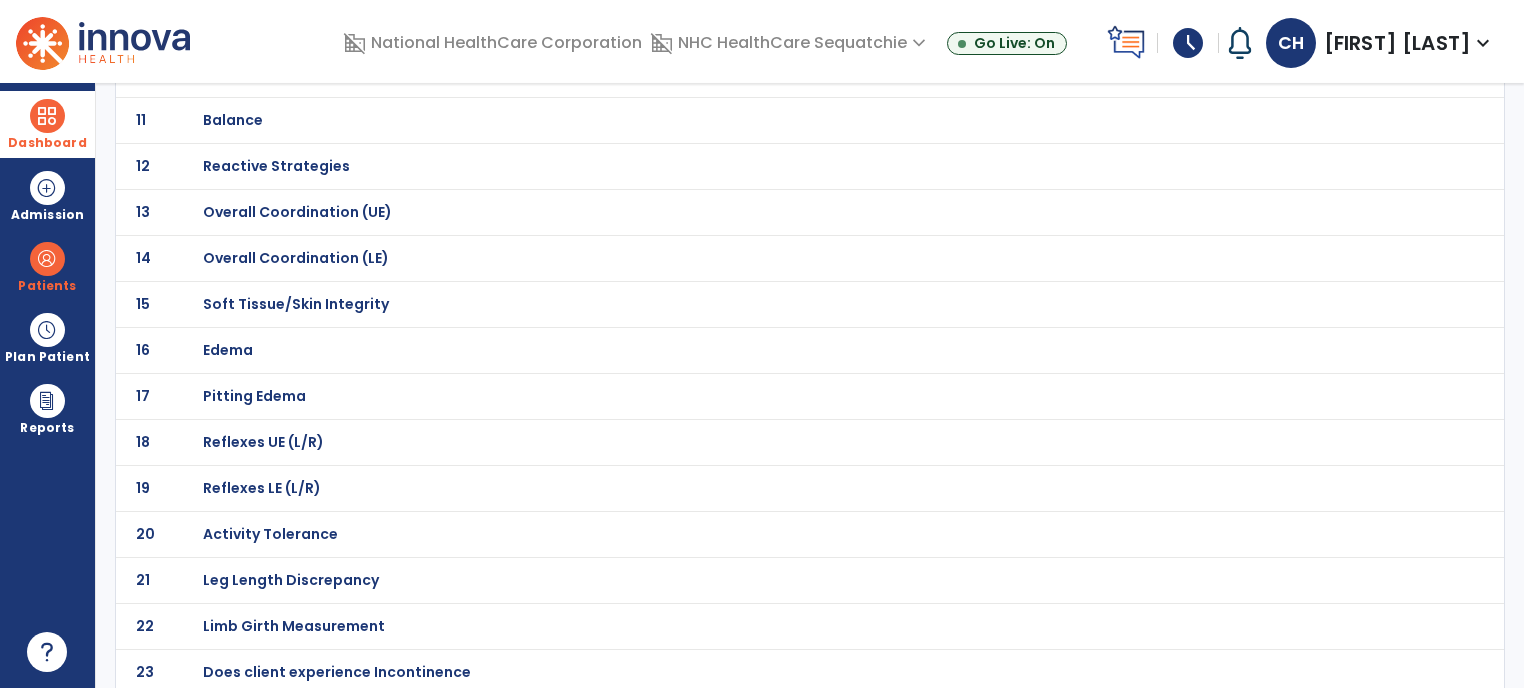 scroll, scrollTop: 613, scrollLeft: 0, axis: vertical 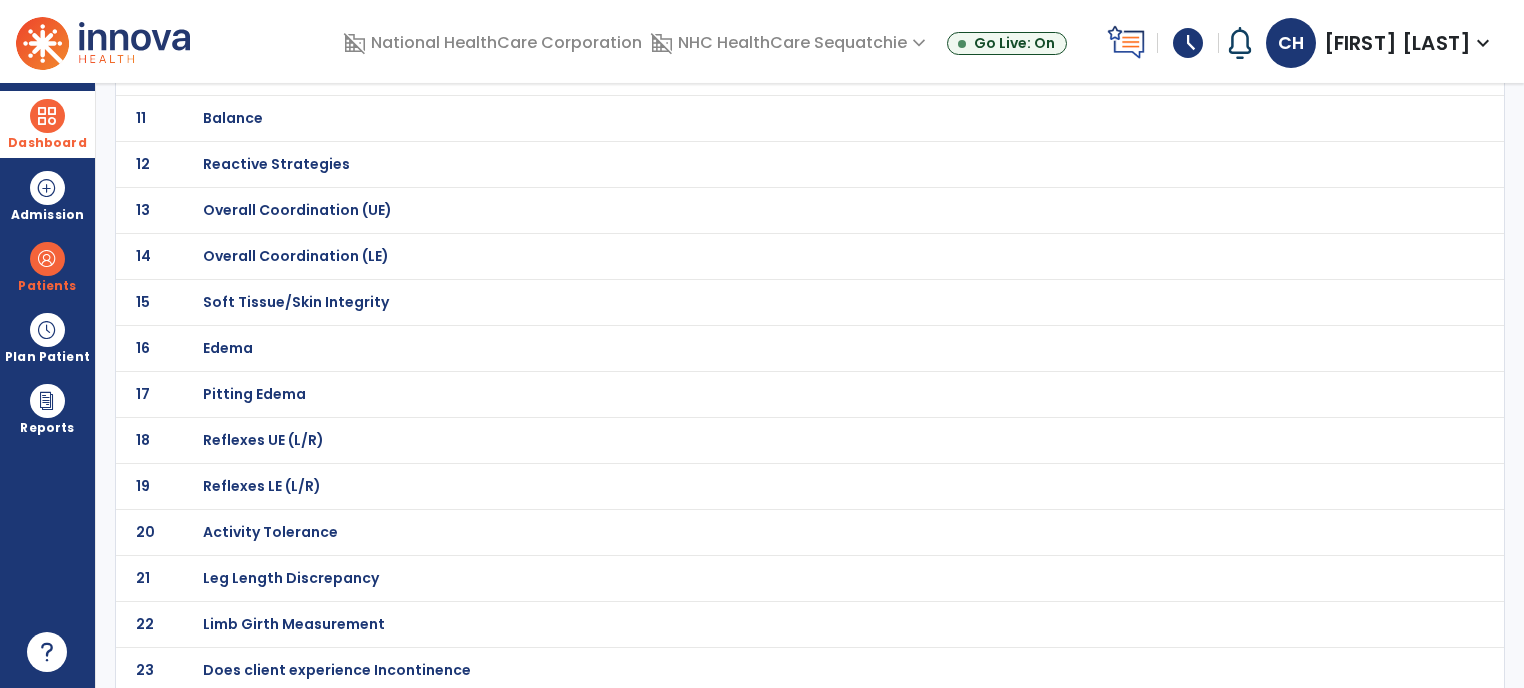 click on "Activity Tolerance" at bounding box center [274, -342] 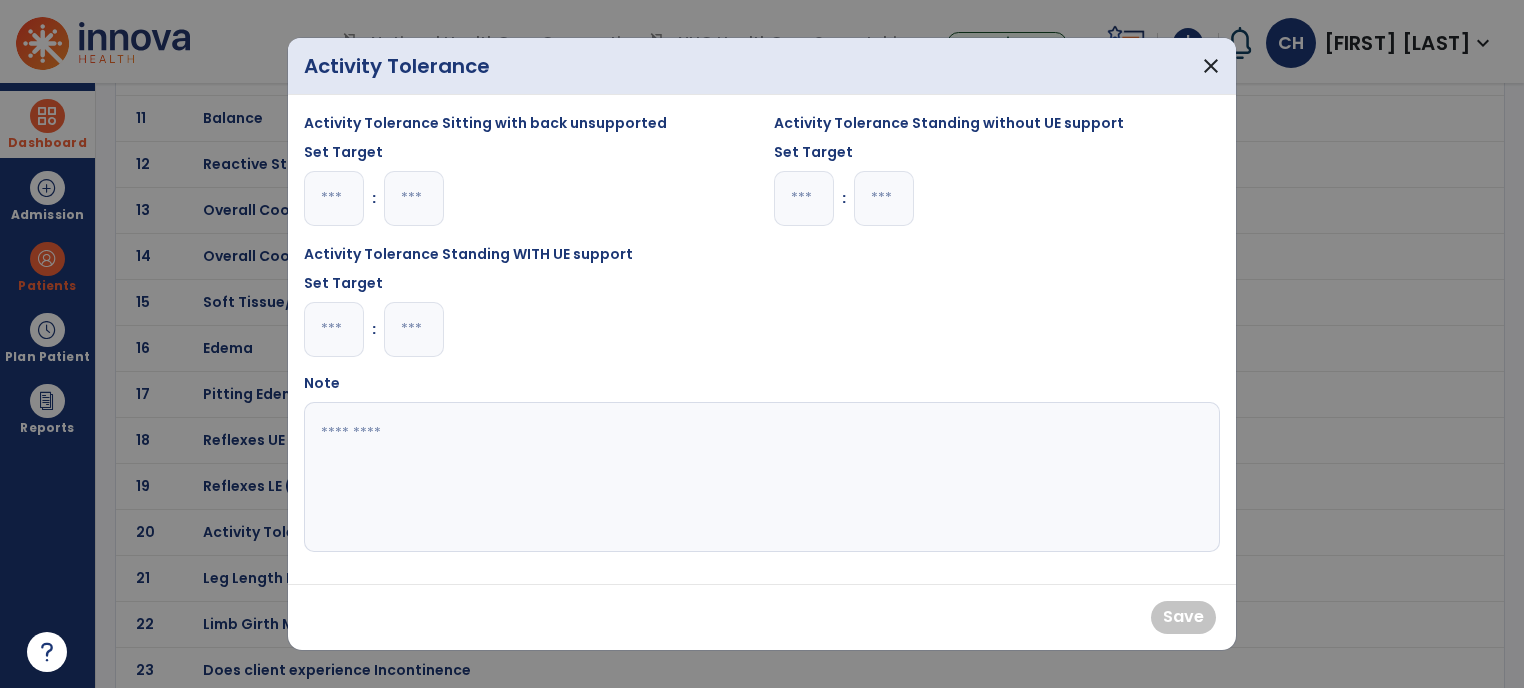 click at bounding box center [334, 198] 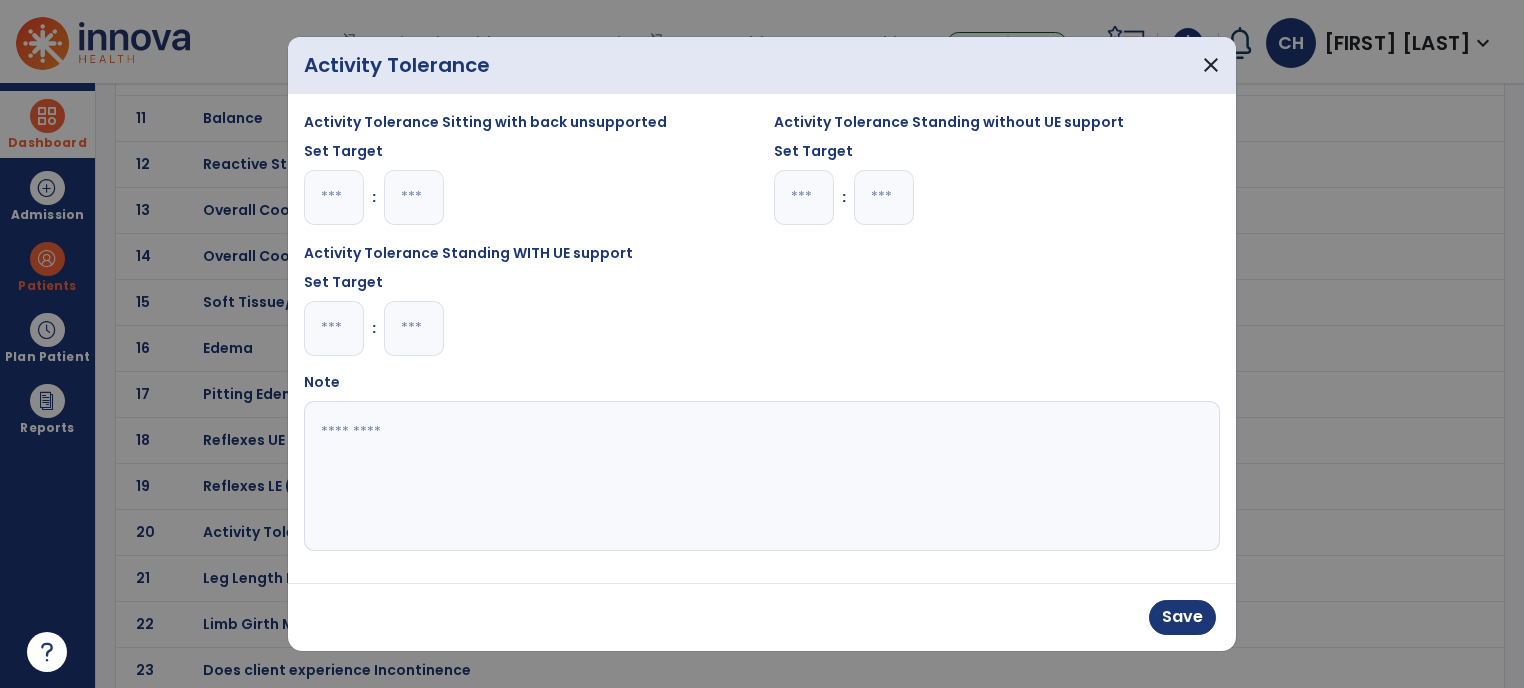 type on "*" 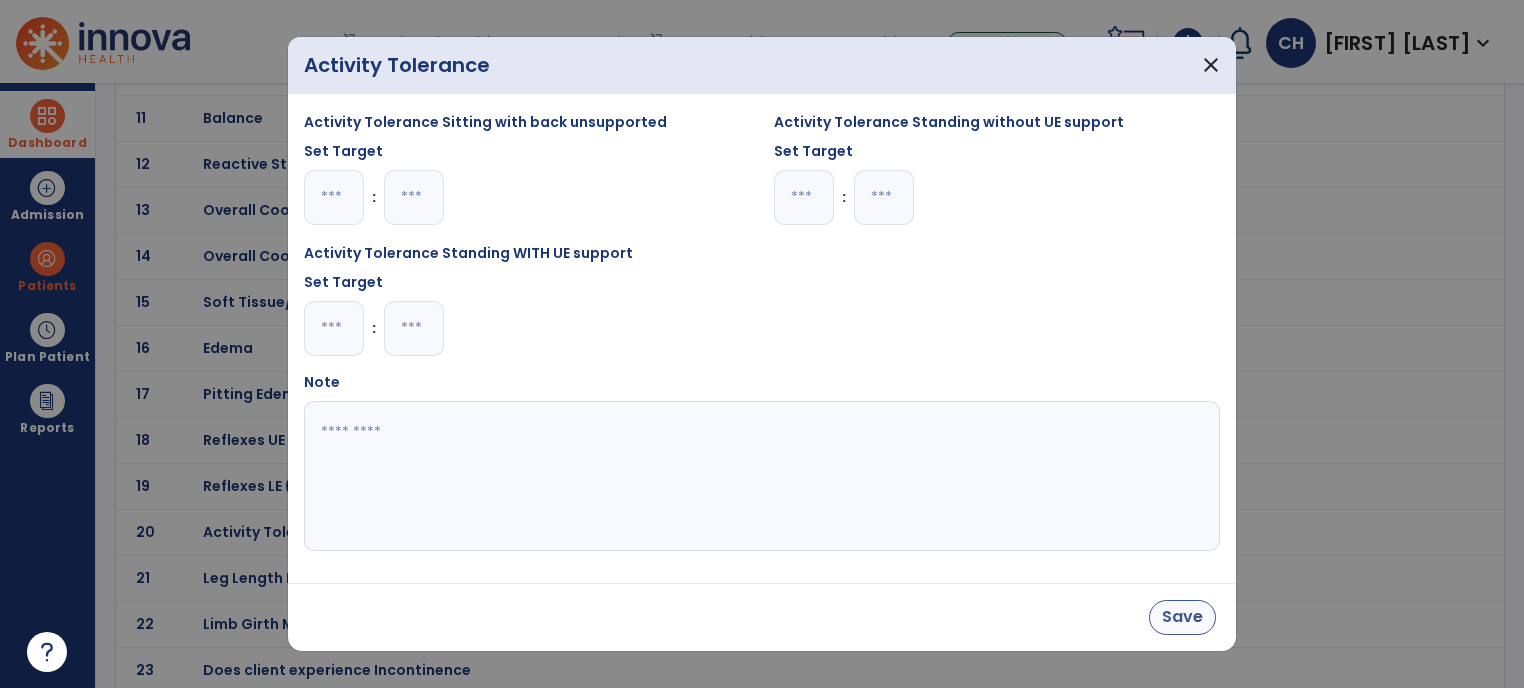 type on "*" 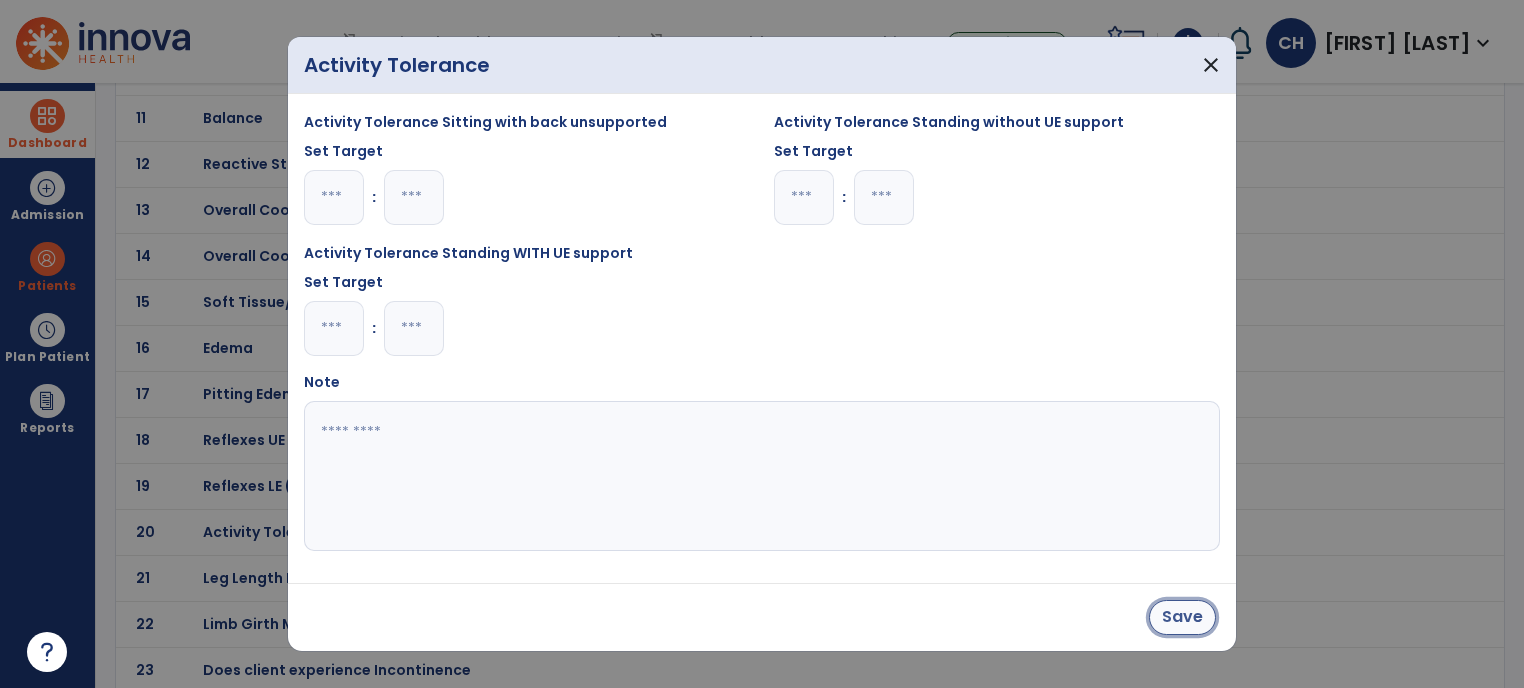 click on "Save" at bounding box center (1182, 617) 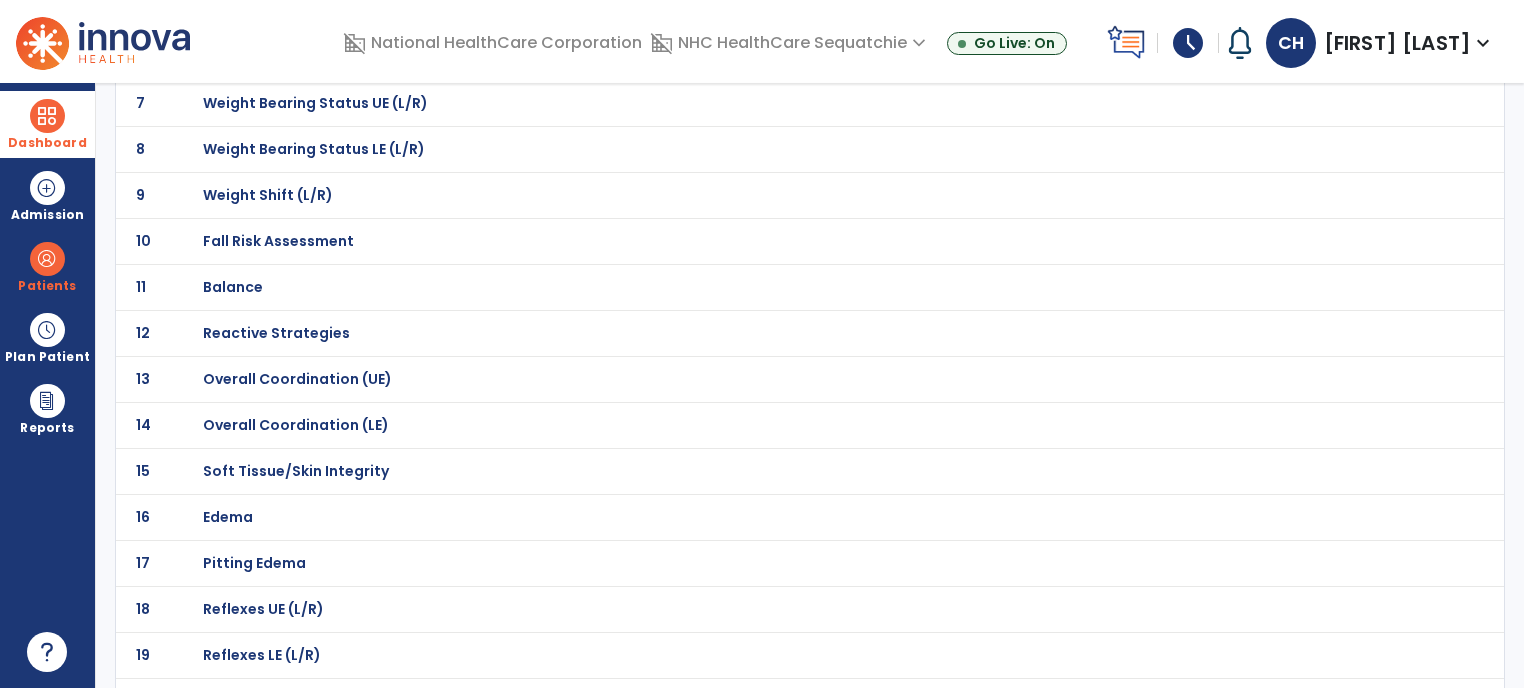 scroll, scrollTop: 439, scrollLeft: 0, axis: vertical 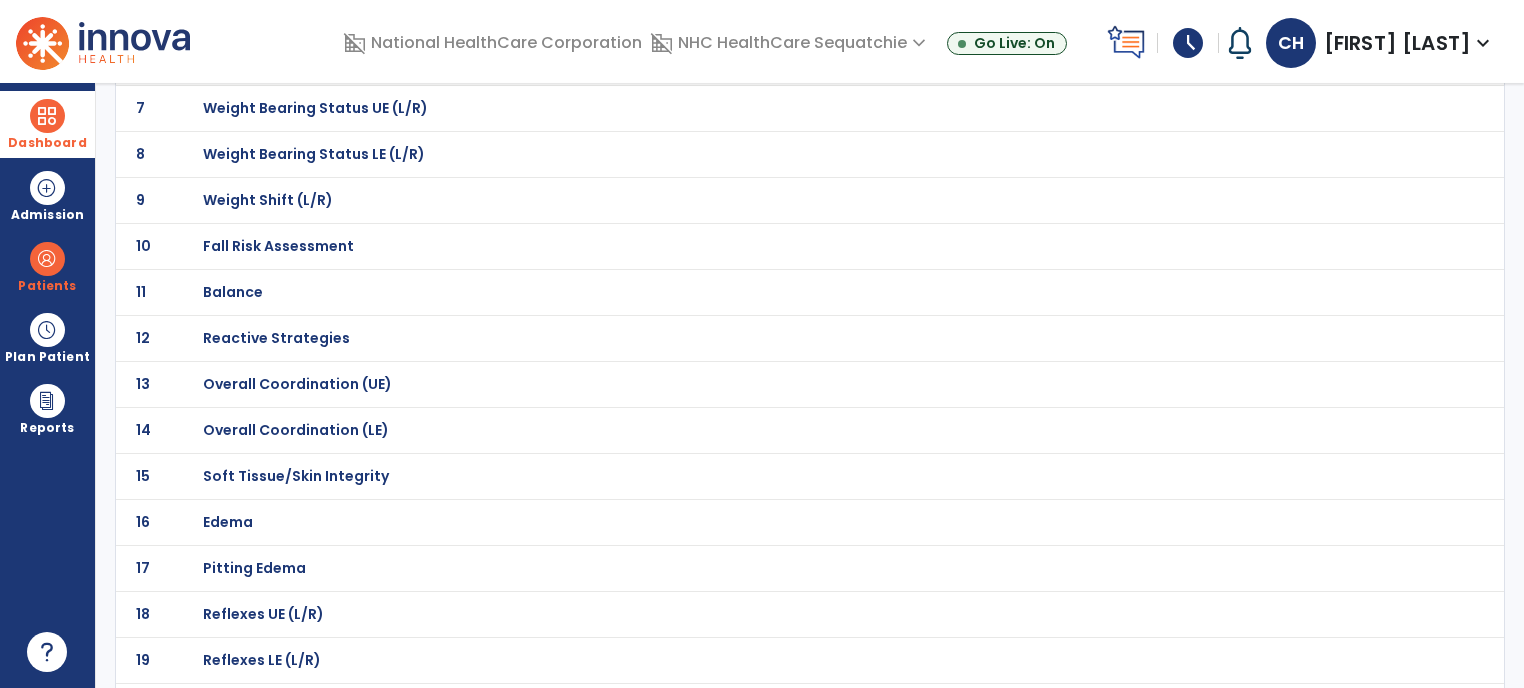 click on "Overall Coordination (UE)" at bounding box center (274, -168) 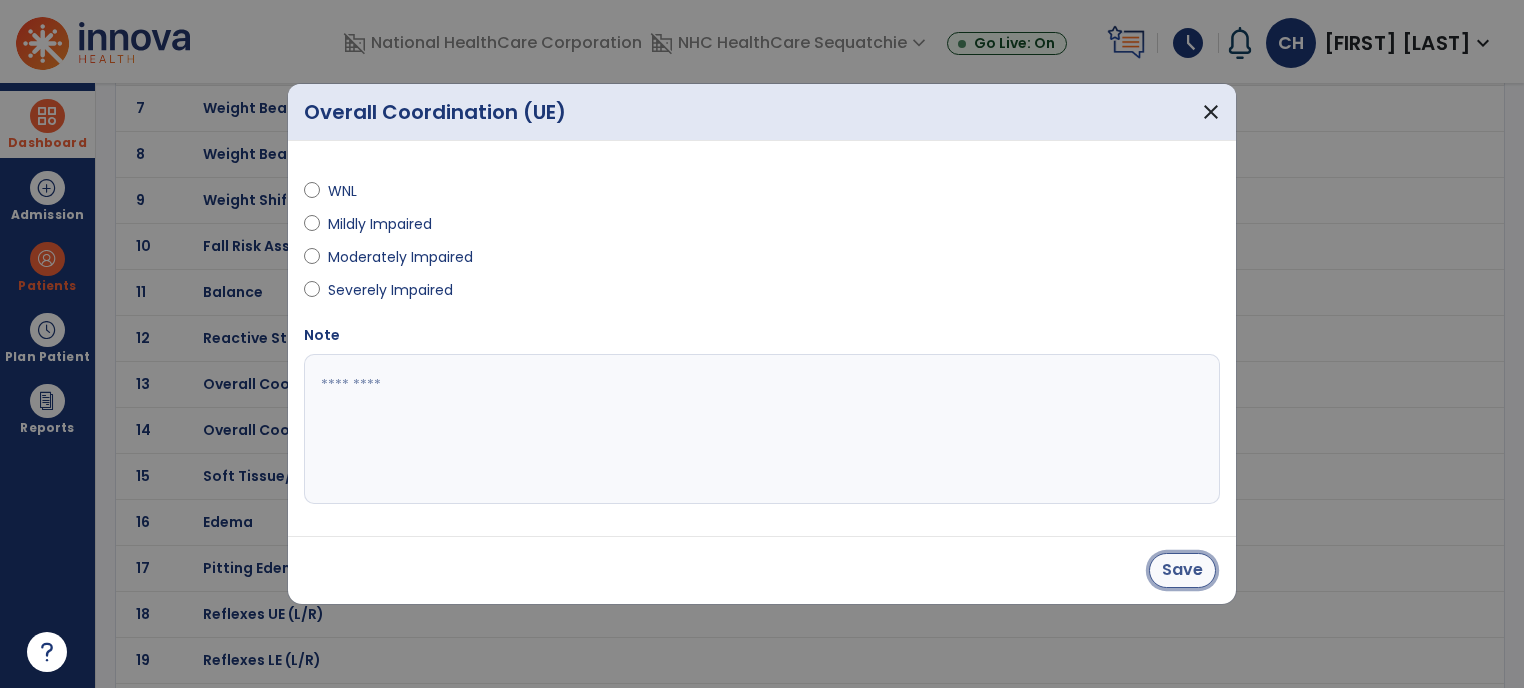 click on "Save" at bounding box center (1182, 570) 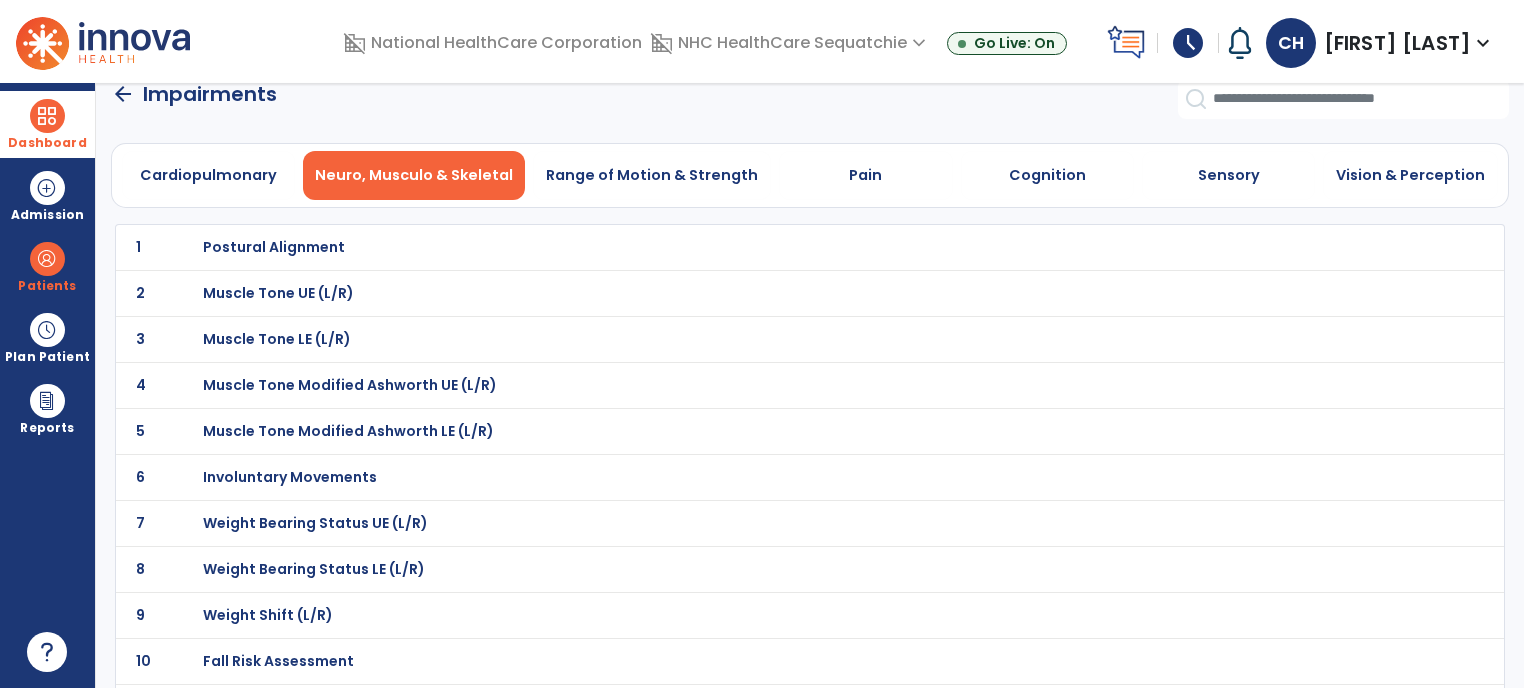 scroll, scrollTop: 0, scrollLeft: 0, axis: both 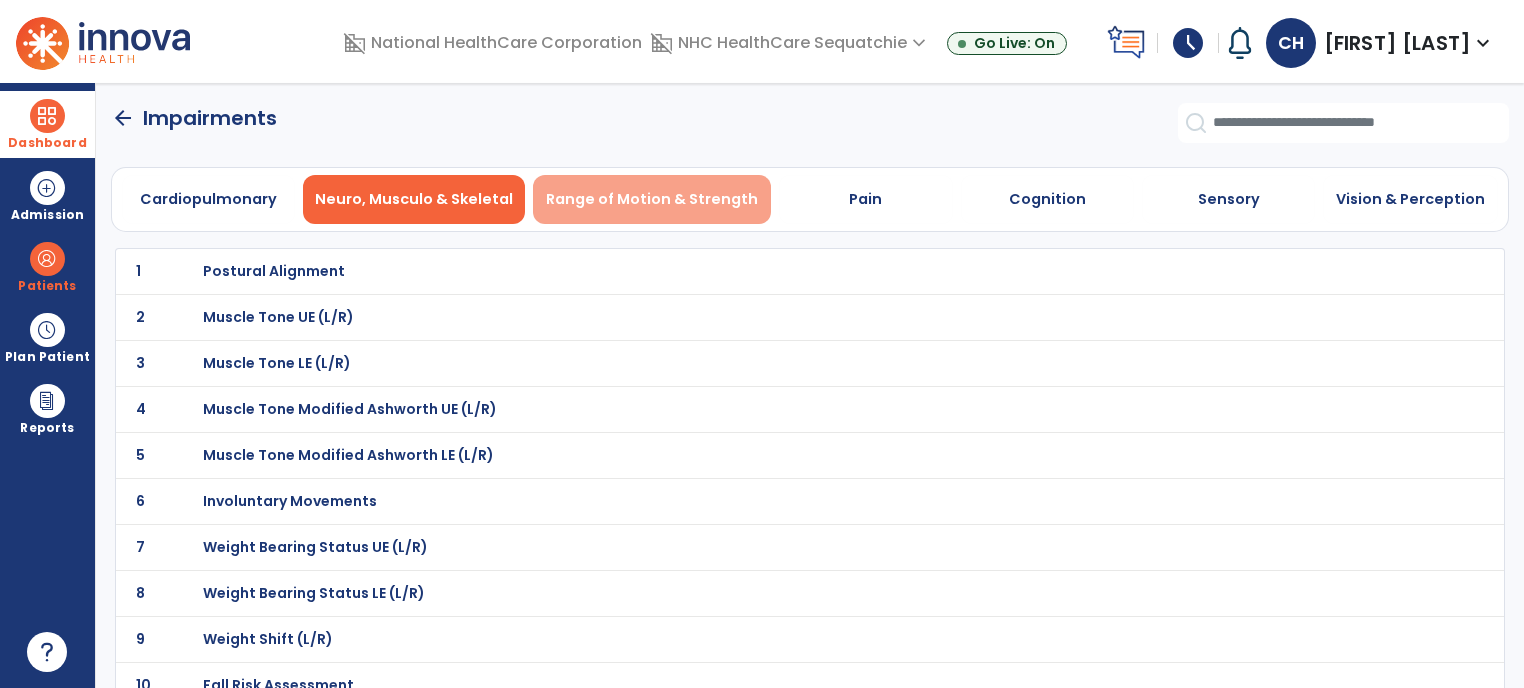 click on "Range of Motion & Strength" at bounding box center [652, 199] 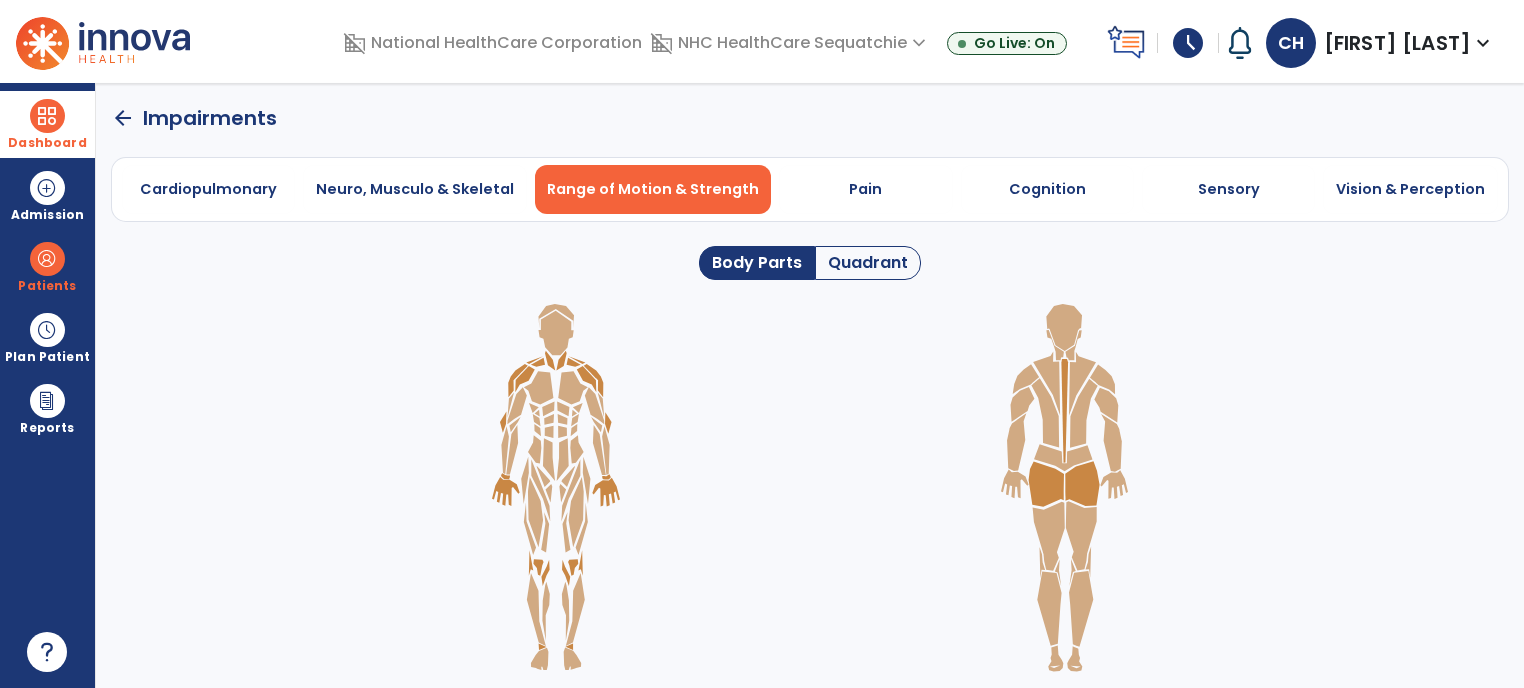 click on "Quadrant" 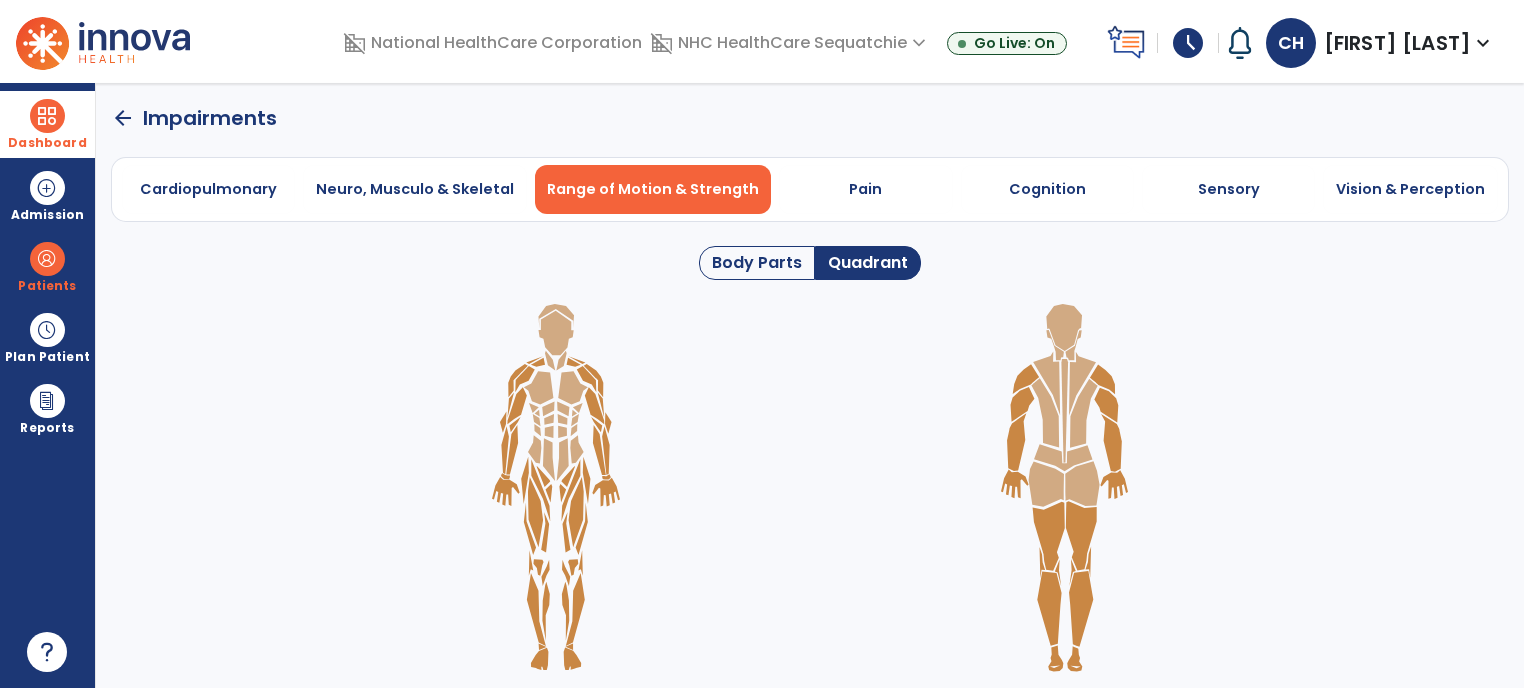 click 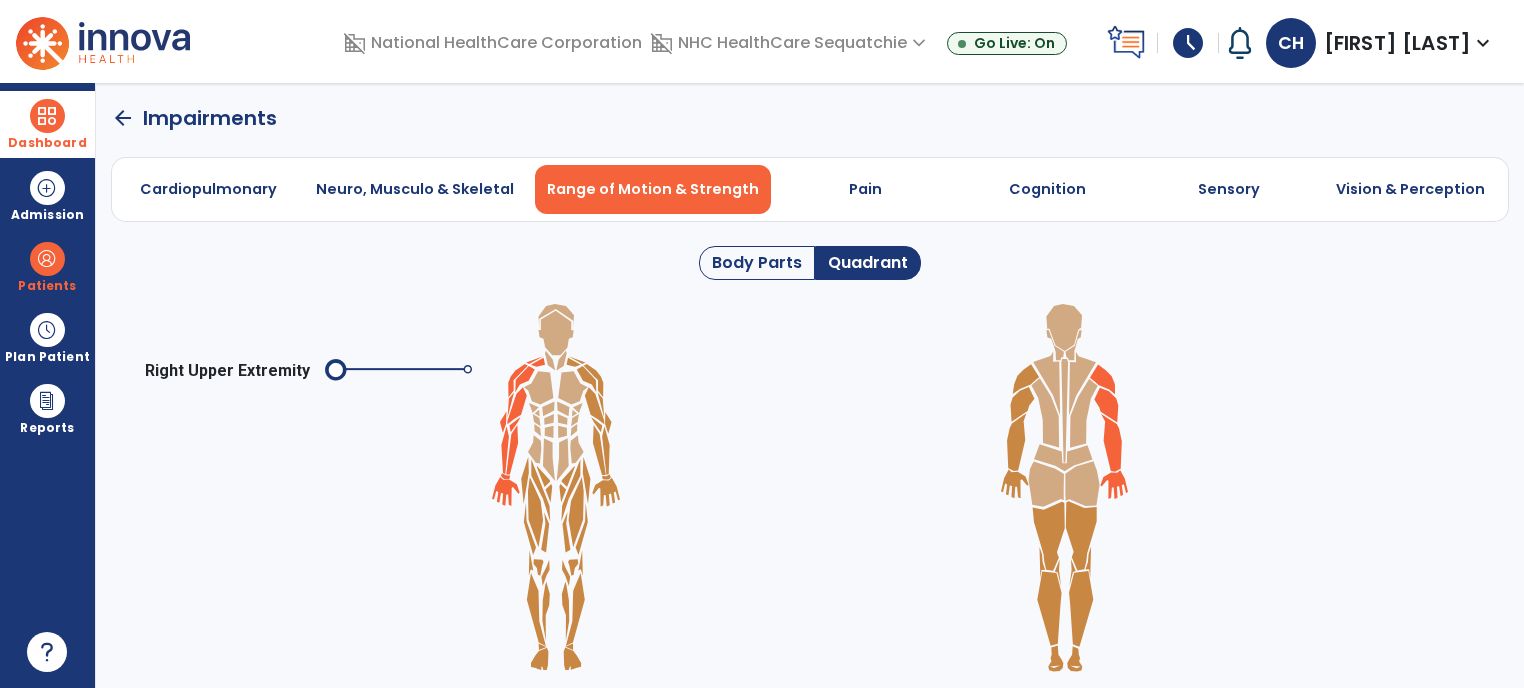 click 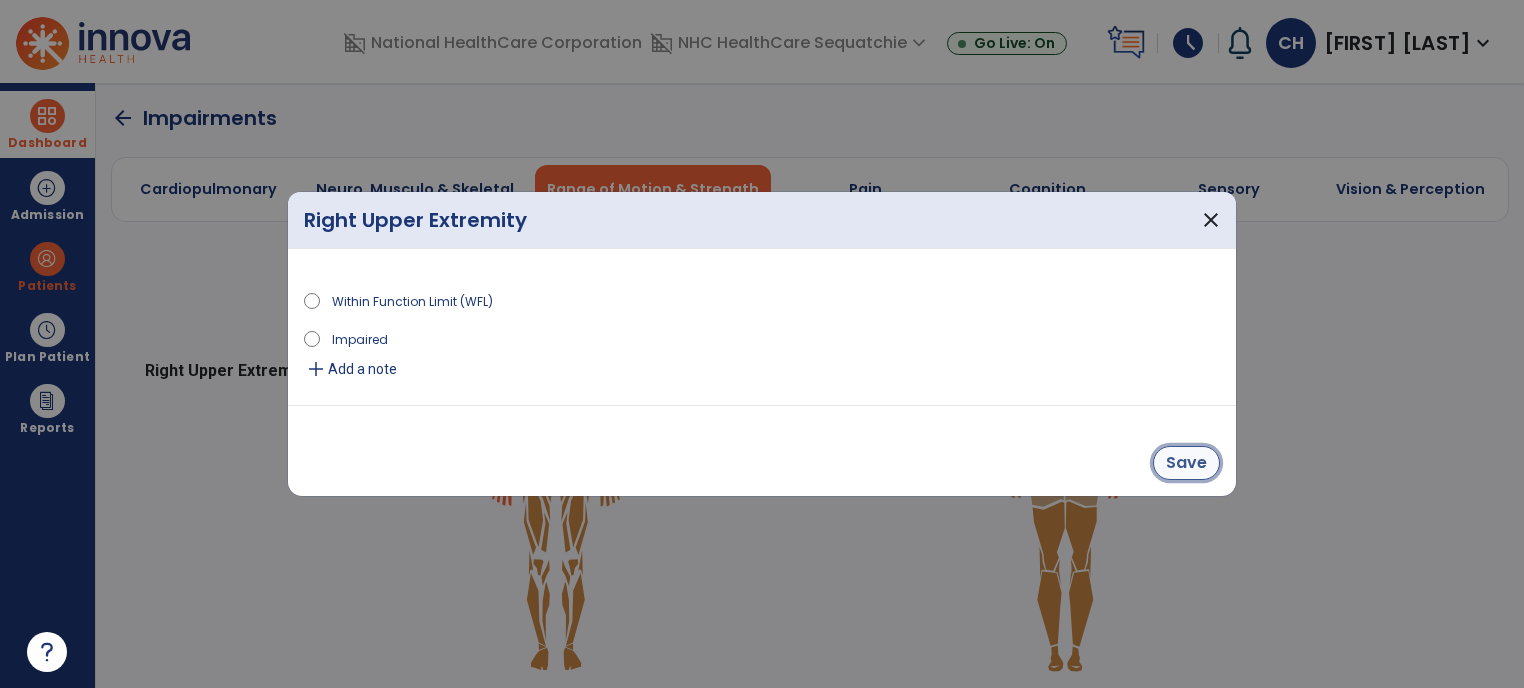 click on "Save" at bounding box center [1186, 463] 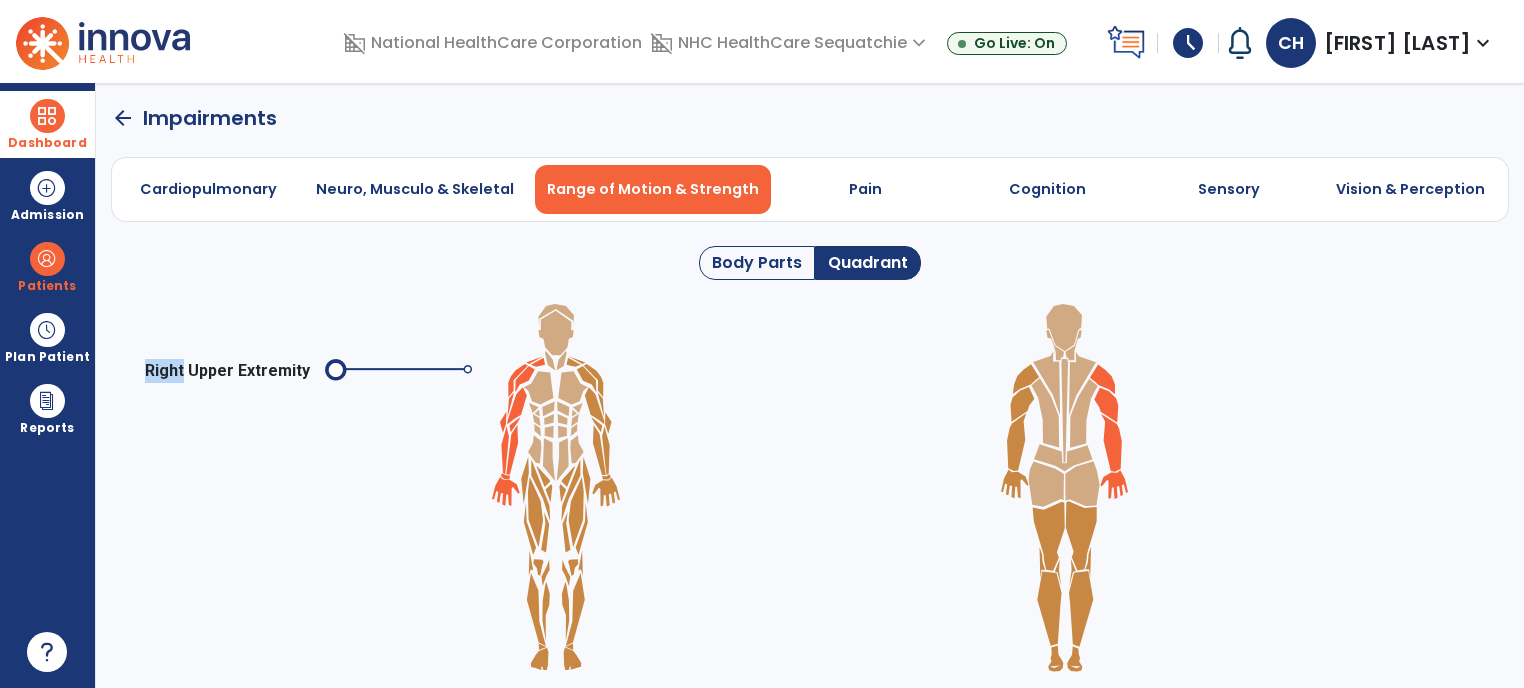 click on "Right Upper Extremity" at bounding box center [810, 488] 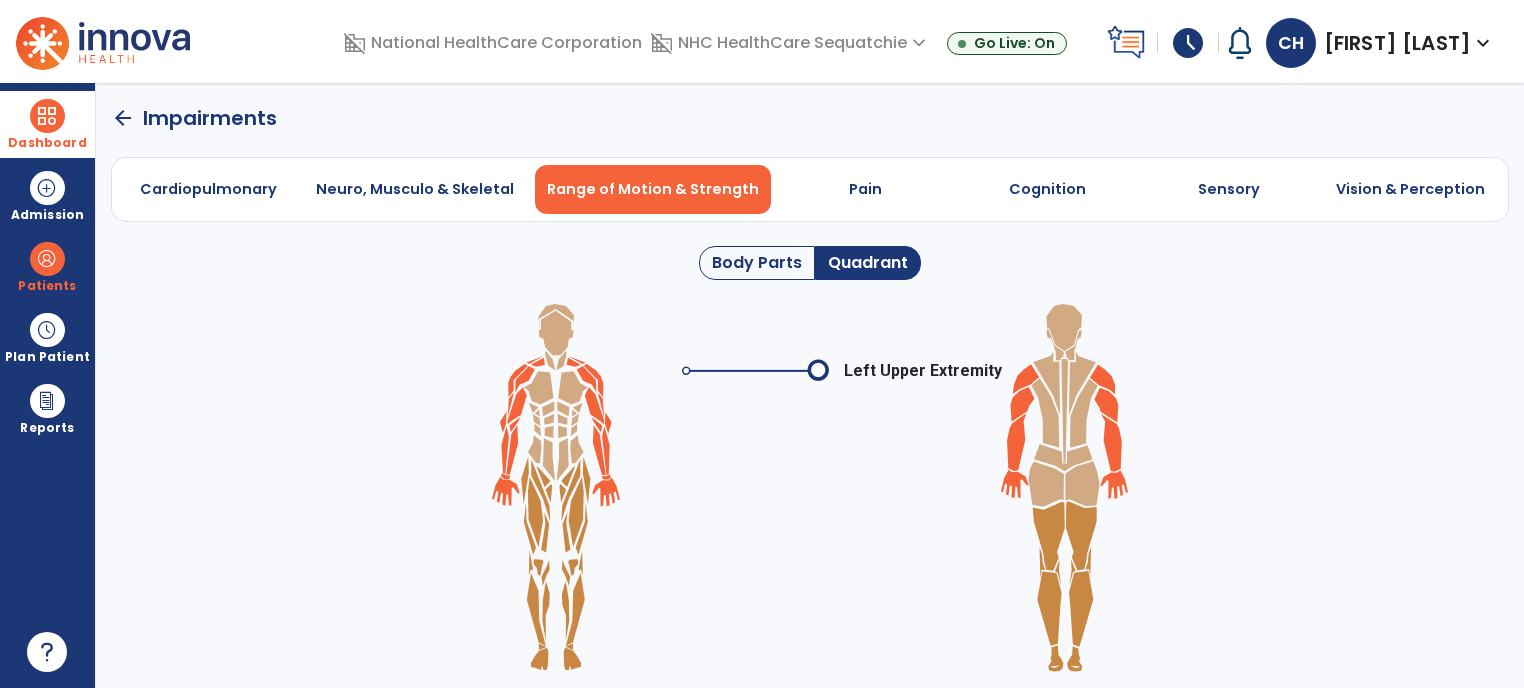 click 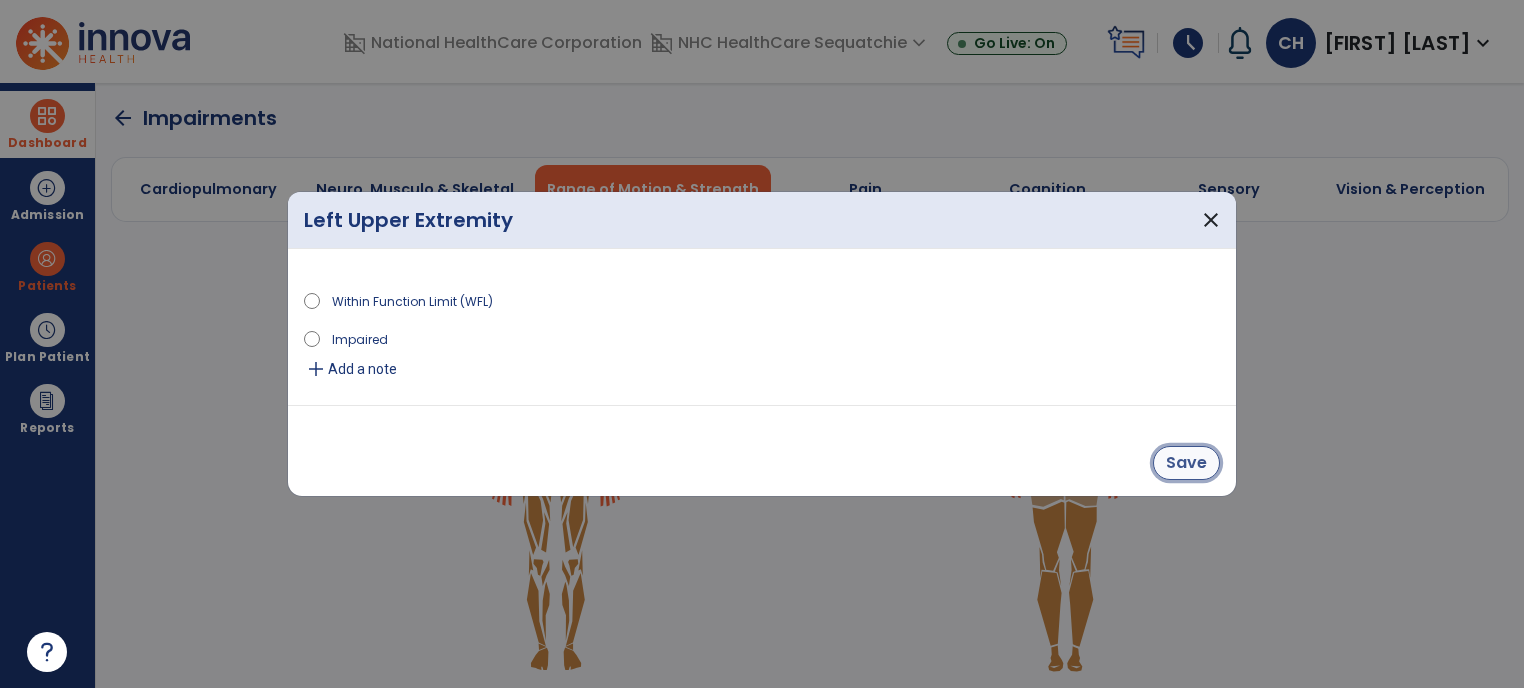 click on "Save" at bounding box center [1186, 463] 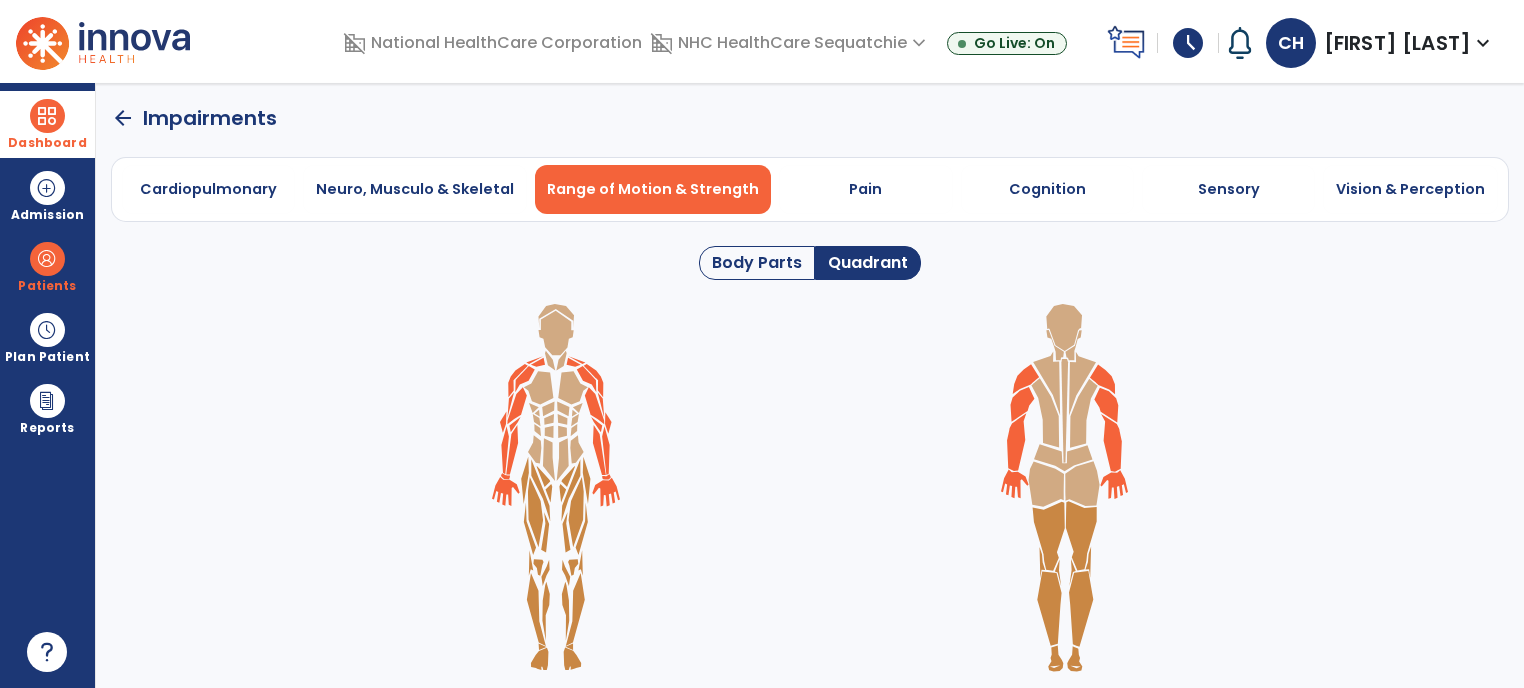 click on "Body Parts" 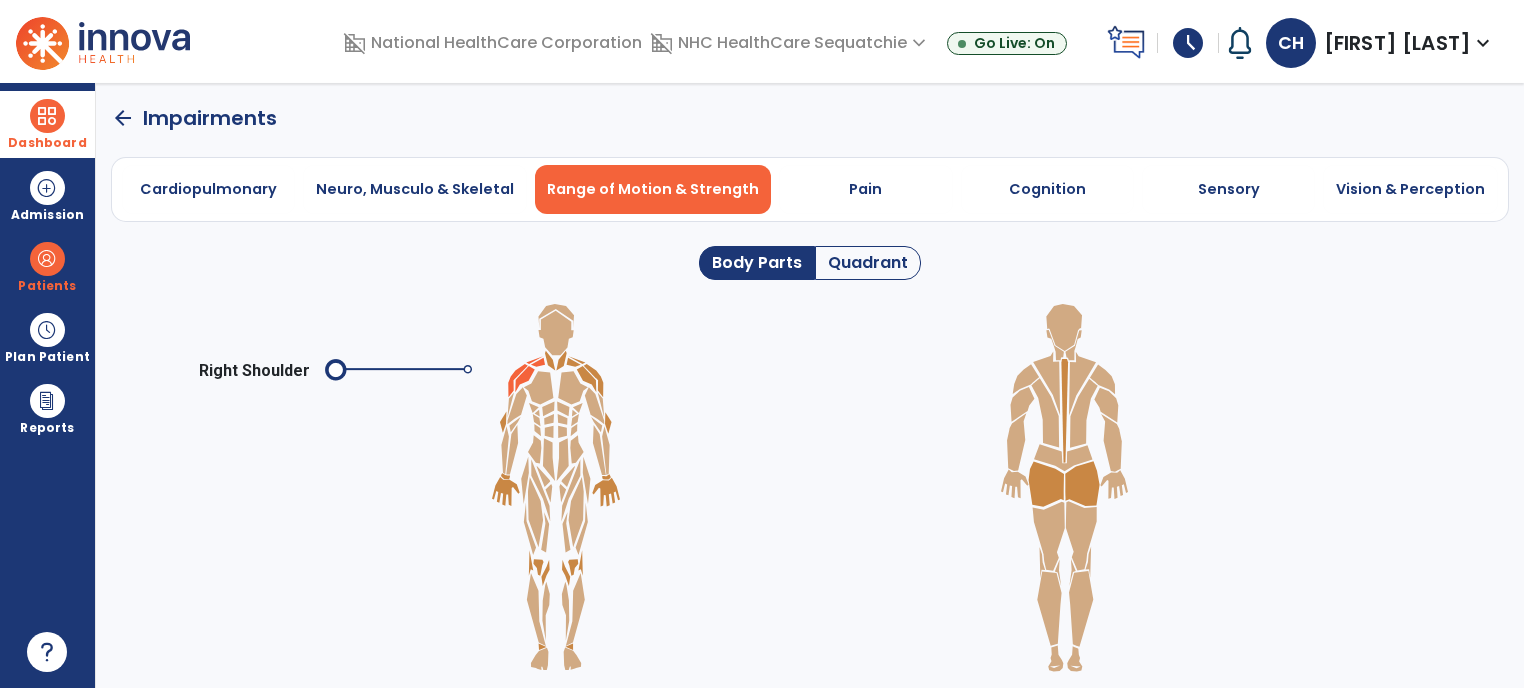 click 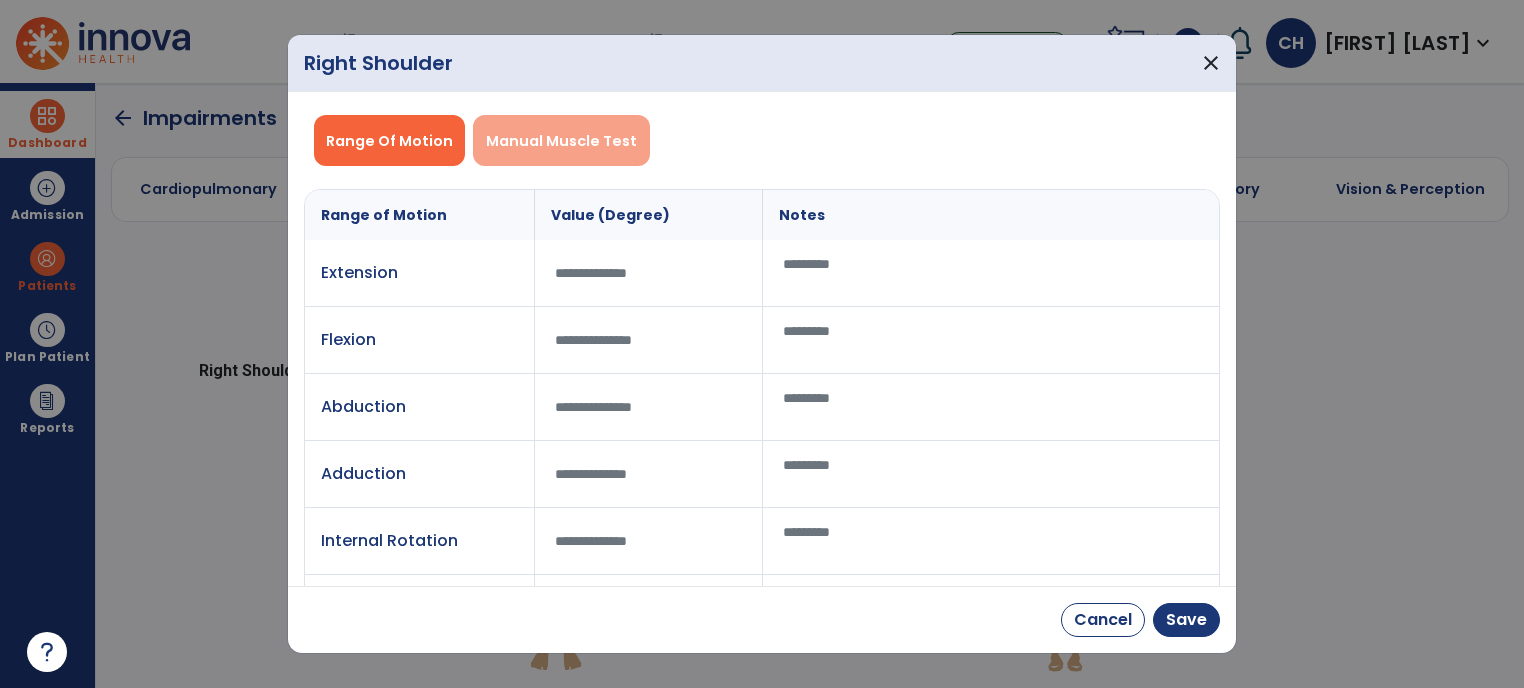 click on "Manual Muscle Test" at bounding box center (561, 140) 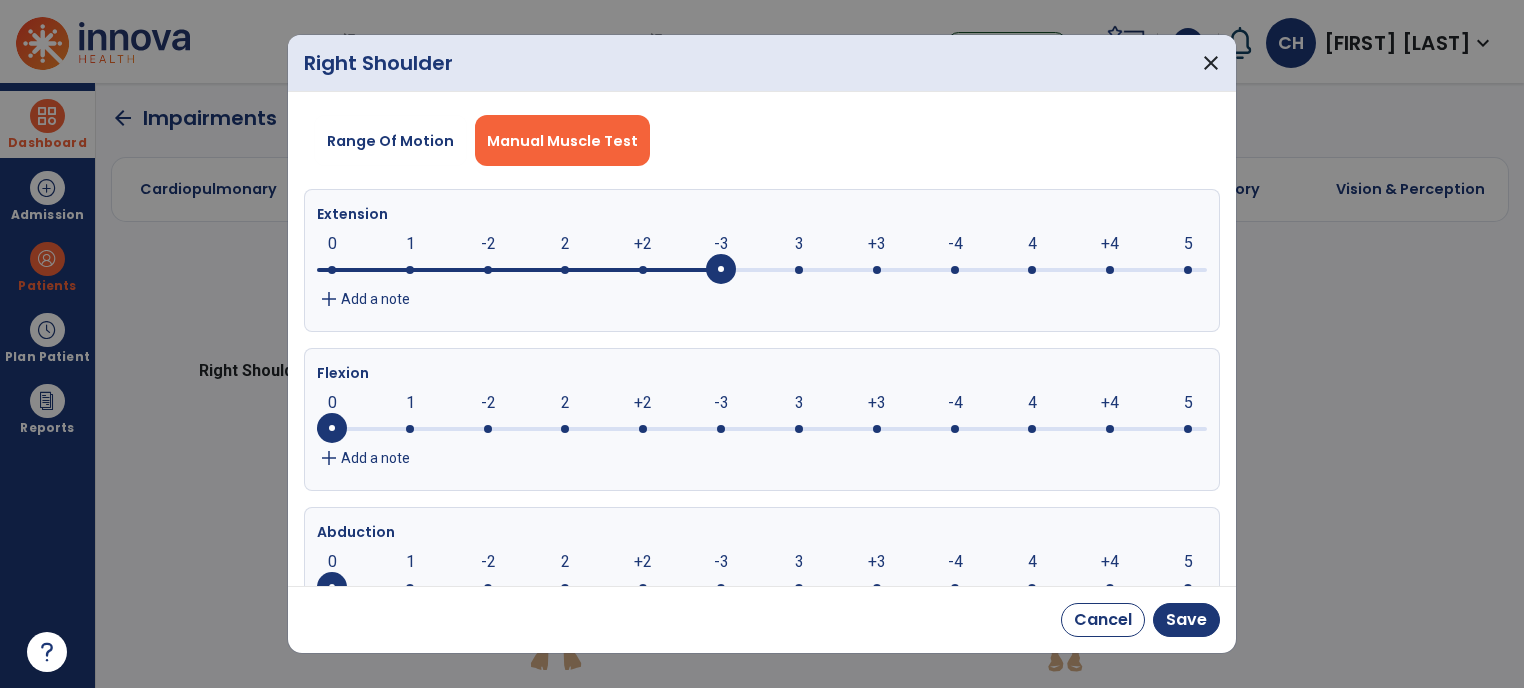 click on "-3" 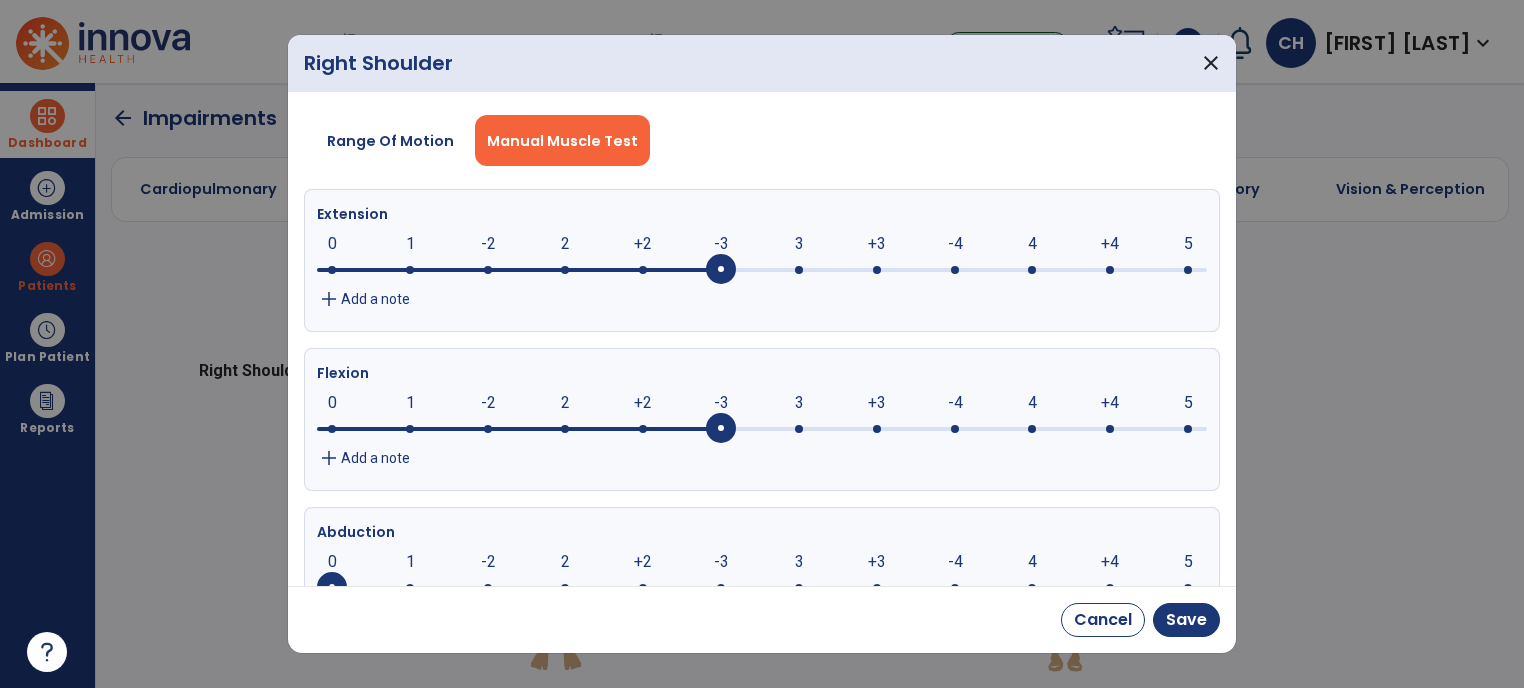 click on "-3" 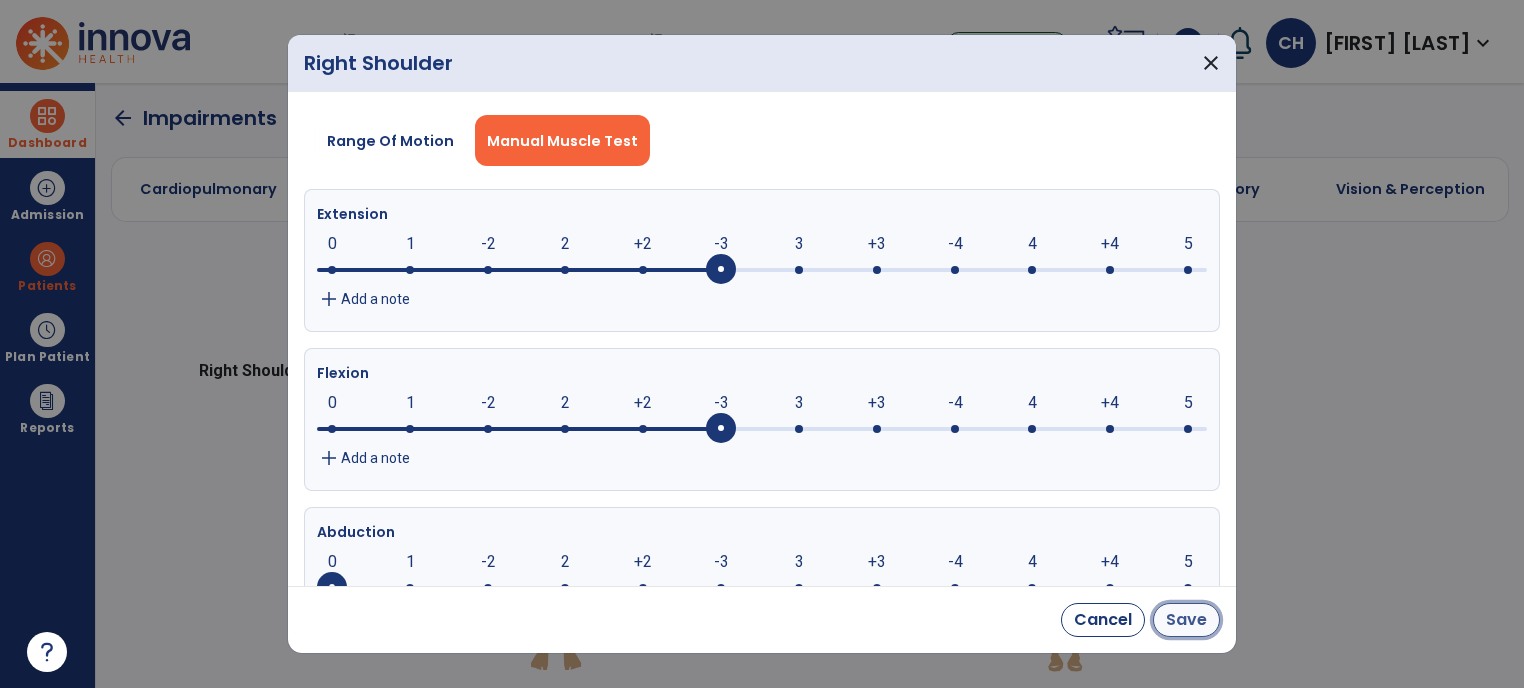 click on "Save" at bounding box center [1186, 620] 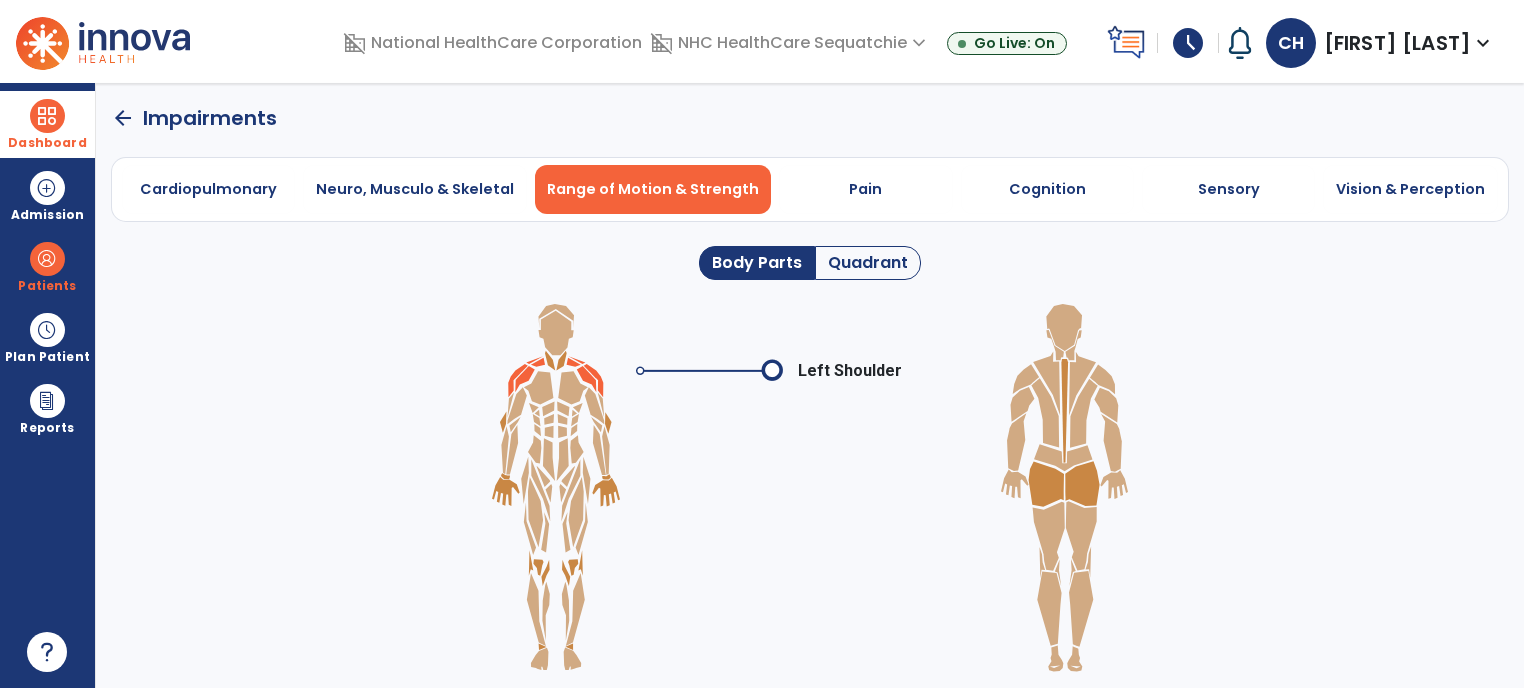 click 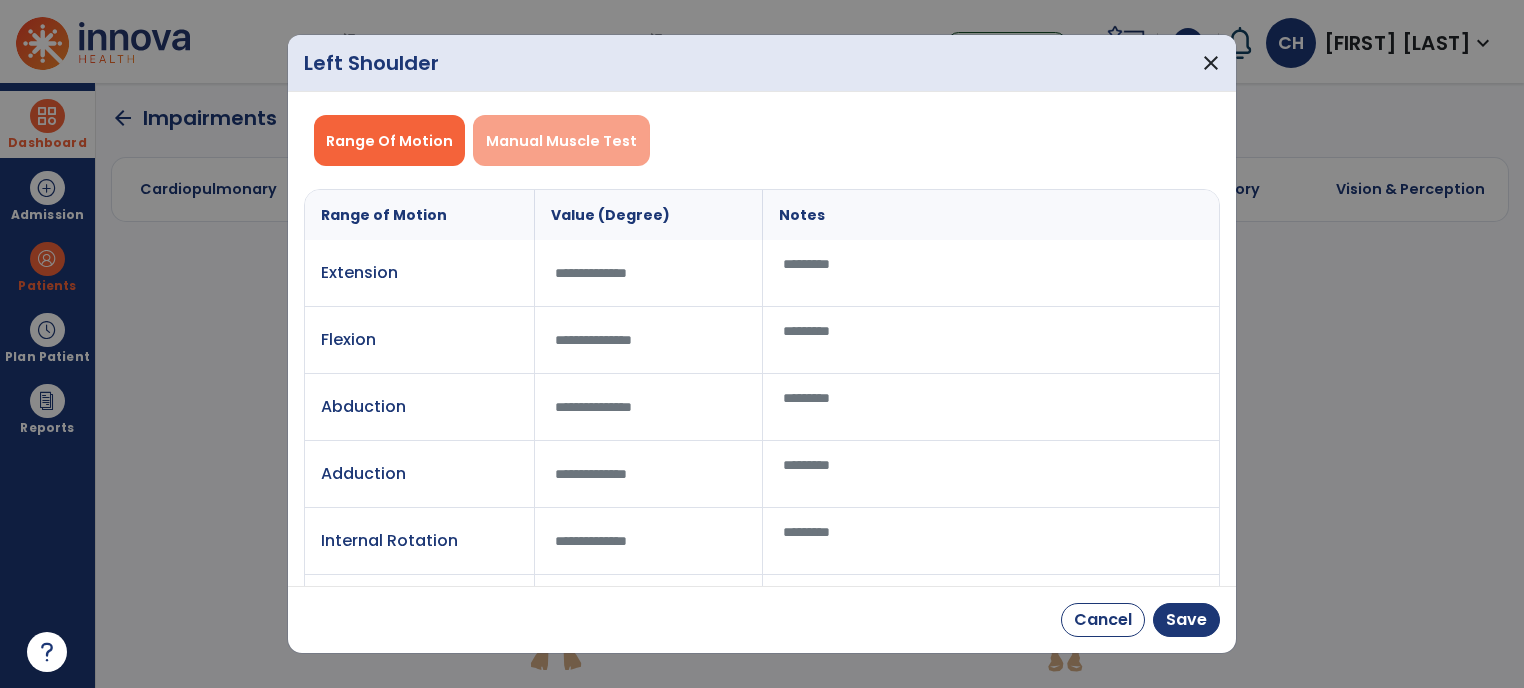 click on "Manual Muscle Test" at bounding box center (561, 141) 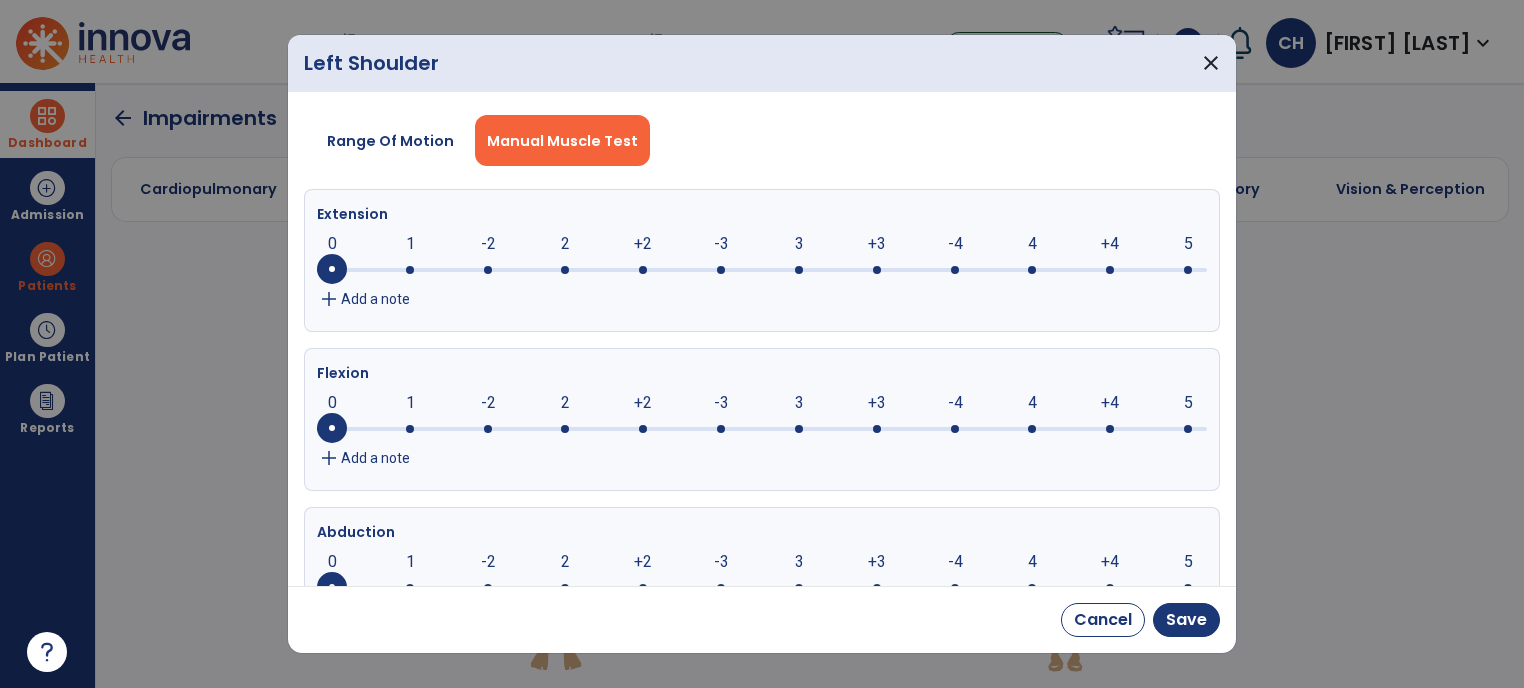 click 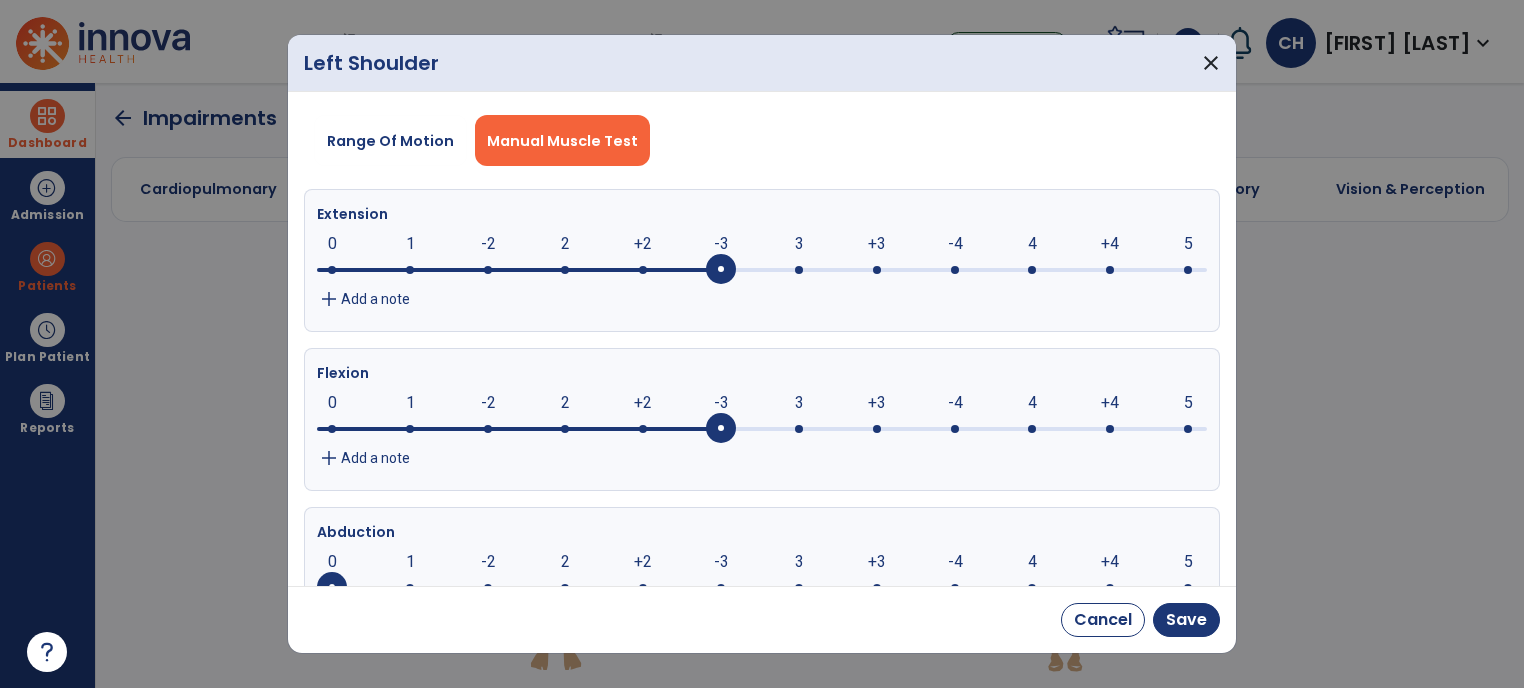 click 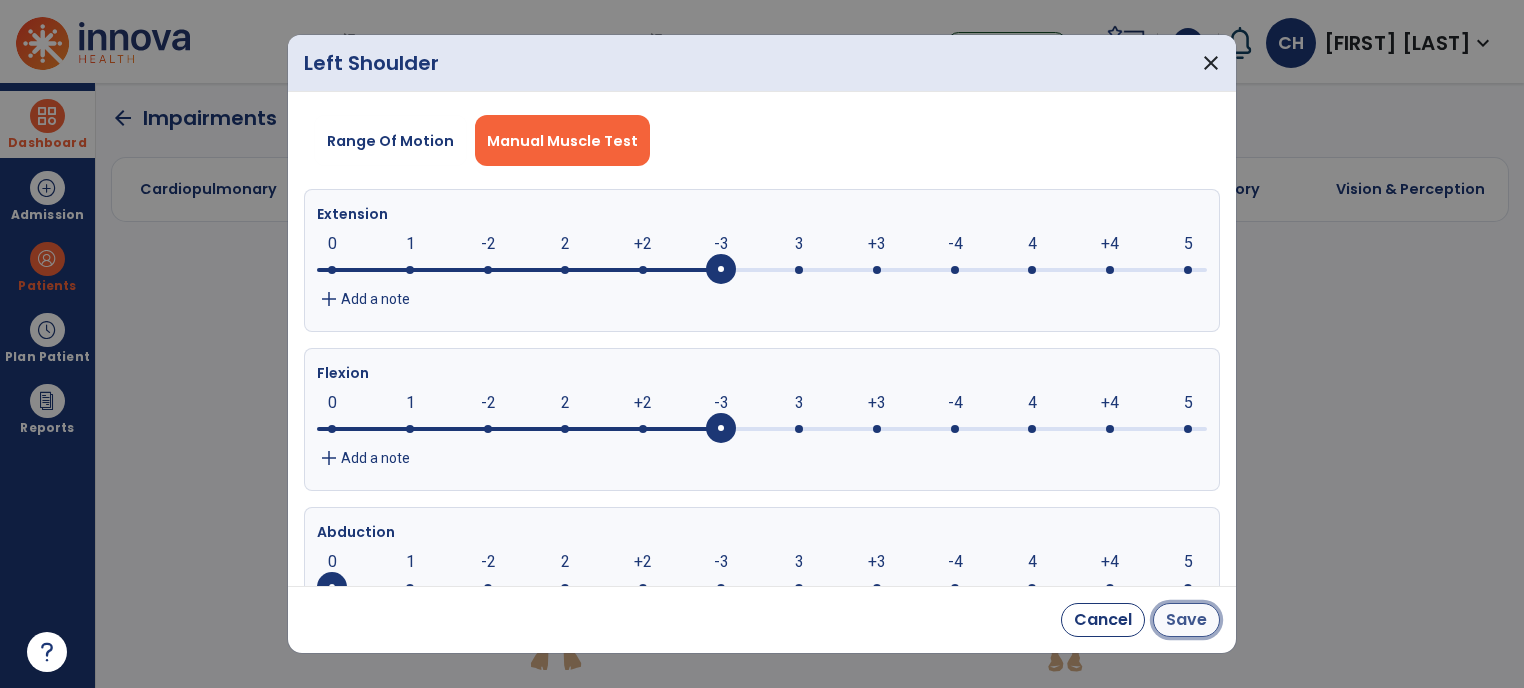 click on "Save" at bounding box center (1186, 620) 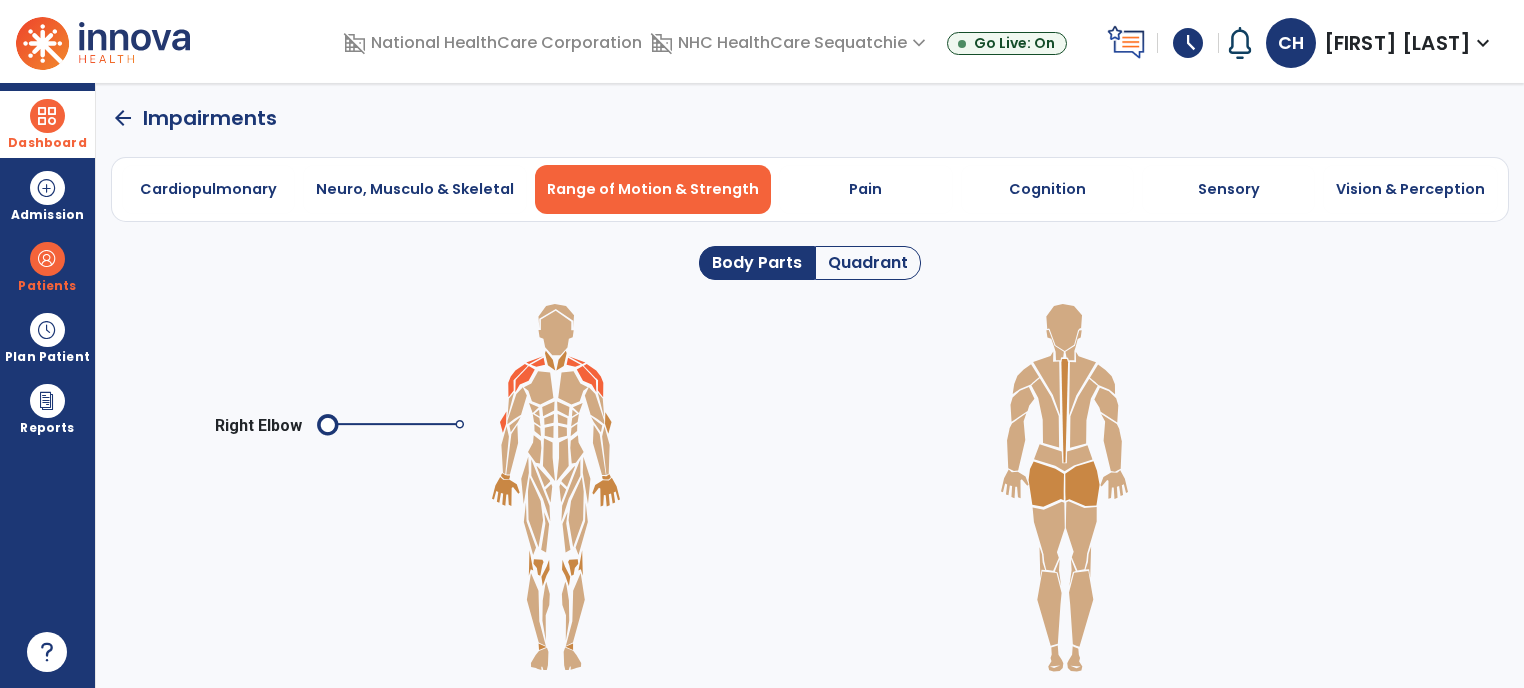 click 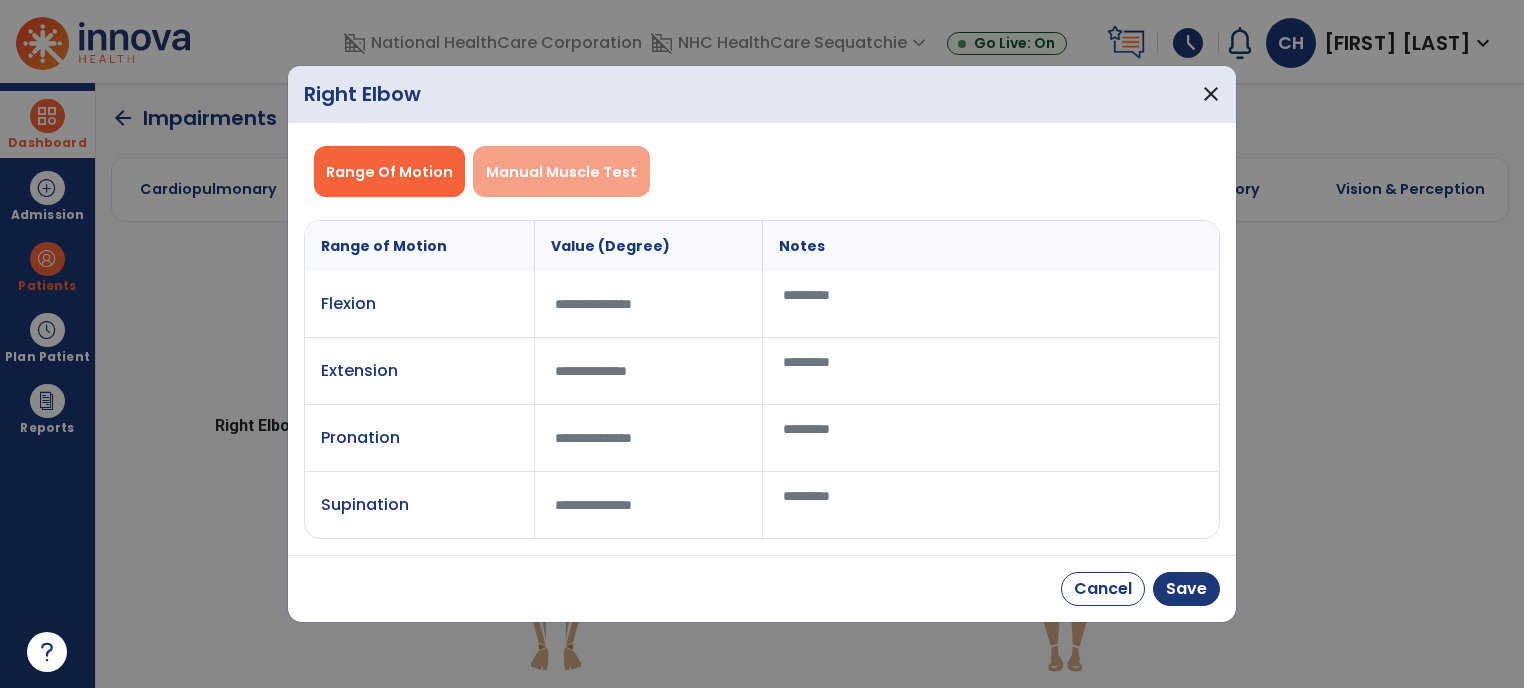 click on "Manual Muscle Test" at bounding box center [561, 172] 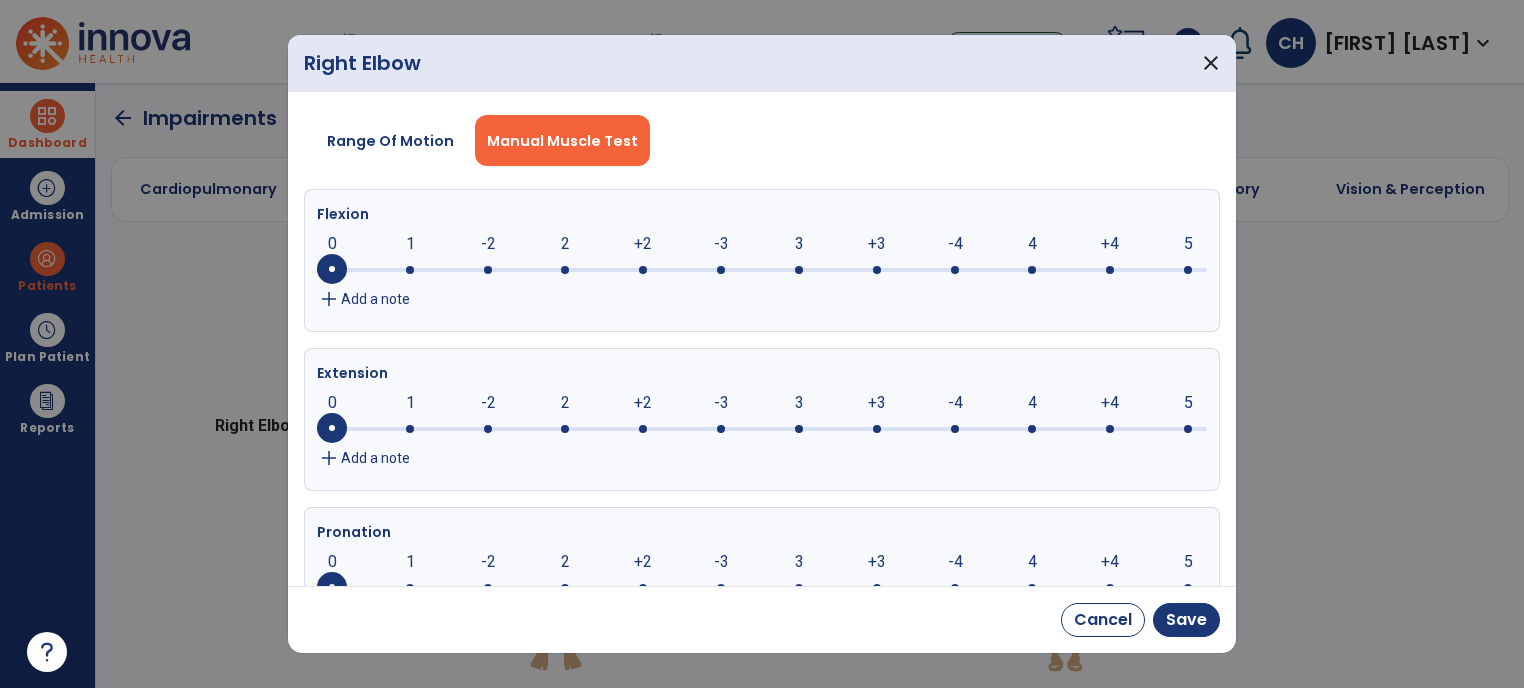 click 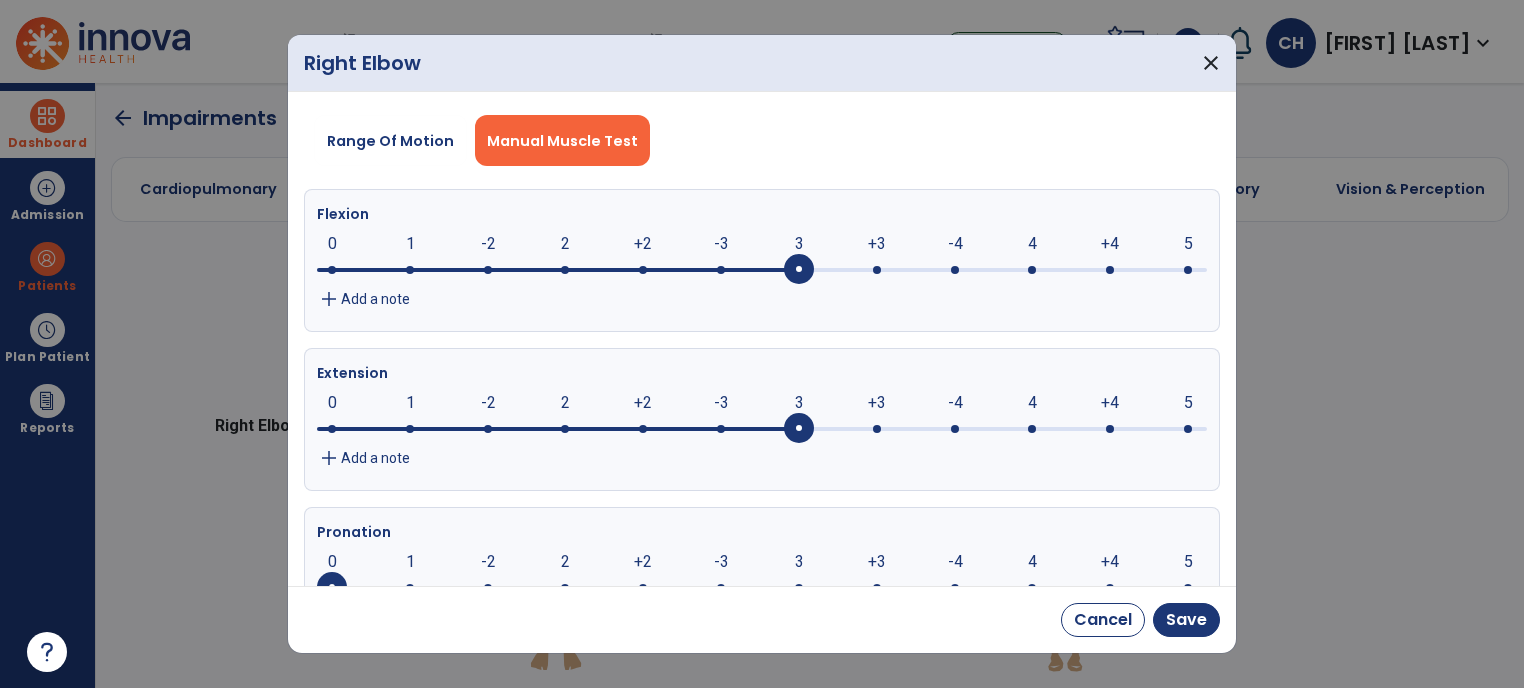 click on "3" 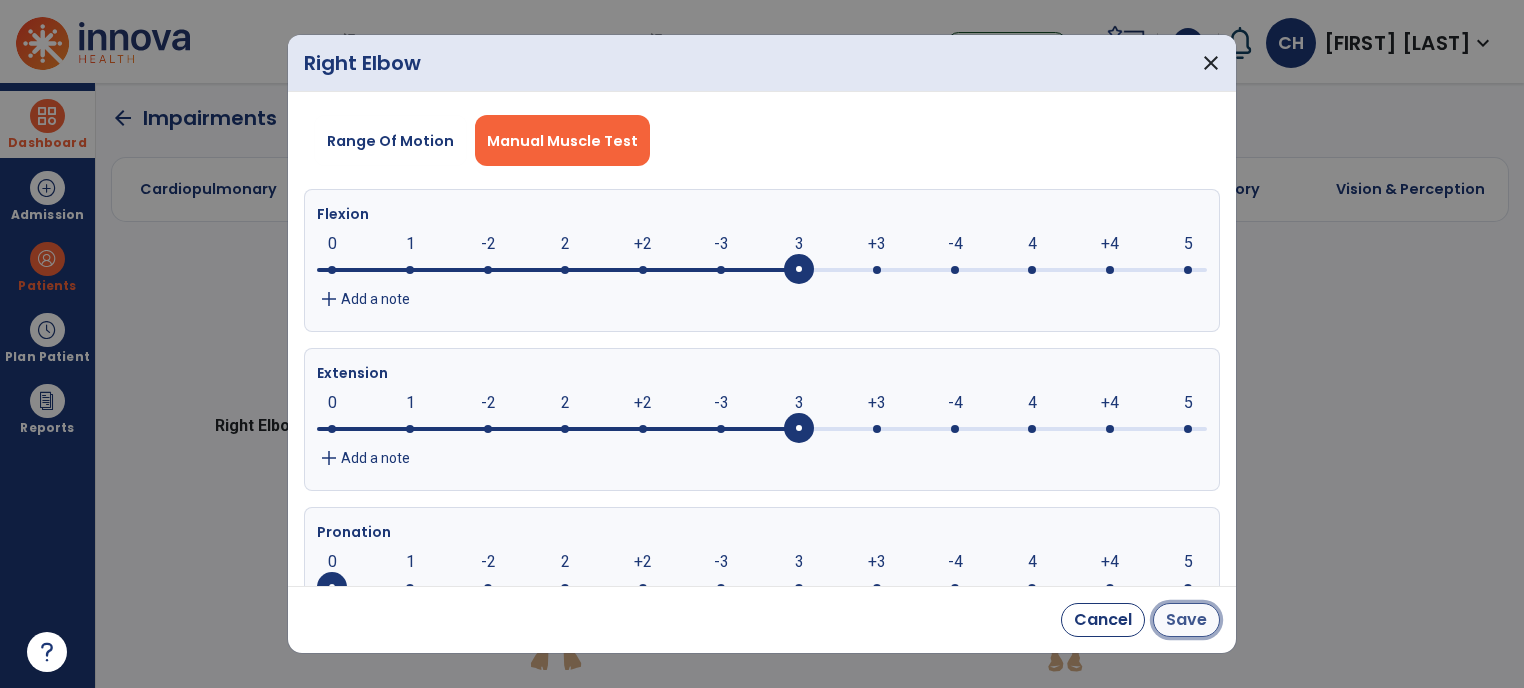 click on "Save" at bounding box center (1186, 620) 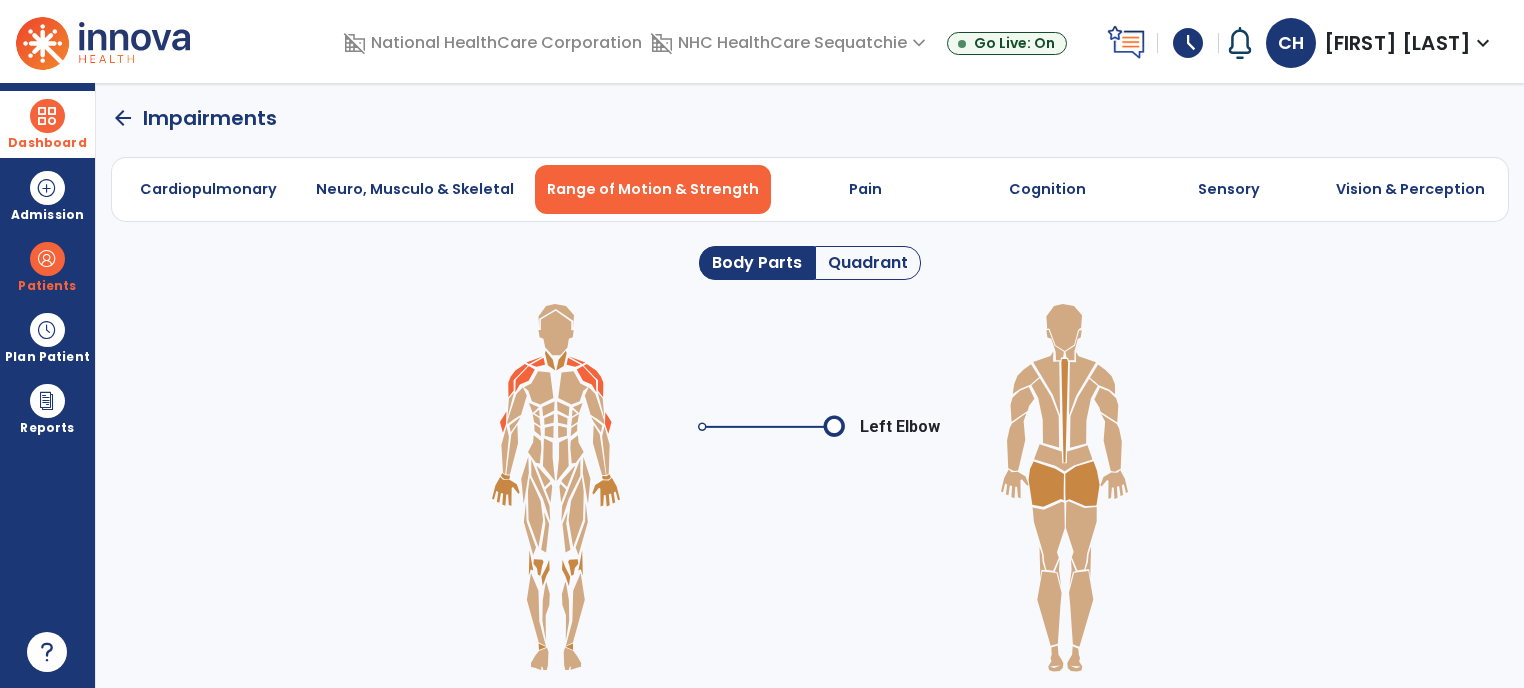 click 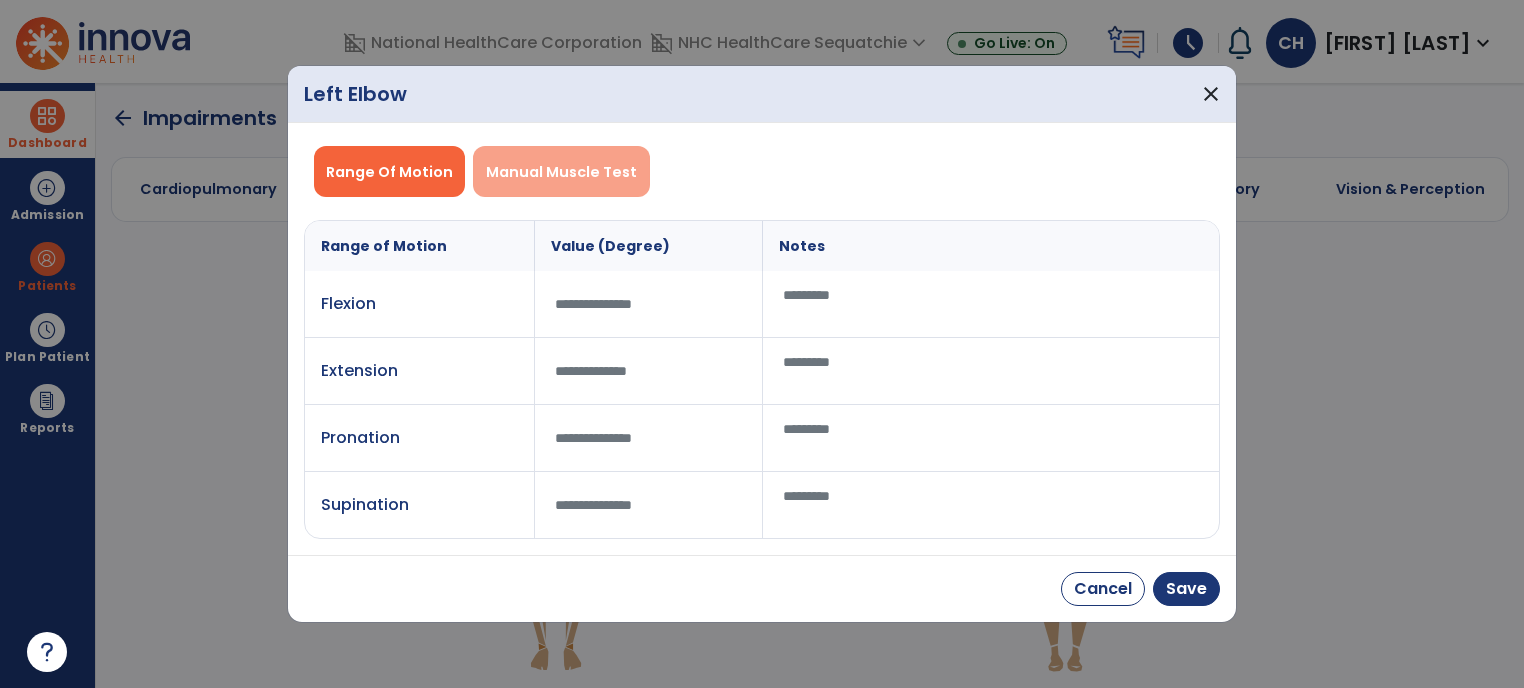 click on "Manual Muscle Test" at bounding box center [561, 172] 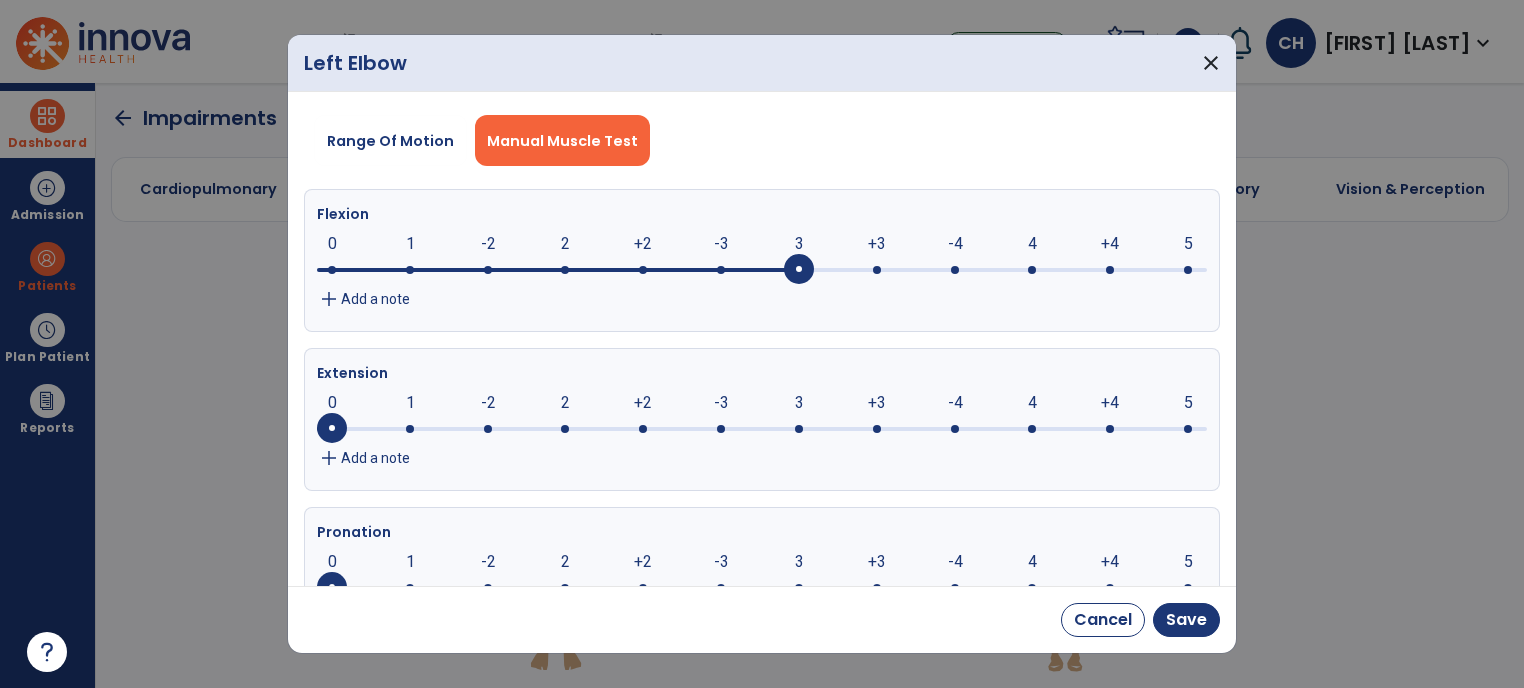 click 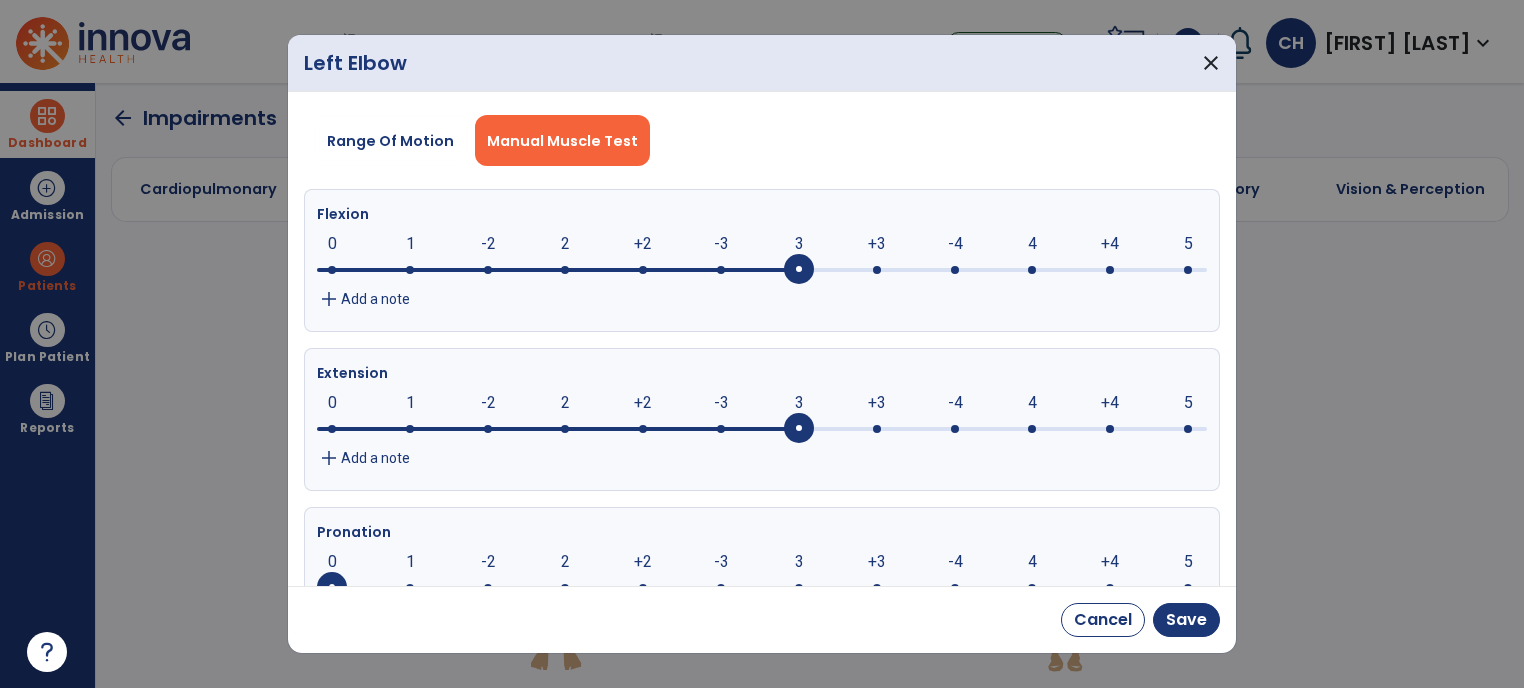 click 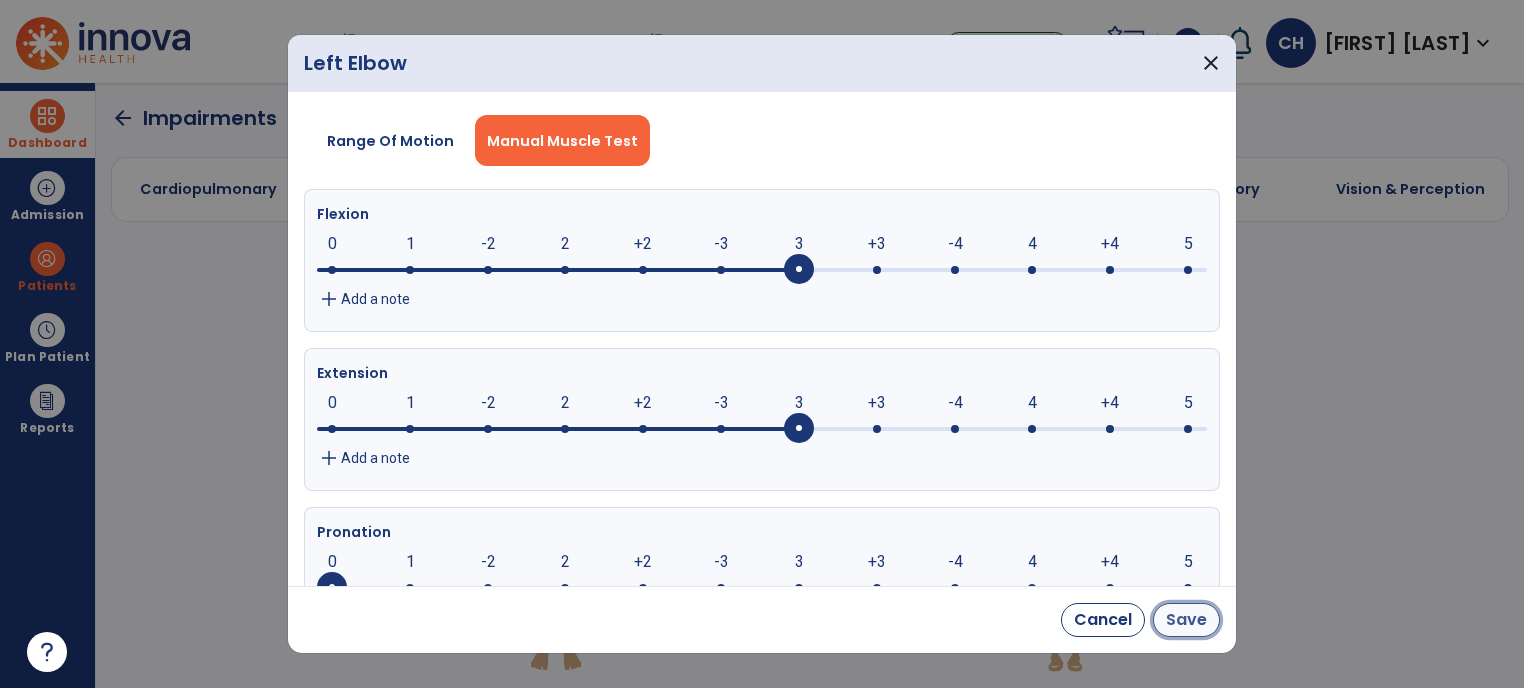 click on "Save" at bounding box center (1186, 620) 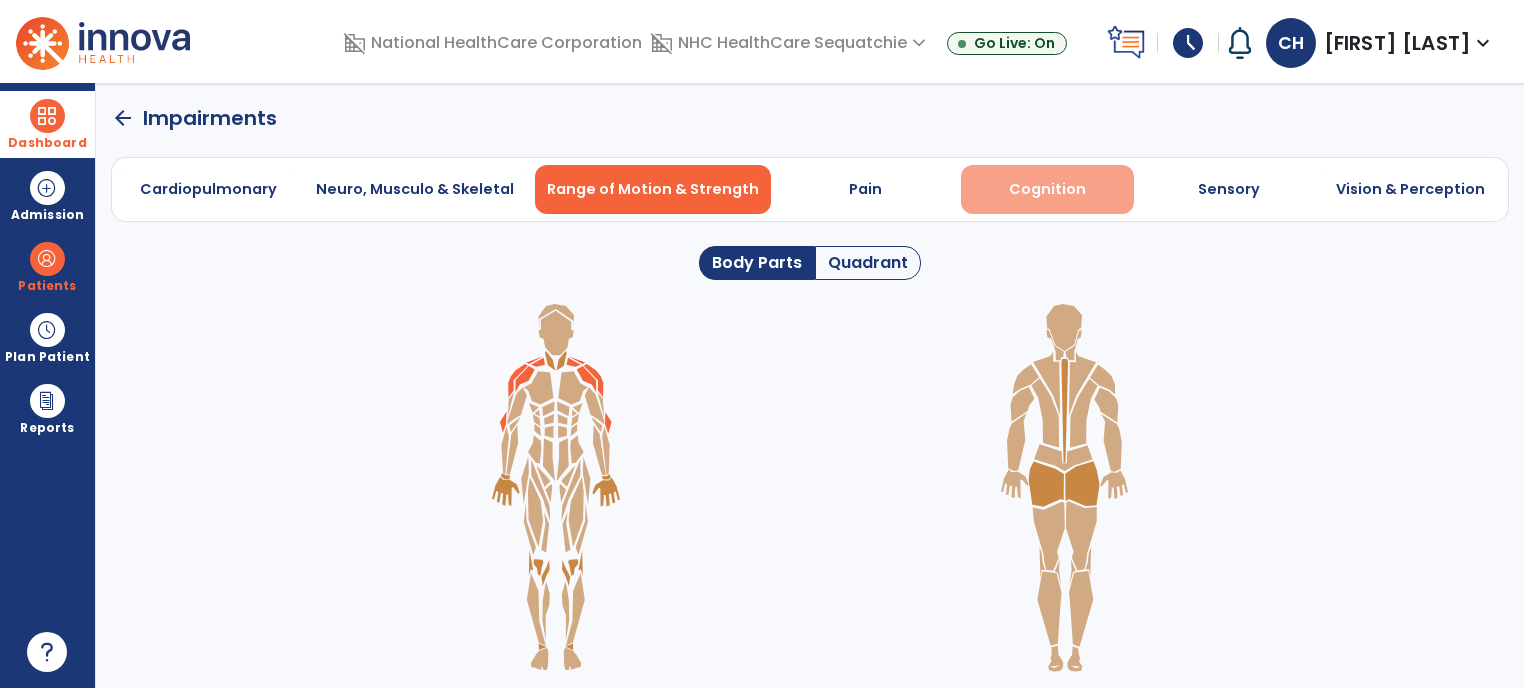 click on "Cognition" at bounding box center (1047, 189) 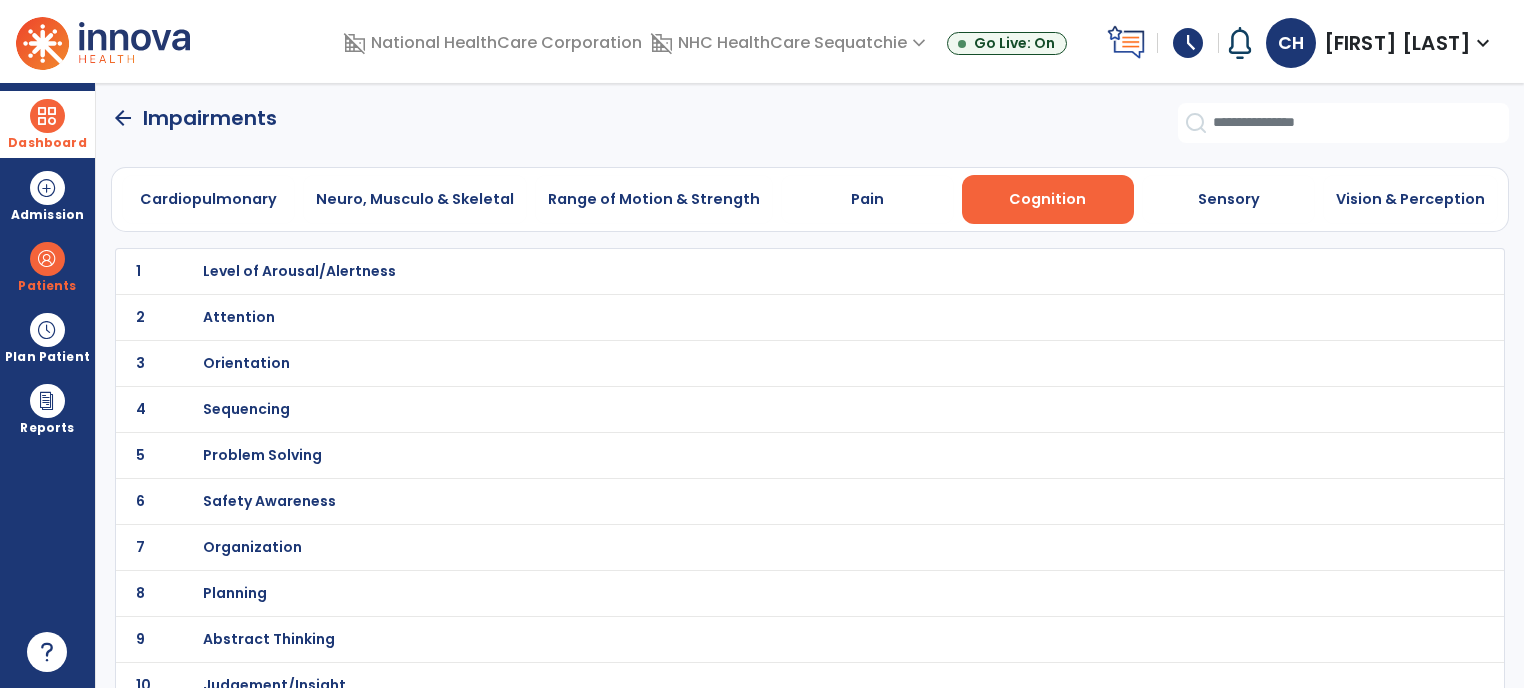 click on "Level of Arousal/Alertness" at bounding box center (299, 271) 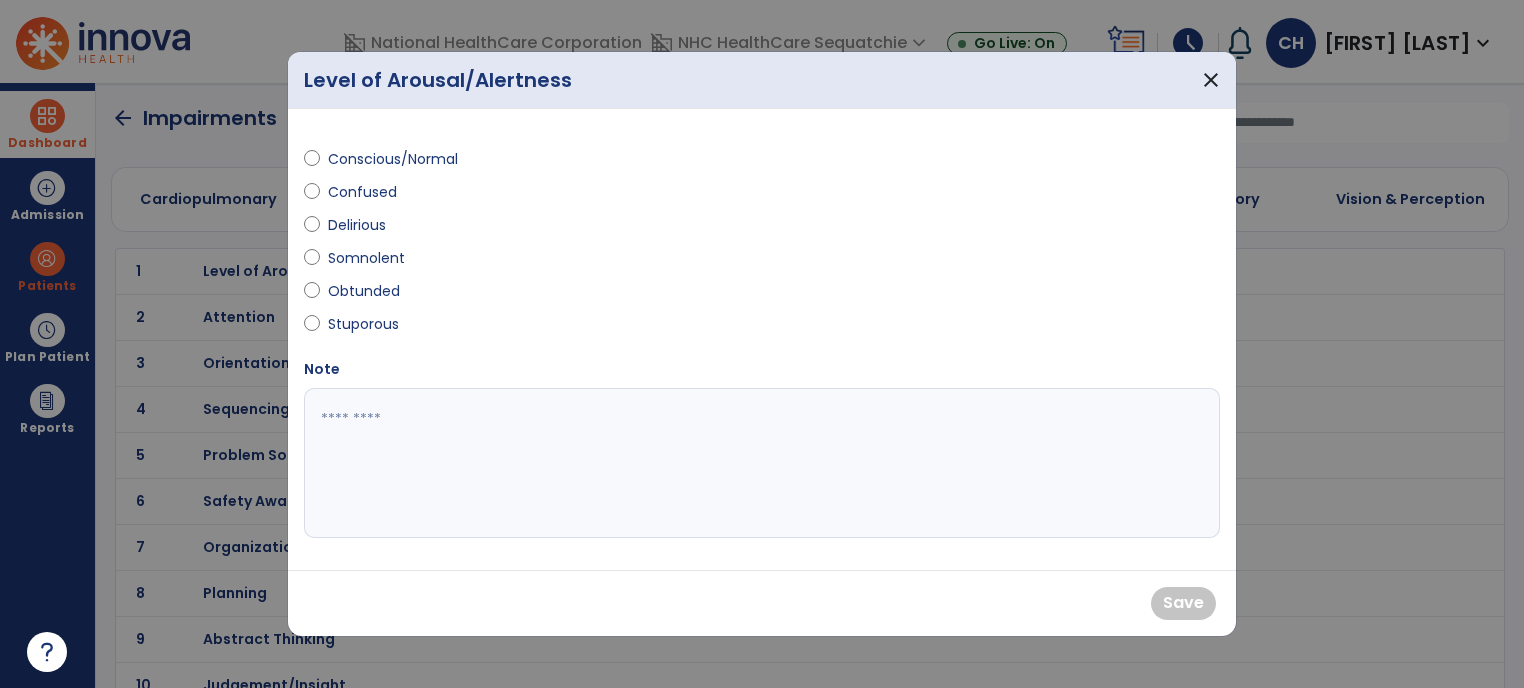 click on "Conscious/Normal" at bounding box center [393, 159] 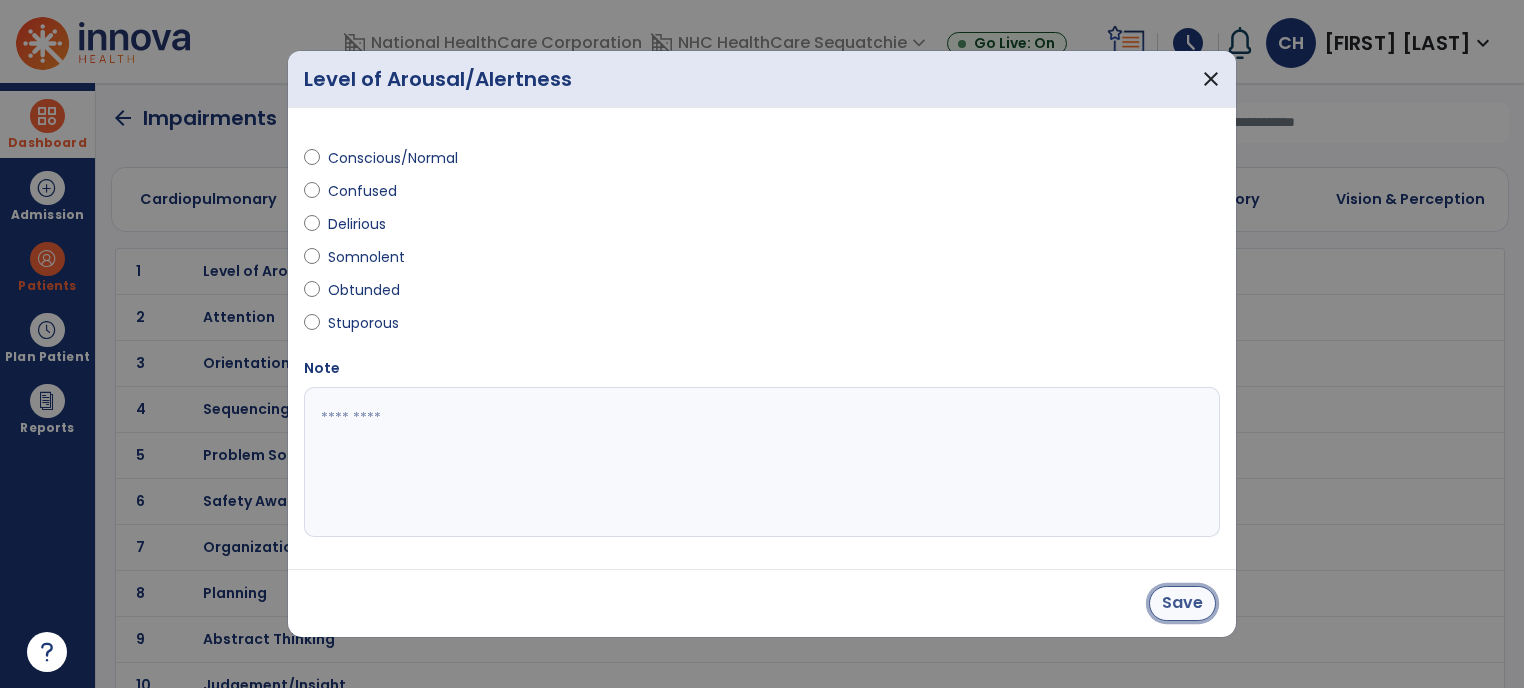 click on "Save" at bounding box center (1182, 603) 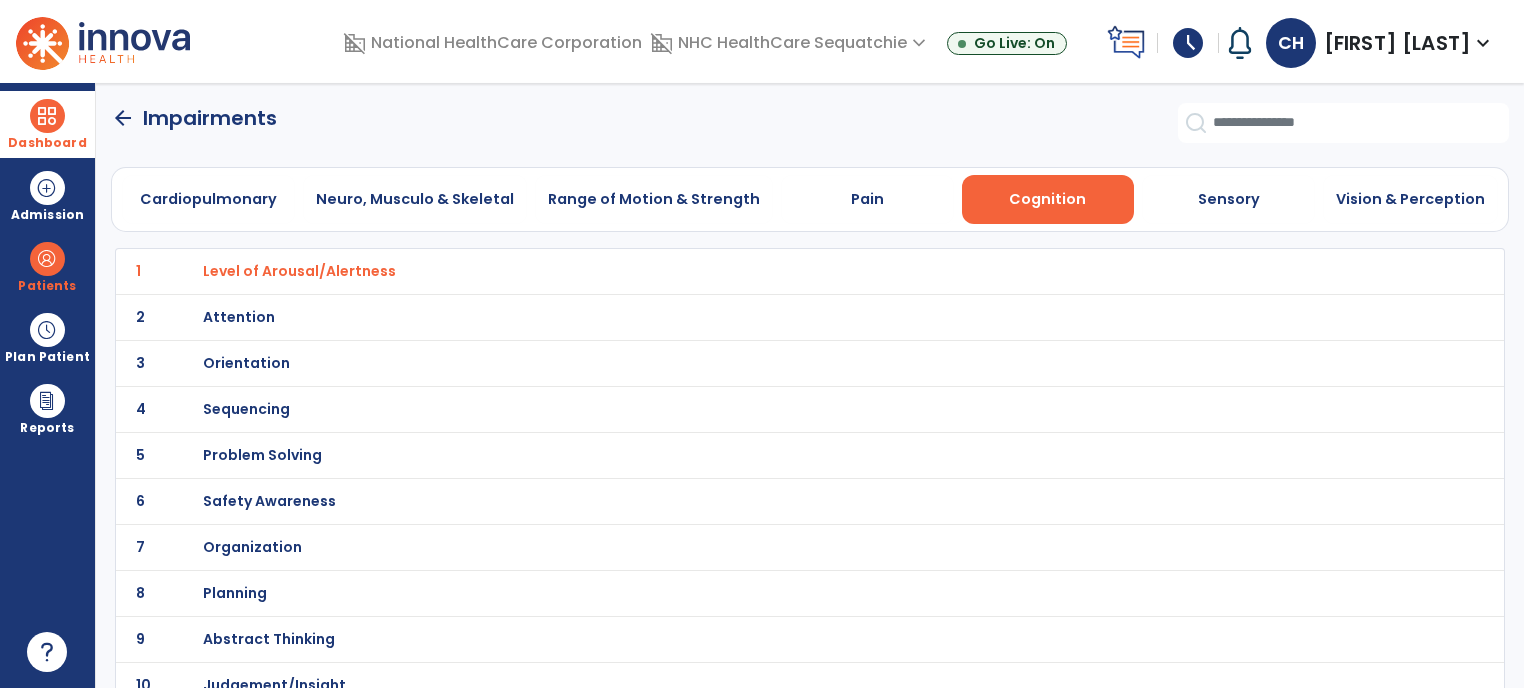 click on "Orientation" at bounding box center [299, 271] 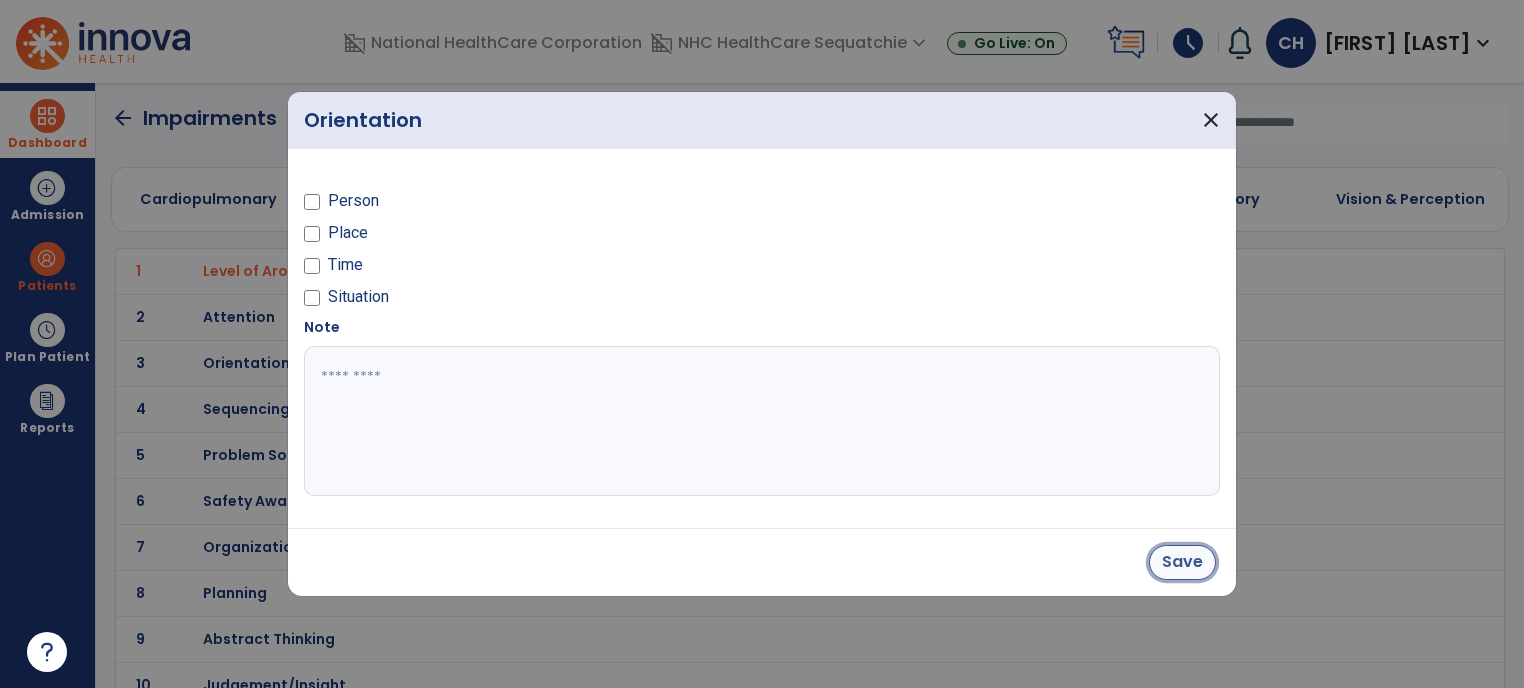 click on "Save" at bounding box center (1182, 562) 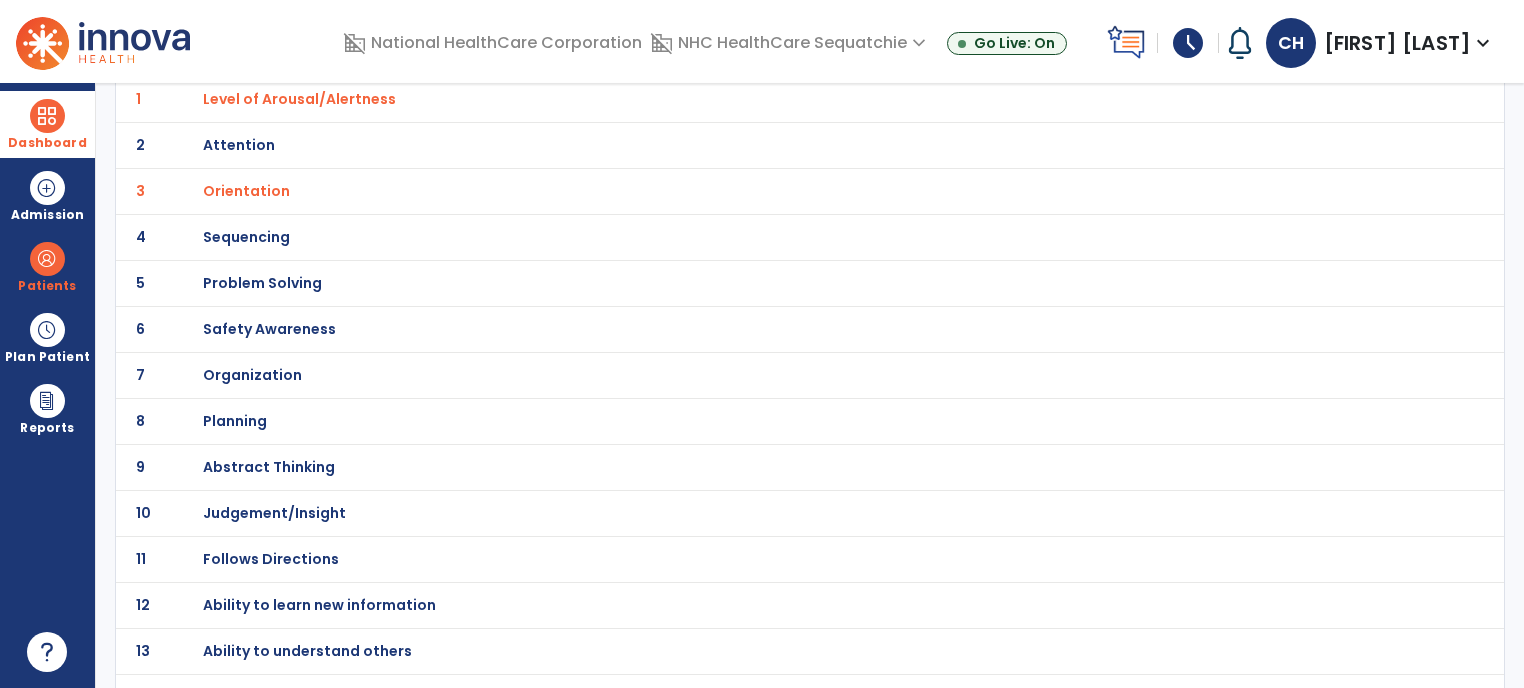 scroll, scrollTop: 176, scrollLeft: 0, axis: vertical 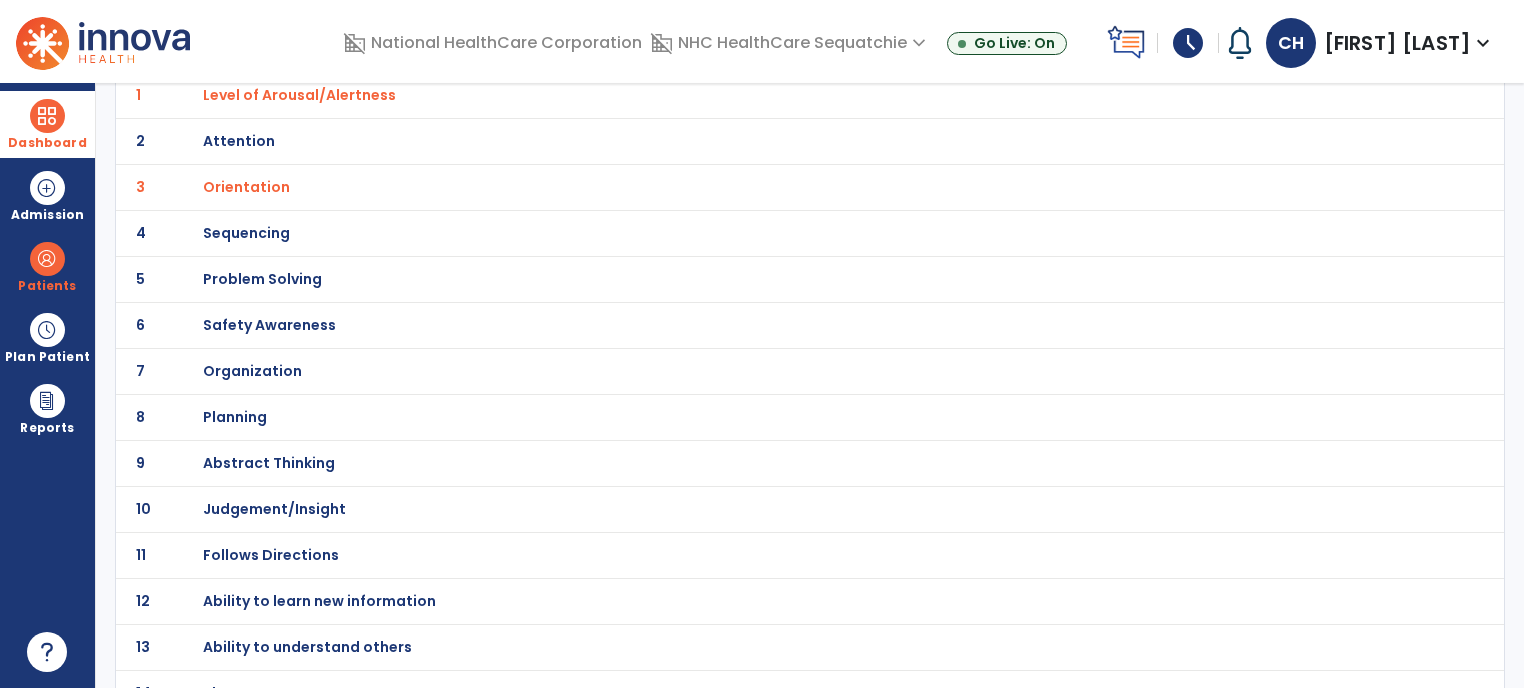 click on "Safety Awareness" at bounding box center [299, 95] 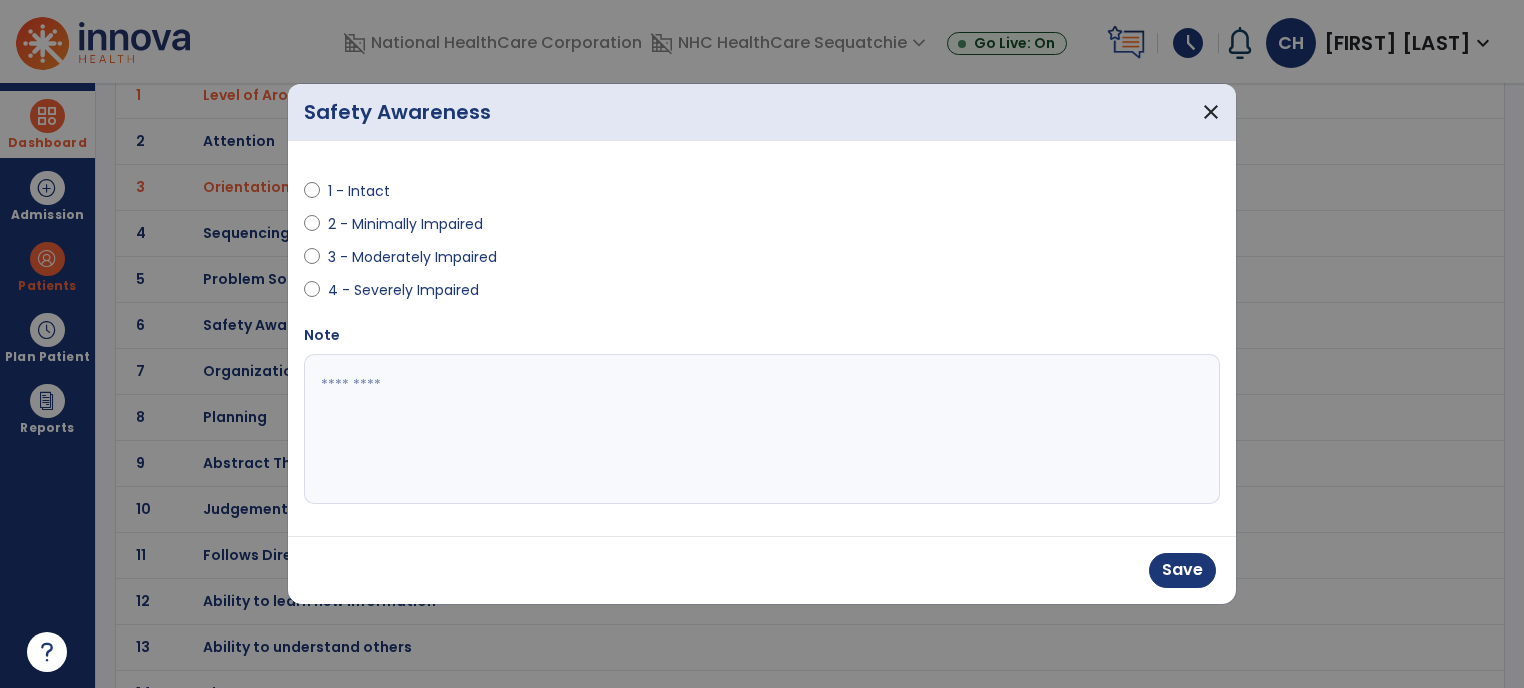click at bounding box center (762, 429) 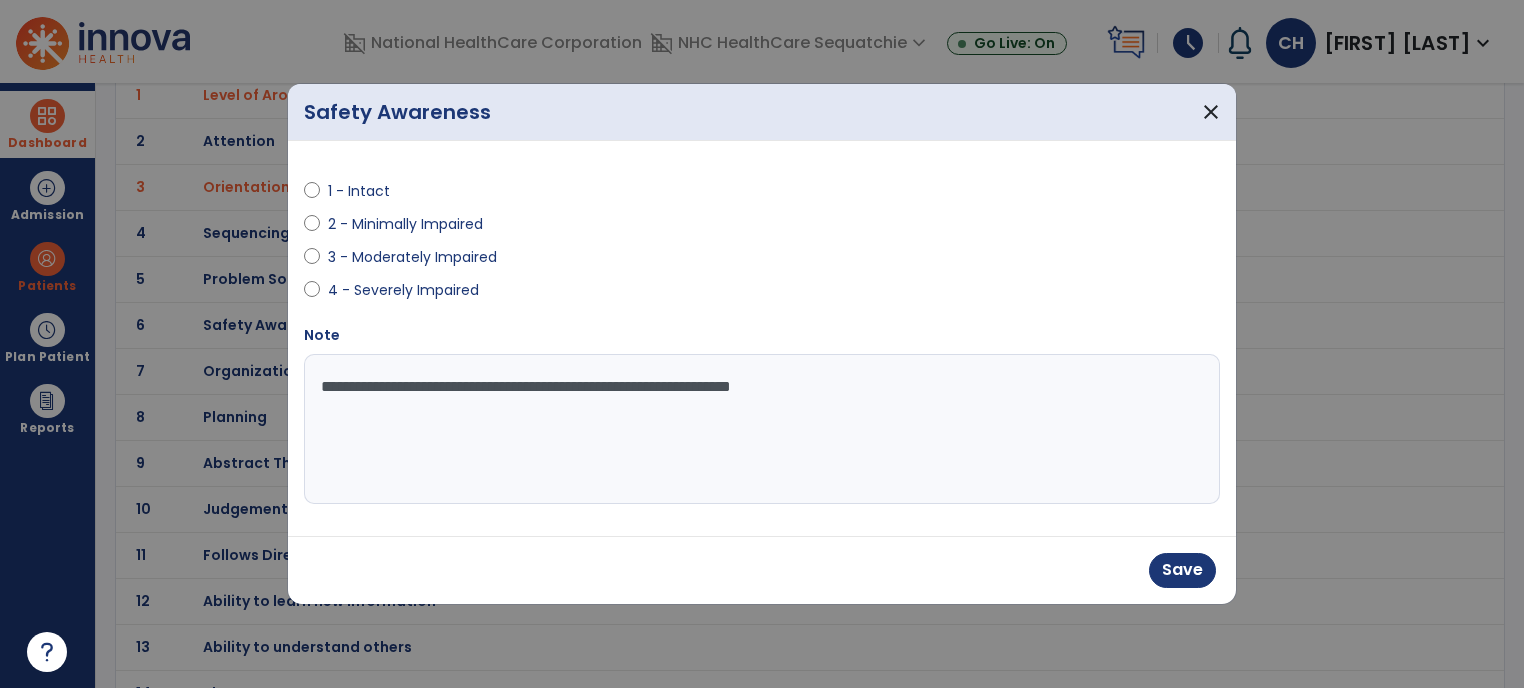 click on "**********" at bounding box center (762, 429) 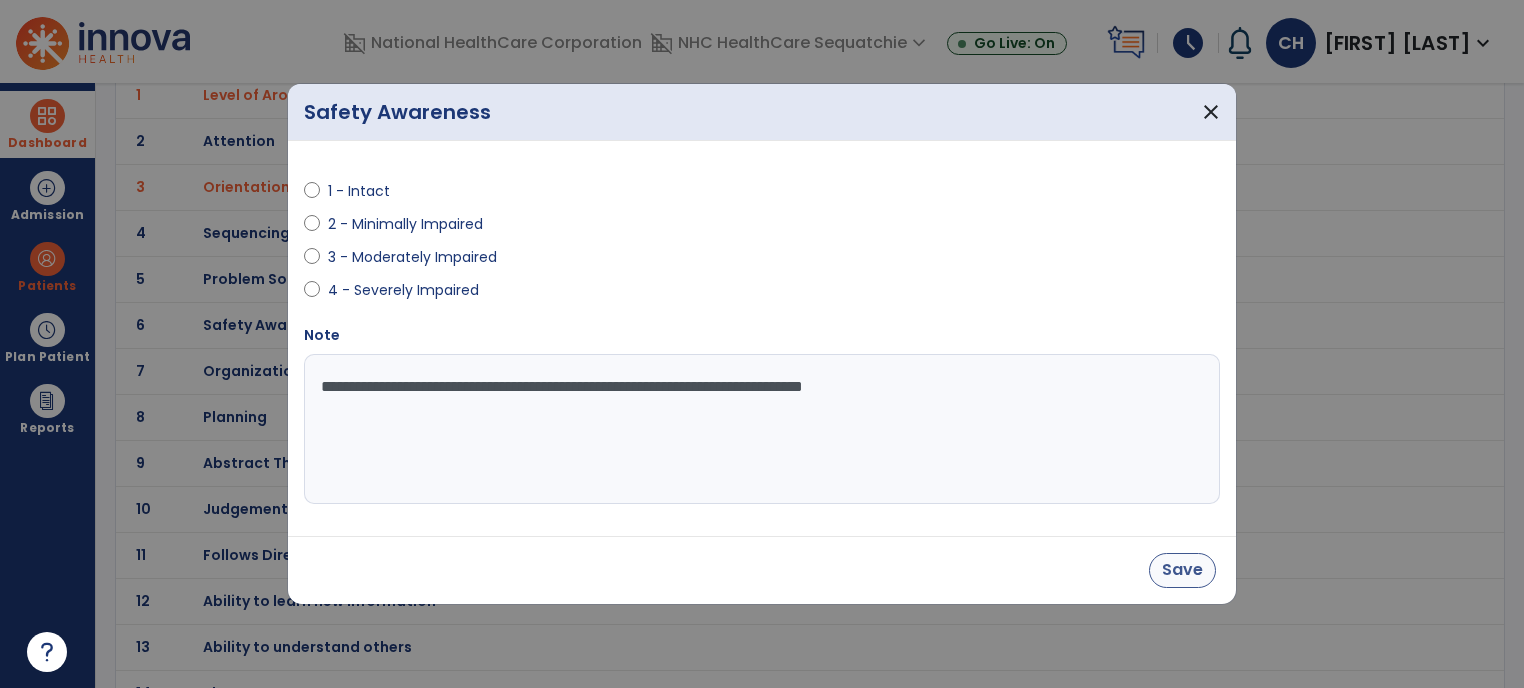 type on "**********" 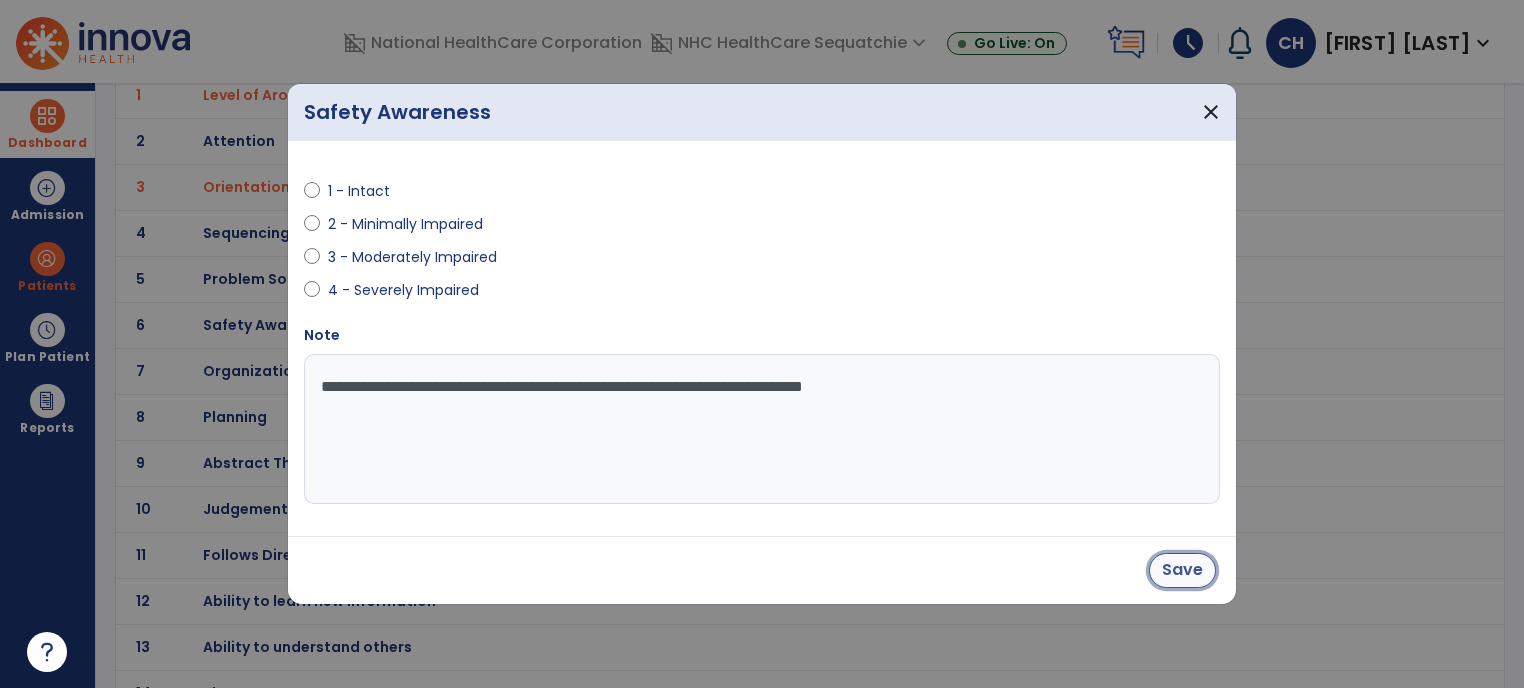 click on "Save" at bounding box center (1182, 570) 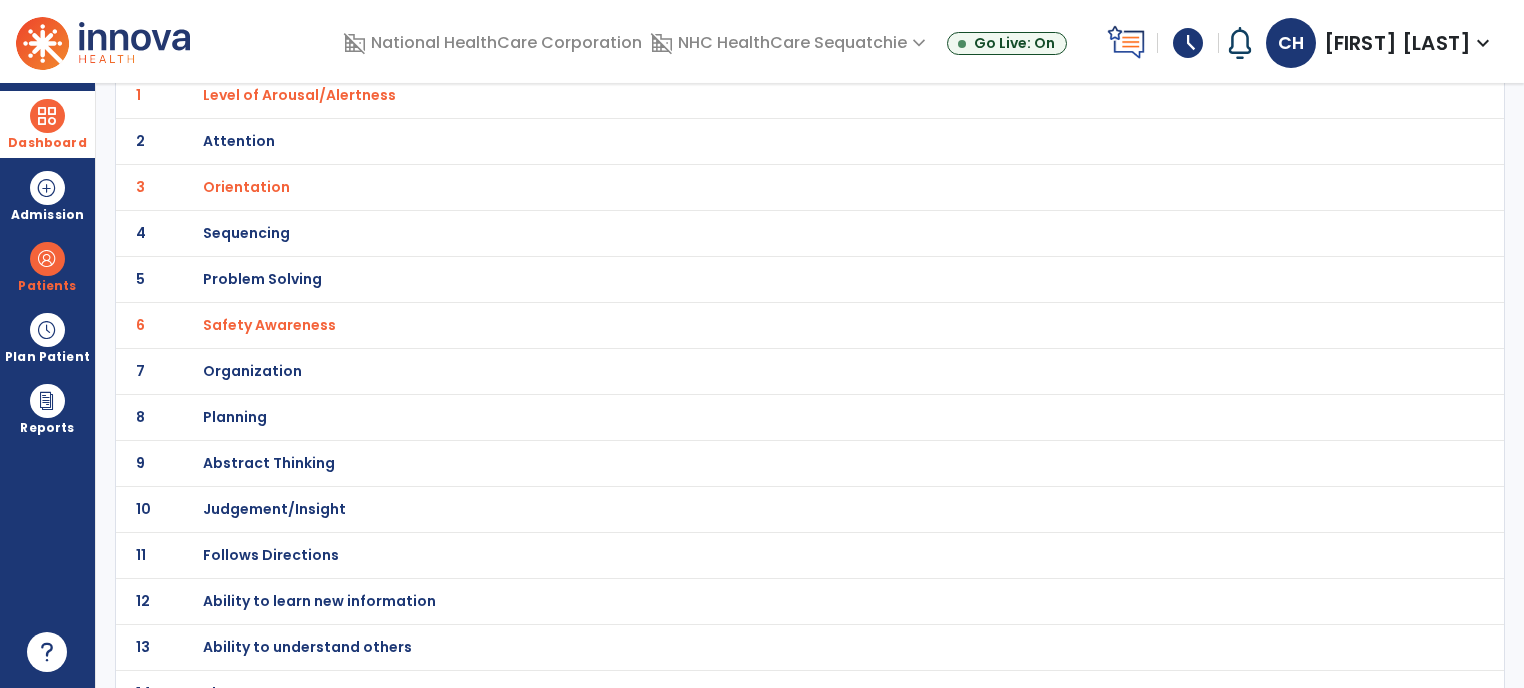 click on "Follows Directions" at bounding box center [299, 95] 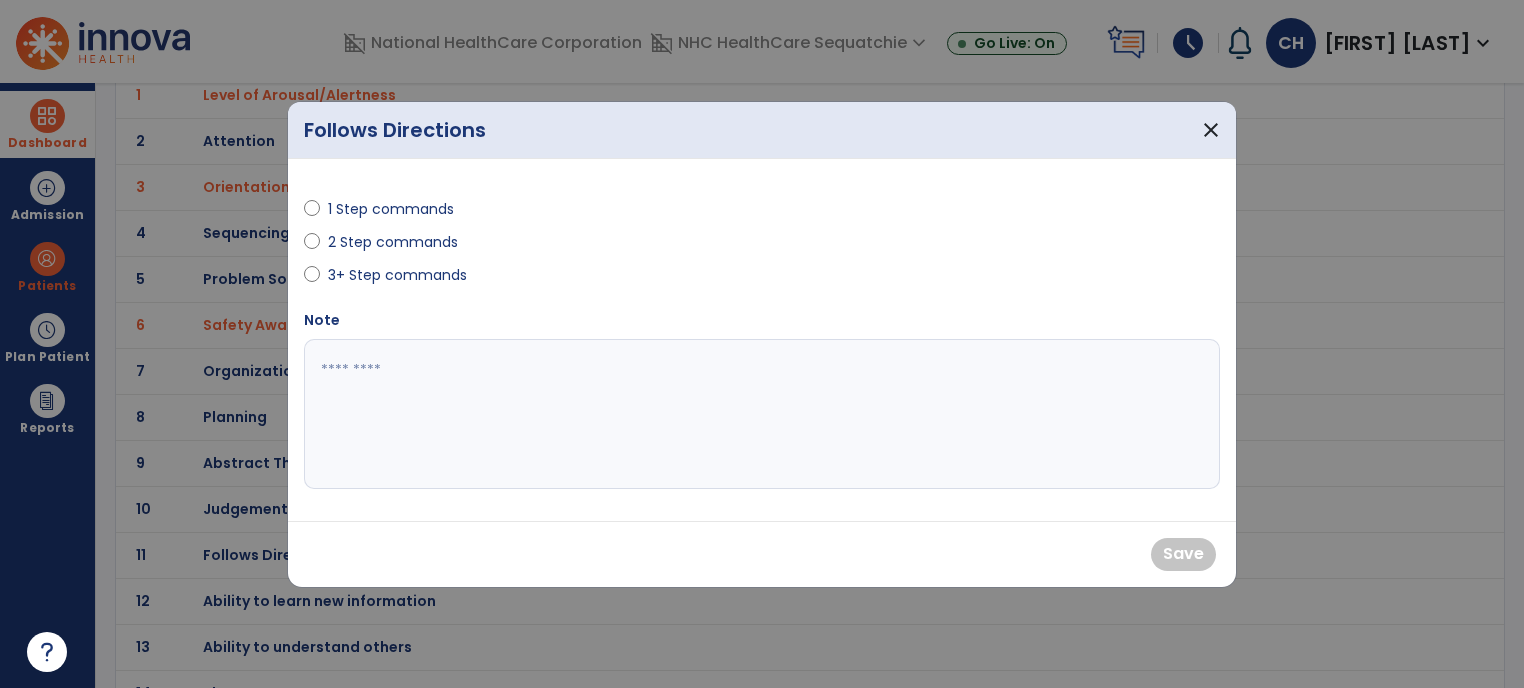 click on "3+ Step commands" at bounding box center (527, 279) 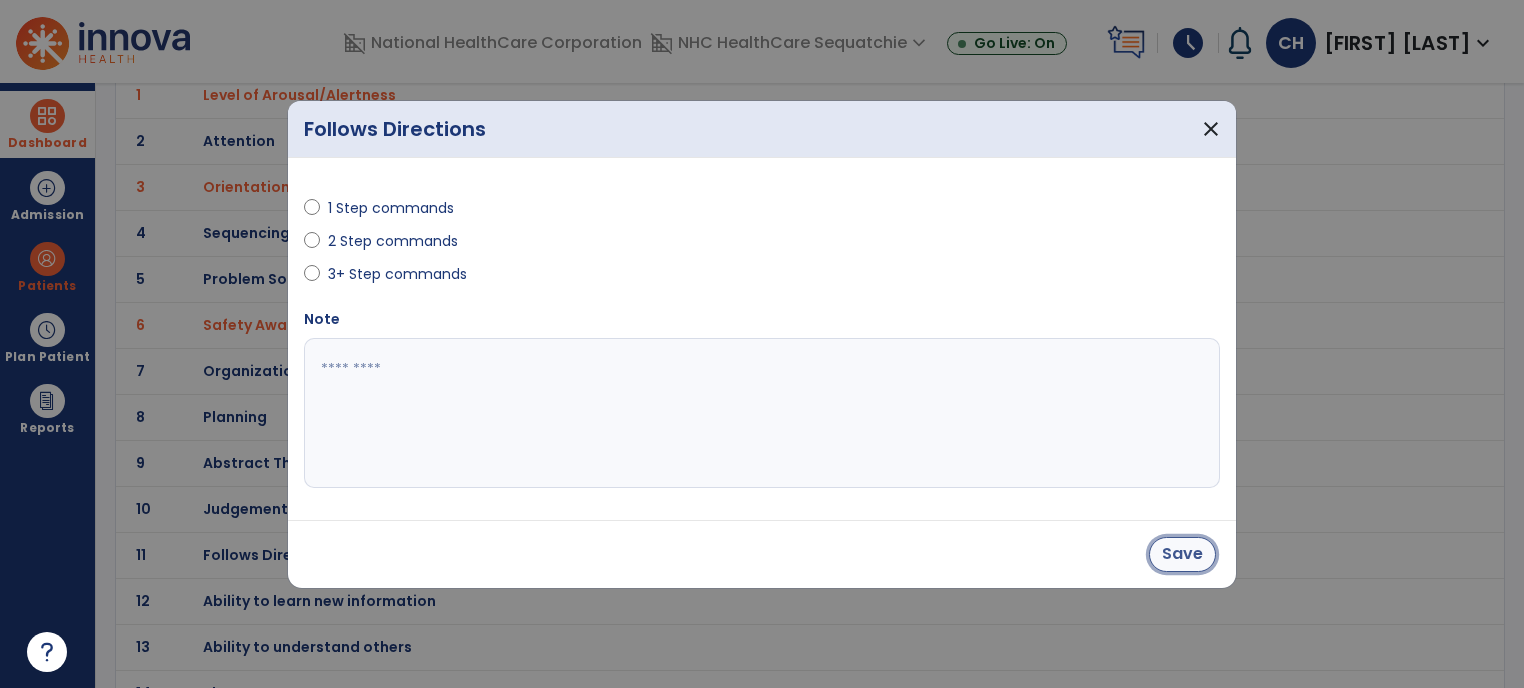 click on "Save" at bounding box center [1182, 554] 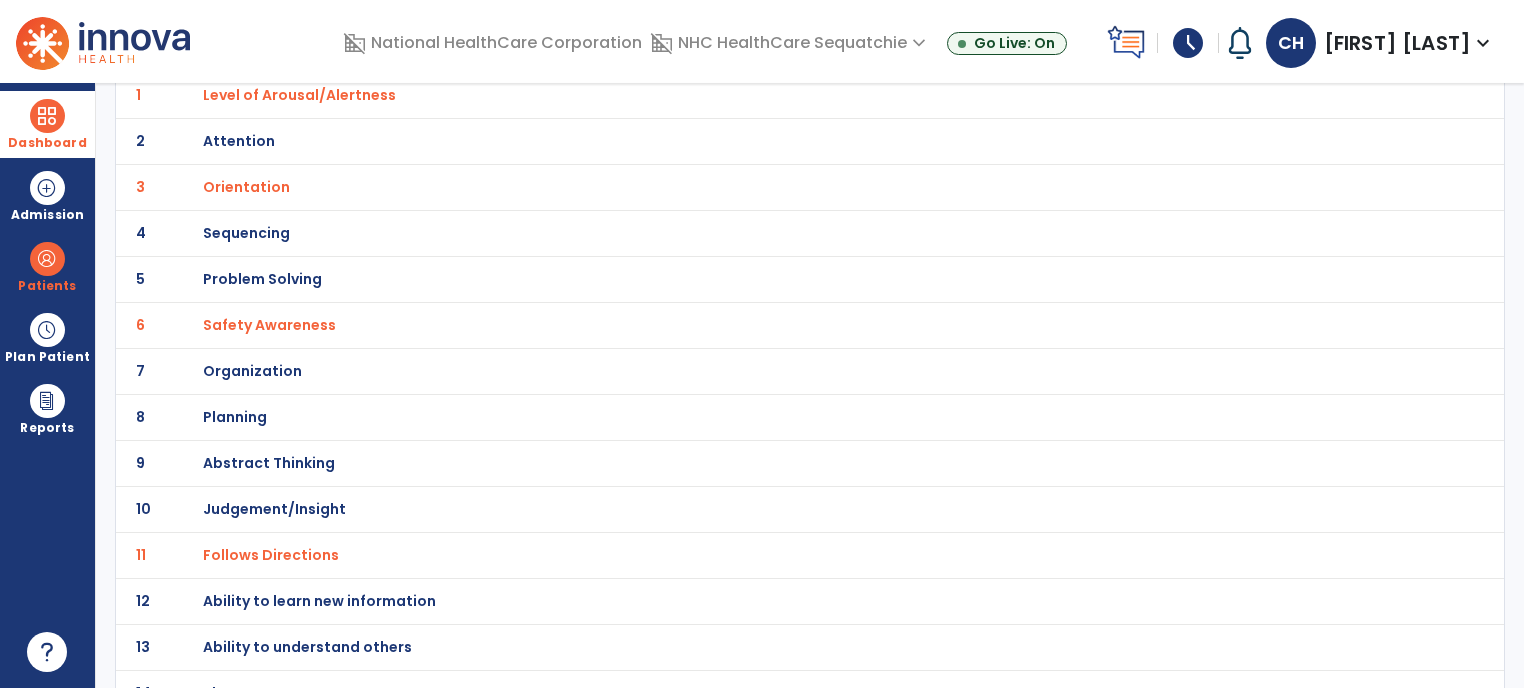 click on "Judgement/Insight" at bounding box center [299, 95] 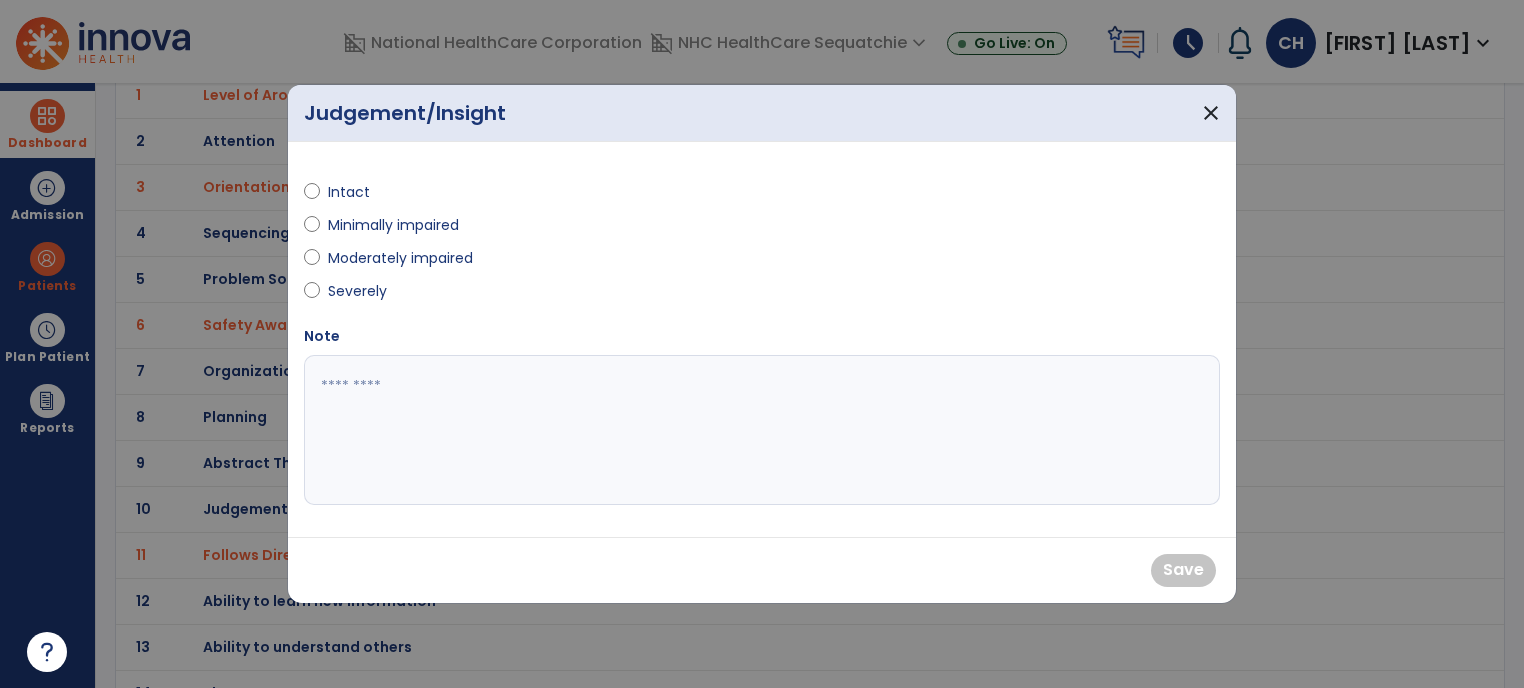 click at bounding box center (312, 196) 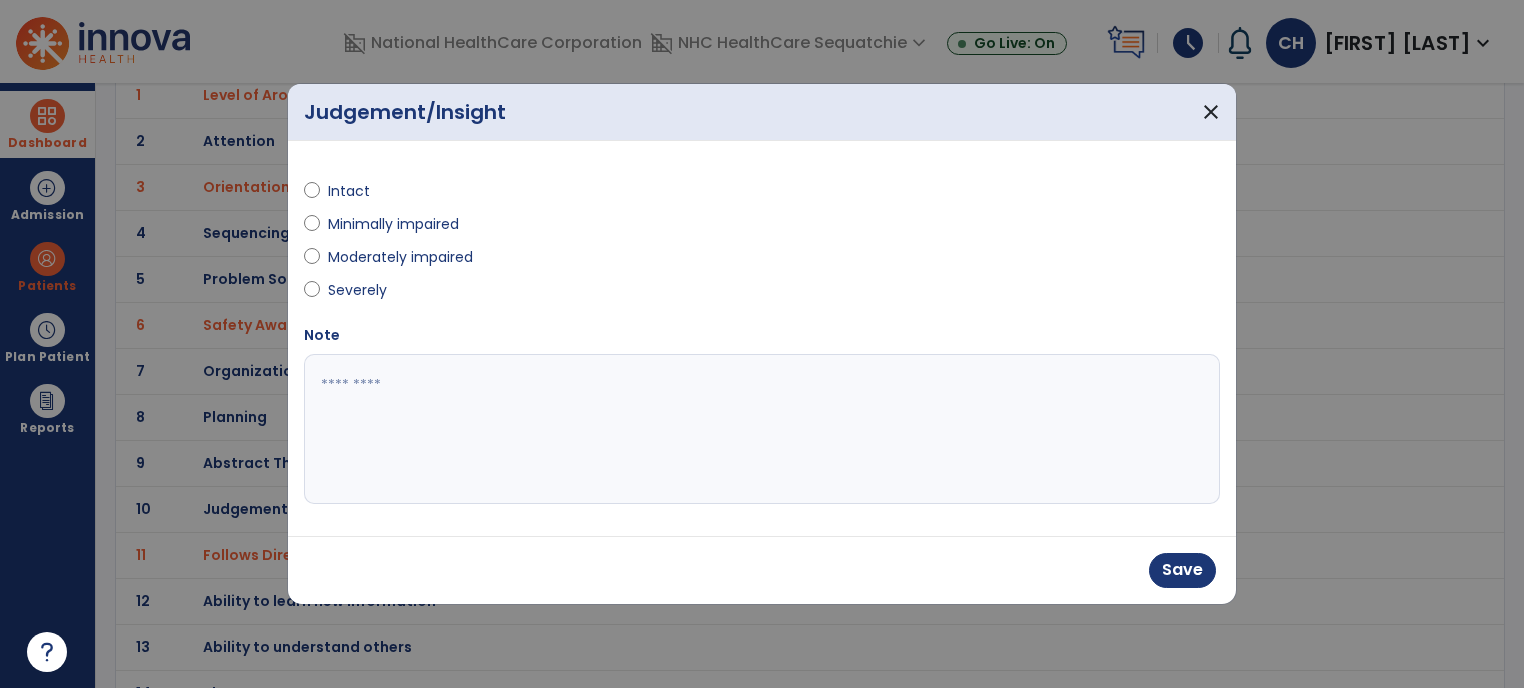 click on "Save" at bounding box center [1182, 570] 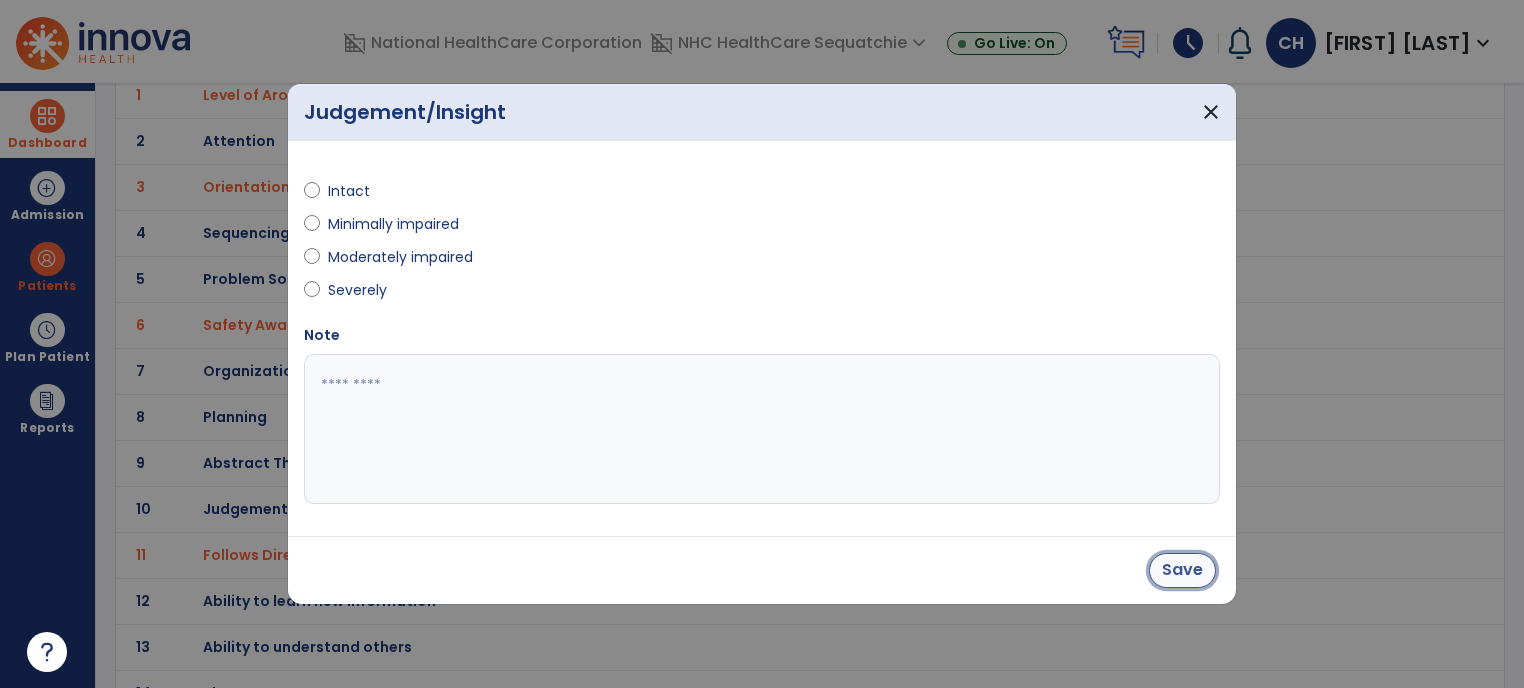 click on "Save" at bounding box center [1182, 570] 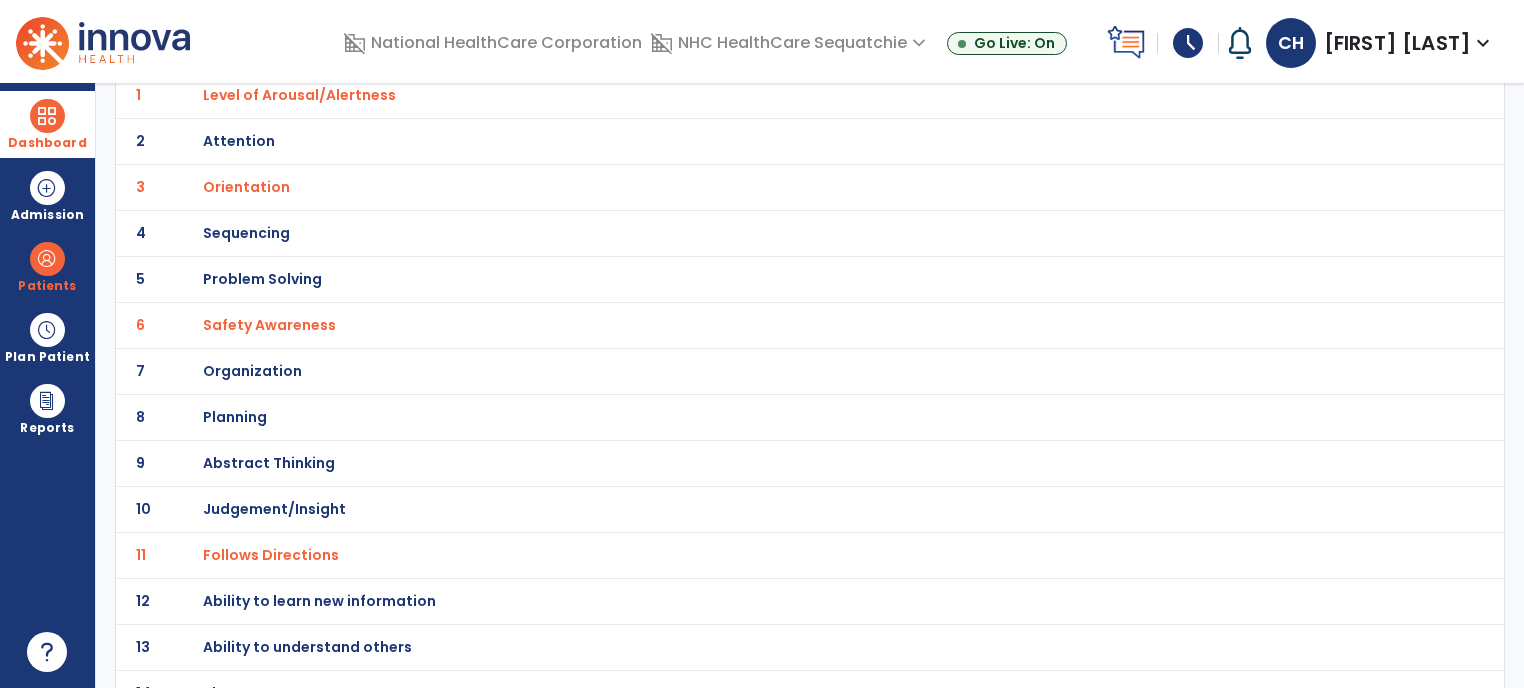 click on "Follows Directions" at bounding box center (766, 95) 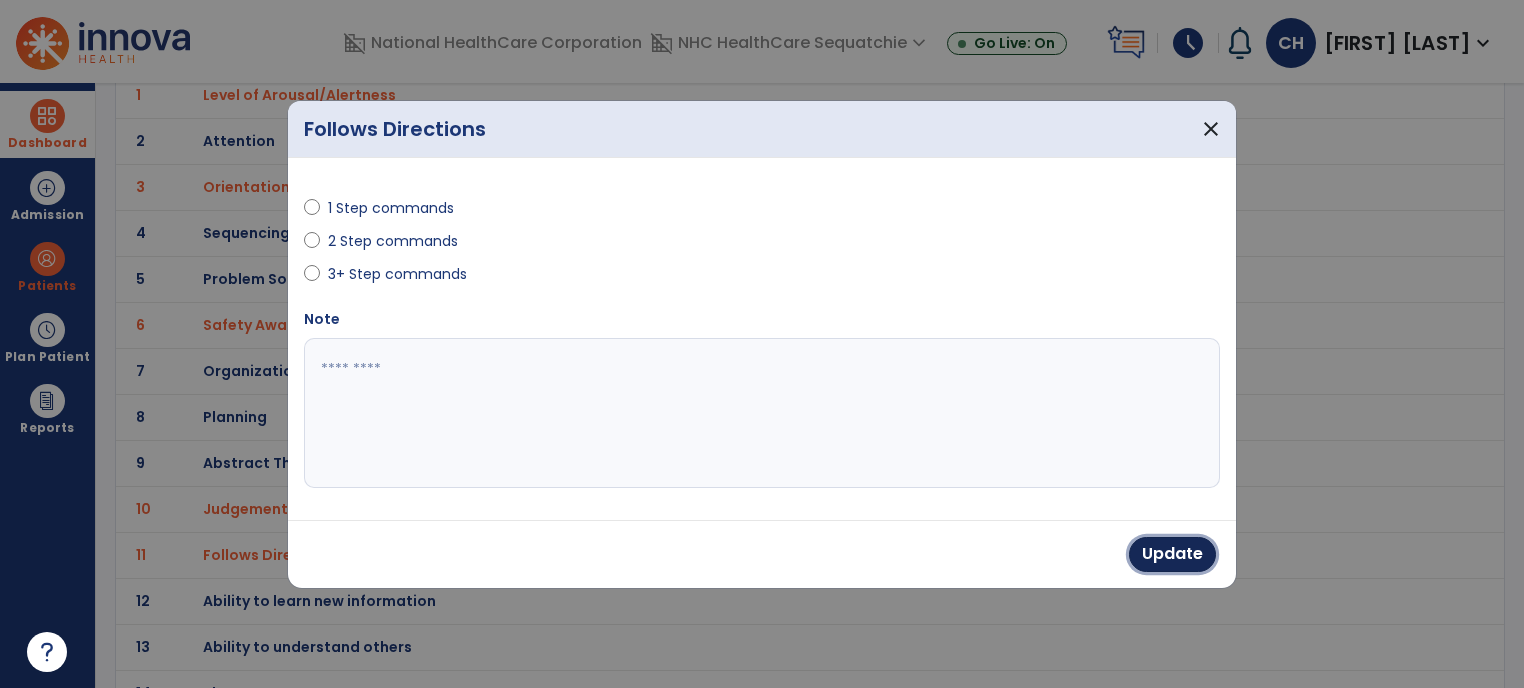 click on "Update" at bounding box center (1172, 554) 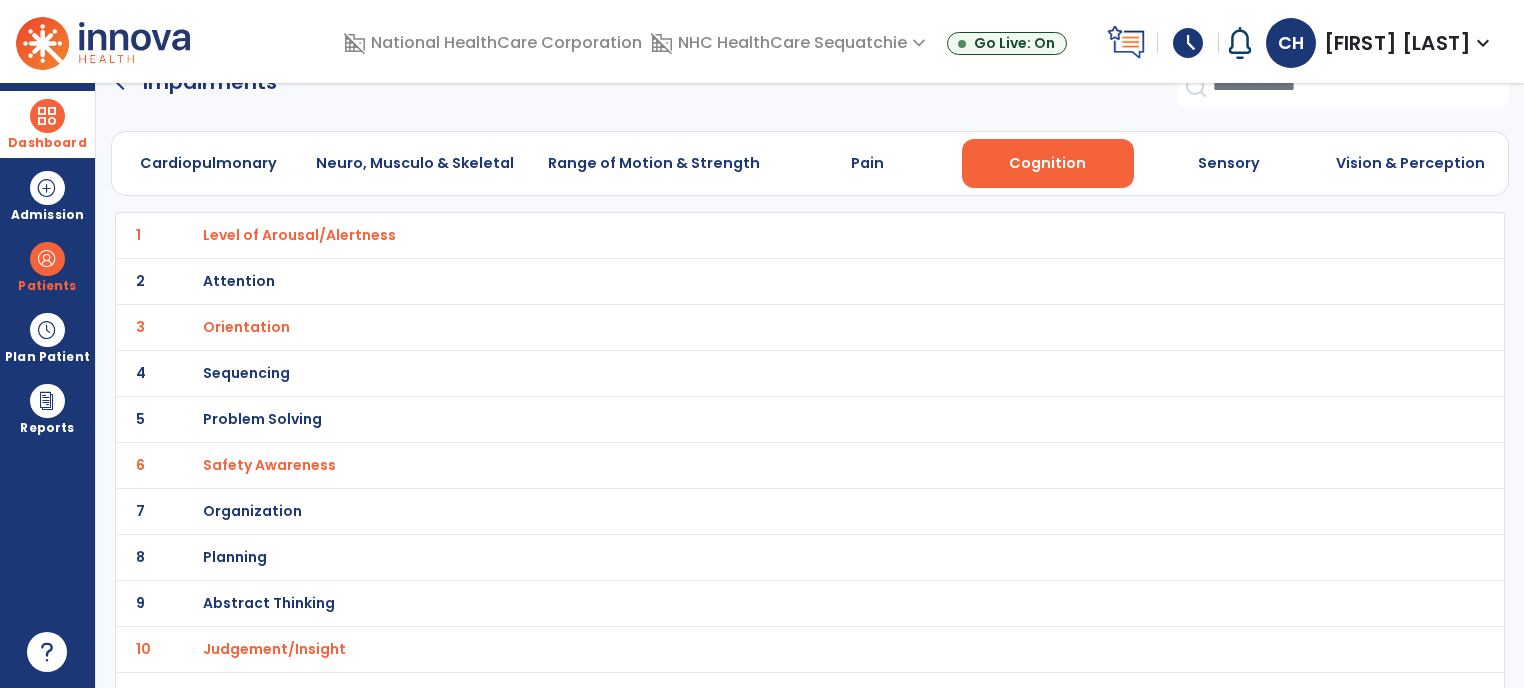 scroll, scrollTop: 0, scrollLeft: 0, axis: both 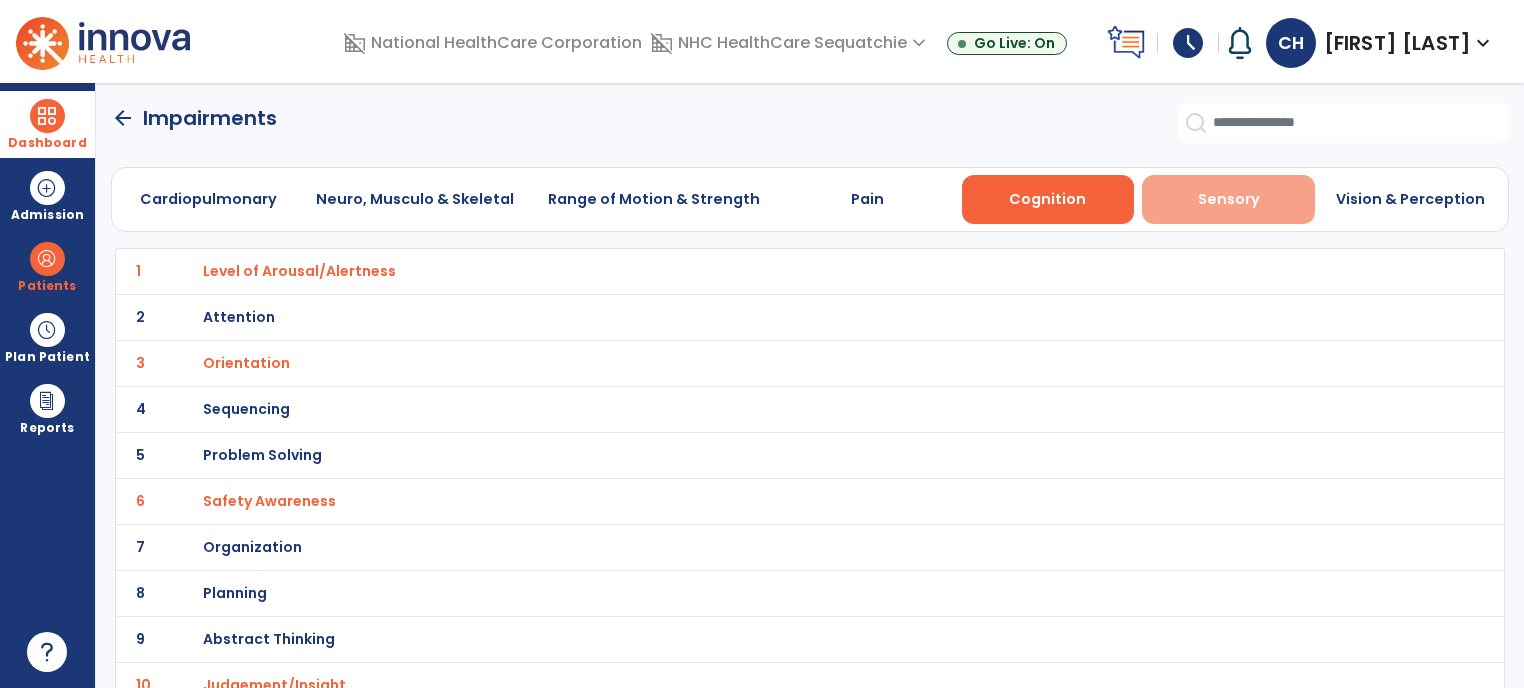 click on "Sensory" at bounding box center [1229, 199] 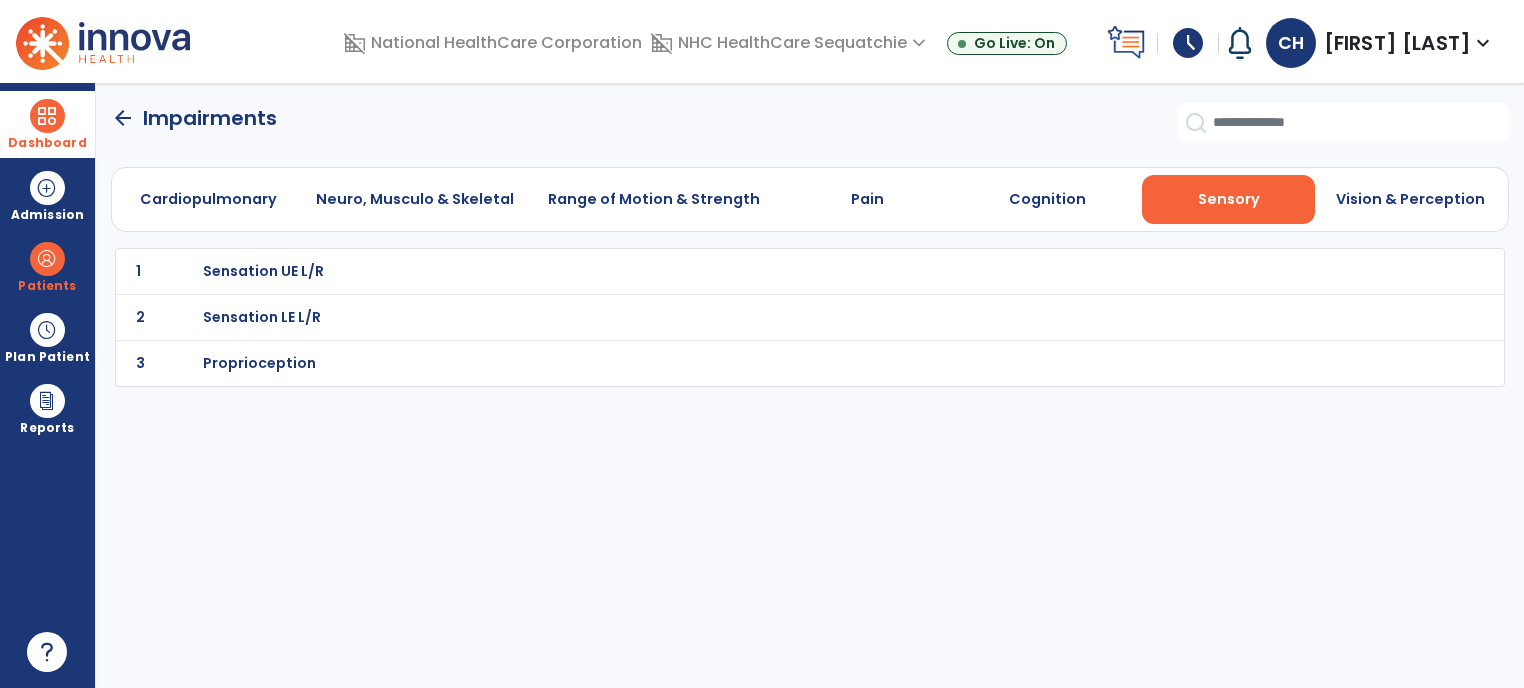 click on "Sensation UE L/R" at bounding box center [263, 271] 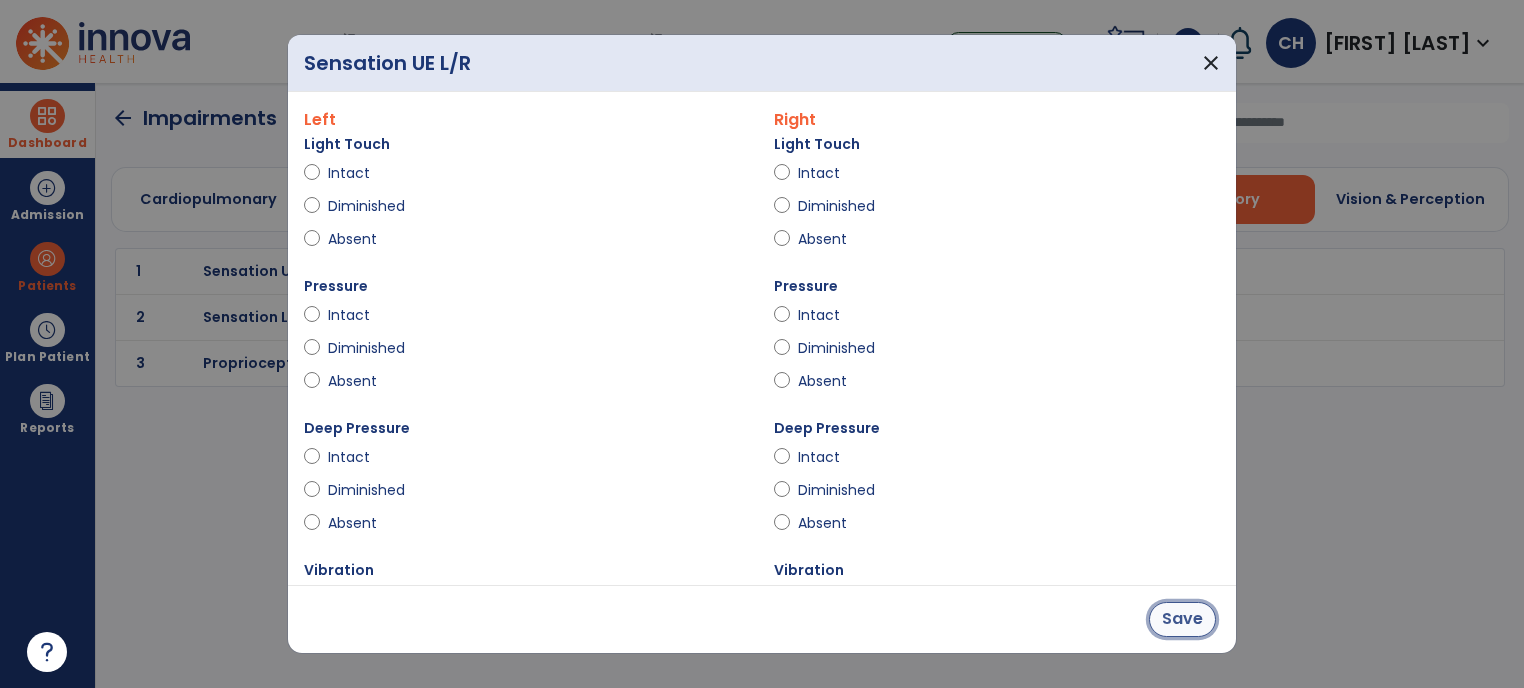 click on "Save" at bounding box center [1182, 619] 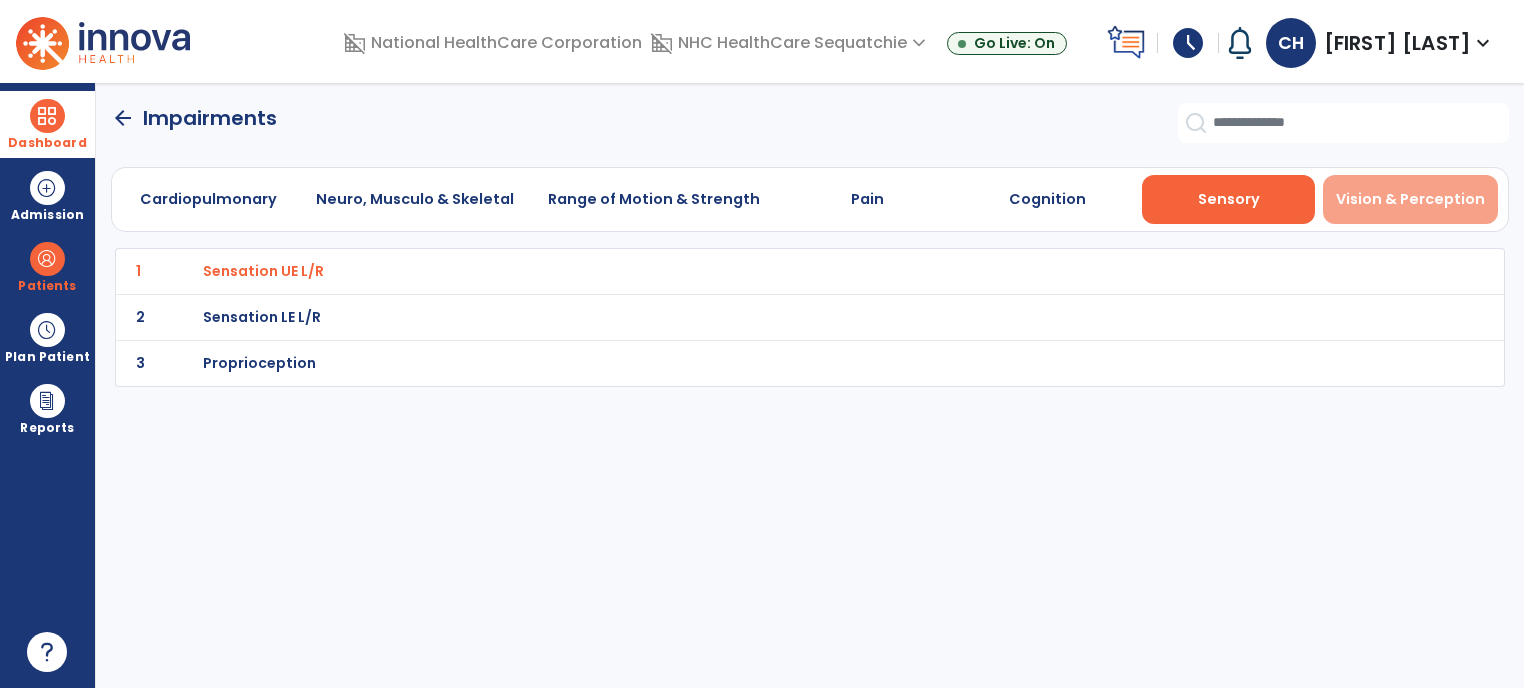 click on "Vision & Perception" at bounding box center [1410, 199] 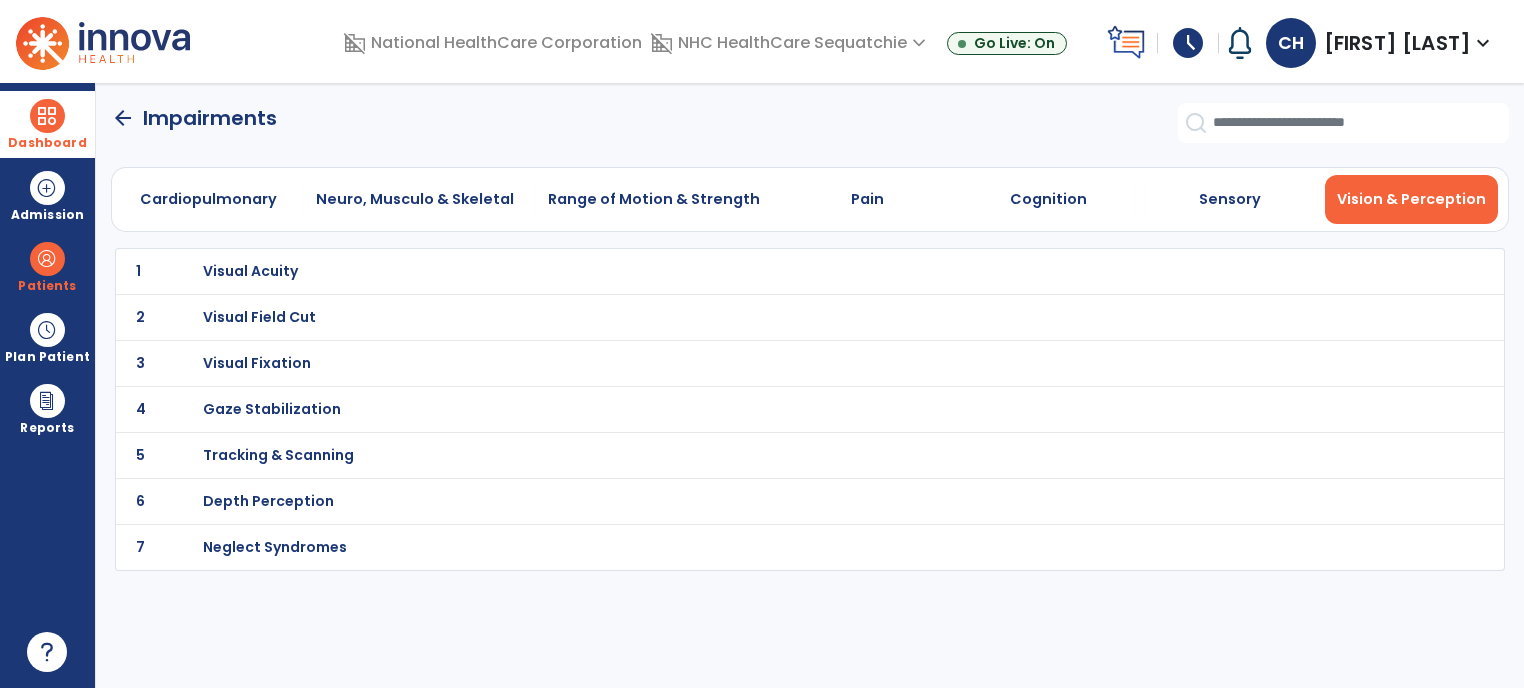 click on "5 Tracking & Scanning" 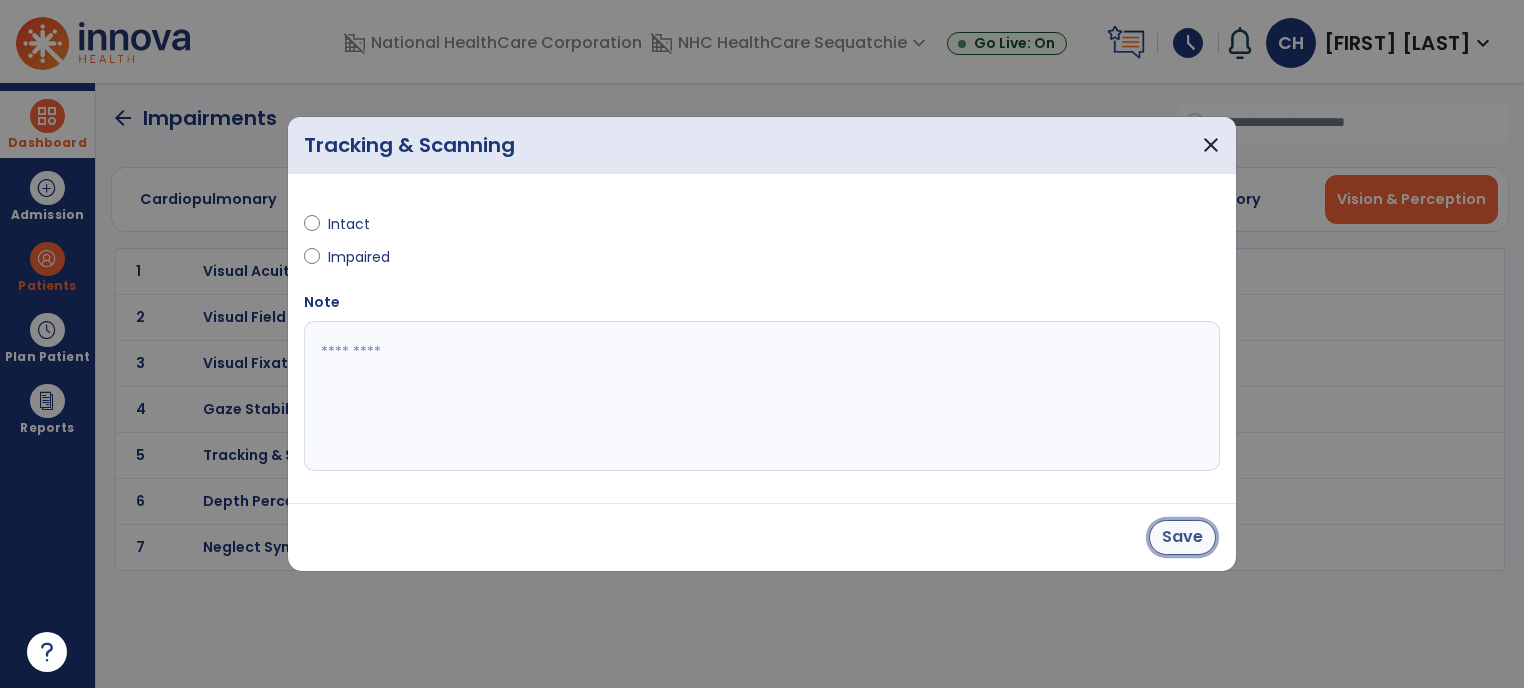 click on "Save" at bounding box center (1182, 537) 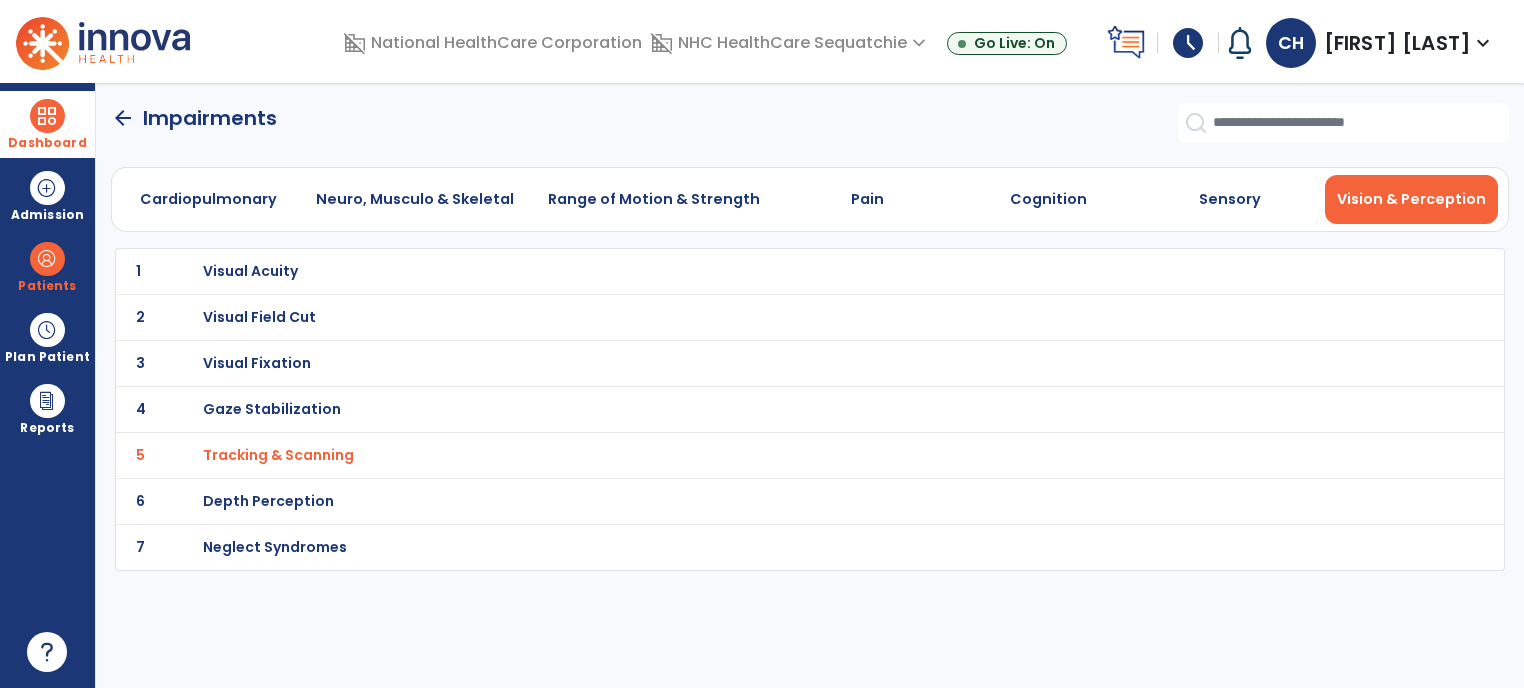 click on "Visual Acuity" at bounding box center [250, 271] 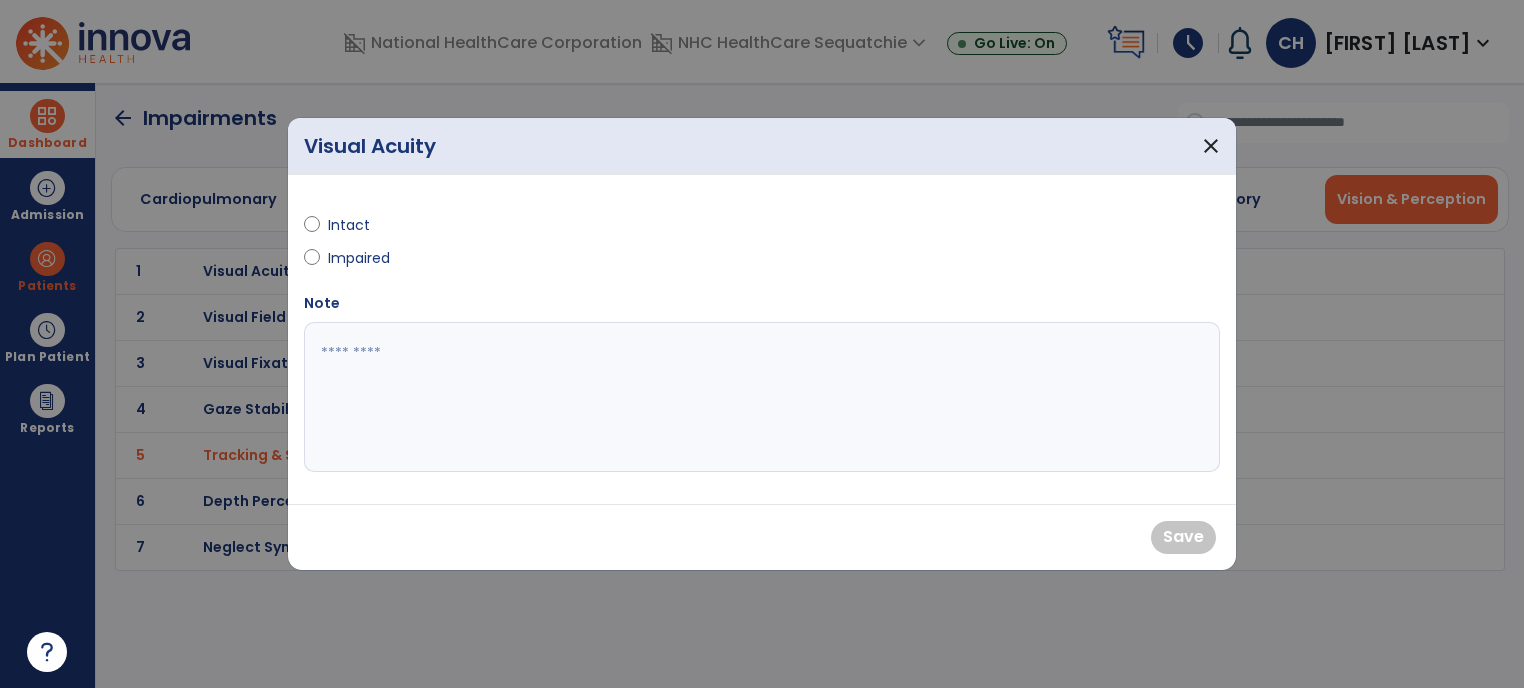 click at bounding box center [312, 229] 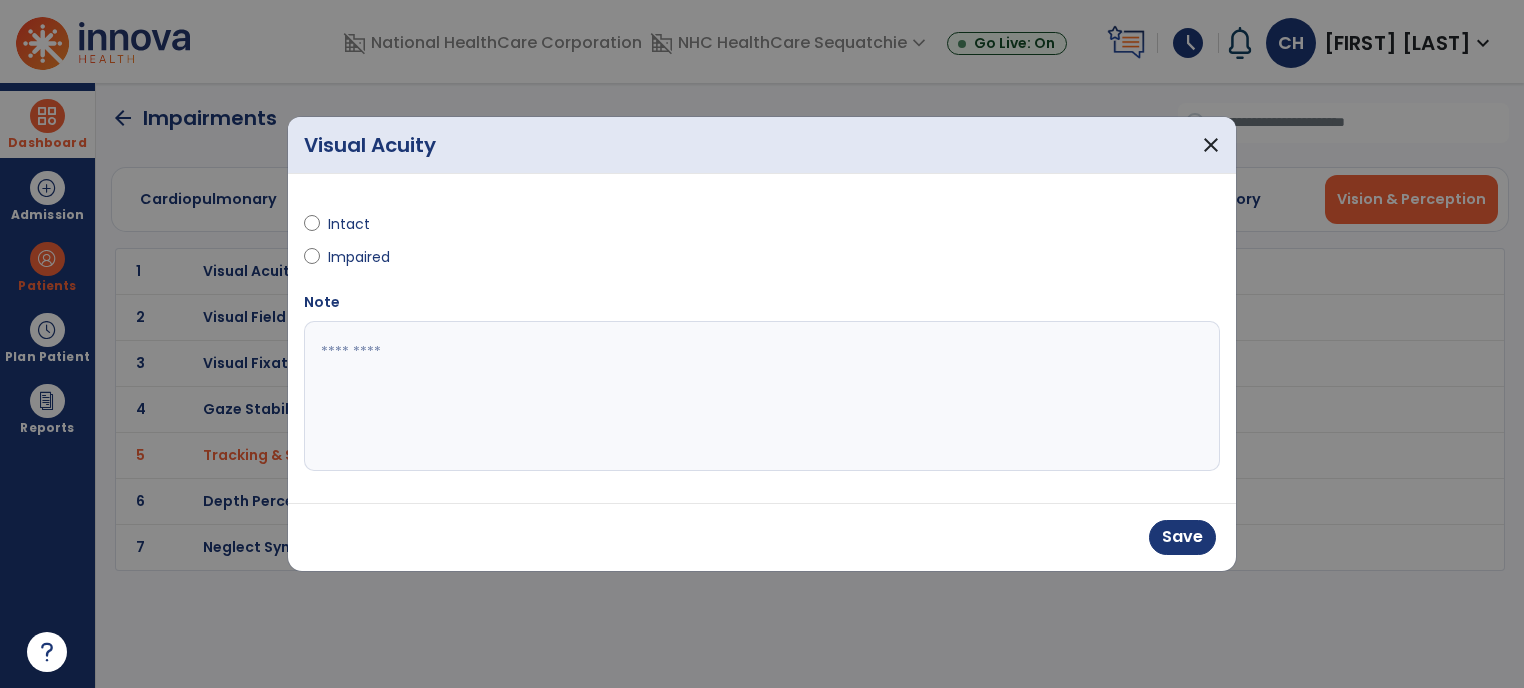 click on "Save" at bounding box center (762, 537) 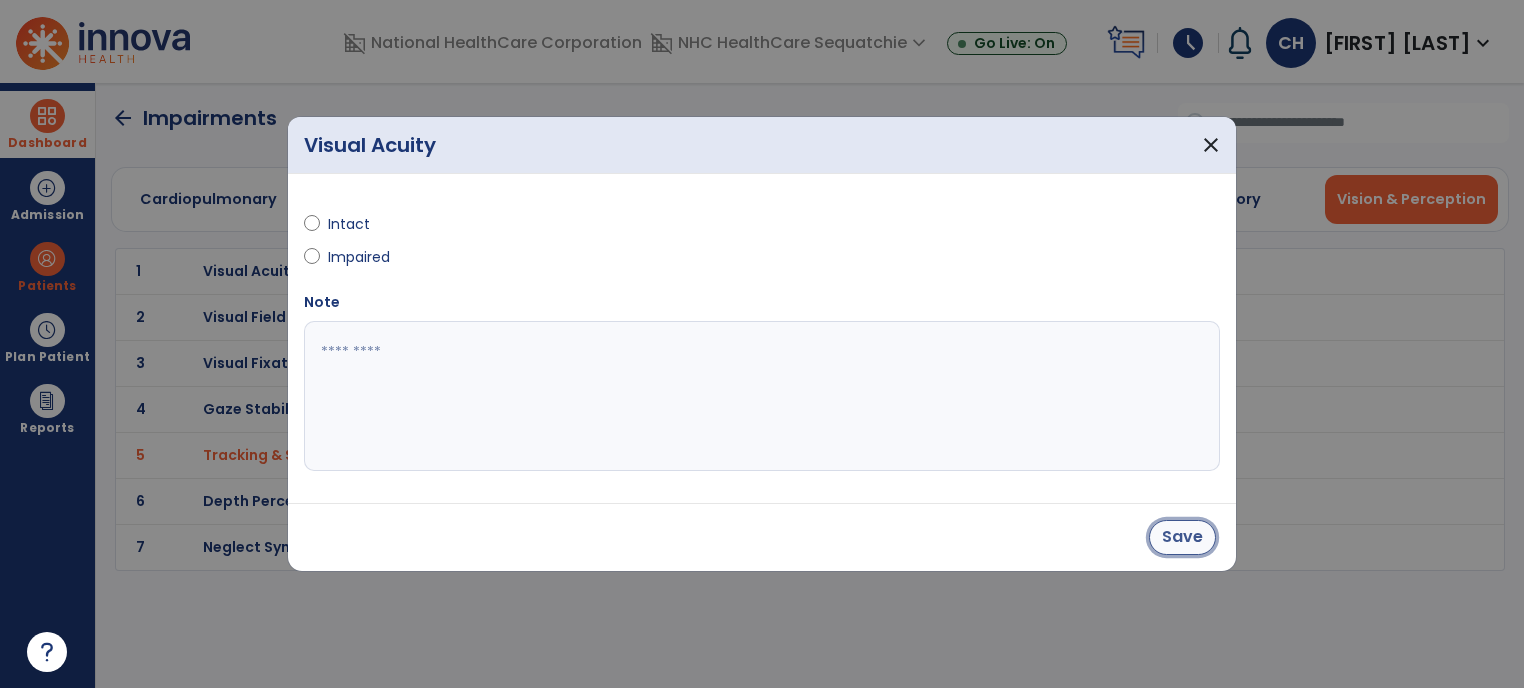 click on "Save" at bounding box center [1182, 537] 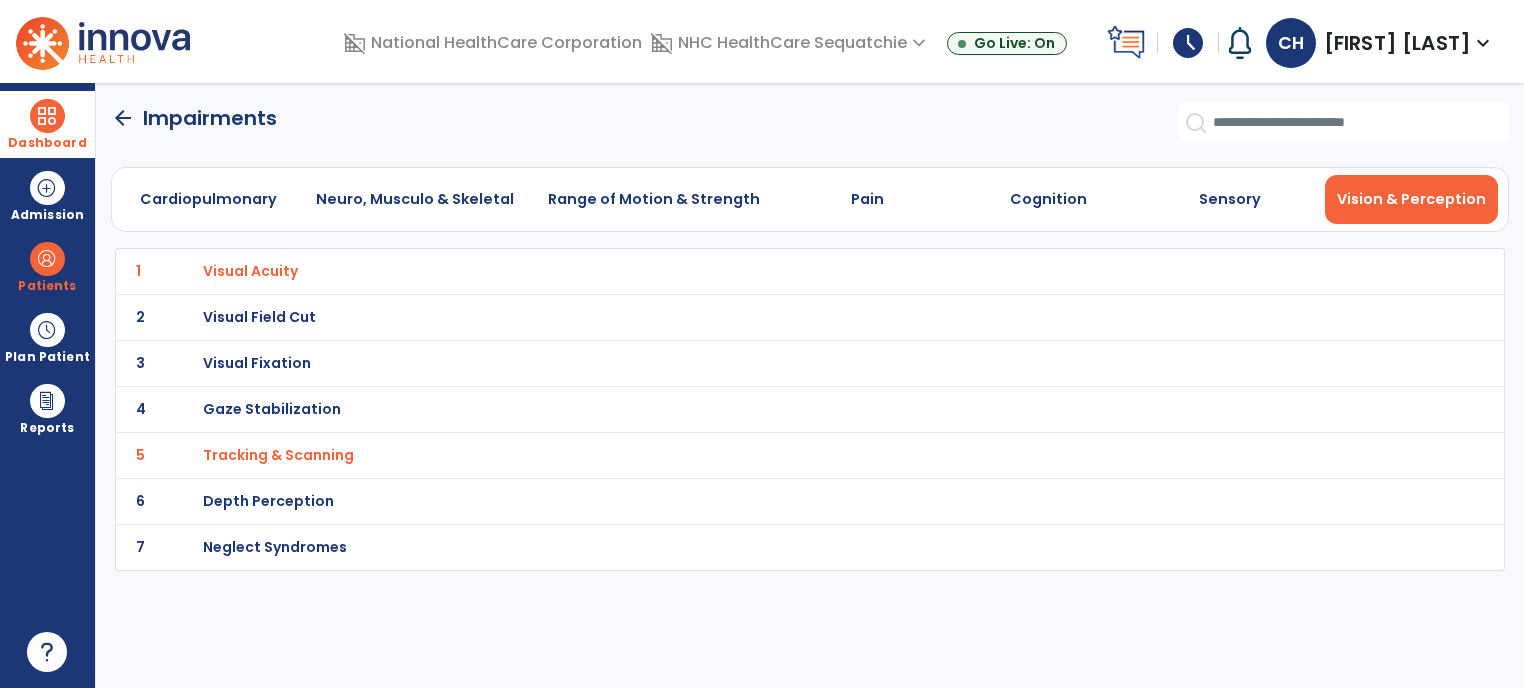 click on "arrow_back" 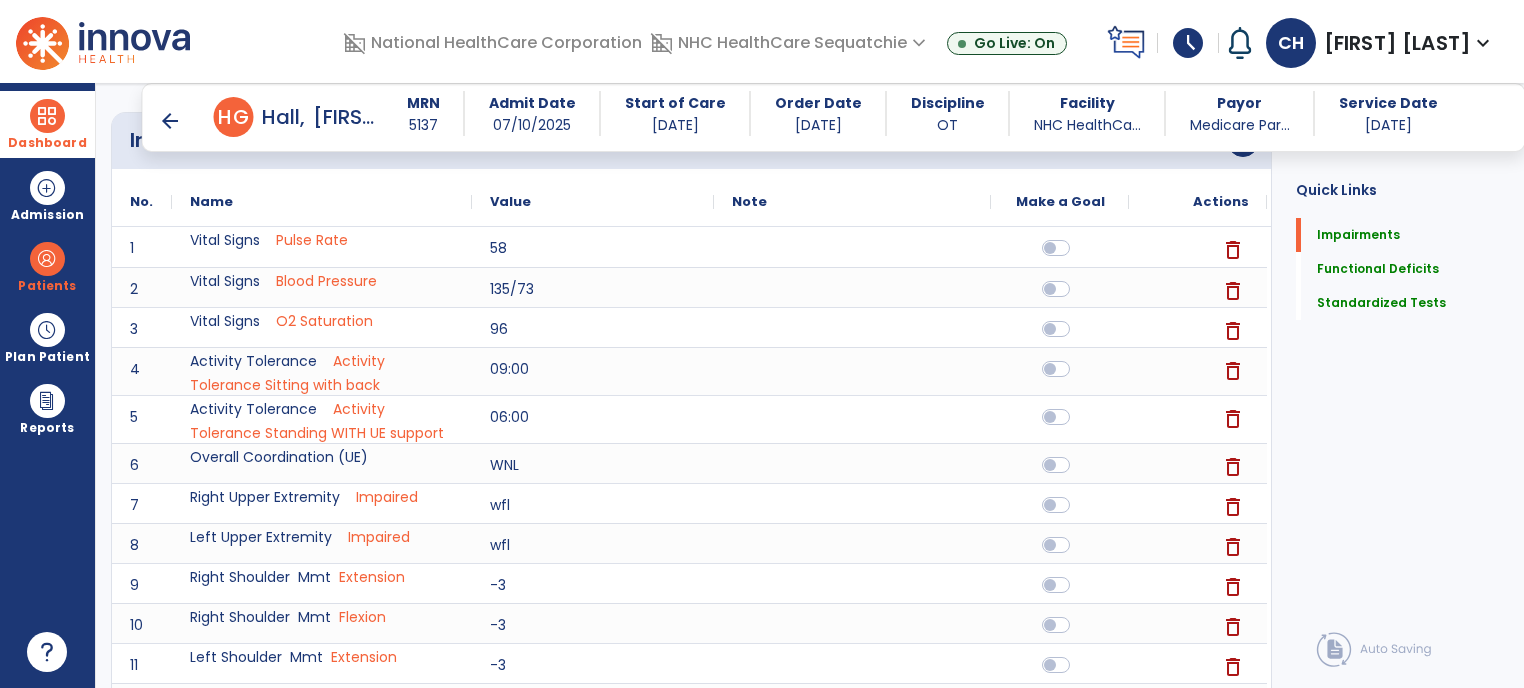 scroll, scrollTop: 220, scrollLeft: 0, axis: vertical 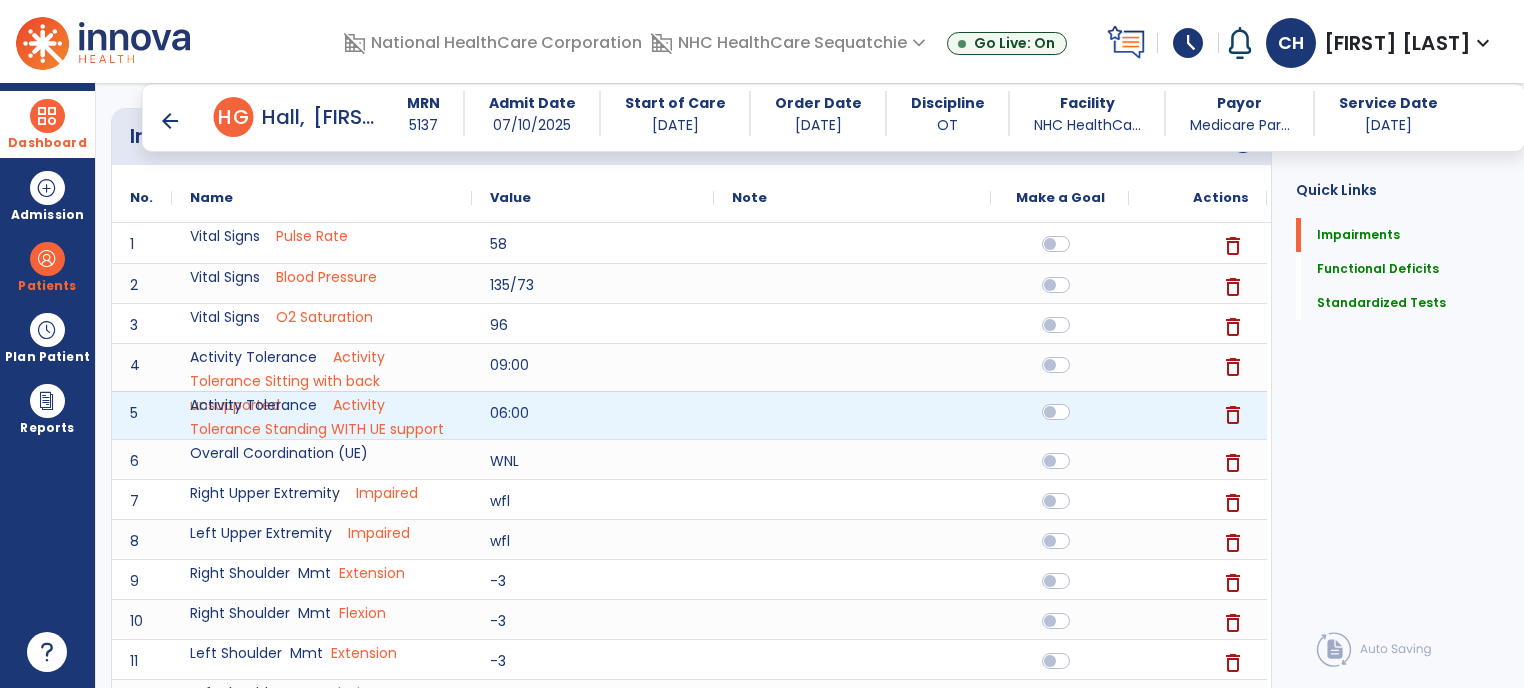 click 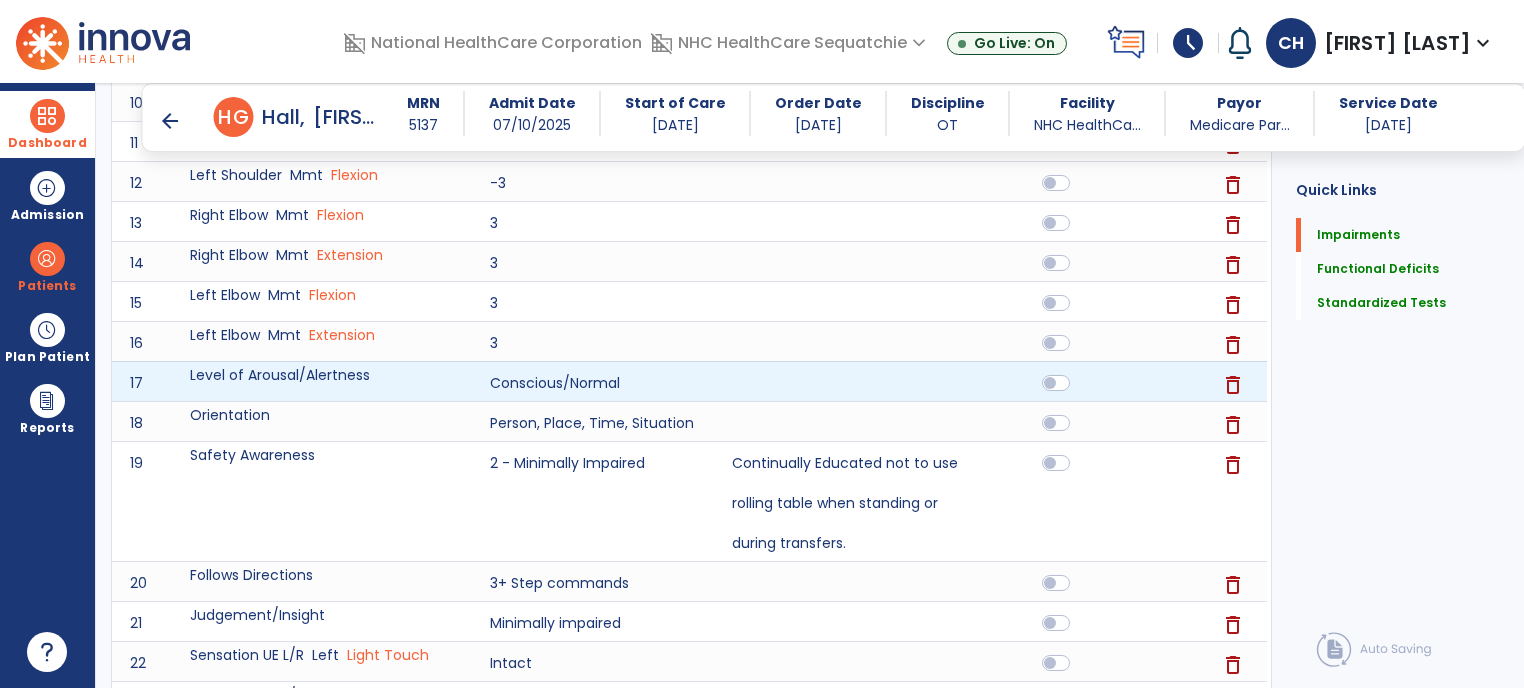 scroll, scrollTop: 746, scrollLeft: 0, axis: vertical 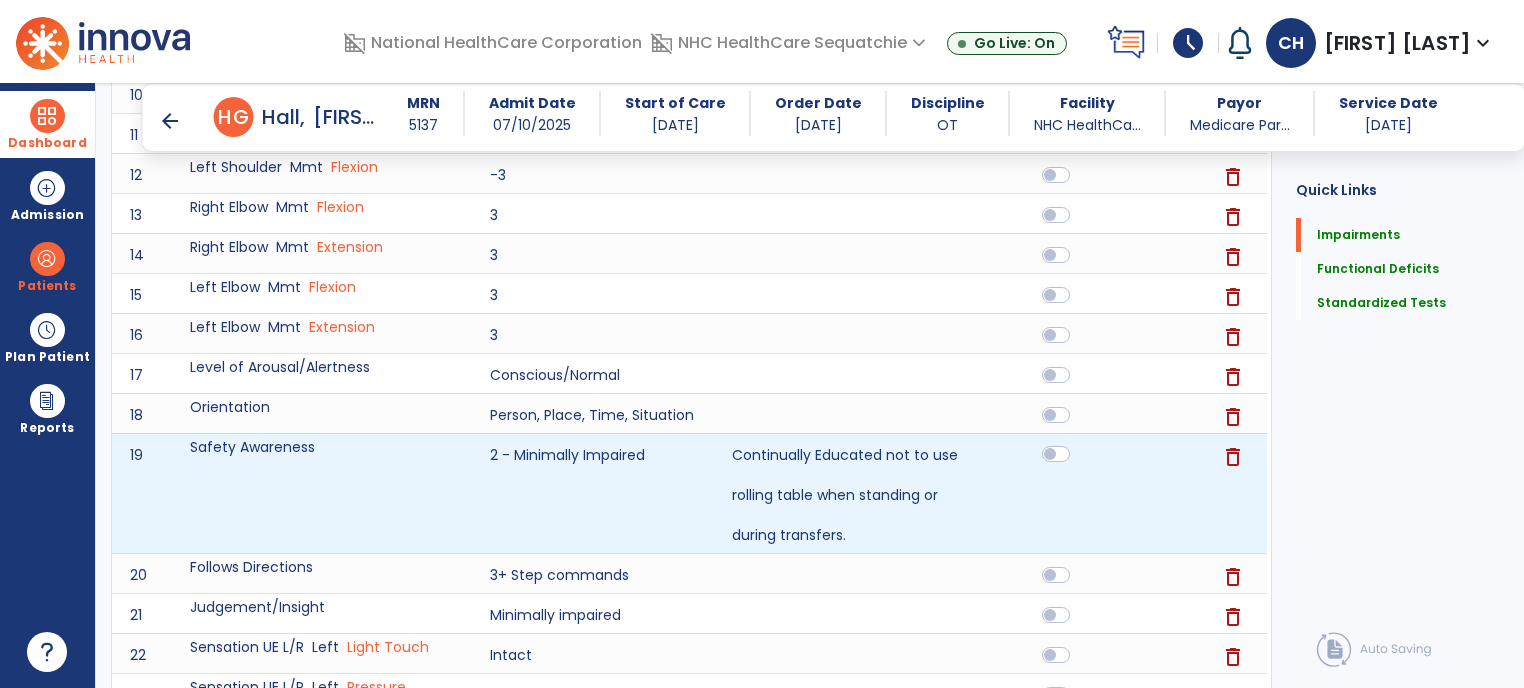 click 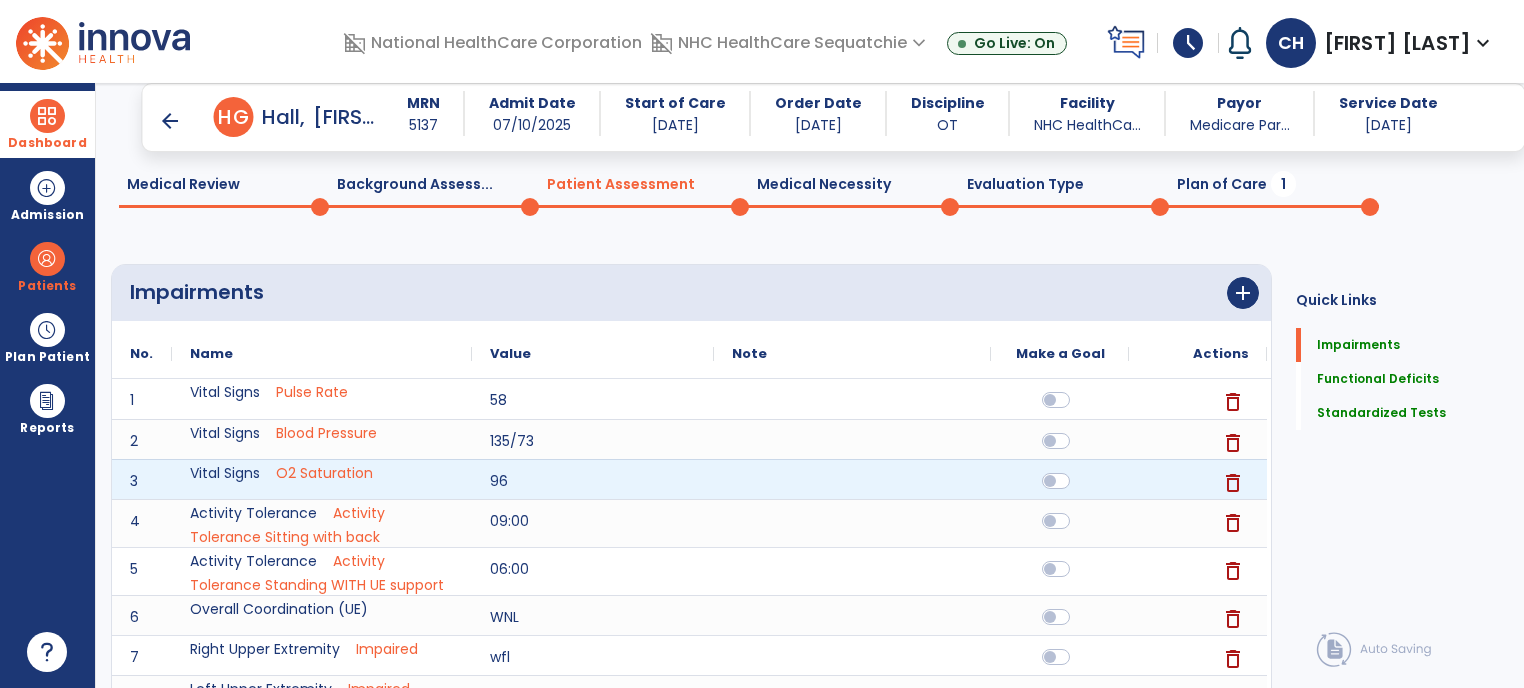 scroll, scrollTop: 60, scrollLeft: 0, axis: vertical 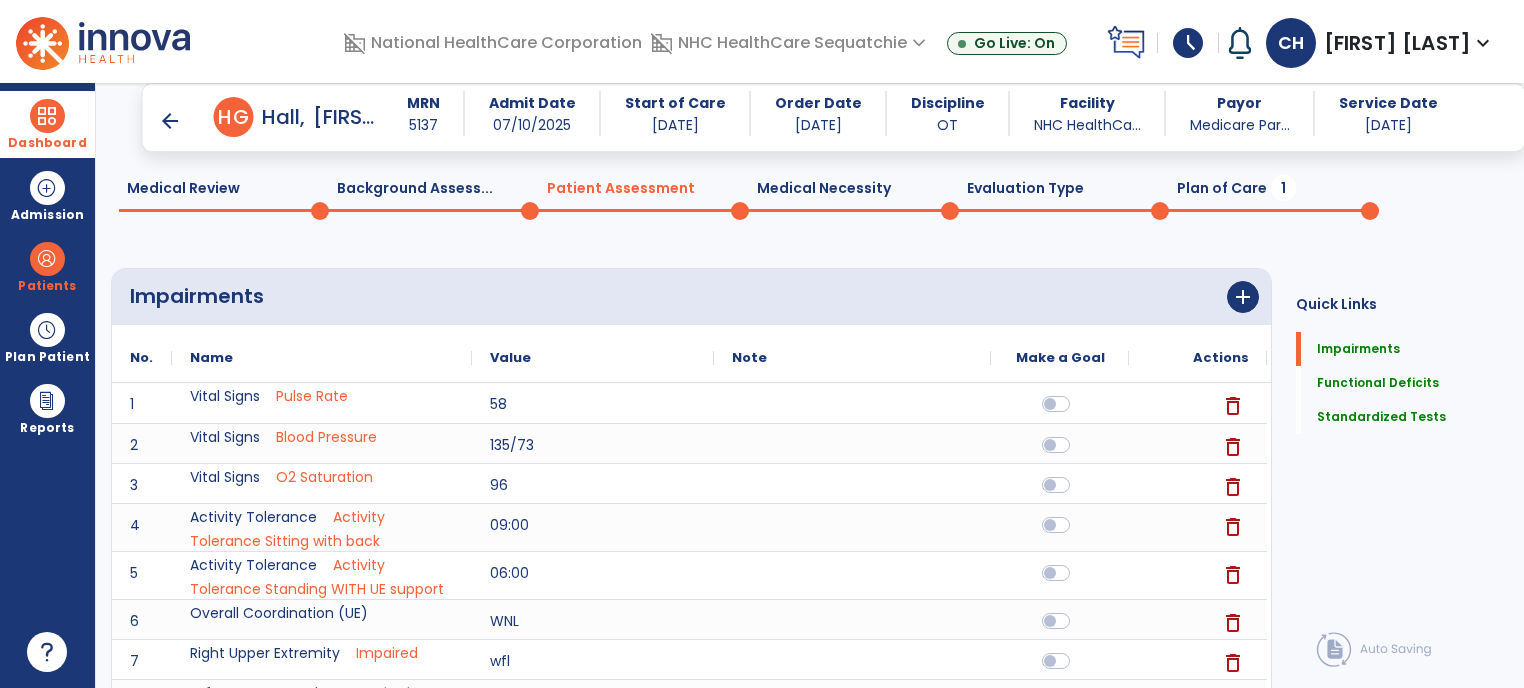 click on "Plan of Care  1" 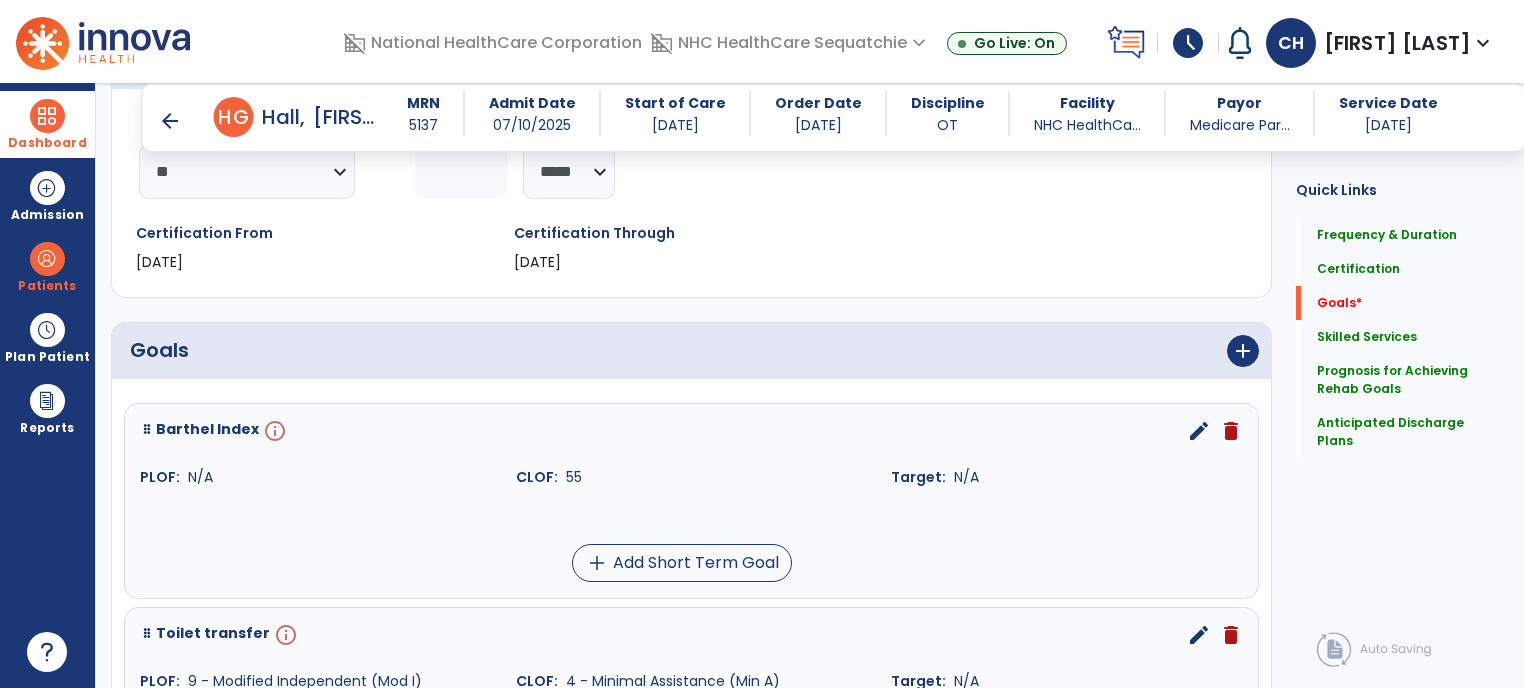 scroll, scrollTop: 292, scrollLeft: 0, axis: vertical 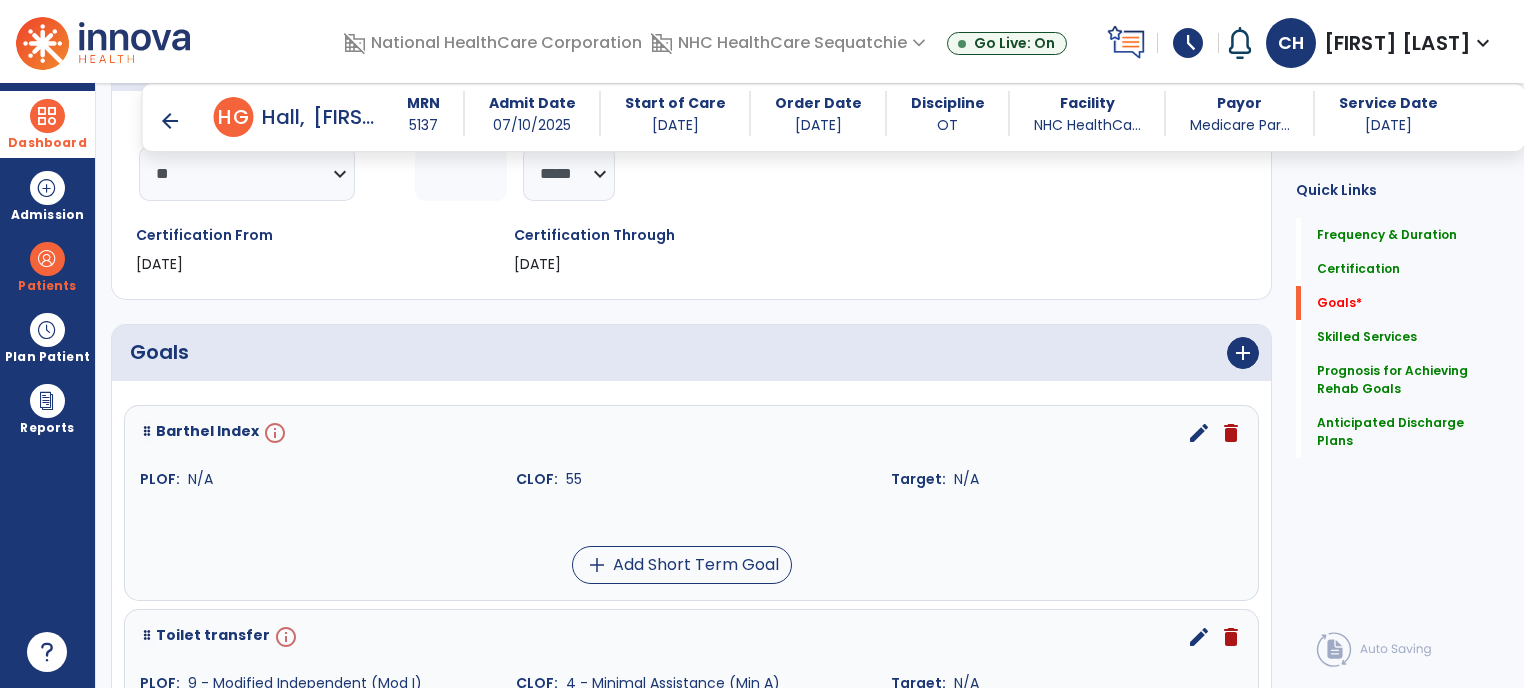 click on "edit" at bounding box center [1199, 433] 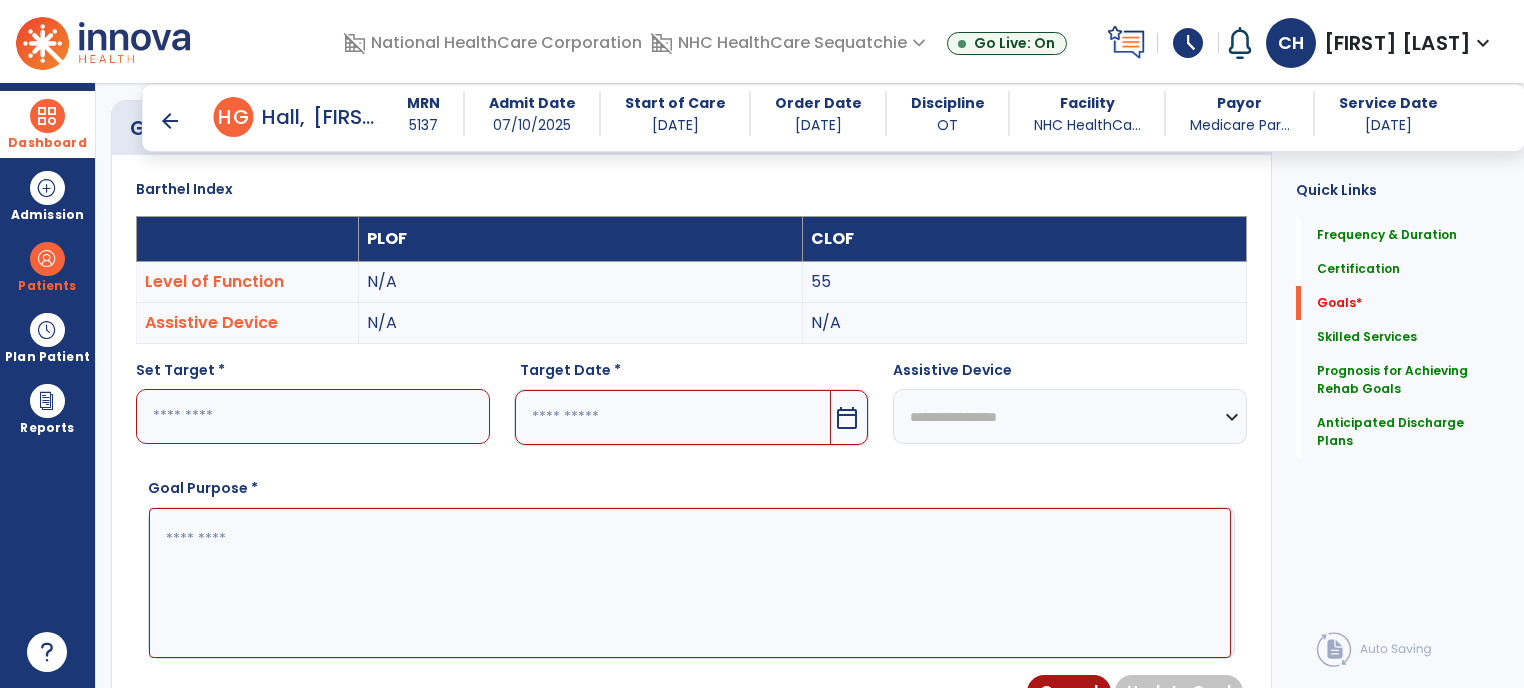 scroll, scrollTop: 534, scrollLeft: 0, axis: vertical 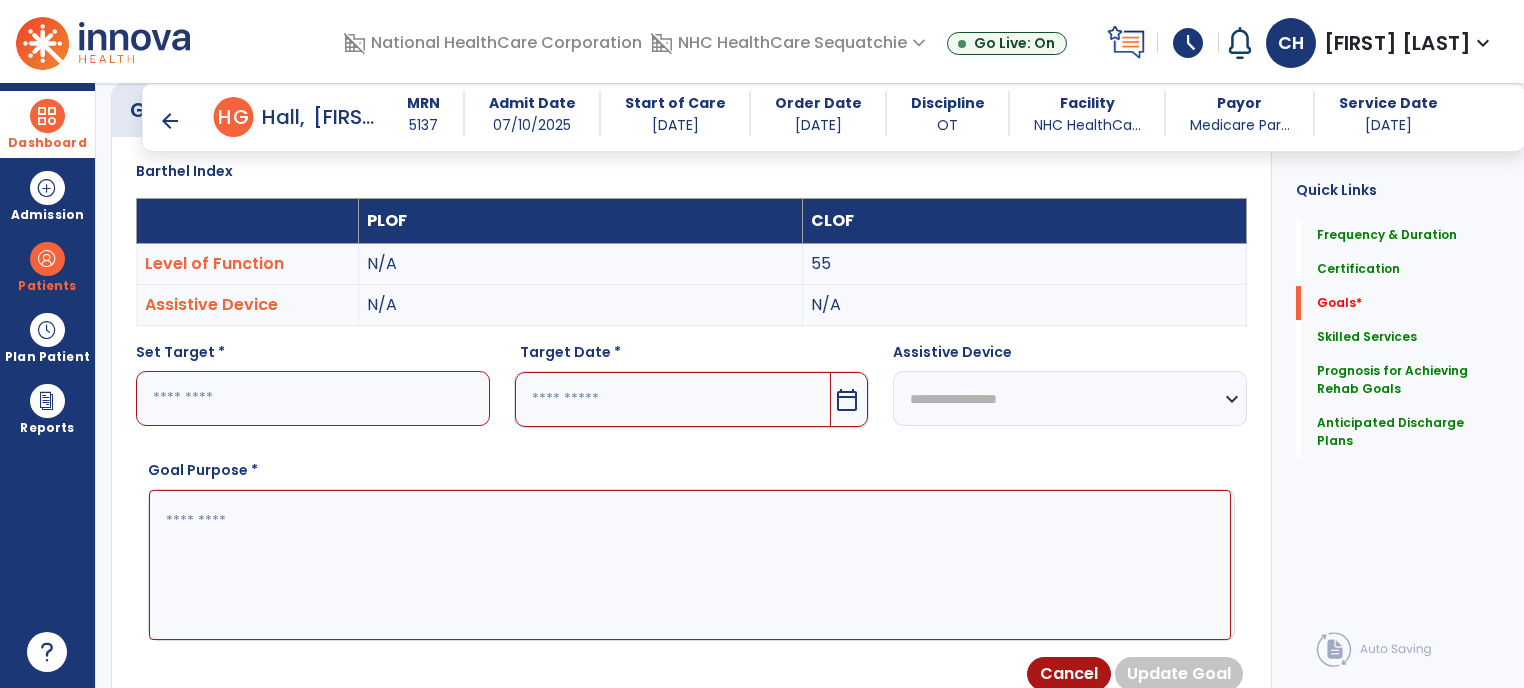 click at bounding box center [313, 398] 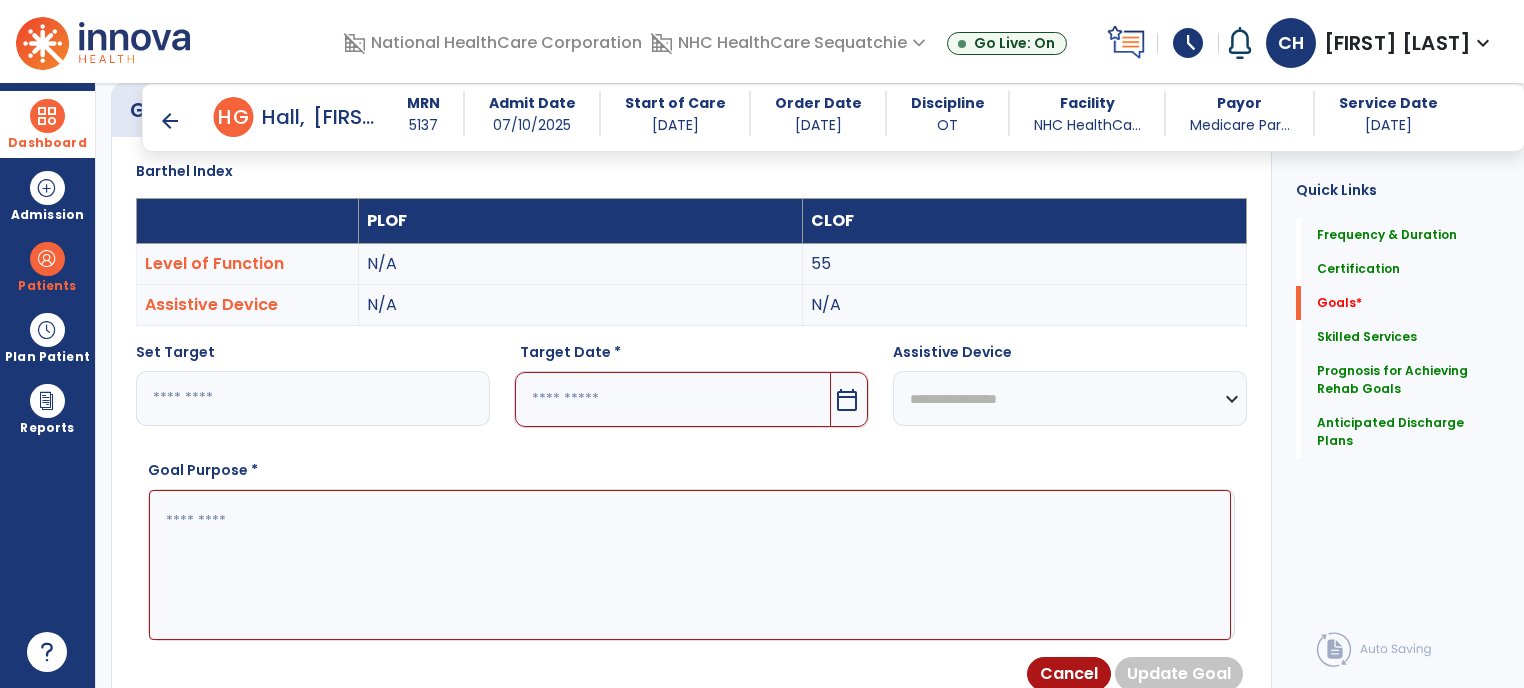 type on "**" 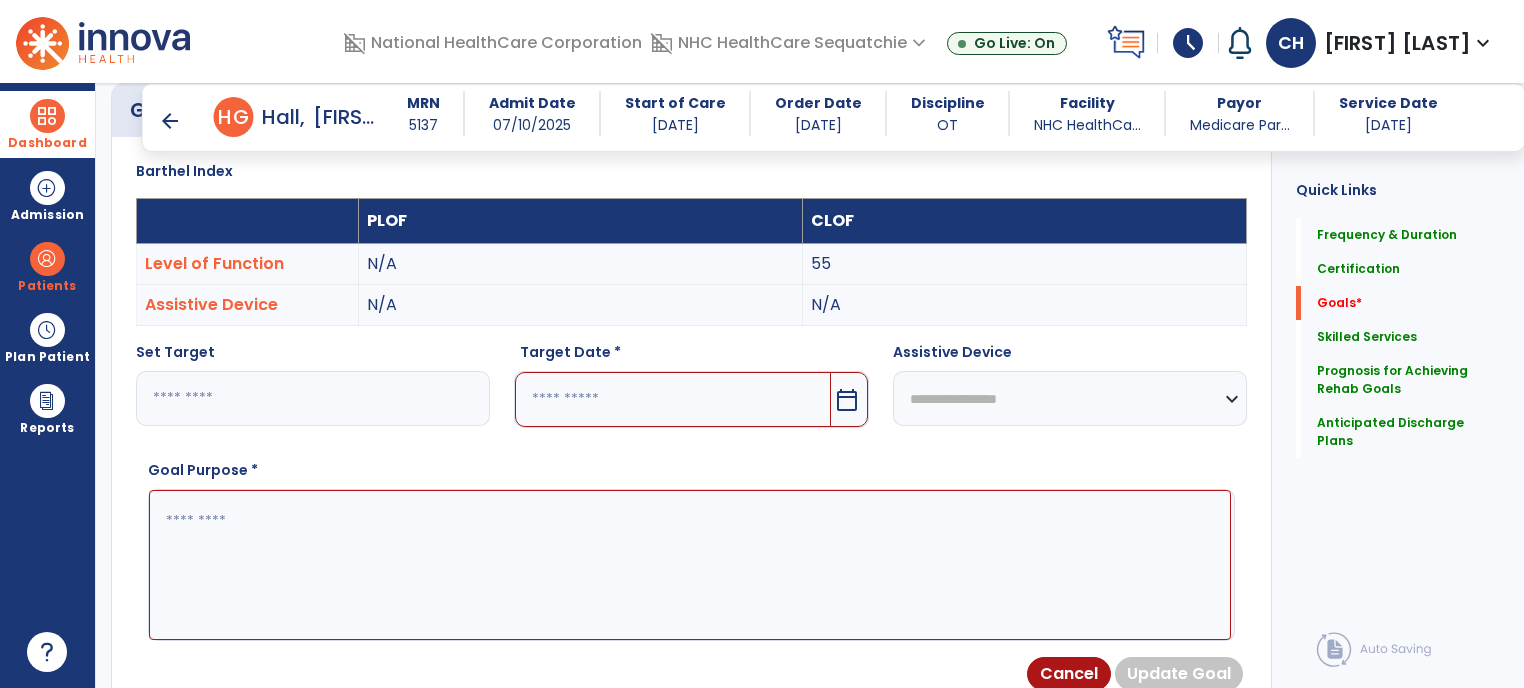click at bounding box center [672, 399] 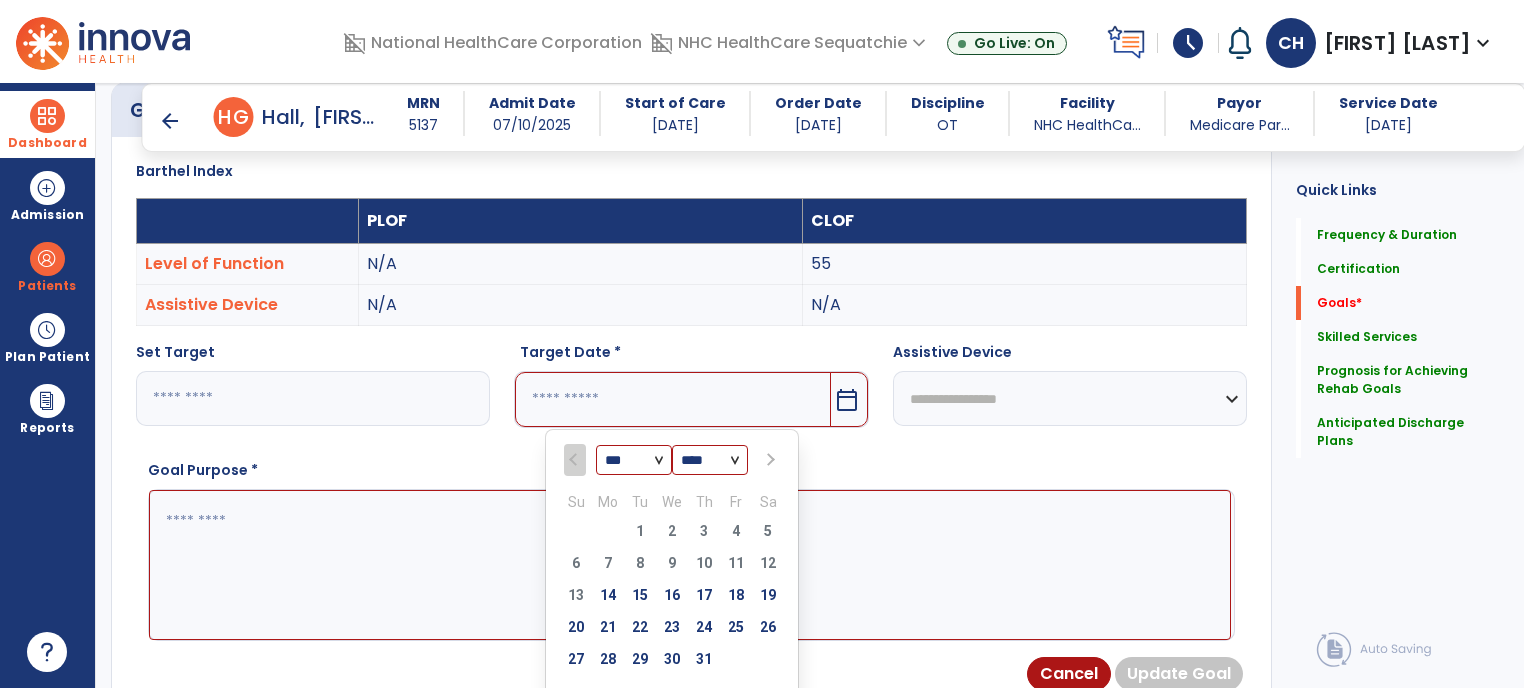 click at bounding box center [768, 460] 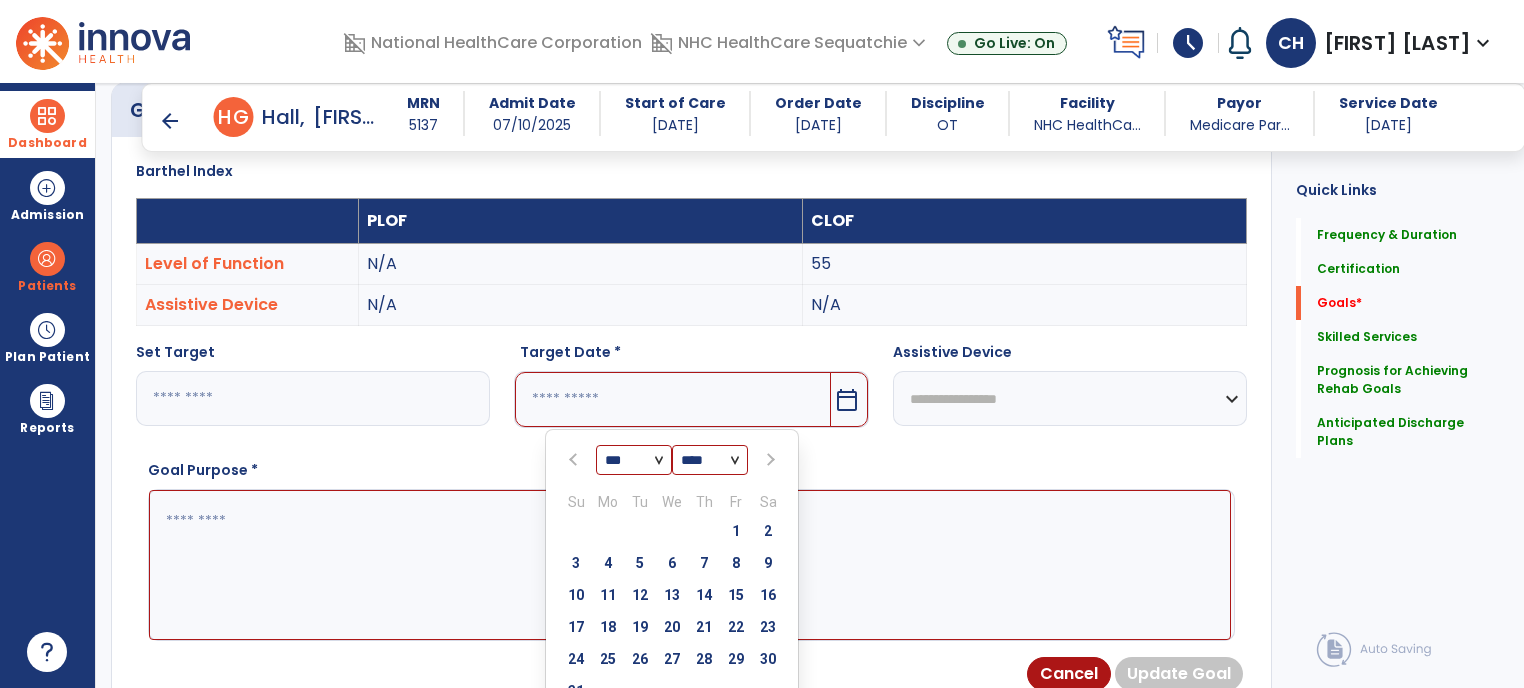 click at bounding box center [768, 460] 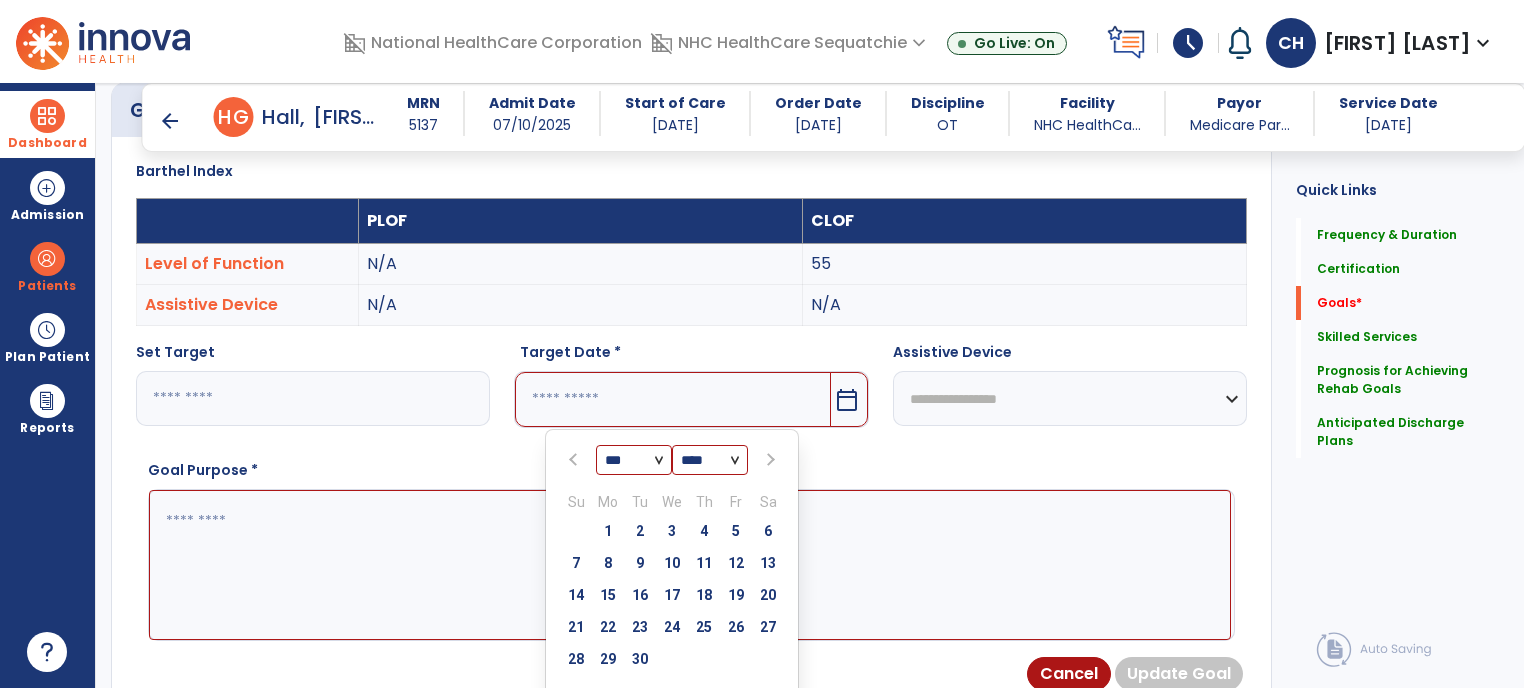 click at bounding box center (768, 460) 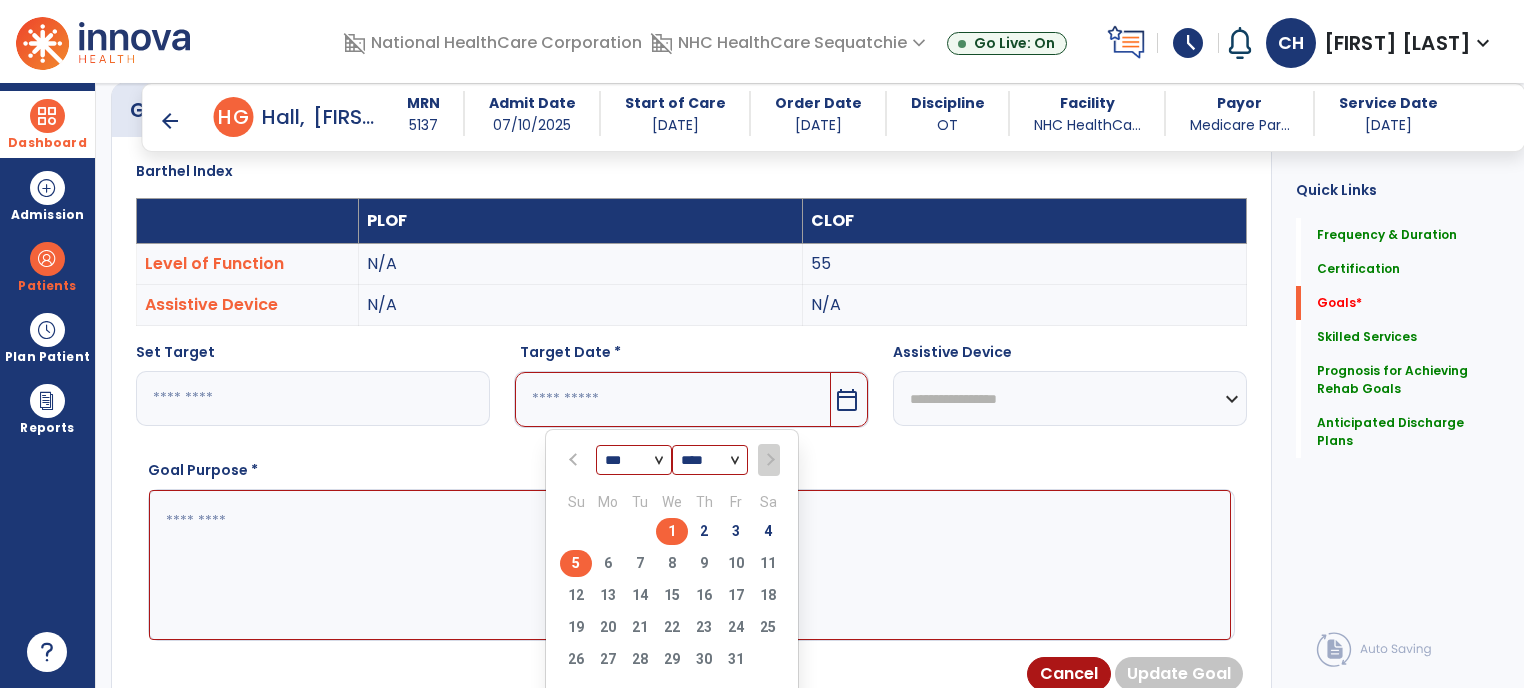click on "5" at bounding box center [576, 563] 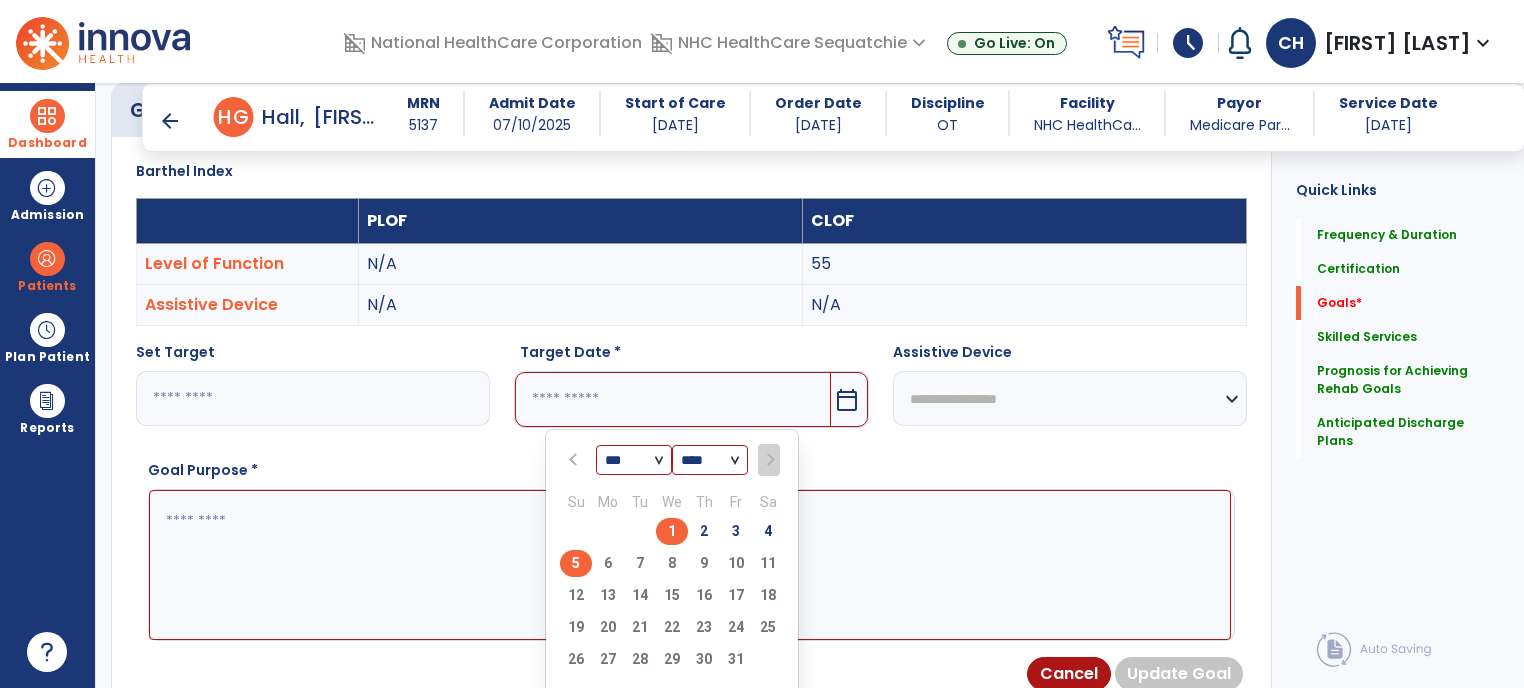 type on "*********" 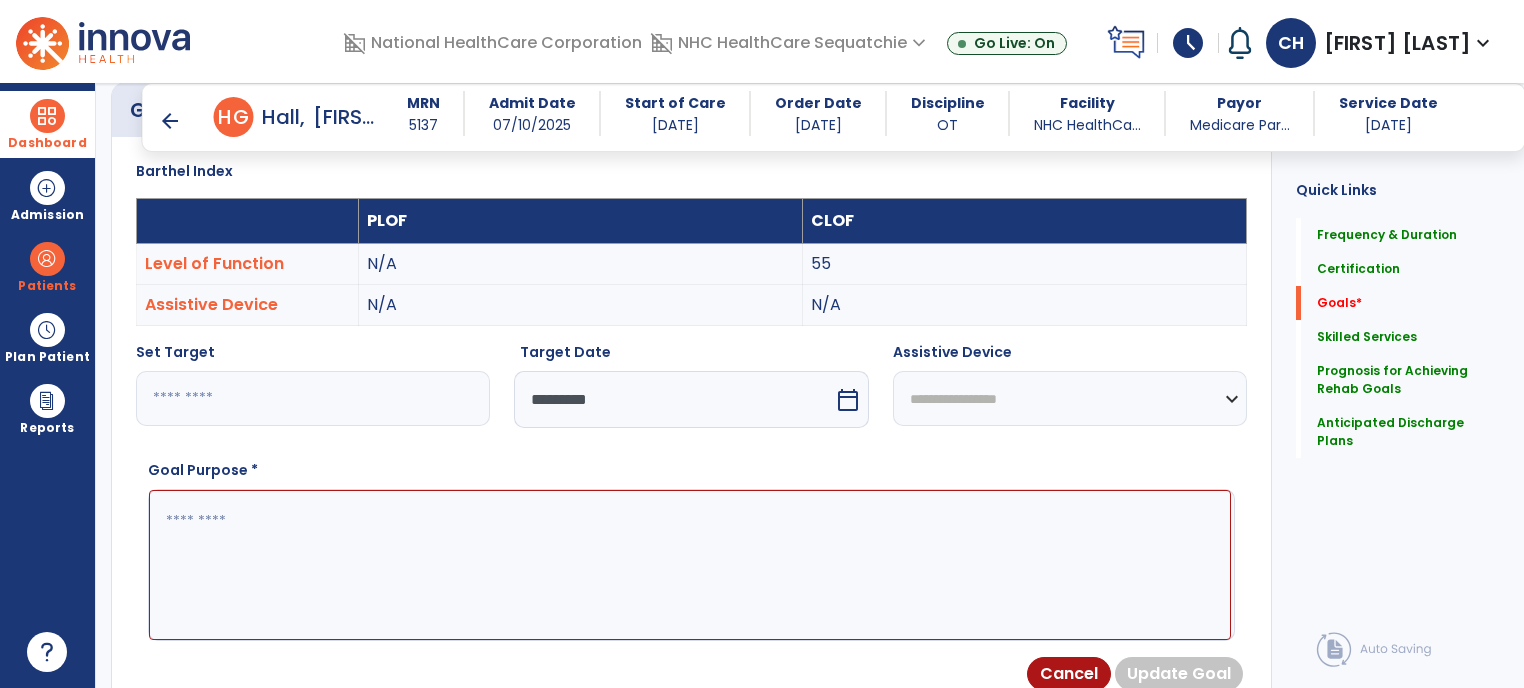 click at bounding box center (690, 565) 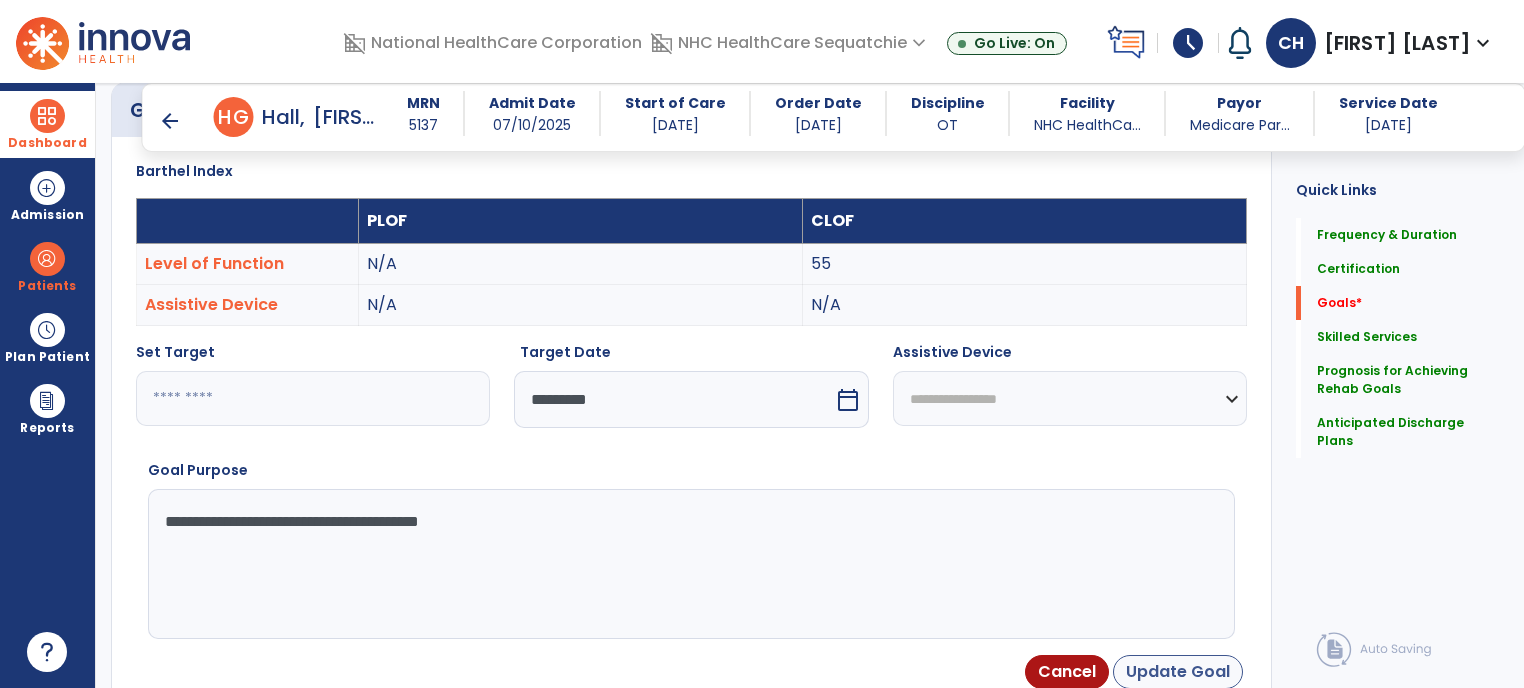type on "**********" 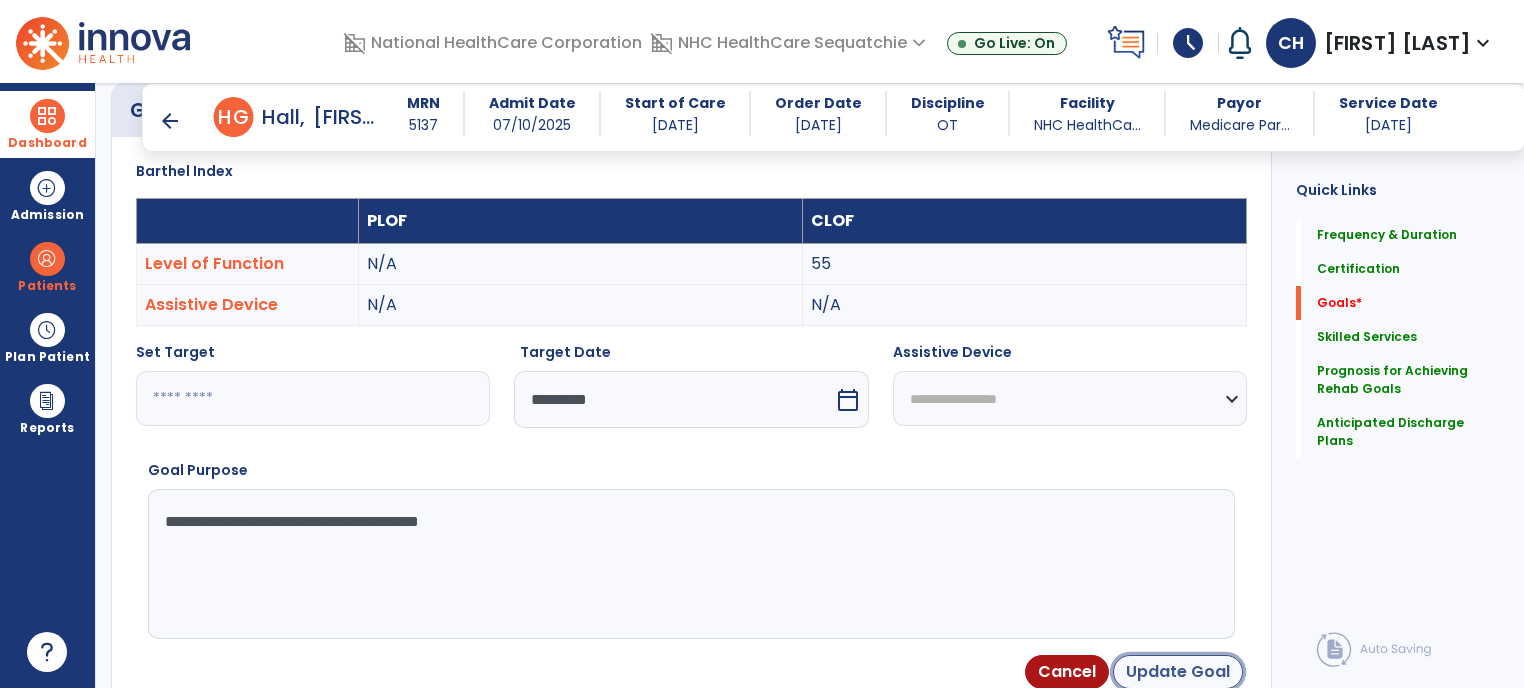 click on "Update Goal" at bounding box center (1178, 672) 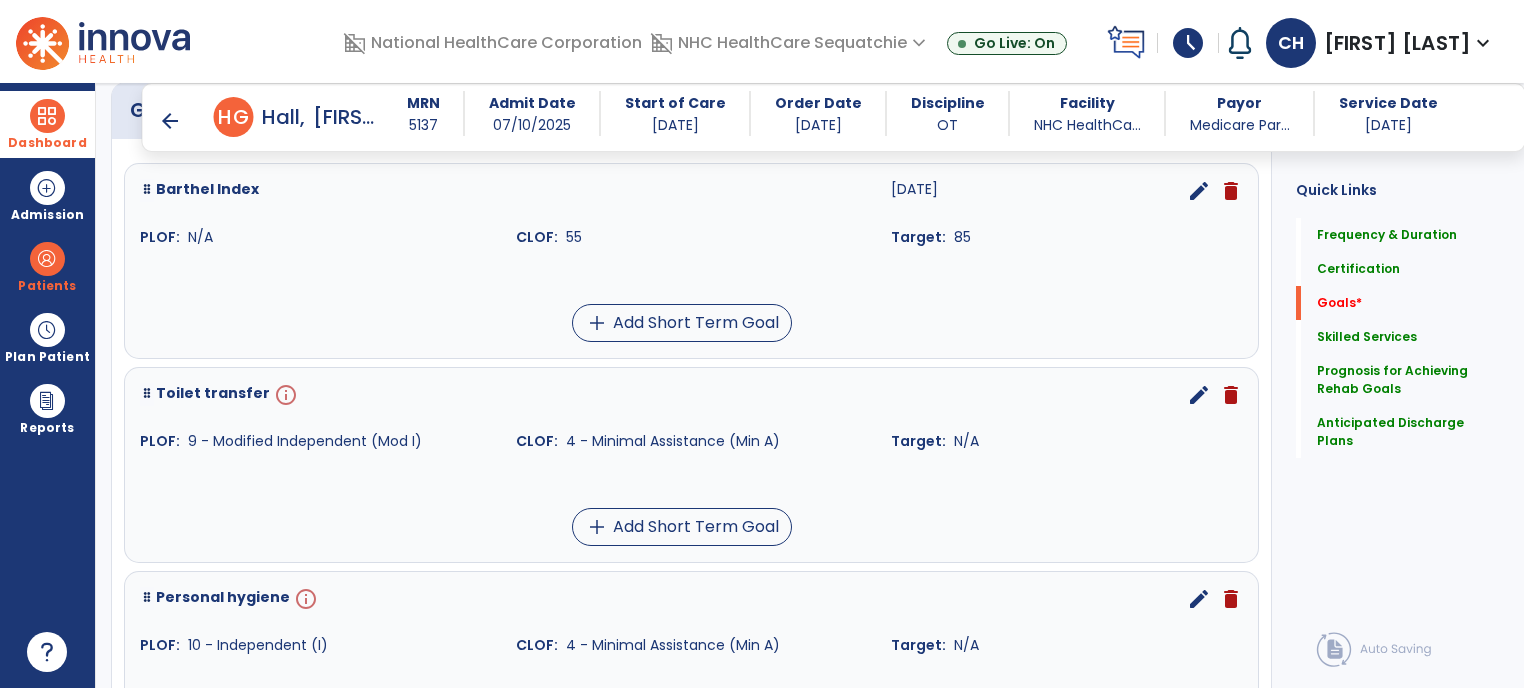 click on "edit" at bounding box center (1199, 395) 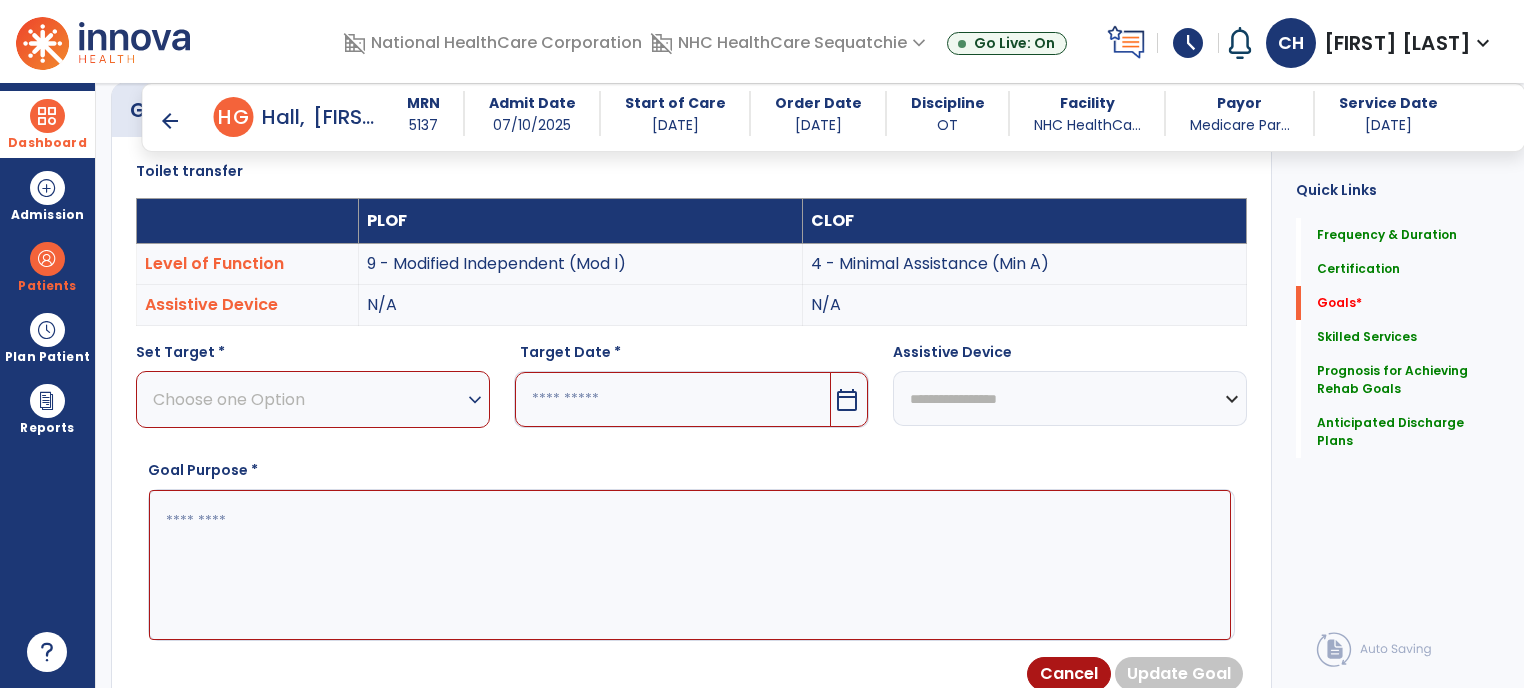 click at bounding box center [672, 399] 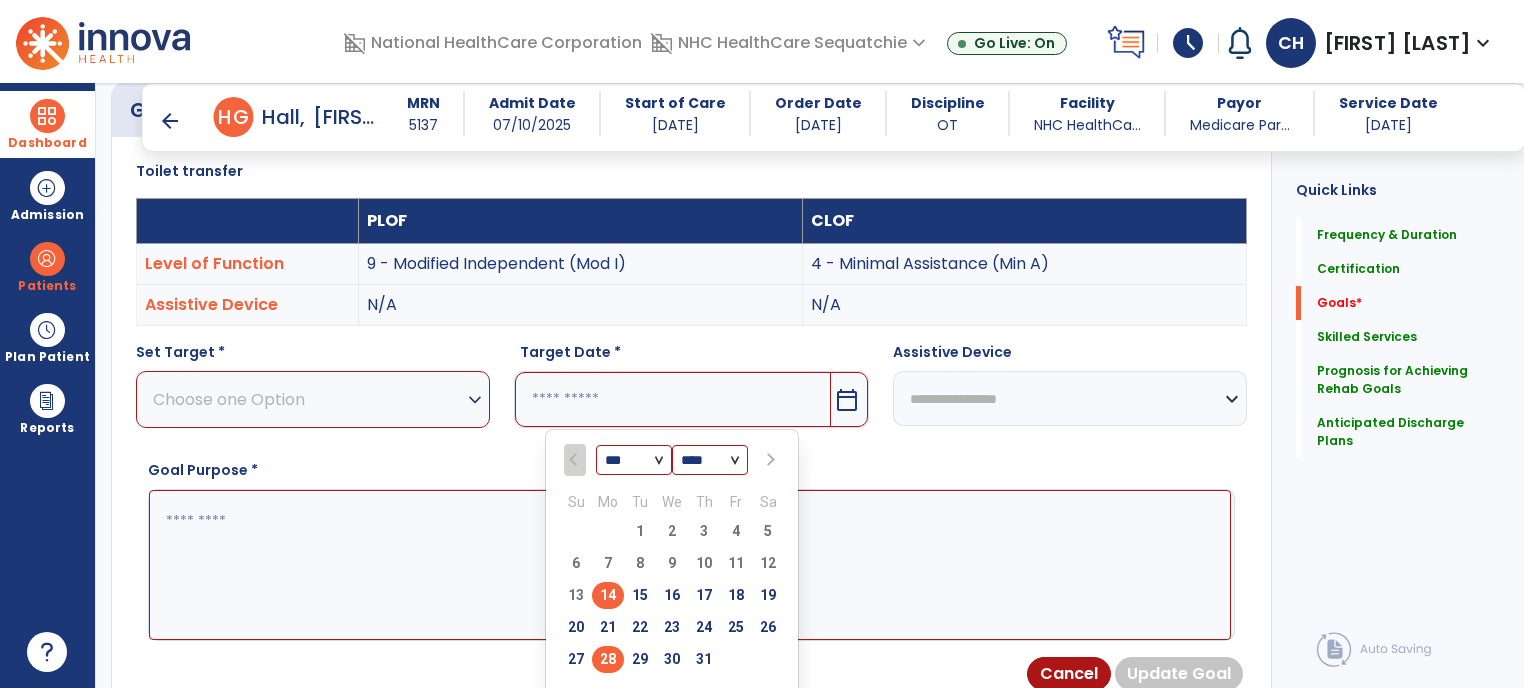 click on "28" at bounding box center (608, 659) 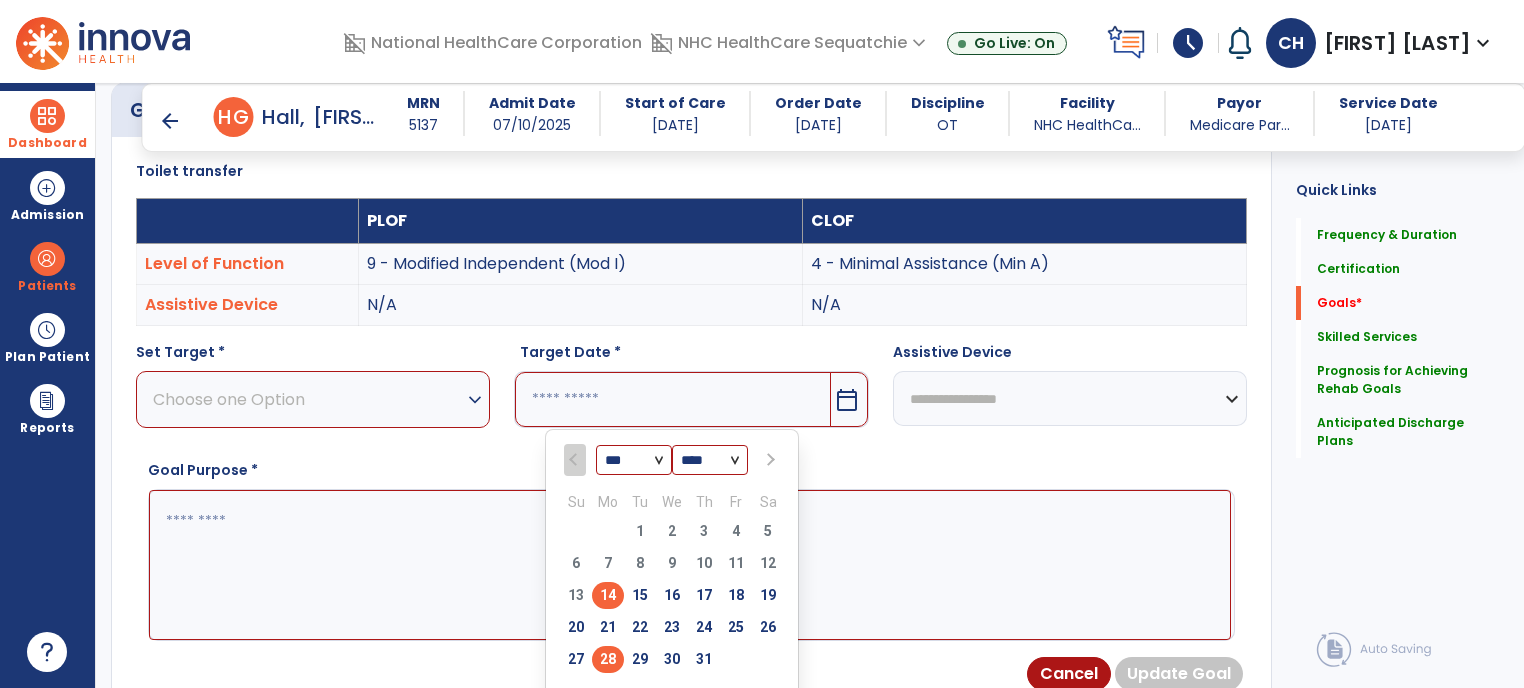 type on "*********" 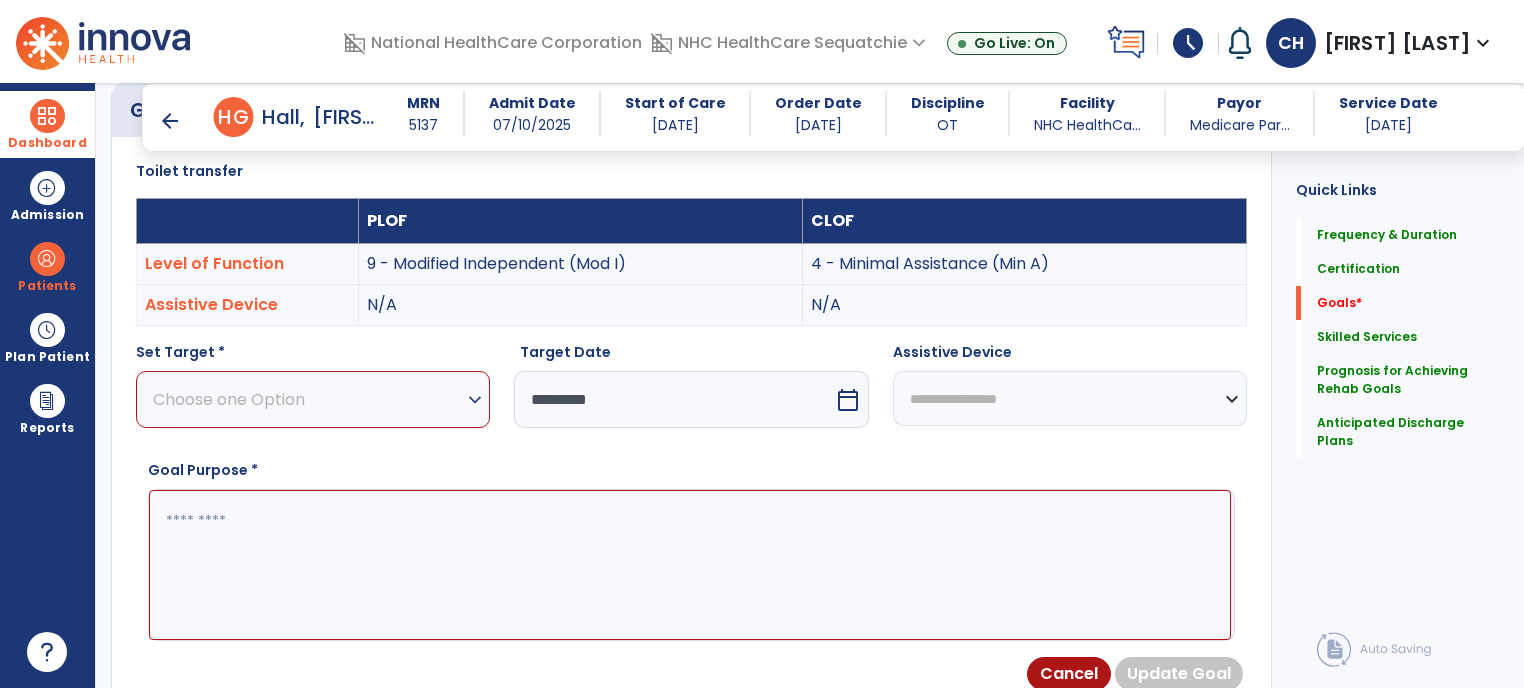 click at bounding box center (690, 565) 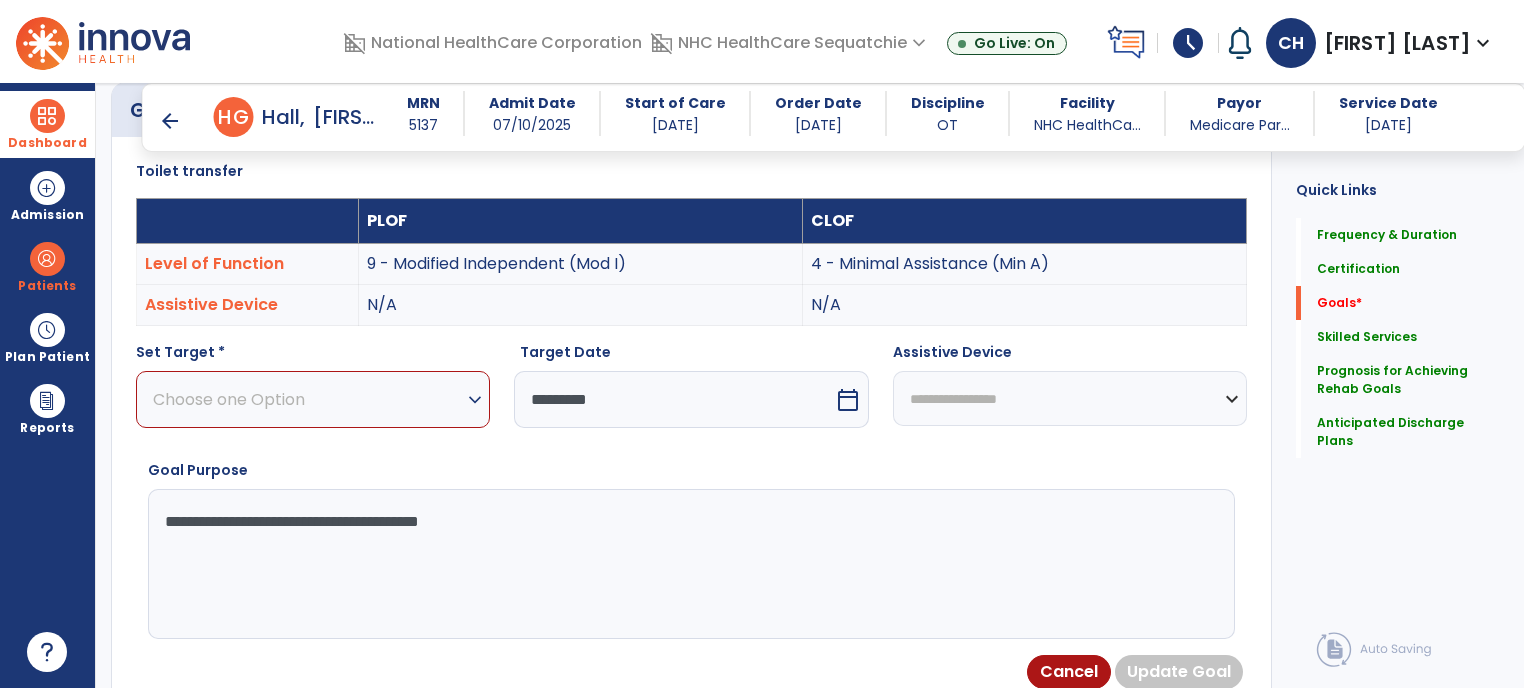 type on "**********" 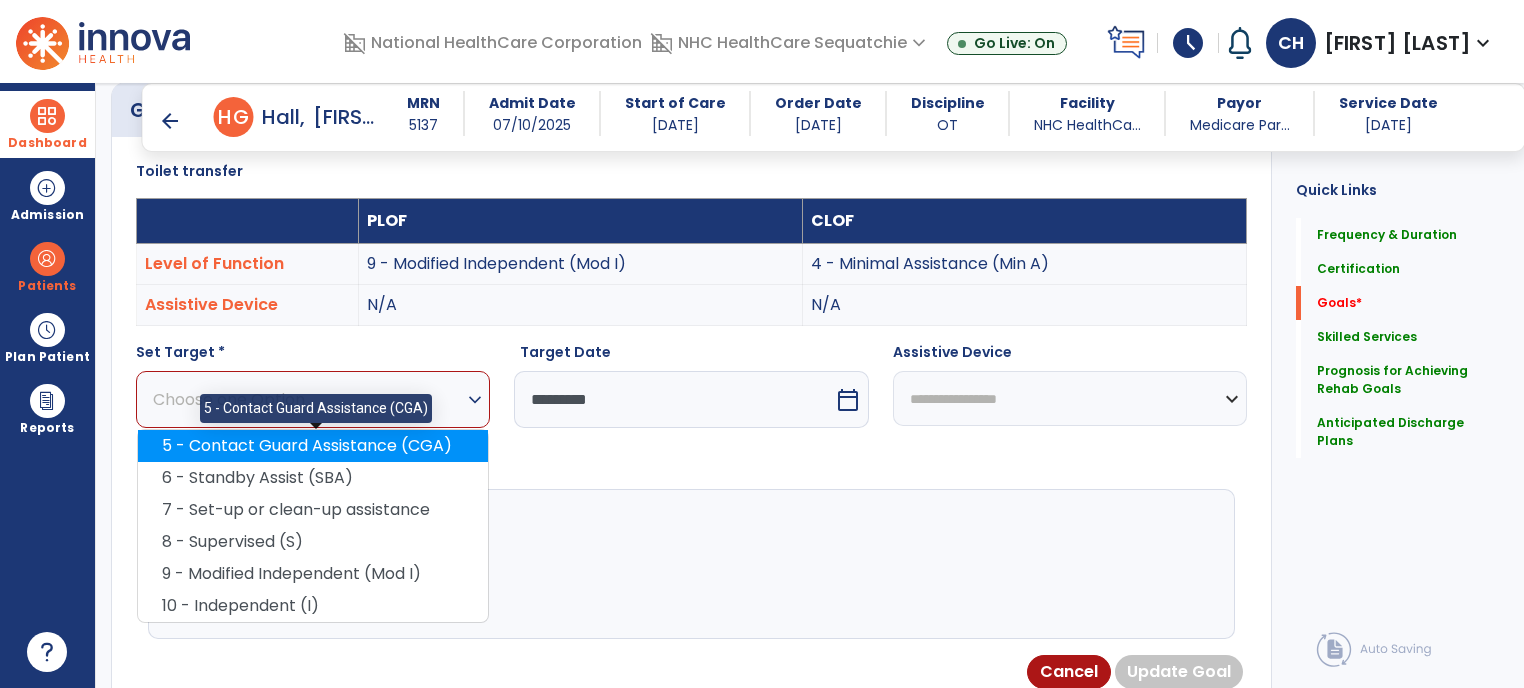 click on "5 - Contact Guard Assistance (CGA)" at bounding box center [313, 446] 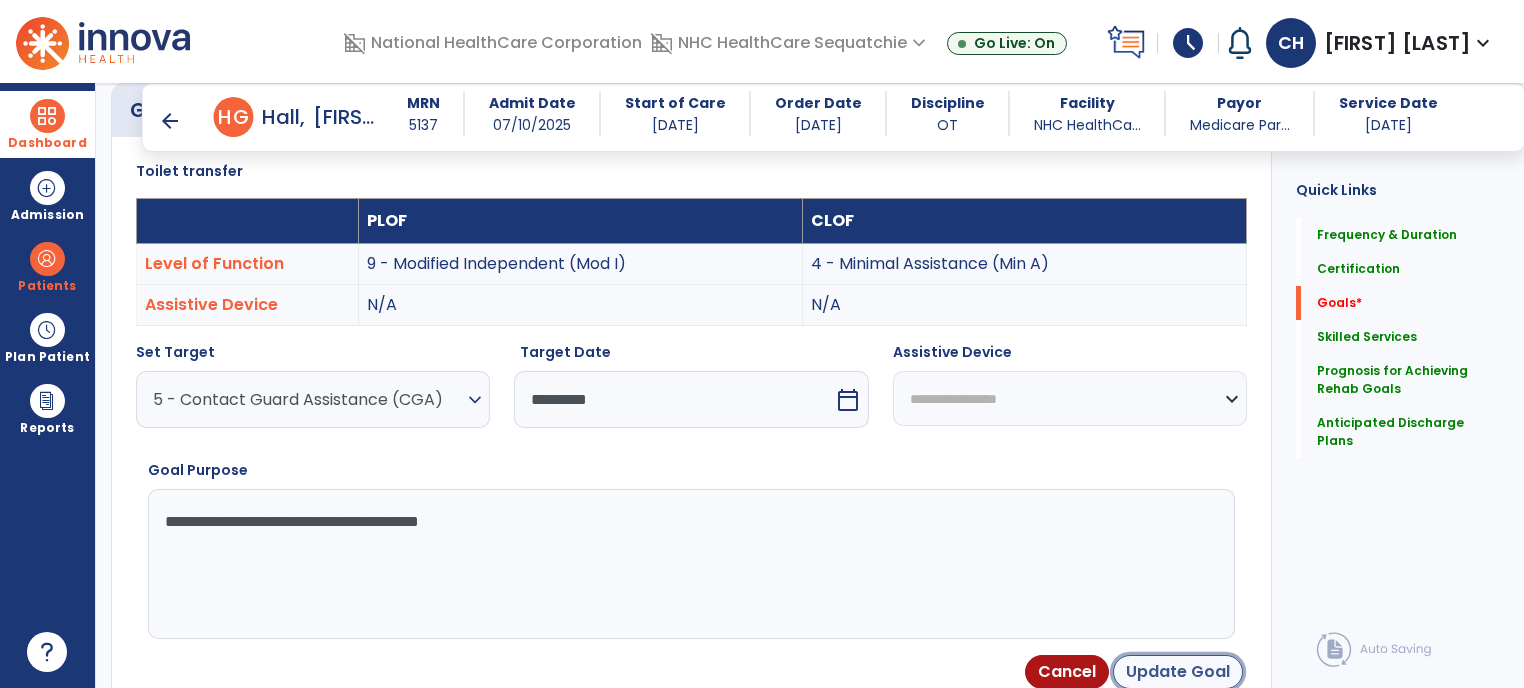 click on "Update Goal" at bounding box center [1178, 672] 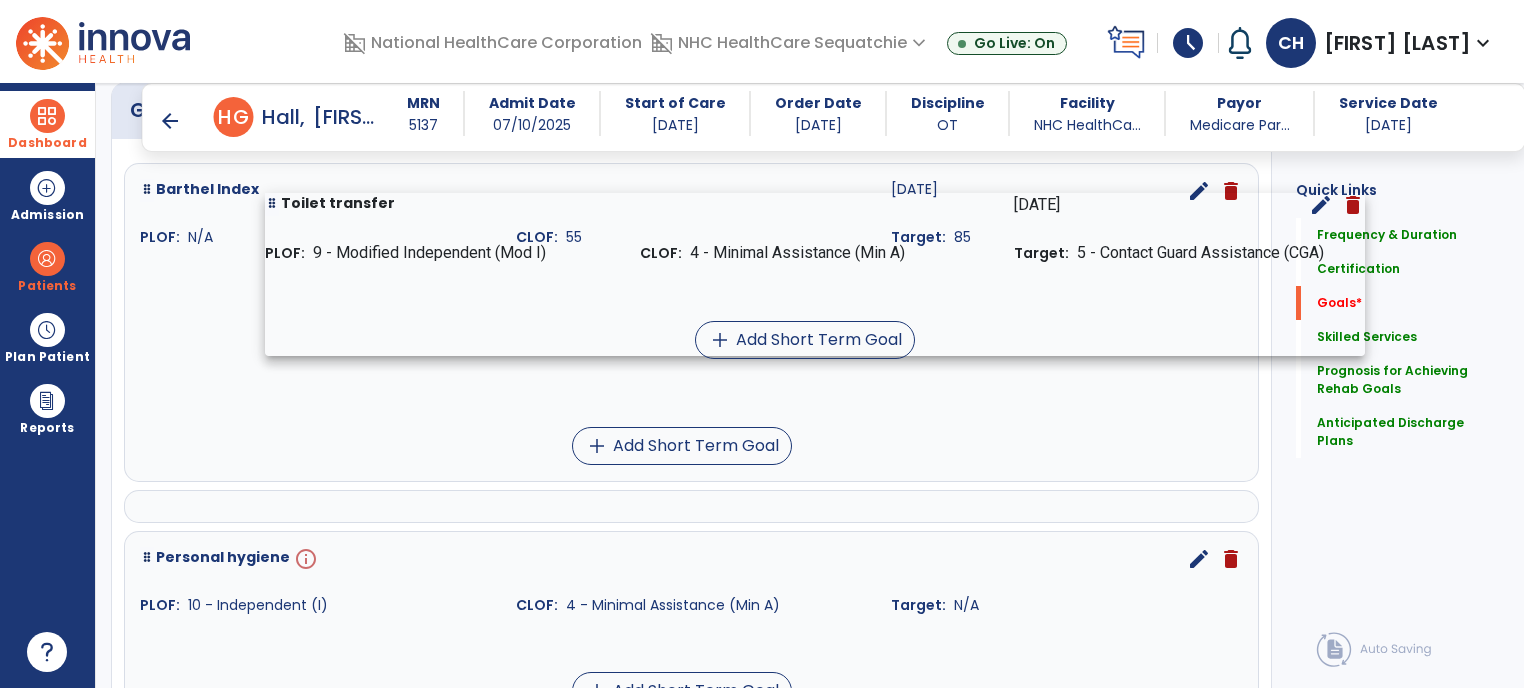 drag, startPoint x: 384, startPoint y: 500, endPoint x: 508, endPoint y: 312, distance: 225.21101 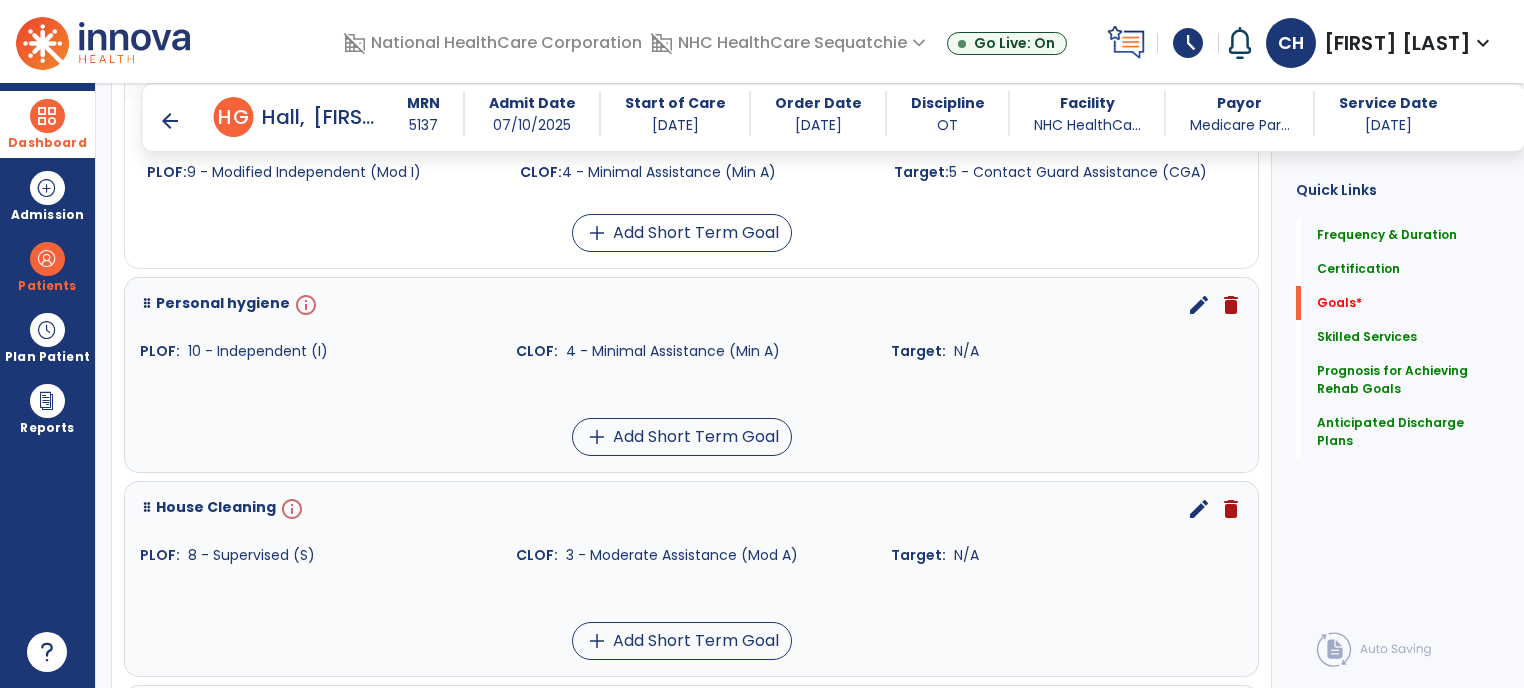 scroll, scrollTop: 696, scrollLeft: 0, axis: vertical 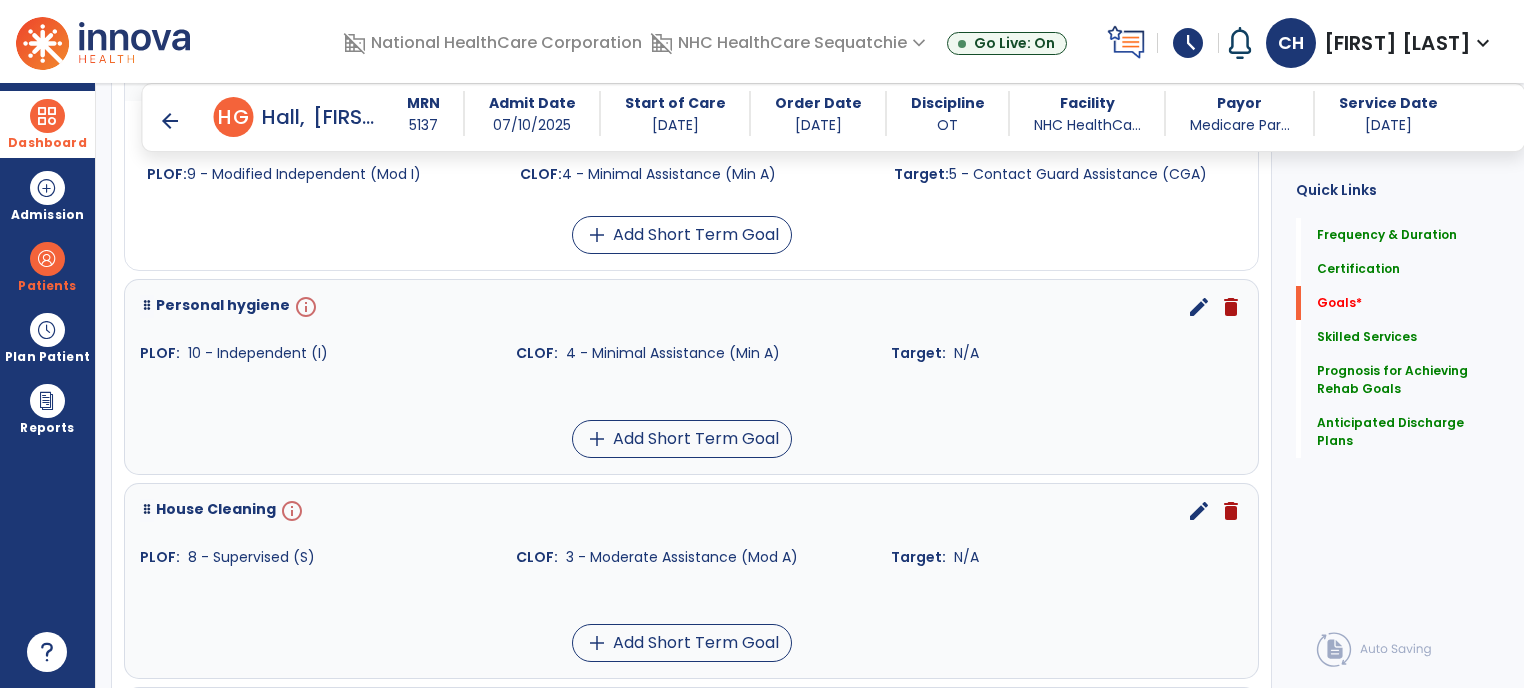 click on "edit" at bounding box center [1199, 307] 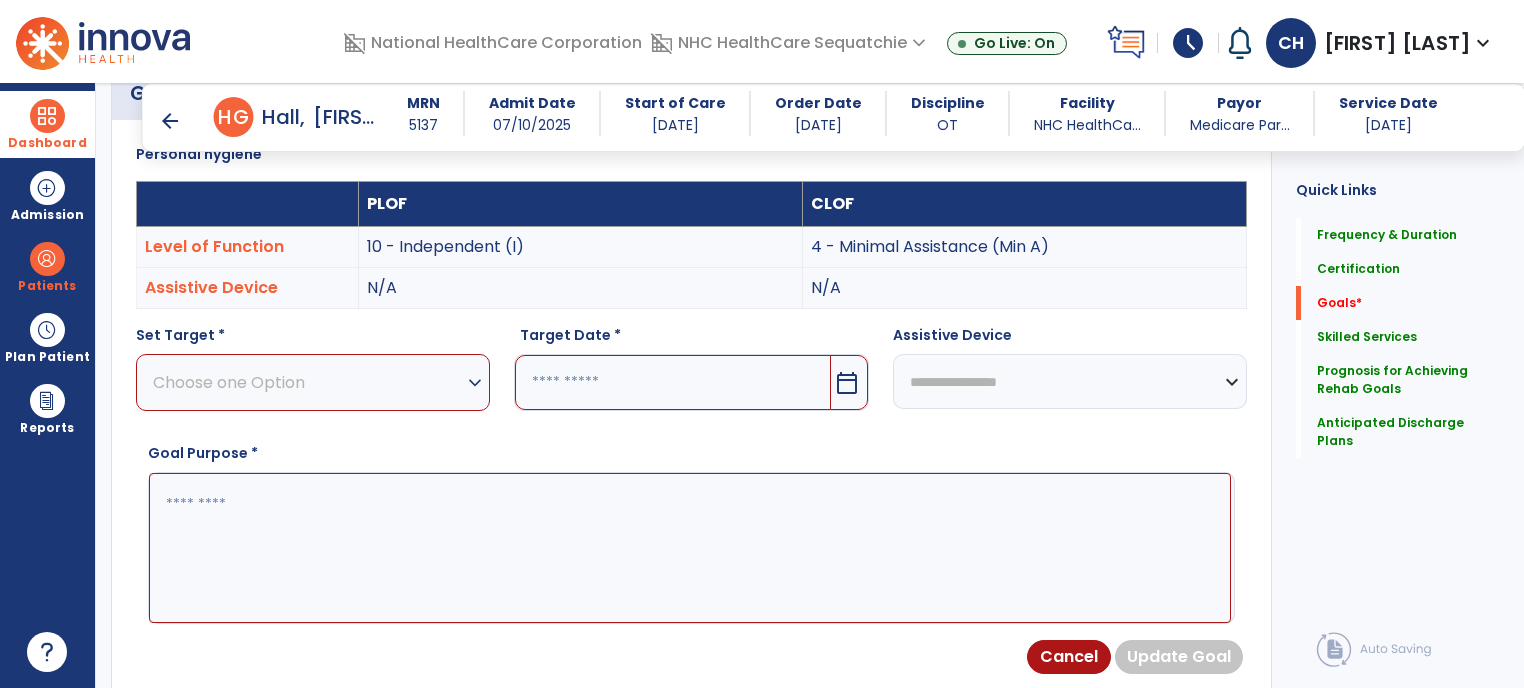 scroll, scrollTop: 534, scrollLeft: 0, axis: vertical 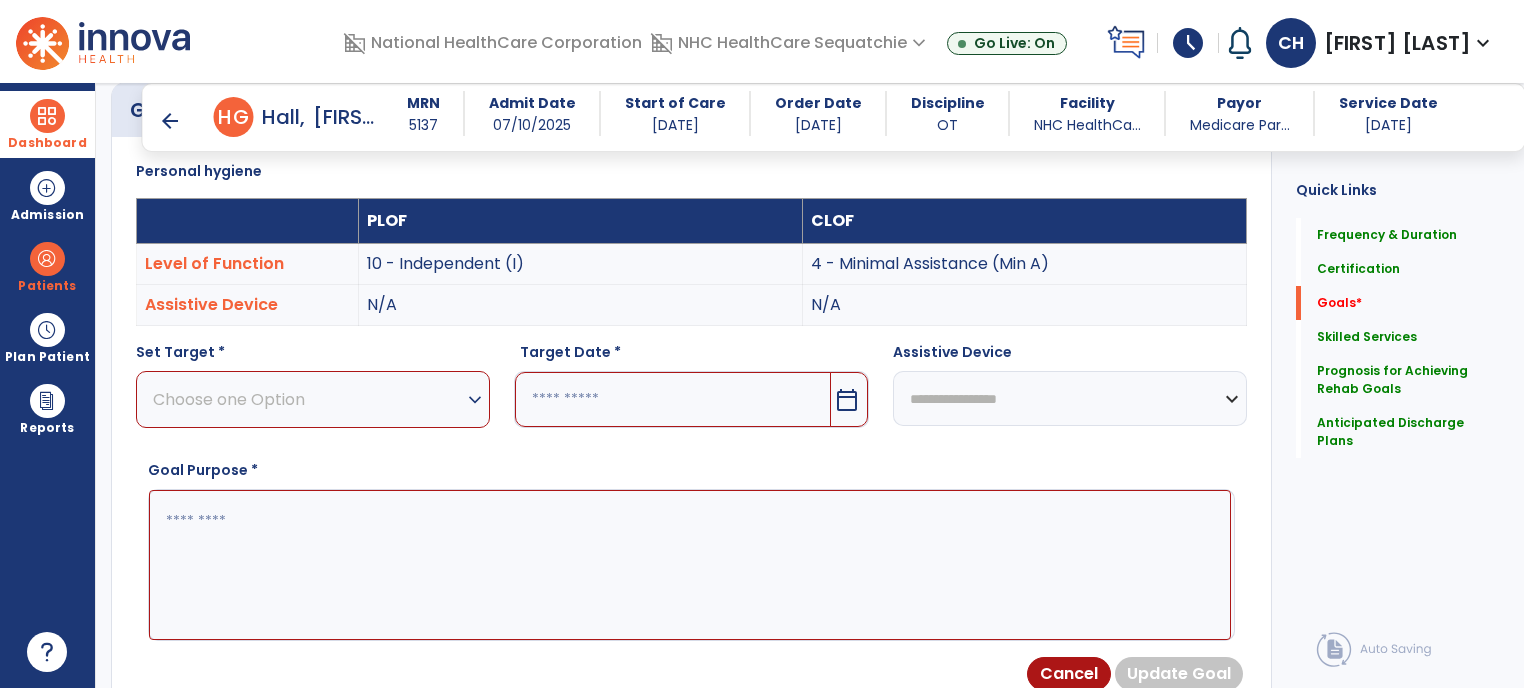 click at bounding box center [672, 399] 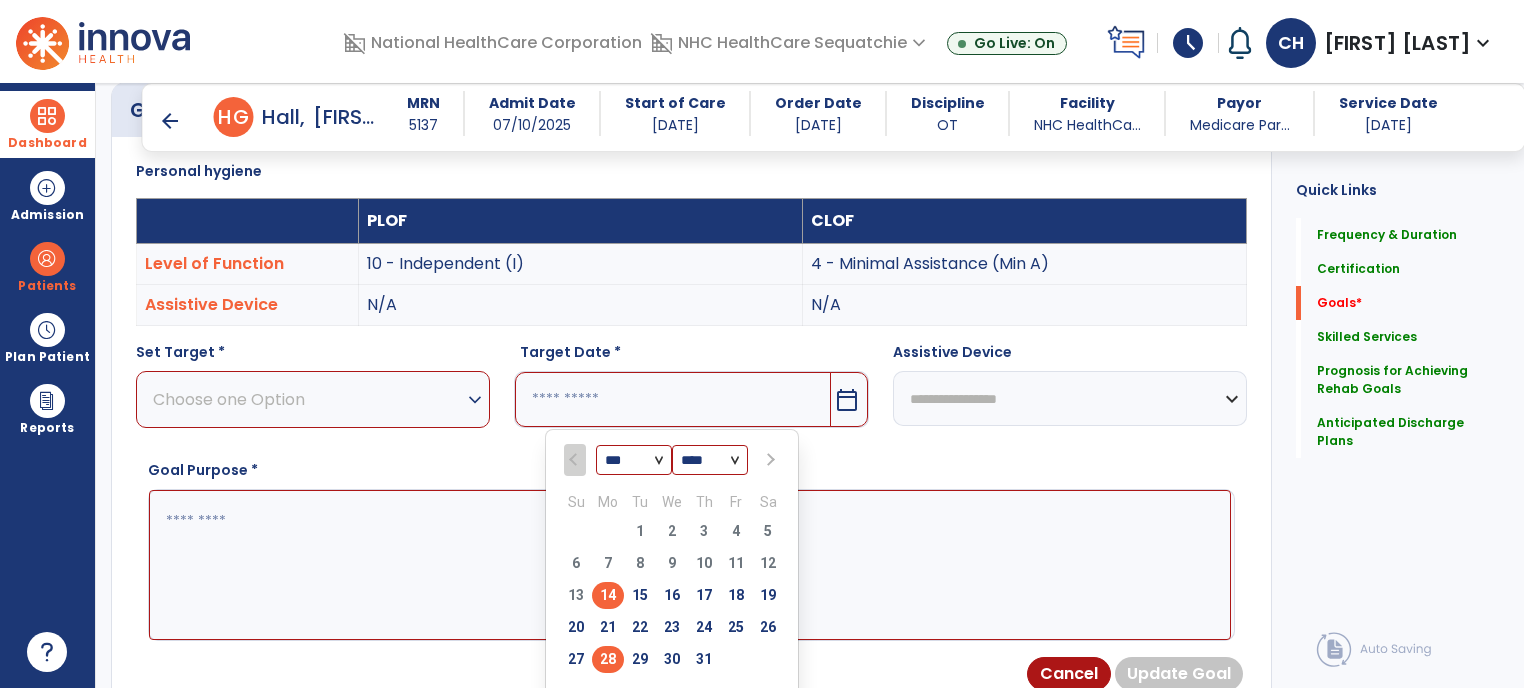click on "28" at bounding box center (608, 659) 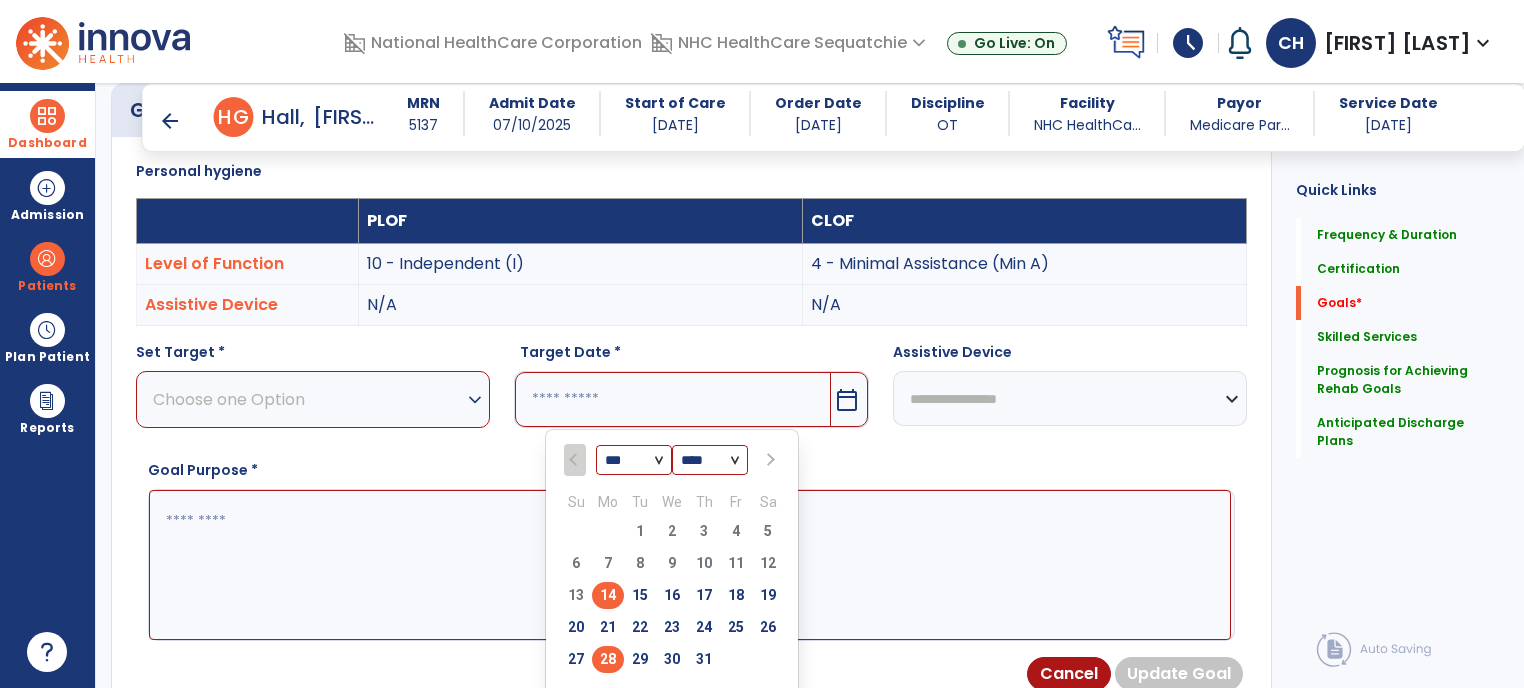 type on "*********" 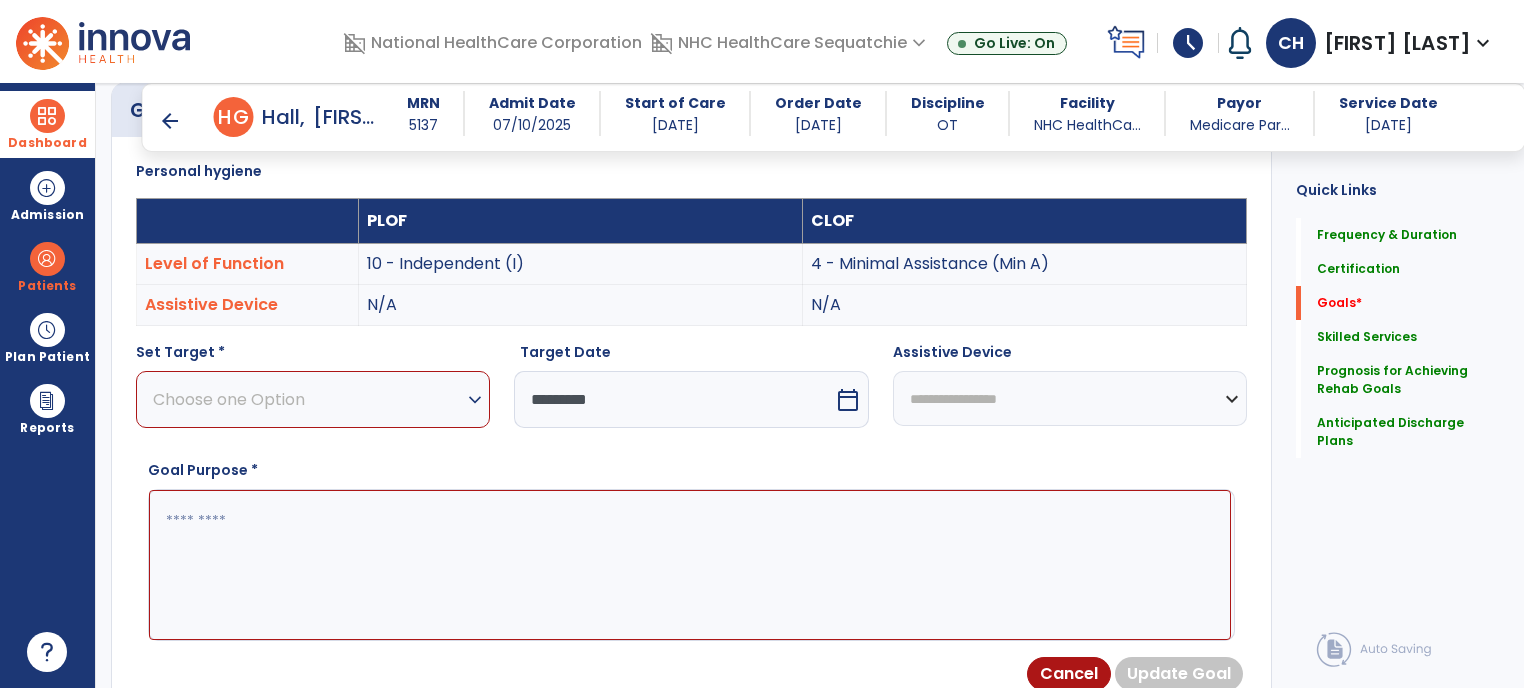 click at bounding box center (690, 565) 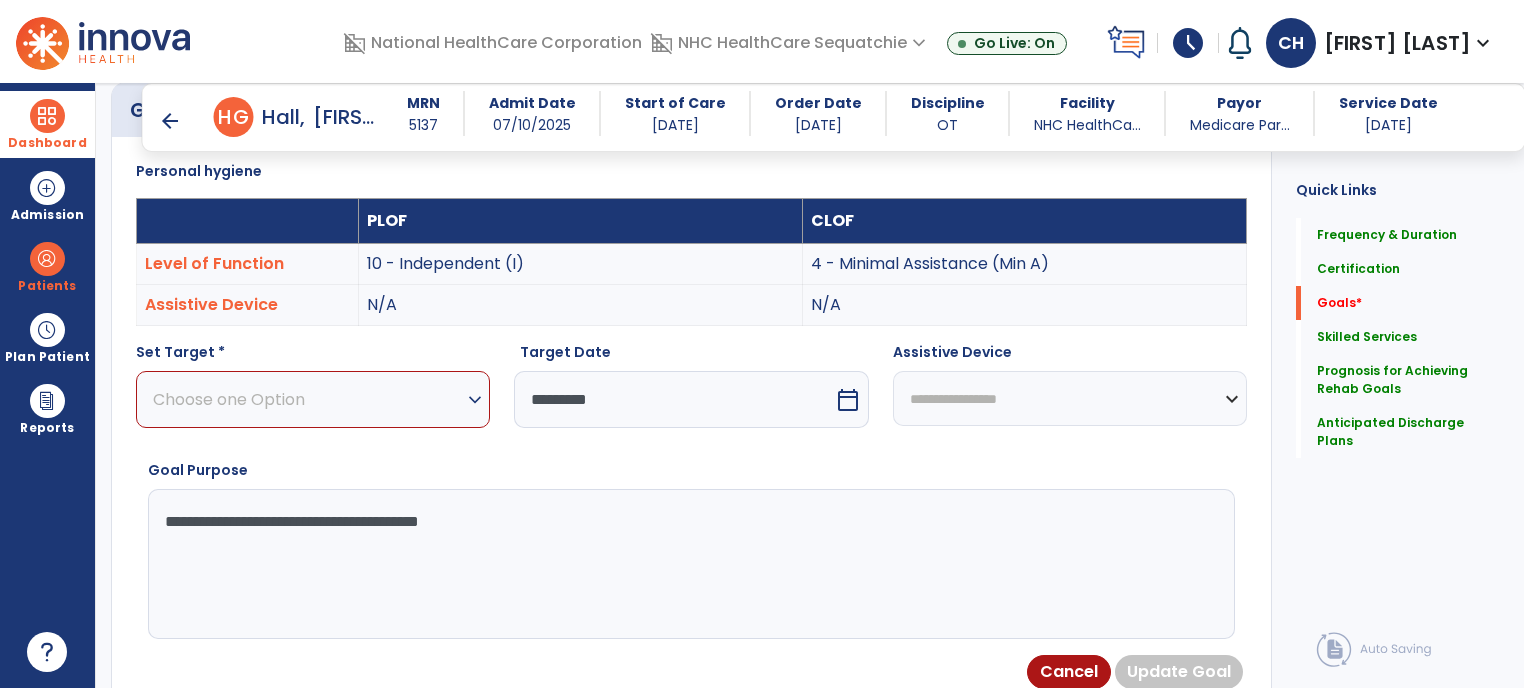 type on "**********" 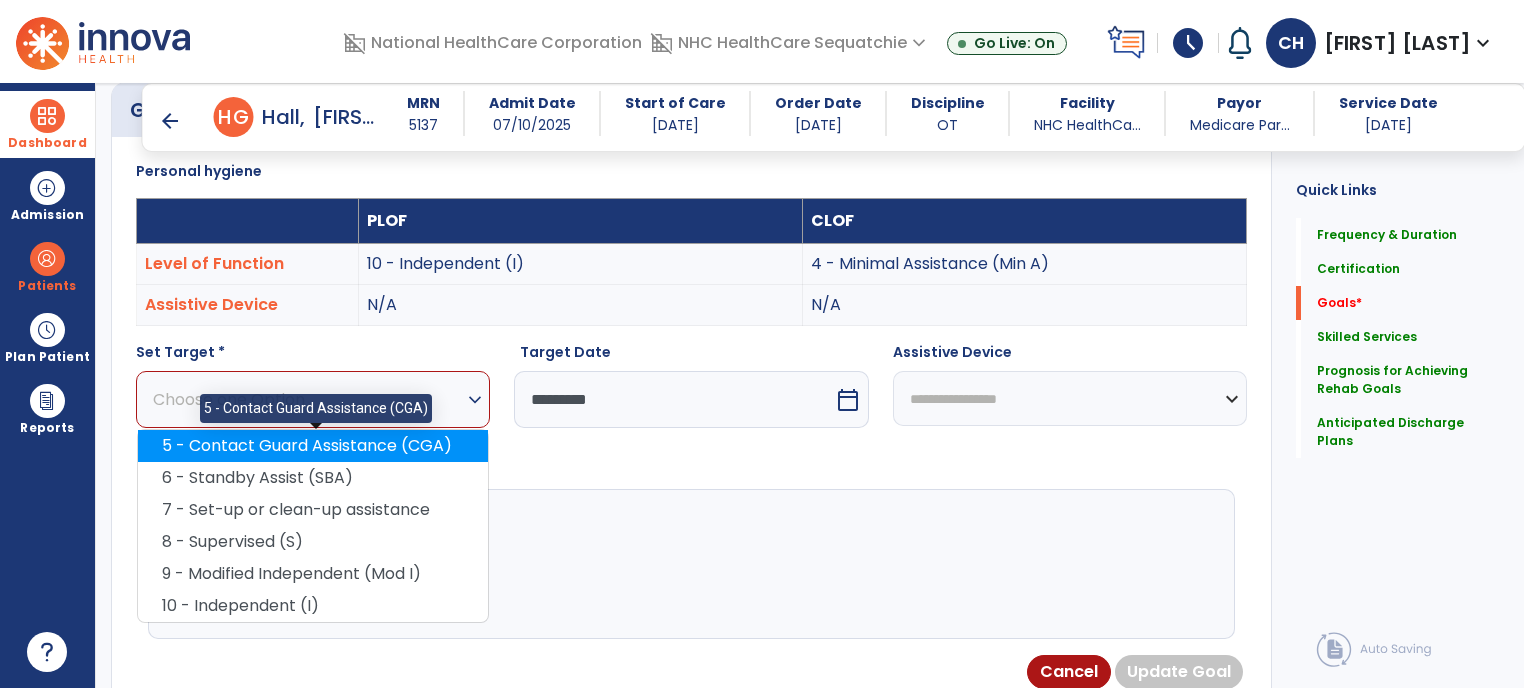 click on "5 - Contact Guard Assistance (CGA)" at bounding box center (313, 446) 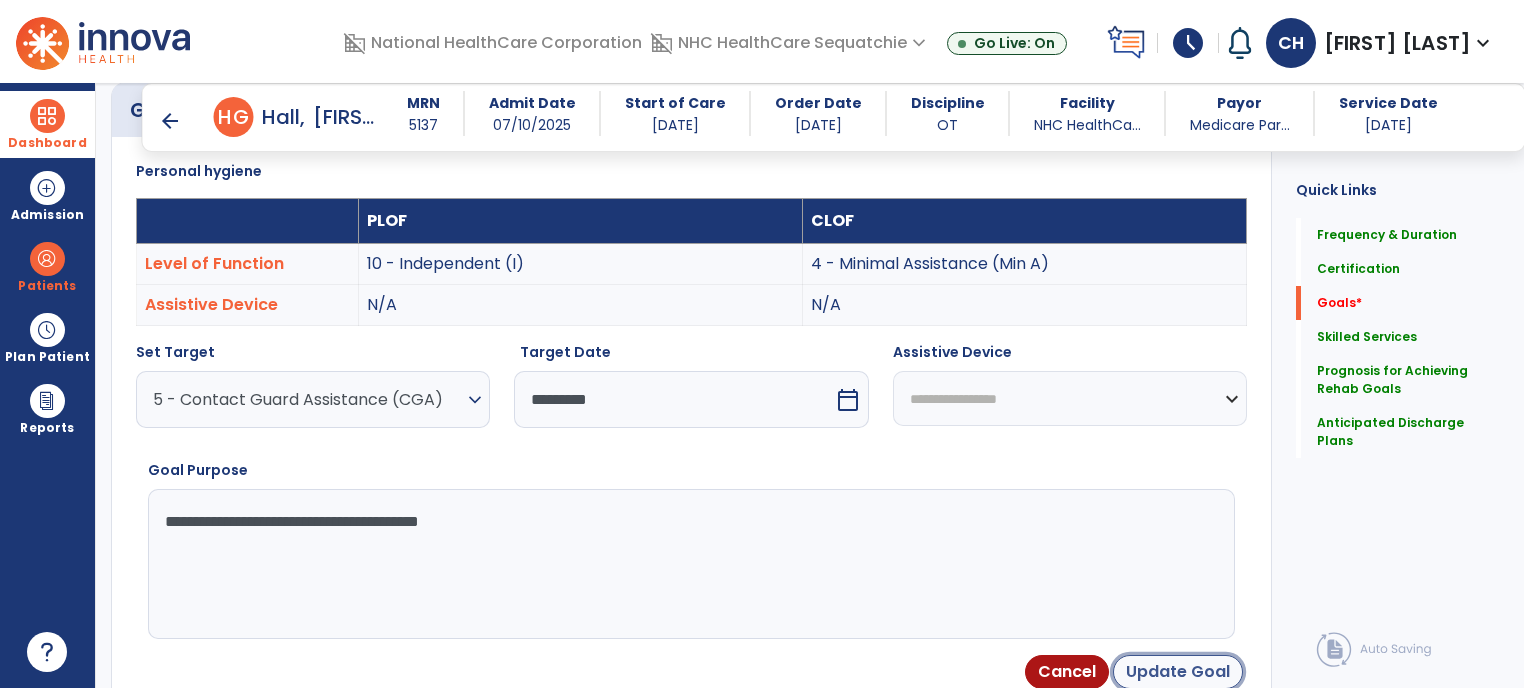 click on "Update Goal" at bounding box center [1178, 672] 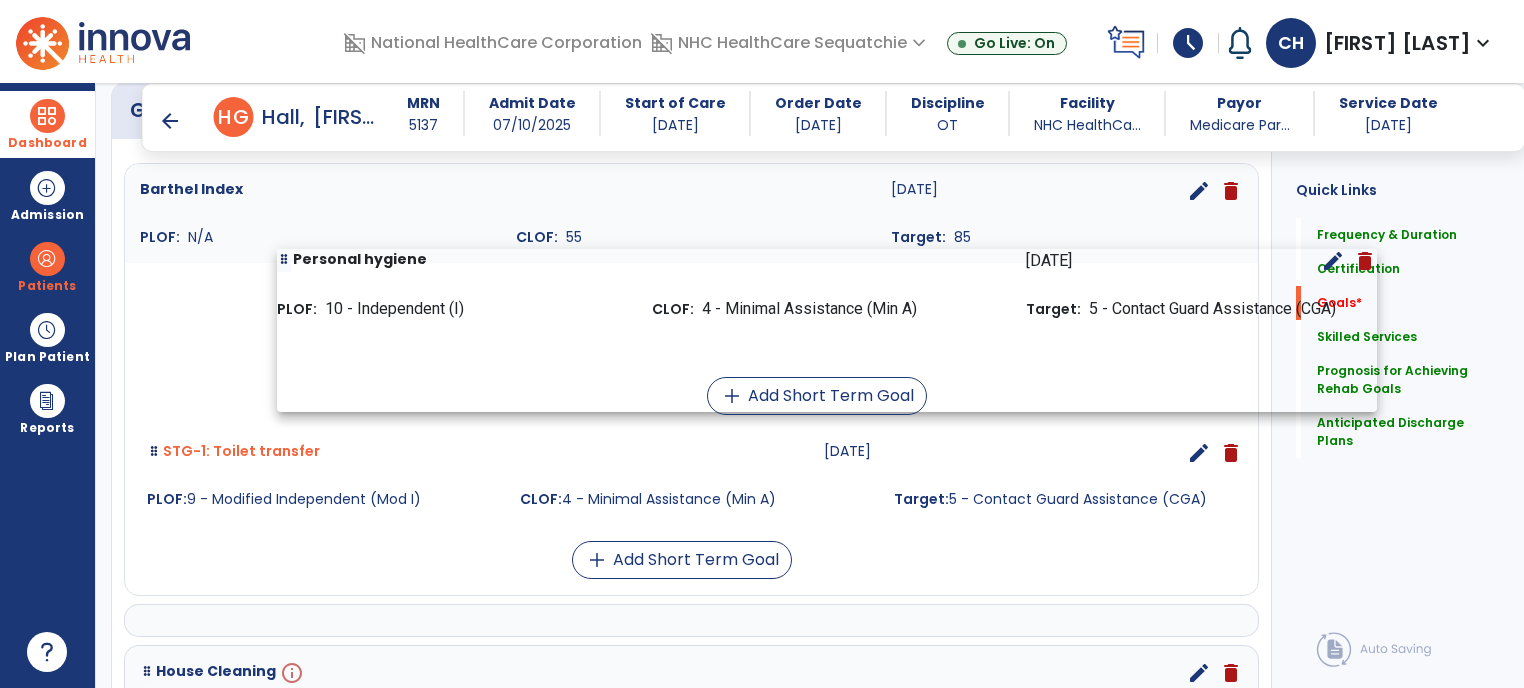 drag, startPoint x: 311, startPoint y: 567, endPoint x: 438, endPoint y: 363, distance: 240.3019 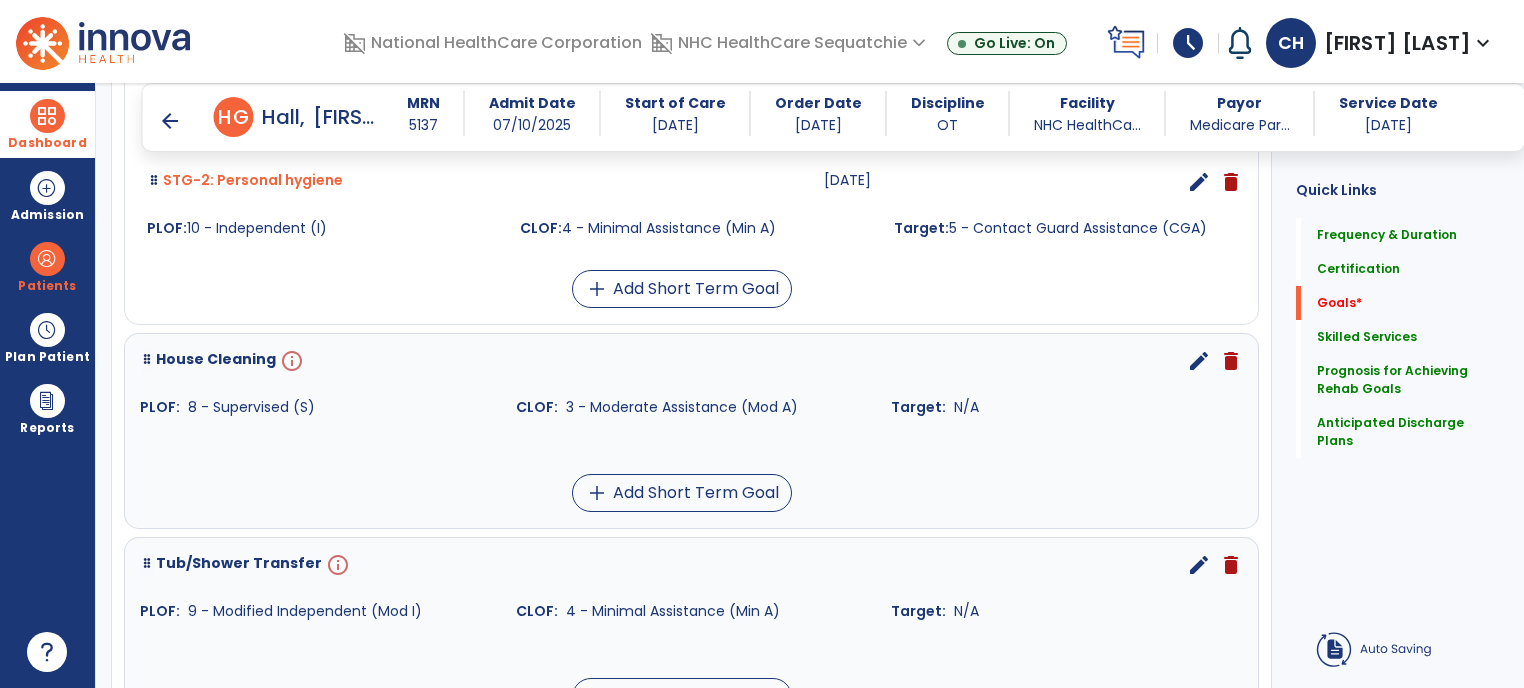 scroll, scrollTop: 754, scrollLeft: 0, axis: vertical 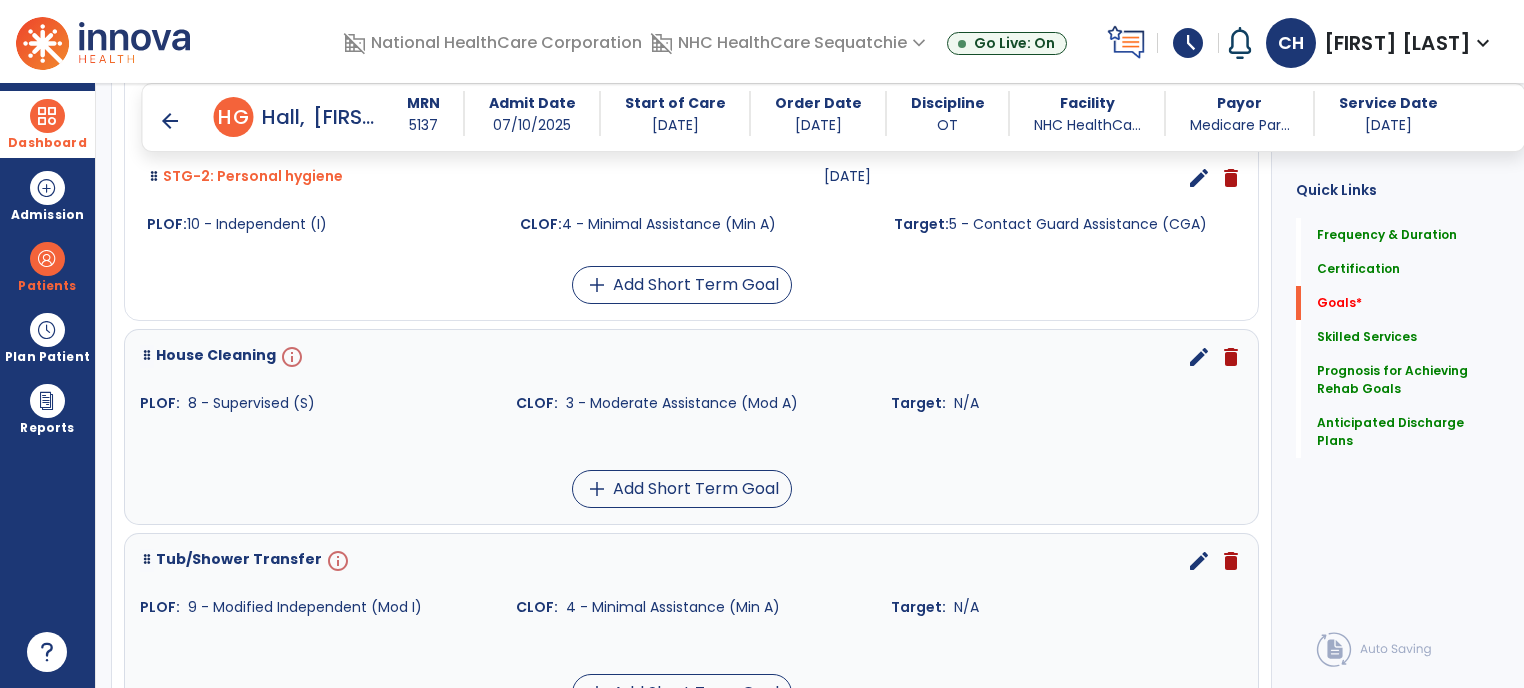 click on "edit" at bounding box center (1199, 357) 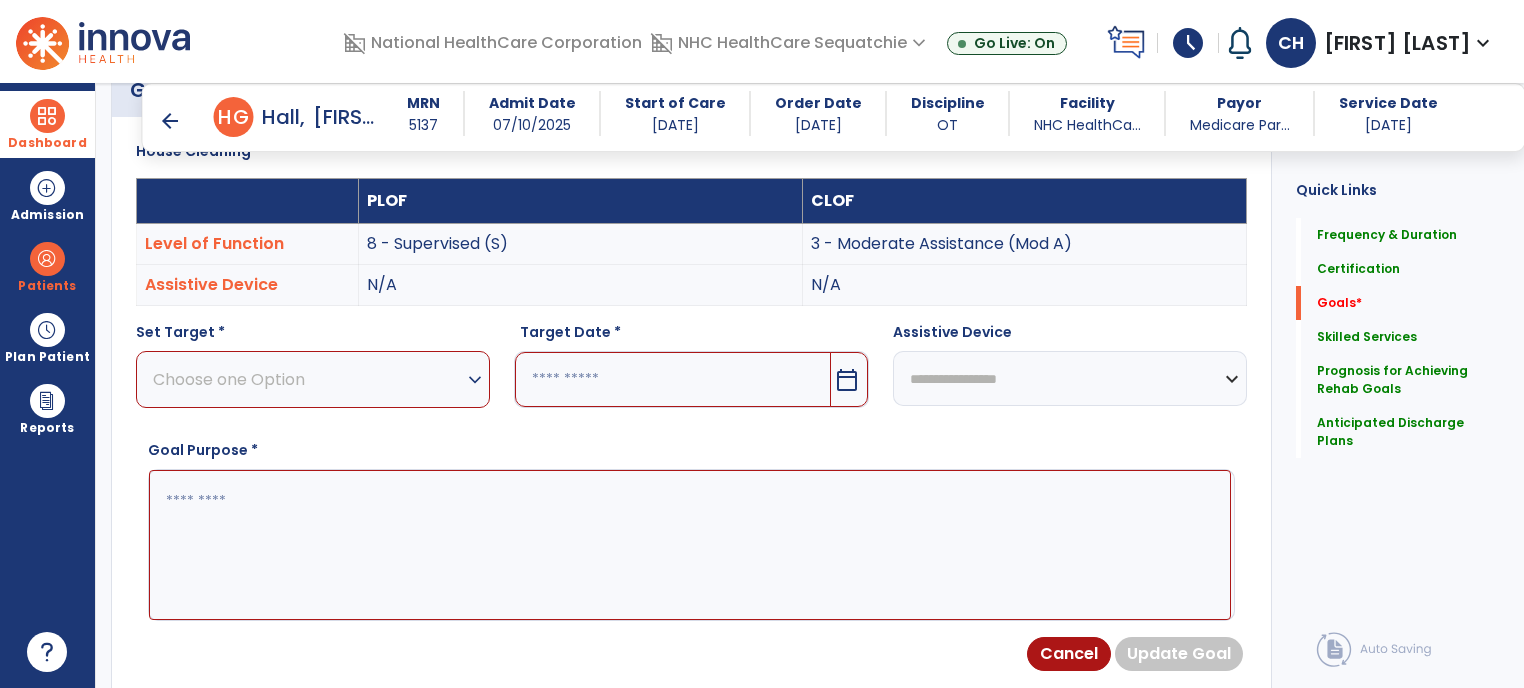 scroll, scrollTop: 534, scrollLeft: 0, axis: vertical 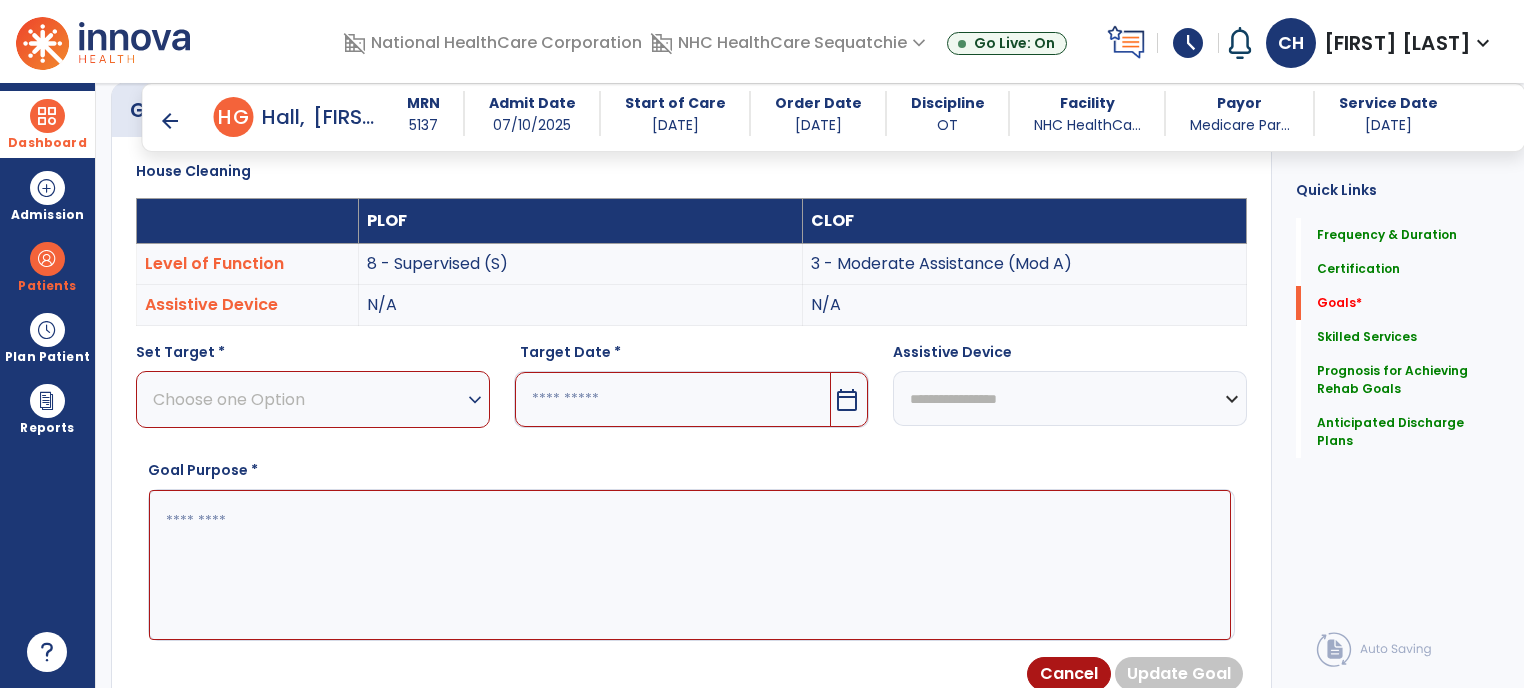 click at bounding box center (672, 399) 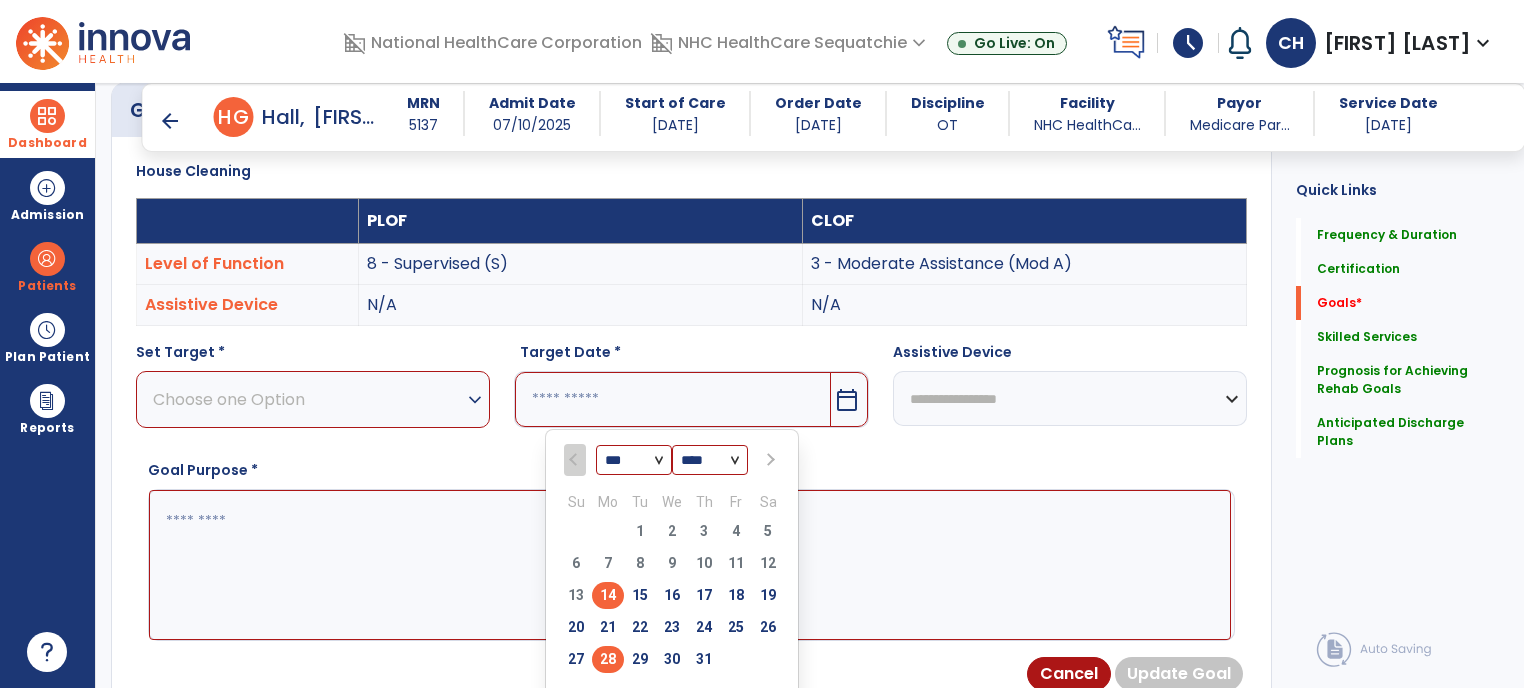 click on "28" at bounding box center (608, 659) 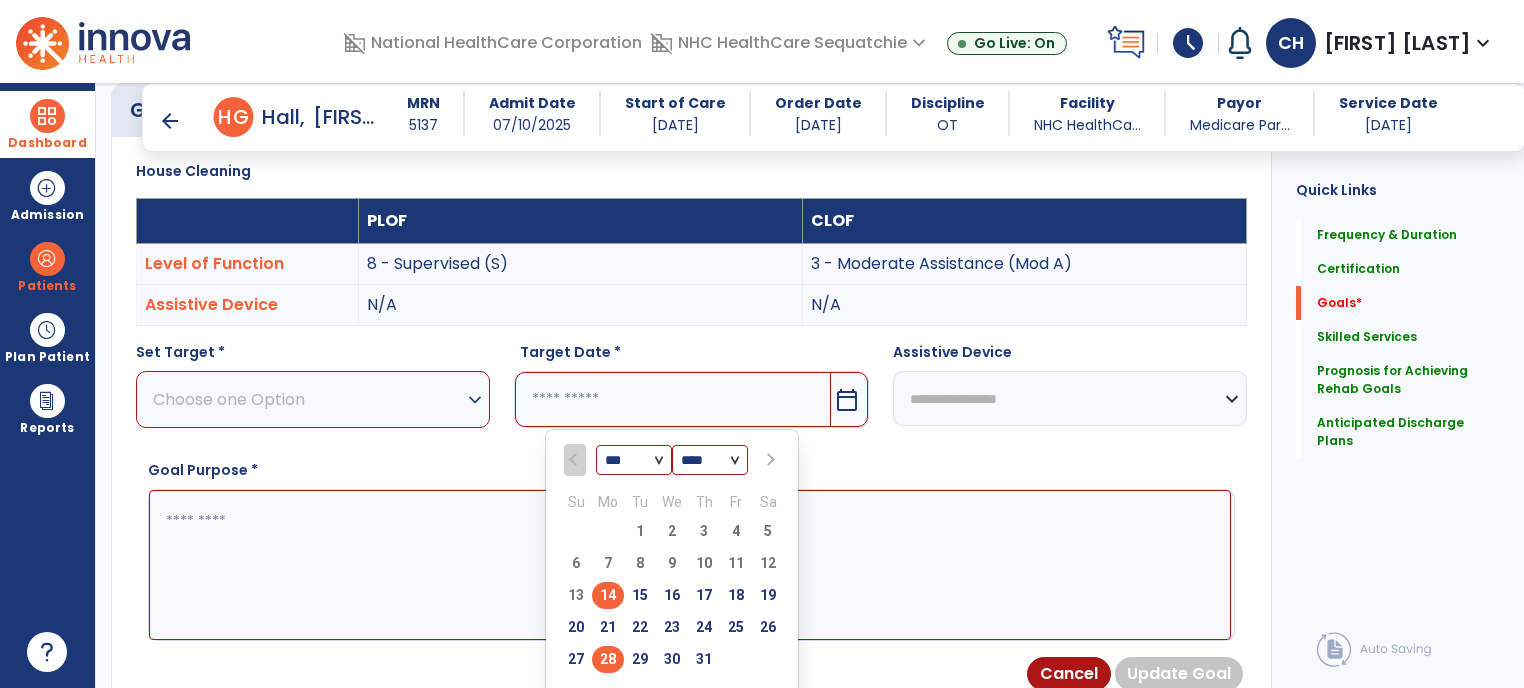 type on "*********" 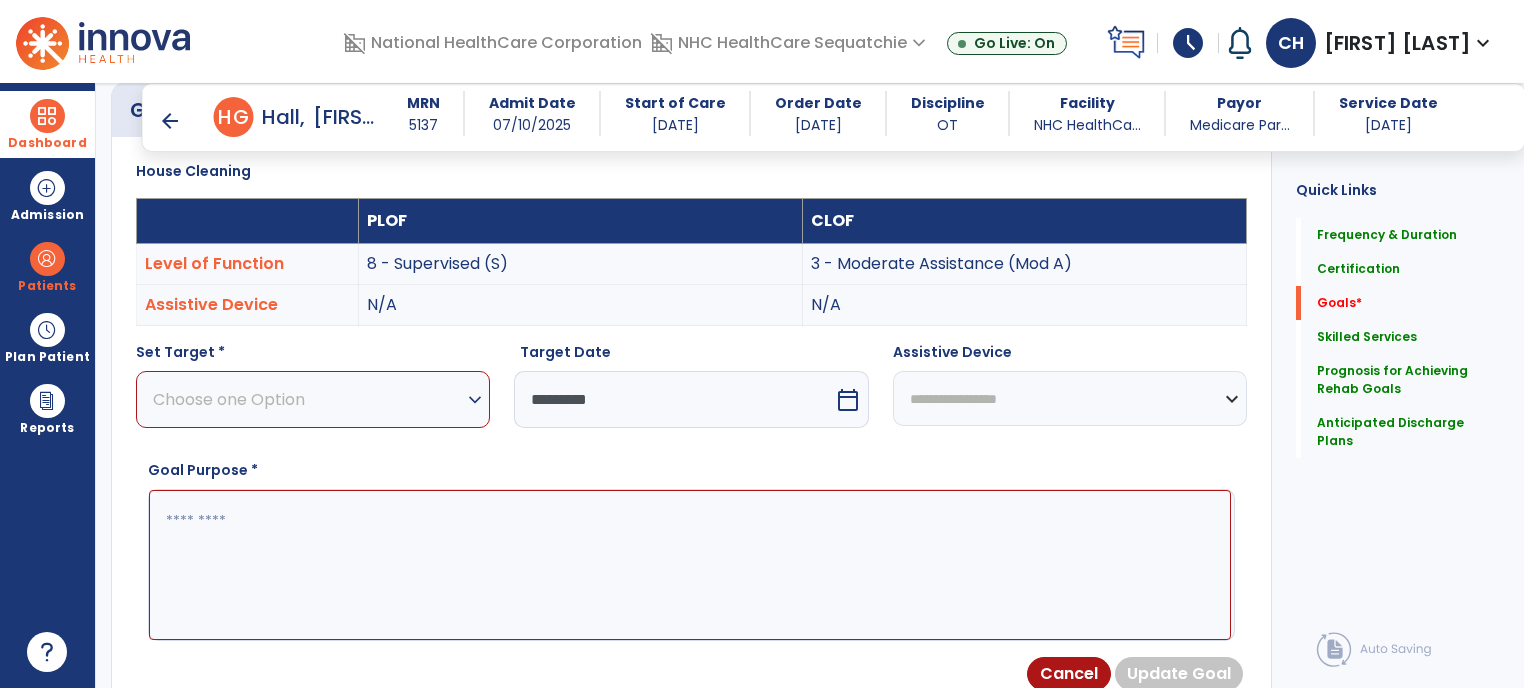 click at bounding box center (690, 565) 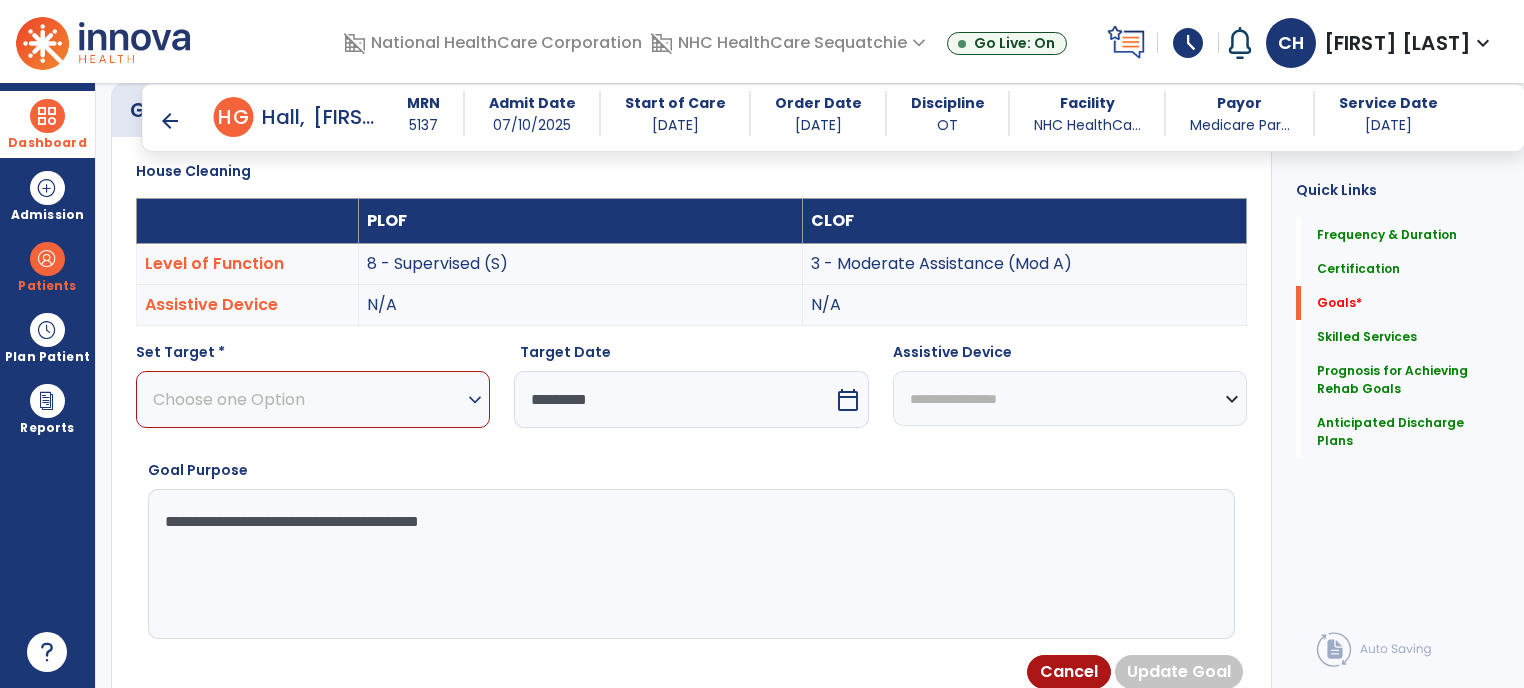 type on "**********" 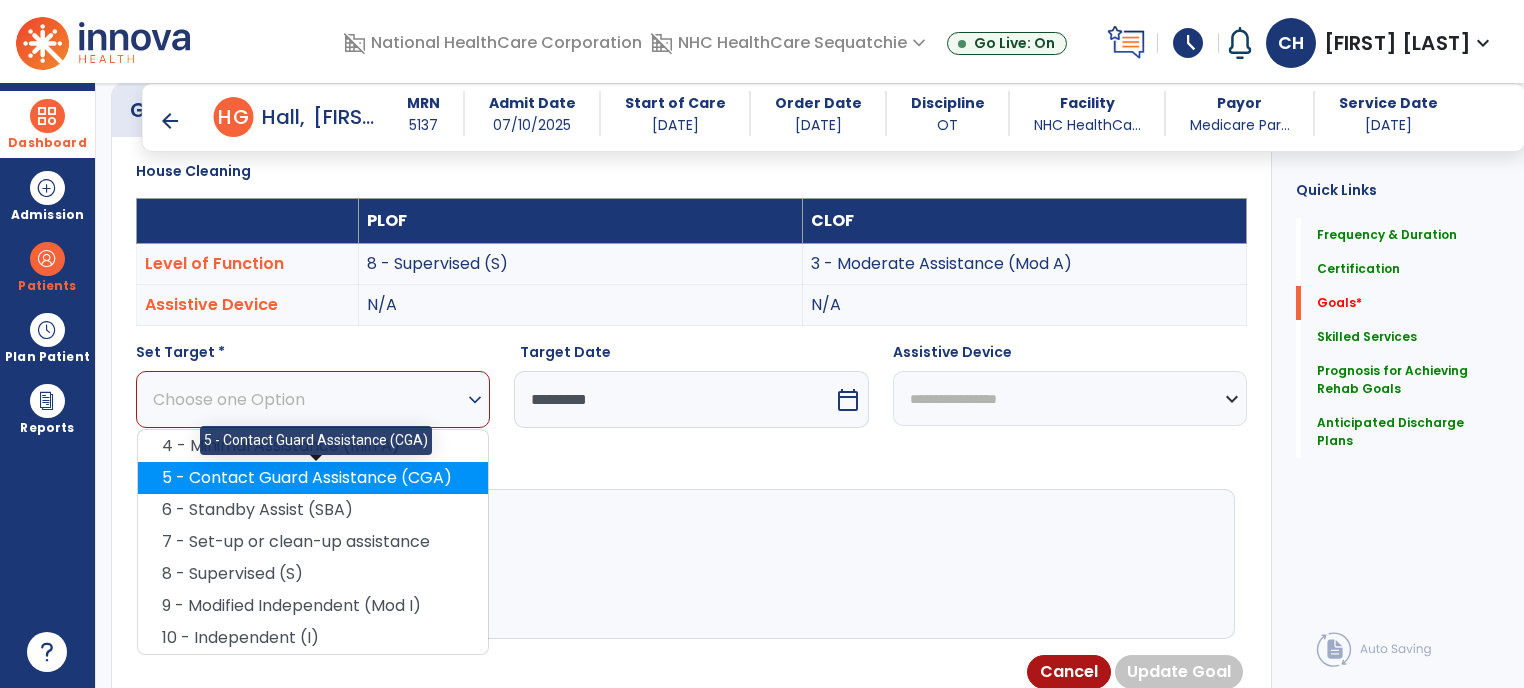 click on "5 - Contact Guard Assistance (CGA)" at bounding box center [313, 478] 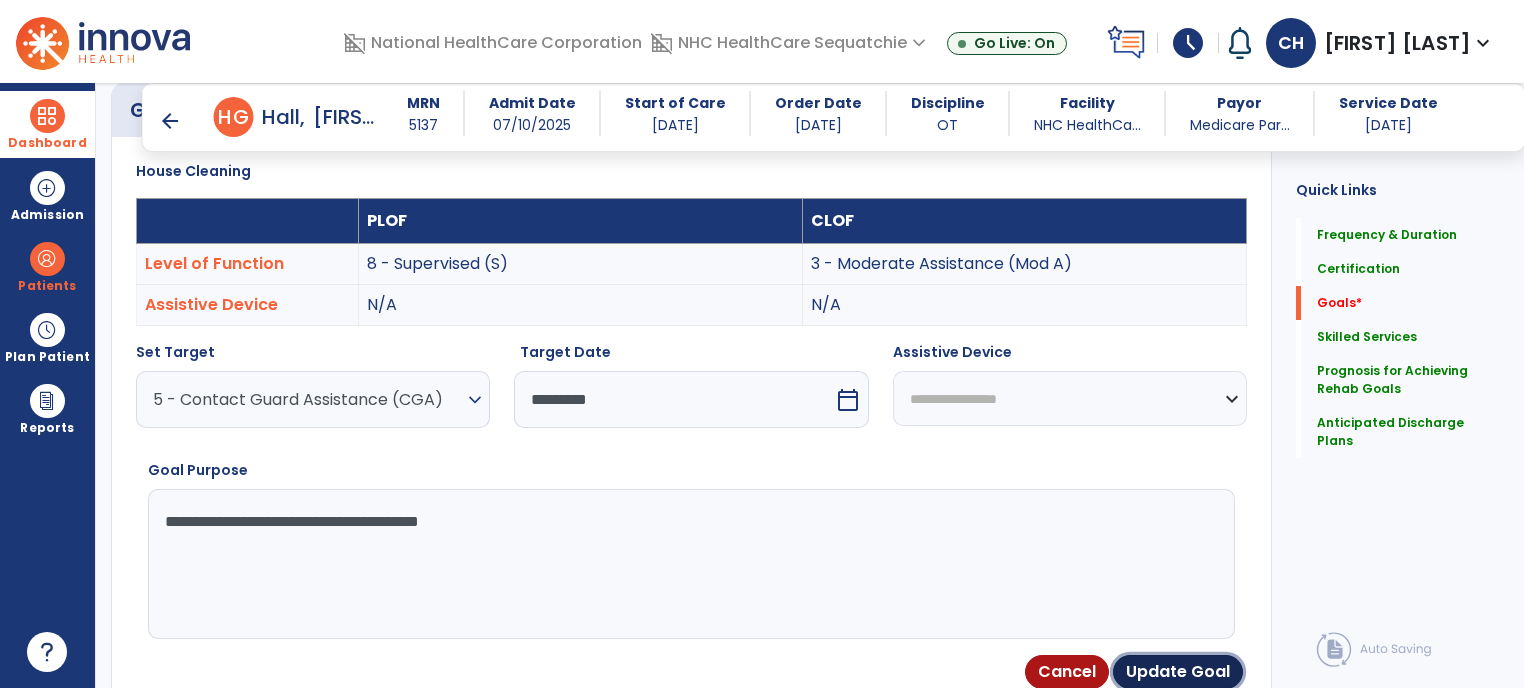 drag, startPoint x: 1185, startPoint y: 673, endPoint x: 1000, endPoint y: 544, distance: 225.53491 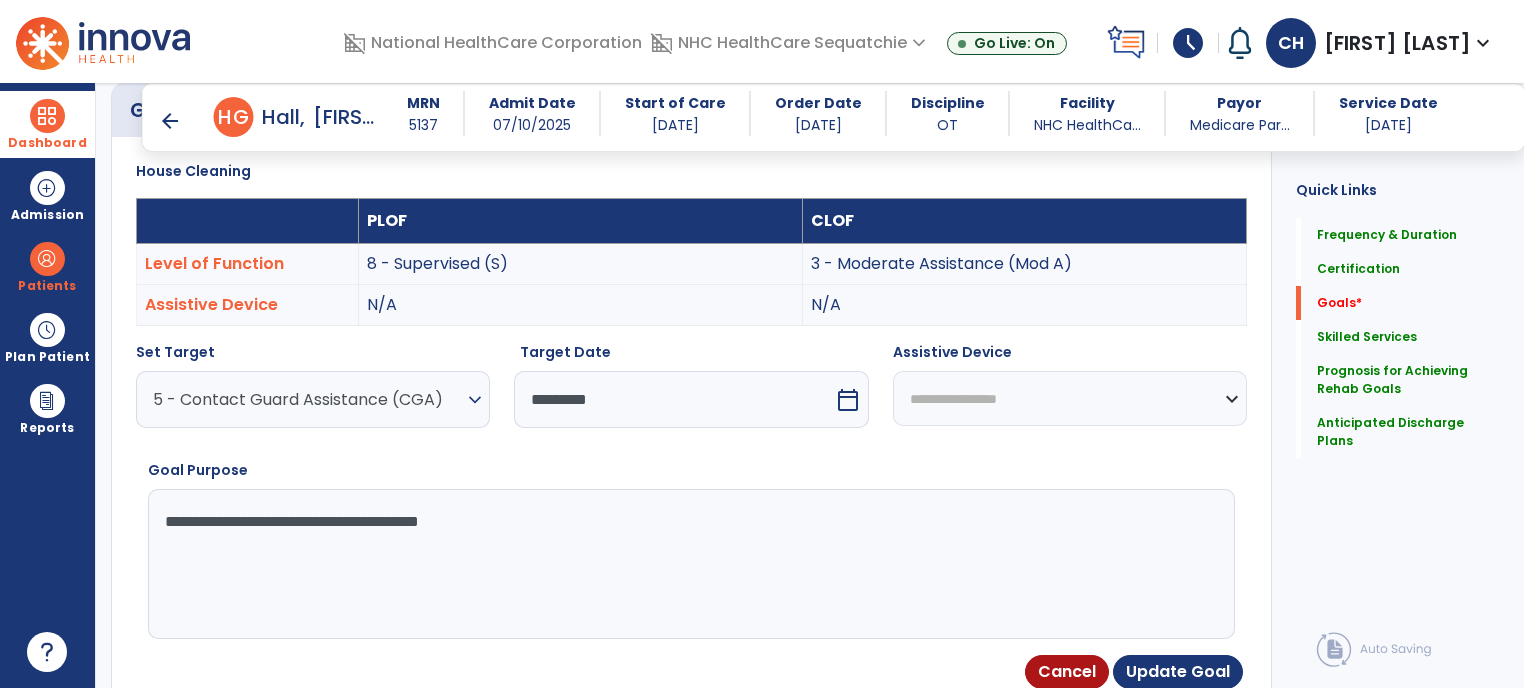 click on "calendar_today" at bounding box center [848, 400] 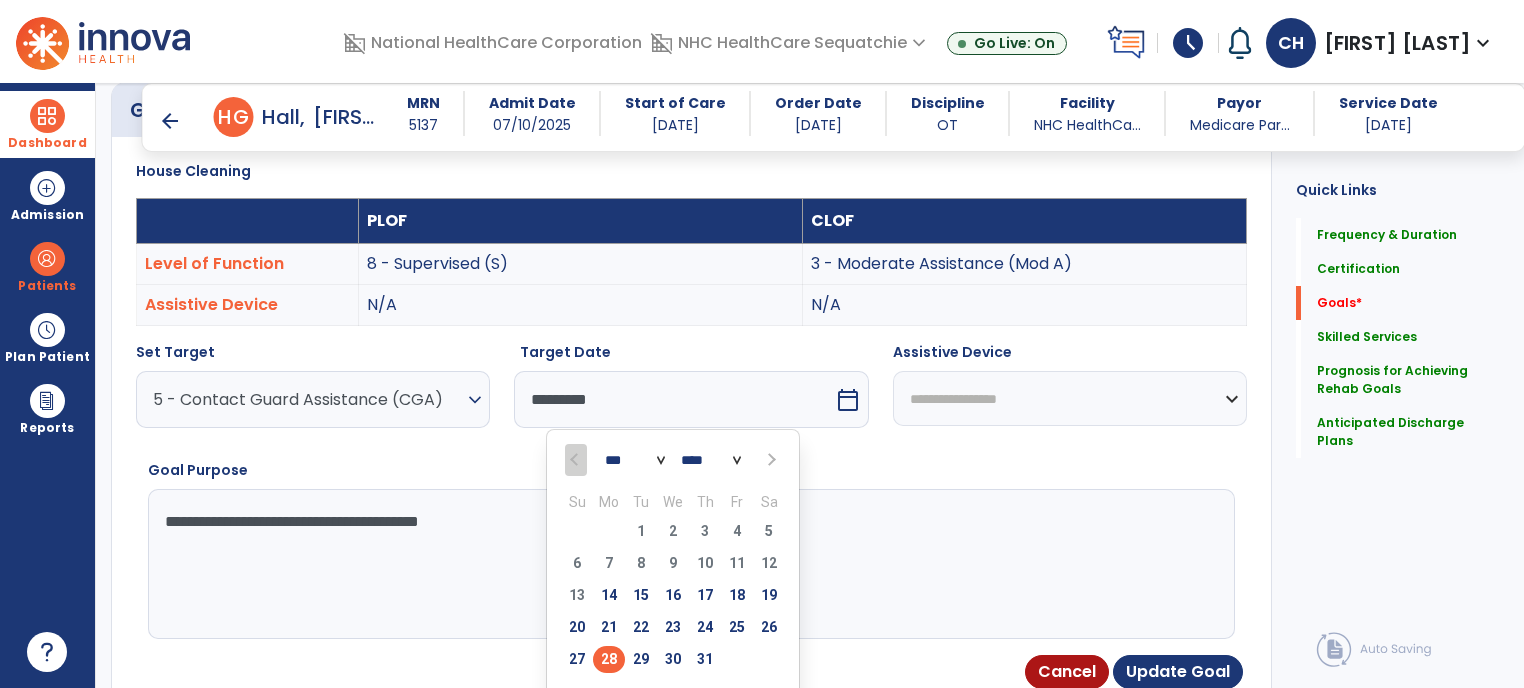 click at bounding box center [769, 460] 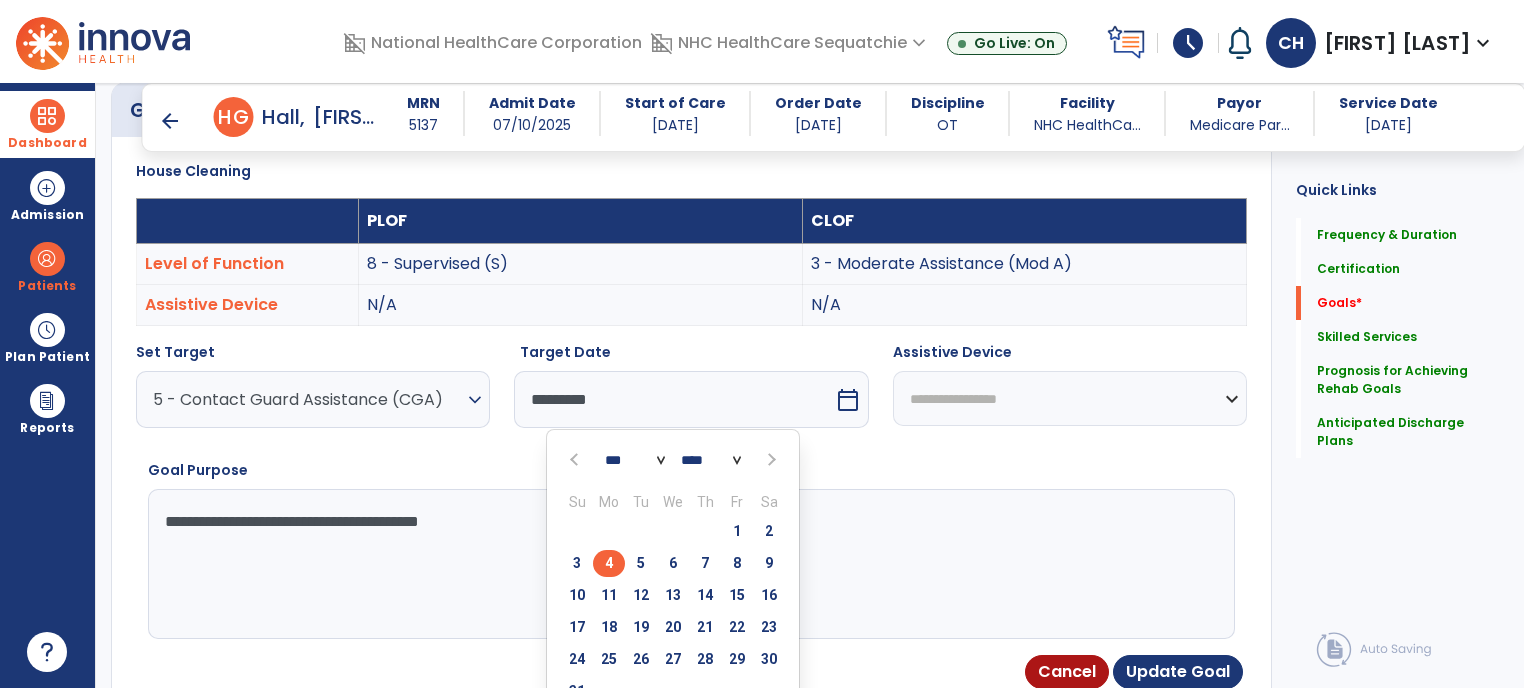 click on "4" at bounding box center (609, 563) 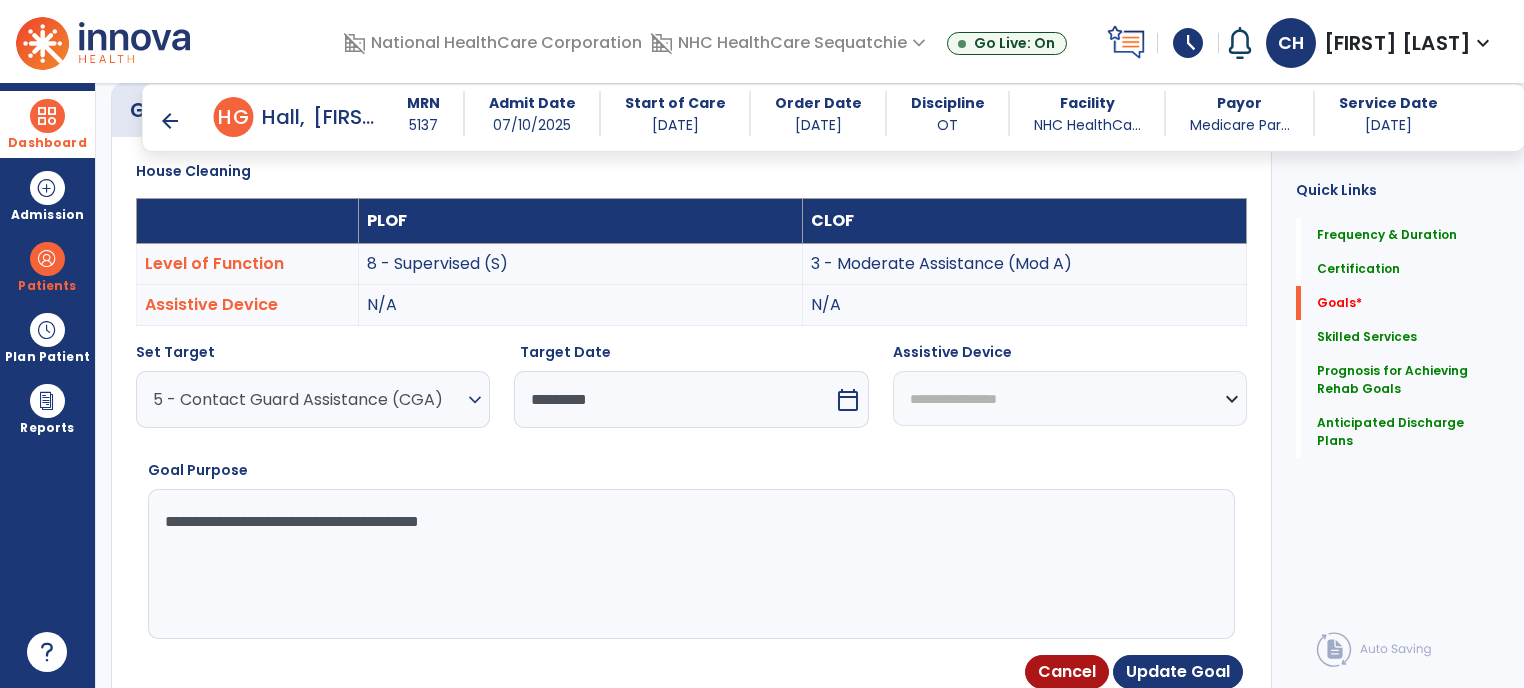 type on "********" 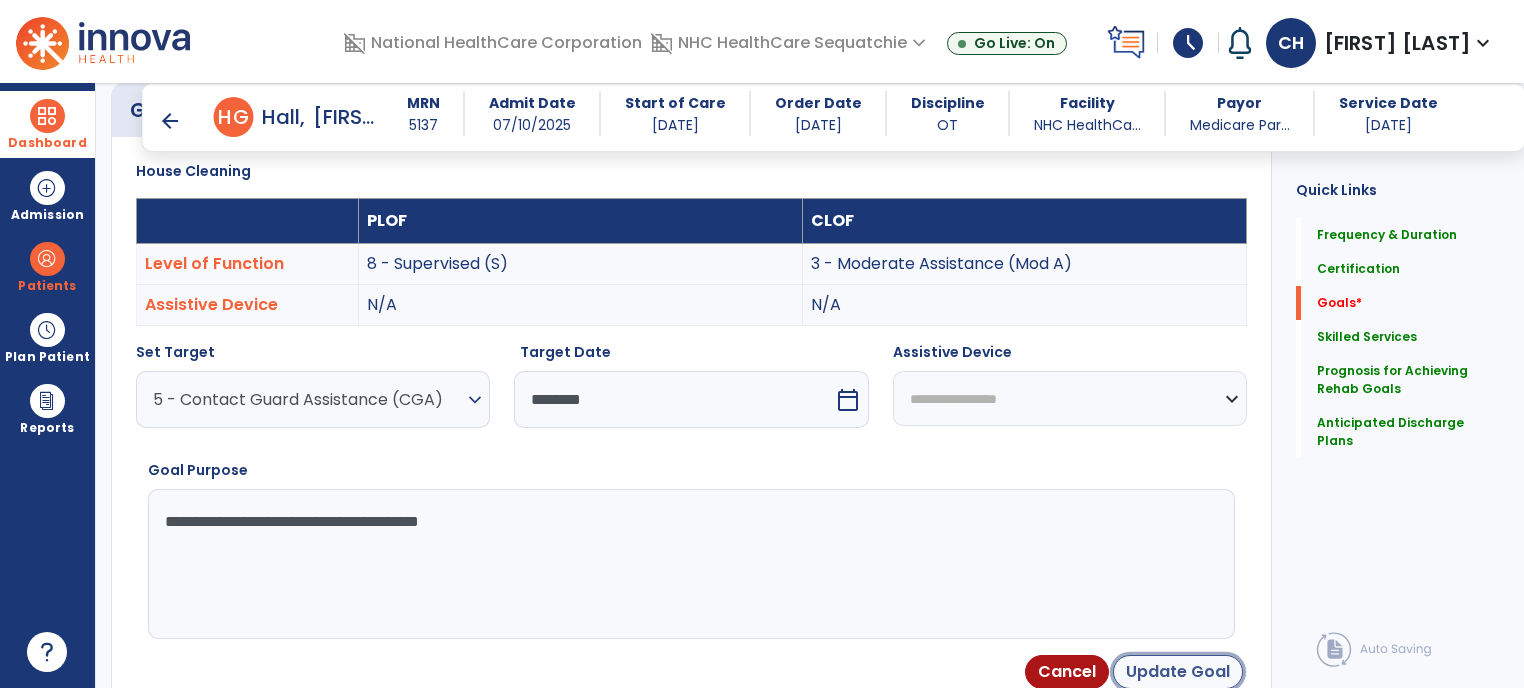 click on "Update Goal" at bounding box center [1178, 672] 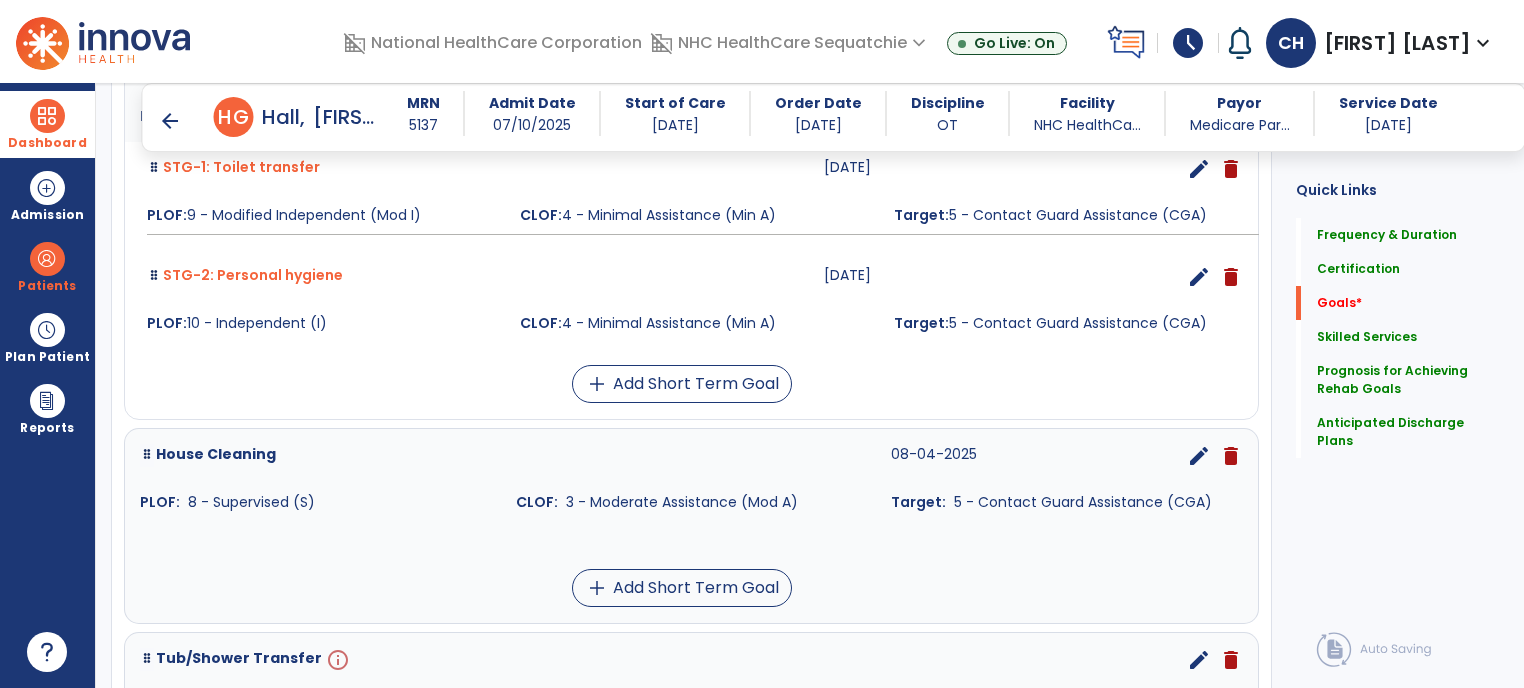 scroll, scrollTop: 654, scrollLeft: 0, axis: vertical 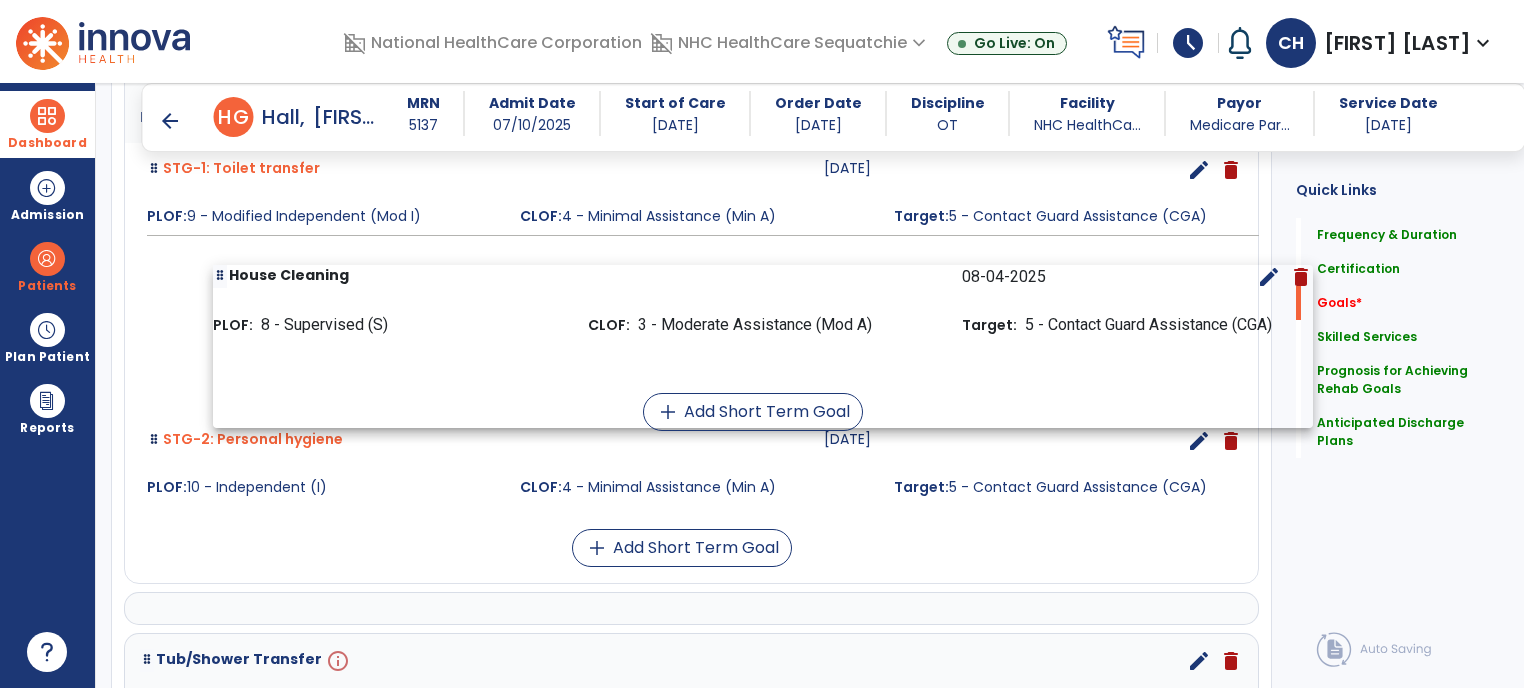 drag, startPoint x: 360, startPoint y: 475, endPoint x: 412, endPoint y: 306, distance: 176.81912 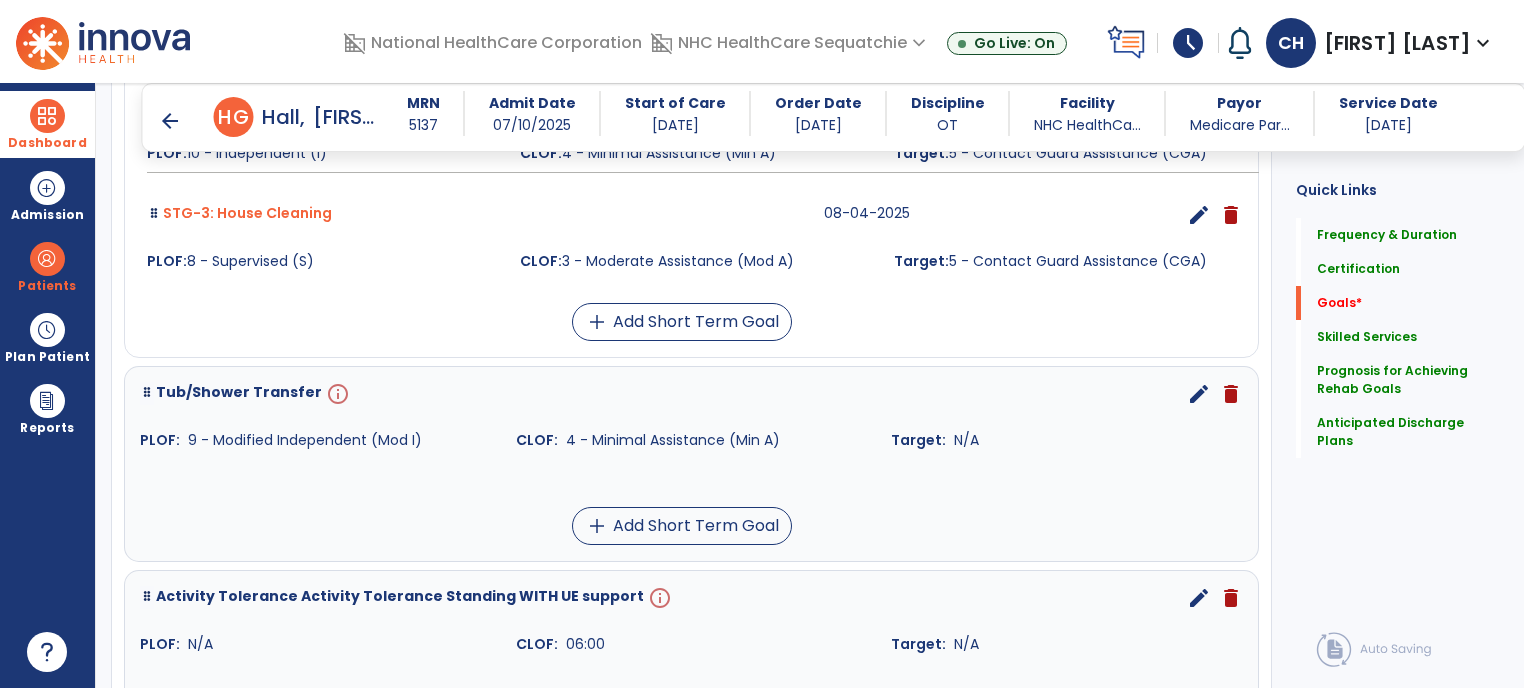 scroll, scrollTop: 826, scrollLeft: 0, axis: vertical 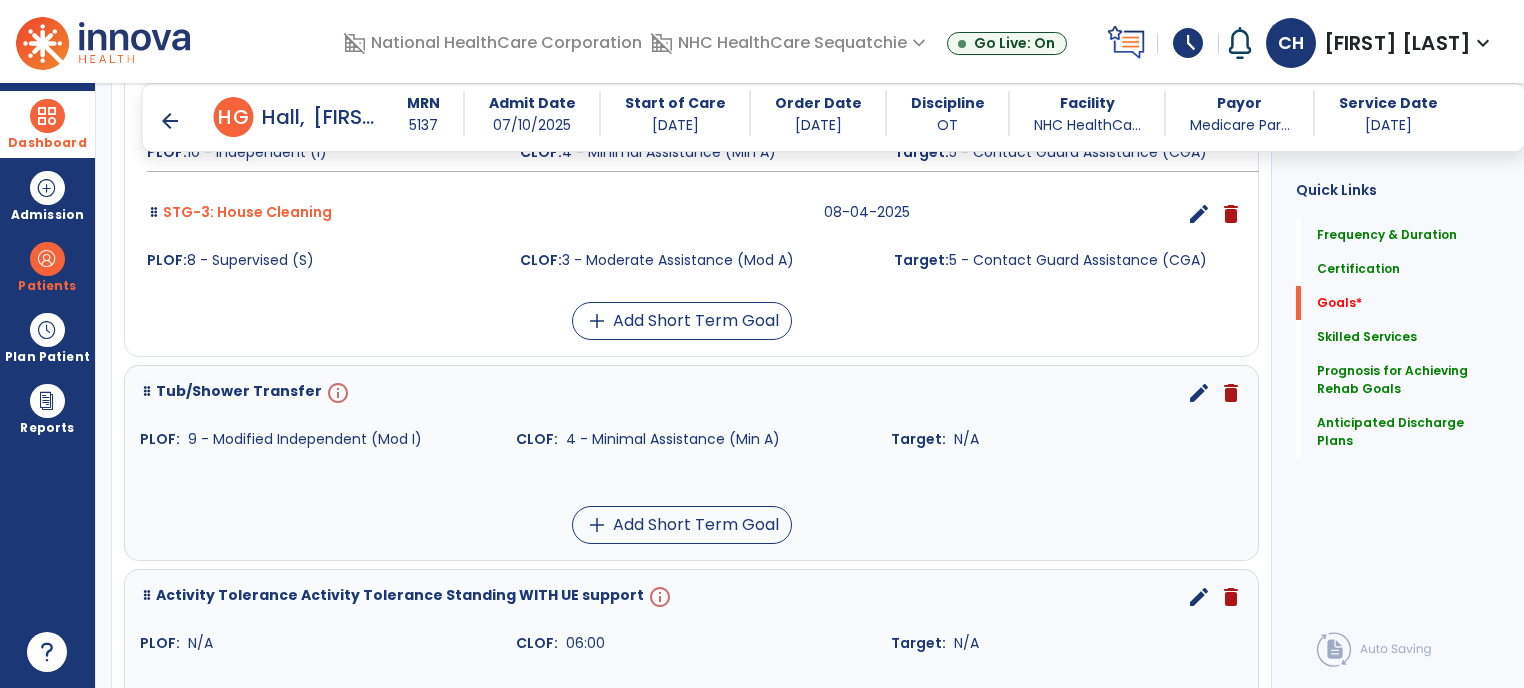 click on "edit" at bounding box center [1199, 393] 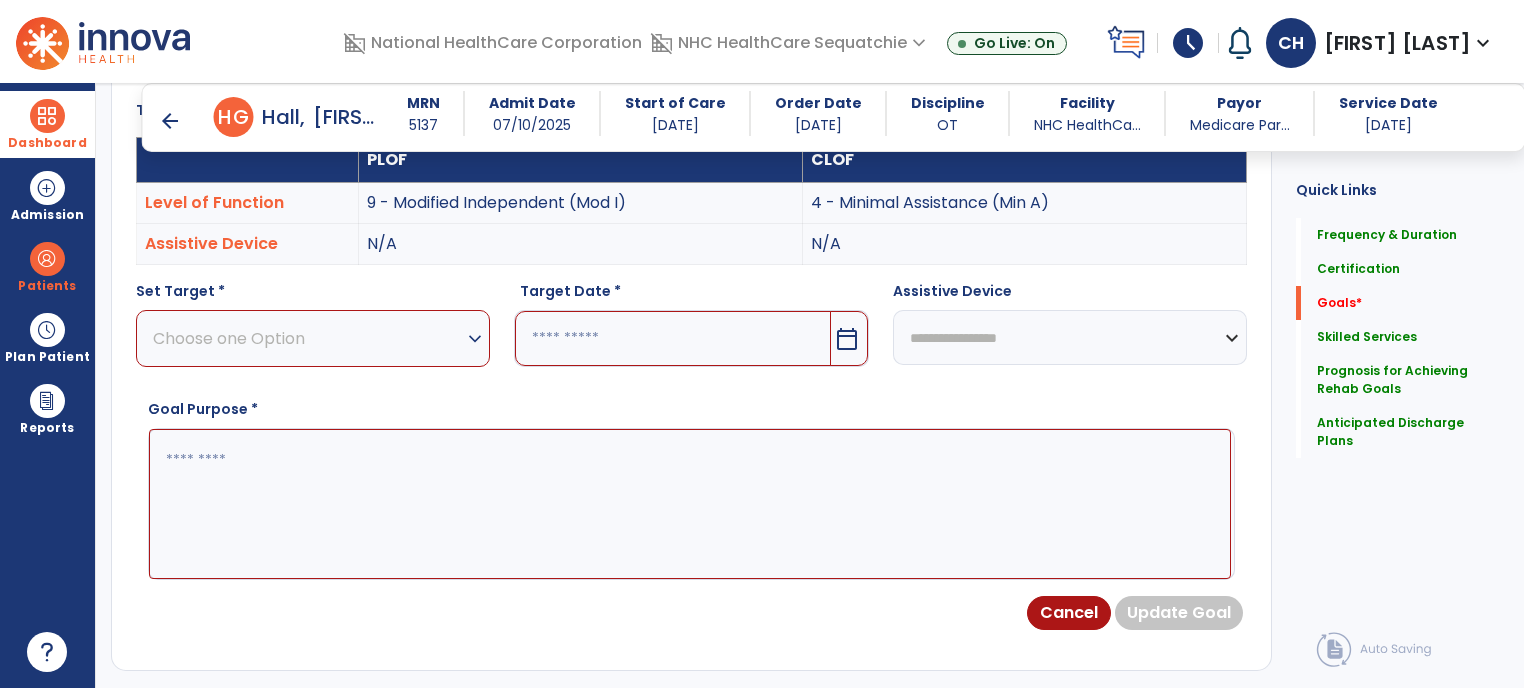 scroll, scrollTop: 534, scrollLeft: 0, axis: vertical 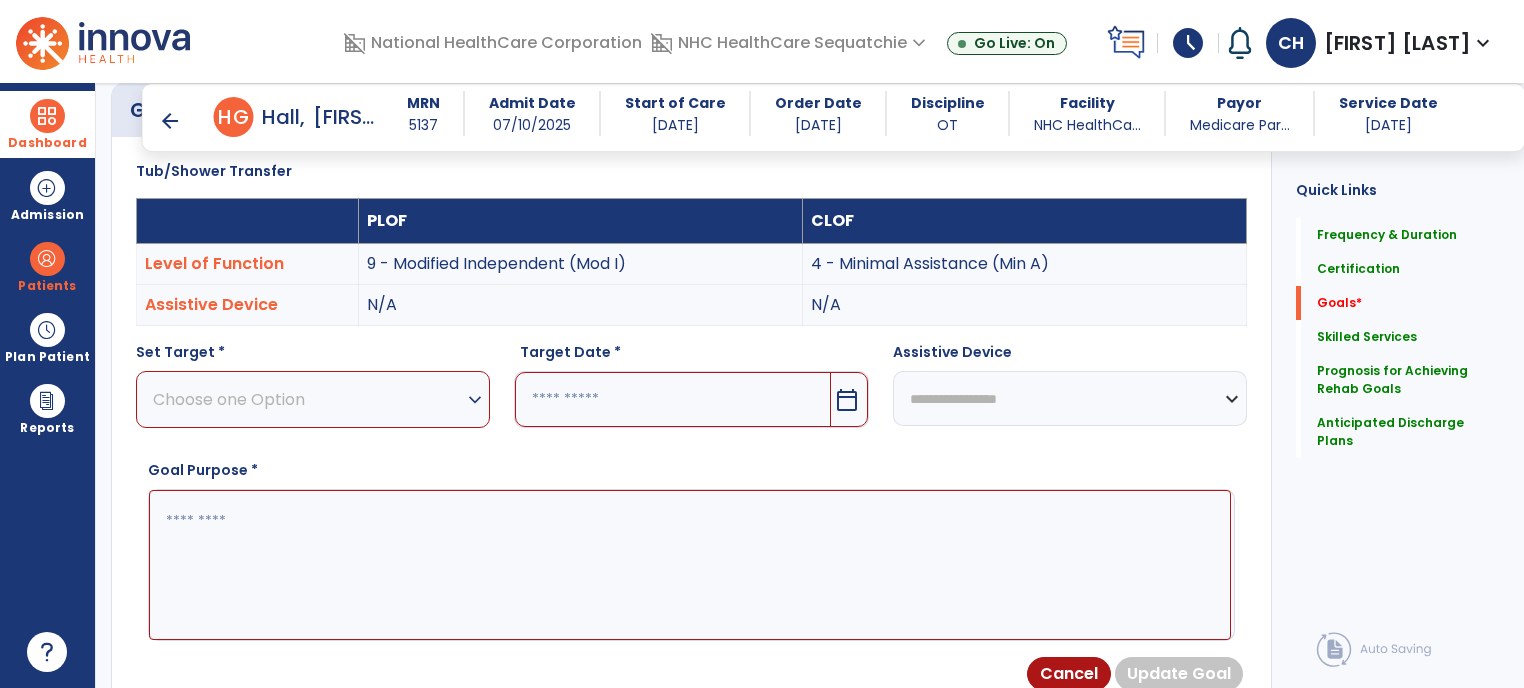 click on "Choose one Option" at bounding box center (308, 399) 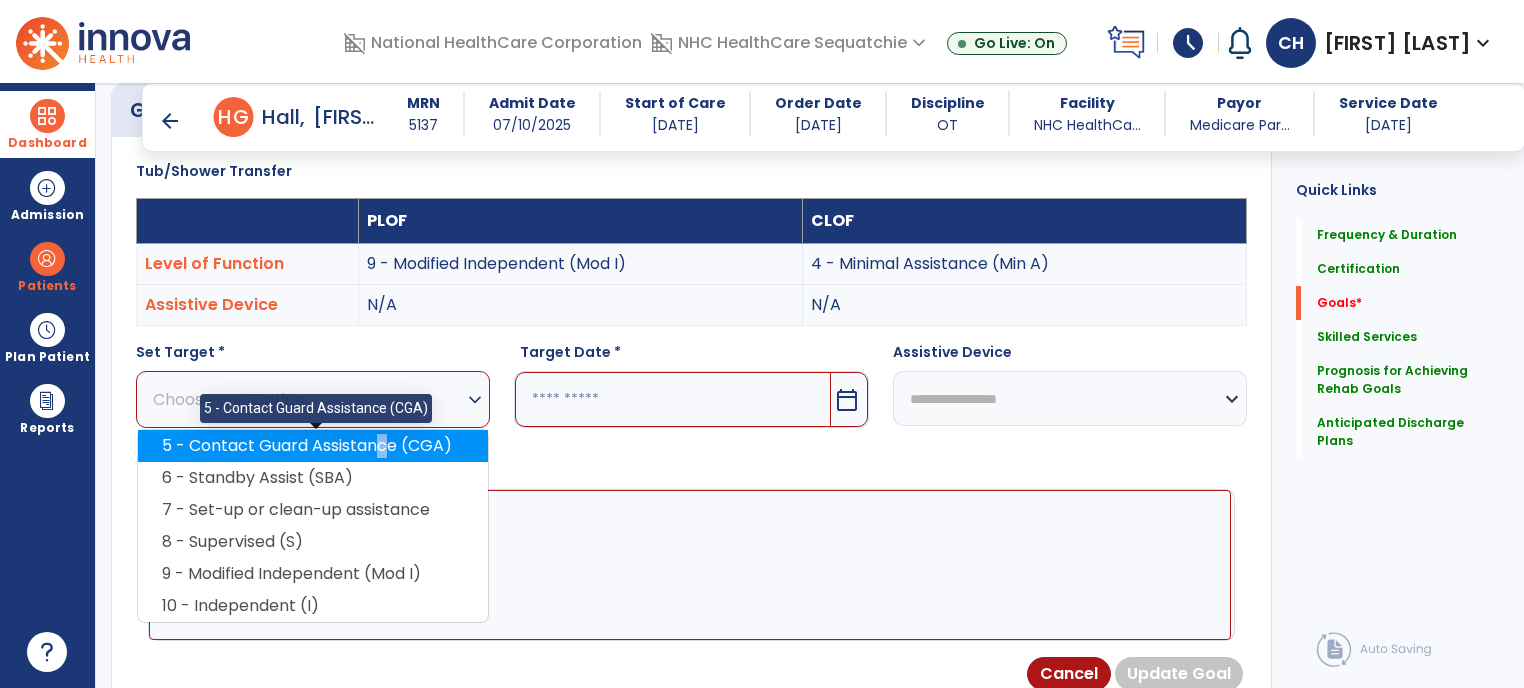 click on "5 - Contact Guard Assistance (CGA)" at bounding box center [313, 446] 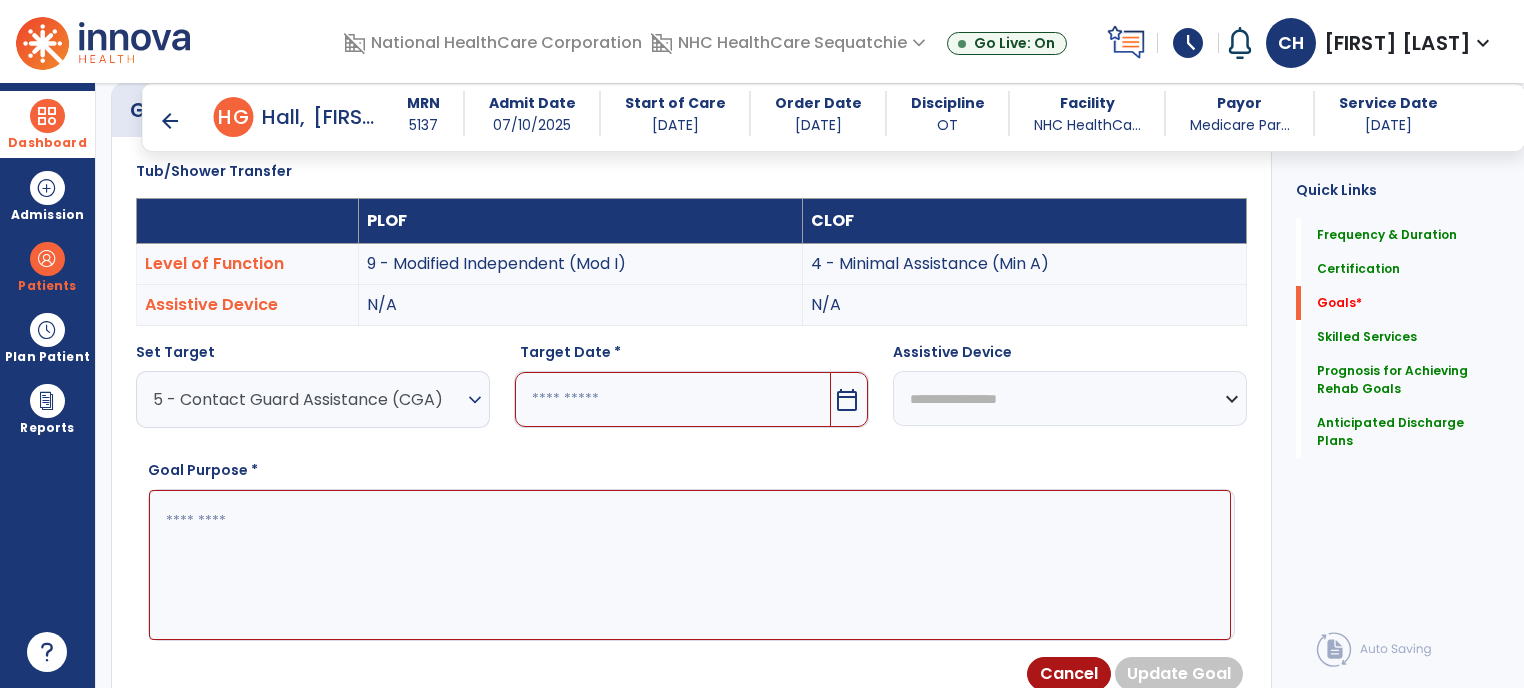 click at bounding box center [672, 399] 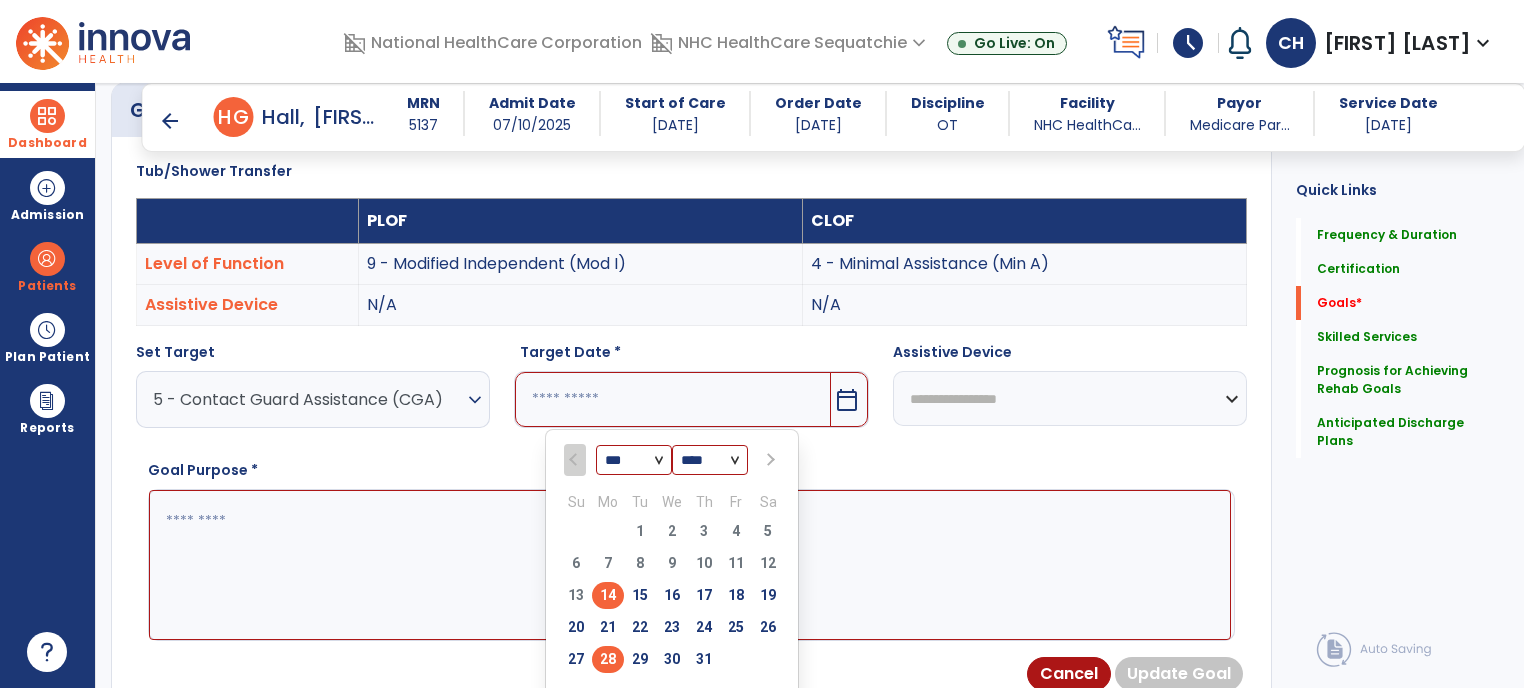 click on "28" at bounding box center (608, 659) 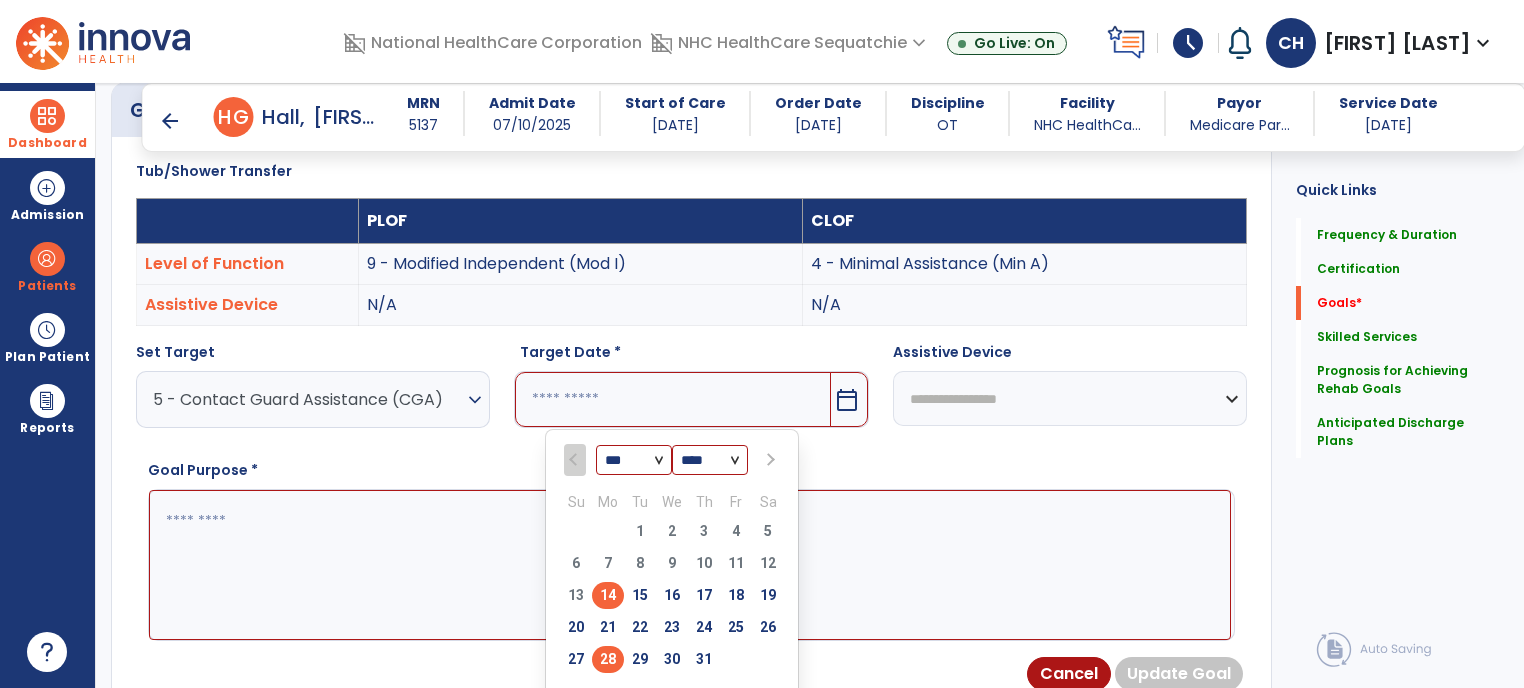 type on "*********" 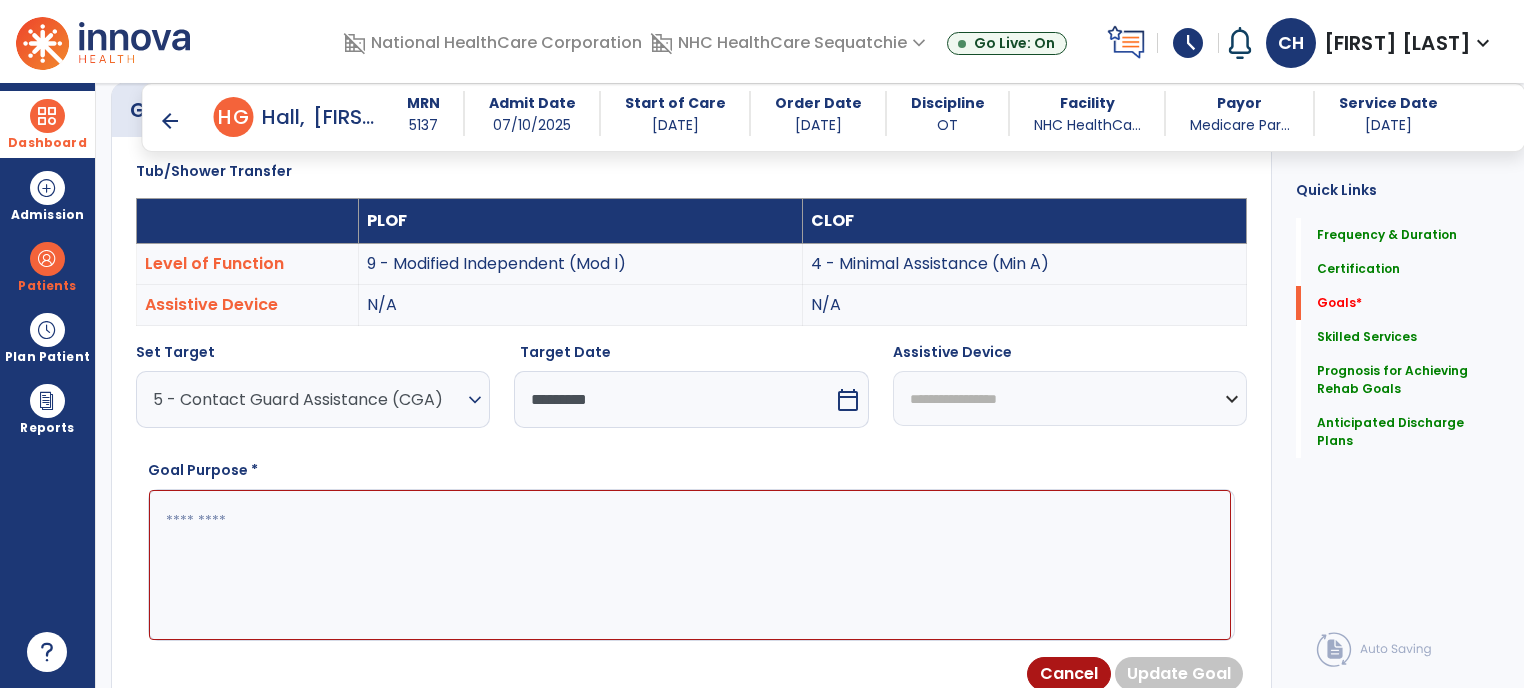 click at bounding box center (690, 565) 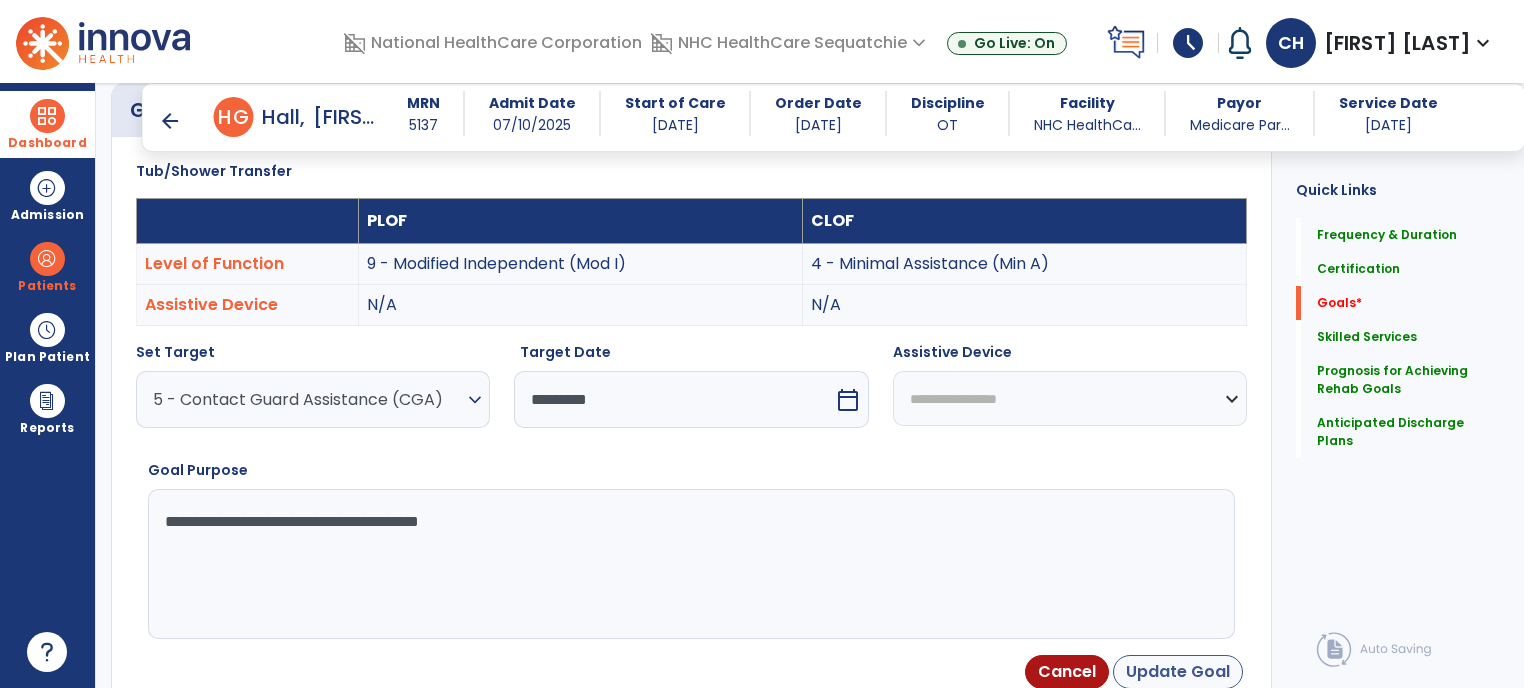 type on "**********" 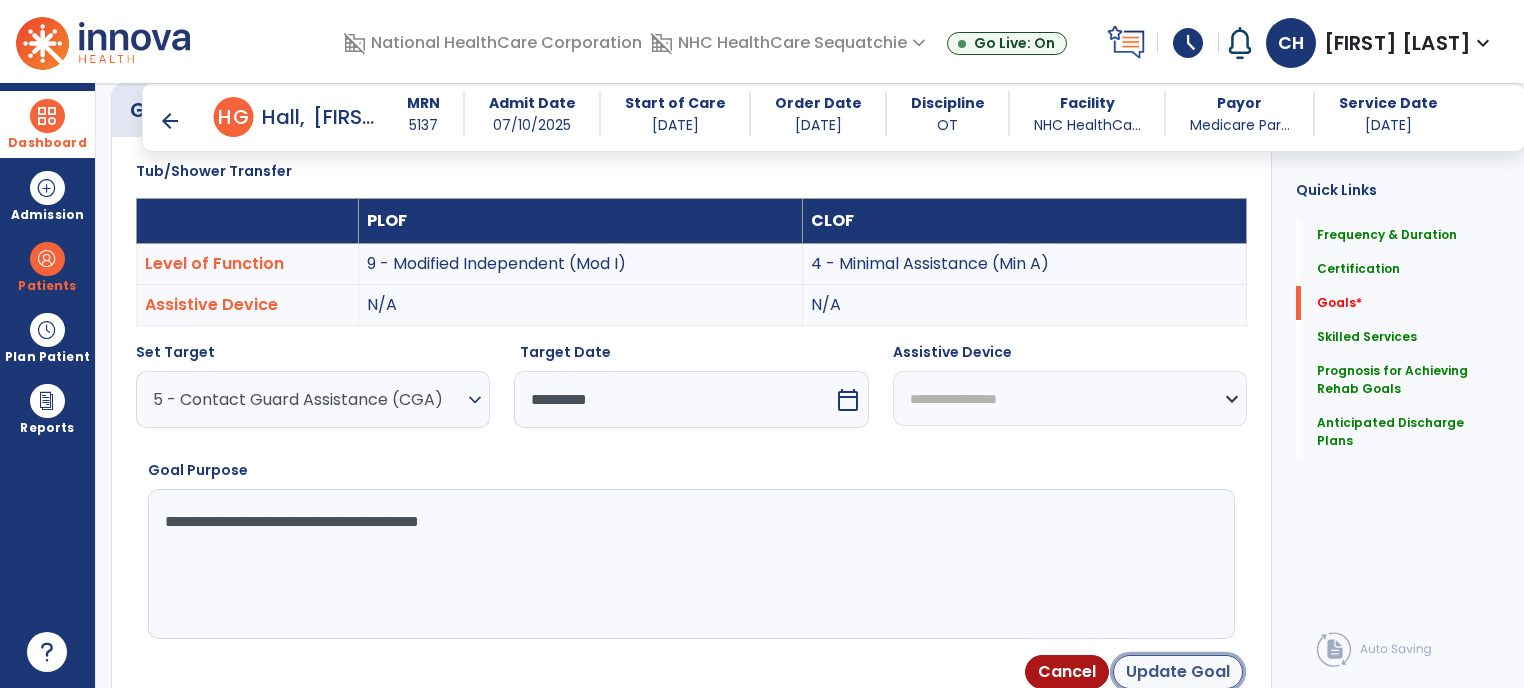 click on "Update Goal" at bounding box center (1178, 672) 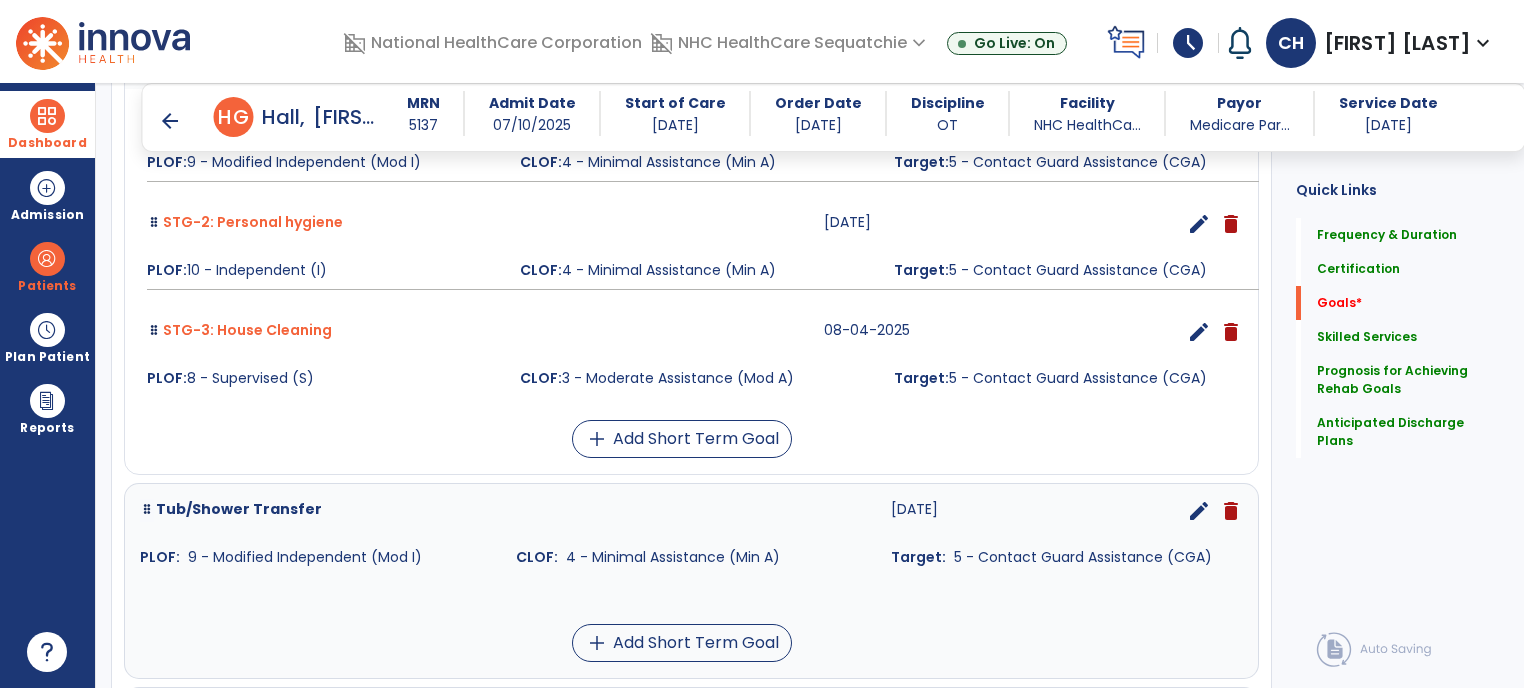 scroll, scrollTop: 715, scrollLeft: 0, axis: vertical 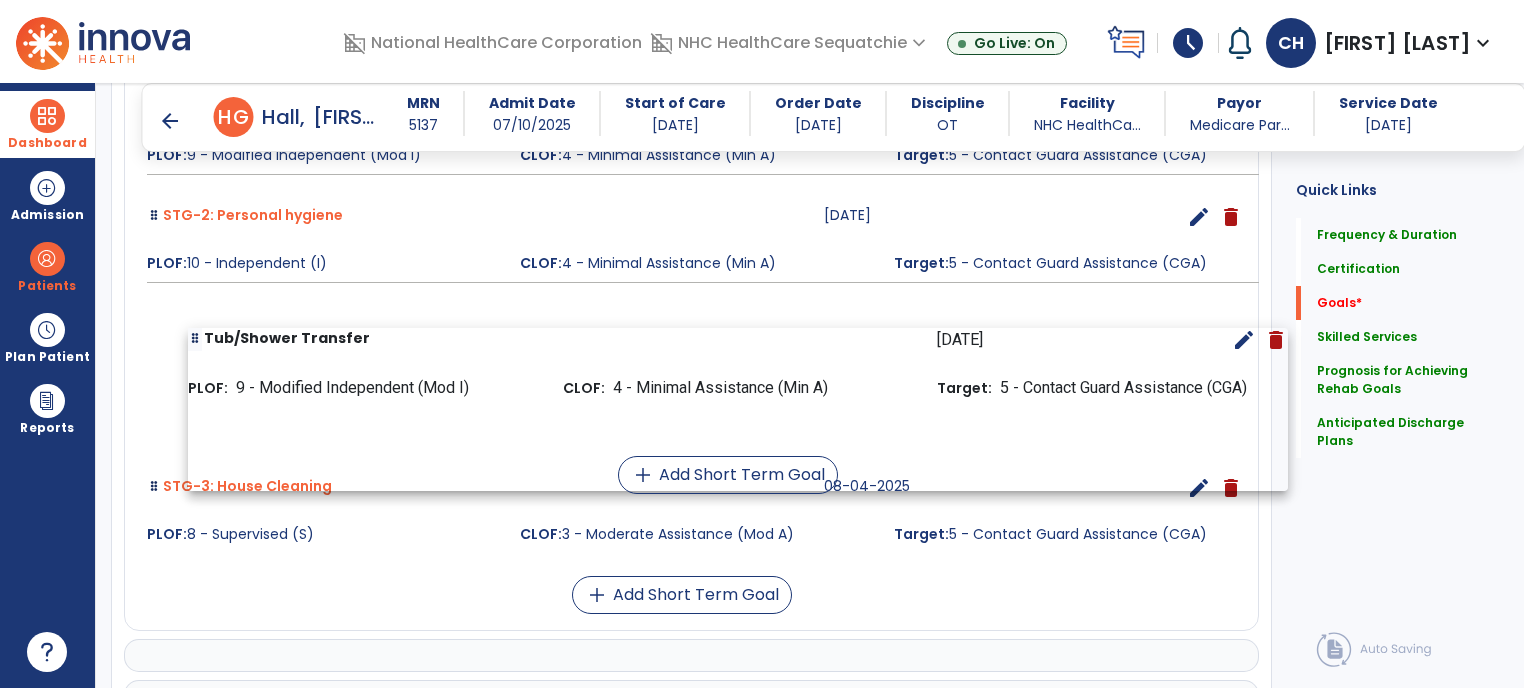 drag, startPoint x: 269, startPoint y: 535, endPoint x: 264, endPoint y: 375, distance: 160.07811 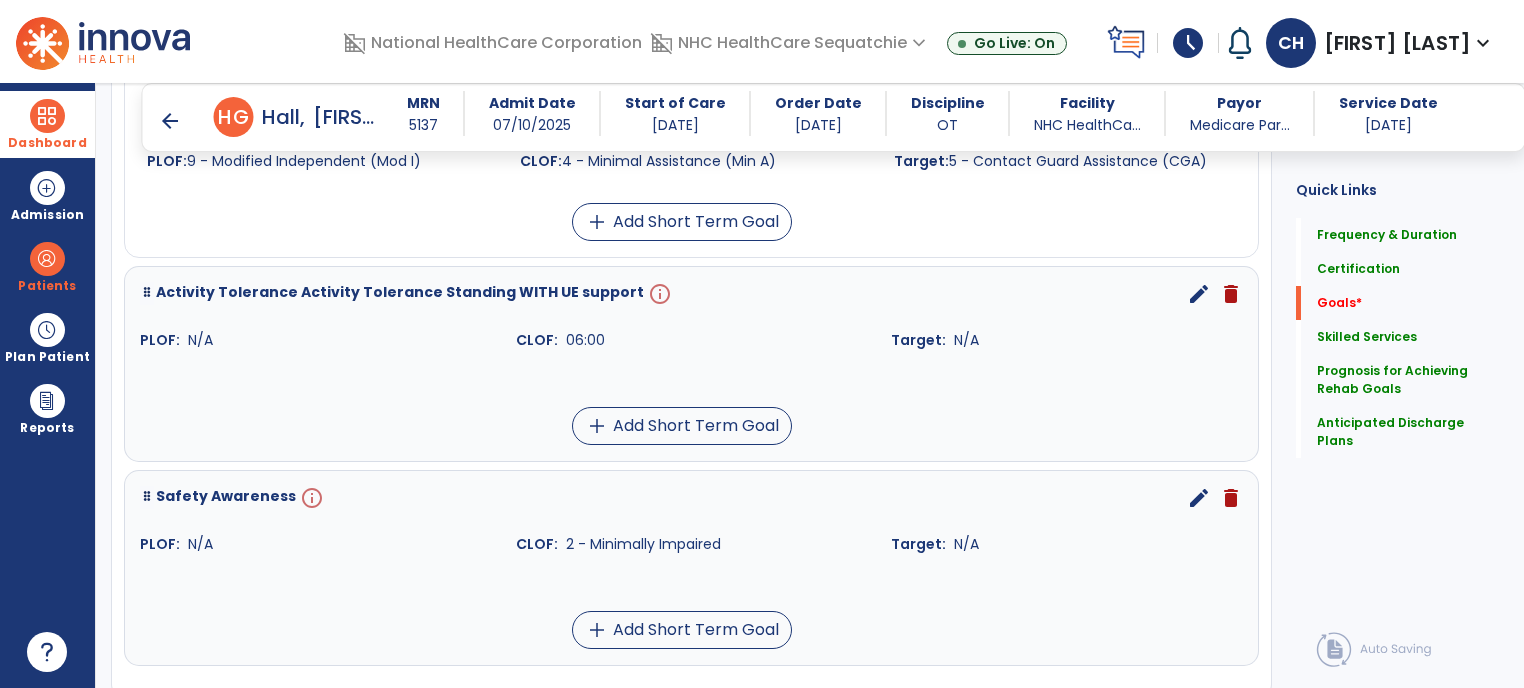 scroll, scrollTop: 1032, scrollLeft: 0, axis: vertical 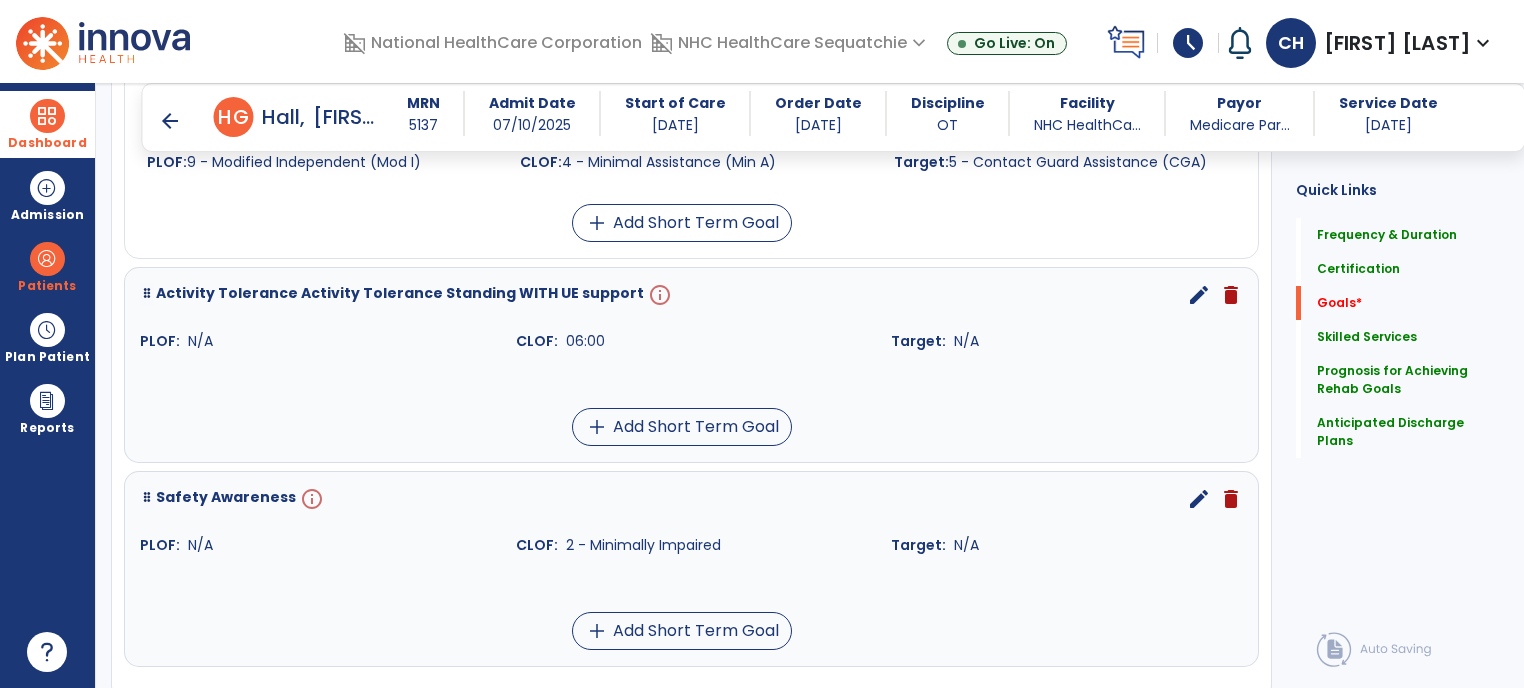 click on "edit" at bounding box center [1199, 295] 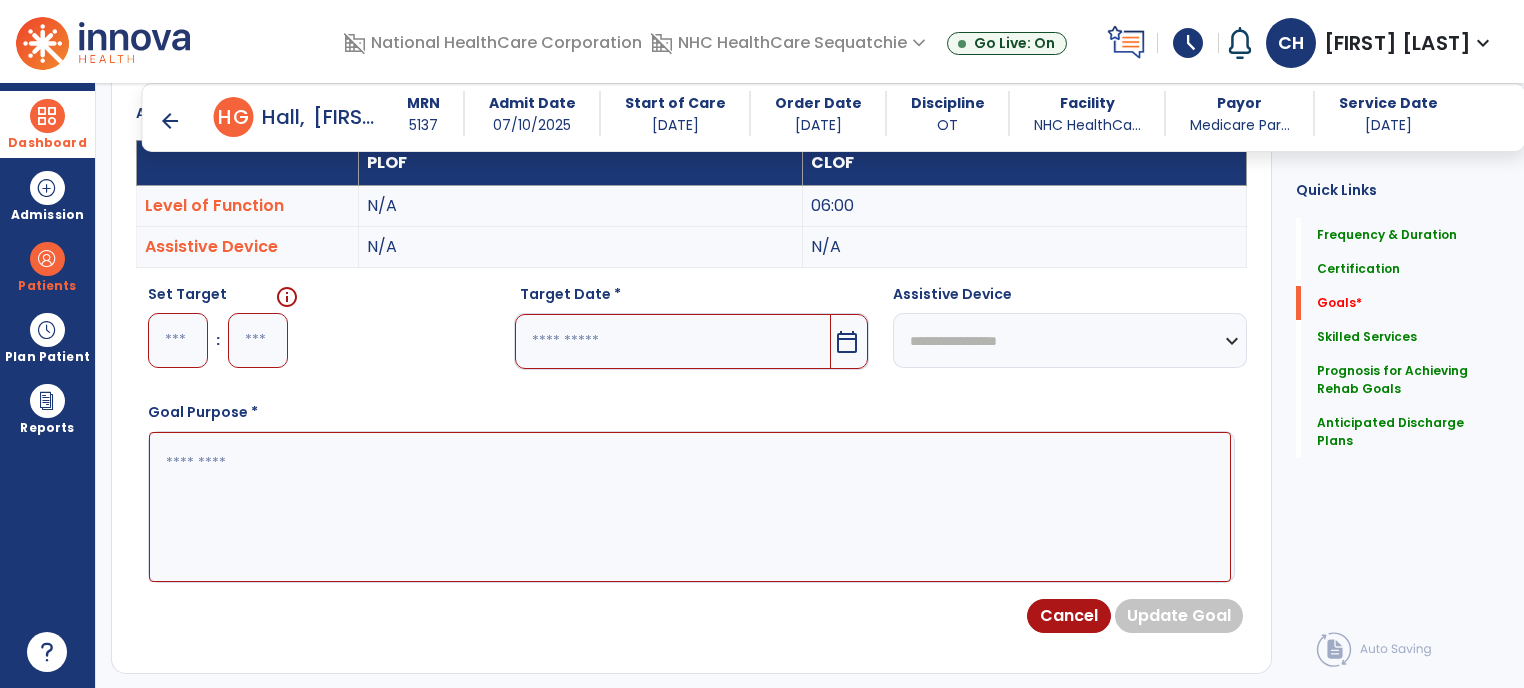 scroll, scrollTop: 534, scrollLeft: 0, axis: vertical 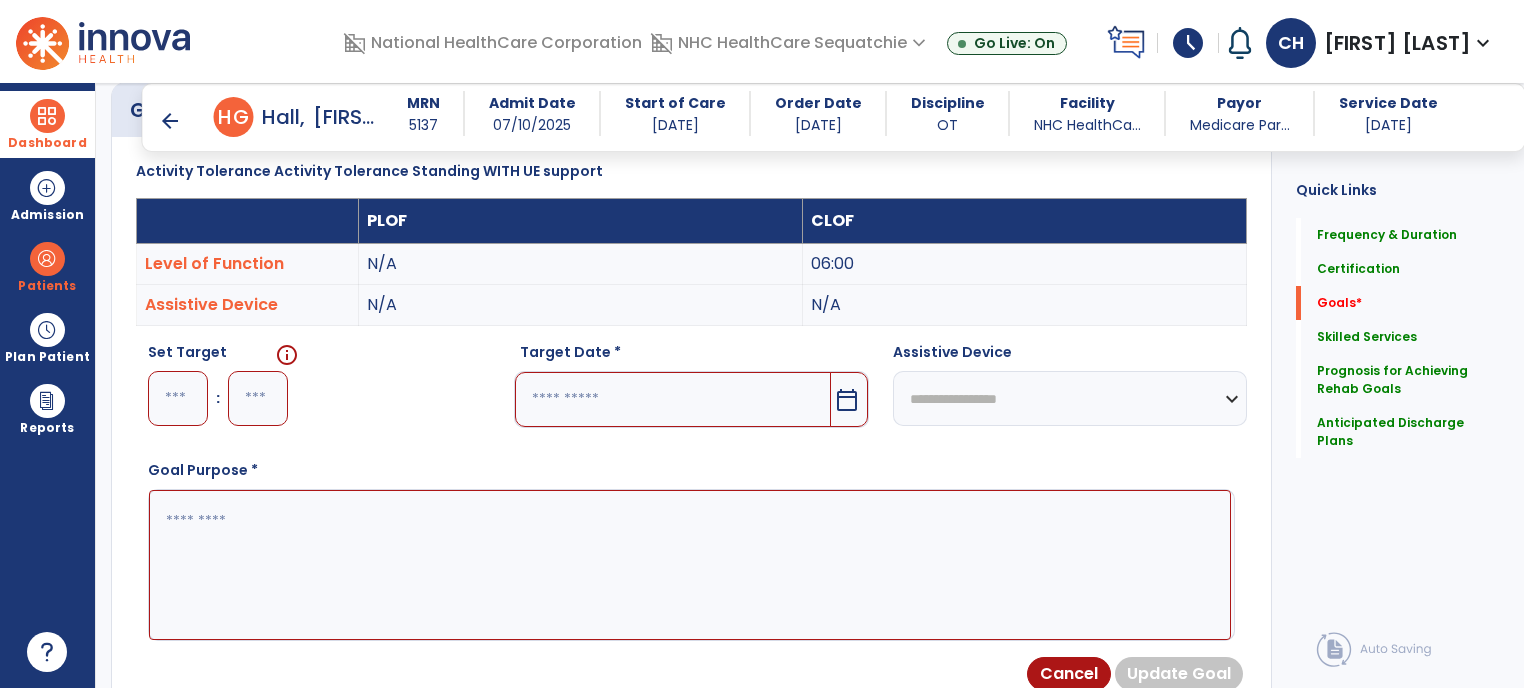 click on "calendar_today" at bounding box center [847, 400] 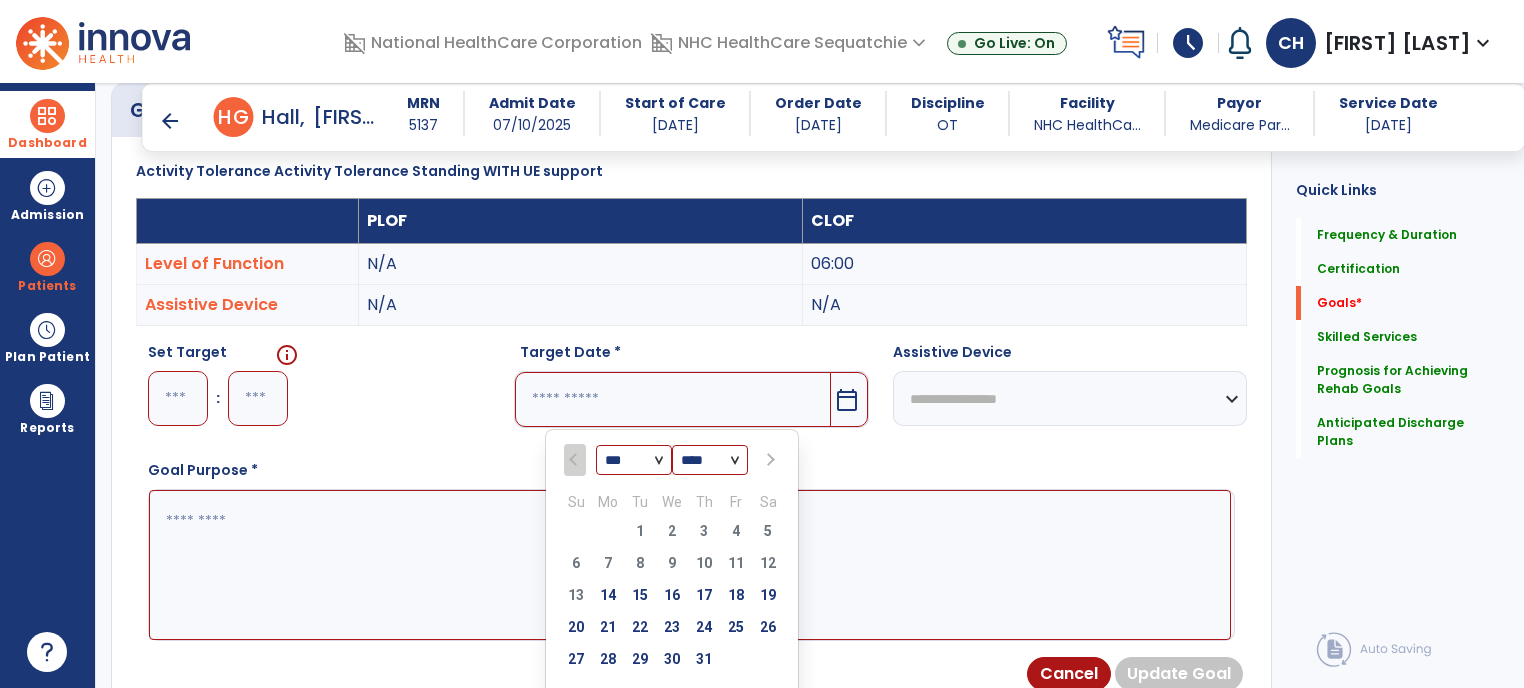 click at bounding box center [768, 460] 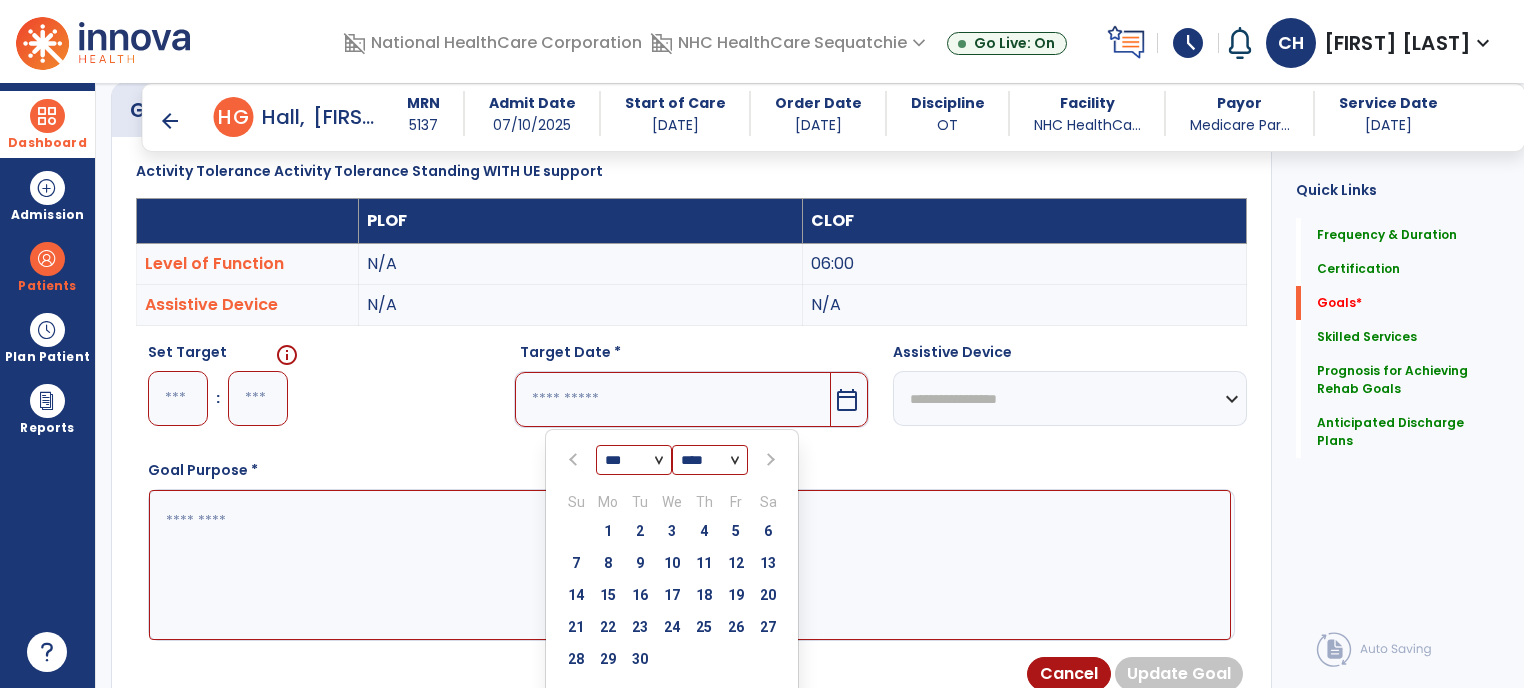 click at bounding box center (768, 460) 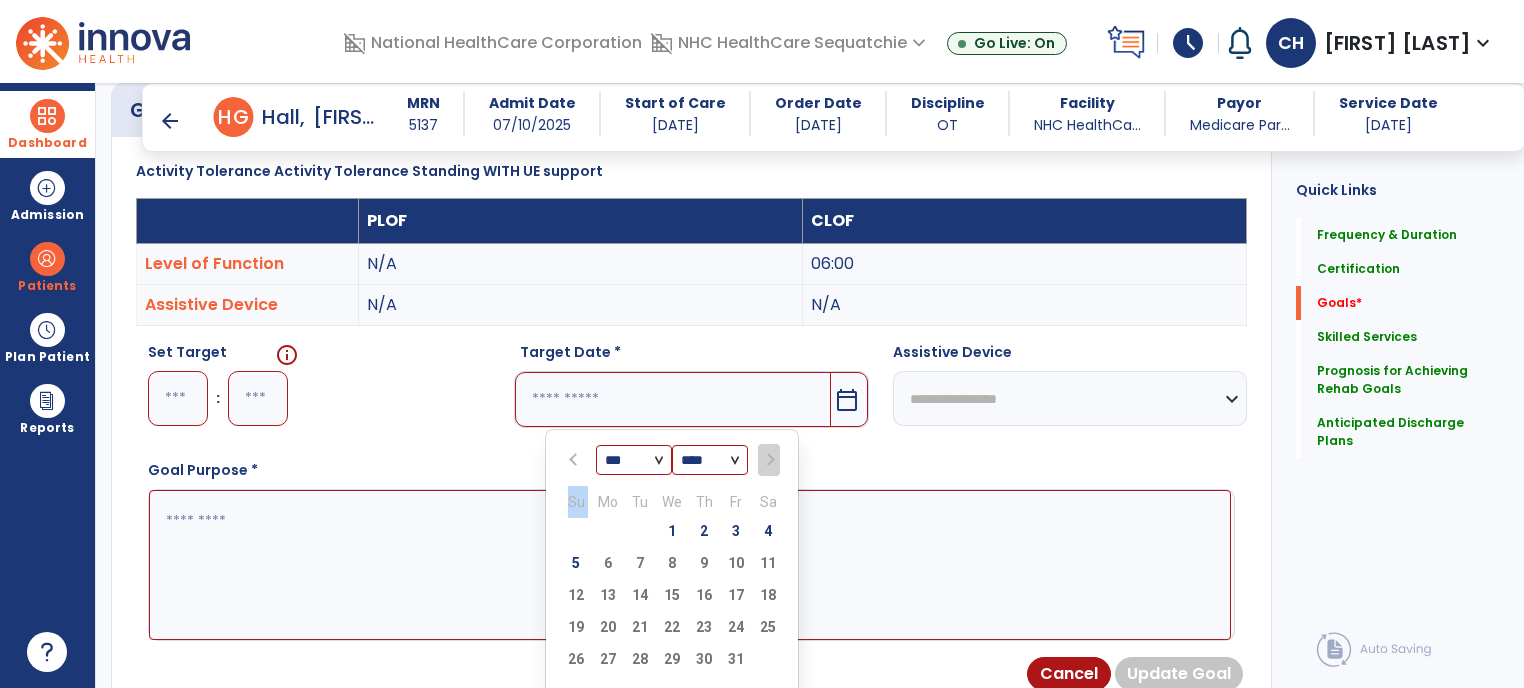 click at bounding box center (768, 460) 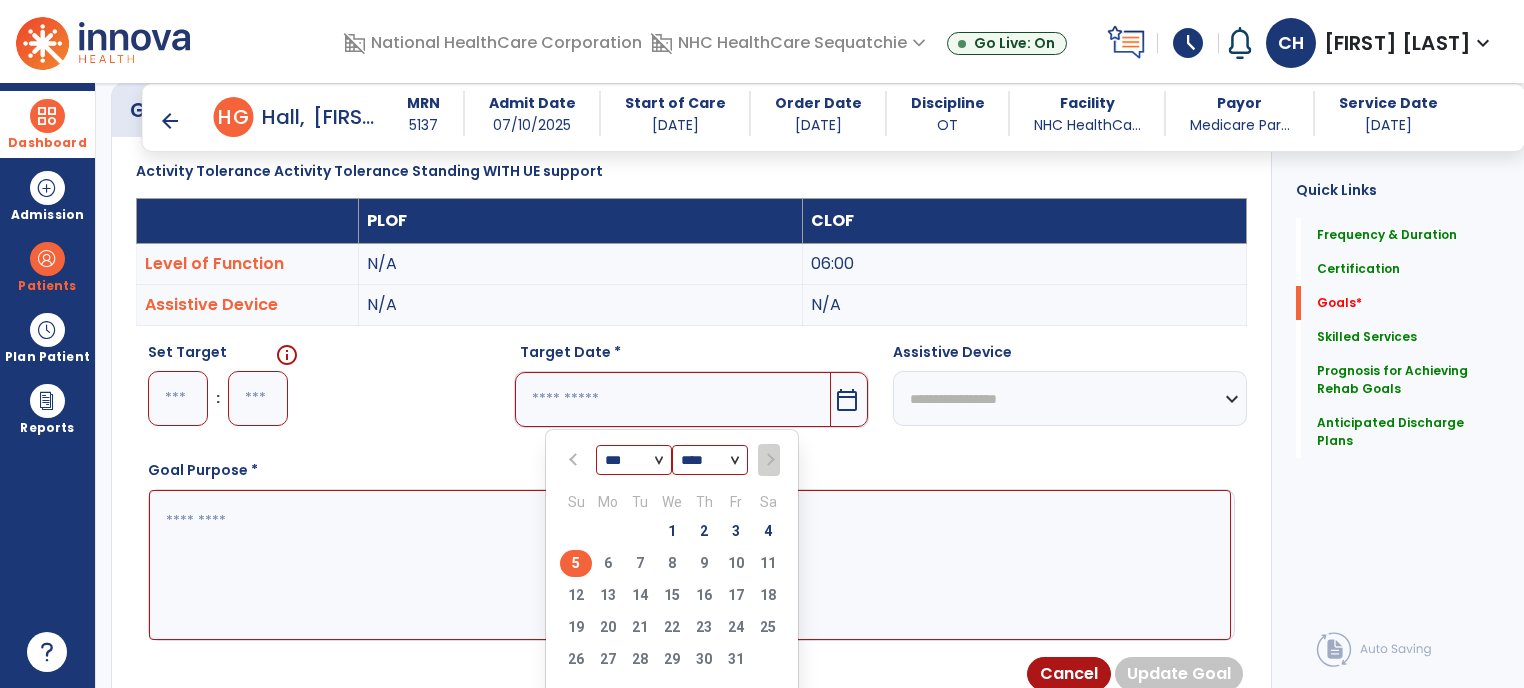 click on "5" at bounding box center [576, 563] 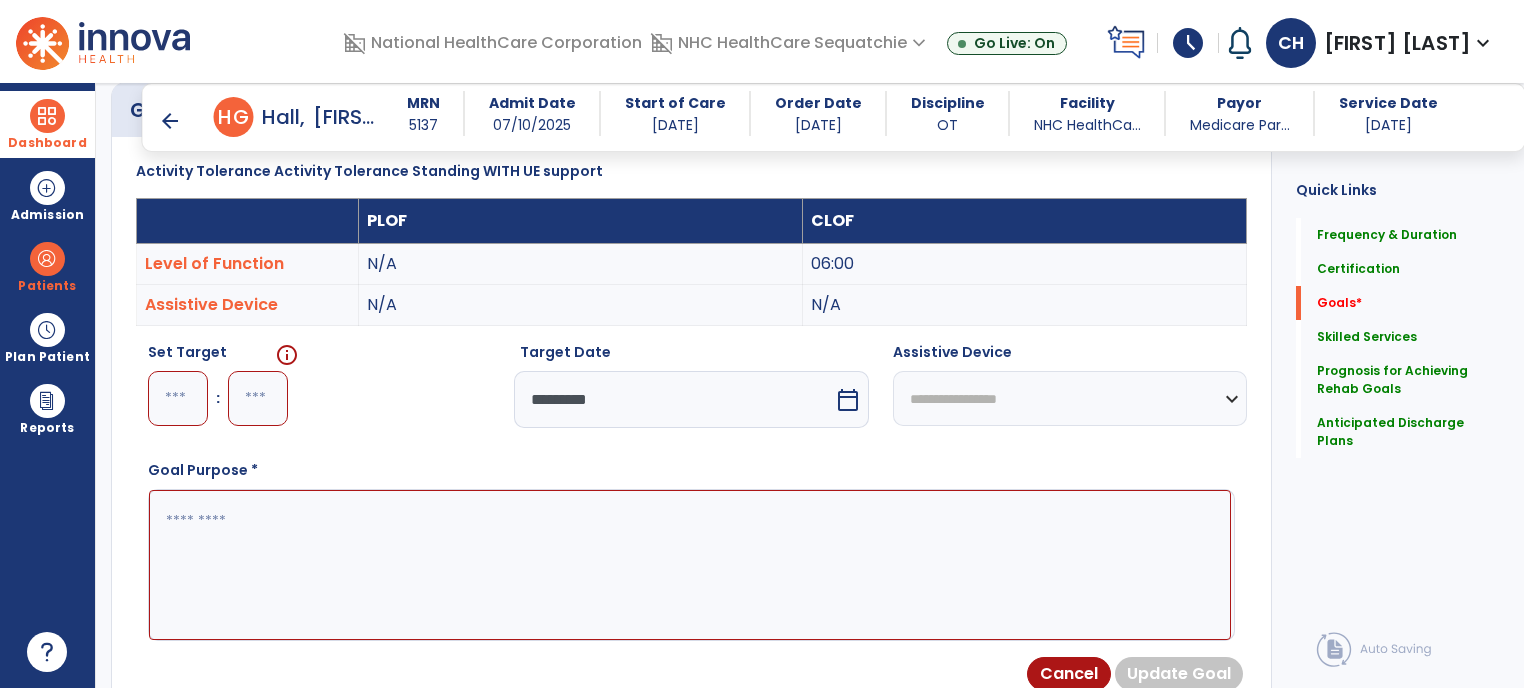 click at bounding box center (178, 398) 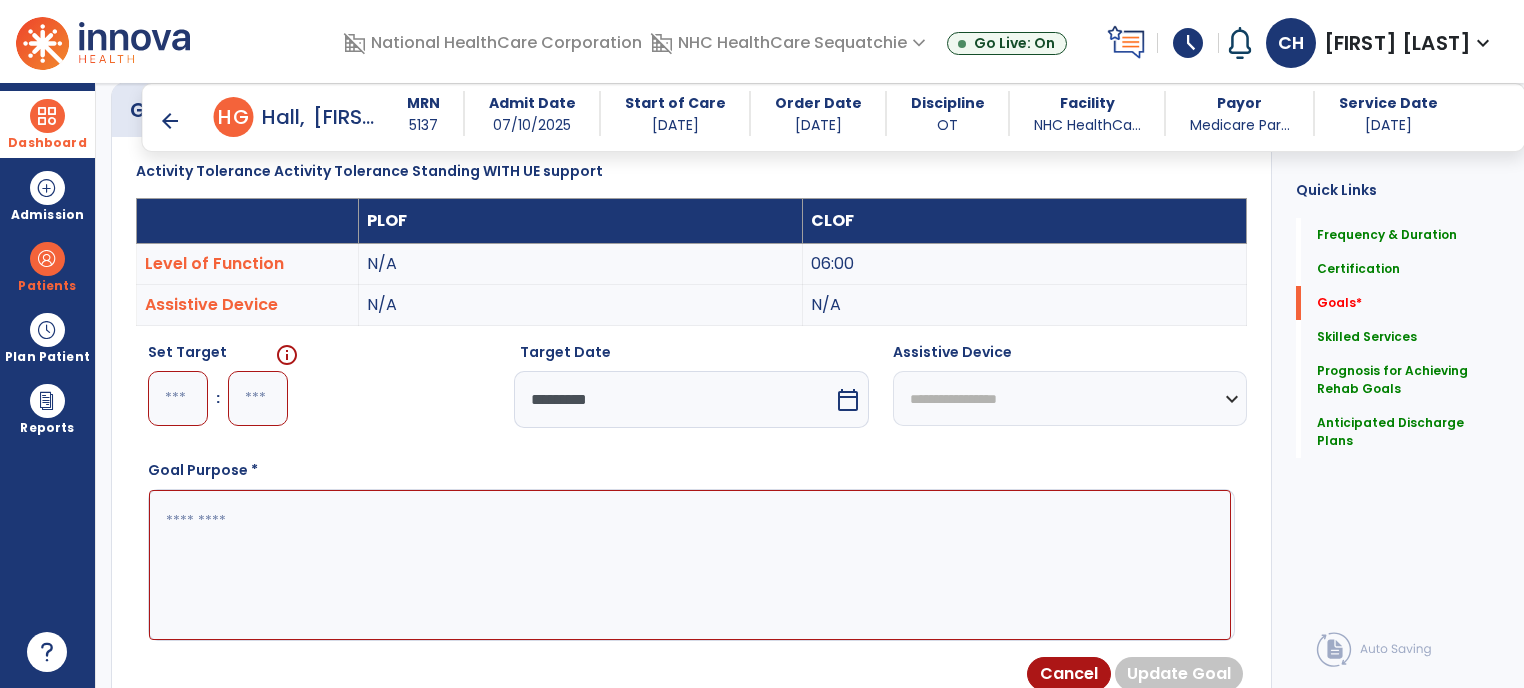 click at bounding box center [178, 398] 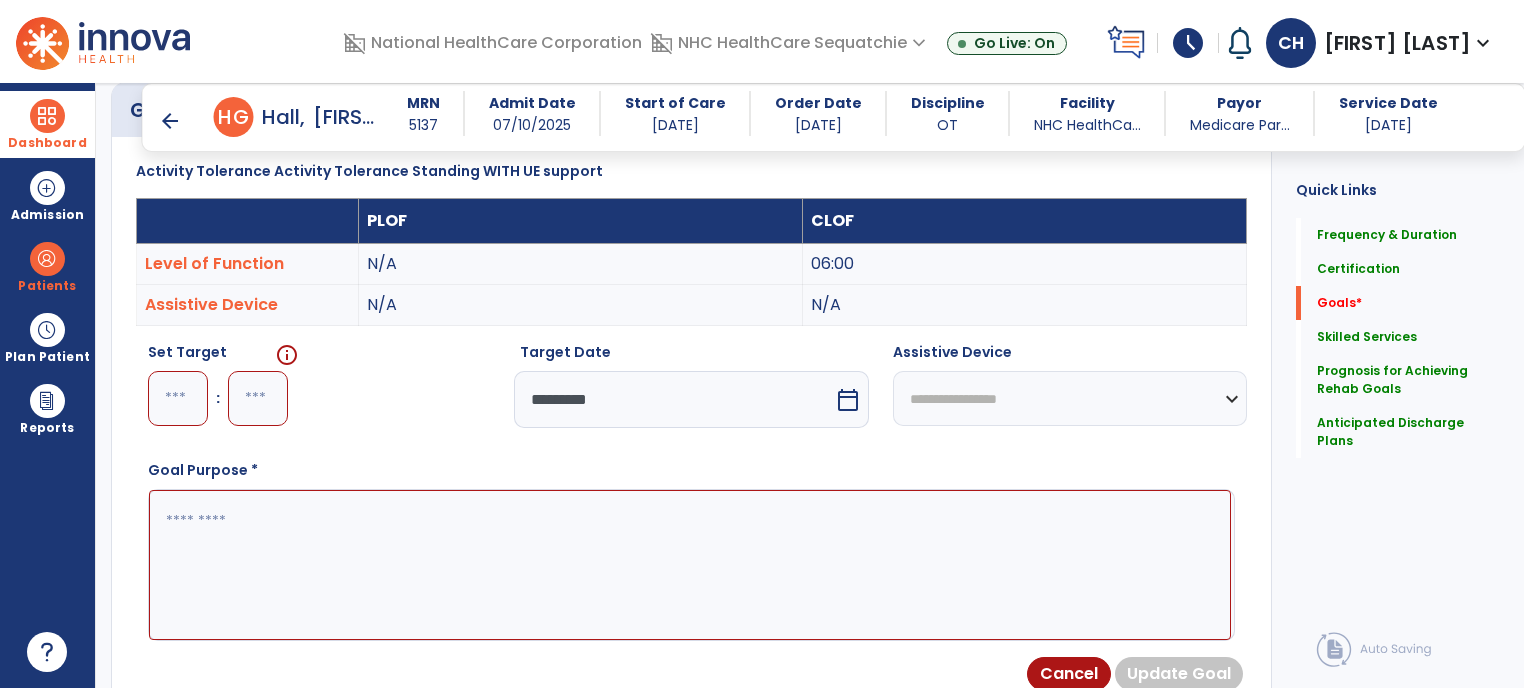 click at bounding box center [178, 398] 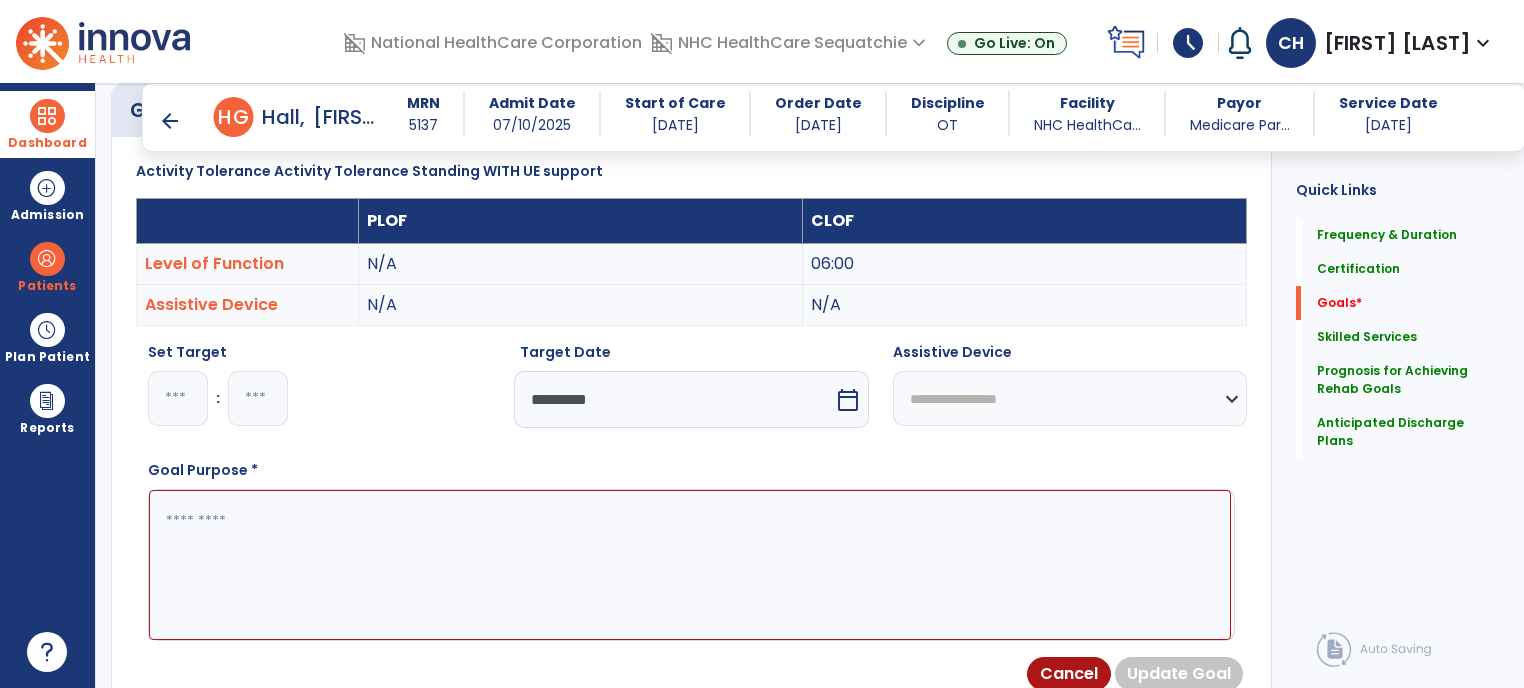 type on "**" 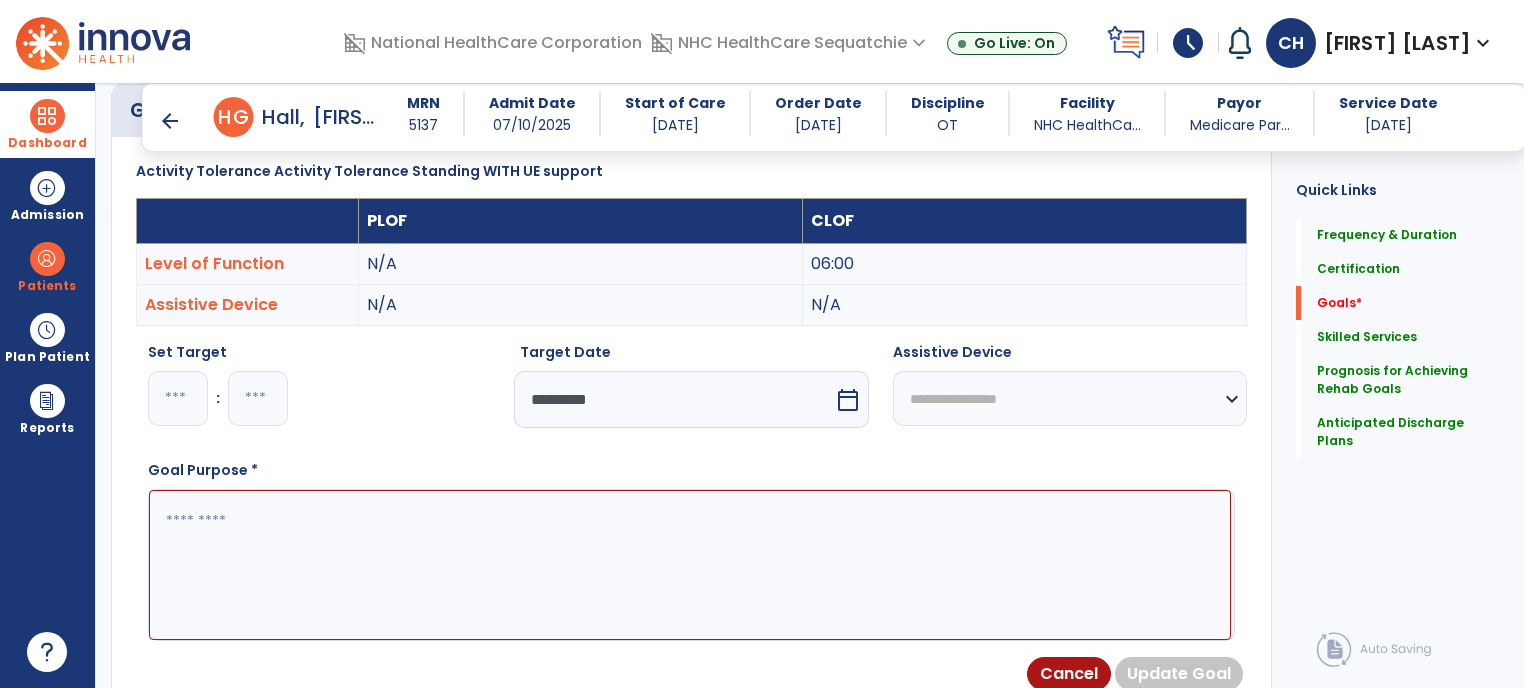 paste on "**********" 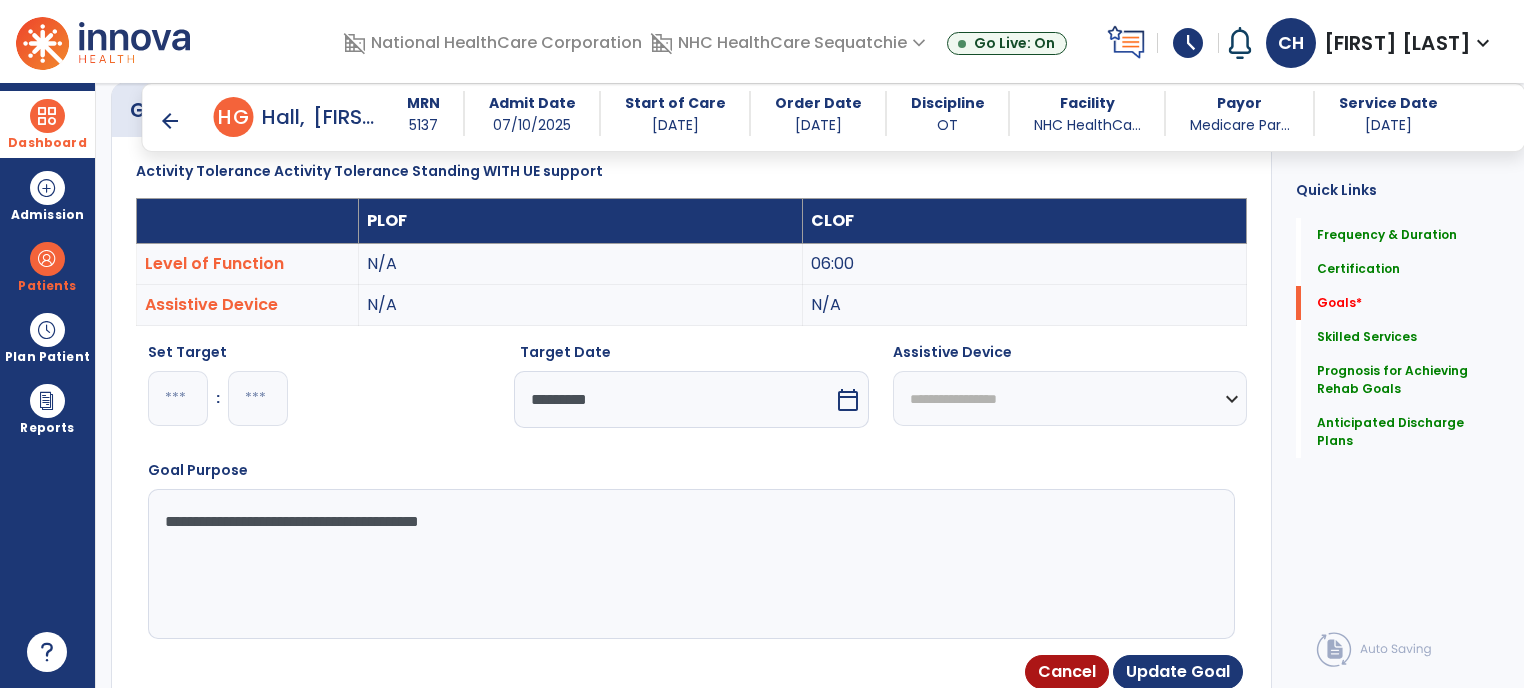 click on "**********" at bounding box center [690, 564] 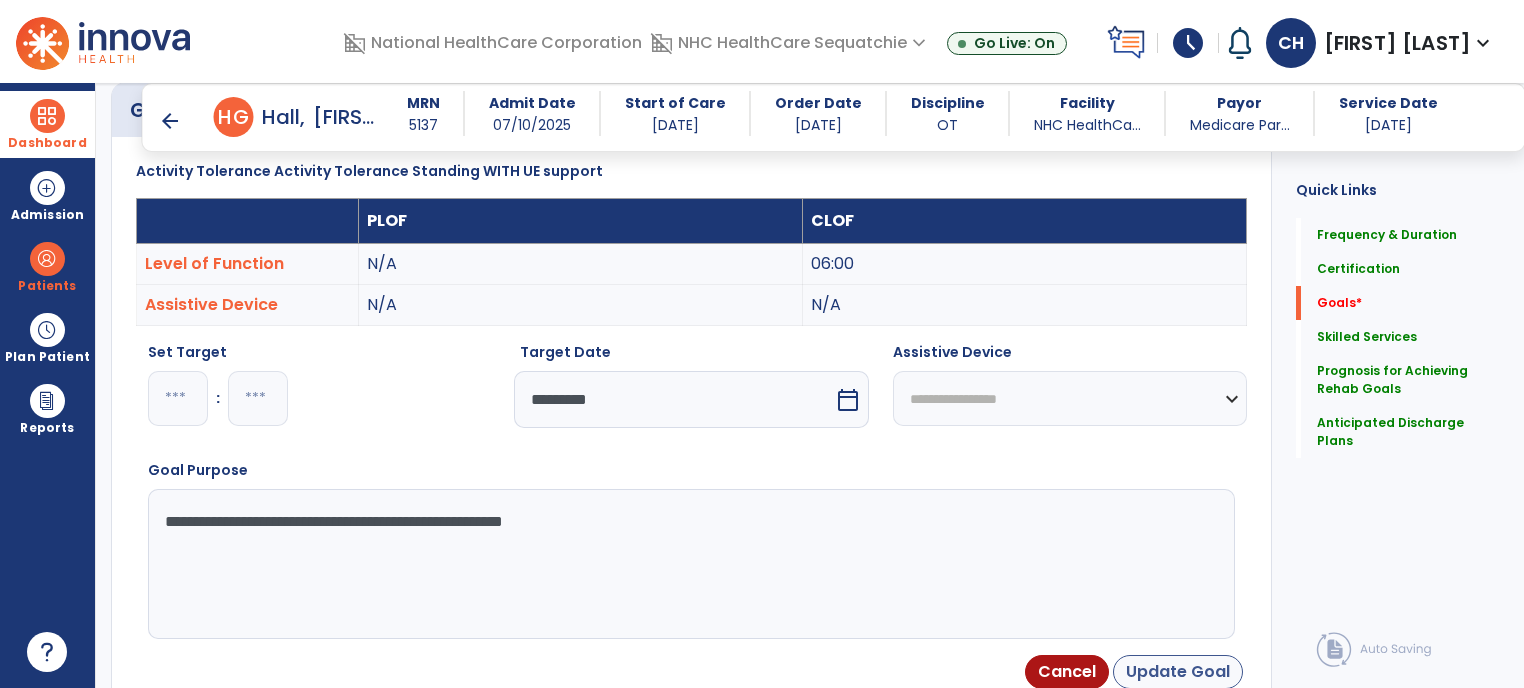 type on "**********" 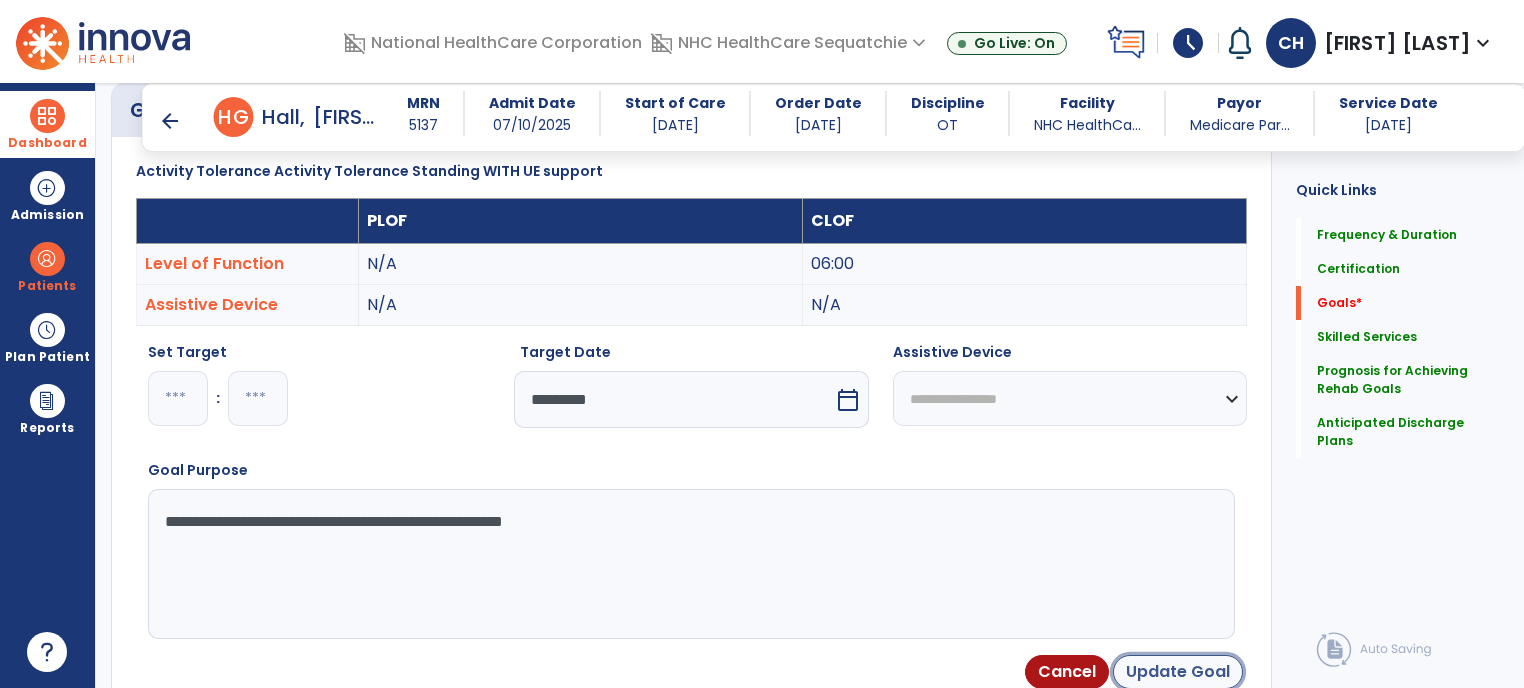 click on "Update Goal" at bounding box center (1178, 672) 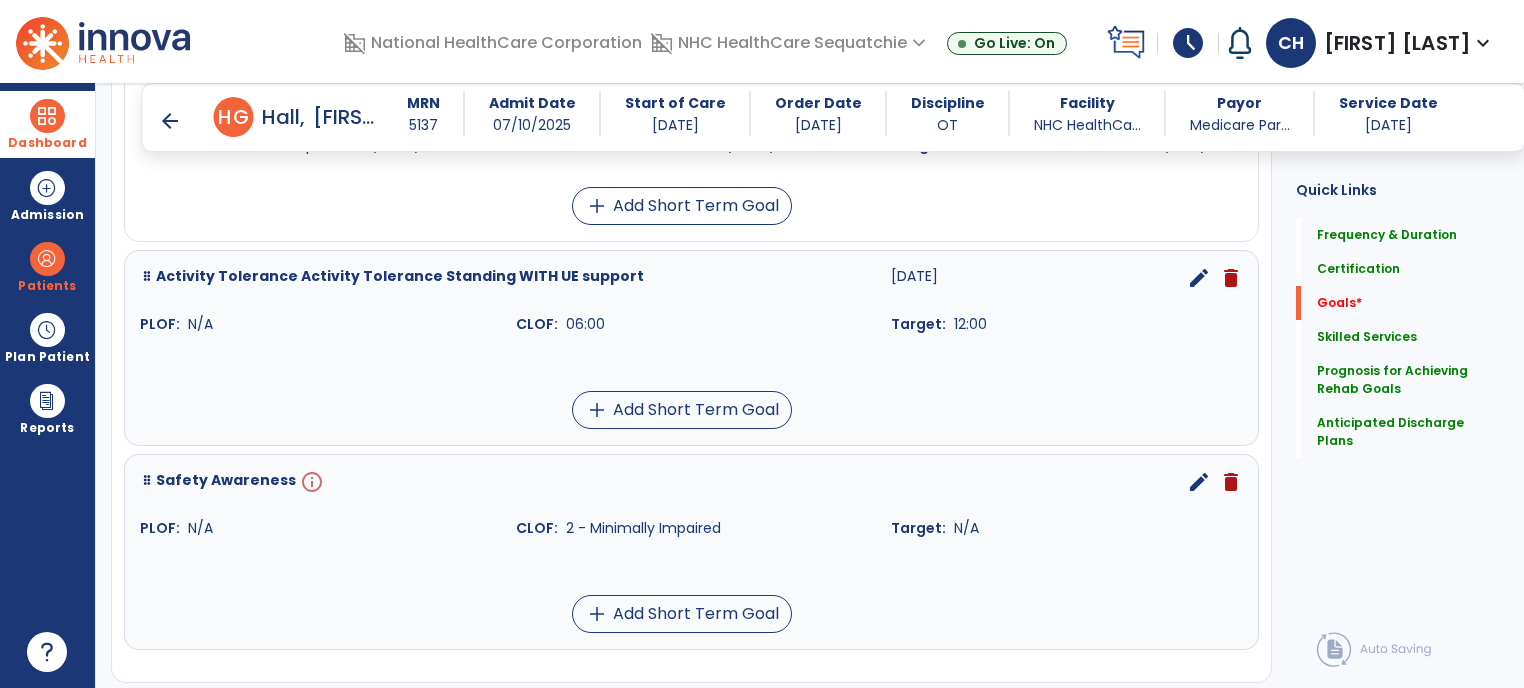 scroll, scrollTop: 1048, scrollLeft: 0, axis: vertical 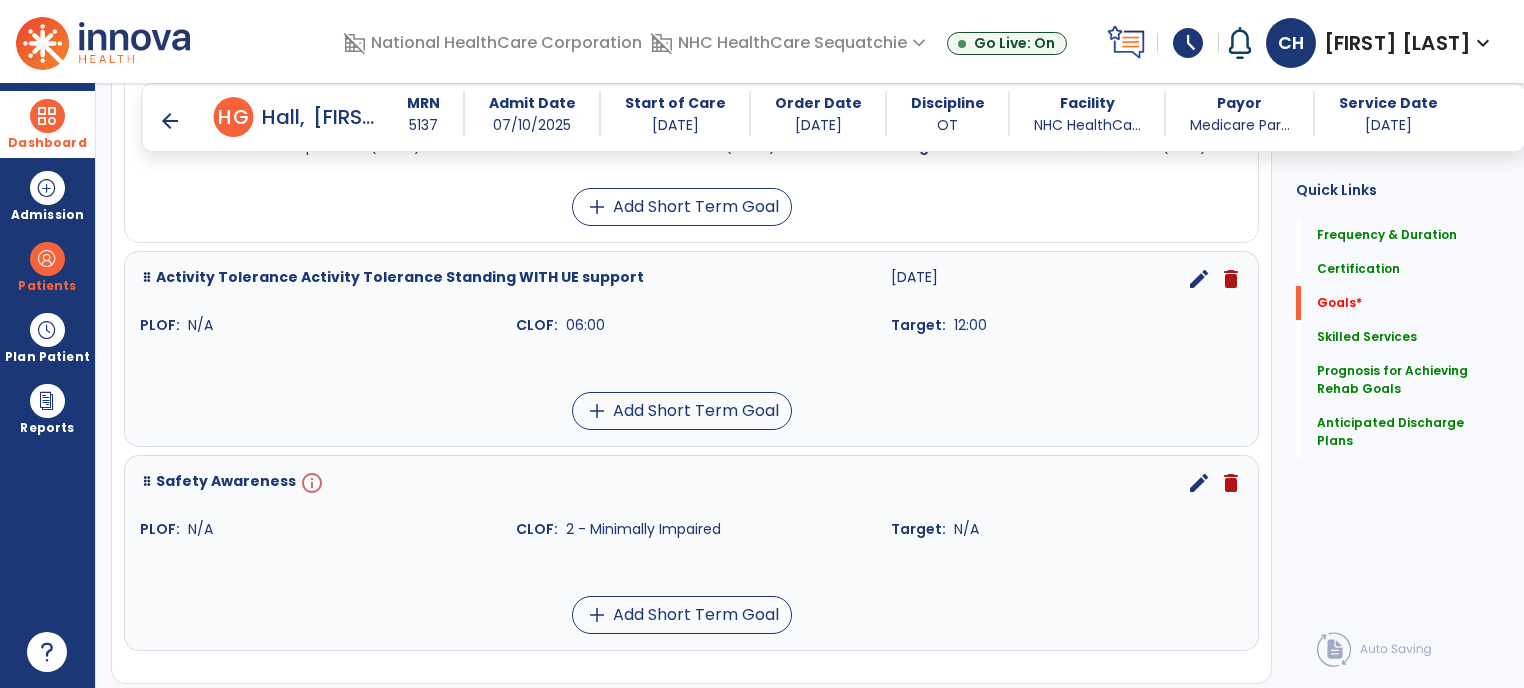 click on "edit" at bounding box center [1199, 483] 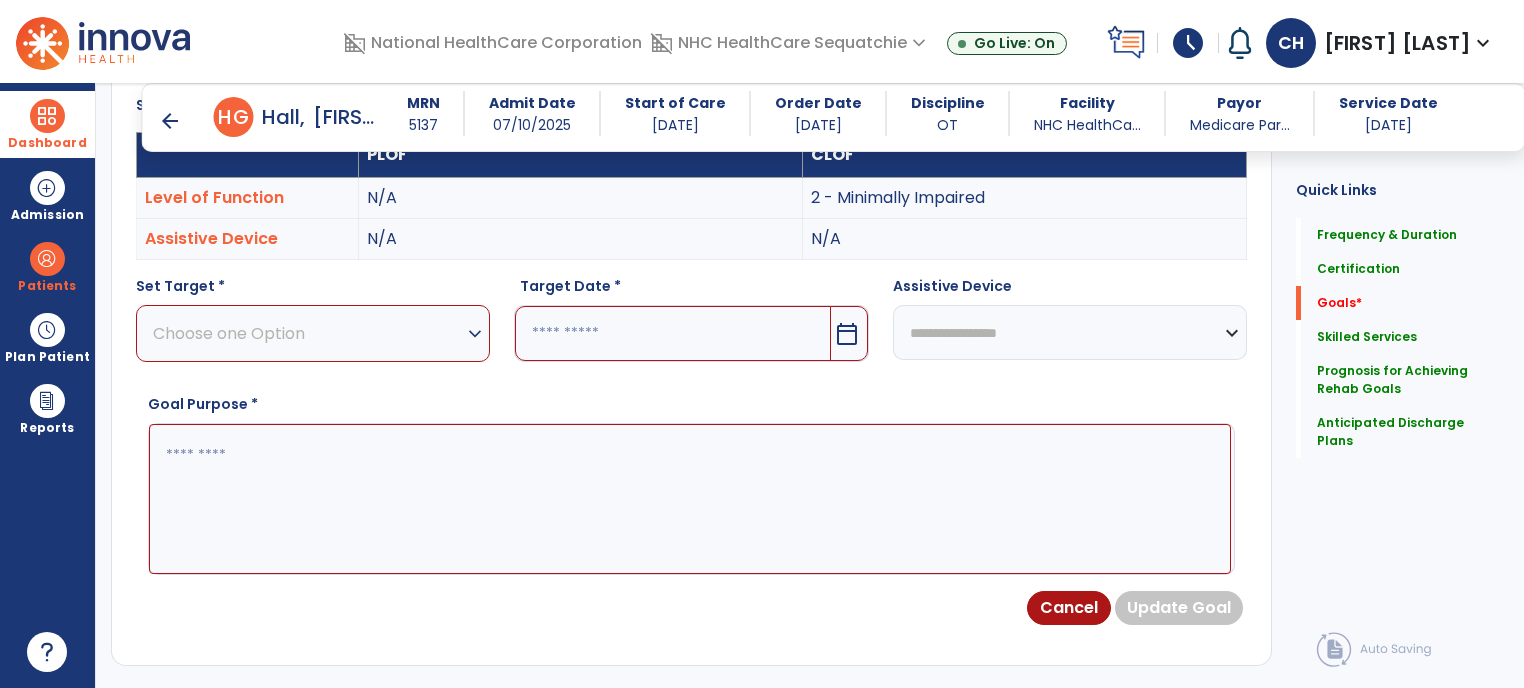 scroll, scrollTop: 534, scrollLeft: 0, axis: vertical 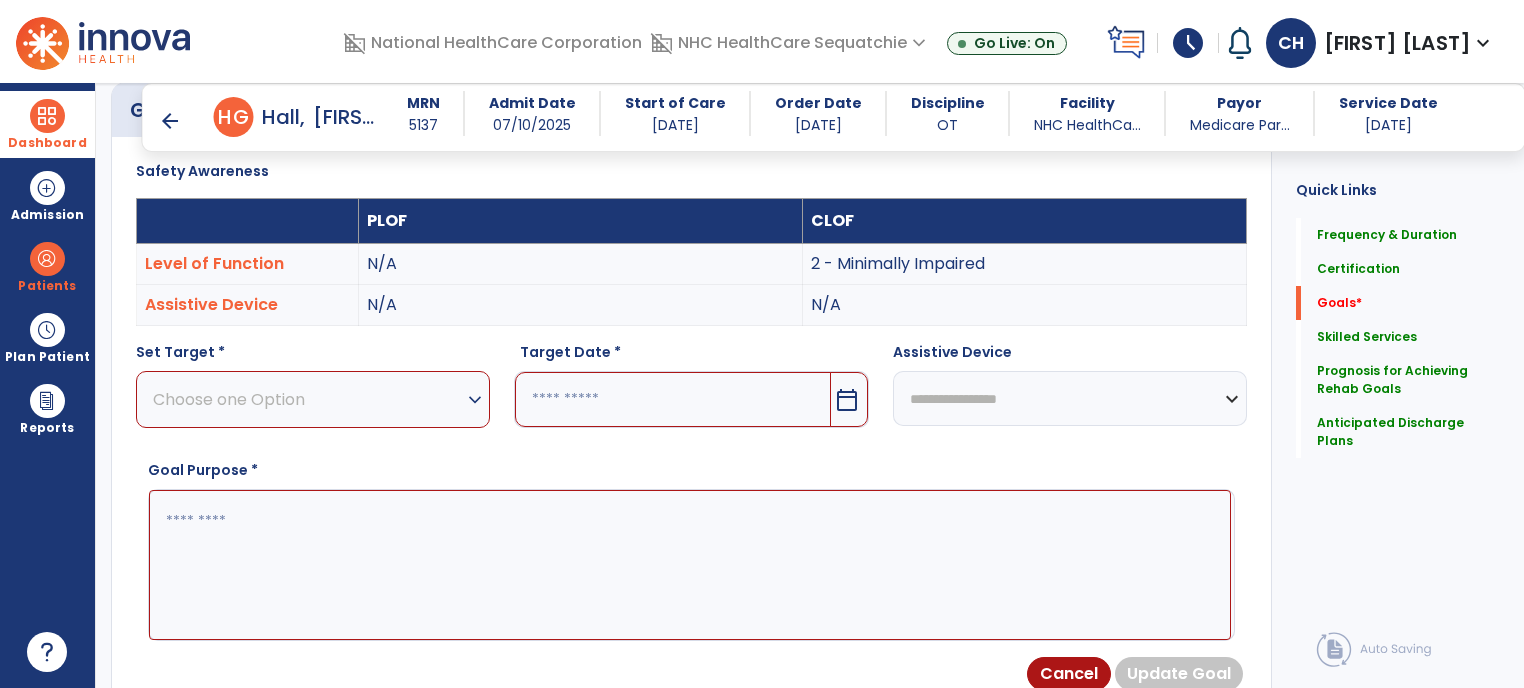click on "Choose one Option" at bounding box center [308, 399] 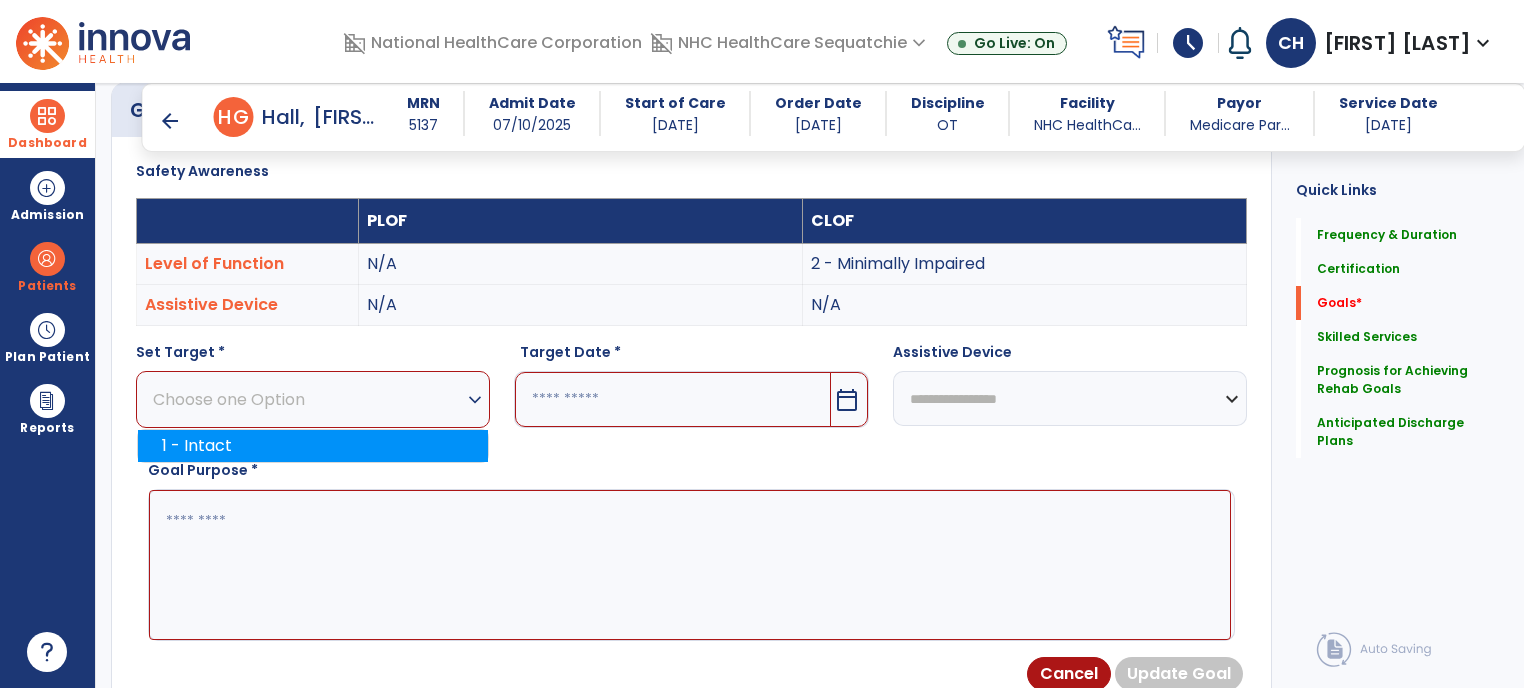 click on "1 - Intact" at bounding box center [313, 446] 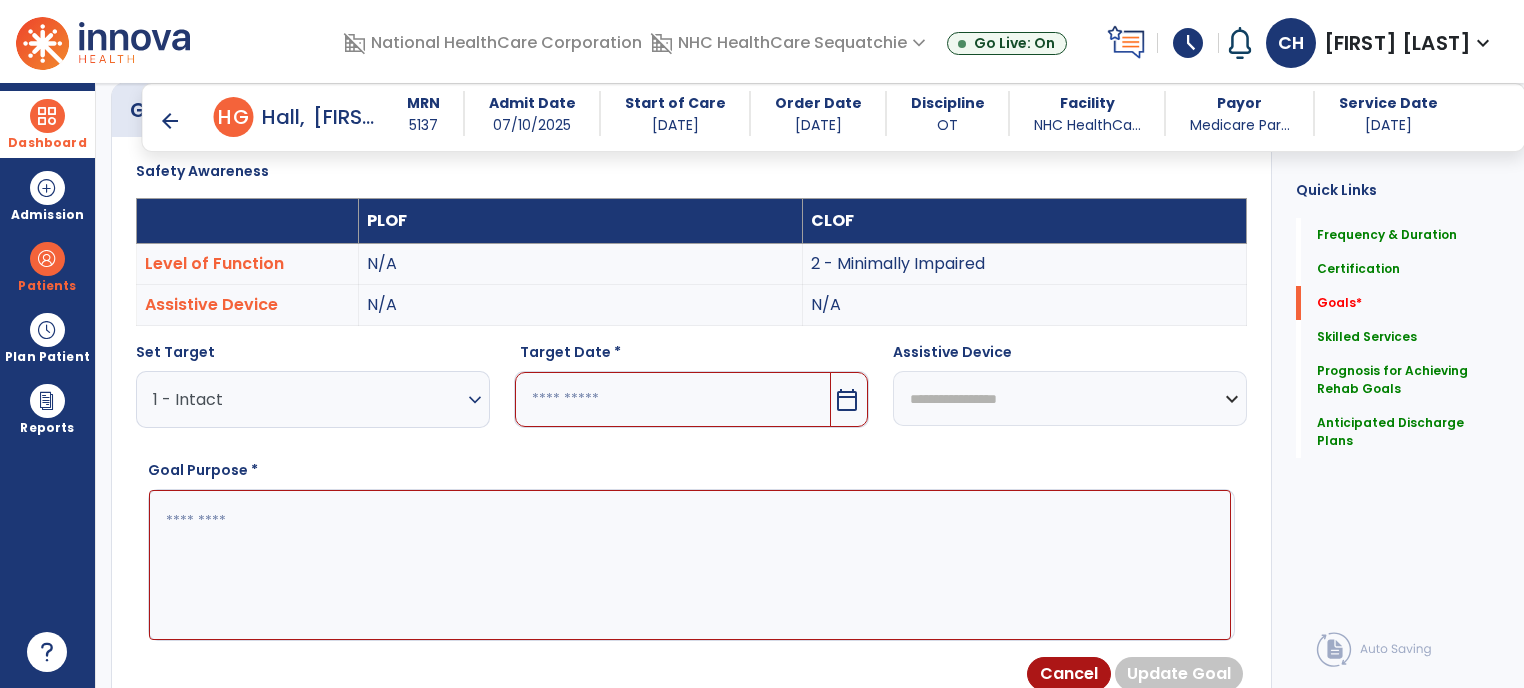 click at bounding box center (672, 399) 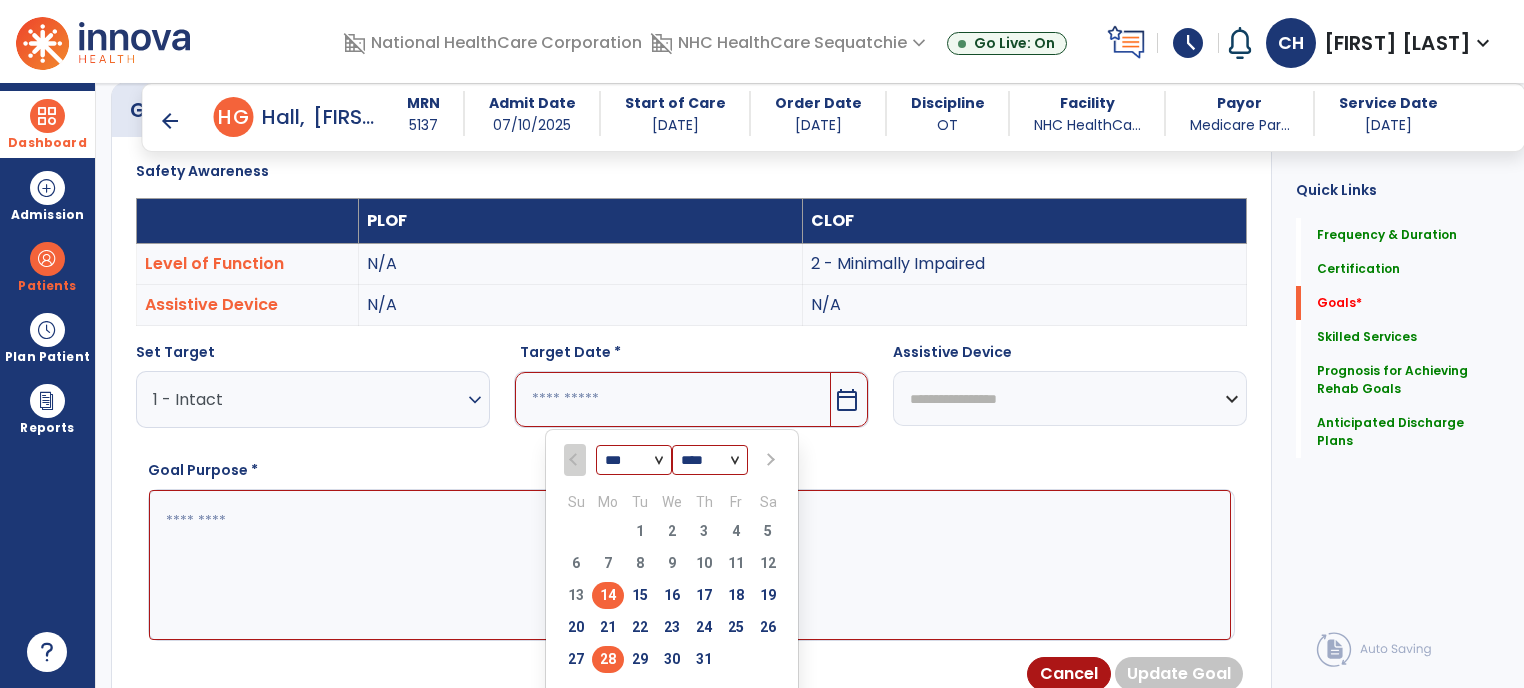 click on "28" at bounding box center [608, 659] 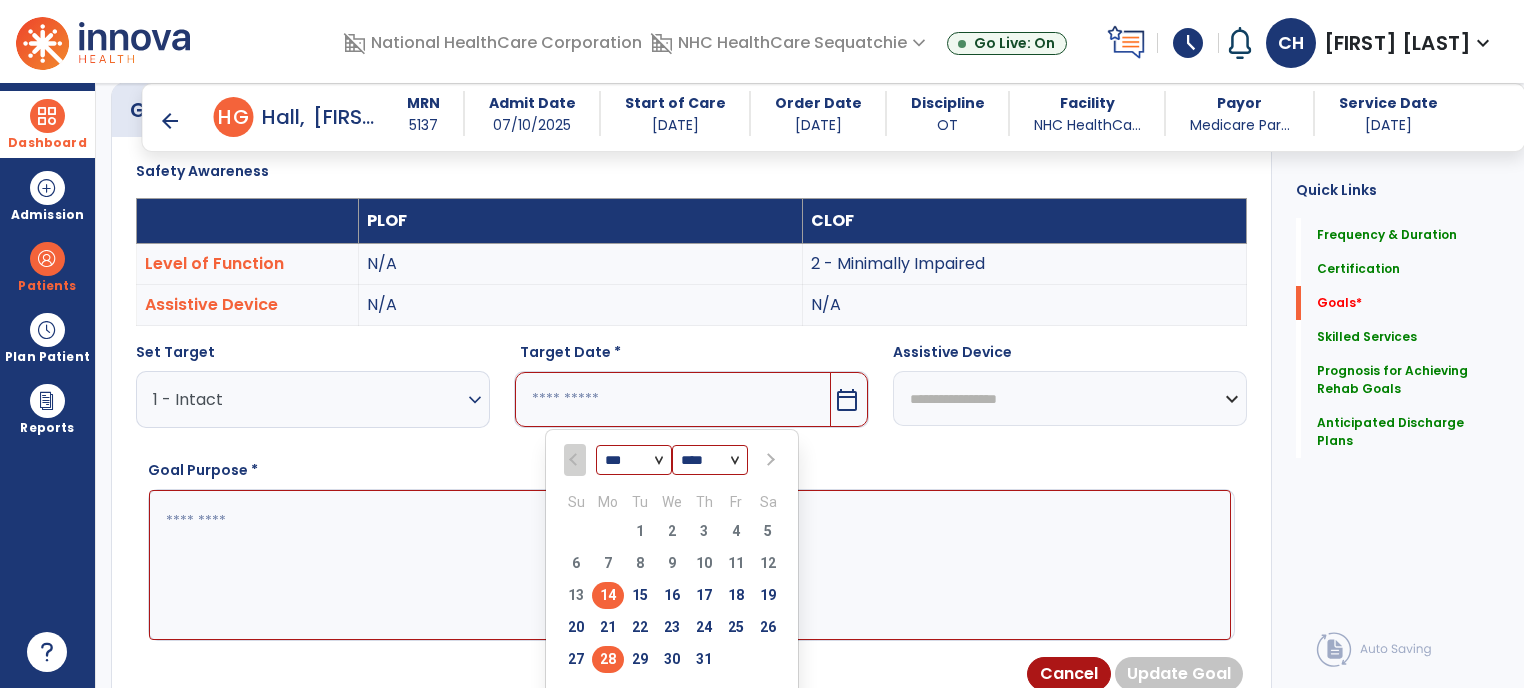 type on "*********" 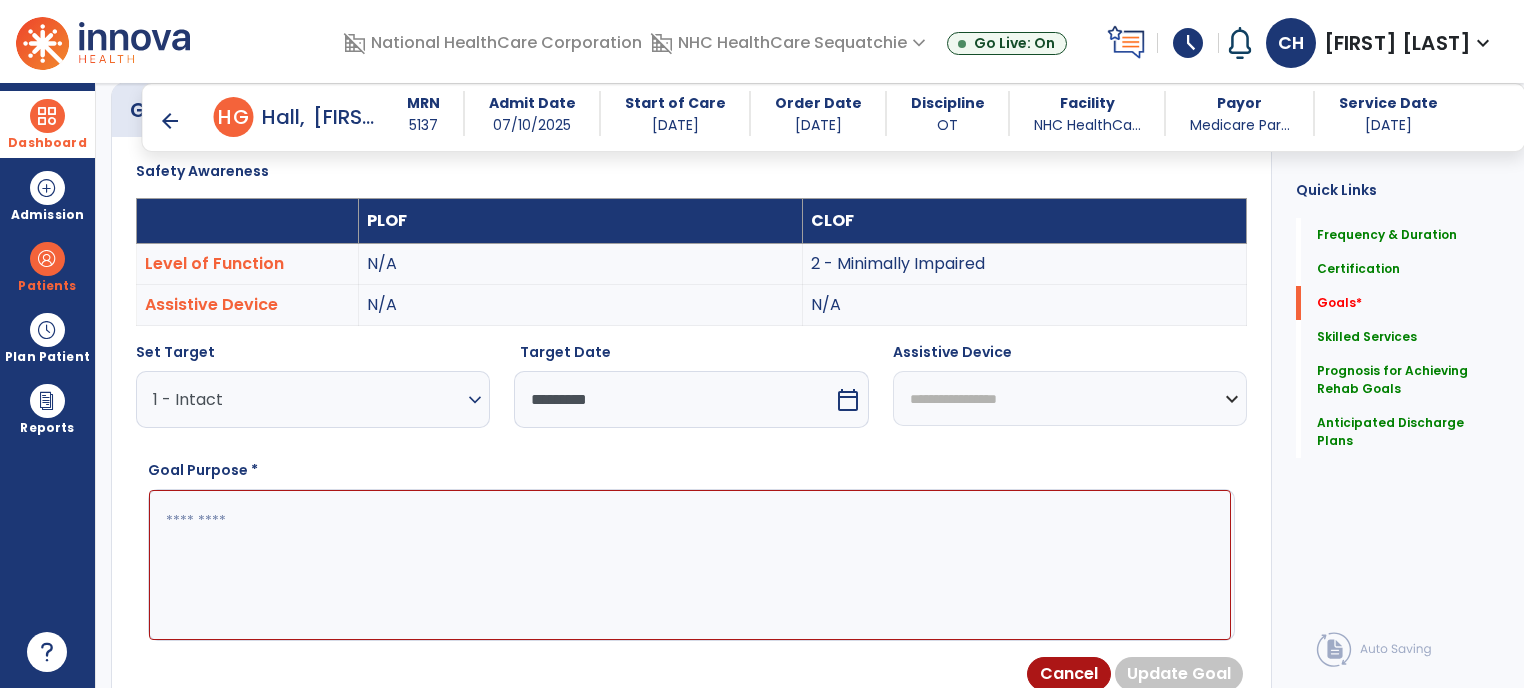 click at bounding box center [690, 565] 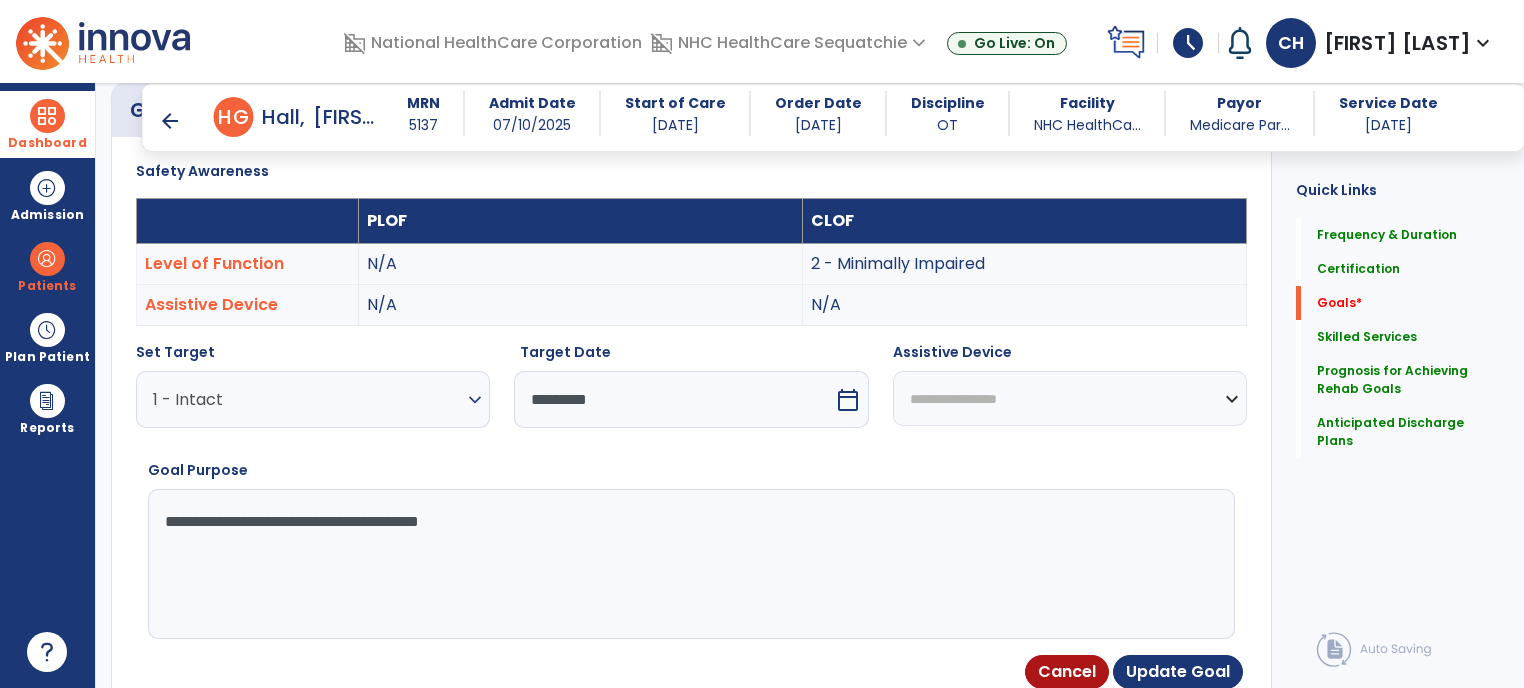 click on "**********" at bounding box center (690, 564) 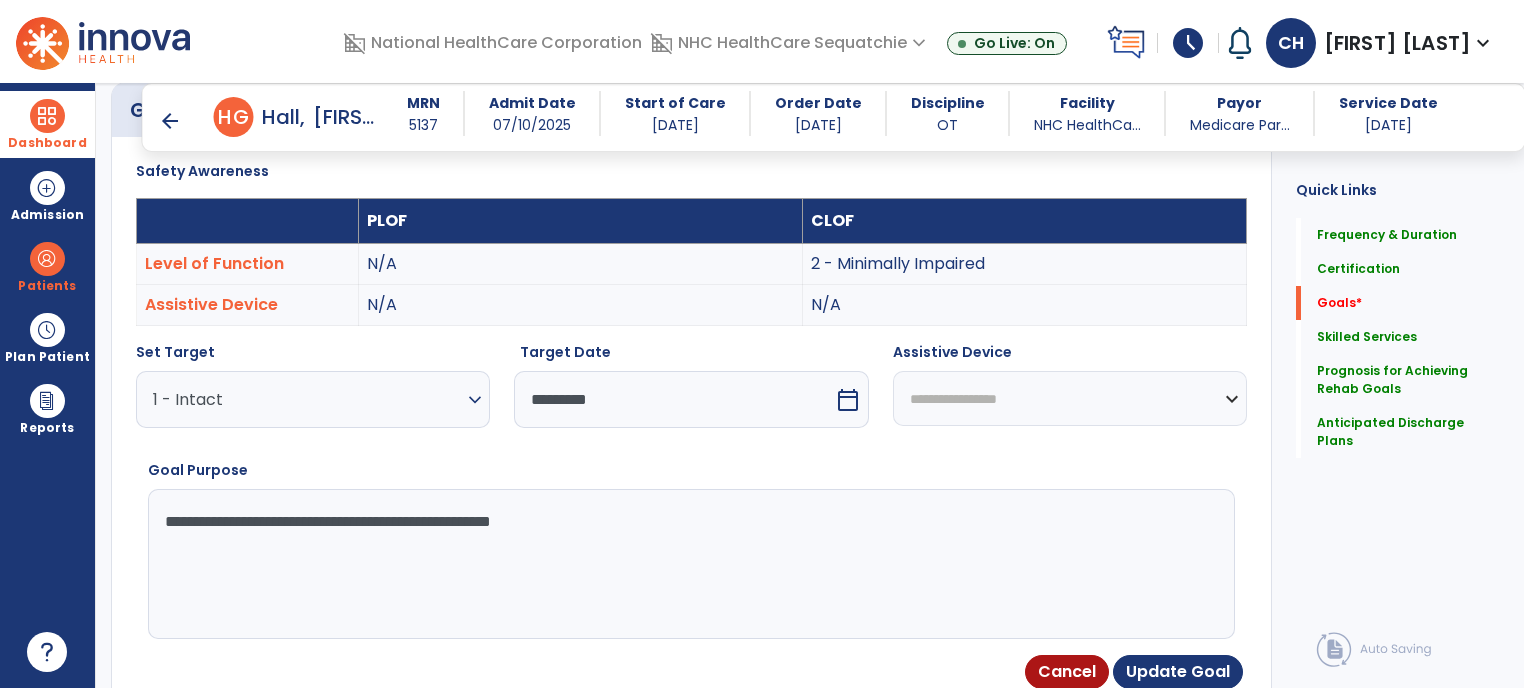 click on "**********" at bounding box center [690, 564] 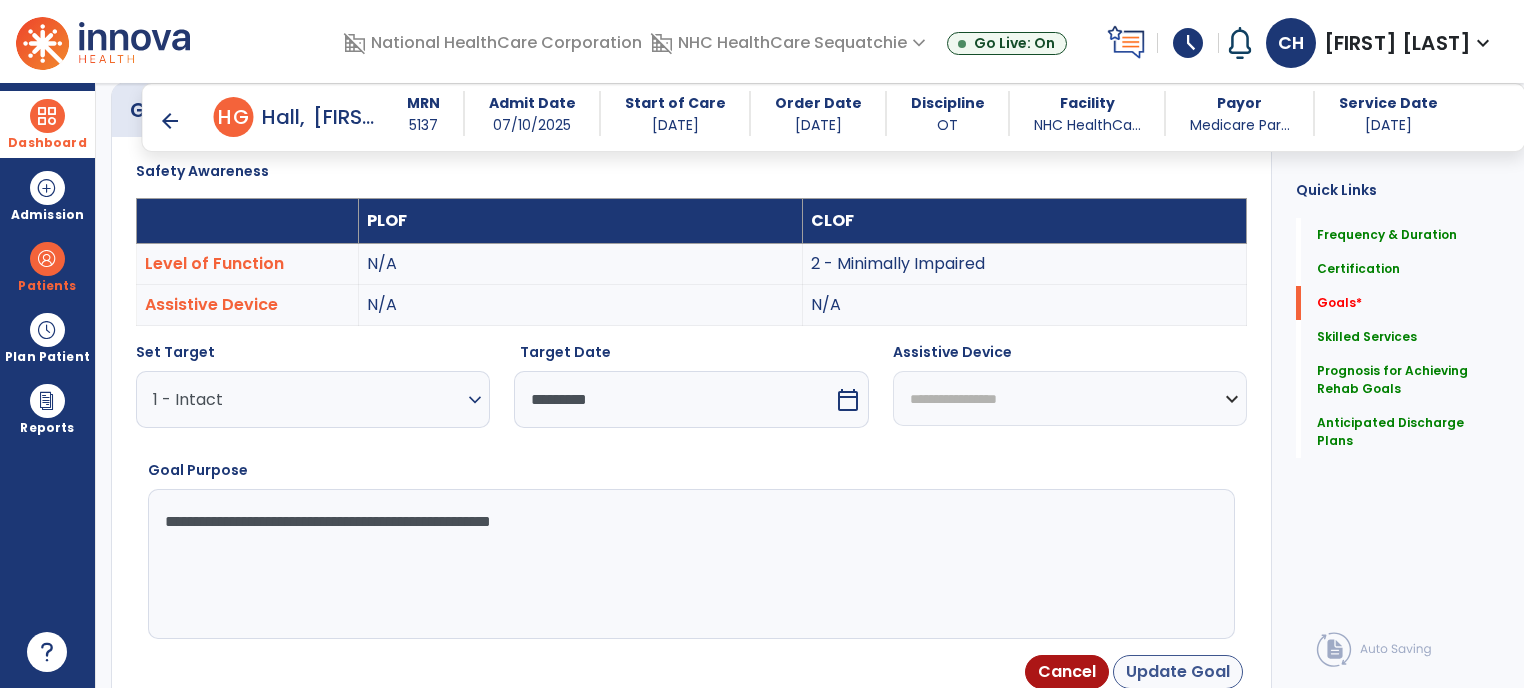 type on "**********" 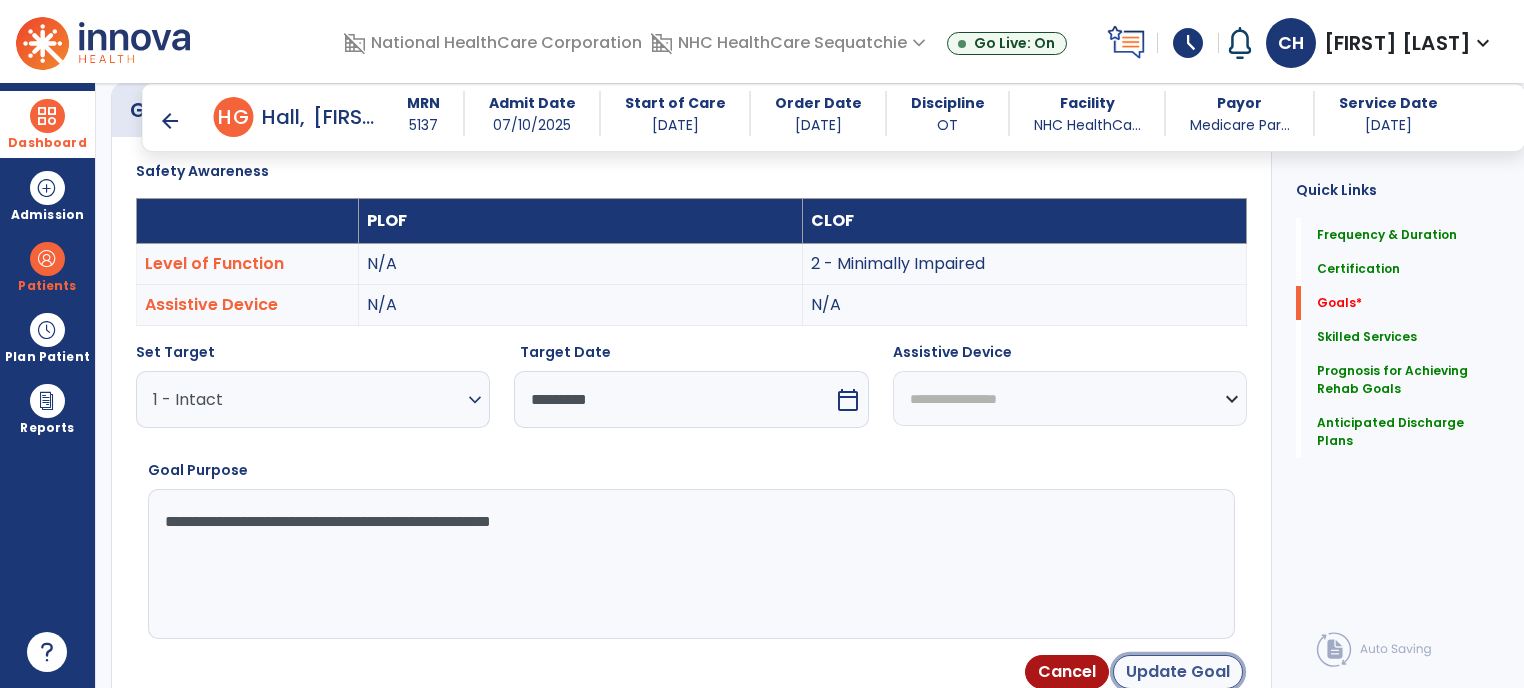 click on "Update Goal" at bounding box center (1178, 672) 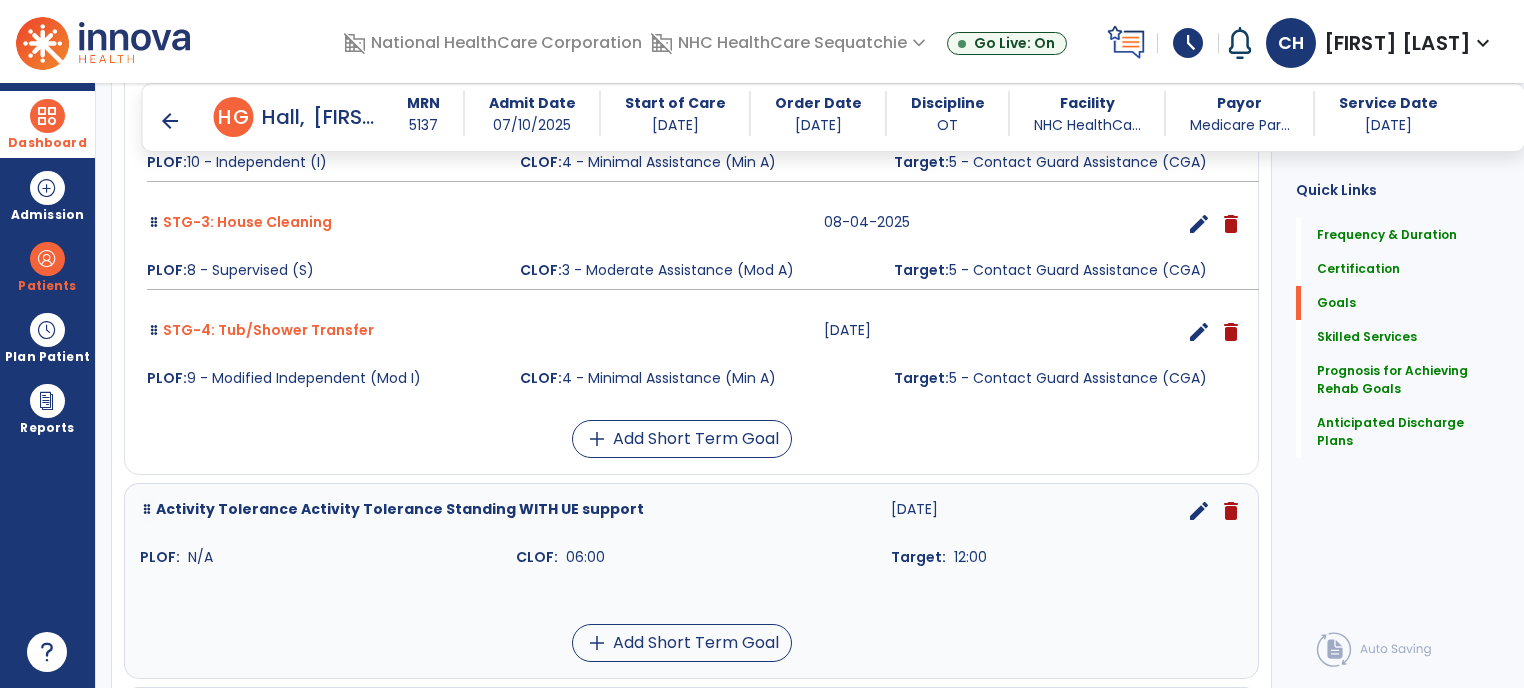 scroll, scrollTop: 928, scrollLeft: 0, axis: vertical 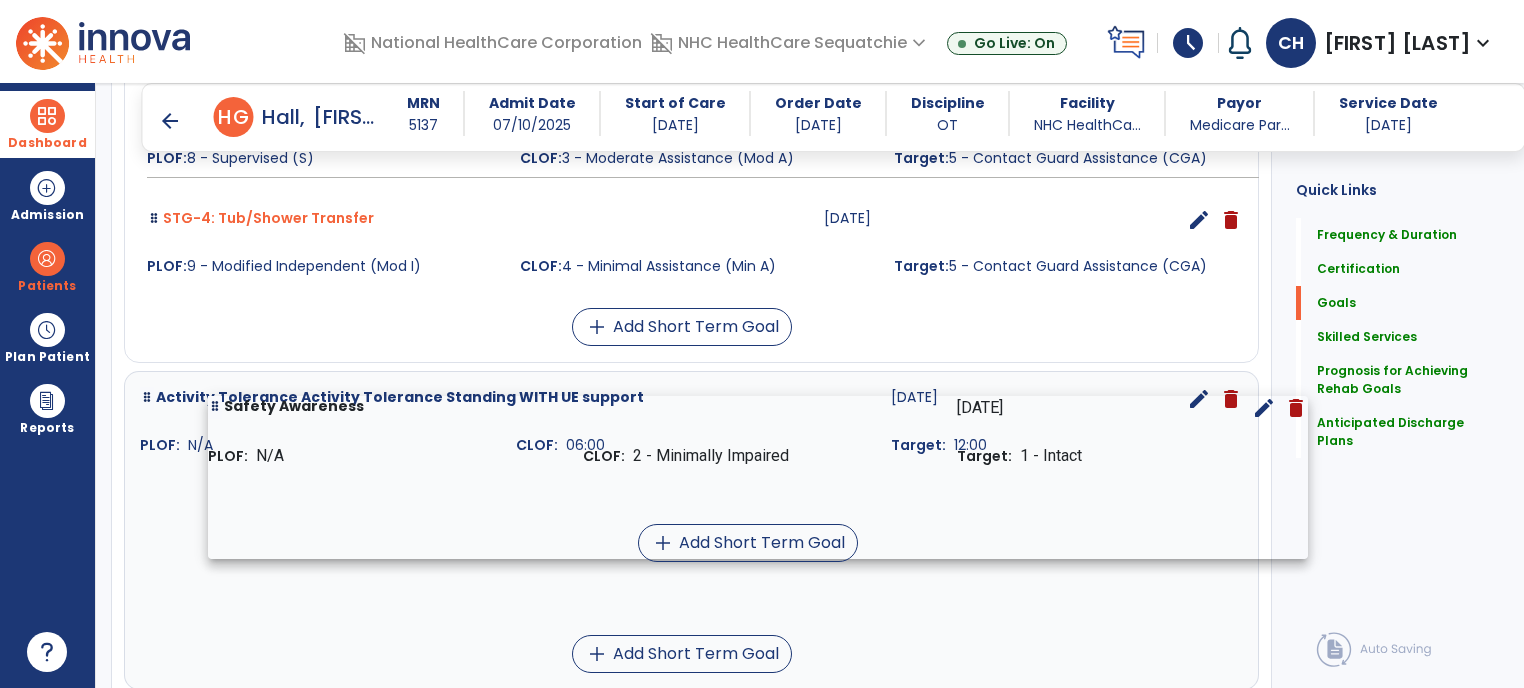drag, startPoint x: 316, startPoint y: 629, endPoint x: 384, endPoint y: 435, distance: 205.57237 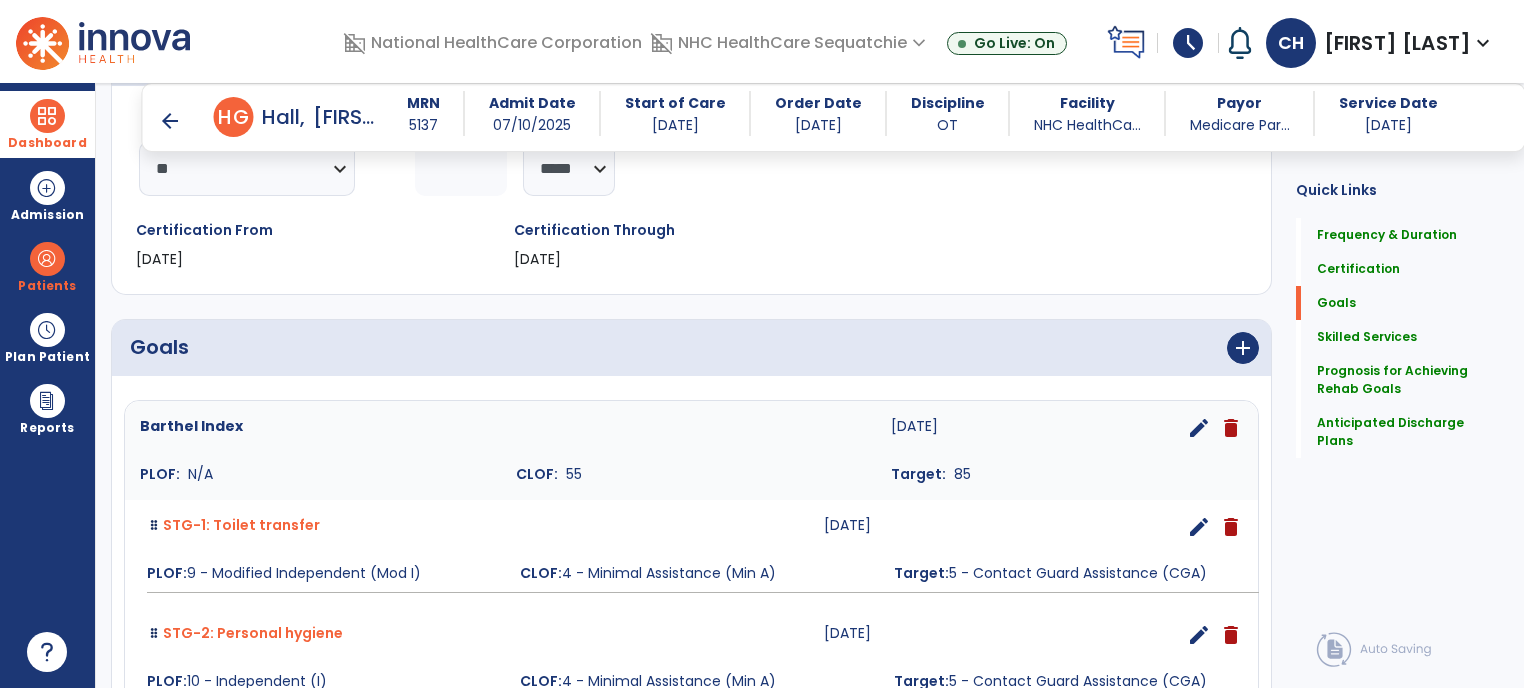 scroll, scrollTop: 296, scrollLeft: 0, axis: vertical 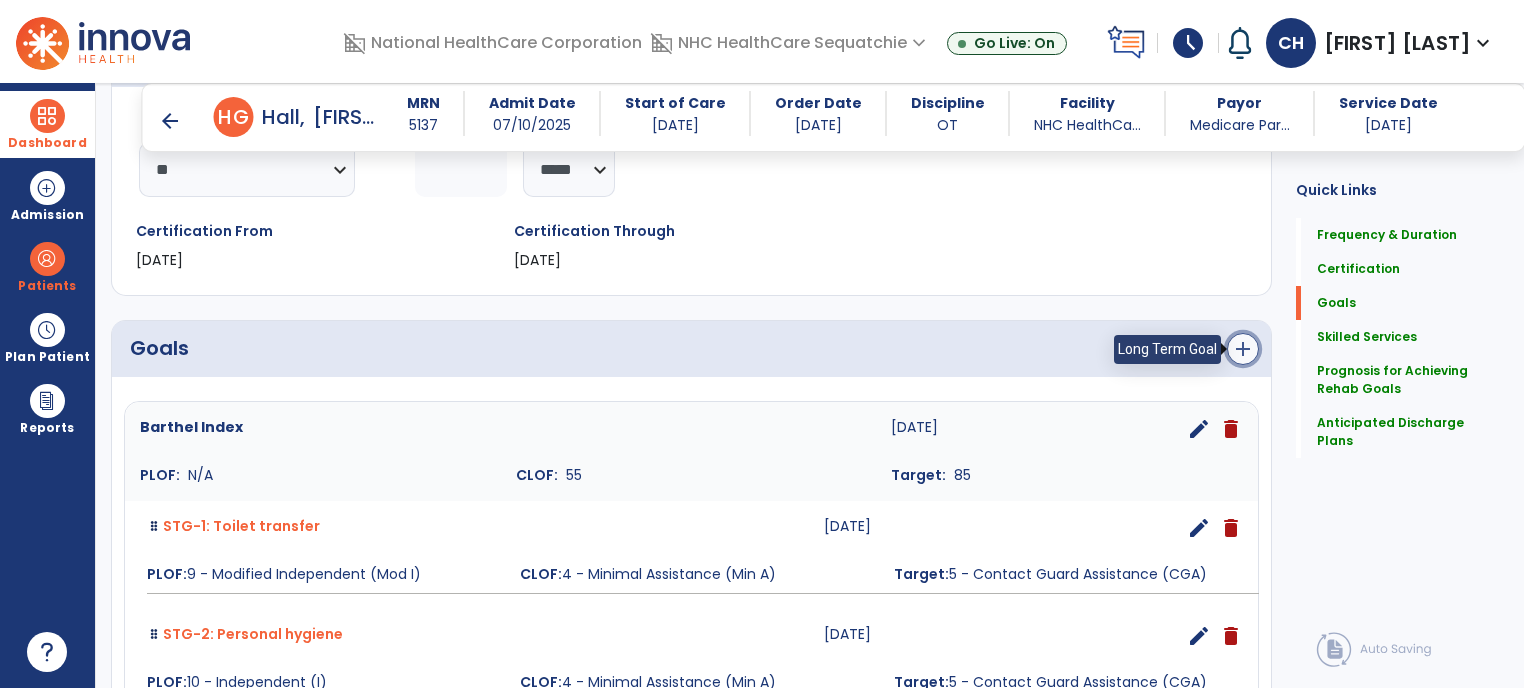 click on "add" at bounding box center [1243, 349] 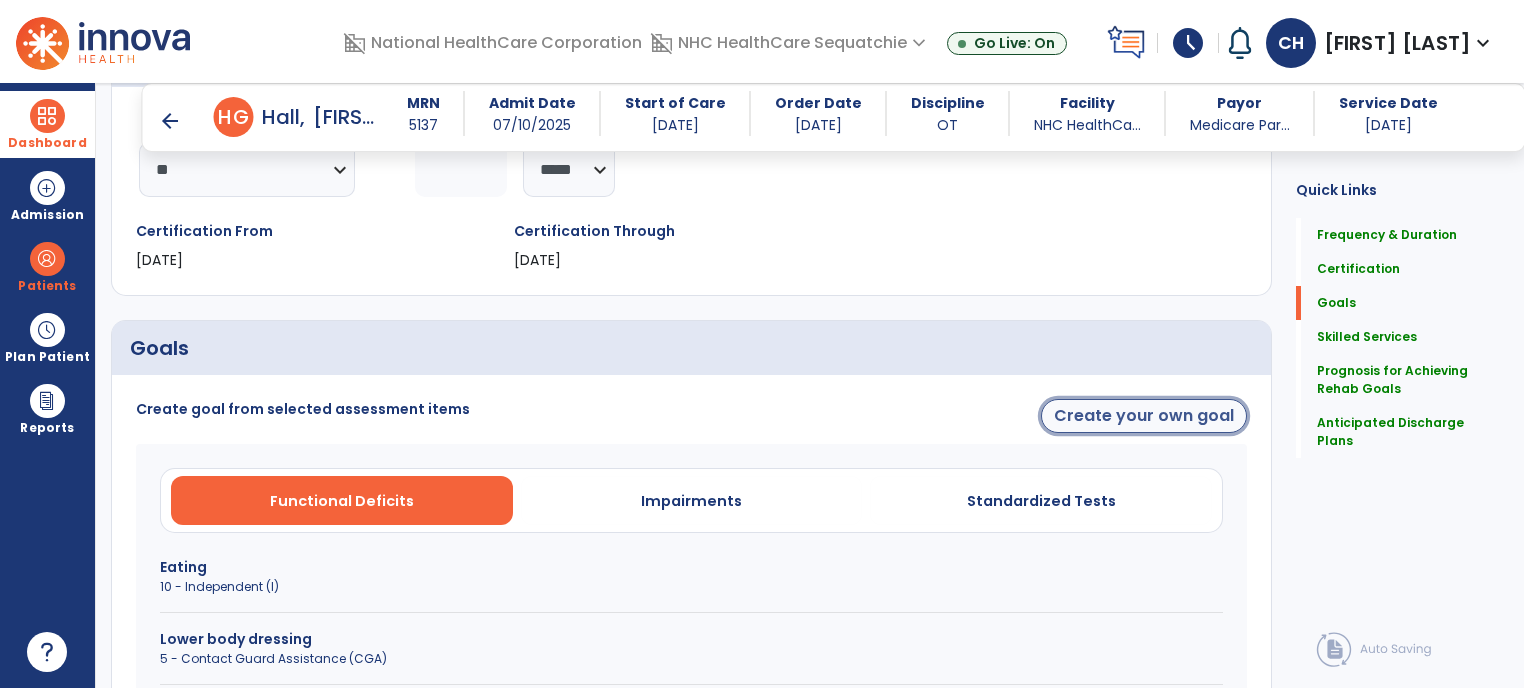click on "Create your own goal" at bounding box center [1144, 416] 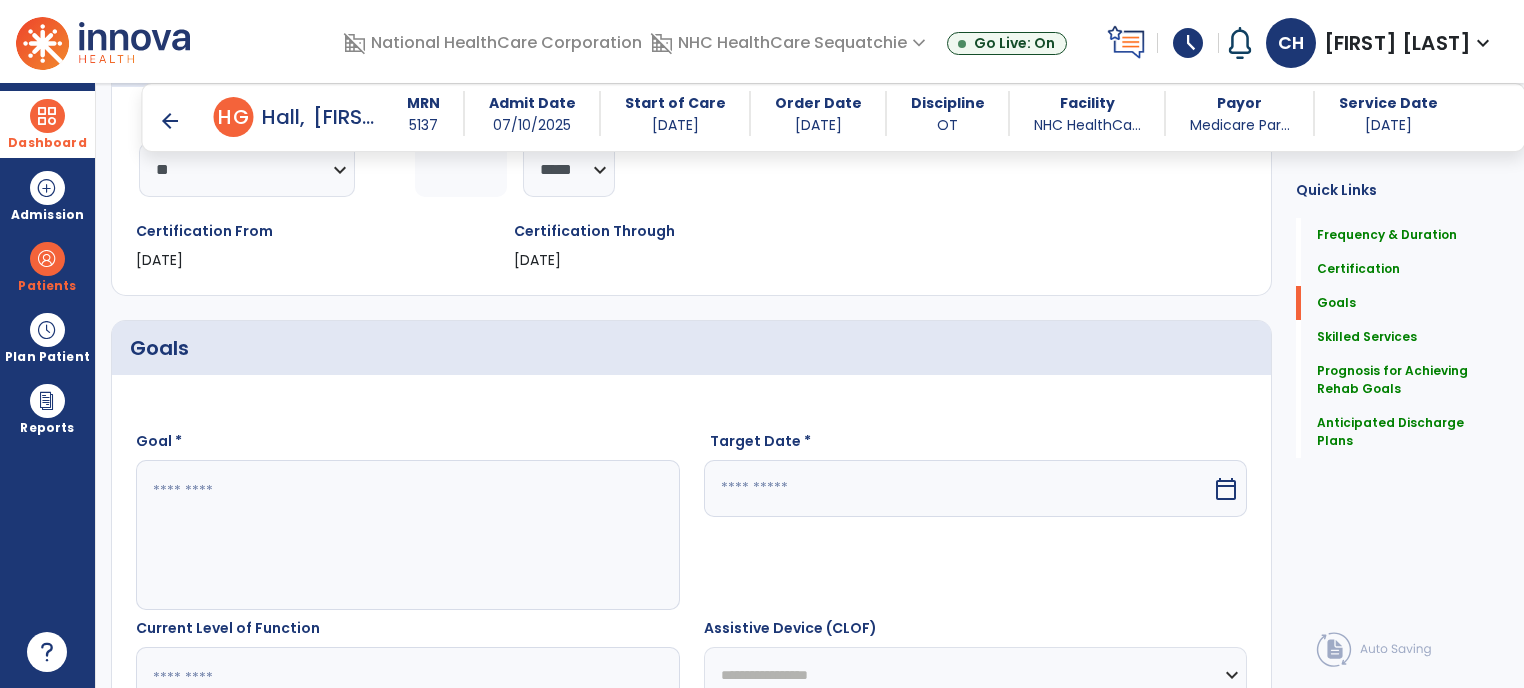 click at bounding box center (407, 535) 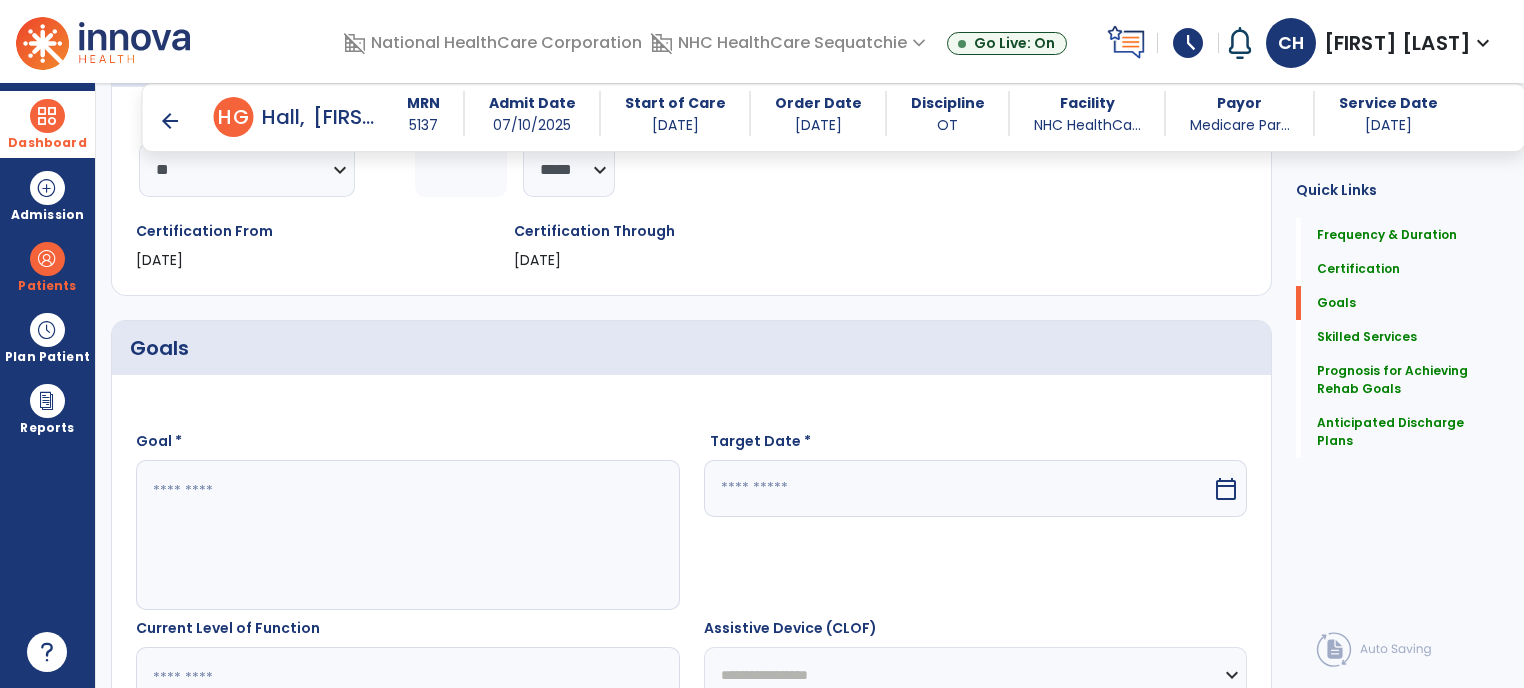 click at bounding box center (958, 488) 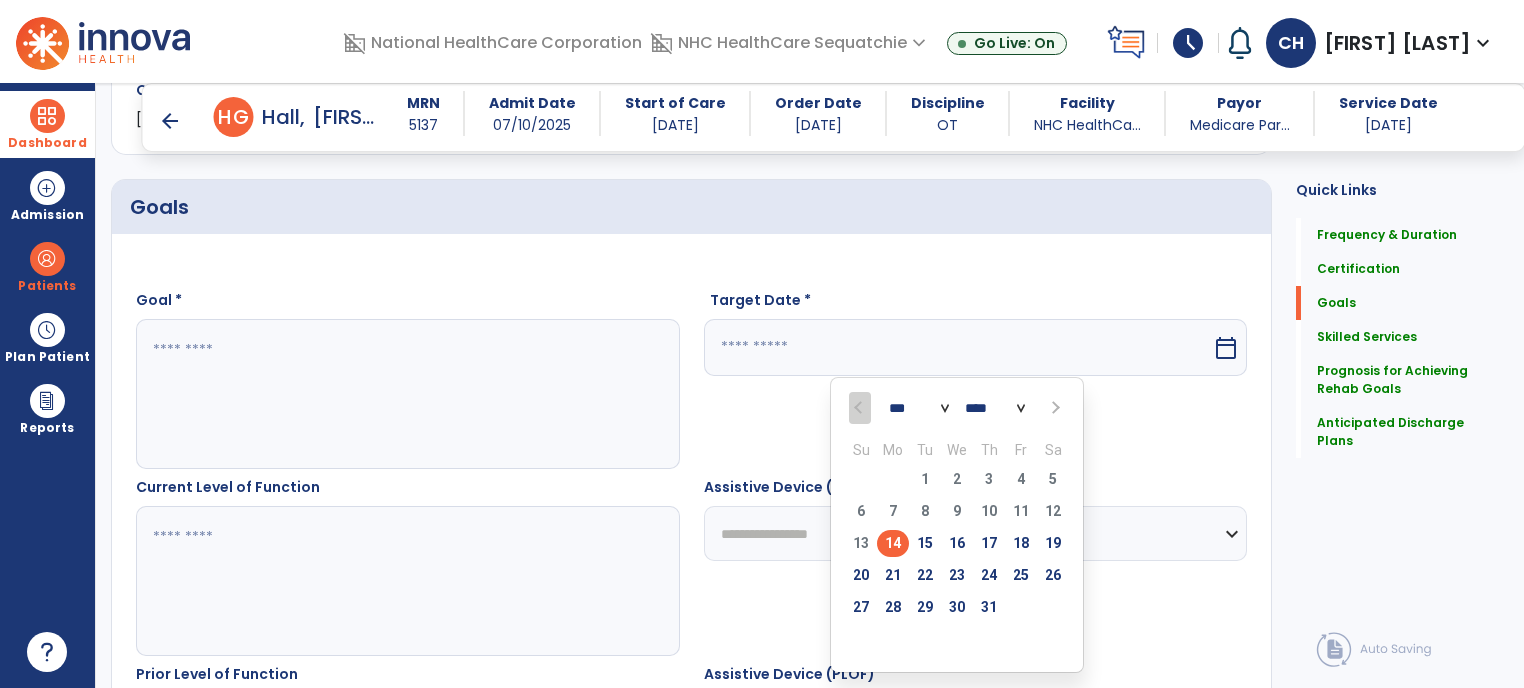 scroll, scrollTop: 436, scrollLeft: 0, axis: vertical 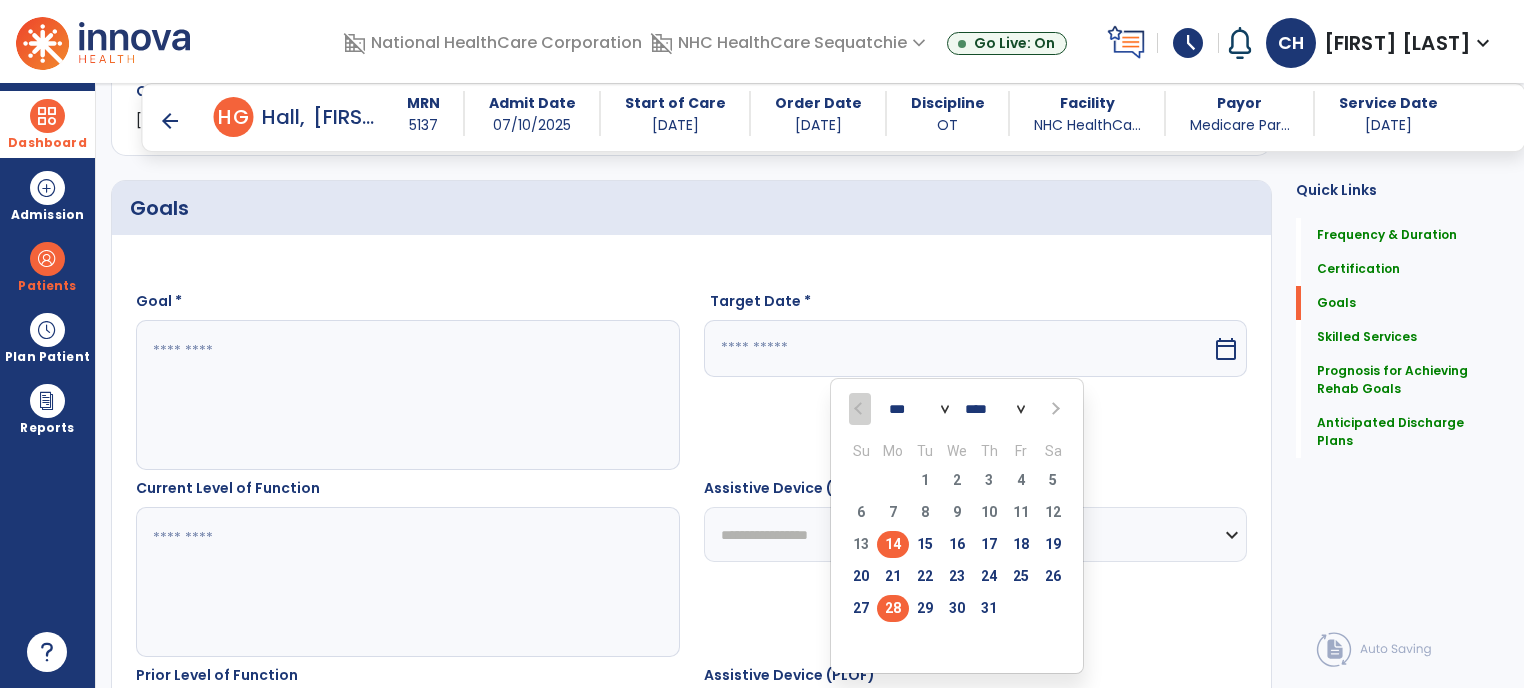 click on "28" at bounding box center (893, 608) 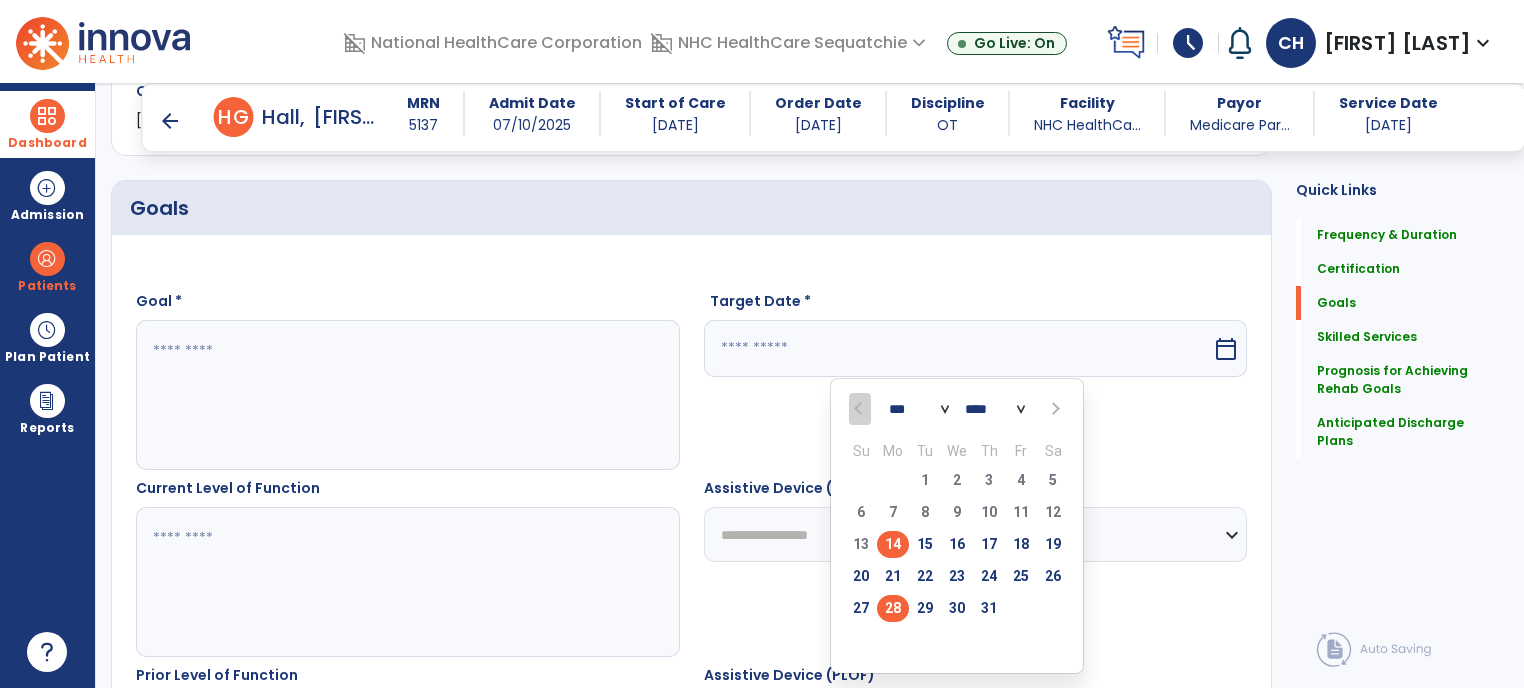 type on "*********" 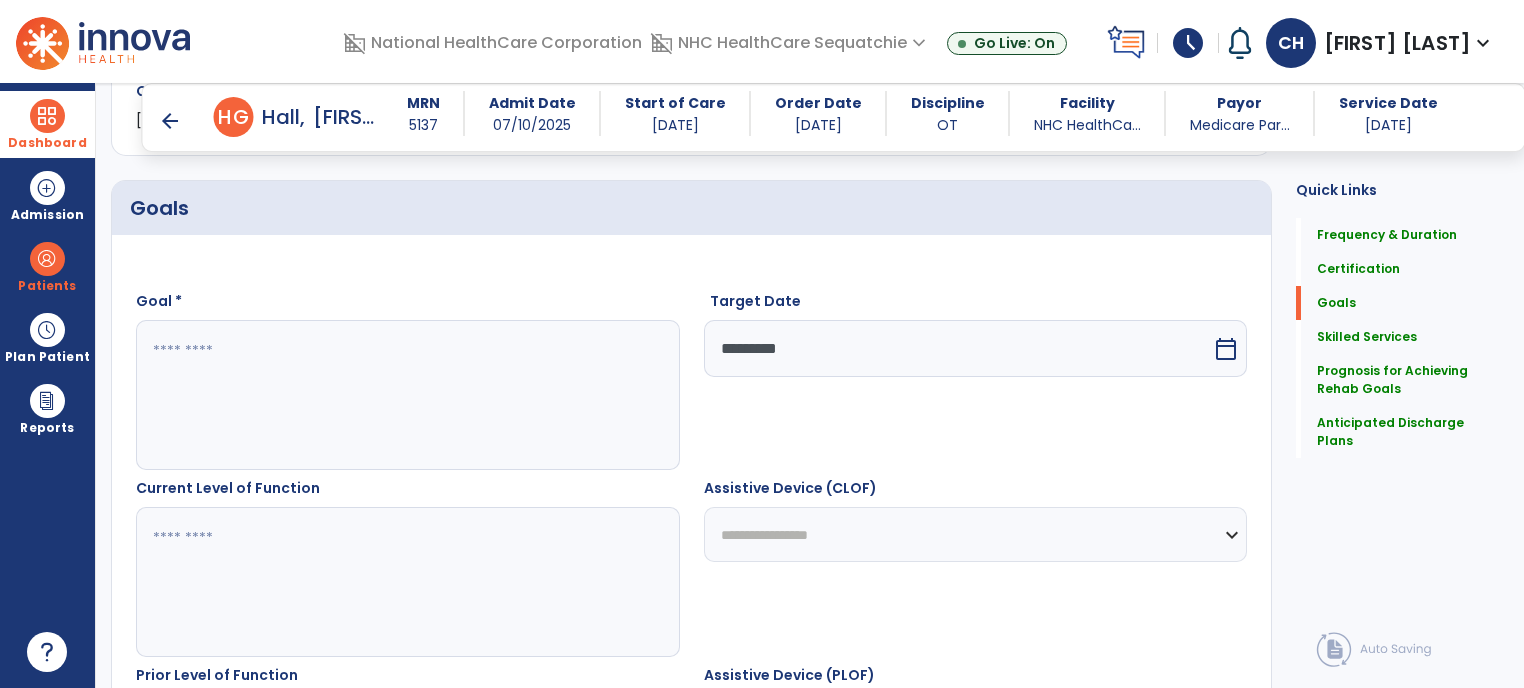 click at bounding box center (407, 395) 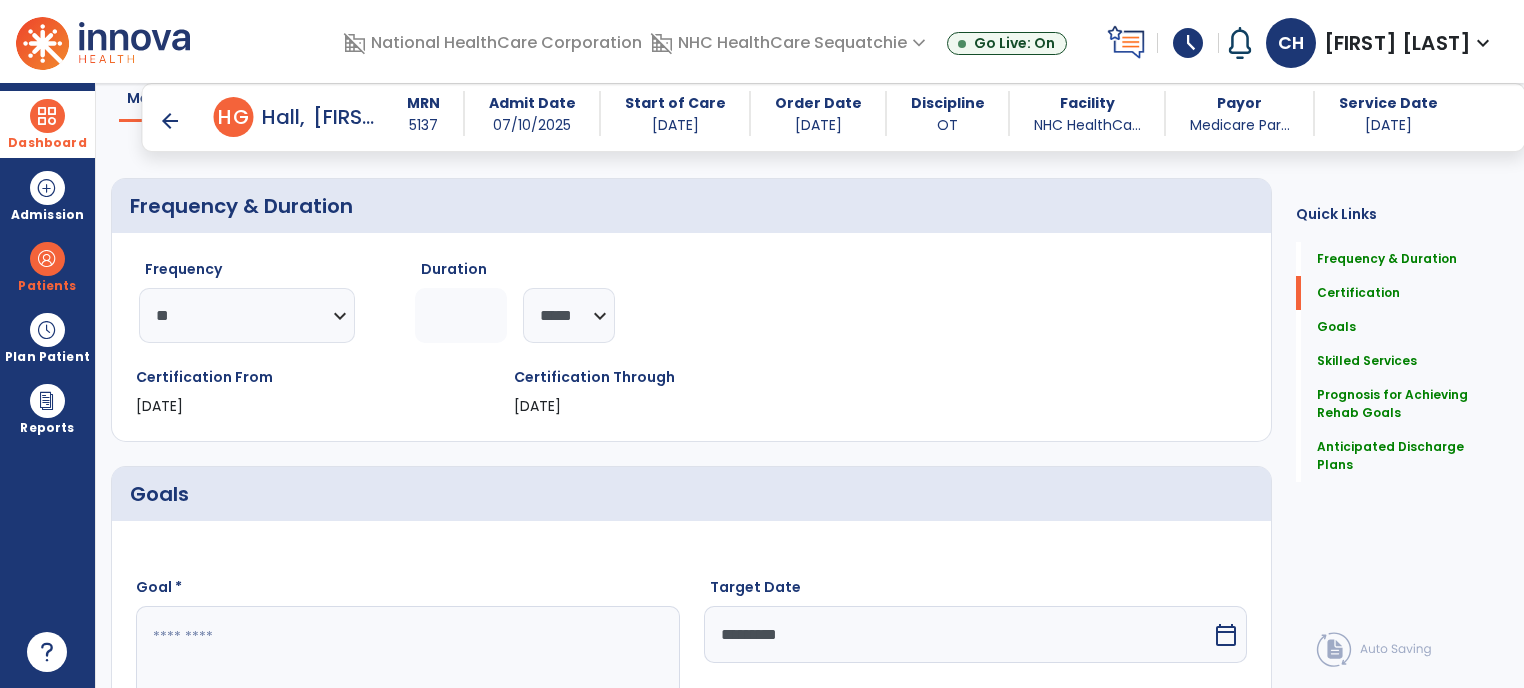 scroll, scrollTop: 338, scrollLeft: 0, axis: vertical 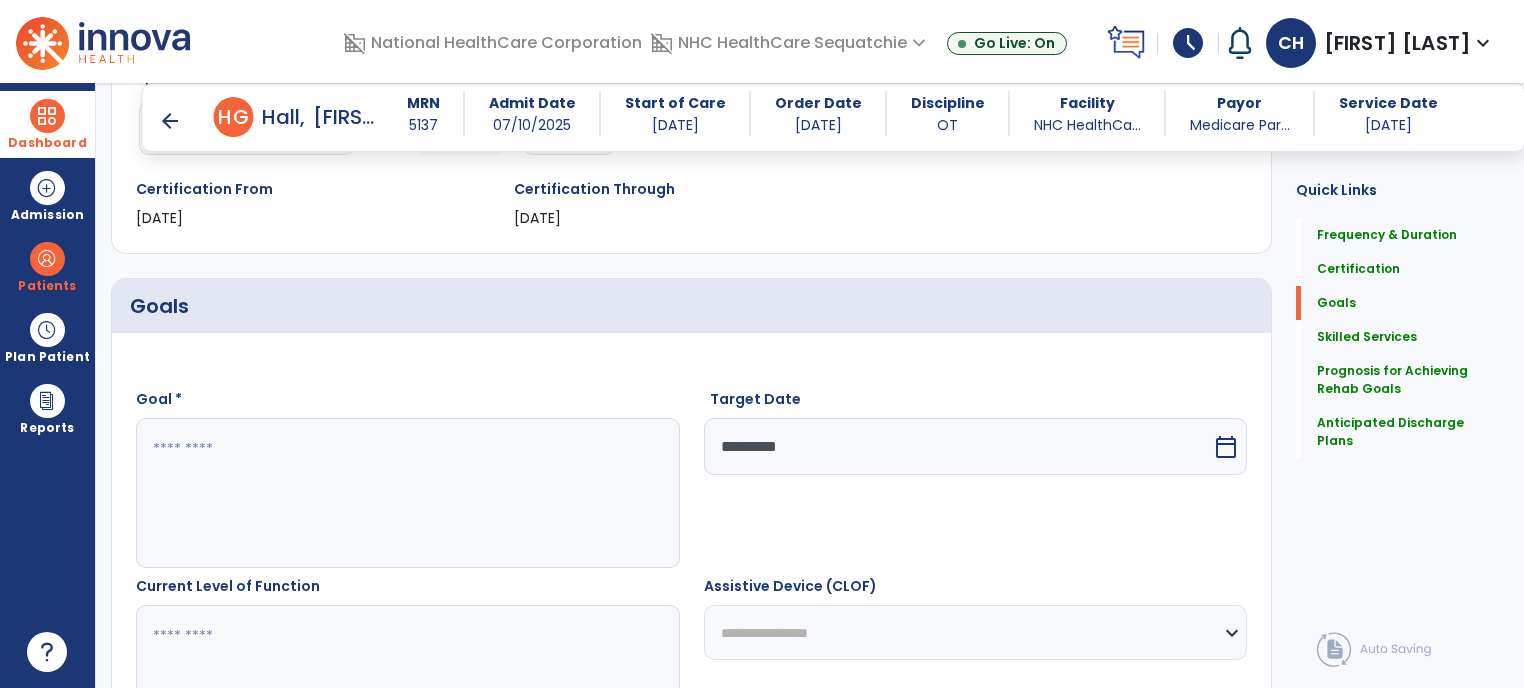 click at bounding box center [407, 493] 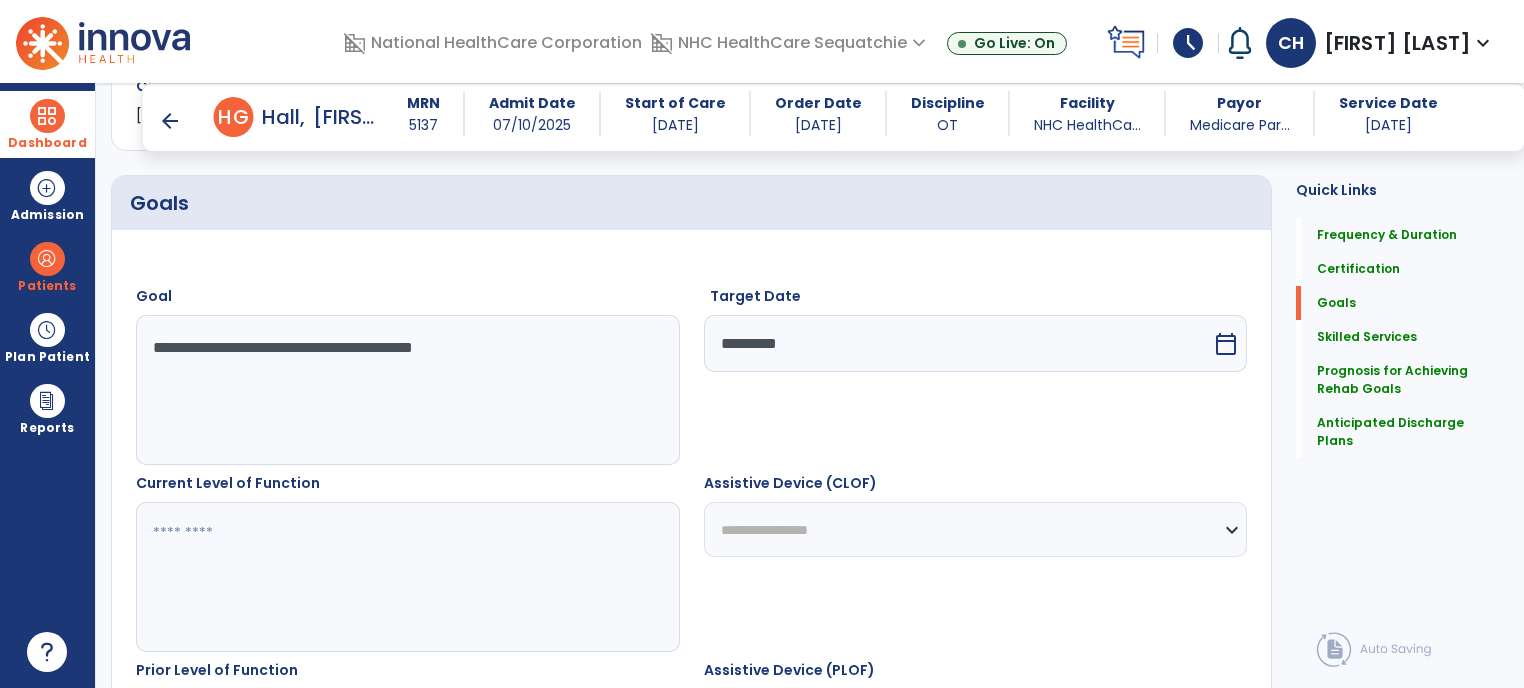 scroll, scrollTop: 440, scrollLeft: 0, axis: vertical 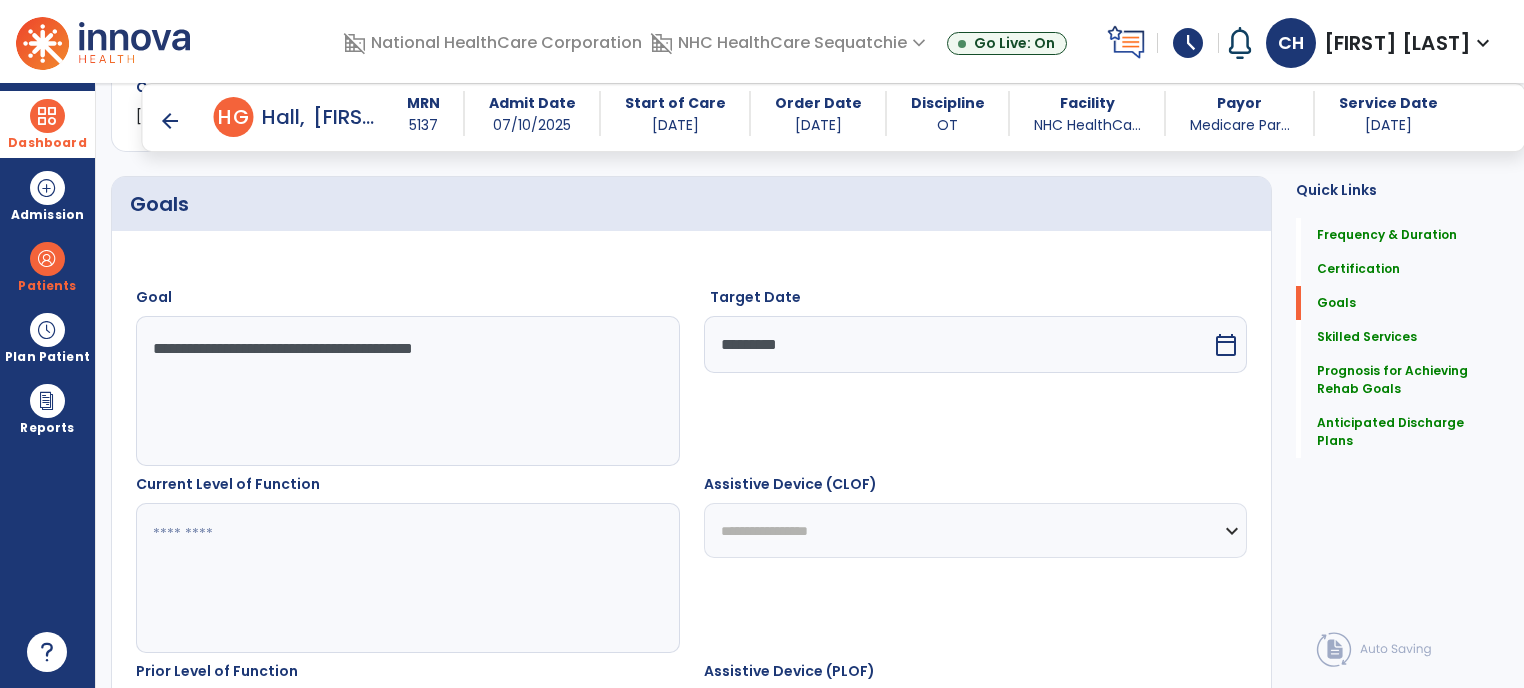 type on "**********" 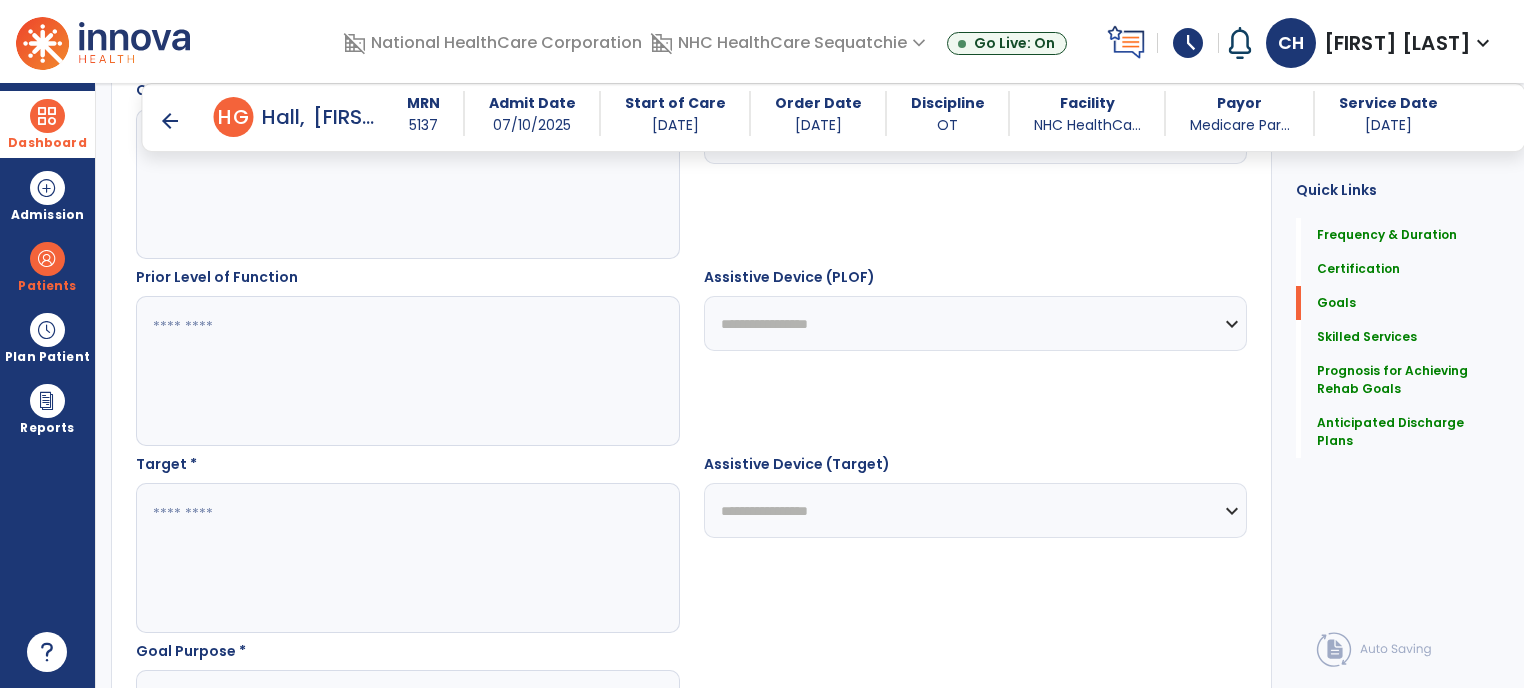 scroll, scrollTop: 844, scrollLeft: 0, axis: vertical 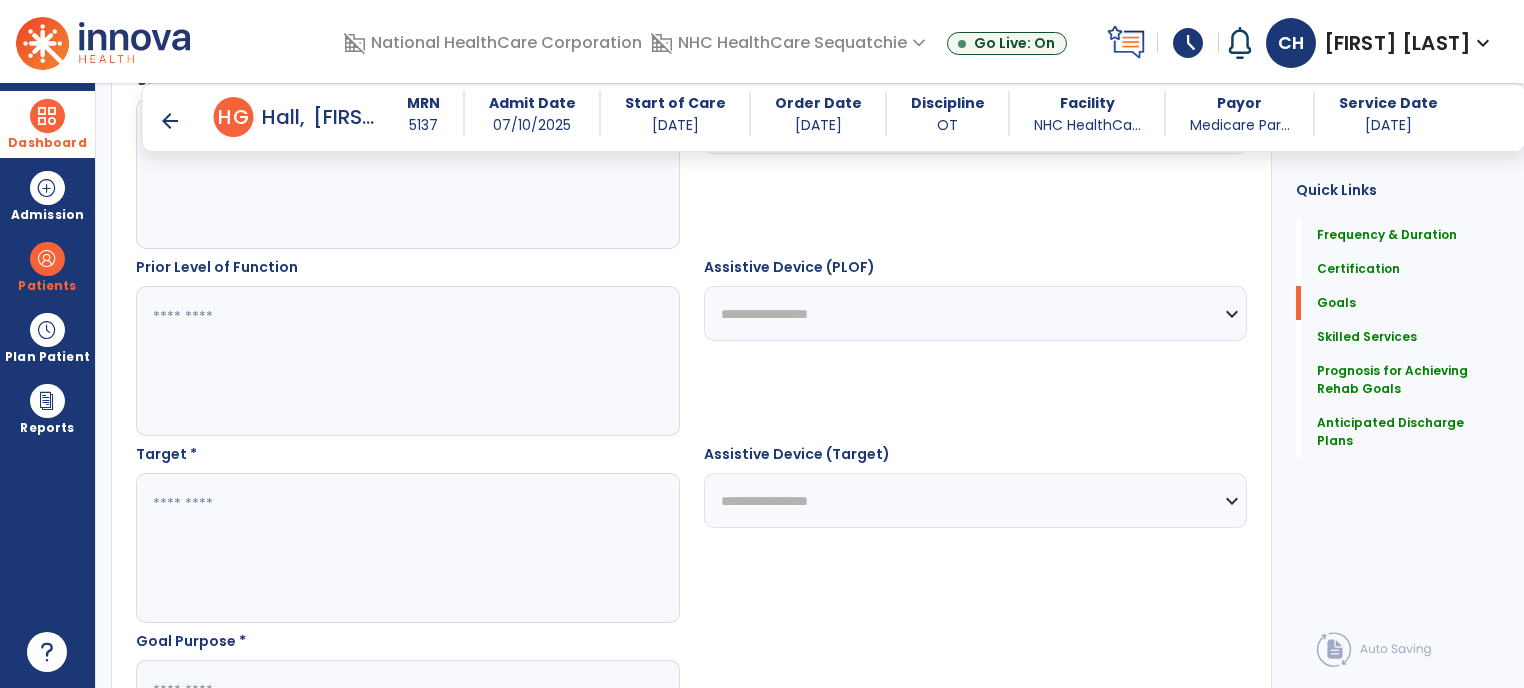 type on "***" 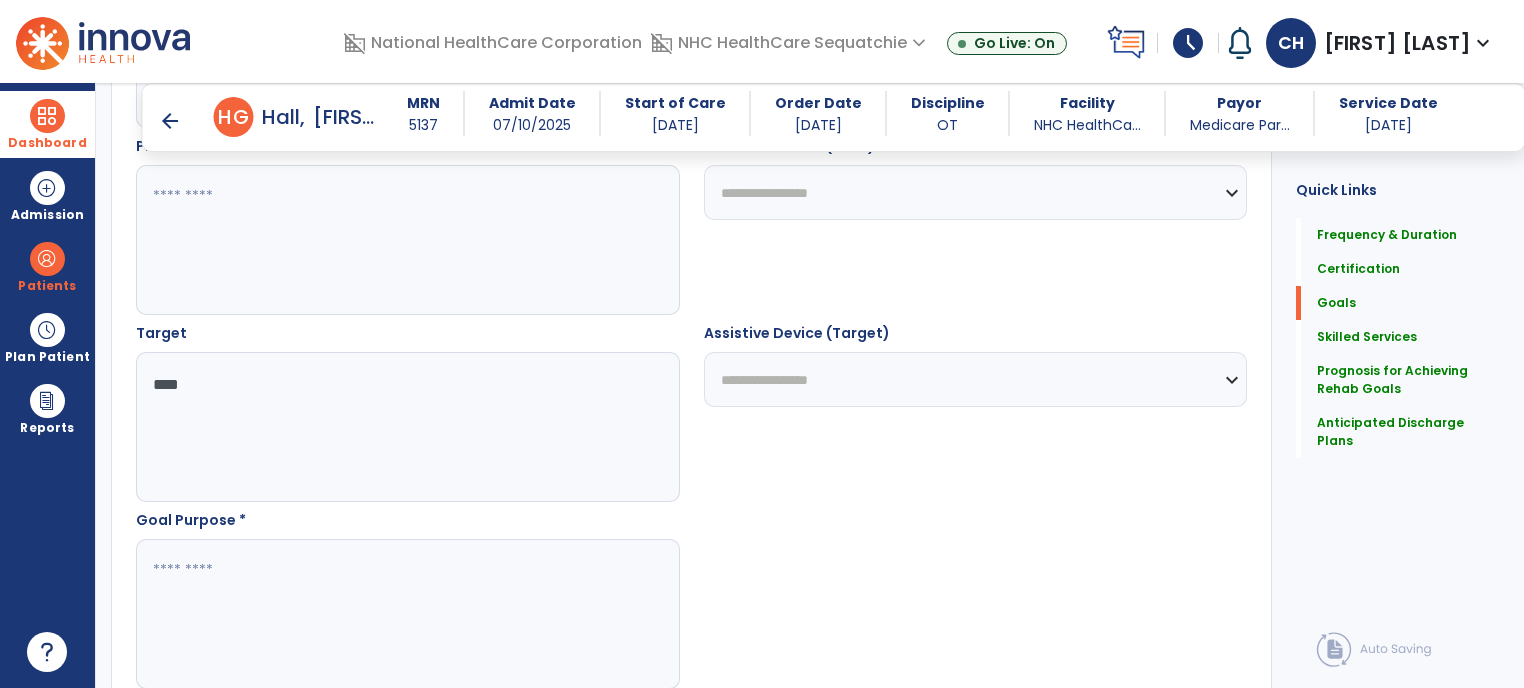 scroll, scrollTop: 1014, scrollLeft: 0, axis: vertical 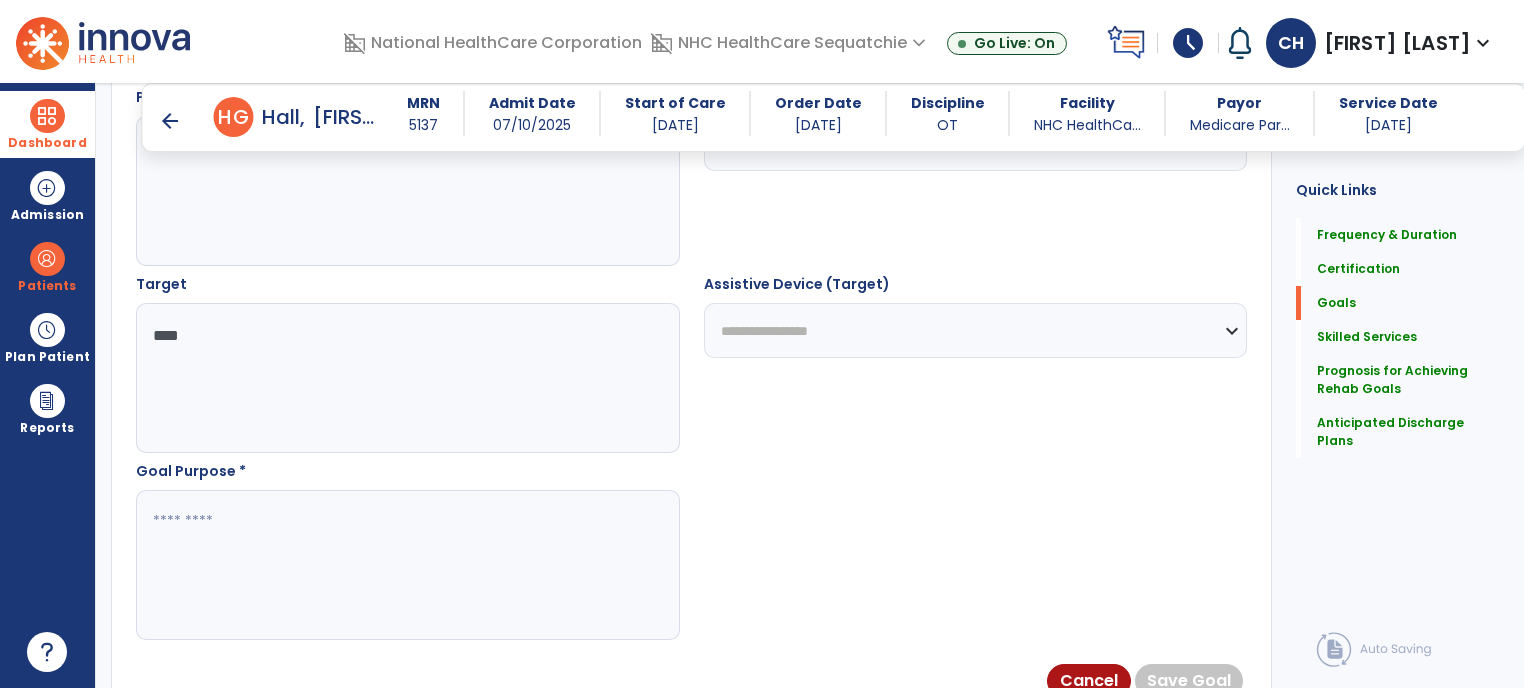 type on "****" 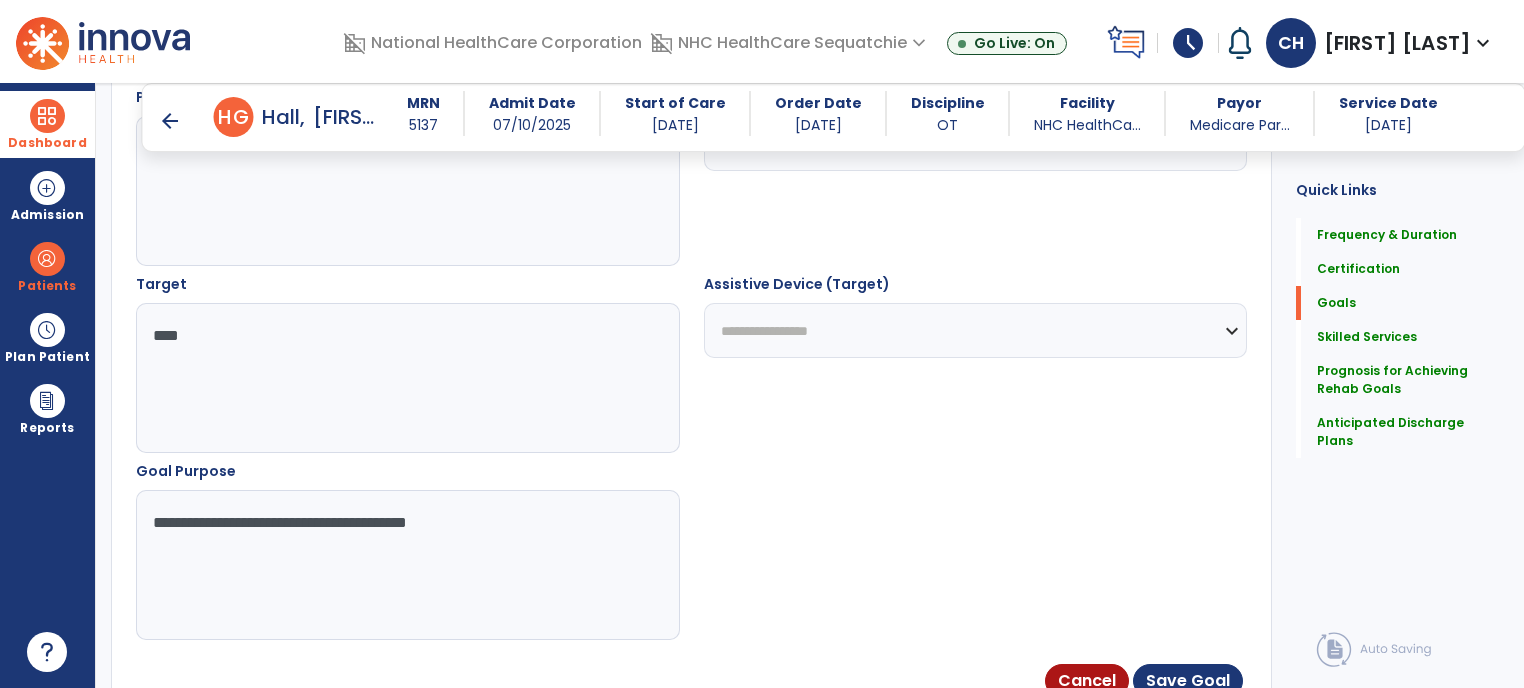 click on "**********" at bounding box center (407, 565) 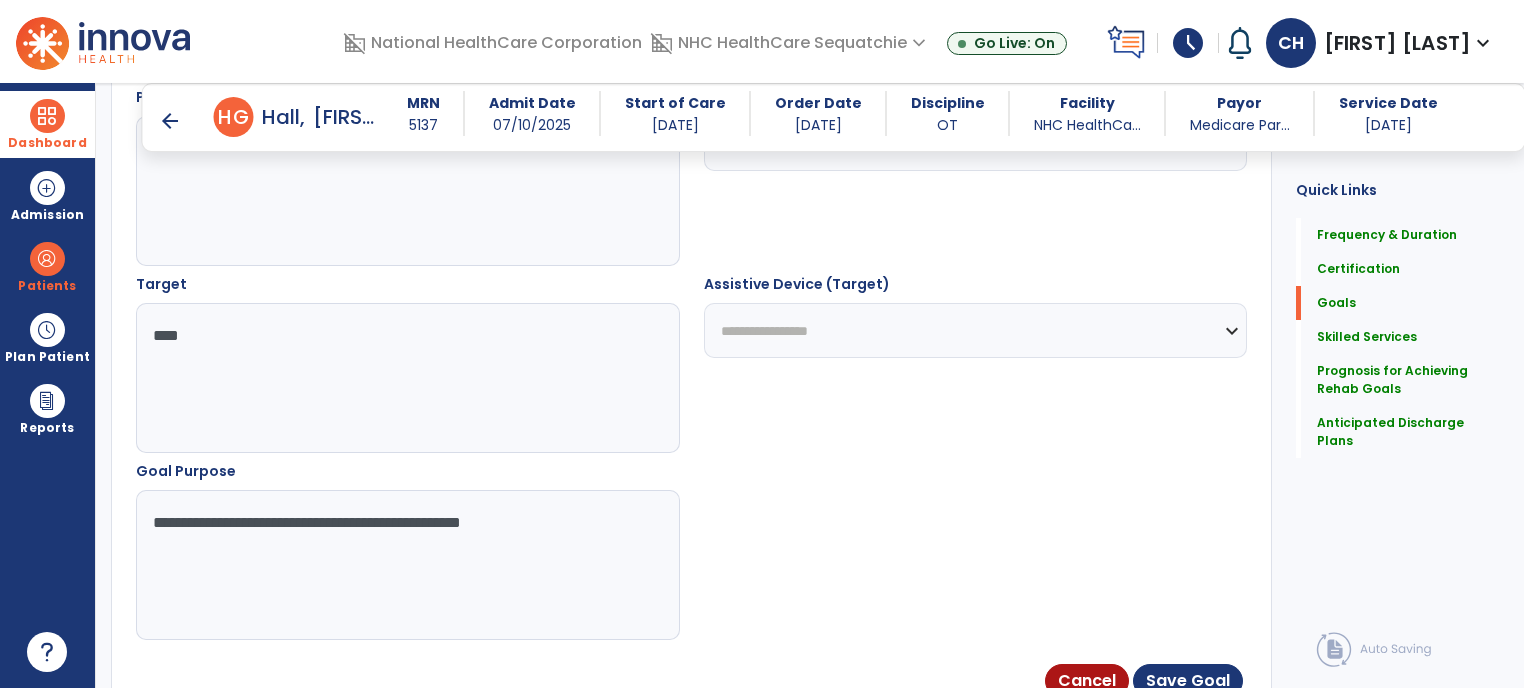 click on "**********" at bounding box center (407, 565) 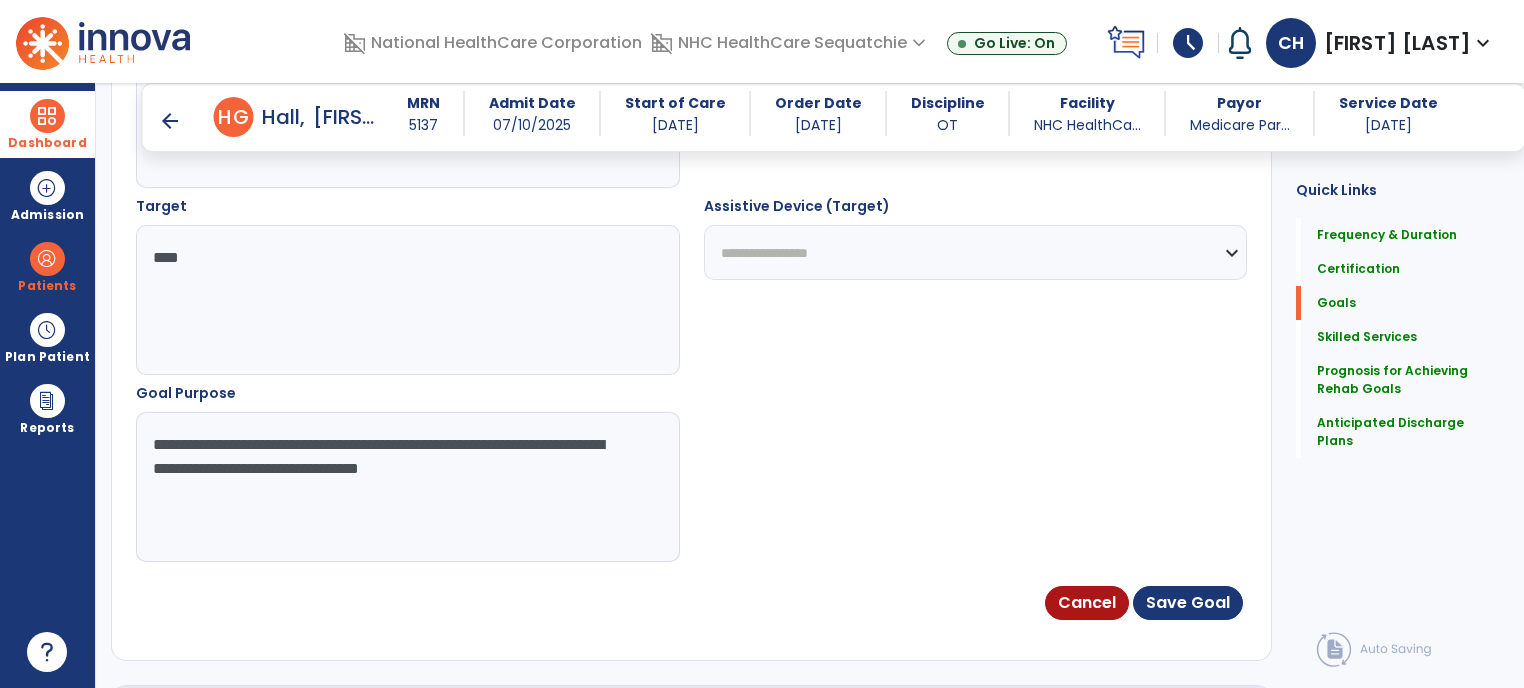 scroll, scrollTop: 1090, scrollLeft: 0, axis: vertical 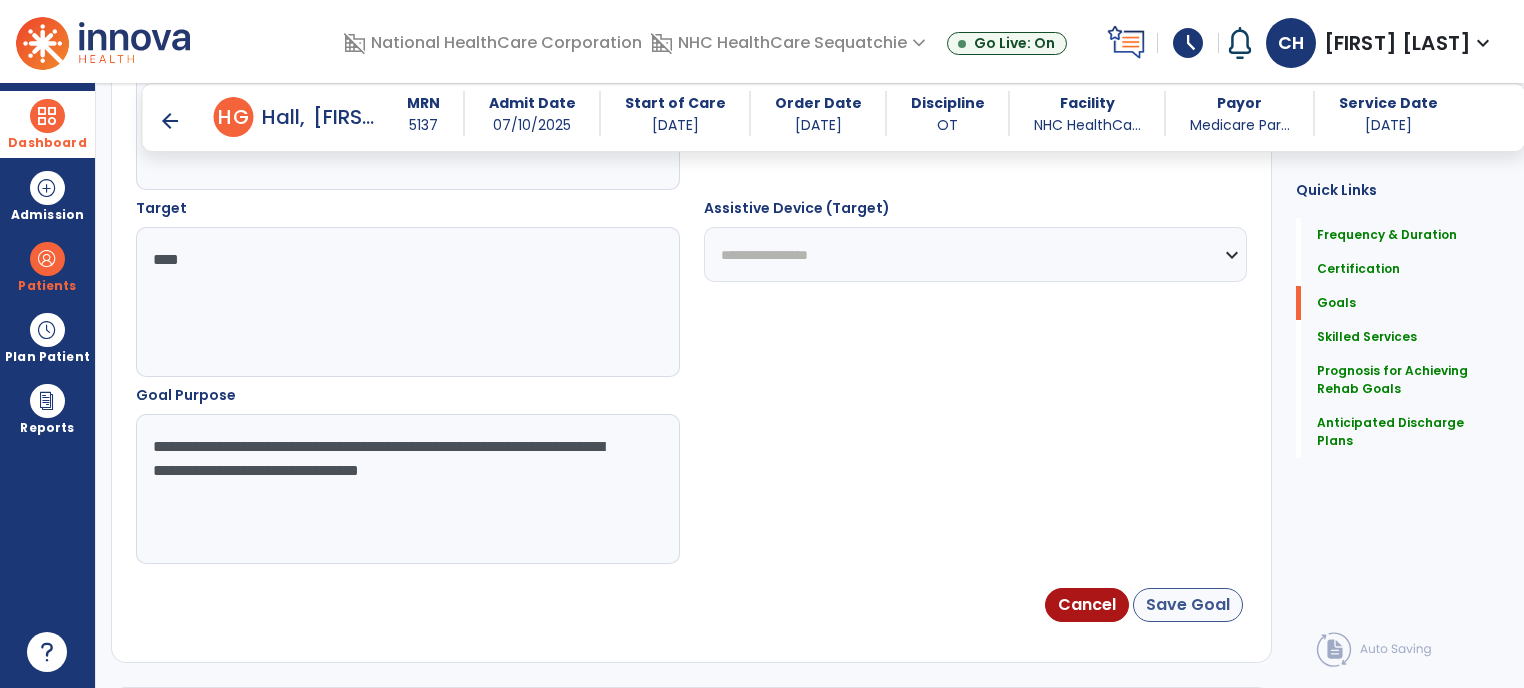 type on "**********" 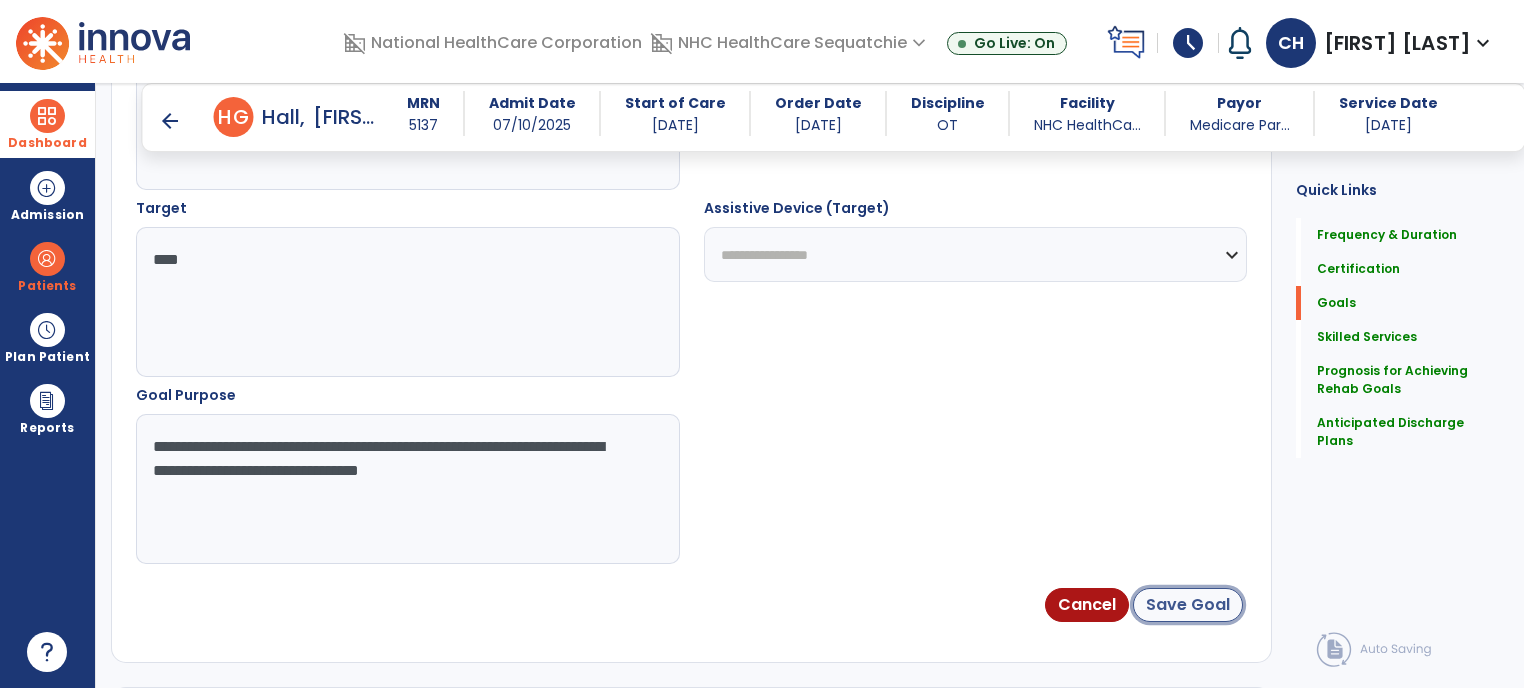 click on "Save Goal" at bounding box center [1188, 605] 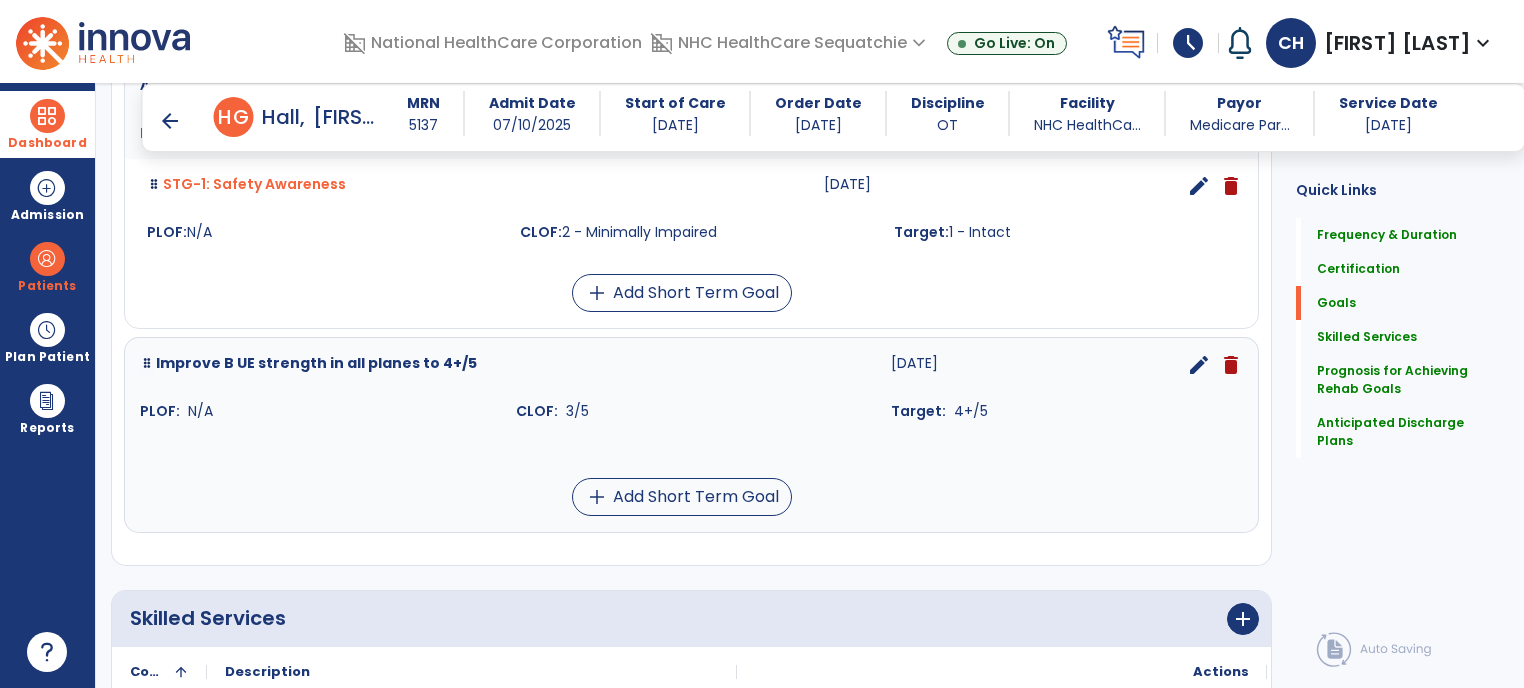 scroll, scrollTop: 1232, scrollLeft: 0, axis: vertical 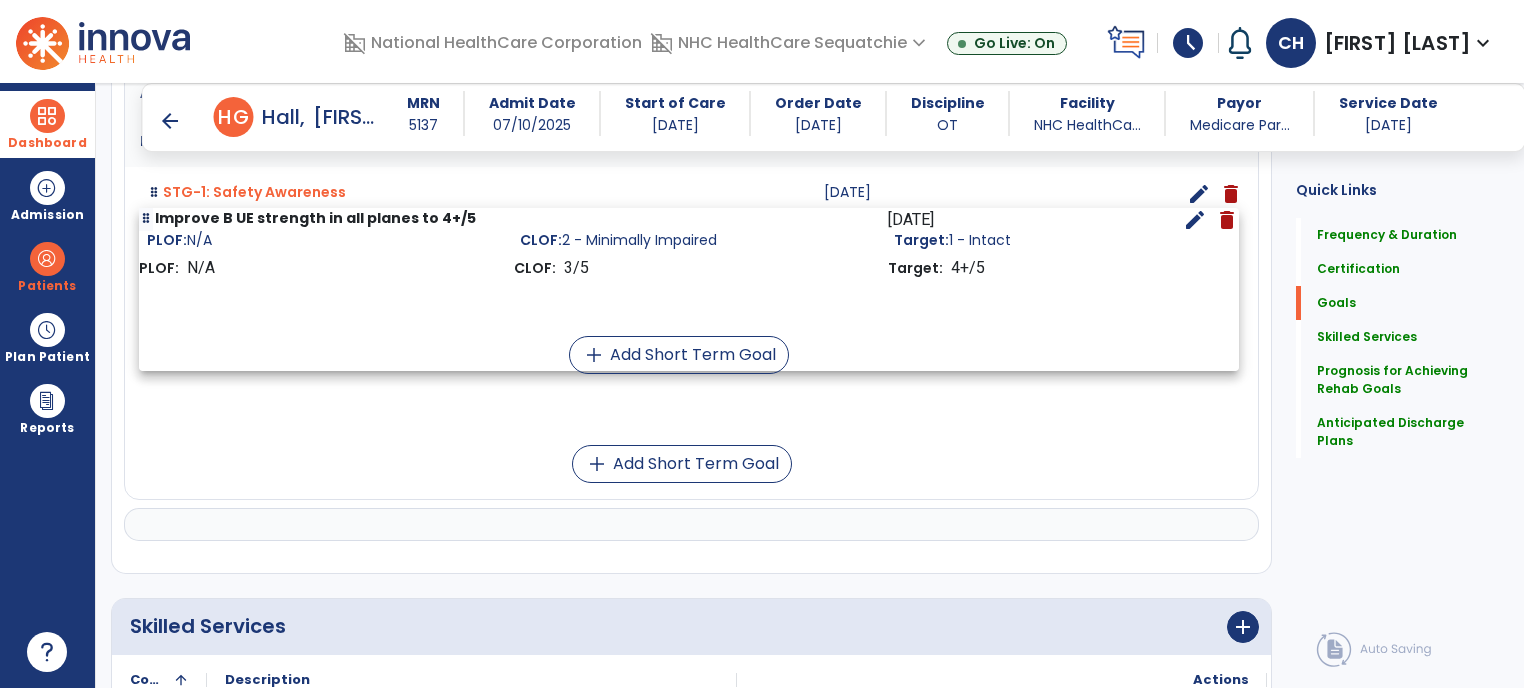 drag, startPoint x: 492, startPoint y: 481, endPoint x: 491, endPoint y: 329, distance: 152.0033 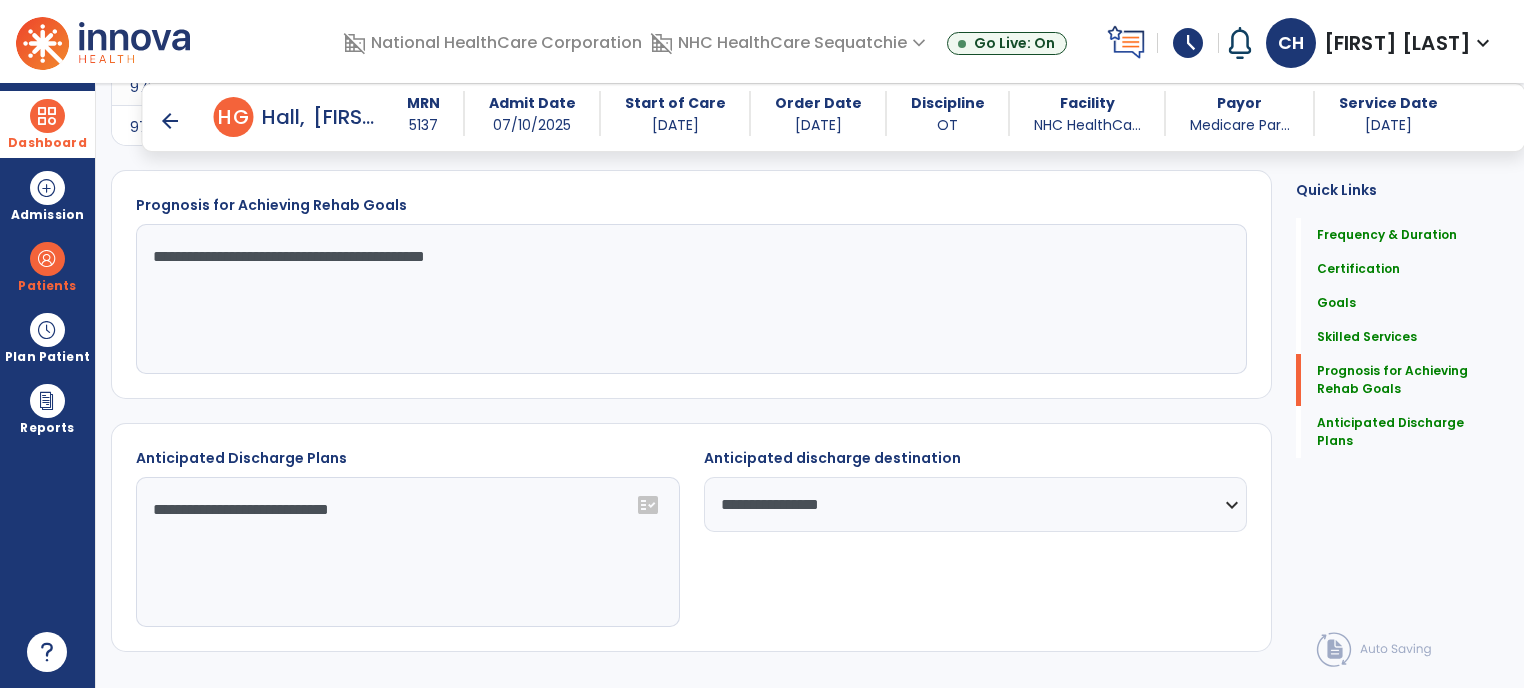 scroll, scrollTop: 2033, scrollLeft: 0, axis: vertical 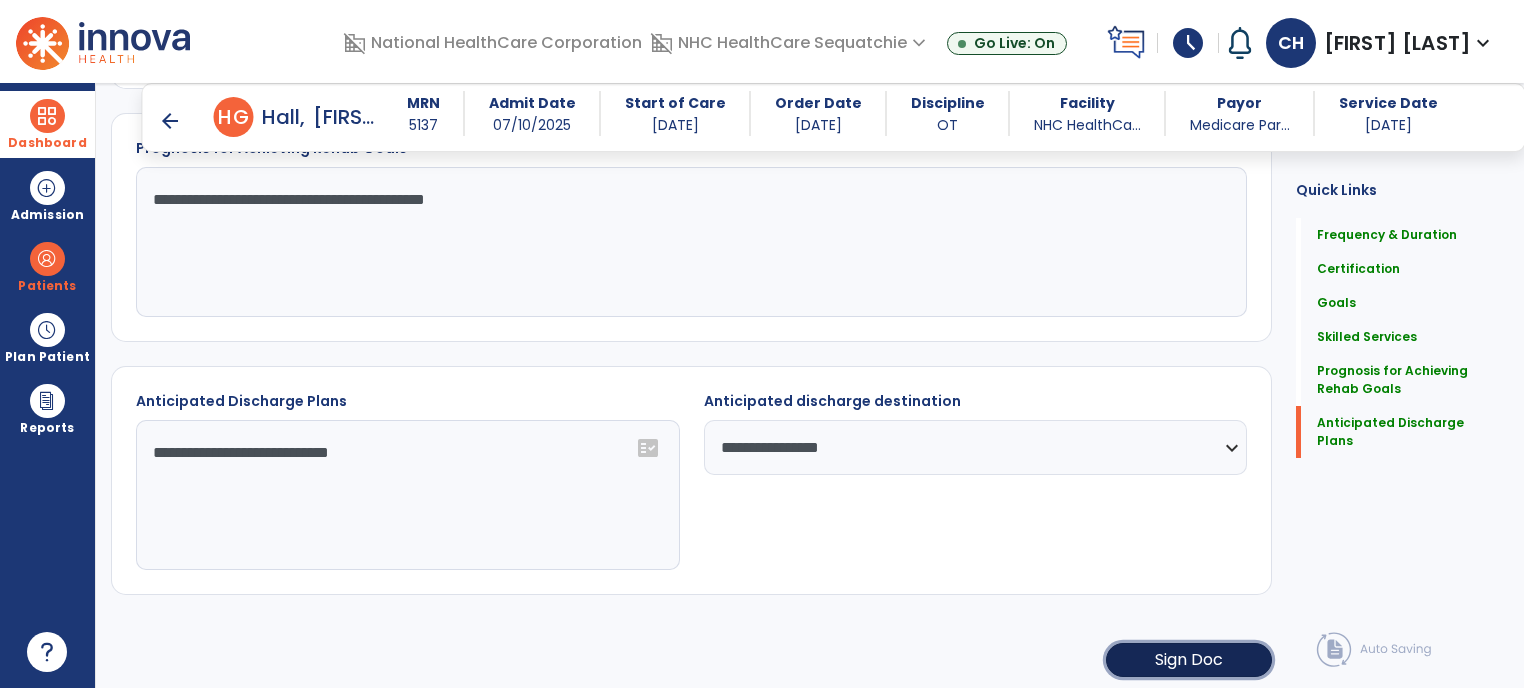click on "Sign Doc" 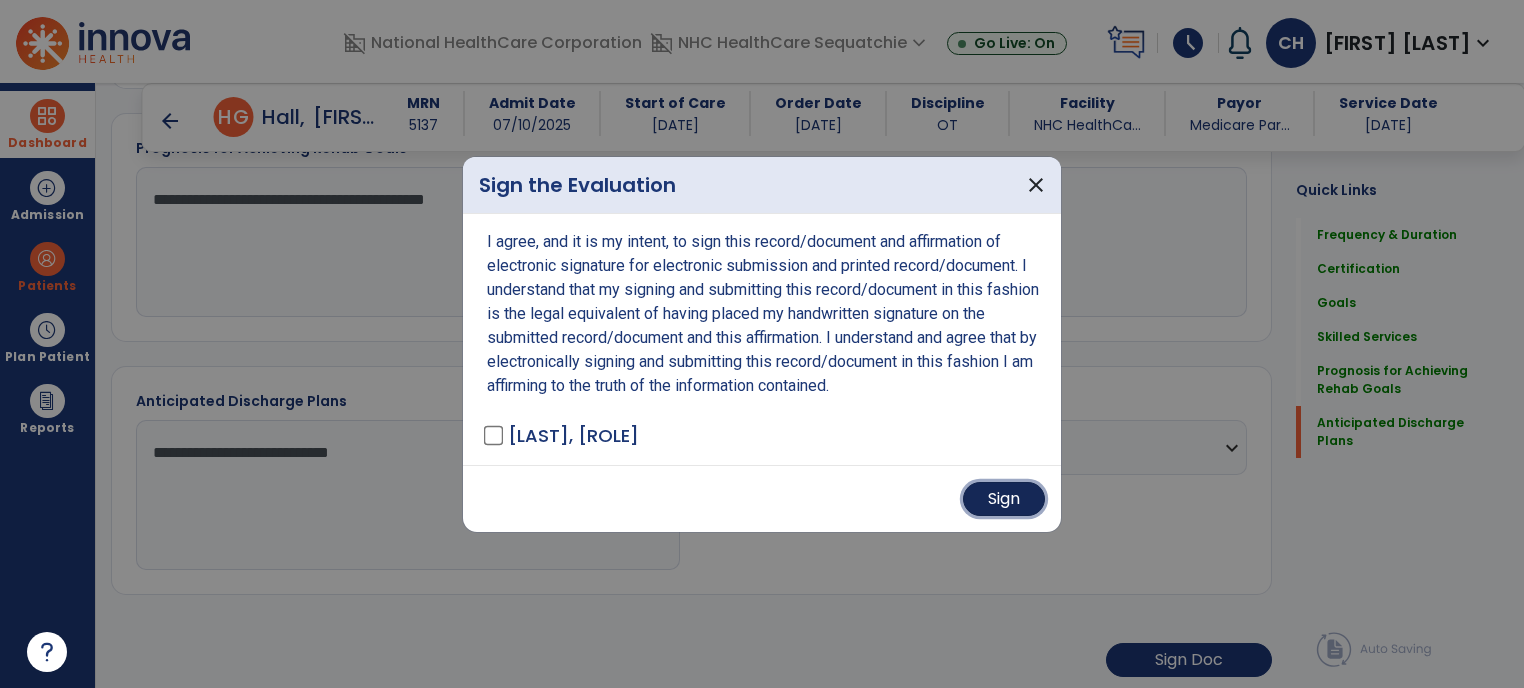 click on "Sign" at bounding box center [1004, 499] 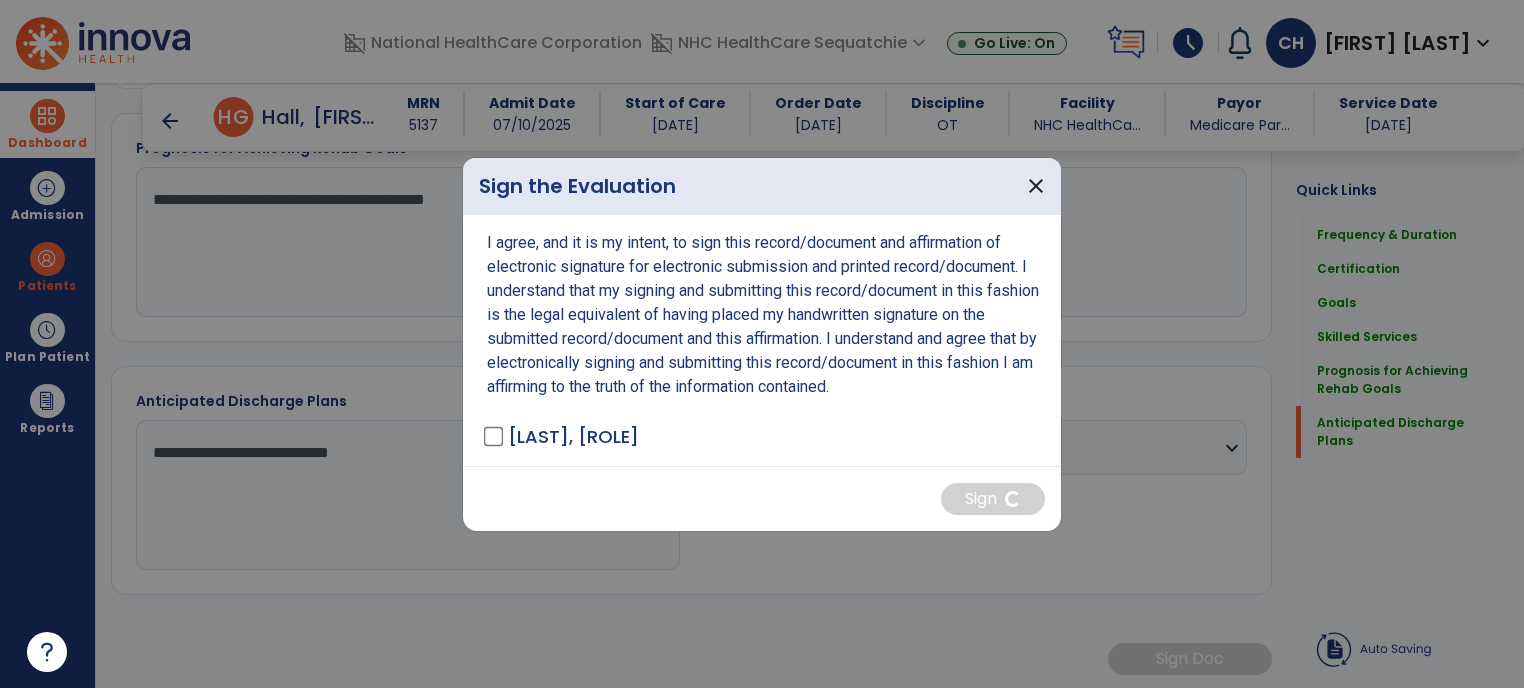 scroll, scrollTop: 2032, scrollLeft: 0, axis: vertical 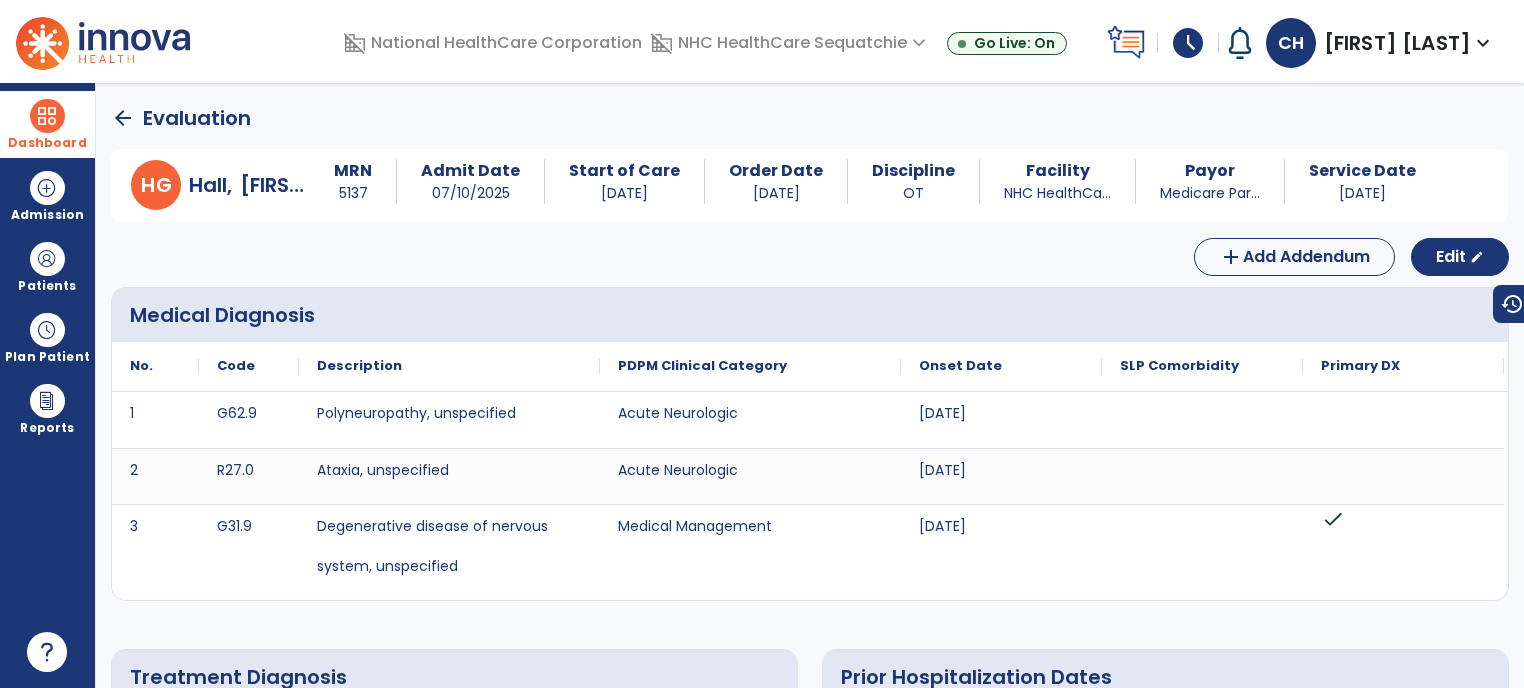 click on "Dashboard" at bounding box center [47, 124] 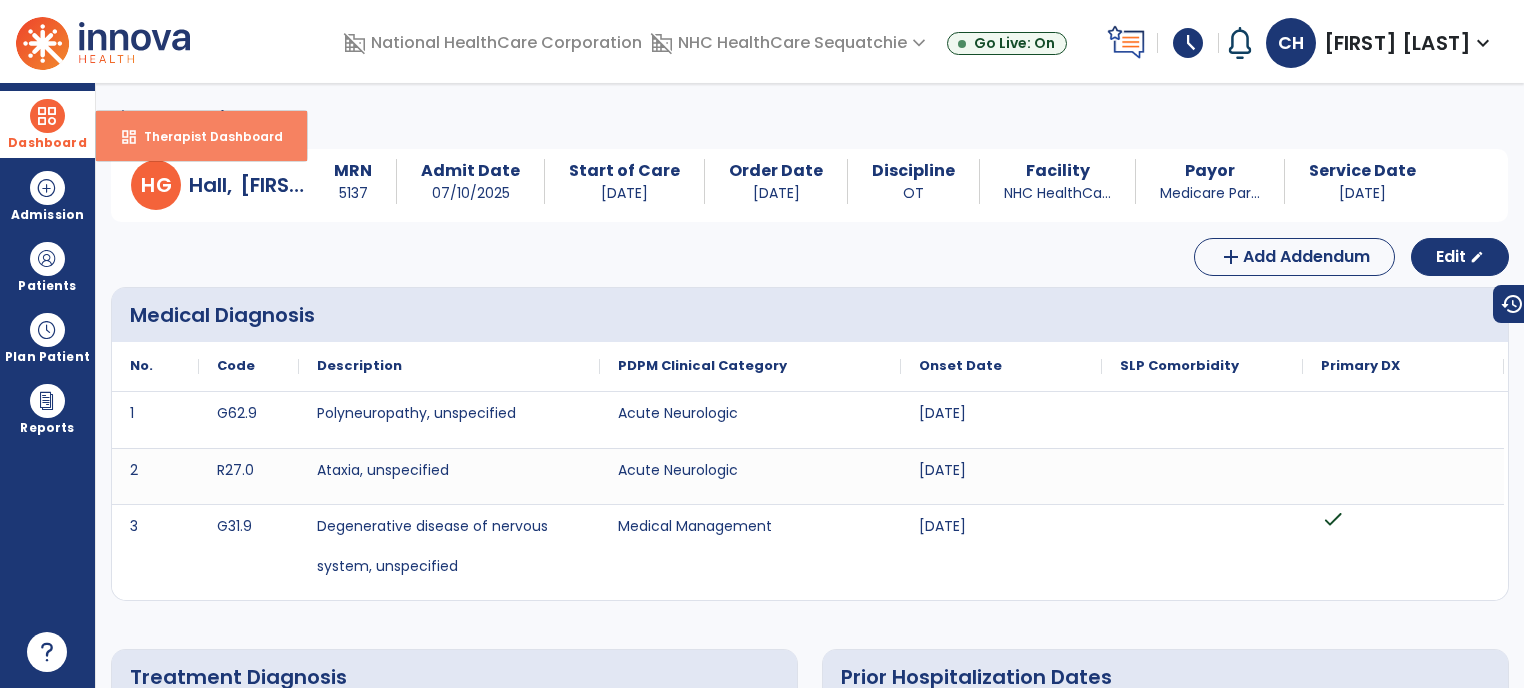 click on "dashboard  Therapist Dashboard" at bounding box center [201, 136] 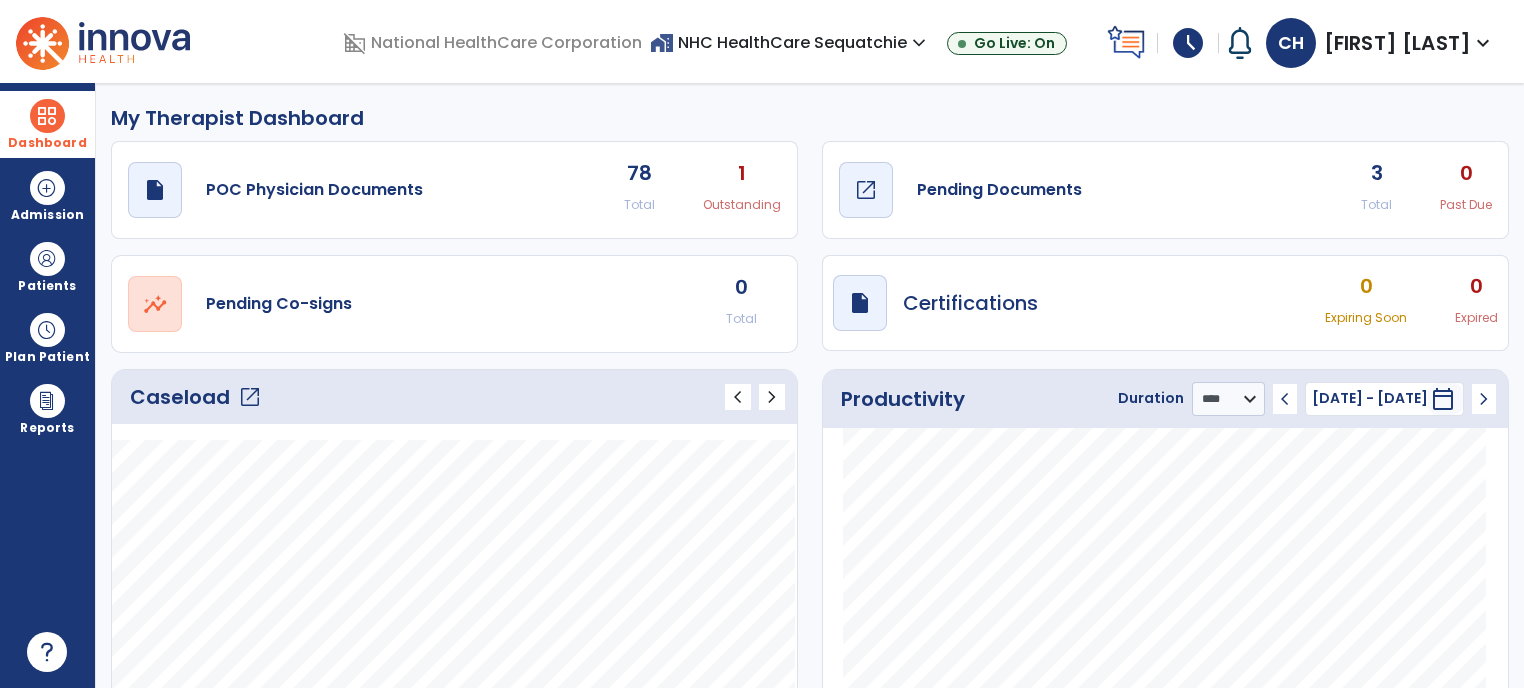 click on "open_in_new" 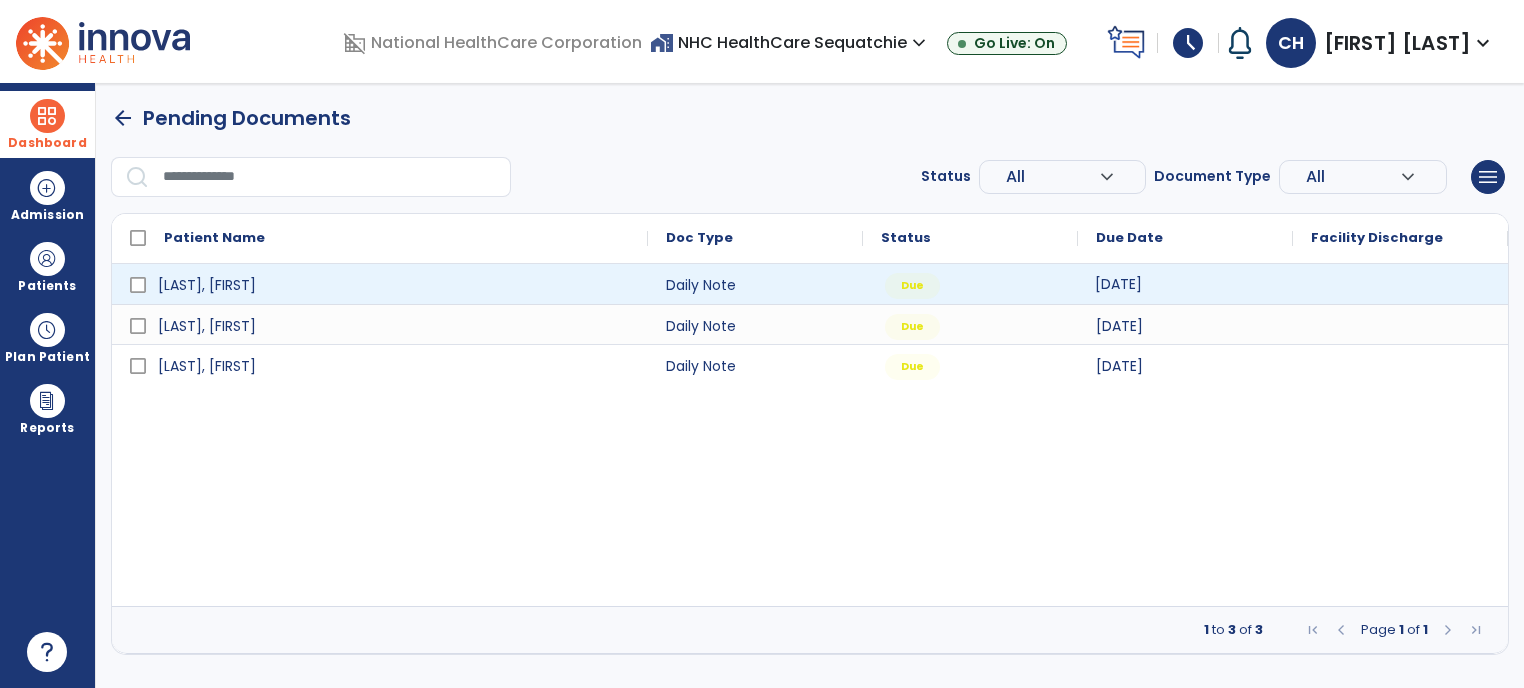 click on "[DATE]" at bounding box center (1118, 284) 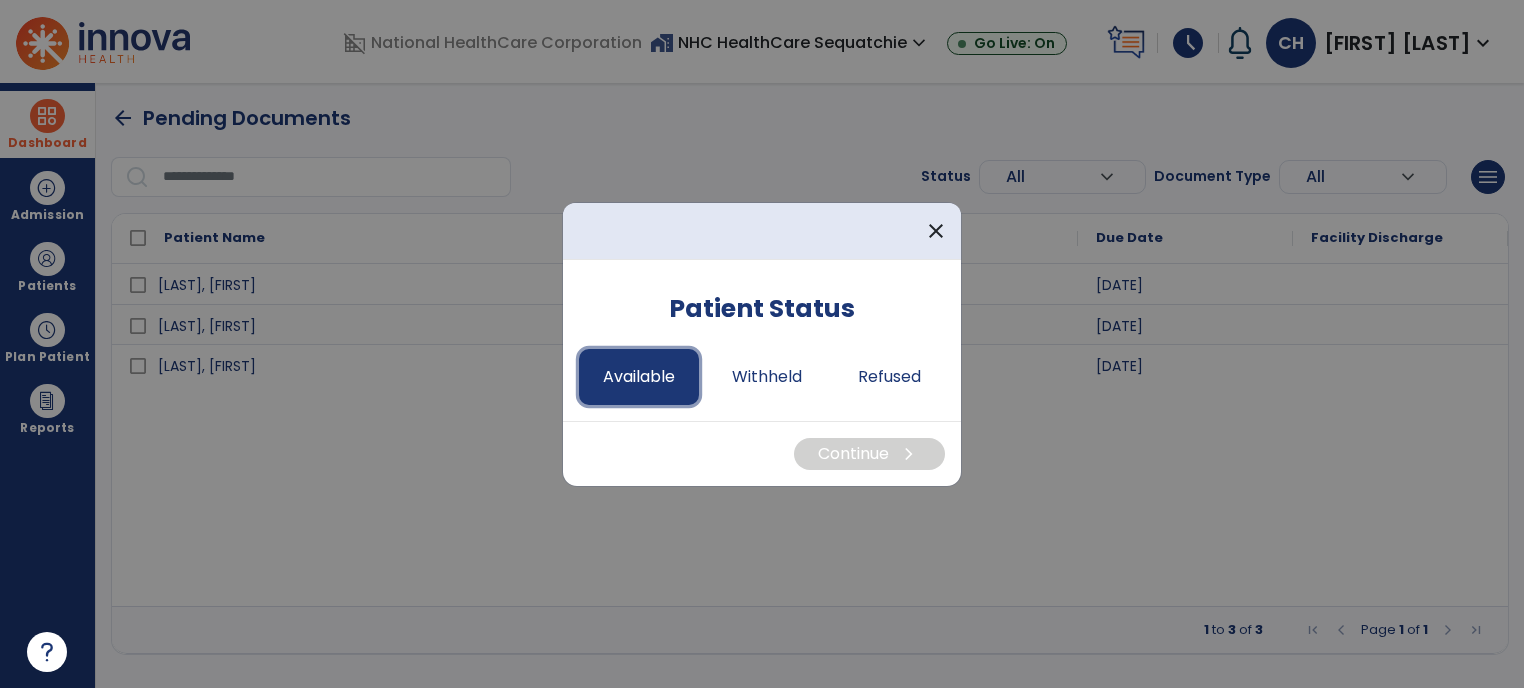 drag, startPoint x: 606, startPoint y: 392, endPoint x: 620, endPoint y: 386, distance: 15.231546 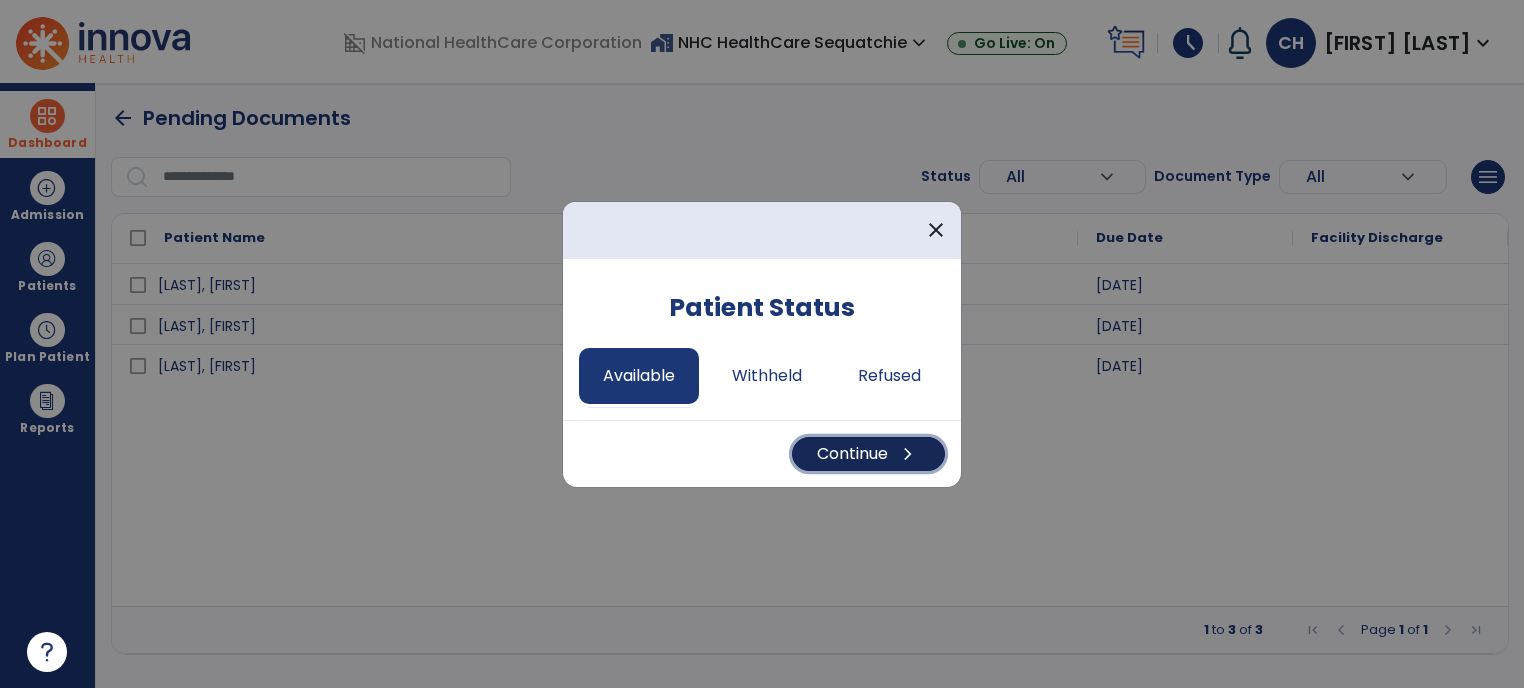 click on "Continue   chevron_right" at bounding box center (868, 454) 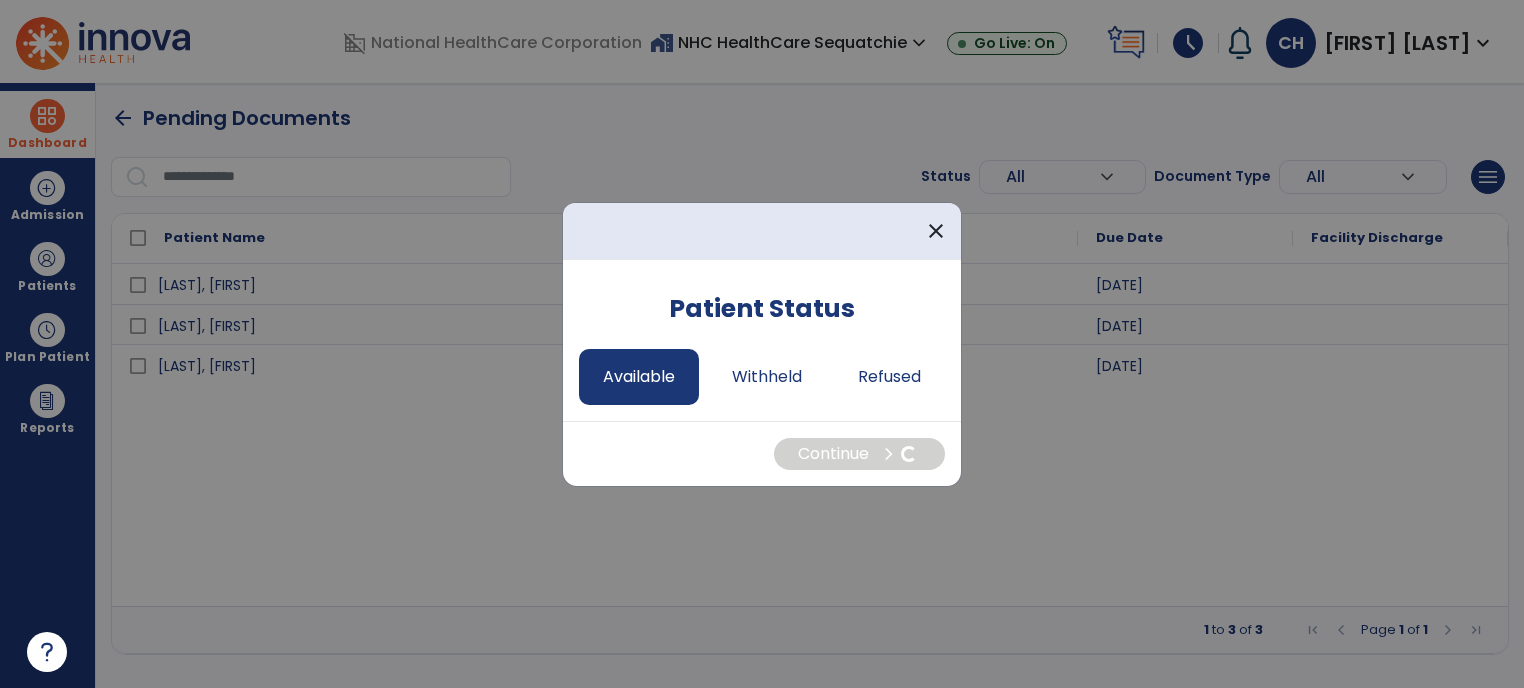 select on "*" 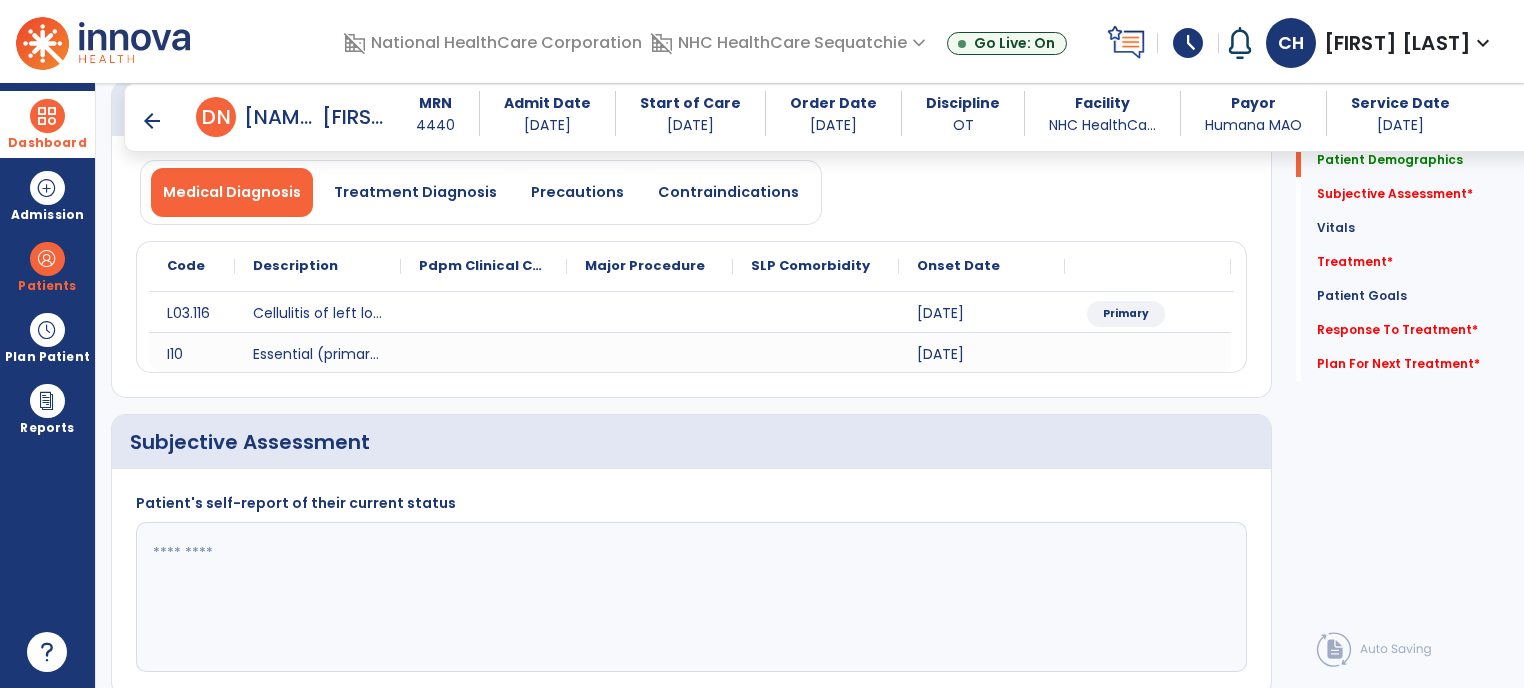 scroll, scrollTop: 156, scrollLeft: 0, axis: vertical 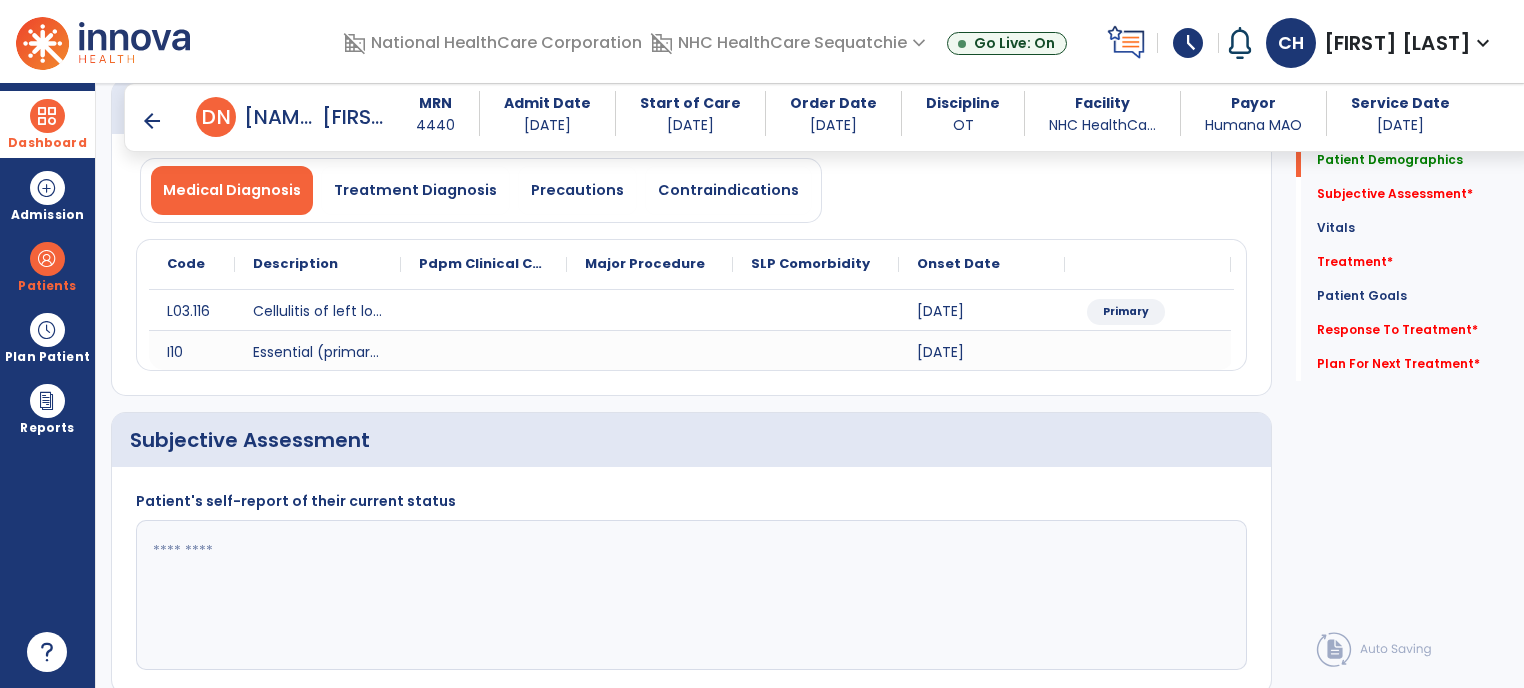 click 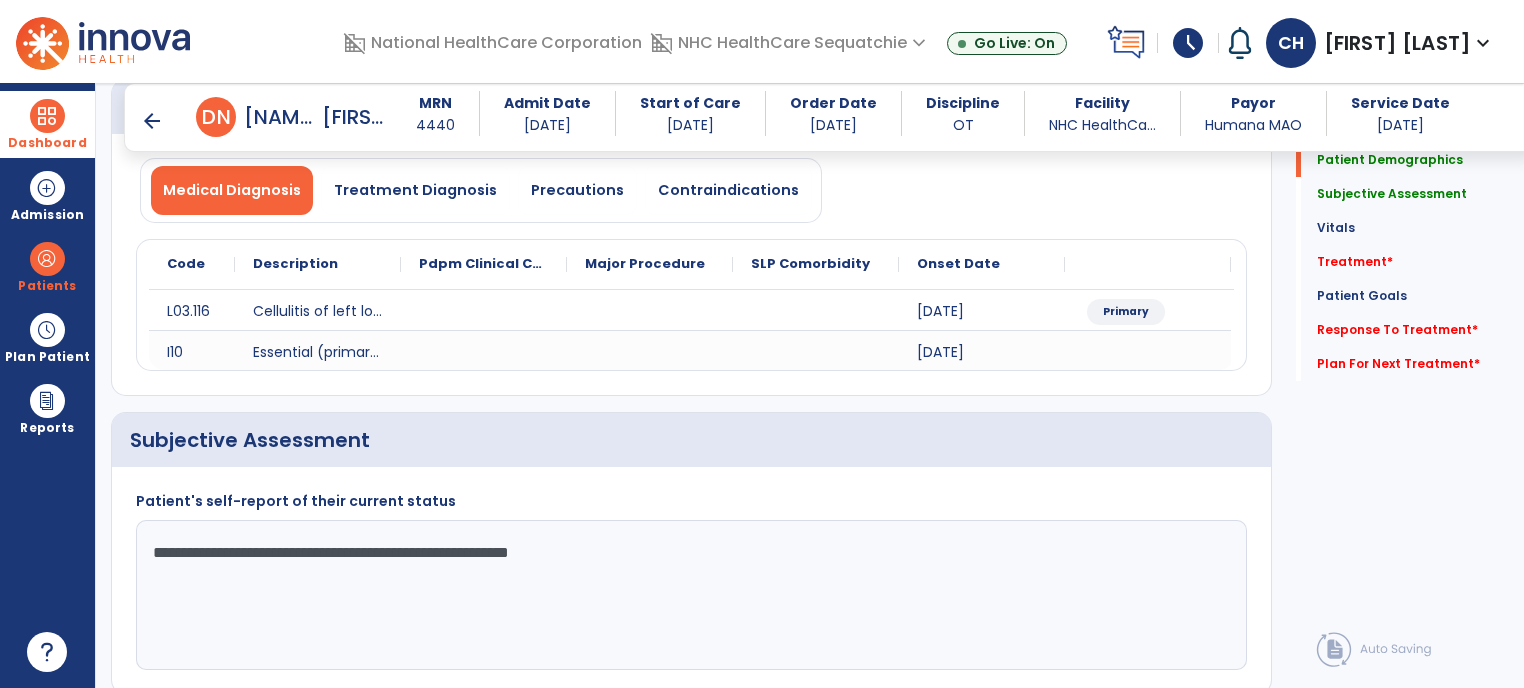 click on "**********" 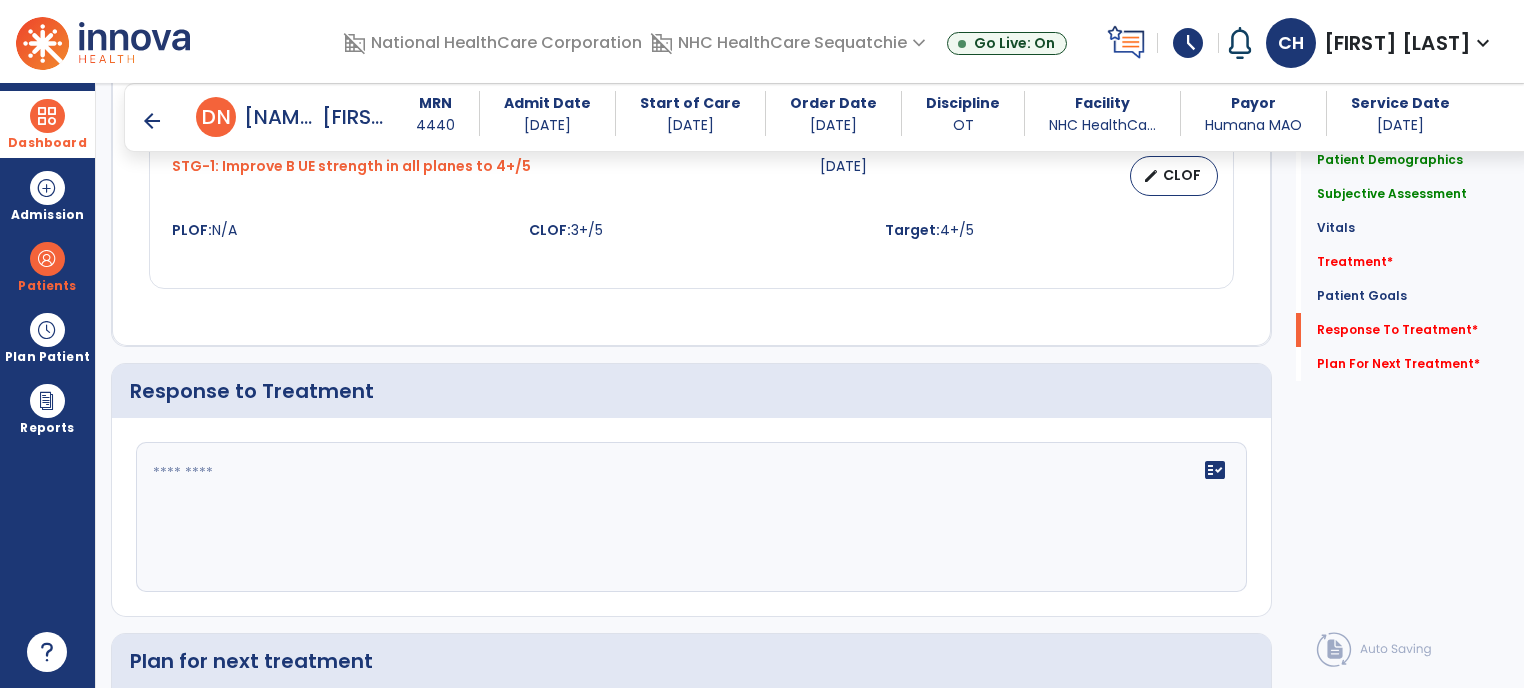 scroll, scrollTop: 2160, scrollLeft: 0, axis: vertical 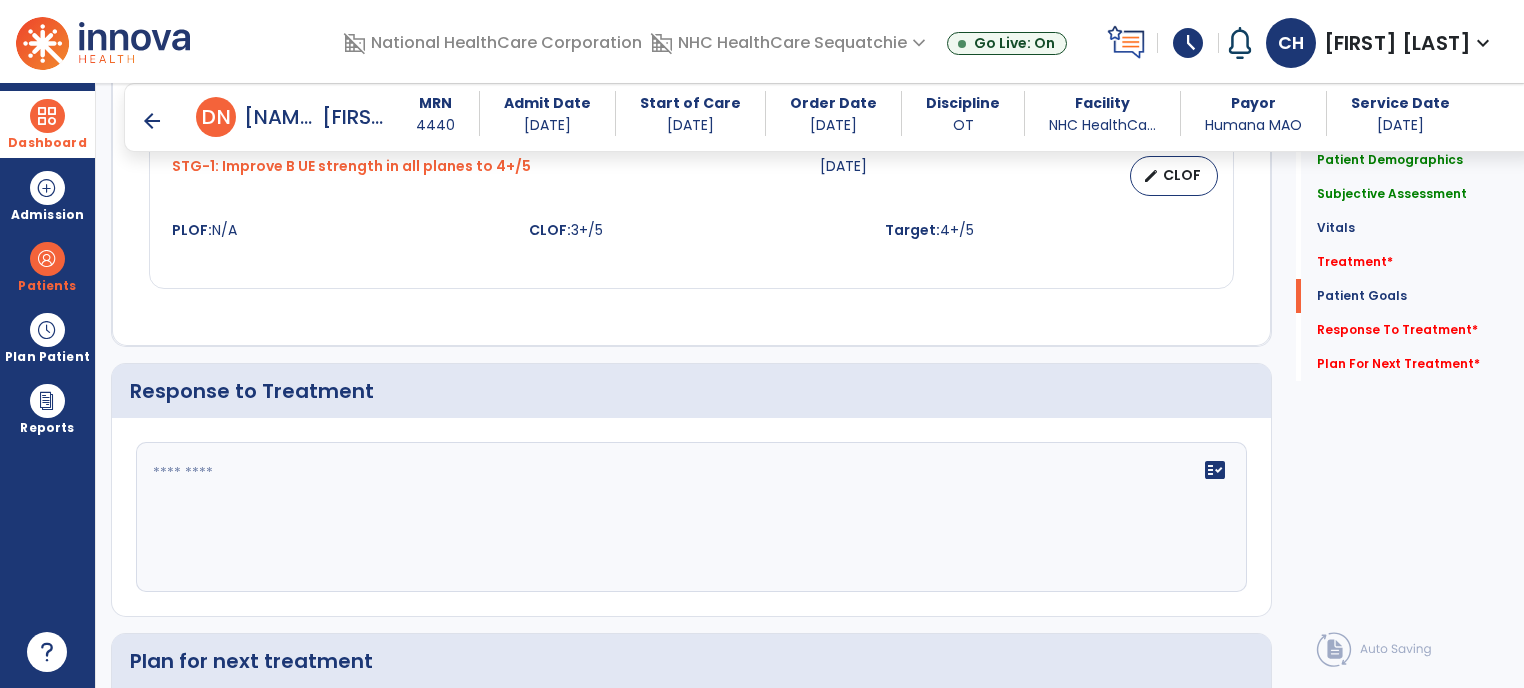 type on "**********" 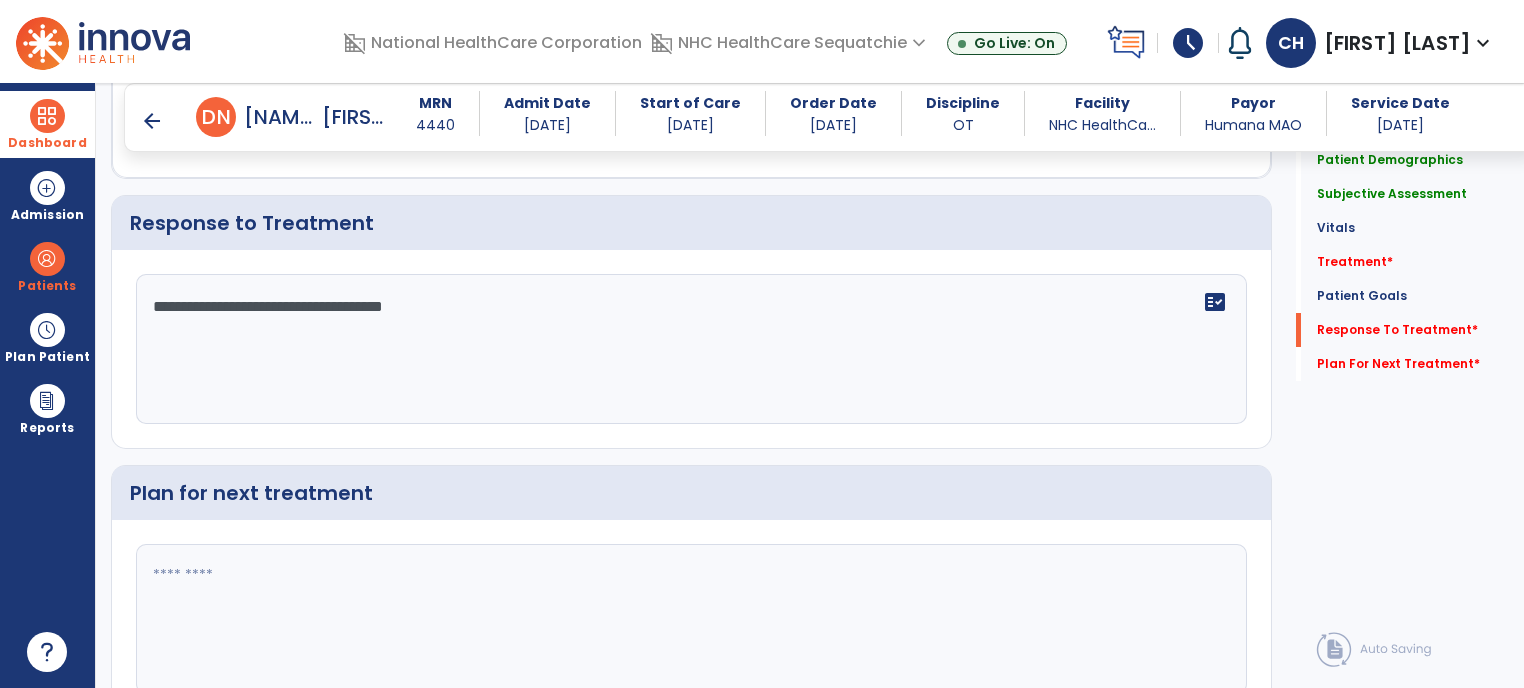 type on "**********" 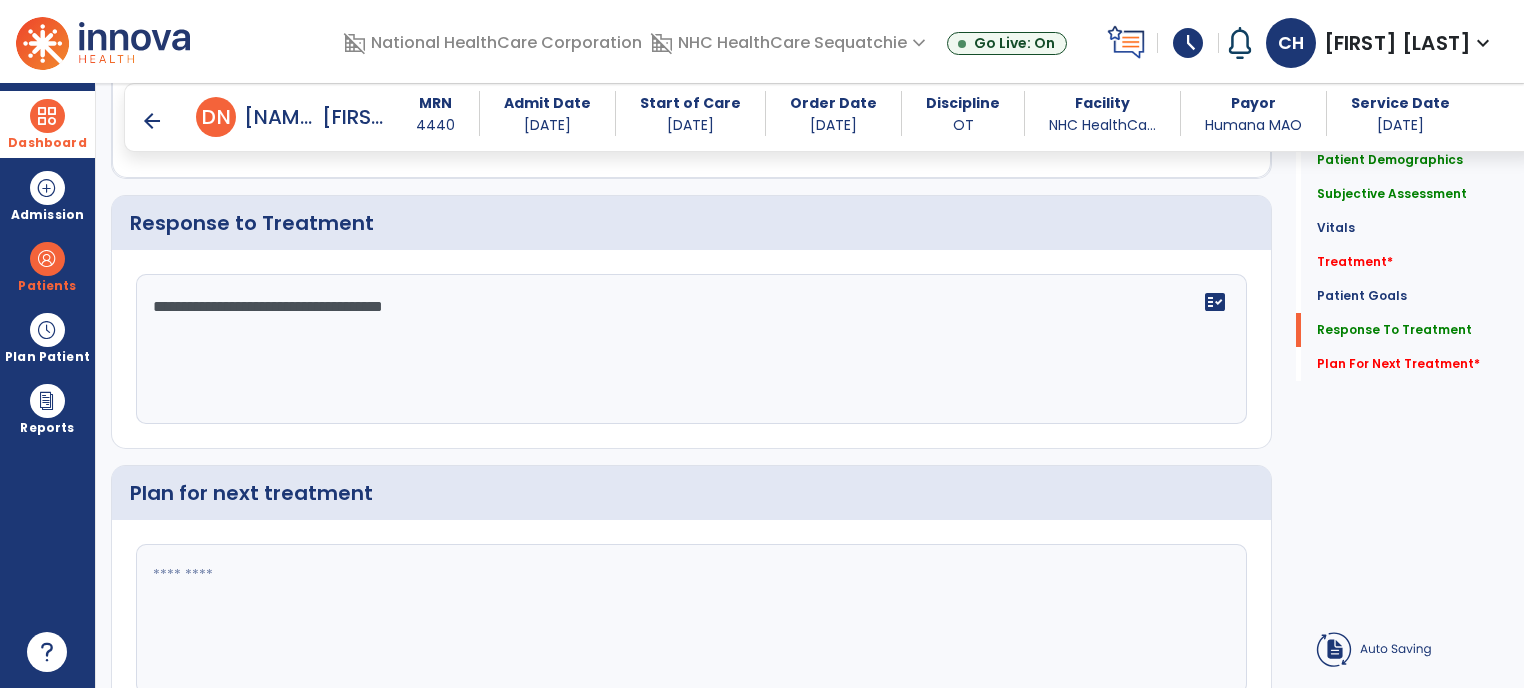click 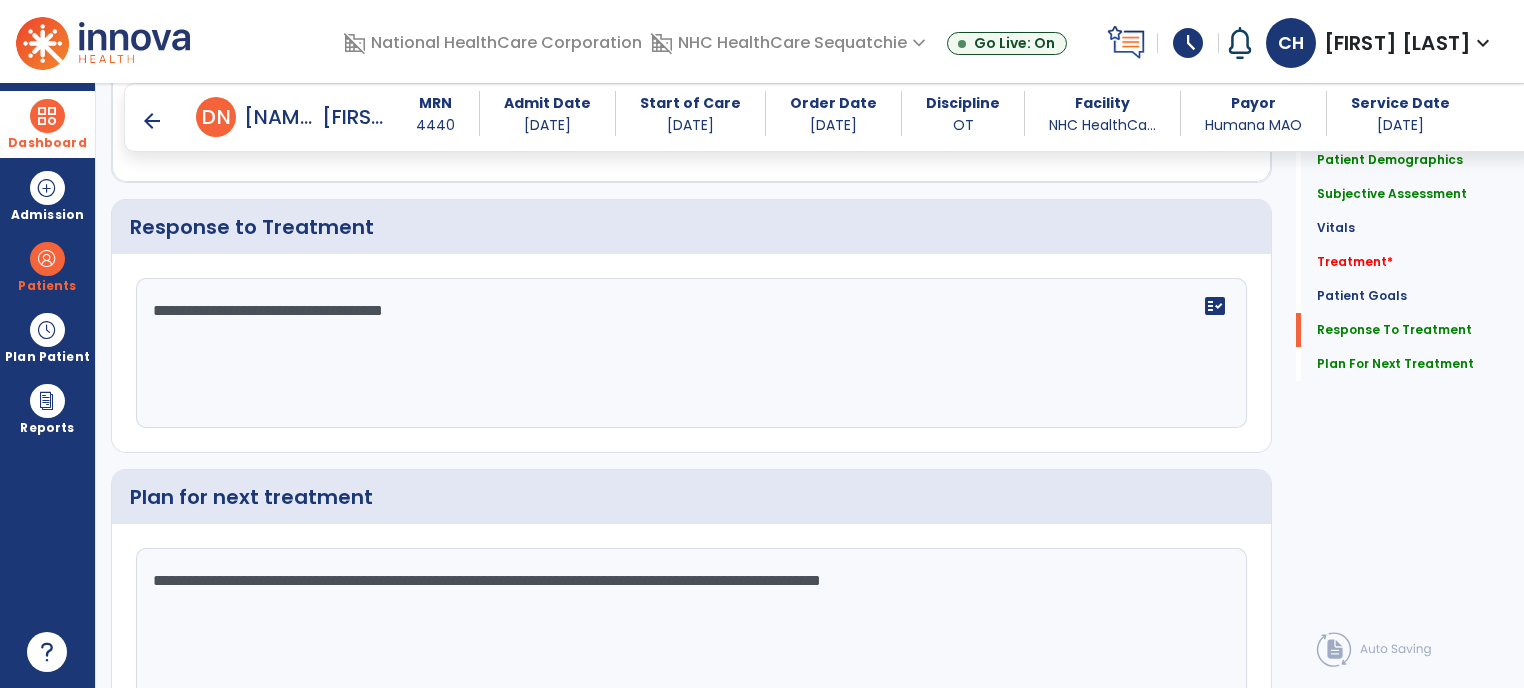click on "**********" 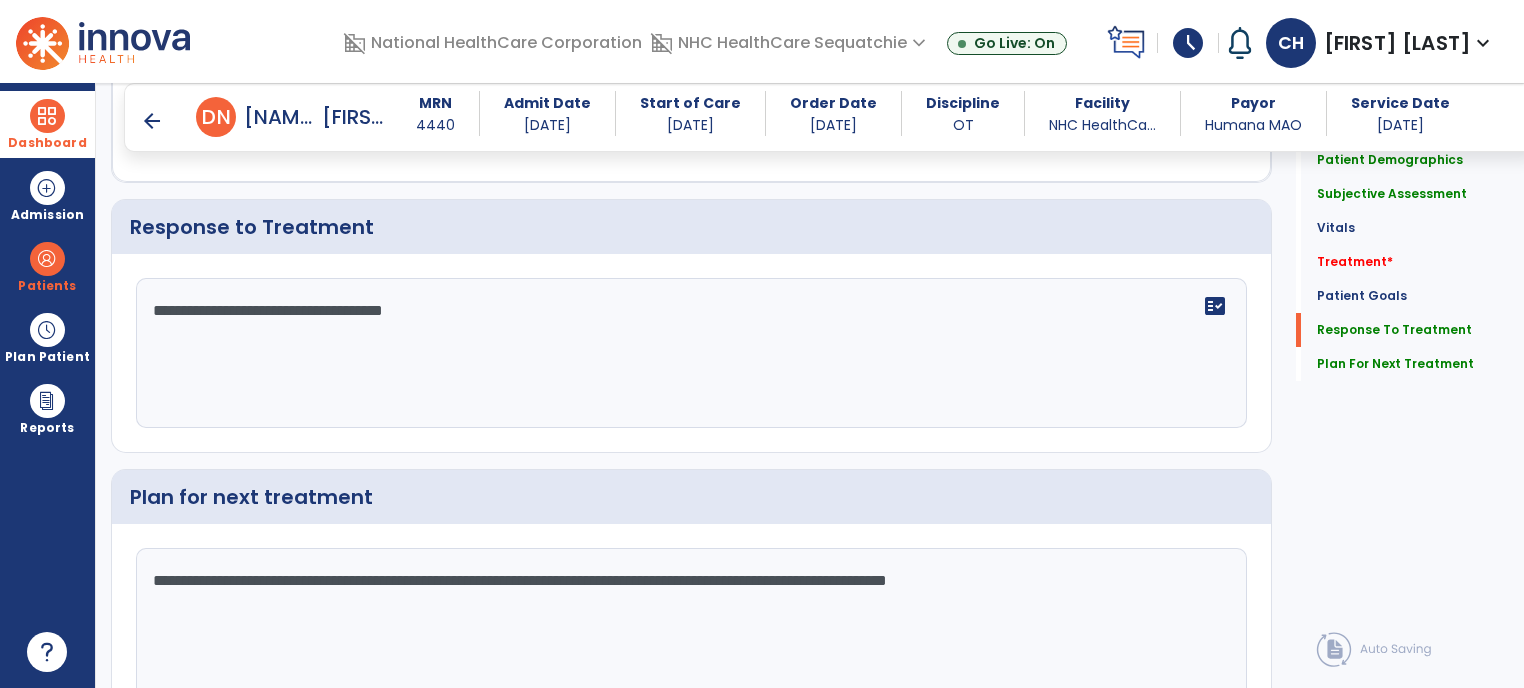 click on "**********" 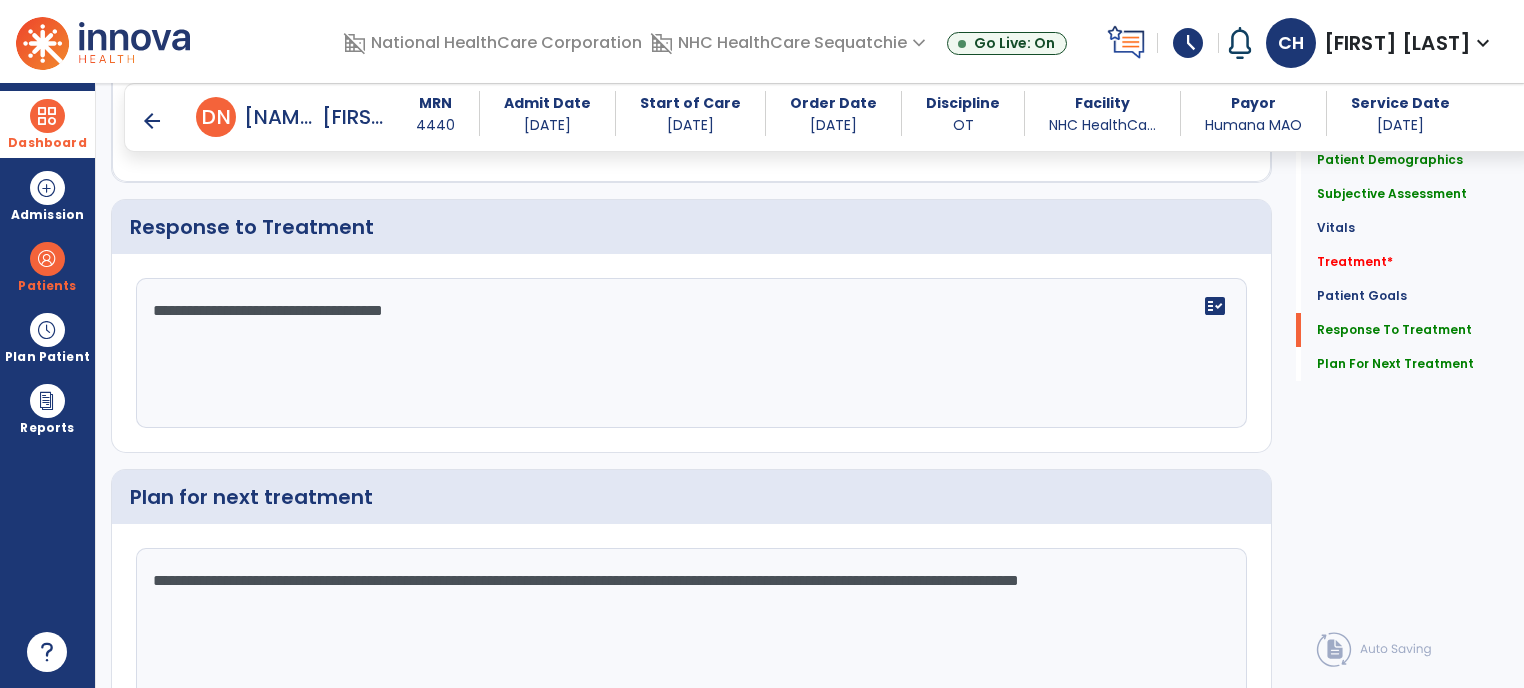 drag, startPoint x: 152, startPoint y: 303, endPoint x: 471, endPoint y: 298, distance: 319.03918 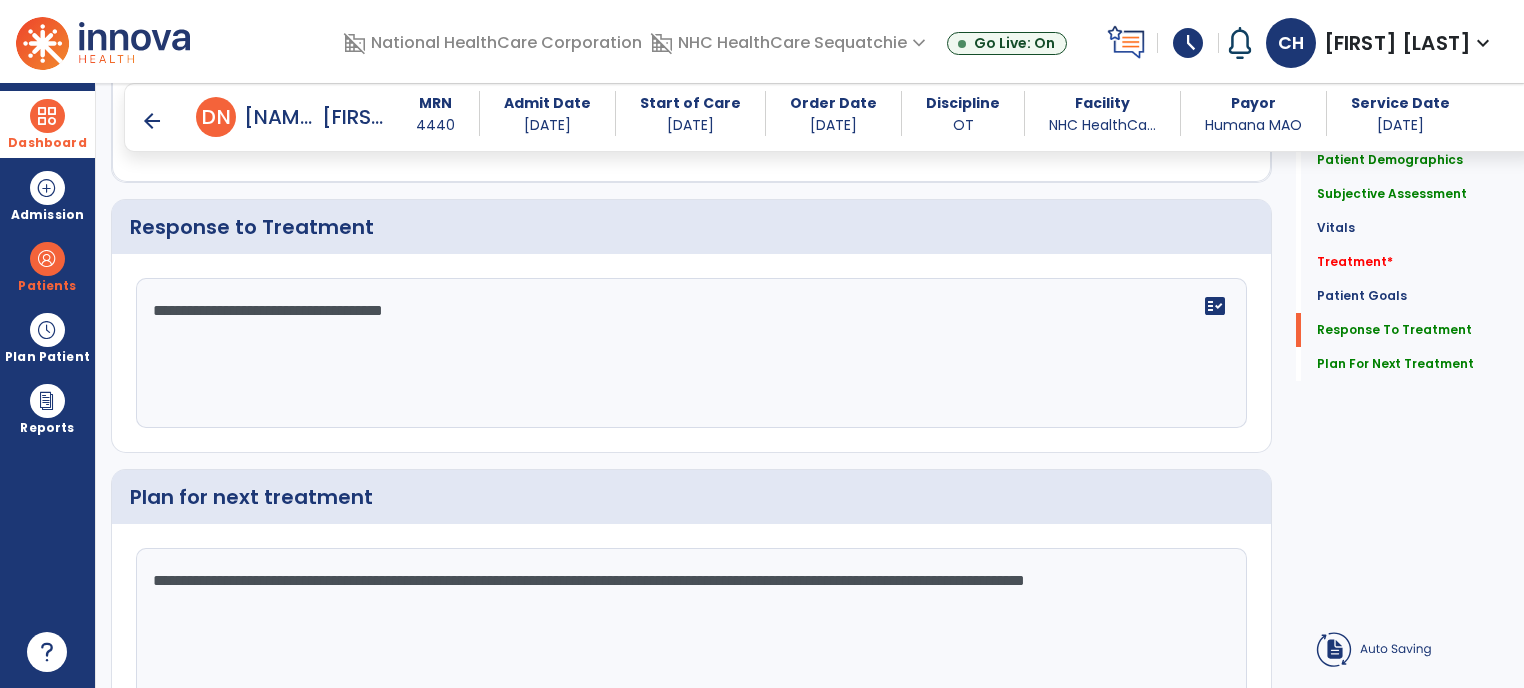 paste on "**********" 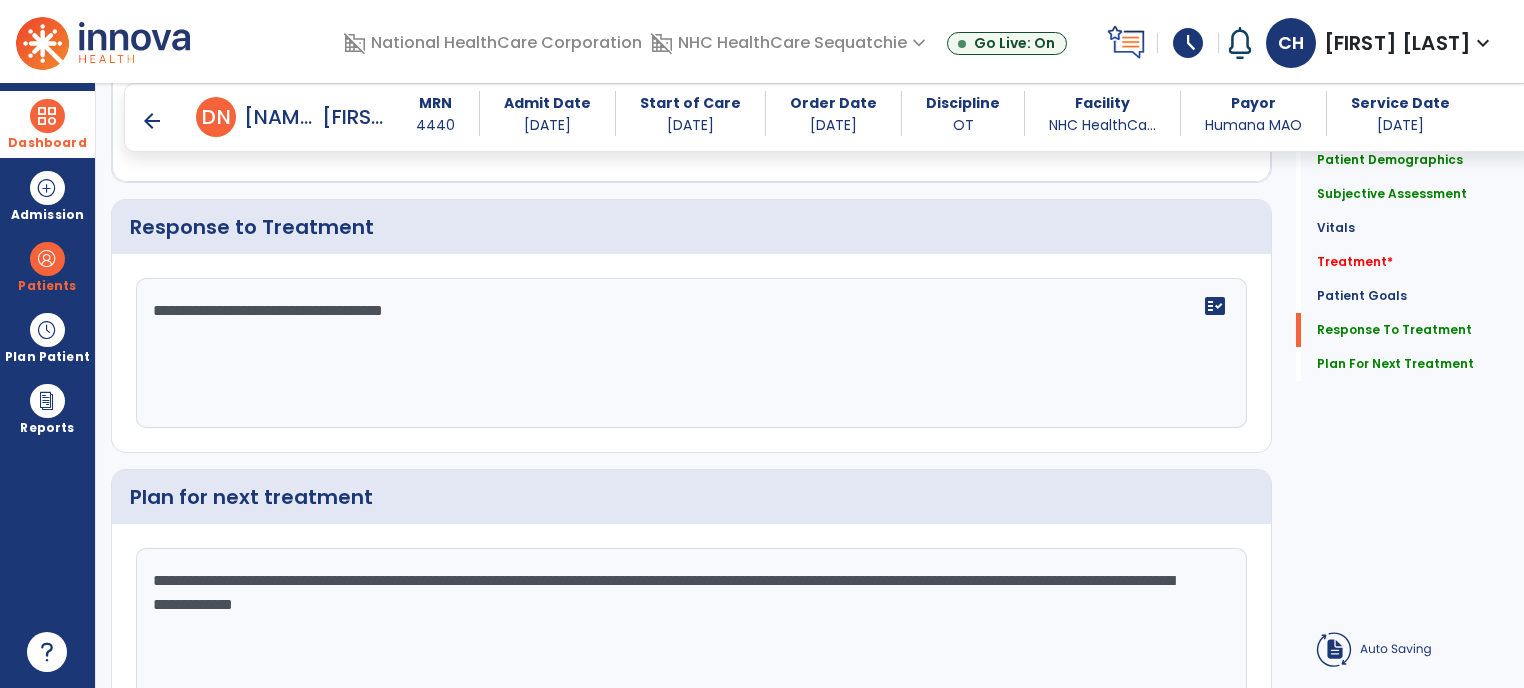 drag, startPoint x: 636, startPoint y: 607, endPoint x: 148, endPoint y: 571, distance: 489.32608 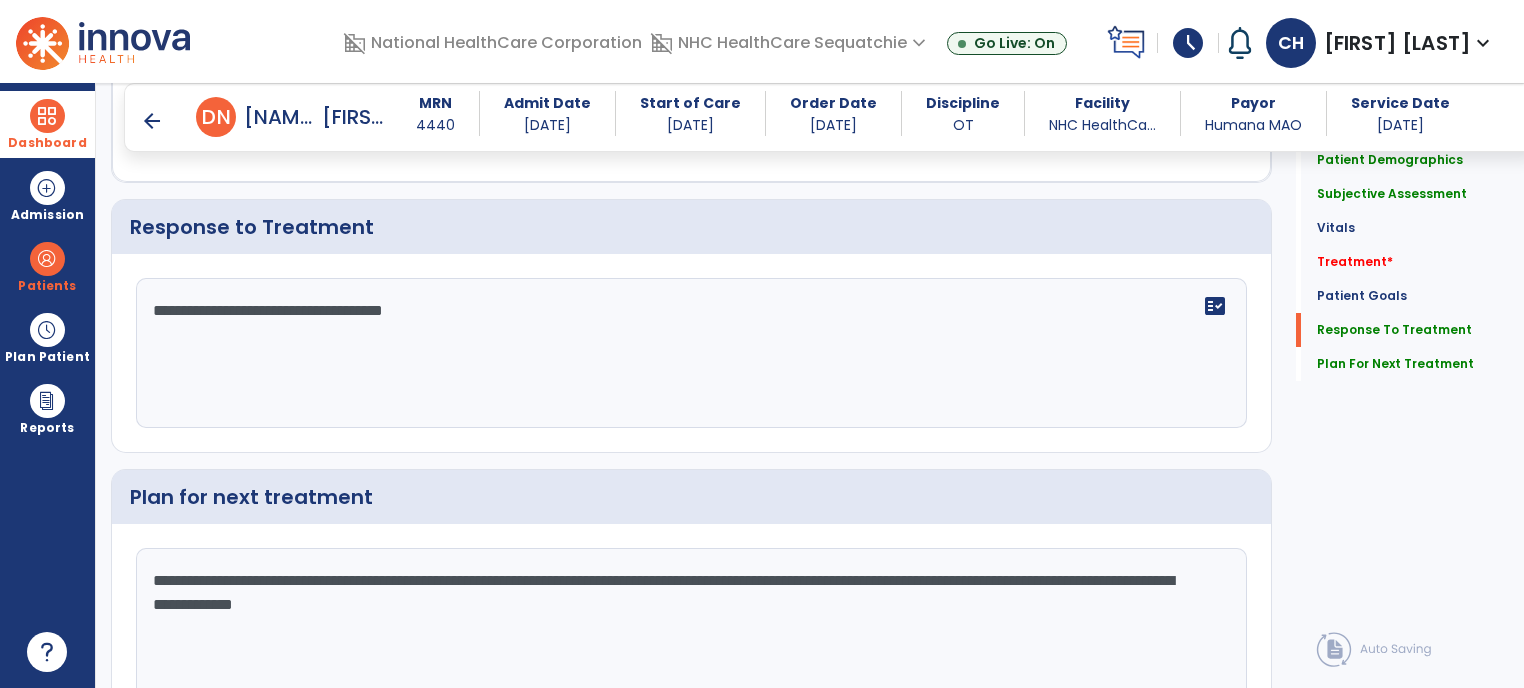 click on "**********" 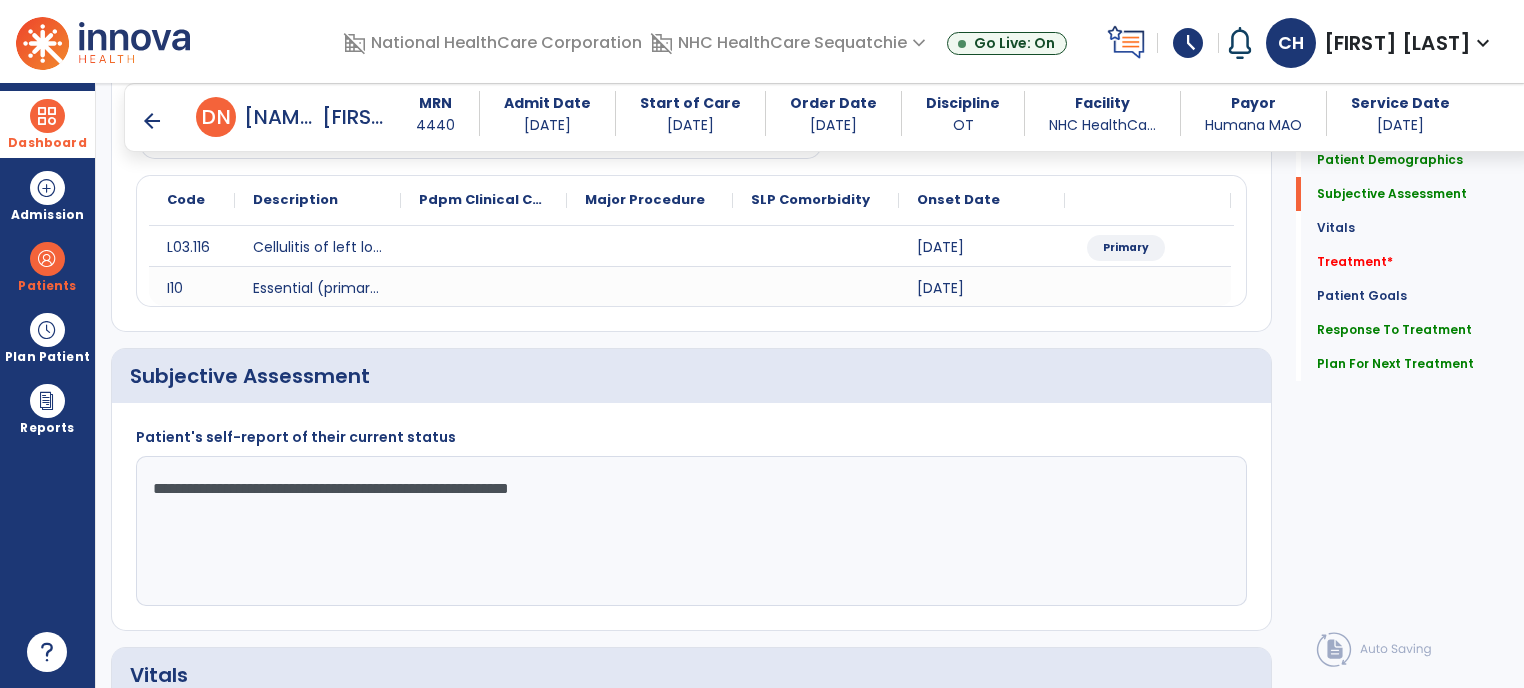 scroll, scrollTop: 199, scrollLeft: 0, axis: vertical 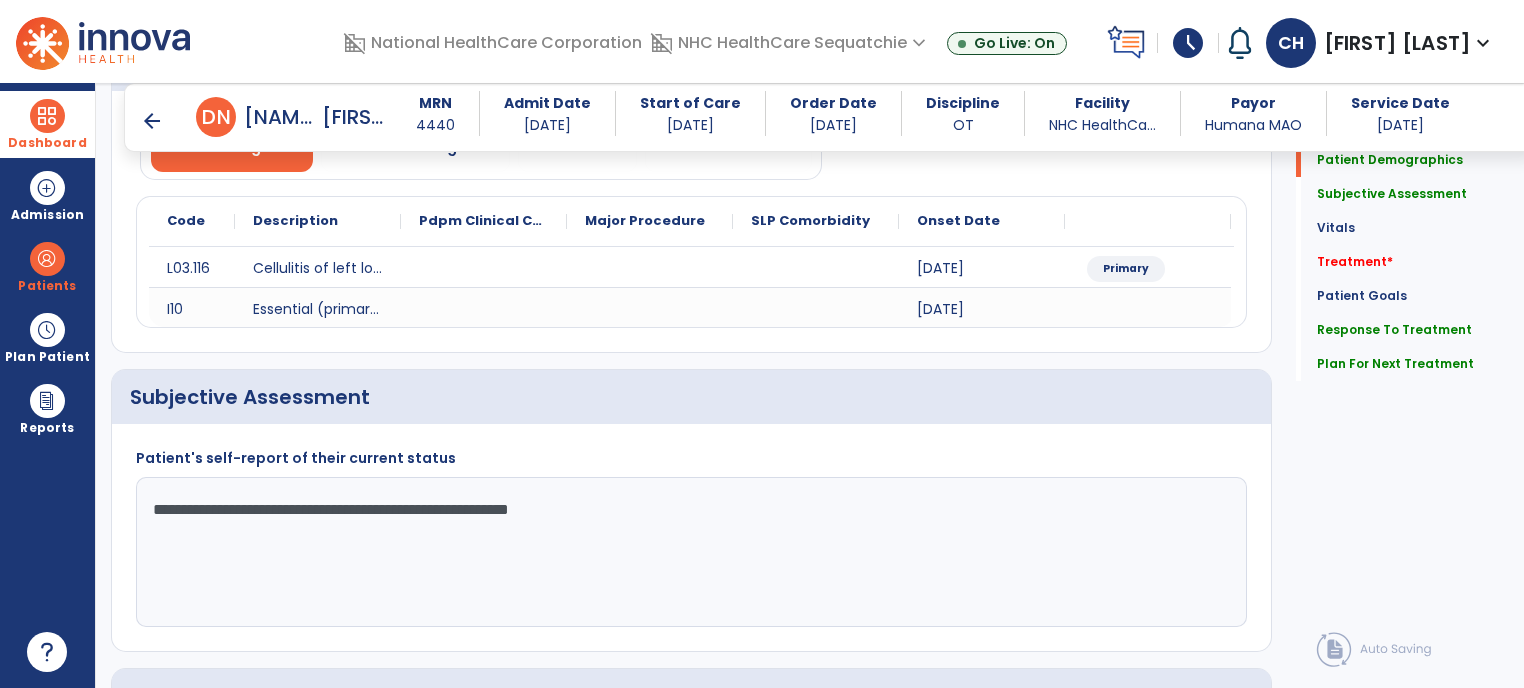 type on "**********" 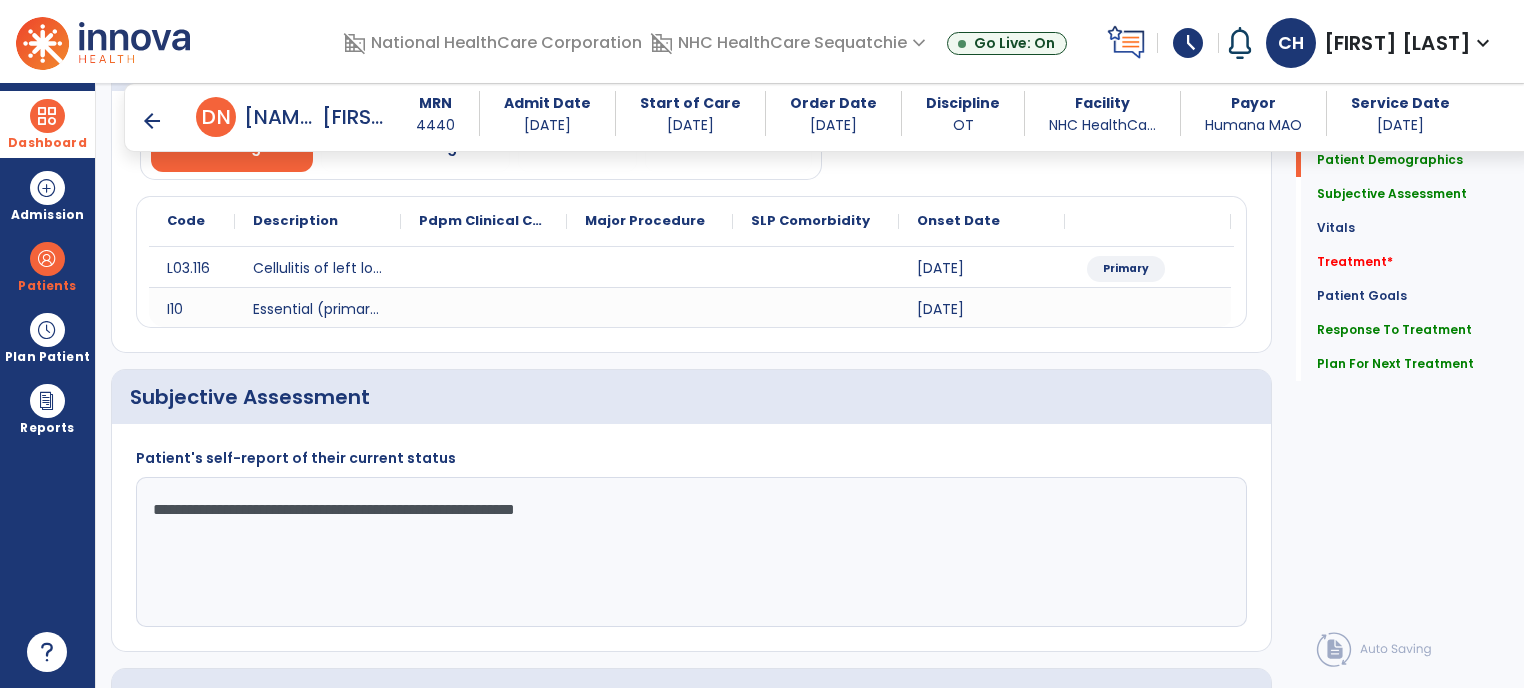 paste on "**********" 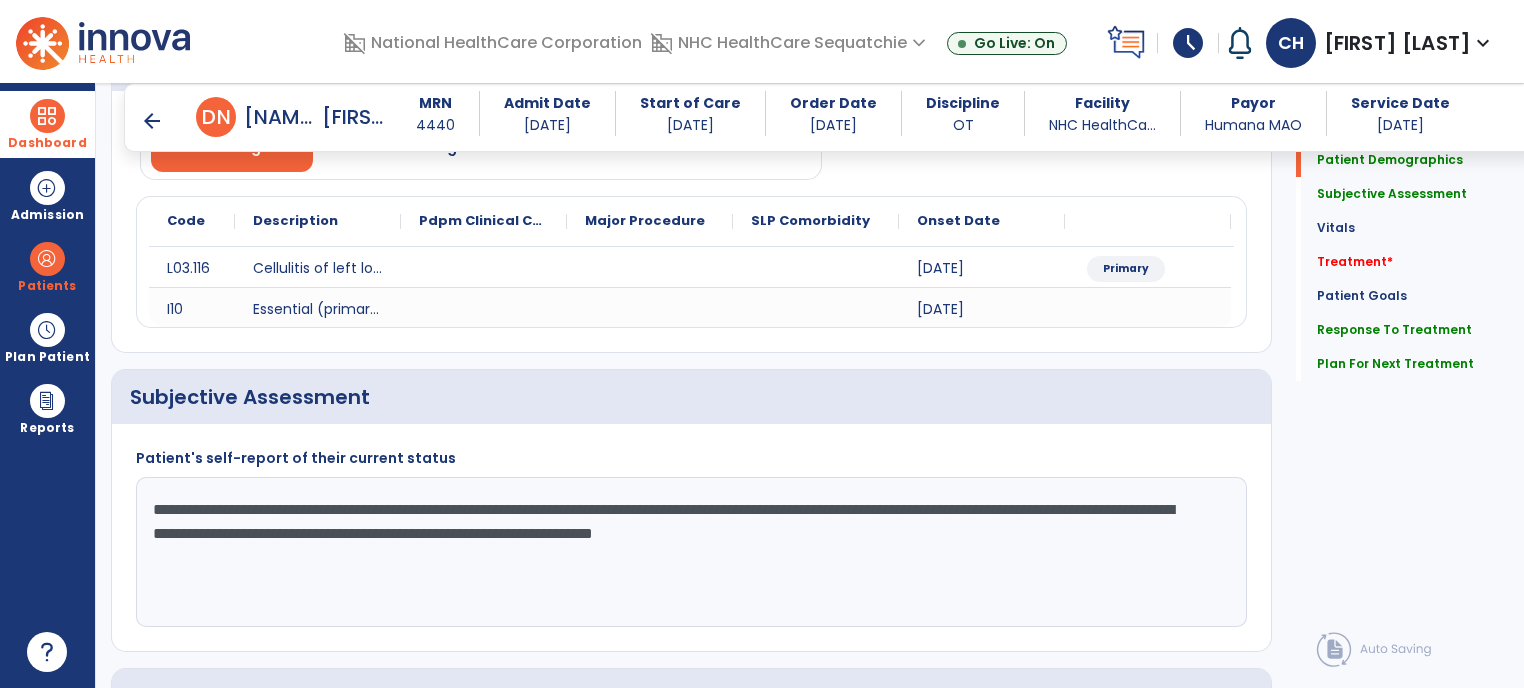 drag, startPoint x: 1049, startPoint y: 545, endPoint x: 140, endPoint y: 504, distance: 909.9242 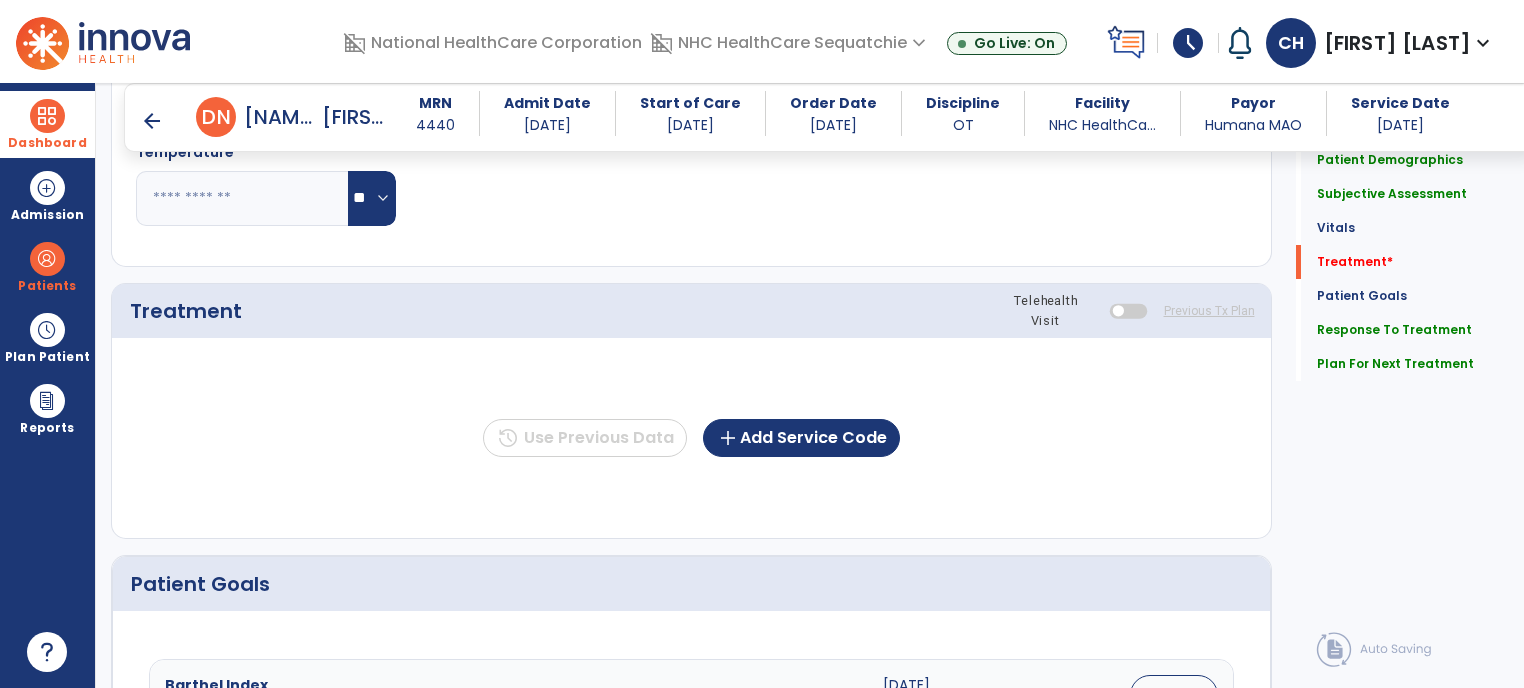 scroll, scrollTop: 1006, scrollLeft: 0, axis: vertical 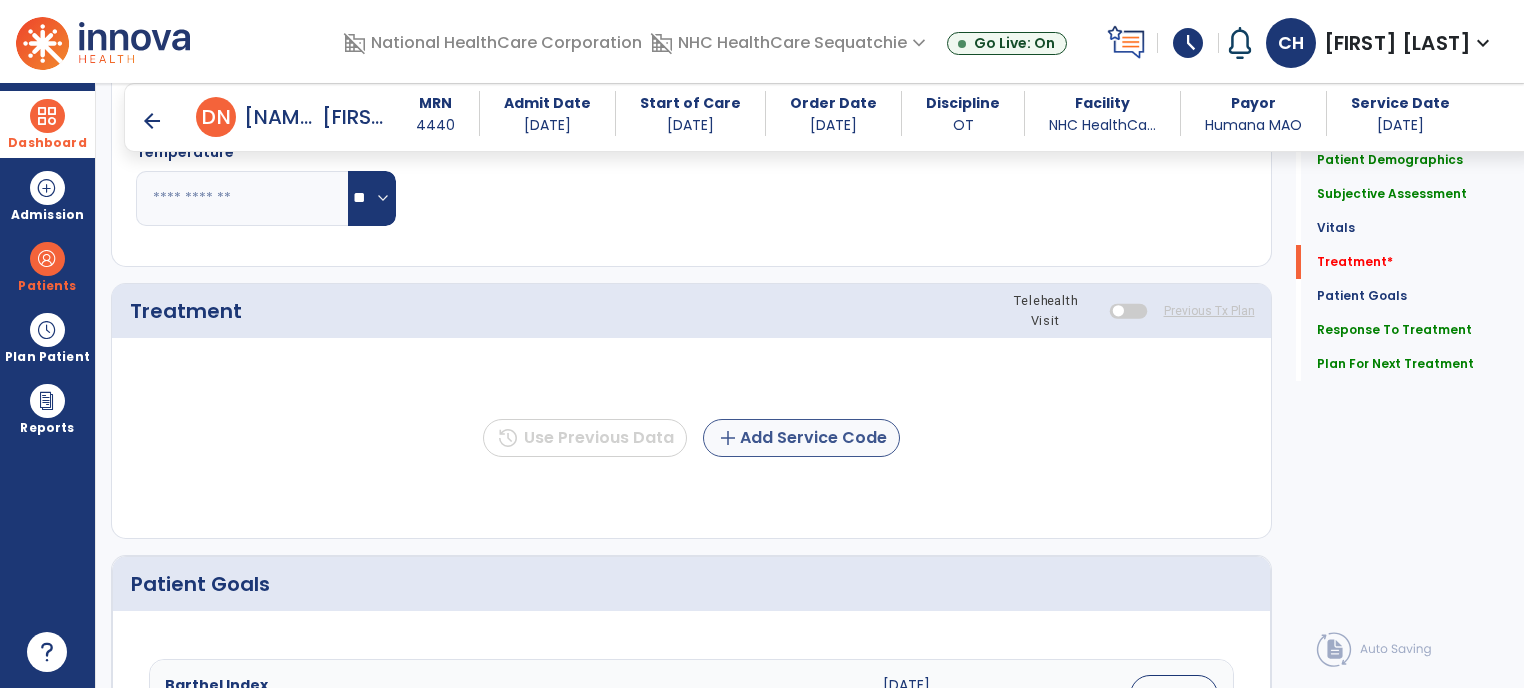 type on "**********" 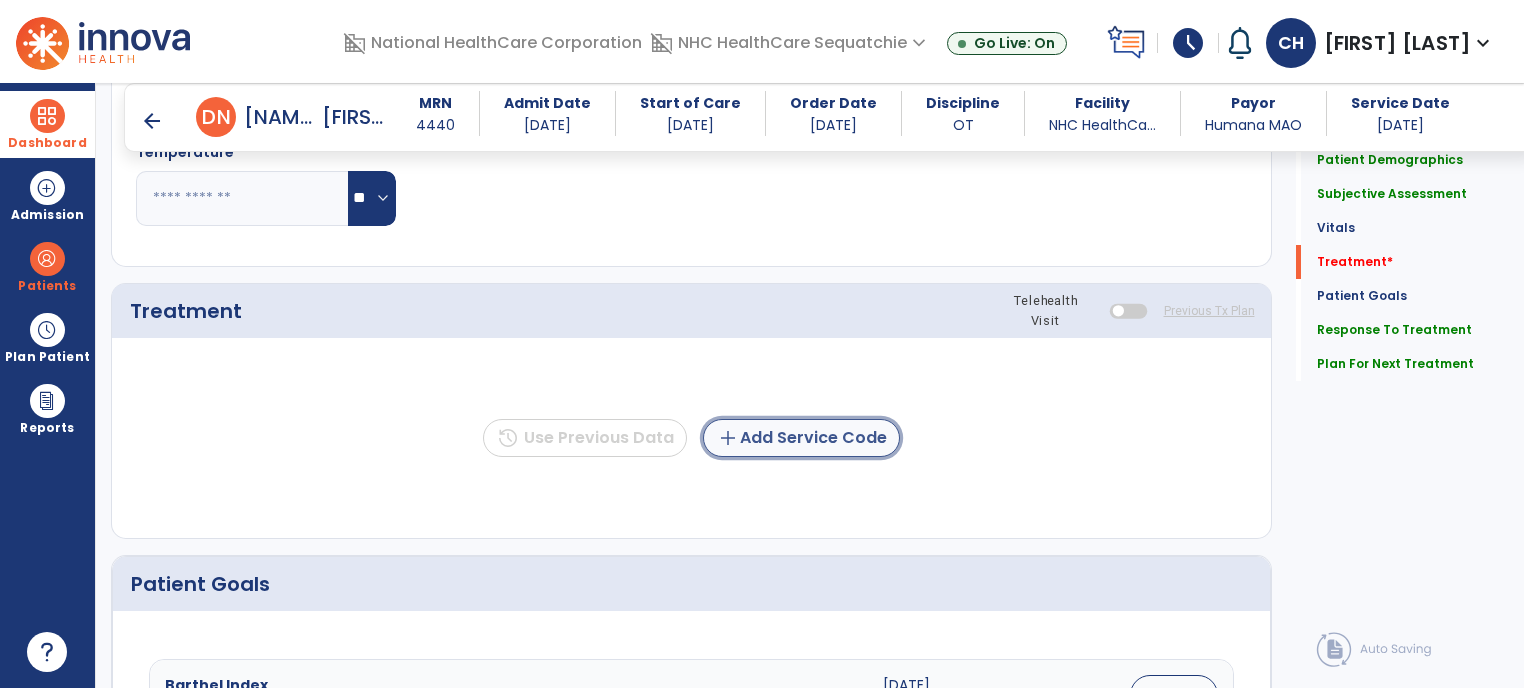 click on "add  Add Service Code" 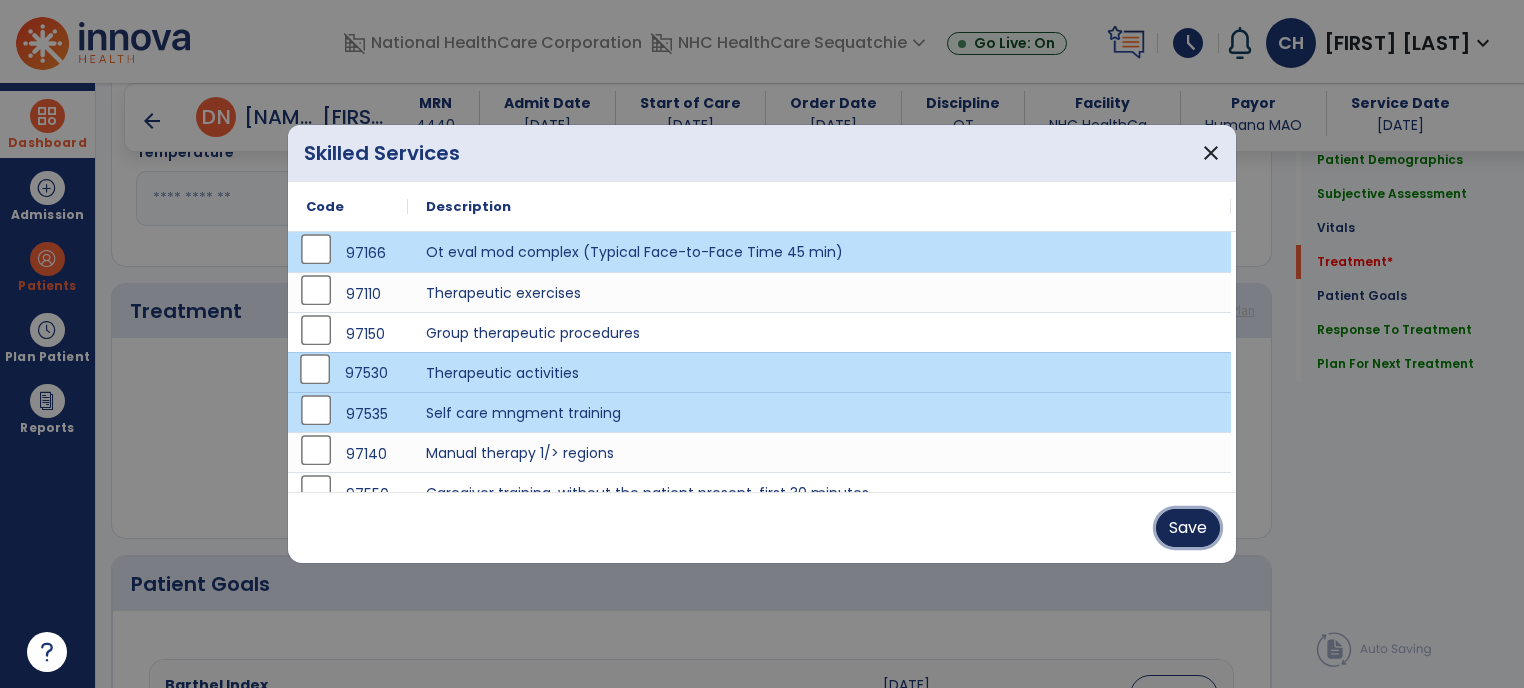 click on "Save" at bounding box center (1188, 528) 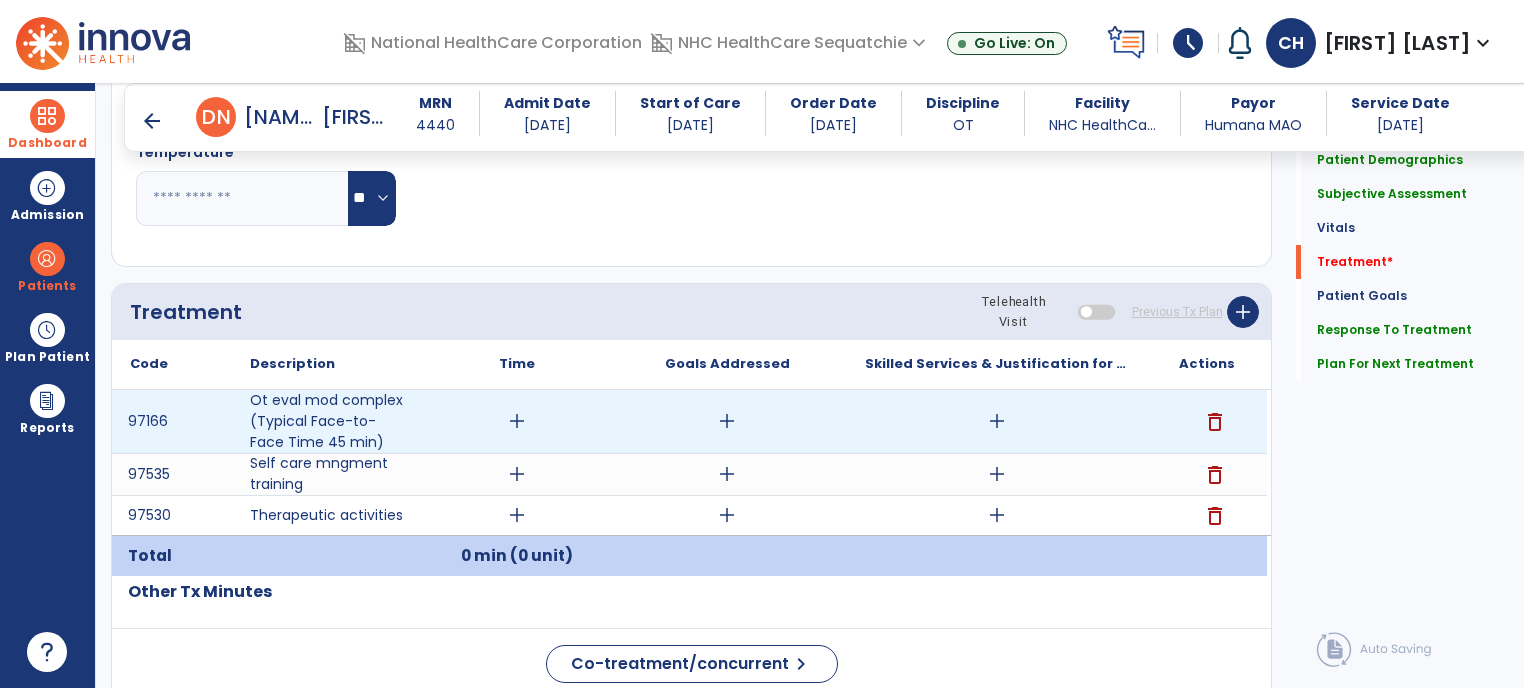 click on "add" at bounding box center [517, 421] 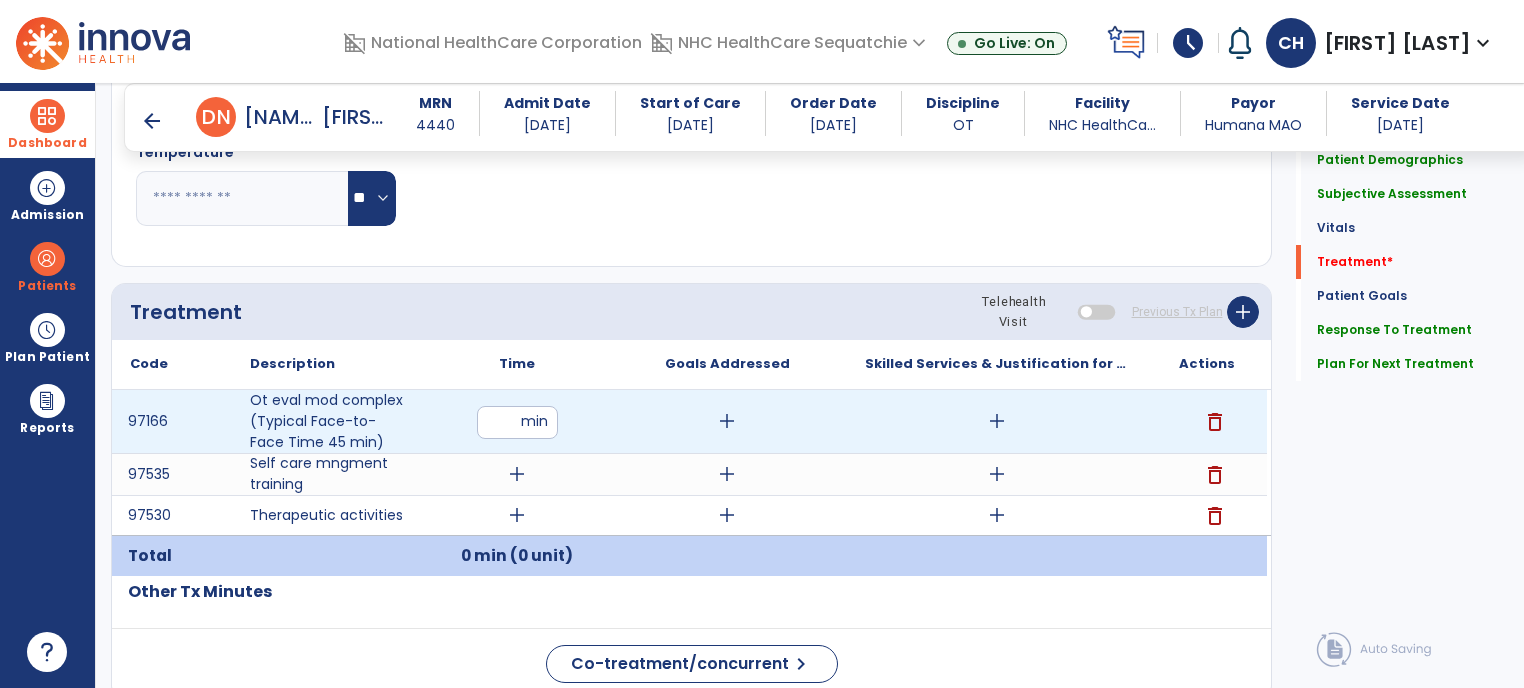 type on "**" 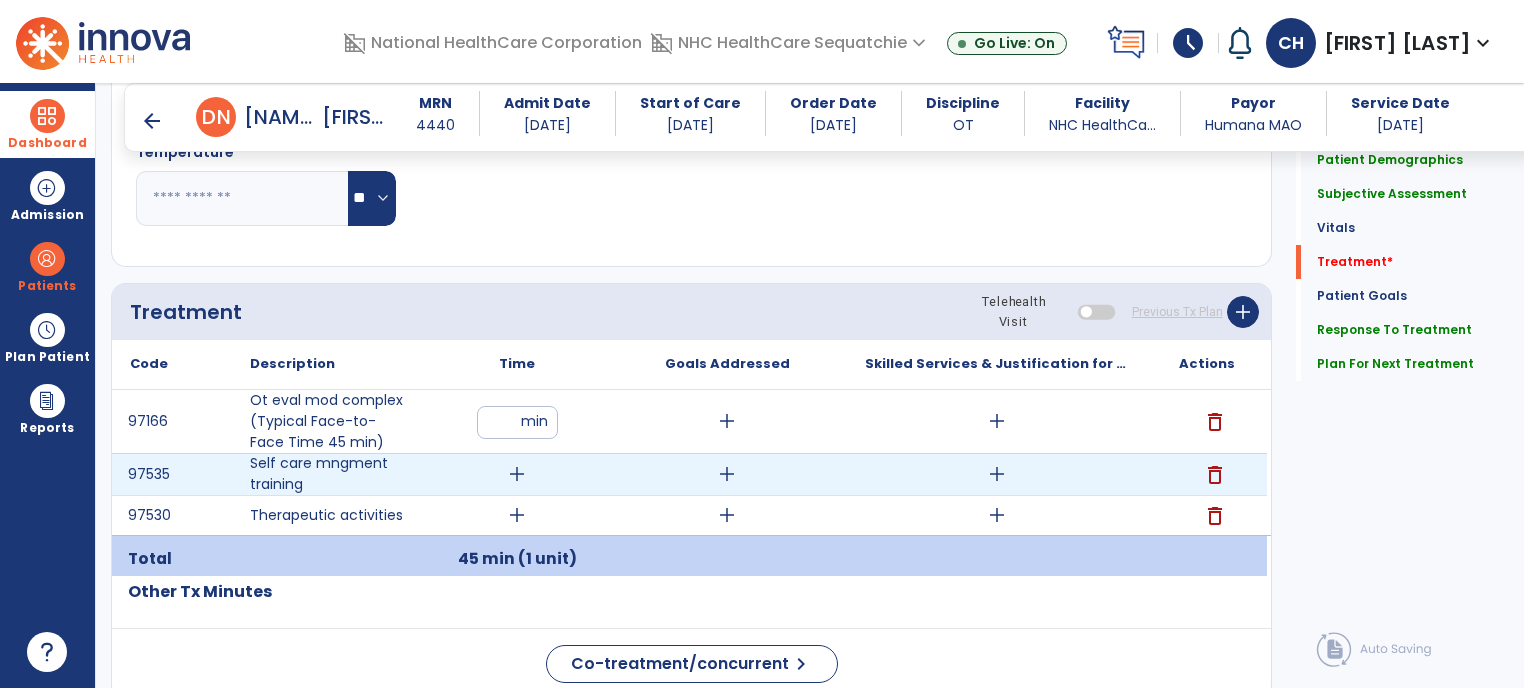 click on "add" at bounding box center (517, 474) 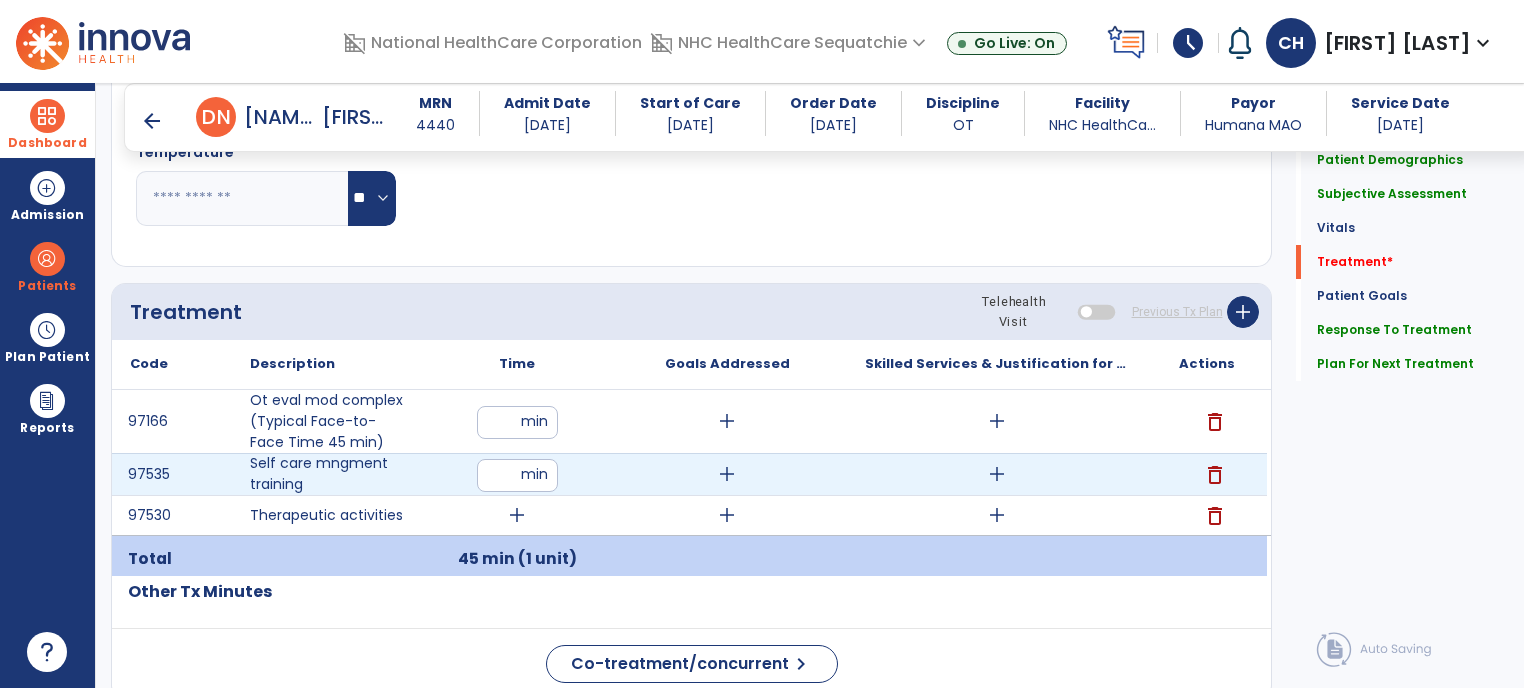 type on "*" 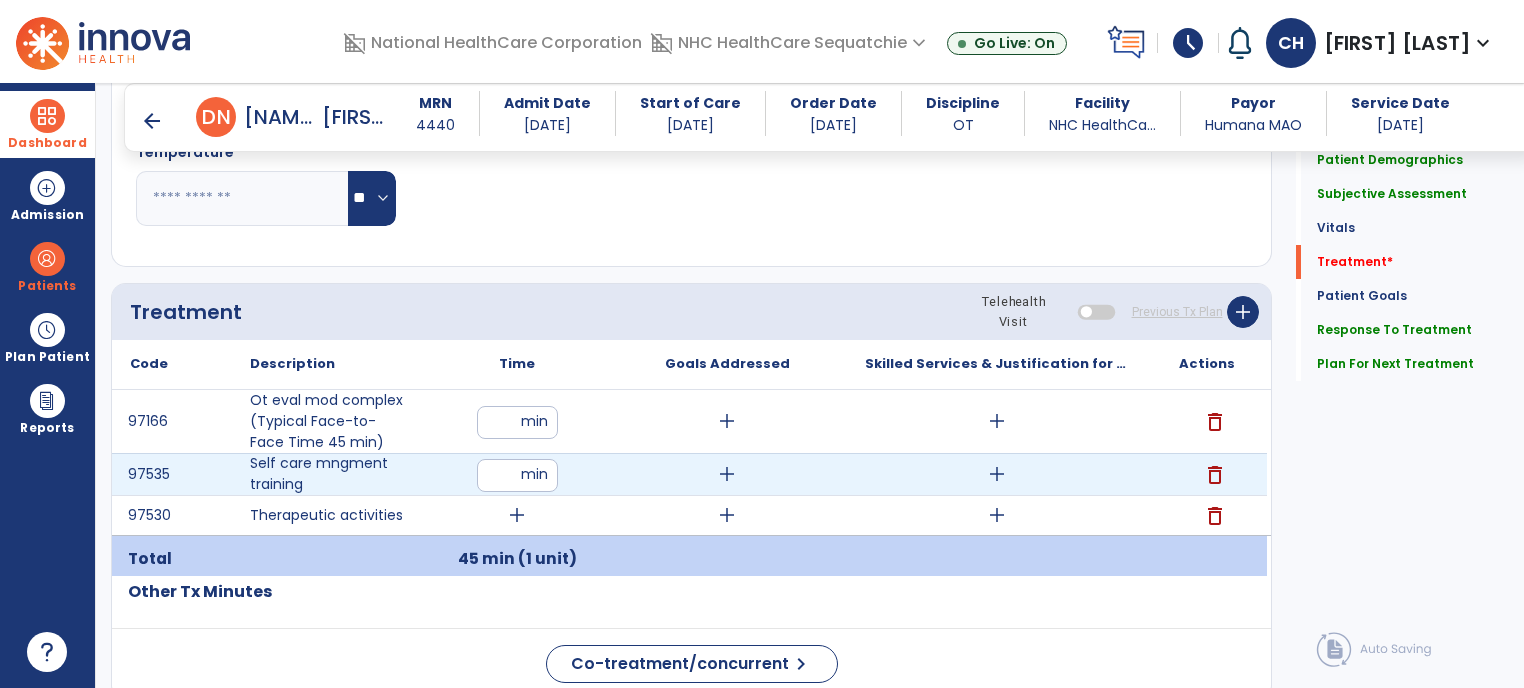 type on "**" 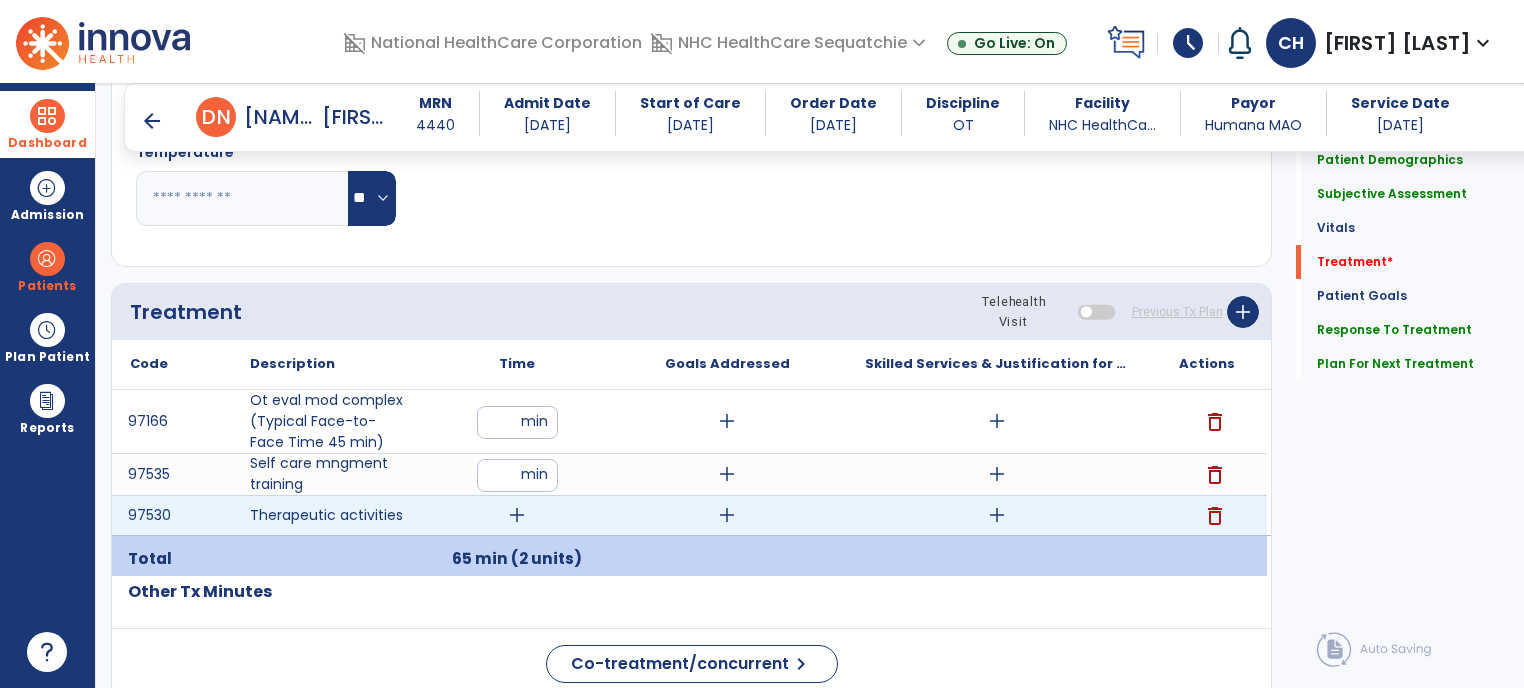 click on "add" at bounding box center (517, 515) 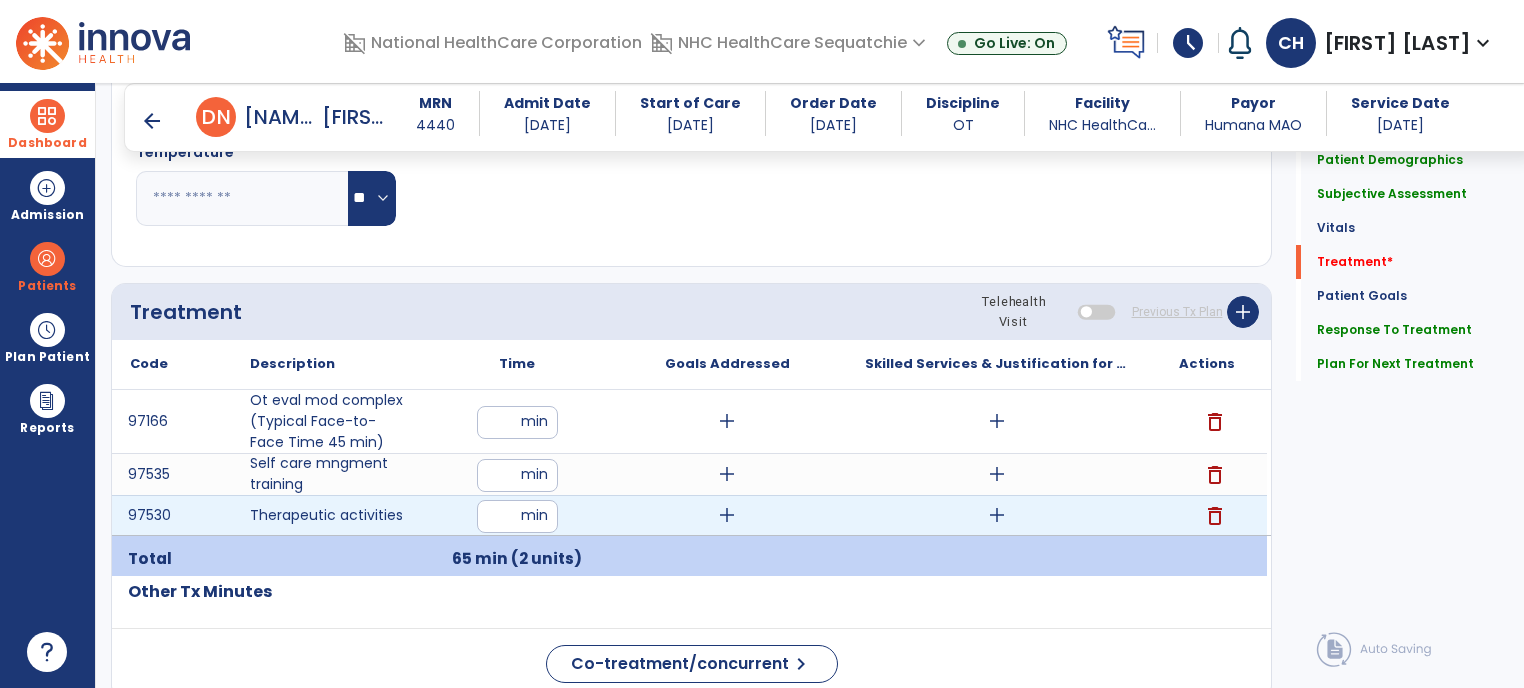 type on "**" 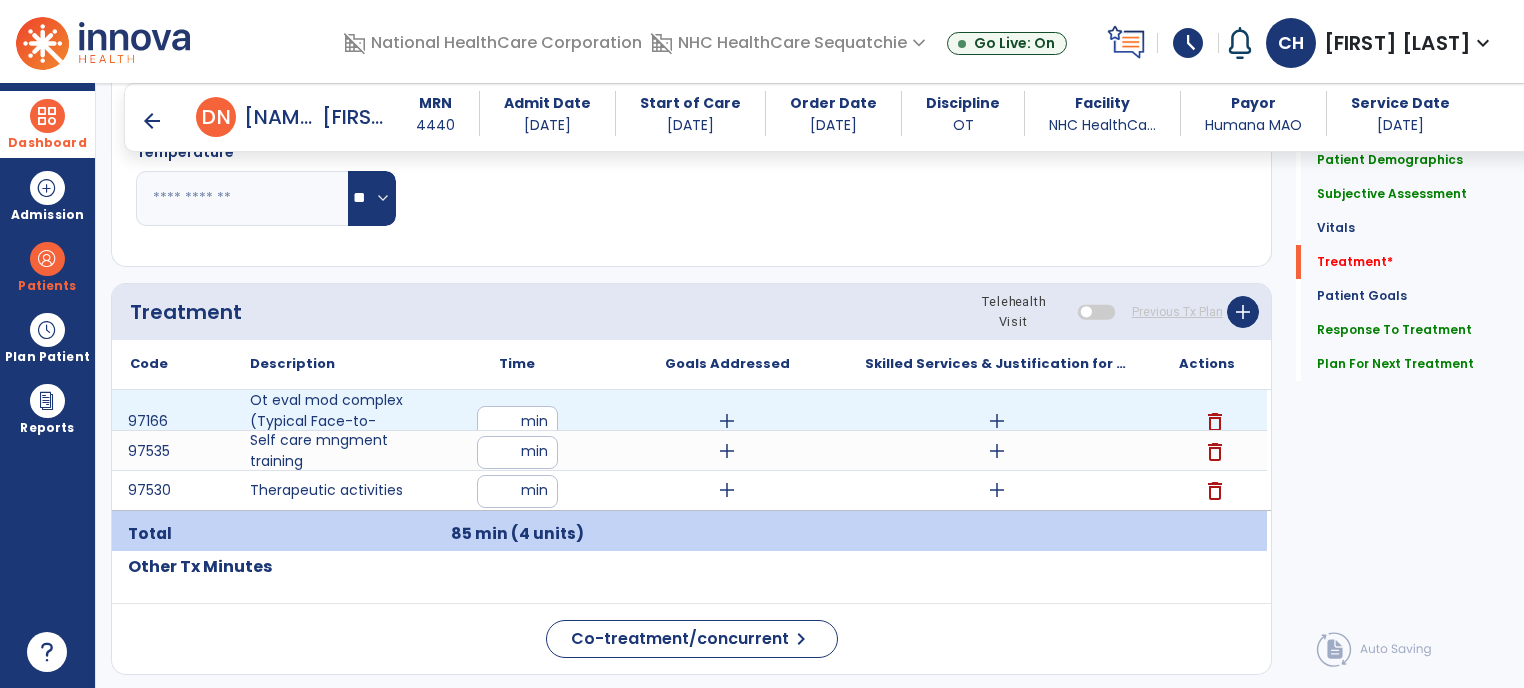 click on "add" at bounding box center [997, 421] 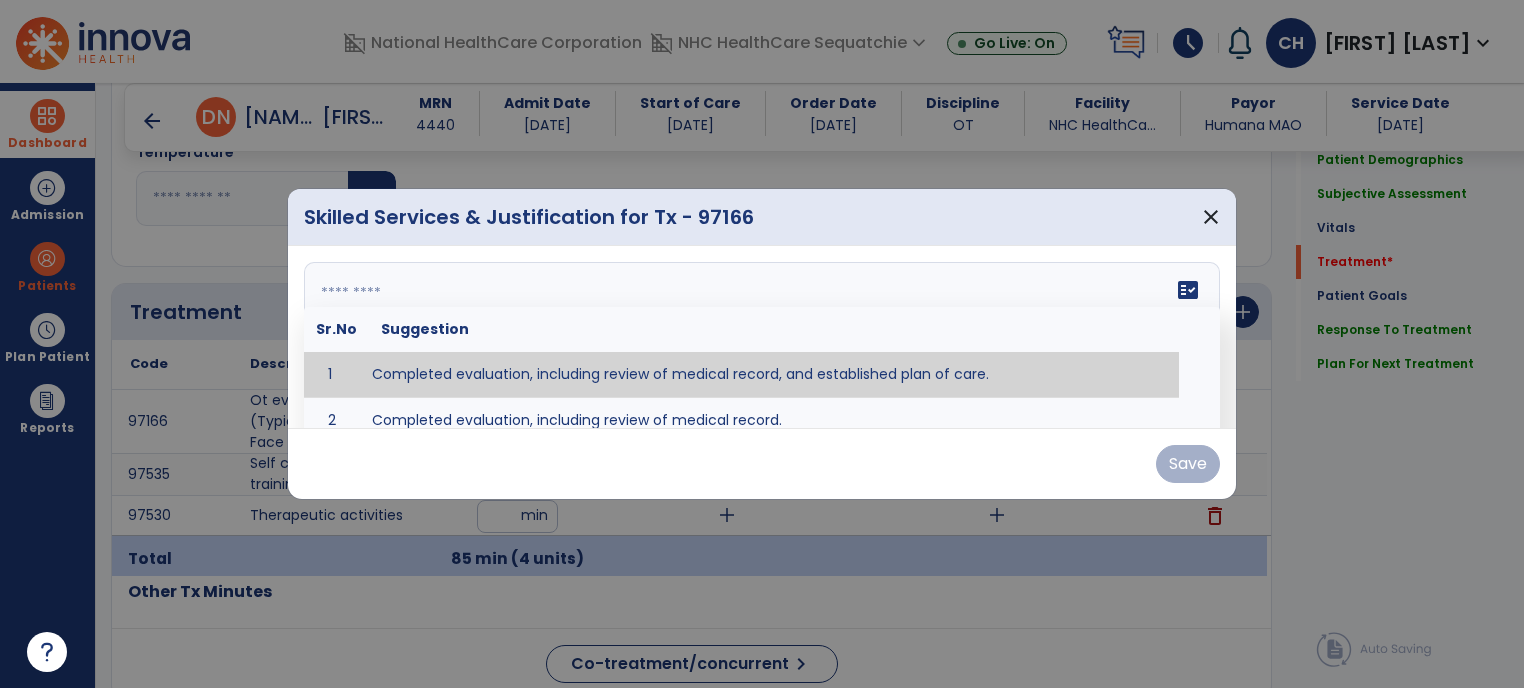 click on "fact_check  Sr.No Suggestion 1 Completed evaluation, including review of medical record, and established plan of care. 2 Completed evaluation, including review of medical record." at bounding box center [762, 337] 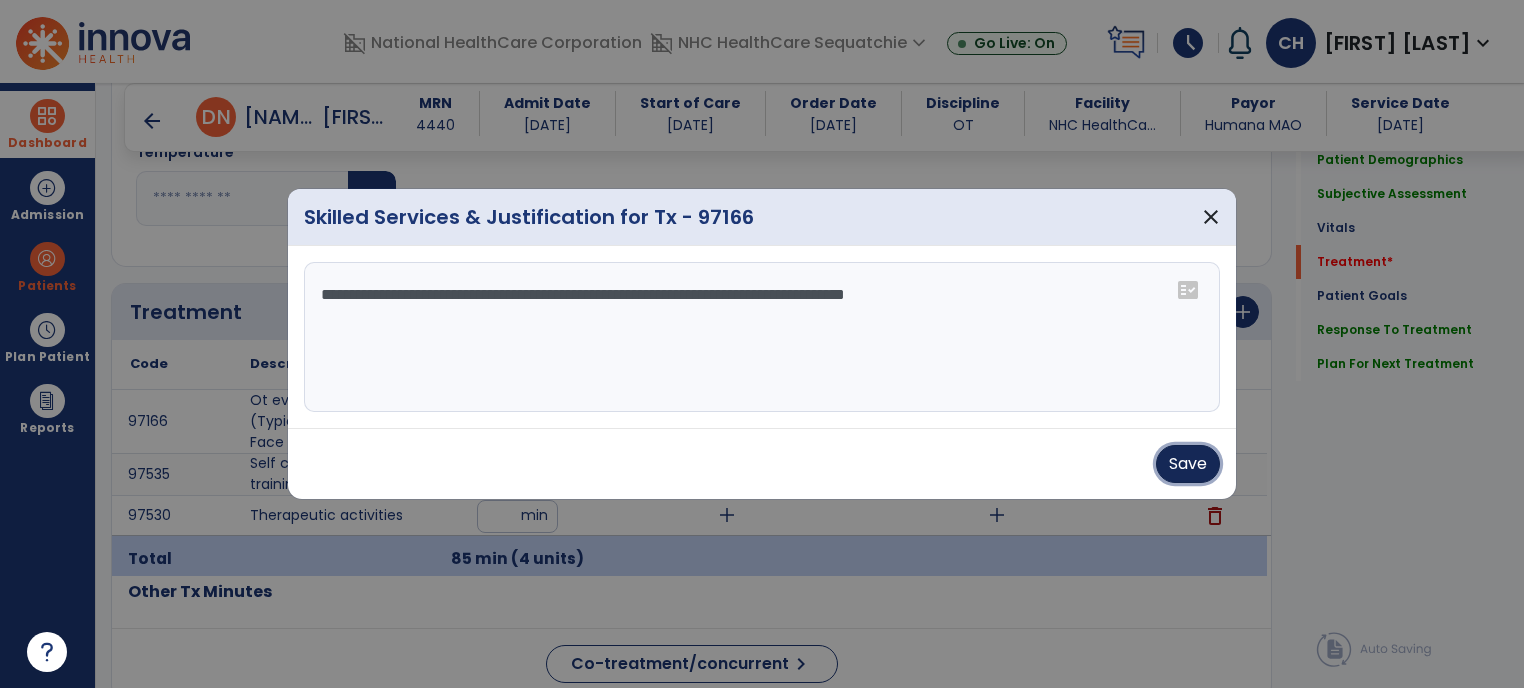 click on "Save" at bounding box center (1188, 464) 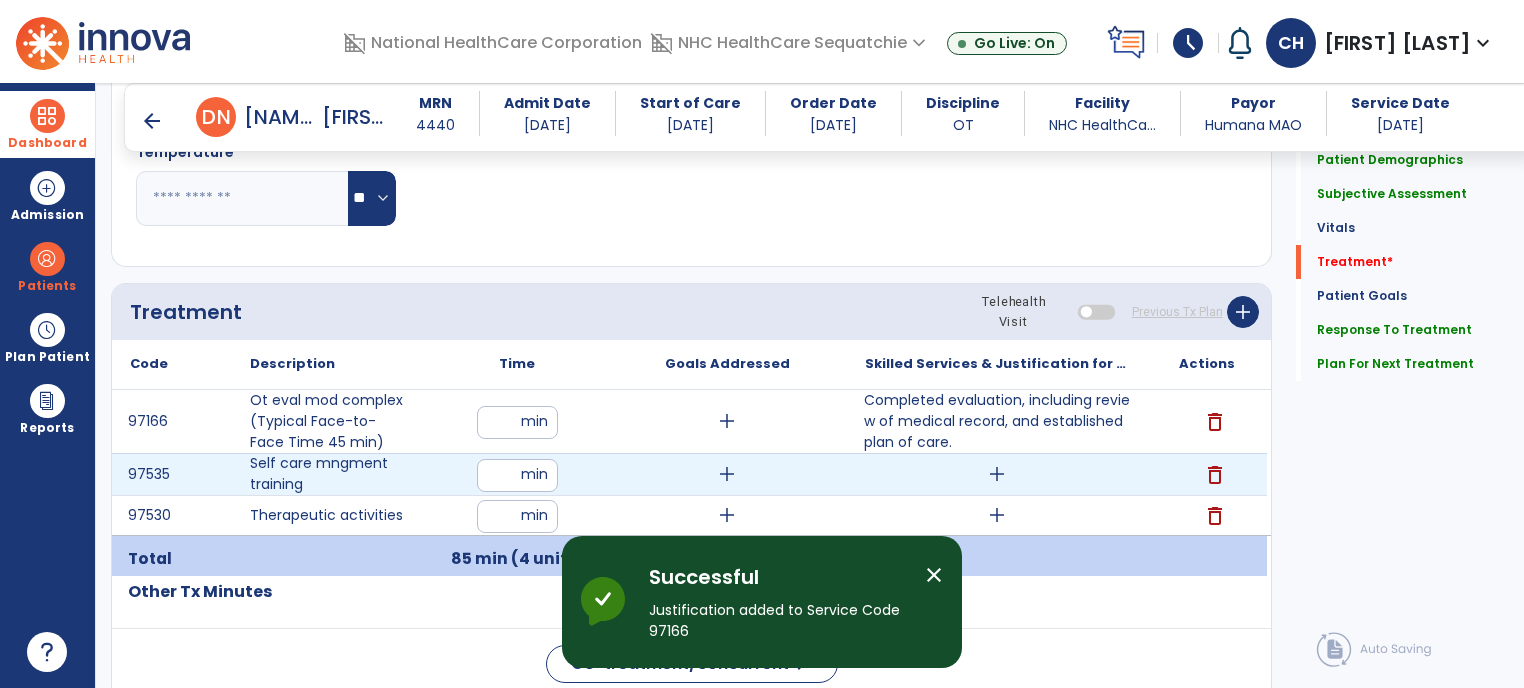 click on "add" at bounding box center (997, 474) 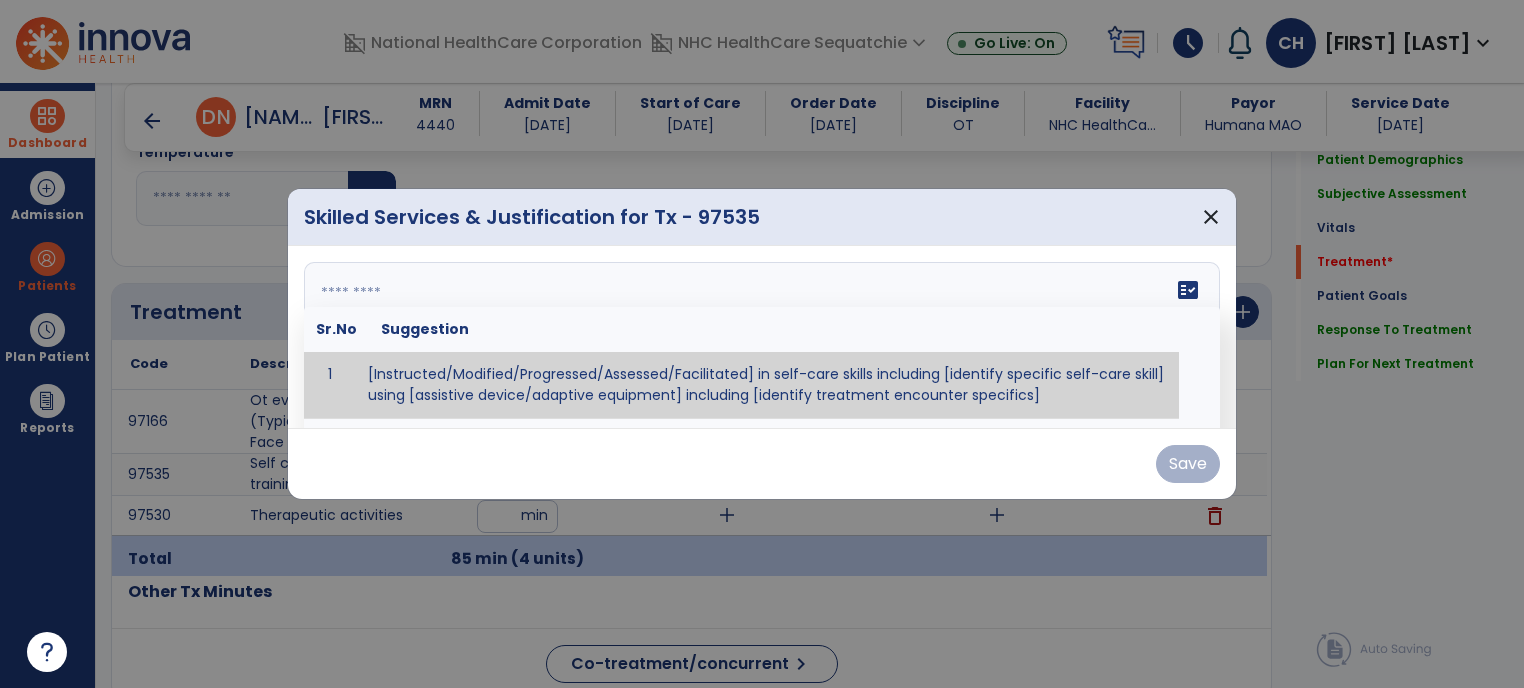 click on "fact_check Sr.No Suggestion 1 [Instructed/Modified/Progressed/Assessed/Facilitated] in self-care skills including [identify specific self-care skill] using [assistive device/adaptive equipment] including [identify treatment encounter specifics]" at bounding box center (762, 337) 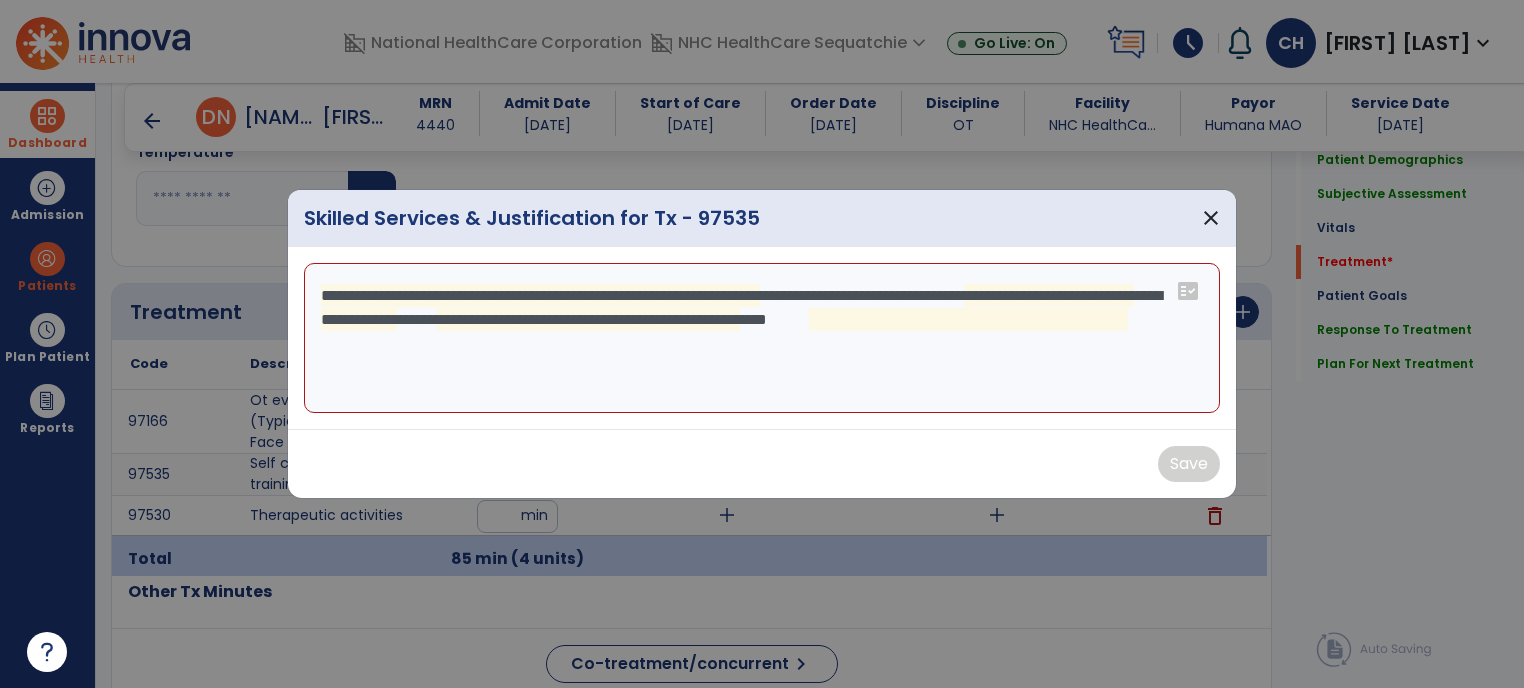 click on "**********" at bounding box center (762, 338) 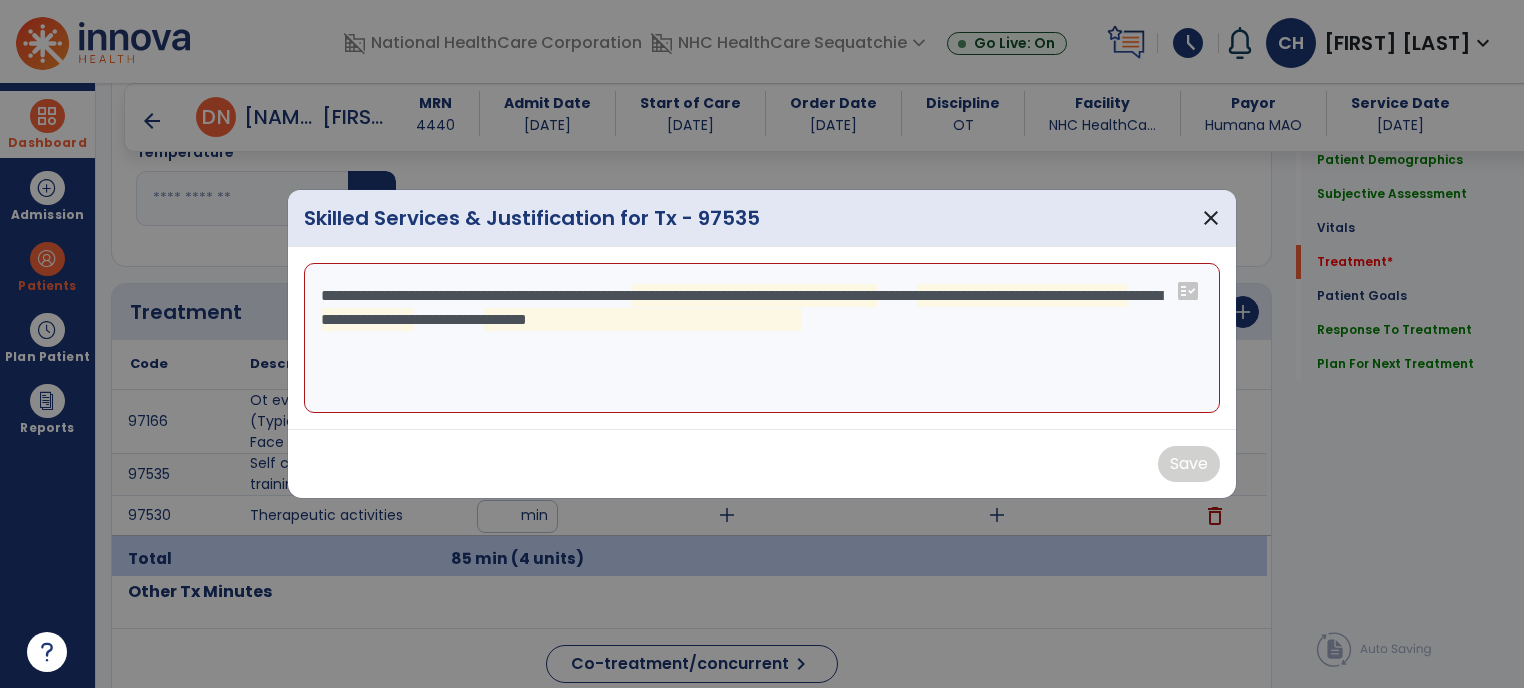 click on "**********" at bounding box center (762, 338) 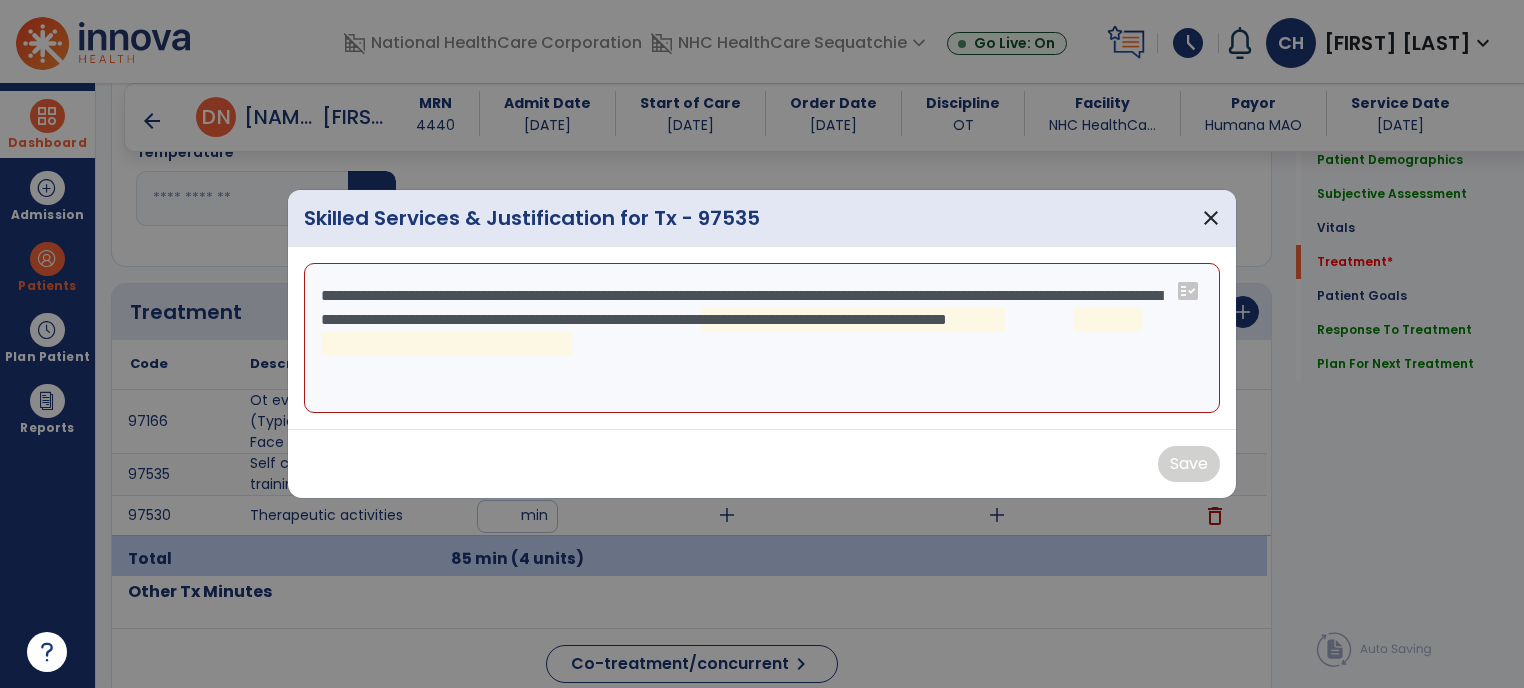 drag, startPoint x: 671, startPoint y: 316, endPoint x: 775, endPoint y: 358, distance: 112.1606 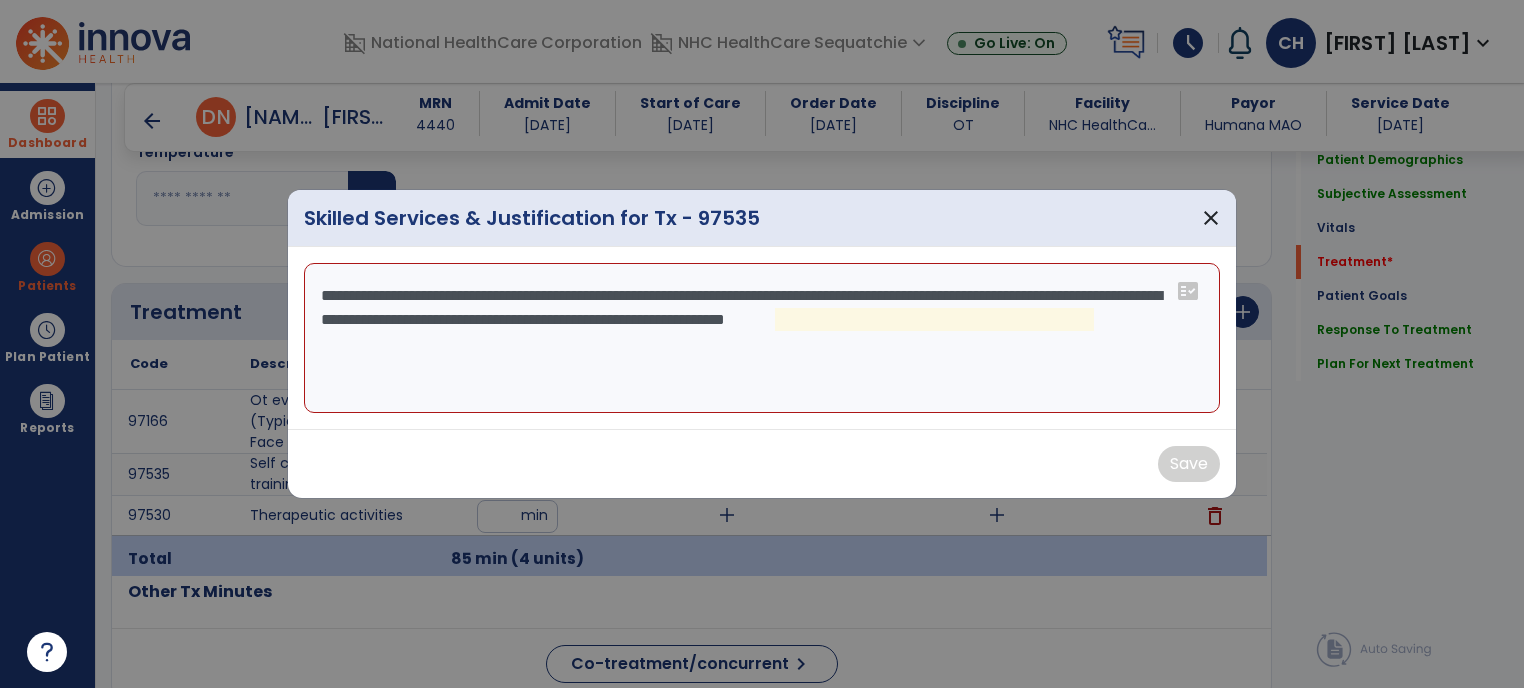 click on "**********" at bounding box center [762, 338] 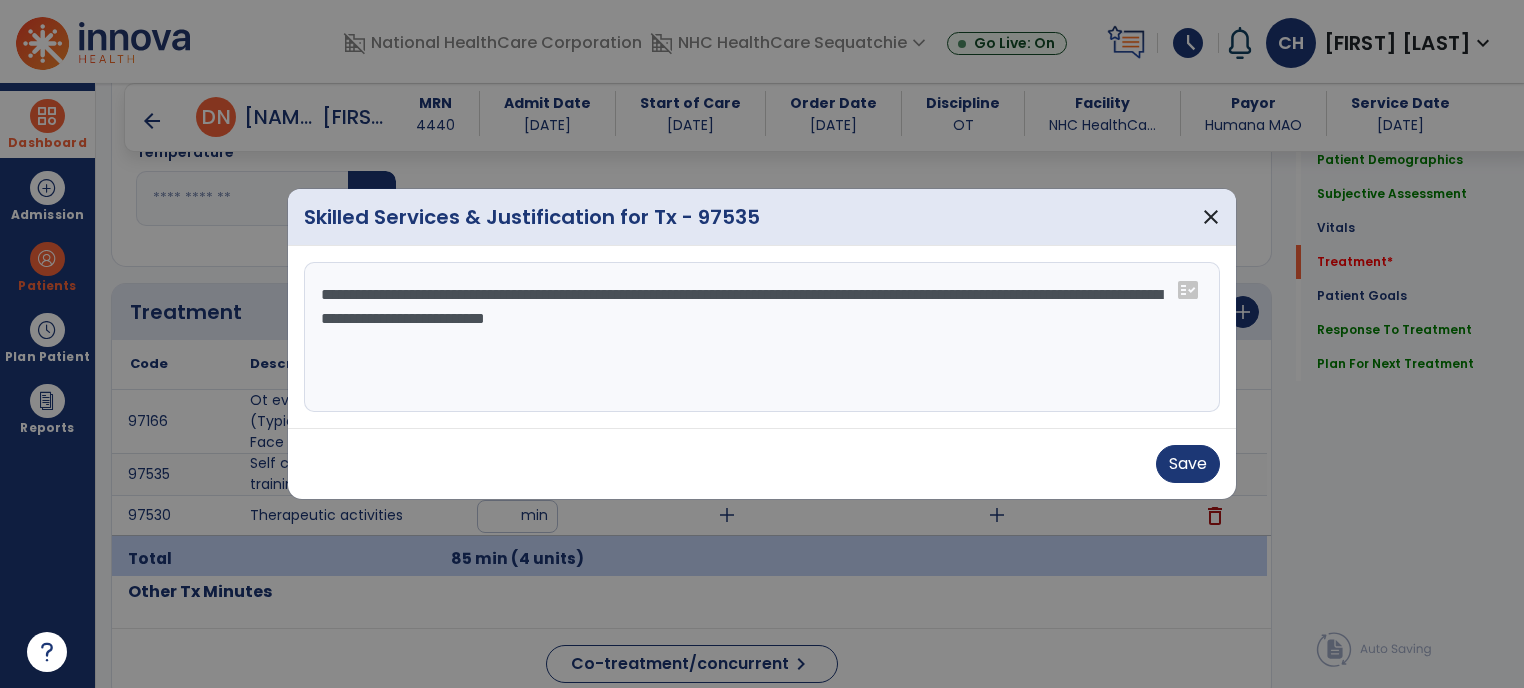 drag, startPoint x: 798, startPoint y: 327, endPoint x: 676, endPoint y: 329, distance: 122.016396 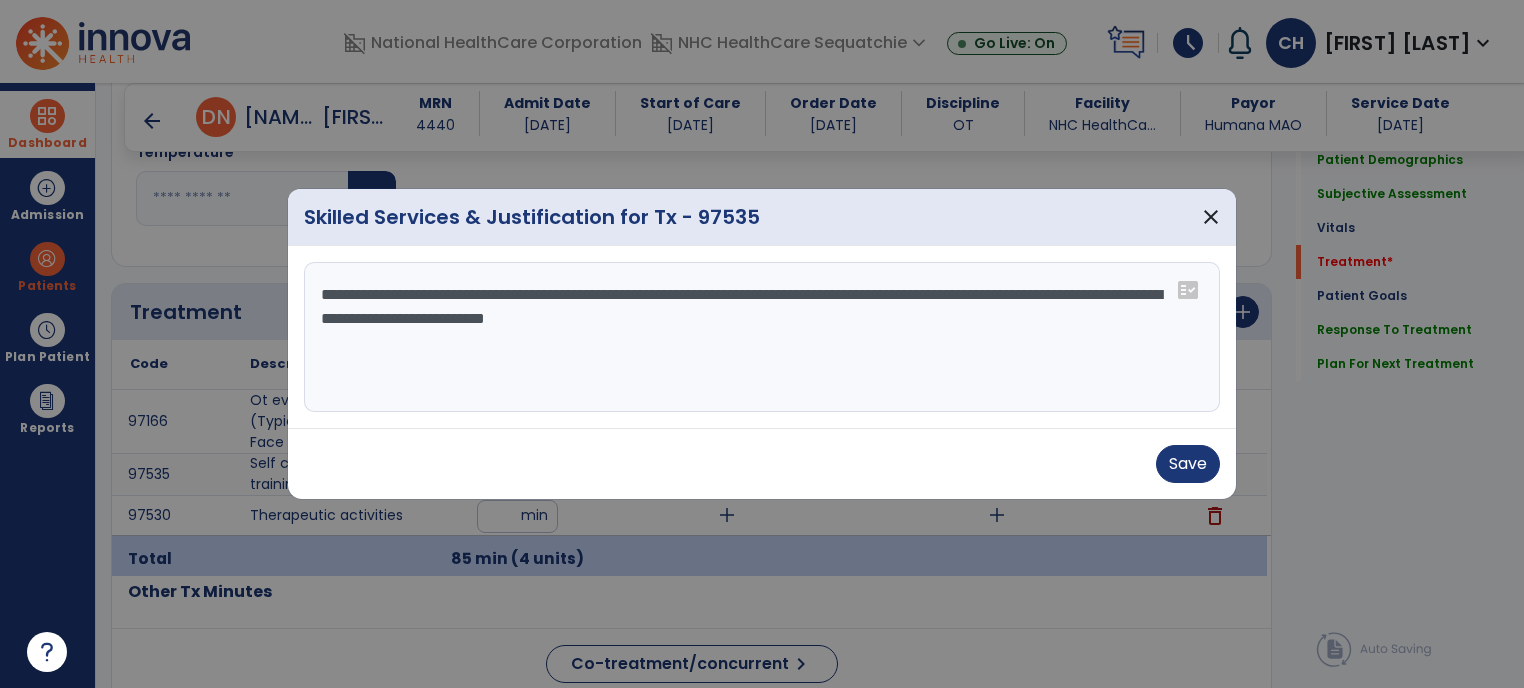 click on "**********" at bounding box center (762, 337) 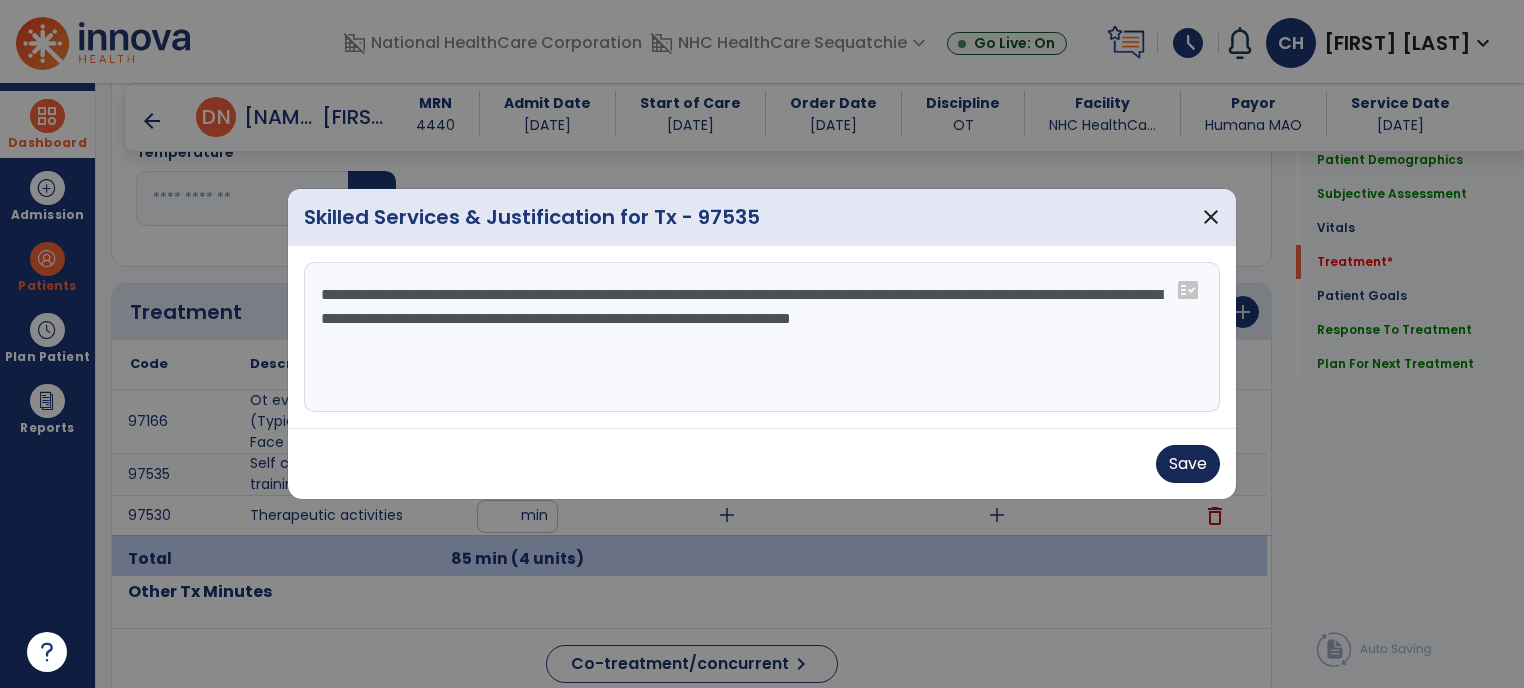 type on "**********" 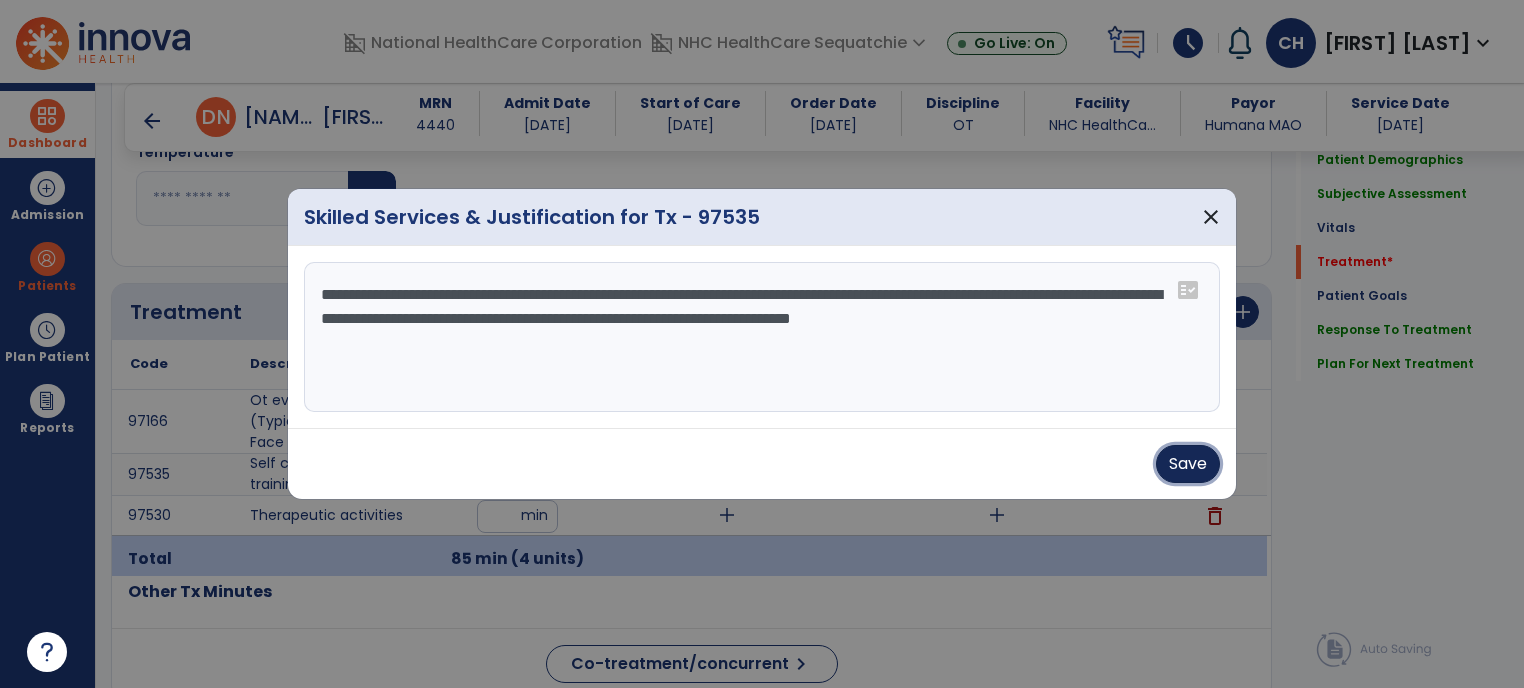 click on "Save" at bounding box center [1188, 464] 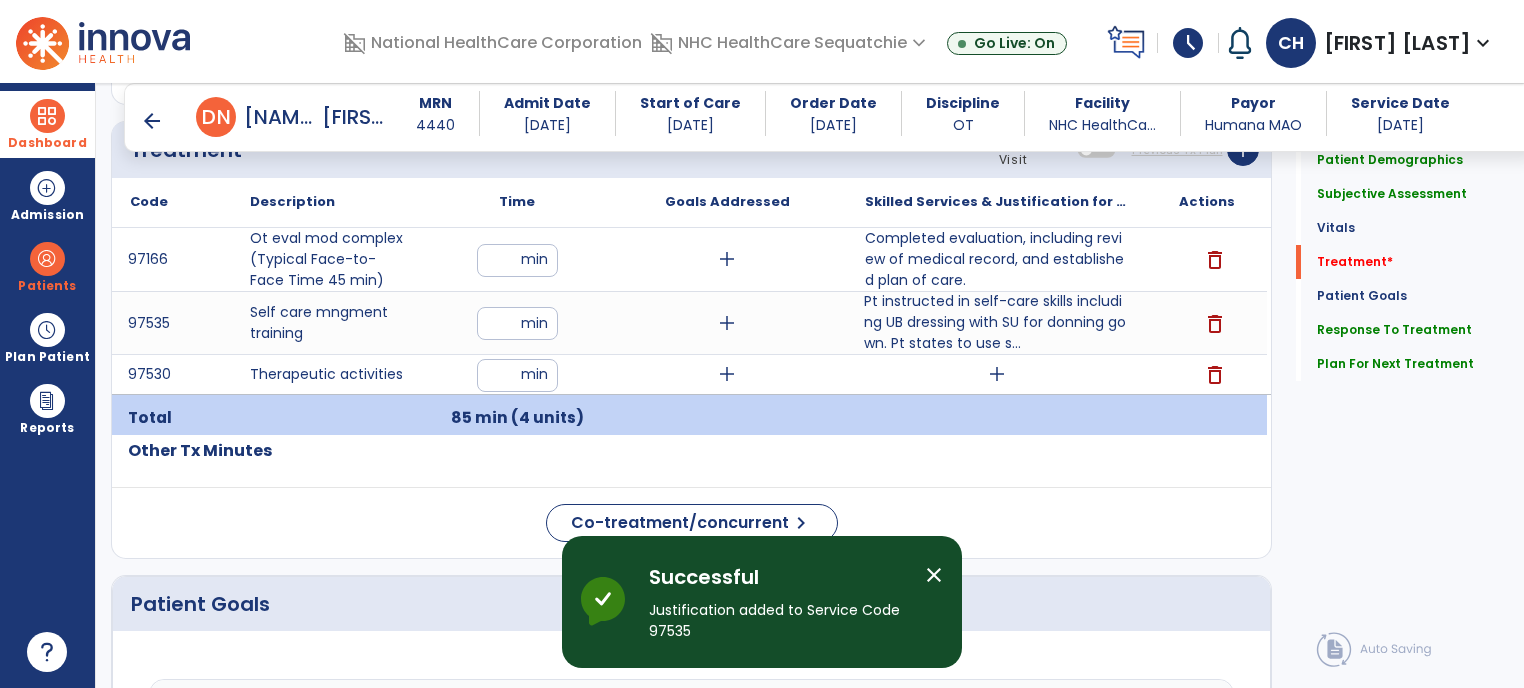 scroll, scrollTop: 1167, scrollLeft: 0, axis: vertical 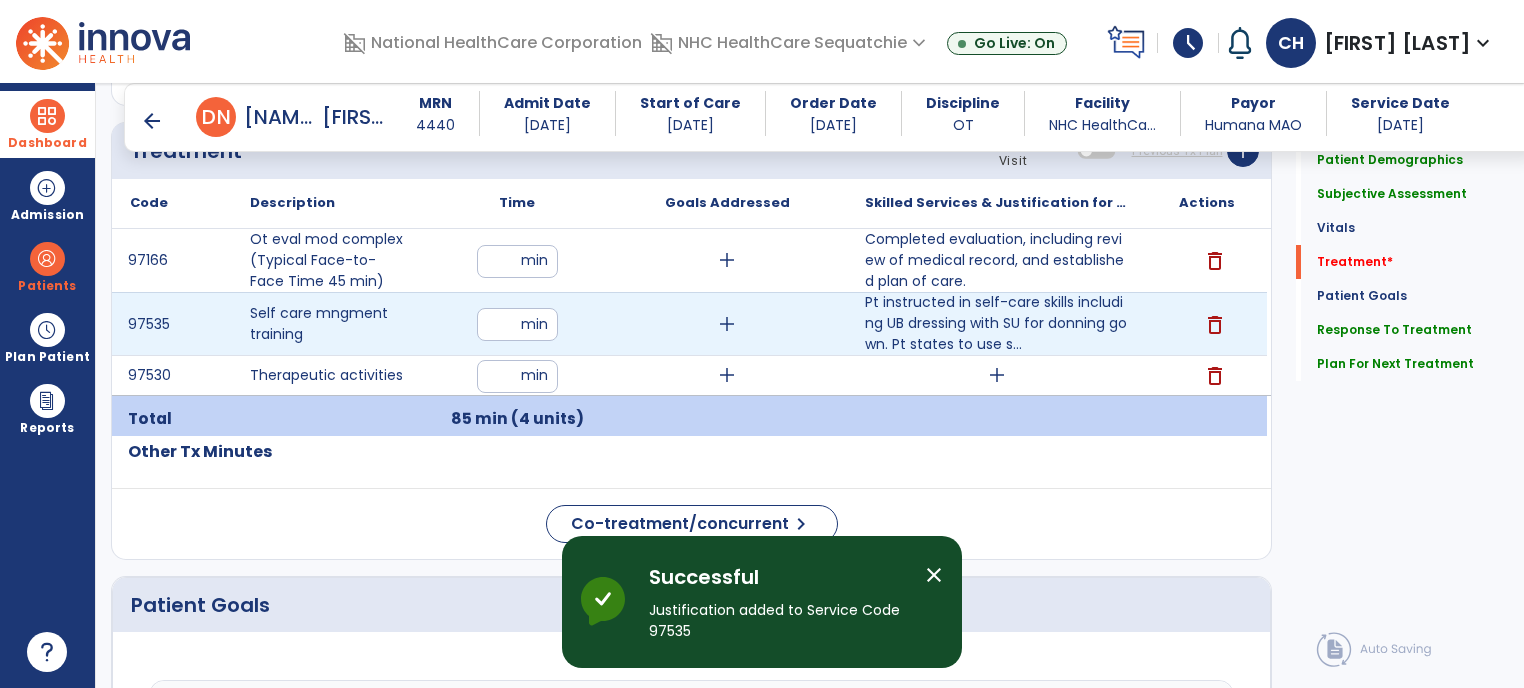 click on "add" at bounding box center [727, 324] 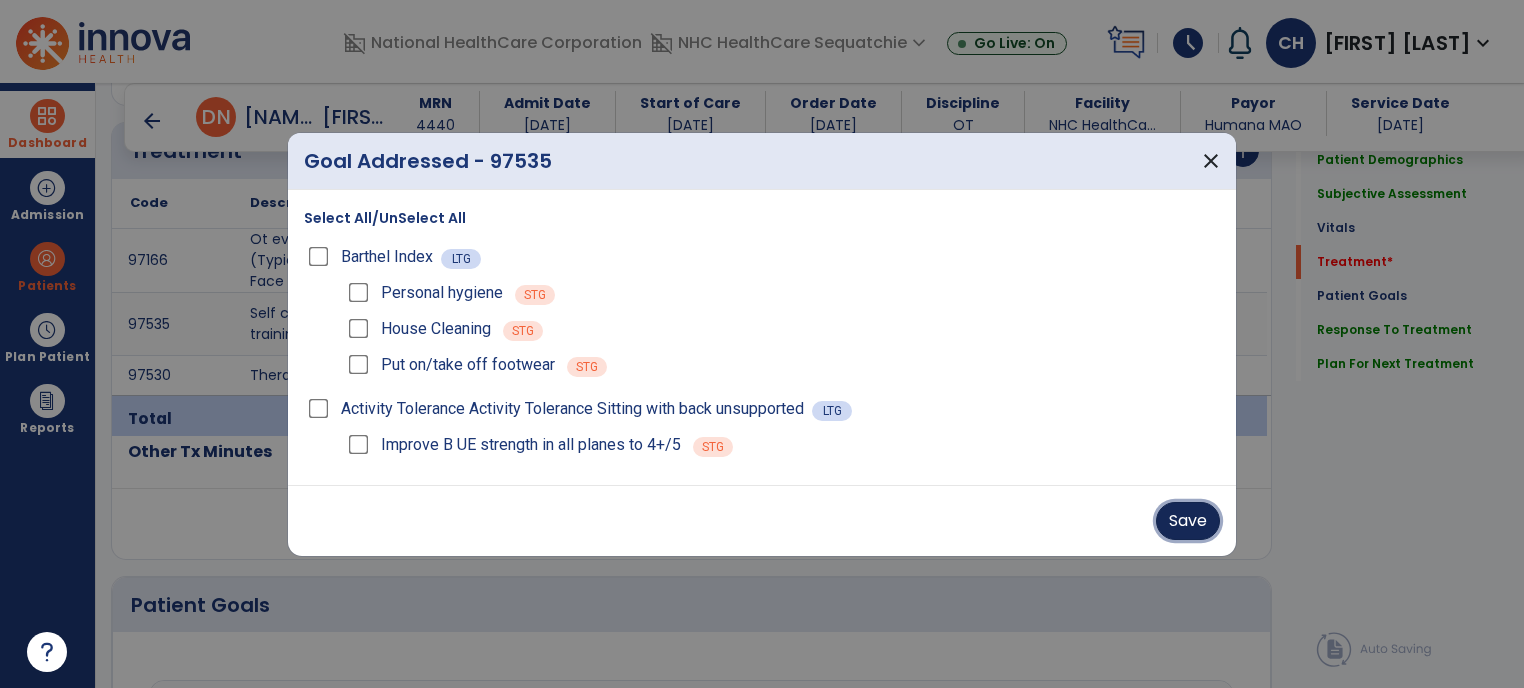 click on "Save" at bounding box center (1188, 521) 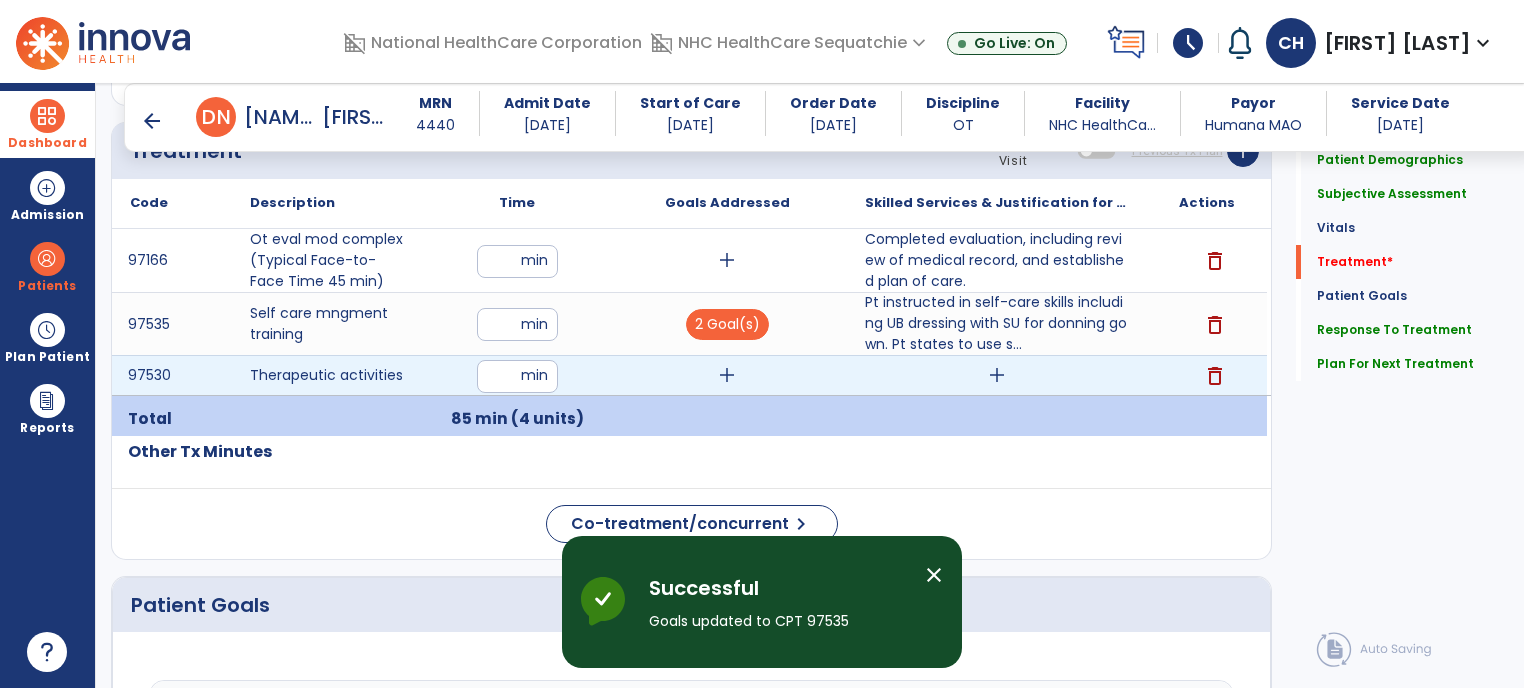 click on "add" at bounding box center [727, 375] 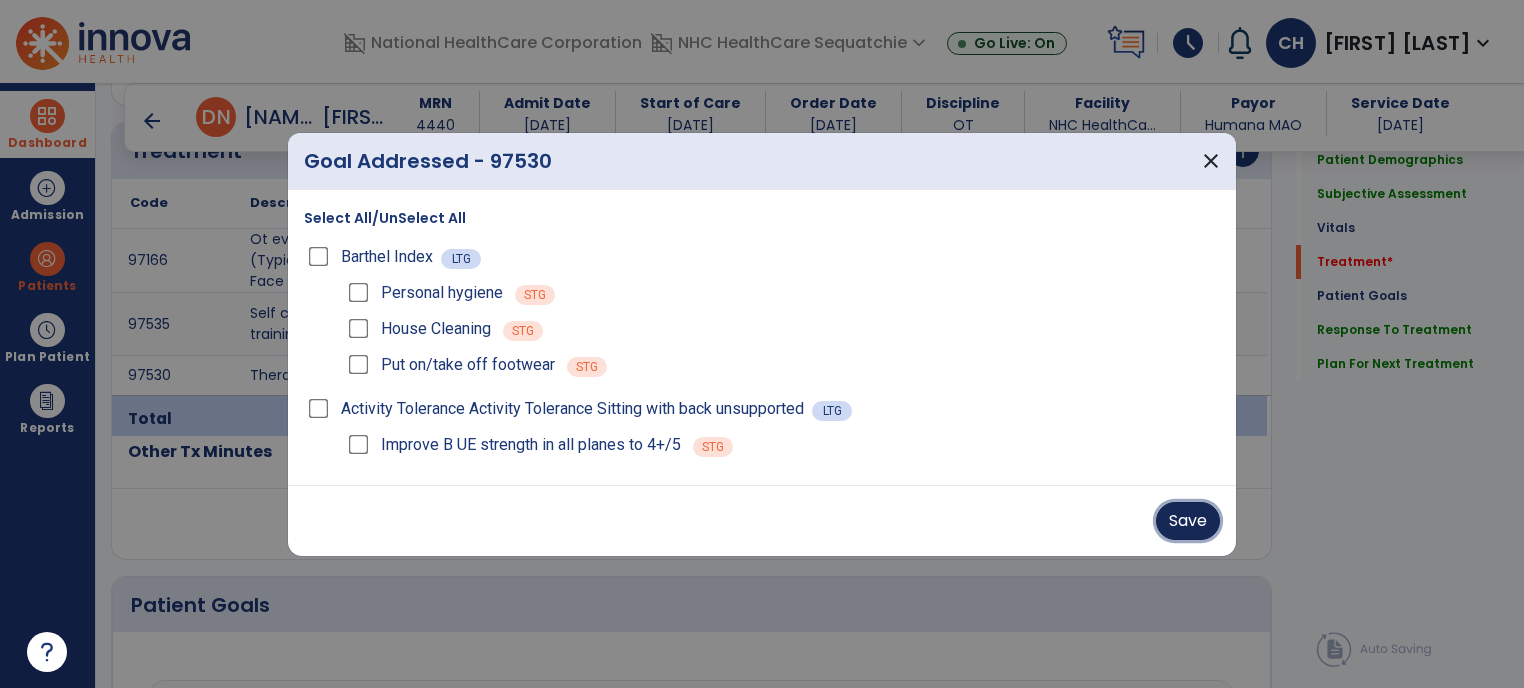 click on "Save" at bounding box center (1188, 521) 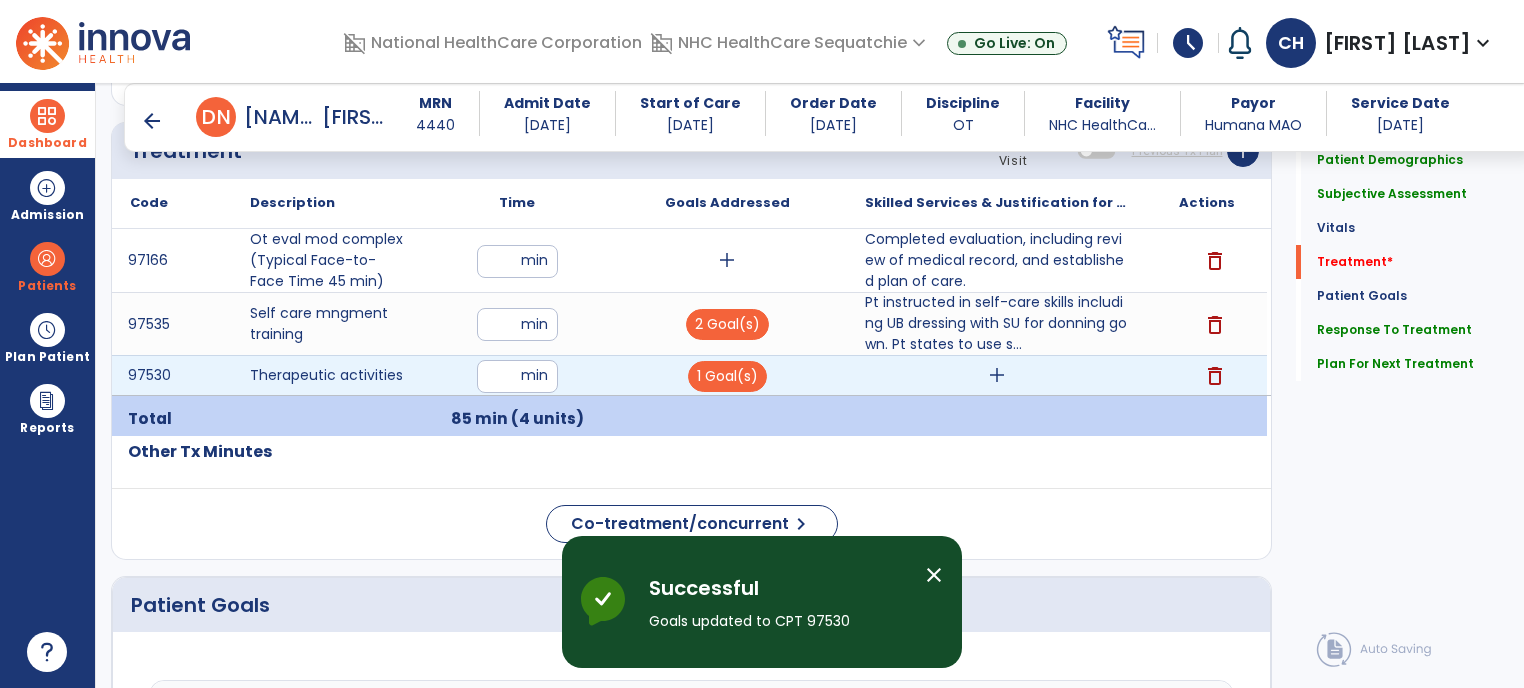 click on "add" at bounding box center [997, 375] 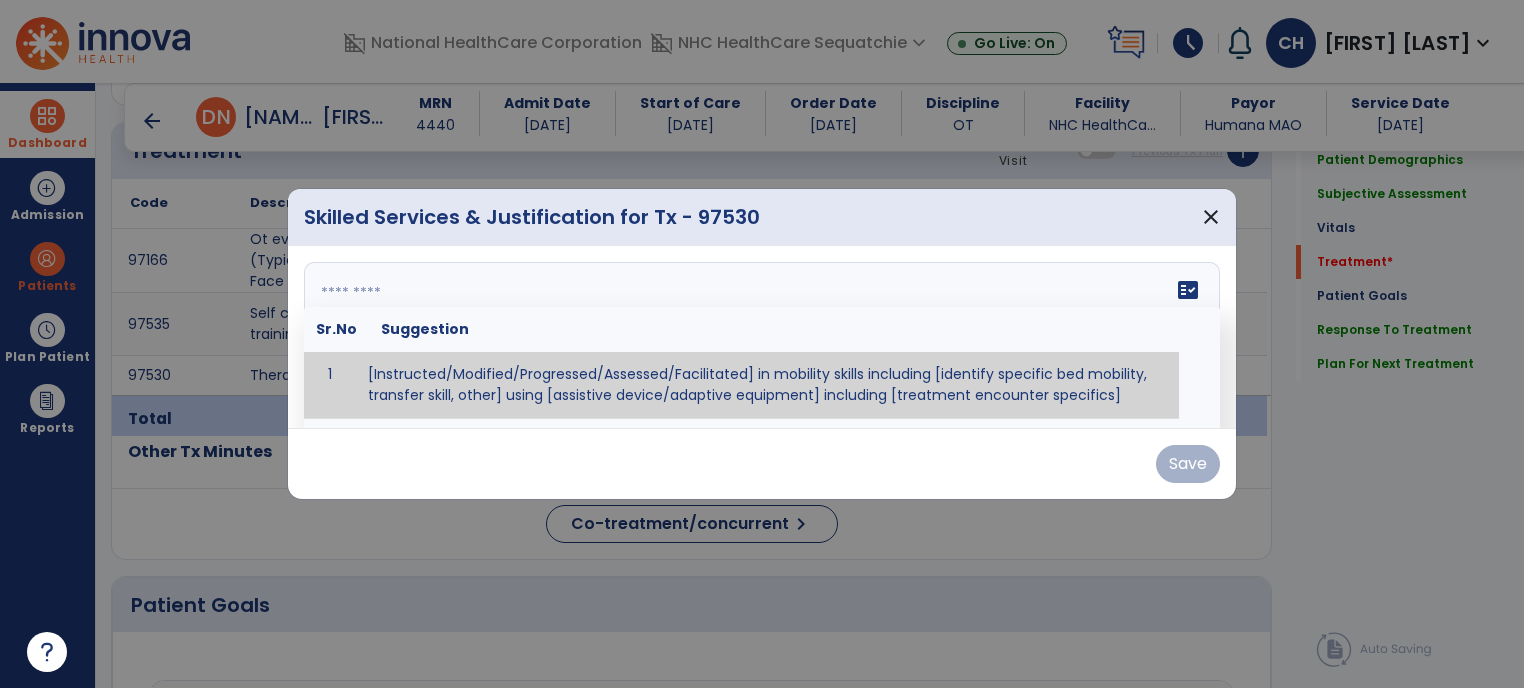 click on "fact_check Sr.No Suggestion 1 [Instructed/Modified/Progressed/Assessed/Facilitated] in mobility skills including [identify specific bed mobility, transfer skill, other] using [assistive device/adaptive equipment] including [treatment encounter specifics]" at bounding box center [762, 337] 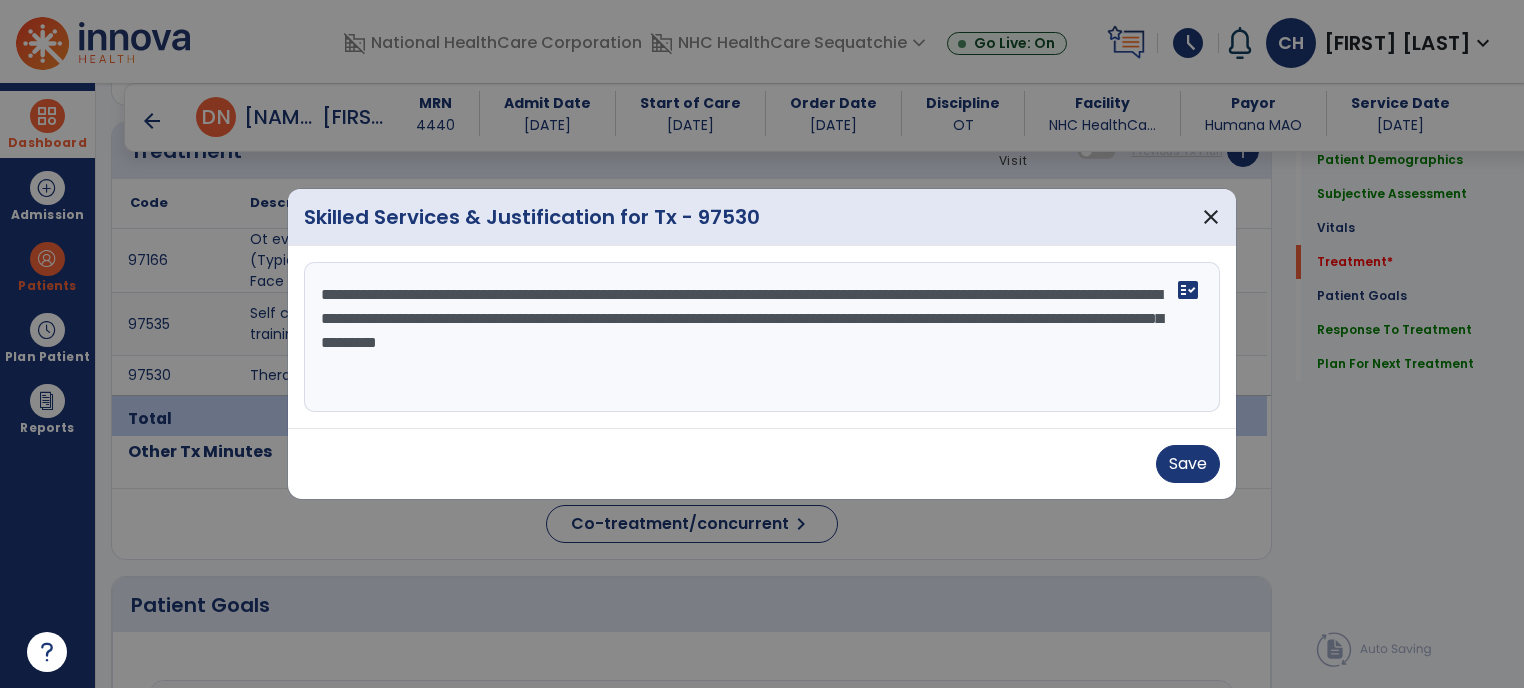 click on "**********" at bounding box center [762, 337] 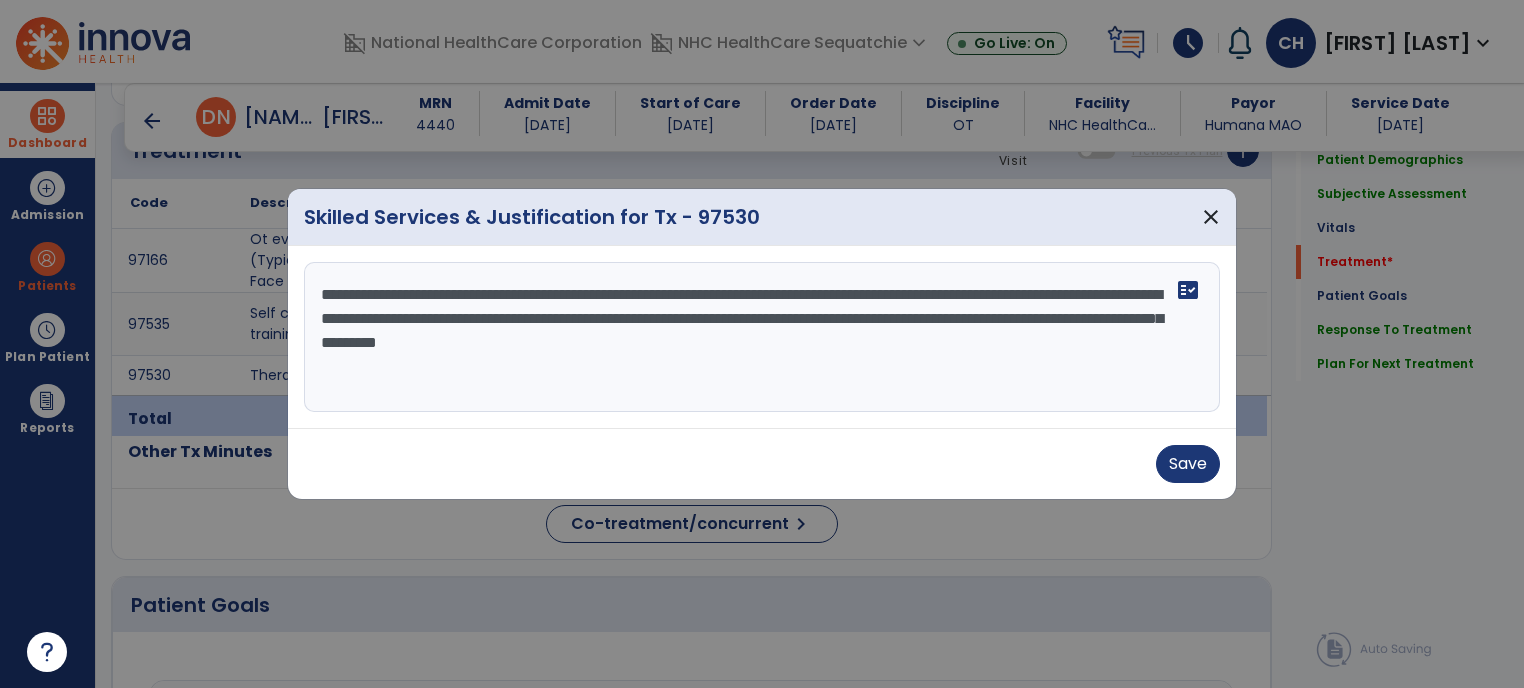 click on "**********" at bounding box center (762, 337) 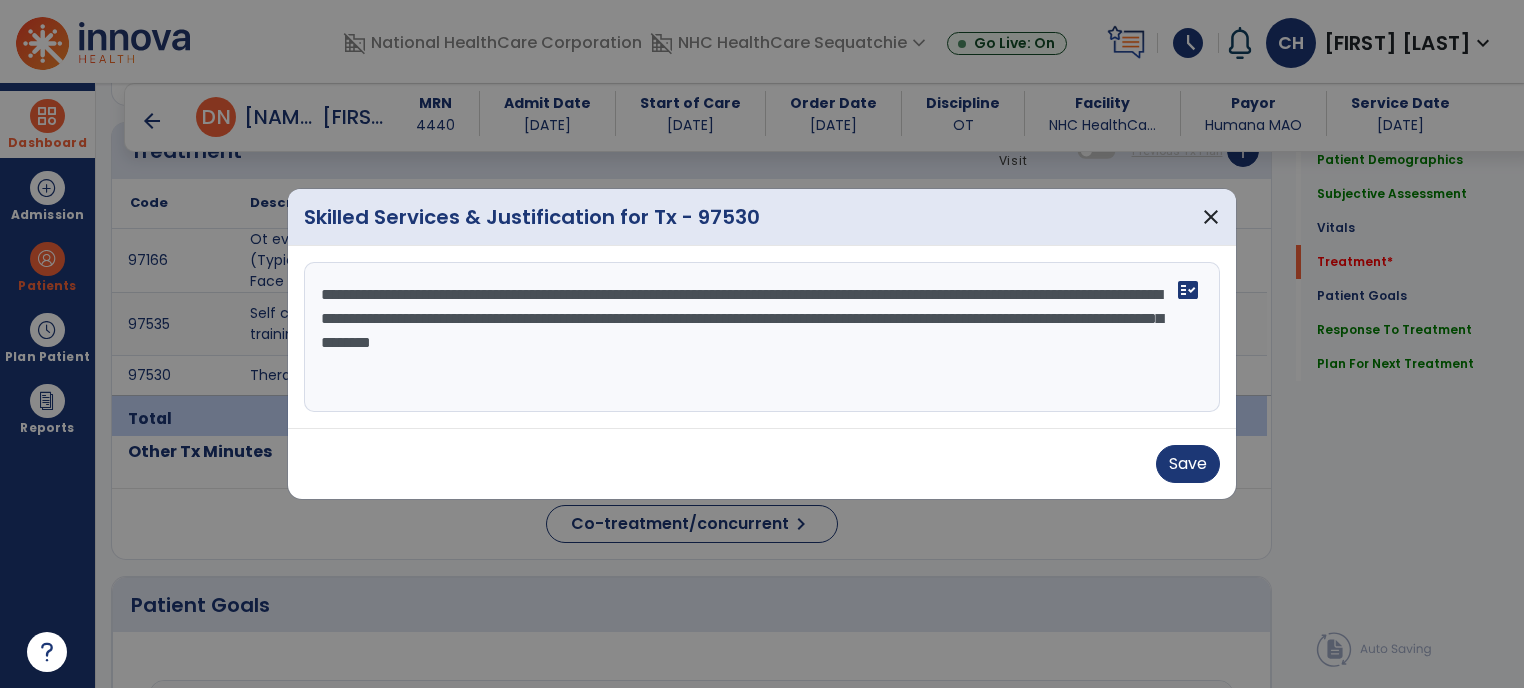 click on "**********" at bounding box center (762, 337) 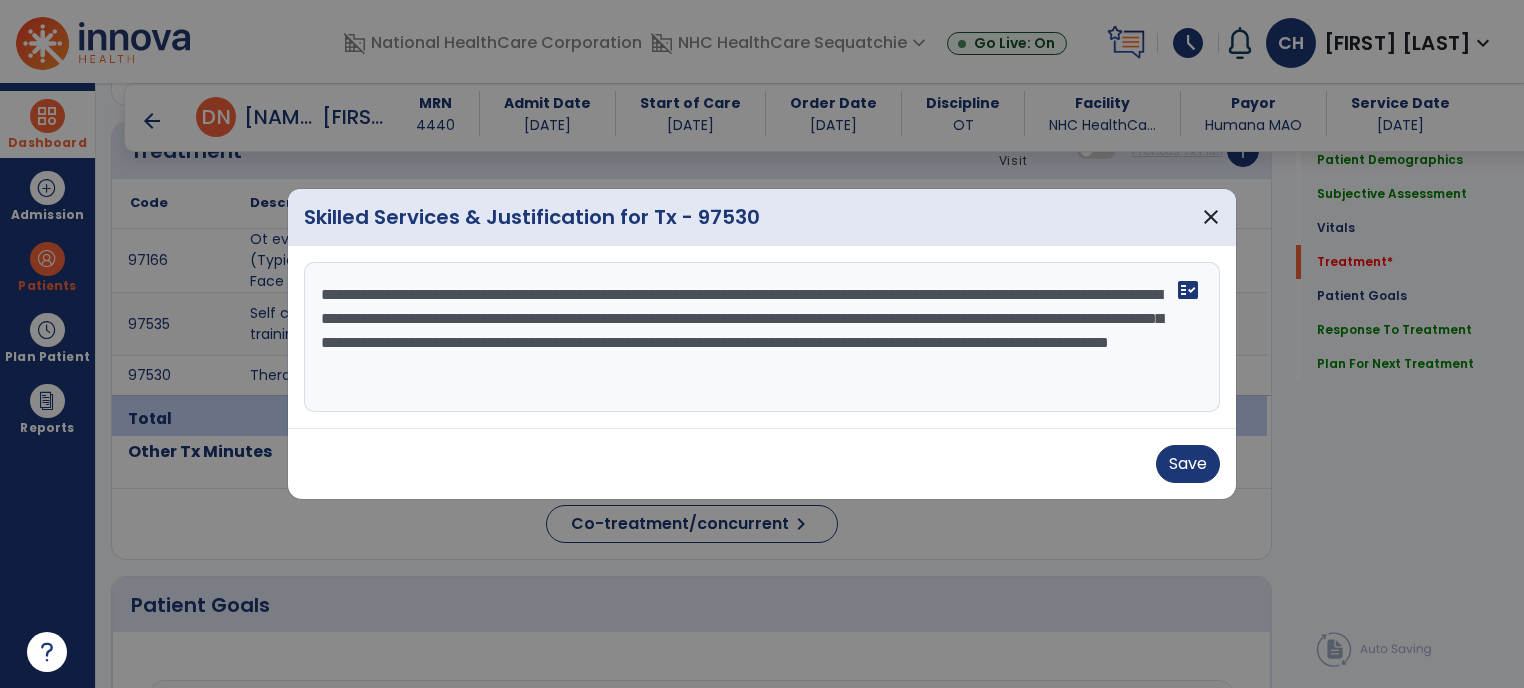 click on "**********" at bounding box center [762, 337] 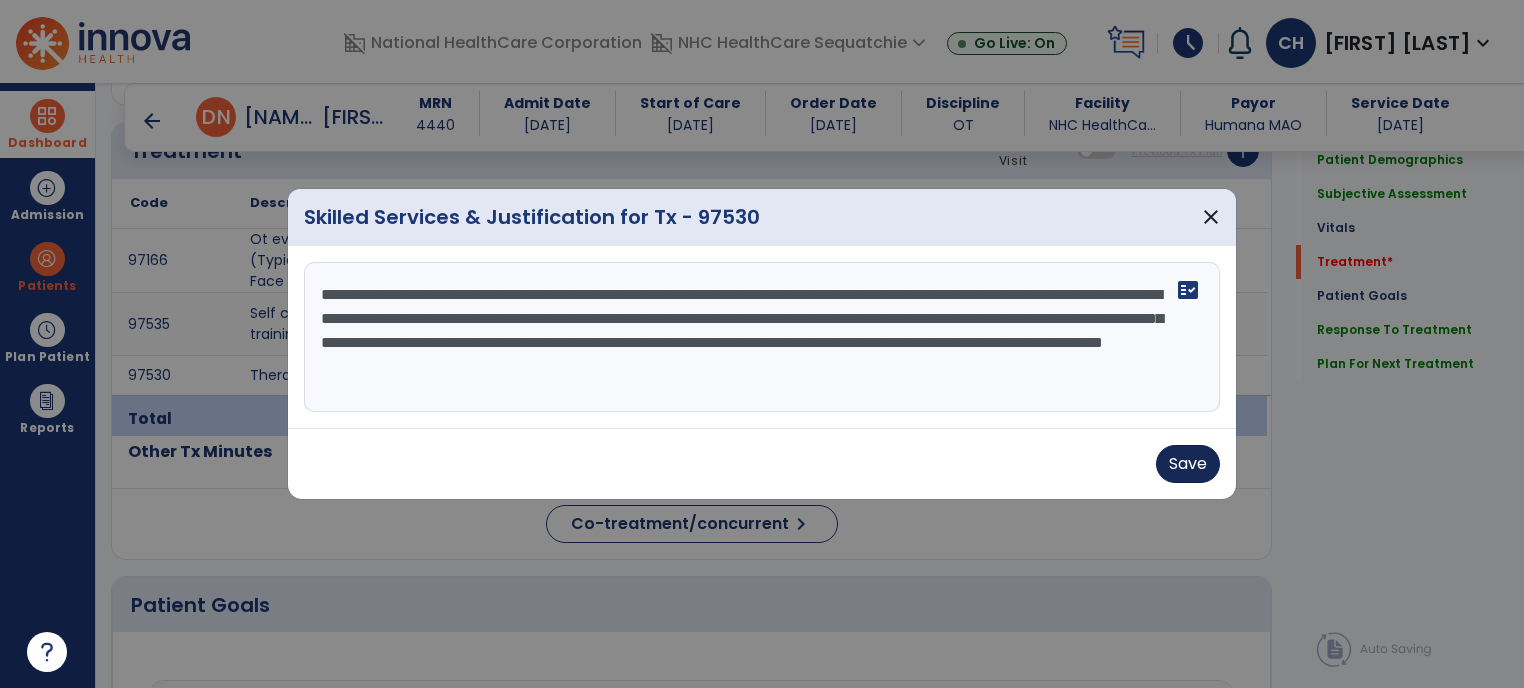 type on "**********" 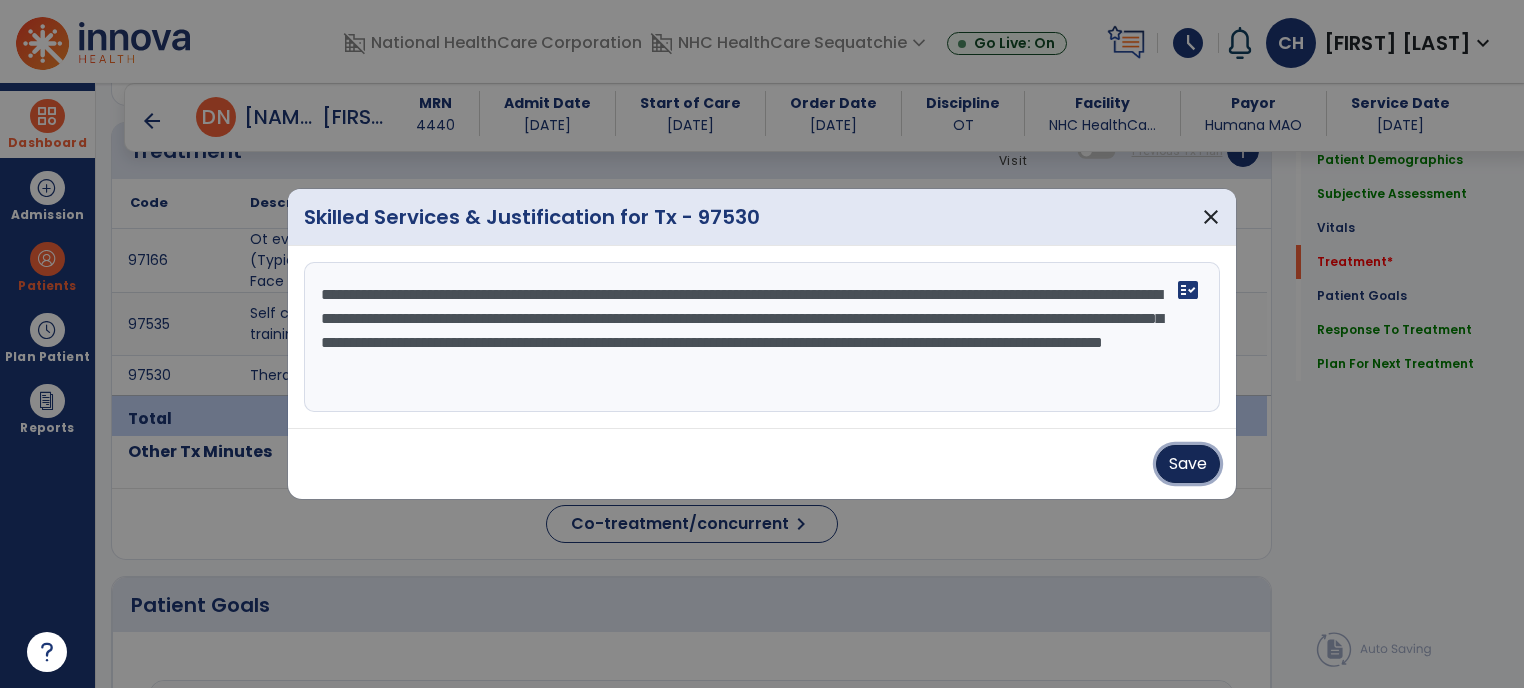 click on "Save" at bounding box center (1188, 464) 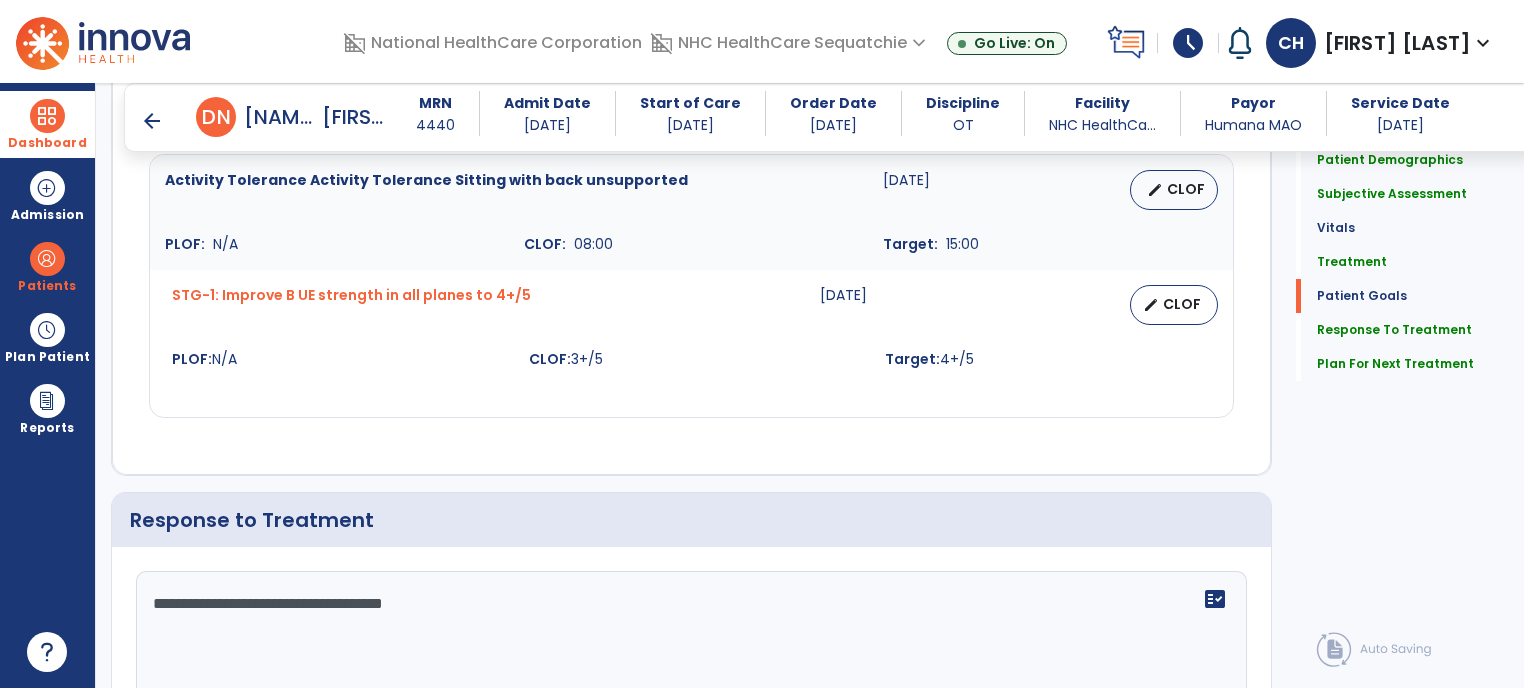 scroll, scrollTop: 2624, scrollLeft: 0, axis: vertical 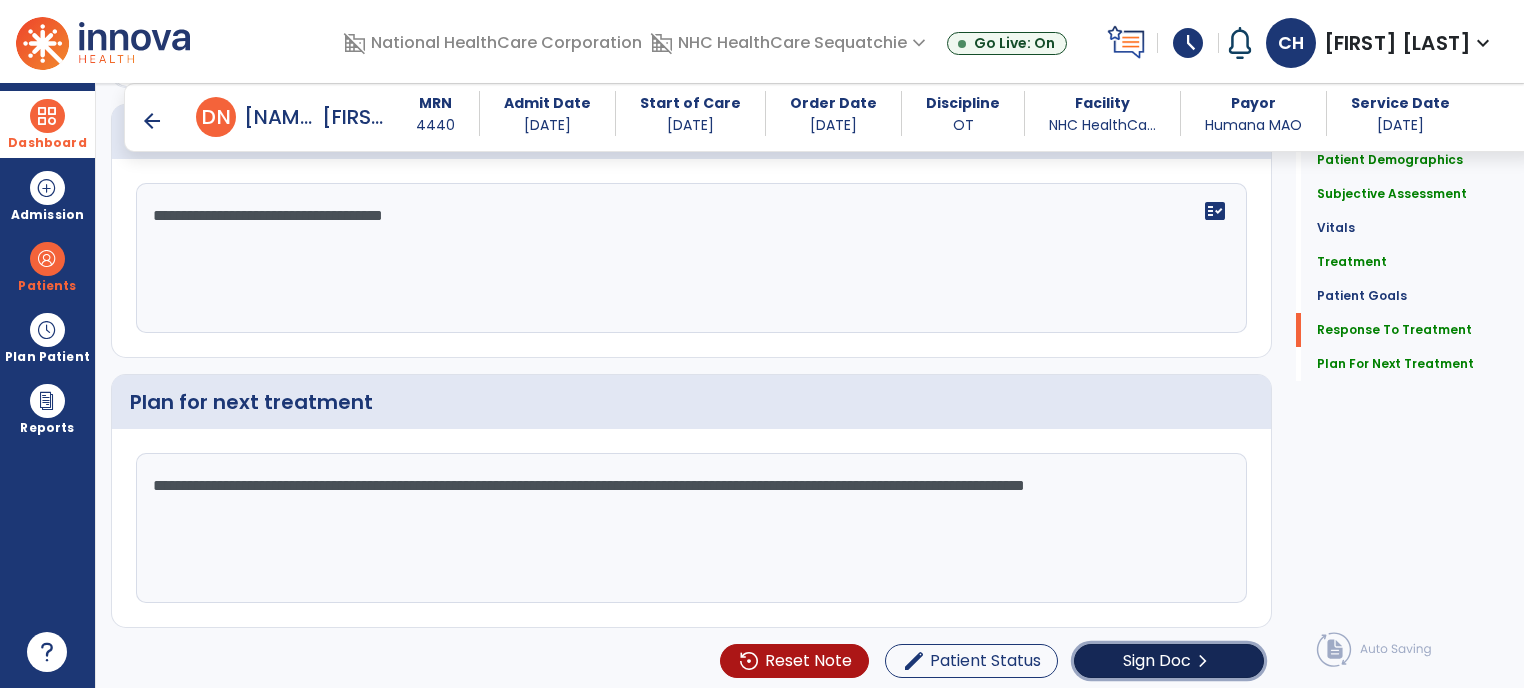 click on "Sign Doc" 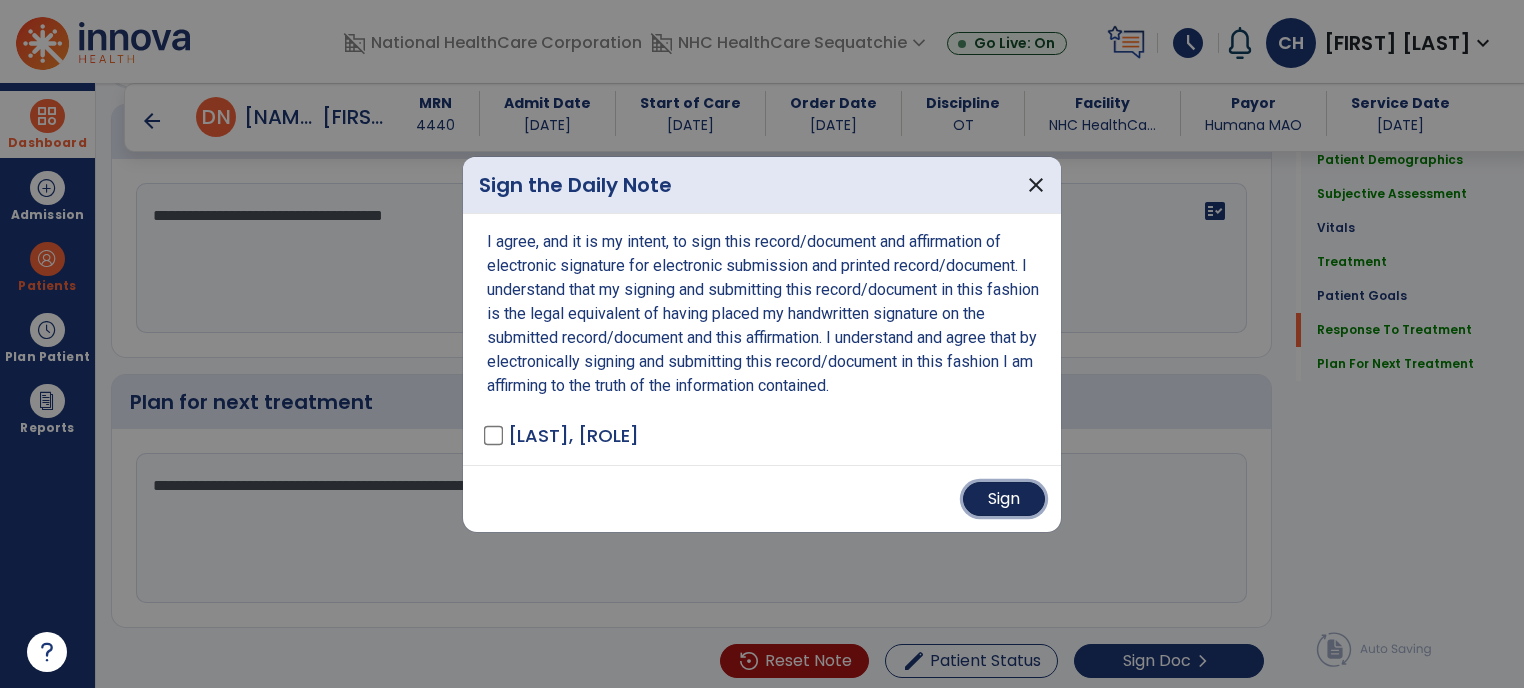 click on "Sign" at bounding box center (1004, 499) 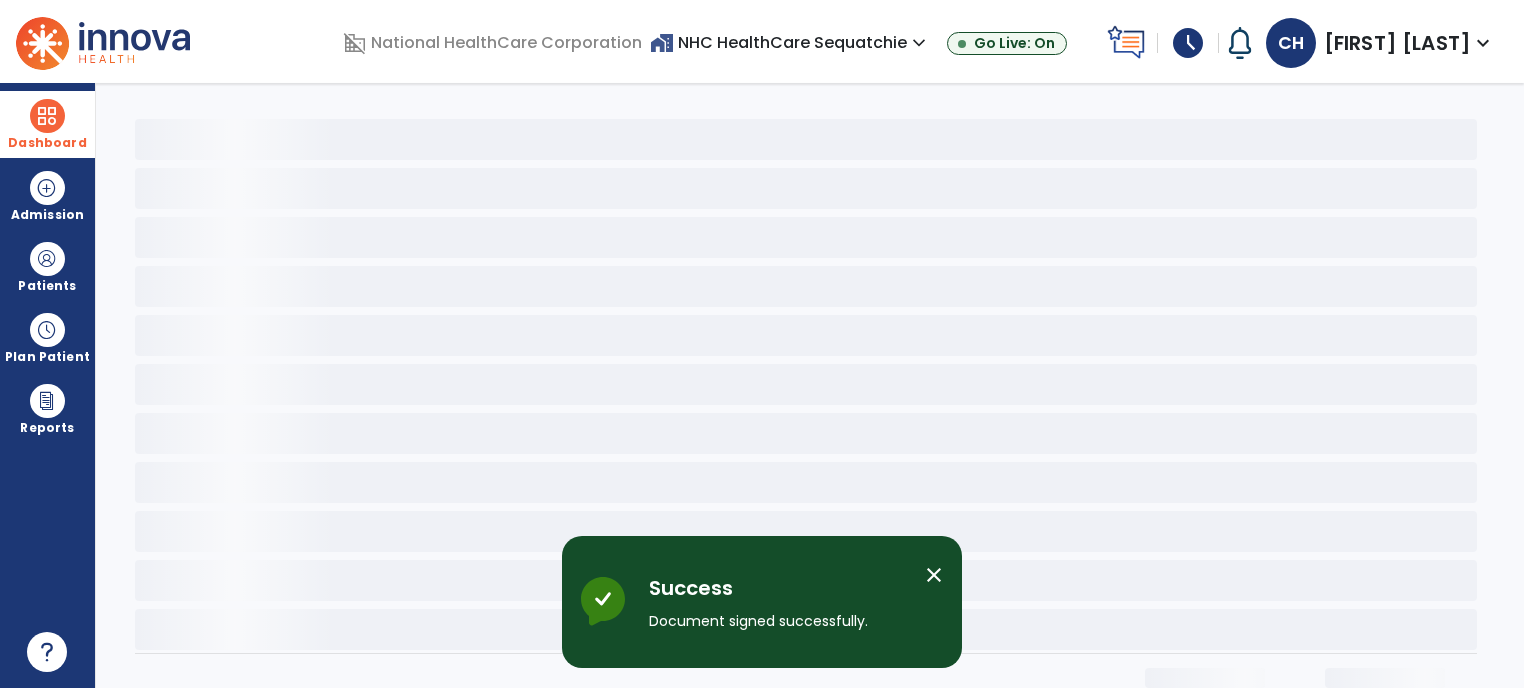 scroll, scrollTop: 0, scrollLeft: 0, axis: both 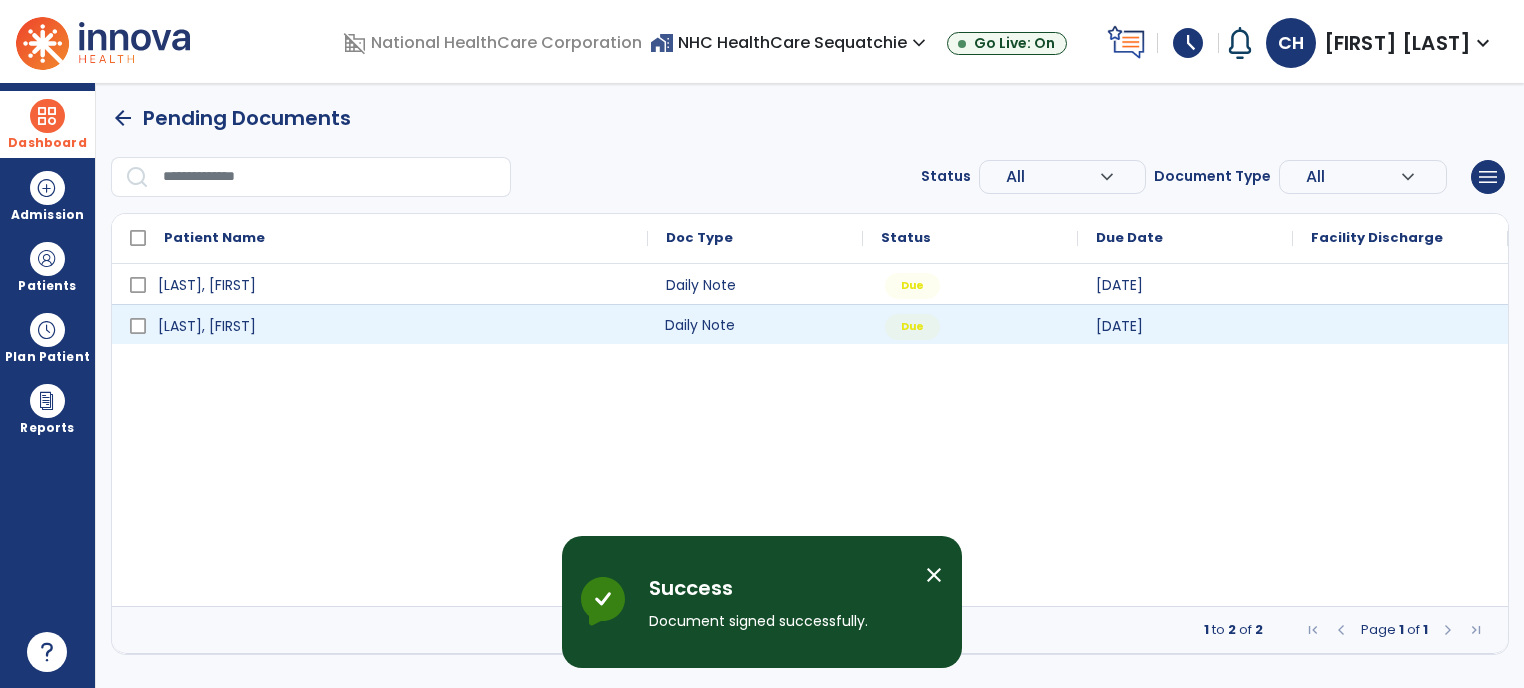 click on "Daily Note" at bounding box center [755, 324] 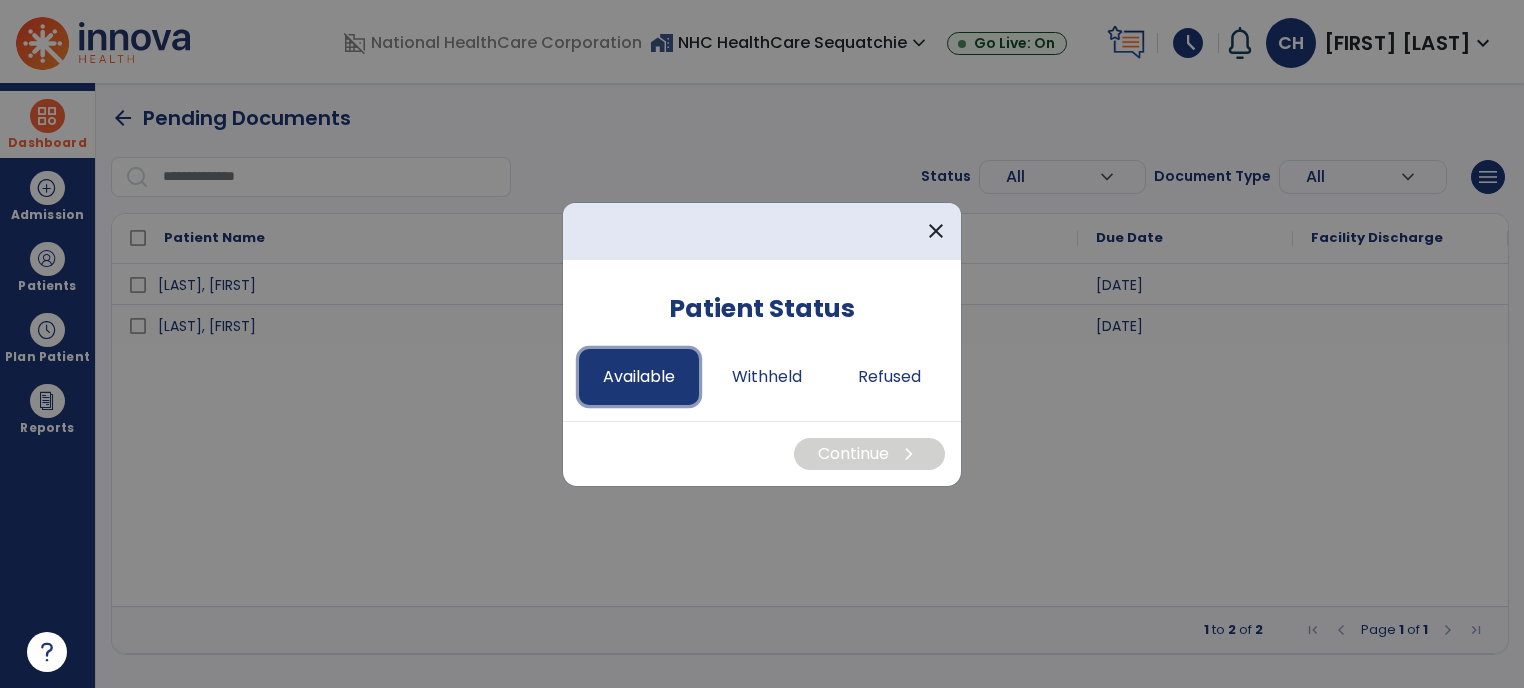 click on "Available" at bounding box center (639, 377) 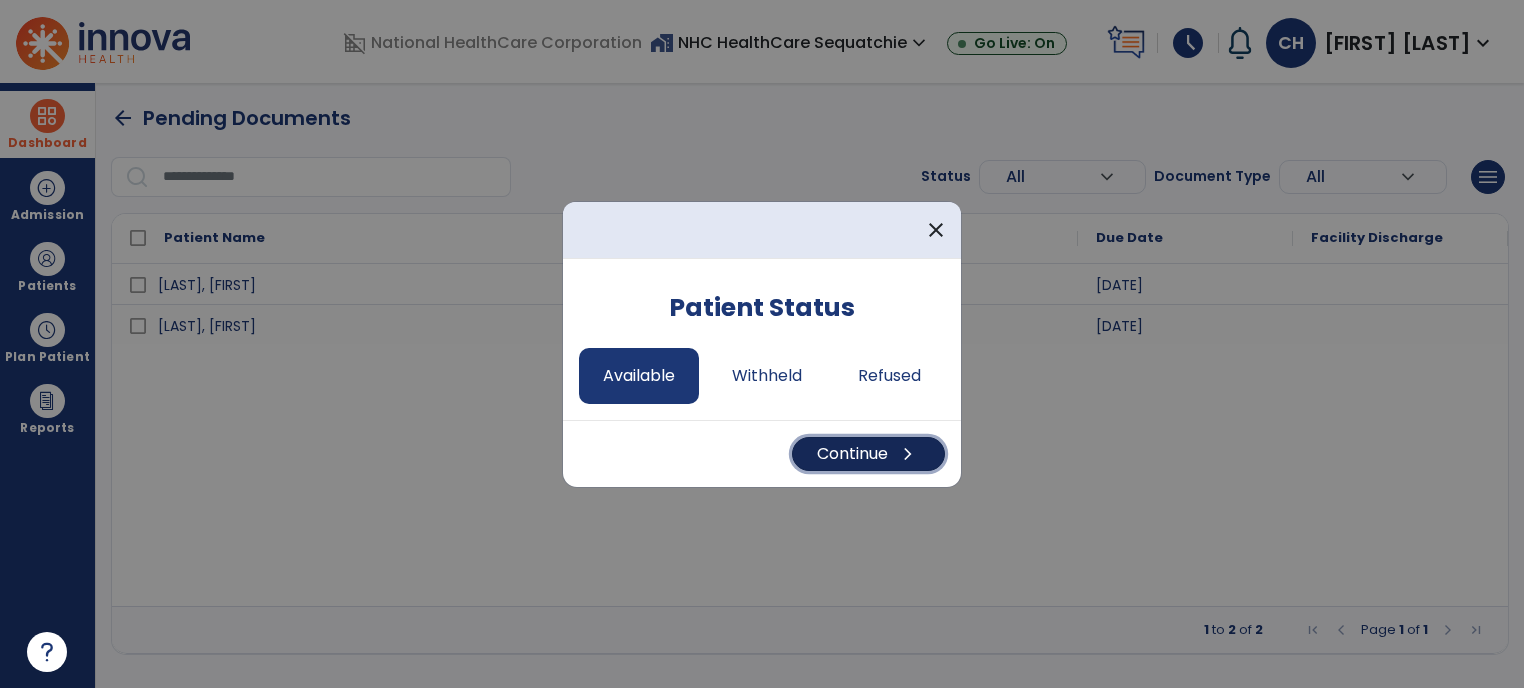 click on "Continue   chevron_right" at bounding box center (868, 454) 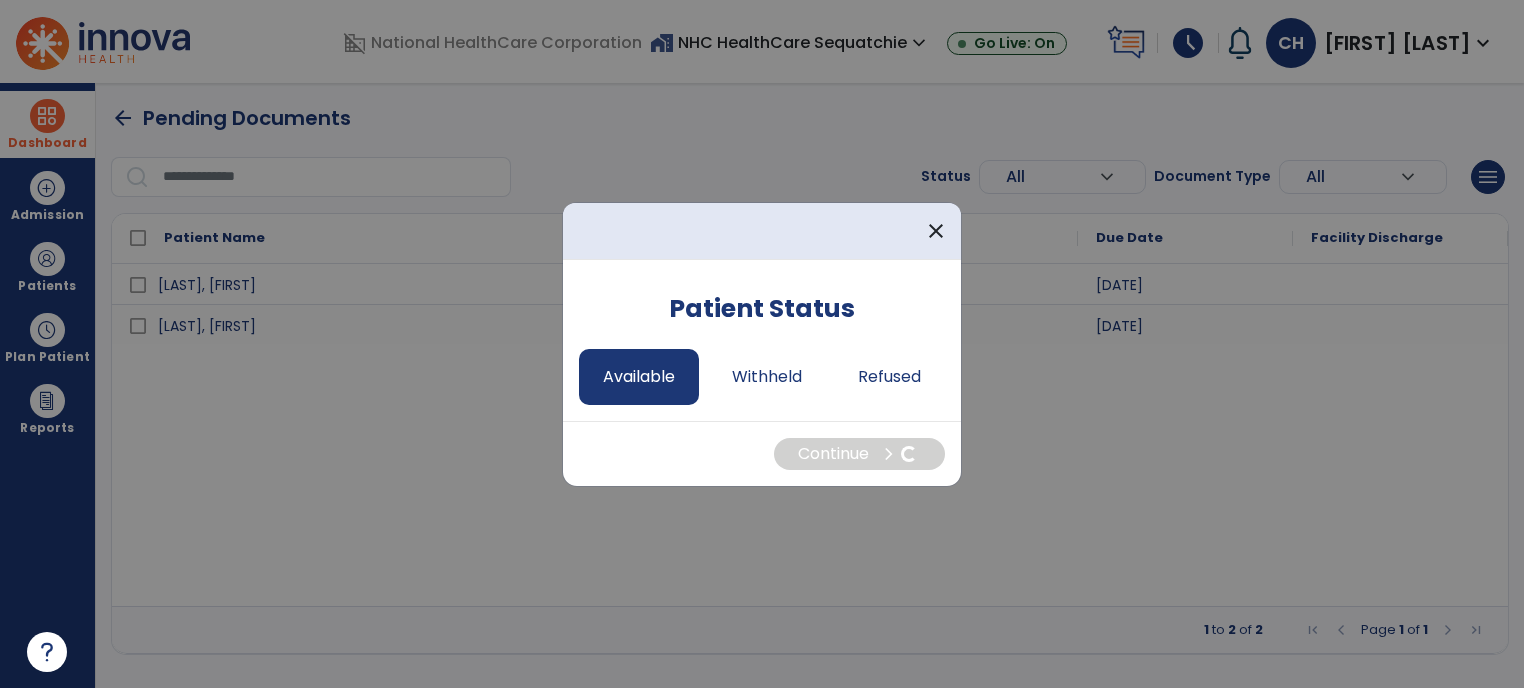 select on "*" 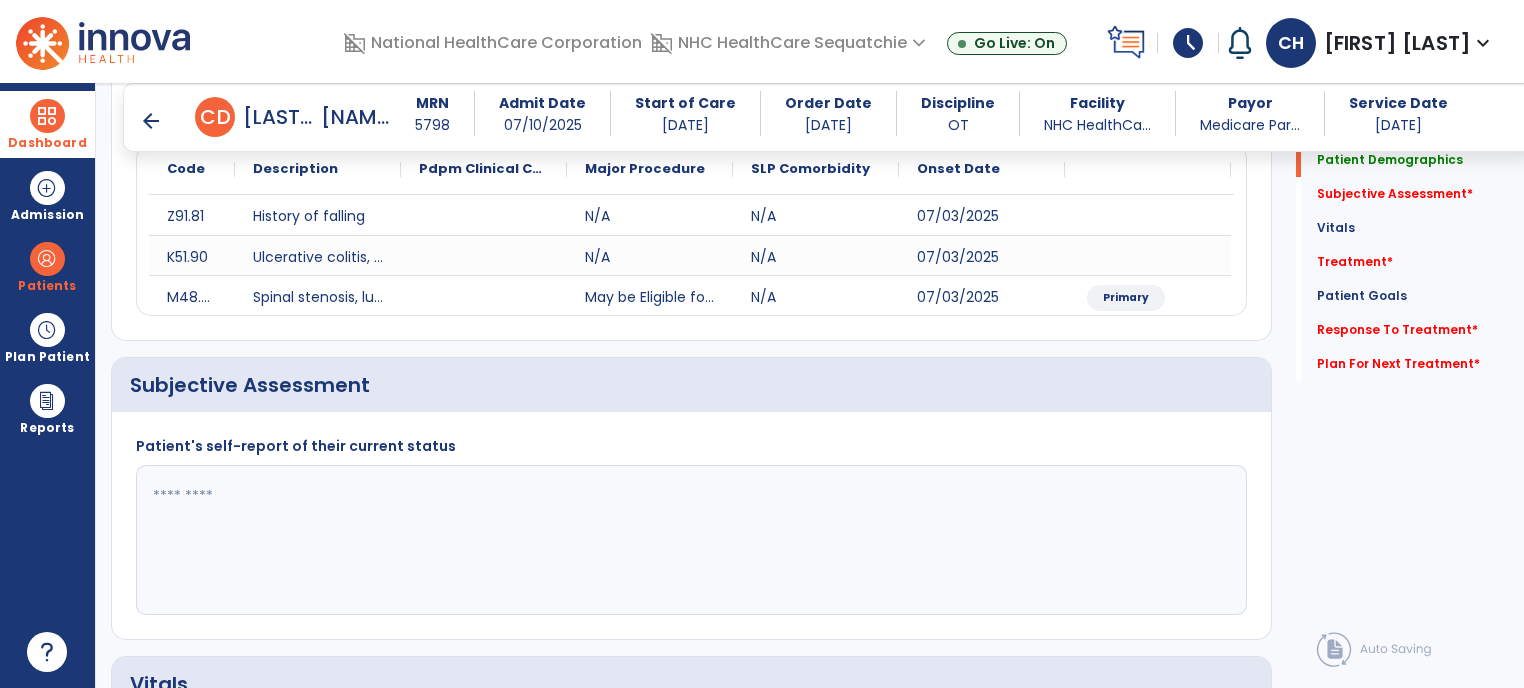 scroll, scrollTop: 270, scrollLeft: 0, axis: vertical 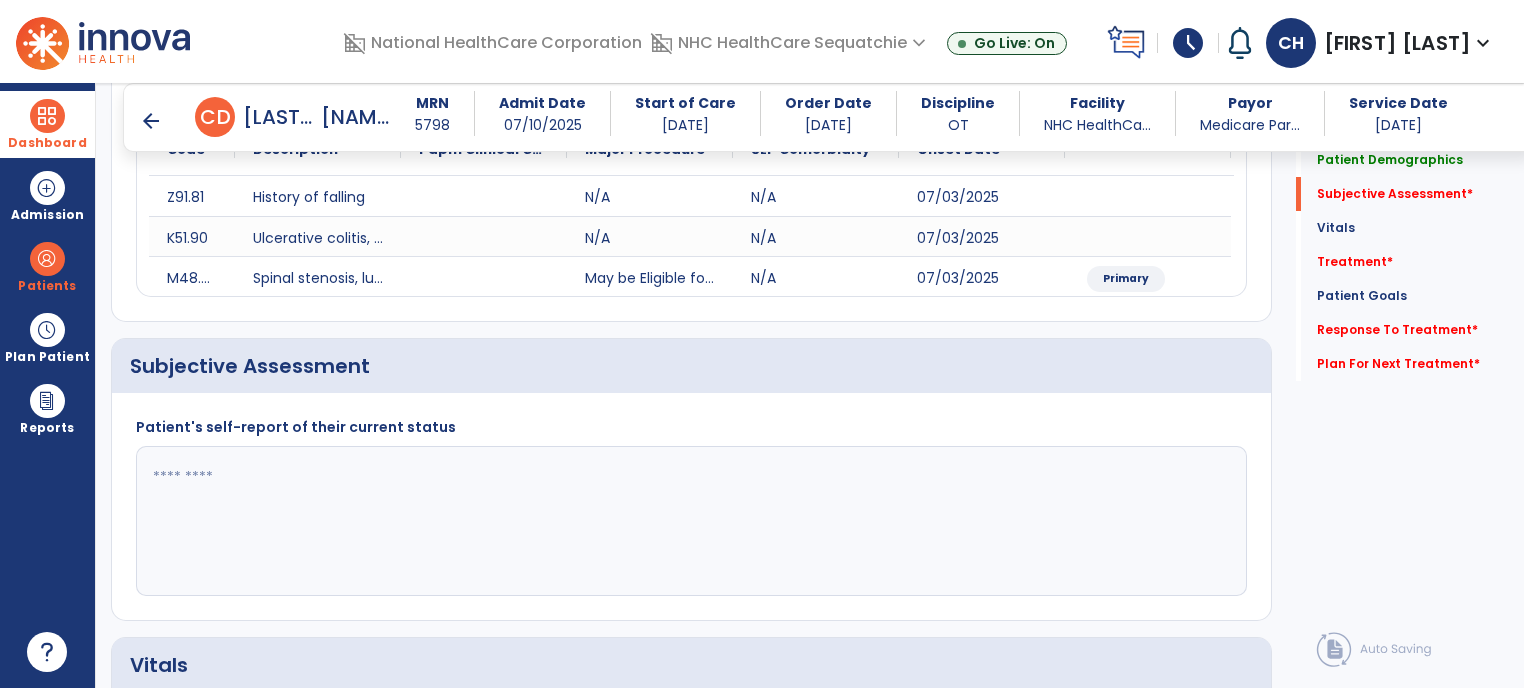 click 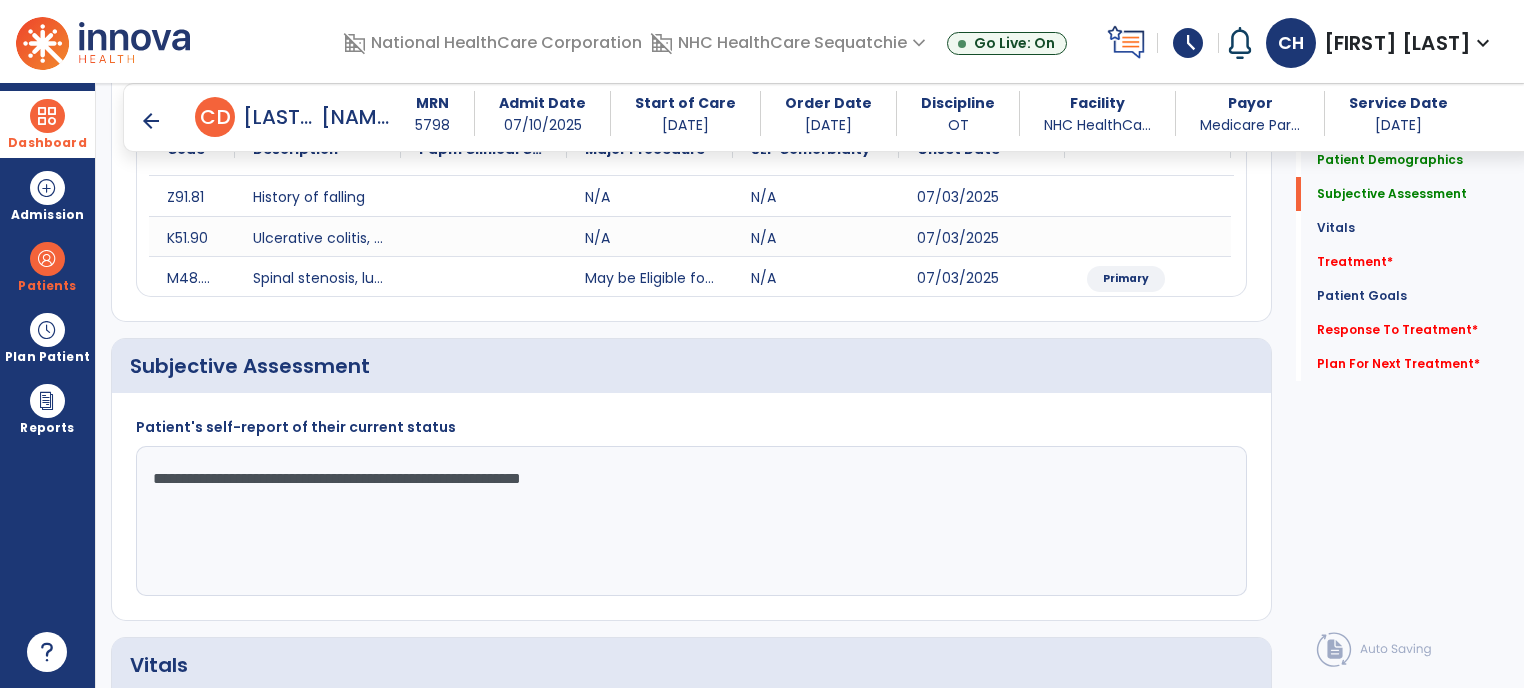 drag, startPoint x: 608, startPoint y: 476, endPoint x: 1036, endPoint y: 575, distance: 439.30057 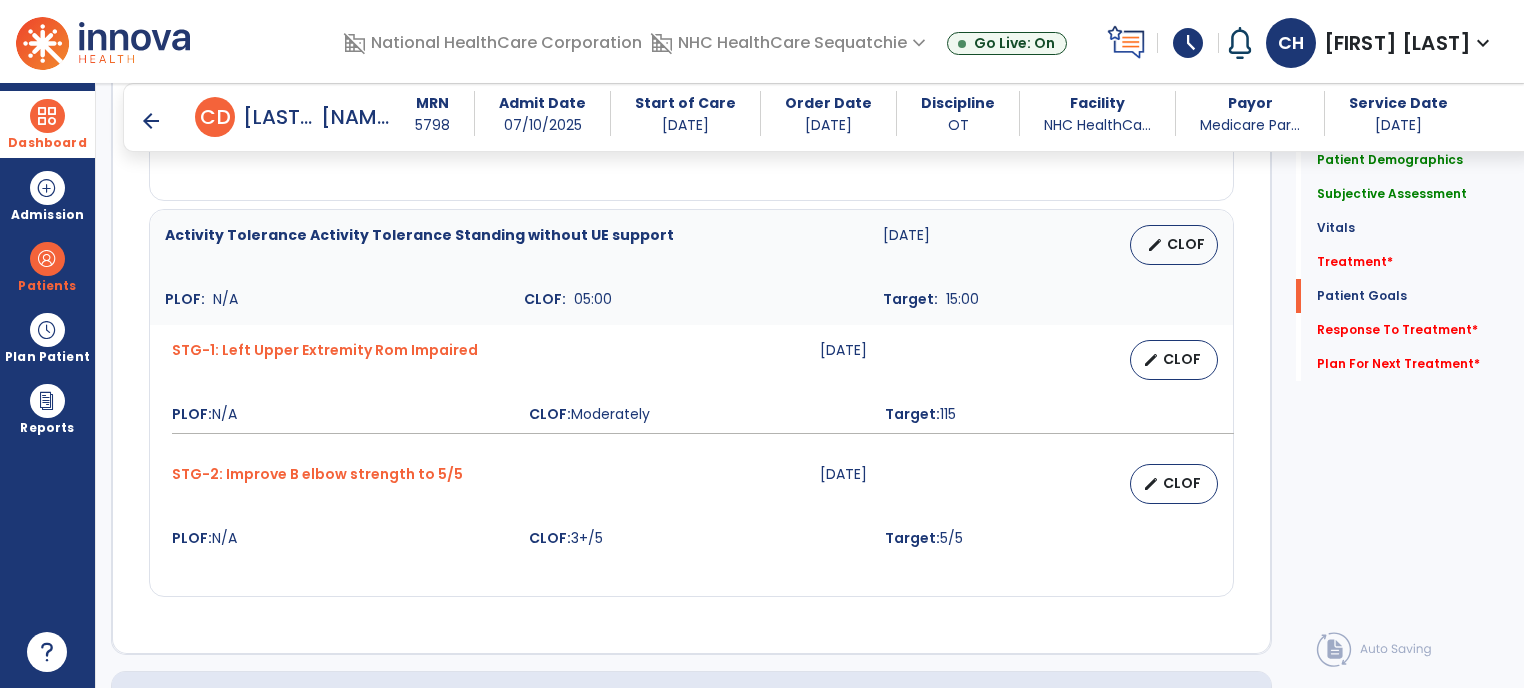 scroll, scrollTop: 2335, scrollLeft: 0, axis: vertical 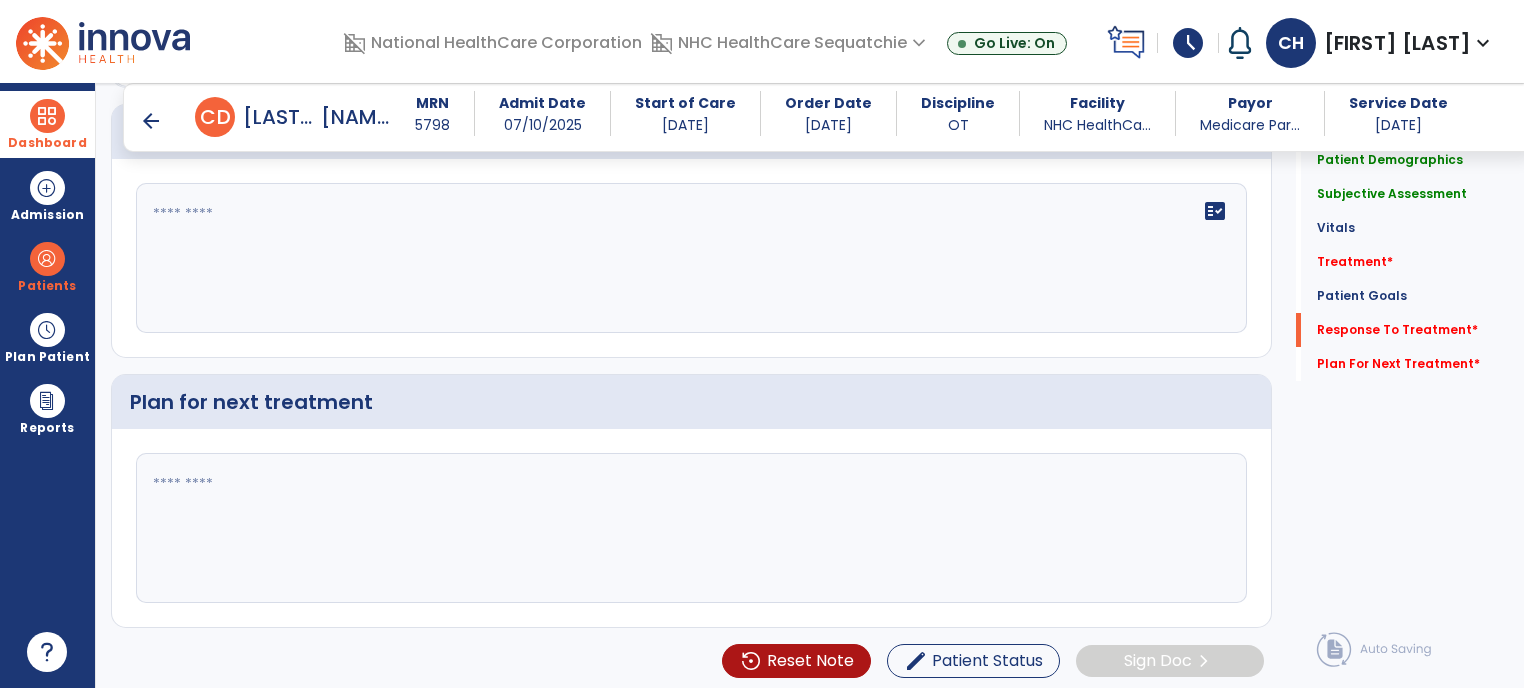 type 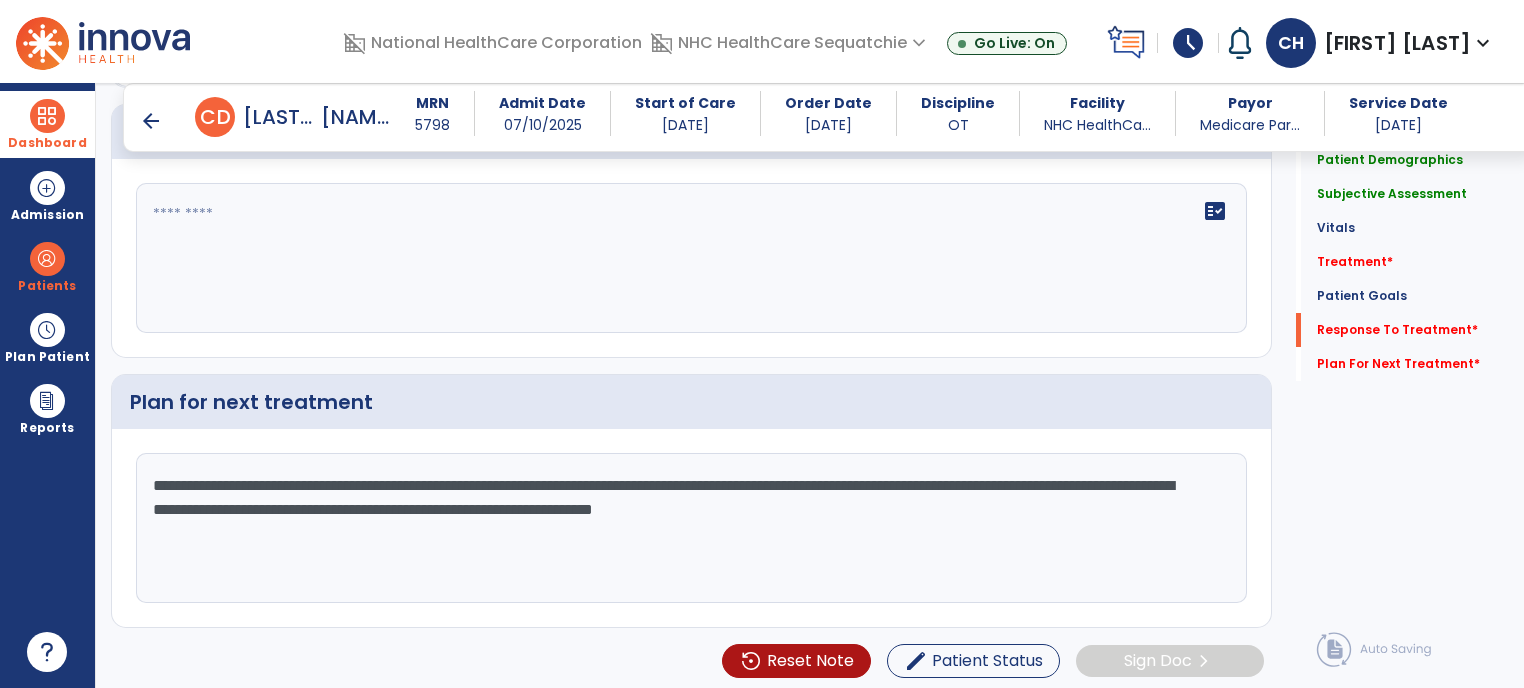 click on "fact_check" 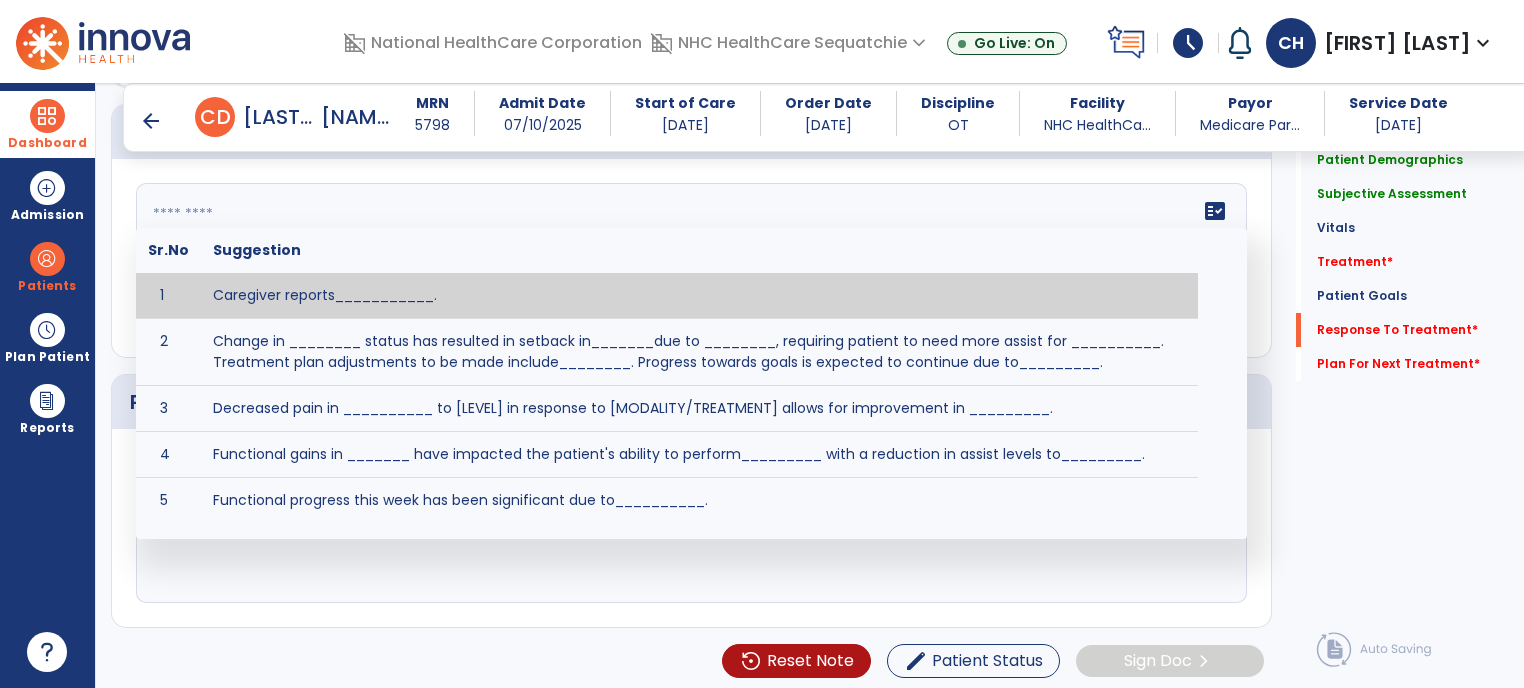 paste on "**********" 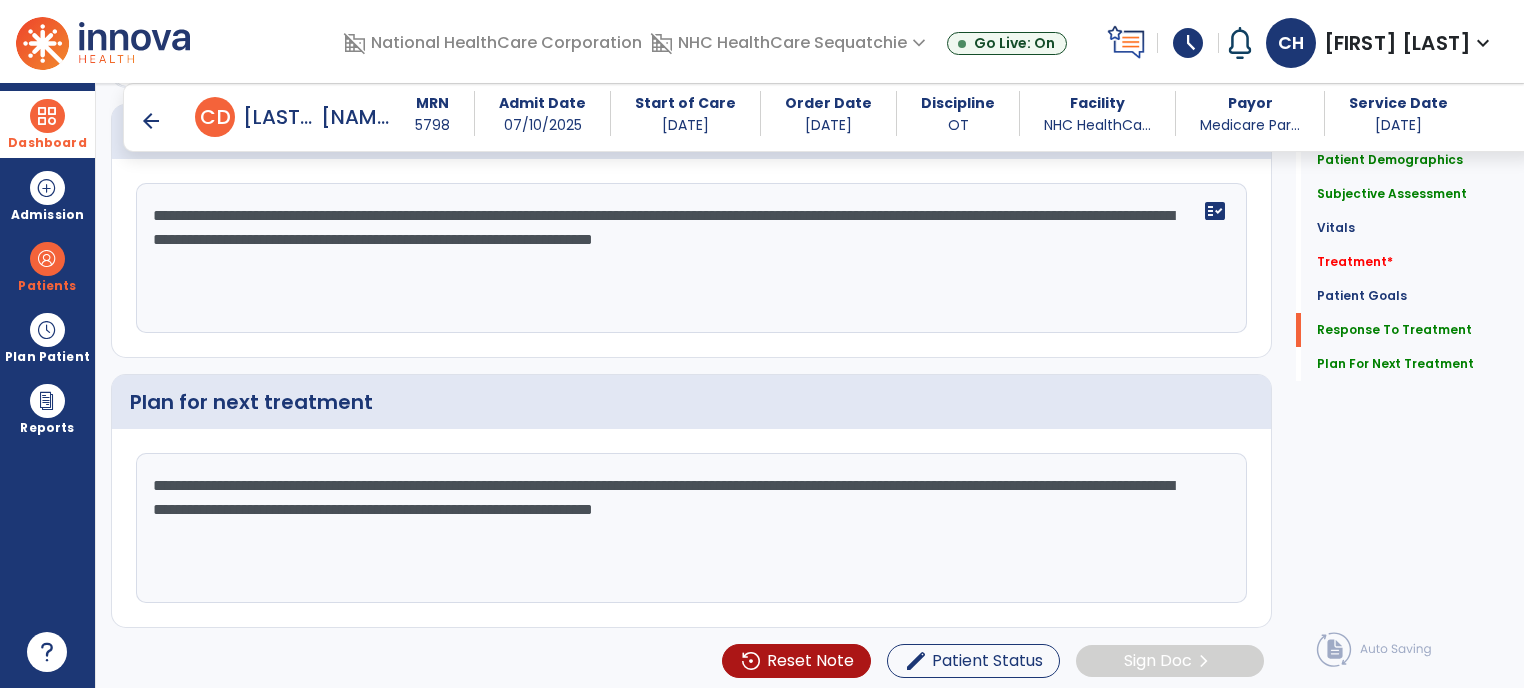 drag, startPoint x: 737, startPoint y: 243, endPoint x: 155, endPoint y: 191, distance: 584.3184 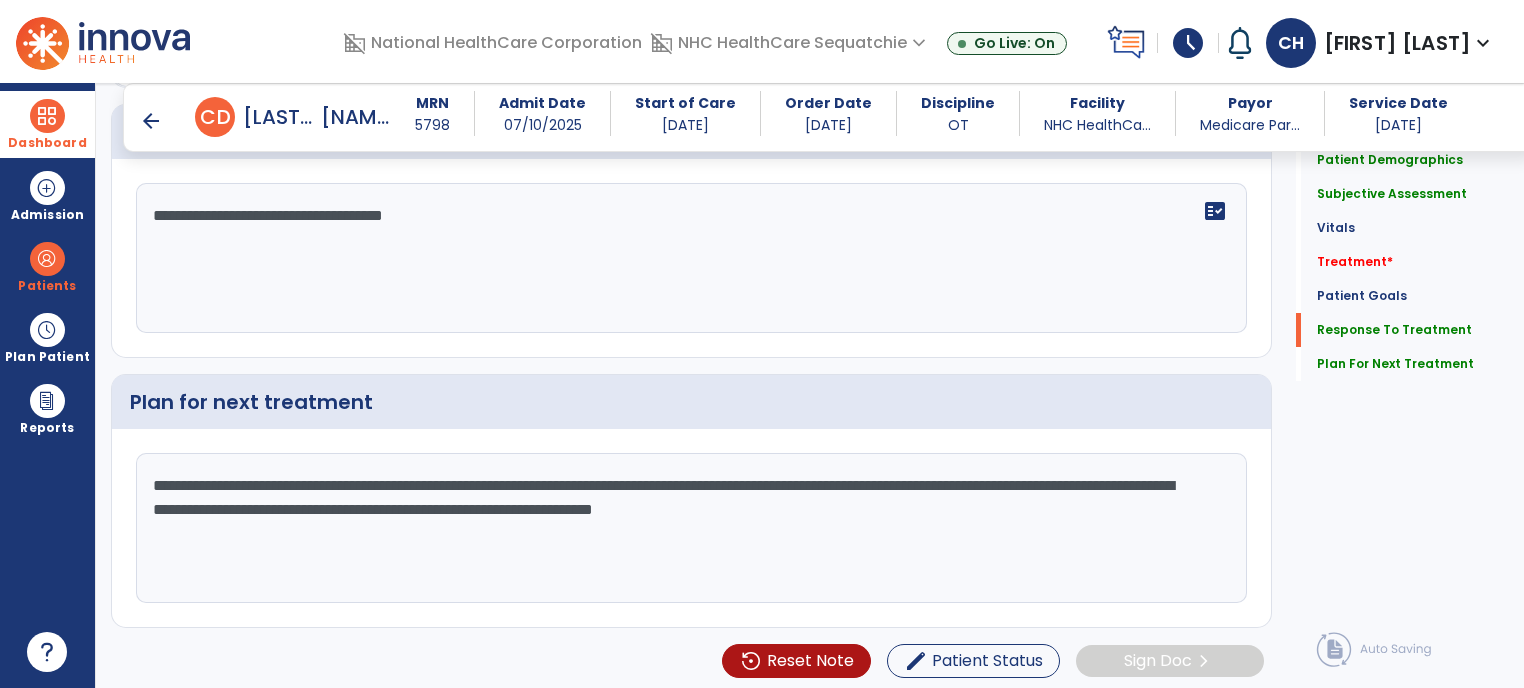 drag, startPoint x: 609, startPoint y: 482, endPoint x: 140, endPoint y: 487, distance: 469.02664 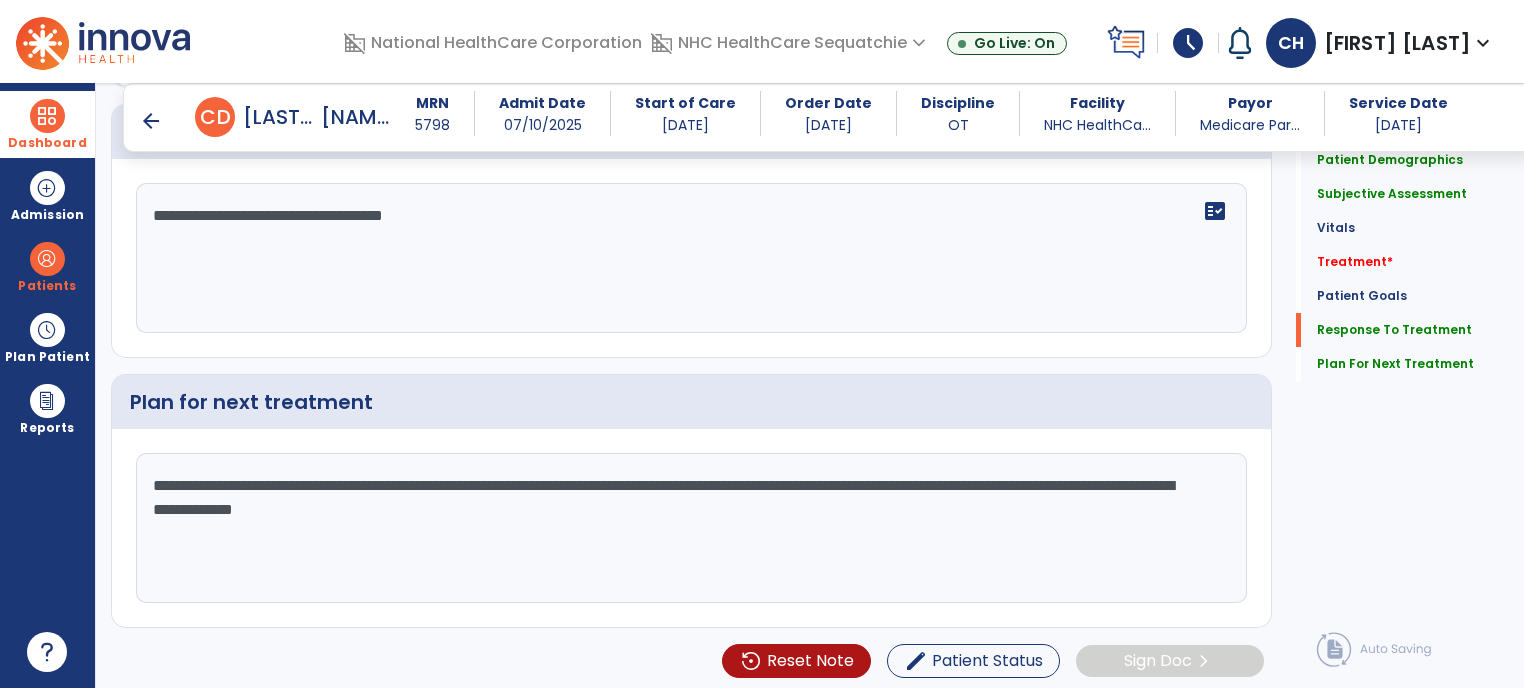 drag, startPoint x: 310, startPoint y: 502, endPoint x: 672, endPoint y: 527, distance: 362.86224 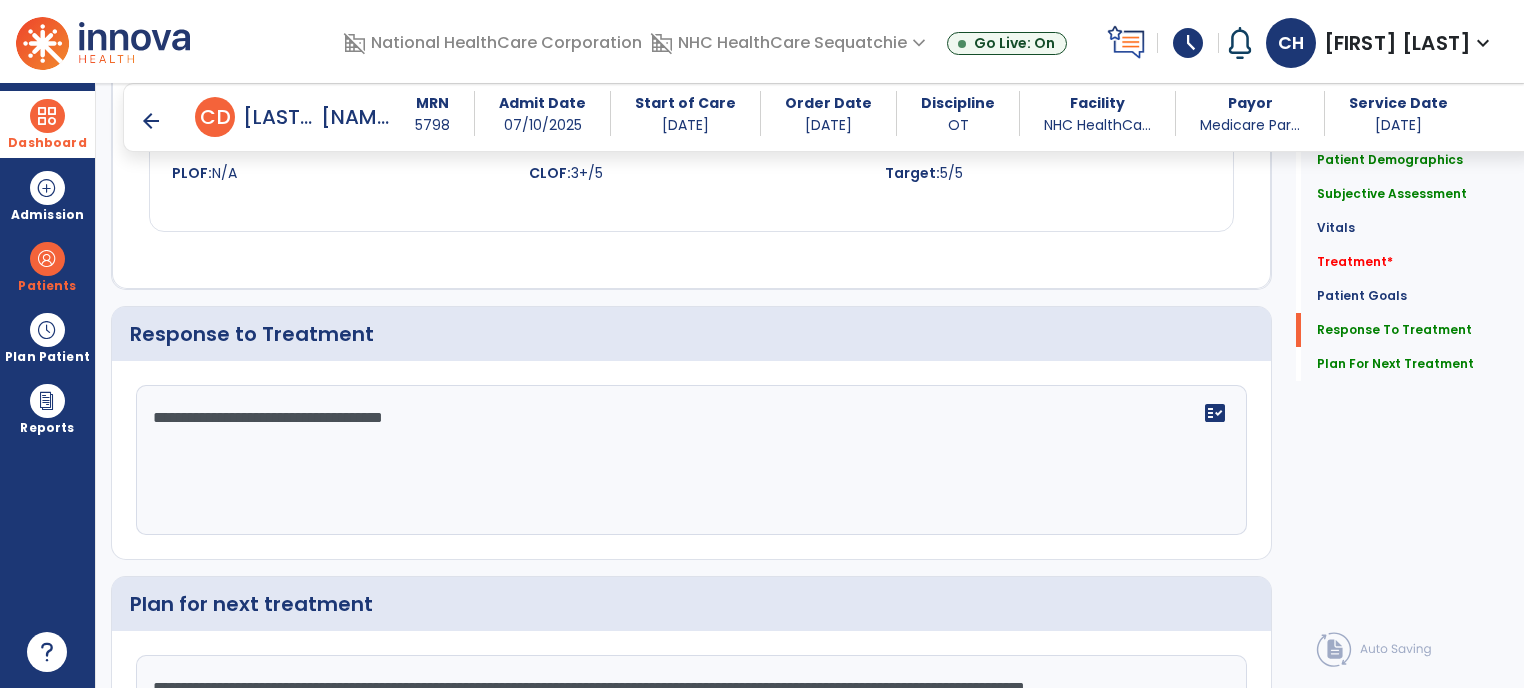 scroll, scrollTop: 2132, scrollLeft: 0, axis: vertical 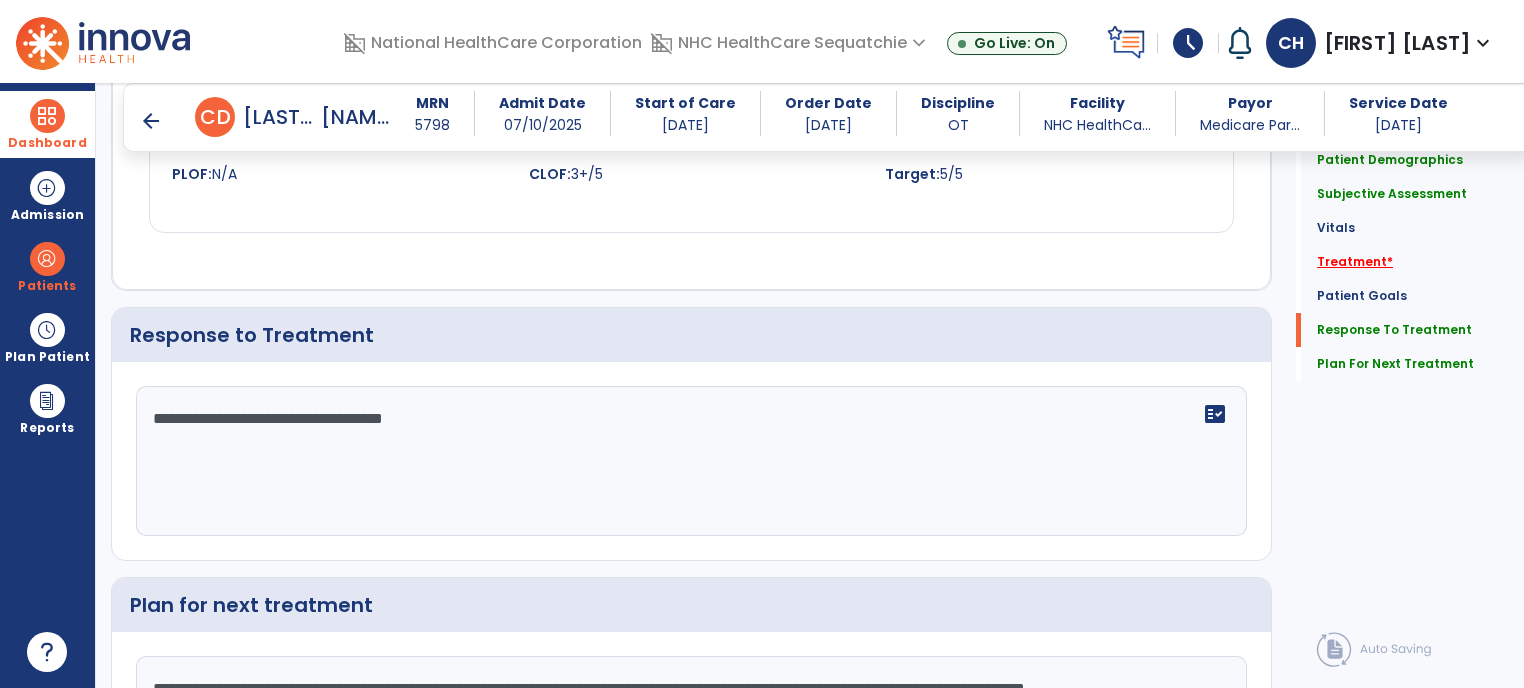 click on "Treatment   *" 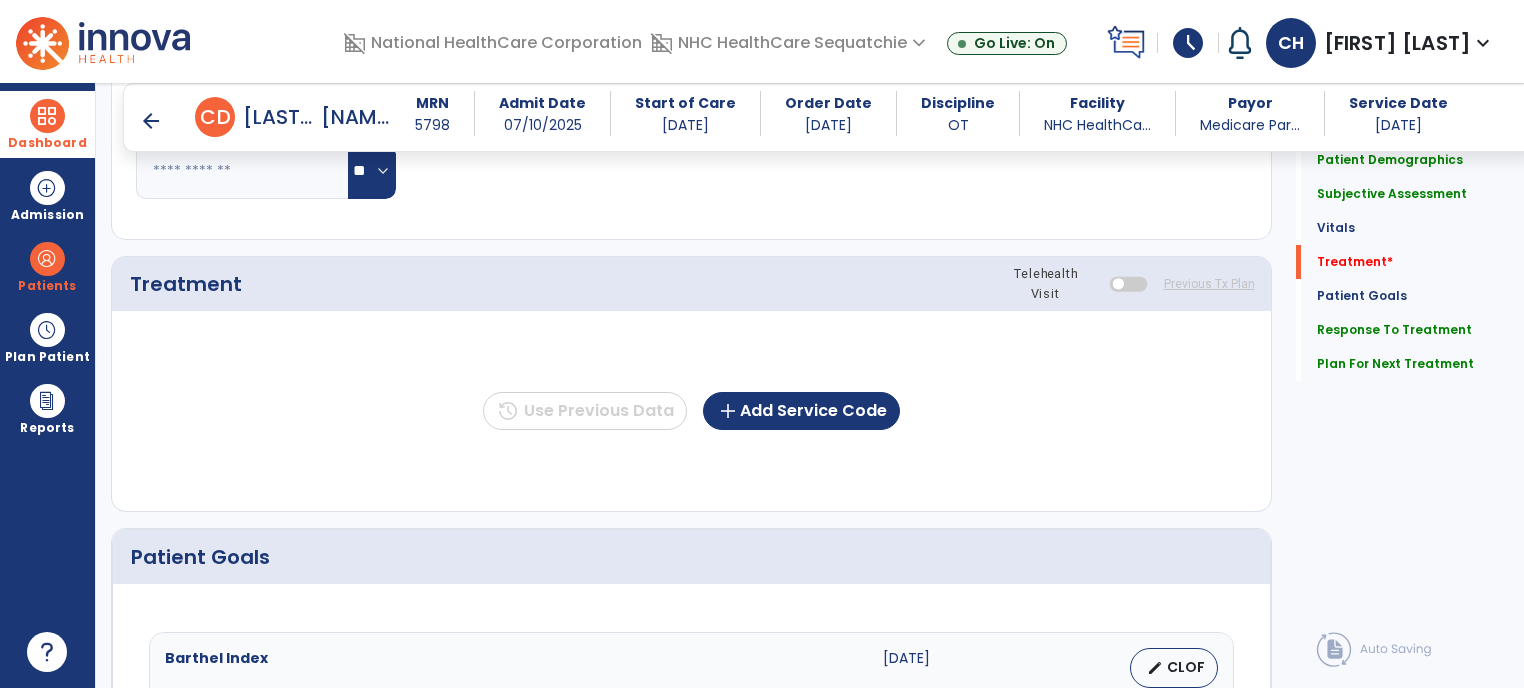 scroll, scrollTop: 1070, scrollLeft: 0, axis: vertical 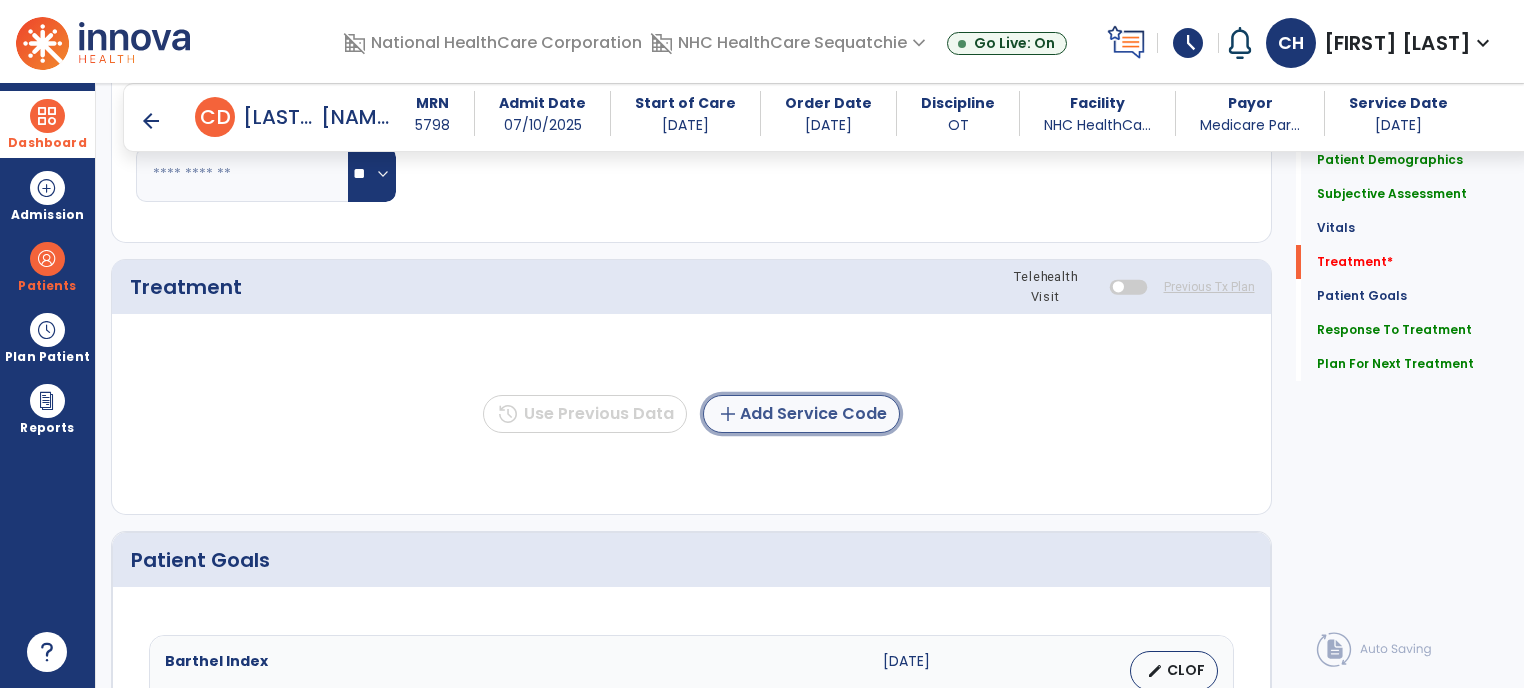 click on "add  Add Service Code" 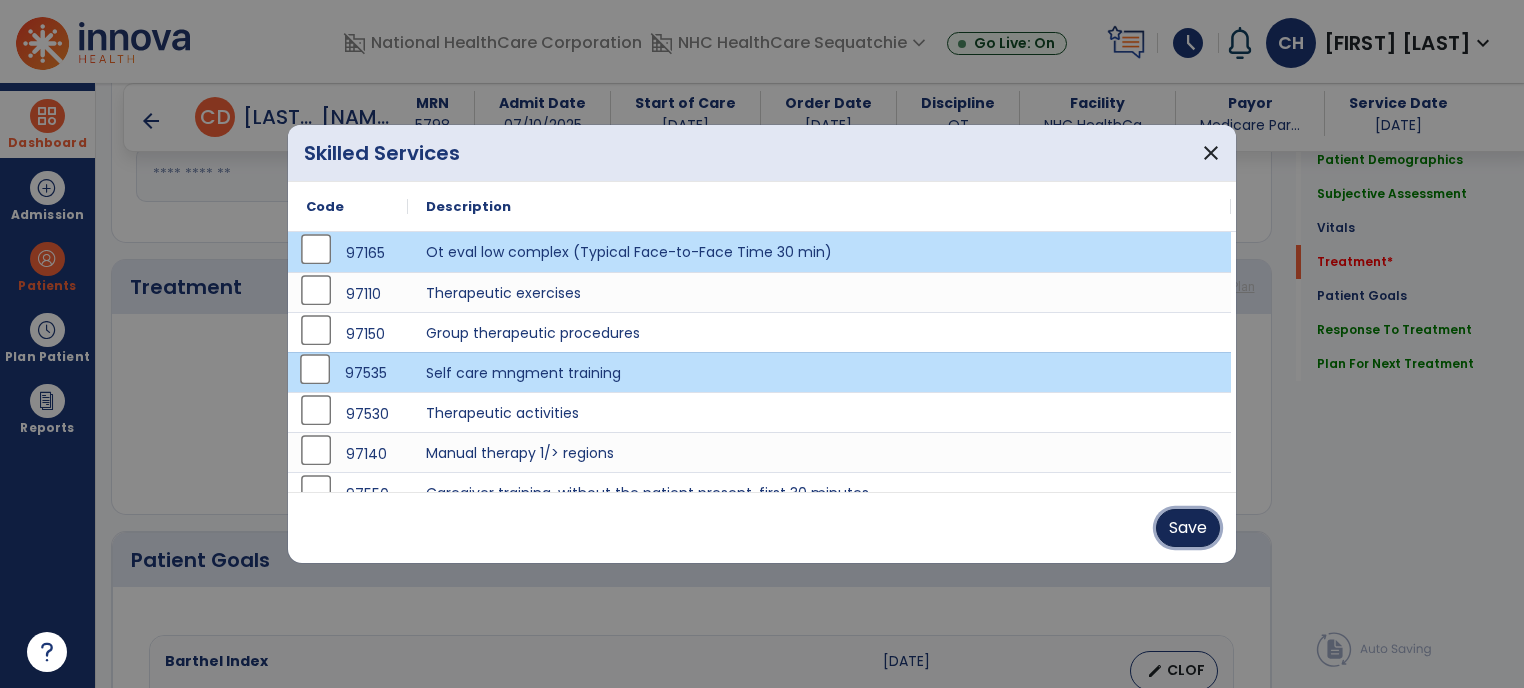 click on "Save" at bounding box center [1188, 528] 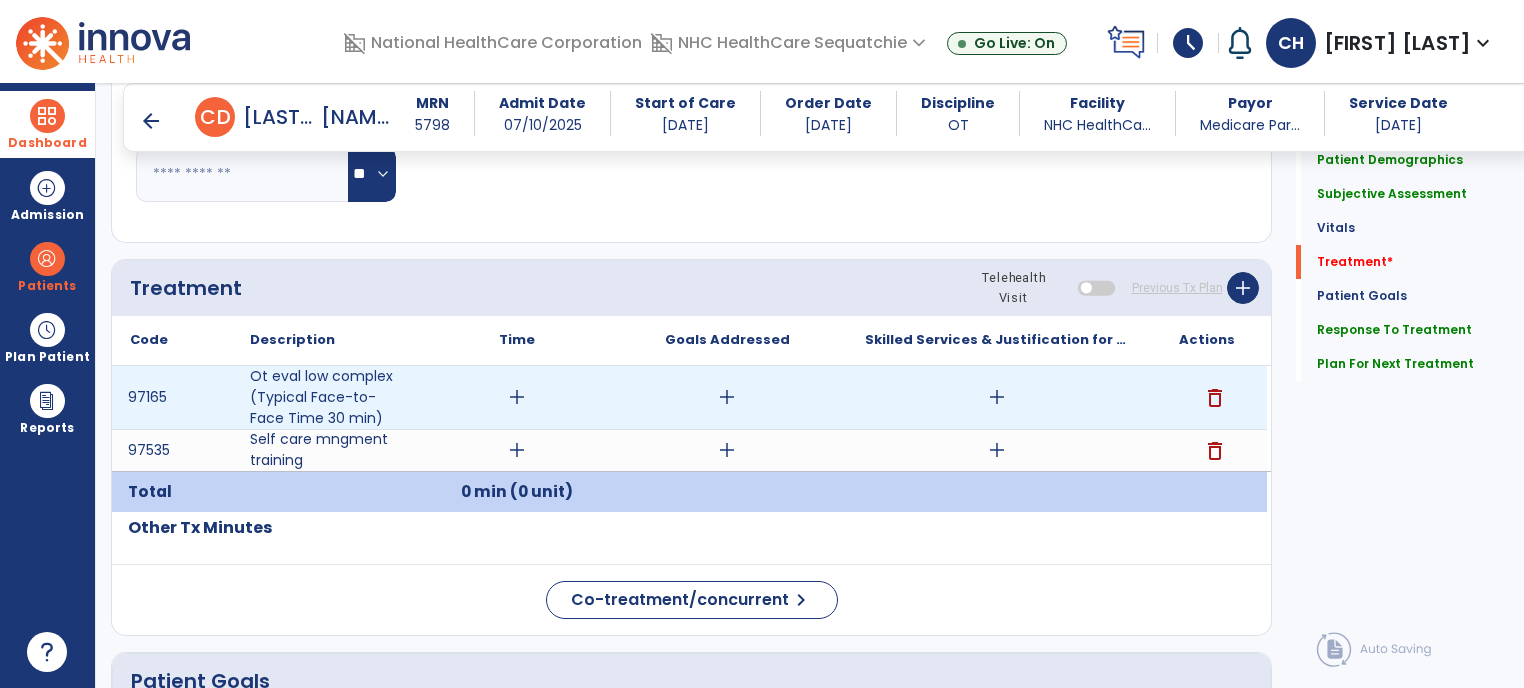 click on "add" at bounding box center [517, 397] 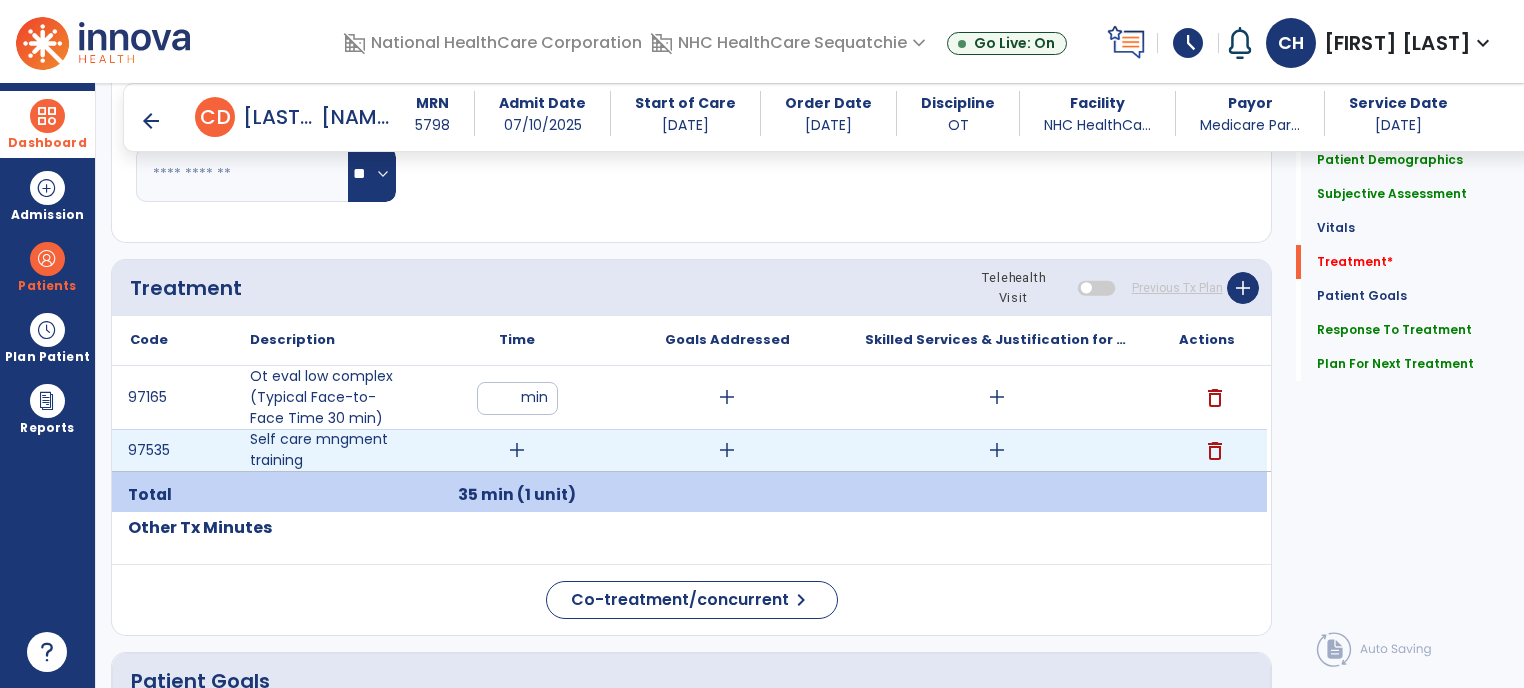 click on "add" at bounding box center [517, 450] 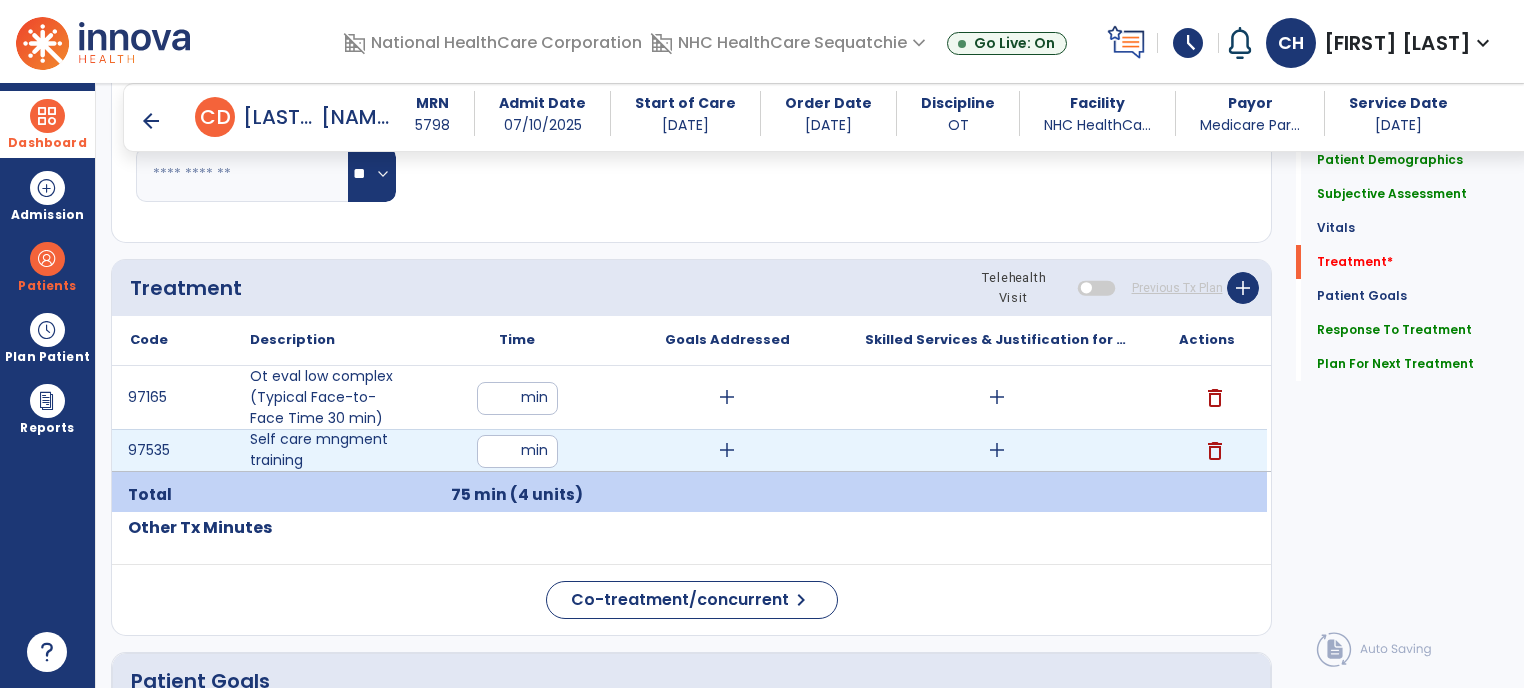 click on "add" at bounding box center (727, 450) 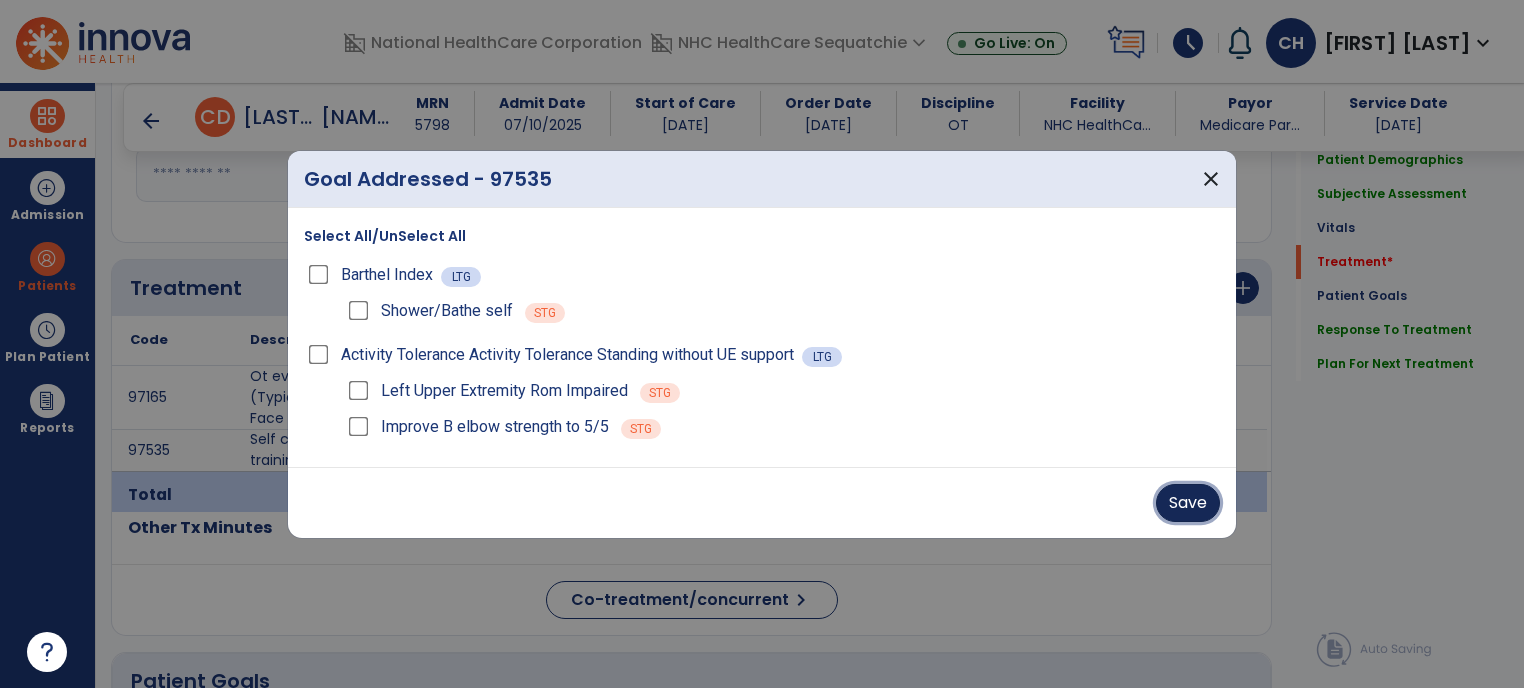 click on "Save" at bounding box center [1188, 503] 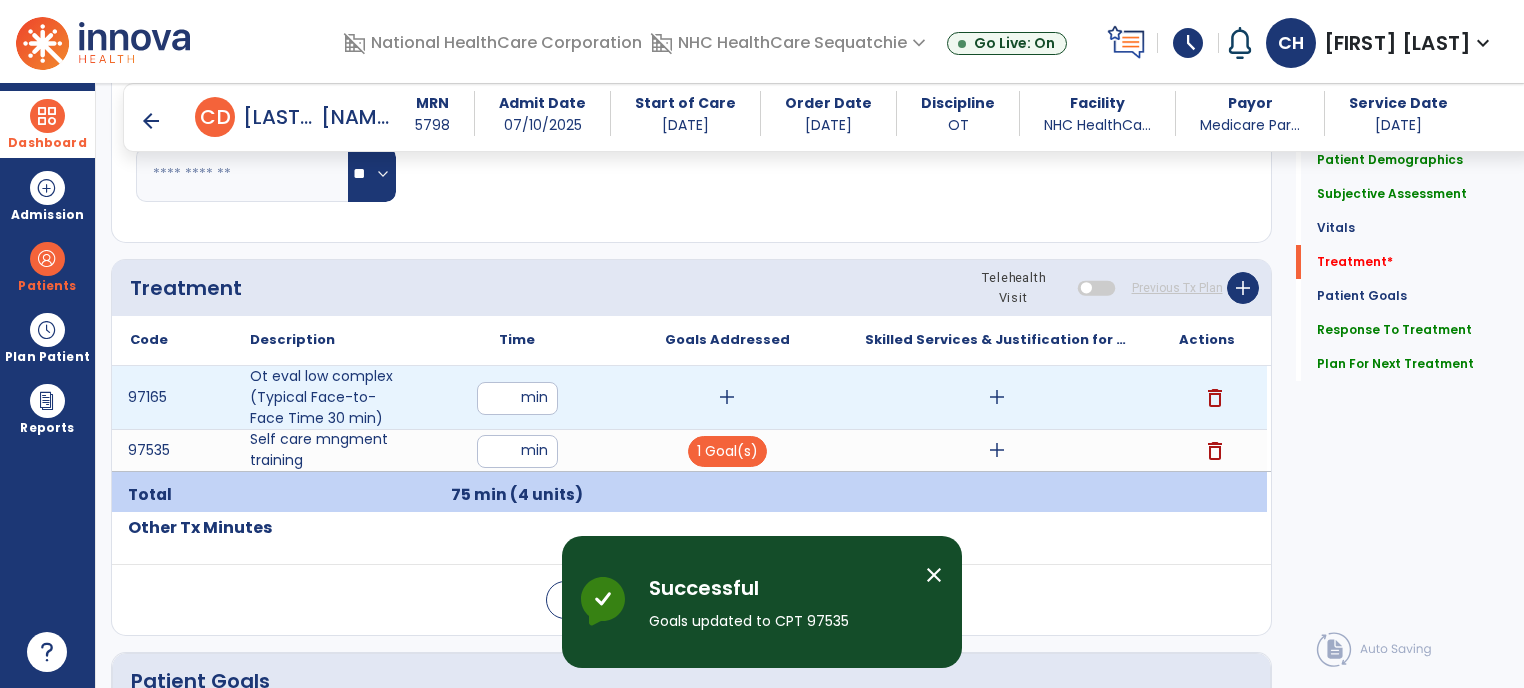 click on "add" at bounding box center [997, 397] 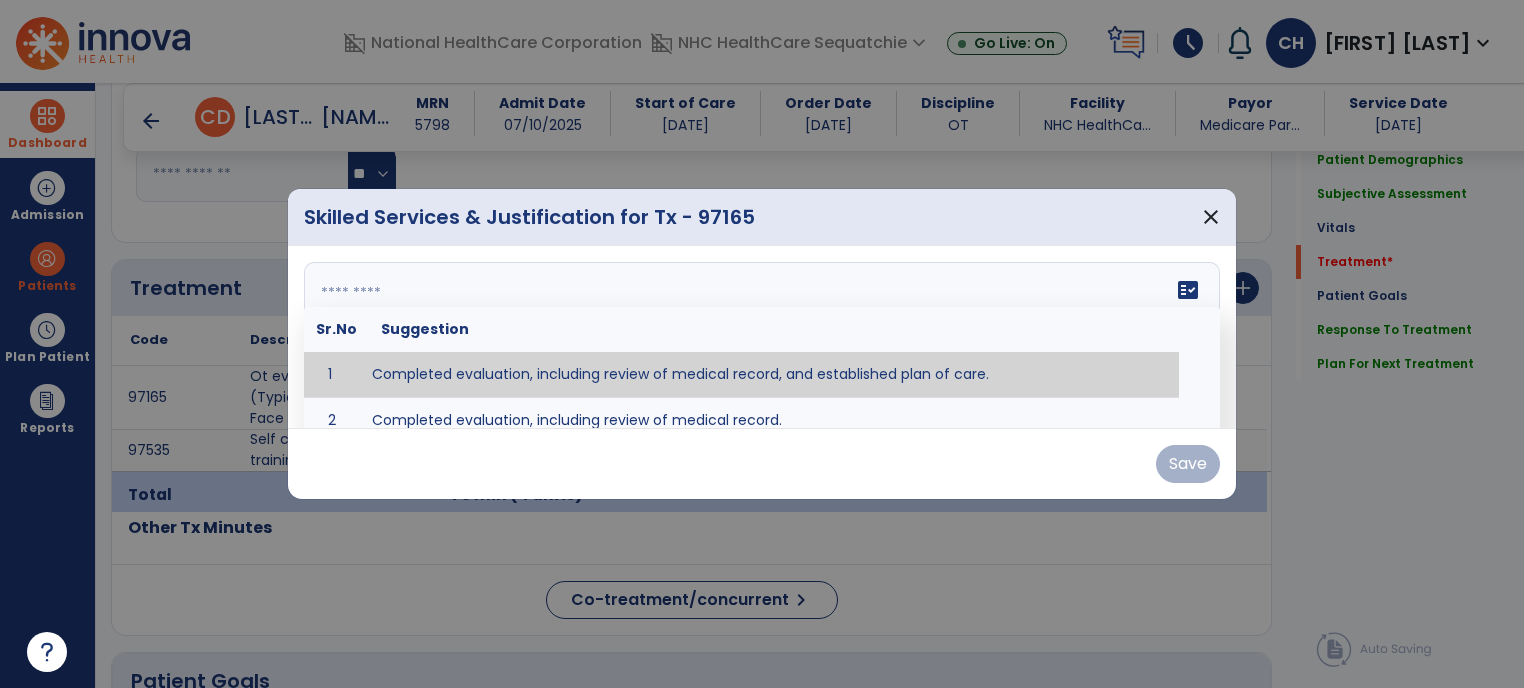 click on "fact_check  Sr.No Suggestion 1 Completed evaluation, including review of medical record, and established plan of care. 2 Completed evaluation, including review of medical record." at bounding box center [762, 337] 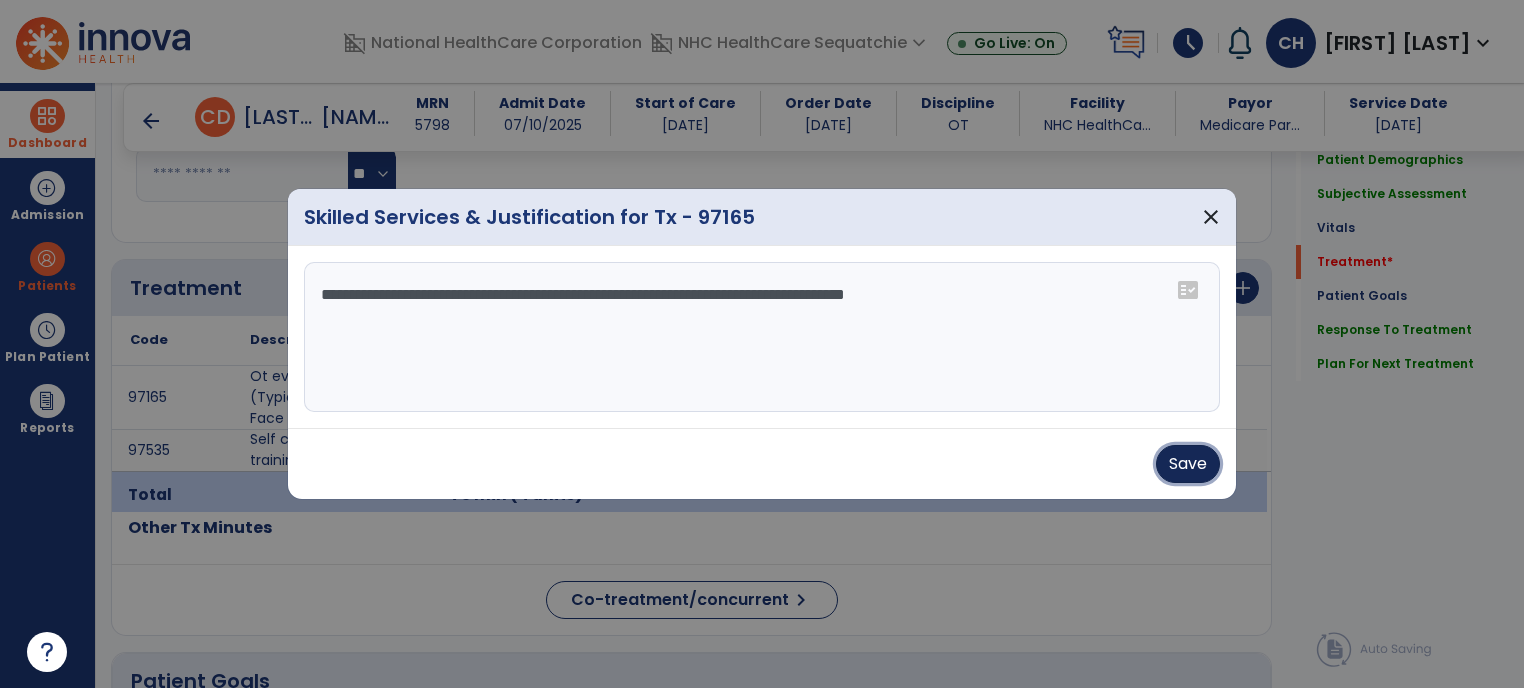 click on "Save" at bounding box center [1188, 464] 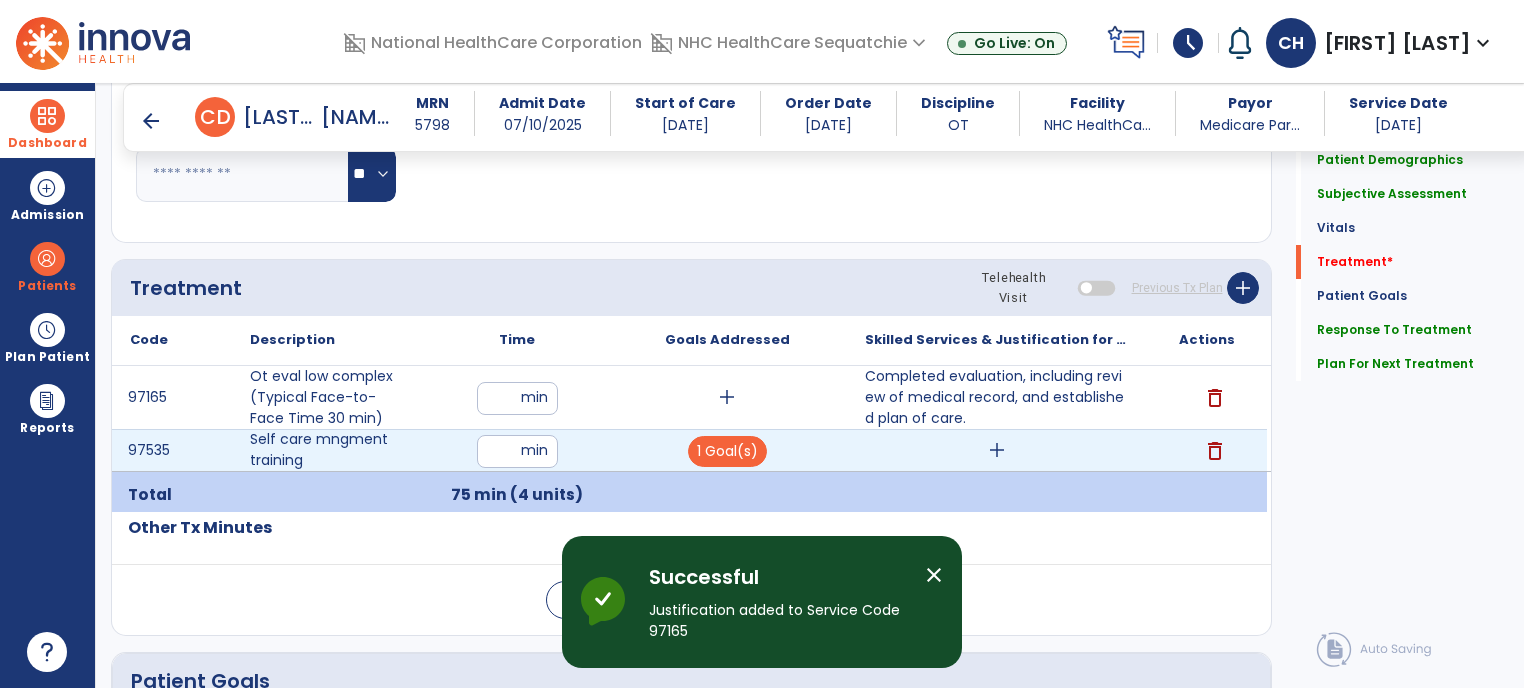 click on "add" at bounding box center (997, 450) 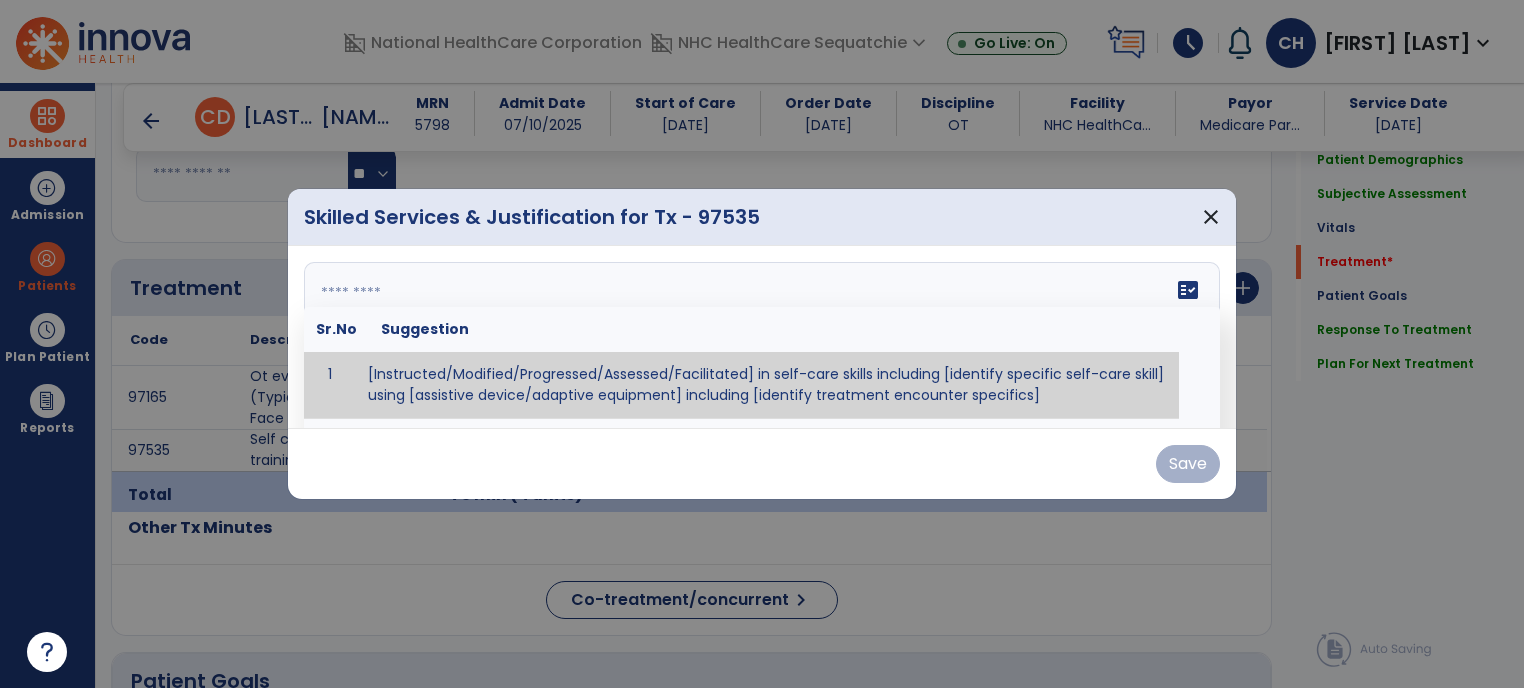 click on "fact_check Sr.No Suggestion 1 [Instructed/Modified/Progressed/Assessed/Facilitated] in self-care skills including [identify specific self-care skill] using [assistive device/adaptive equipment] including [identify treatment encounter specifics]" at bounding box center (762, 337) 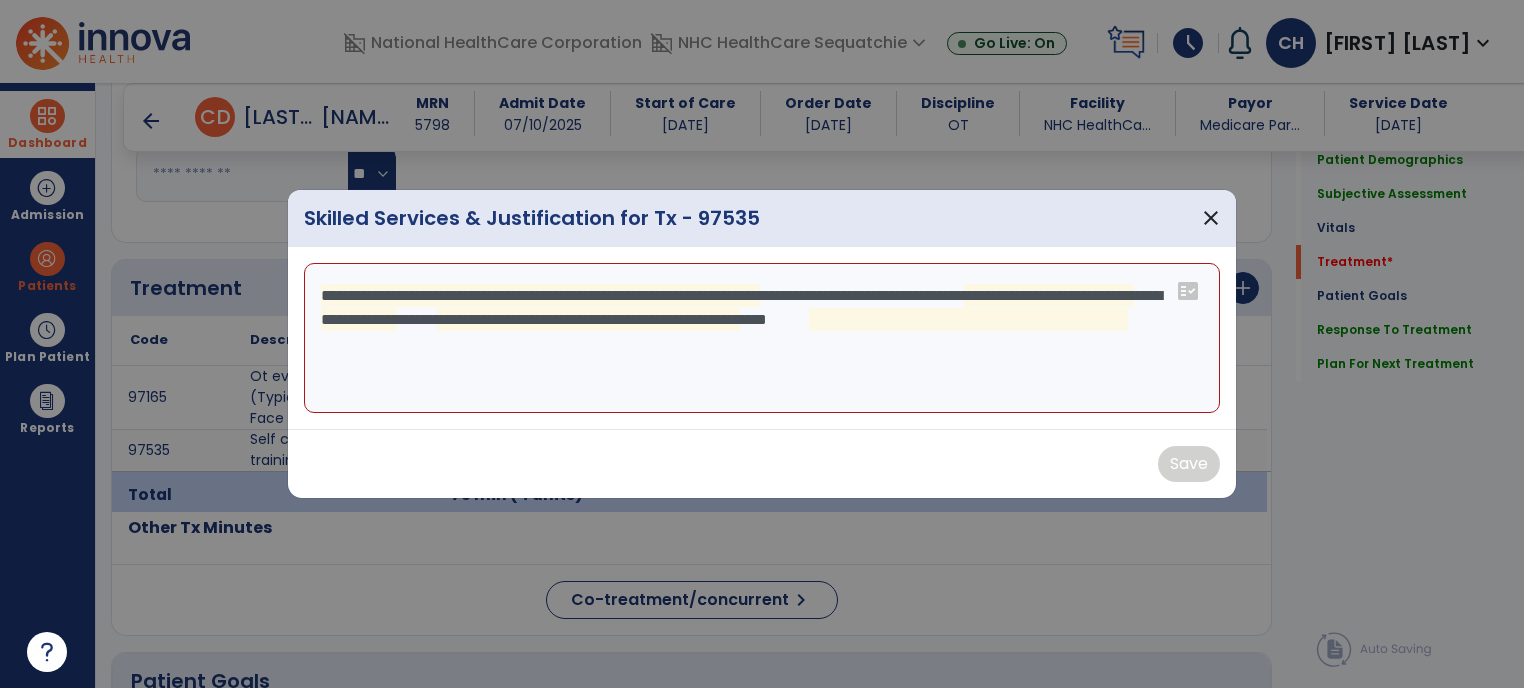 click on "**********" at bounding box center (762, 338) 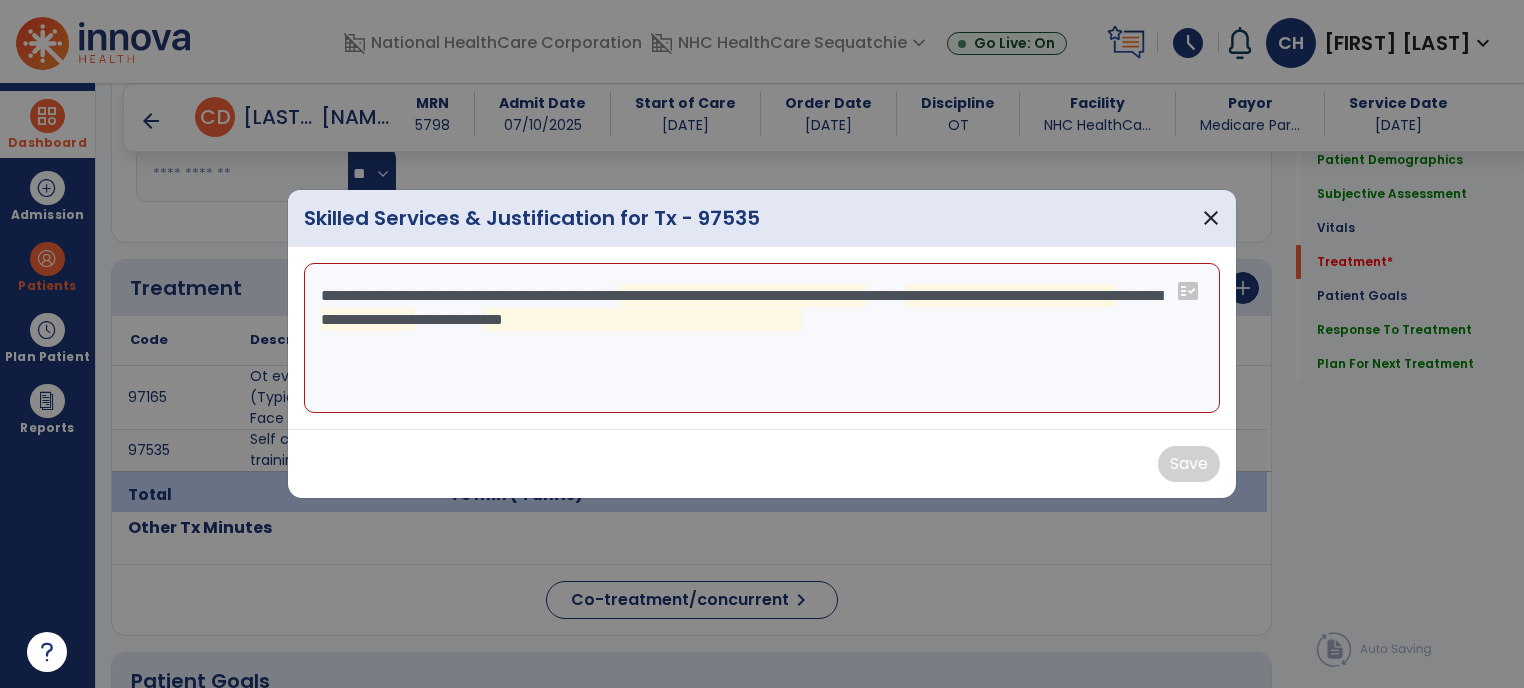 click on "**********" at bounding box center [762, 338] 